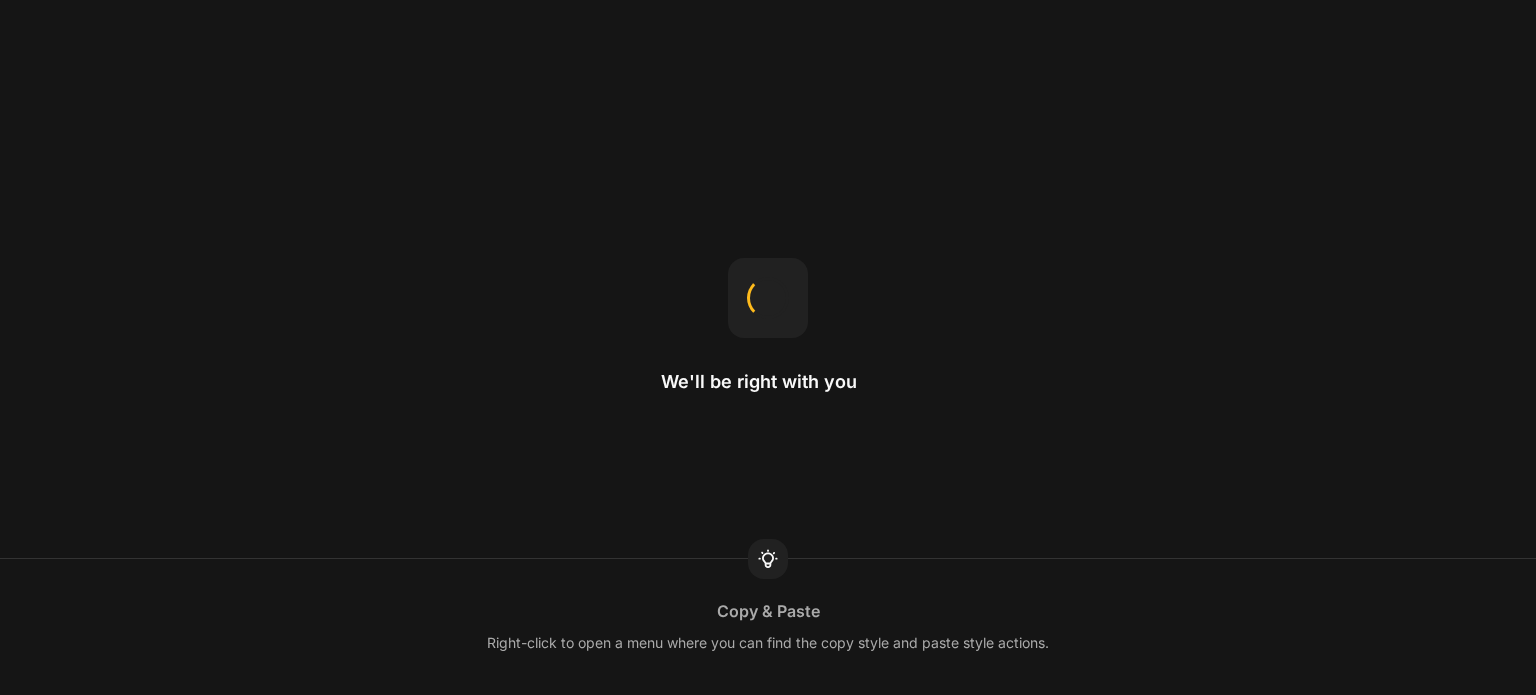 scroll, scrollTop: 0, scrollLeft: 0, axis: both 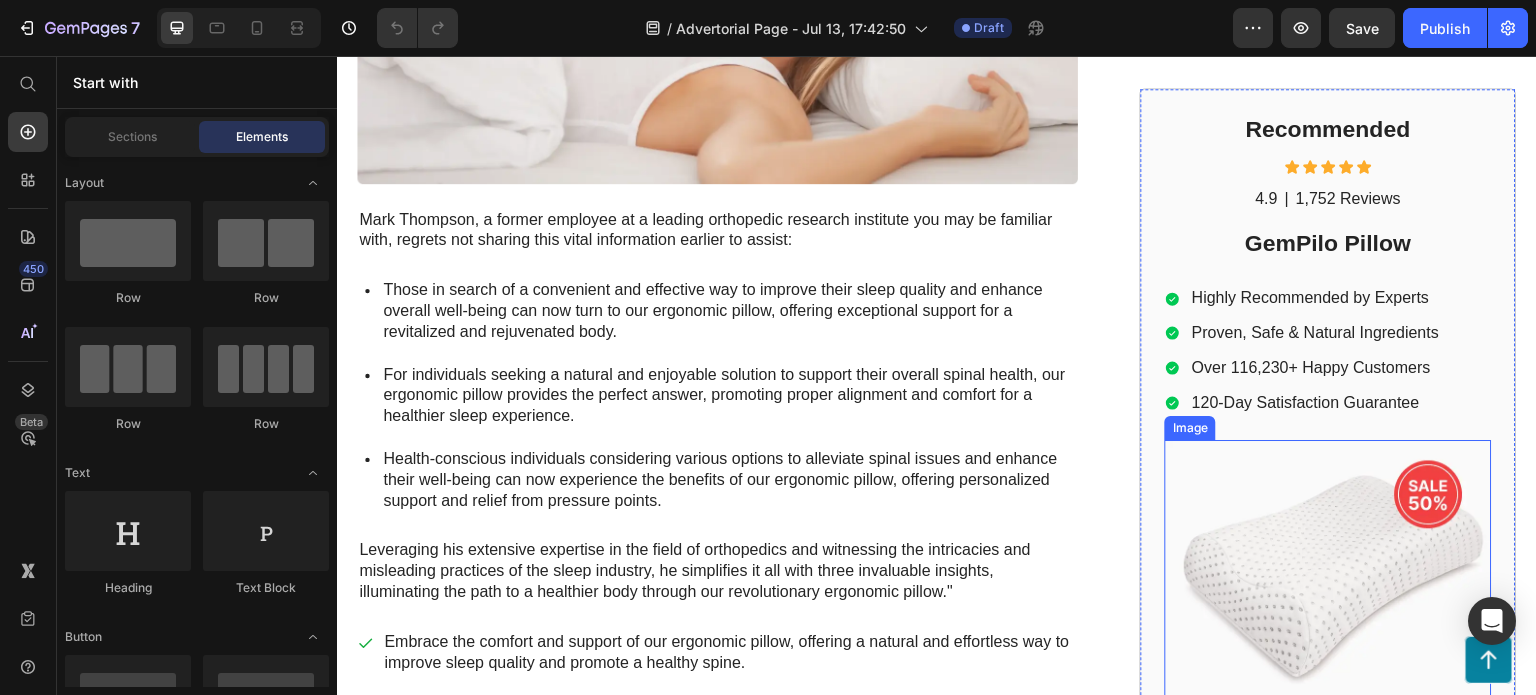 click at bounding box center [1328, 574] 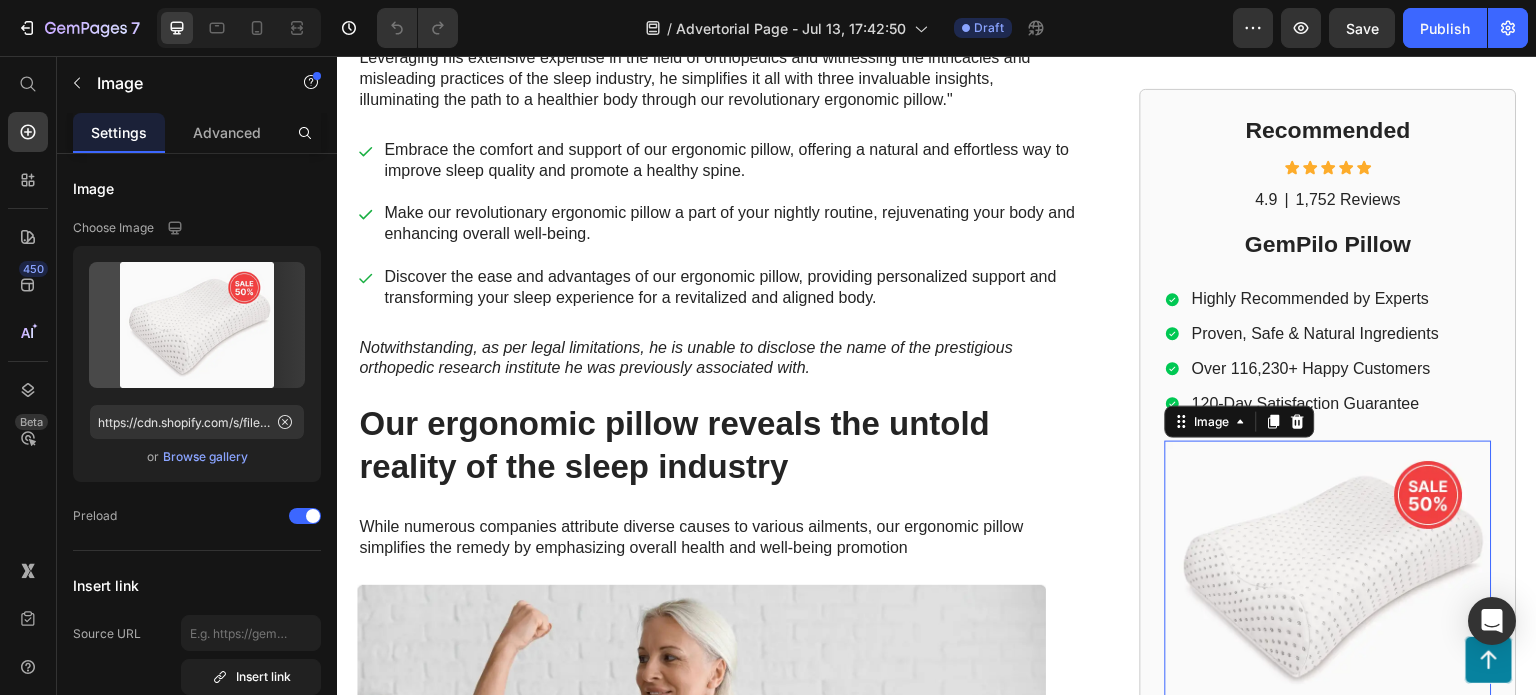 scroll, scrollTop: 1300, scrollLeft: 0, axis: vertical 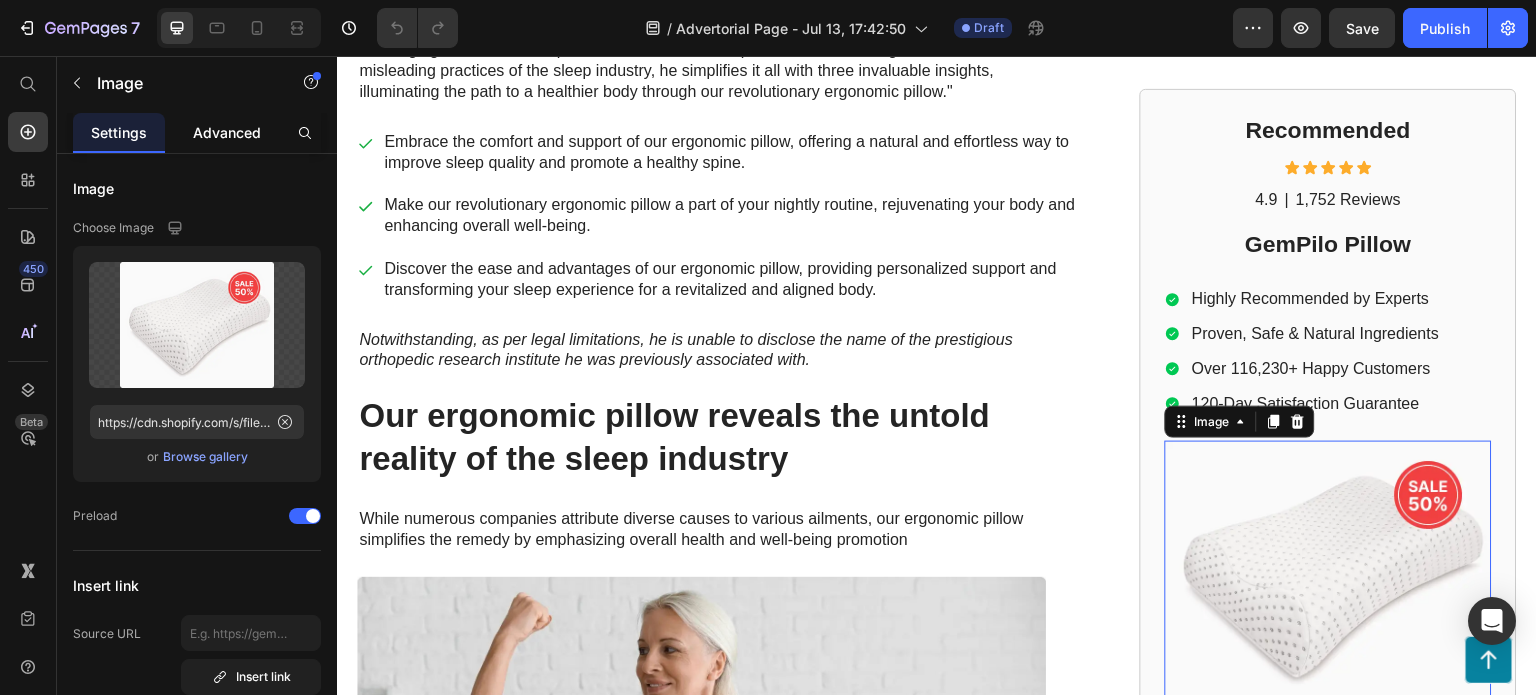 drag, startPoint x: 232, startPoint y: 121, endPoint x: 236, endPoint y: 139, distance: 18.439089 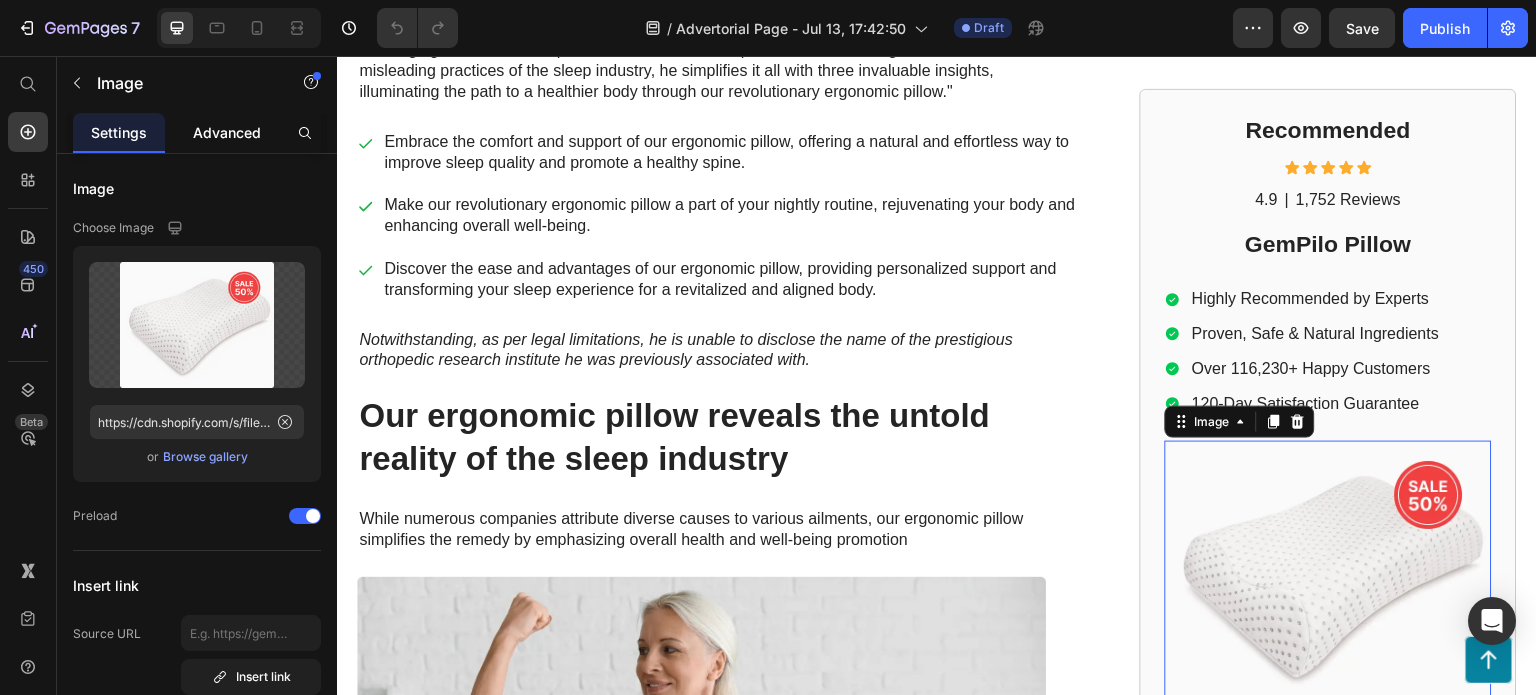click on "Advanced" 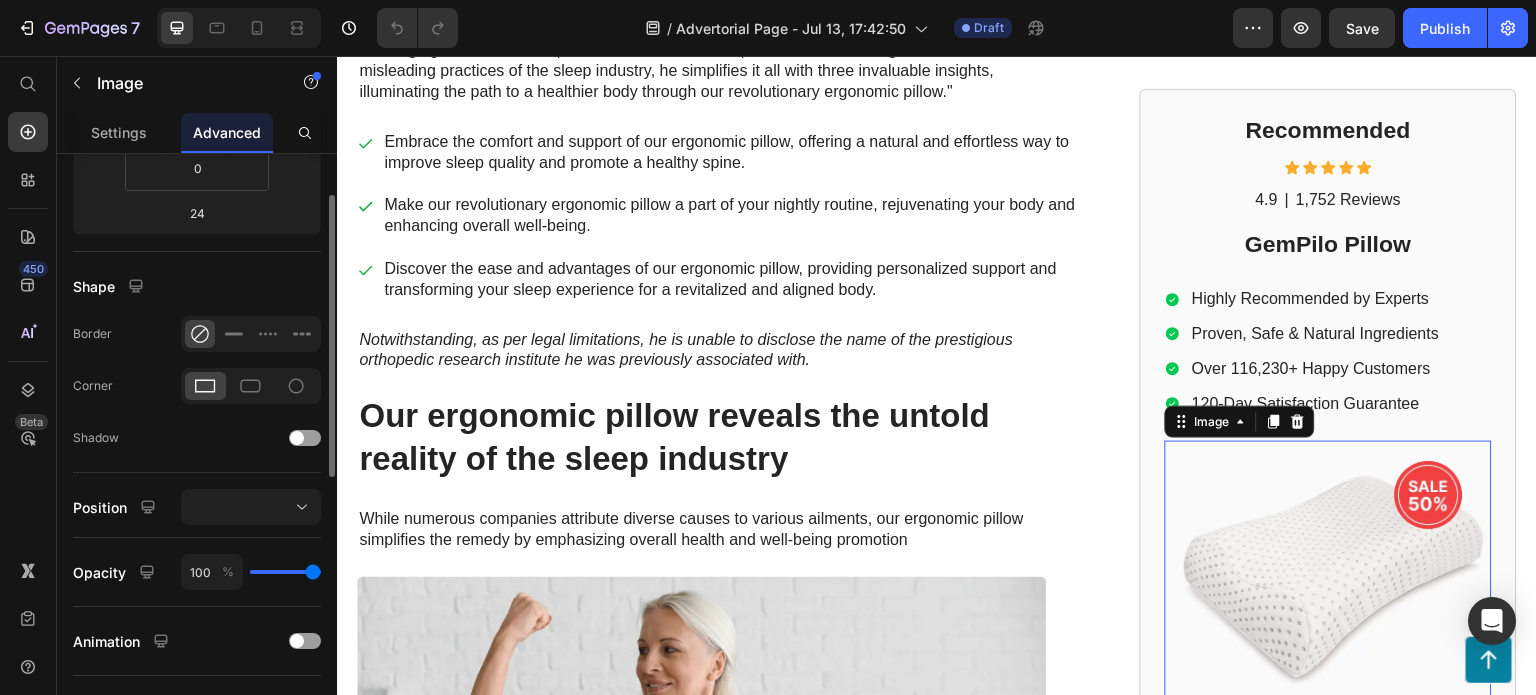 scroll, scrollTop: 0, scrollLeft: 0, axis: both 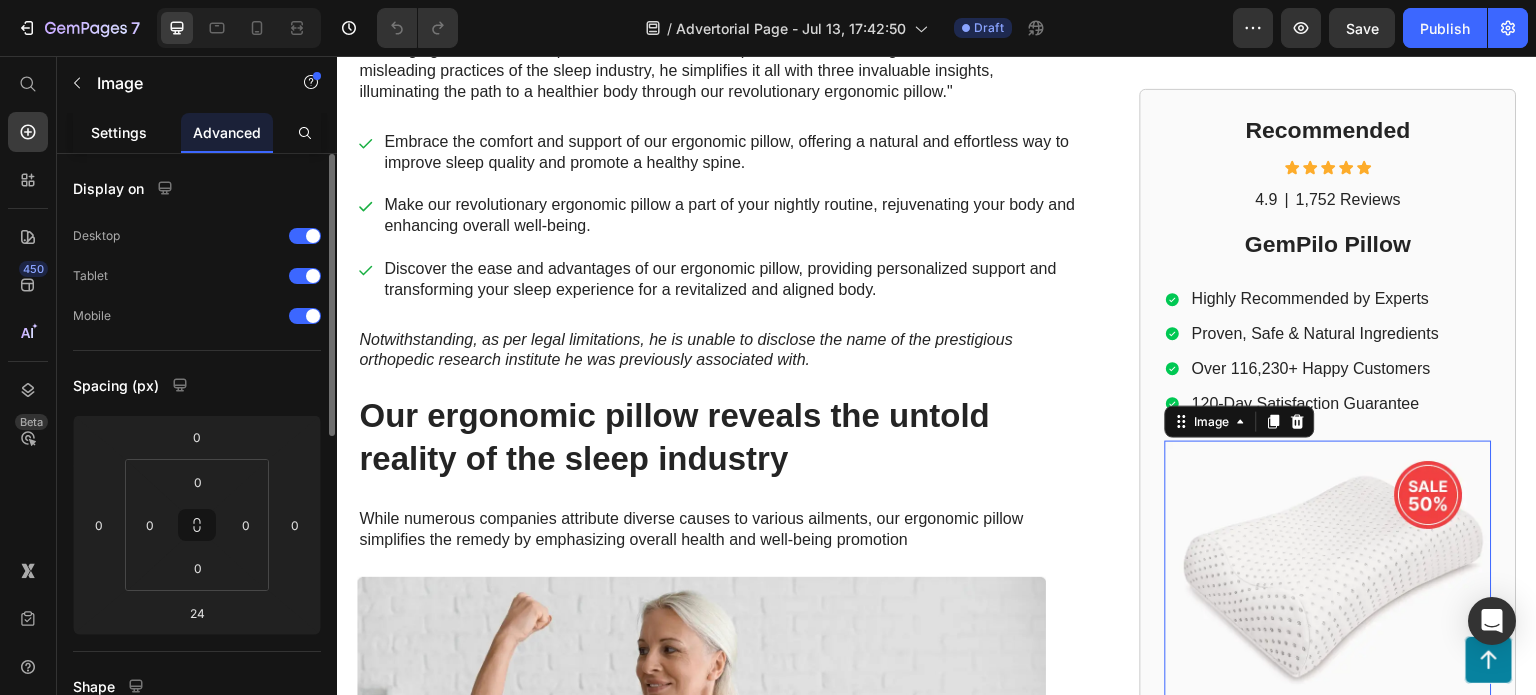 click on "Settings" at bounding box center (119, 132) 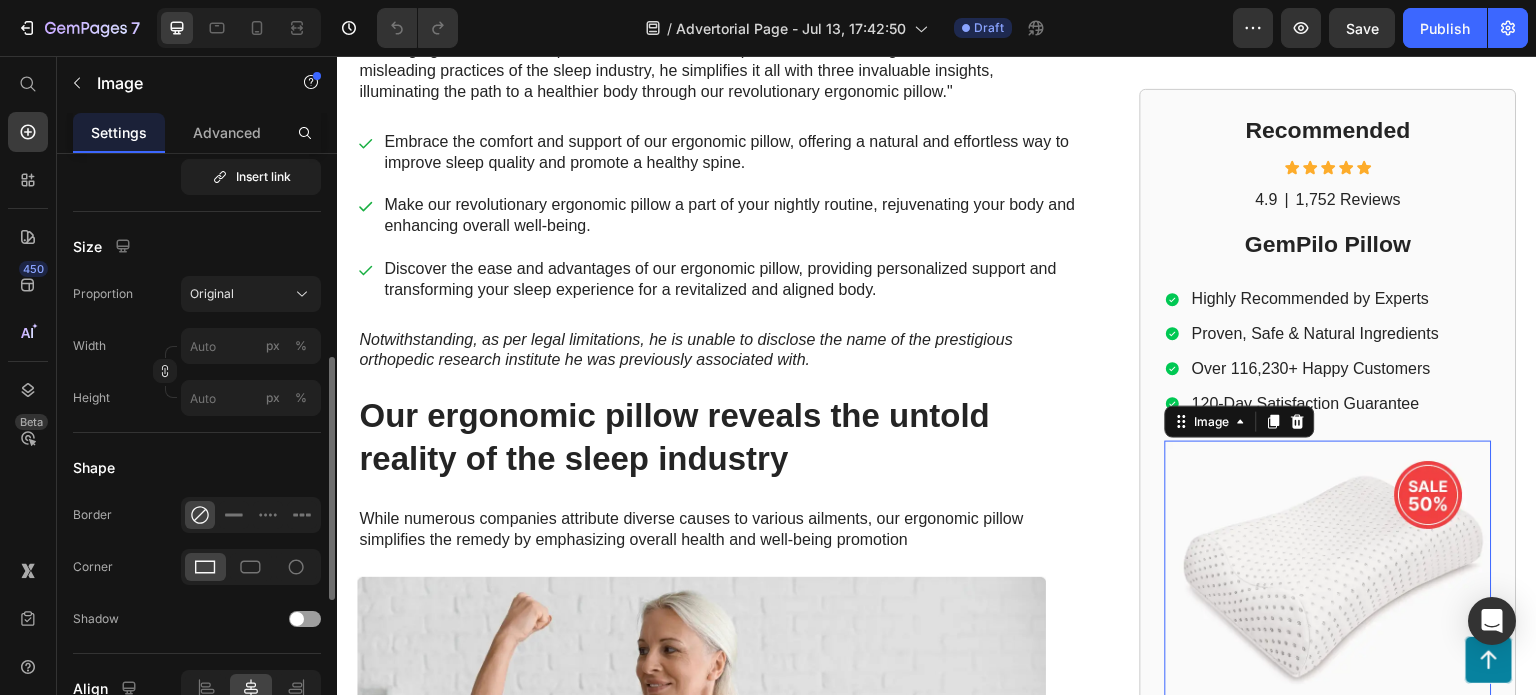 scroll, scrollTop: 400, scrollLeft: 0, axis: vertical 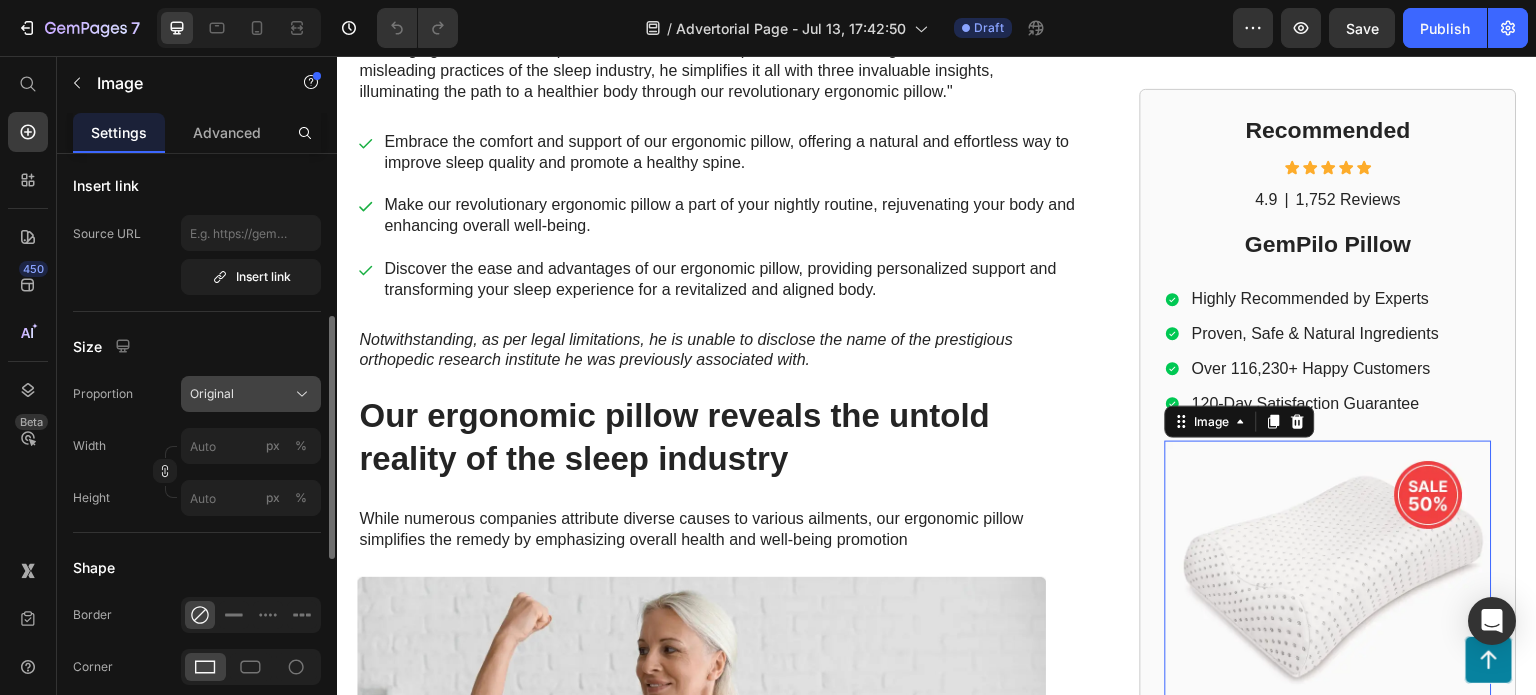 click on "Original" 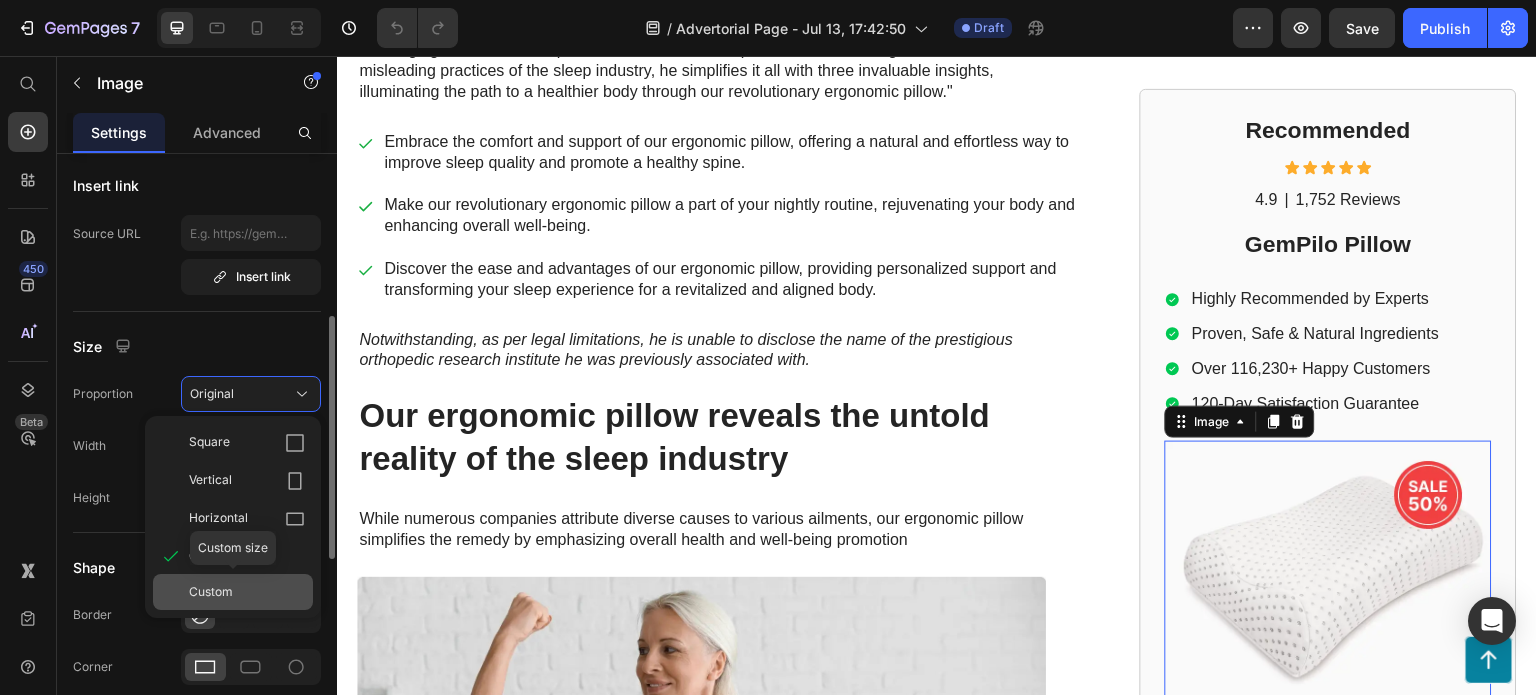 click on "Custom" at bounding box center [247, 592] 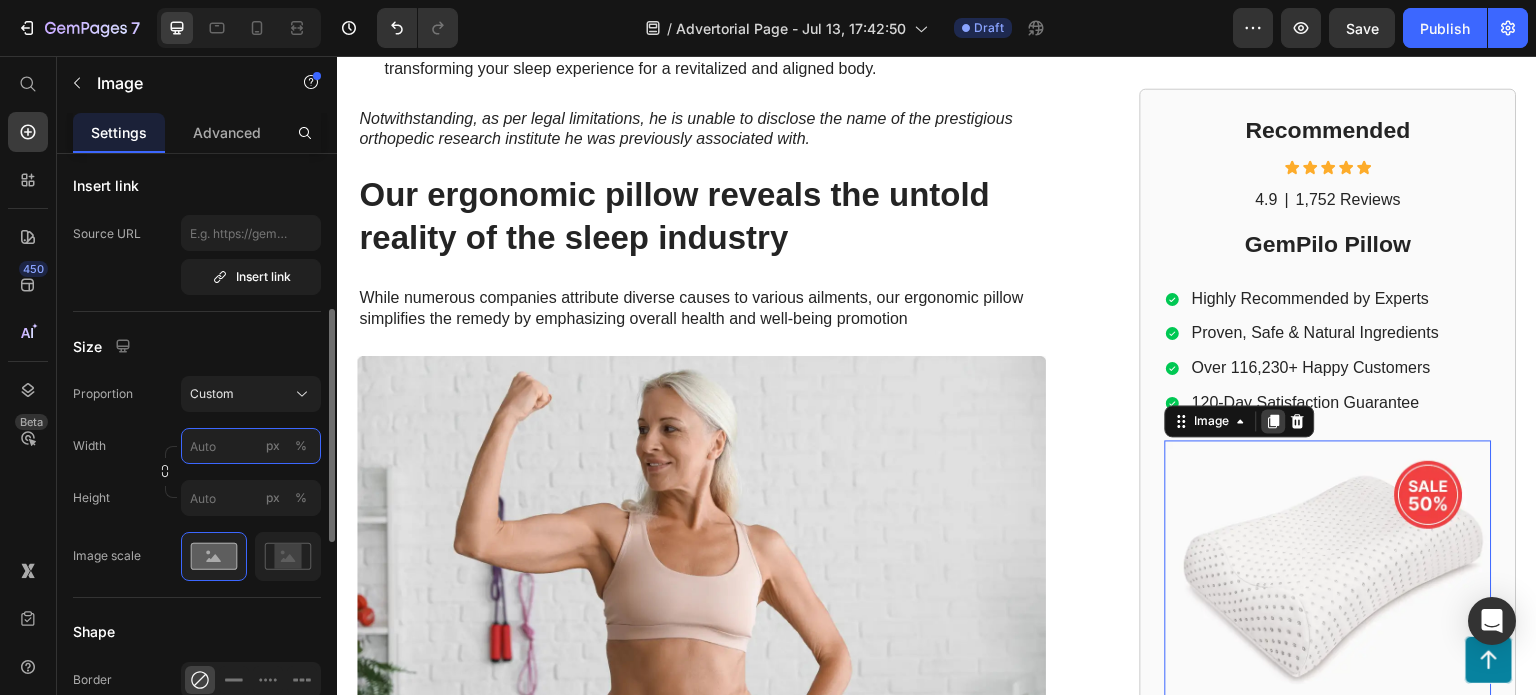 scroll, scrollTop: 1600, scrollLeft: 0, axis: vertical 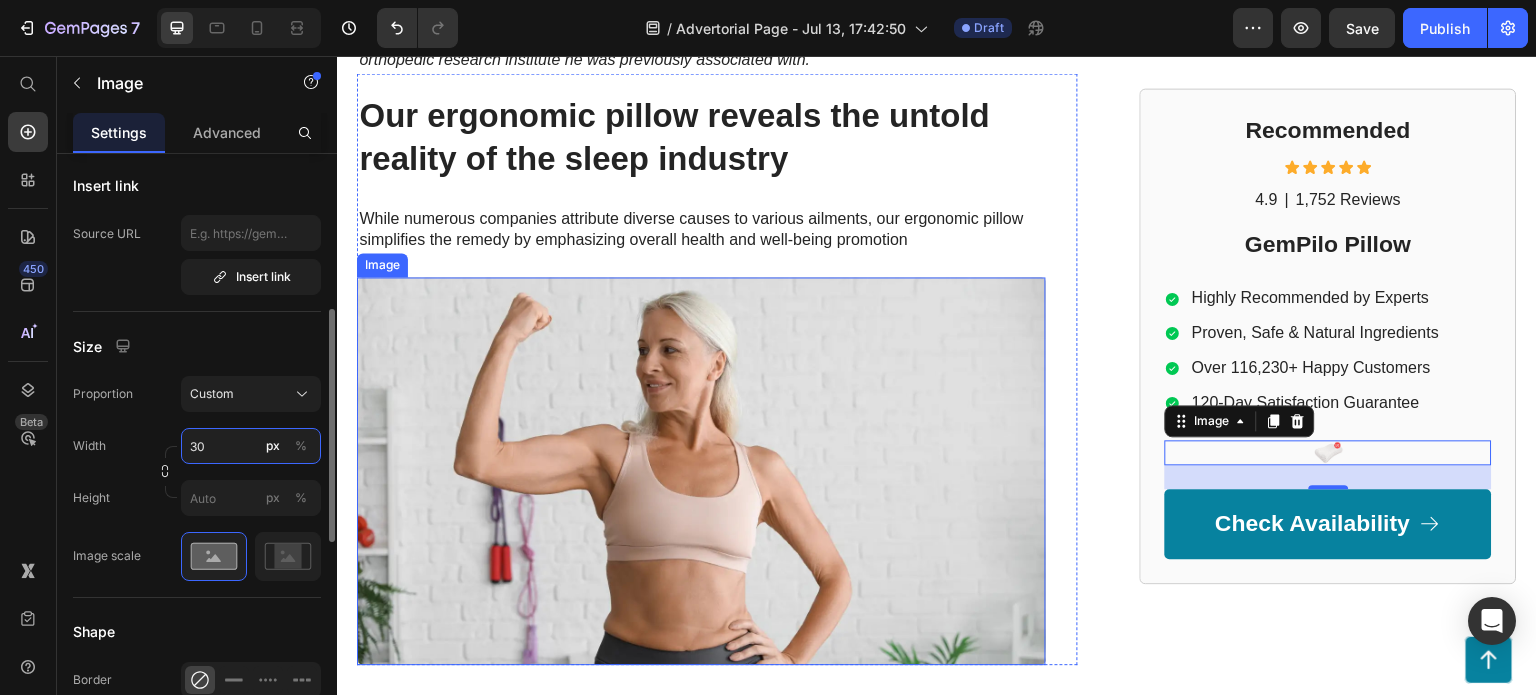 type on "300" 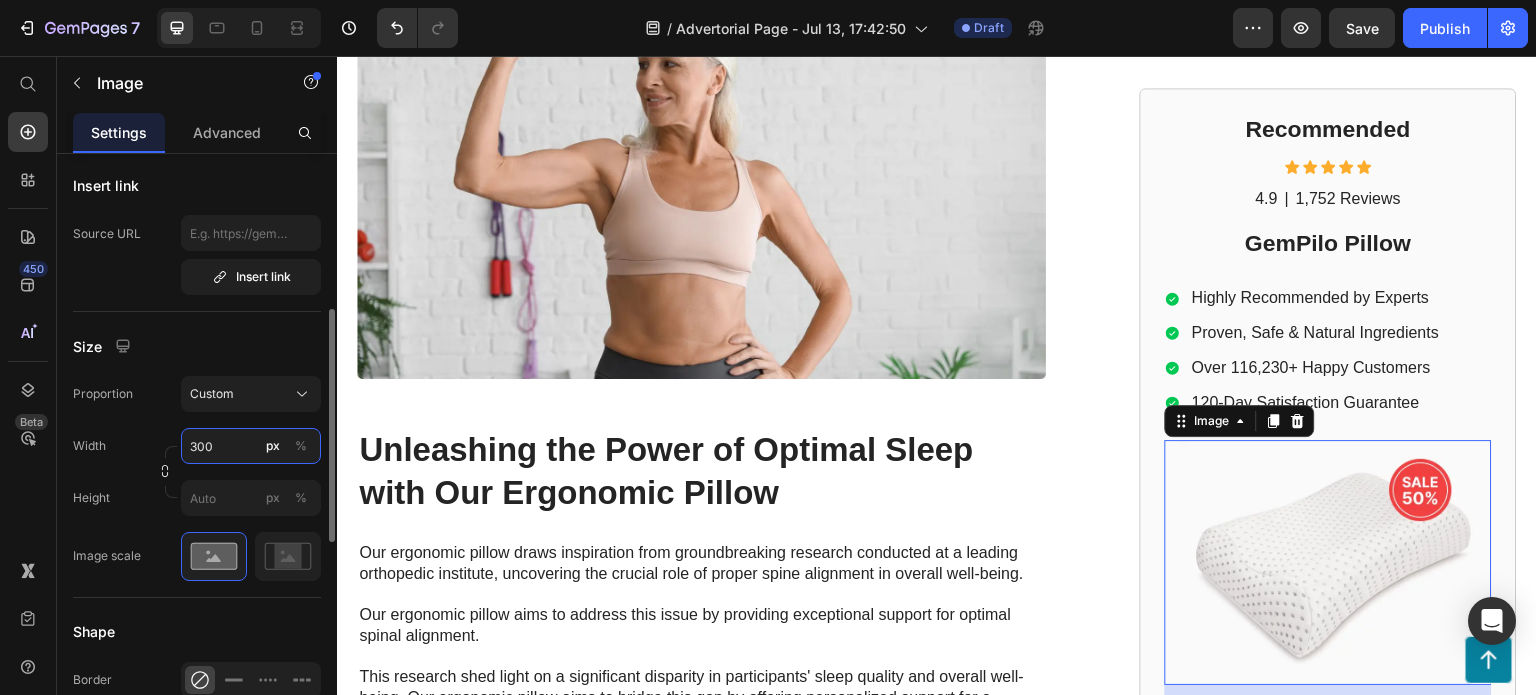 scroll, scrollTop: 1900, scrollLeft: 0, axis: vertical 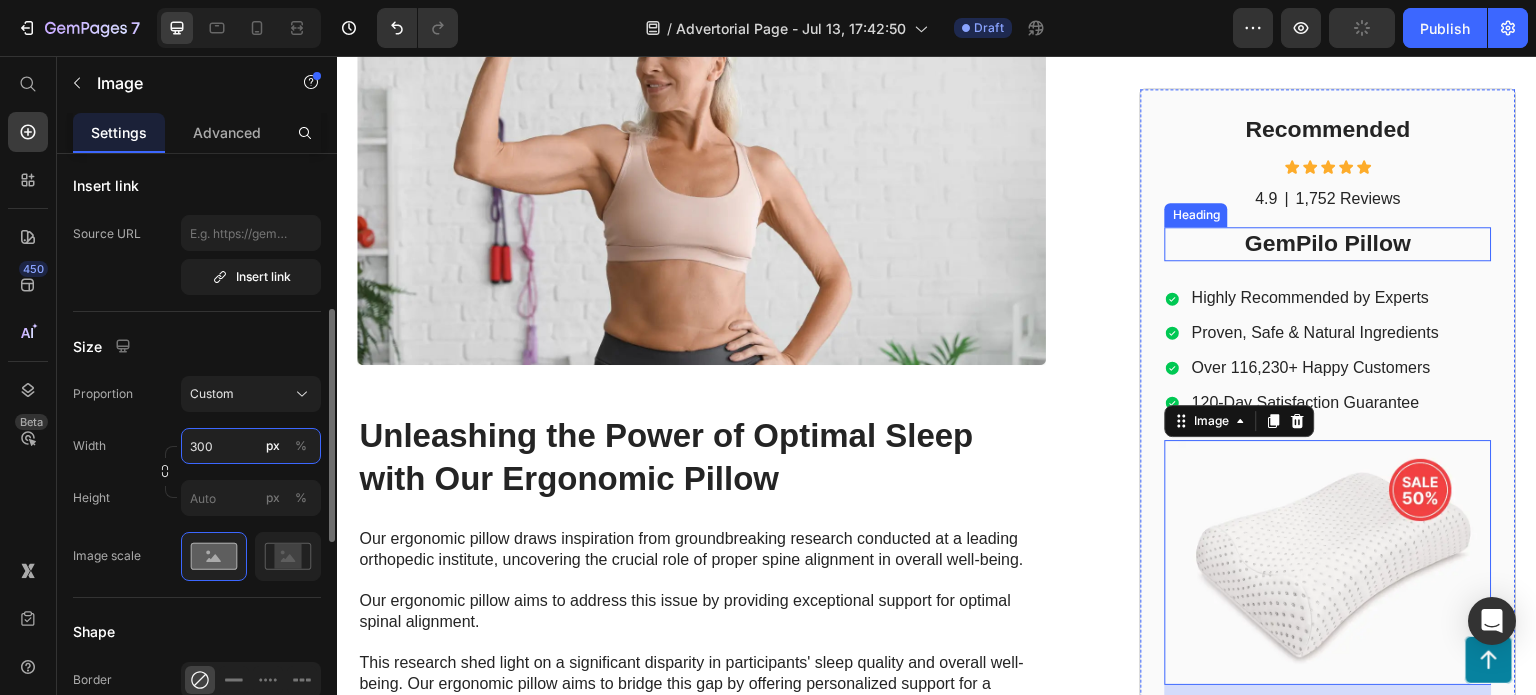 type 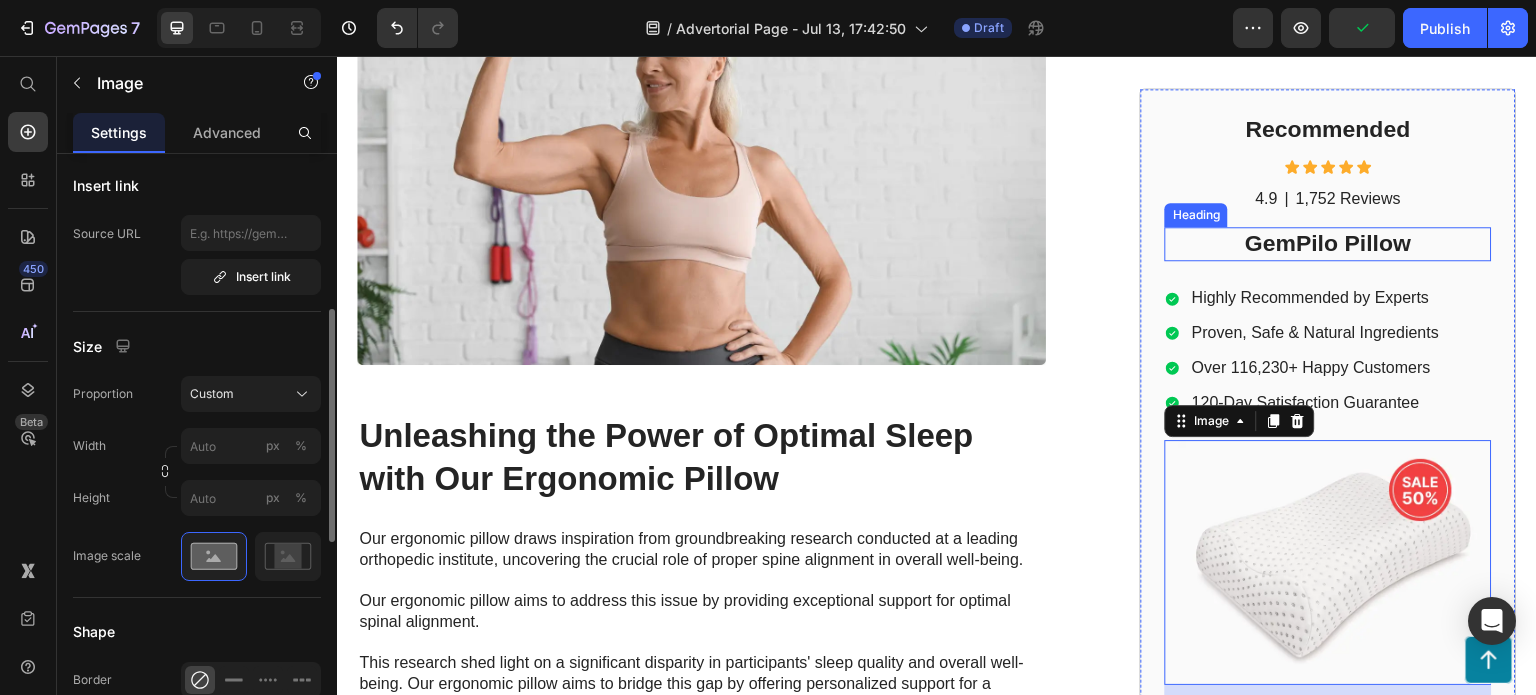 click on "GemPilo Pillow" at bounding box center [1328, 245] 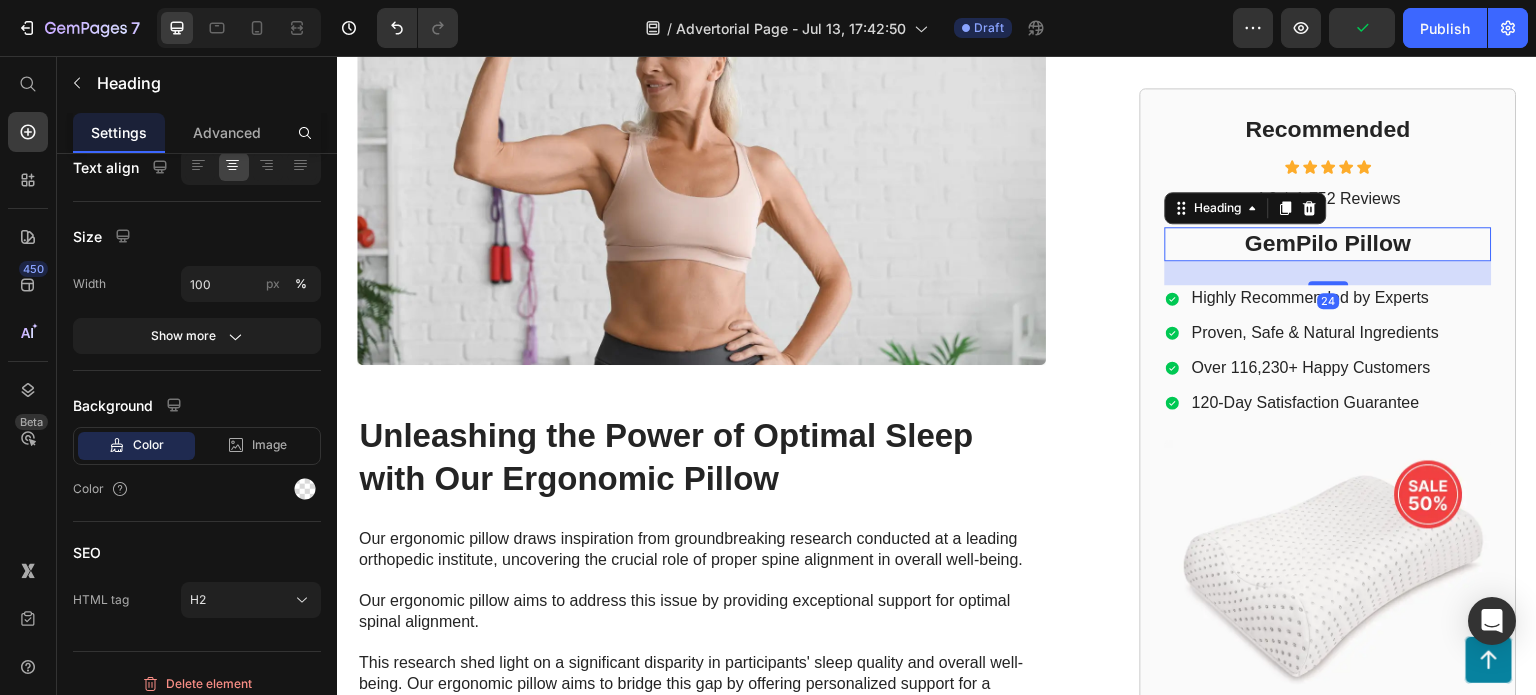 scroll, scrollTop: 0, scrollLeft: 0, axis: both 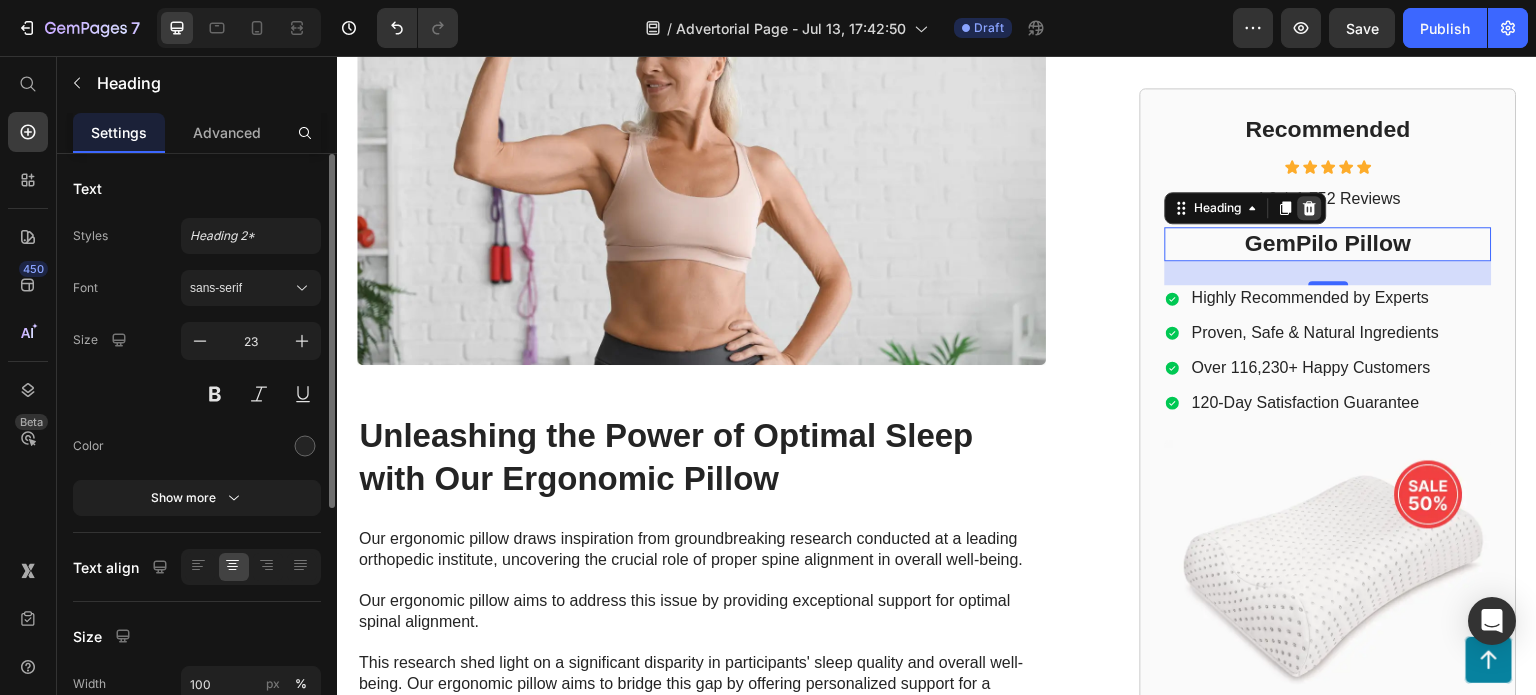 click at bounding box center (1310, 209) 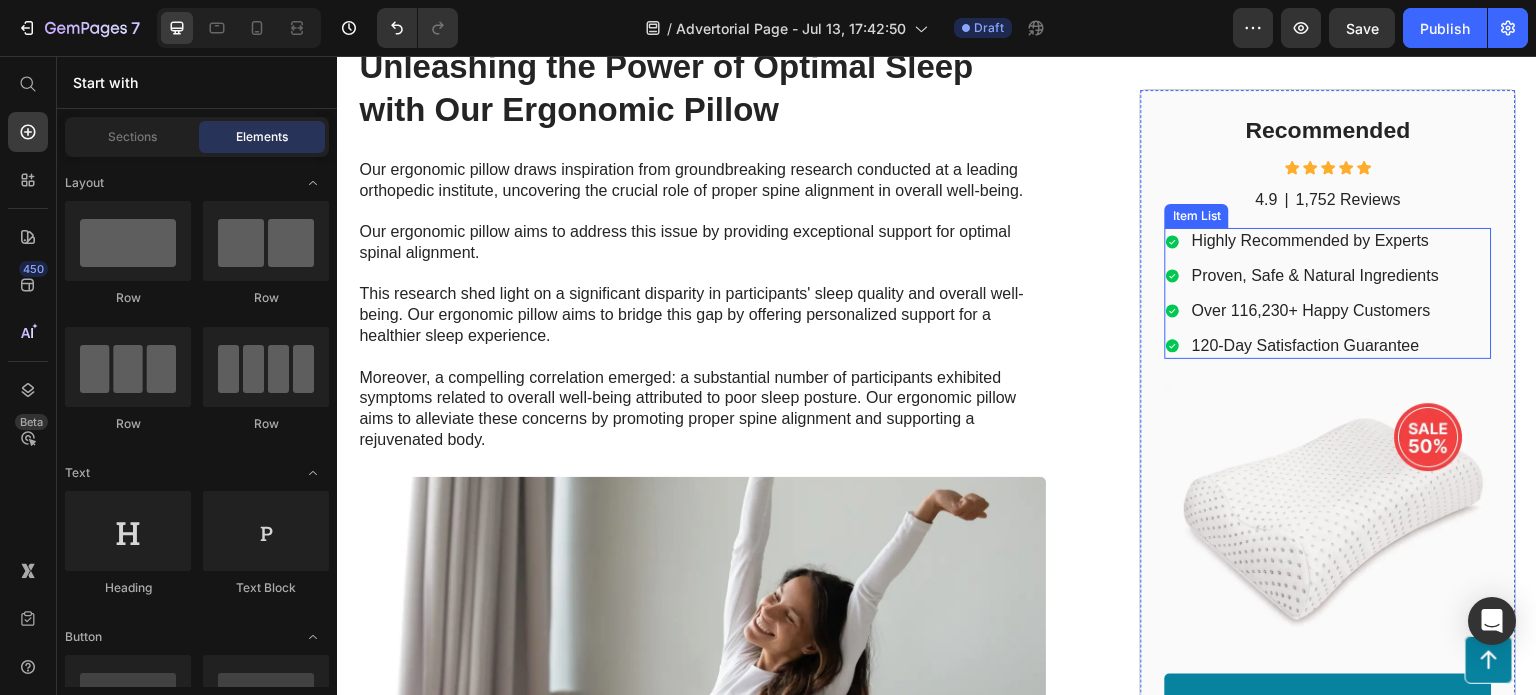 scroll, scrollTop: 2300, scrollLeft: 0, axis: vertical 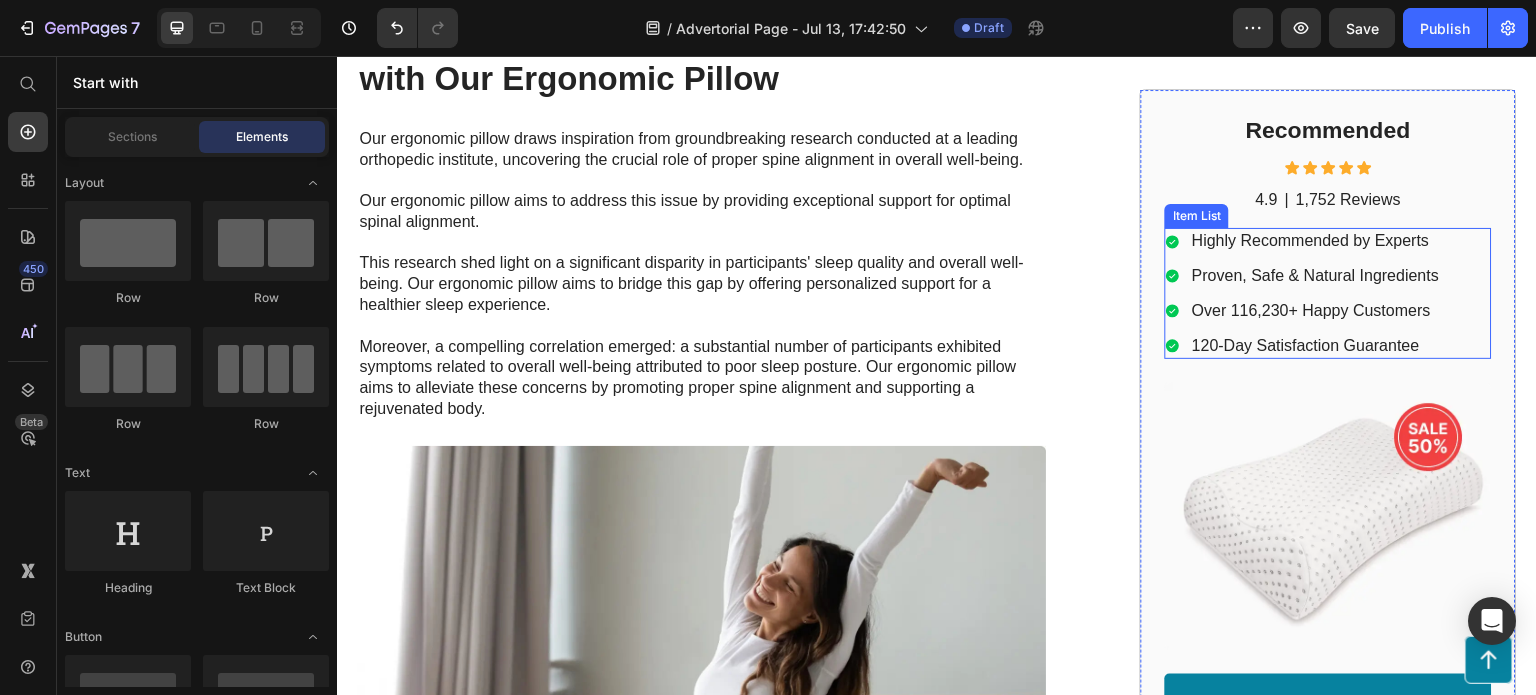 click on "Proven, Safe & Natural Ingredients" at bounding box center [1315, 276] 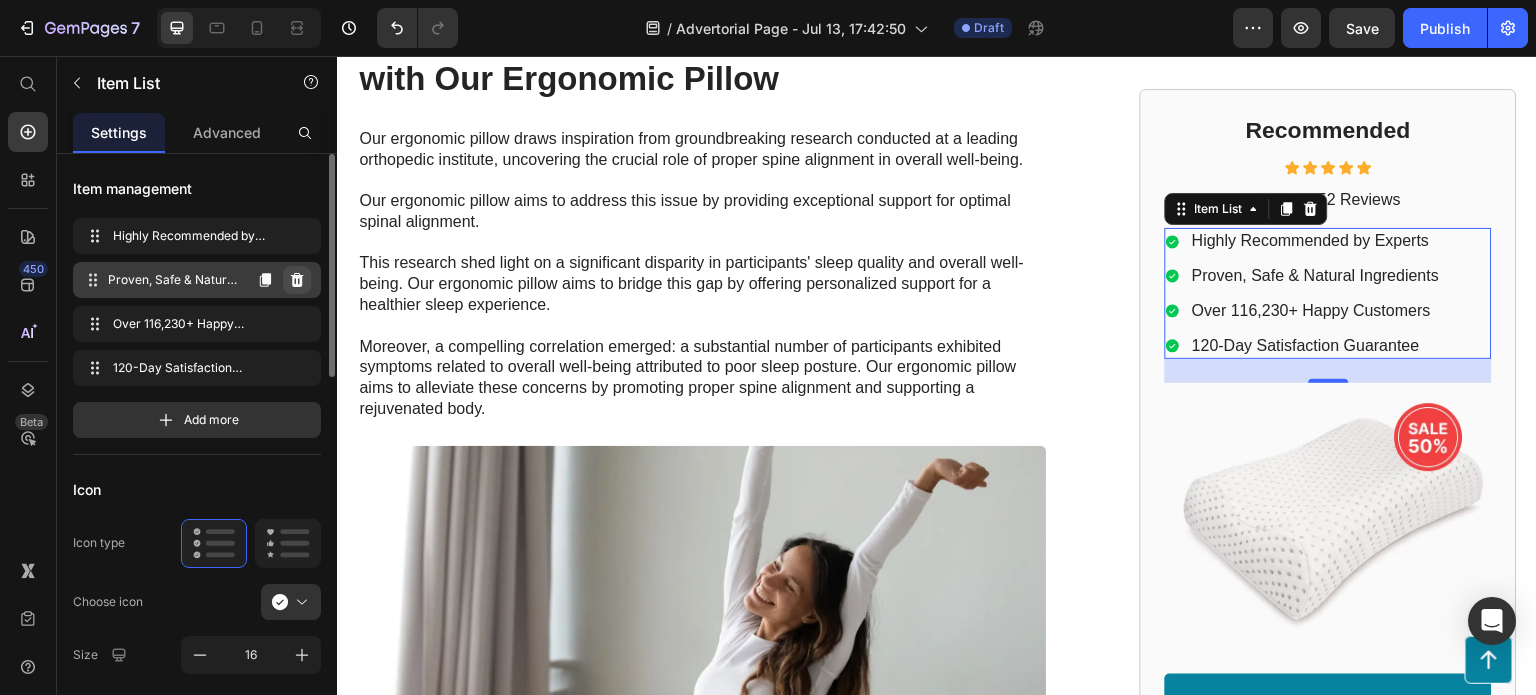 click 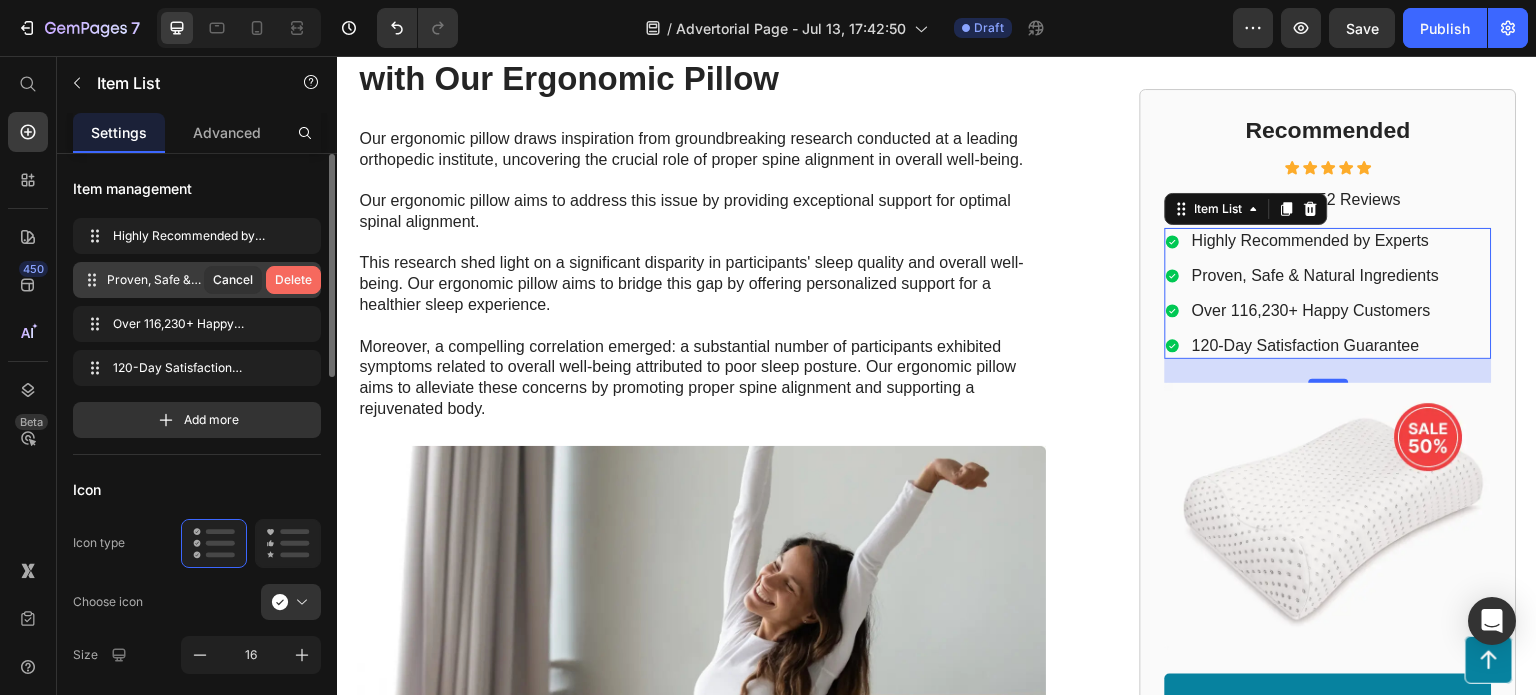 click on "Delete" at bounding box center [293, 280] 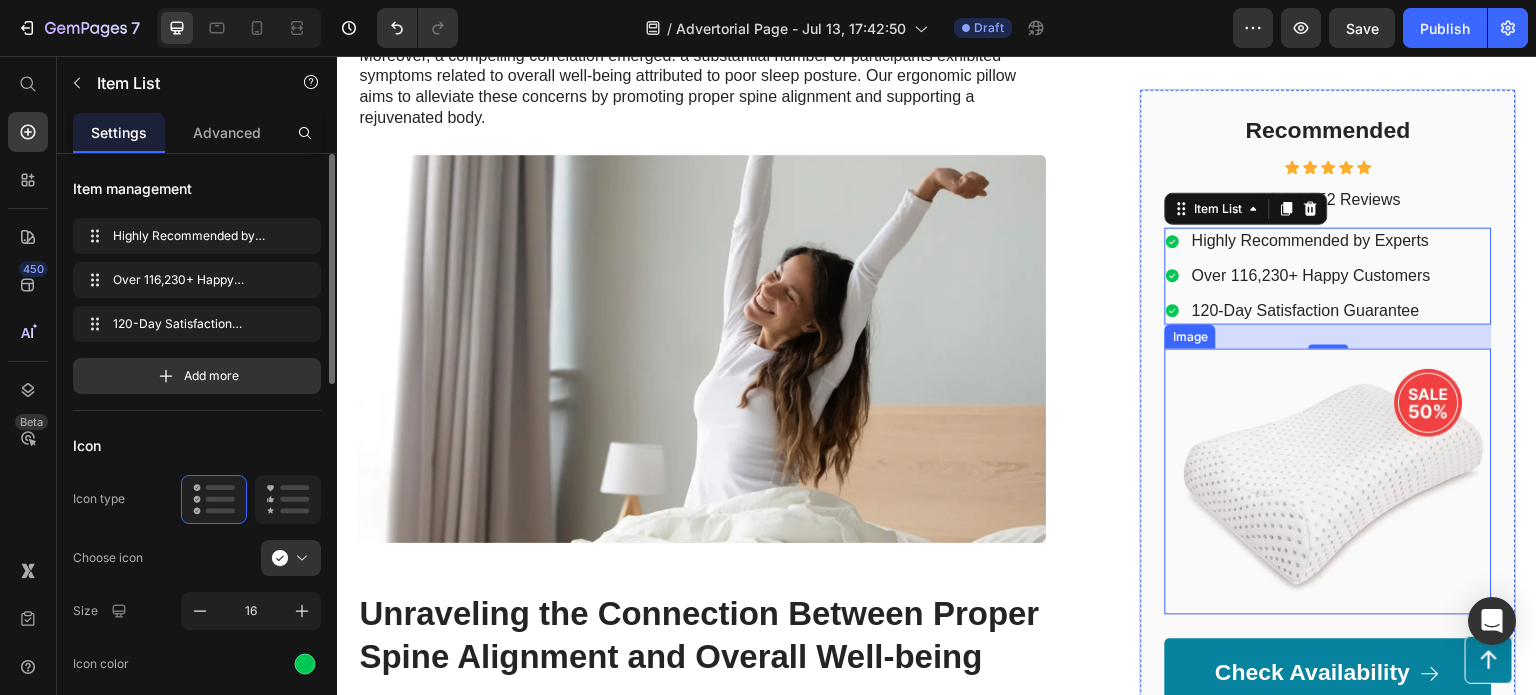scroll, scrollTop: 2600, scrollLeft: 0, axis: vertical 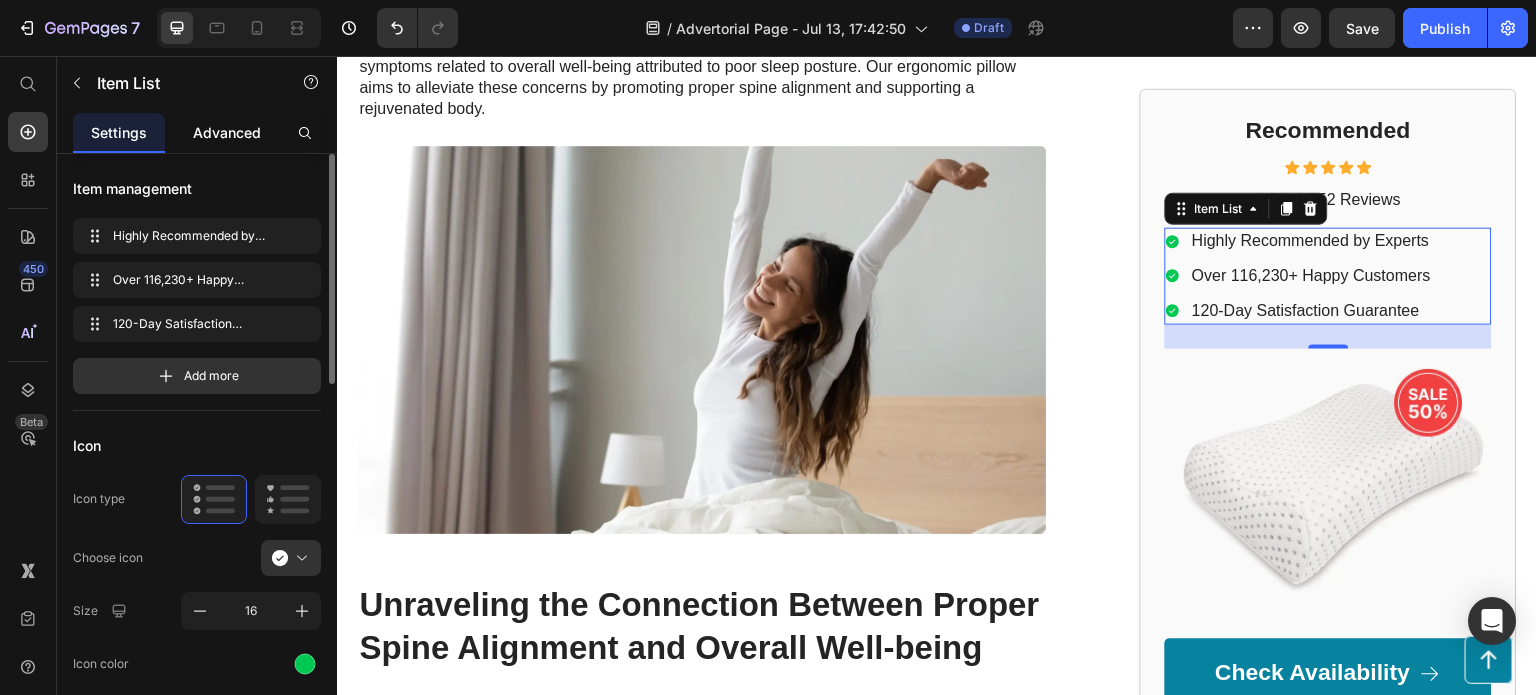 click on "Advanced" at bounding box center (227, 132) 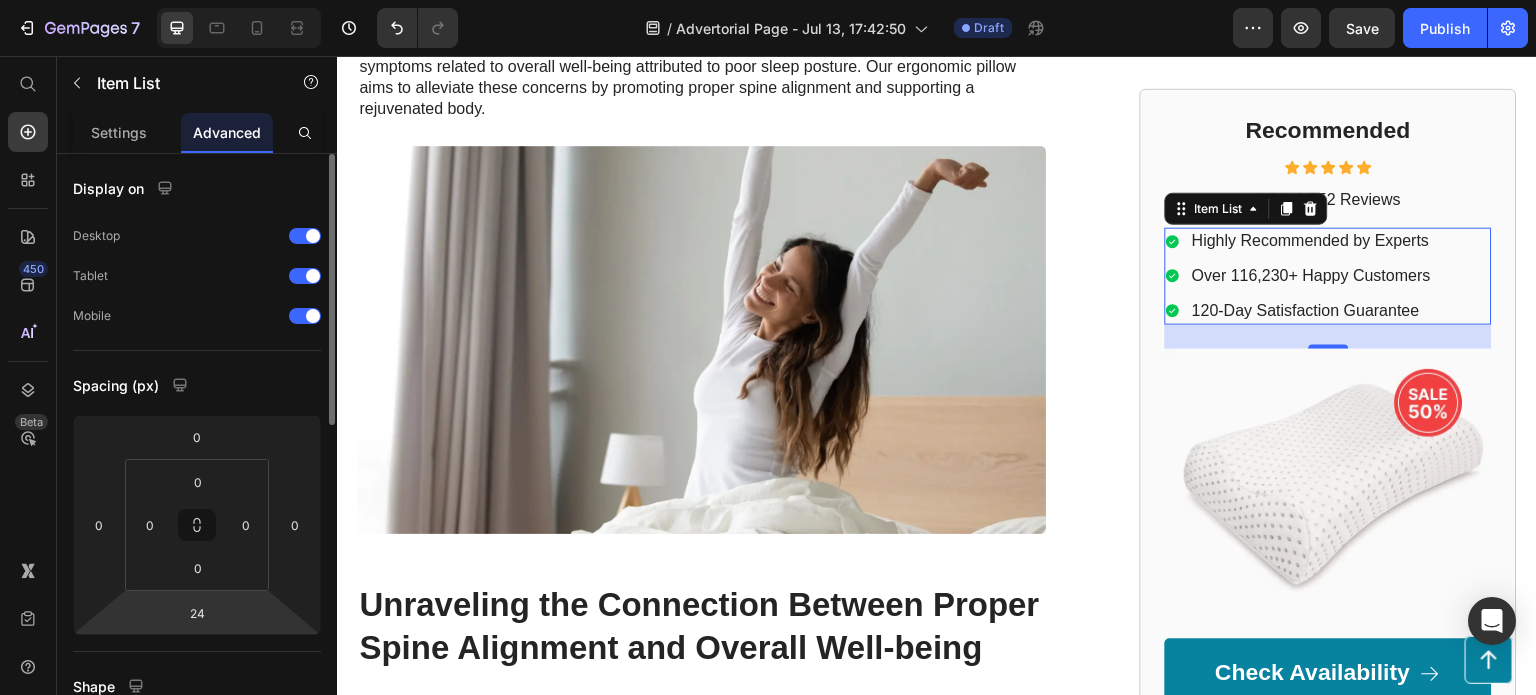 click on "7  Version history  /  Advertorial Page - Jul 13, 17:42:50 Draft Preview  Save   Publish  450 Beta Start with Sections Elements Hero Section Product Detail Brands Trusted Badges Guarantee Product Breakdown How to use Testimonials Compare Bundle FAQs Social Proof Brand Story Product List Collection Blog List Contact Sticky Add to Cart Custom Footer Browse Library 450 Layout
Row
Row
Row
Row Text
Heading
Text Block Button
Button
Button
Sticky Back to top Media
Image" at bounding box center (768, 0) 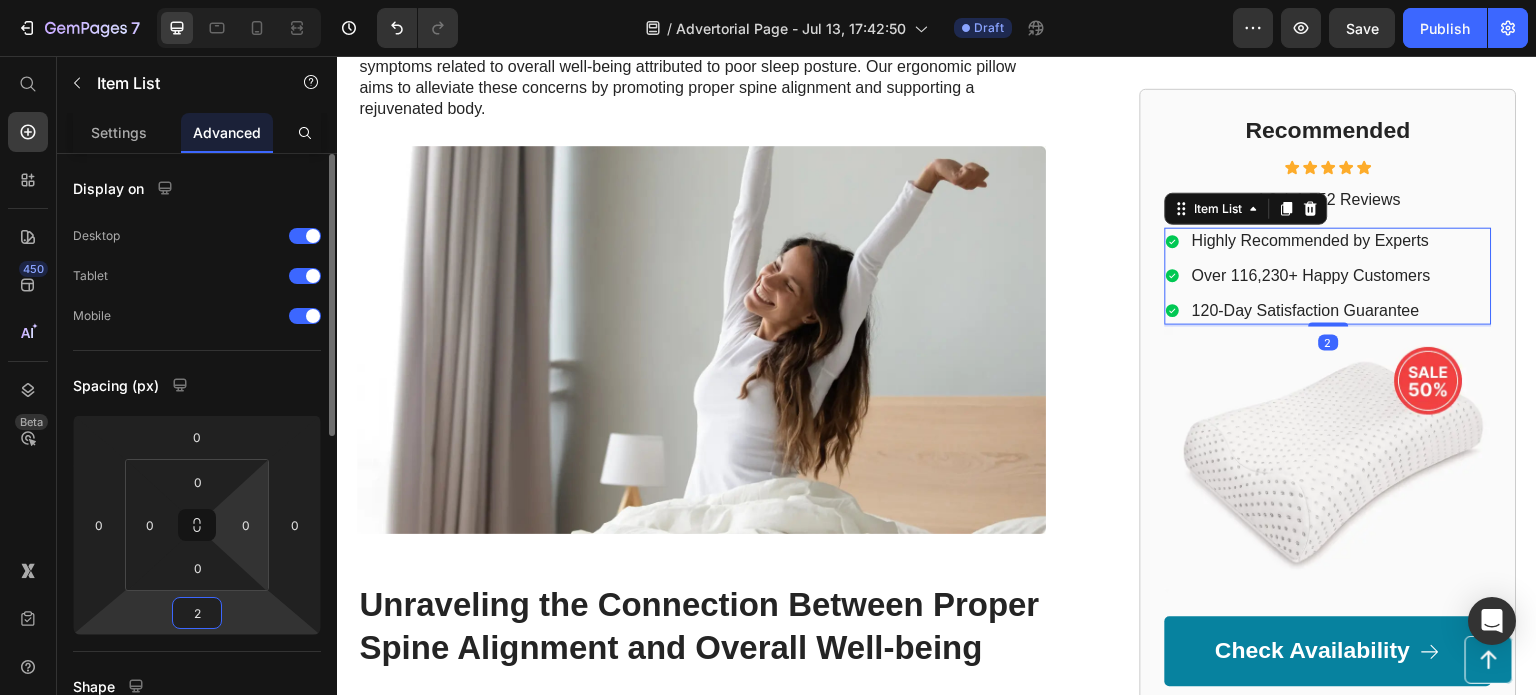 type on "20" 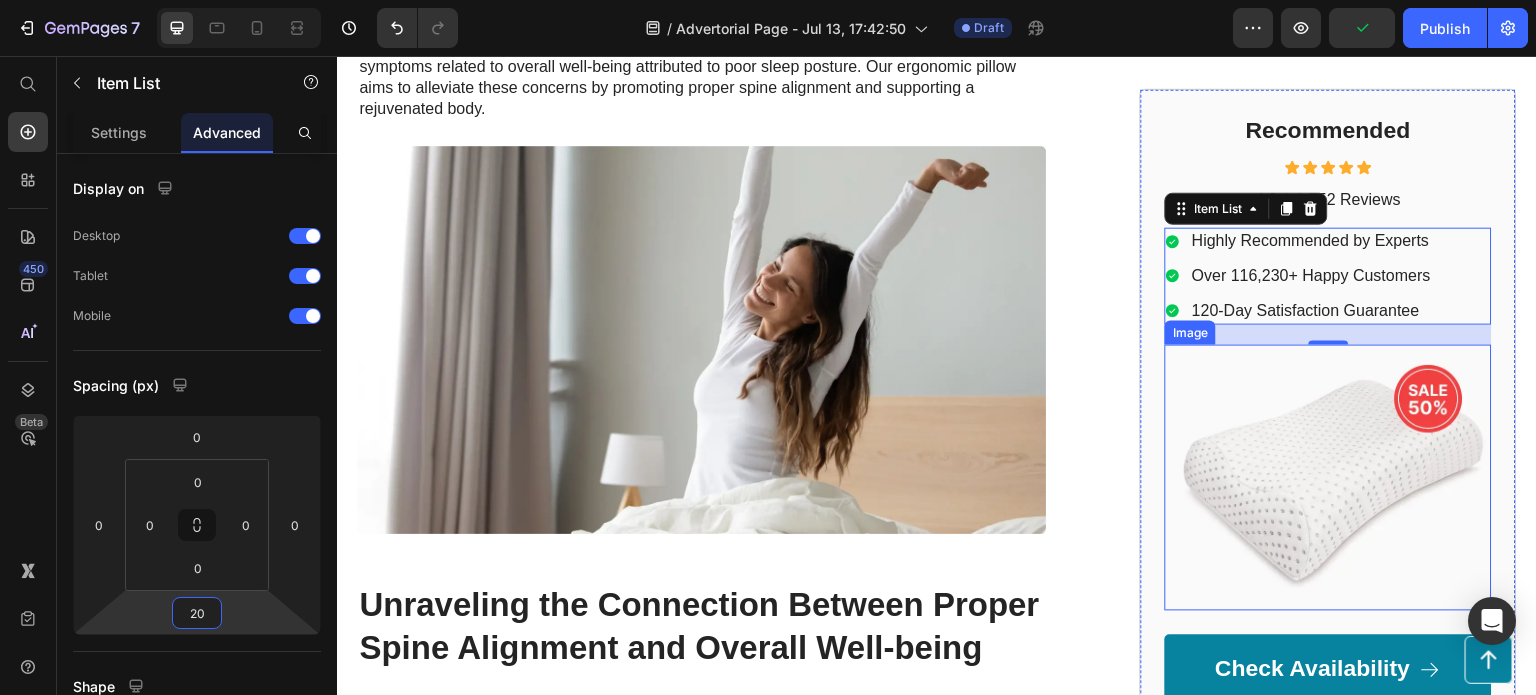 click at bounding box center (1328, 477) 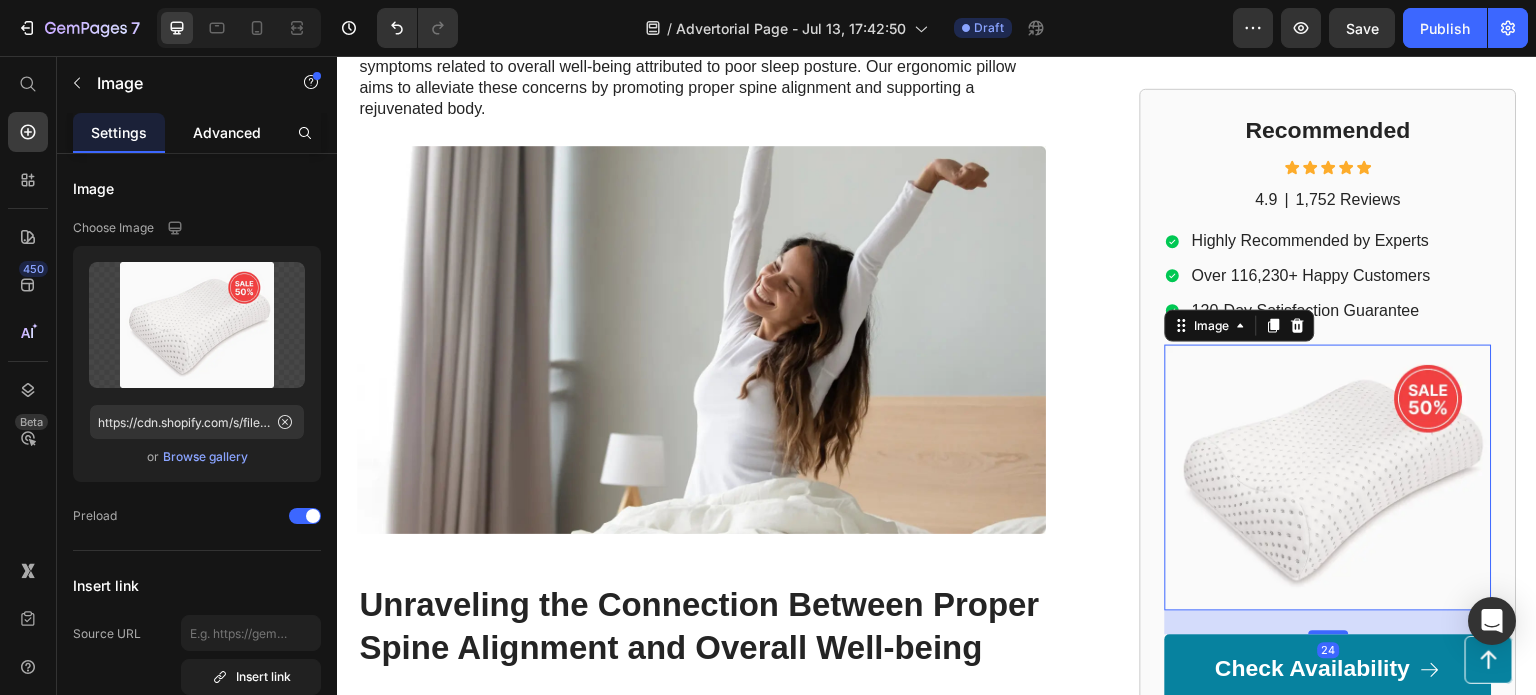 click on "Advanced" at bounding box center (227, 132) 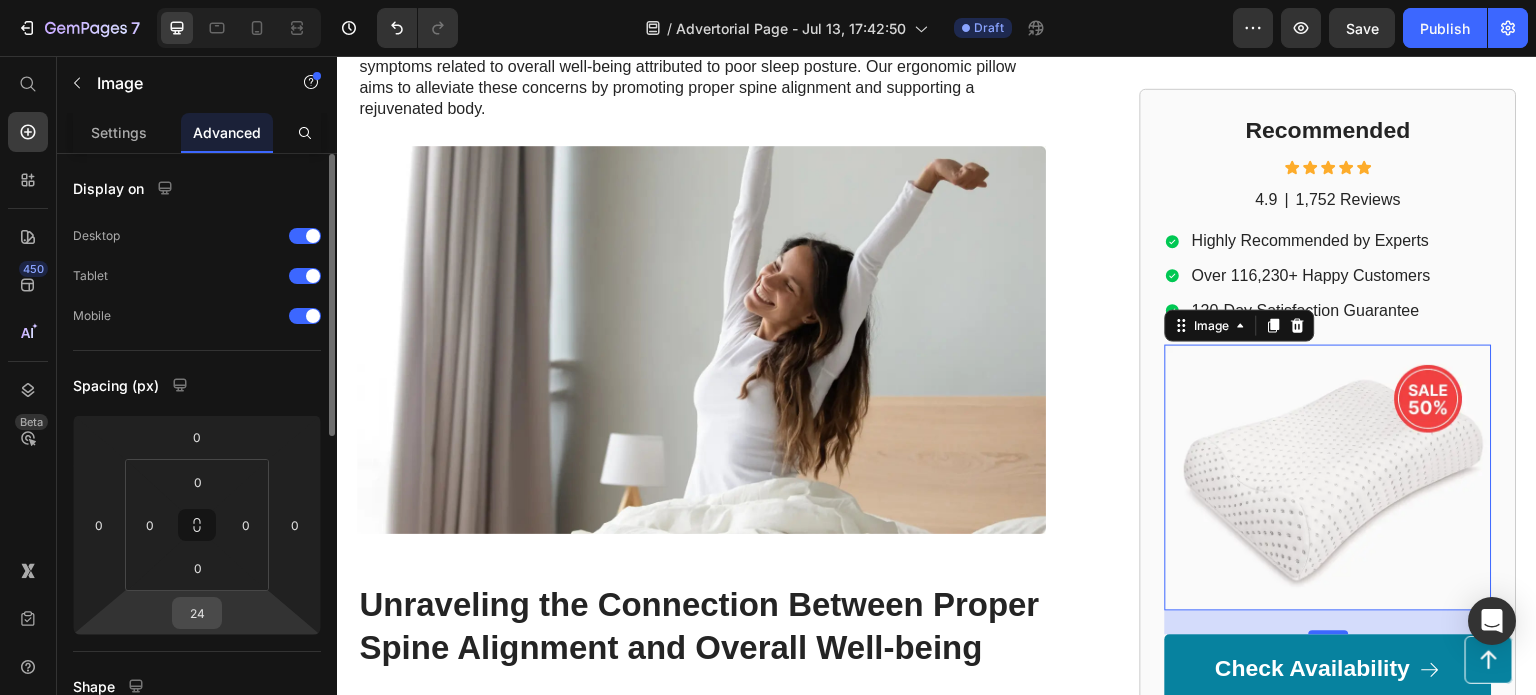 click on "24" at bounding box center [197, 613] 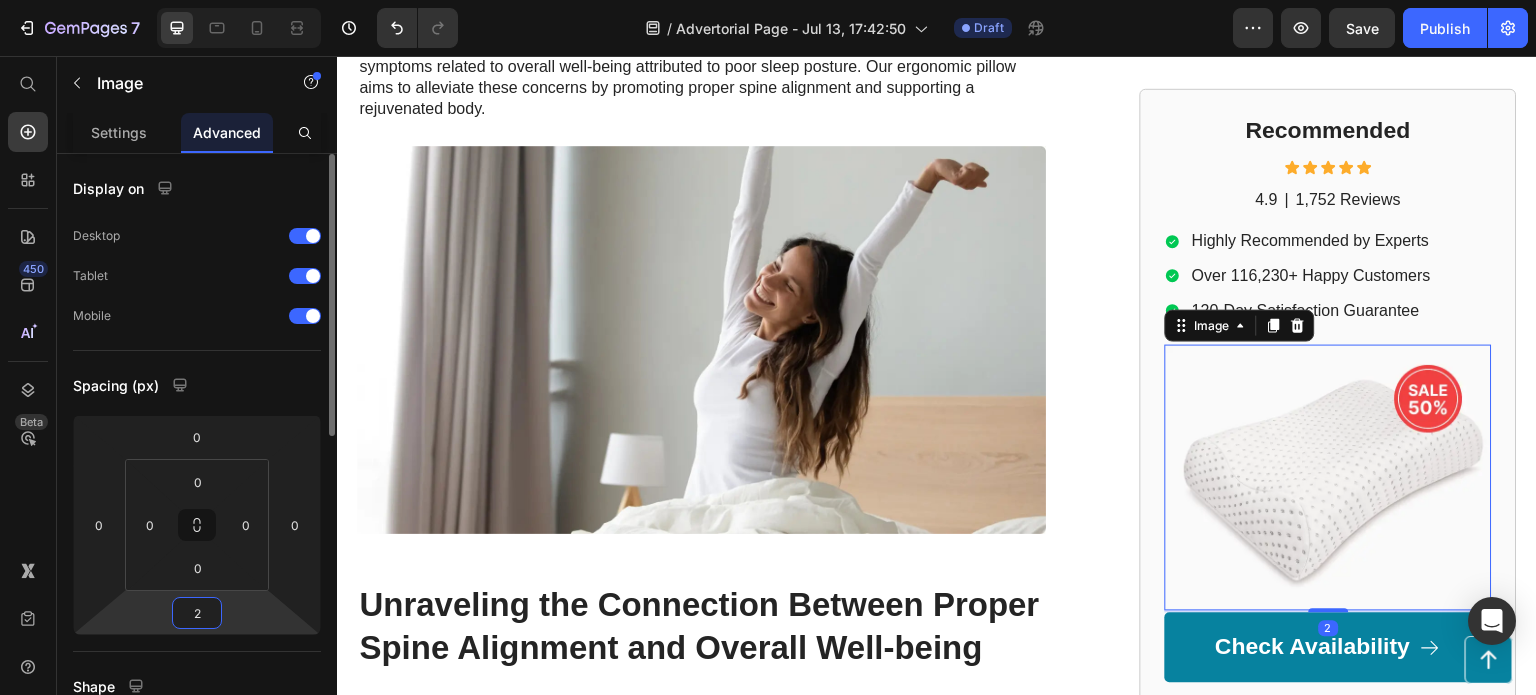 type on "20" 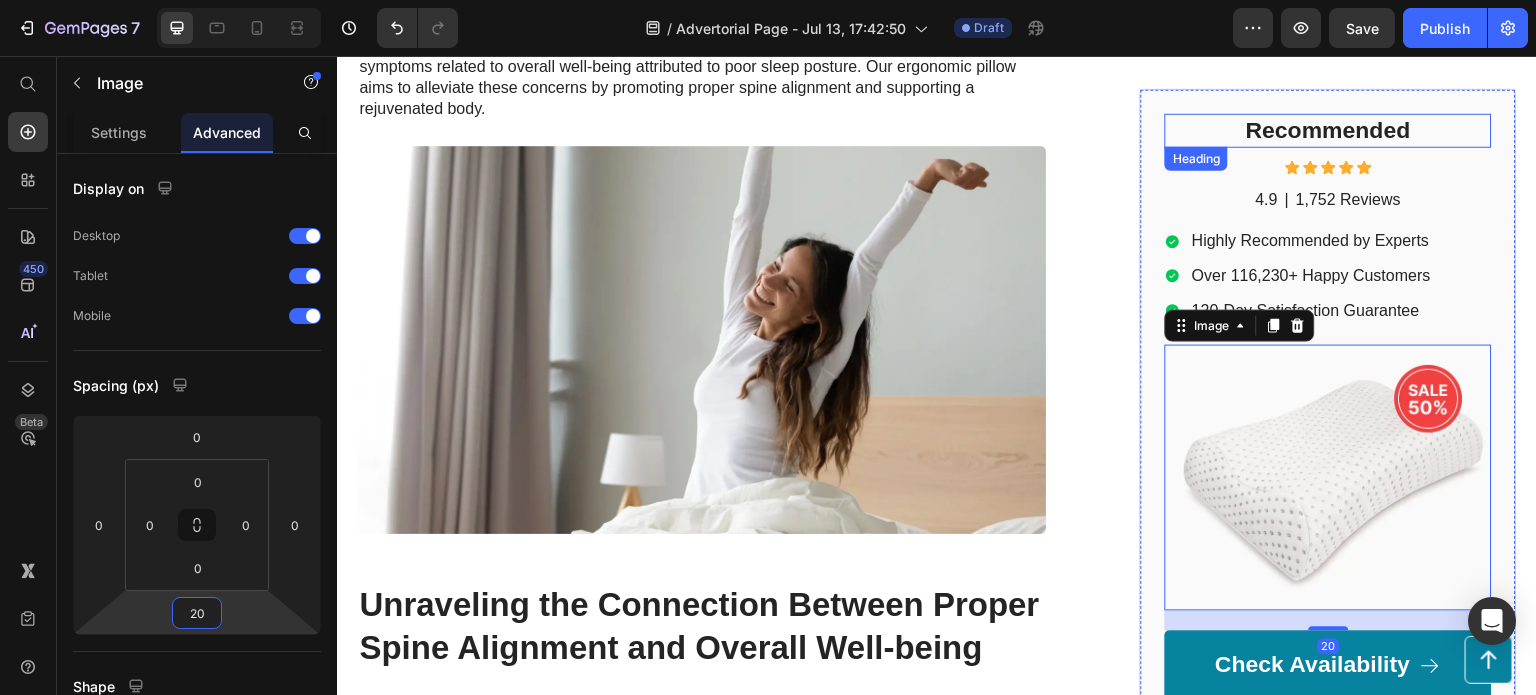 click on "Recommended" at bounding box center (1328, 130) 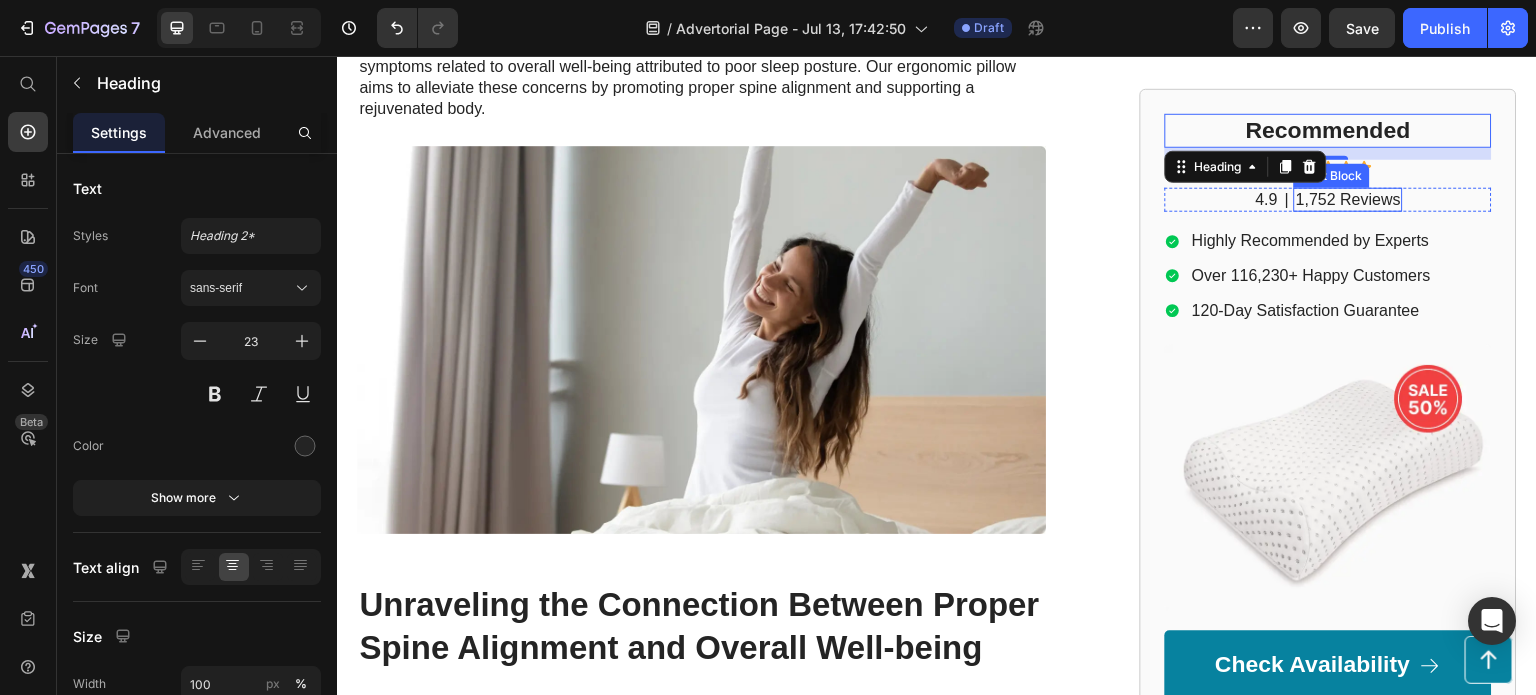 click on "1,752 Reviews" at bounding box center [1348, 199] 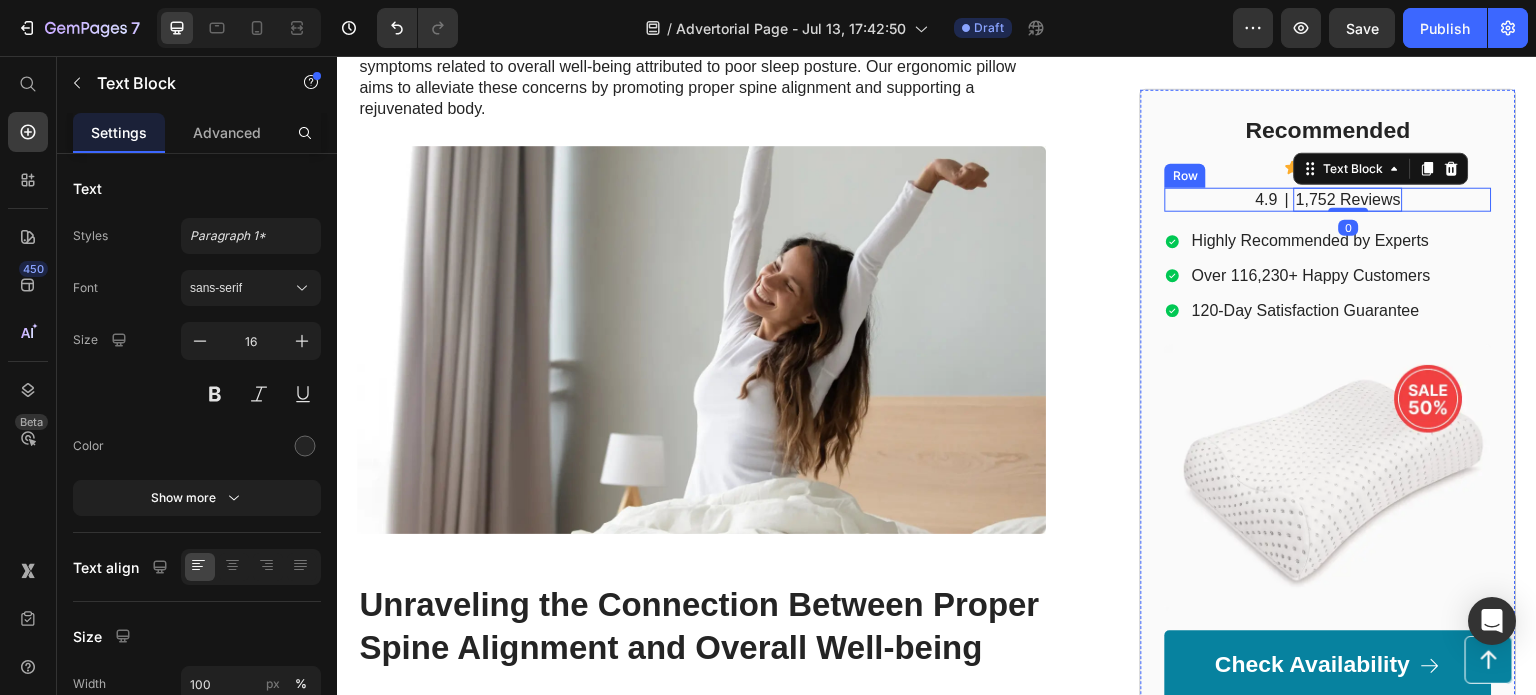 click on "4.9 Text Block | Text Block 1,752 Reviews Text Block   0 Row" at bounding box center [1328, 199] 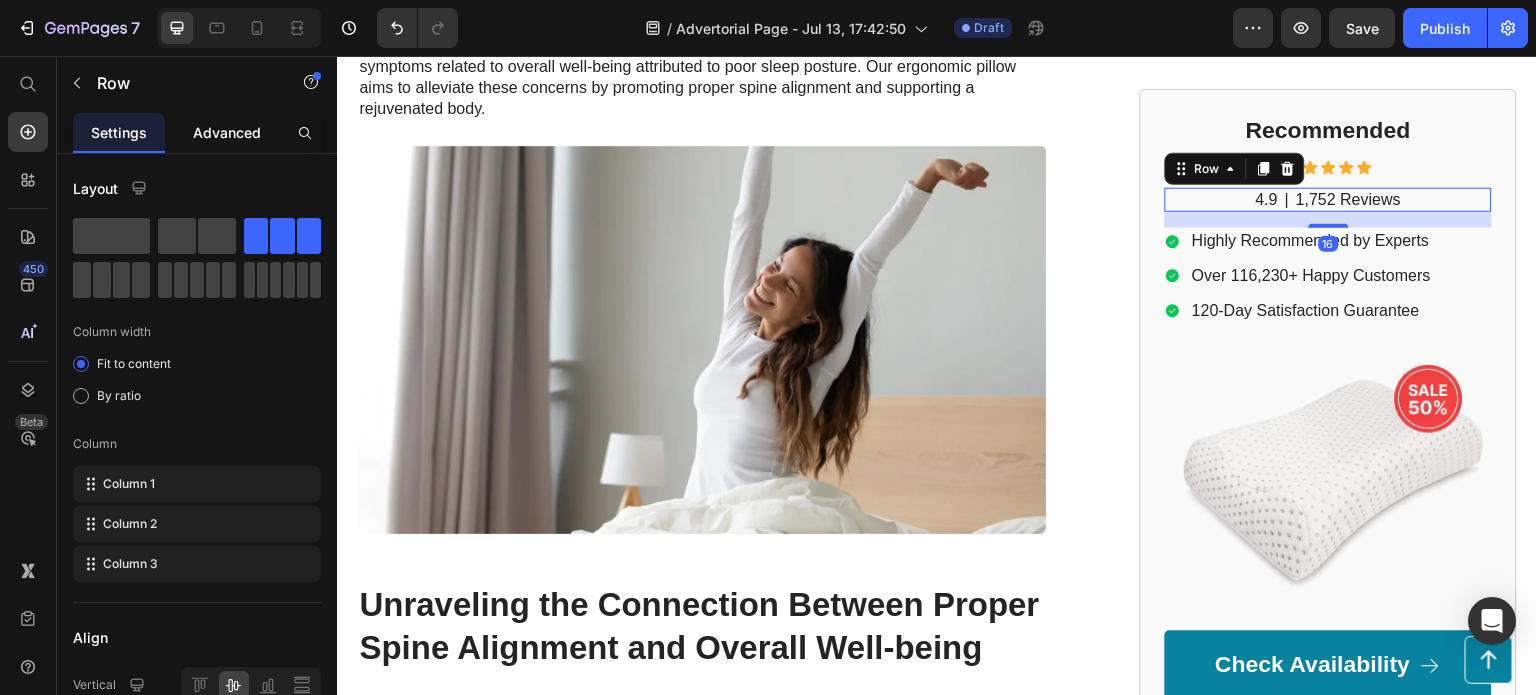 click on "Advanced" 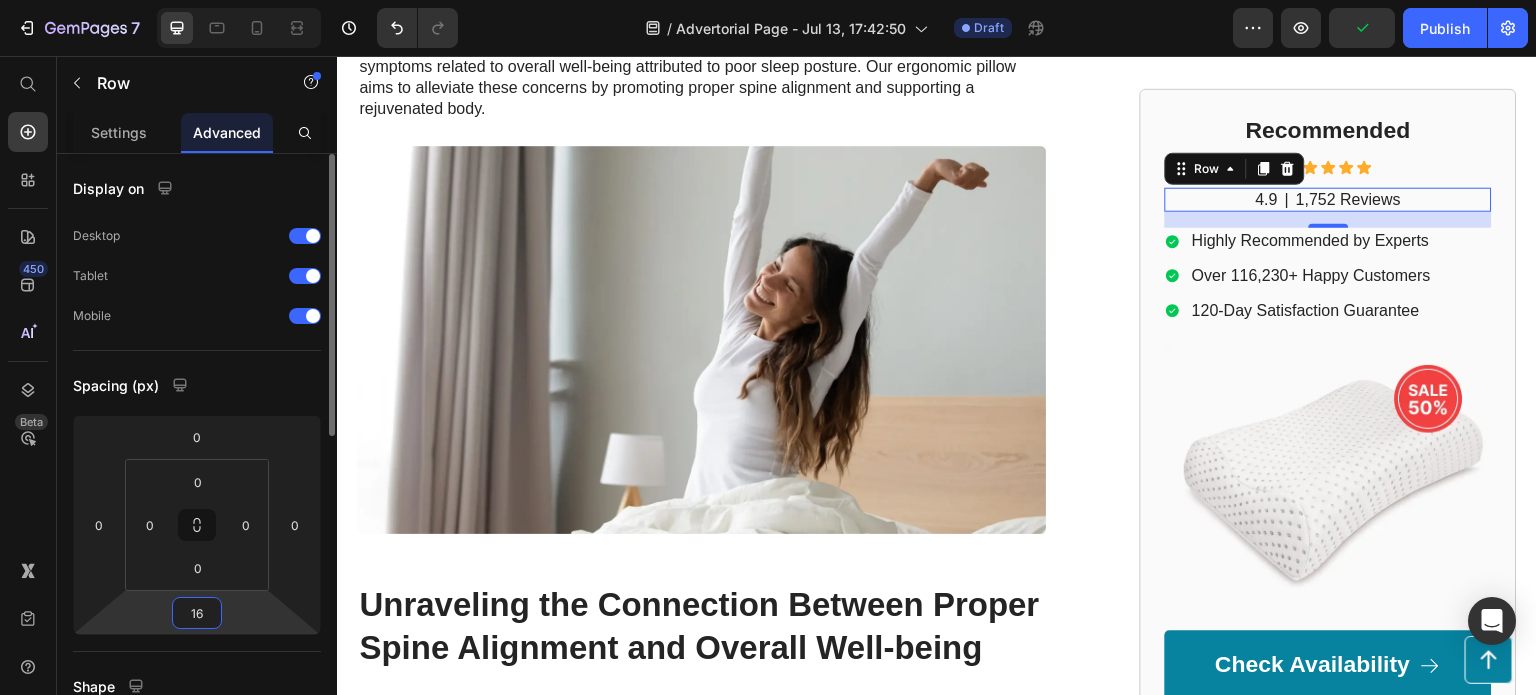 click on "16" at bounding box center (197, 613) 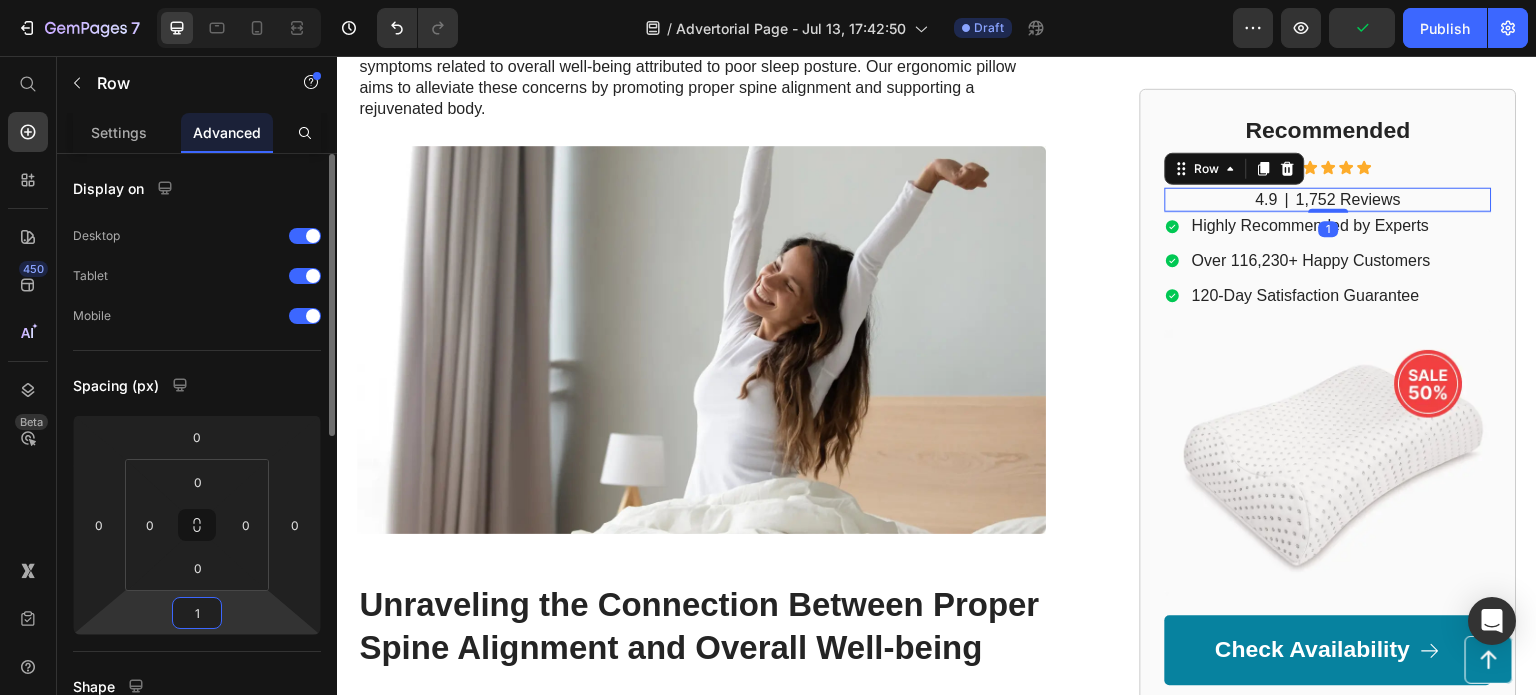 type on "12" 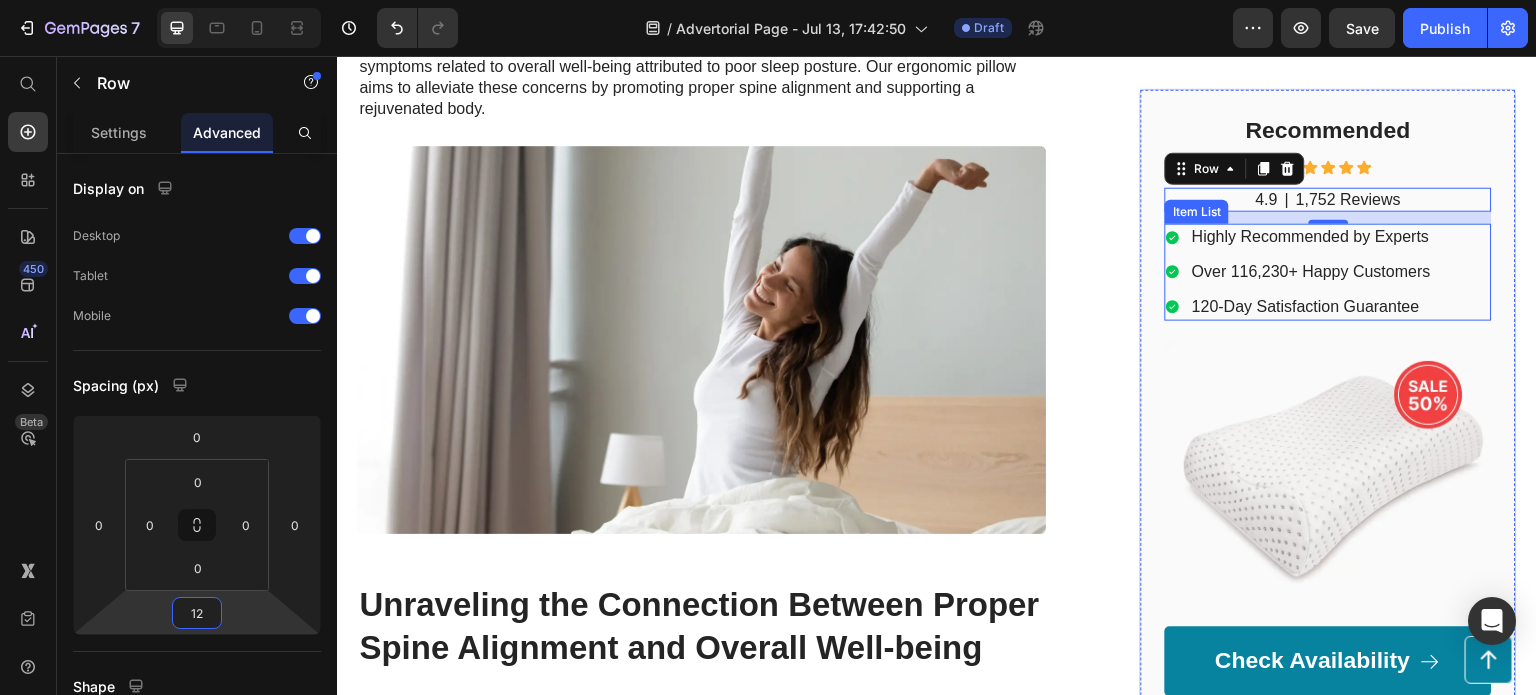 click on "120-Day Satisfaction Guarantee" at bounding box center [1311, 306] 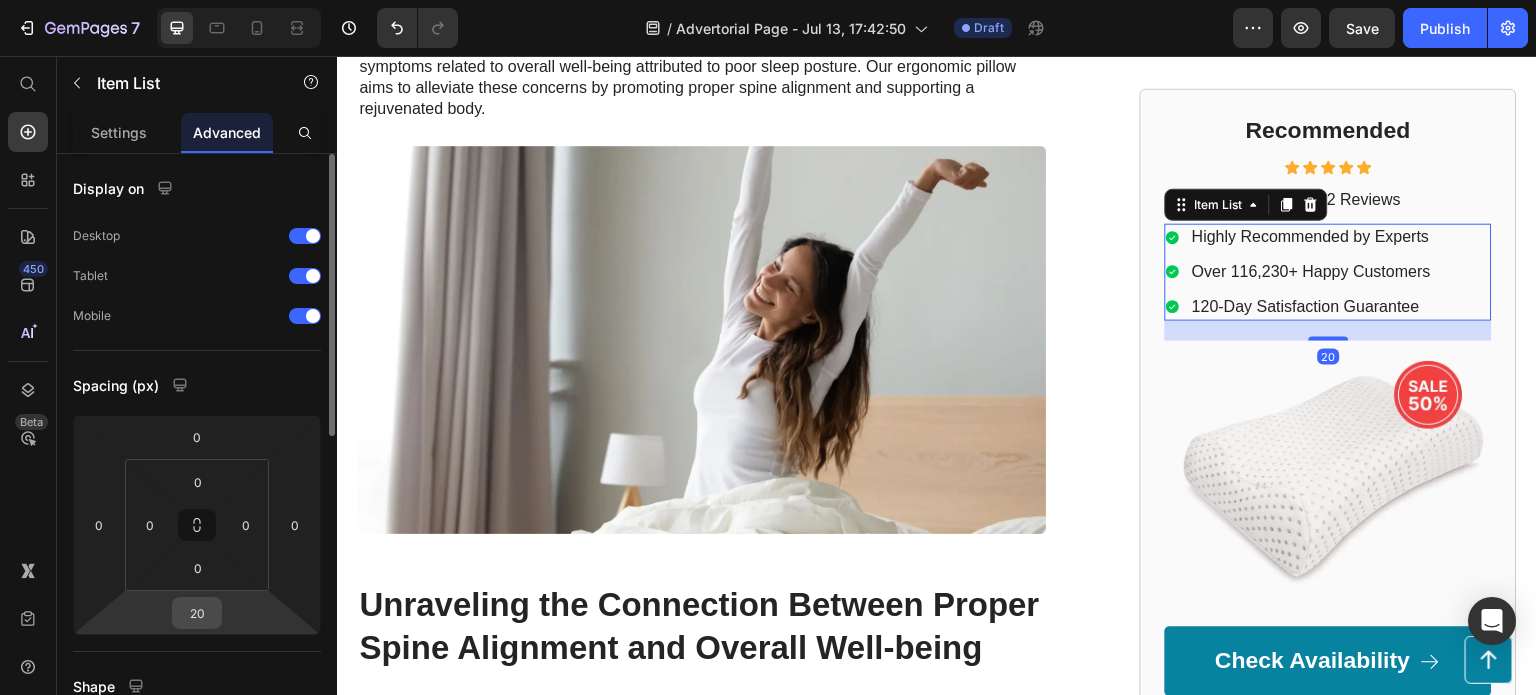 click on "20" at bounding box center [197, 613] 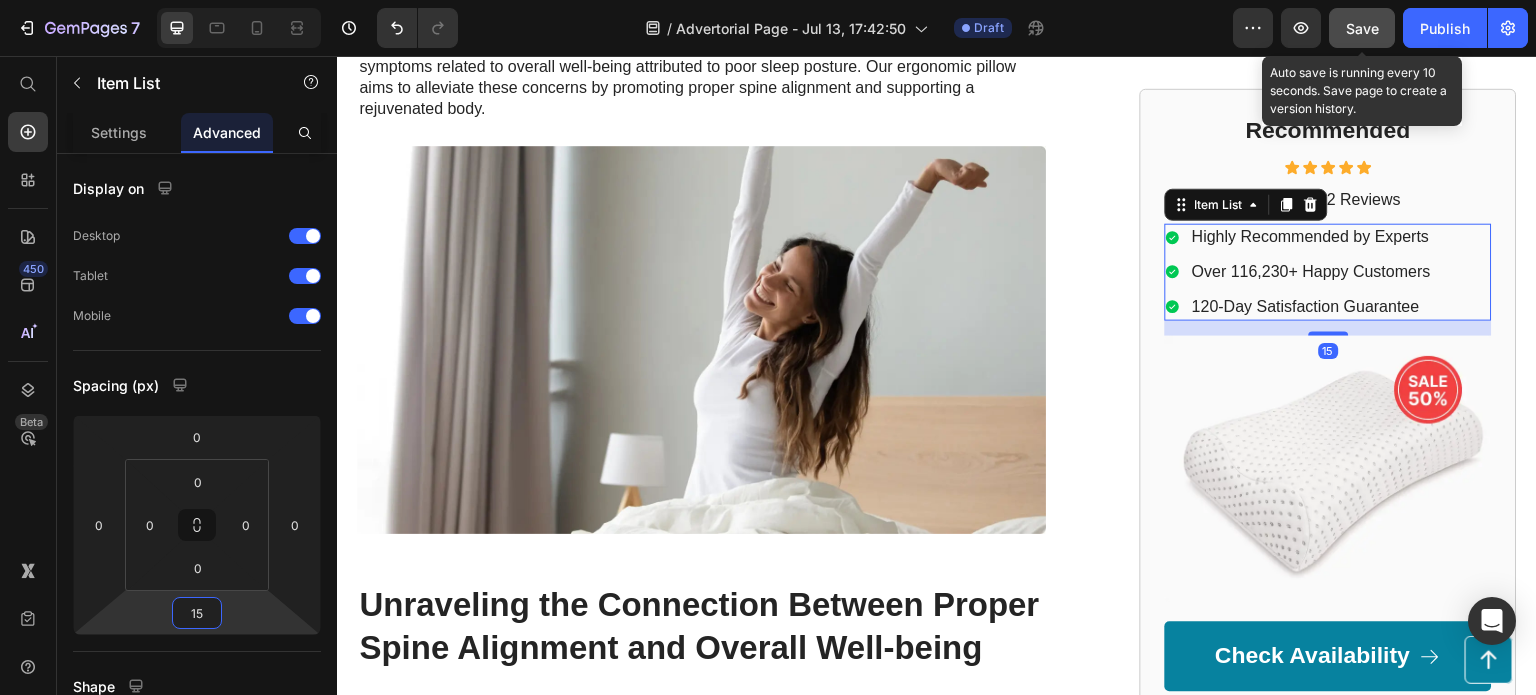type on "15" 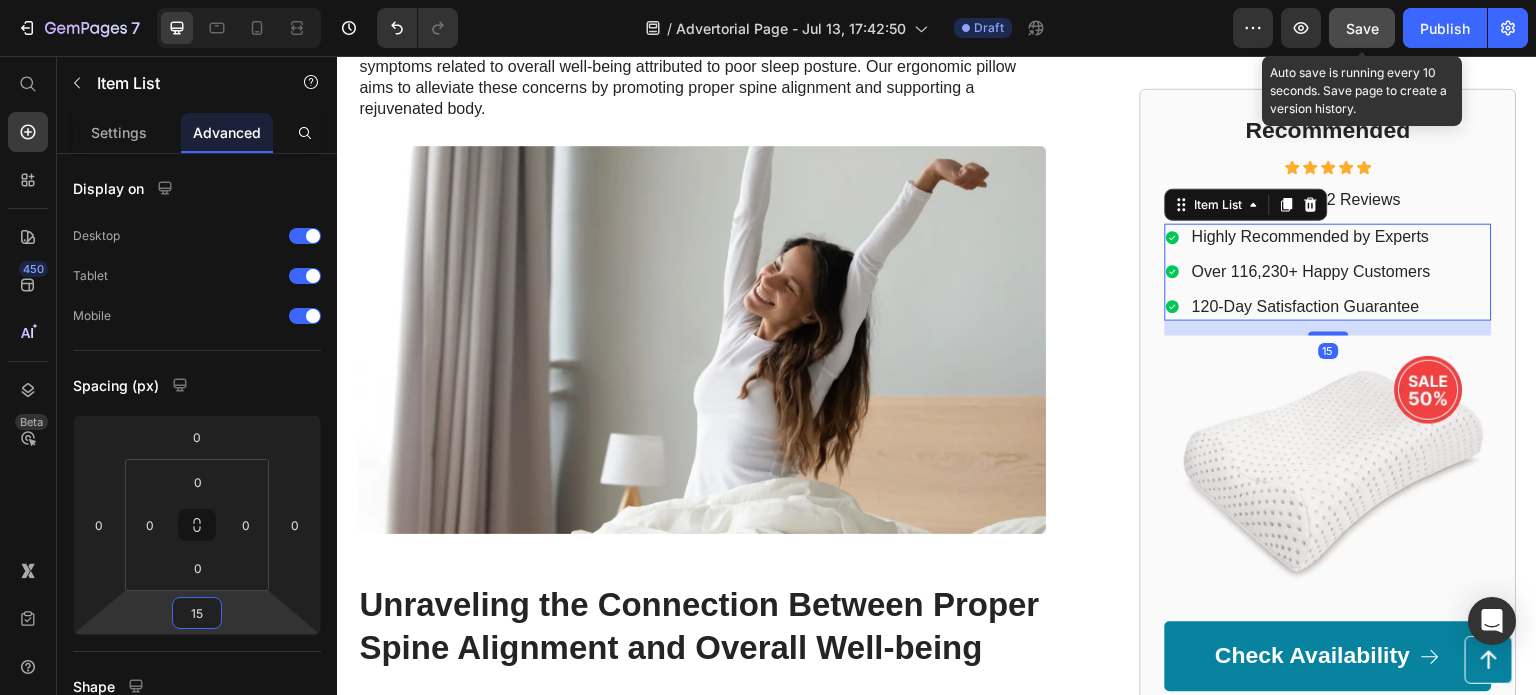 click on "Save" 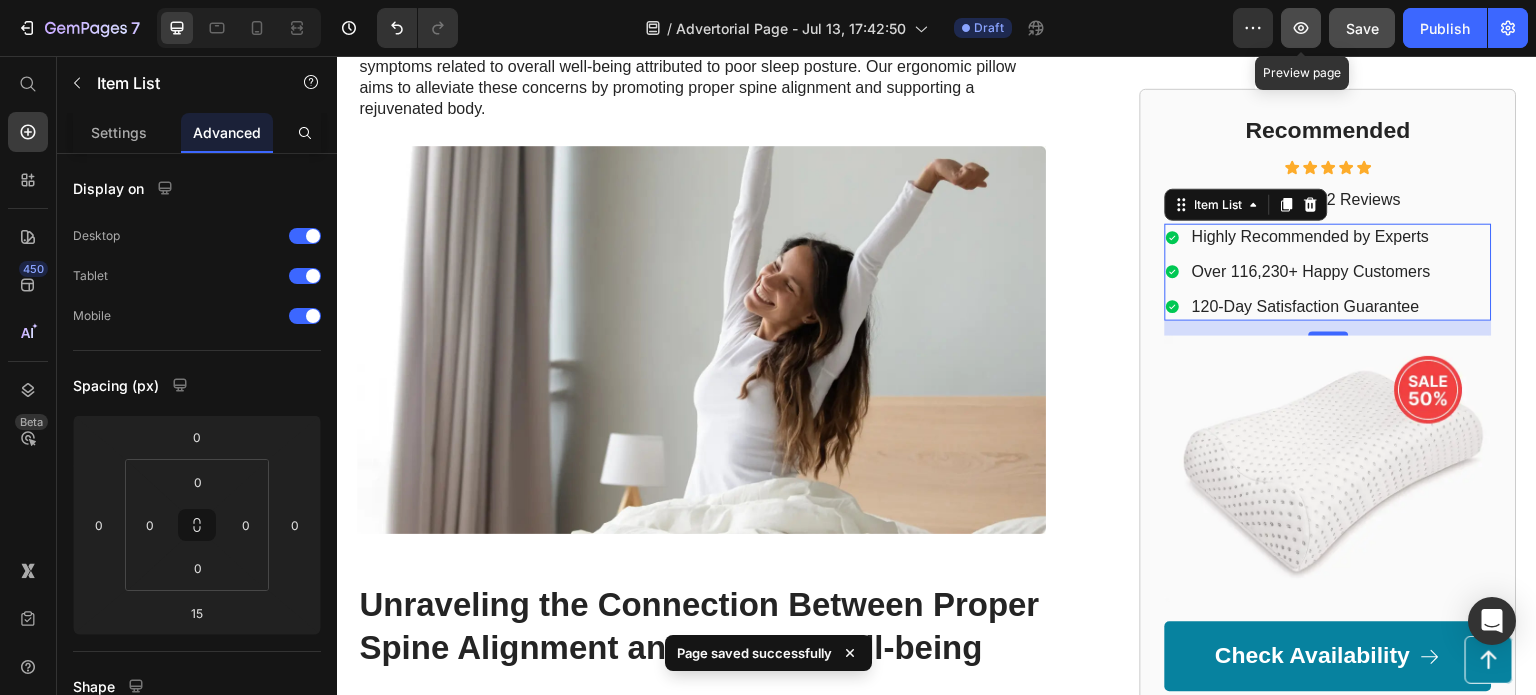 click 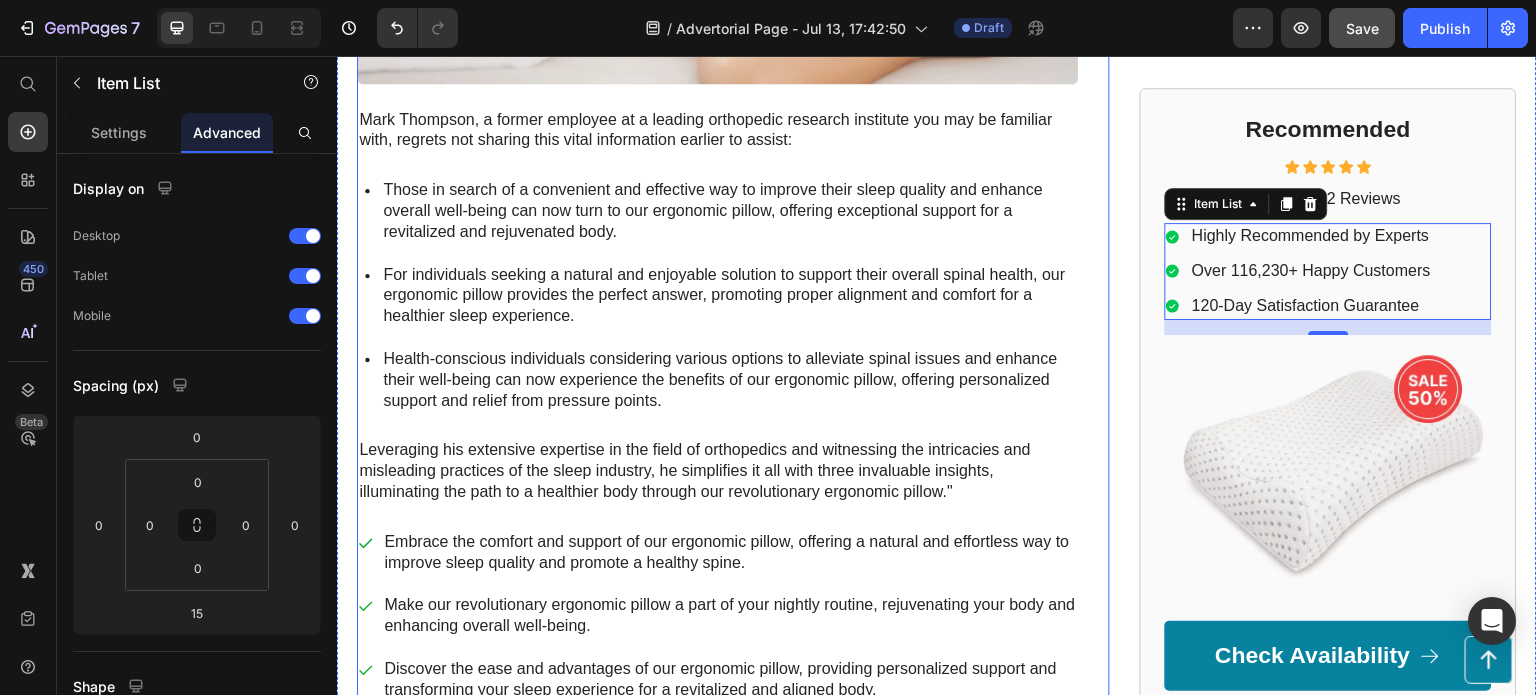 scroll, scrollTop: 300, scrollLeft: 0, axis: vertical 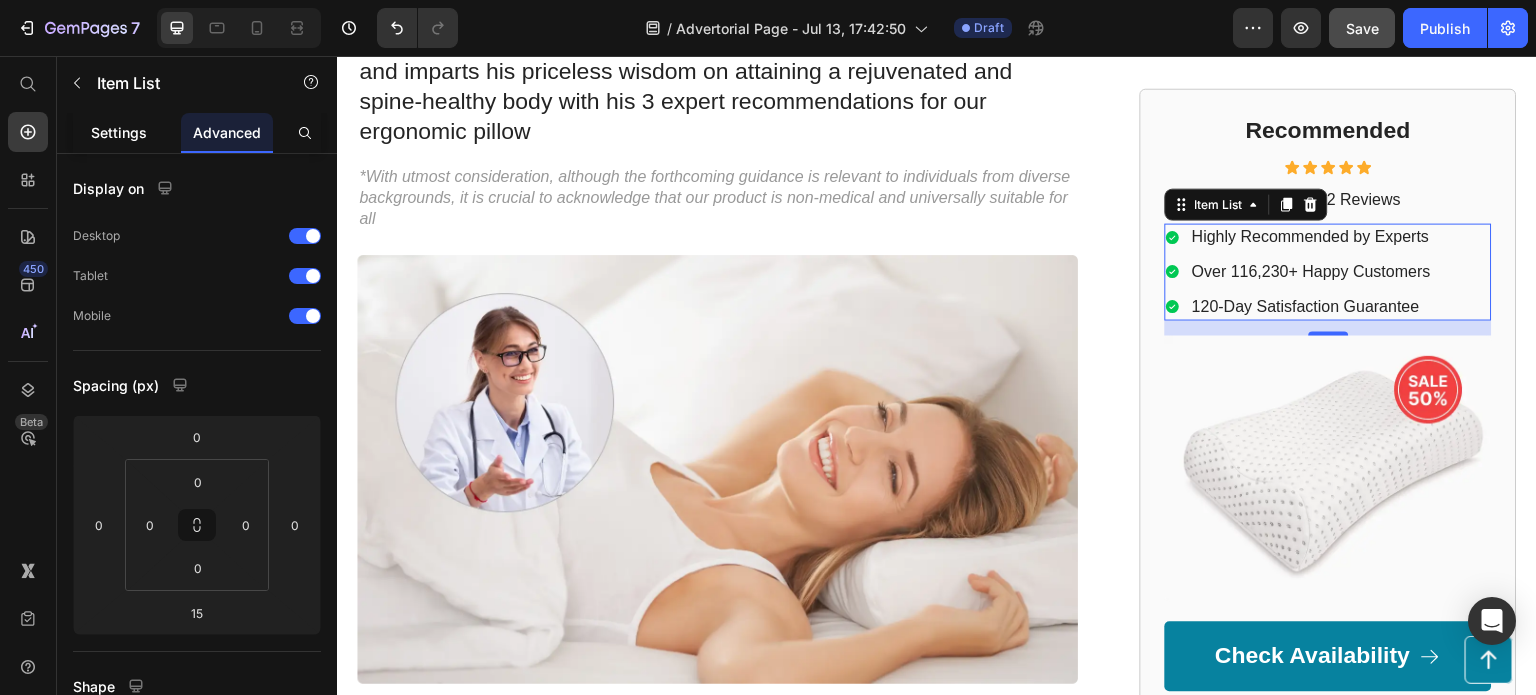 click on "Settings" at bounding box center (119, 132) 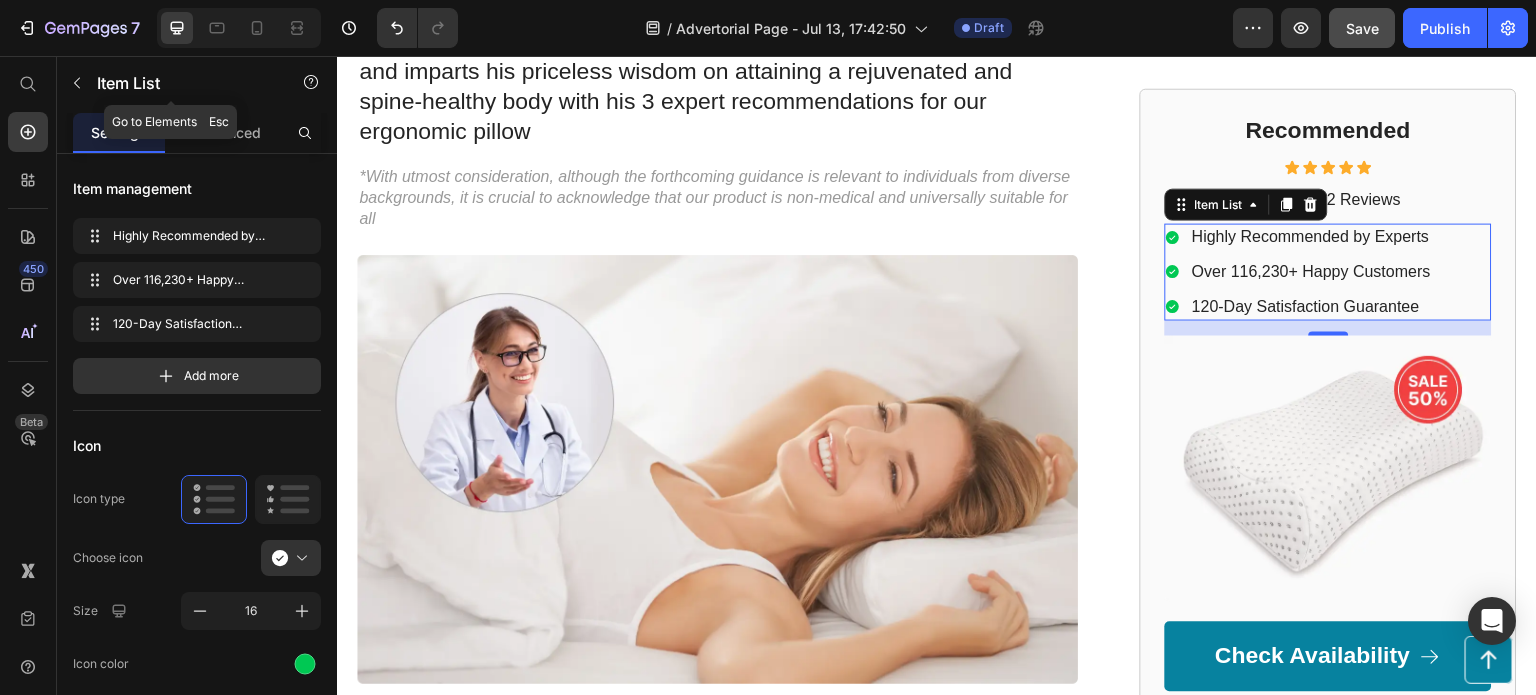 drag, startPoint x: 76, startPoint y: 73, endPoint x: 88, endPoint y: 89, distance: 20 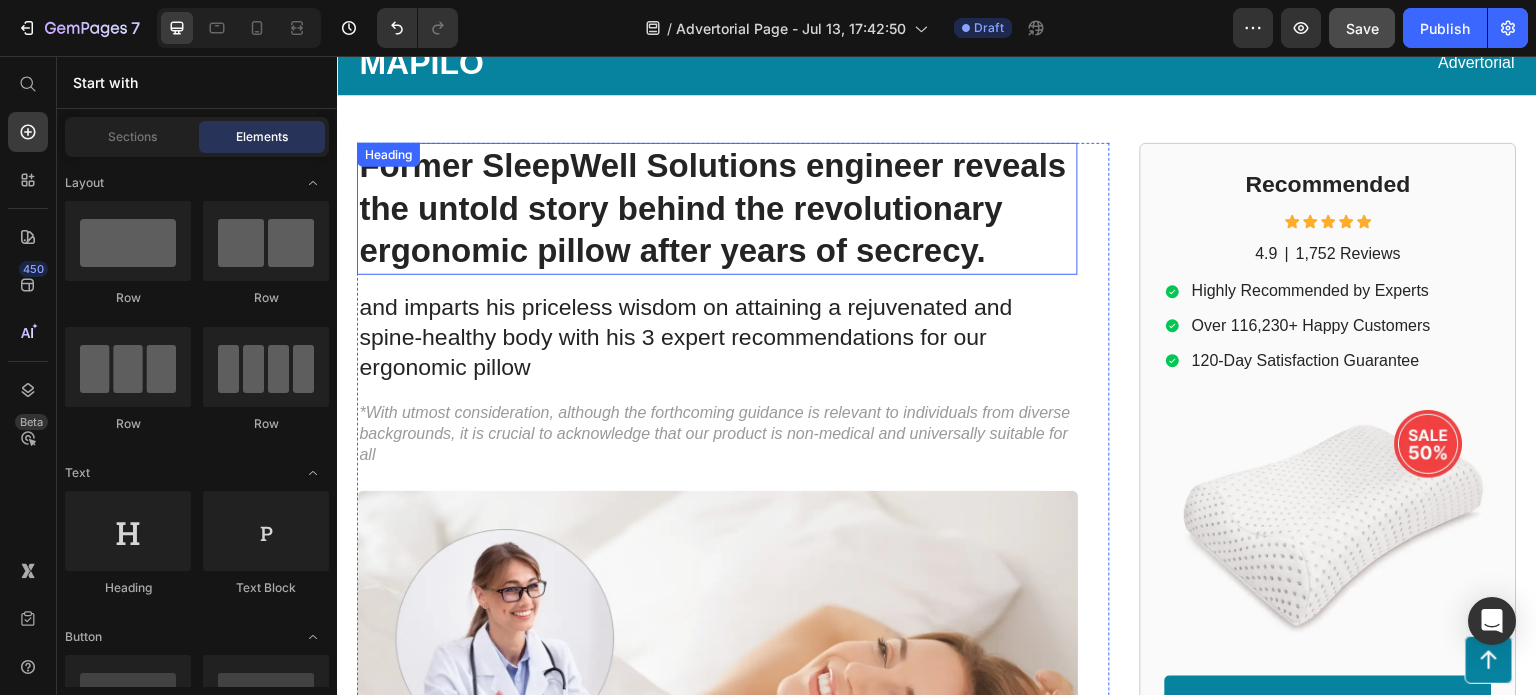 scroll, scrollTop: 200, scrollLeft: 0, axis: vertical 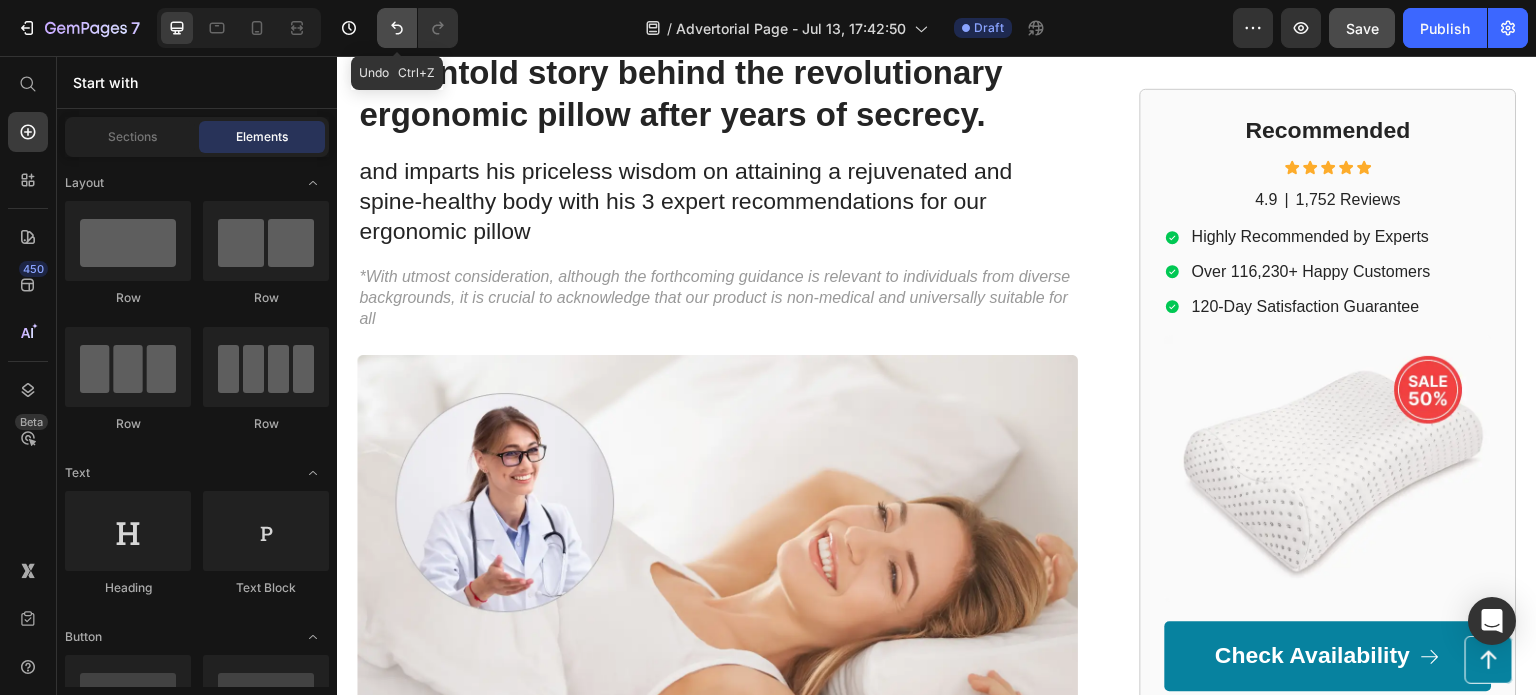 click 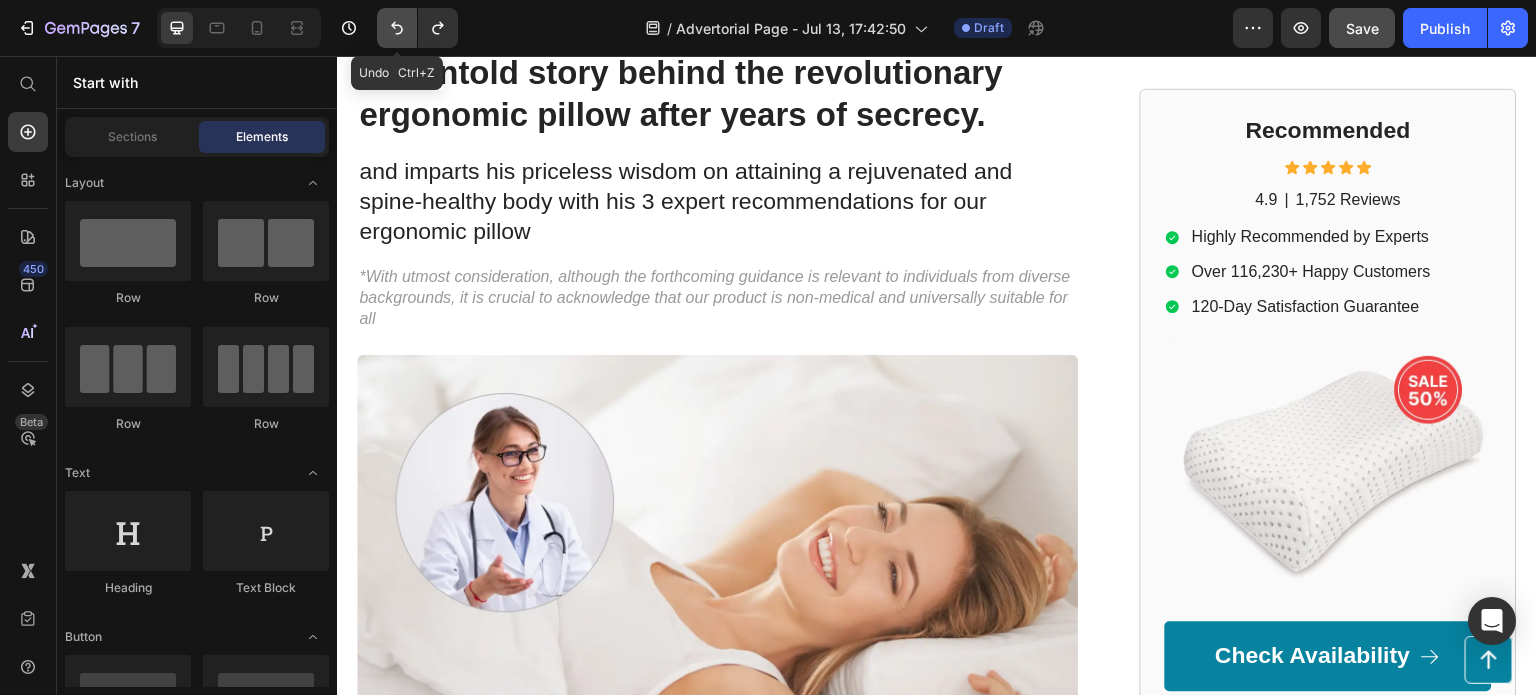 click 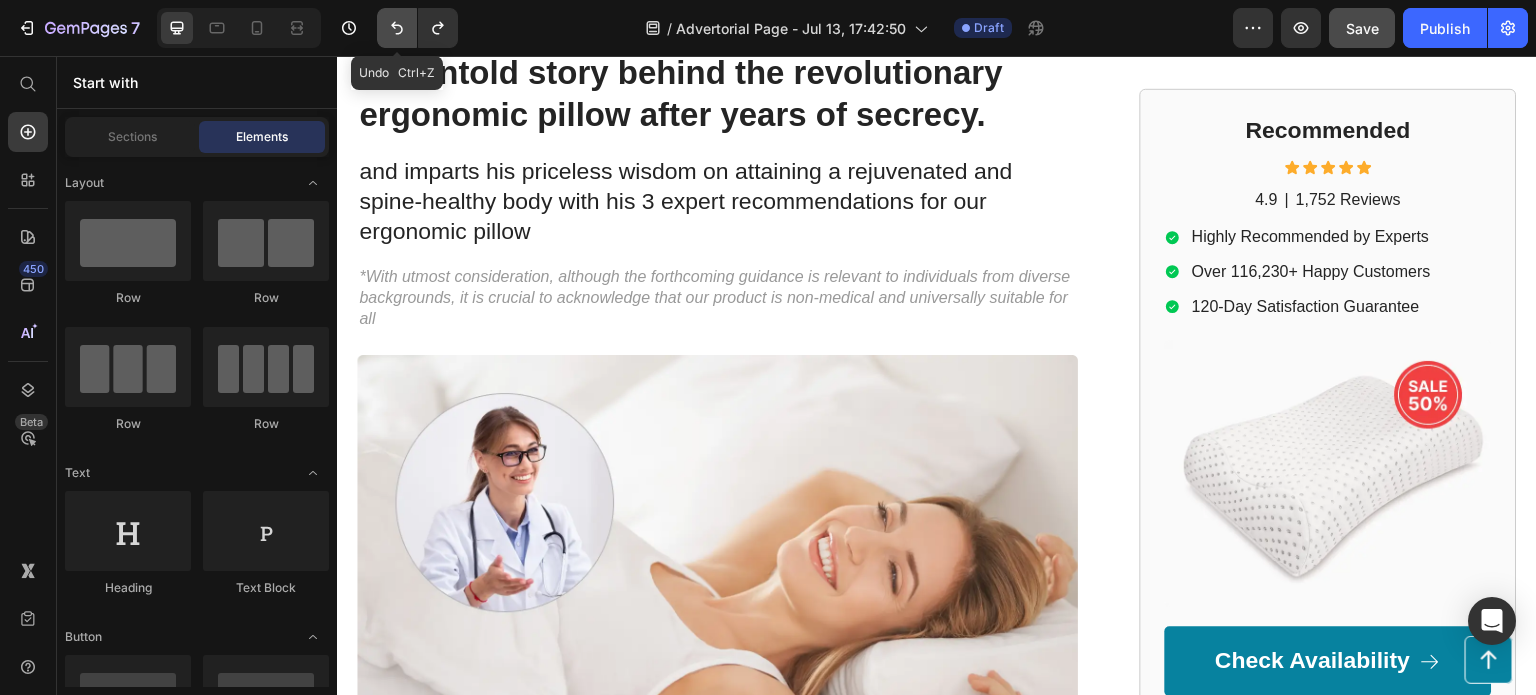 click 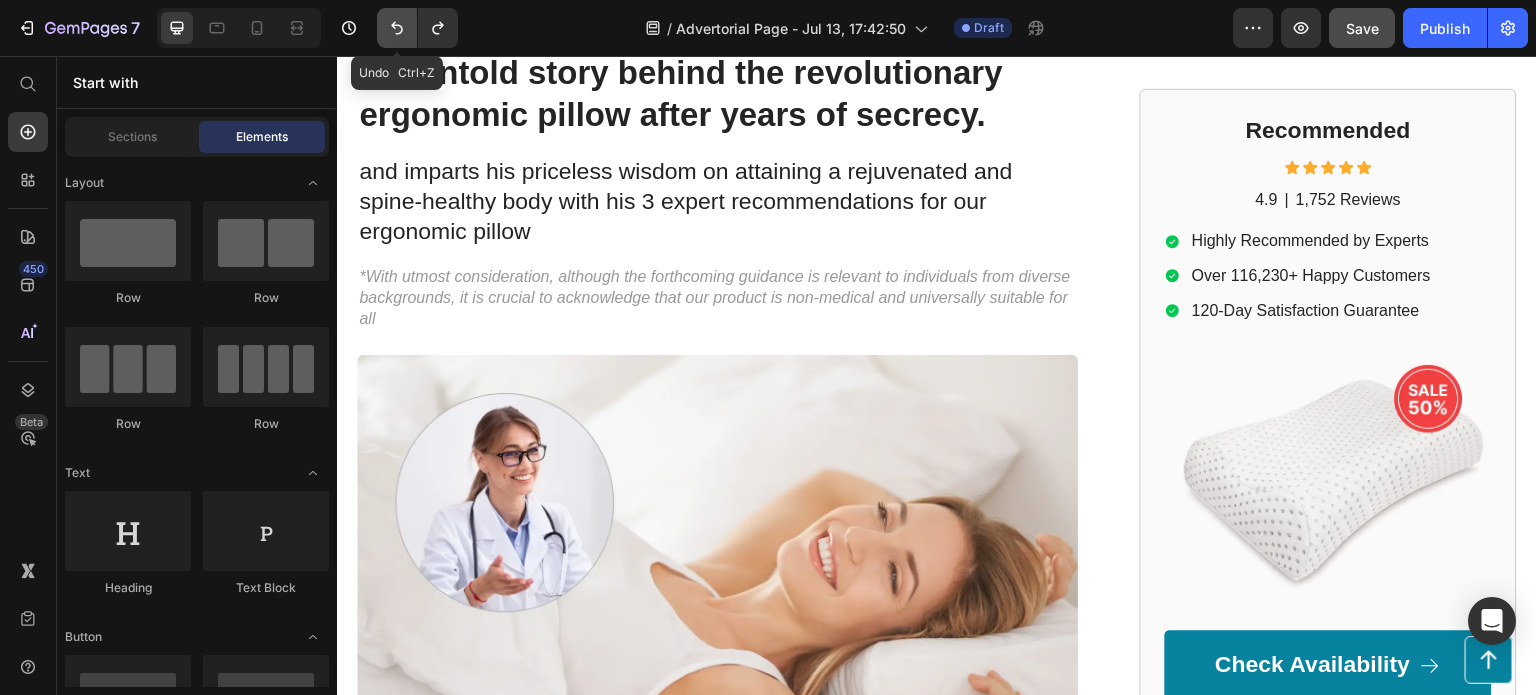 click 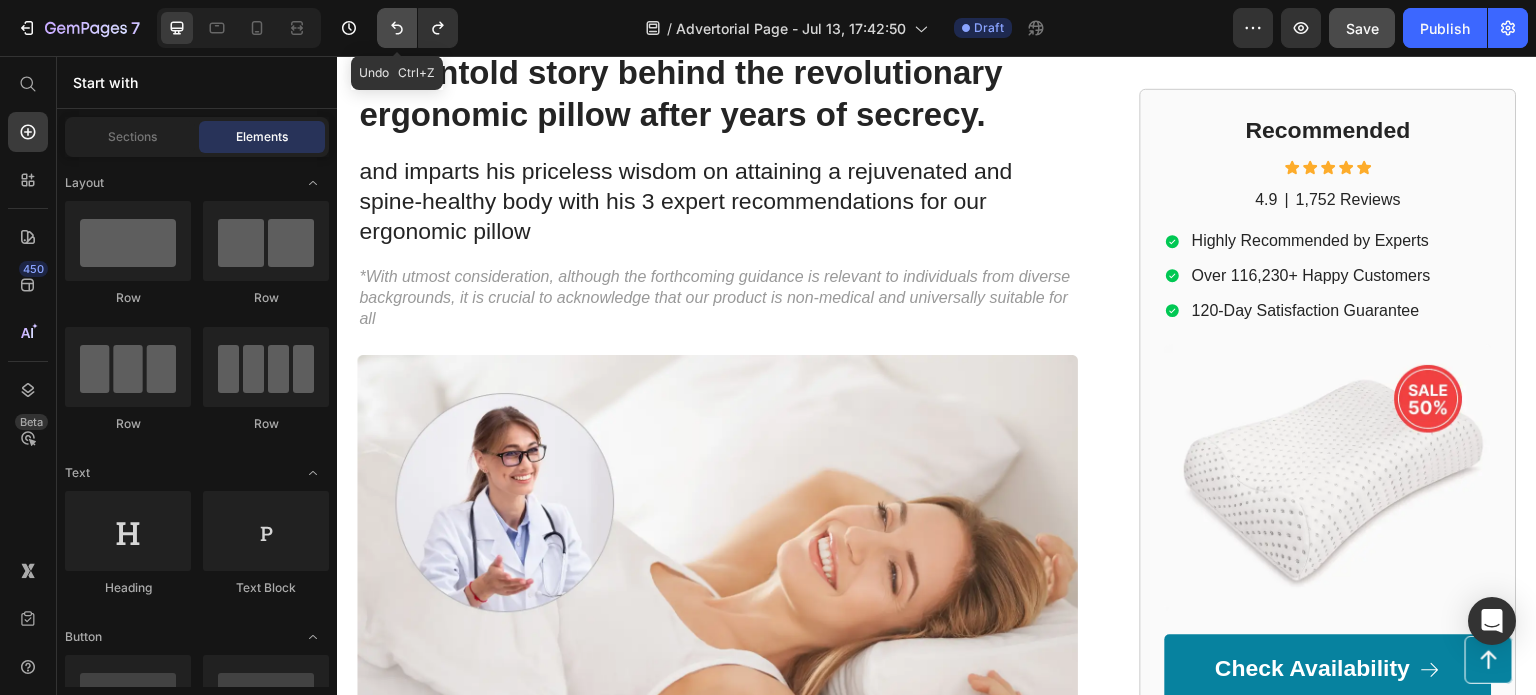 click 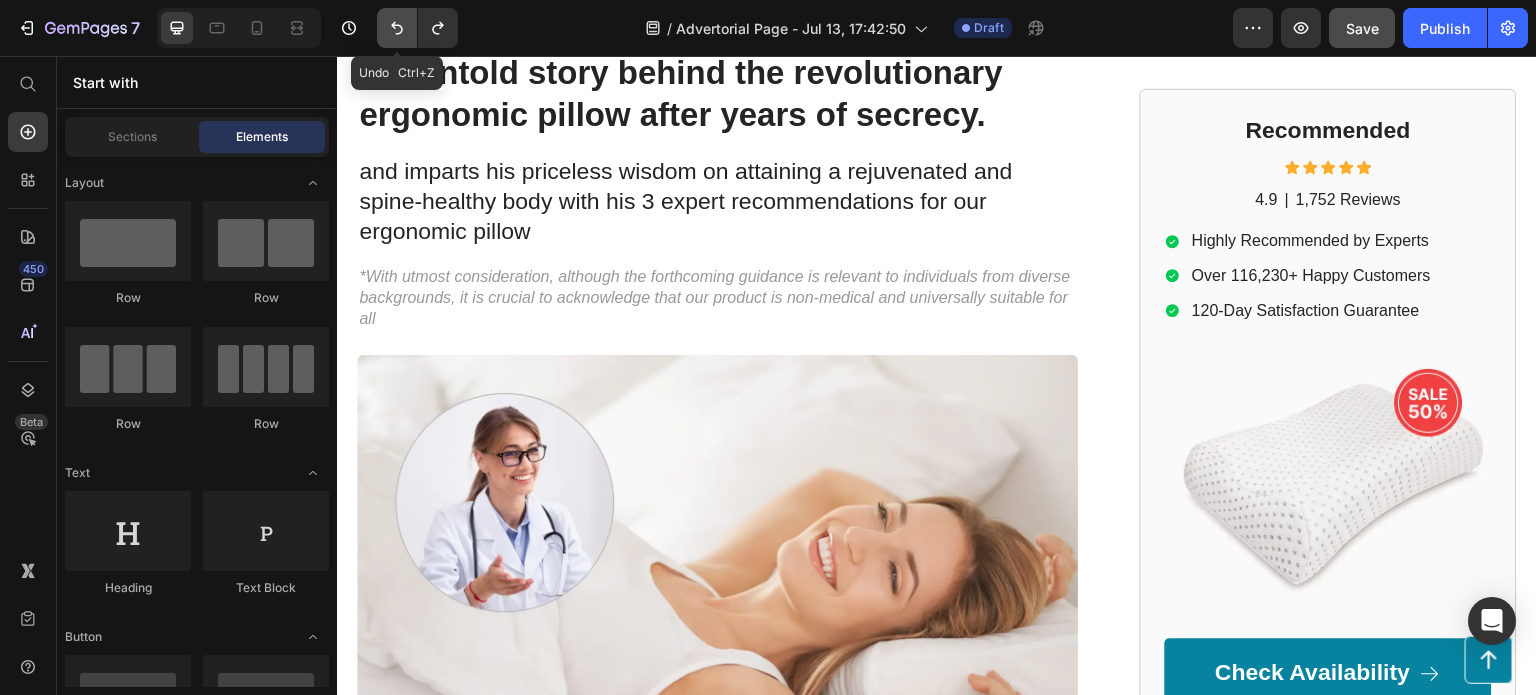 click 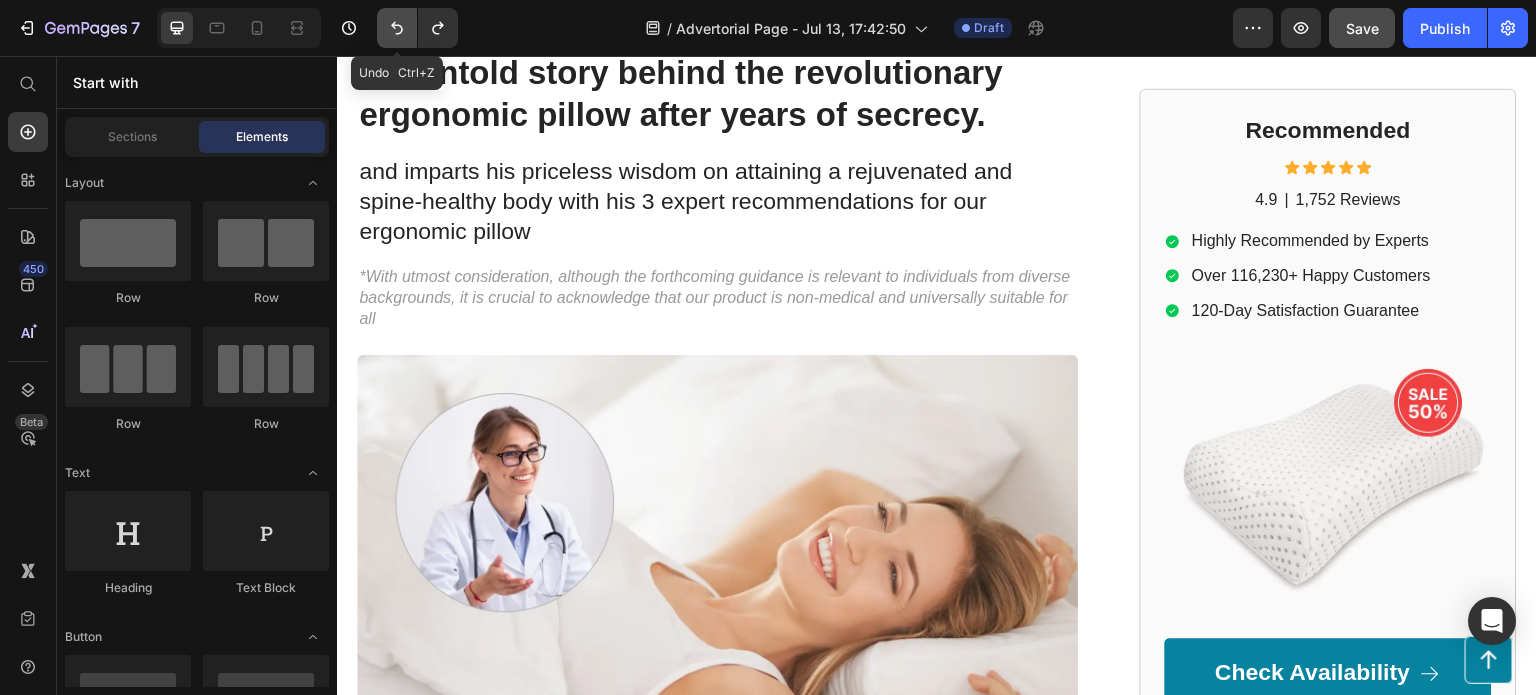 click 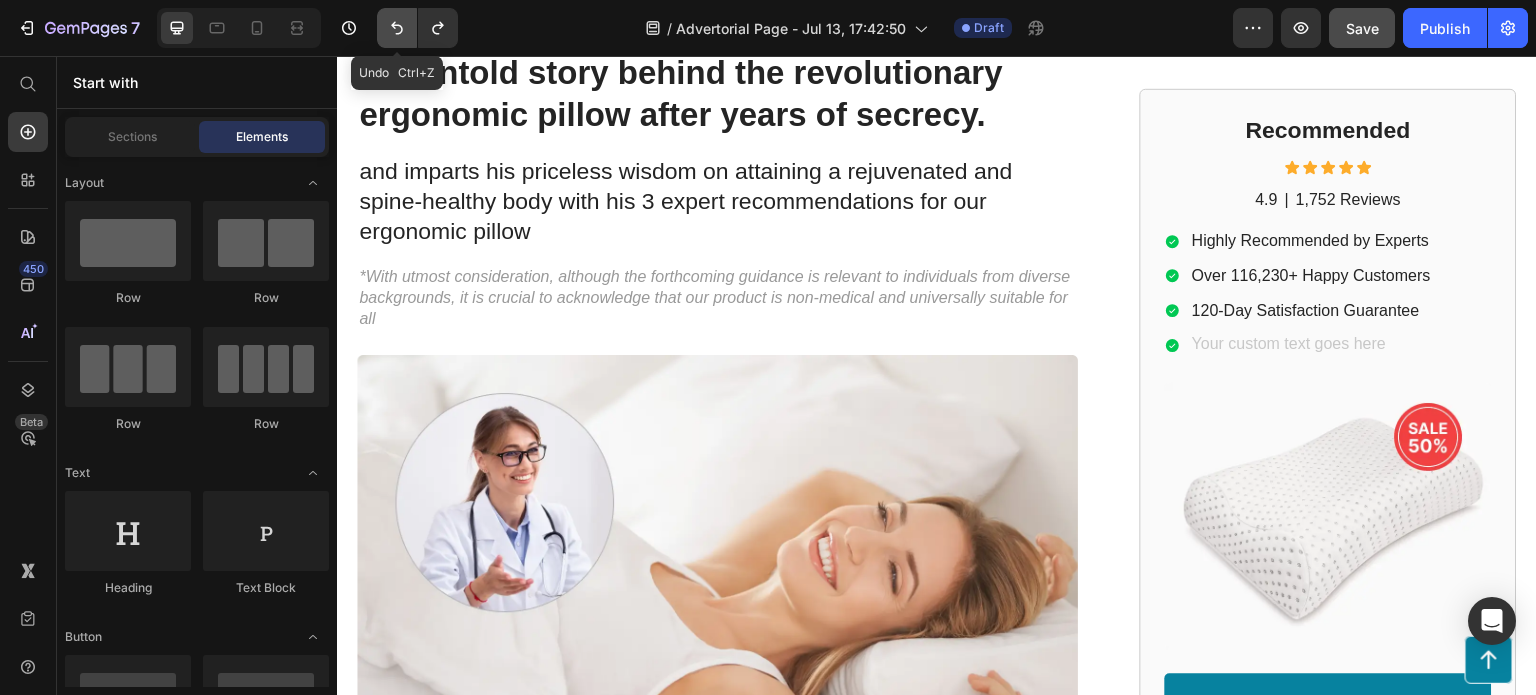 click 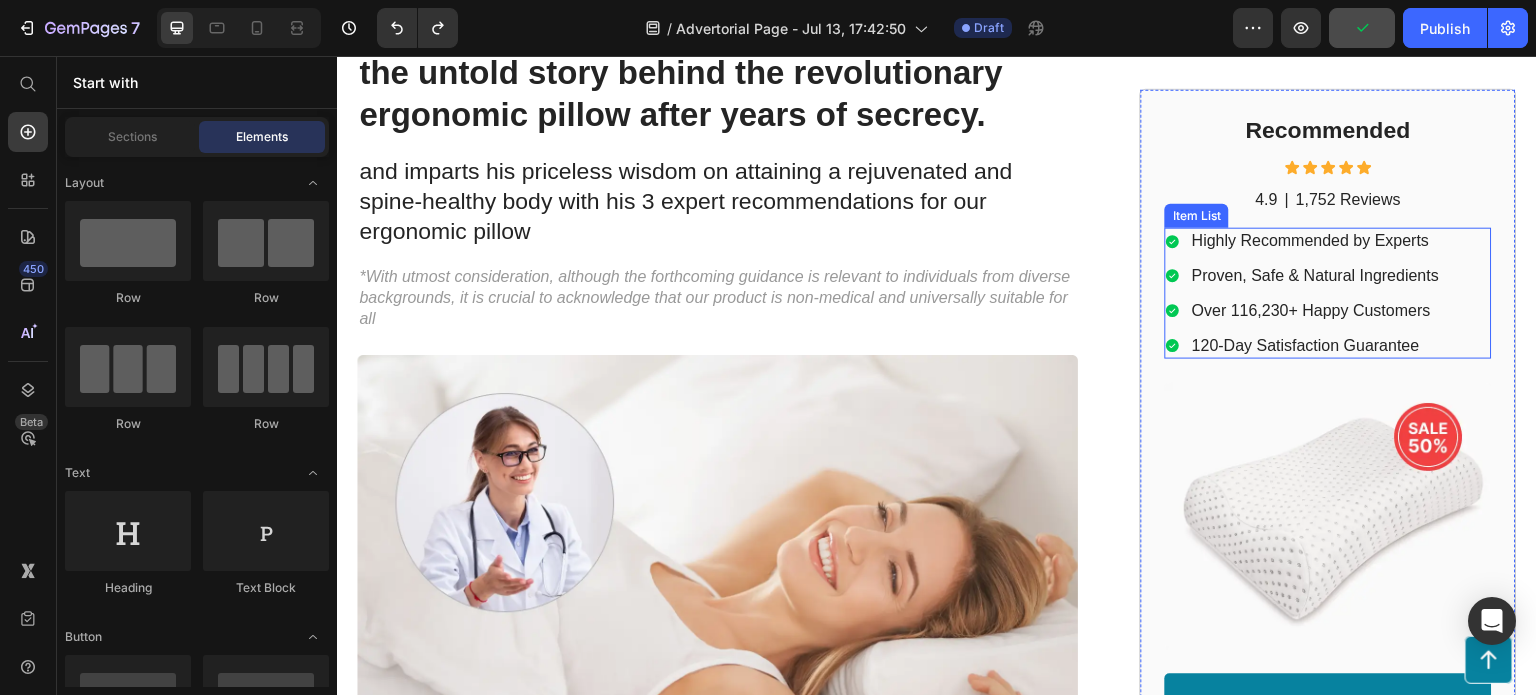 click on "Highly Recommended by Experts Proven, Safe & Natural Ingredients Over 116,230+ Happy Customers 120-Day Satisfaction Guarantee" at bounding box center (1328, 293) 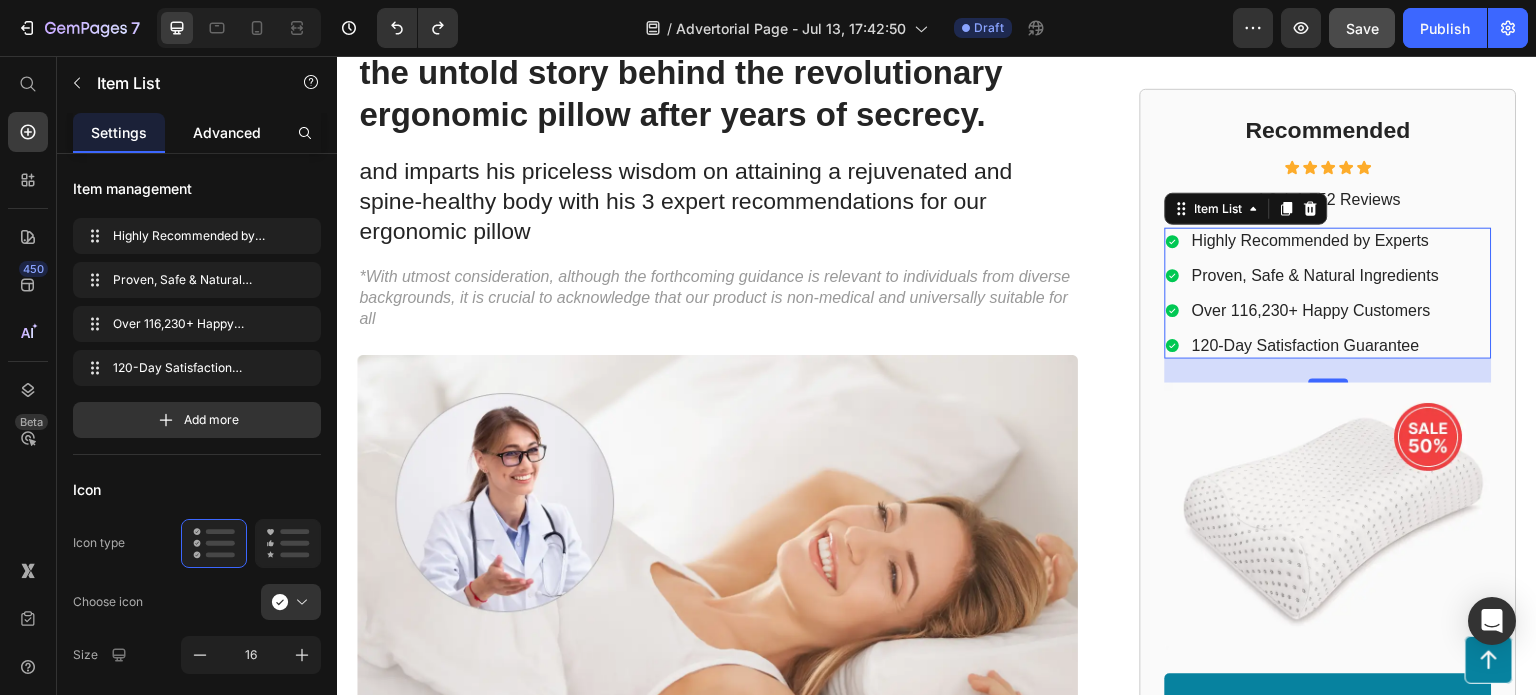 click on "Advanced" at bounding box center [227, 132] 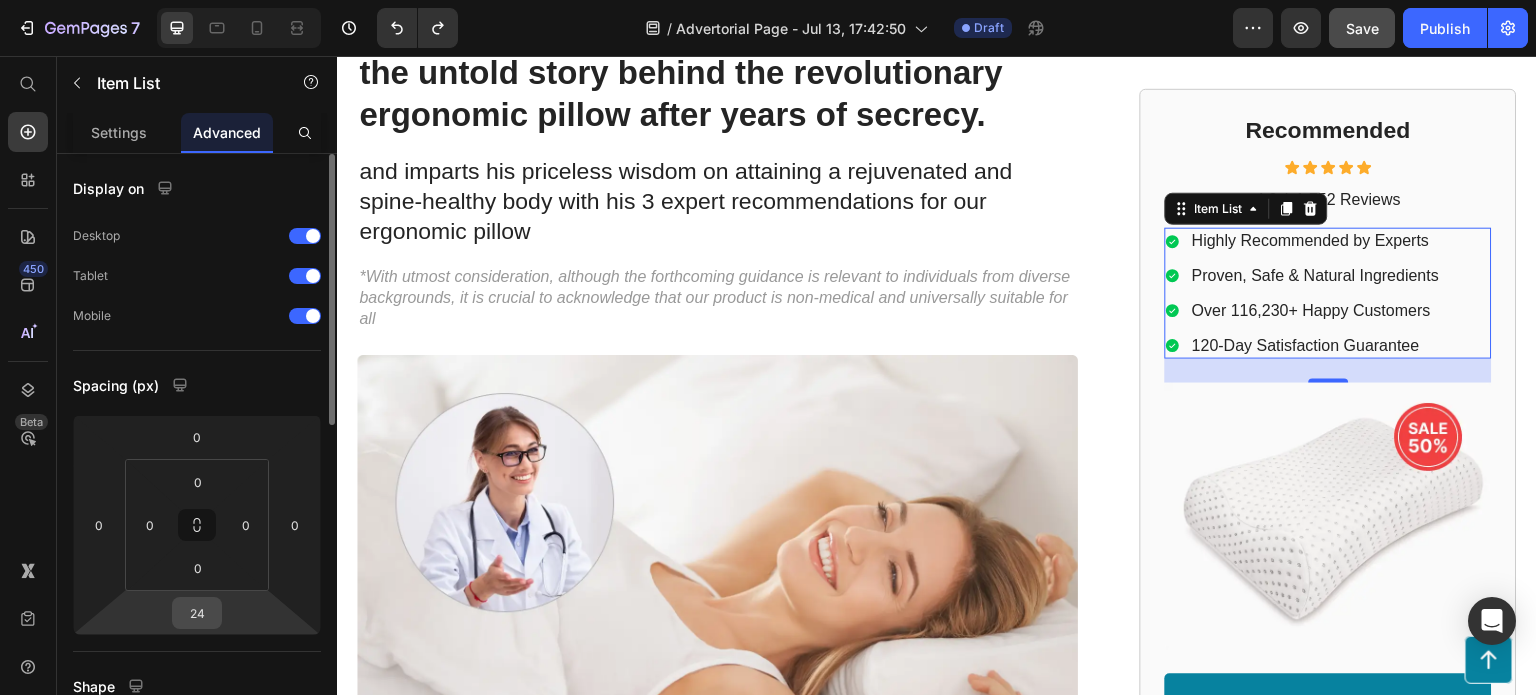 click on "24" at bounding box center (197, 613) 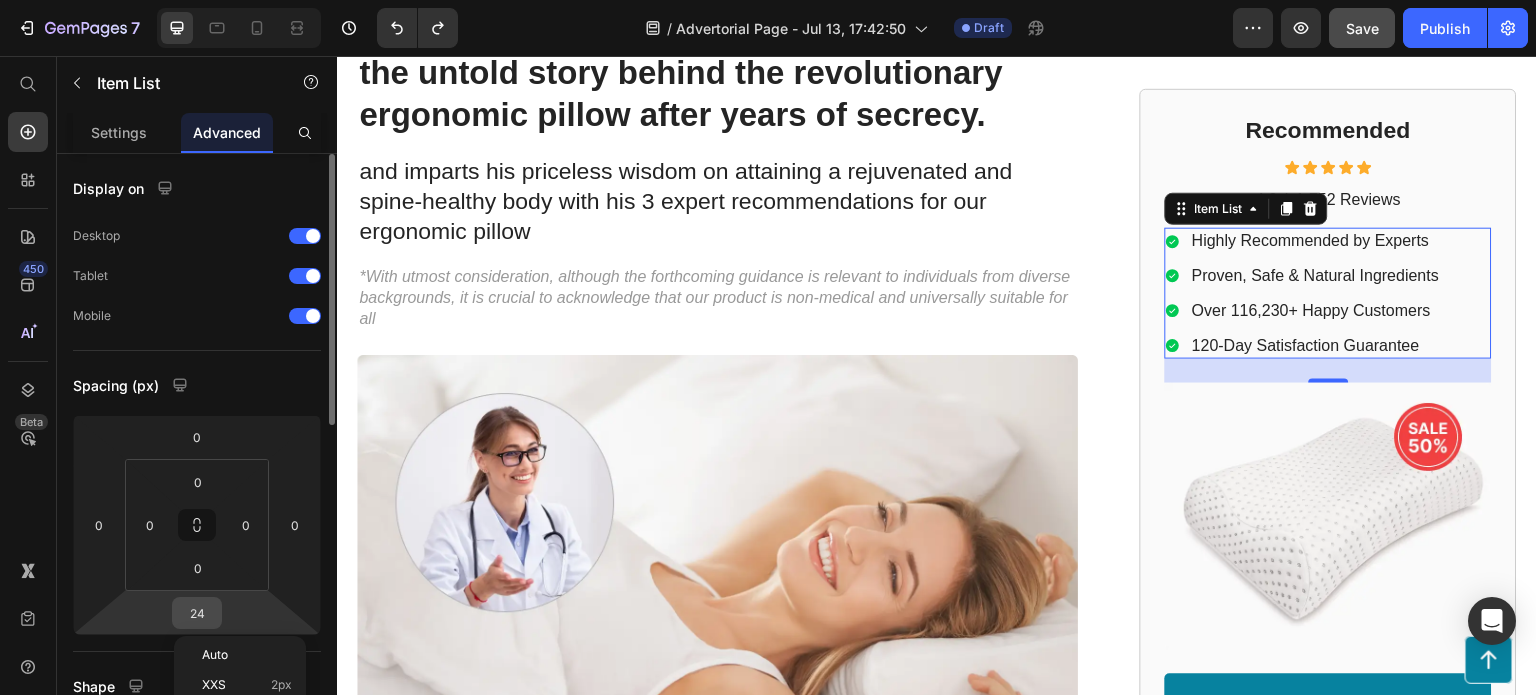 click on "24" at bounding box center (197, 613) 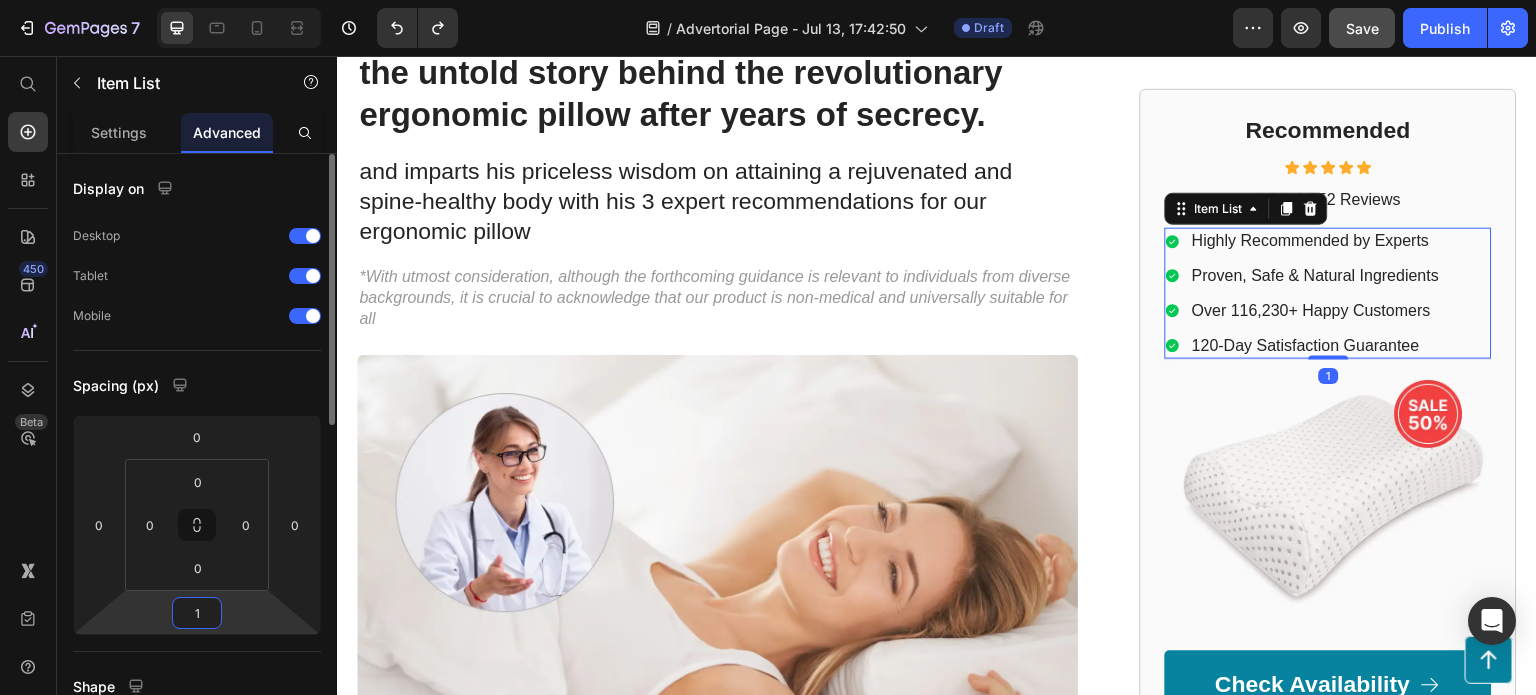 type on "15" 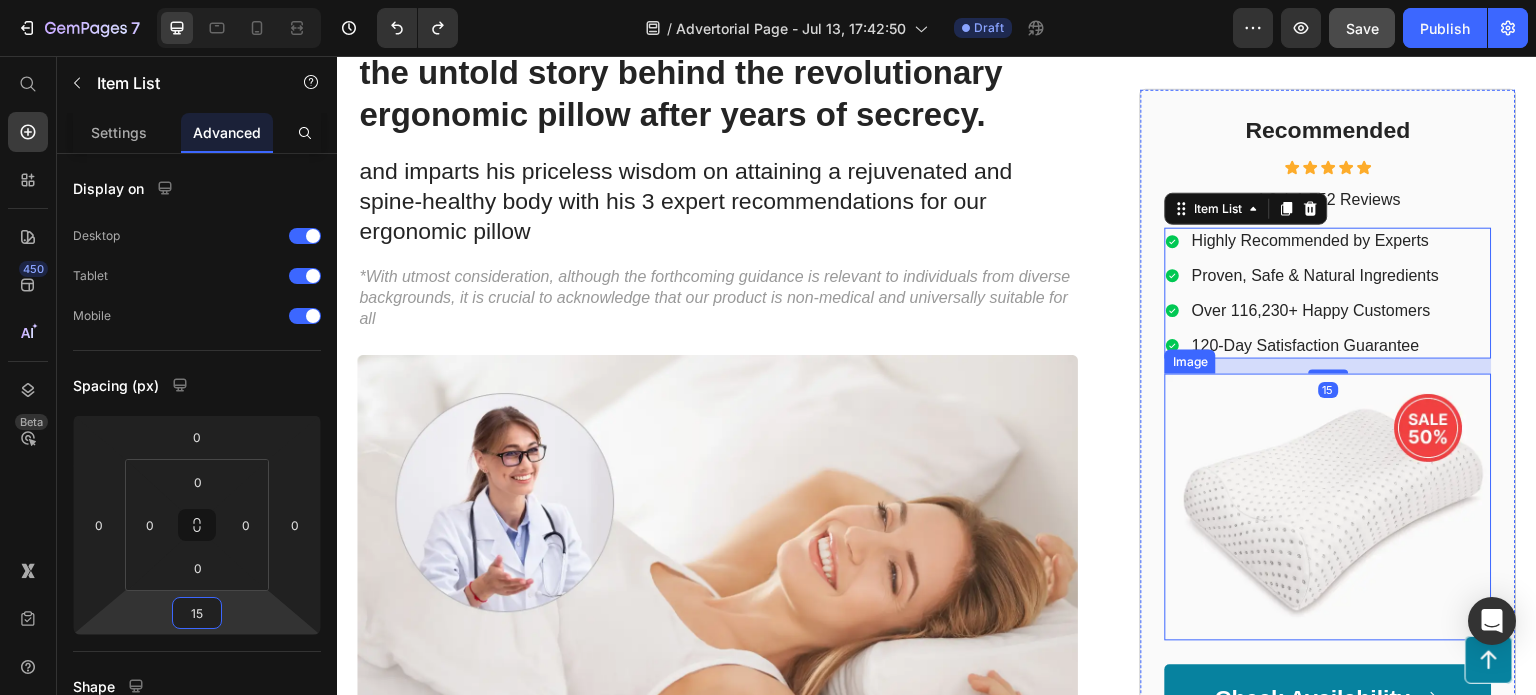 click at bounding box center [1328, 507] 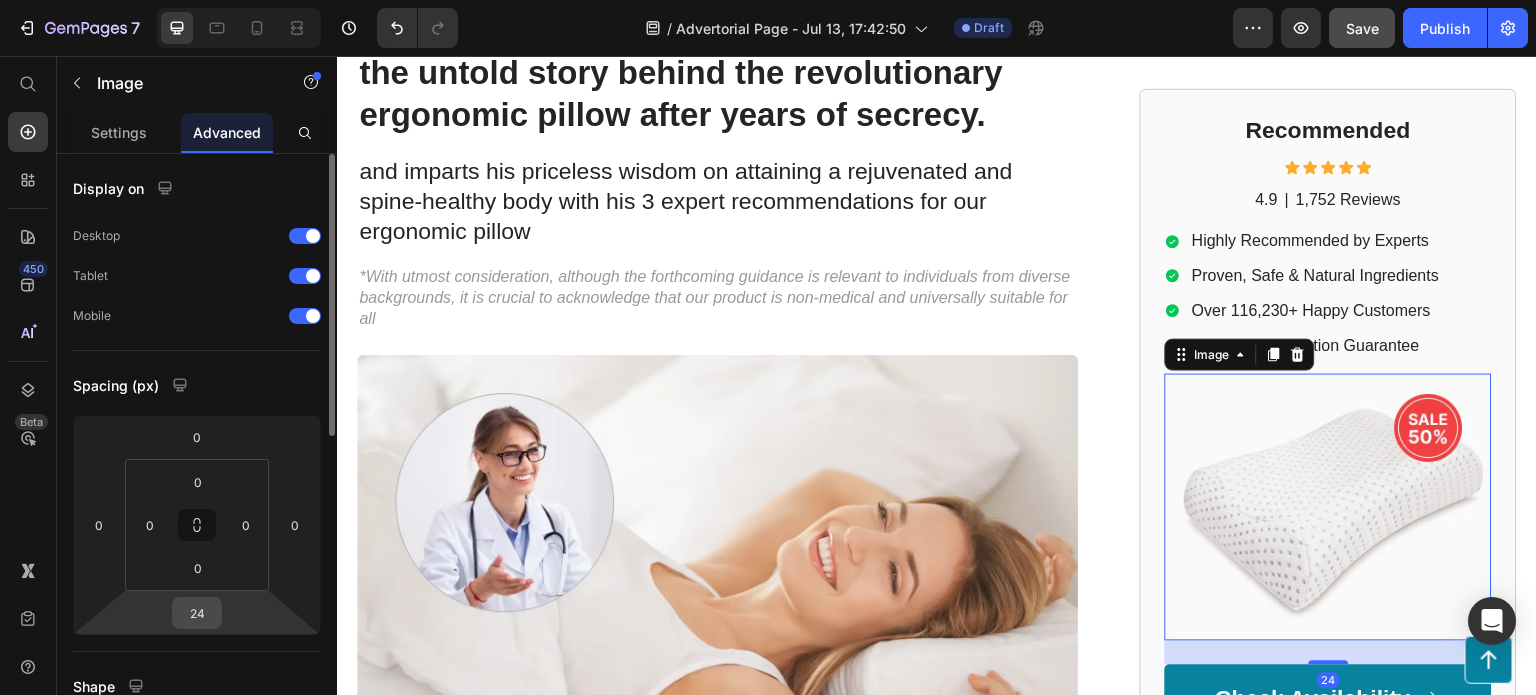 click on "24" at bounding box center [197, 613] 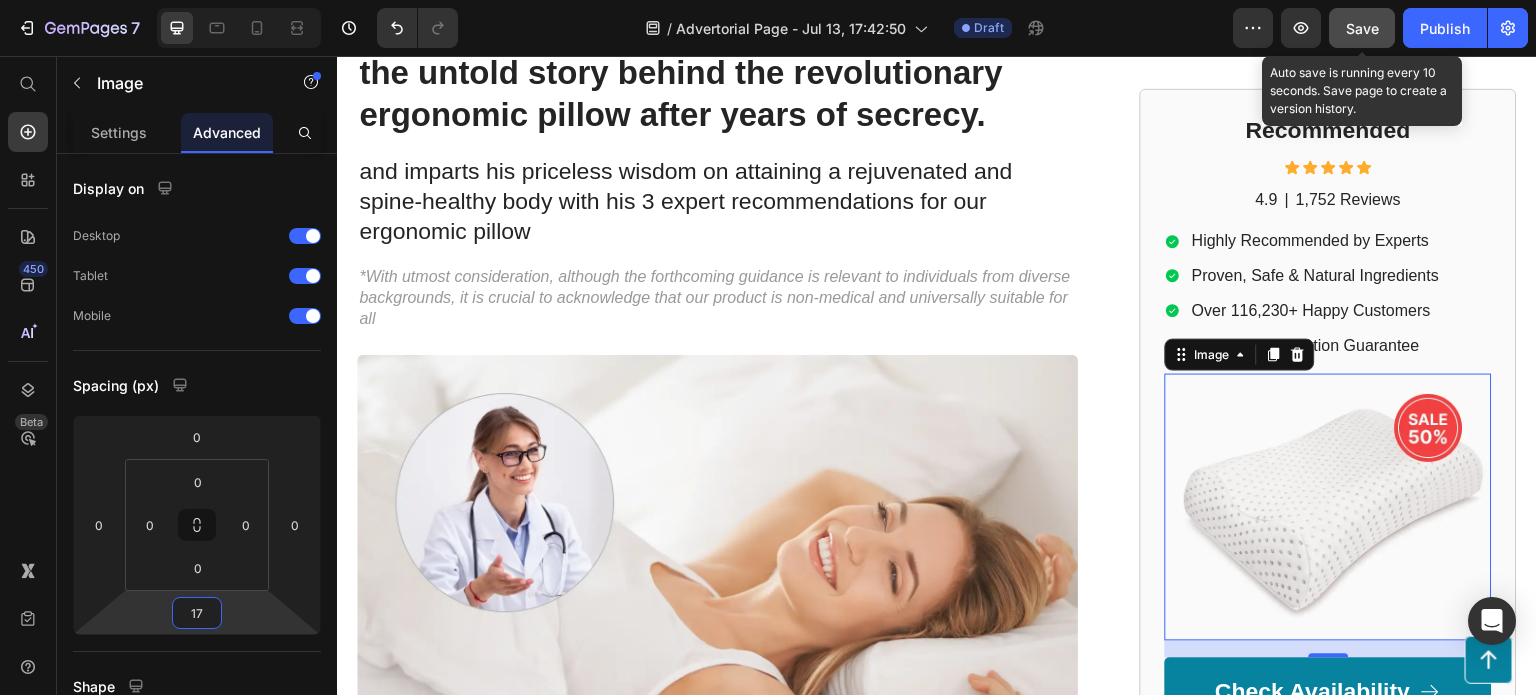 type on "17" 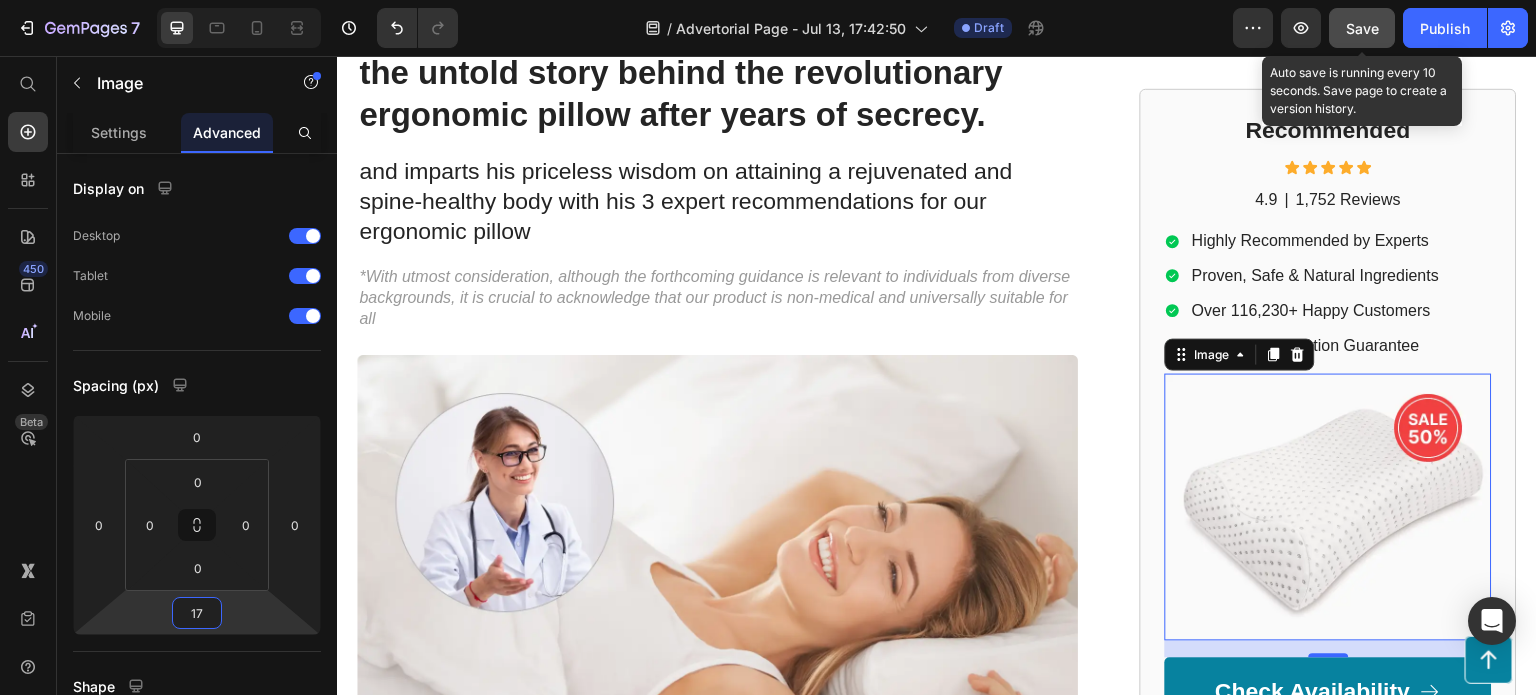 click on "Save" 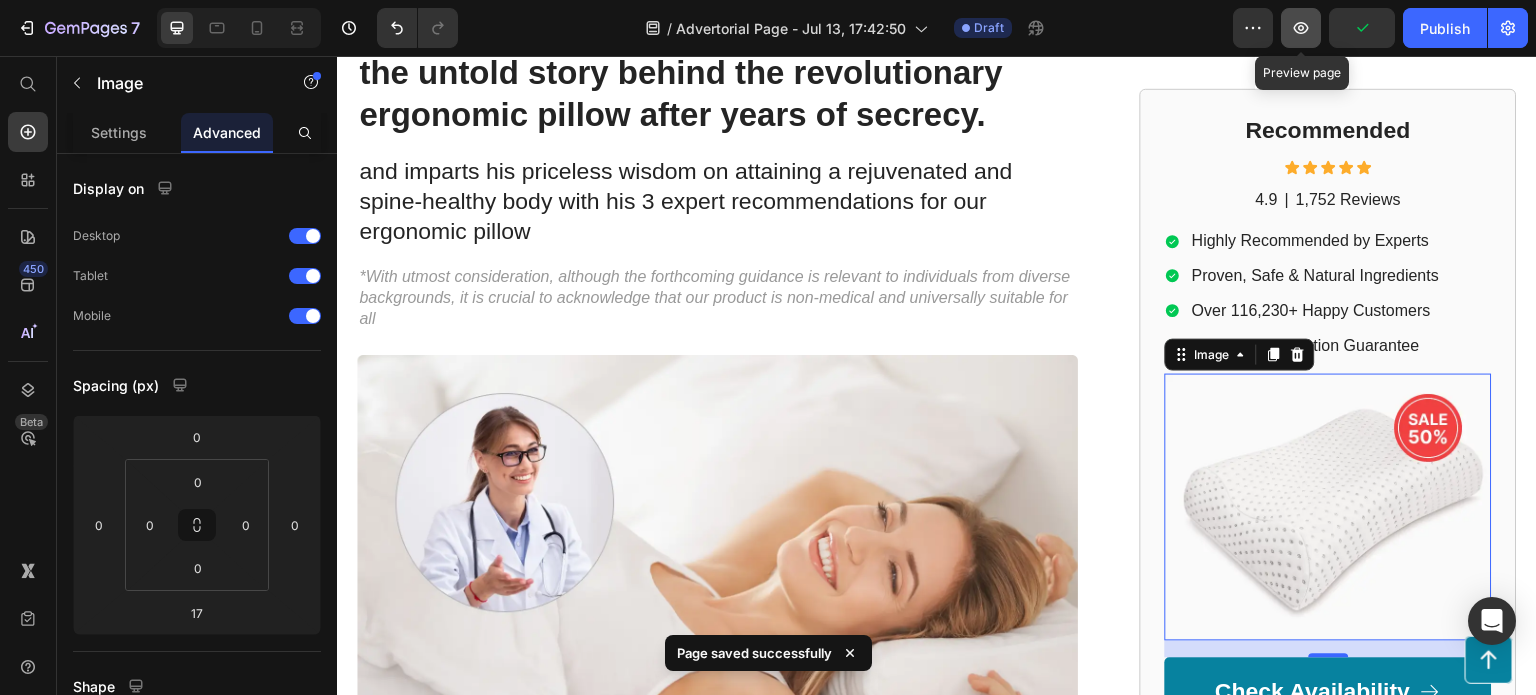 click 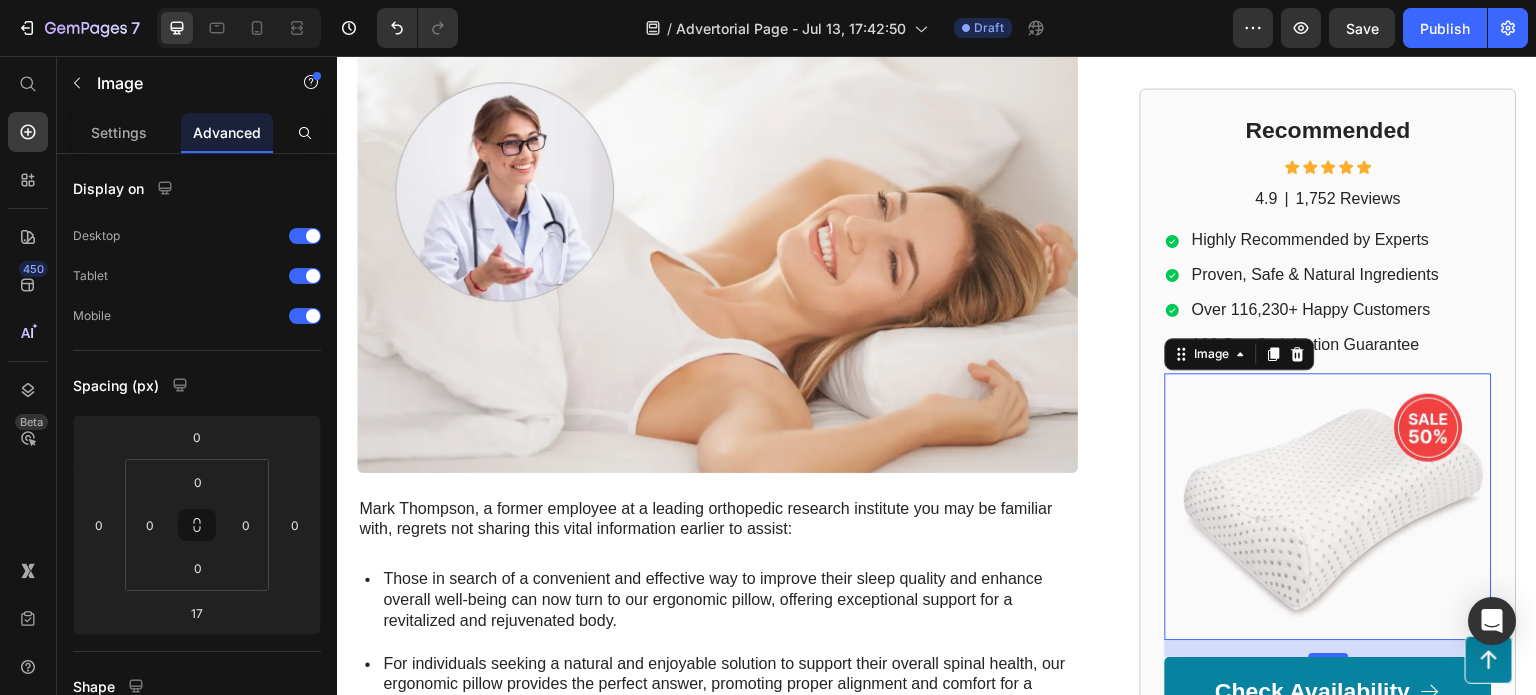 scroll, scrollTop: 500, scrollLeft: 0, axis: vertical 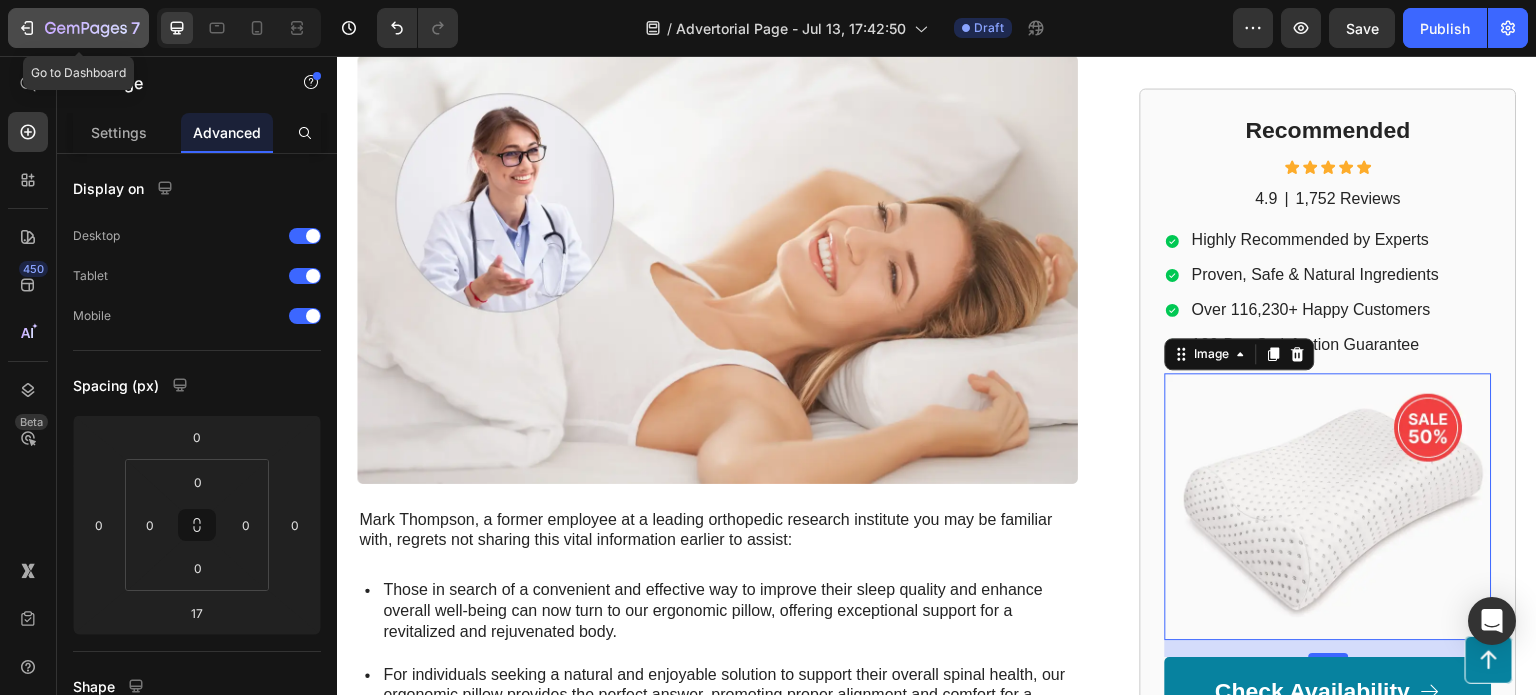 click 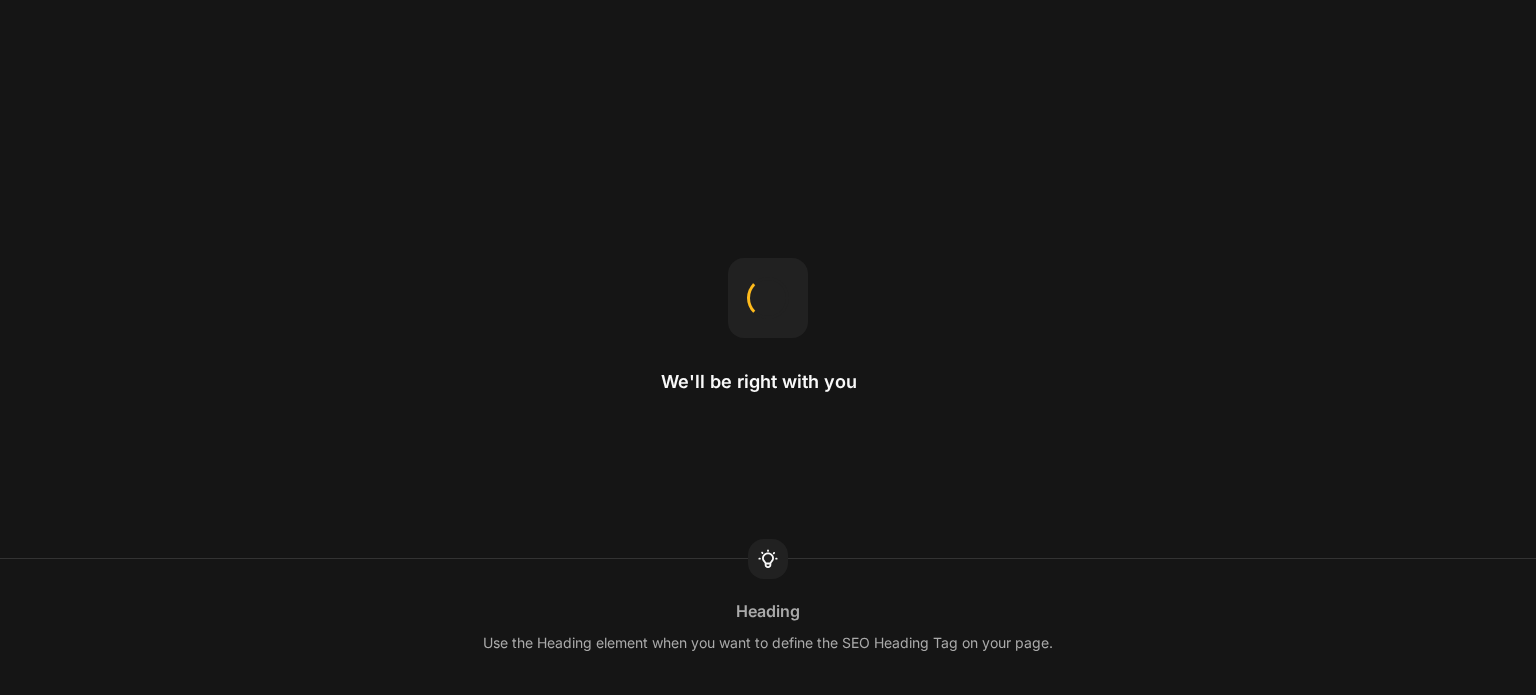 scroll, scrollTop: 0, scrollLeft: 0, axis: both 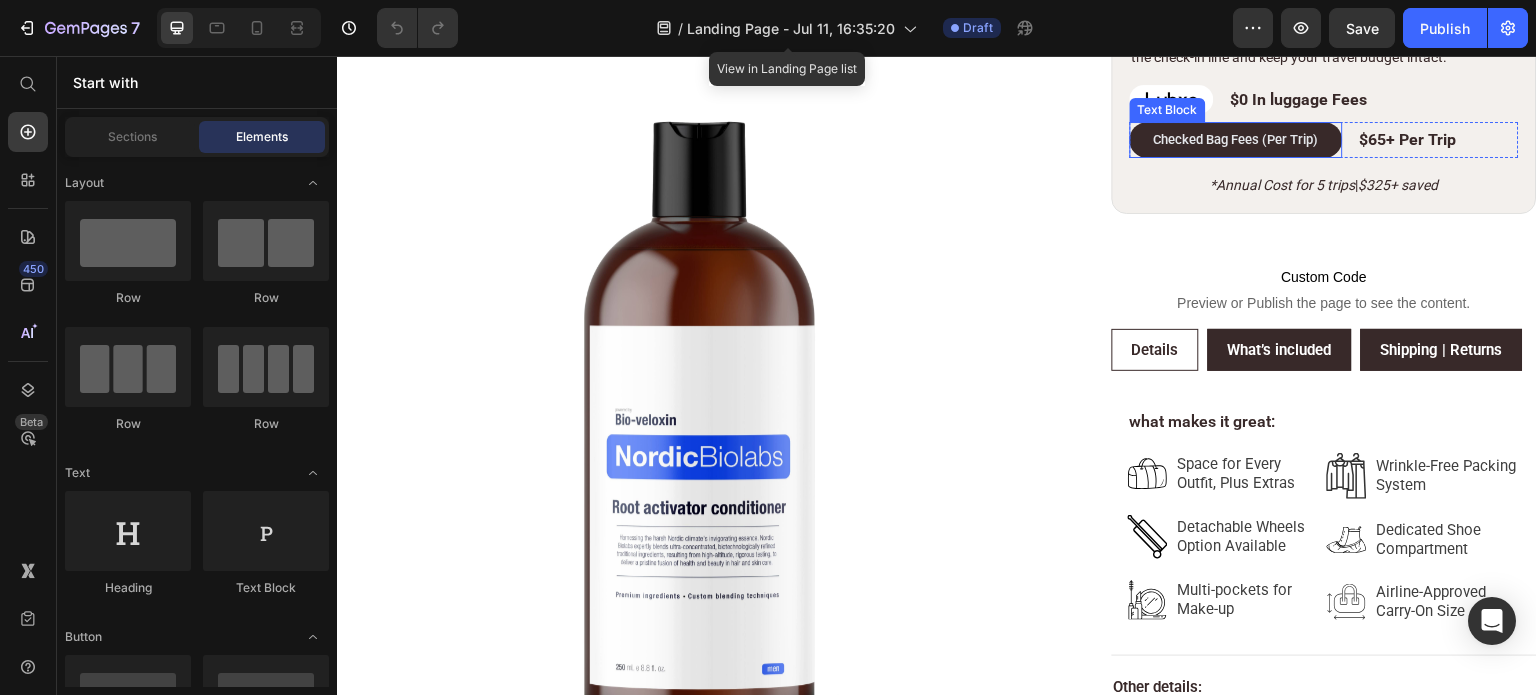 click on "Checked Bag Fees (Per Trip)" at bounding box center (1236, 140) 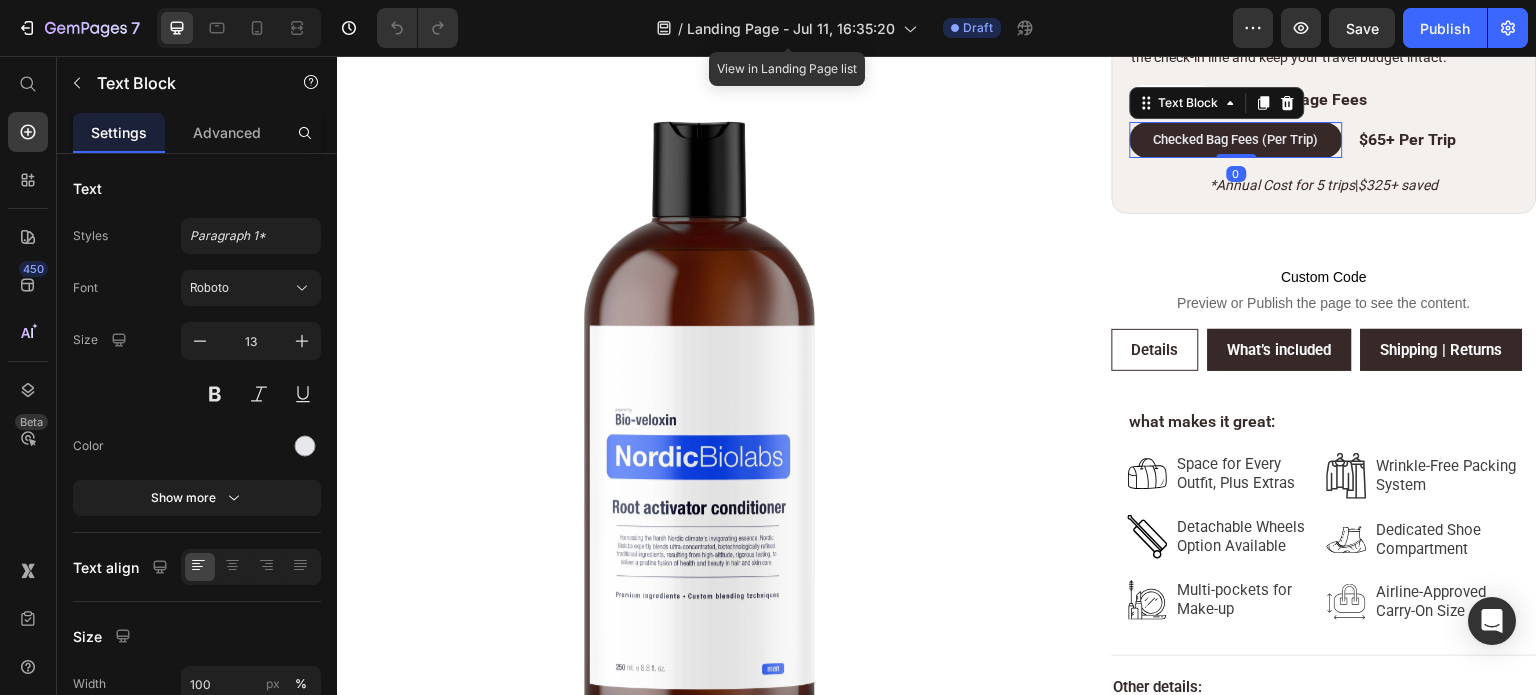 click on "Checked Bag Fees (Per Trip)" at bounding box center (1236, 140) 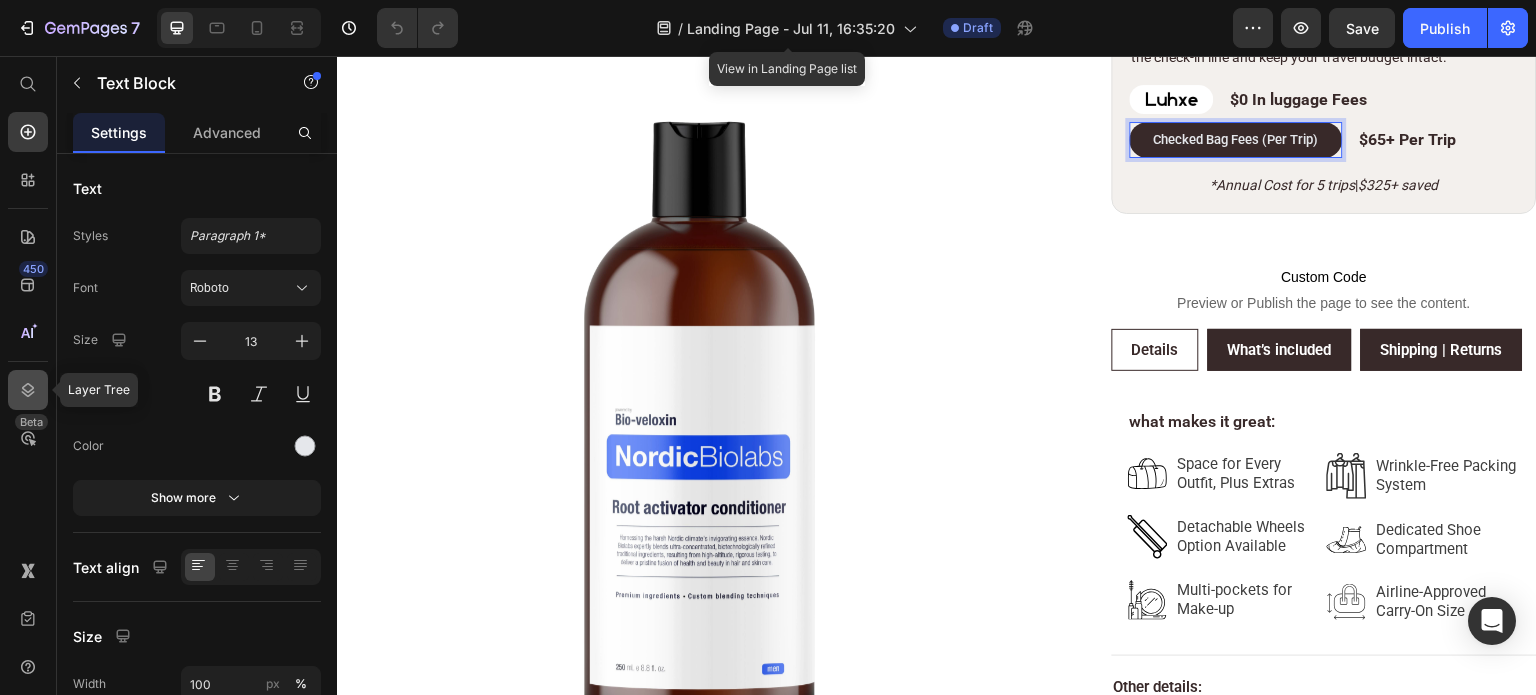 click 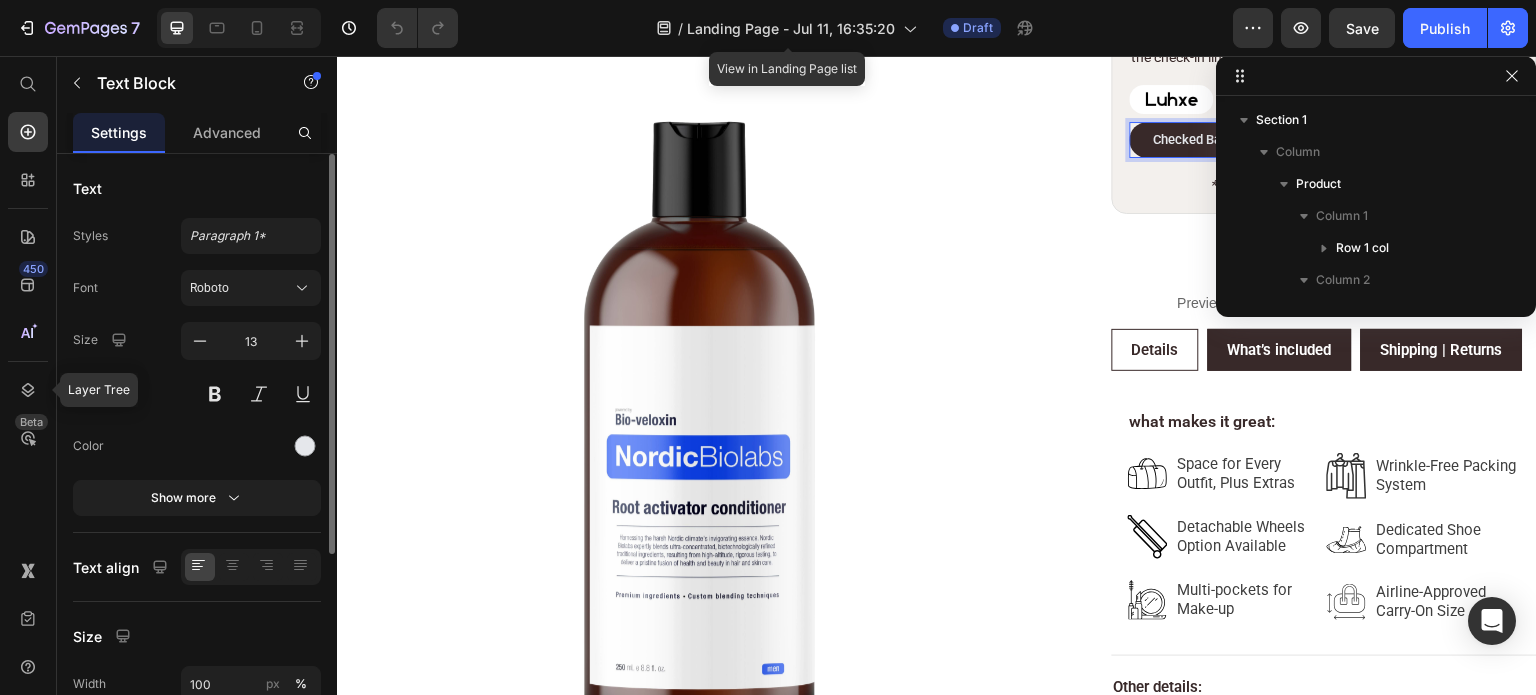 scroll, scrollTop: 872, scrollLeft: 0, axis: vertical 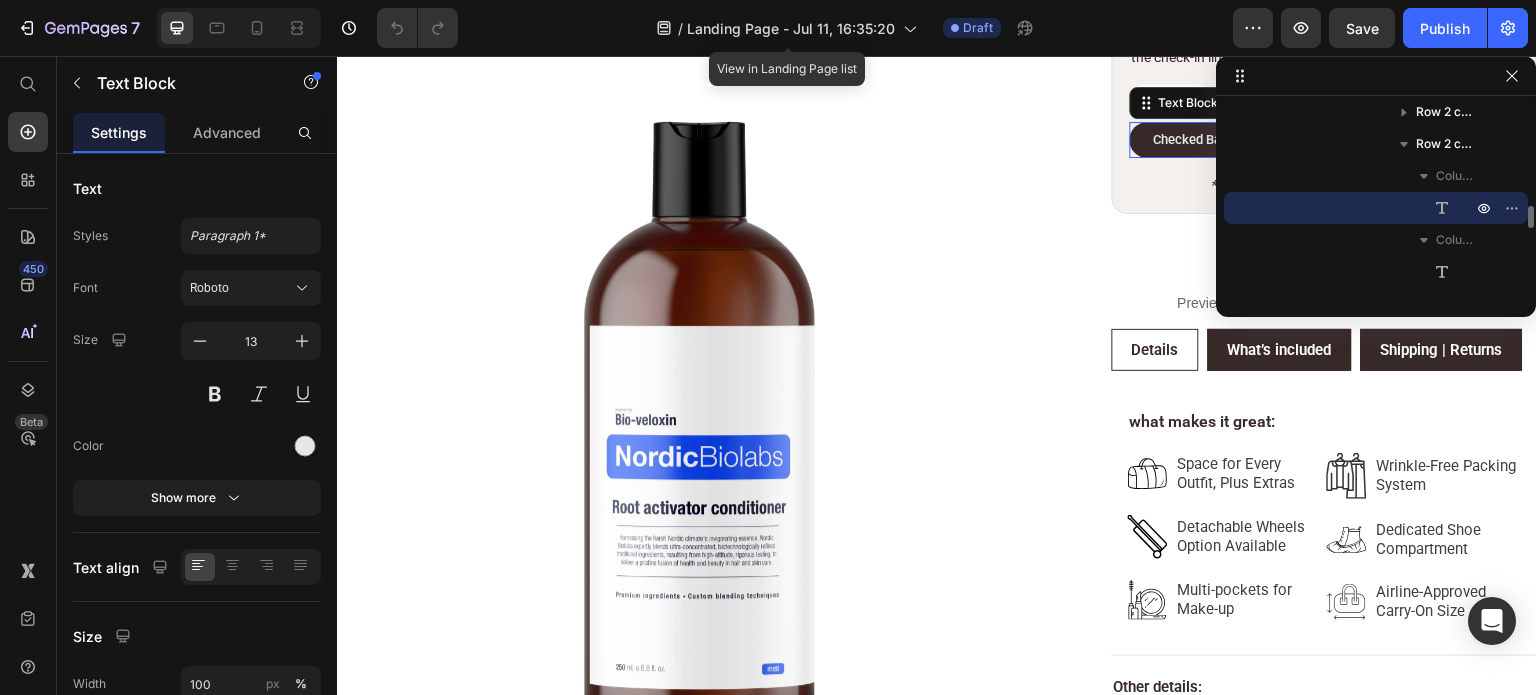 click on "Text Block" at bounding box center [1376, 208] 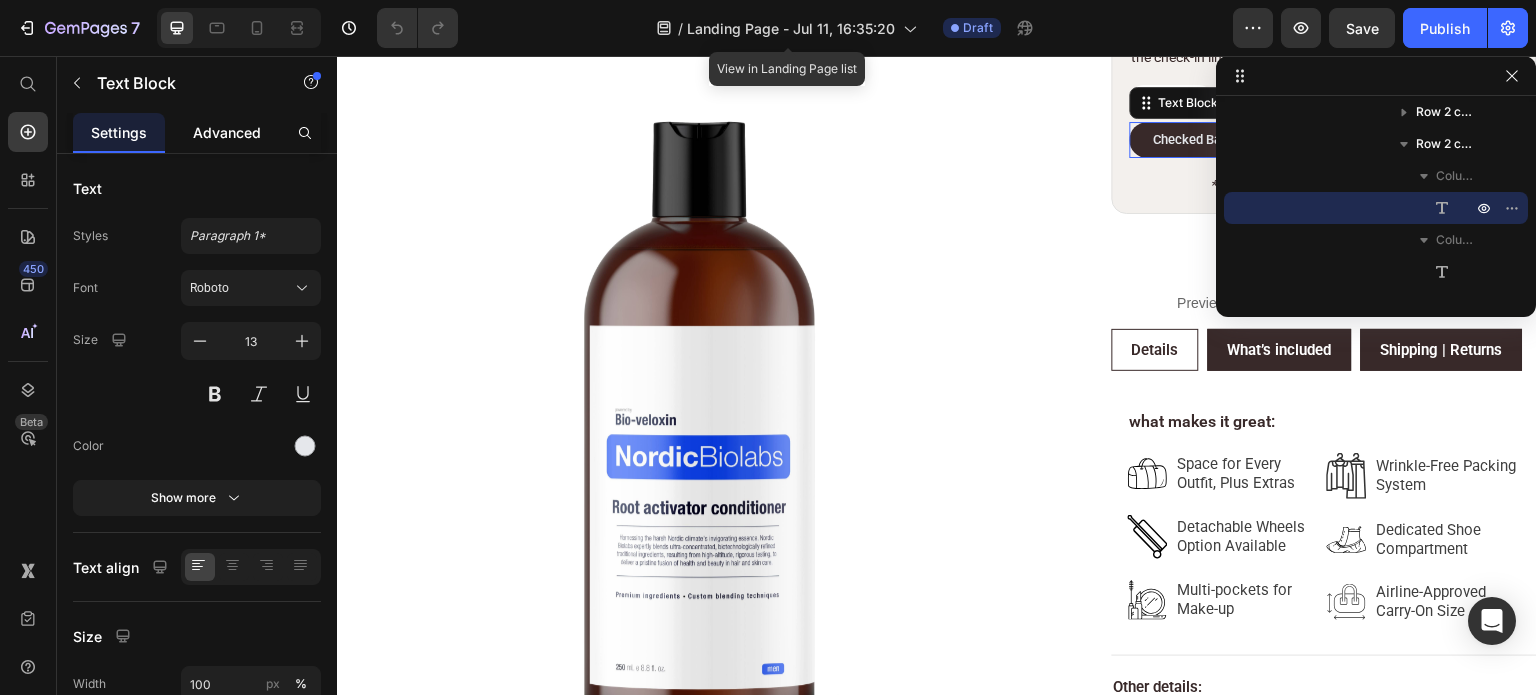 click on "Advanced" at bounding box center (227, 132) 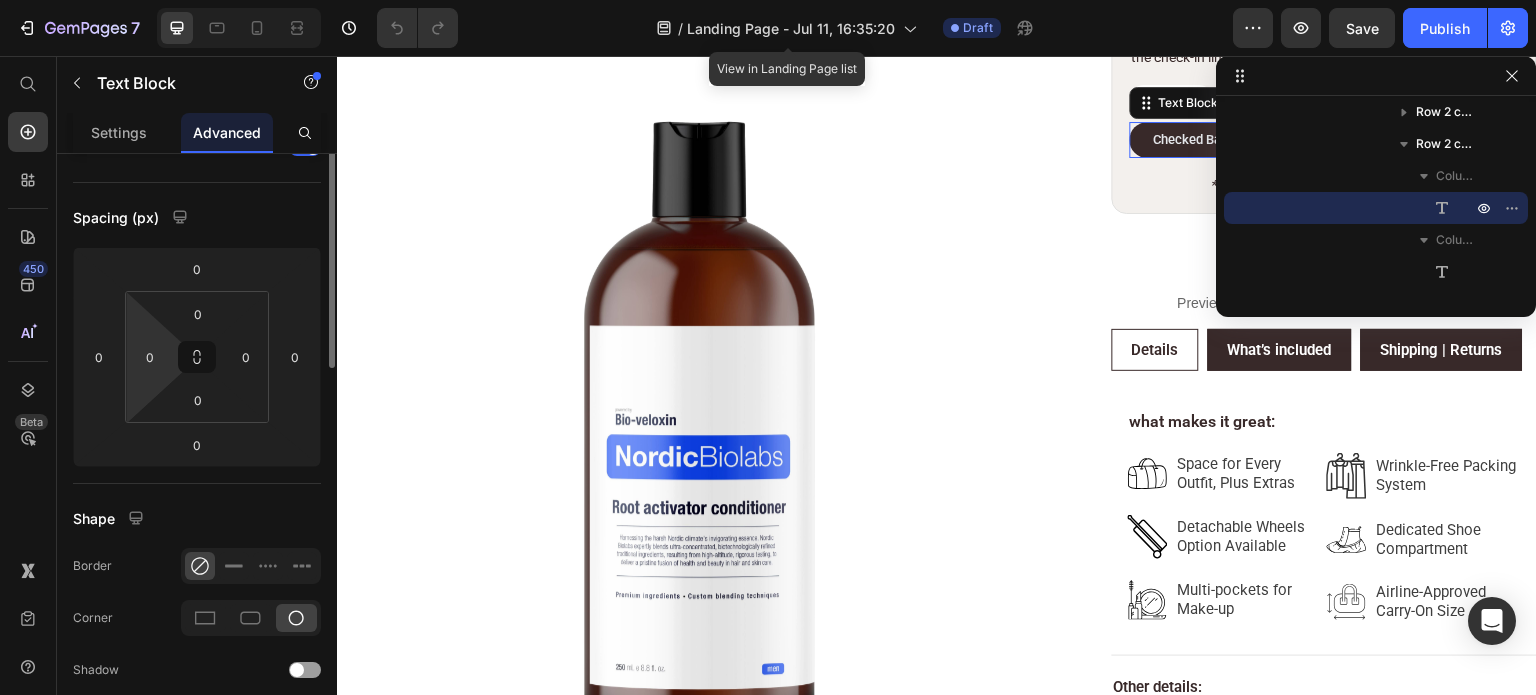scroll, scrollTop: 0, scrollLeft: 0, axis: both 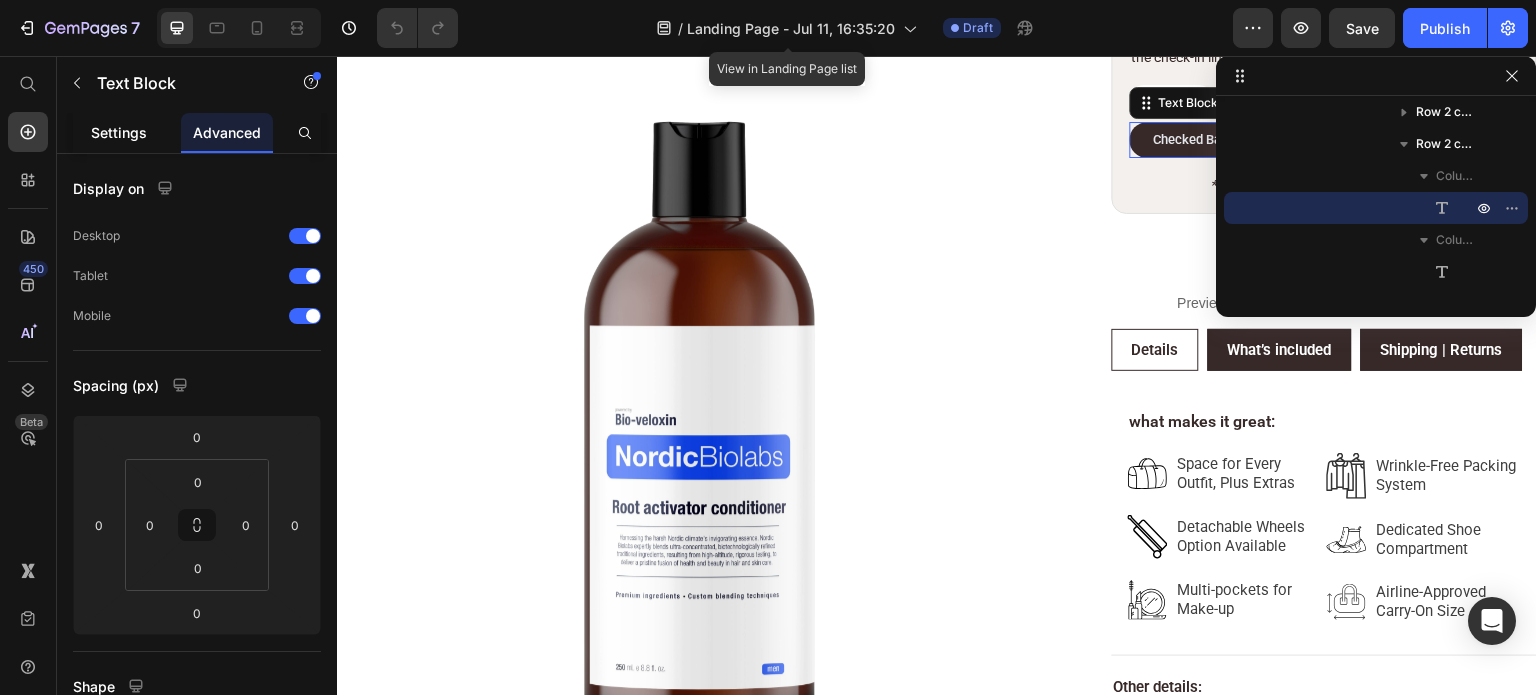 click on "Settings" at bounding box center [119, 132] 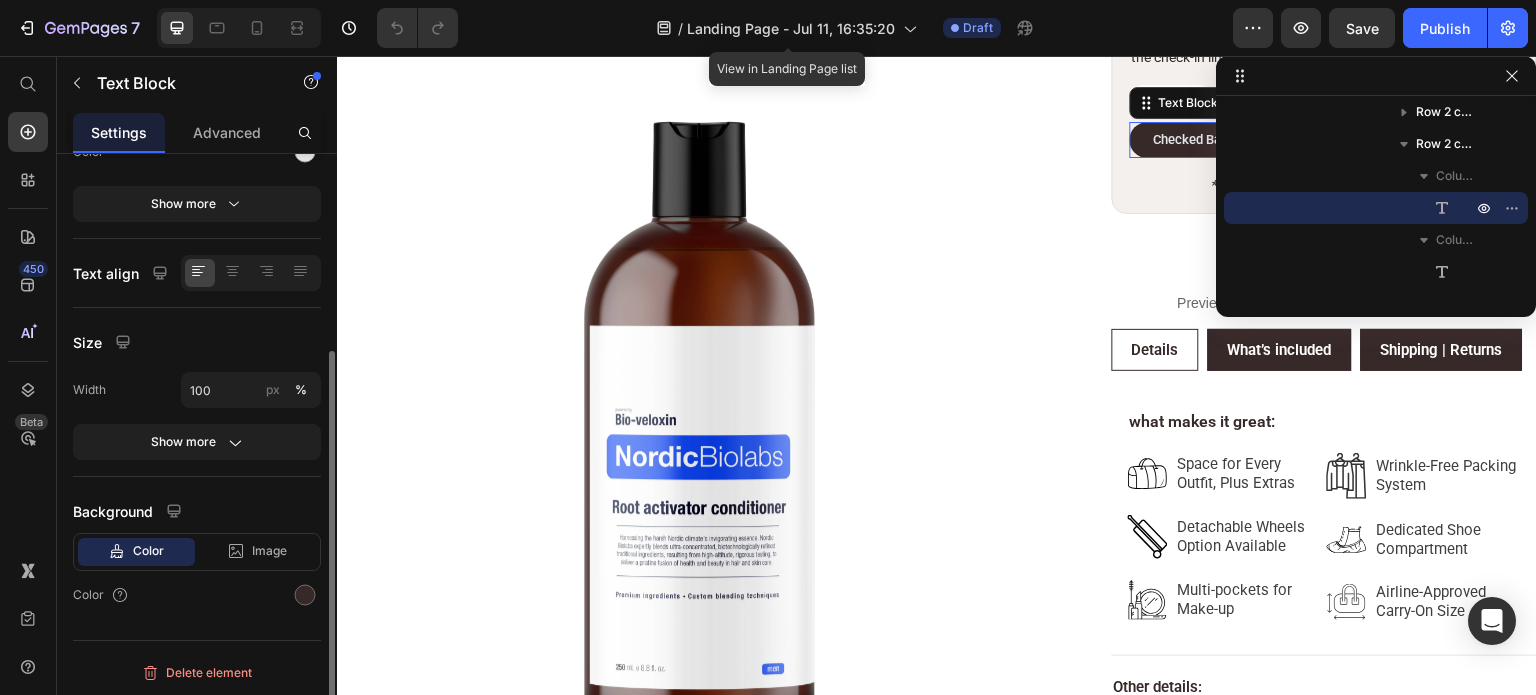 scroll, scrollTop: 94, scrollLeft: 0, axis: vertical 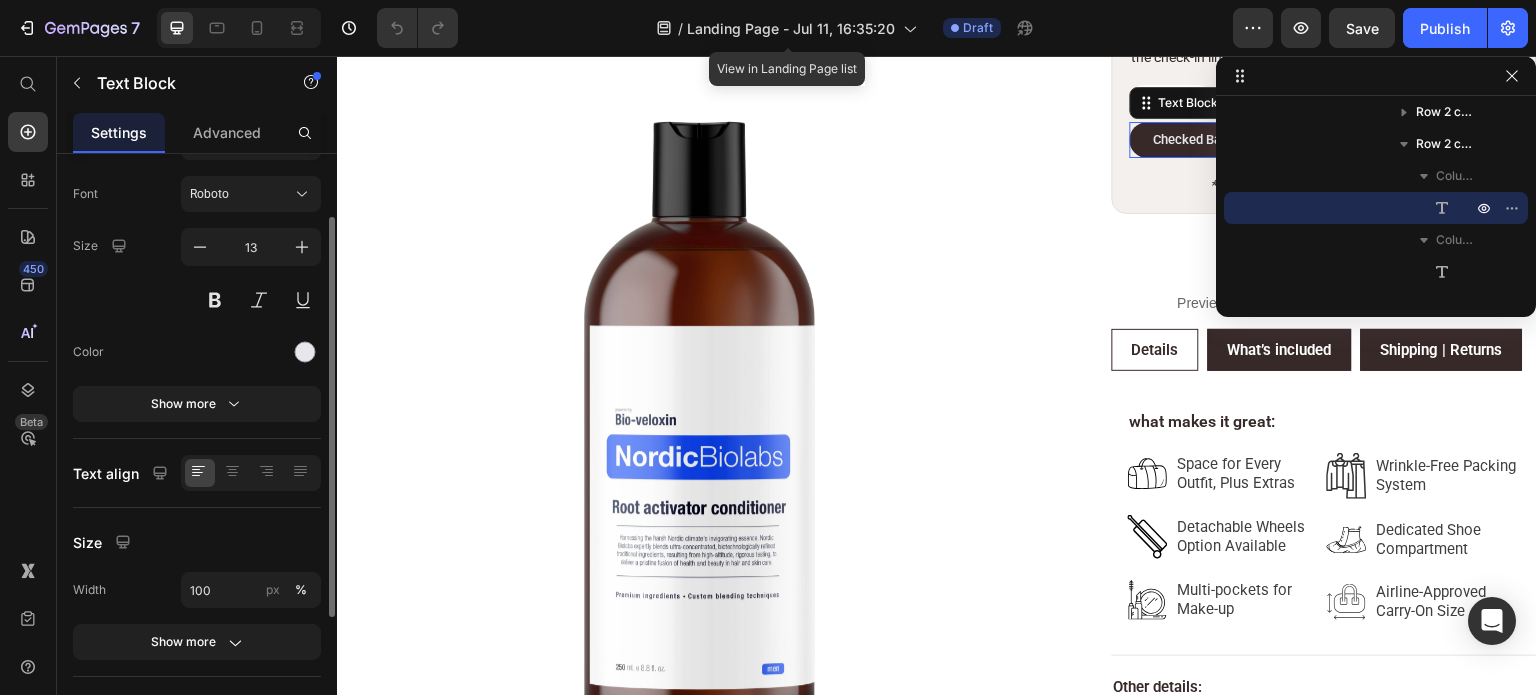 click on "Text Styles Paragraph 1* Font Roboto Size 13 Color Show more" 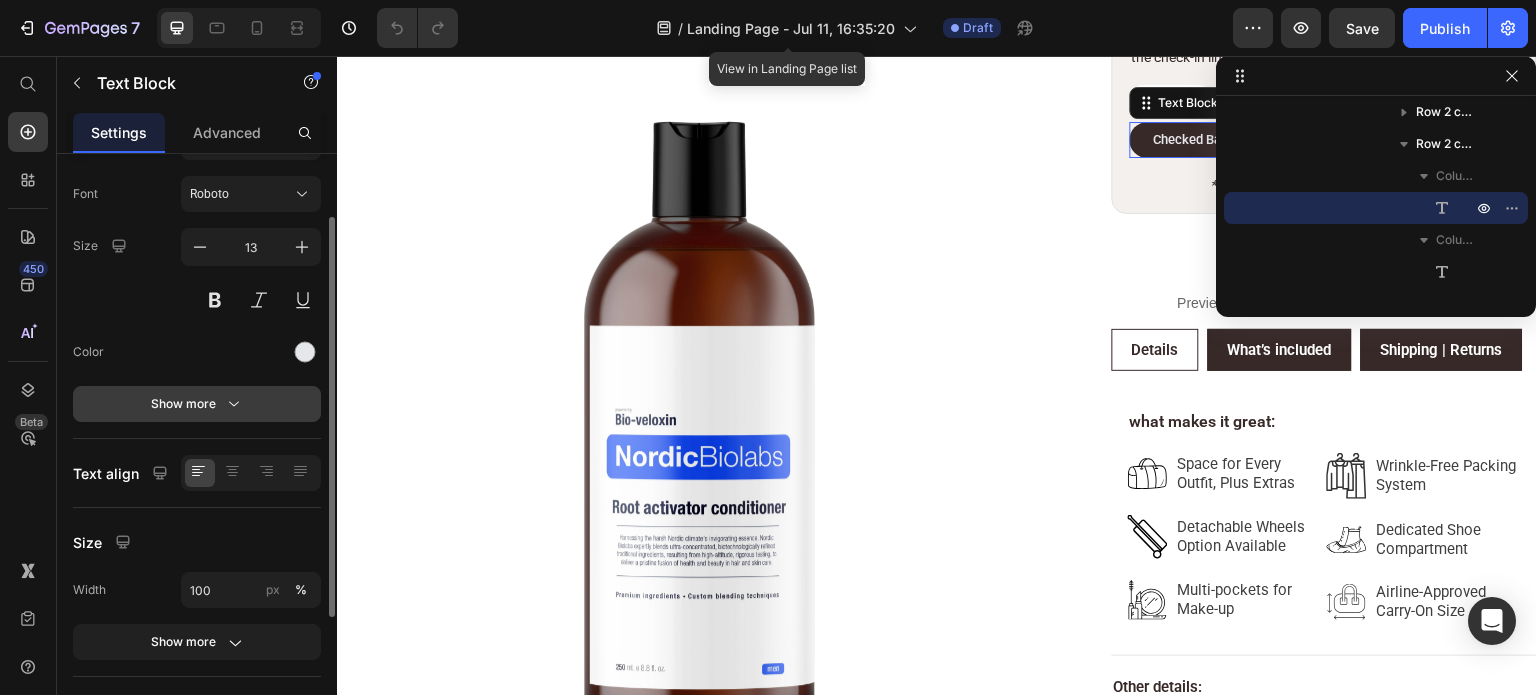 click 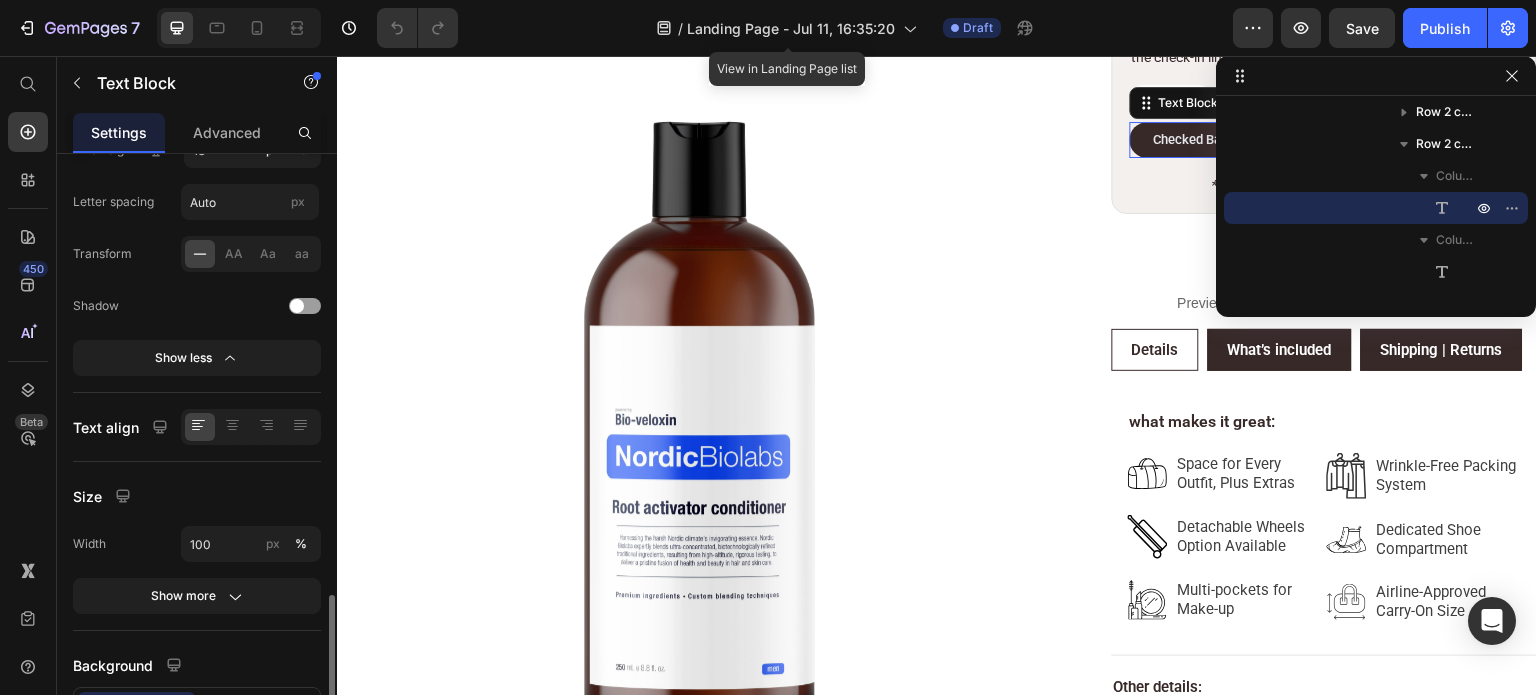 scroll, scrollTop: 554, scrollLeft: 0, axis: vertical 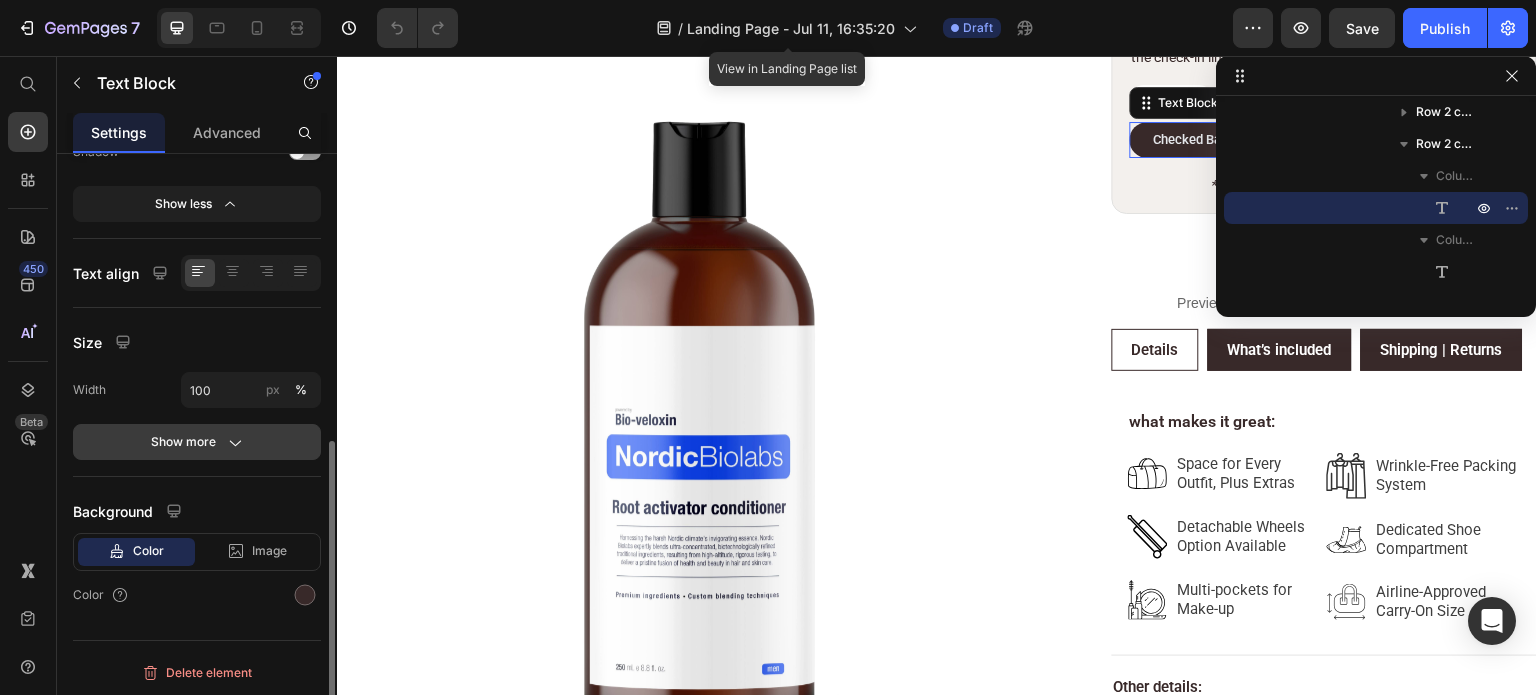 click on "Show more" 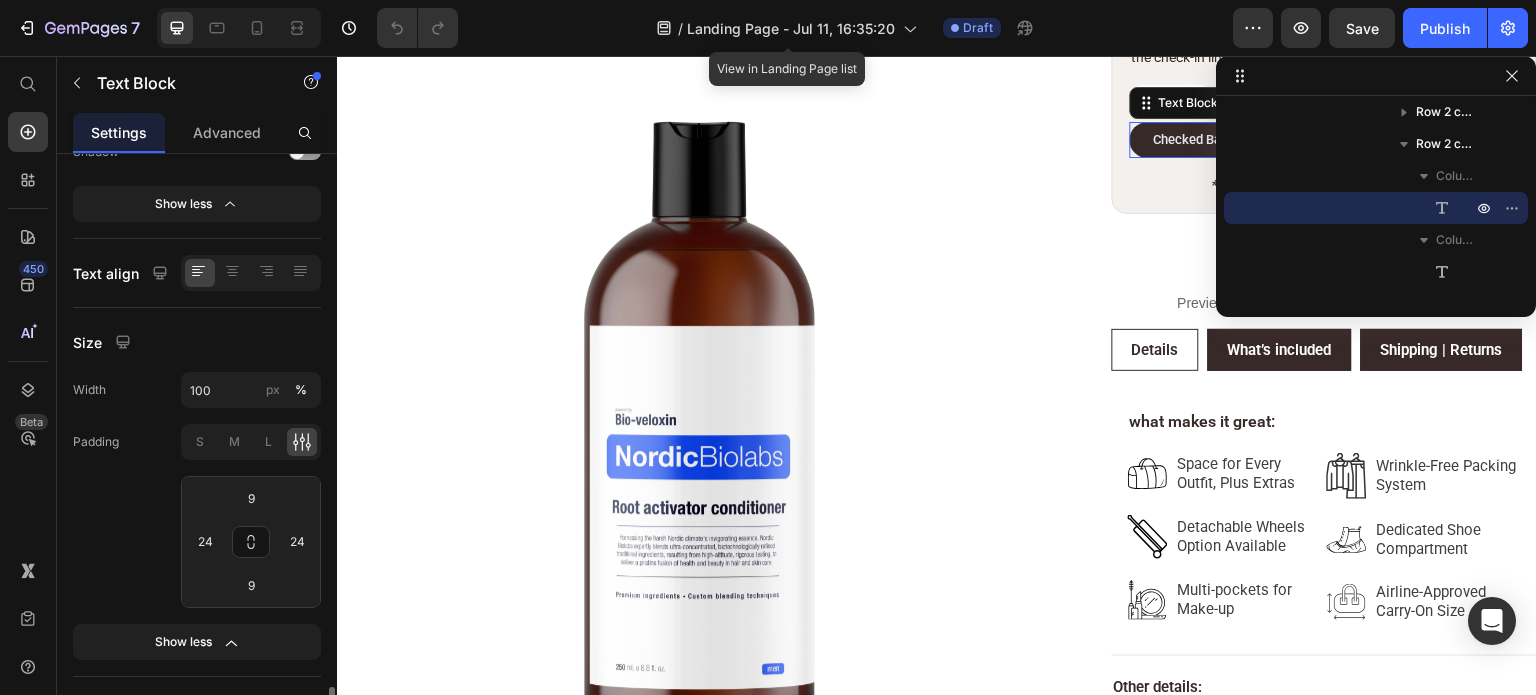 scroll, scrollTop: 754, scrollLeft: 0, axis: vertical 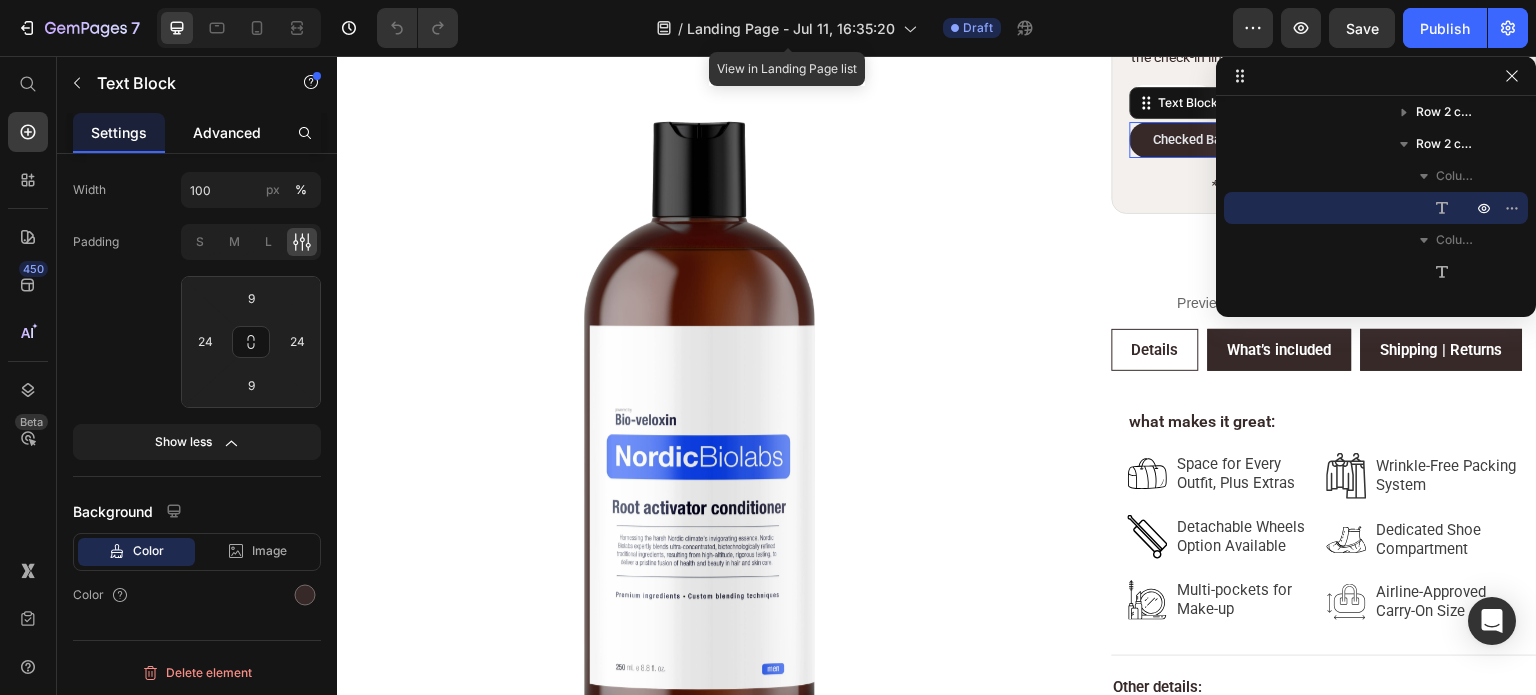 click on "Advanced" 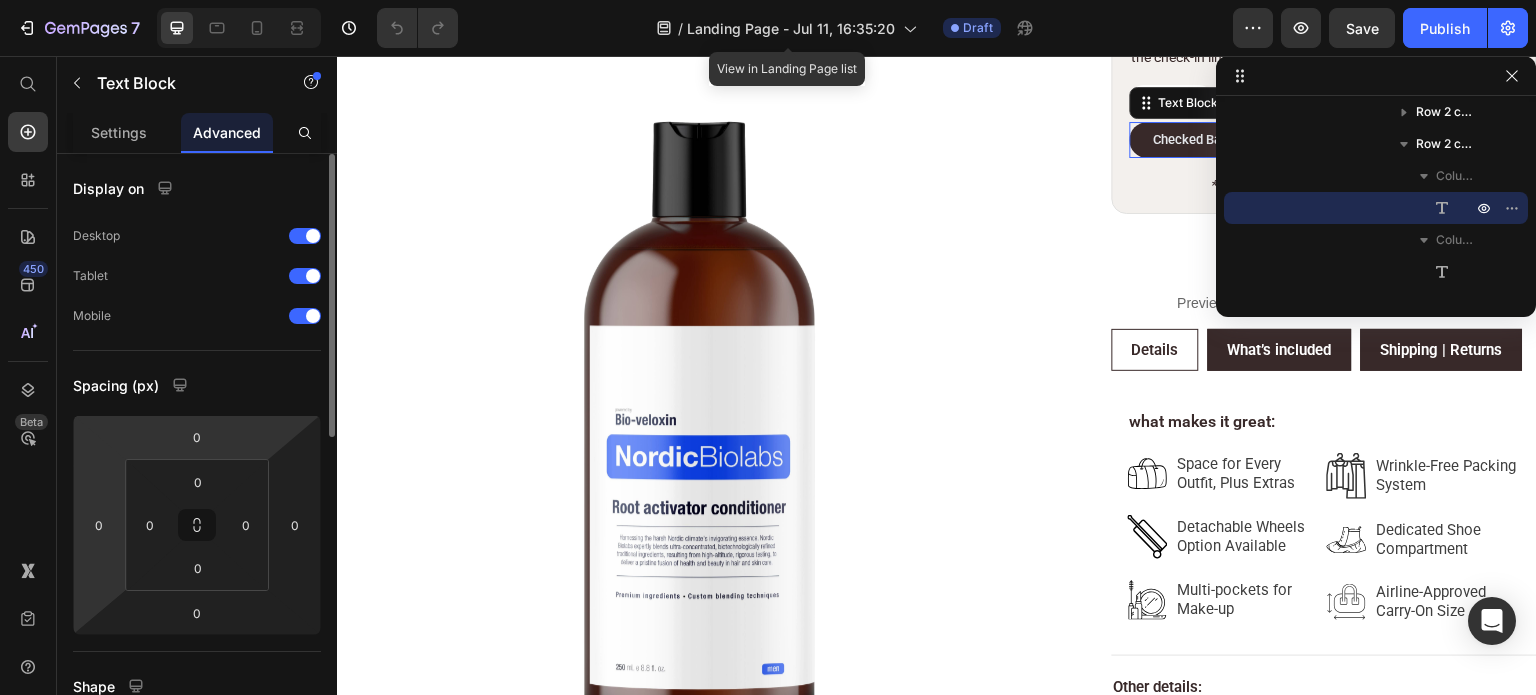 scroll, scrollTop: 100, scrollLeft: 0, axis: vertical 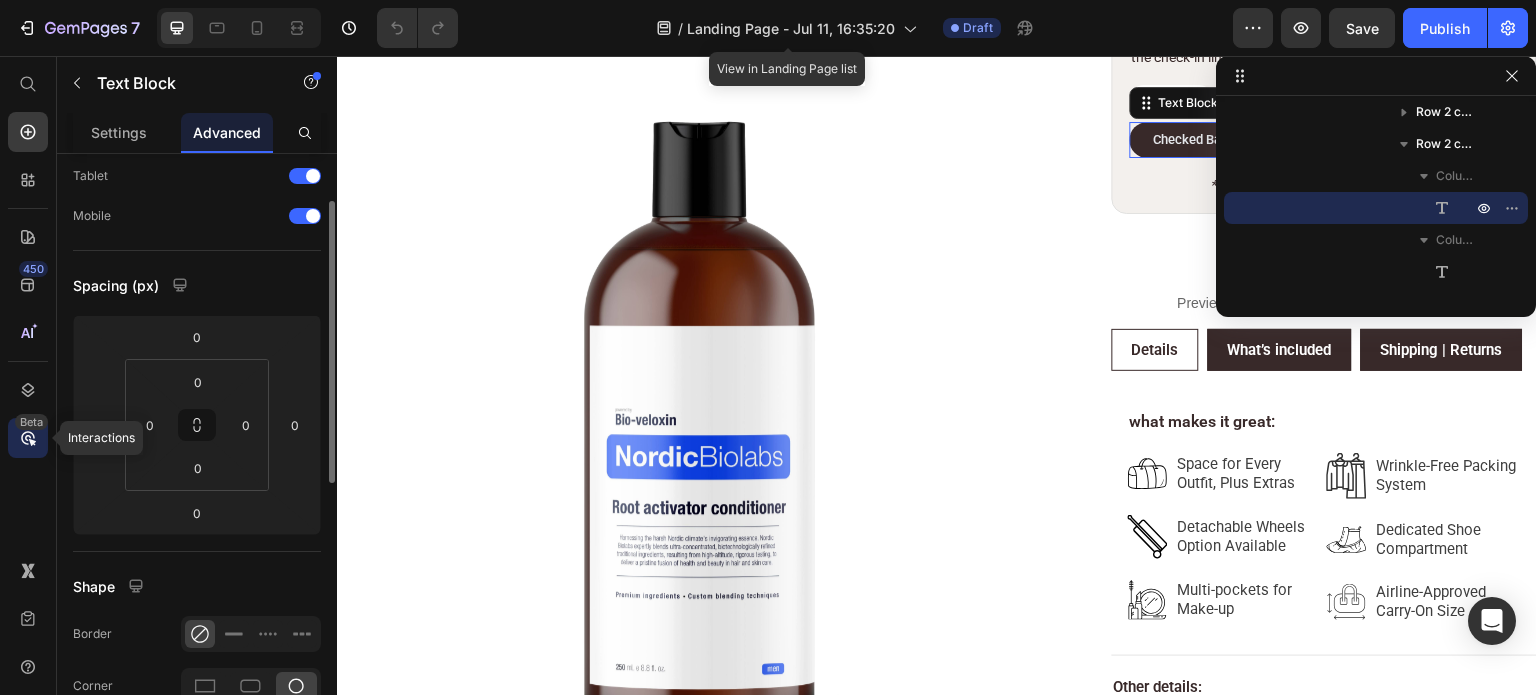 click on "Beta" 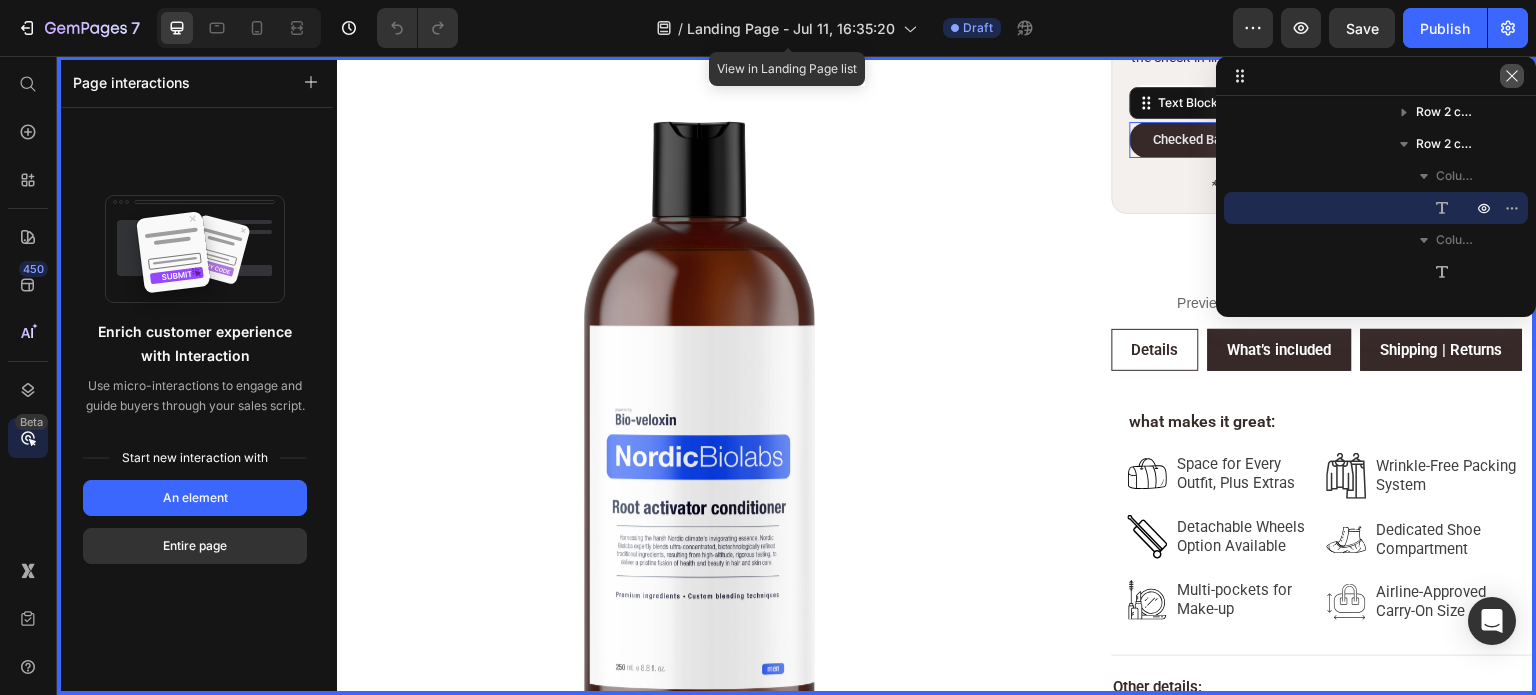 click 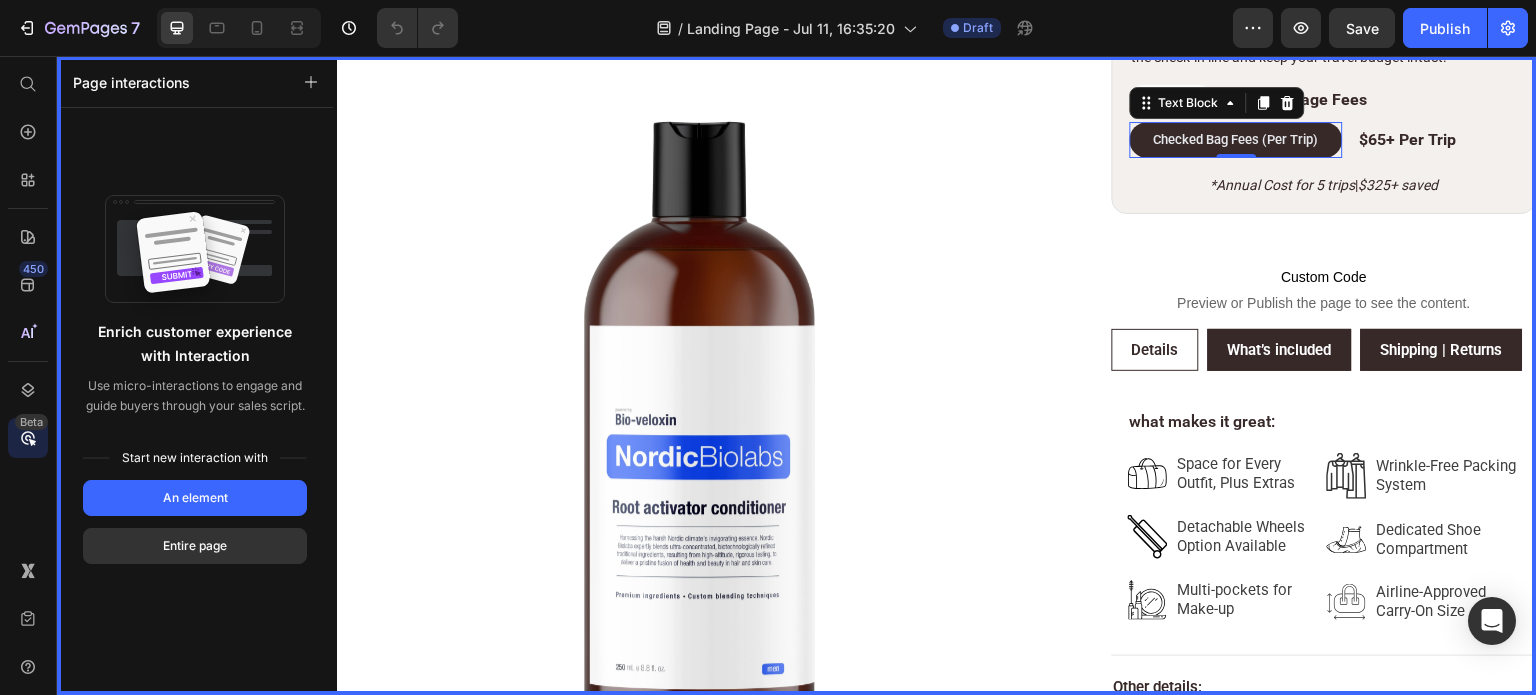scroll, scrollTop: 1000, scrollLeft: 0, axis: vertical 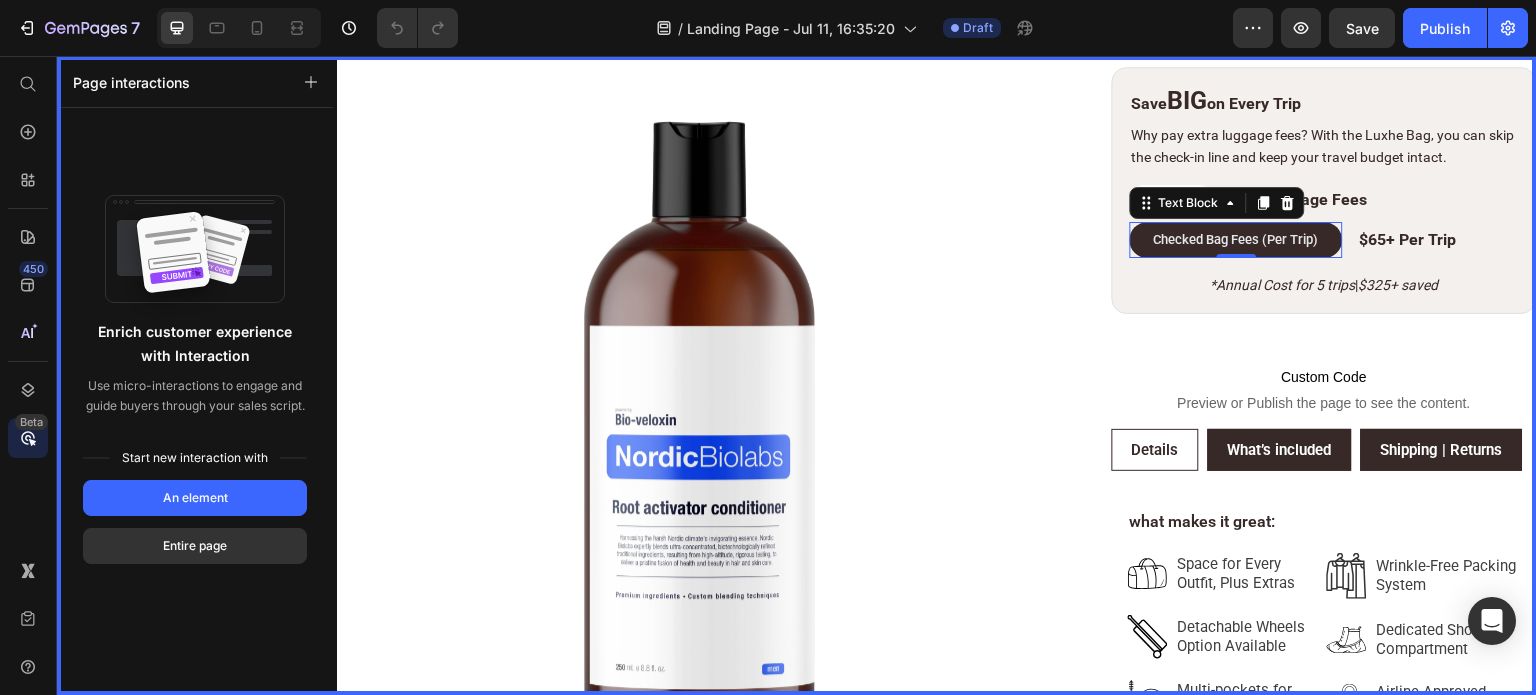 click at bounding box center (937, 376) 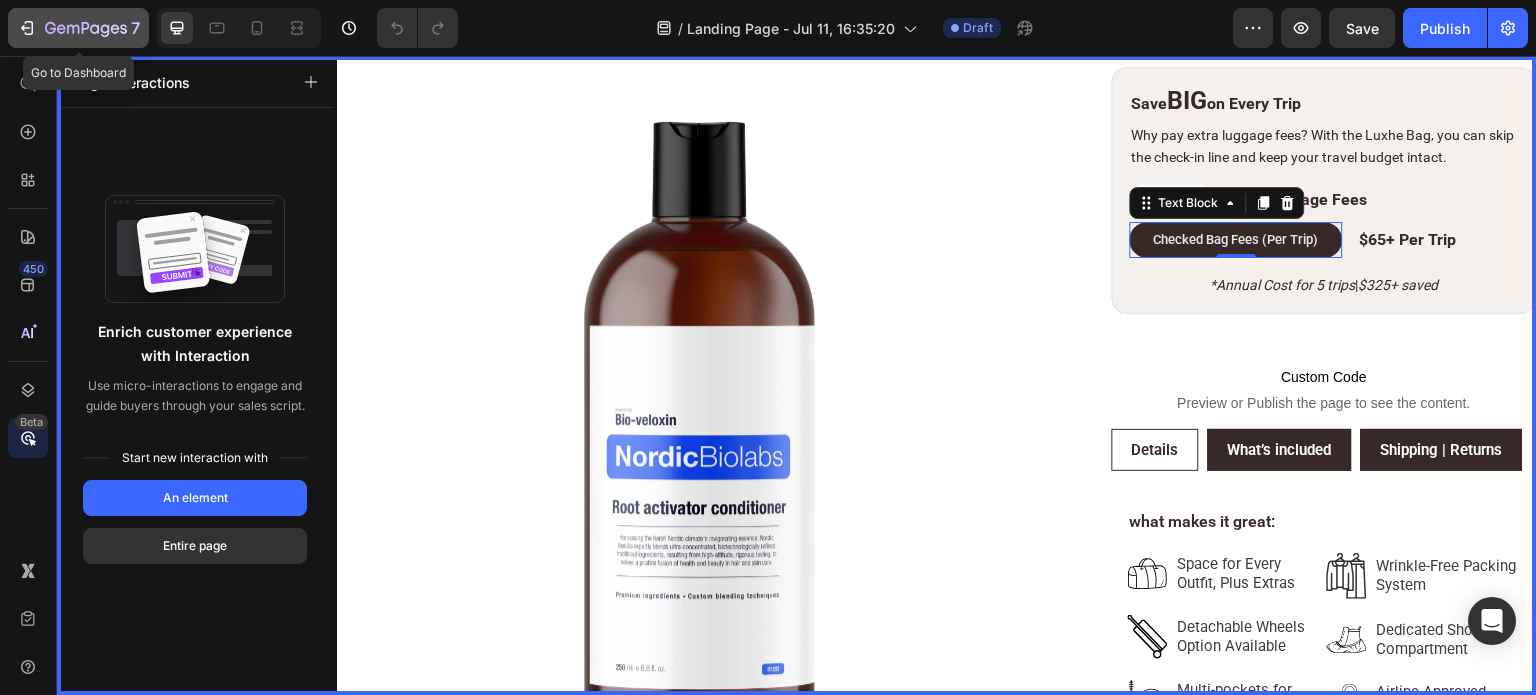 click 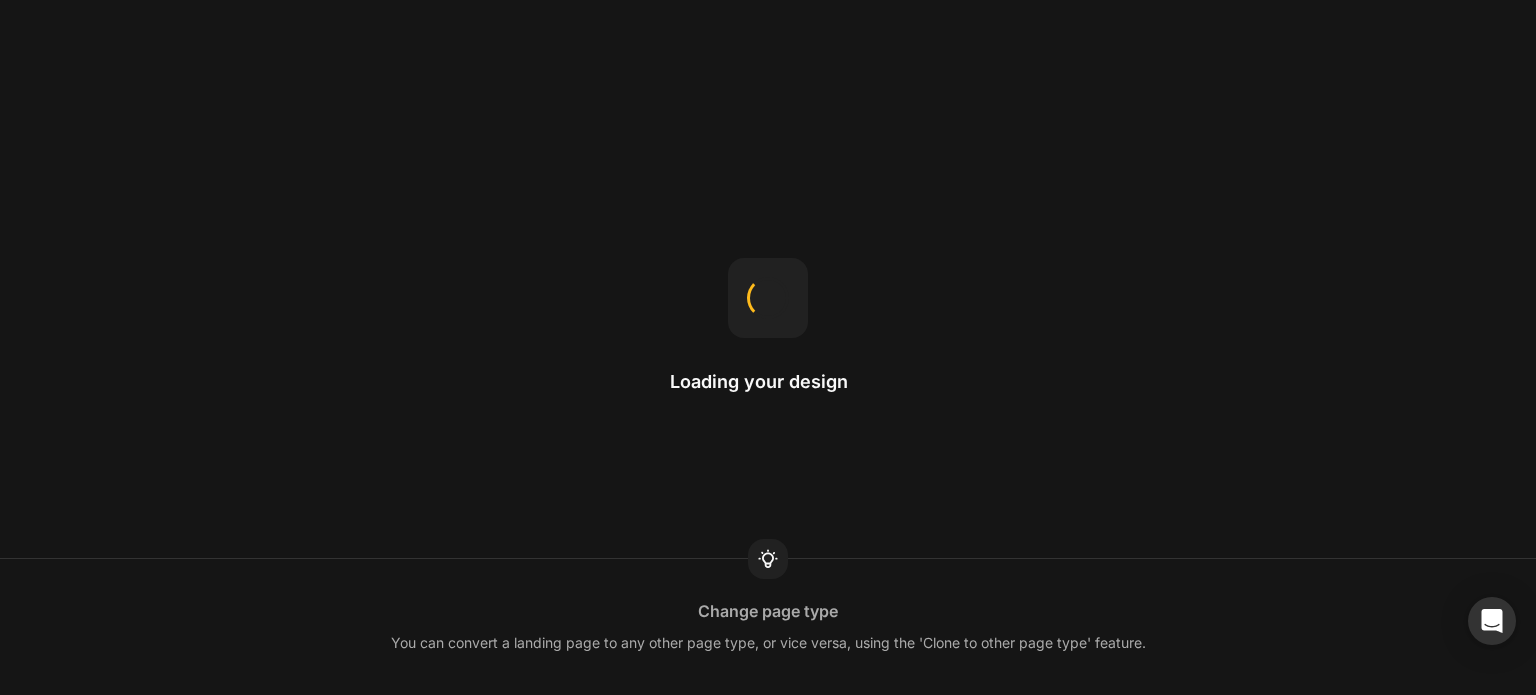 scroll, scrollTop: 0, scrollLeft: 0, axis: both 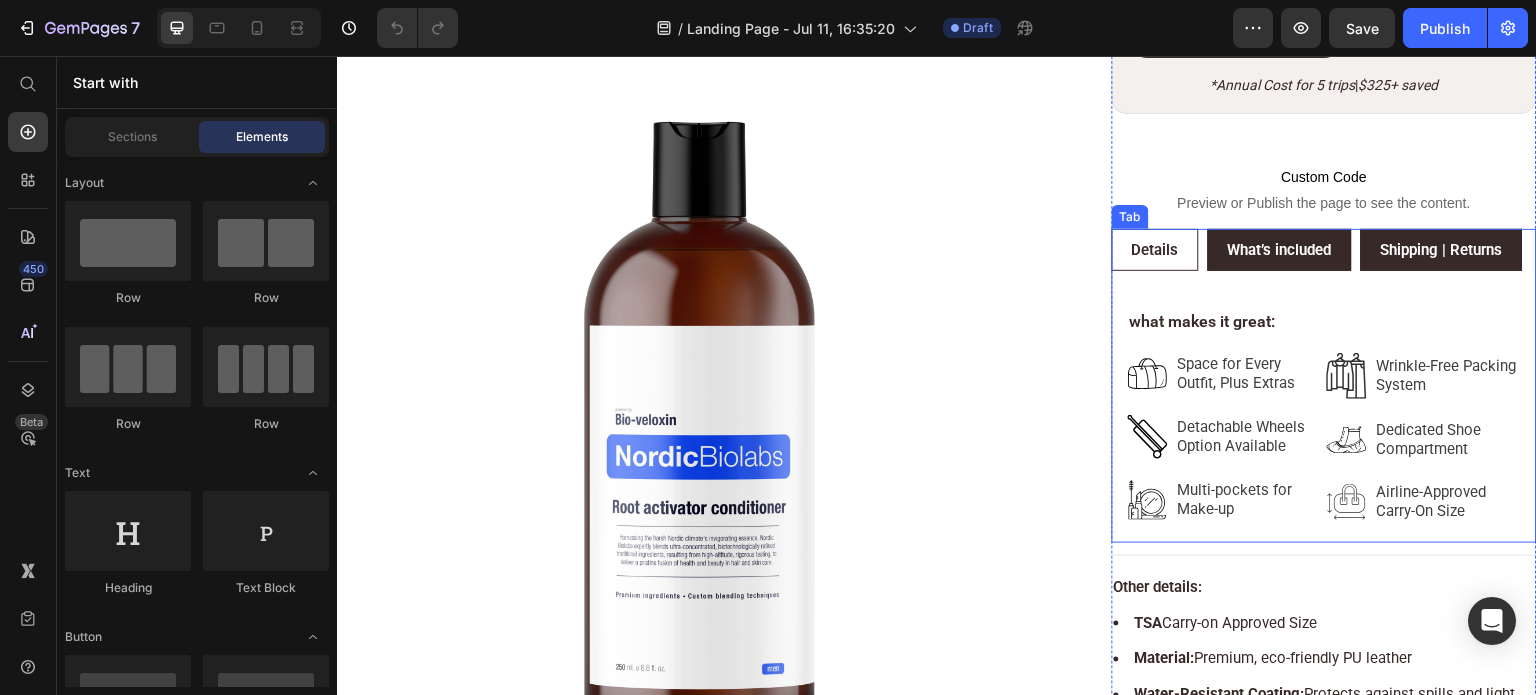 click on "What’s included" at bounding box center (1280, 250) 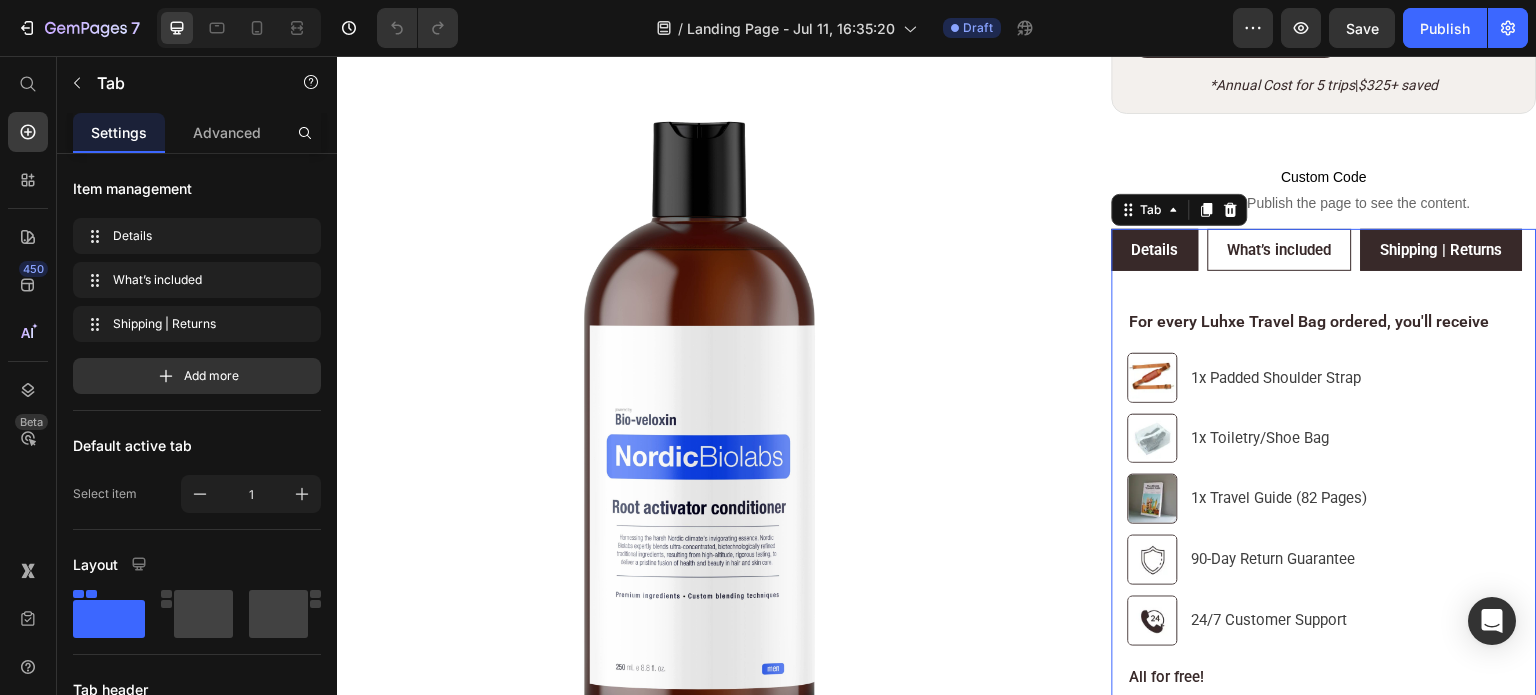 click on "Shipping | Returns" at bounding box center (1442, 250) 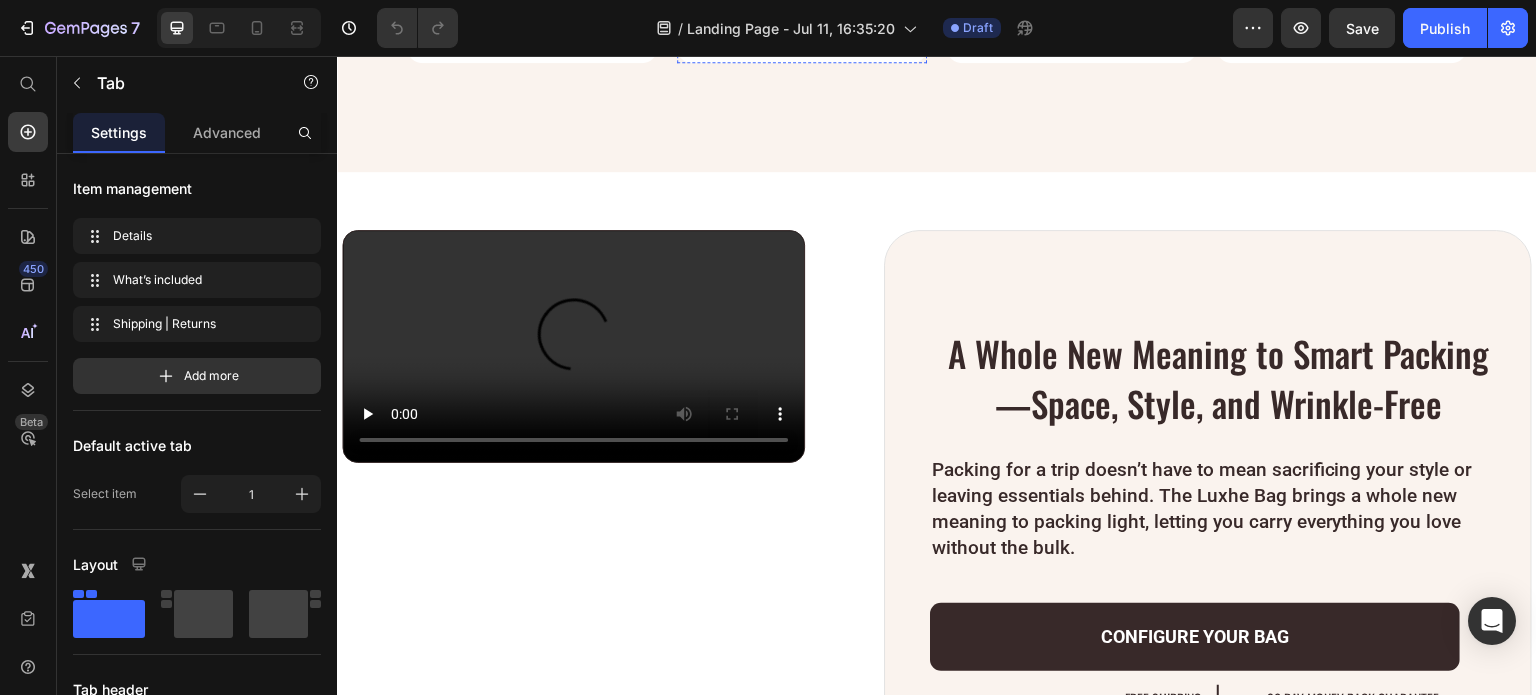 scroll, scrollTop: 4100, scrollLeft: 0, axis: vertical 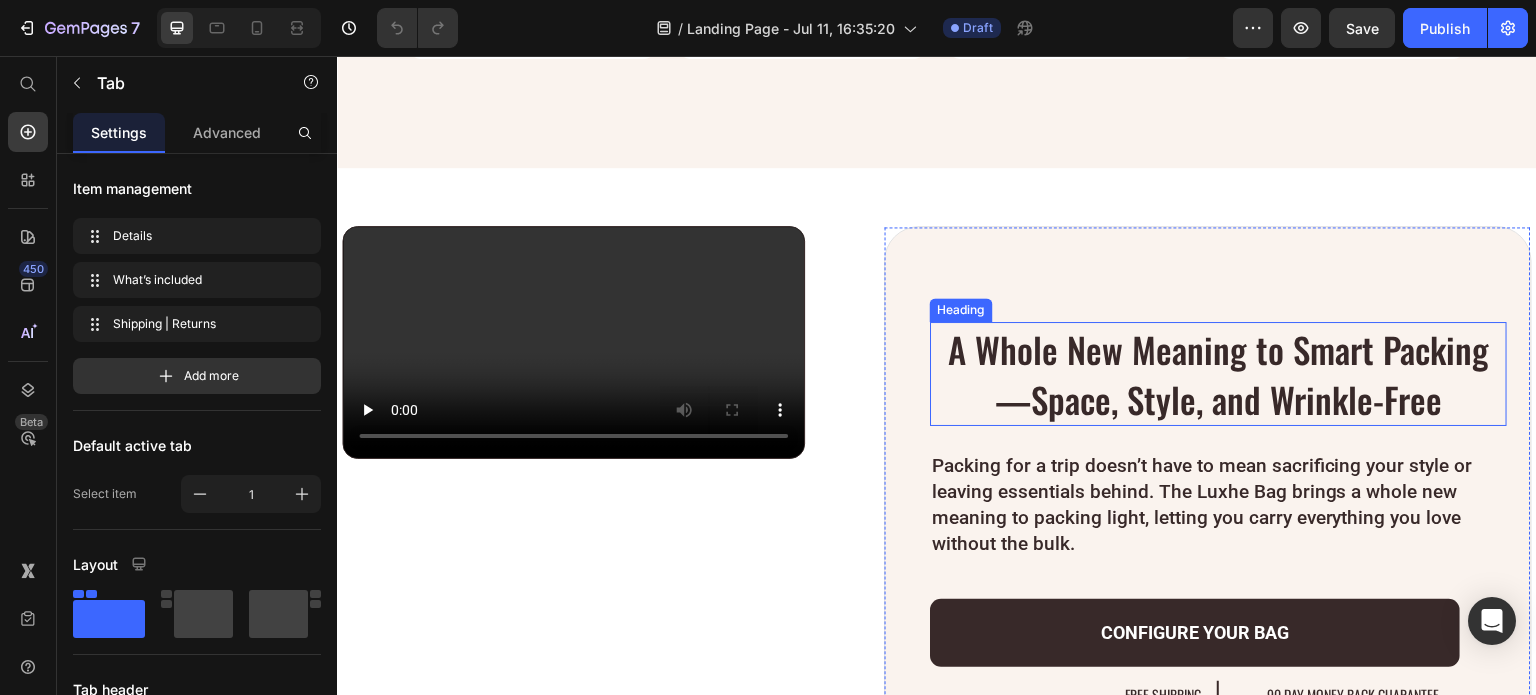 click on "A Whole New Meaning to Smart Packing—Space, Style, and Wrinkle-Free" at bounding box center [1219, 374] 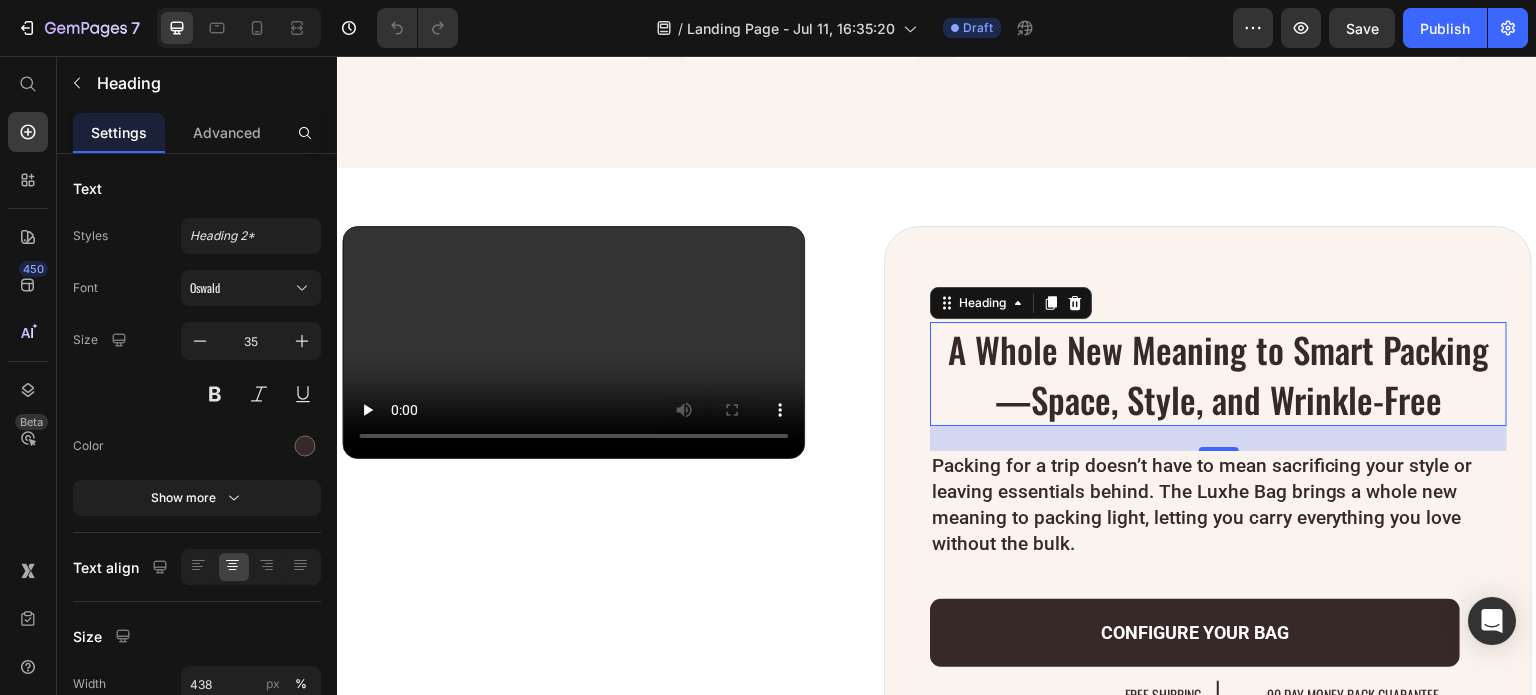 click on "A Whole New Meaning to Smart Packing—Space, Style, and Wrinkle-Free" at bounding box center (1219, 374) 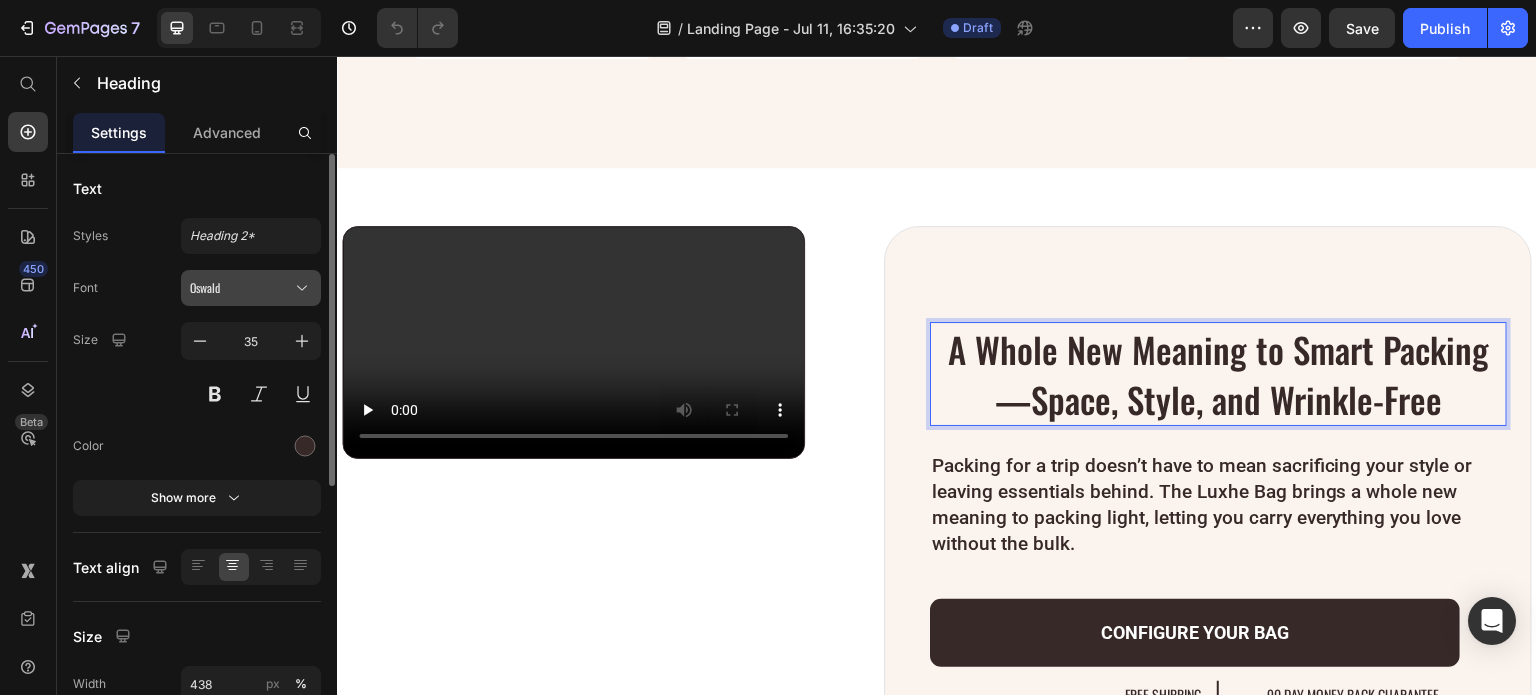 click on "Oswald" at bounding box center [241, 288] 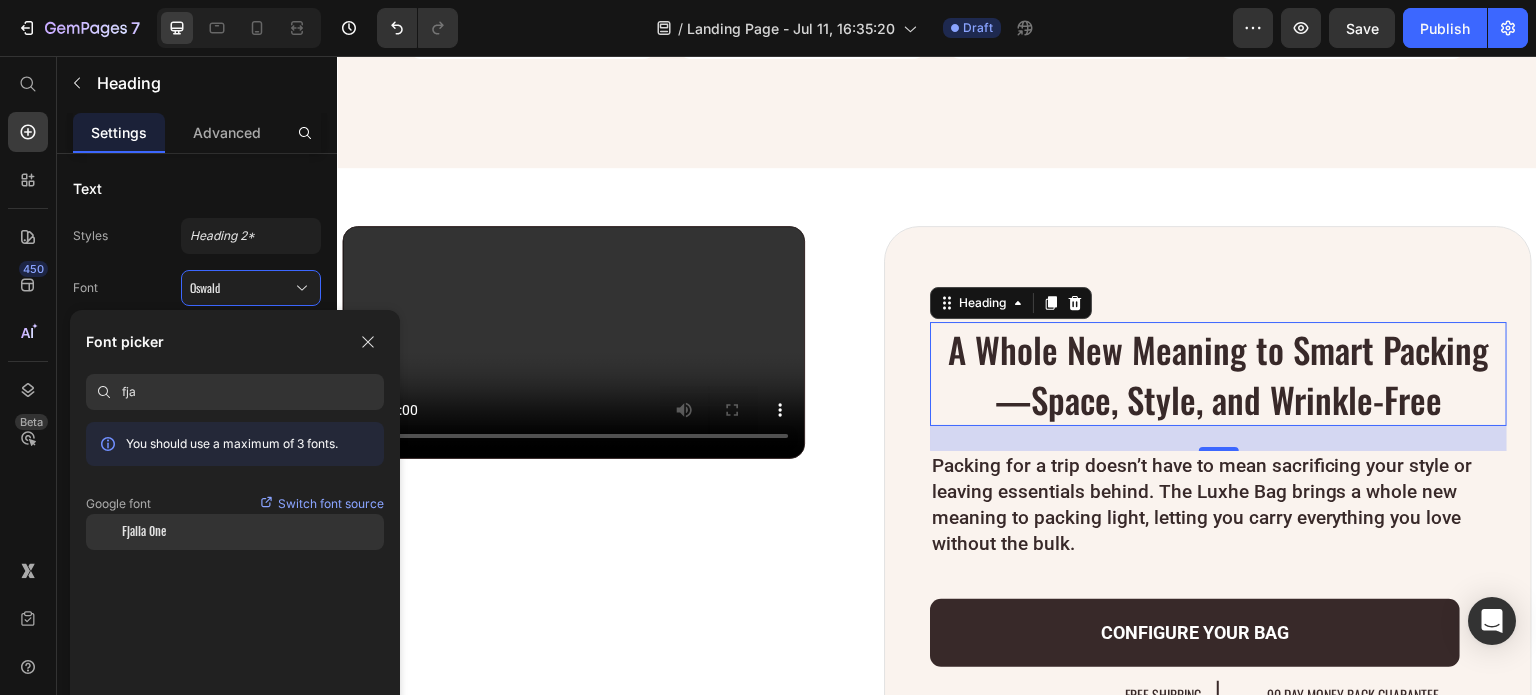 click on "Fjalla One" at bounding box center (144, 532) 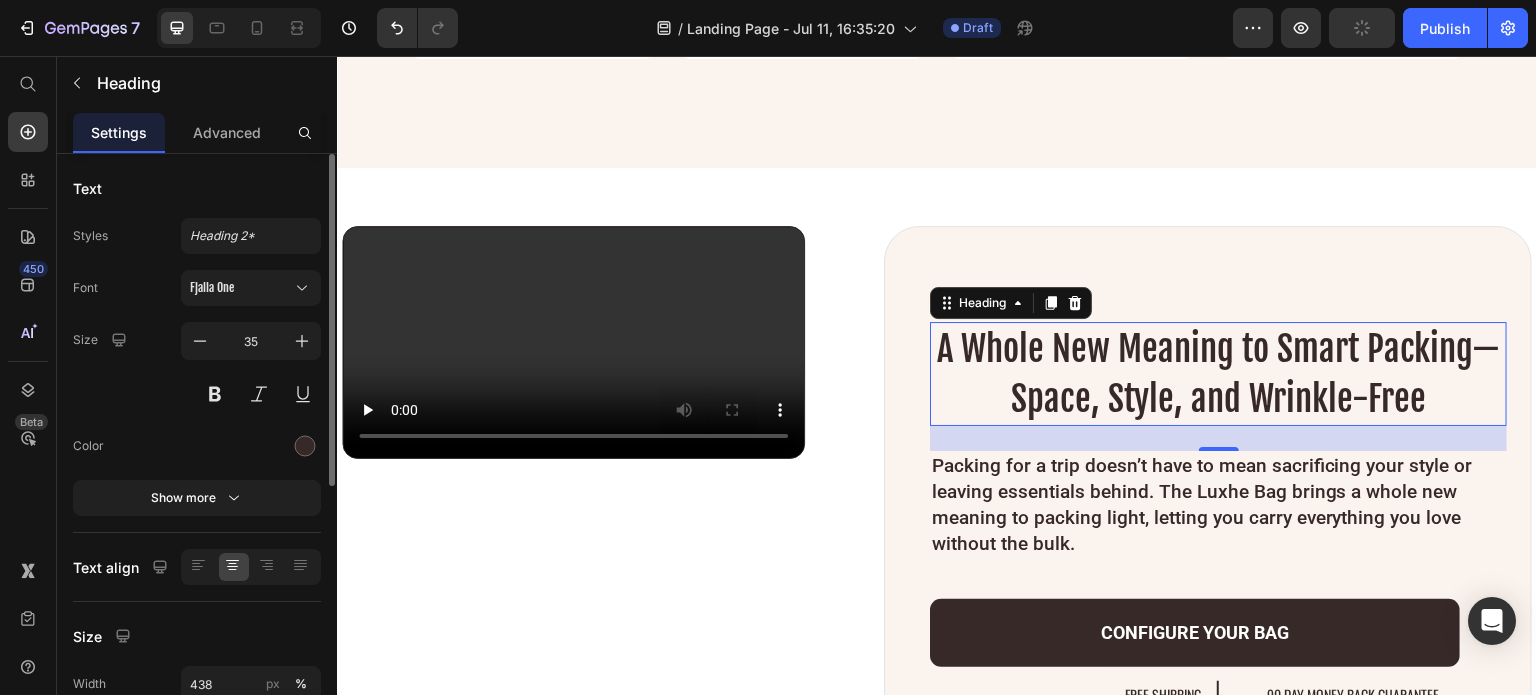 type on "fj" 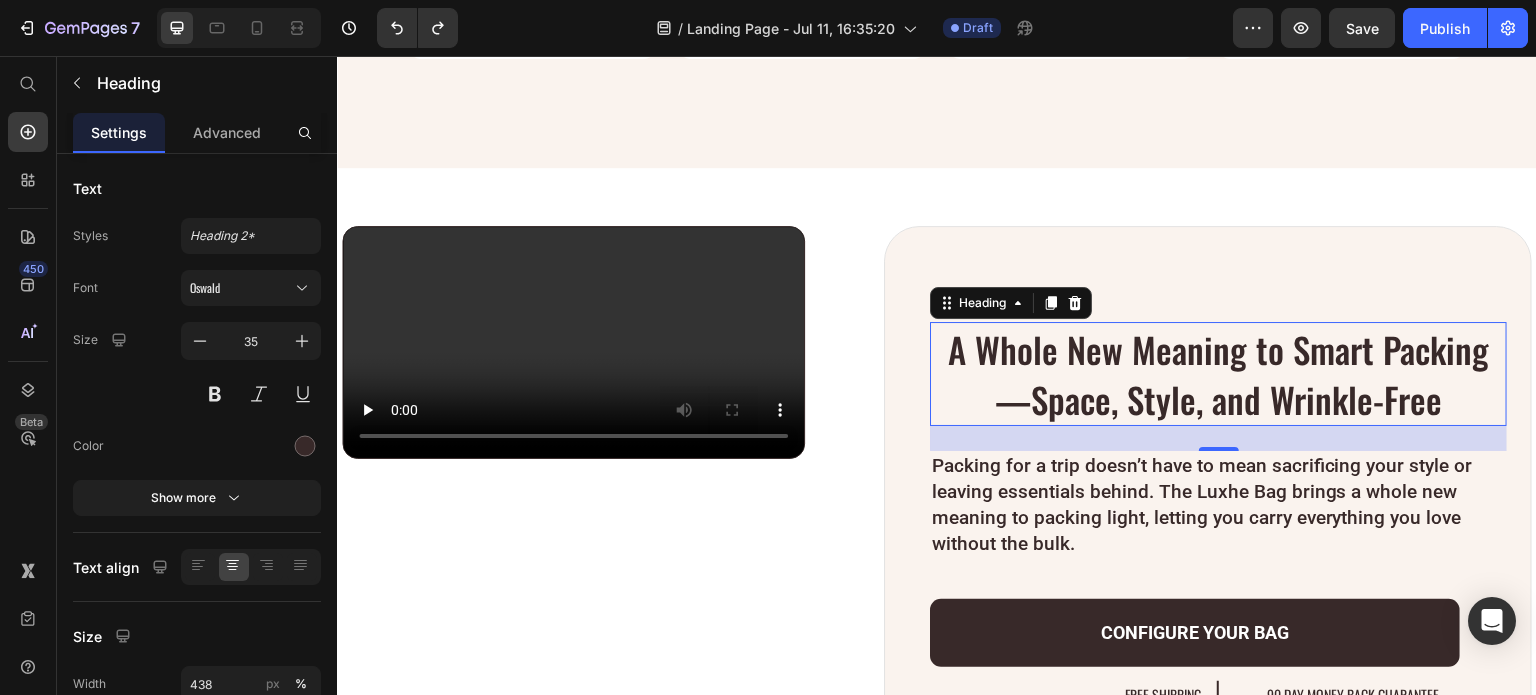 scroll, scrollTop: 4600, scrollLeft: 0, axis: vertical 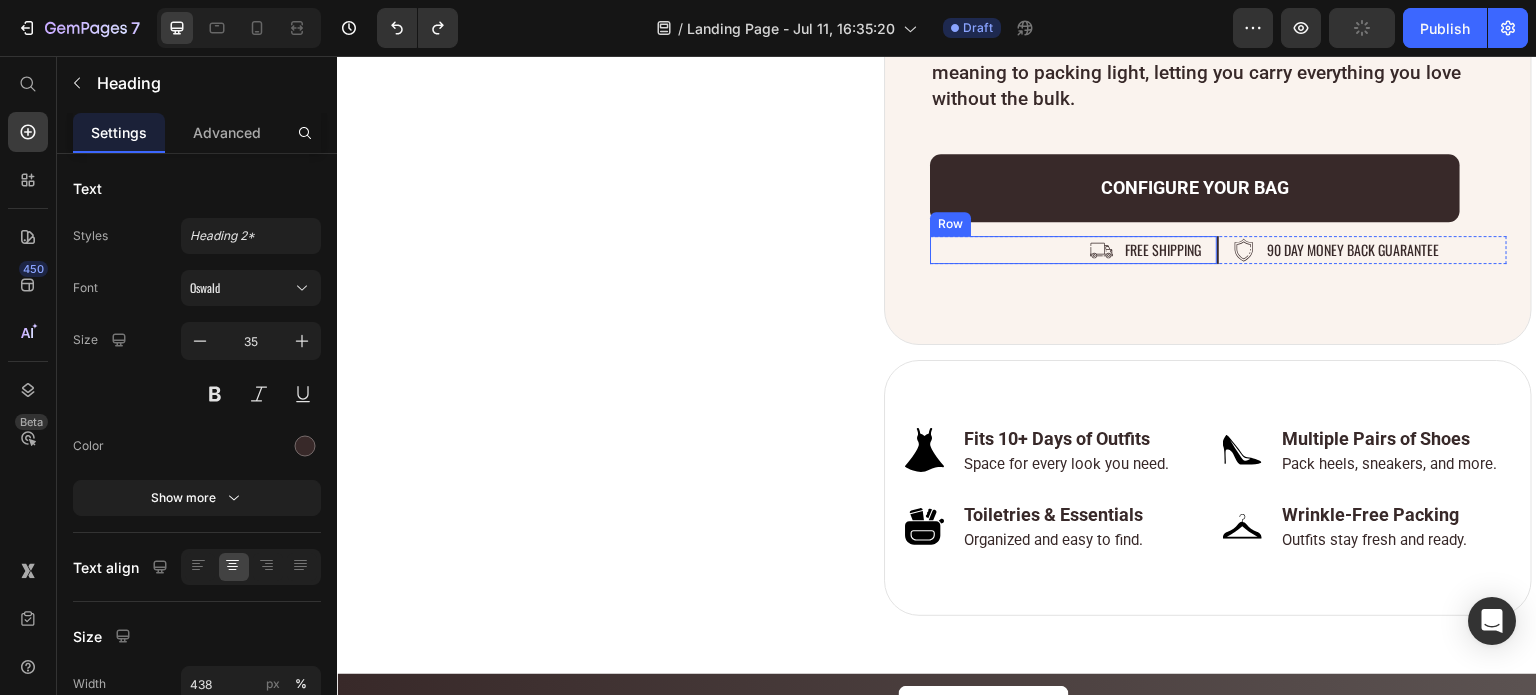 click on "Image free shipping Text Block Row" at bounding box center [1074, 250] 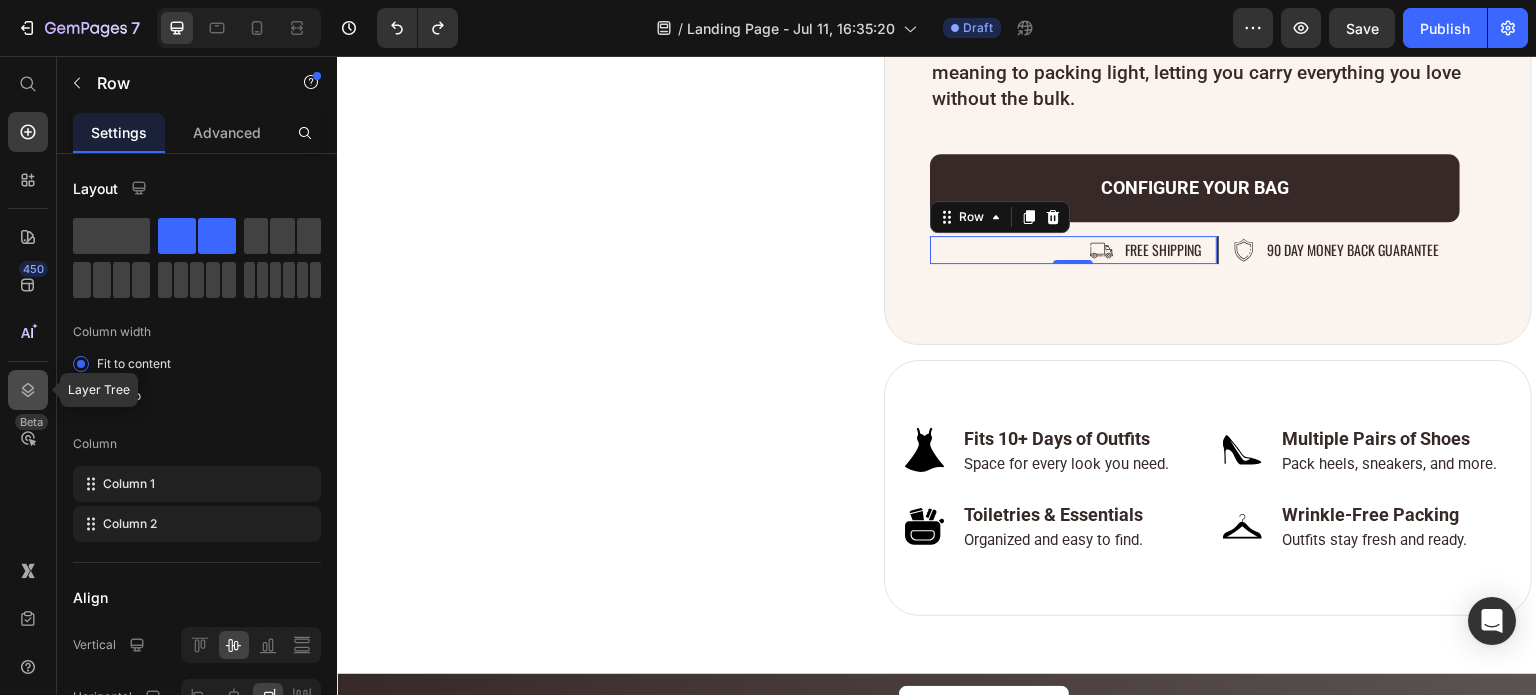 click 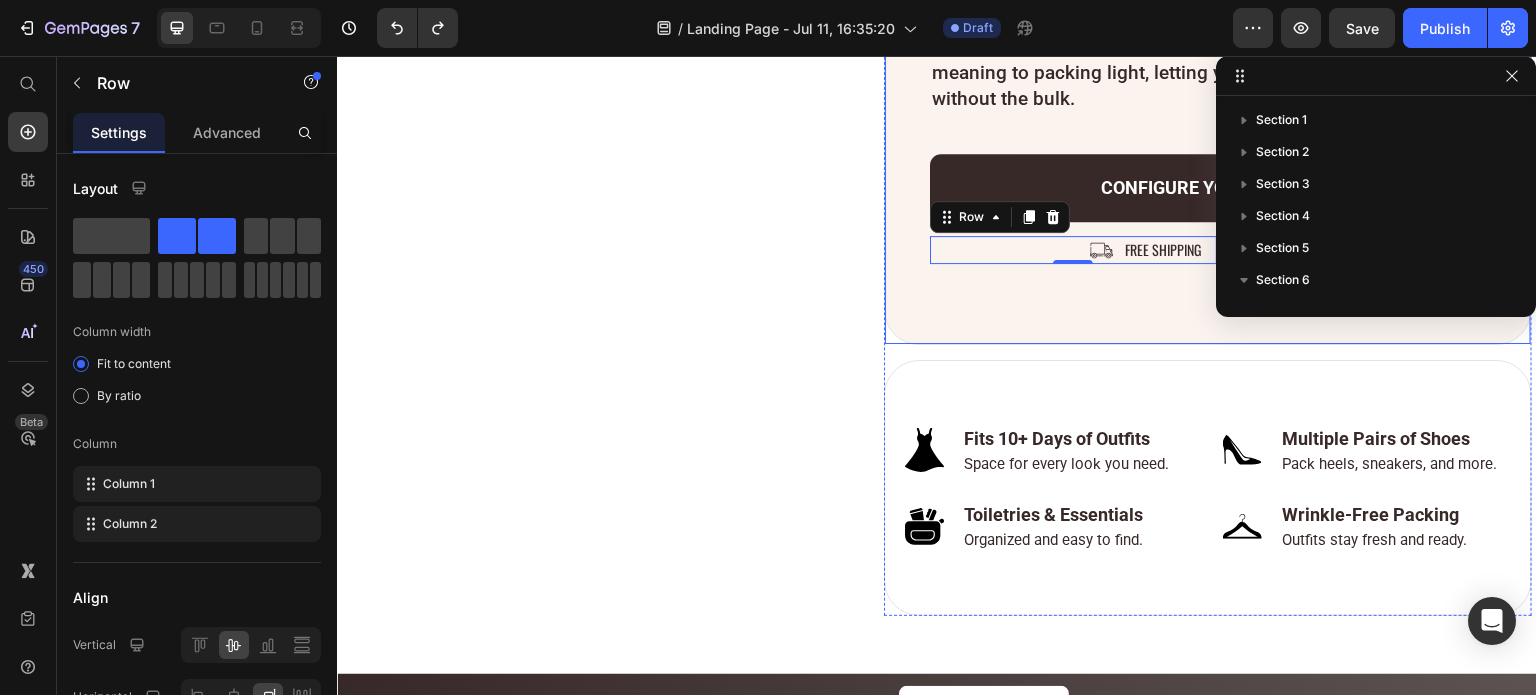 scroll, scrollTop: 584, scrollLeft: 0, axis: vertical 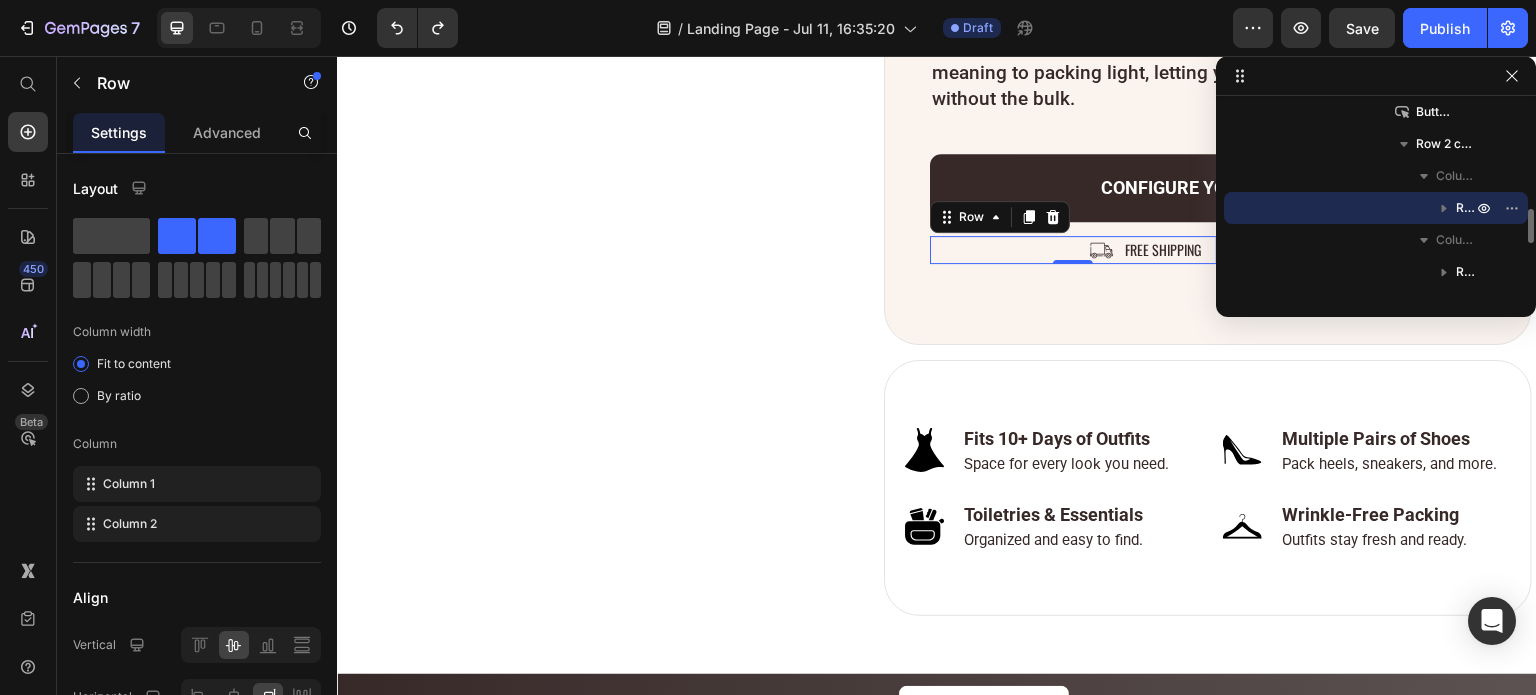 click 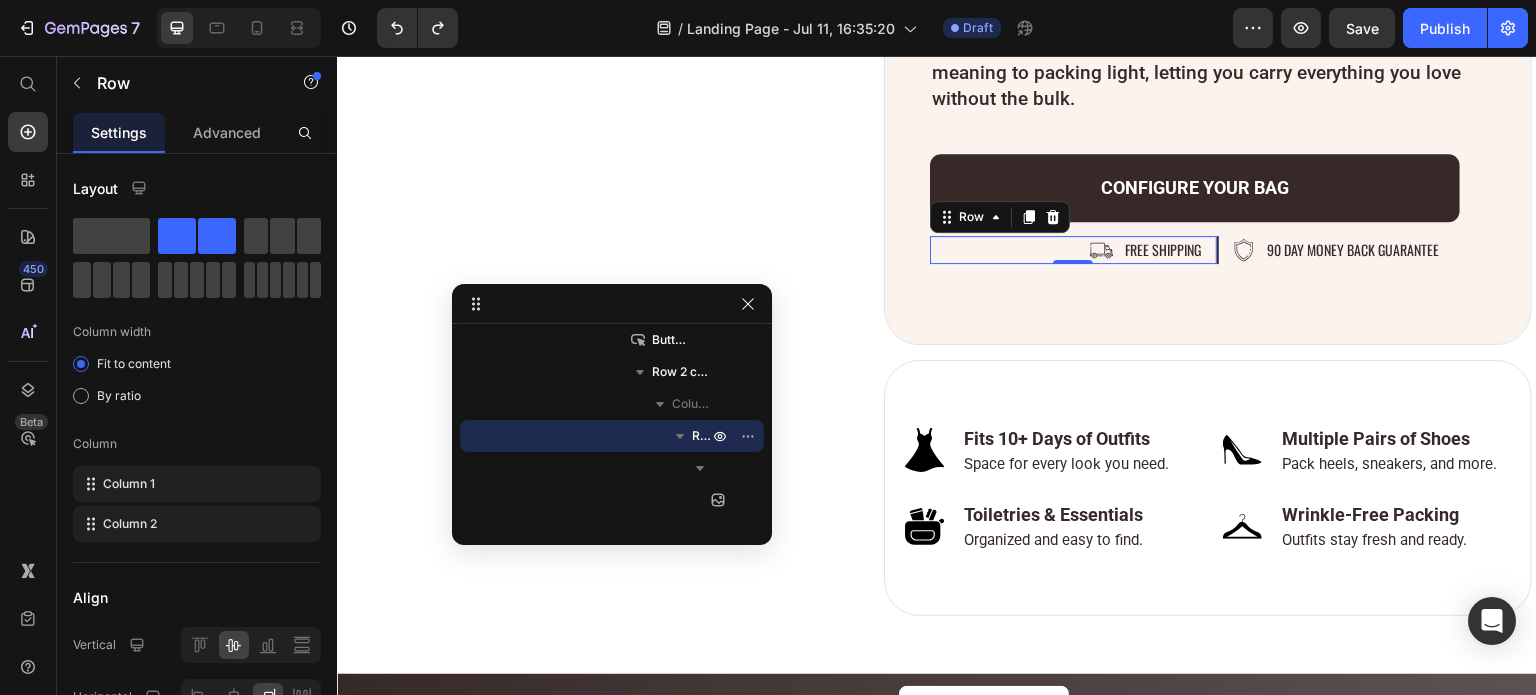 drag, startPoint x: 1277, startPoint y: 75, endPoint x: 513, endPoint y: 306, distance: 798.1585 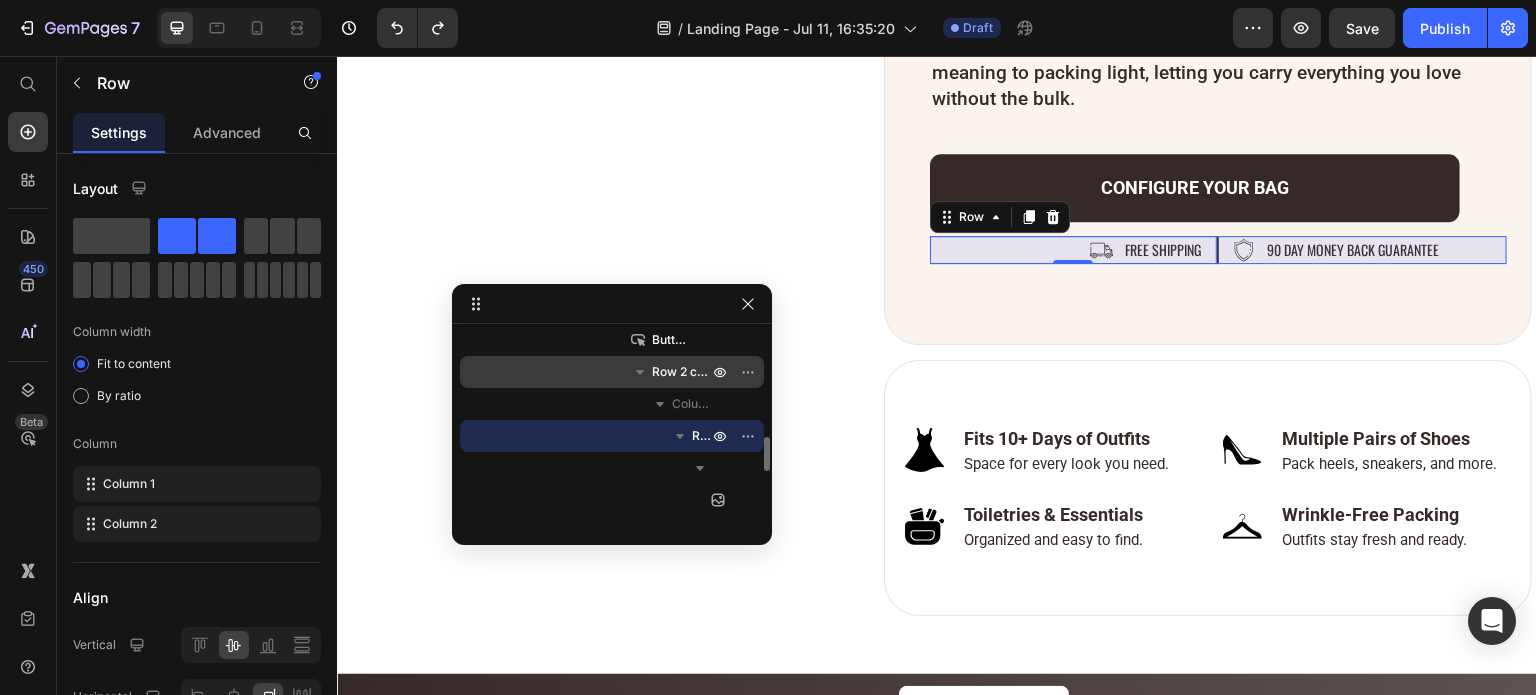 click on "Row 2 cols" at bounding box center [682, 372] 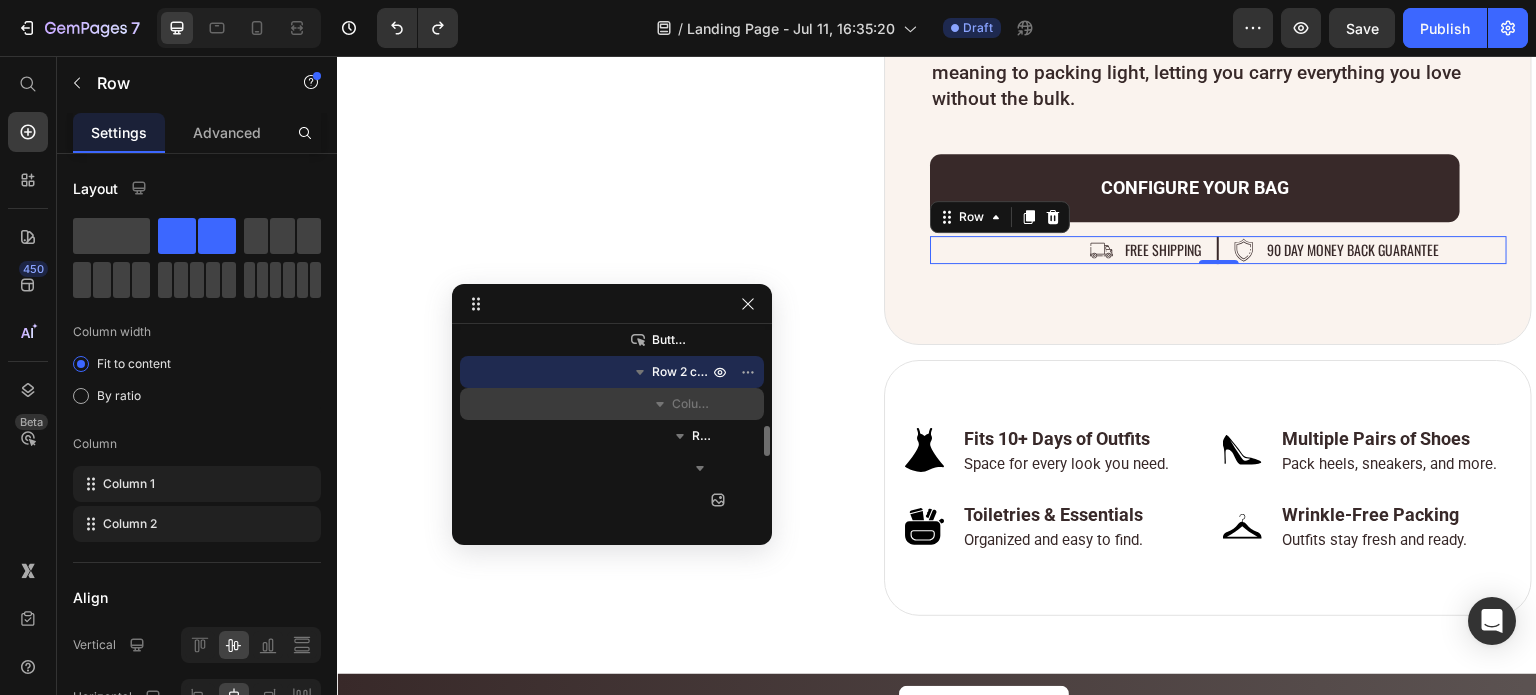 scroll, scrollTop: 484, scrollLeft: 0, axis: vertical 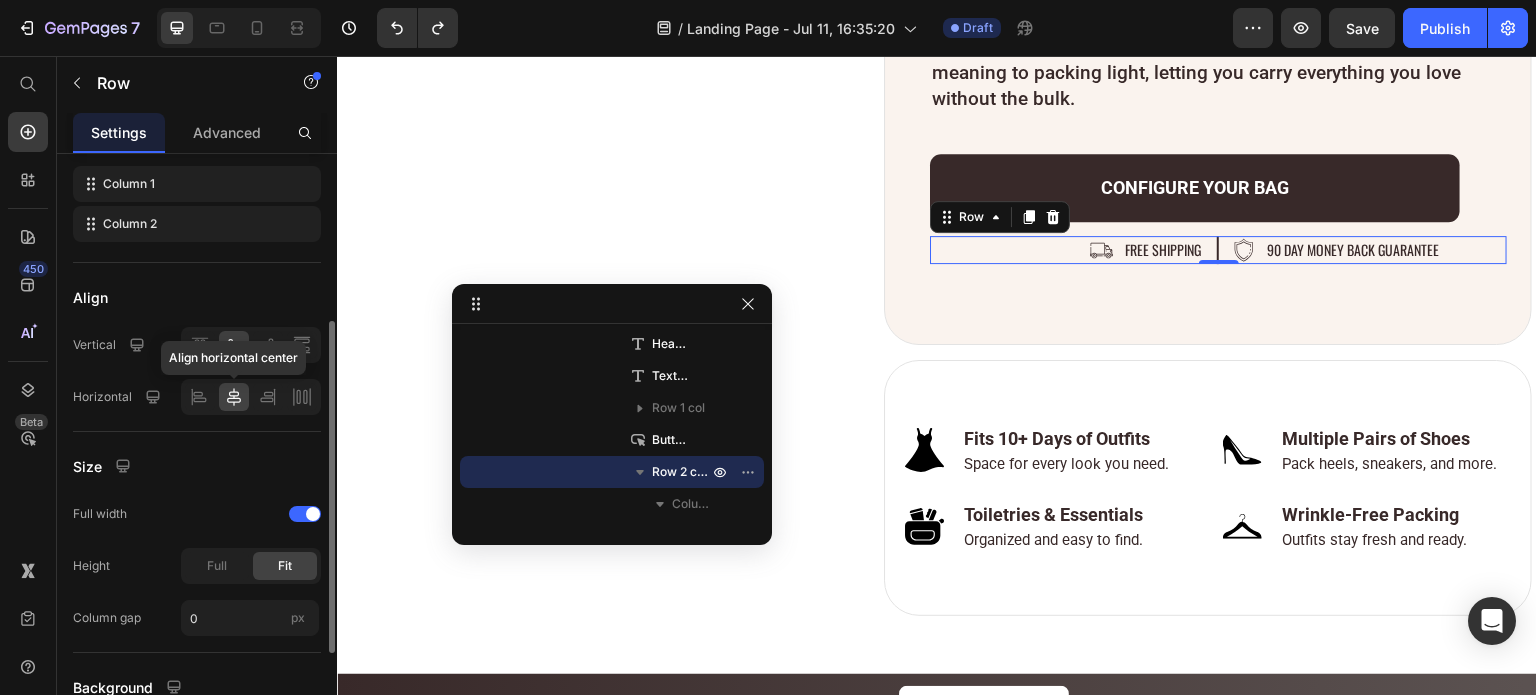 click 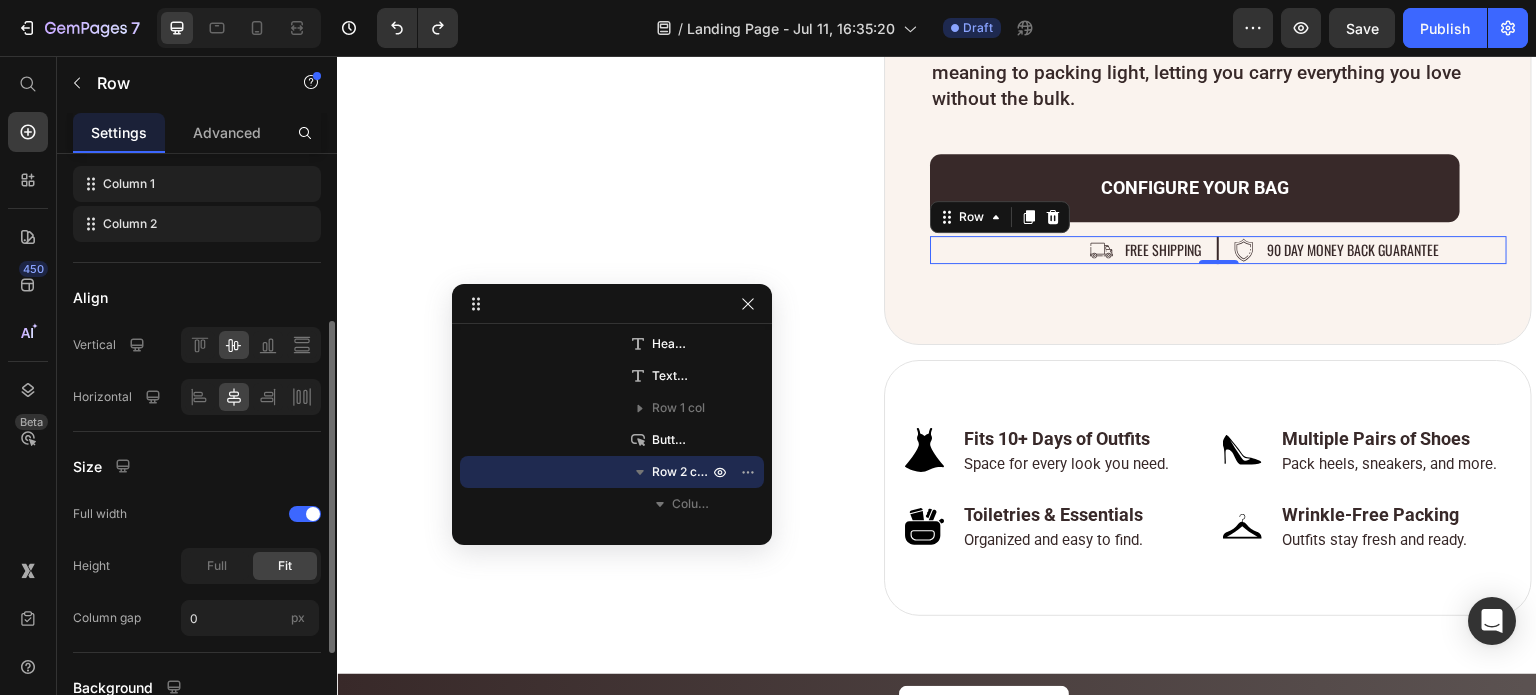 scroll, scrollTop: 200, scrollLeft: 0, axis: vertical 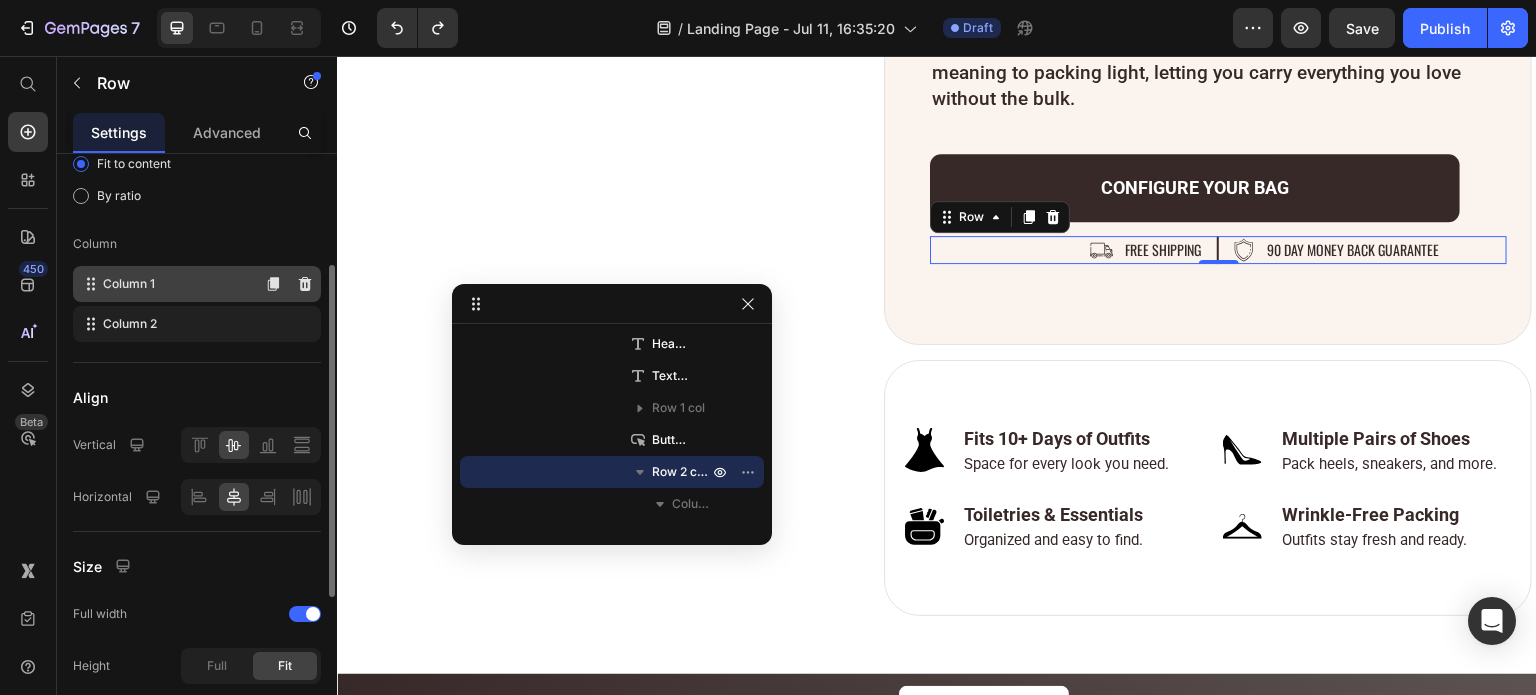 click on "Column 1" 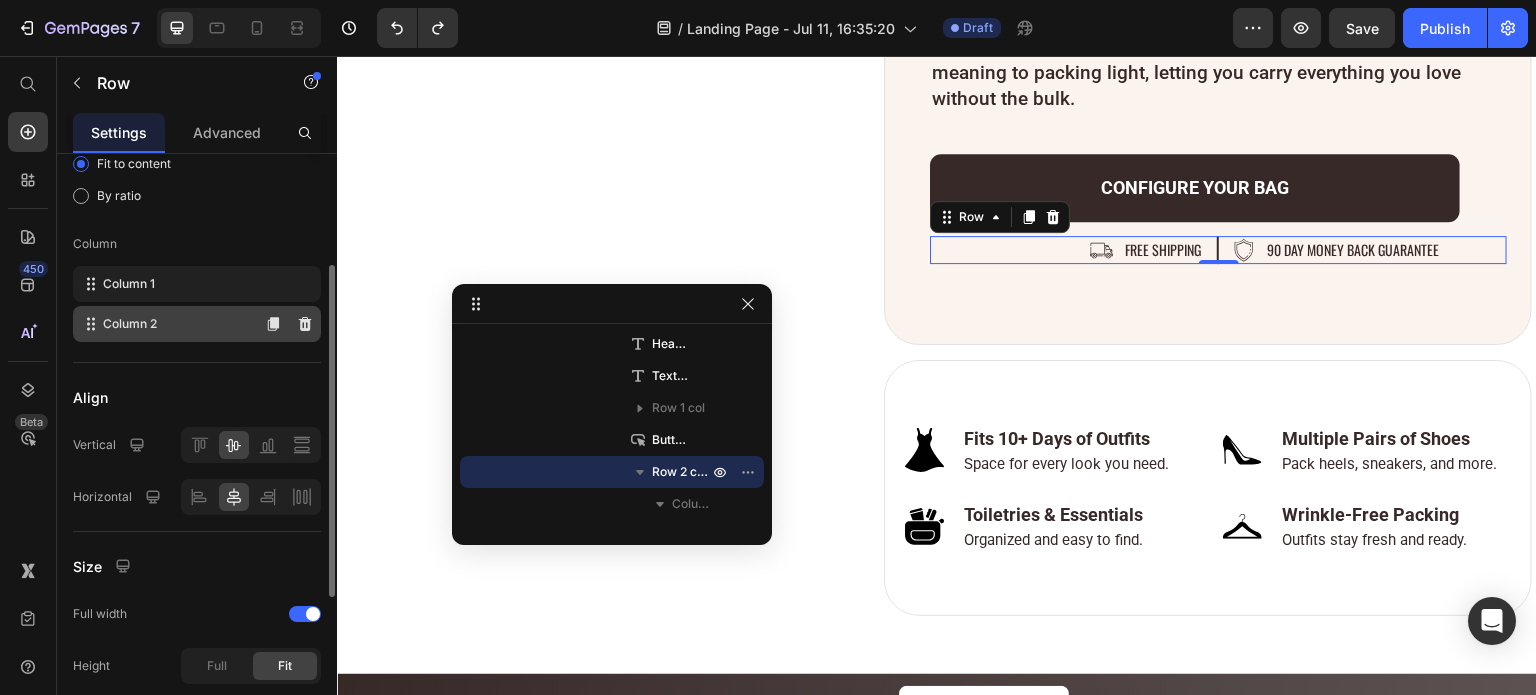 click on "Column 2" 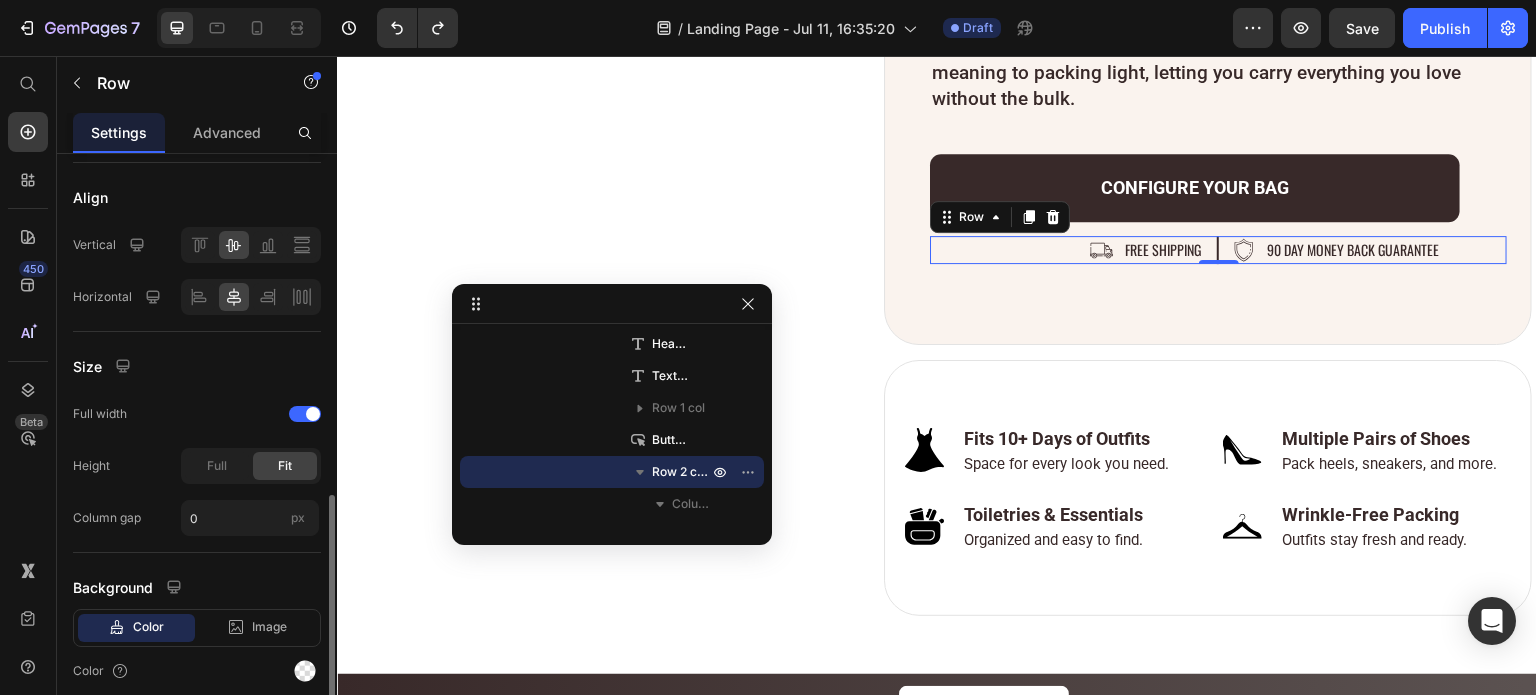 scroll, scrollTop: 476, scrollLeft: 0, axis: vertical 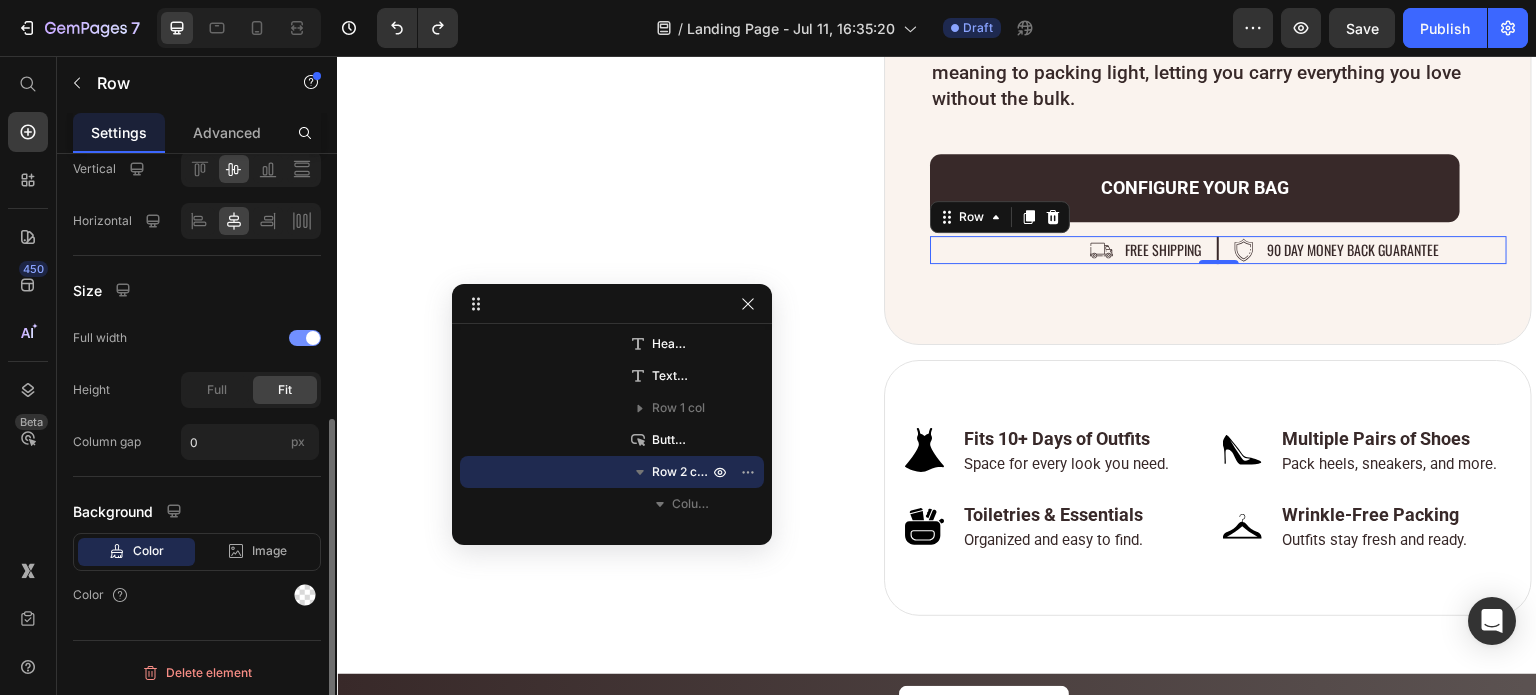 click at bounding box center (305, 338) 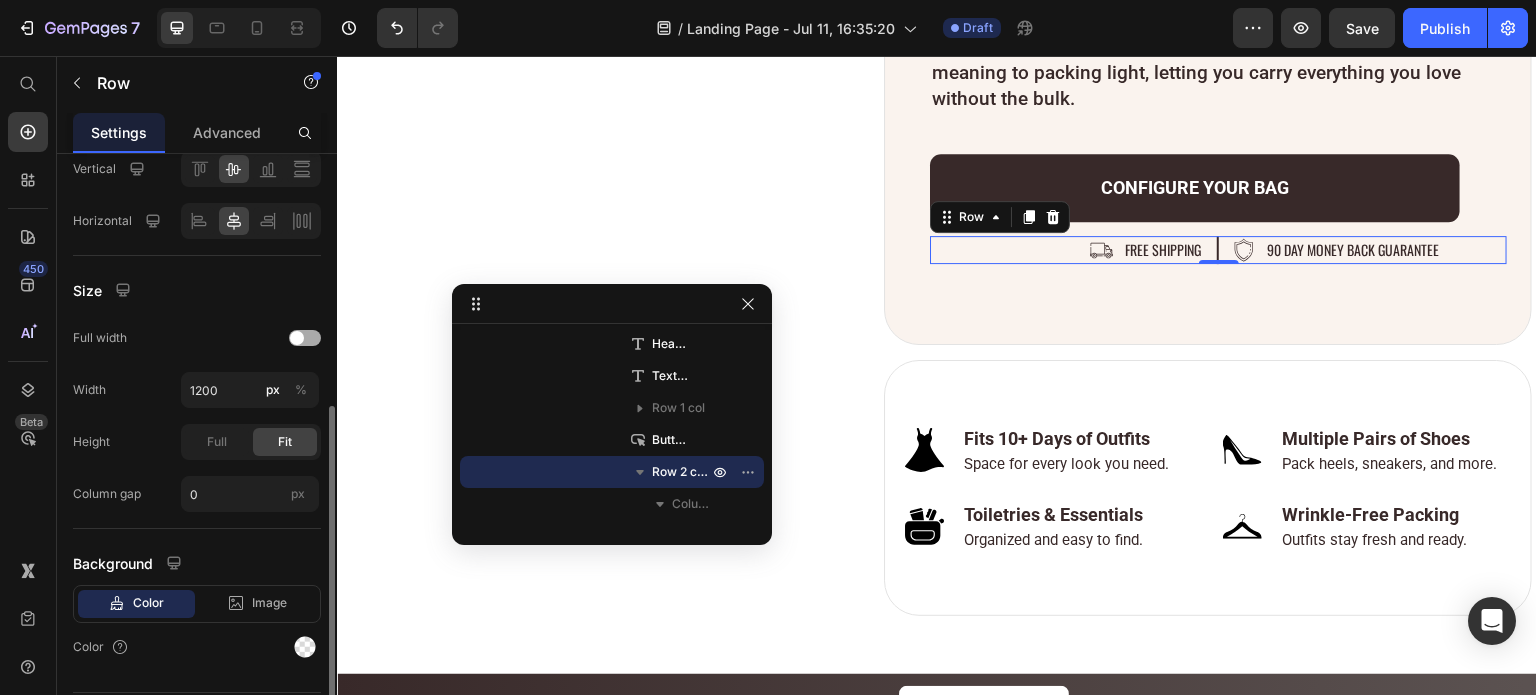 click at bounding box center [305, 338] 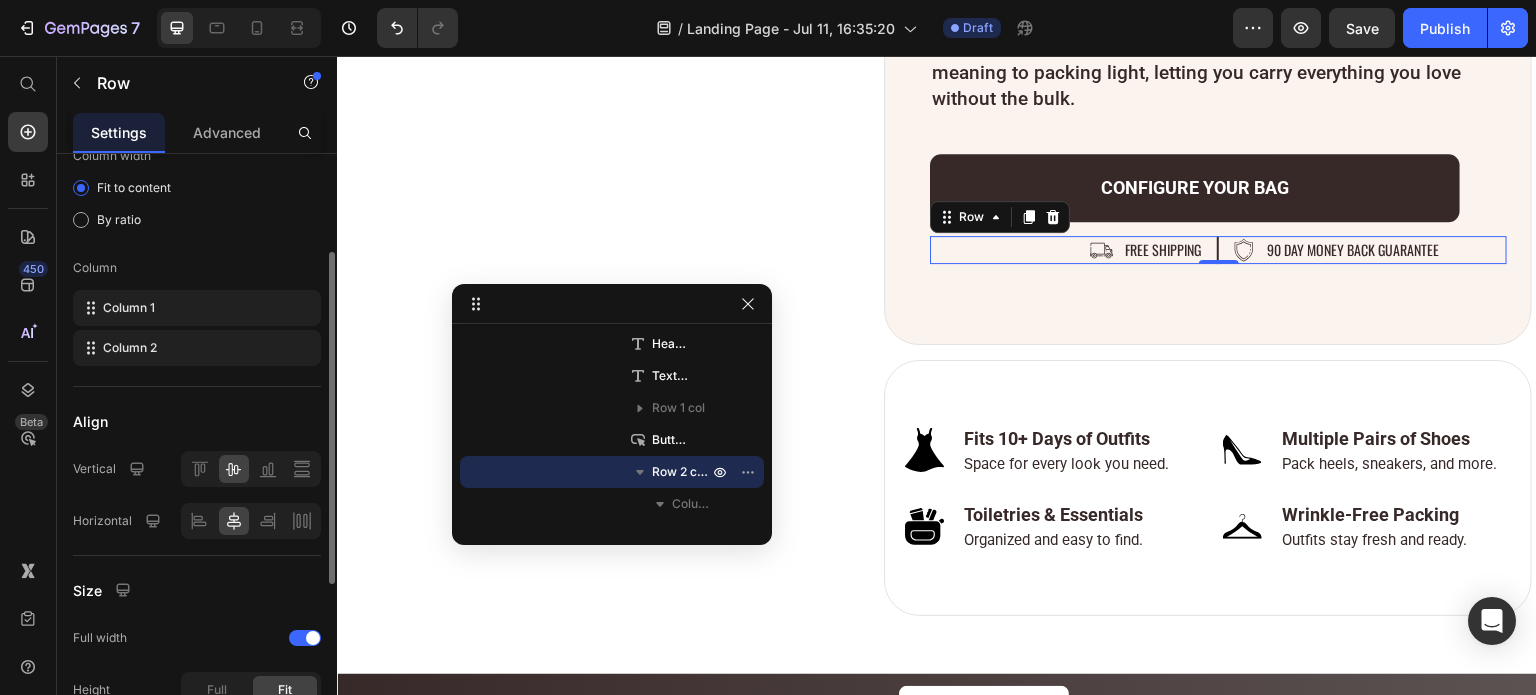 scroll, scrollTop: 276, scrollLeft: 0, axis: vertical 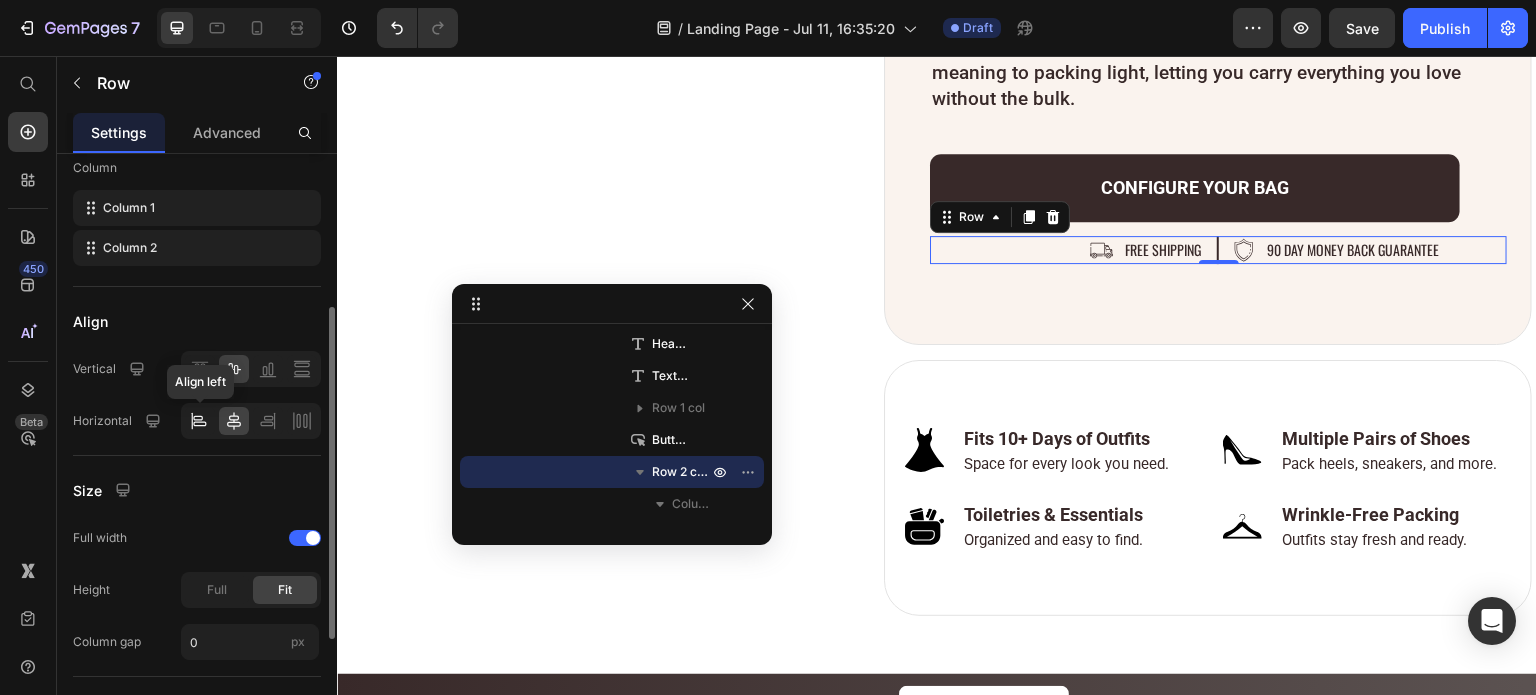 click 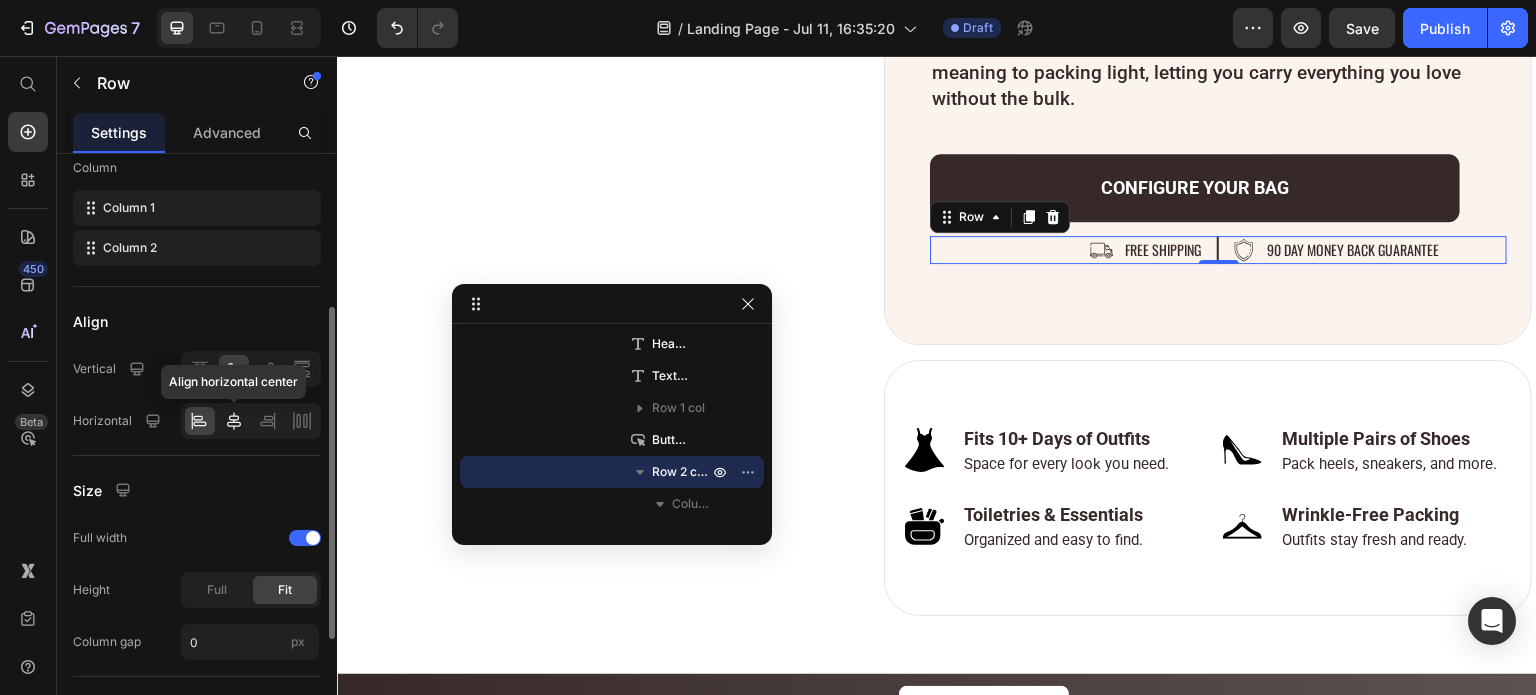 click 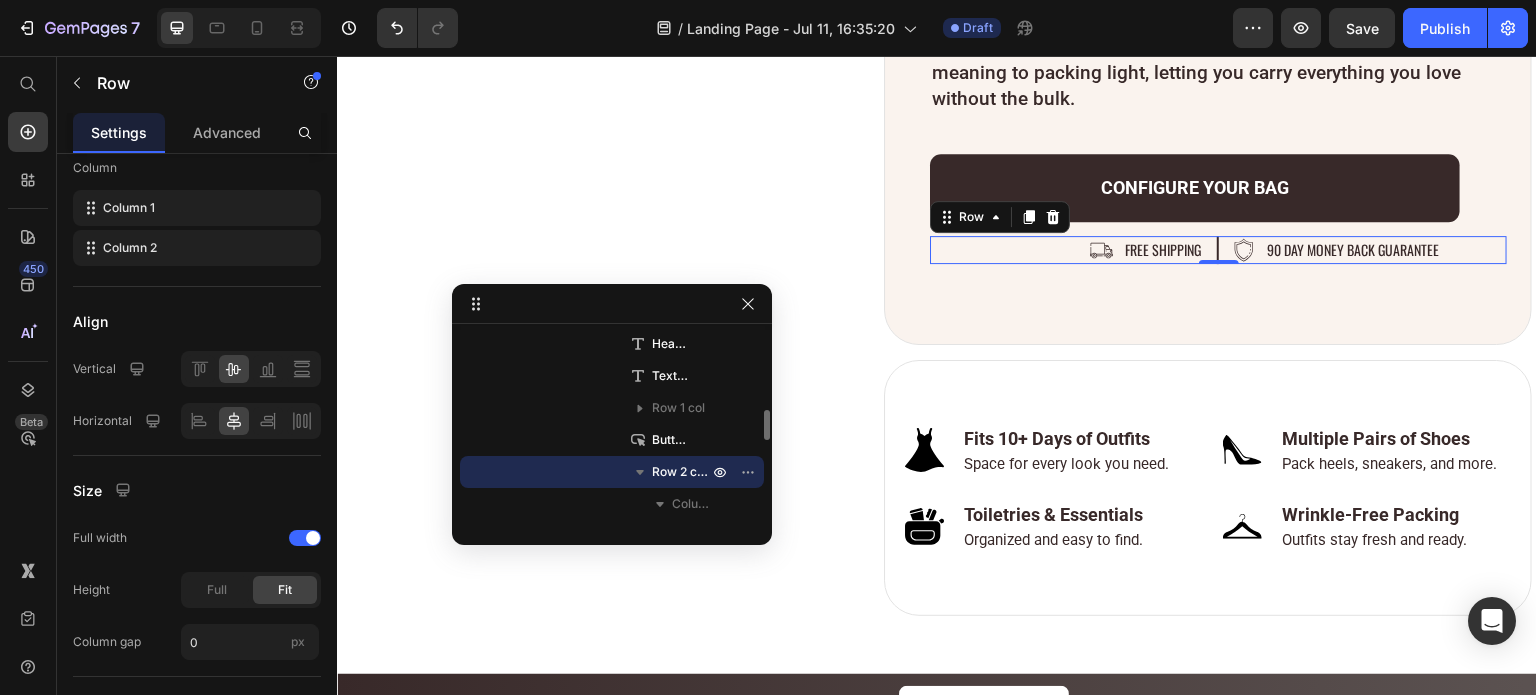 click 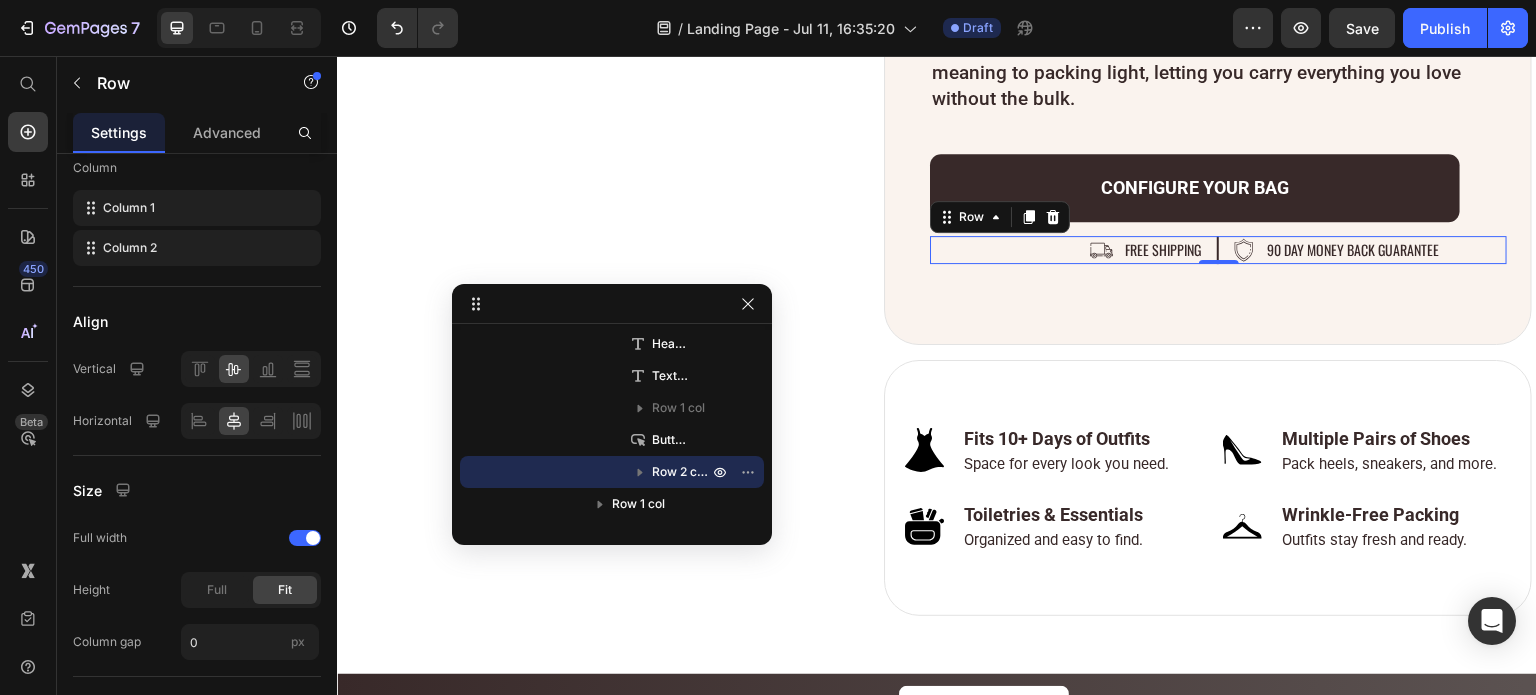 scroll, scrollTop: 584, scrollLeft: 0, axis: vertical 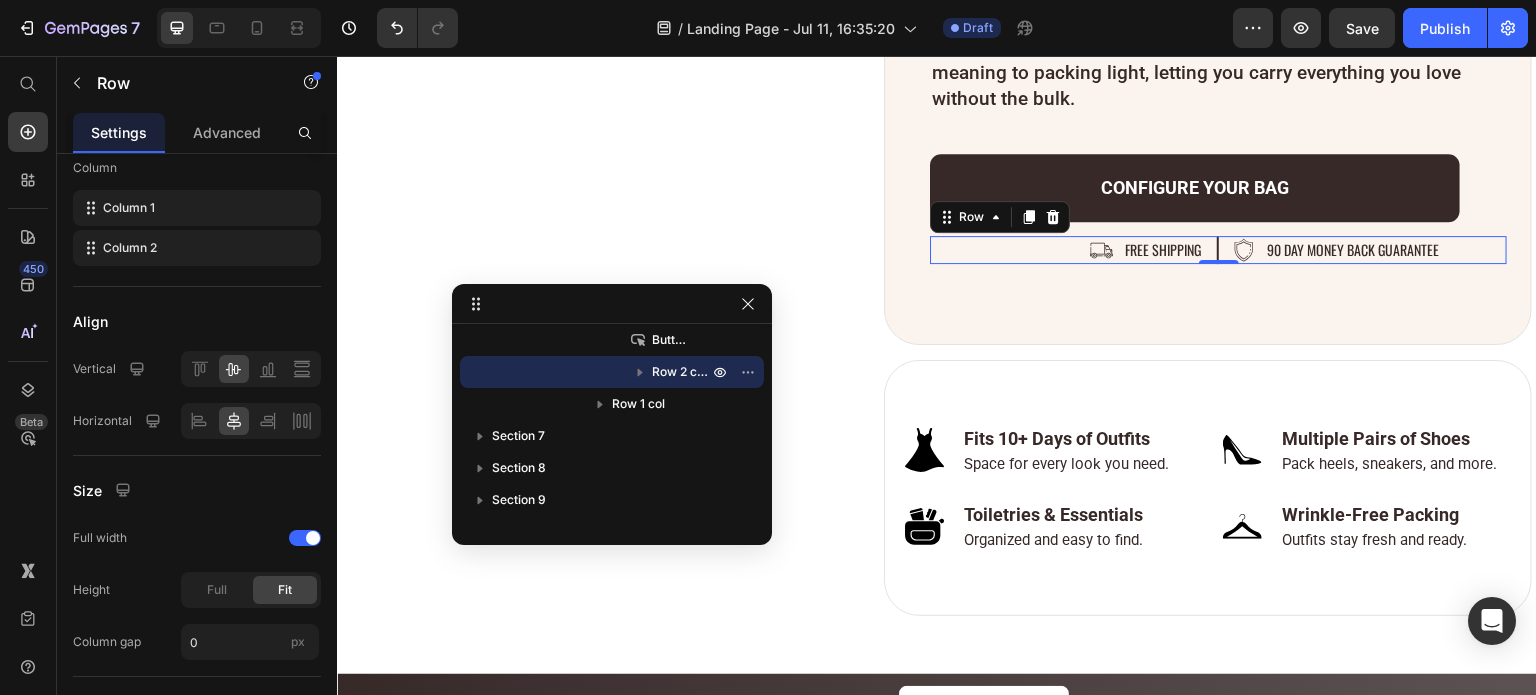 click 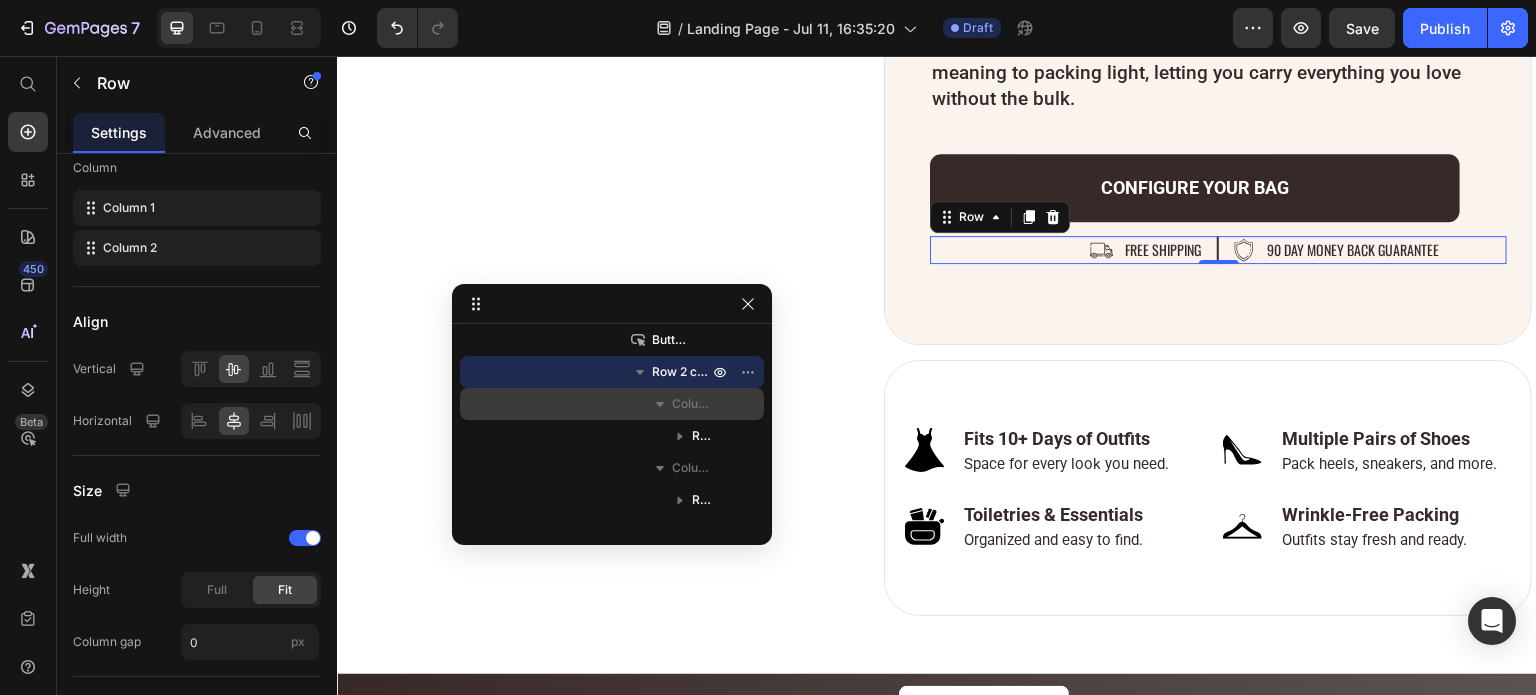 click 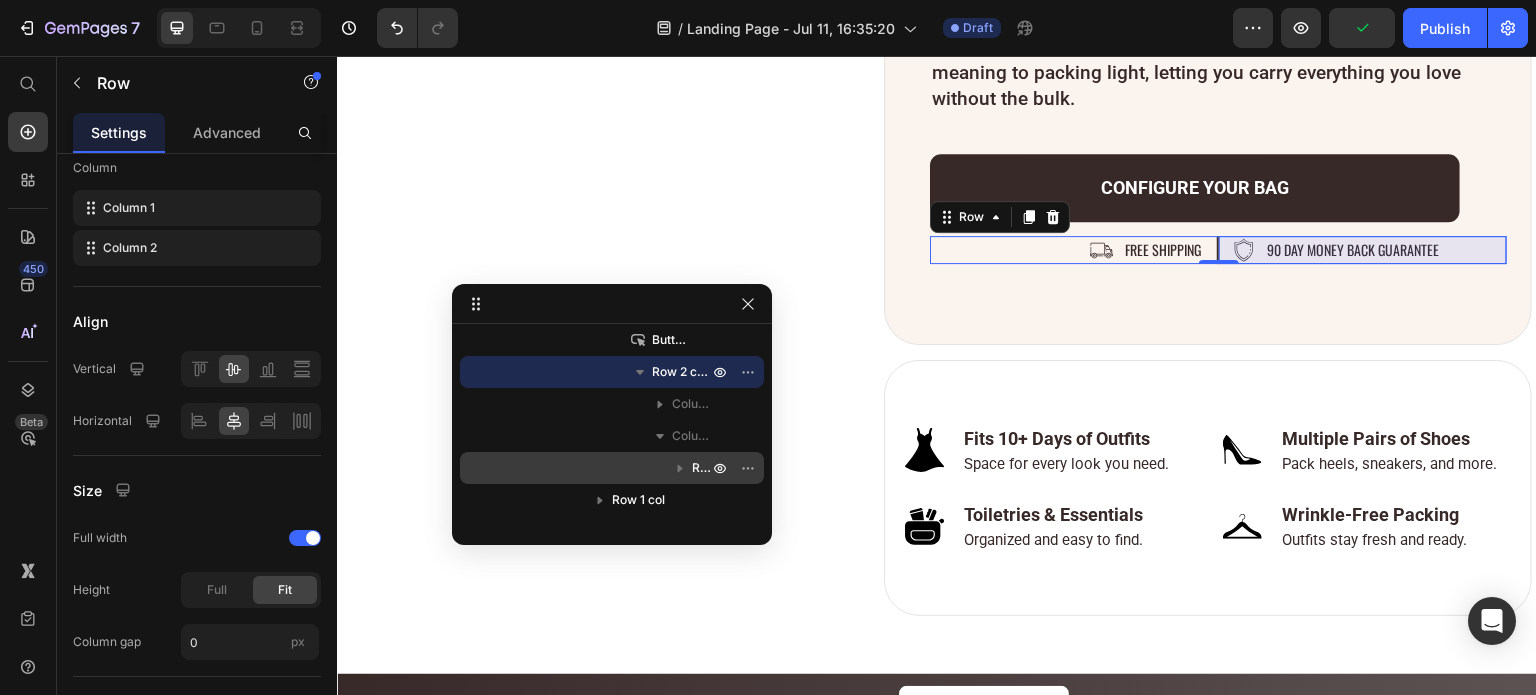 click on "Row 2 cols" at bounding box center (612, 468) 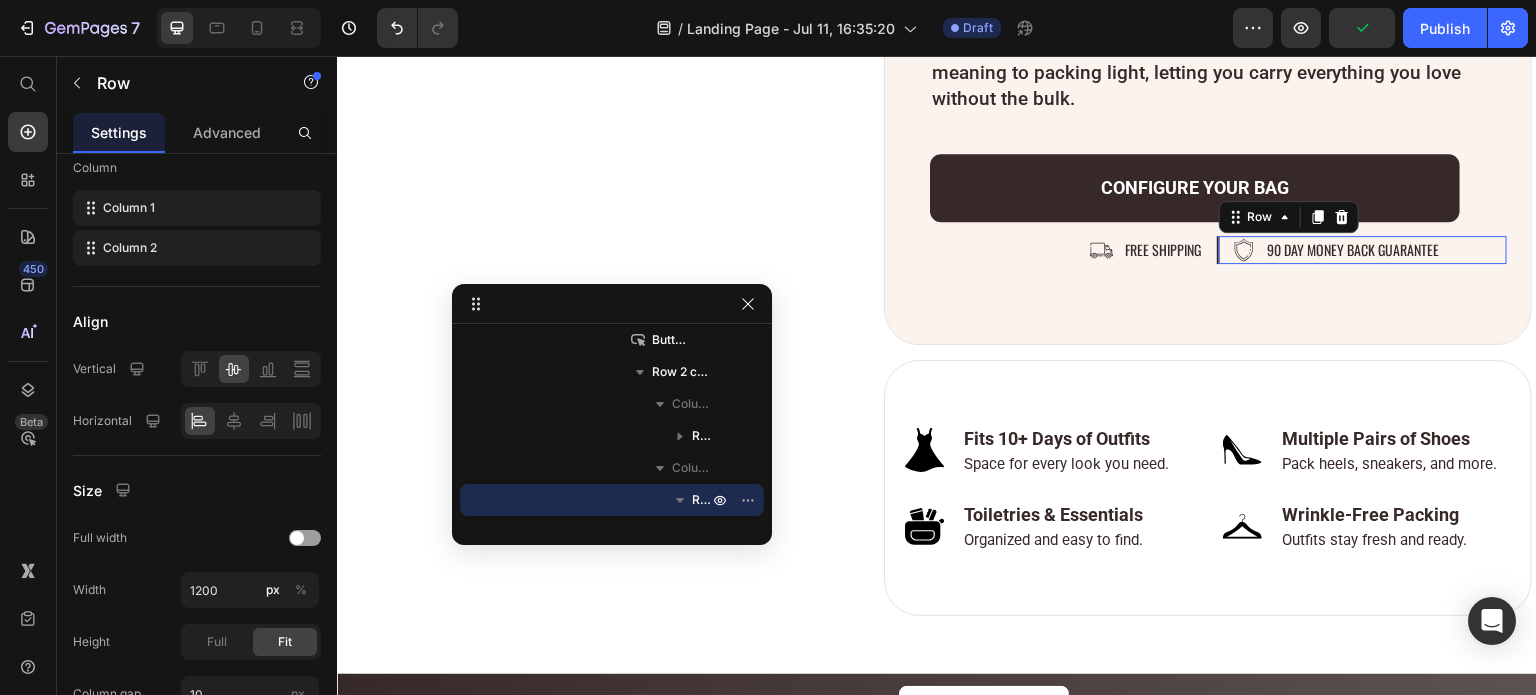 scroll, scrollTop: 276, scrollLeft: 0, axis: vertical 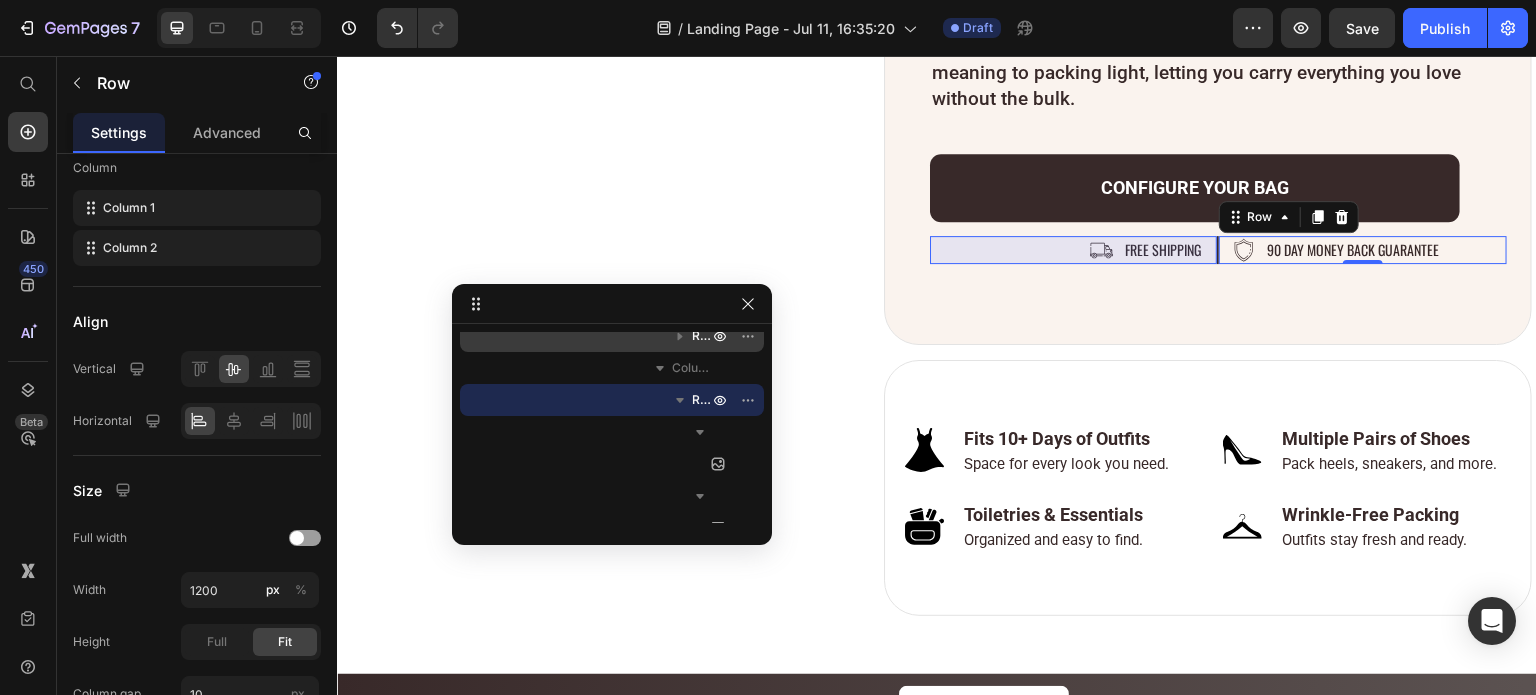 click on "Row 2 cols" at bounding box center [612, 336] 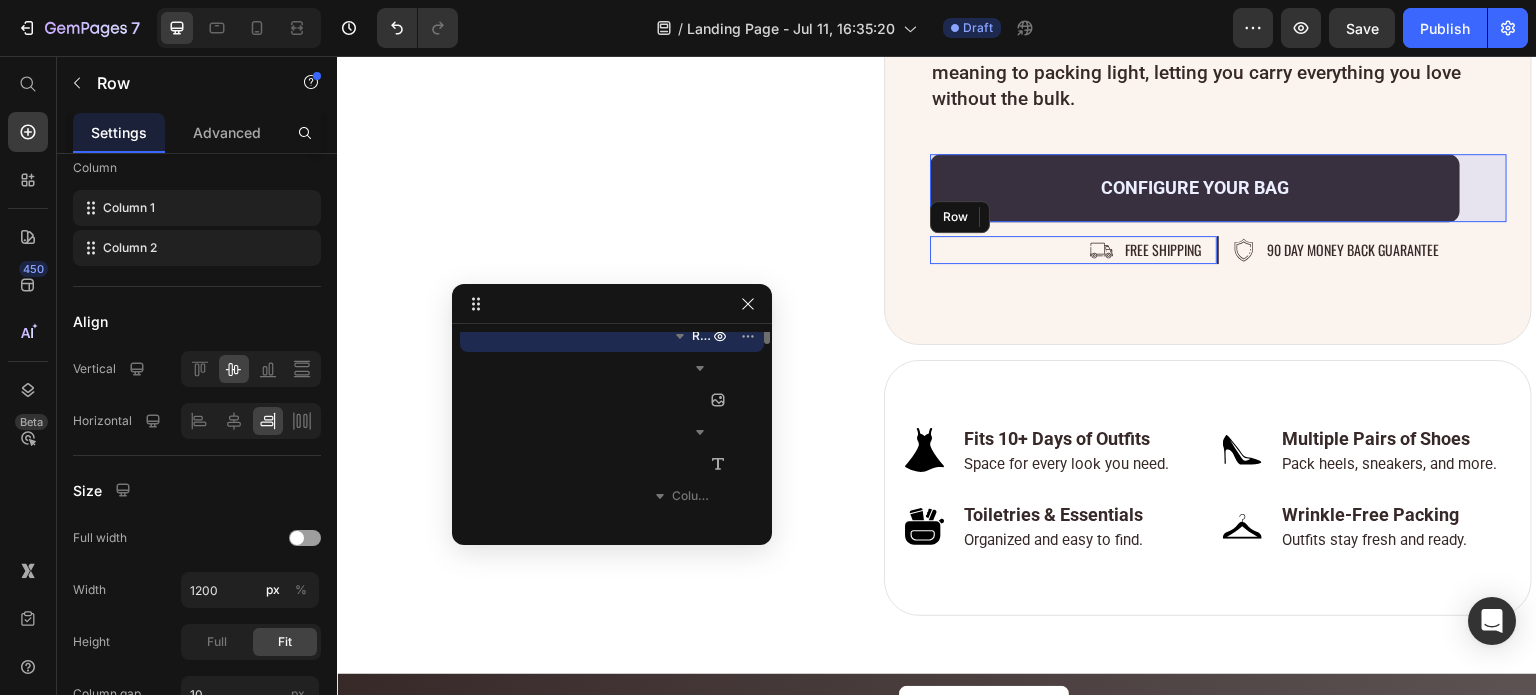 scroll, scrollTop: 584, scrollLeft: 0, axis: vertical 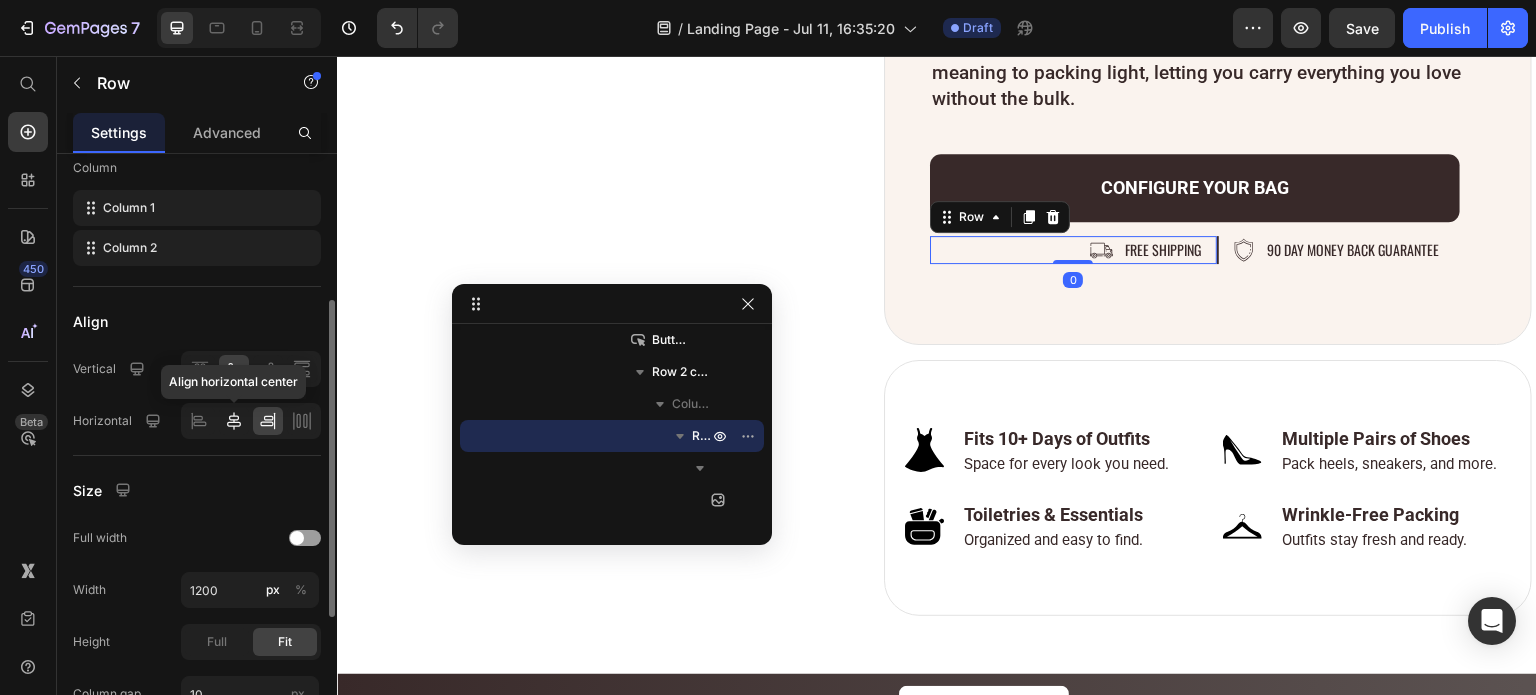 click 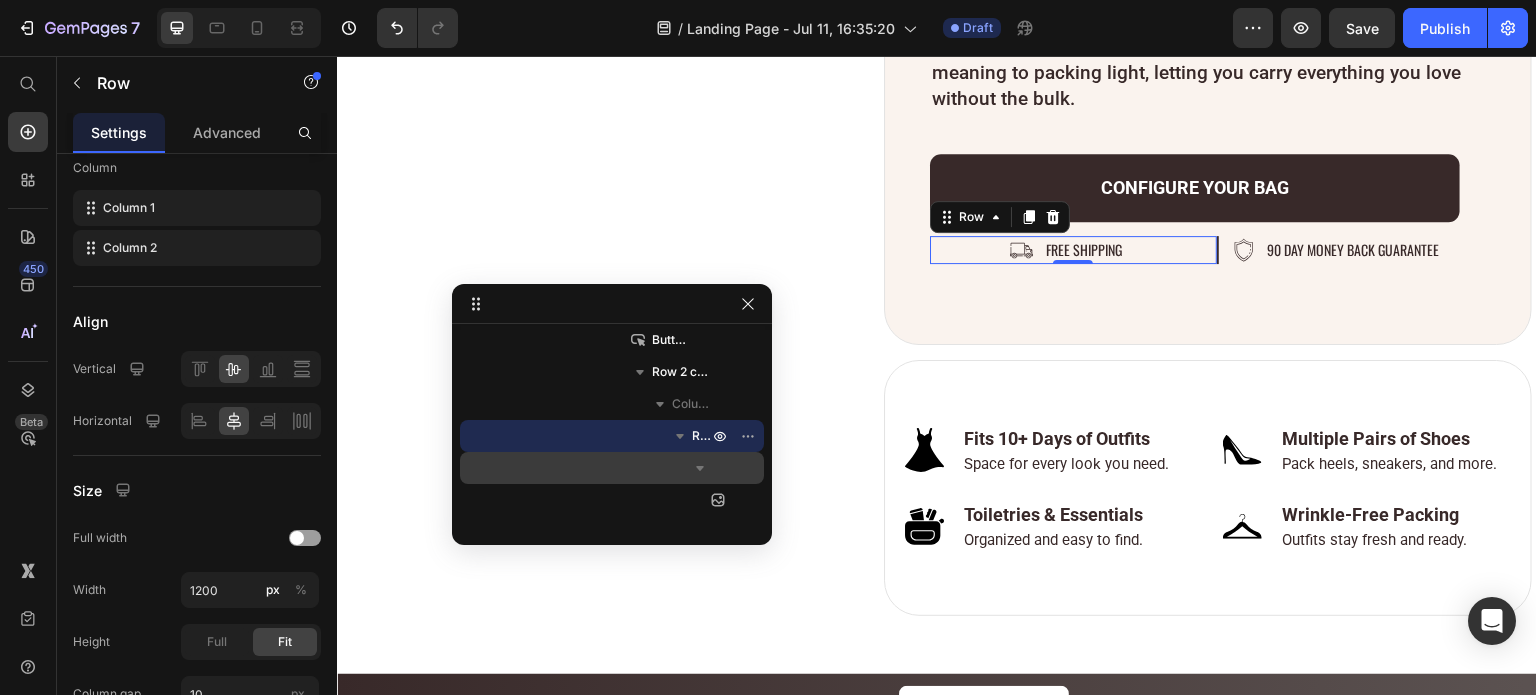 scroll, scrollTop: 684, scrollLeft: 0, axis: vertical 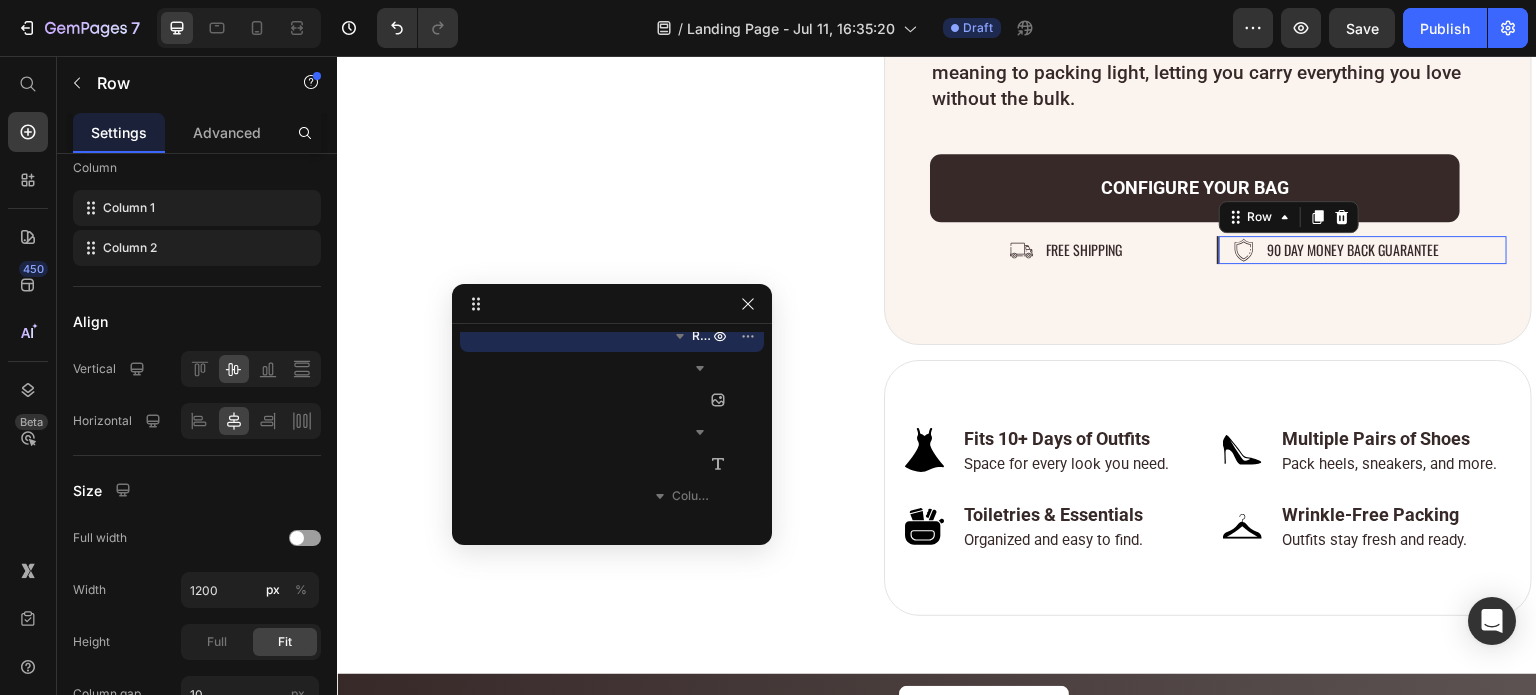 click on "Image 90 day money back guarantee Text Block Row   0" at bounding box center (1363, 250) 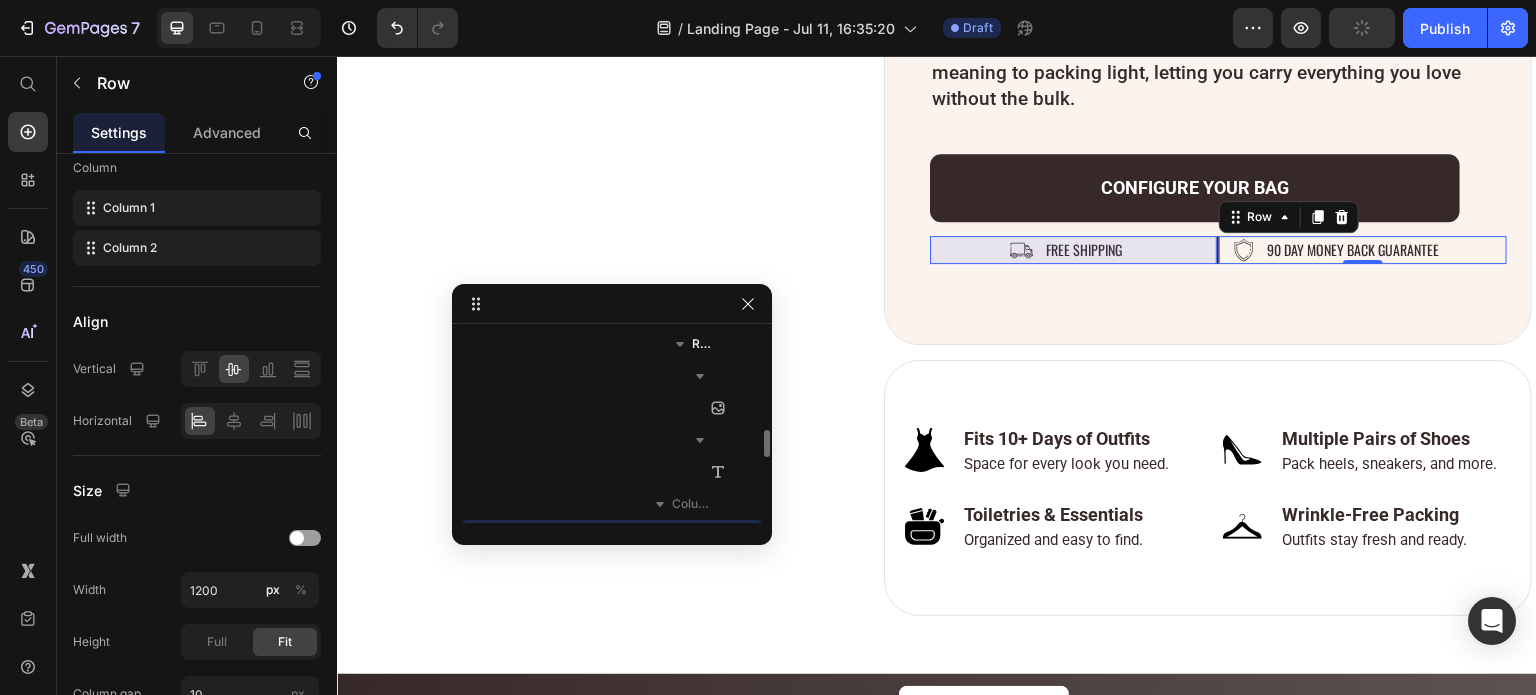 scroll, scrollTop: 576, scrollLeft: 0, axis: vertical 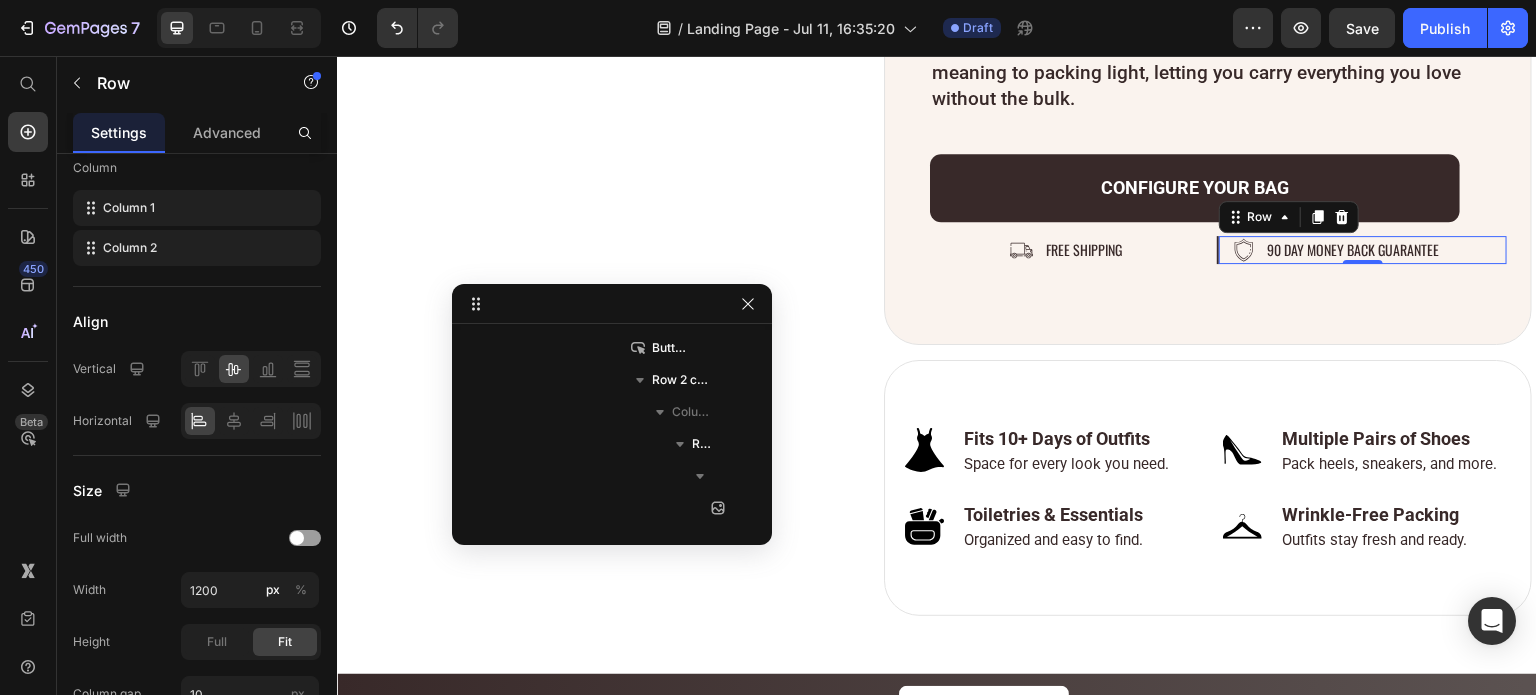 click on "Image 90 day money back guarantee Text Block Row   0" at bounding box center (1363, 250) 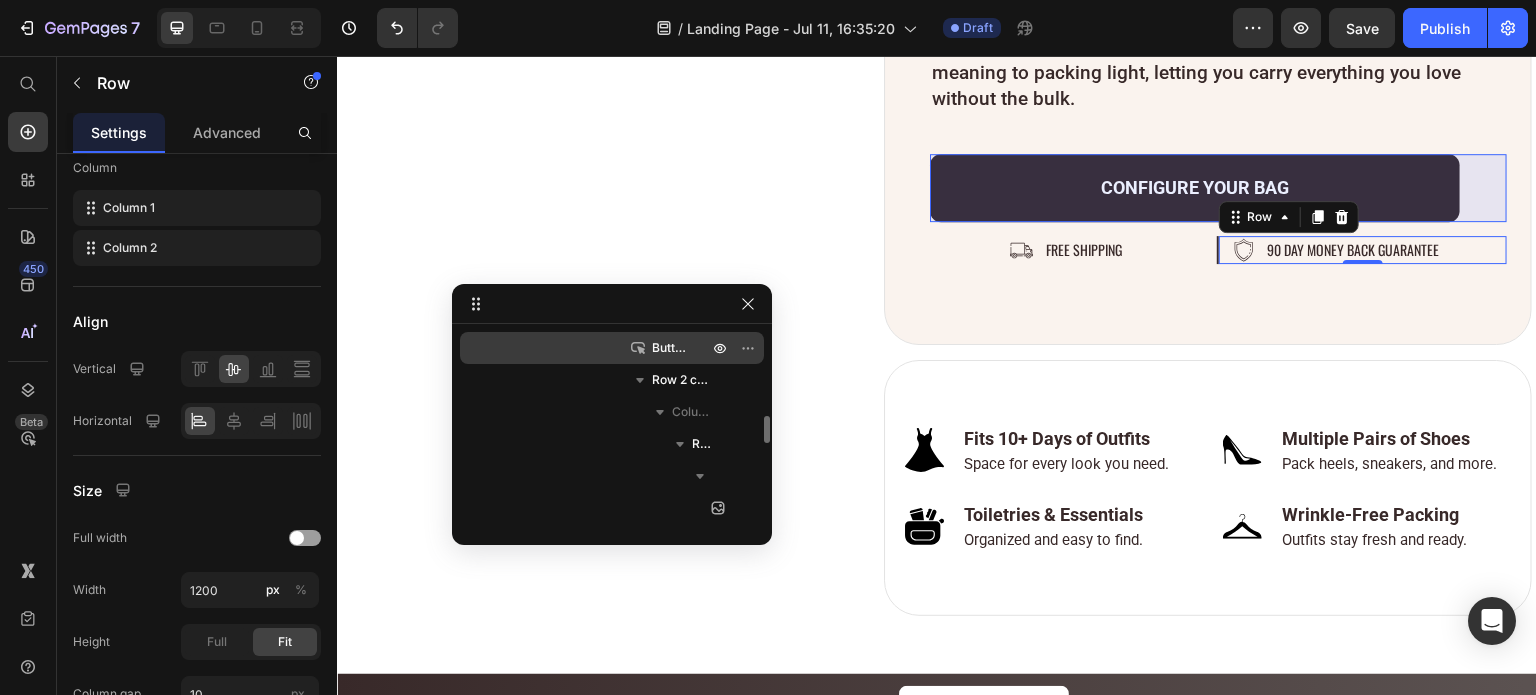 scroll, scrollTop: 776, scrollLeft: 0, axis: vertical 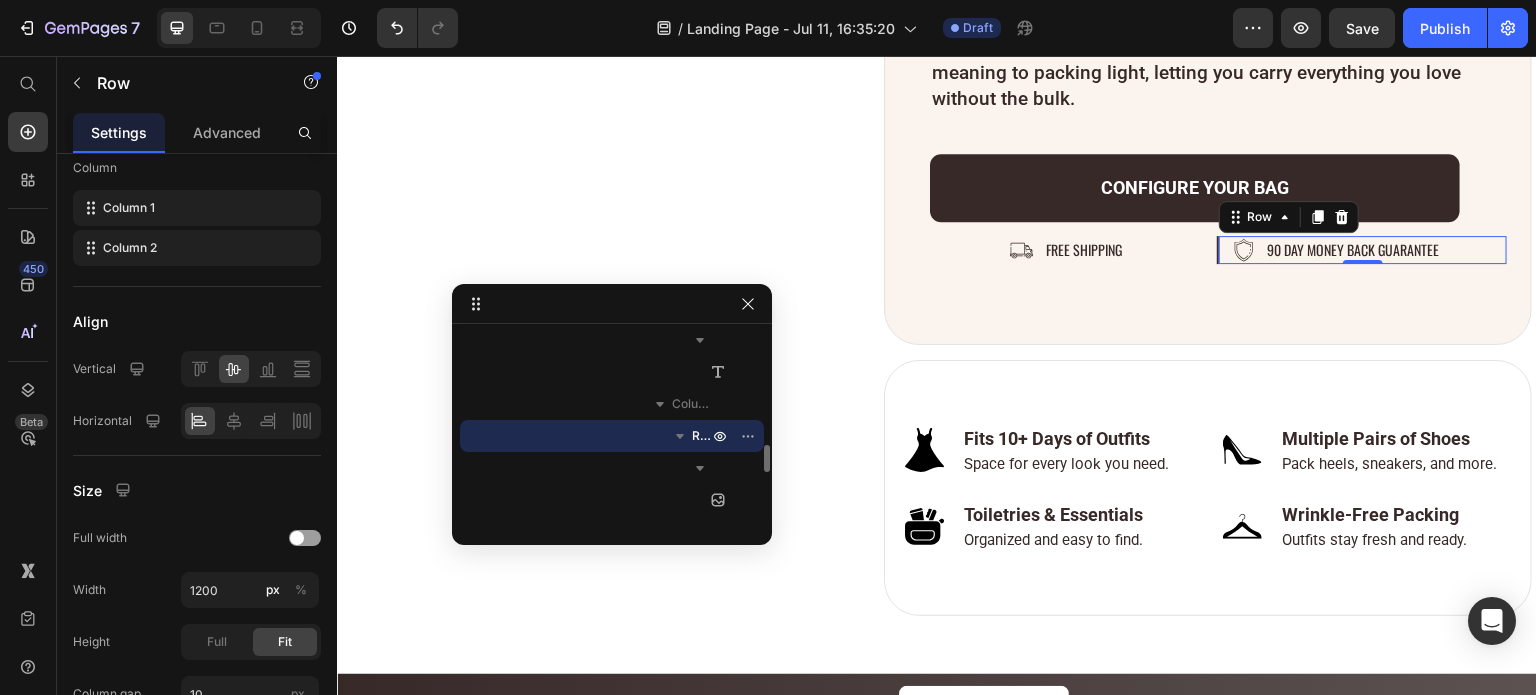 click on "Row 2 cols" at bounding box center [612, 436] 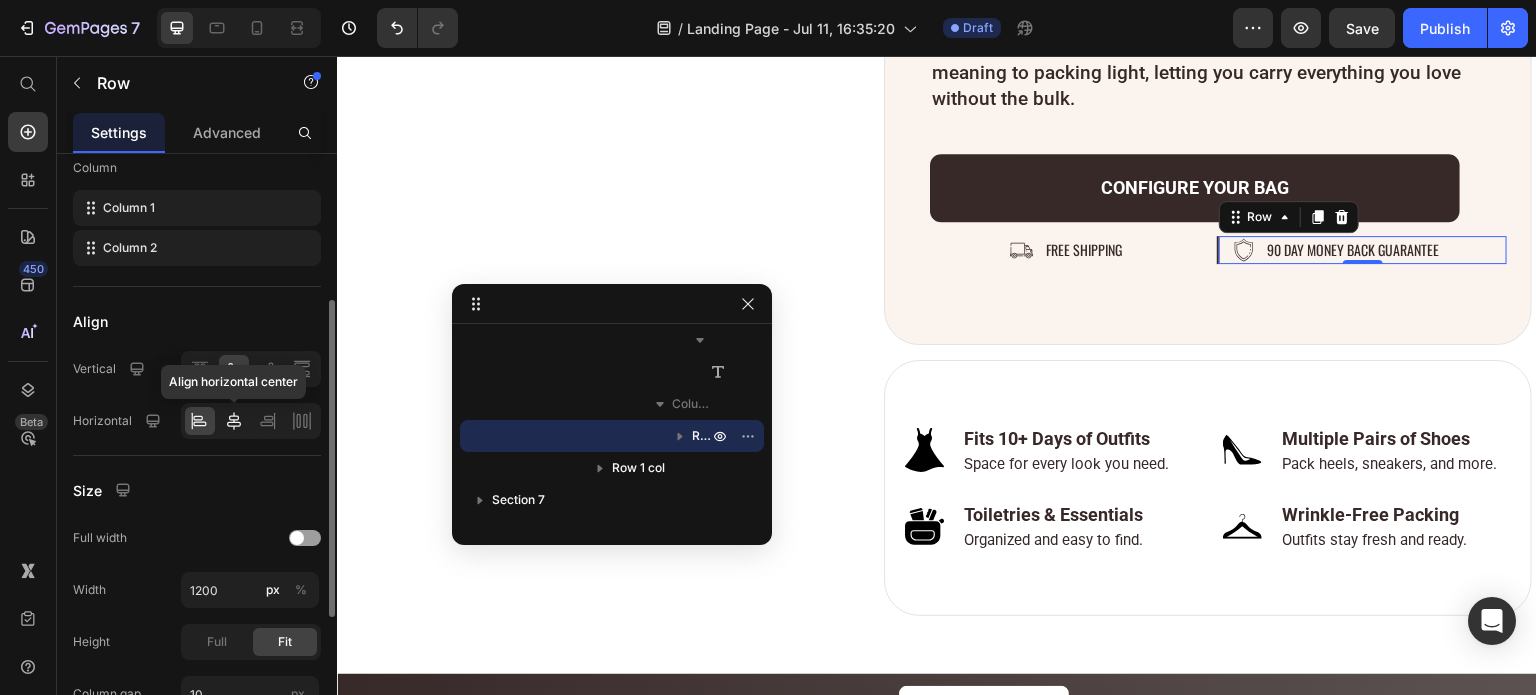 click 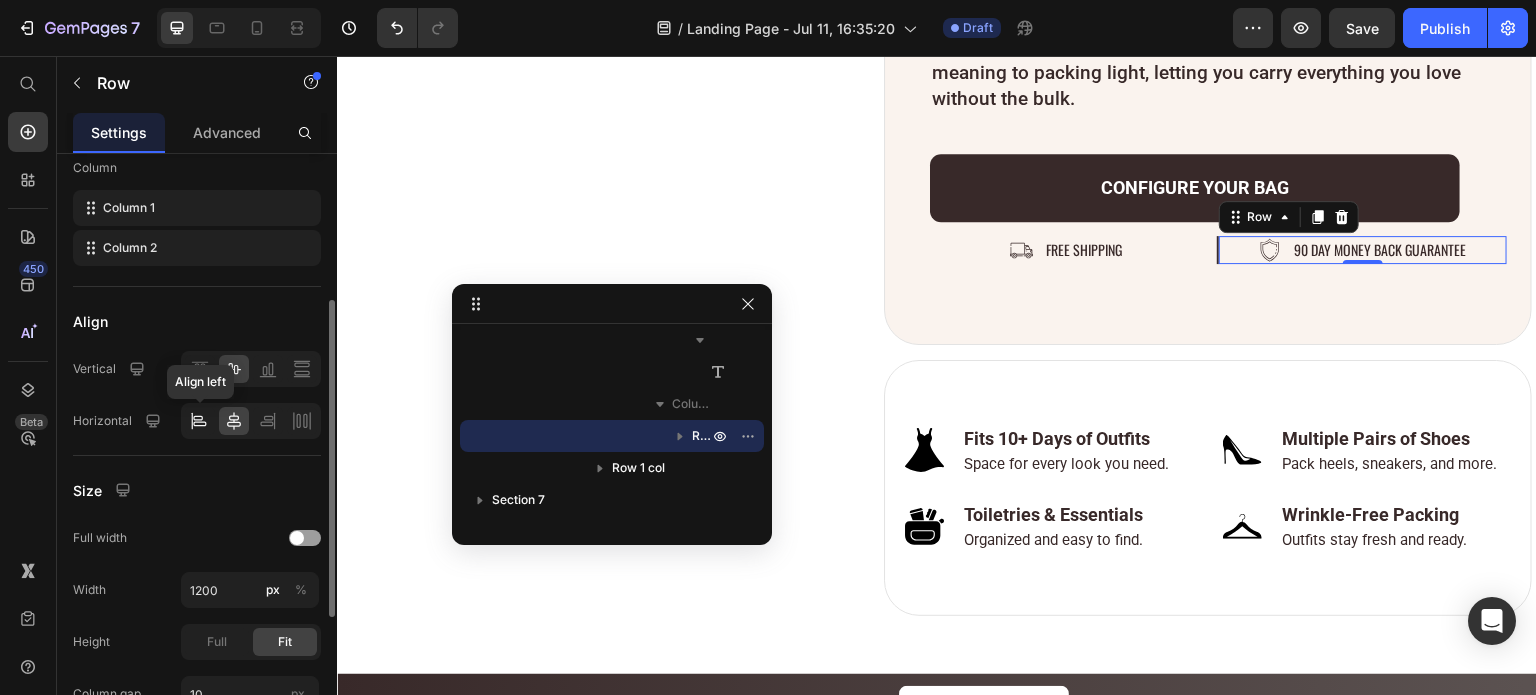 click 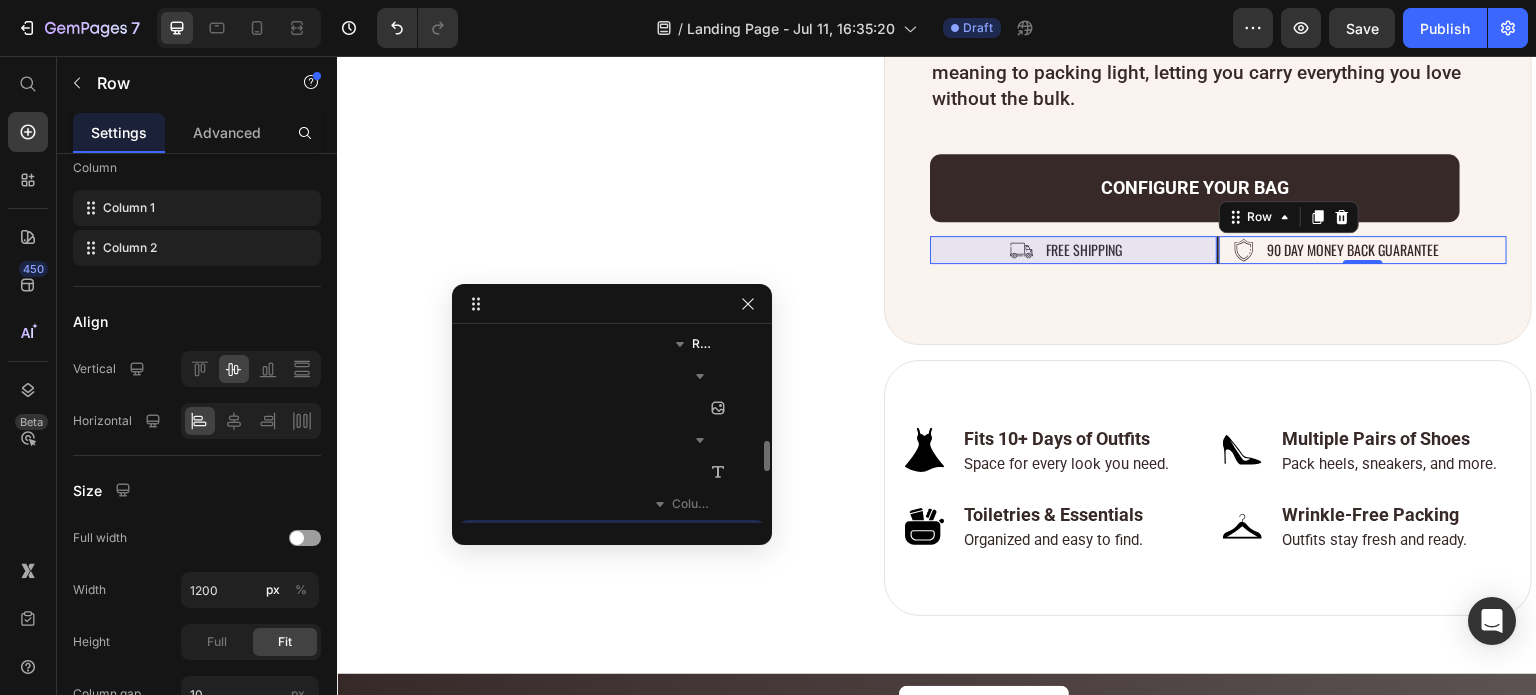 scroll, scrollTop: 576, scrollLeft: 0, axis: vertical 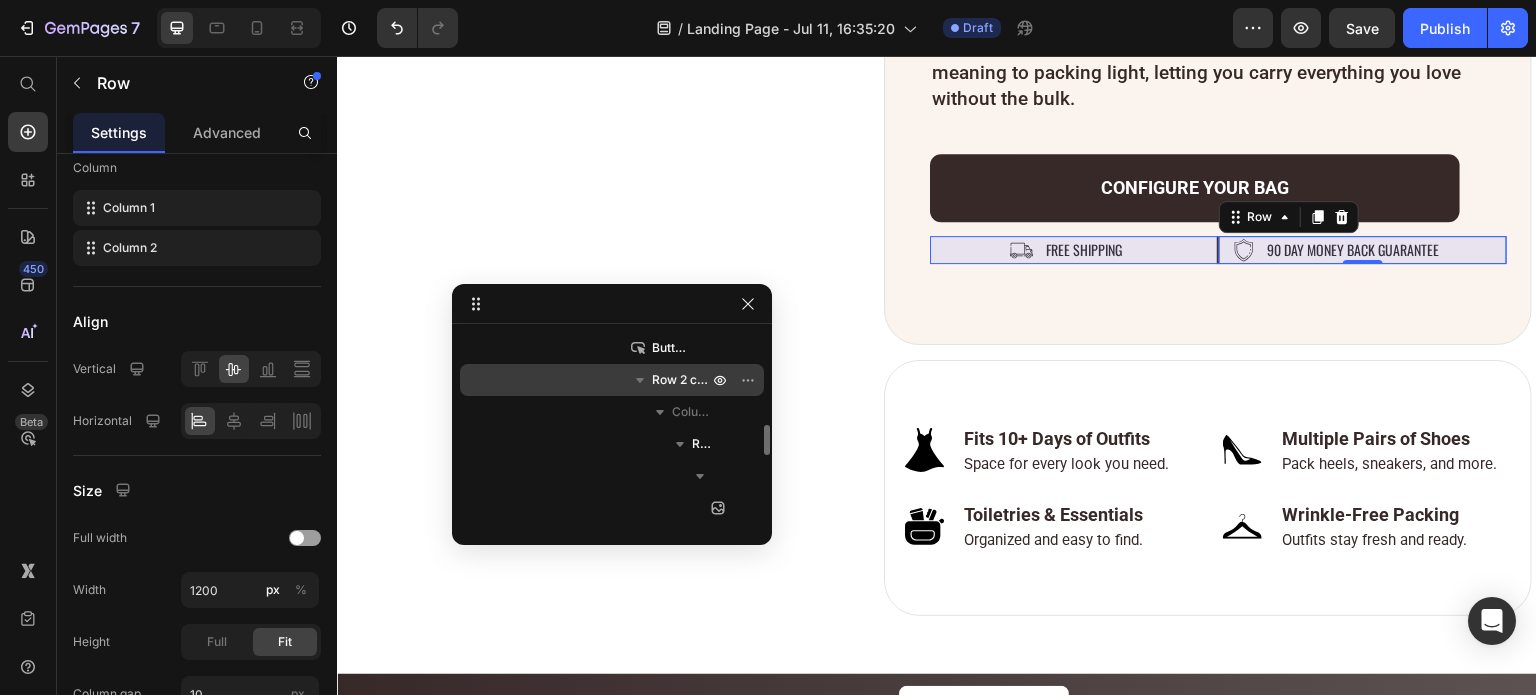 click on "Row 2 cols" at bounding box center [682, 380] 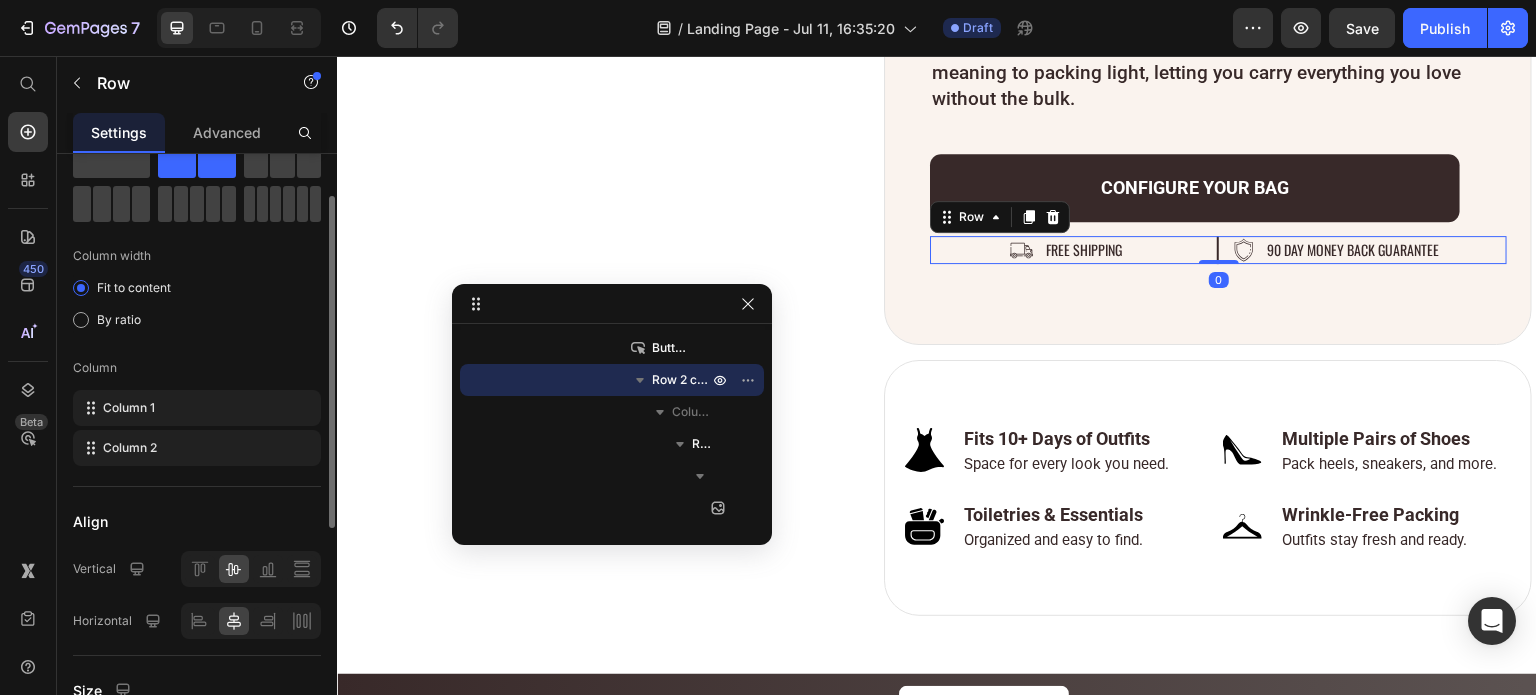 scroll, scrollTop: 0, scrollLeft: 0, axis: both 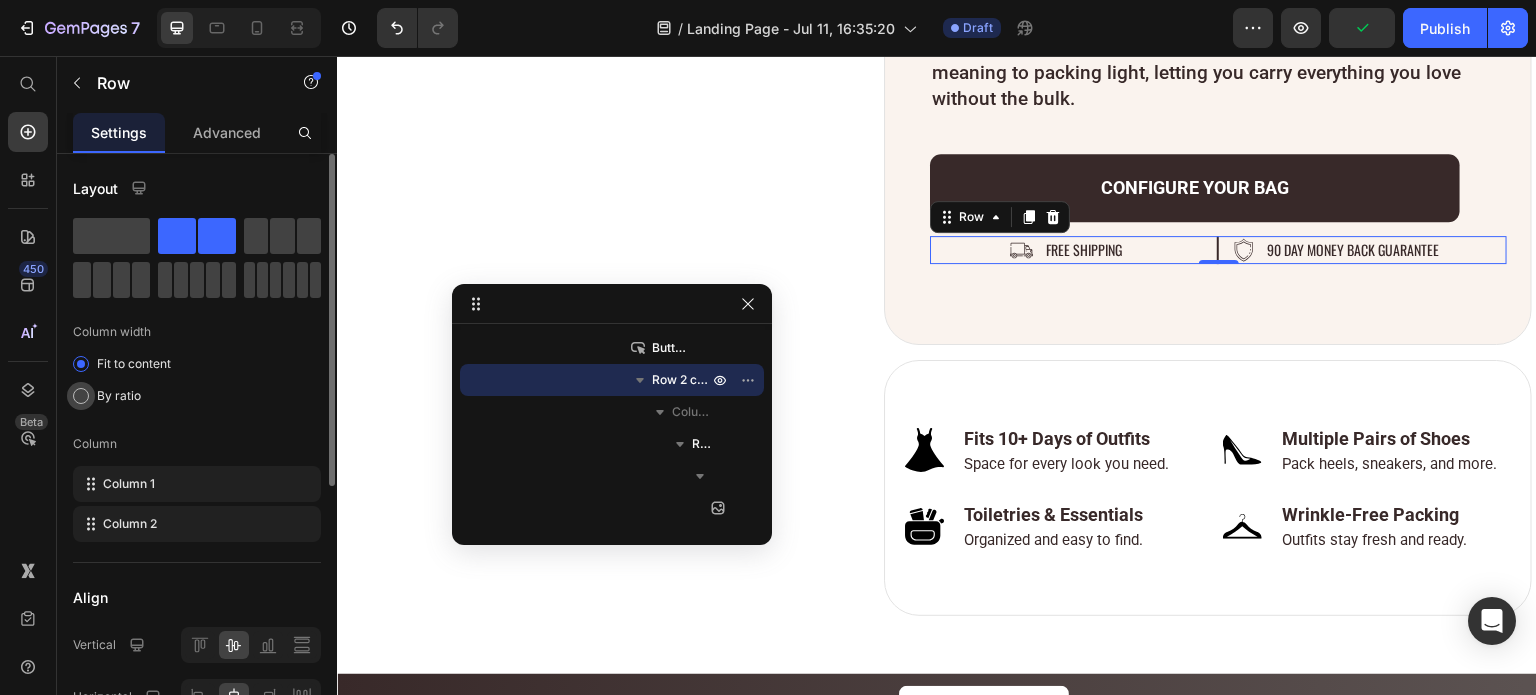 click on "By ratio" 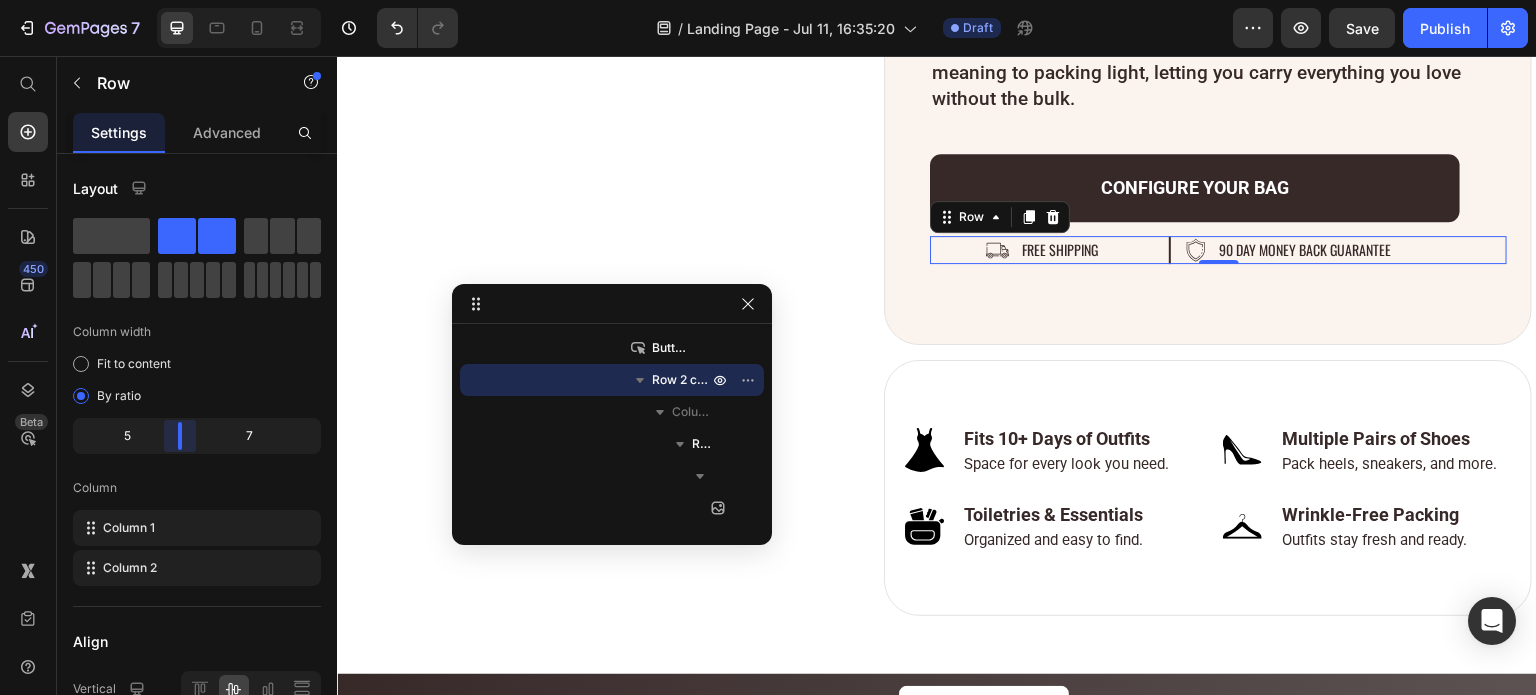 drag, startPoint x: 204, startPoint y: 435, endPoint x: 177, endPoint y: 442, distance: 27.89265 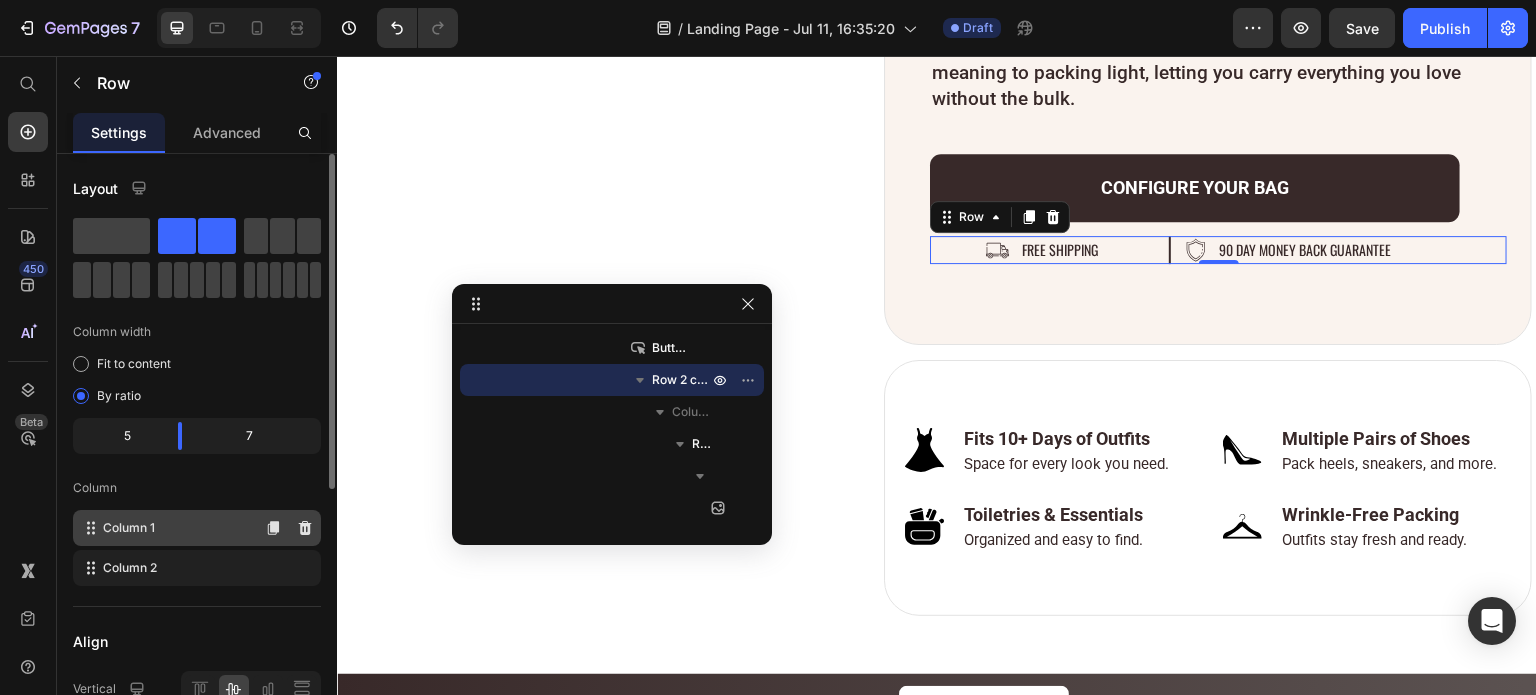 click on "Column 1" 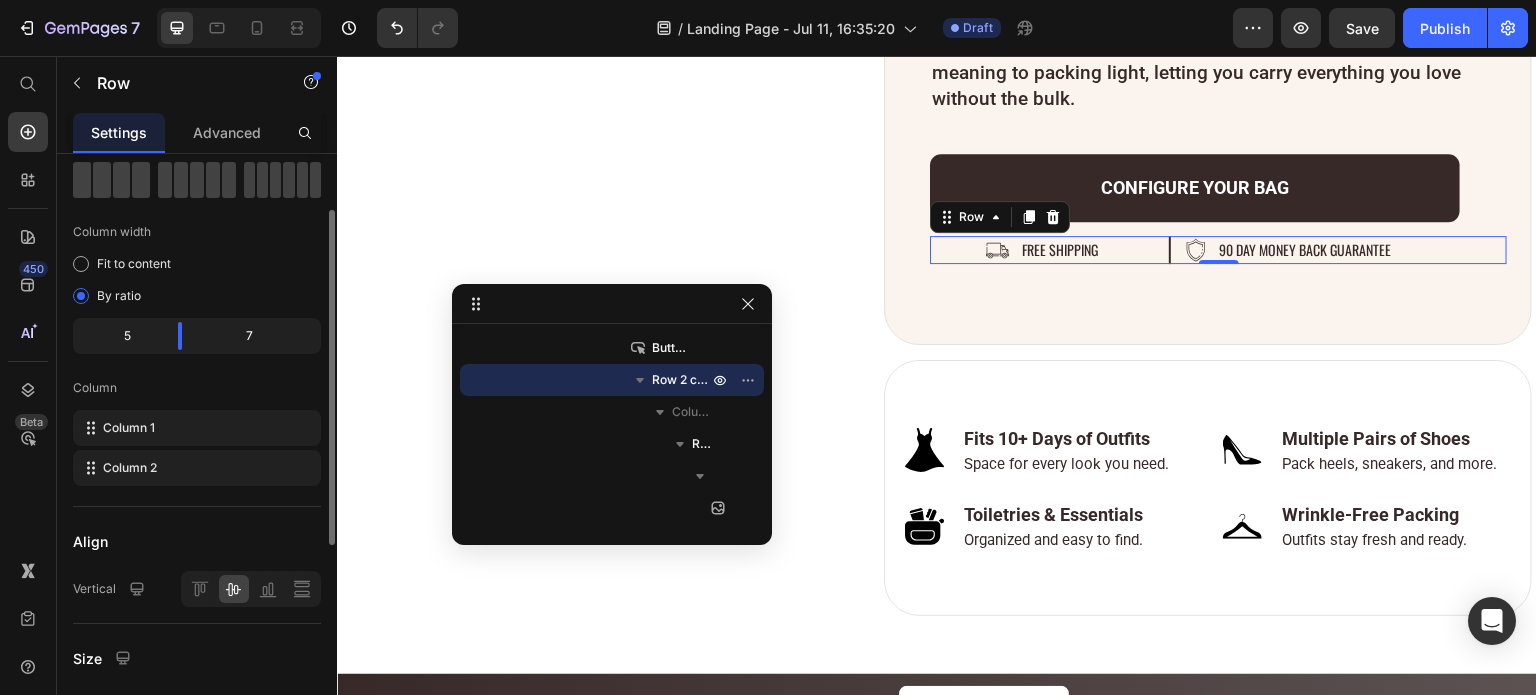 scroll, scrollTop: 200, scrollLeft: 0, axis: vertical 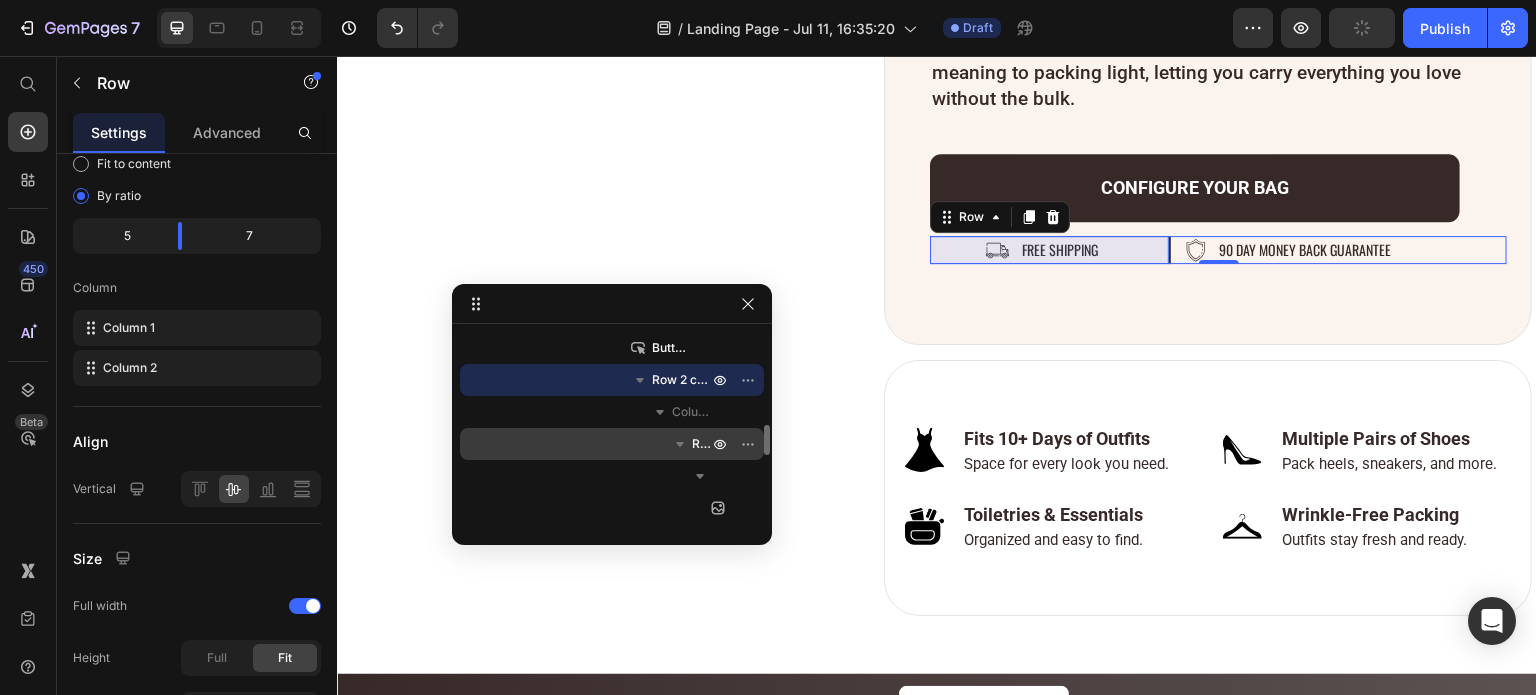 click on "Row 2 cols" at bounding box center [612, 444] 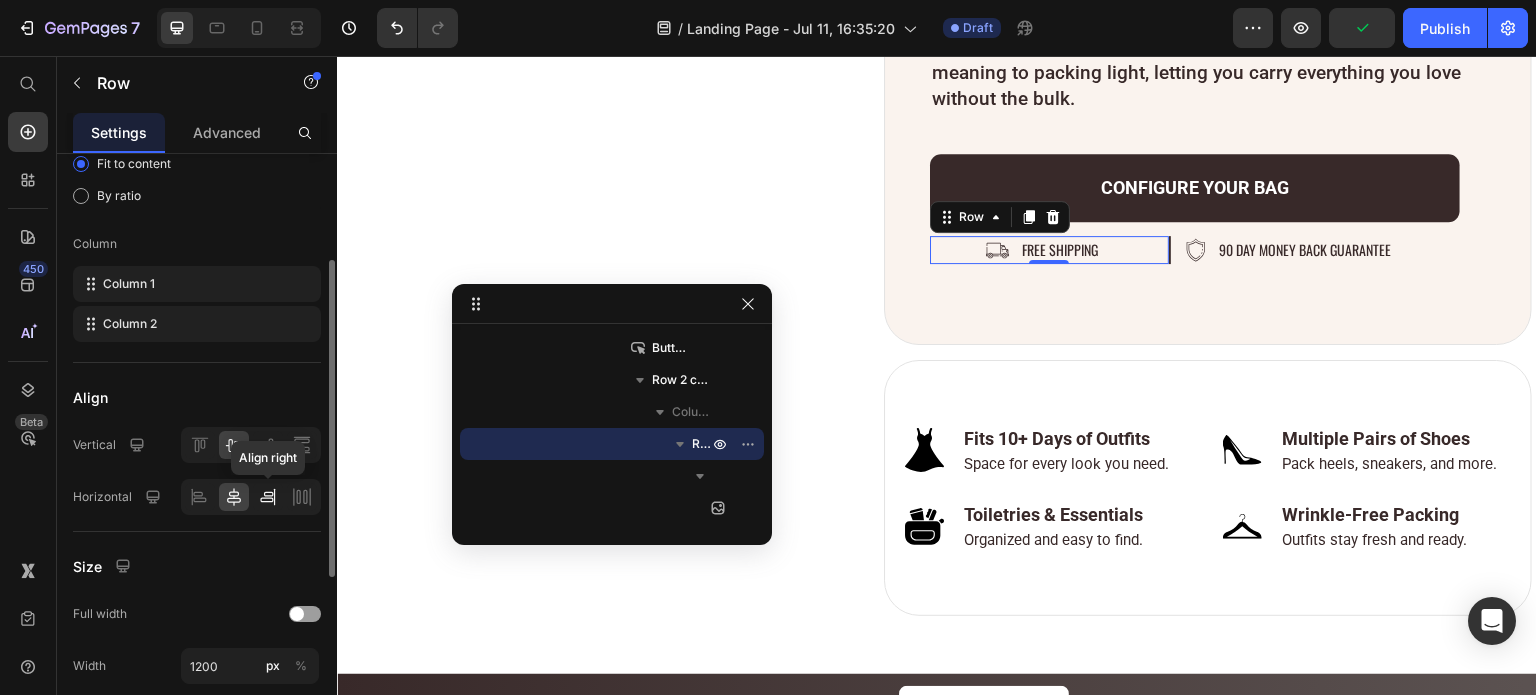 click 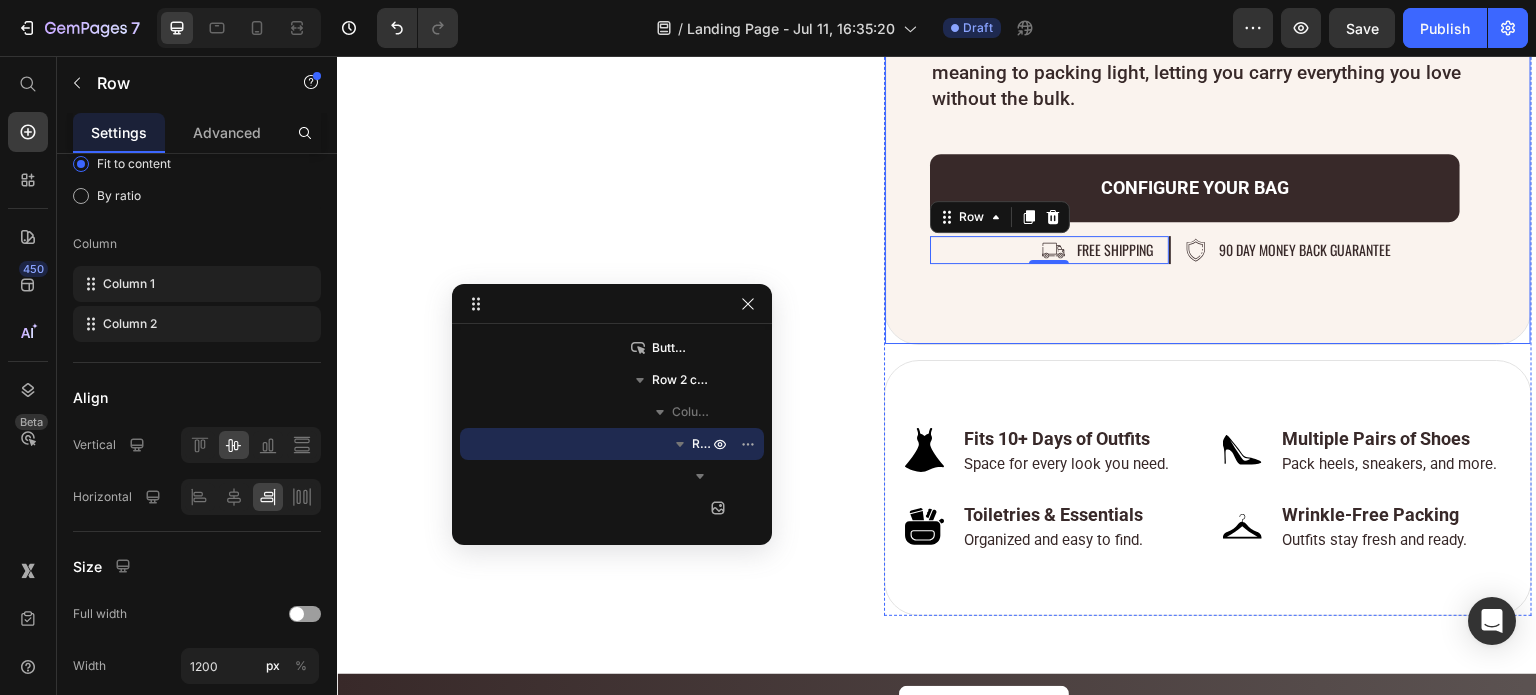 click on "A Whole New Meaning to Smart Packing—Space, Style, and Wrinkle-Free Heading Packing for a trip doesn’t have to mean sacrificing your style or leaving essentials behind. The Luxhe Bag brings a whole new meaning to packing light, letting you carry everything you love without the bulk. Text Block Image Fits 10+ Days of Outfits Text Block Space for every look you need. Text Block Row Image Multiple Pairs of Shoes Text Block Pack heels, sneakers, and more. Text Block Row Row Image Toiletries & Essentials Text Block Organized and easy to find. Text Block Row Image Wrinkle-Free Packing Text Block Outfits stay fresh and ready. Text Block Row Row Row configure your bag Button Image free shipping Text Block Row   0 Image 90 day money back guarantee Text Block Row Row Row" at bounding box center (1208, 63) 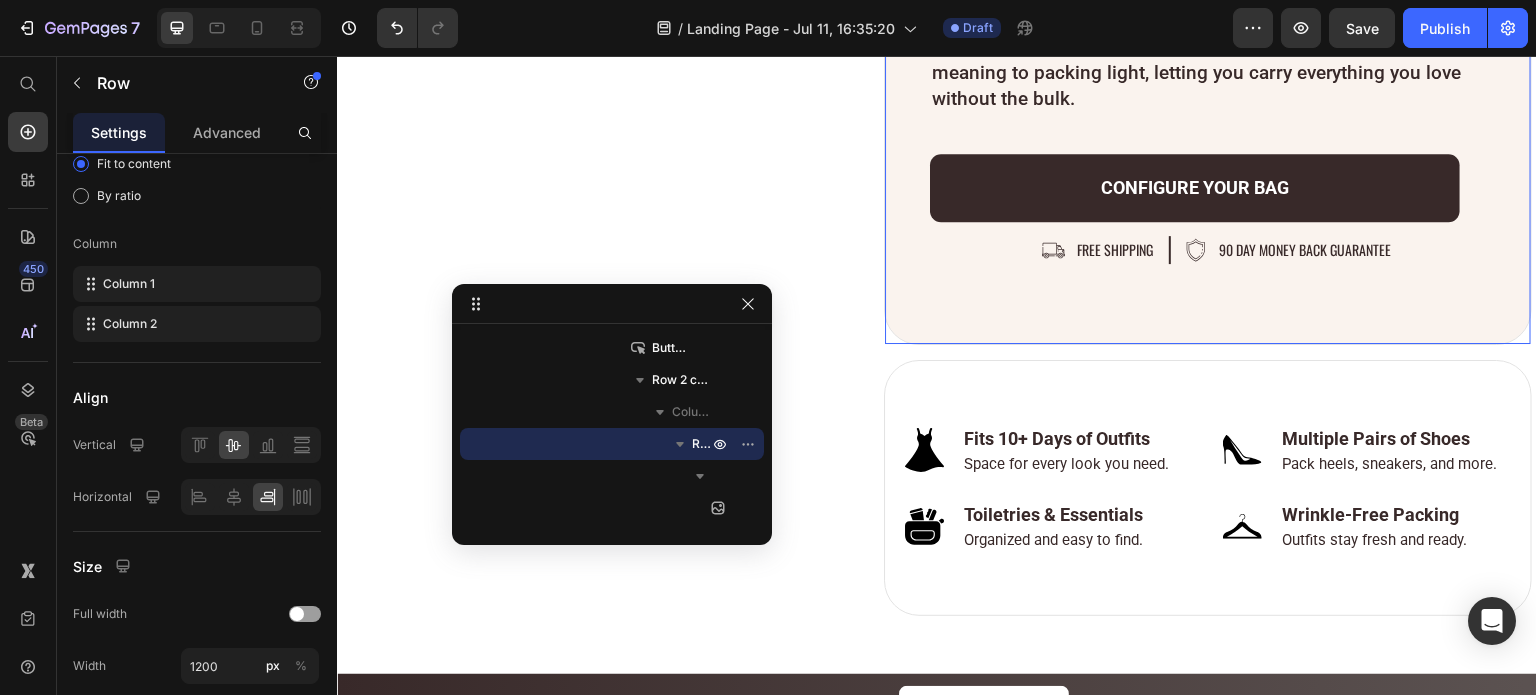 scroll, scrollTop: 328, scrollLeft: 0, axis: vertical 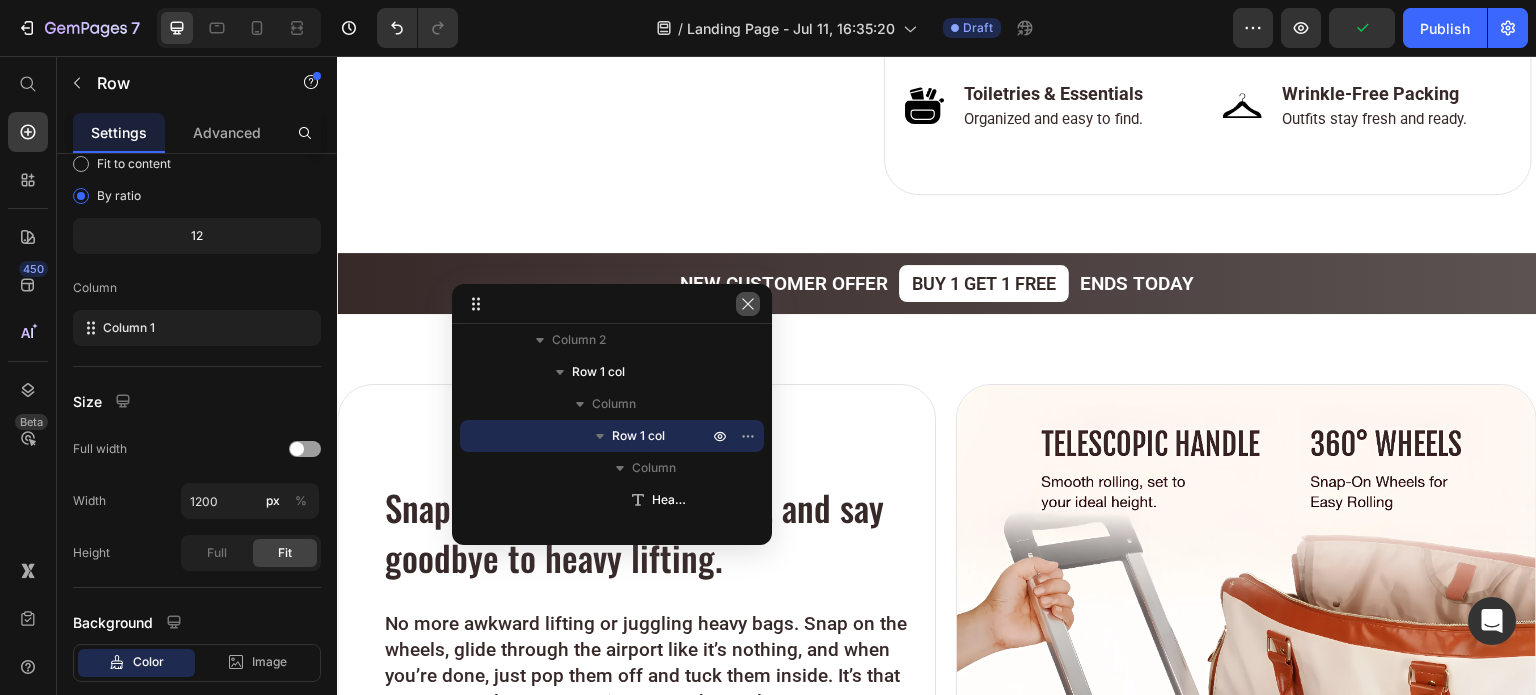 click 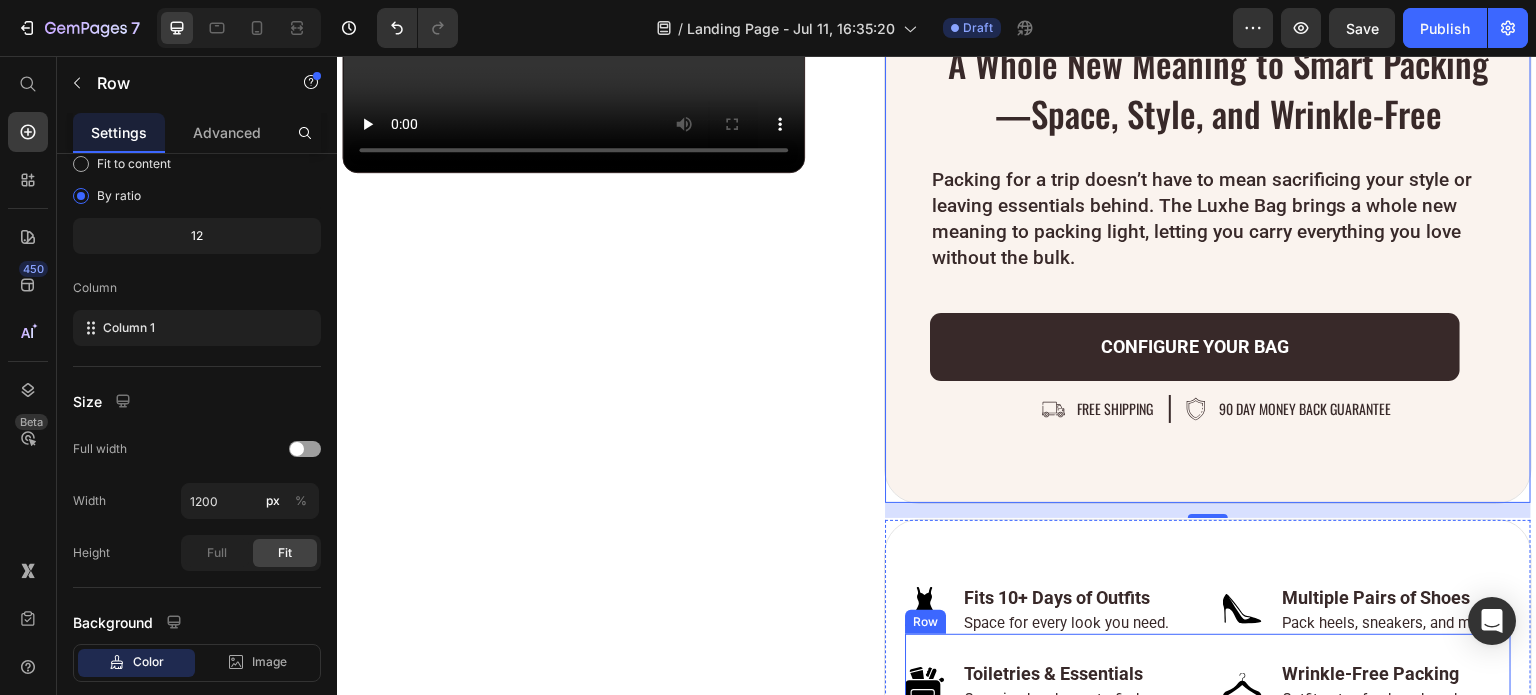 scroll, scrollTop: 4303, scrollLeft: 0, axis: vertical 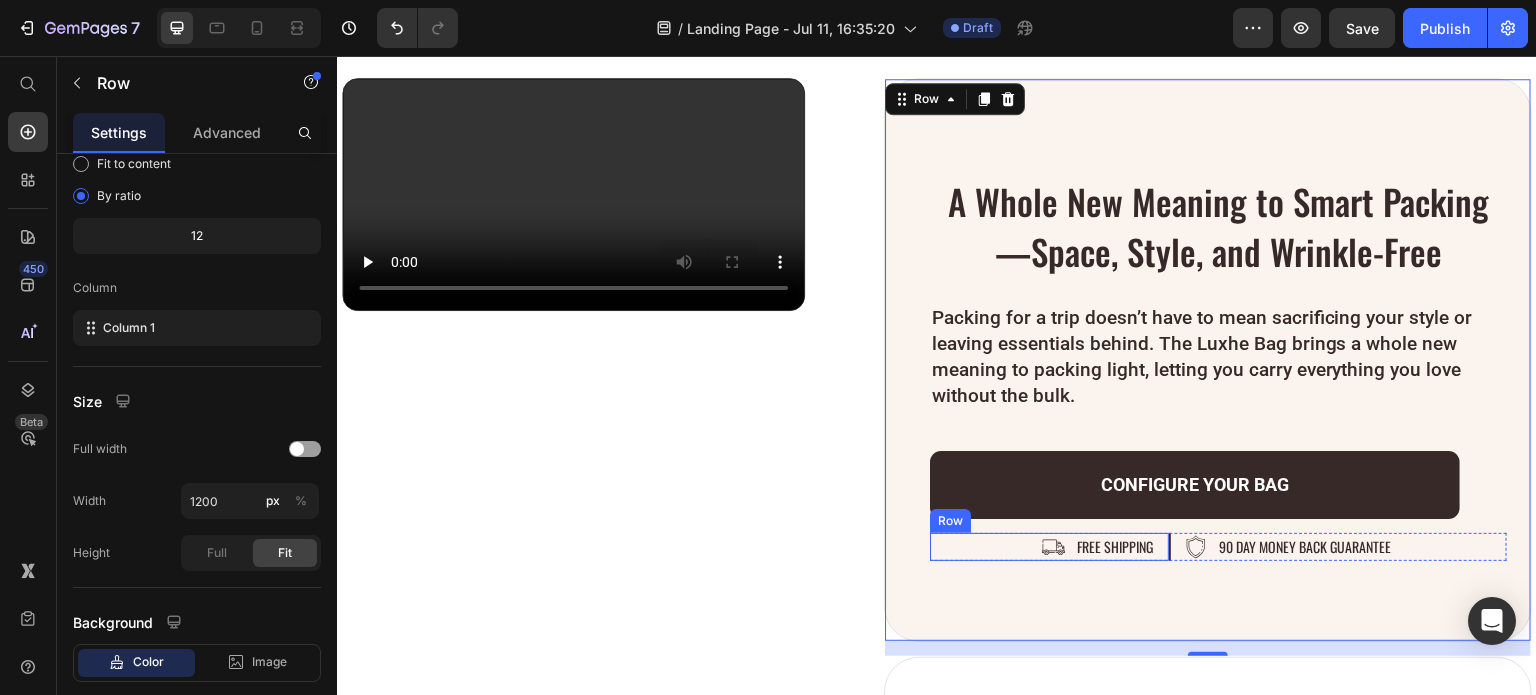 click on "Image free shipping Text Block Row" at bounding box center [1050, 547] 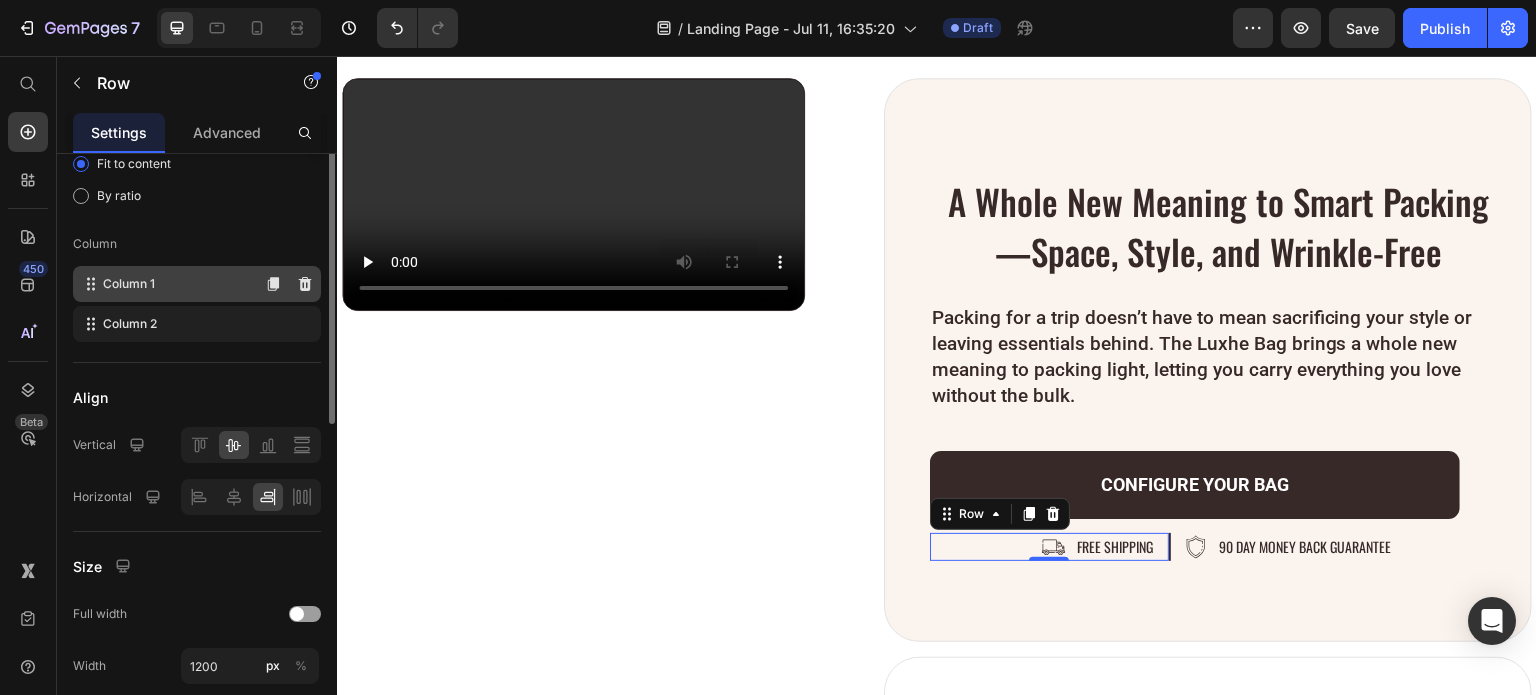 scroll, scrollTop: 0, scrollLeft: 0, axis: both 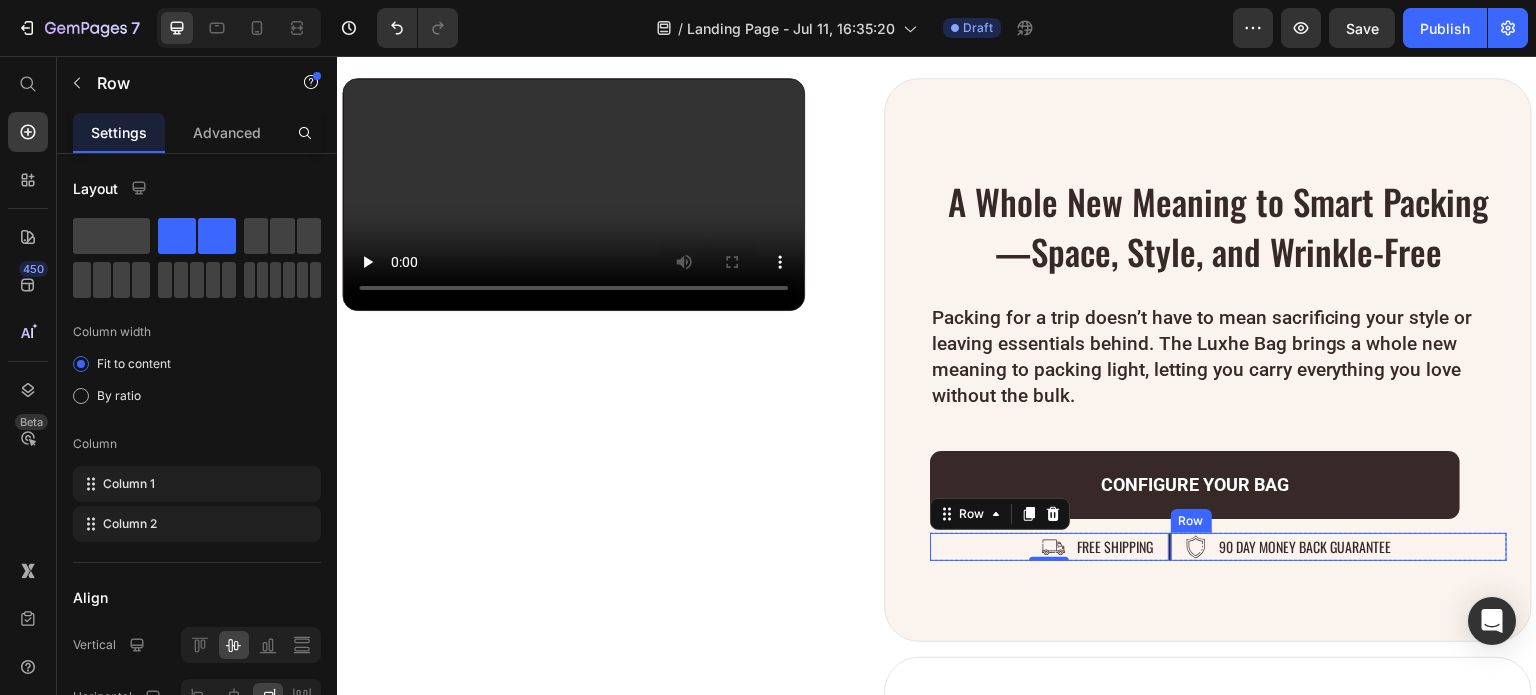 click on "Image 90 day money back guarantee Text Block Row" at bounding box center [1339, 547] 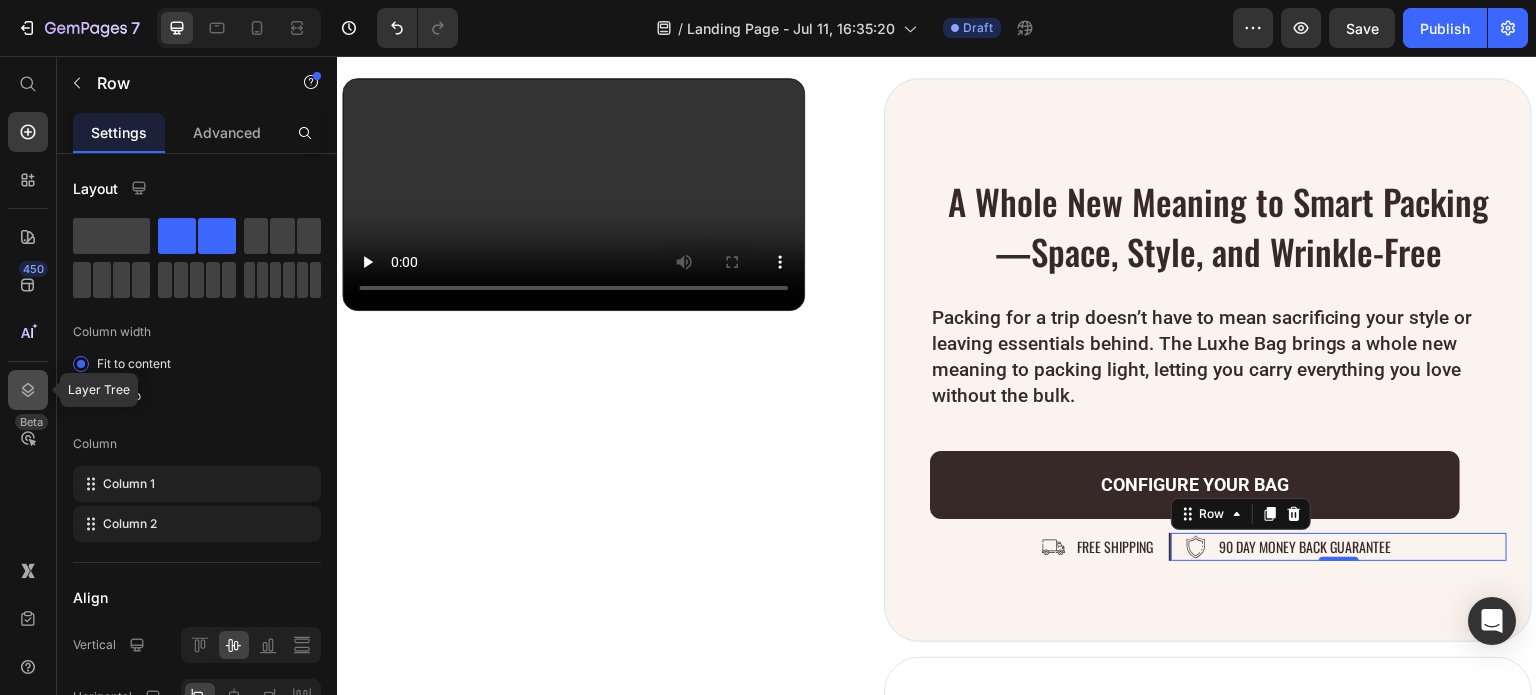click 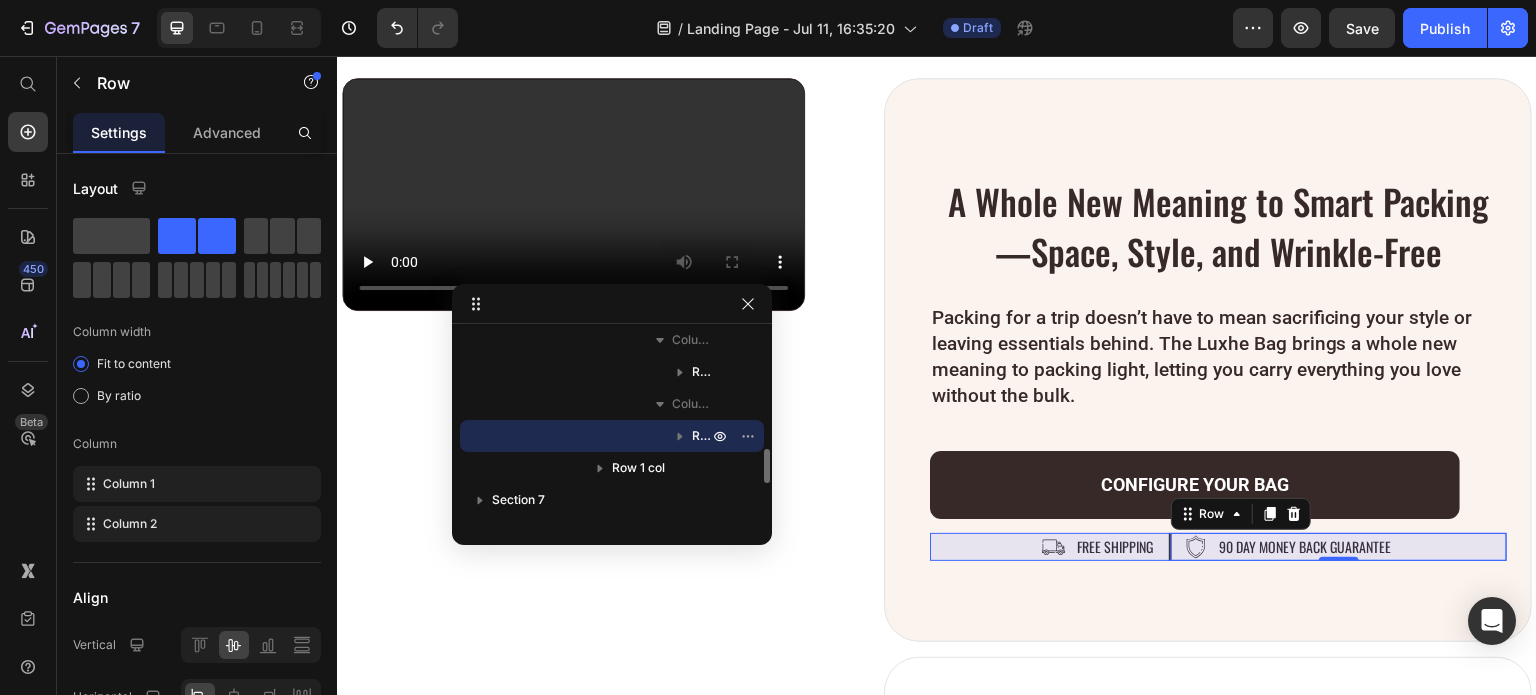 scroll, scrollTop: 548, scrollLeft: 0, axis: vertical 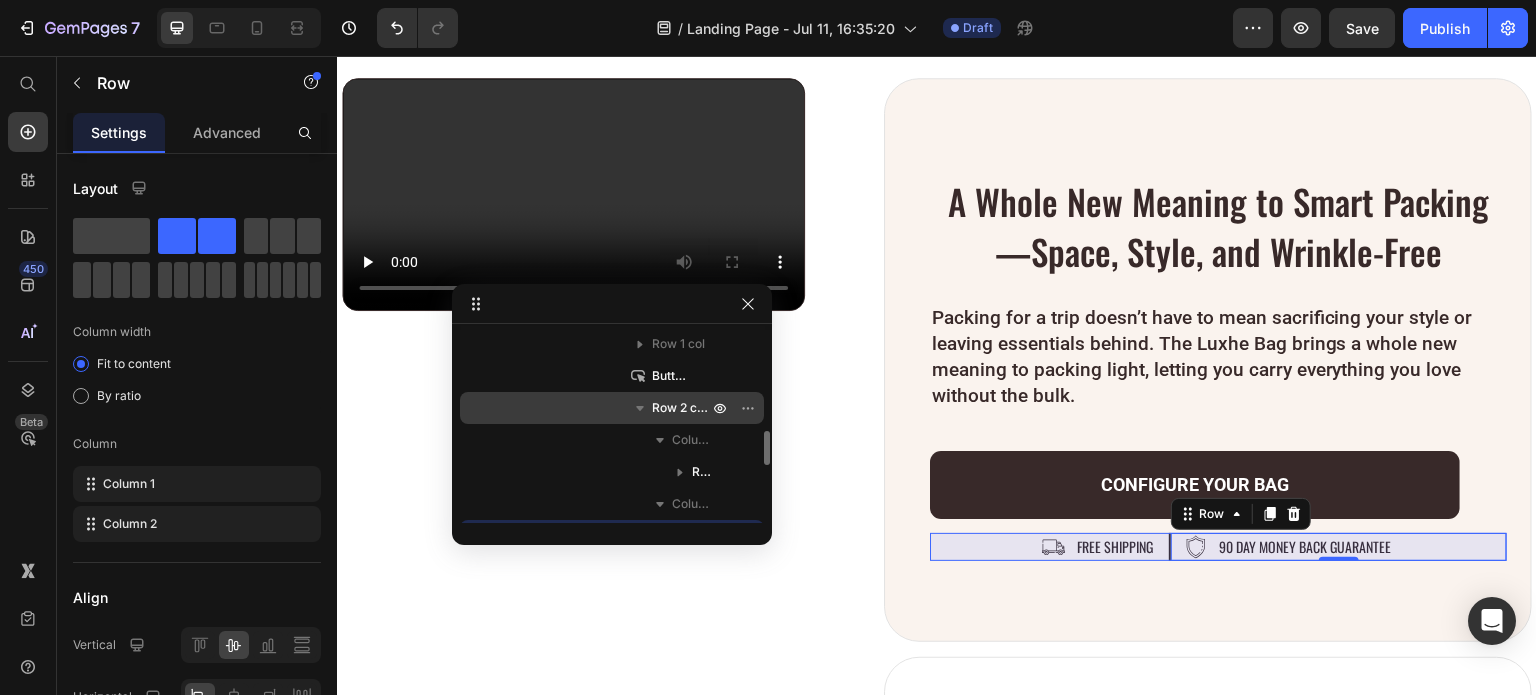 click on "Row 2 cols" at bounding box center (612, 408) 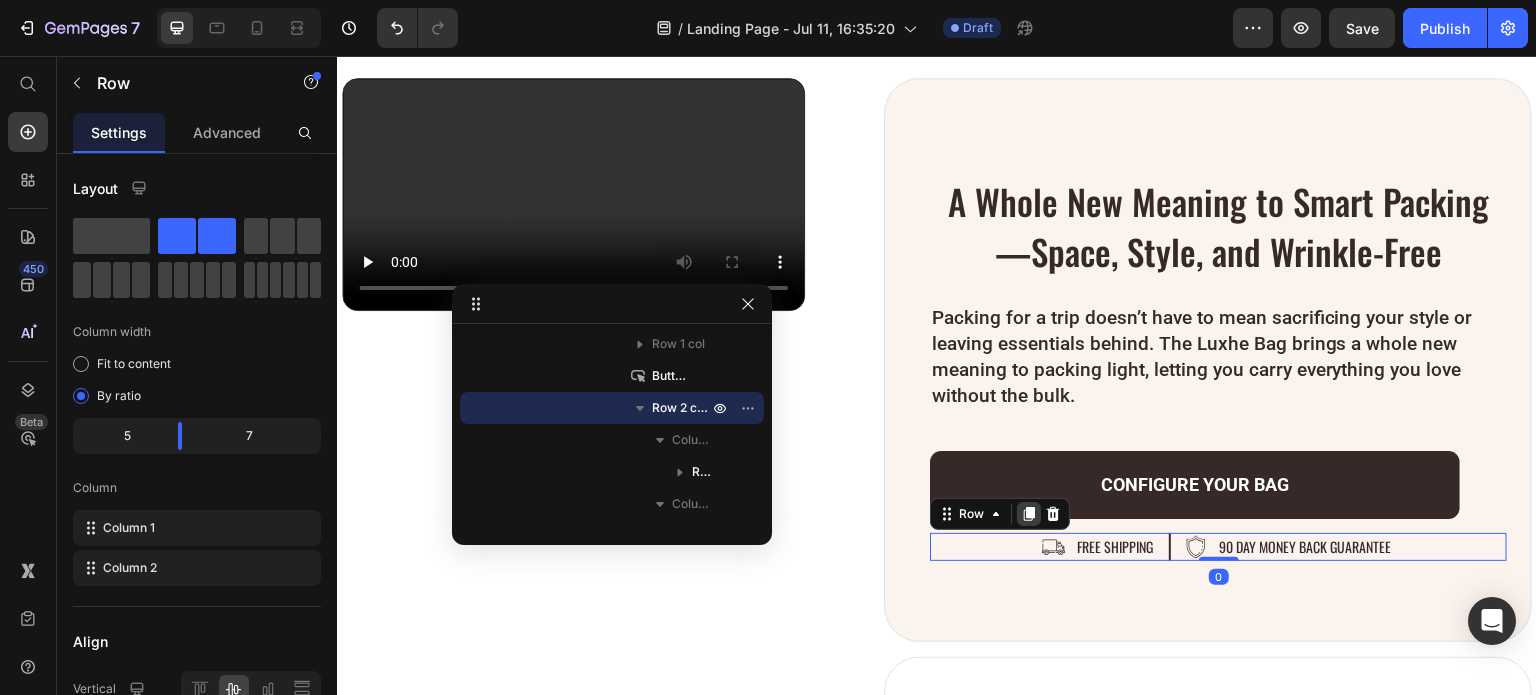 click 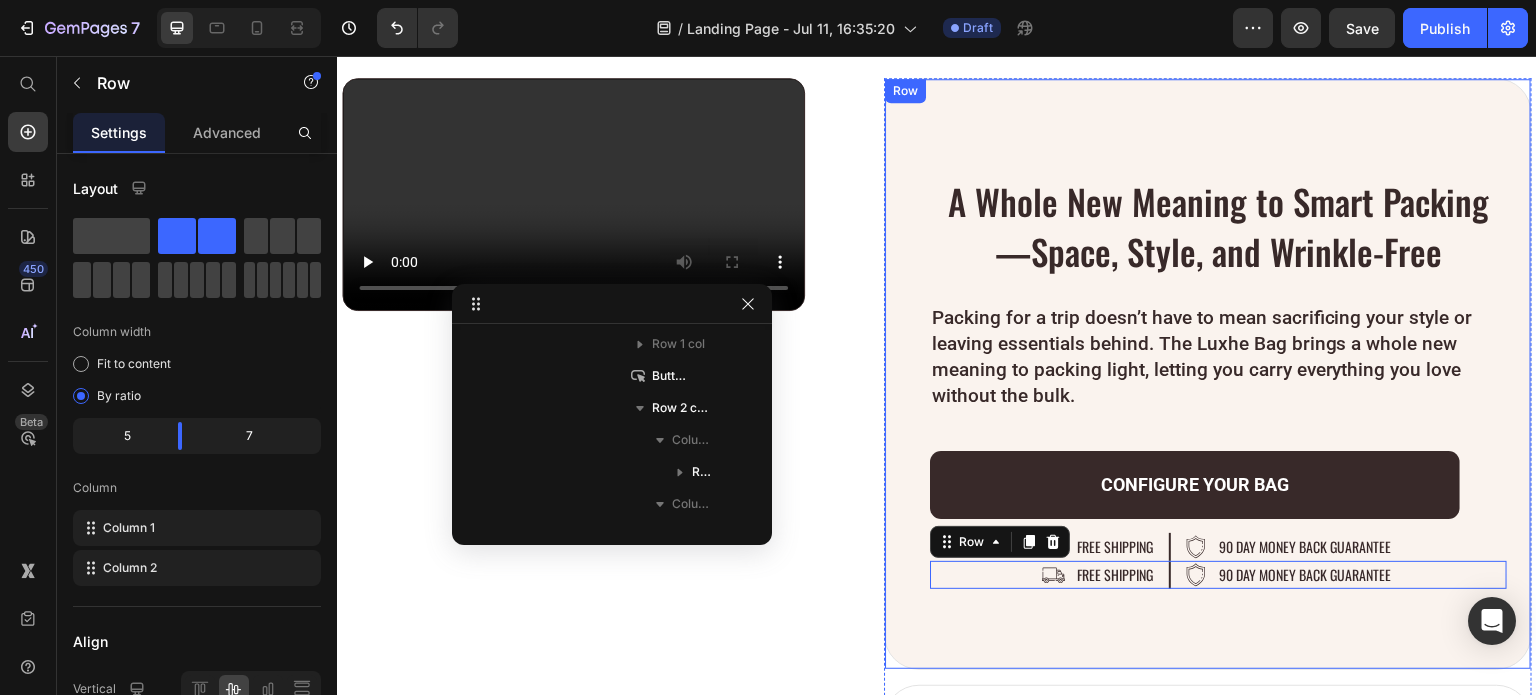 scroll, scrollTop: 680, scrollLeft: 0, axis: vertical 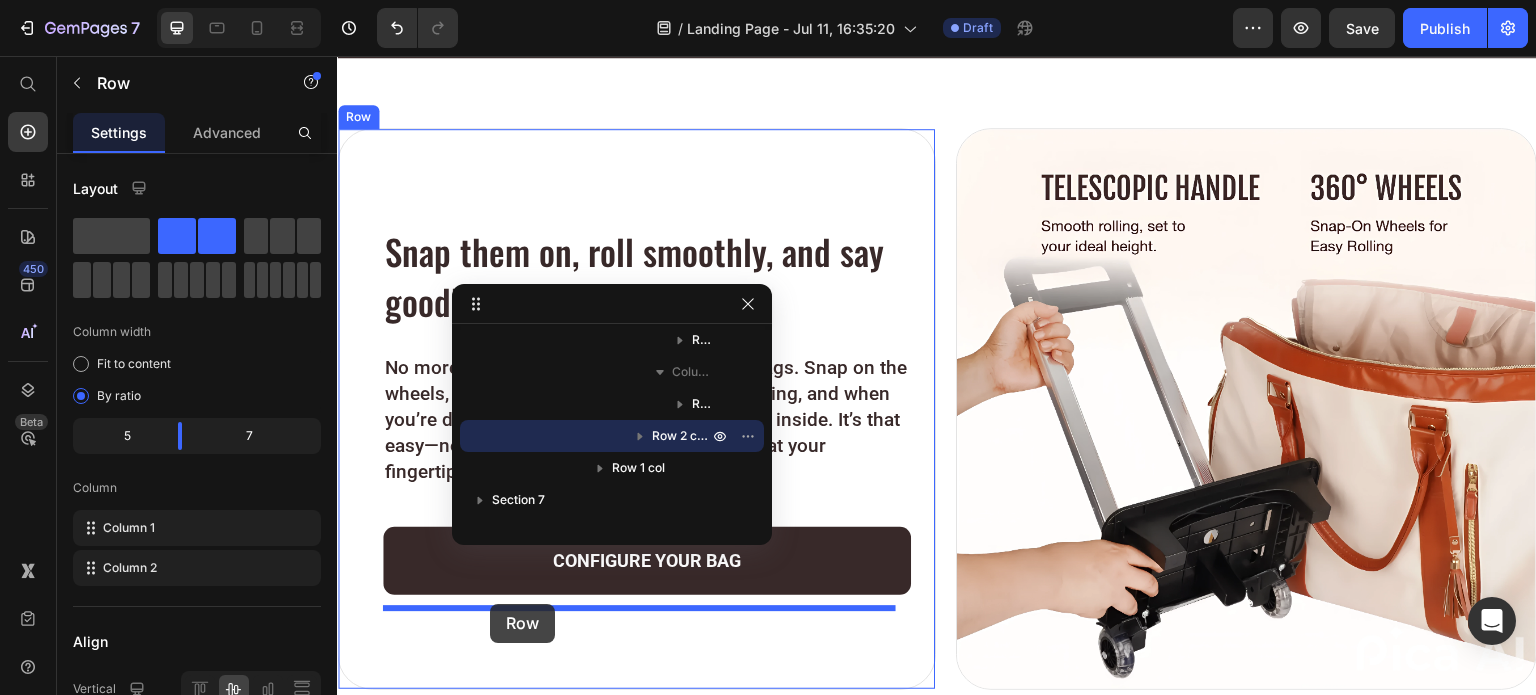 drag, startPoint x: 933, startPoint y: 520, endPoint x: 490, endPoint y: 604, distance: 450.89355 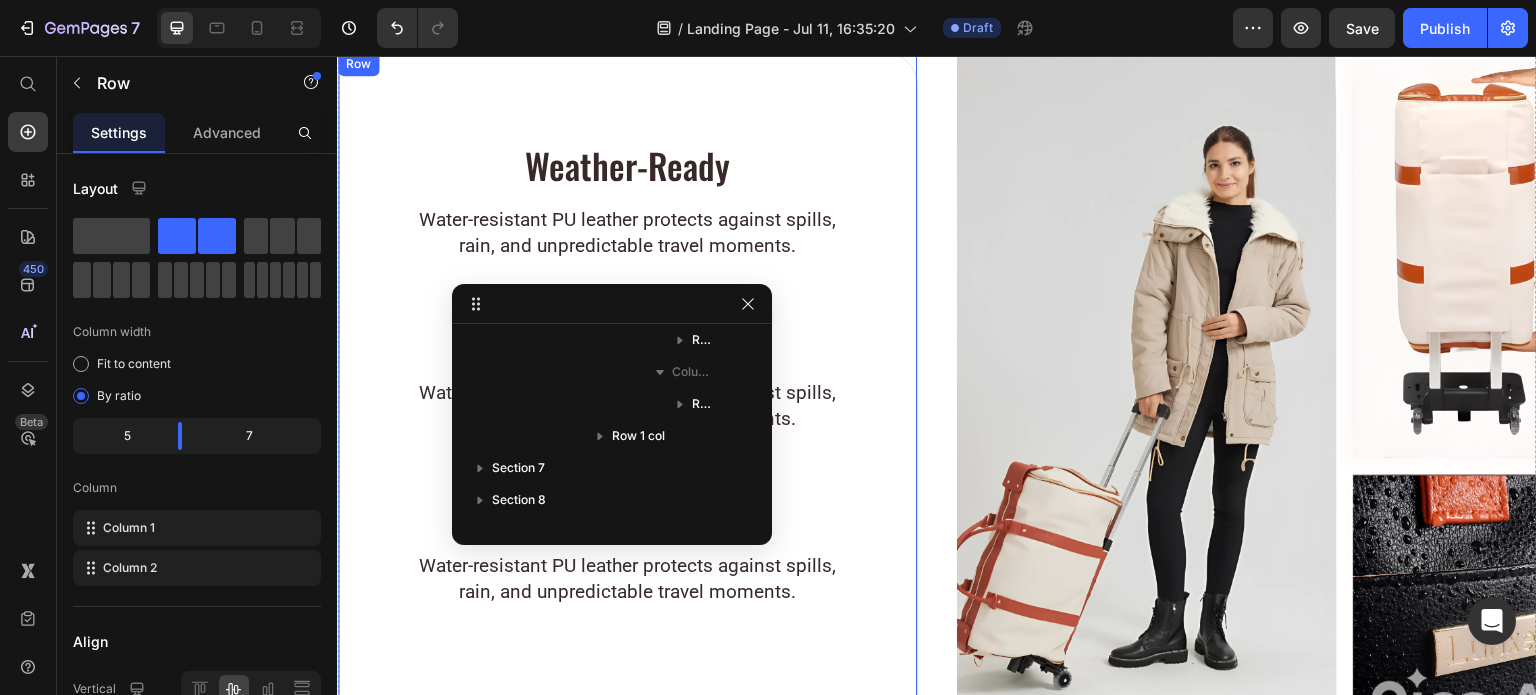 scroll, scrollTop: 5856, scrollLeft: 0, axis: vertical 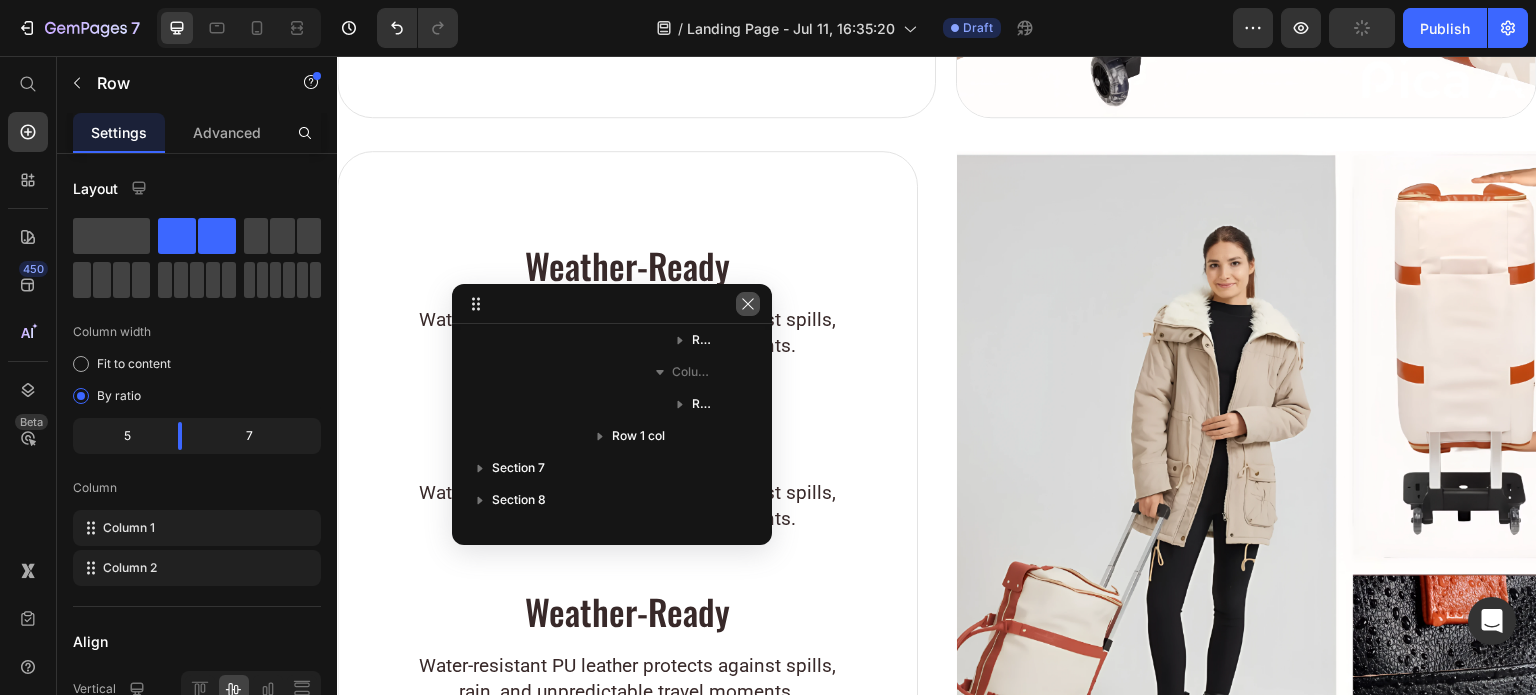 click 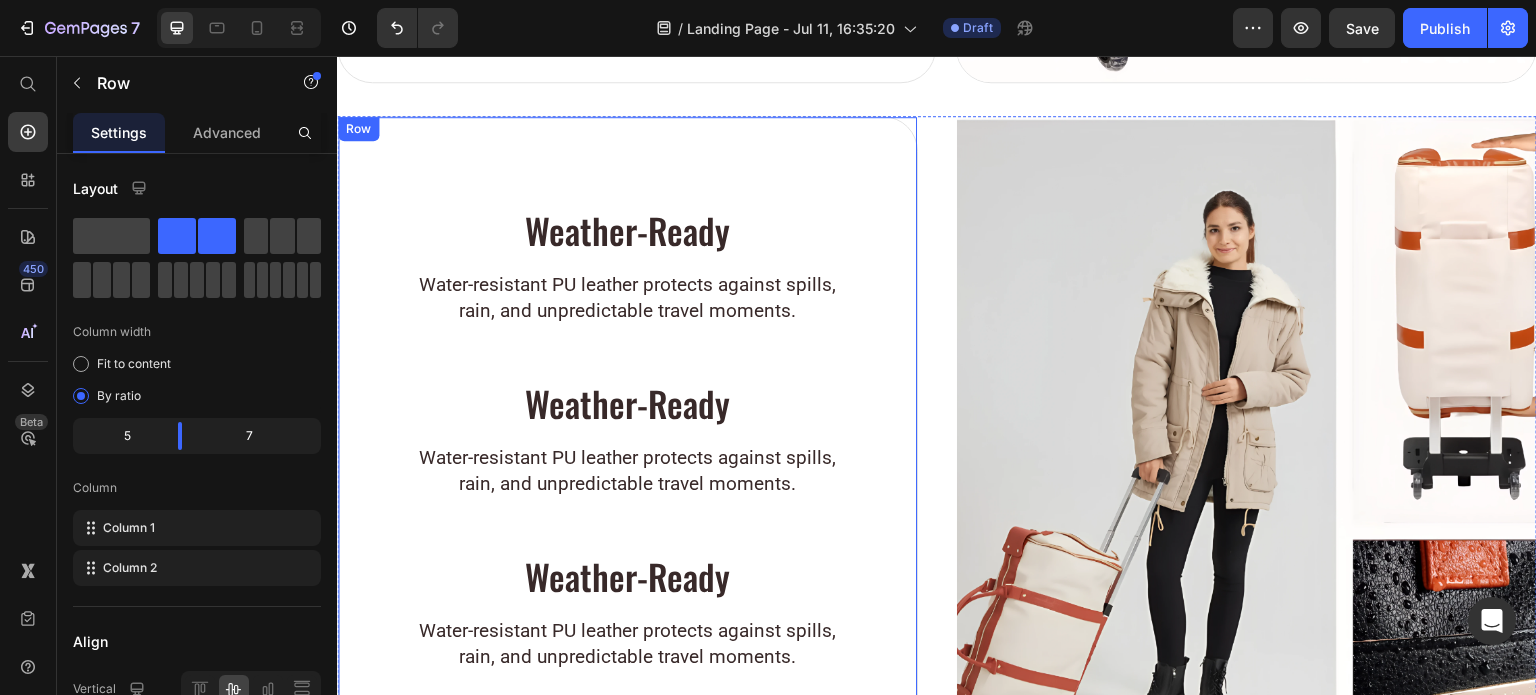 scroll, scrollTop: 5856, scrollLeft: 0, axis: vertical 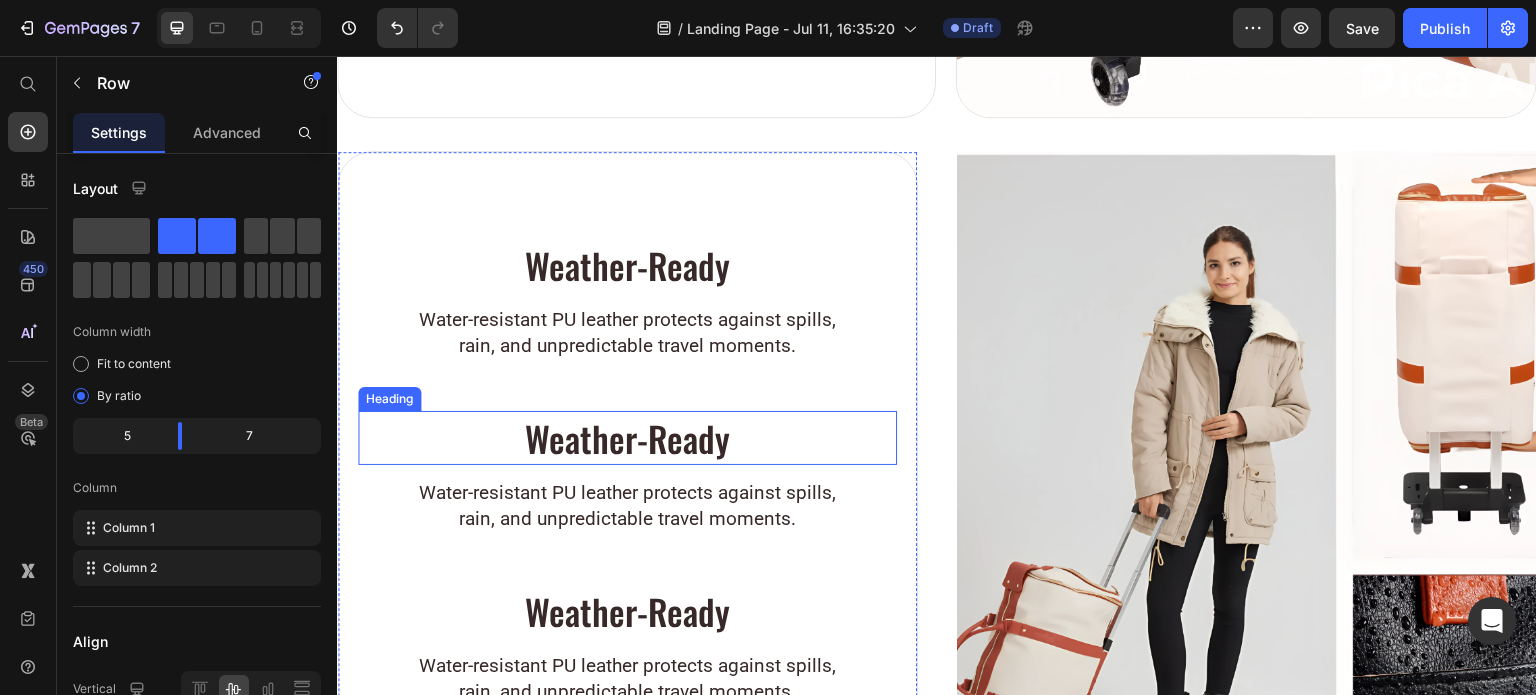 click on "Weather-Ready" at bounding box center [627, 438] 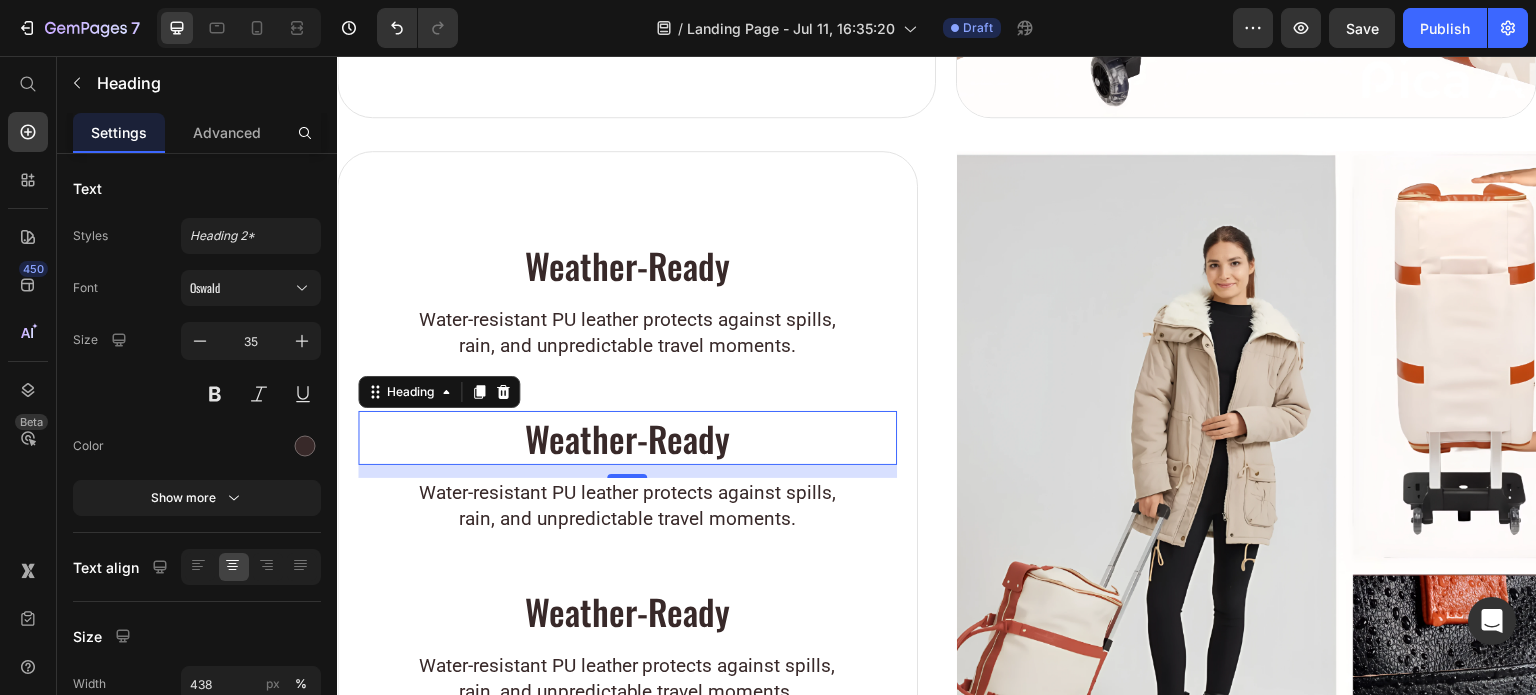click on "Weather-Ready" at bounding box center (627, 438) 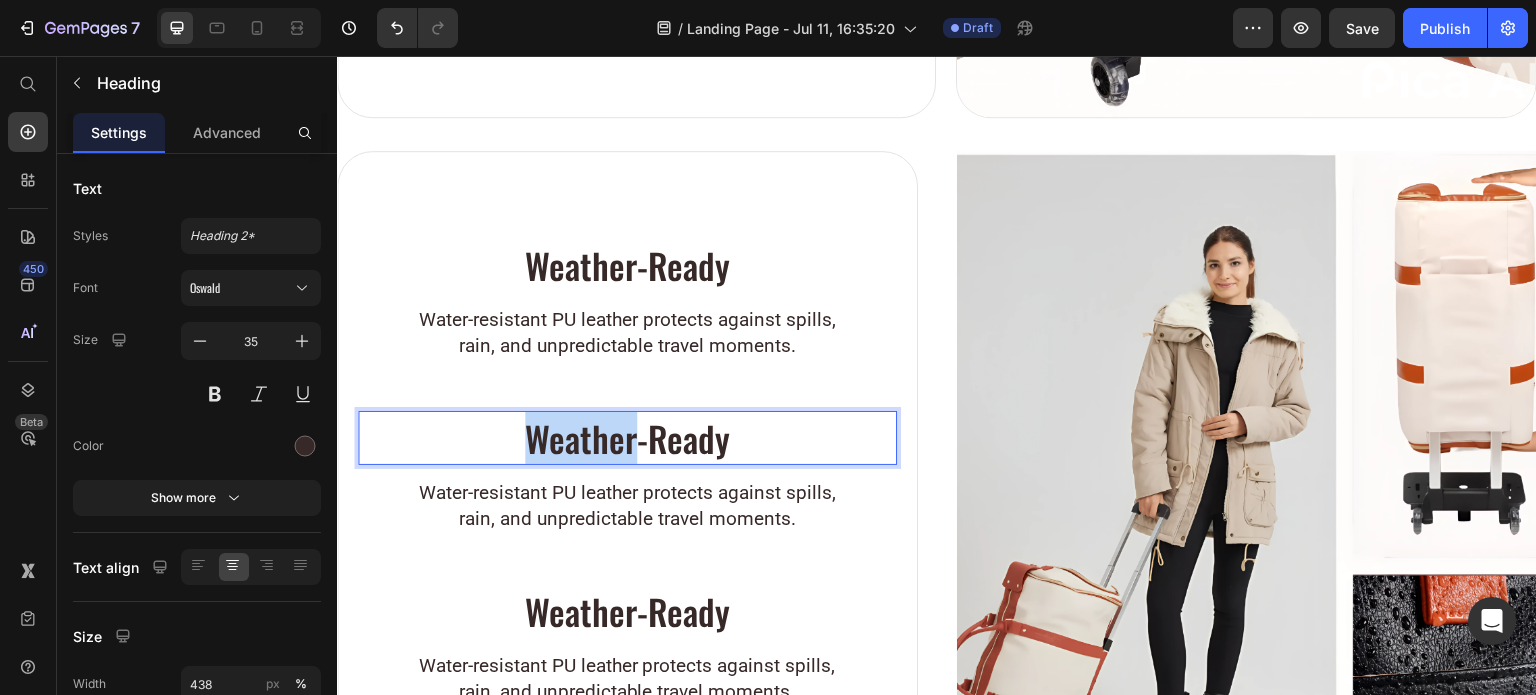 click on "Weather-Ready" at bounding box center (627, 438) 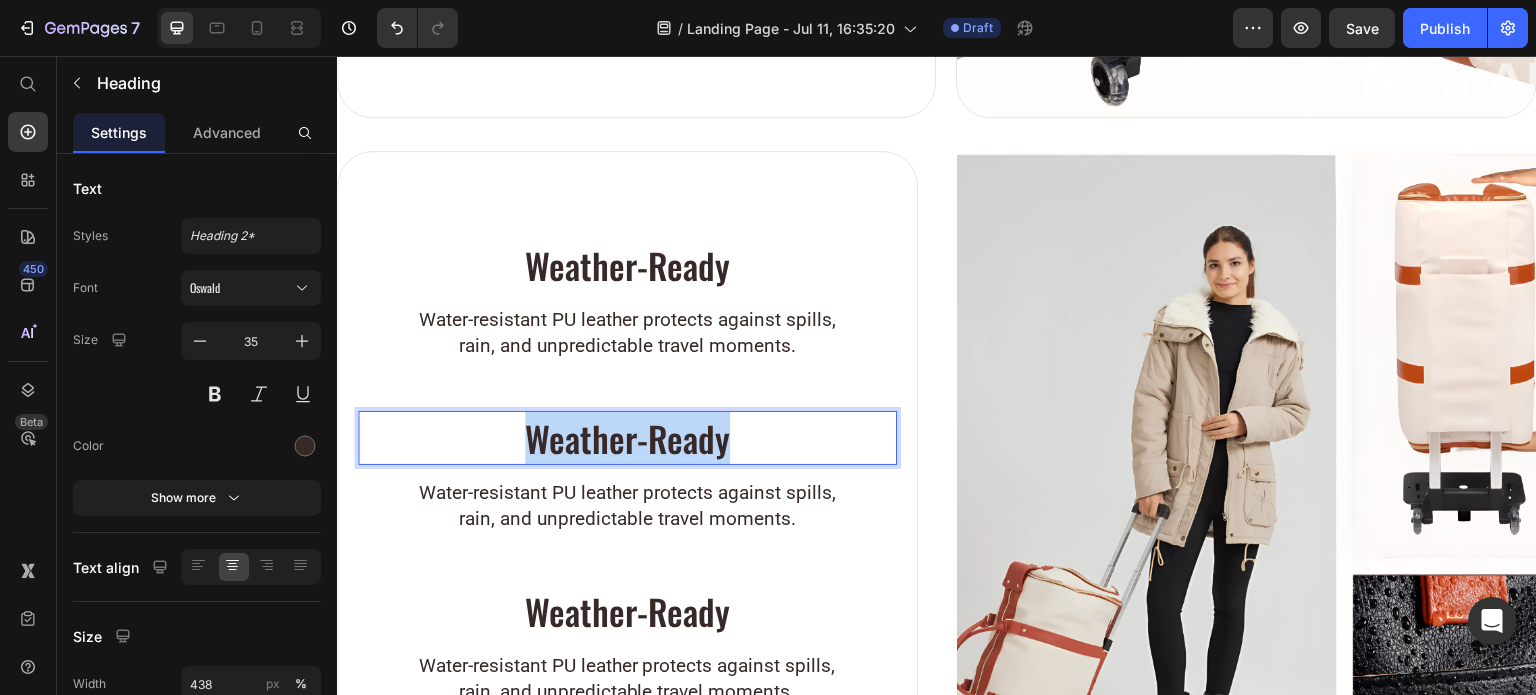 click on "Weather-Ready" at bounding box center [627, 438] 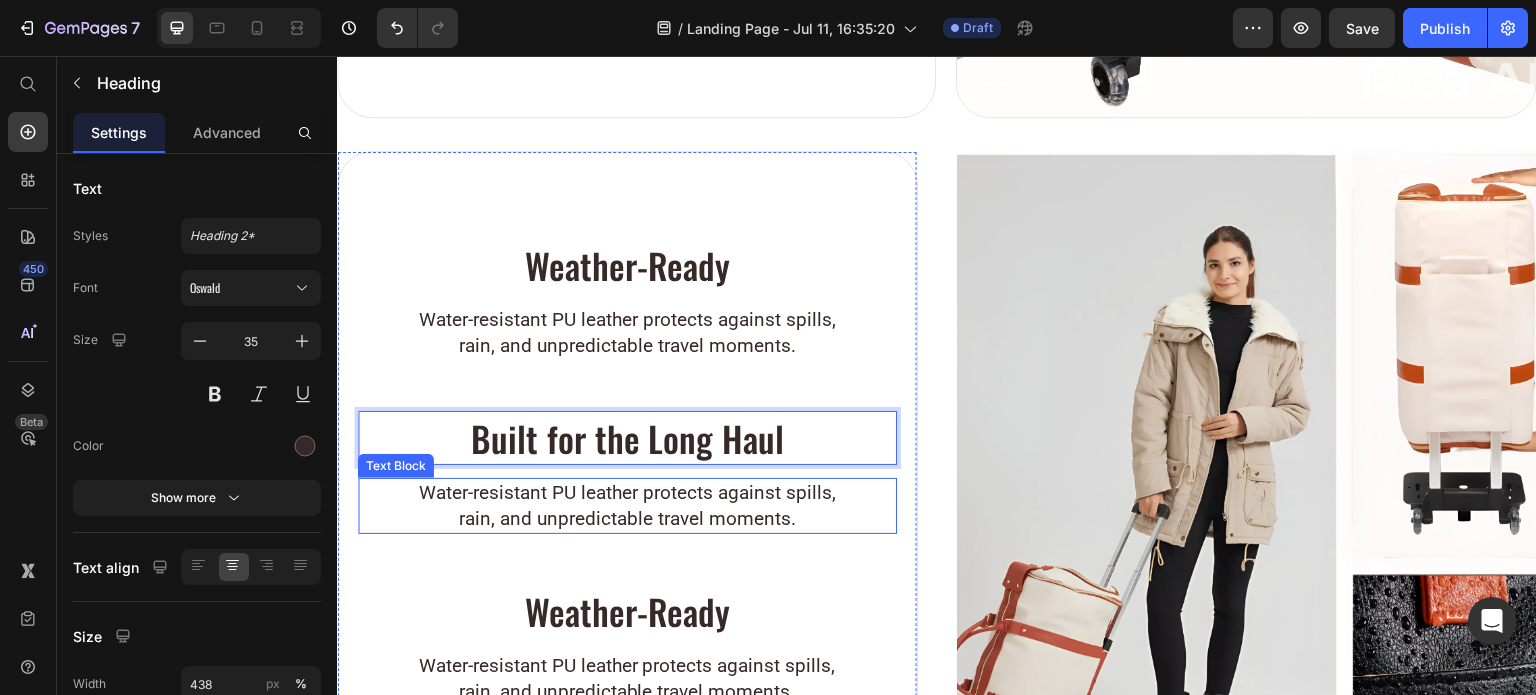 click on "Water-resistant PU leather protects against spills, rain, and unpredictable travel moments." at bounding box center [627, 506] 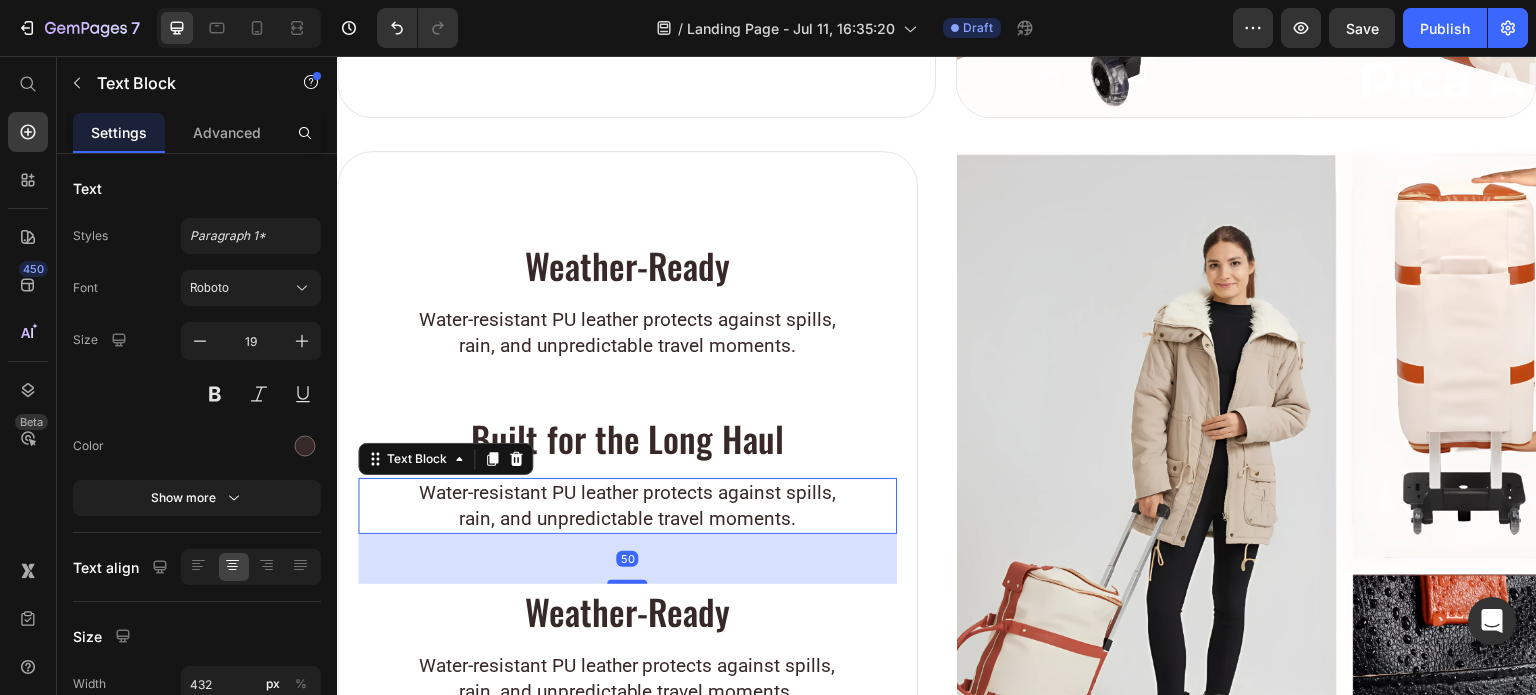 click on "Water-resistant PU leather protects against spills, rain, and unpredictable travel moments." at bounding box center [627, 506] 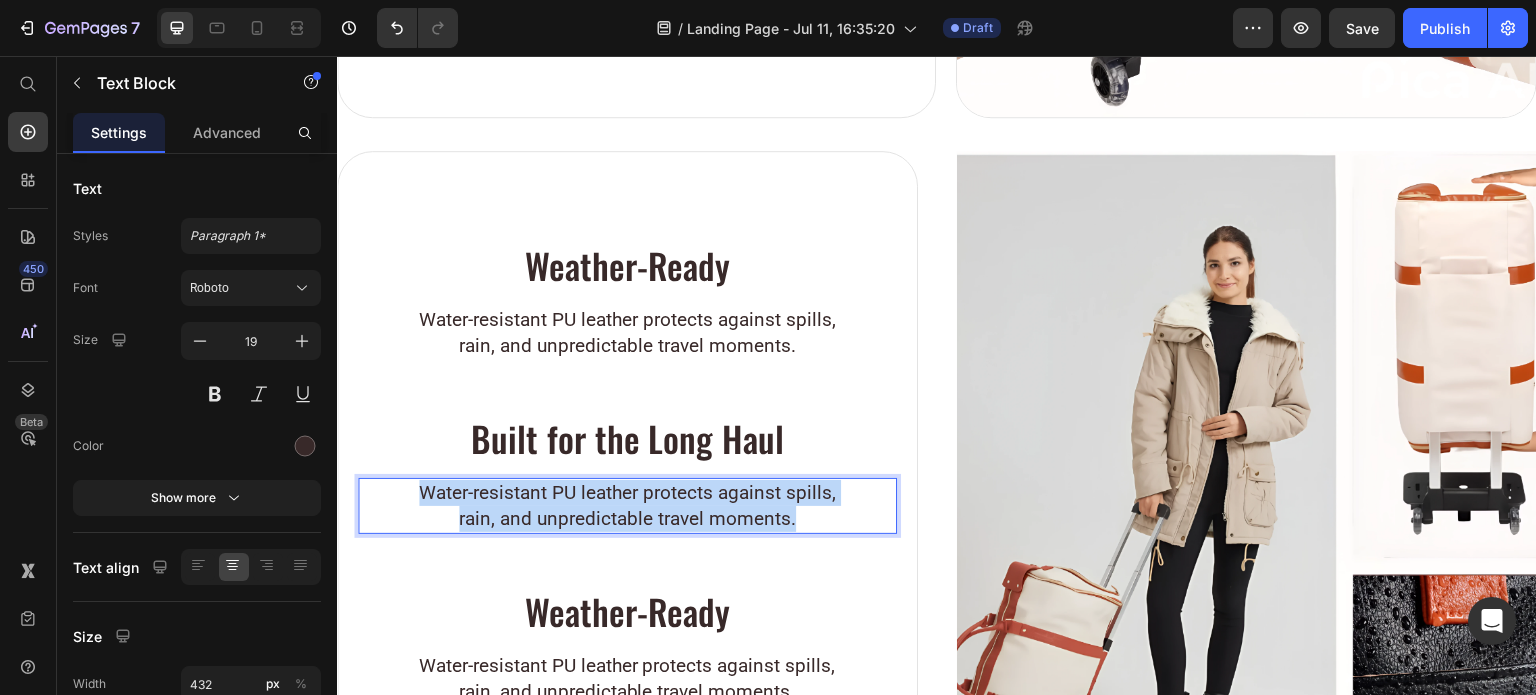 click on "Water-resistant PU leather protects against spills, rain, and unpredictable travel moments." at bounding box center (627, 506) 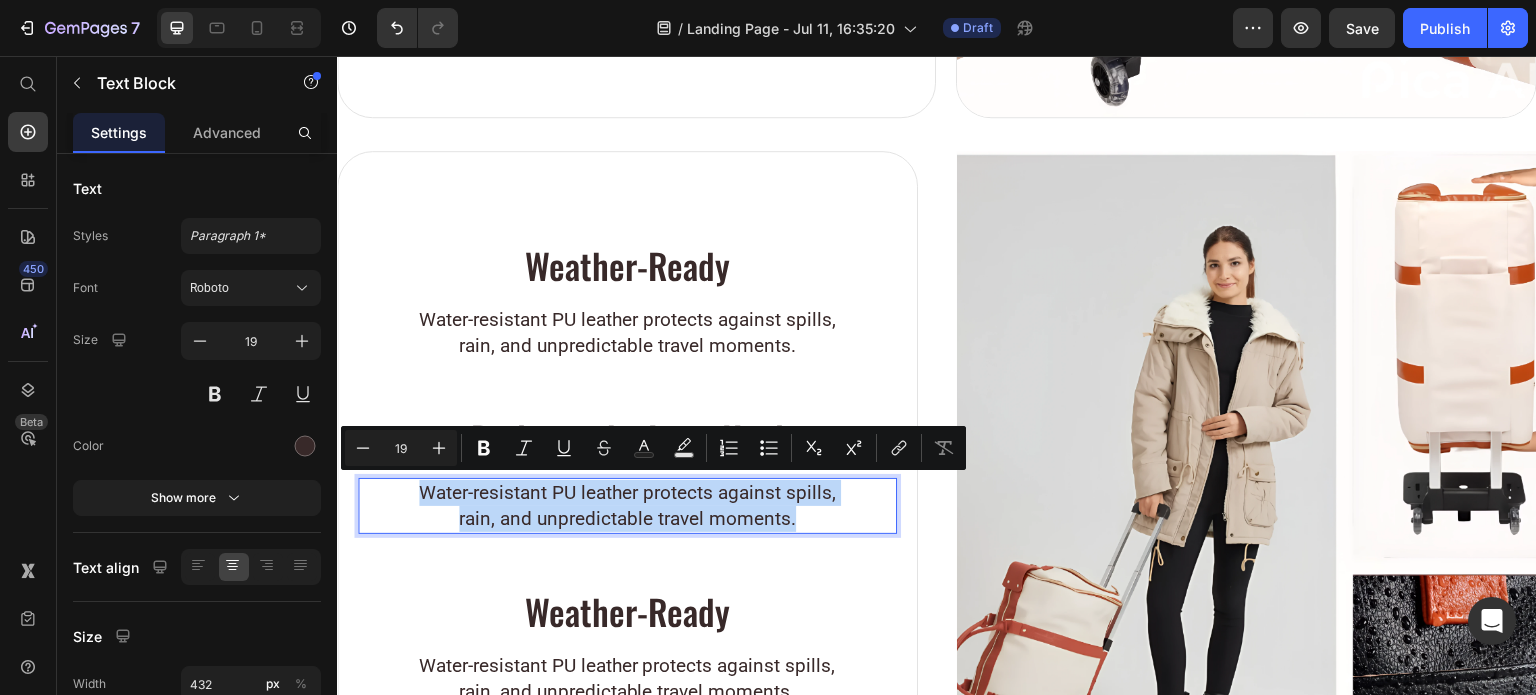 click on "Water-resistant PU leather protects against spills, rain, and unpredictable travel moments." at bounding box center [627, 506] 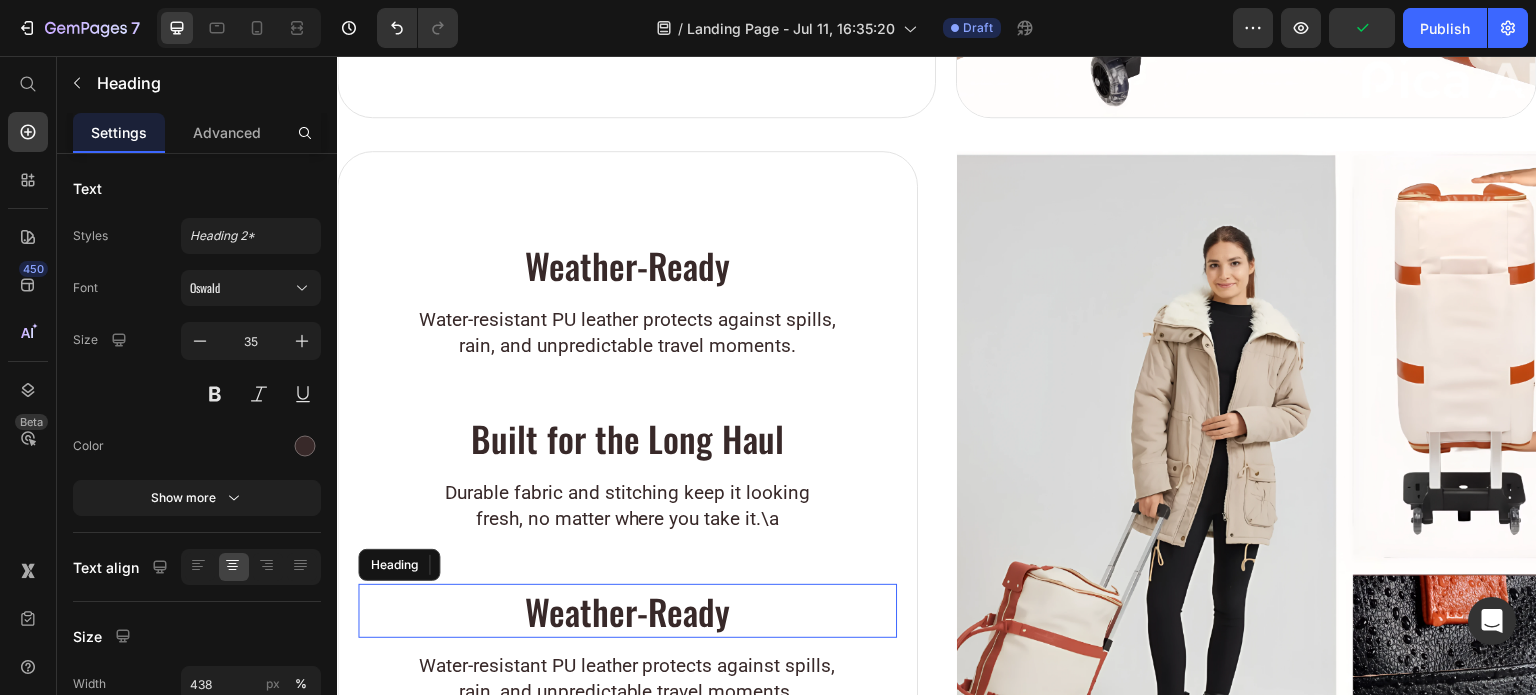 click on "Weather-Ready" at bounding box center [627, 611] 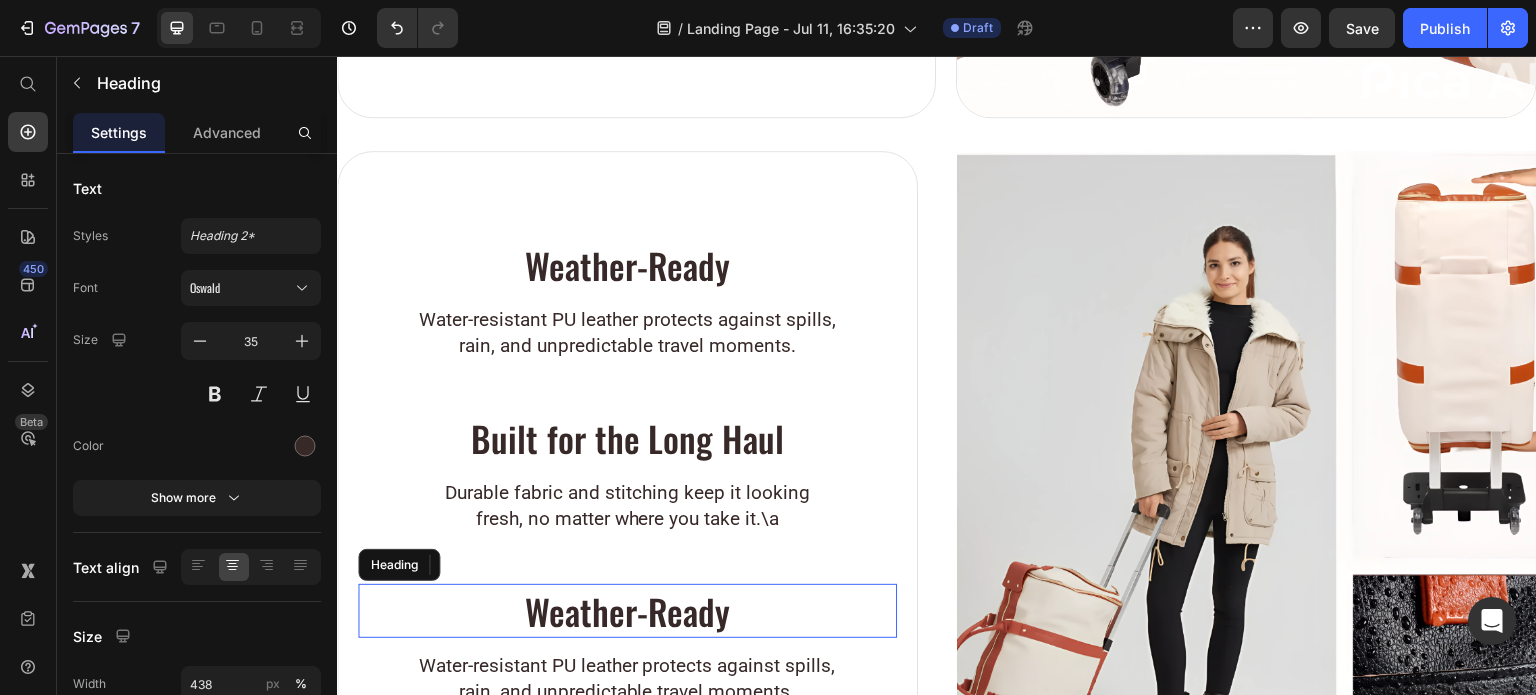 click on "Weather-Ready" at bounding box center (627, 611) 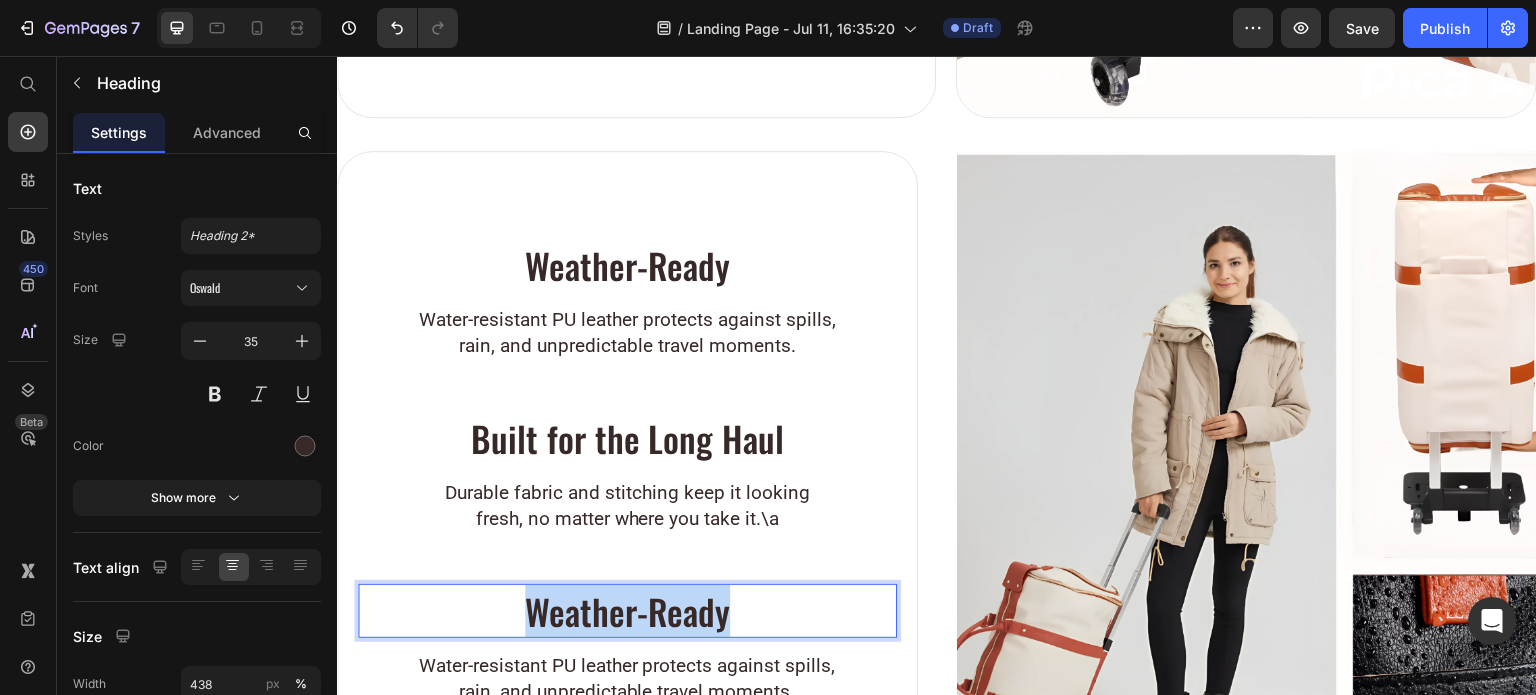 click on "Weather-Ready" at bounding box center (627, 611) 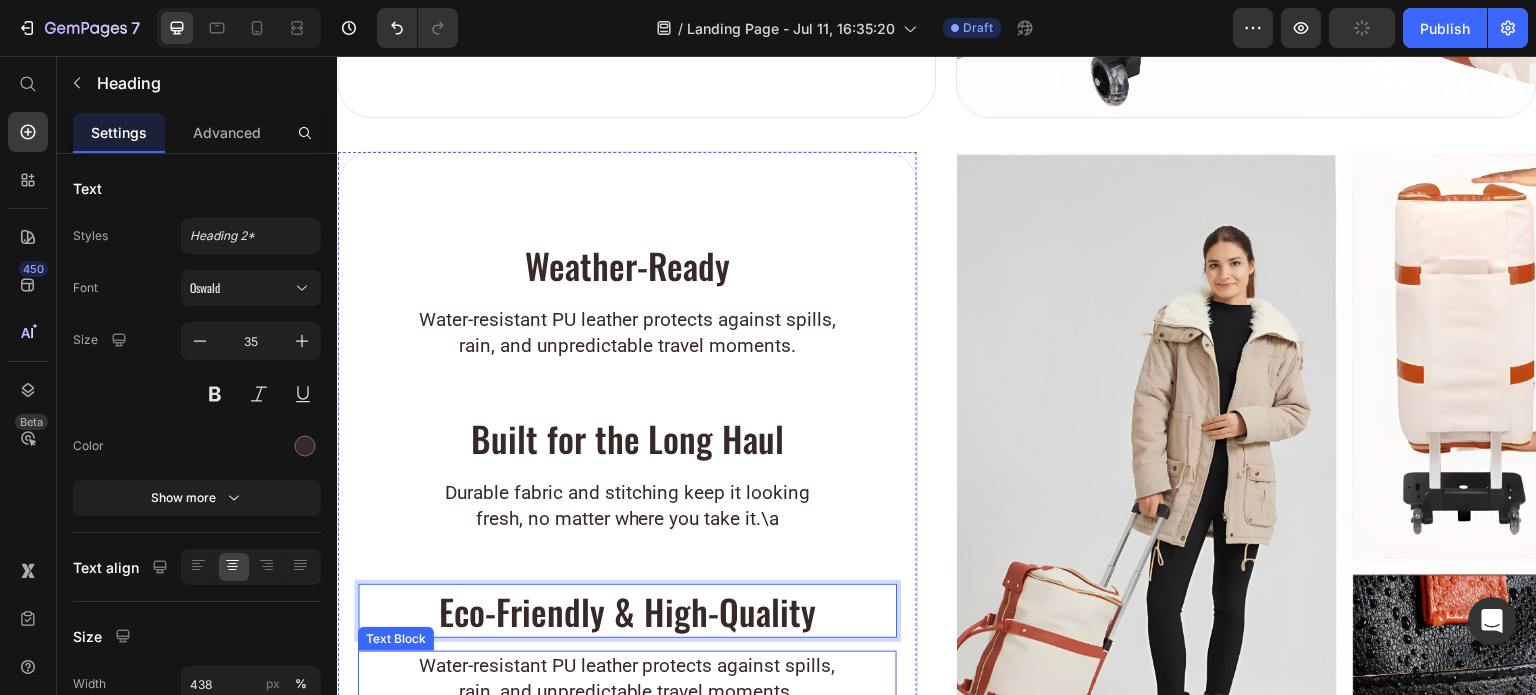 click on "Water-resistant PU leather protects against spills, rain, and unpredictable travel moments." at bounding box center [627, 679] 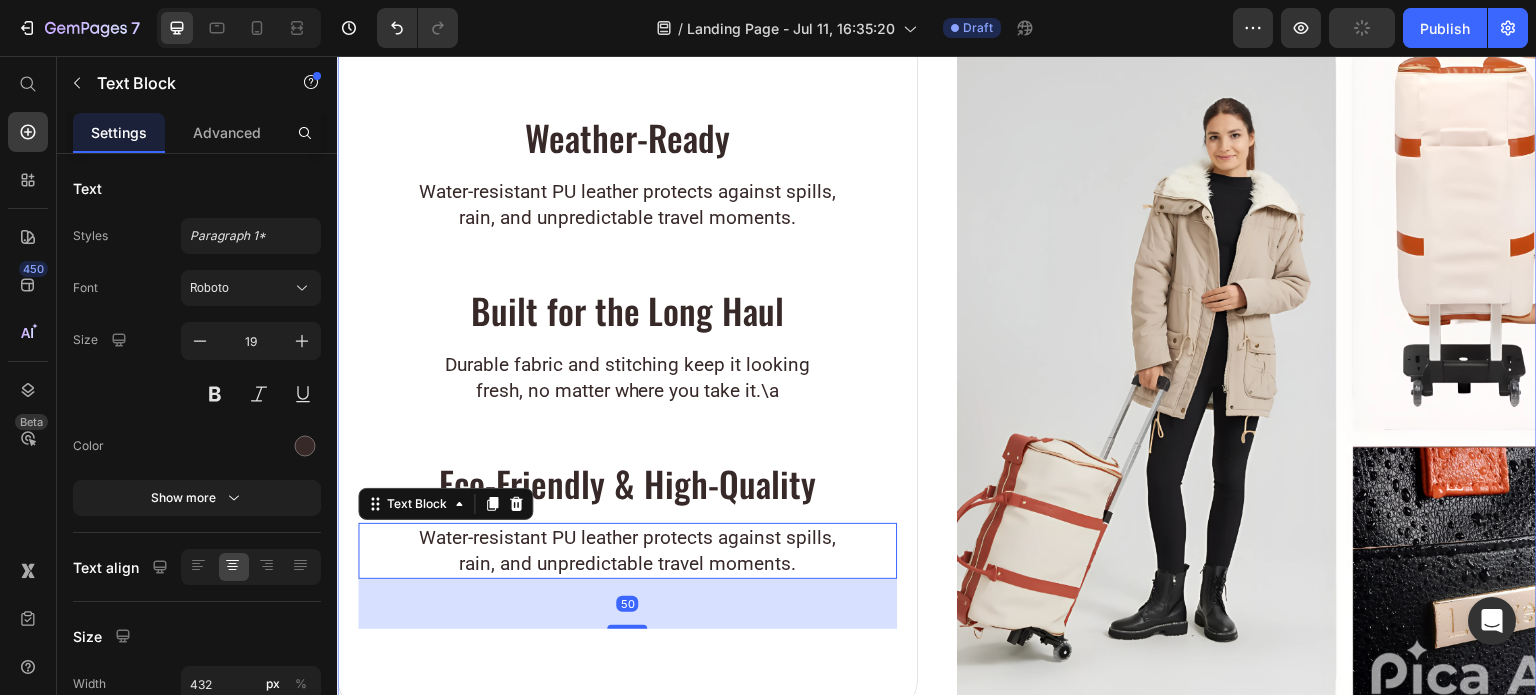 scroll, scrollTop: 6156, scrollLeft: 0, axis: vertical 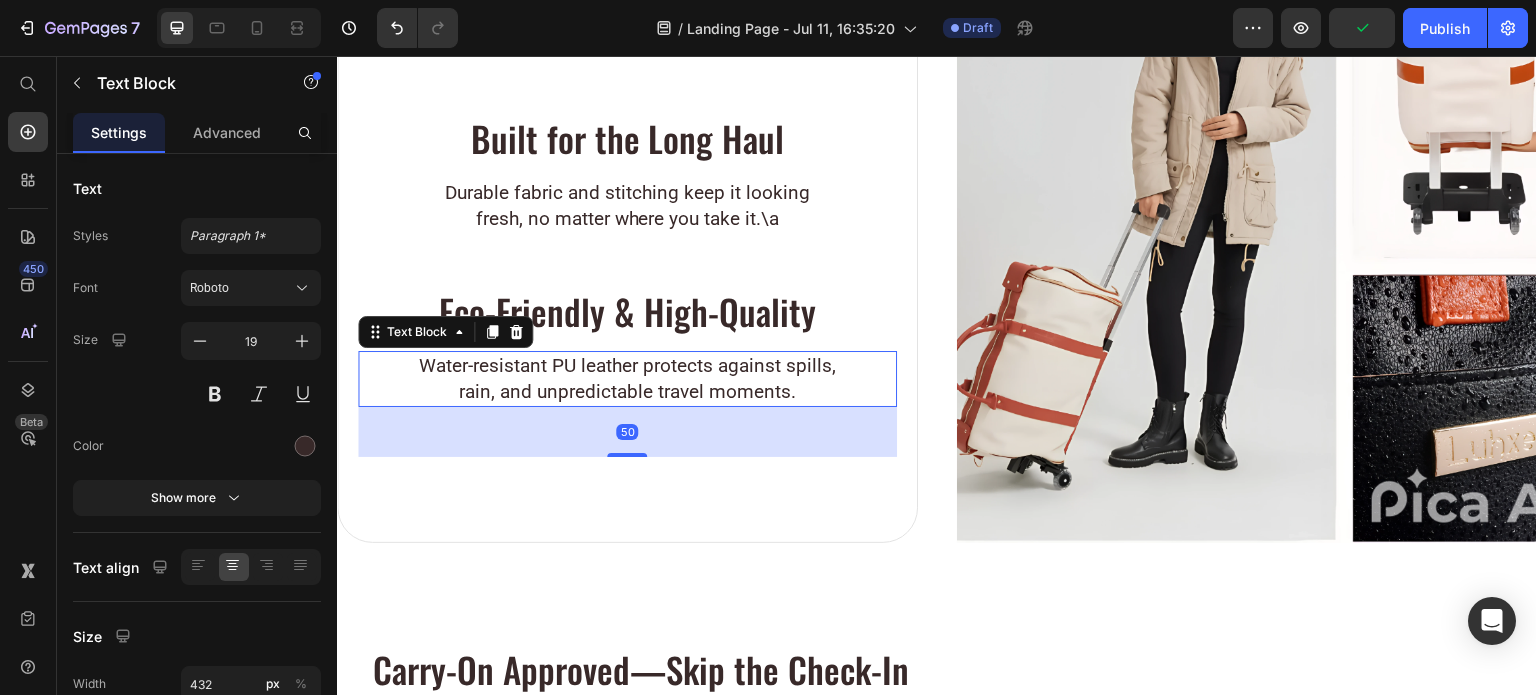 click on "Water-resistant PU leather protects against spills, rain, and unpredictable travel moments." at bounding box center (627, 379) 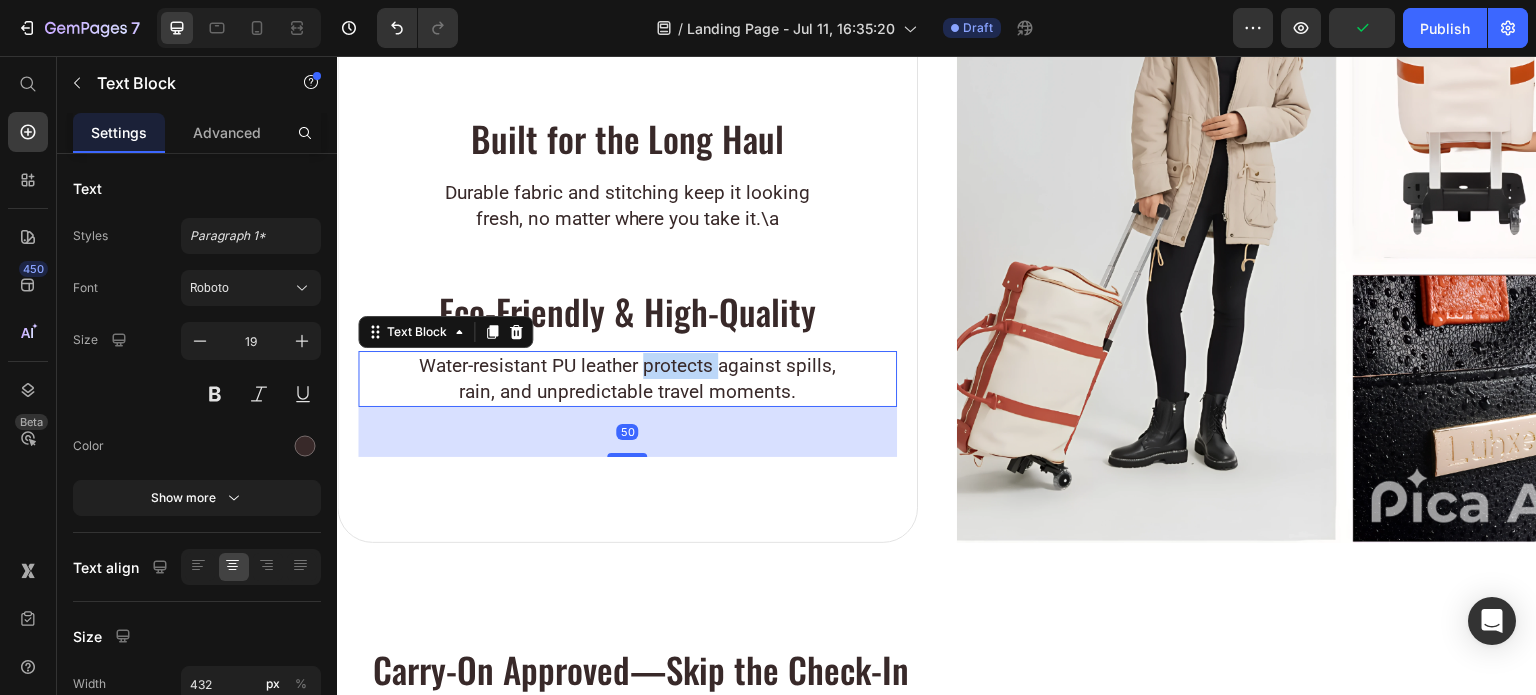 click on "Water-resistant PU leather protects against spills, rain, and unpredictable travel moments." at bounding box center [627, 379] 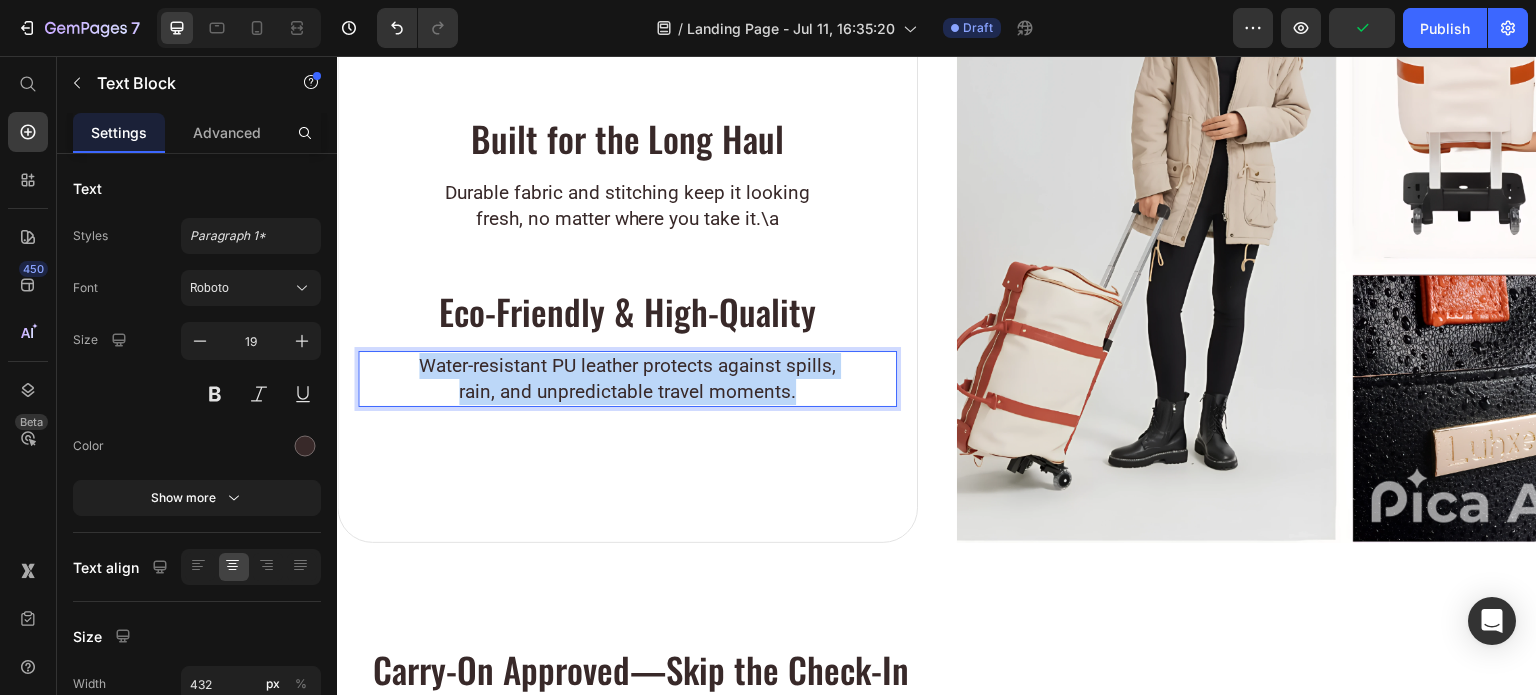 click on "Water-resistant PU leather protects against spills, rain, and unpredictable travel moments." at bounding box center [627, 379] 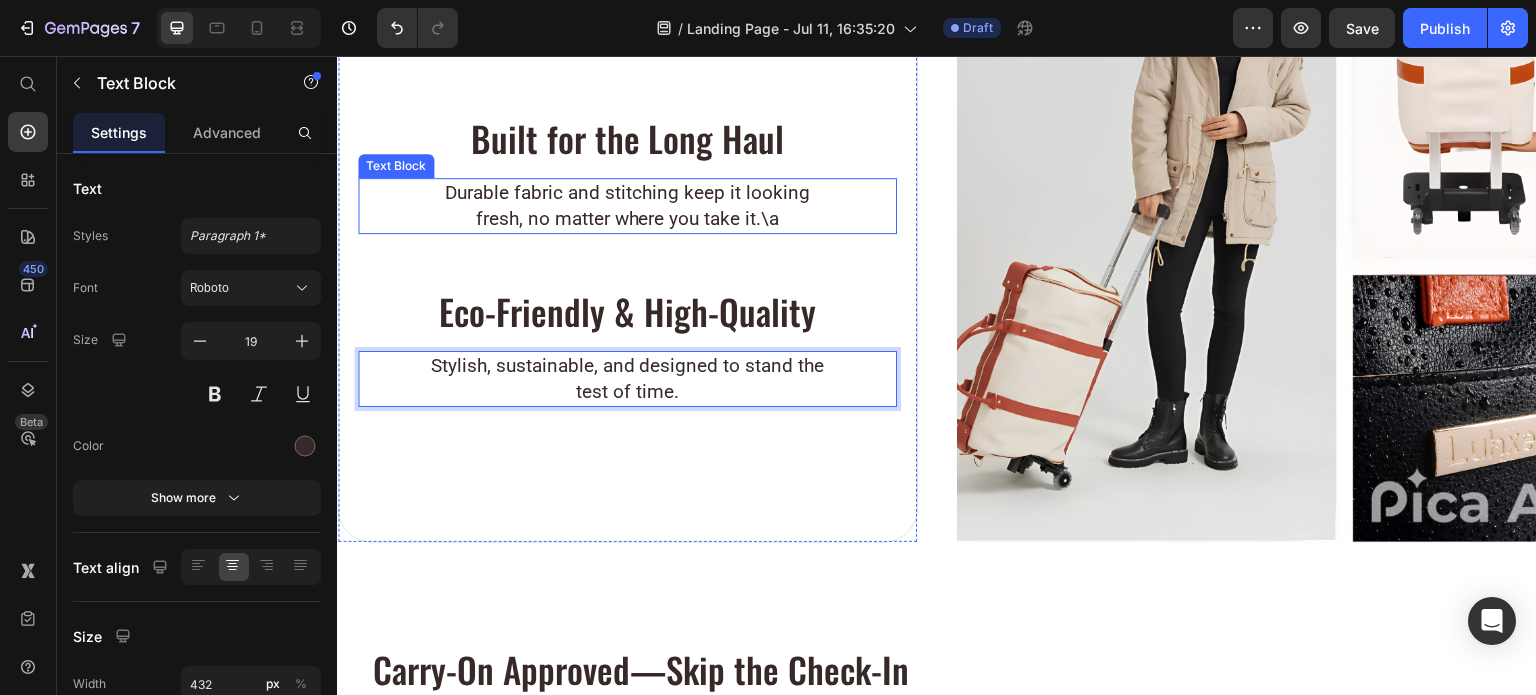 click on "Durable fabric and stitching keep it looking fresh, no matter where you take it.\a" at bounding box center (627, 206) 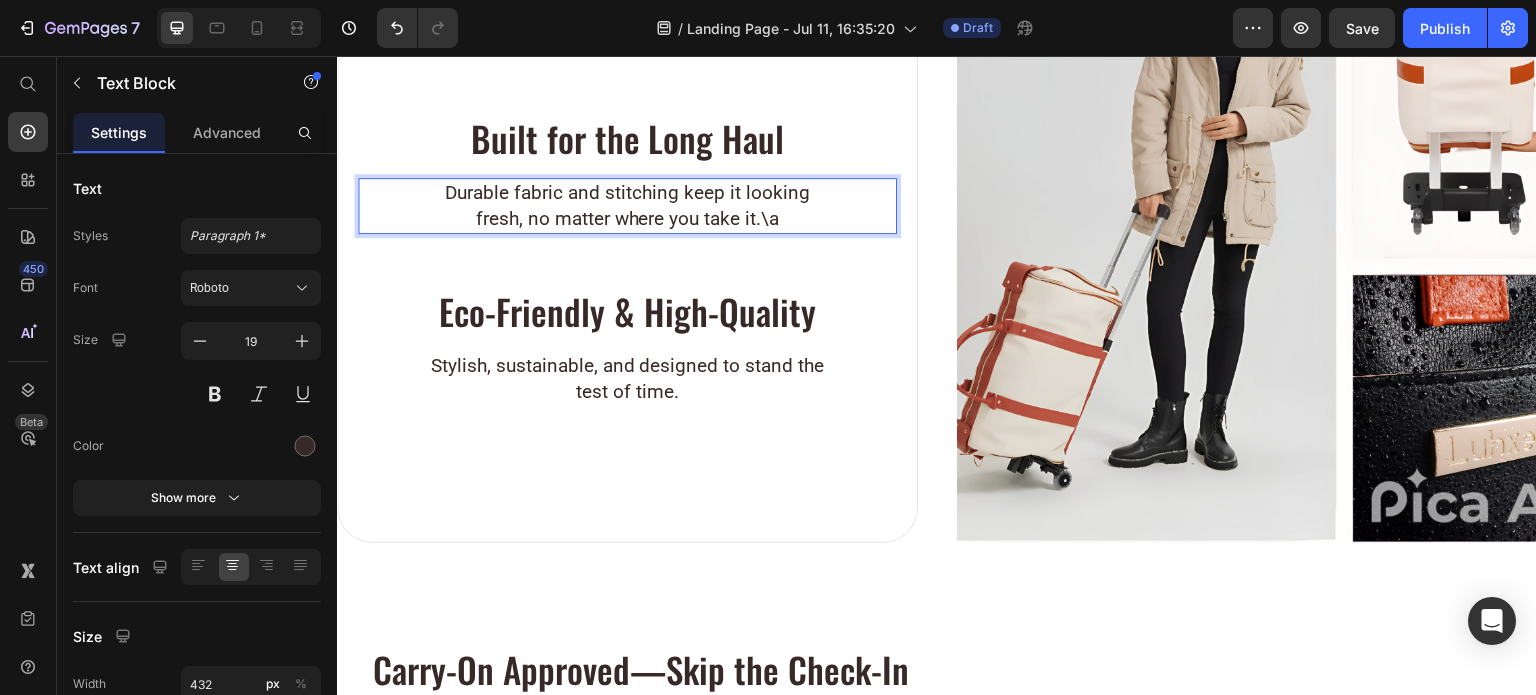 click on "Durable fabric and stitching keep it looking fresh, no matter where you take it.\a" at bounding box center [627, 206] 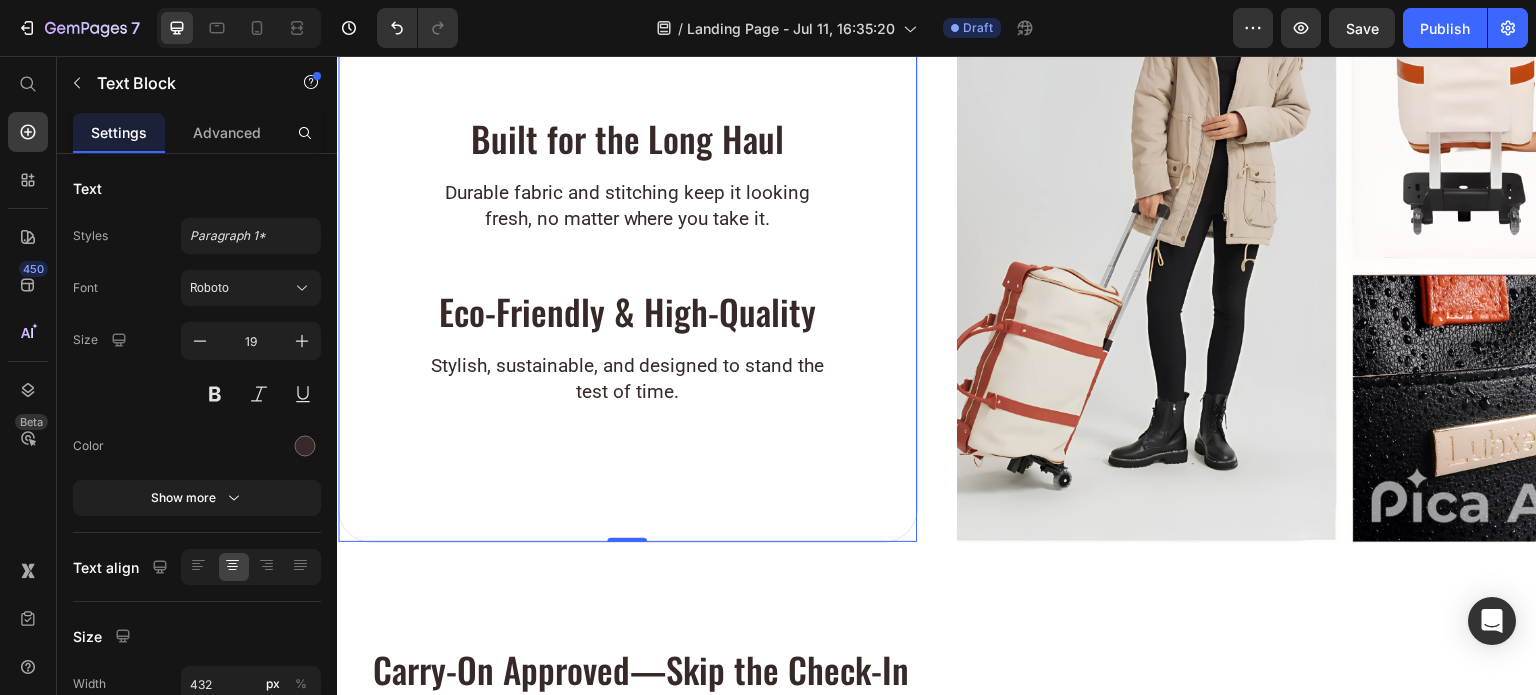 click on "Weather-Ready Heading Water-resistant PU leather protects against spills, rain, and unpredictable travel moments. Text Block Built for the Long Haul Heading Durable fabric and stitching keep it looking fresh, no matter where you take it. Text Block Eco-Friendly & High-Quality Heading Stylish, sustainable, and designed to stand the test of time. Text Block" at bounding box center [627, 197] 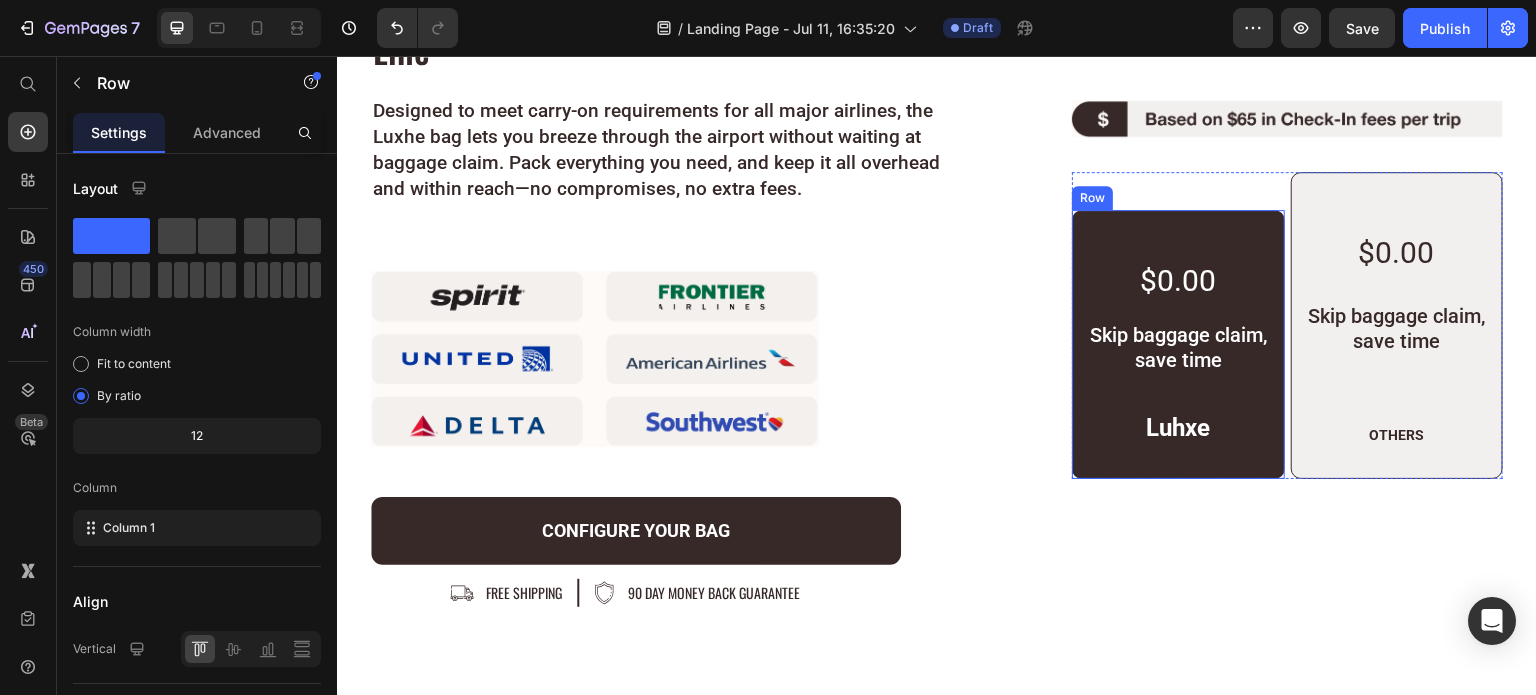 scroll, scrollTop: 6782, scrollLeft: 0, axis: vertical 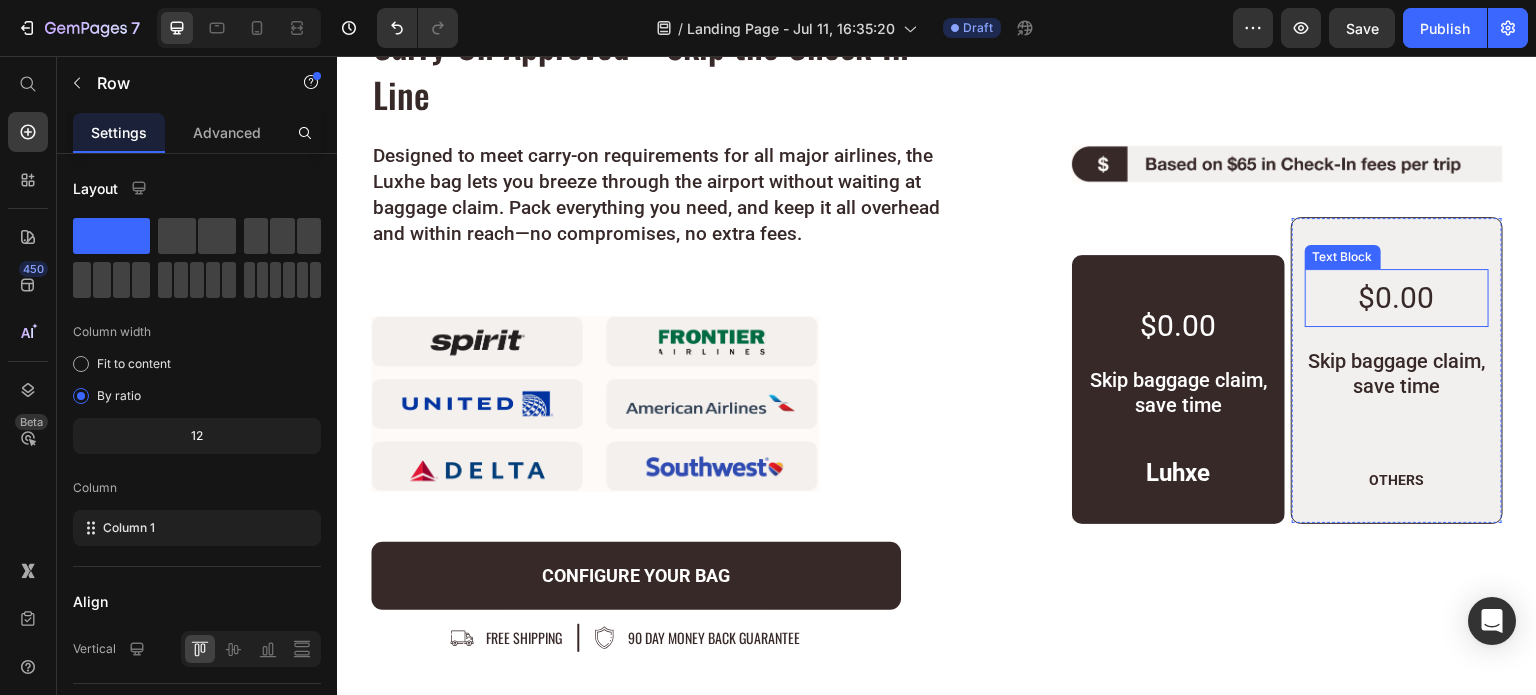 click on "$0.00" at bounding box center (1397, 298) 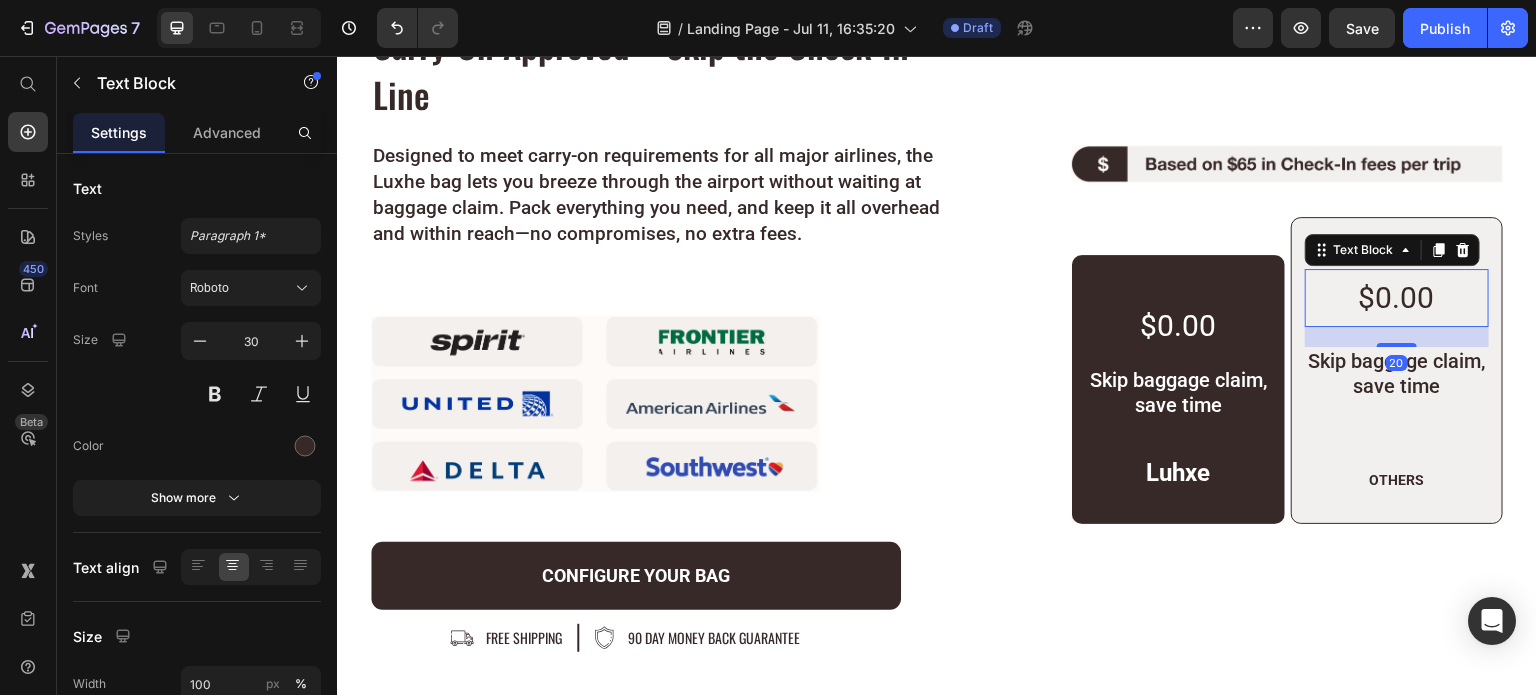 click on "$0.00" at bounding box center (1397, 298) 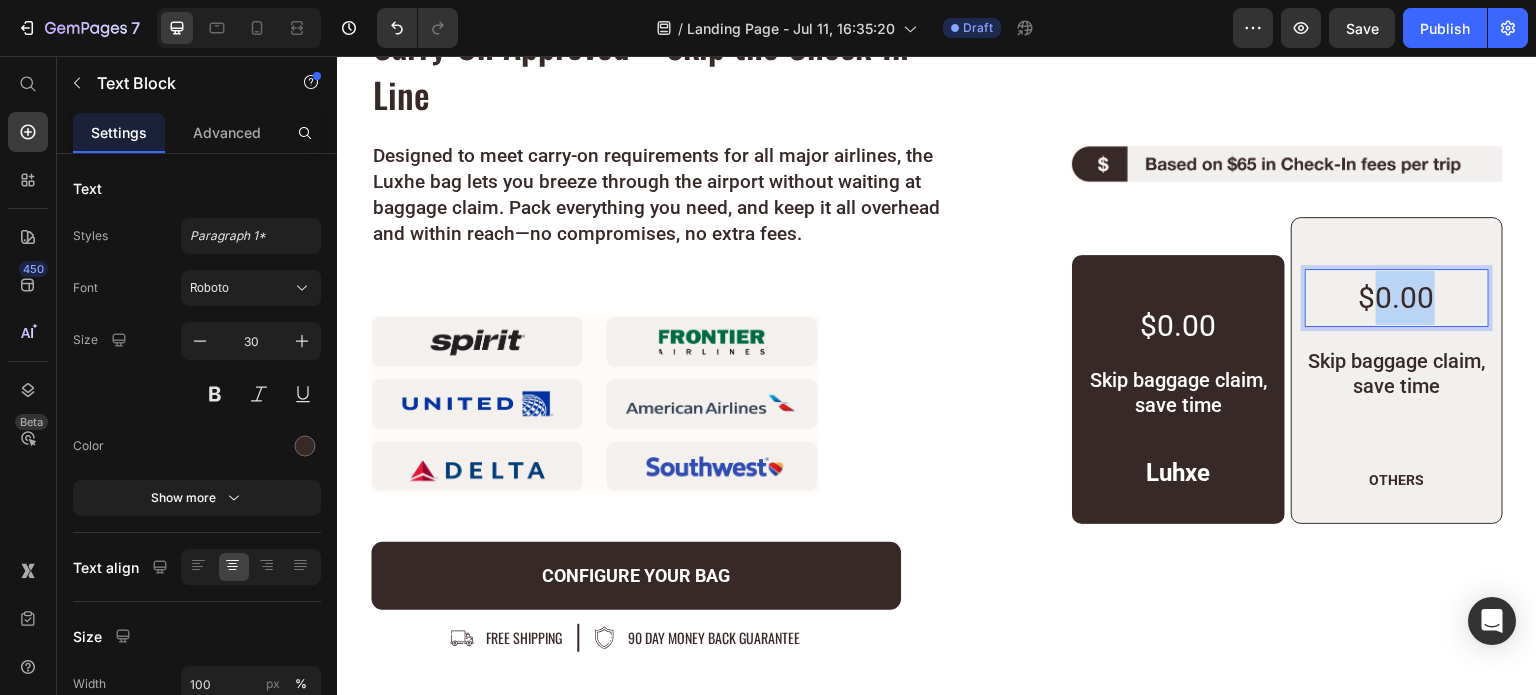 click on "$0.00" at bounding box center [1397, 298] 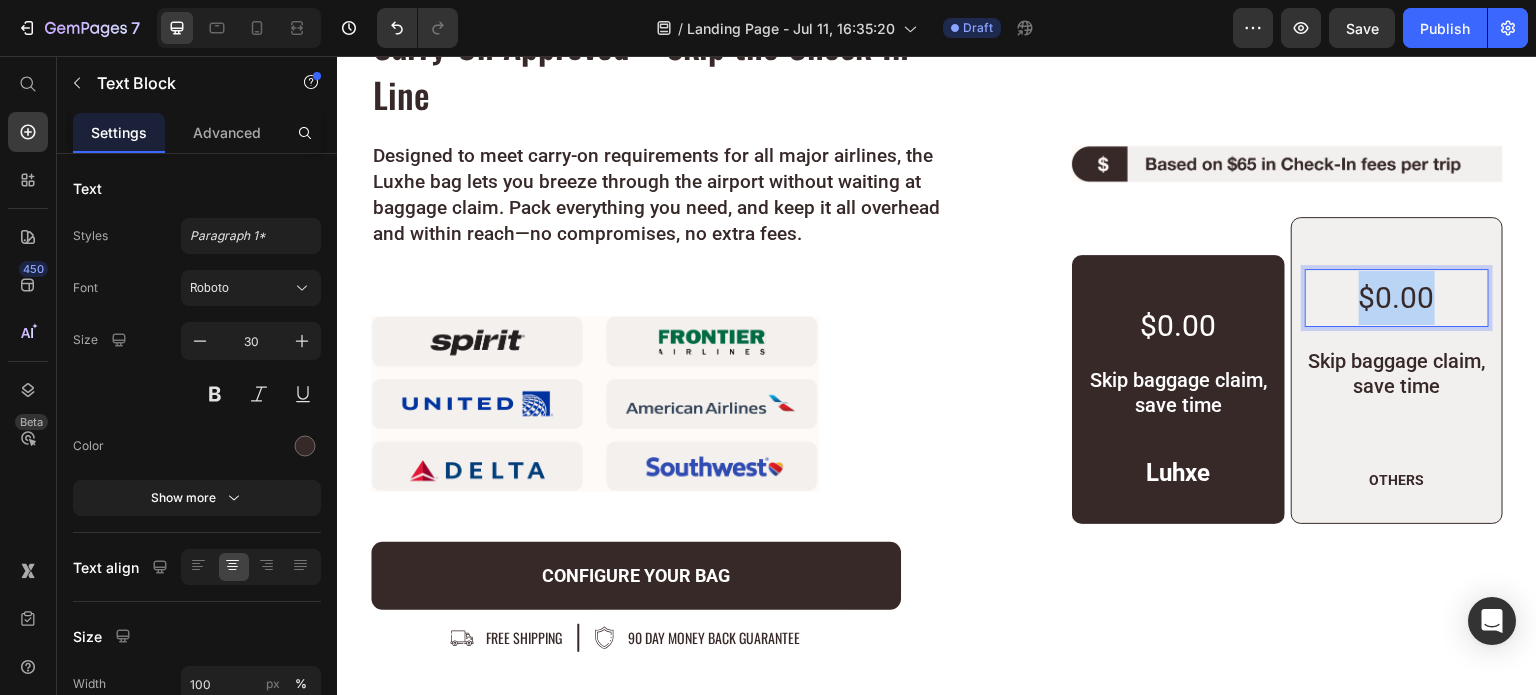 click on "$0.00" at bounding box center (1397, 298) 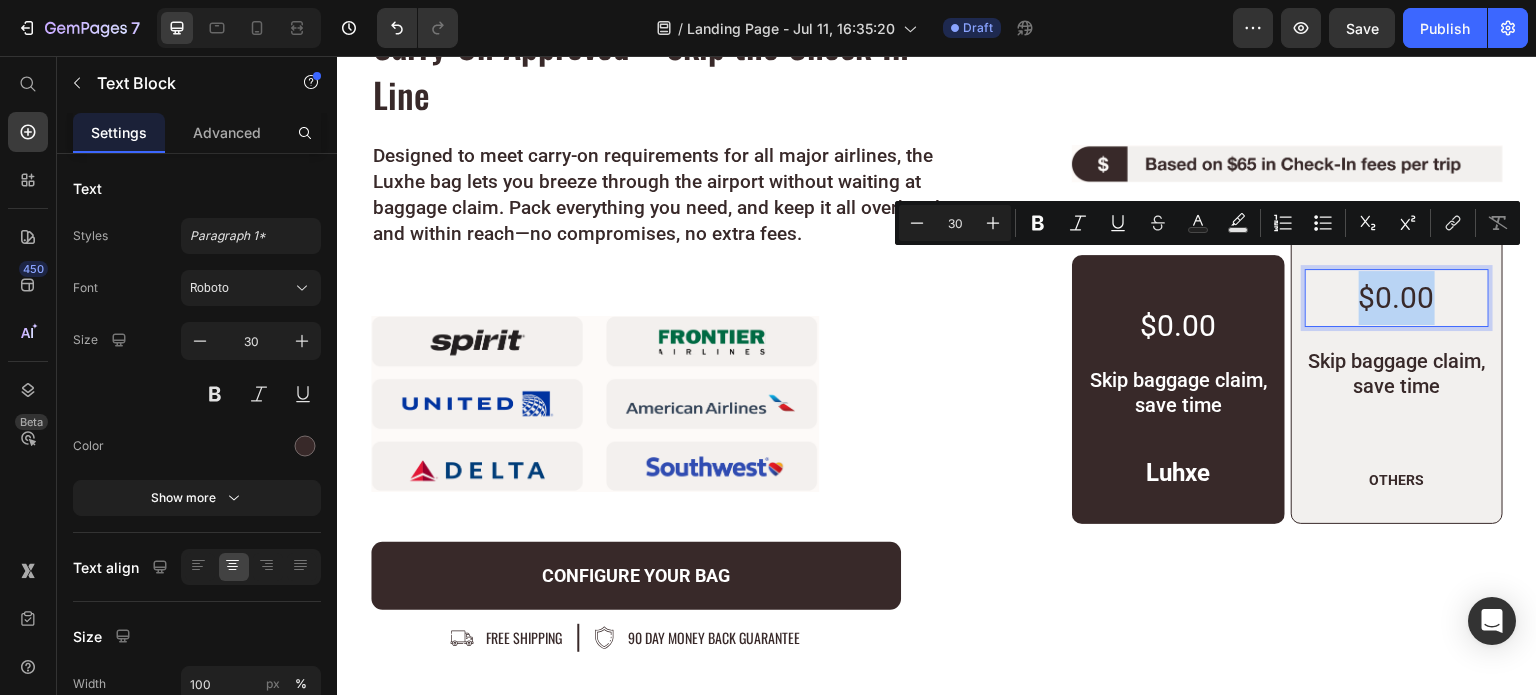 click on "$0.00" at bounding box center (1397, 298) 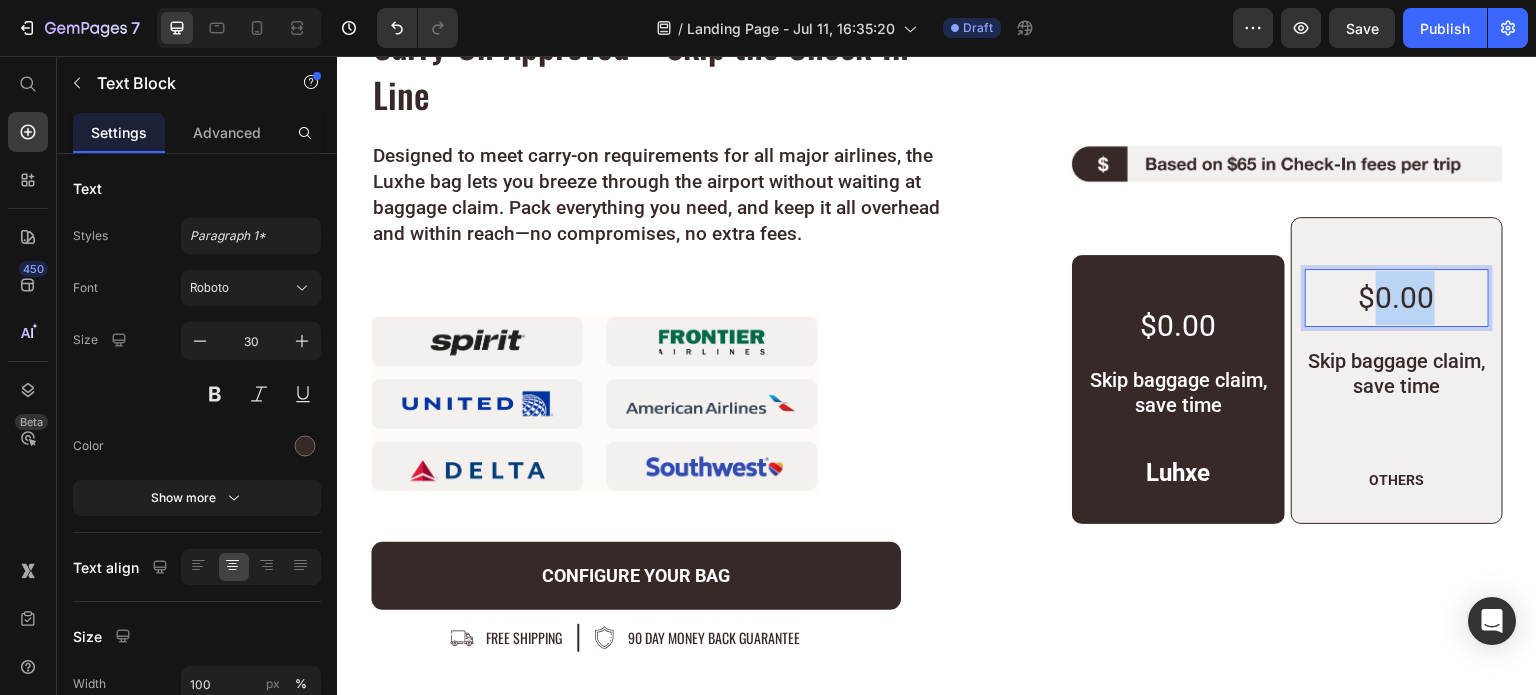 click on "$0.00" at bounding box center (1397, 298) 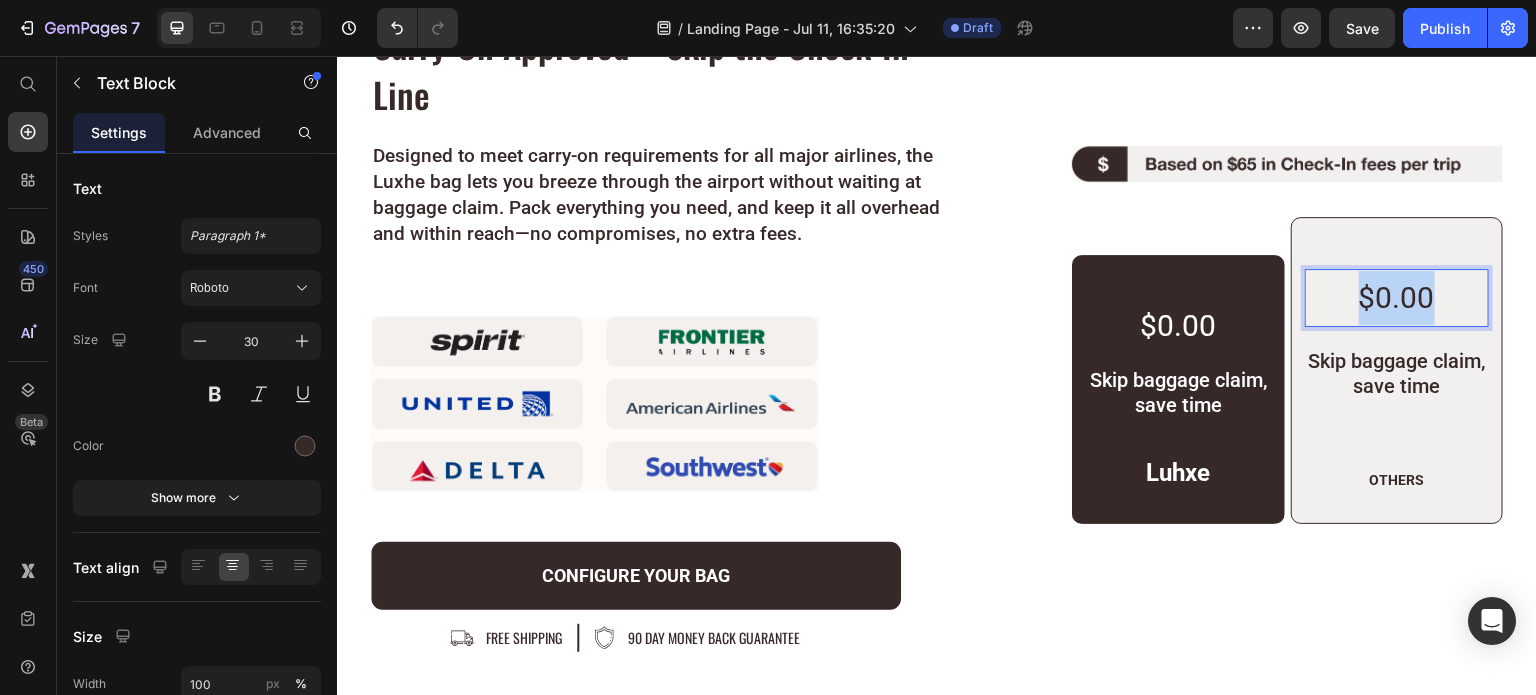 click on "$0.00" at bounding box center (1397, 298) 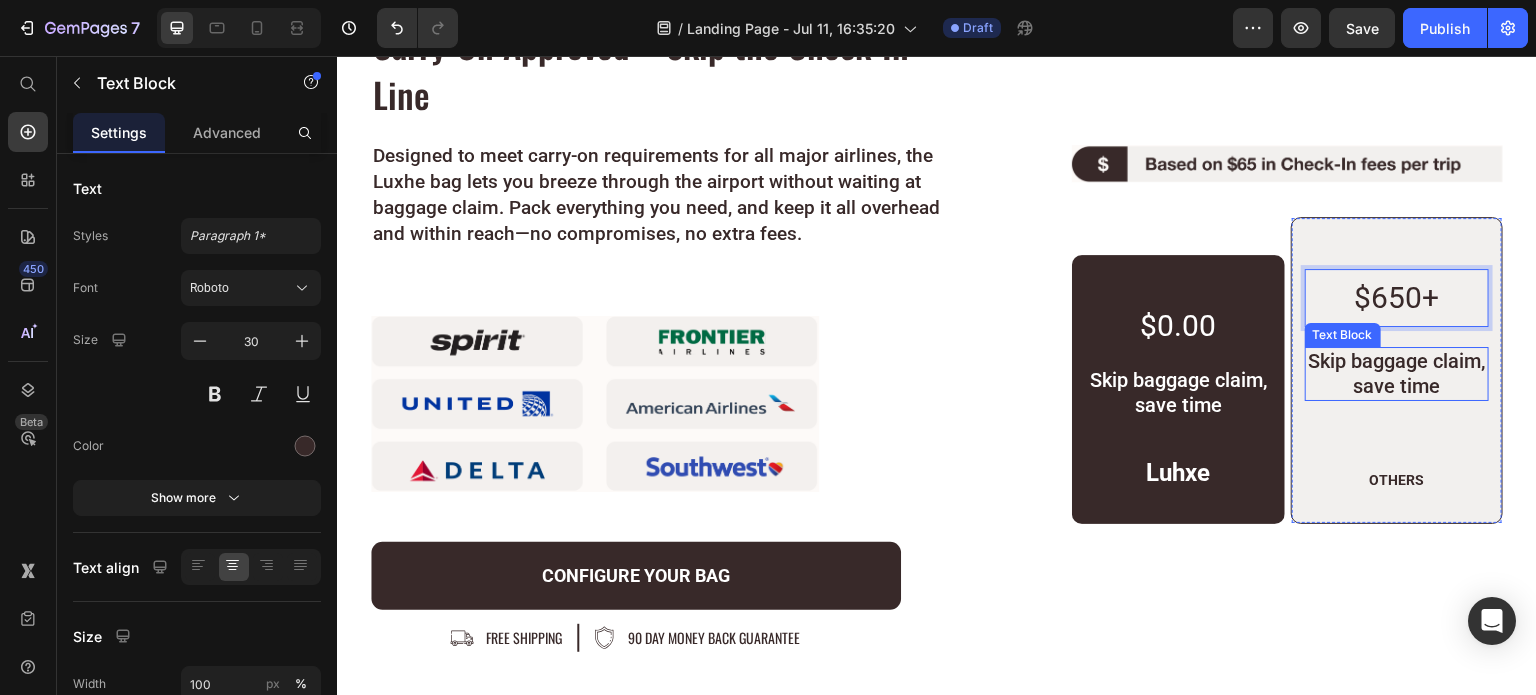click on "Skip baggage claim, save time" at bounding box center (1397, 374) 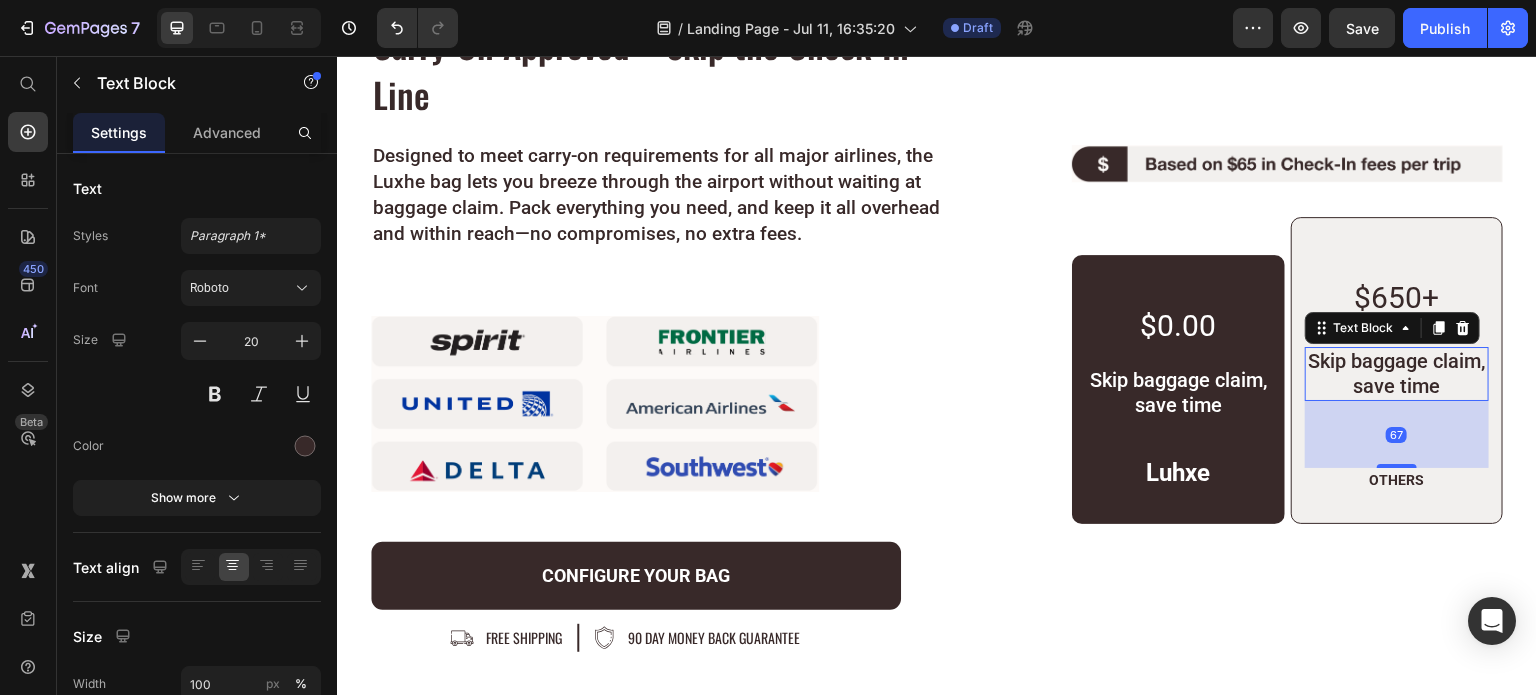 click on "Skip baggage claim, save time" at bounding box center (1397, 374) 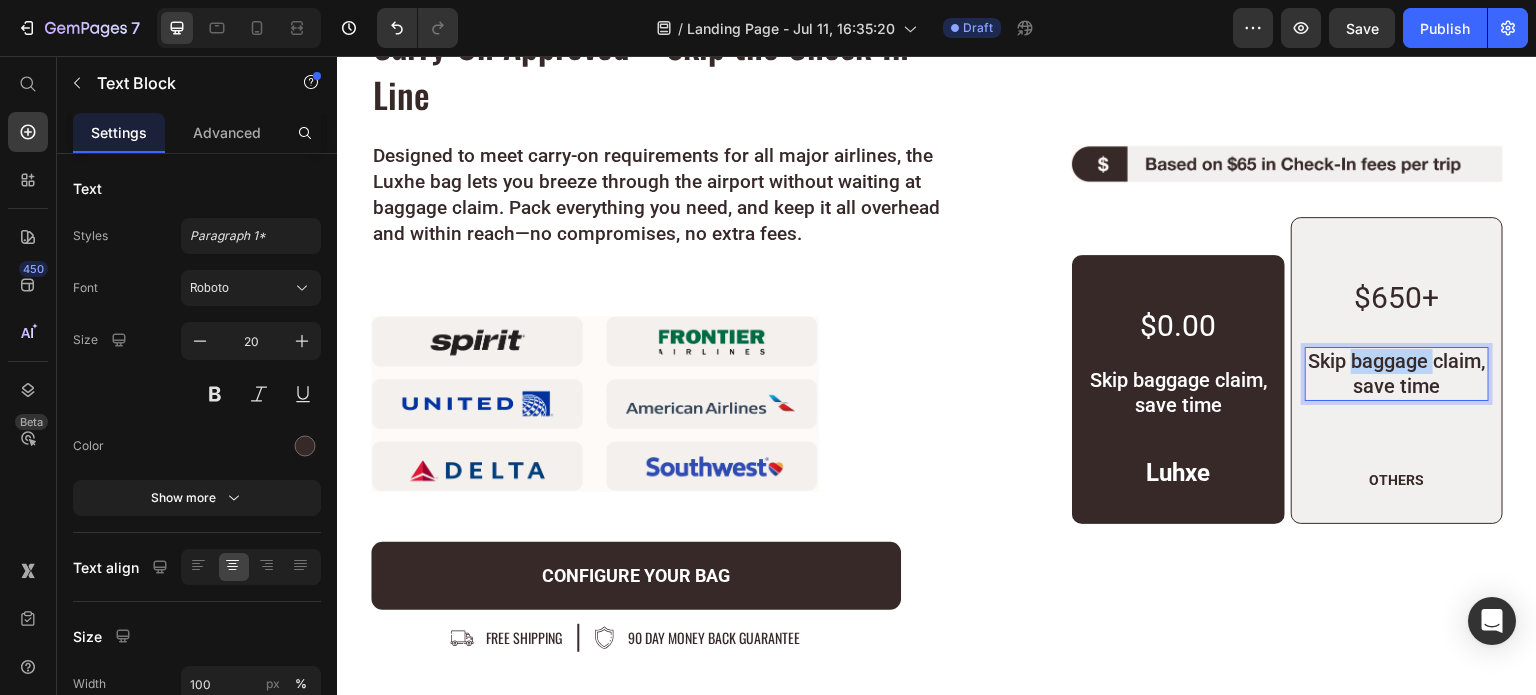 click on "Skip baggage claim, save time" at bounding box center (1397, 374) 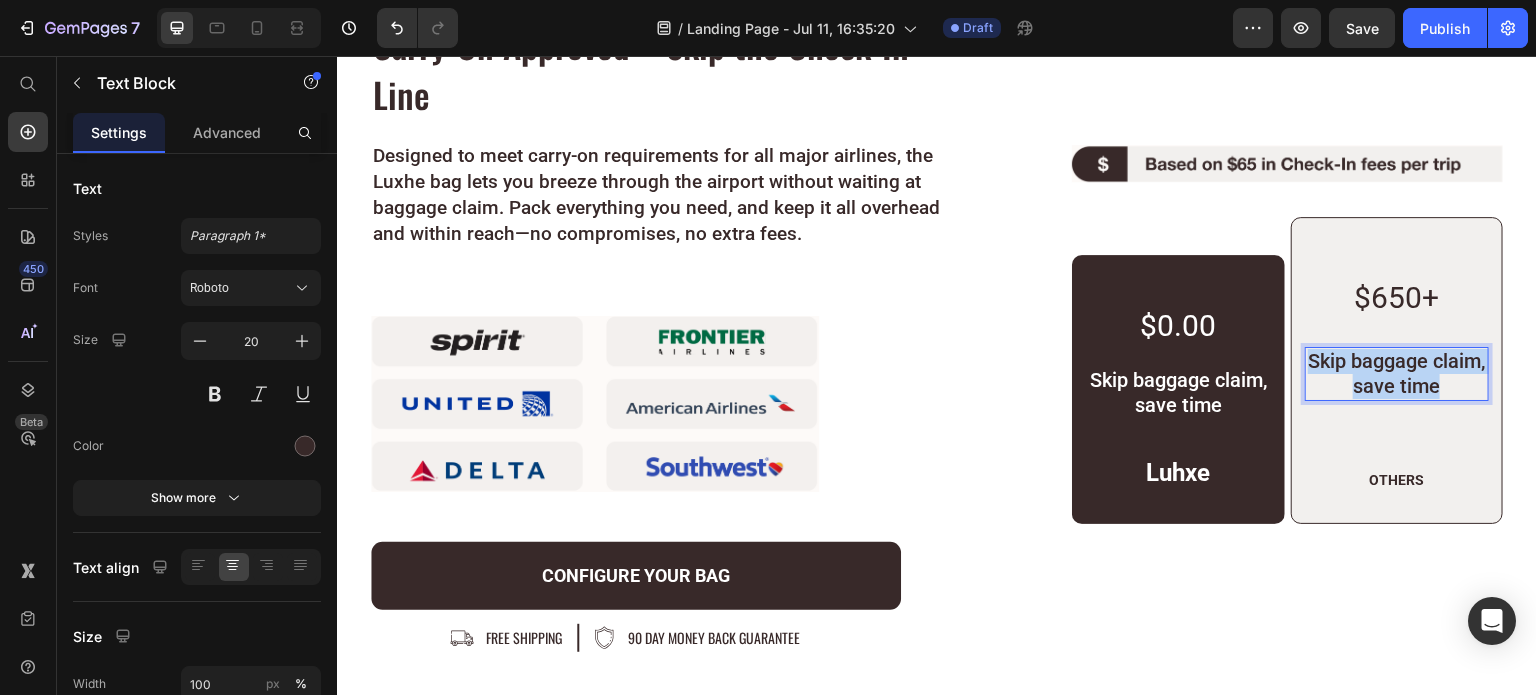 click on "Skip baggage claim, save time" at bounding box center [1397, 374] 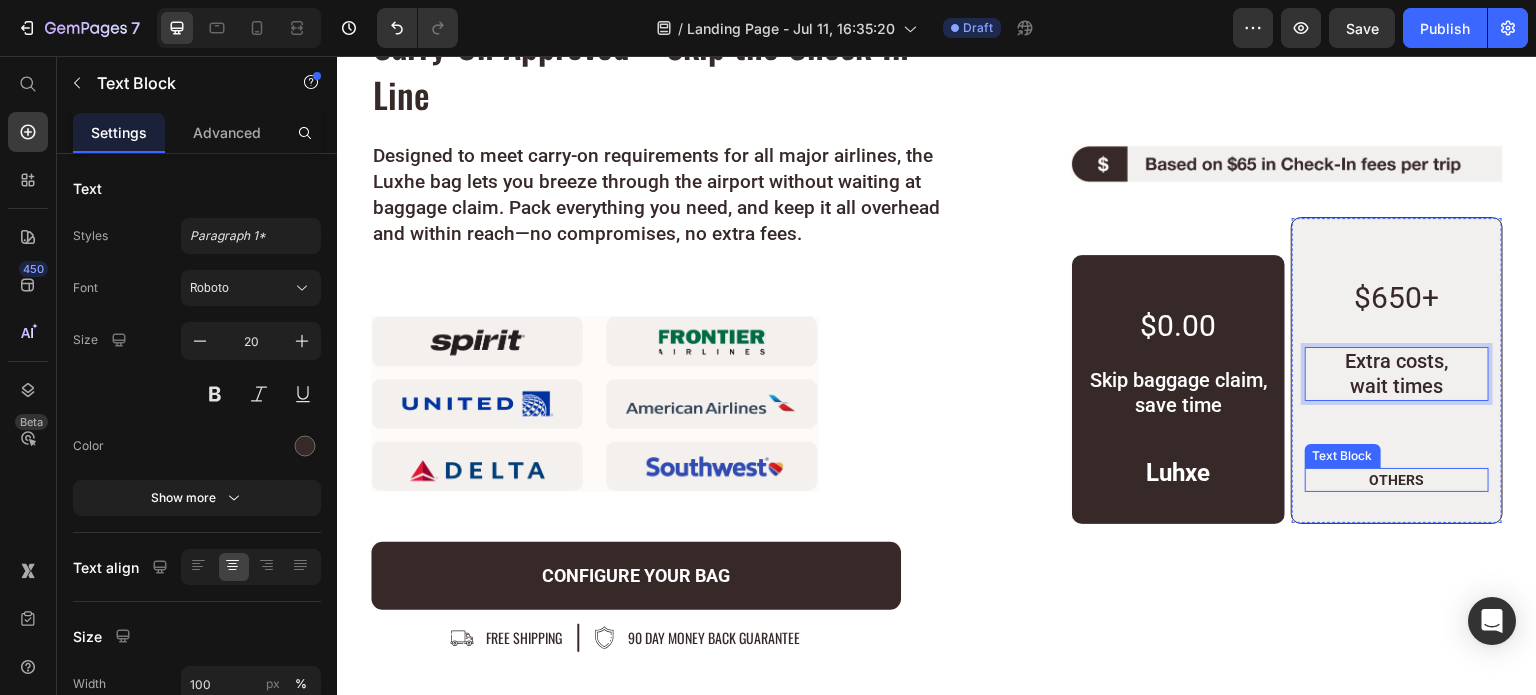 click on "OTHERS" at bounding box center [1397, 480] 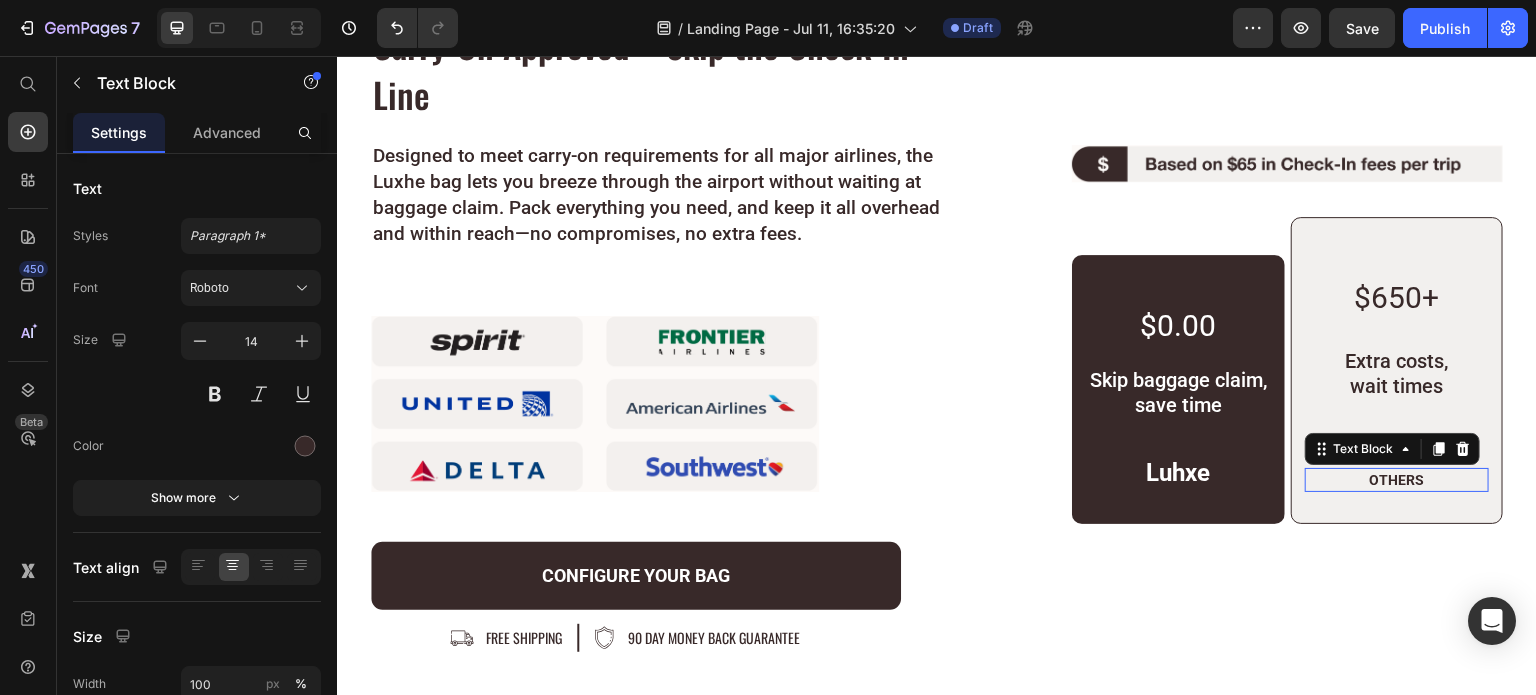 click on "OTHERS" at bounding box center [1397, 480] 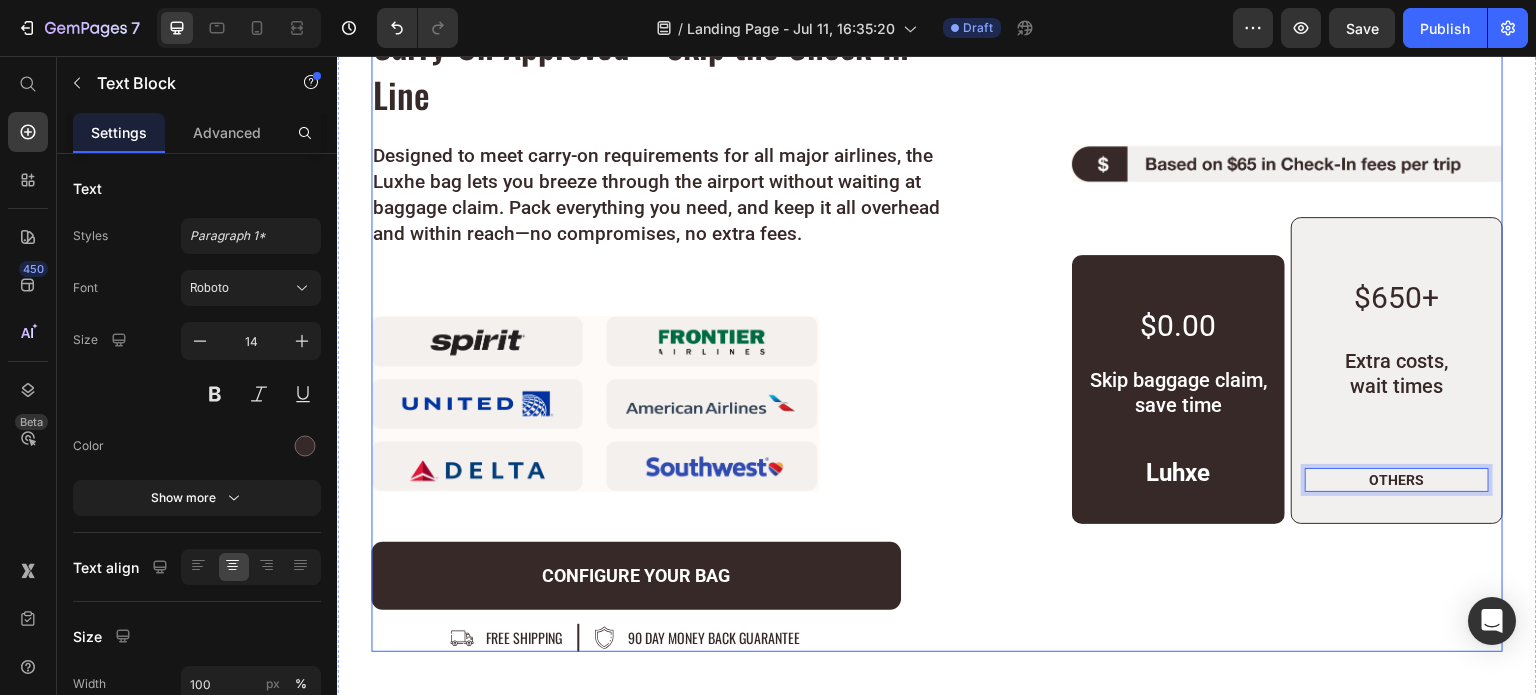 click on "Carry-On Approved—Skip the Check-In Line Heading Designed to meet carry-on requirements for all major airlines, the Luxhe bag lets you breeze through the airport without waiting at baggage claim. Pack everything you need, and keep it all overhead and within reach—no compromises, no extra fees. Text Block Image configure your bag Button Image free shipping Text Block Row Image 90 day money back guarantee Text Block Row Row" at bounding box center (672, 335) 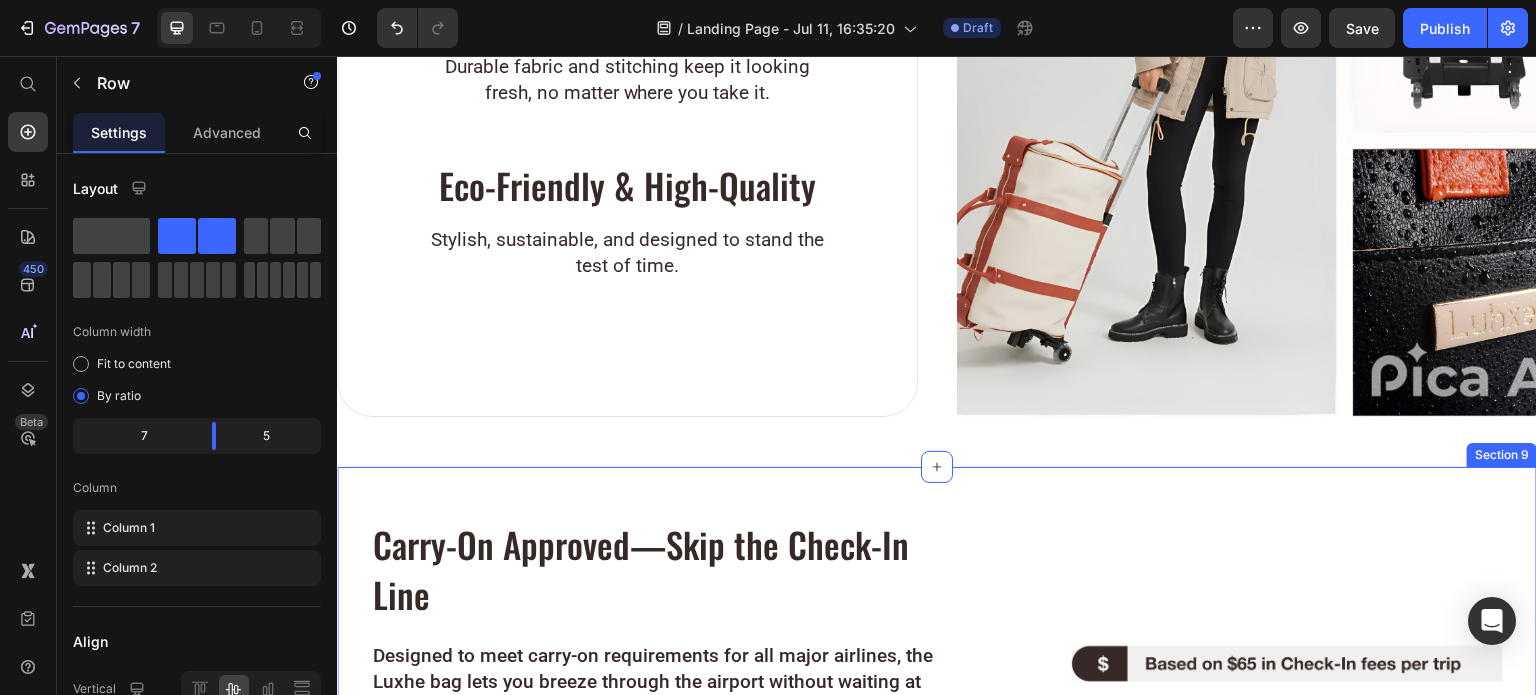 scroll, scrollTop: 6782, scrollLeft: 0, axis: vertical 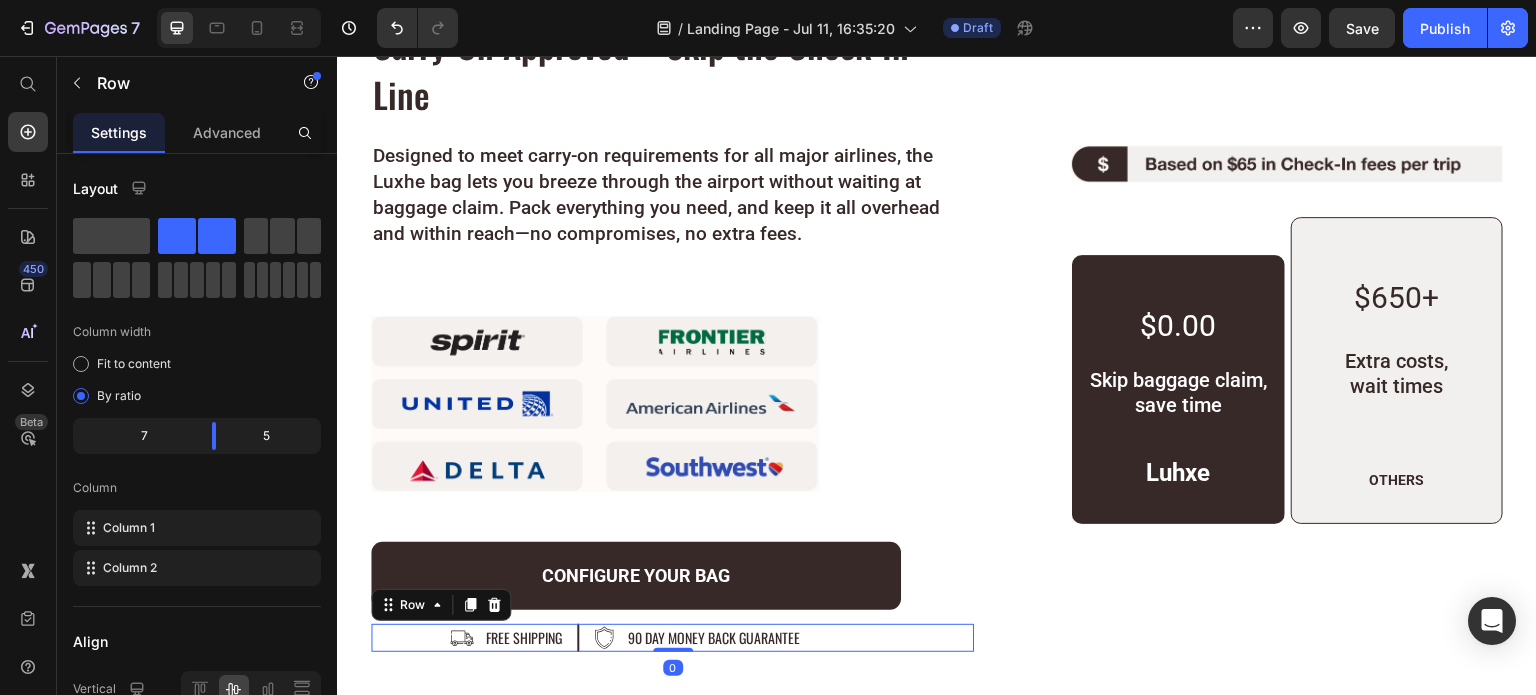 click on "Image free shipping Text Block Row Image 90 day money back guarantee Text Block Row Row   0" at bounding box center [672, 638] 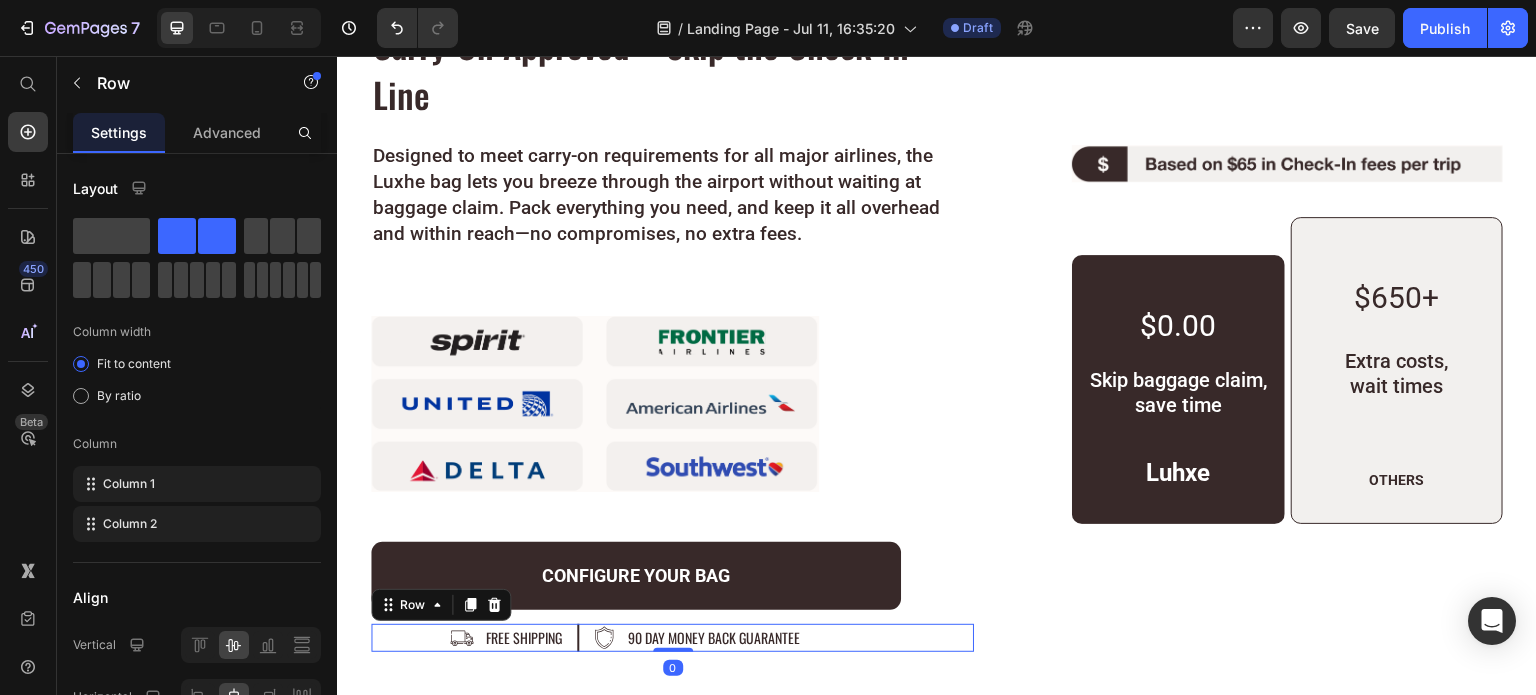 click on "Image free shipping Text Block Row Image 90 day money back guarantee Text Block Row Row   0" at bounding box center [672, 638] 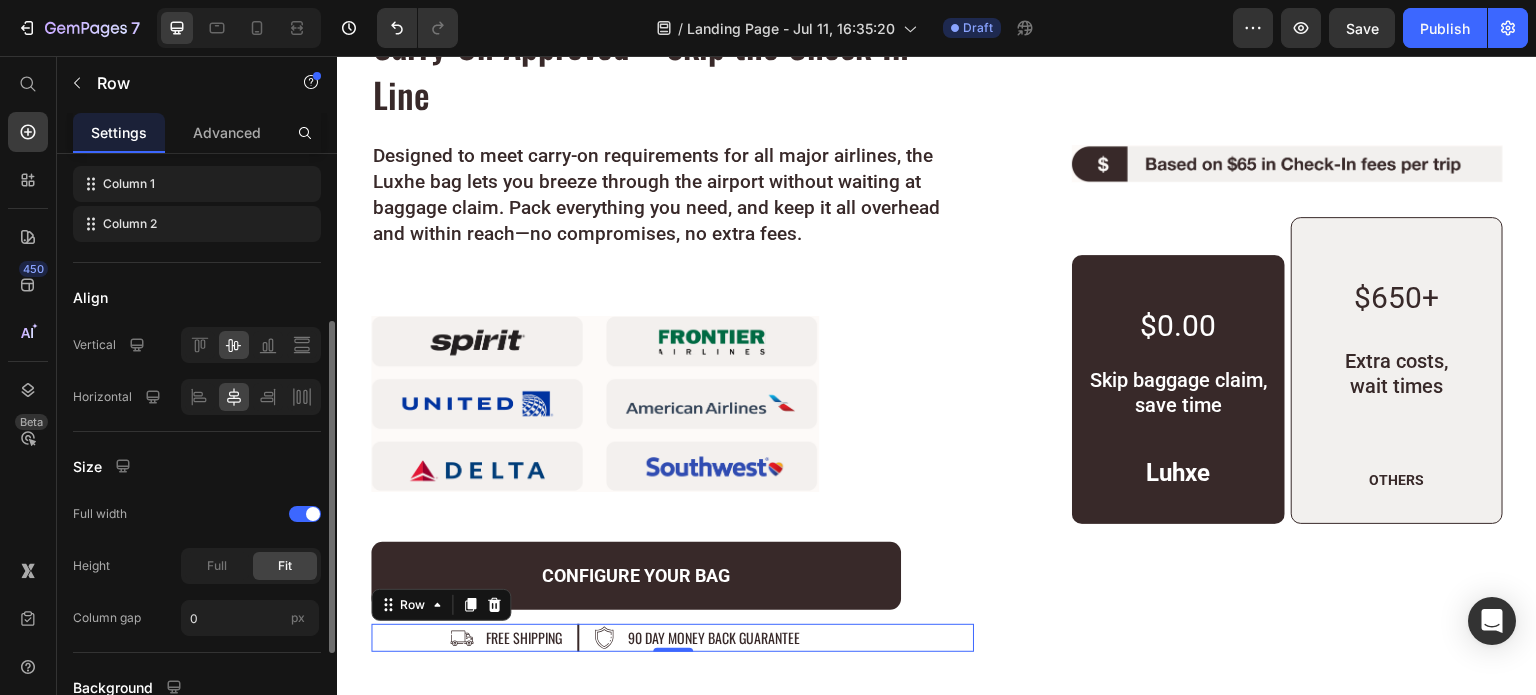 scroll, scrollTop: 100, scrollLeft: 0, axis: vertical 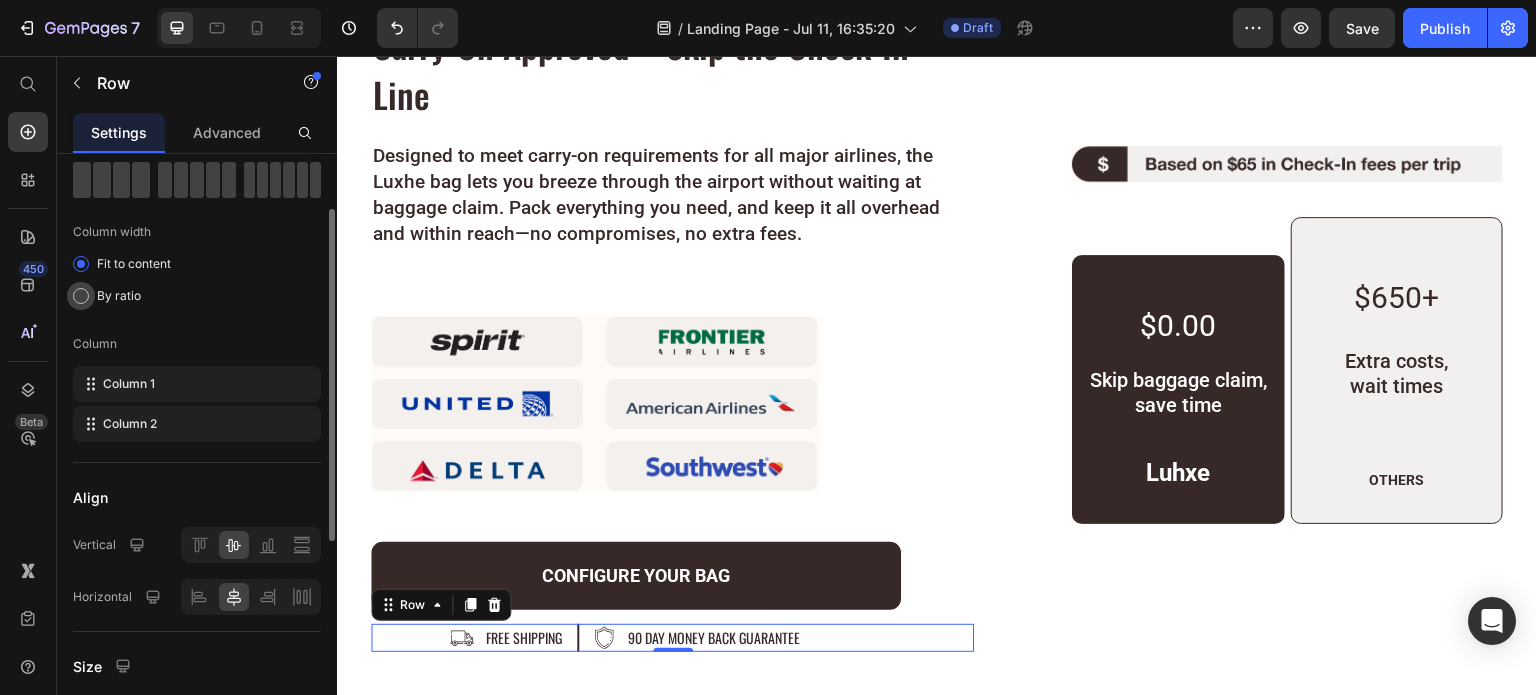 click on "By ratio" 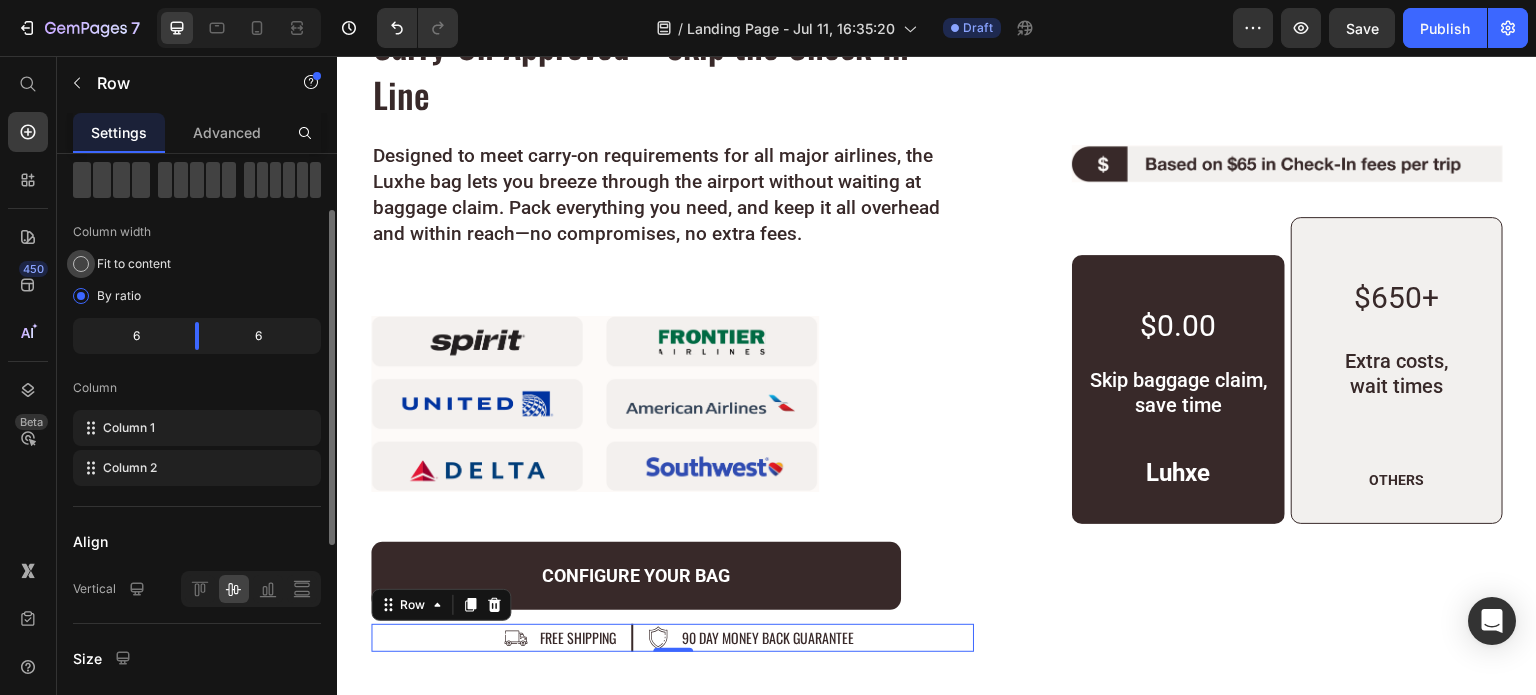 click on "Fit to content" 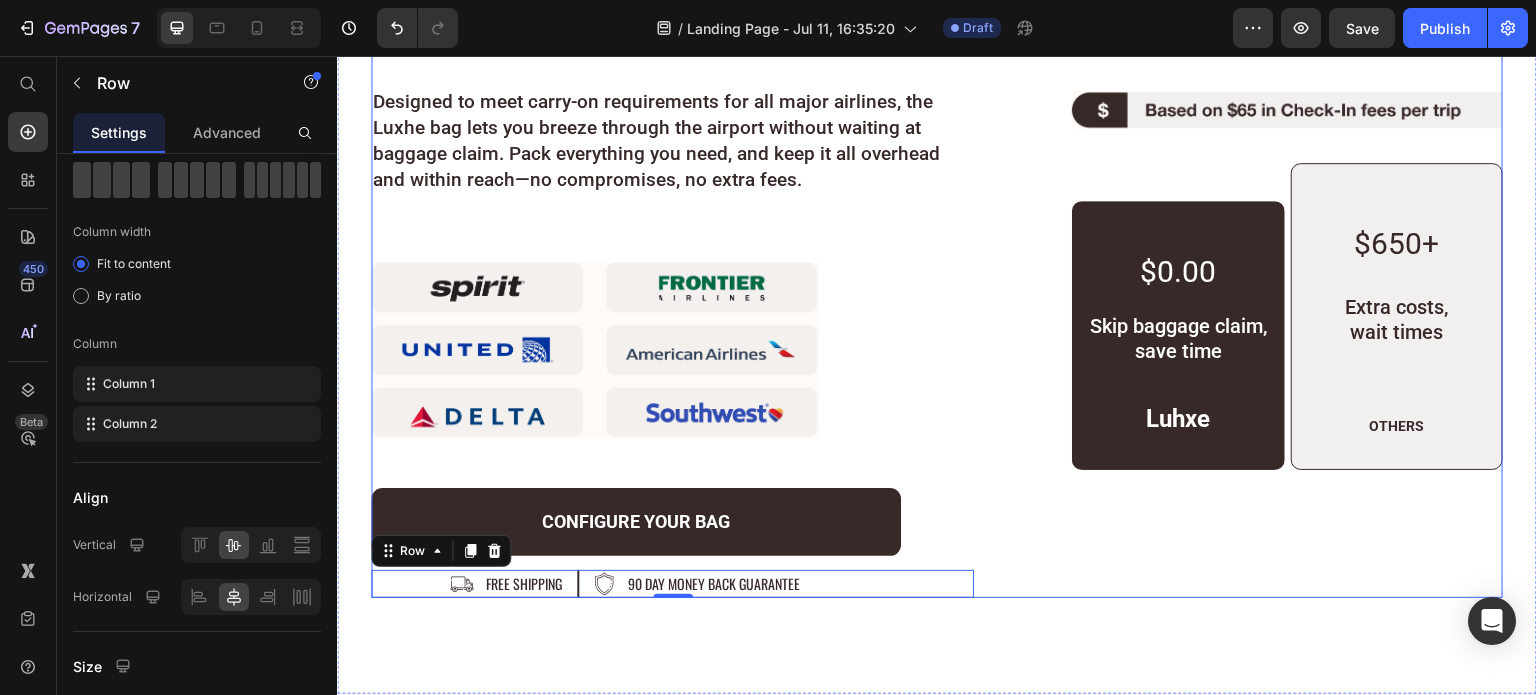 scroll, scrollTop: 6882, scrollLeft: 0, axis: vertical 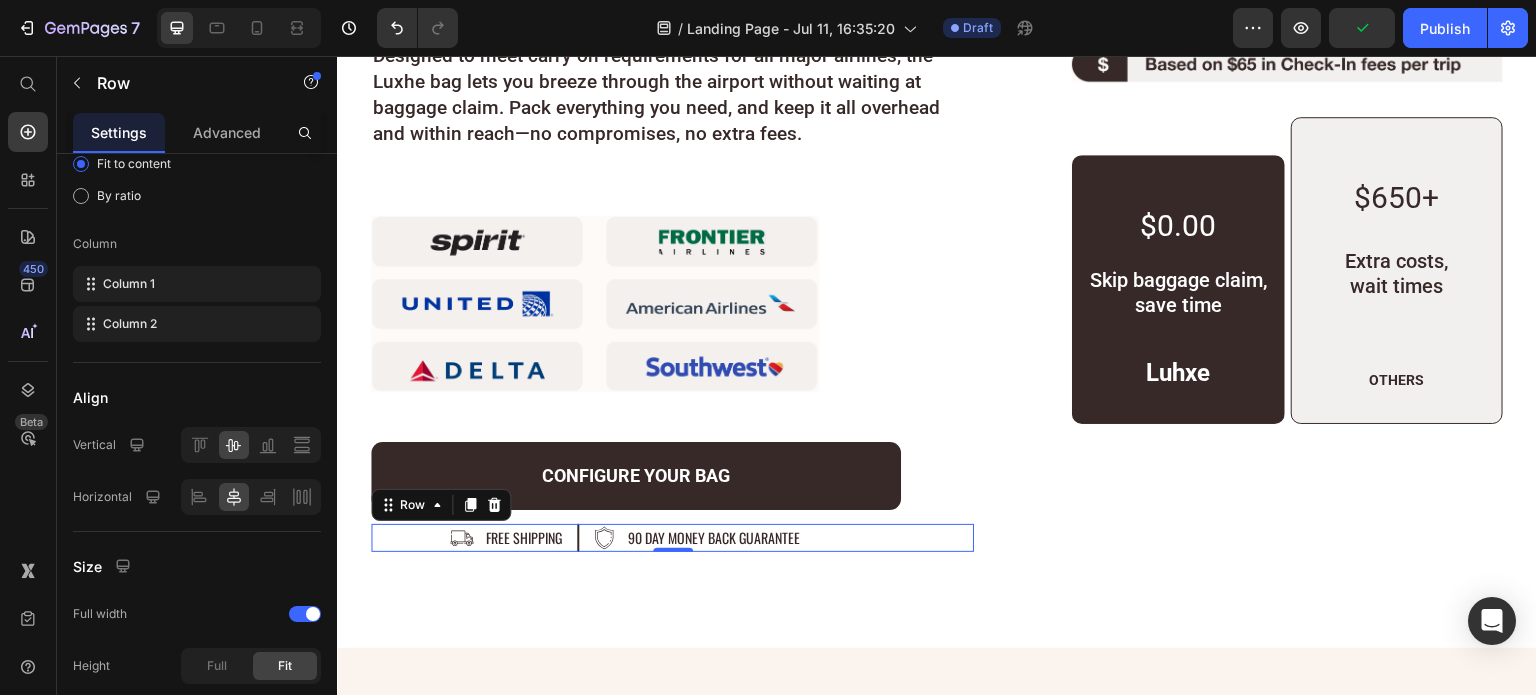 click on "Image free shipping Text Block Row Image 90 day money back guarantee Text Block Row Row   0" at bounding box center [672, 538] 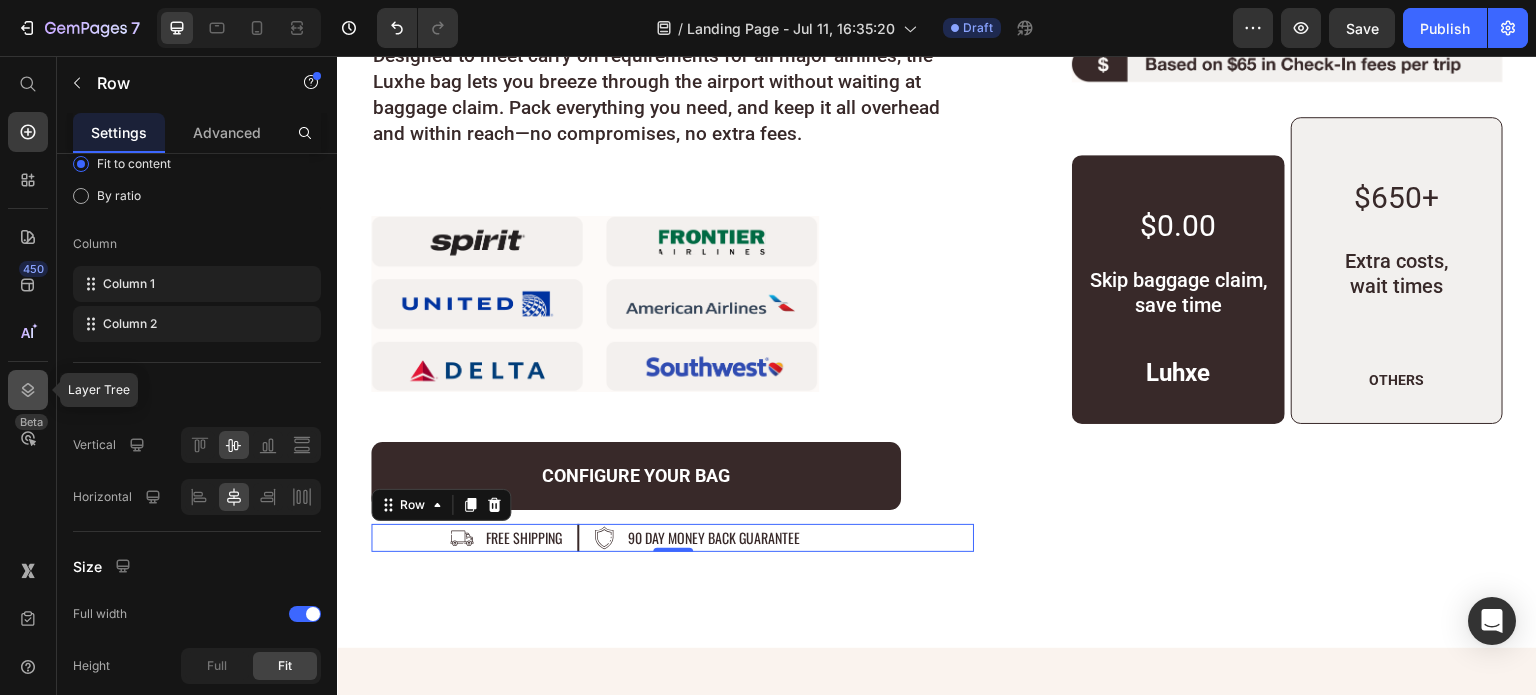 click 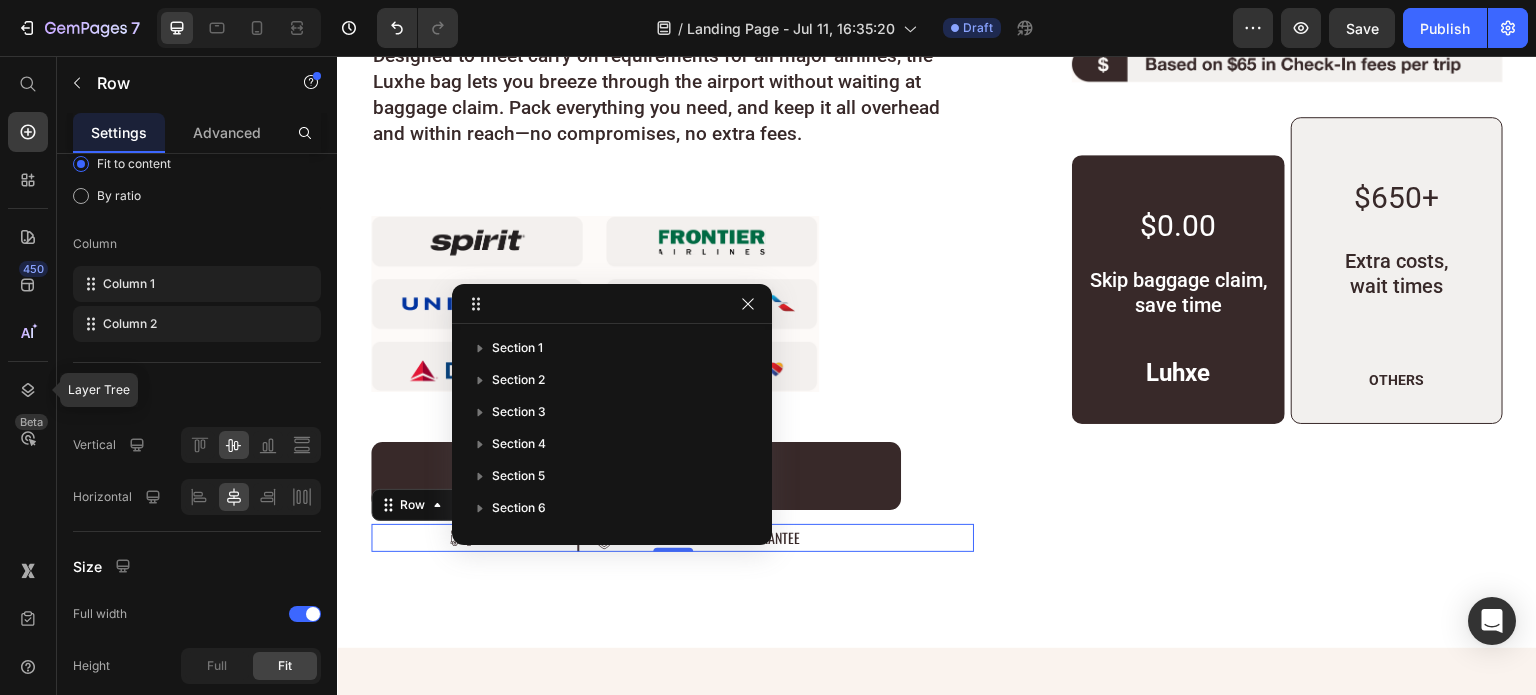 scroll, scrollTop: 424, scrollLeft: 0, axis: vertical 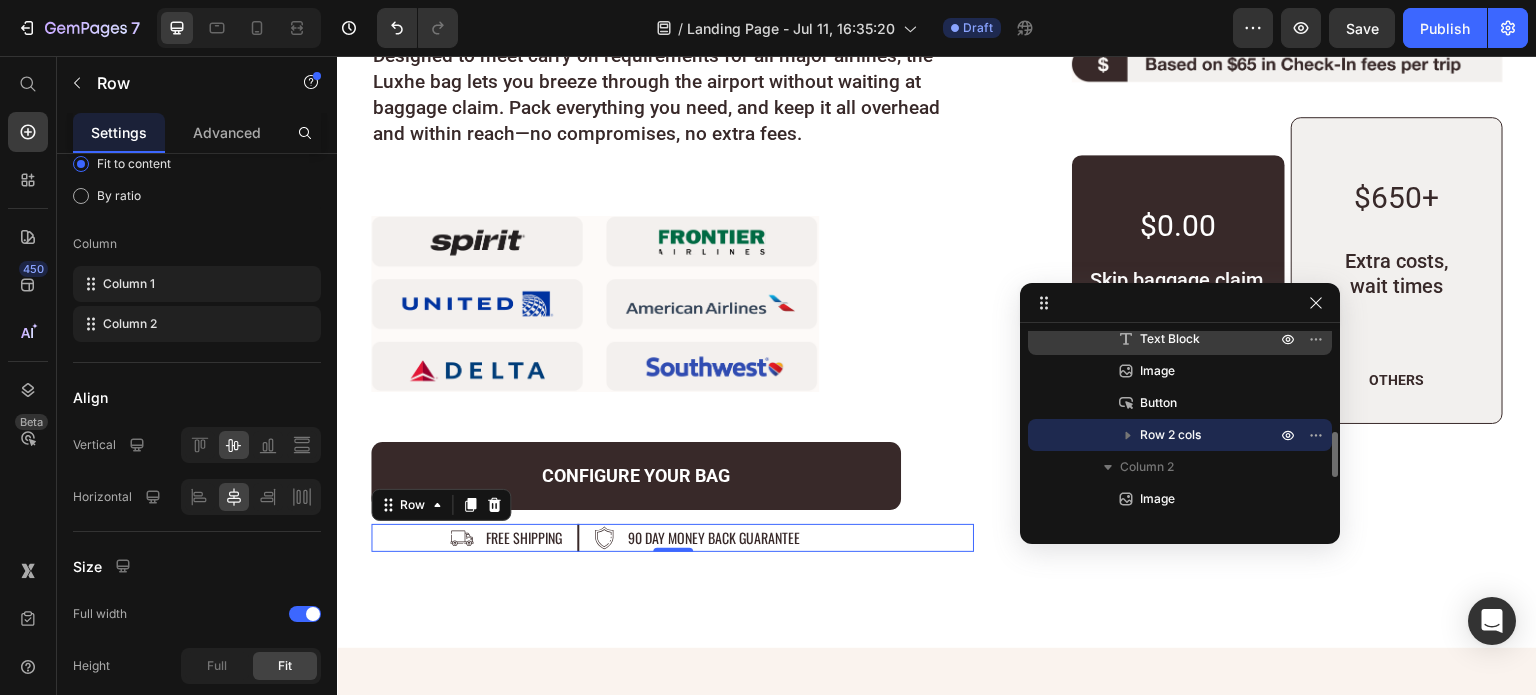 drag, startPoint x: 605, startPoint y: 306, endPoint x: 1184, endPoint y: 329, distance: 579.45667 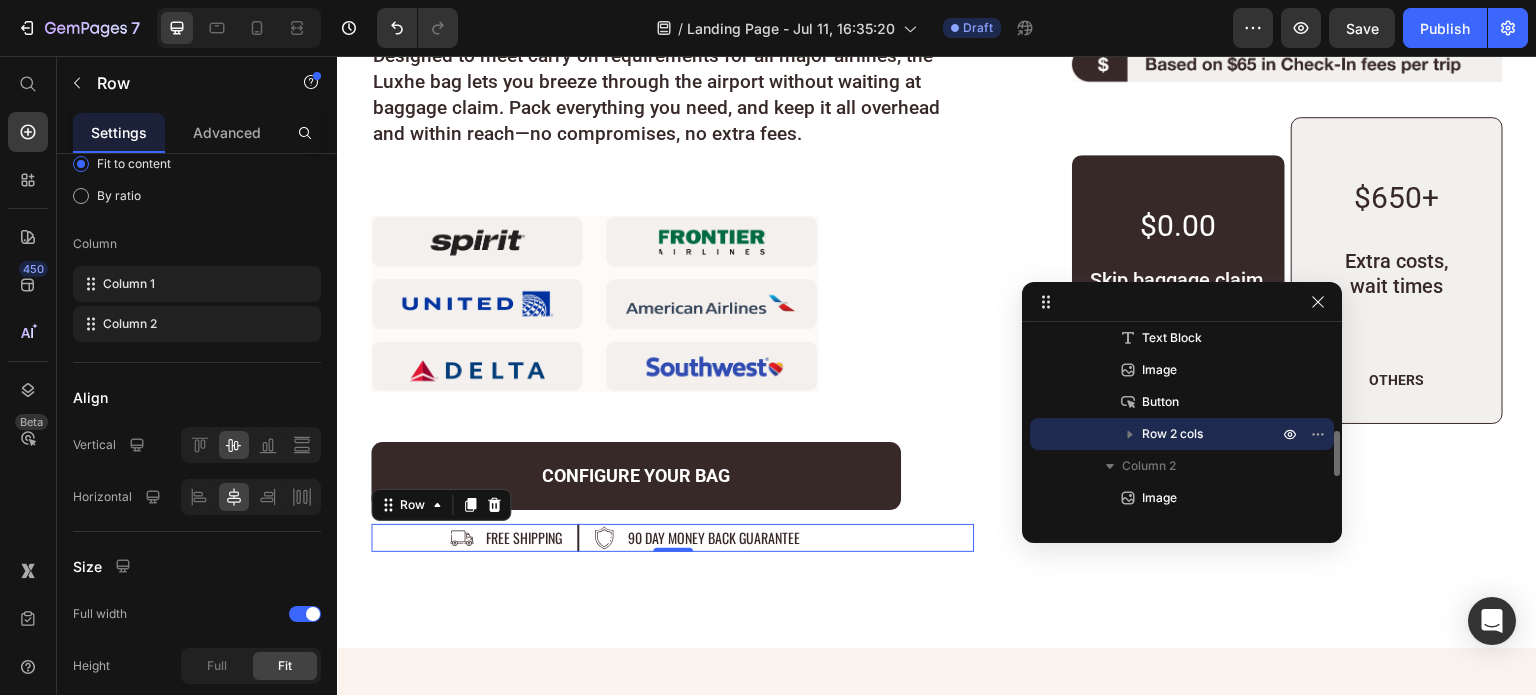 click 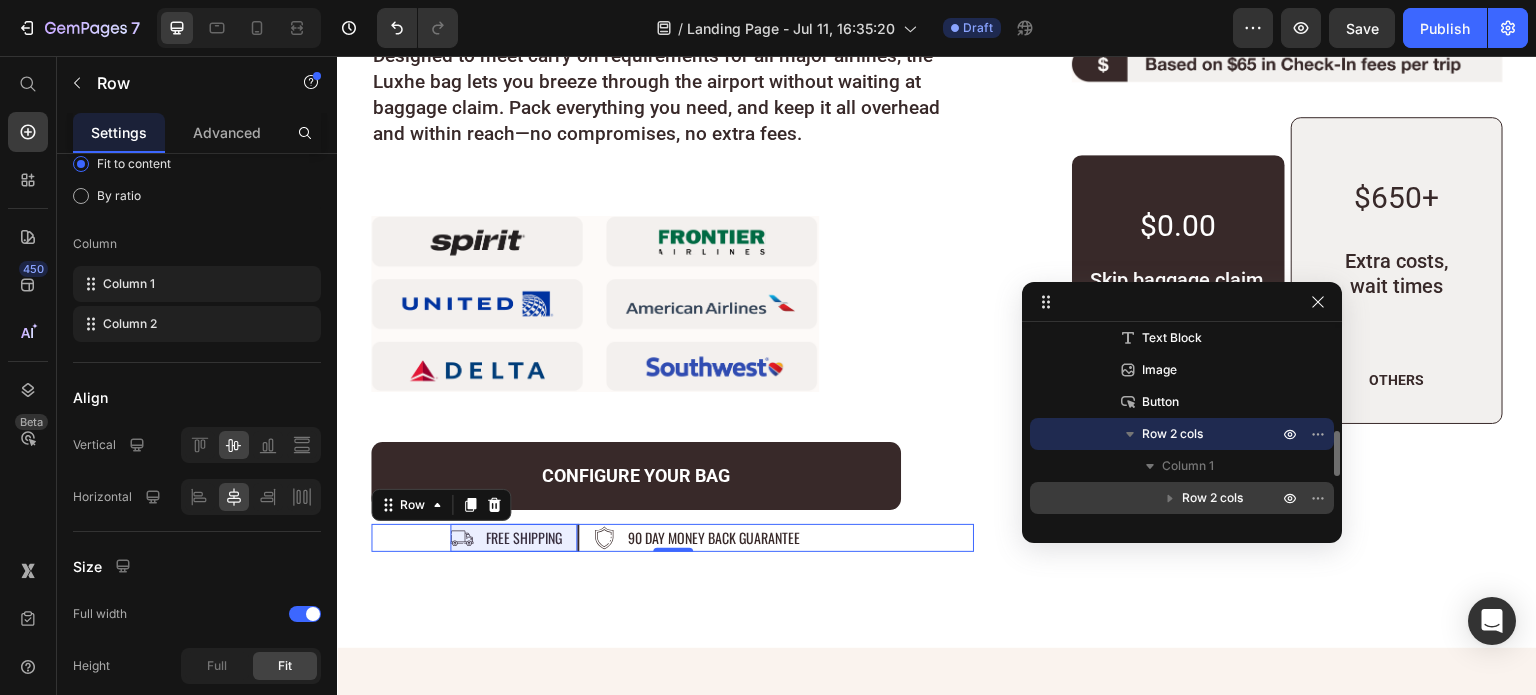 click on "Row 2 cols" at bounding box center [1212, 498] 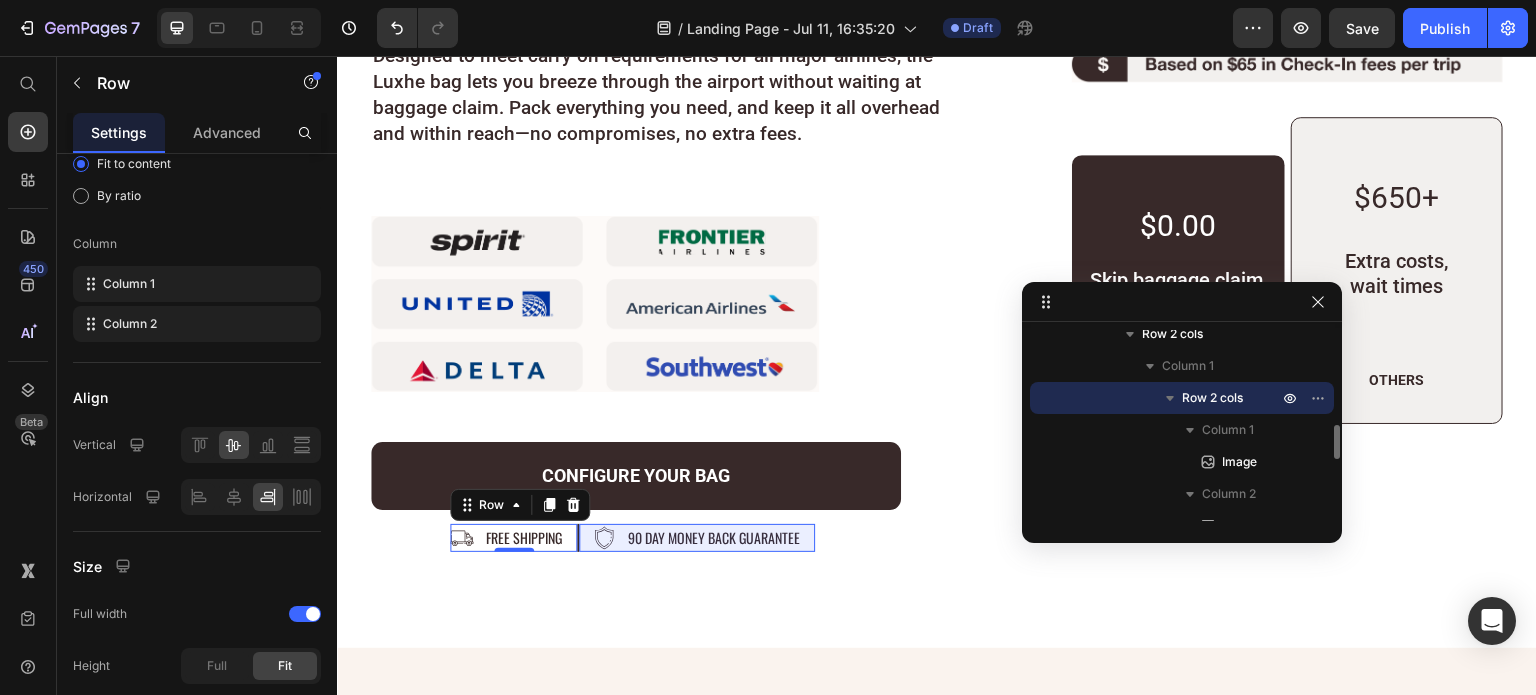 scroll, scrollTop: 724, scrollLeft: 0, axis: vertical 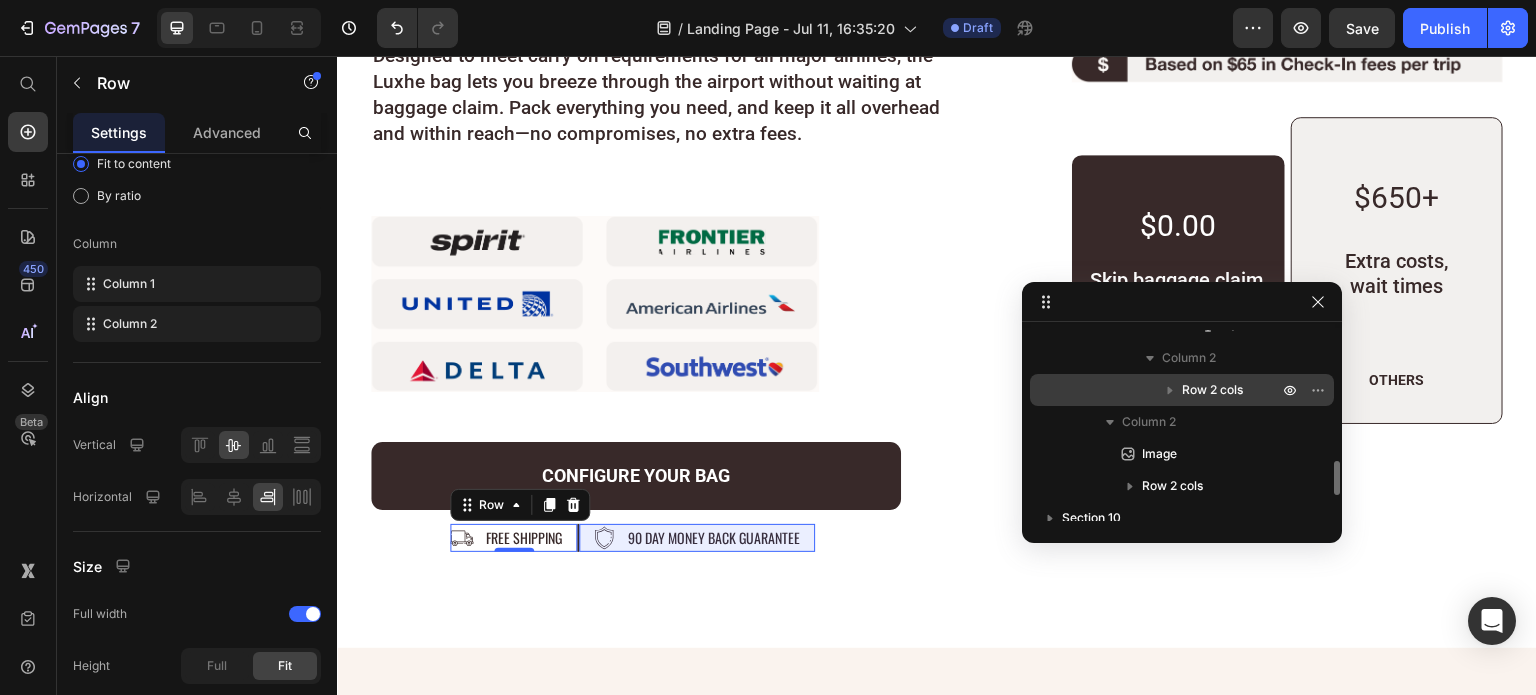 click on "Row 2 cols" at bounding box center [1212, 390] 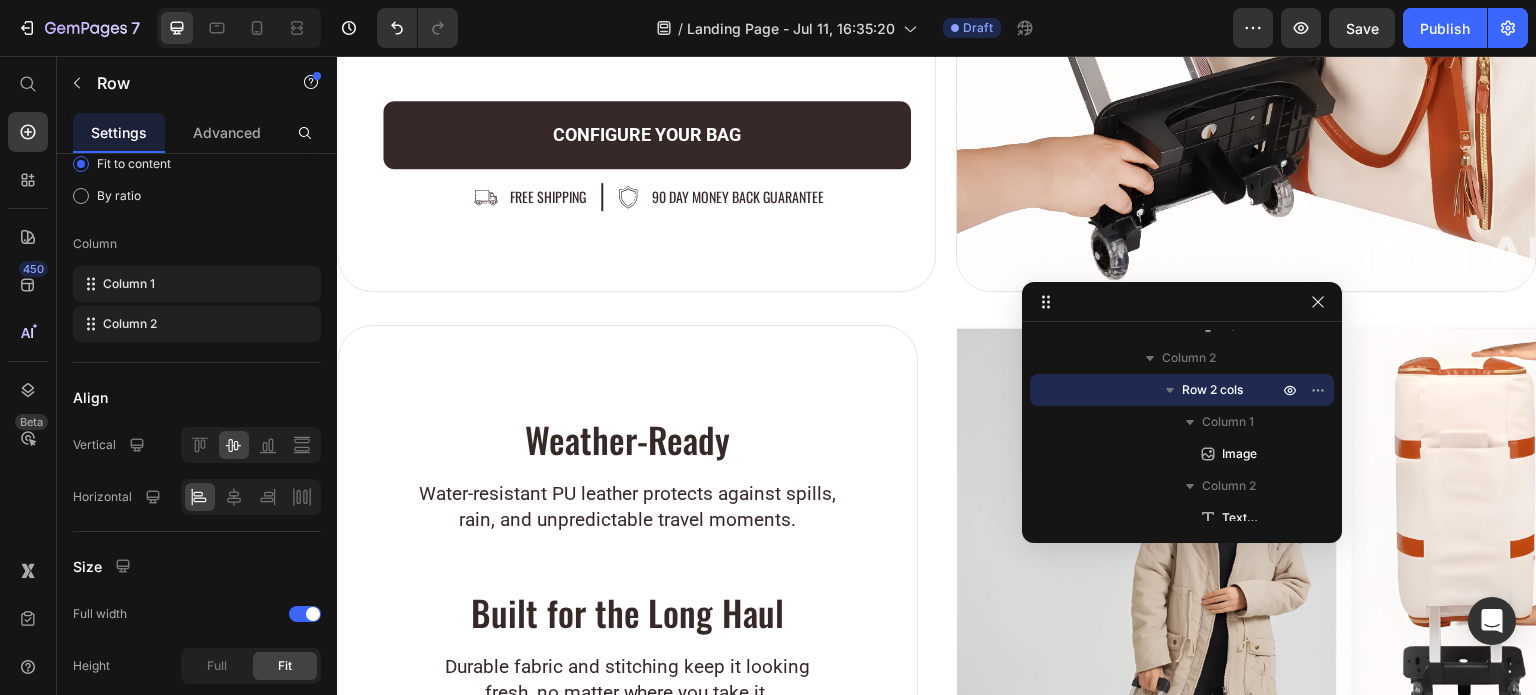 scroll, scrollTop: 5382, scrollLeft: 0, axis: vertical 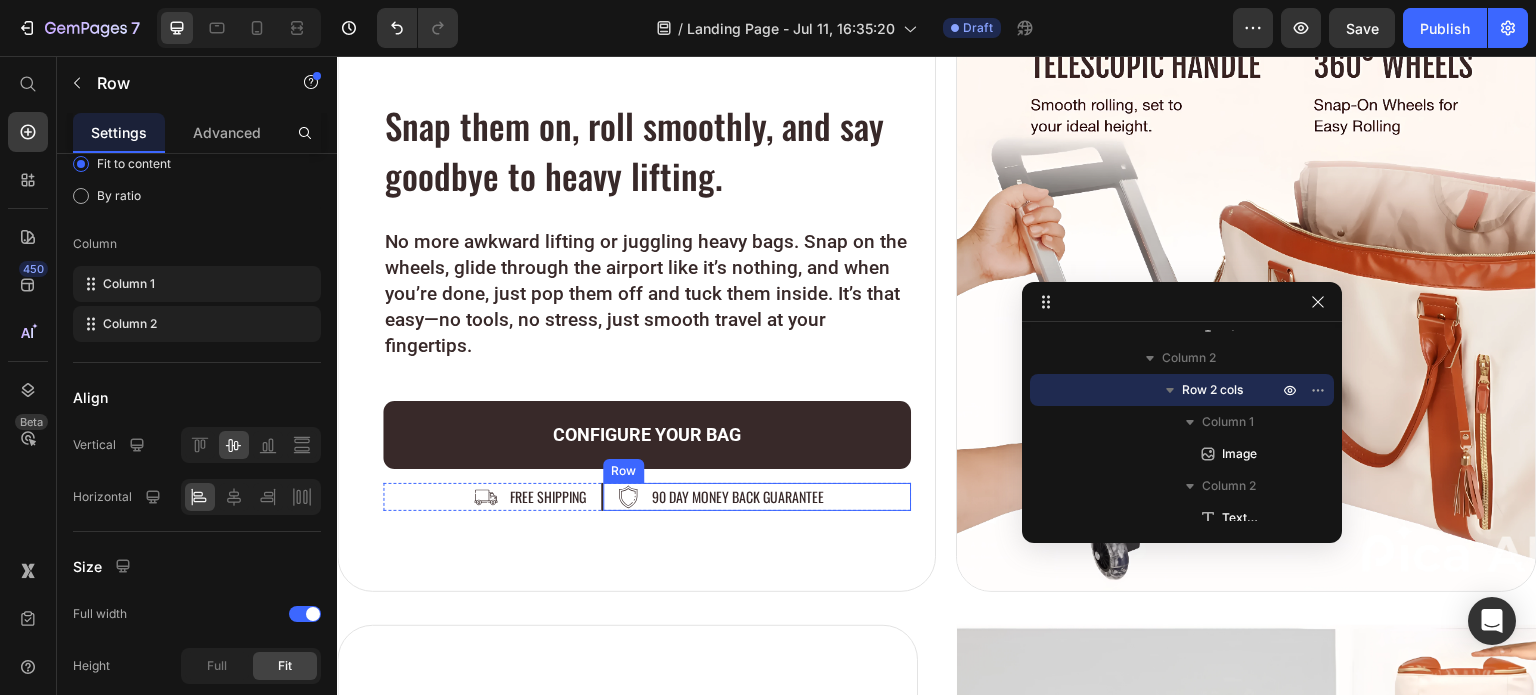 click on "Image 90 day money back guarantee Text Block Row" at bounding box center (757, 497) 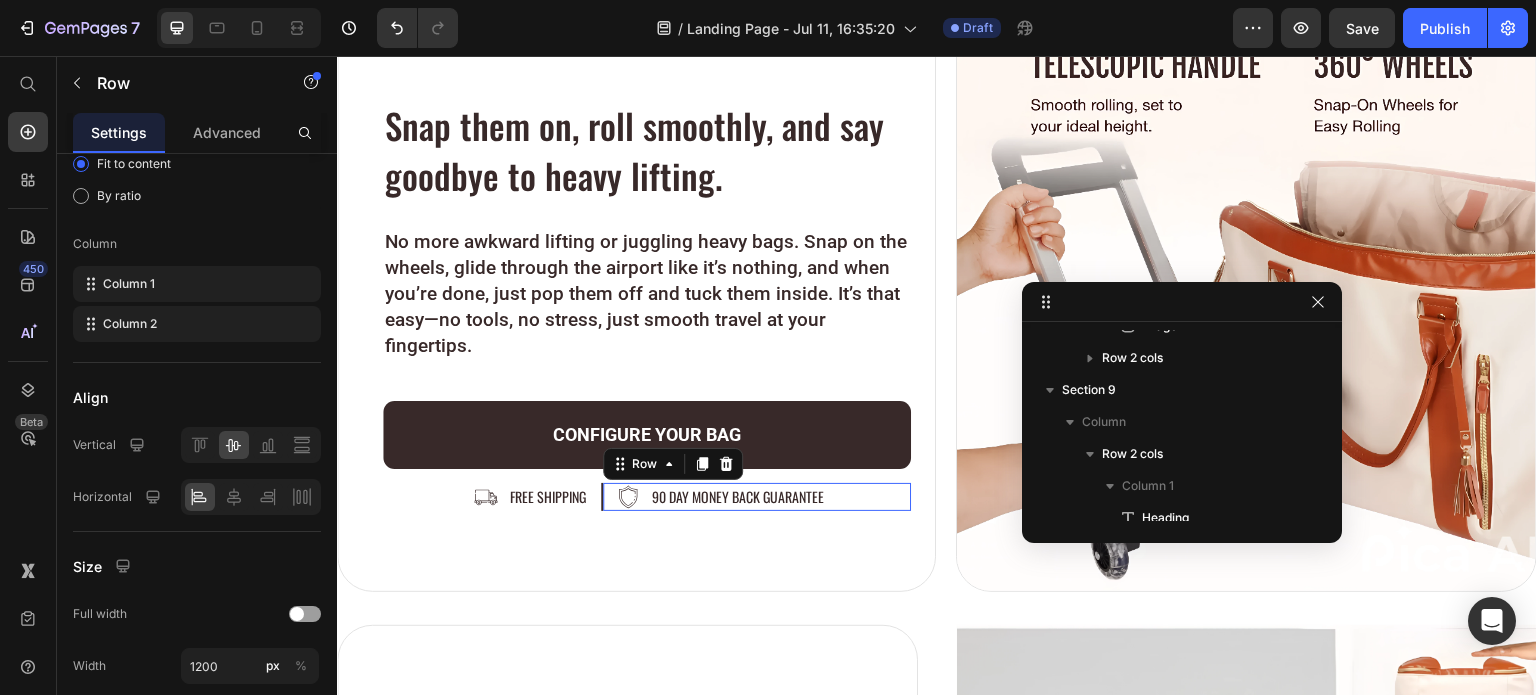 scroll, scrollTop: 552, scrollLeft: 0, axis: vertical 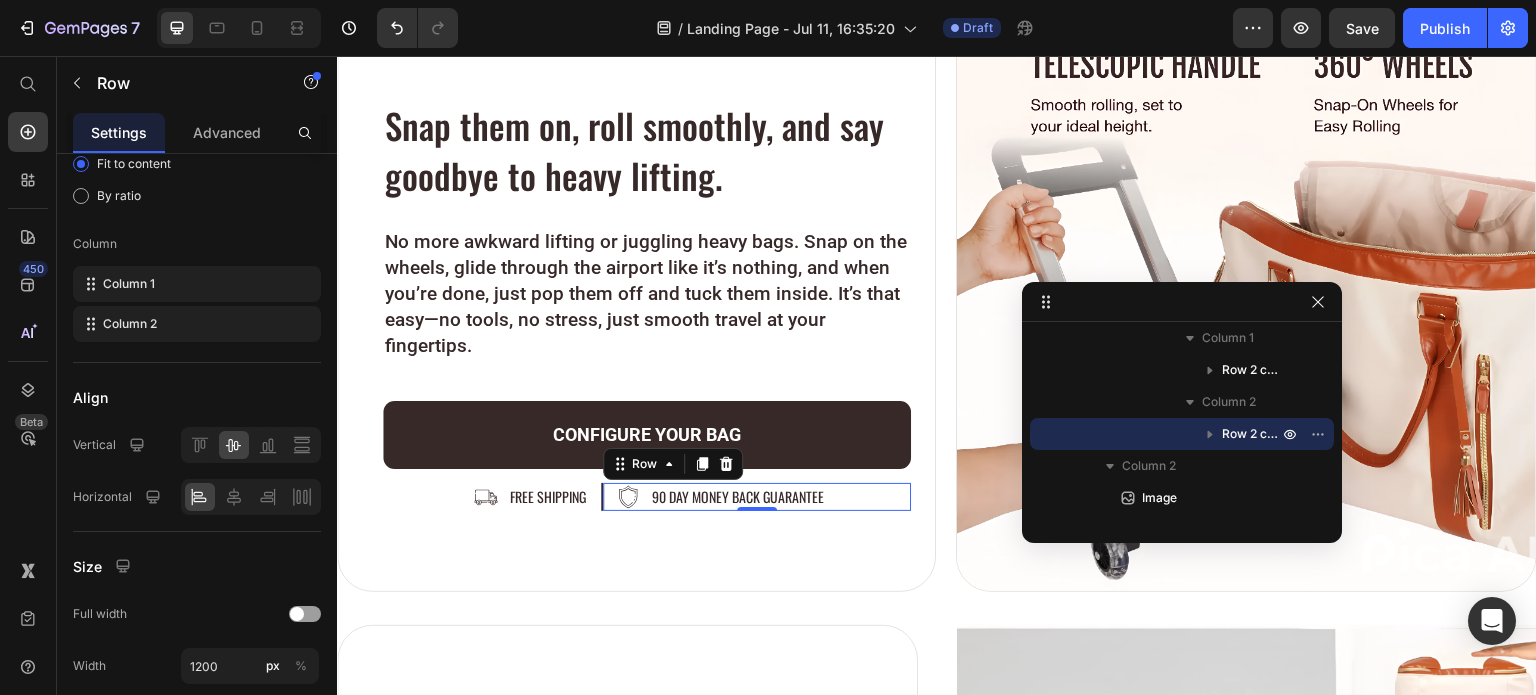 click on "Image 90 day money back guarantee Text Block Row   0" at bounding box center [757, 497] 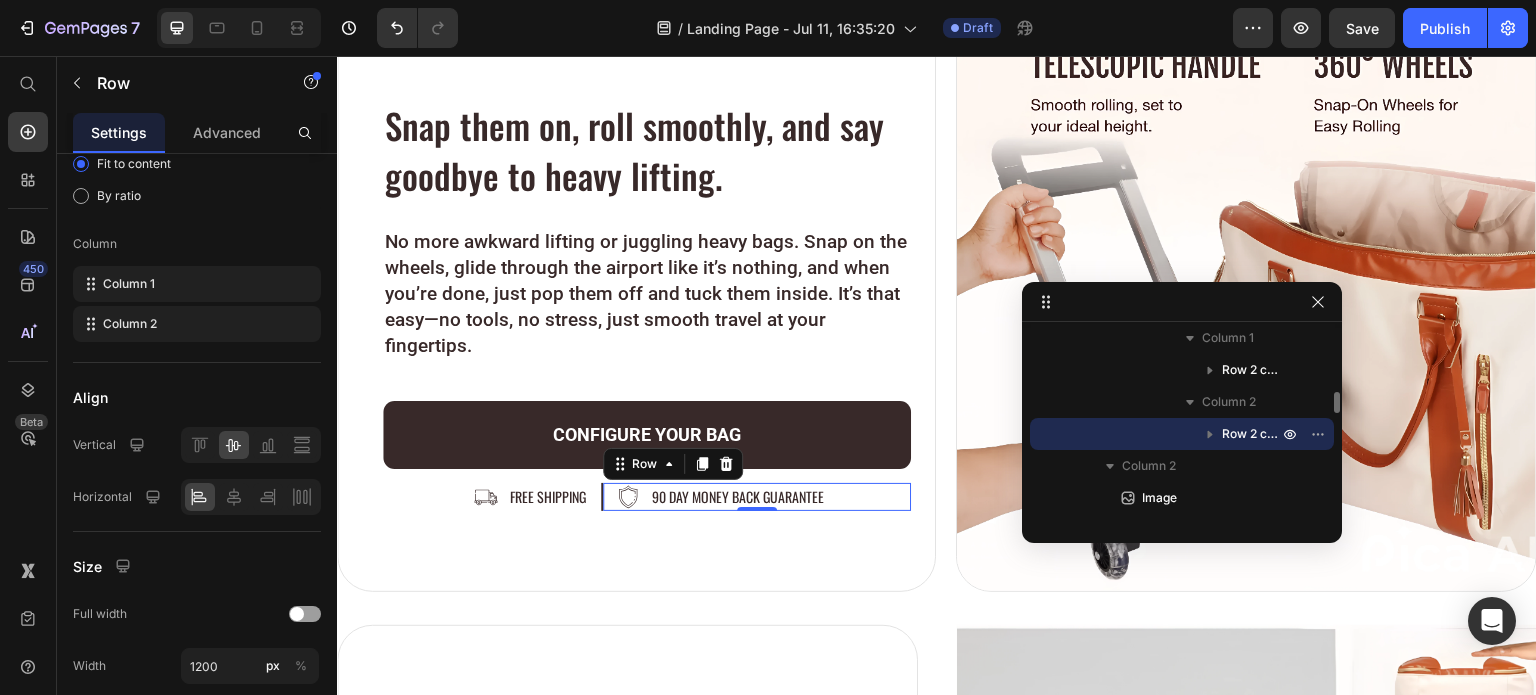 scroll, scrollTop: 452, scrollLeft: 0, axis: vertical 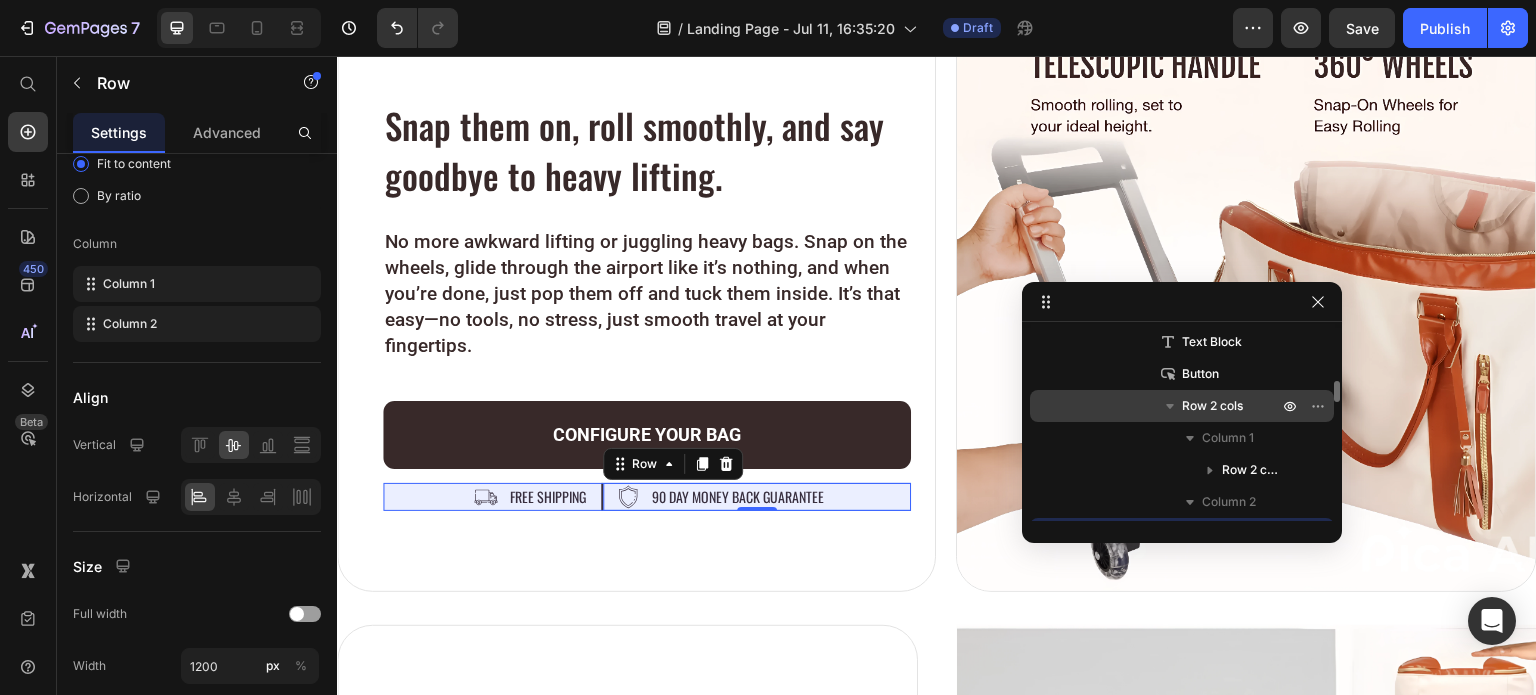 click on "Row 2 cols" at bounding box center [1212, 406] 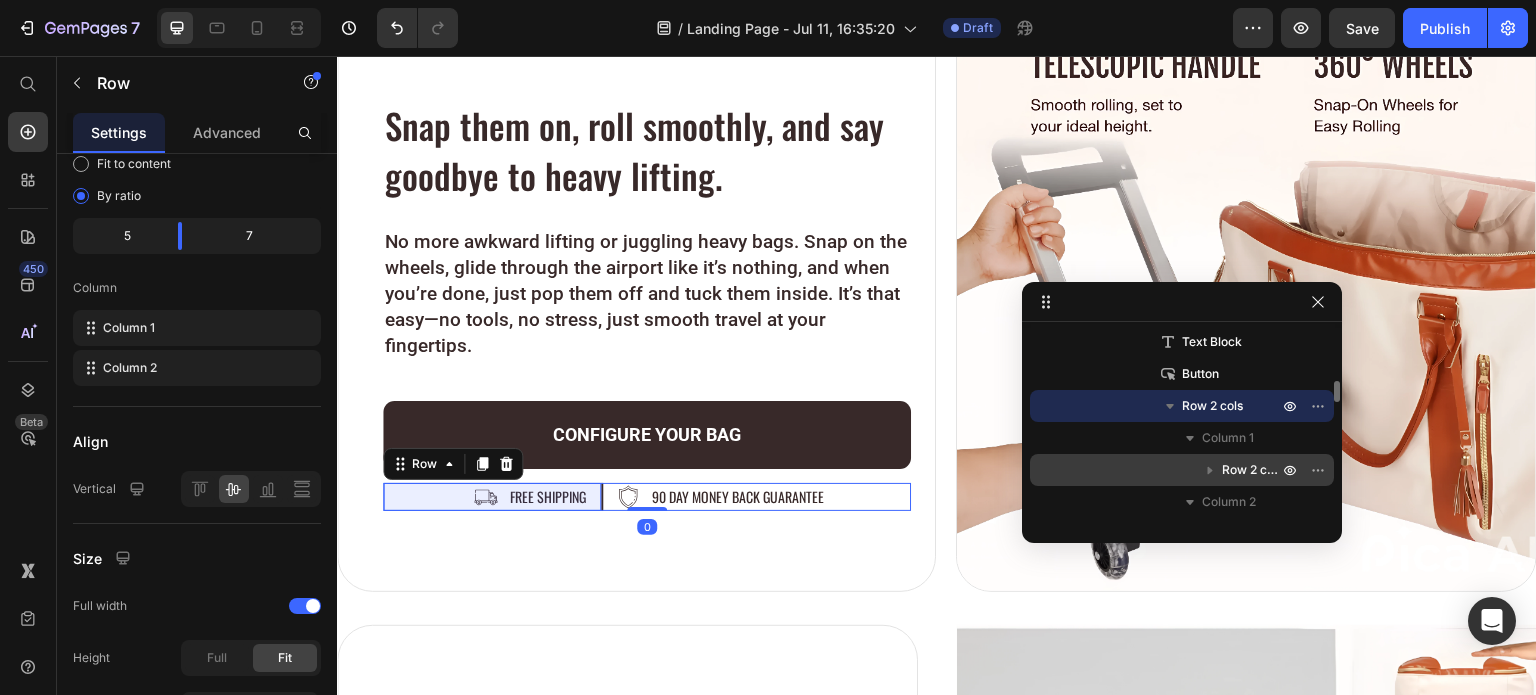 click on "Row 2 cols" at bounding box center [1252, 470] 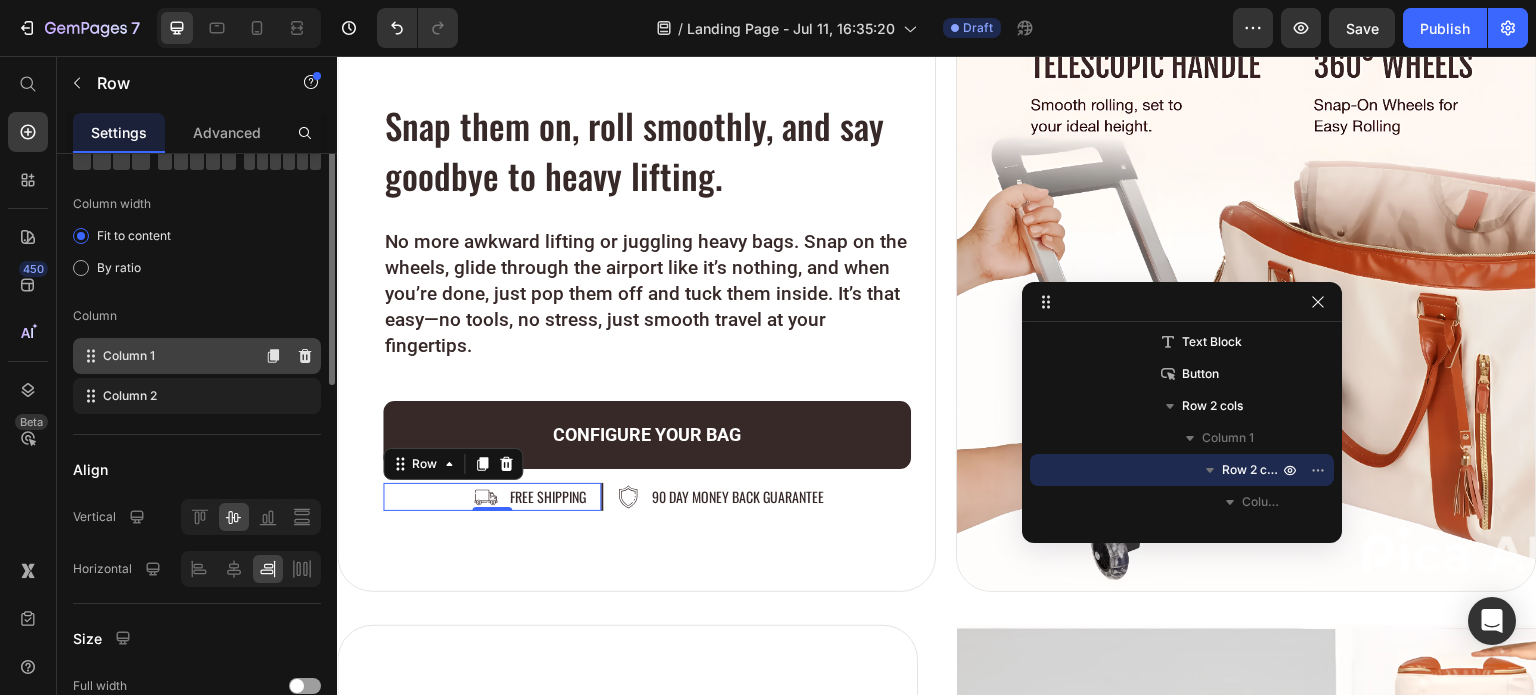 scroll, scrollTop: 28, scrollLeft: 0, axis: vertical 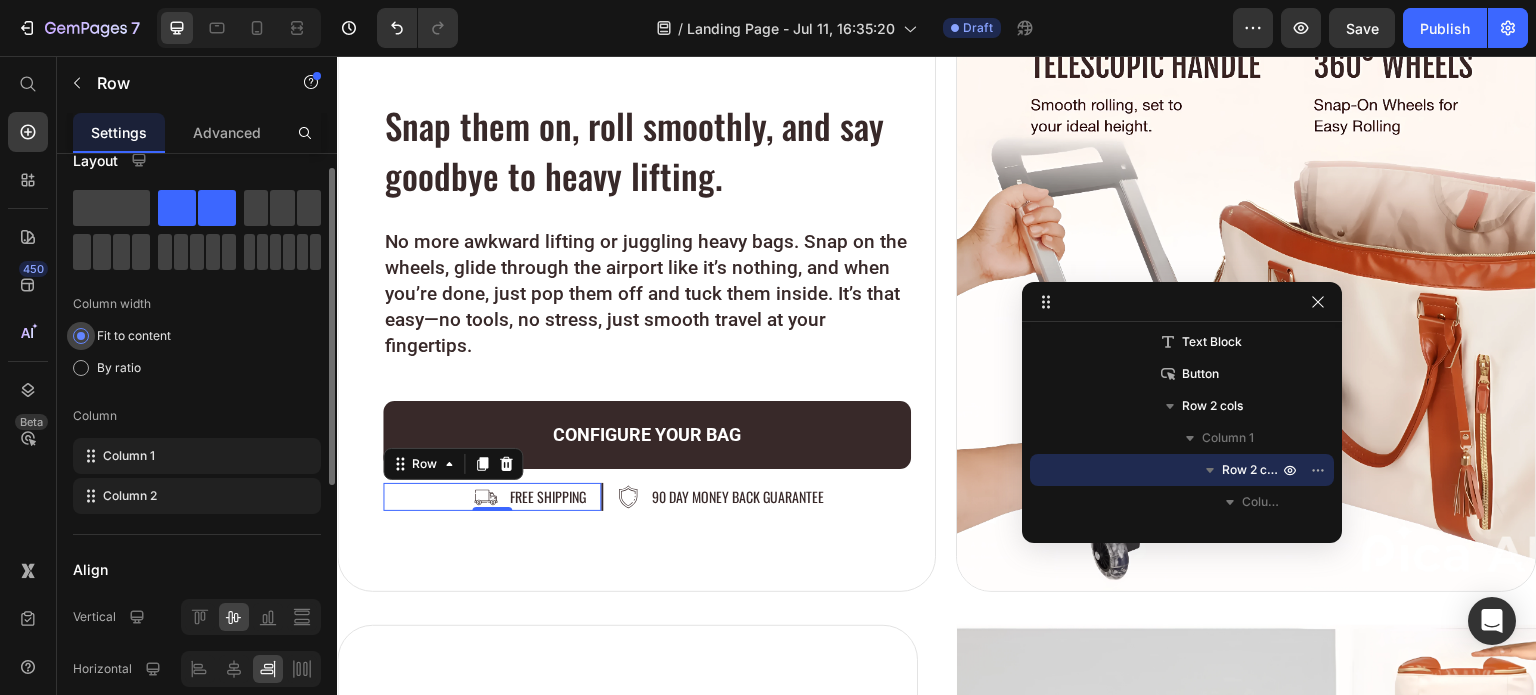 click on "Fit to content" 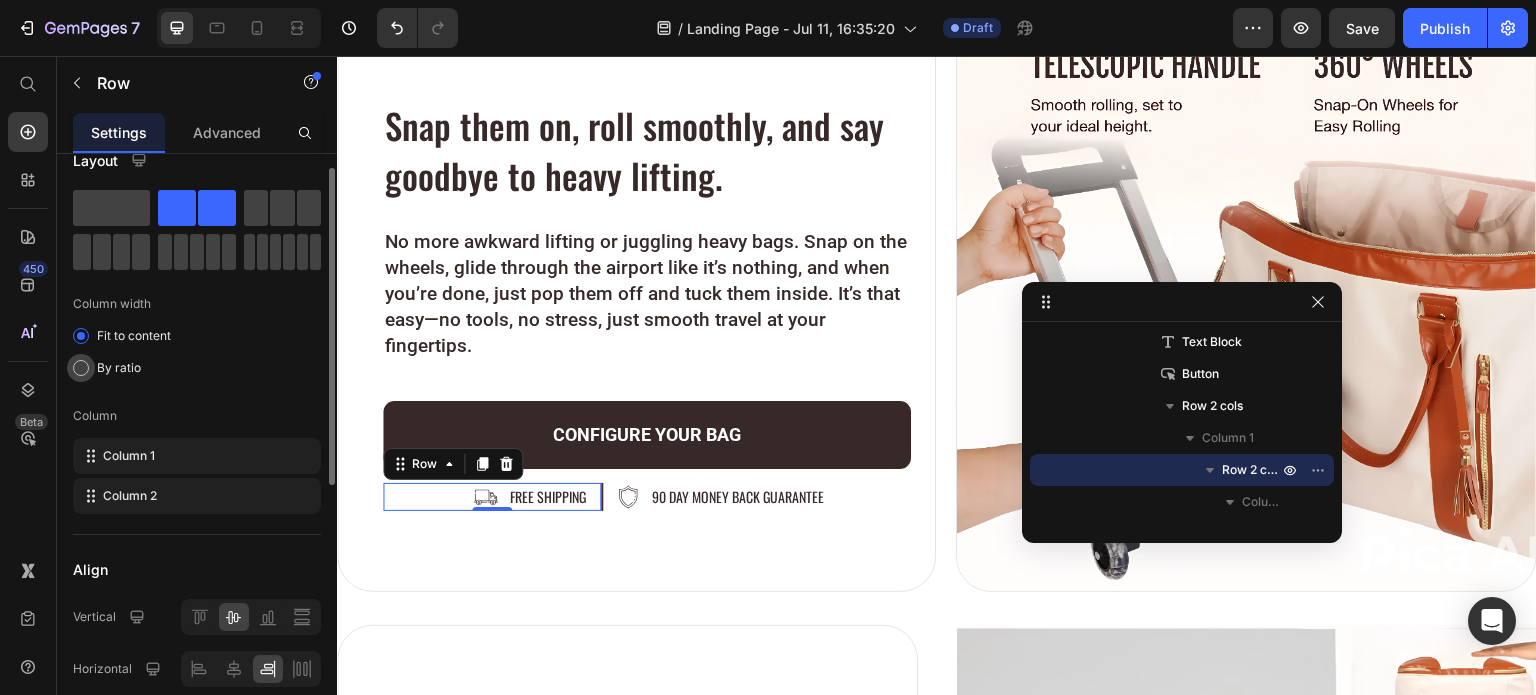 click on "By ratio" 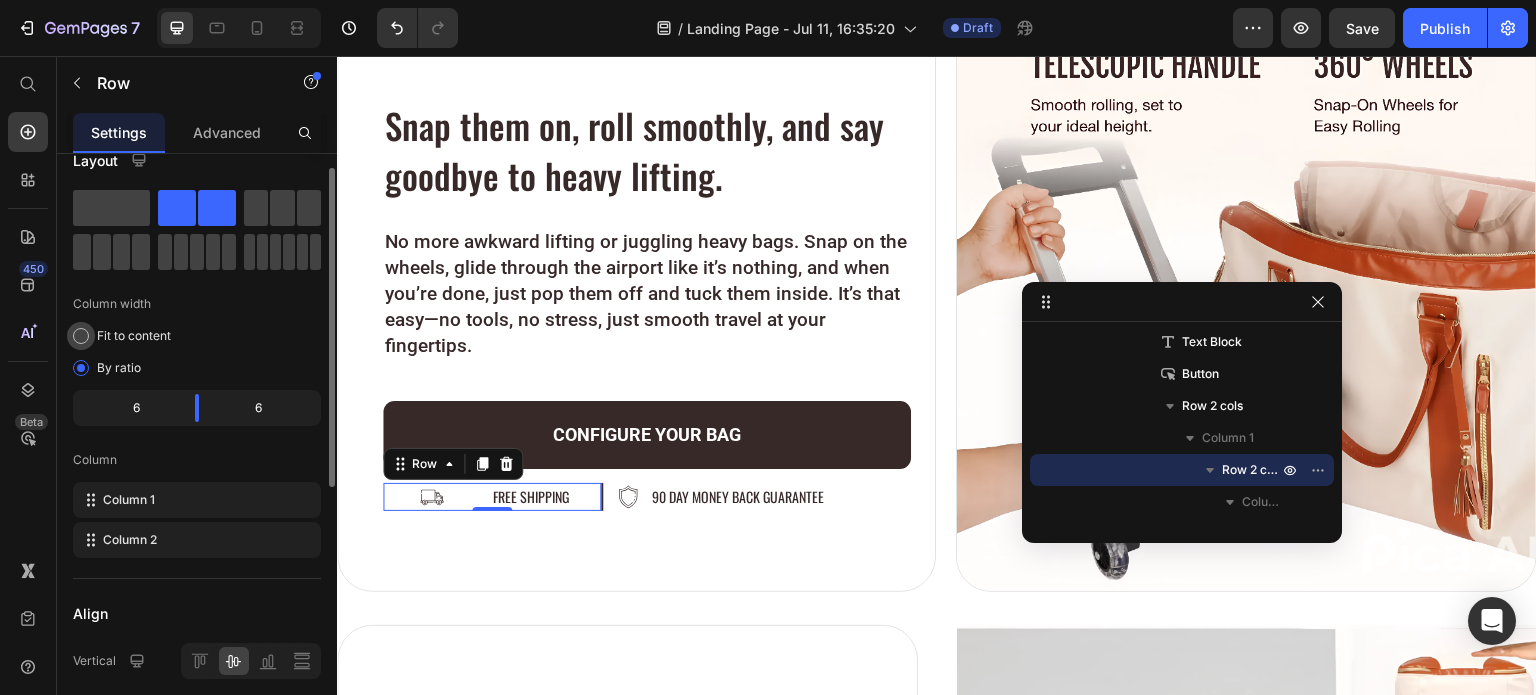 click on "Fit to content" at bounding box center (134, 336) 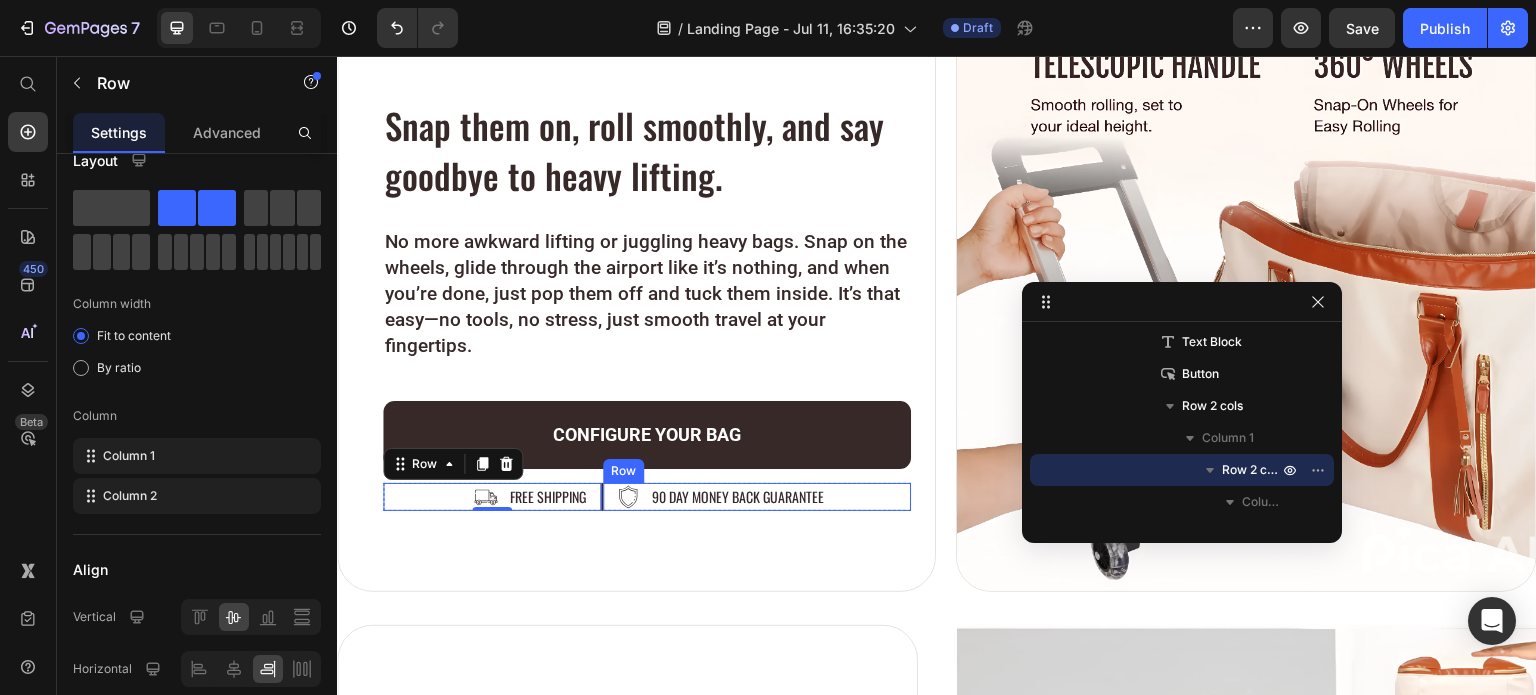 click on "Image 90 day money back guarantee Text Block Row" at bounding box center (757, 497) 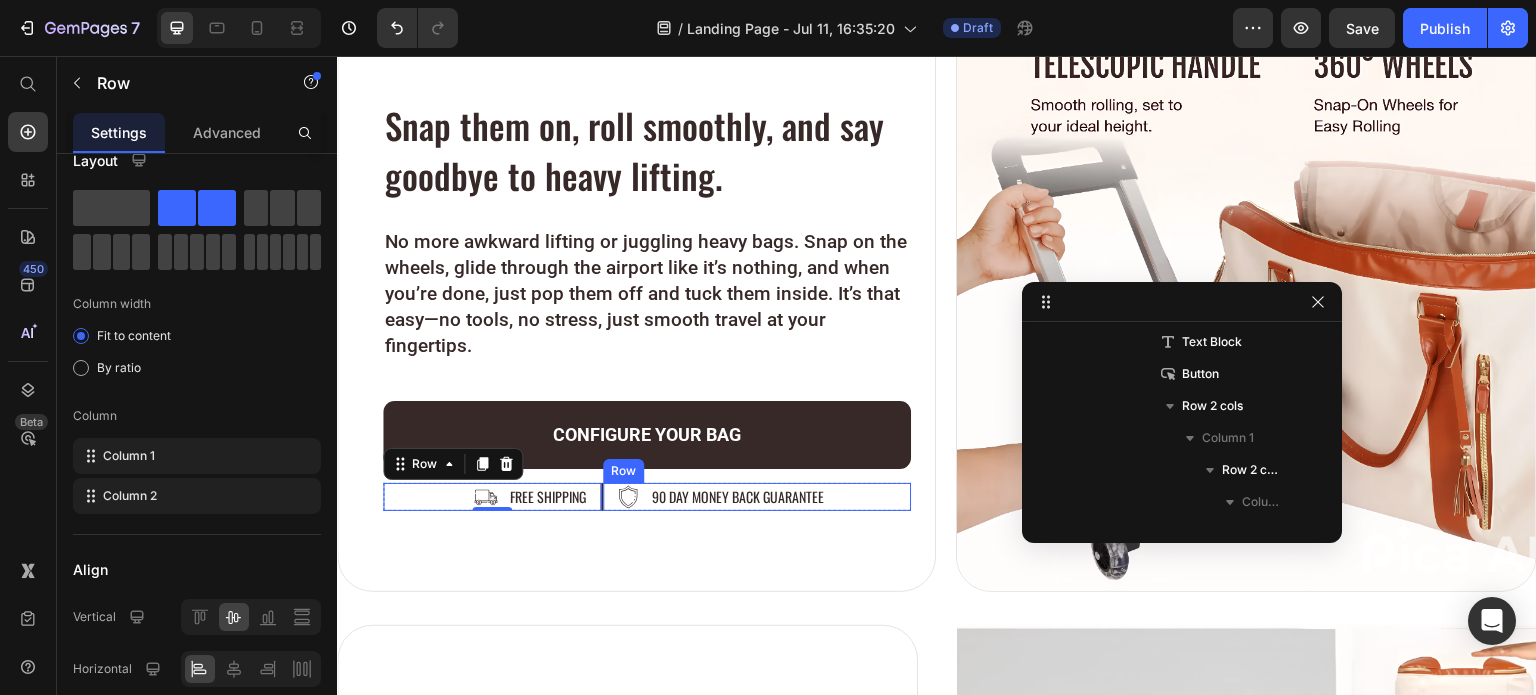 scroll, scrollTop: 28, scrollLeft: 0, axis: vertical 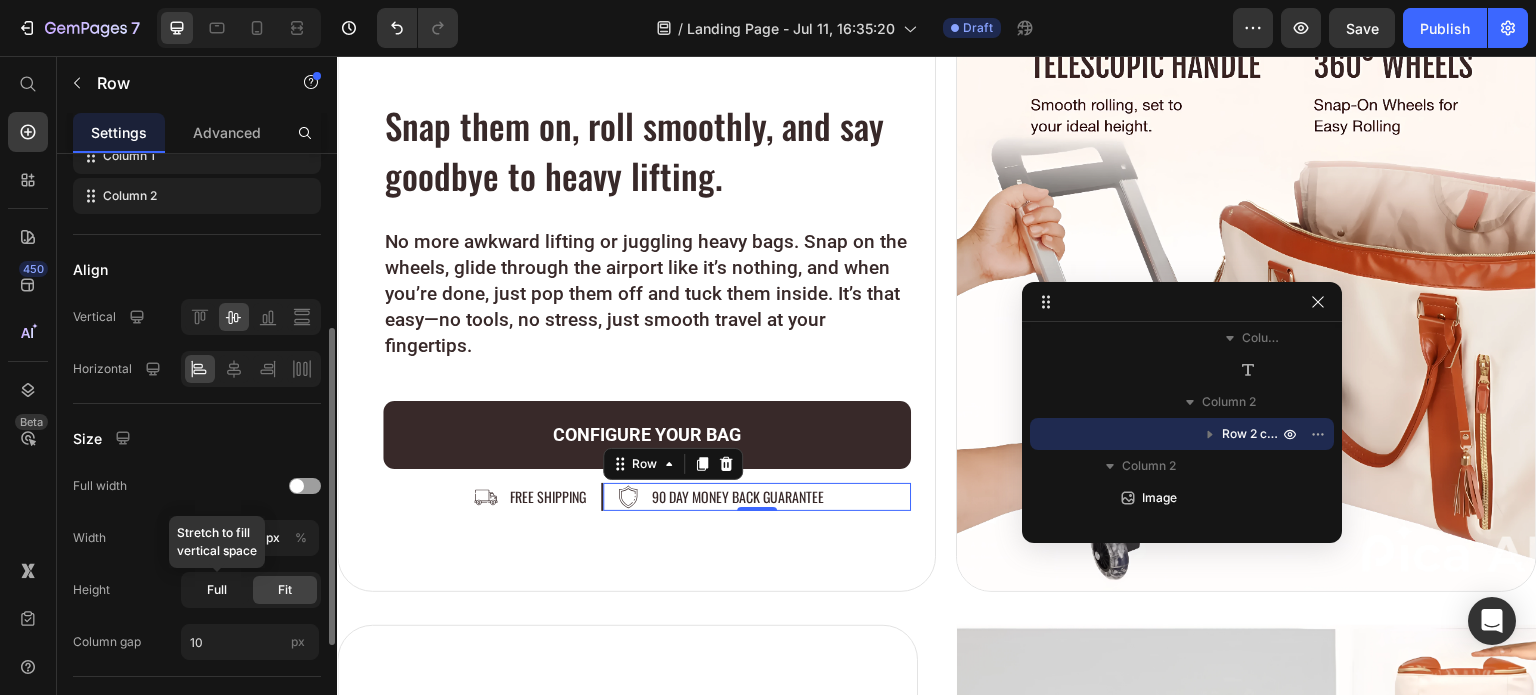 click on "Full" 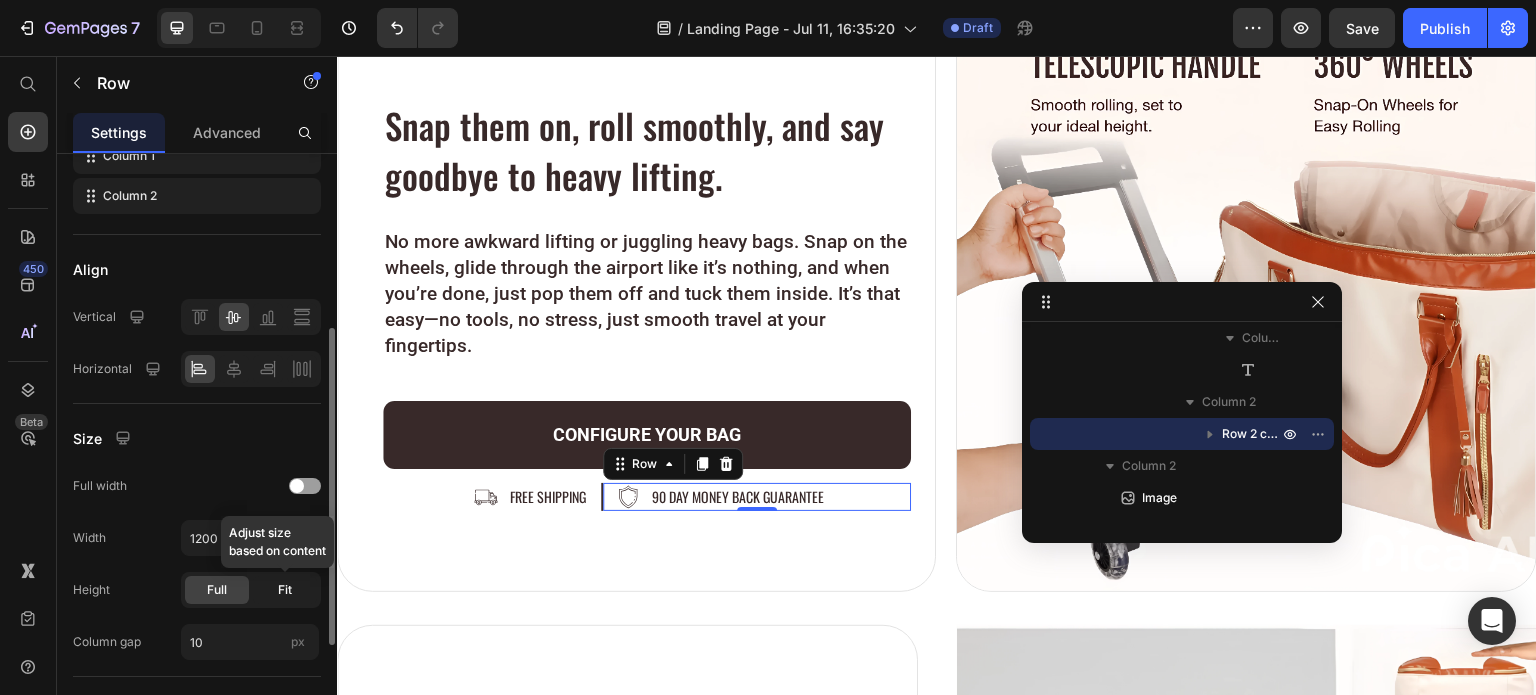 click on "Fit" 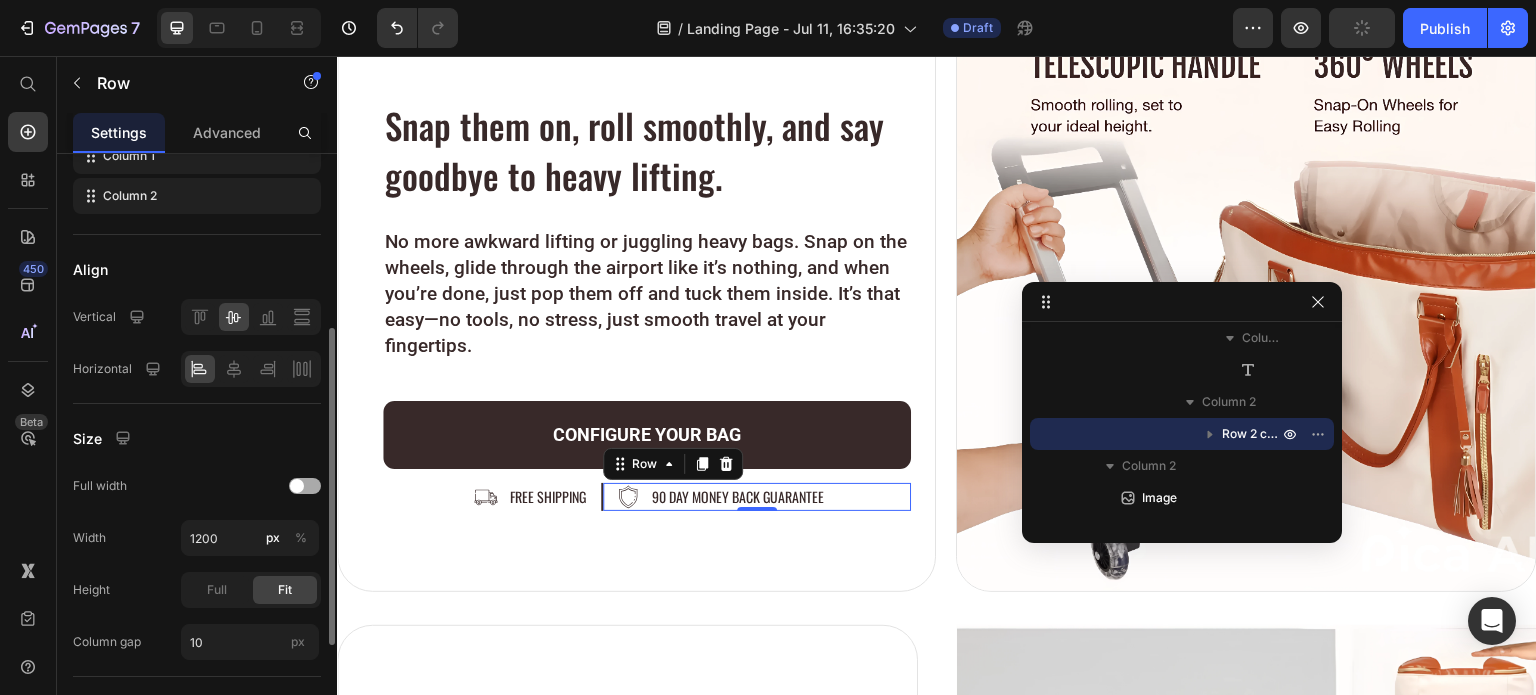 click on "Full width" 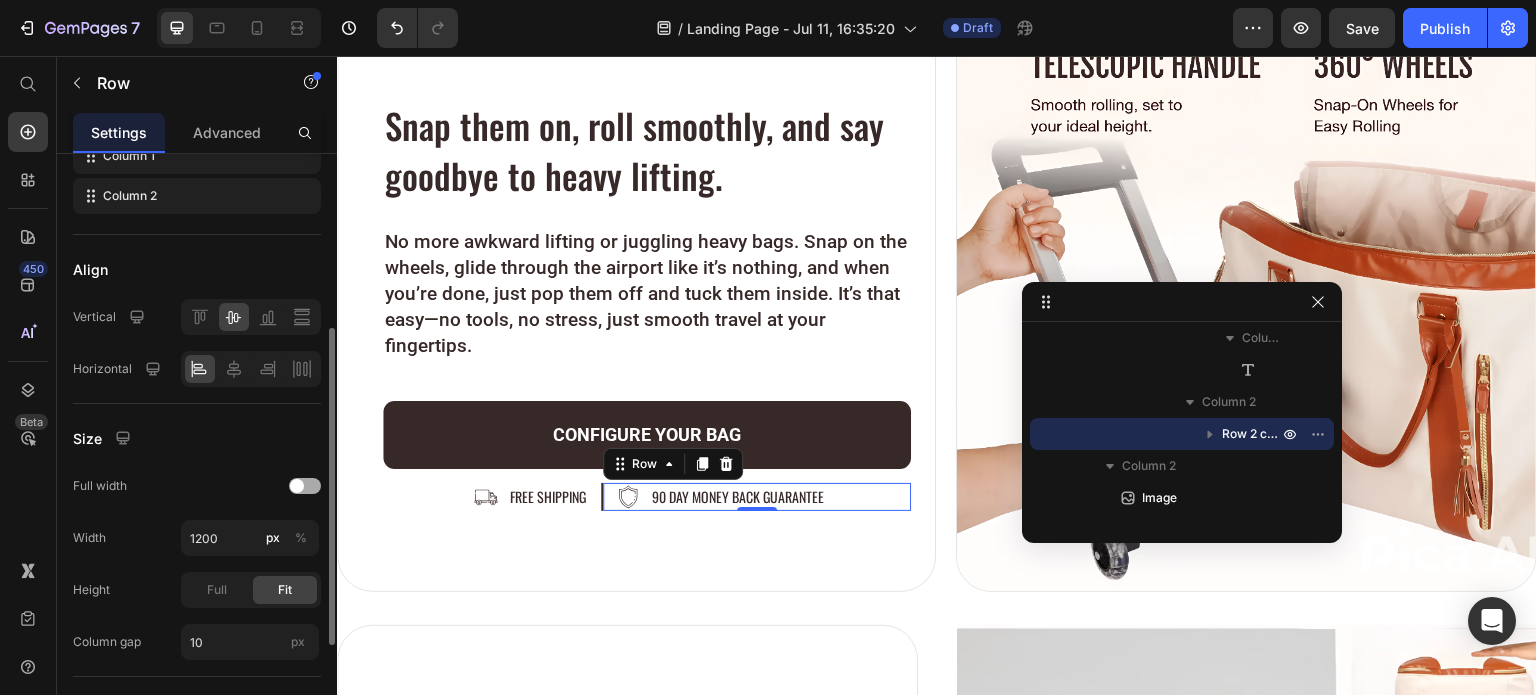 click at bounding box center (297, 486) 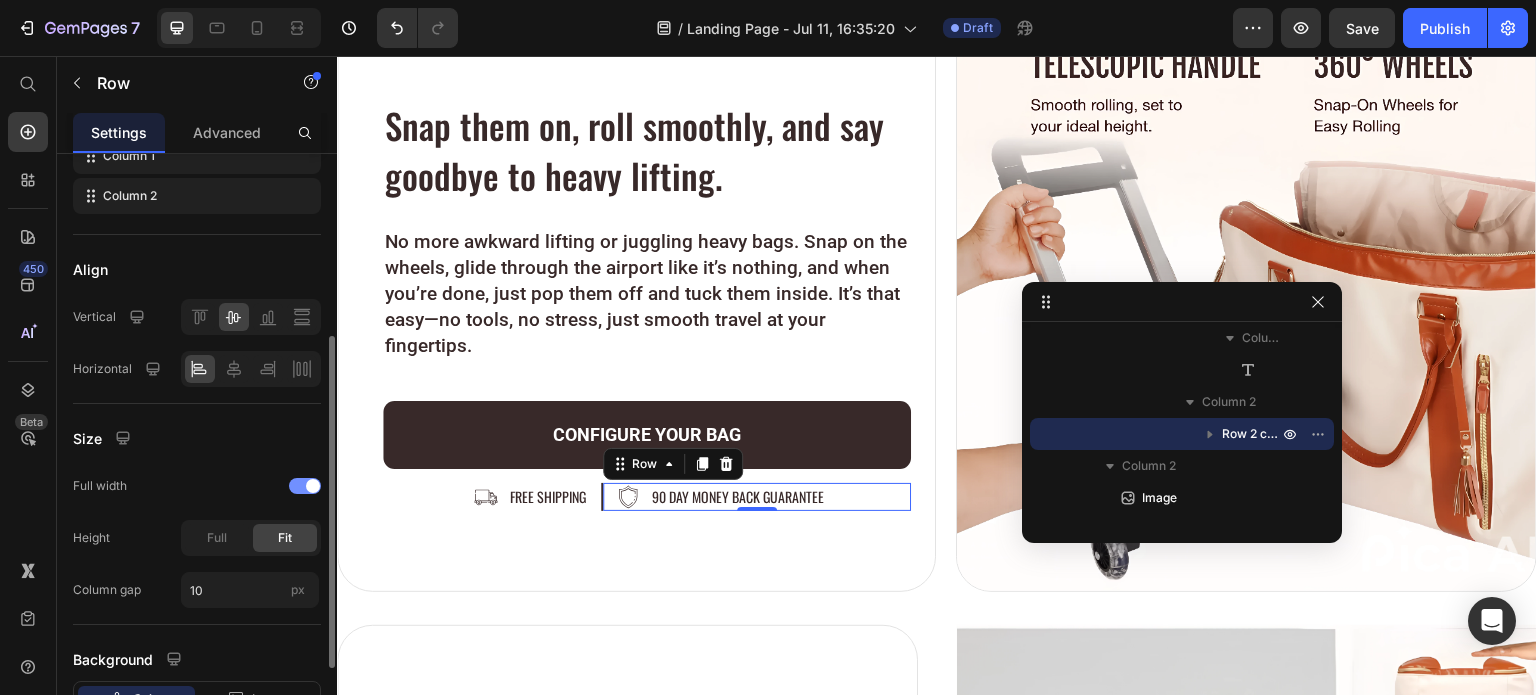 click at bounding box center (305, 486) 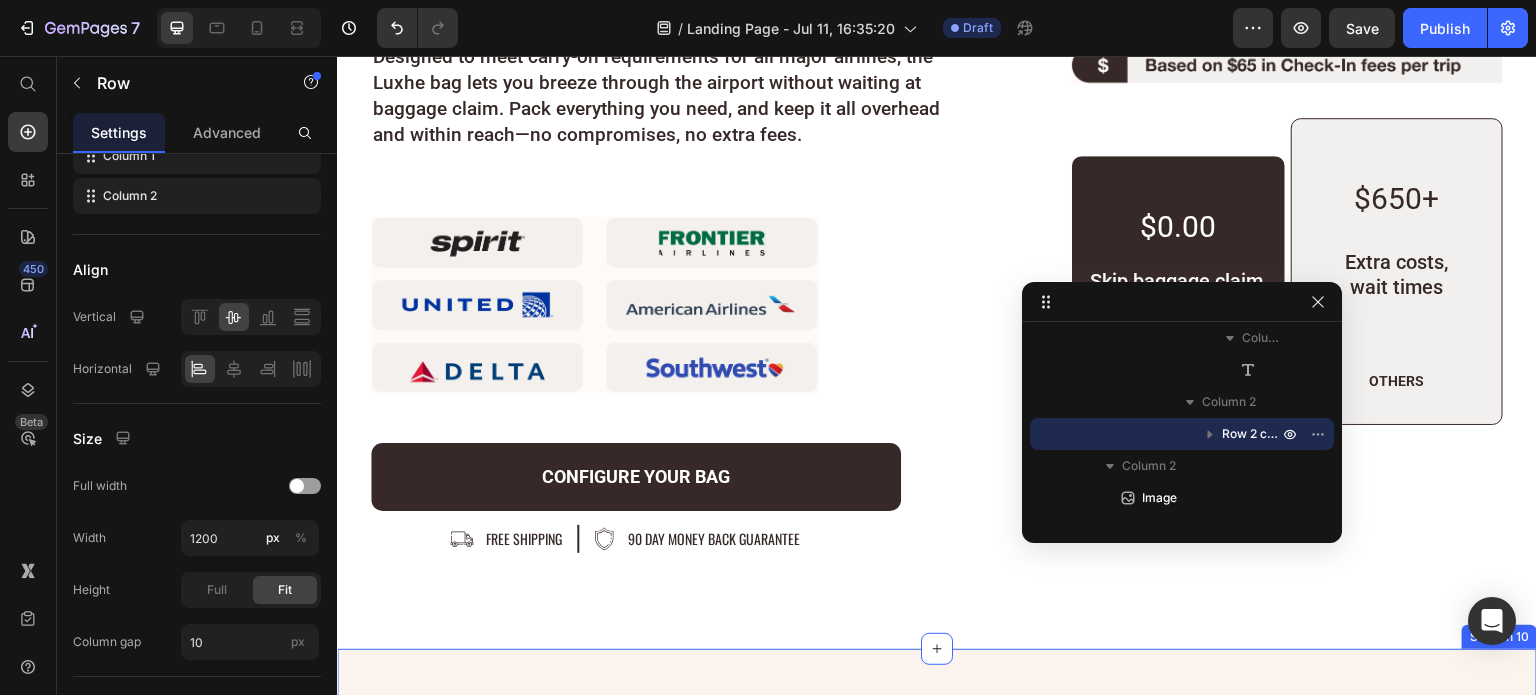 scroll, scrollTop: 7082, scrollLeft: 0, axis: vertical 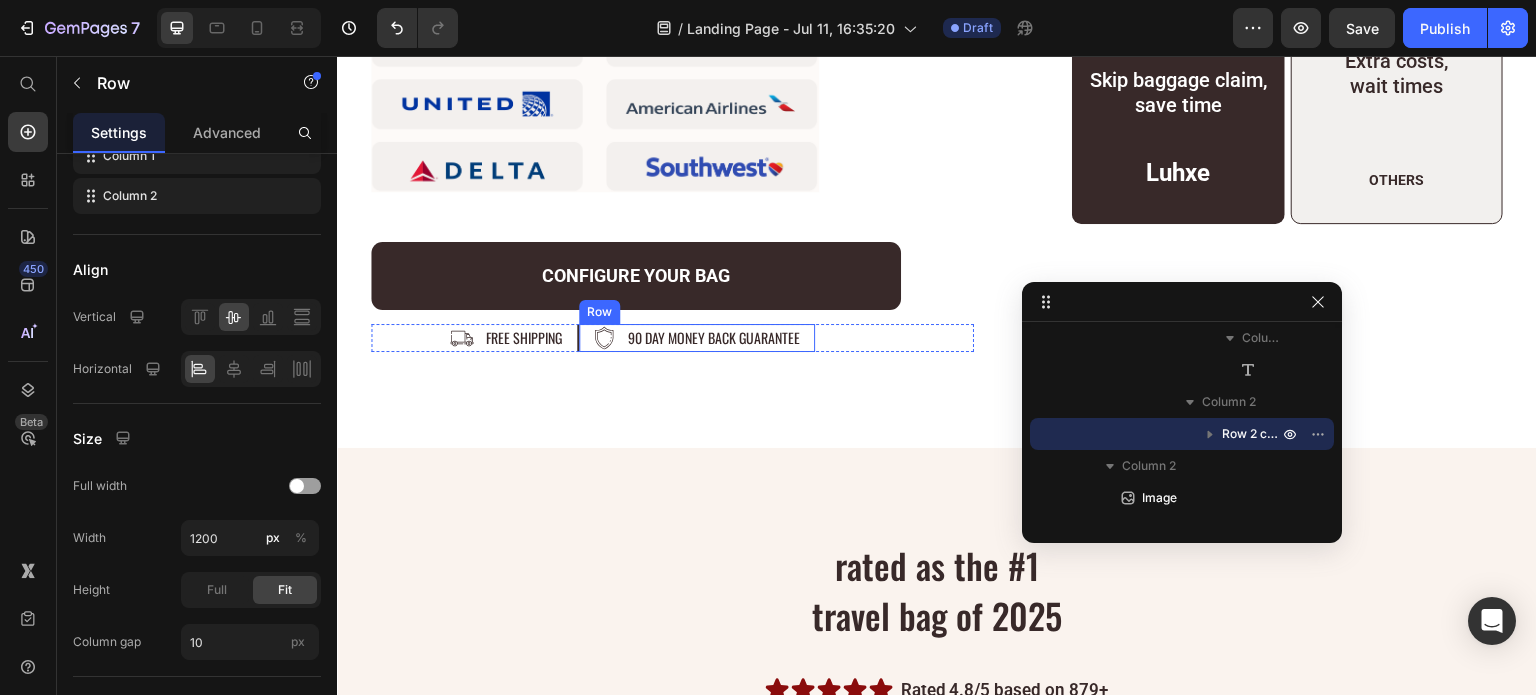 click on "Image 90 day money back guarantee Text Block Row" at bounding box center (697, 338) 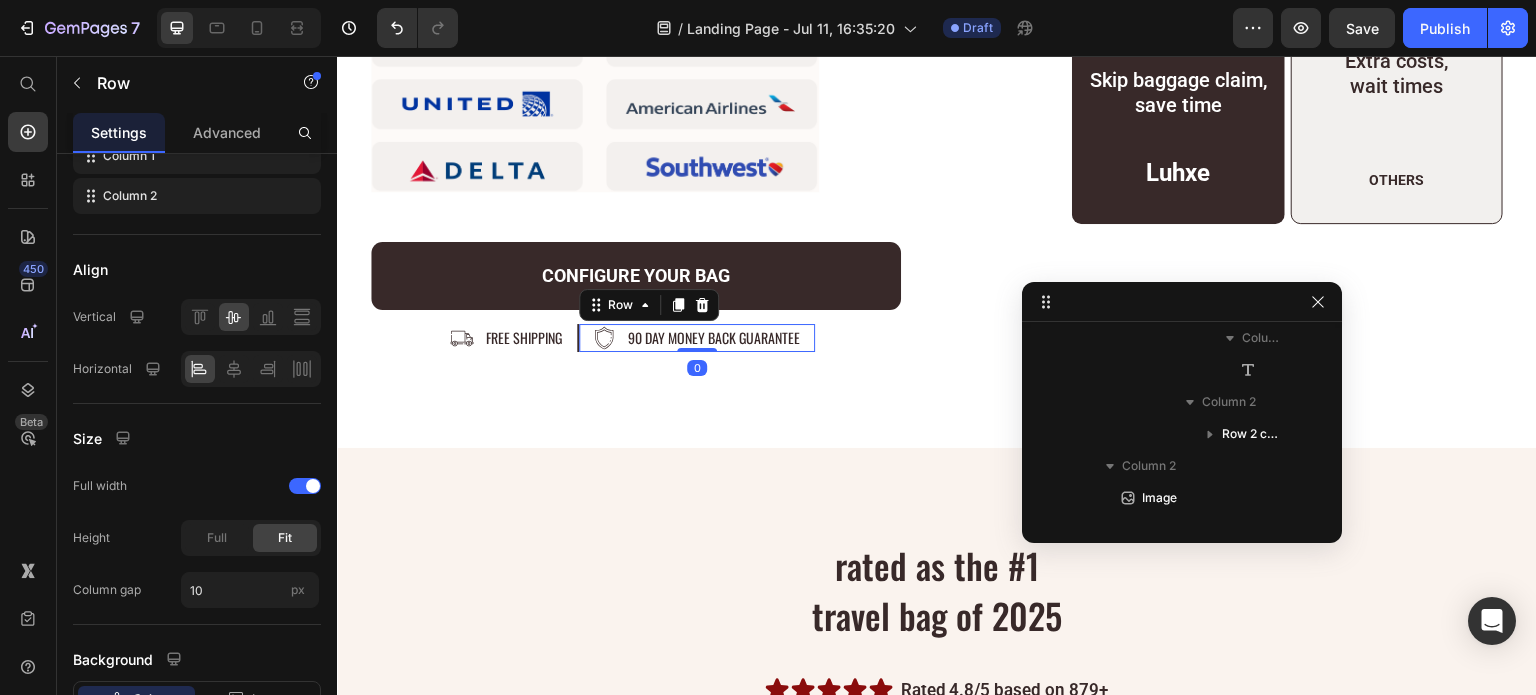 scroll, scrollTop: 1320, scrollLeft: 0, axis: vertical 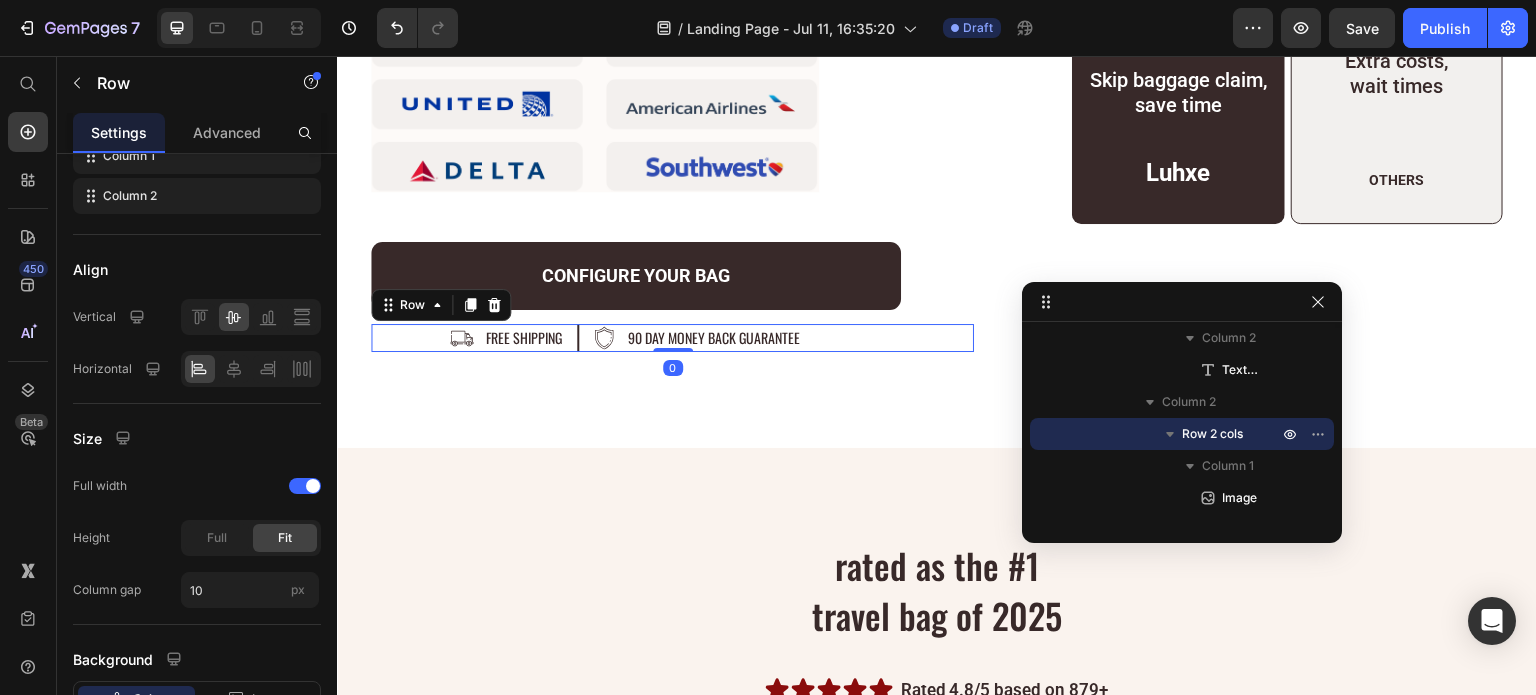 click on "Image free shipping Text Block Row Image 90 day money back guarantee Text Block Row Row   0" at bounding box center (672, 338) 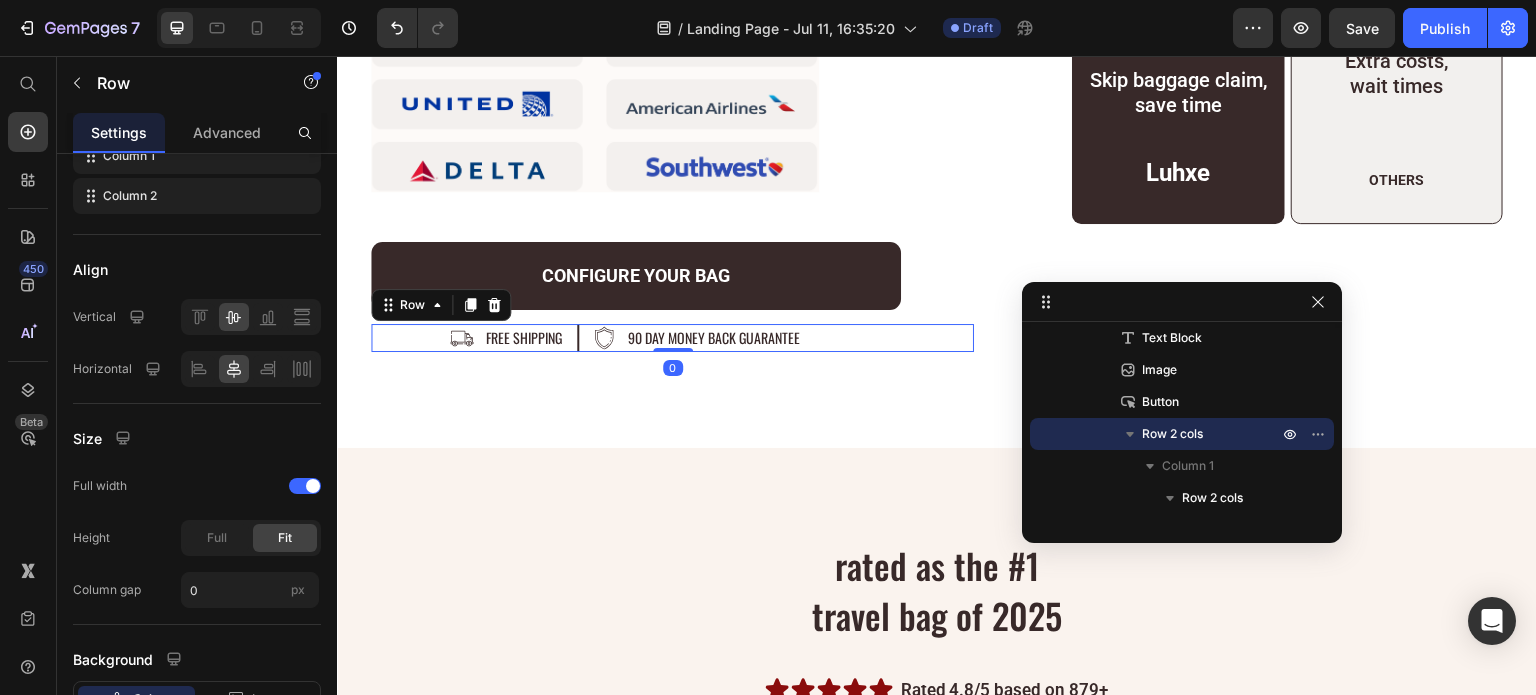 click on "Image free shipping Text Block Row Image 90 day money back guarantee Text Block Row Row   0" at bounding box center [672, 338] 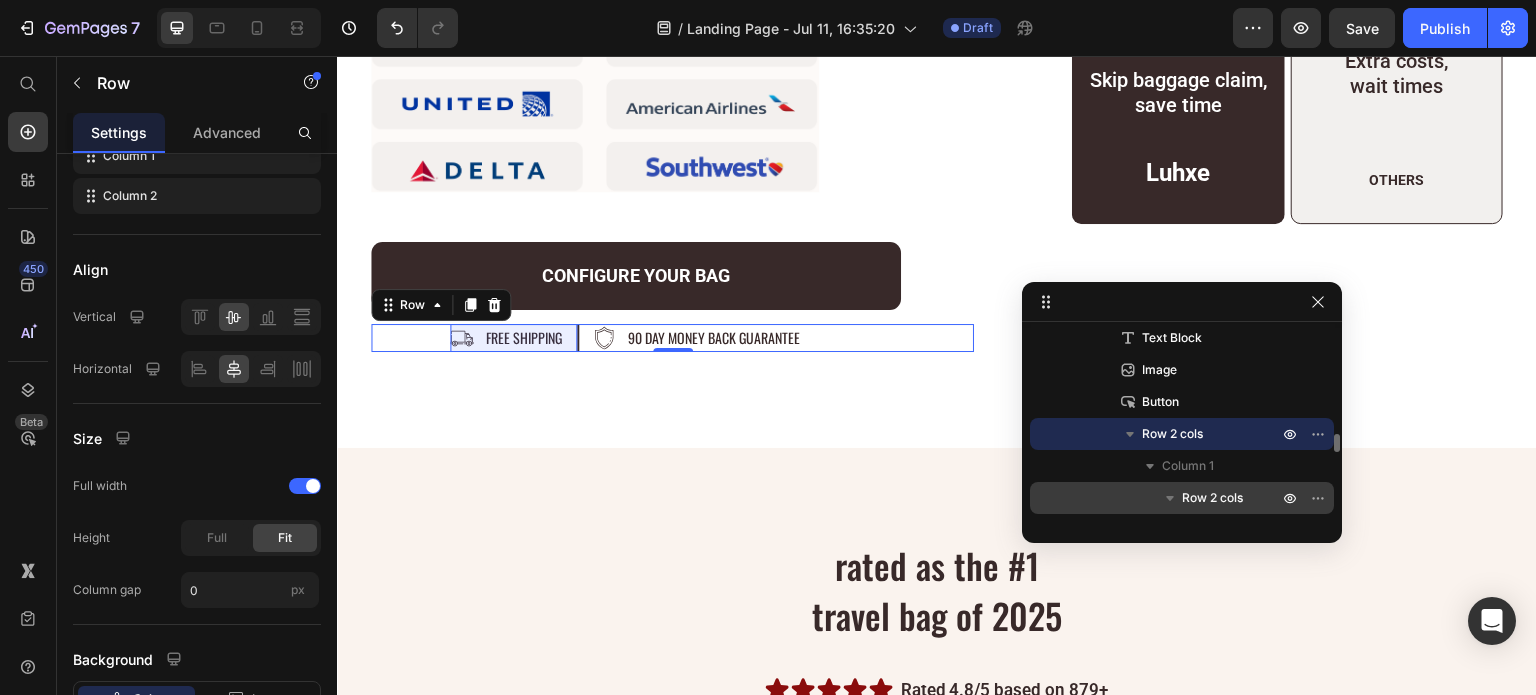 click on "Row 2 cols" at bounding box center [1212, 498] 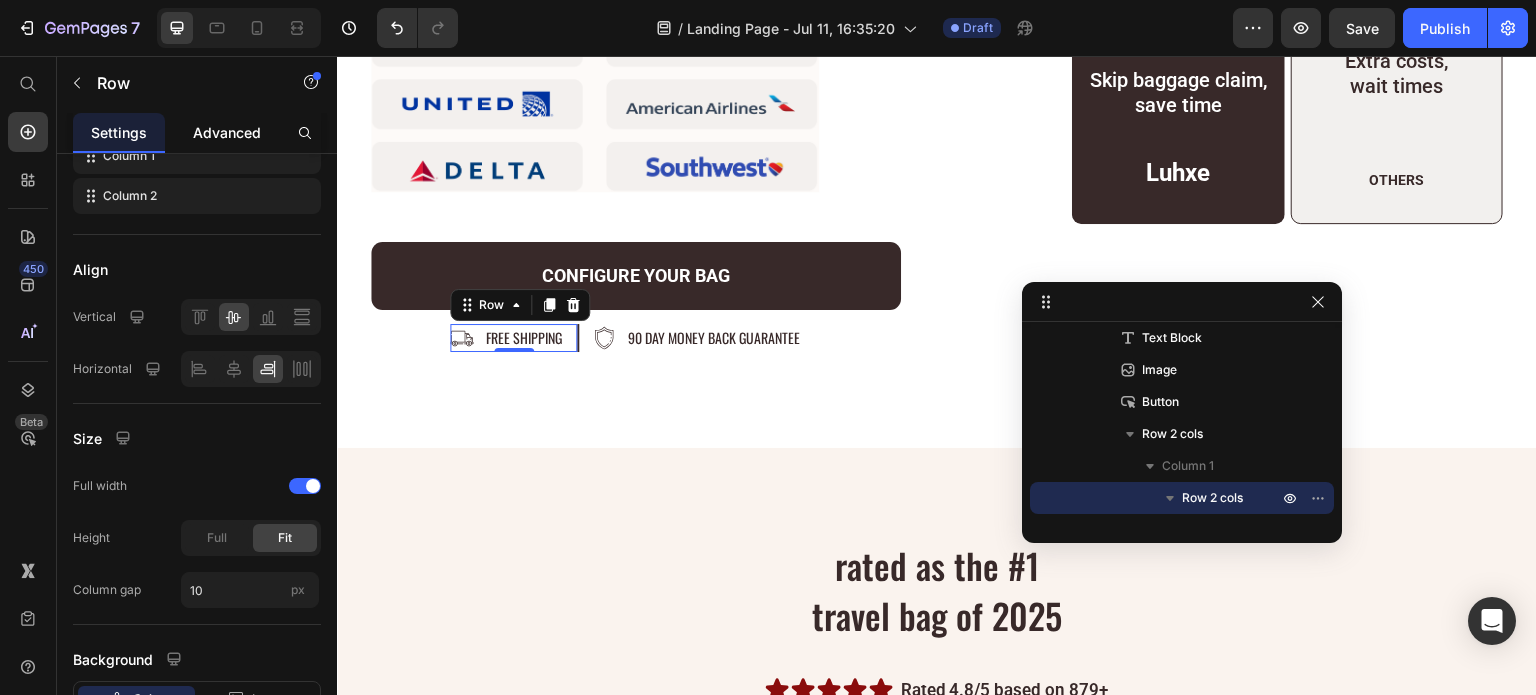 click on "Advanced" 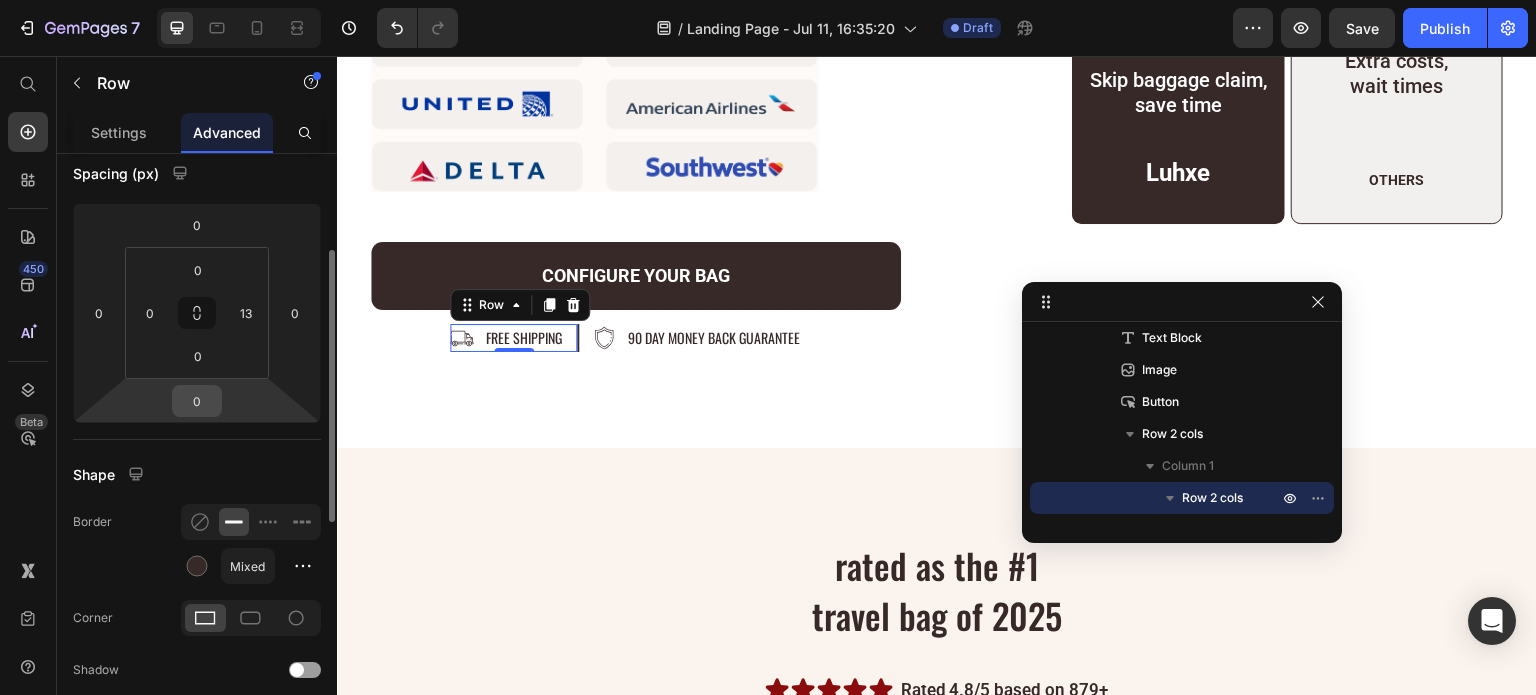 scroll, scrollTop: 0, scrollLeft: 0, axis: both 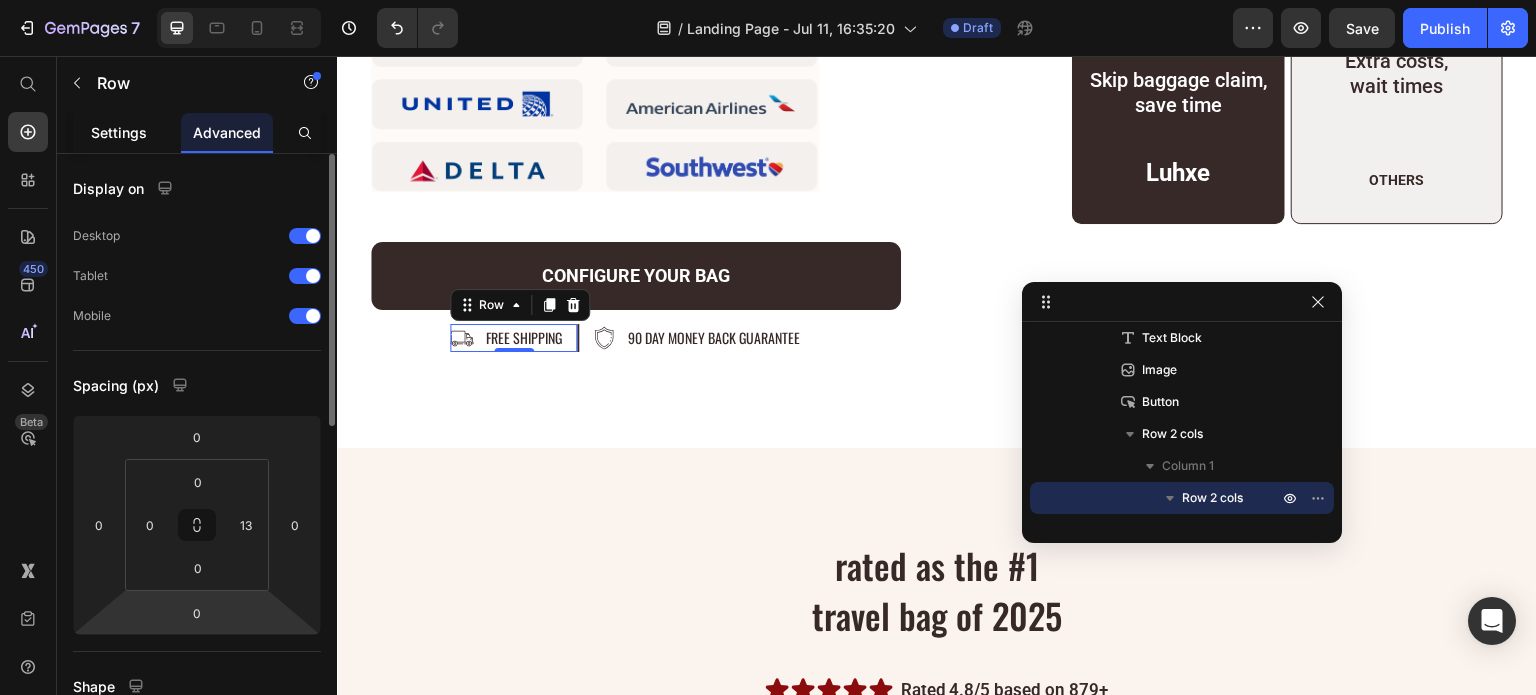 click on "Settings" 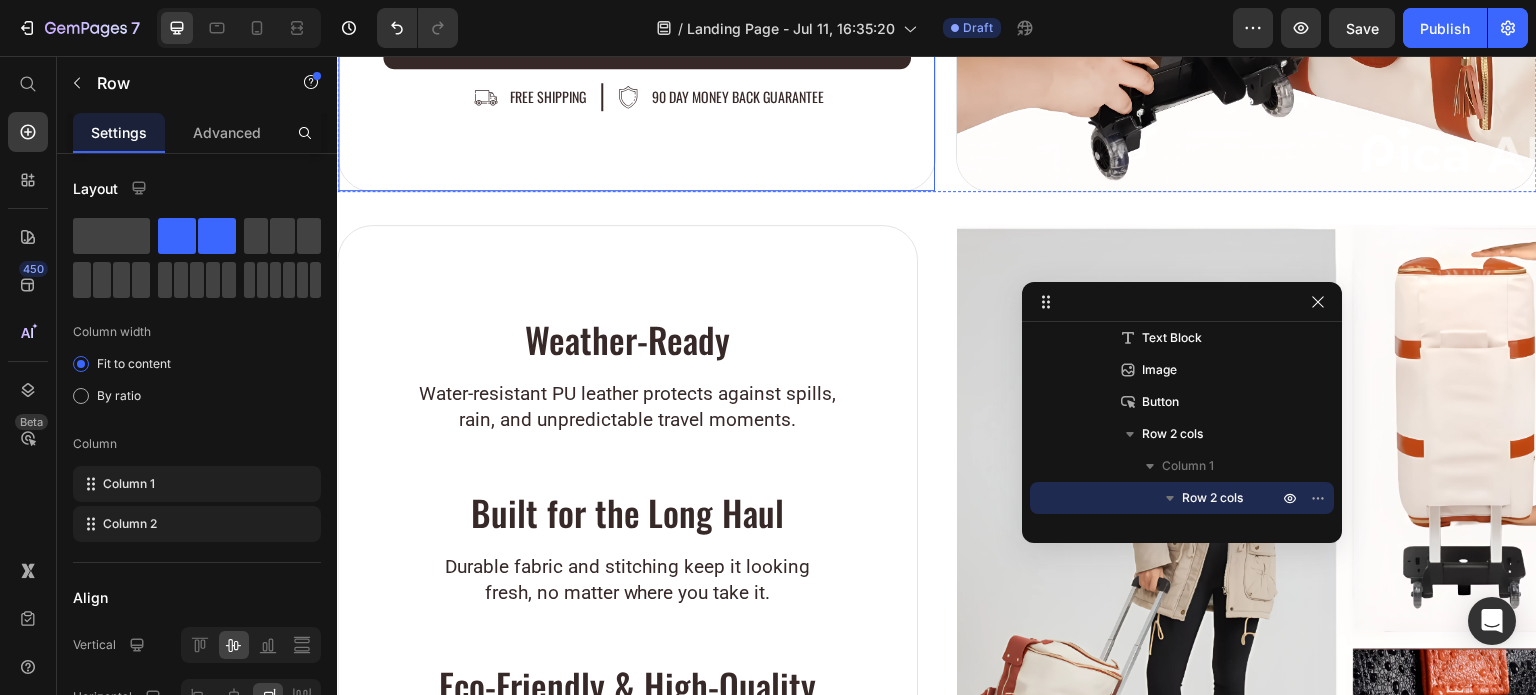 scroll, scrollTop: 5482, scrollLeft: 0, axis: vertical 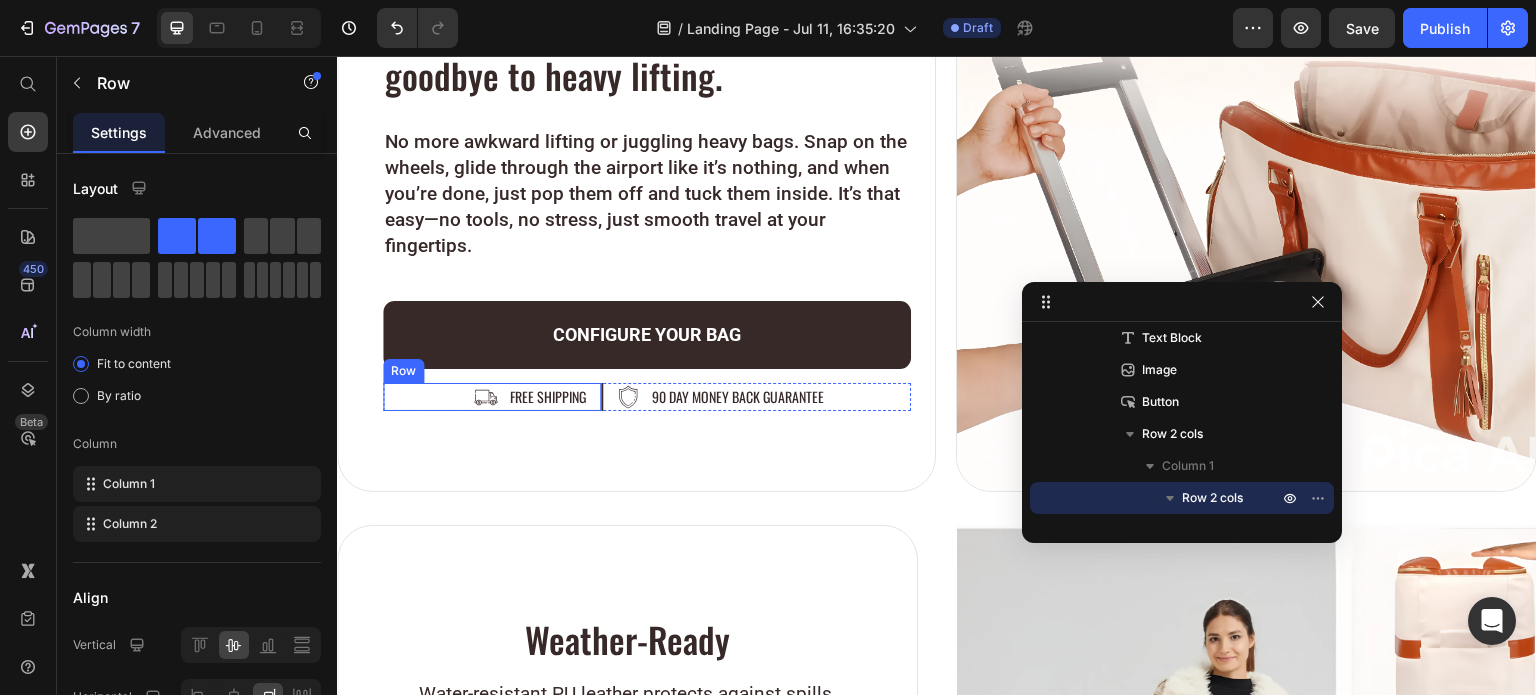 click on "Image free shipping Text Block Row" at bounding box center [493, 397] 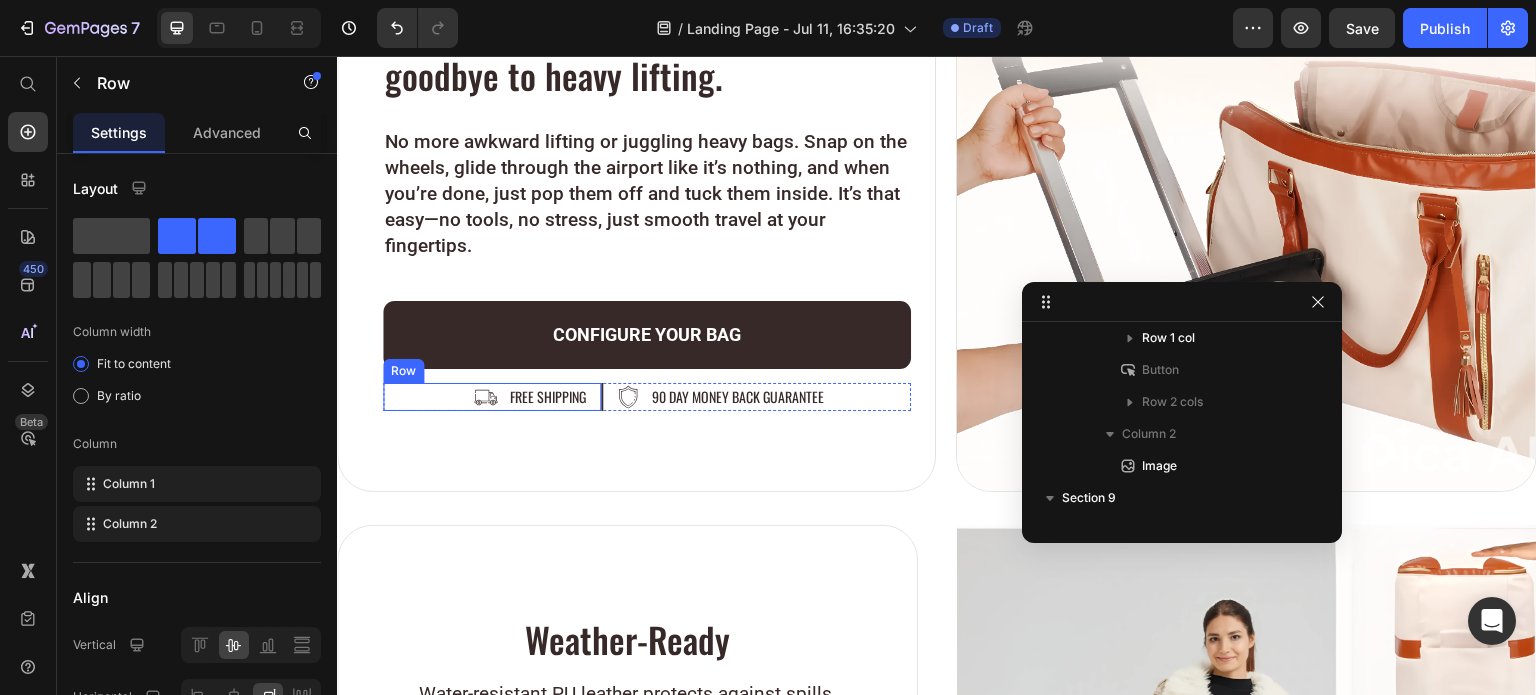 scroll, scrollTop: 488, scrollLeft: 0, axis: vertical 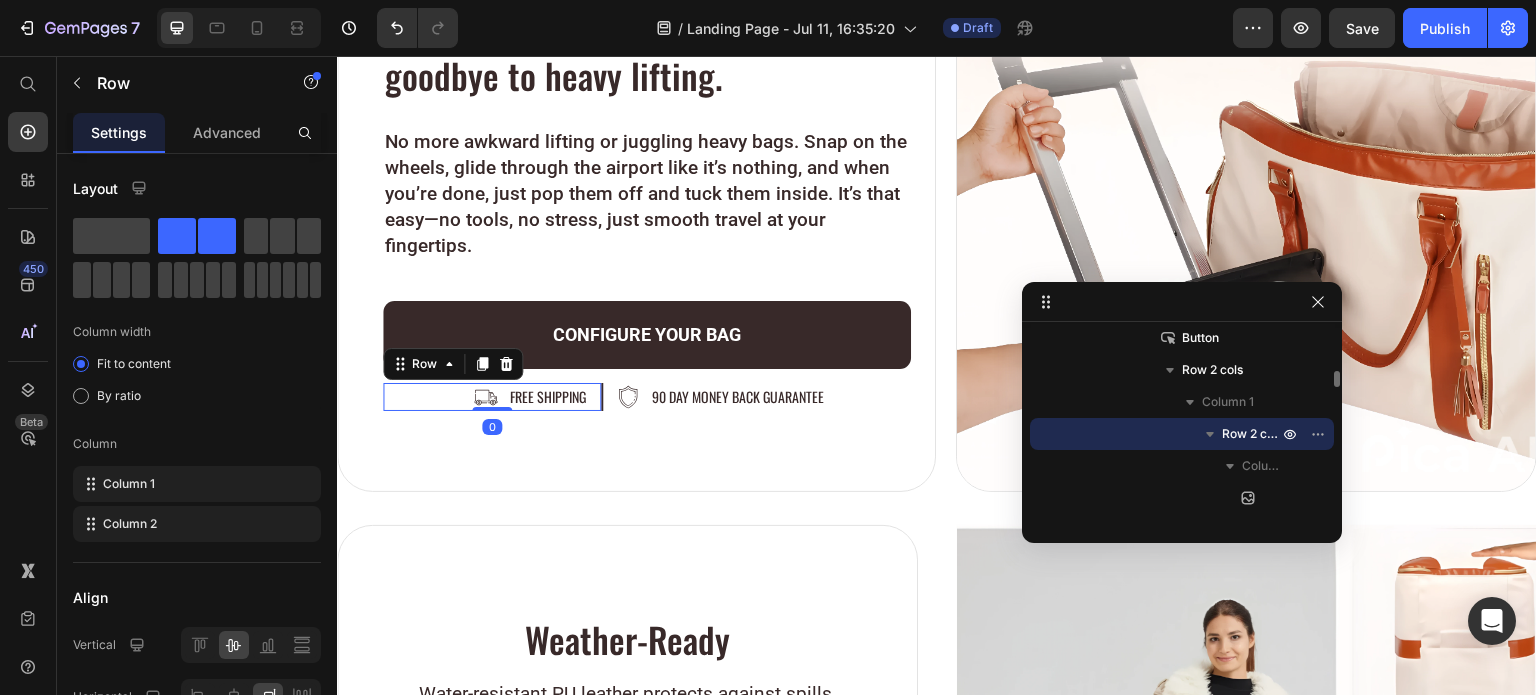 click on "Image free shipping Text Block Row   0" at bounding box center [493, 397] 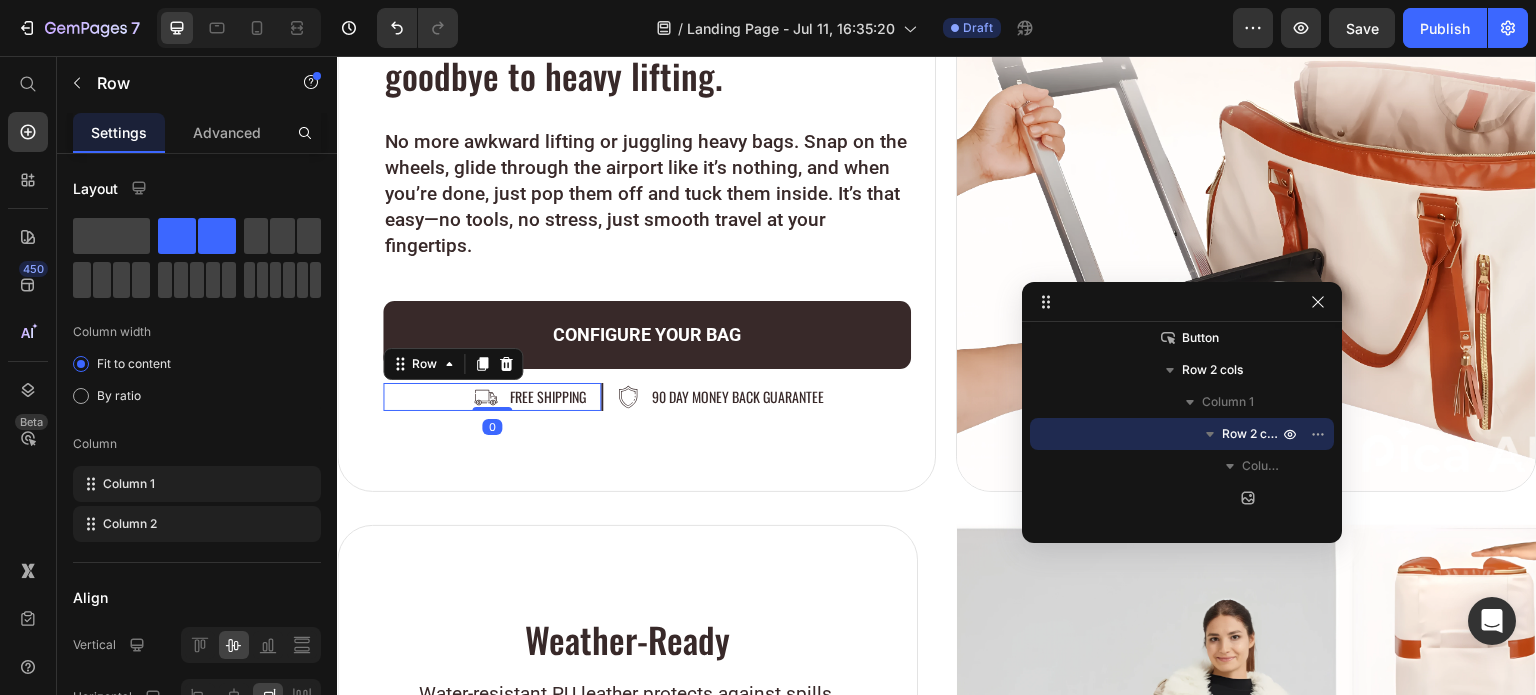 click on "Image free shipping Text Block Row   0" at bounding box center [493, 397] 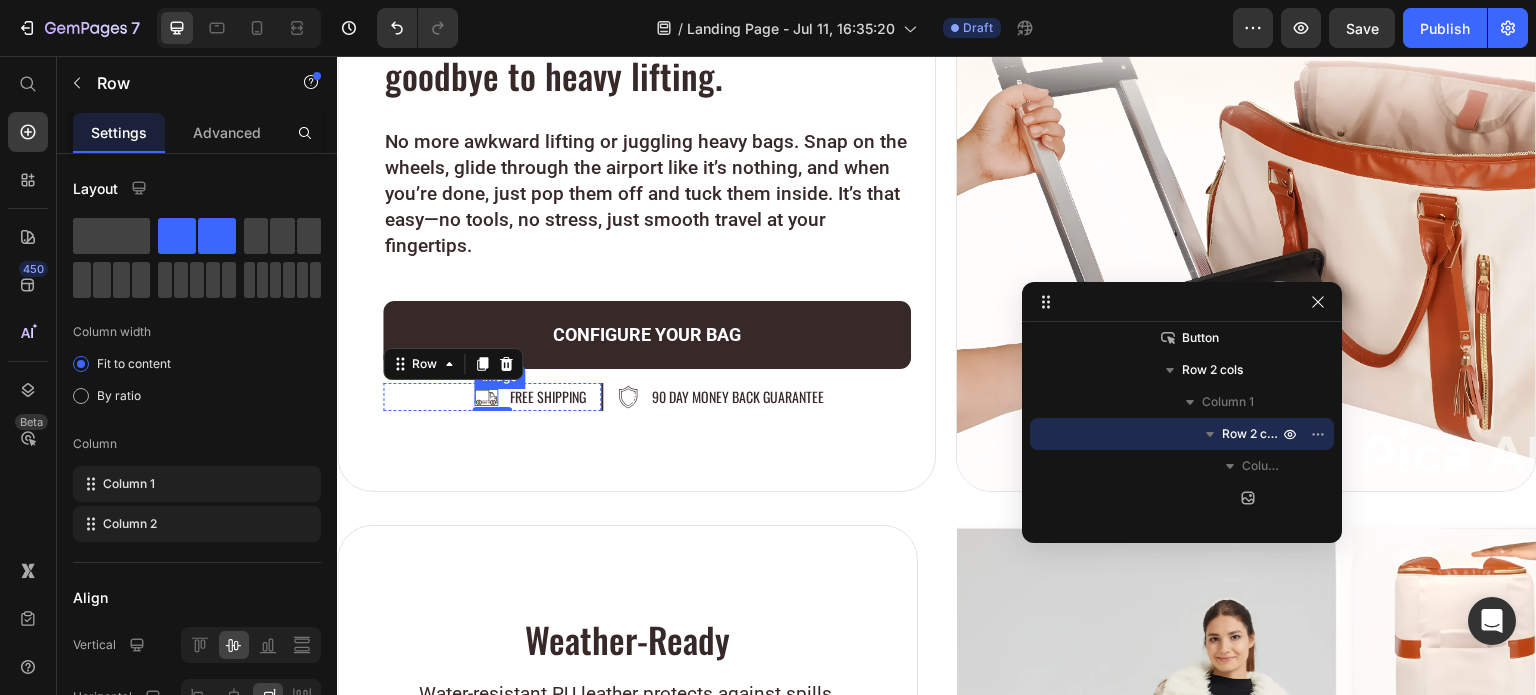 click at bounding box center [486, 397] 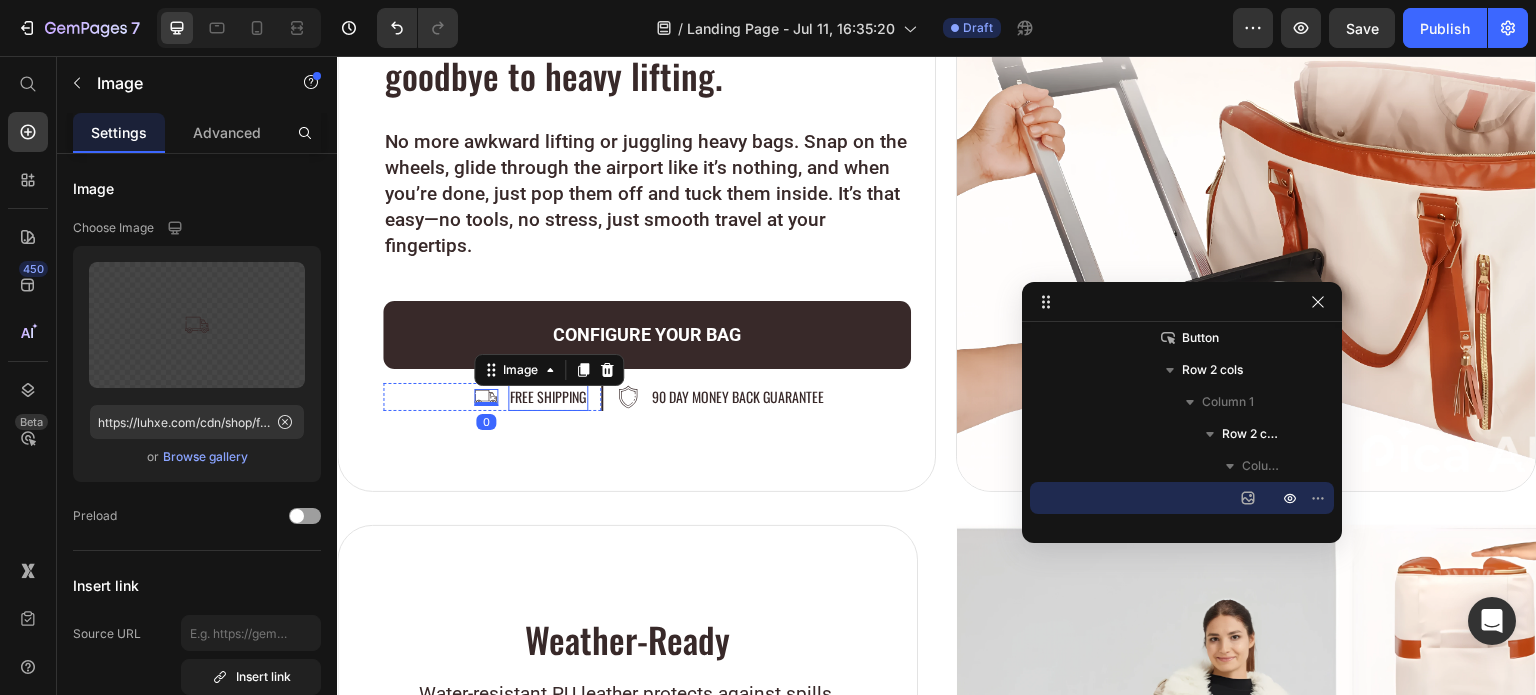 click on "free shipping" at bounding box center (548, 397) 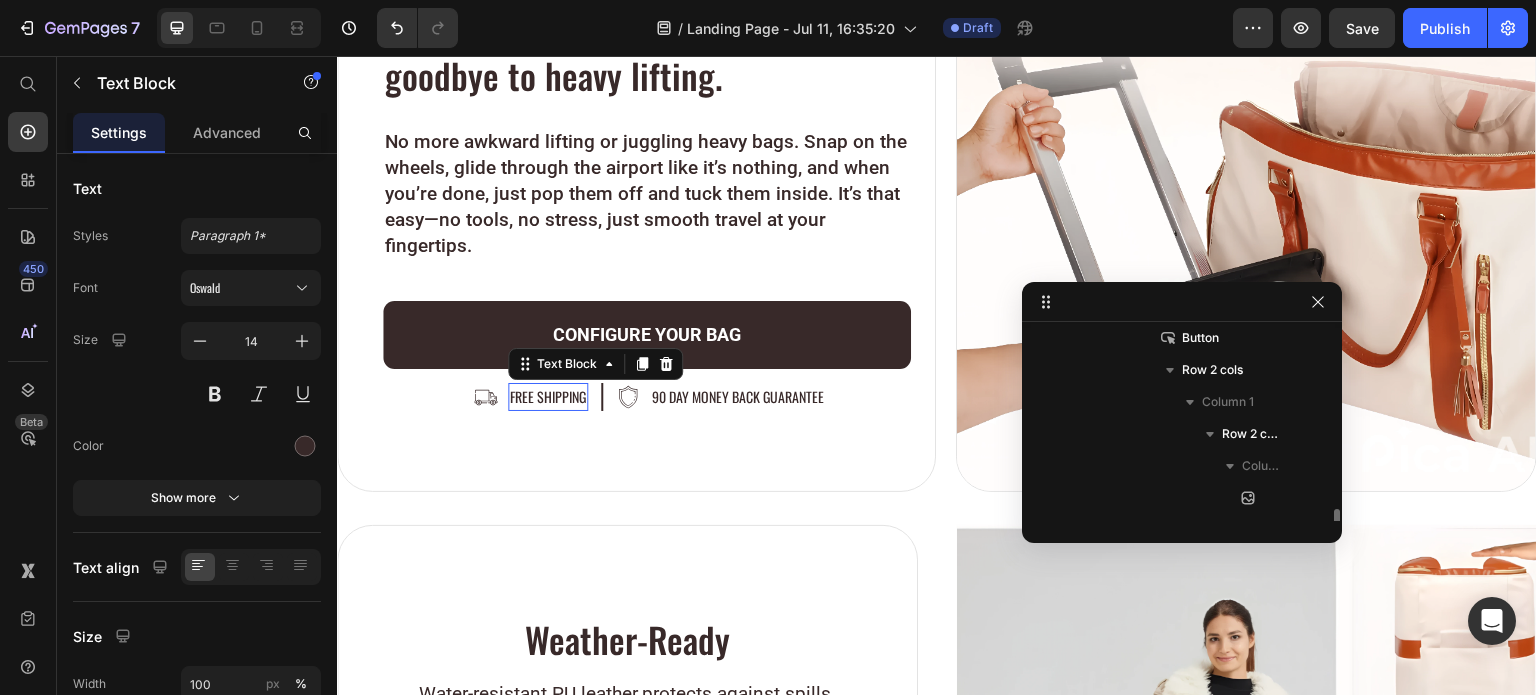 scroll, scrollTop: 616, scrollLeft: 0, axis: vertical 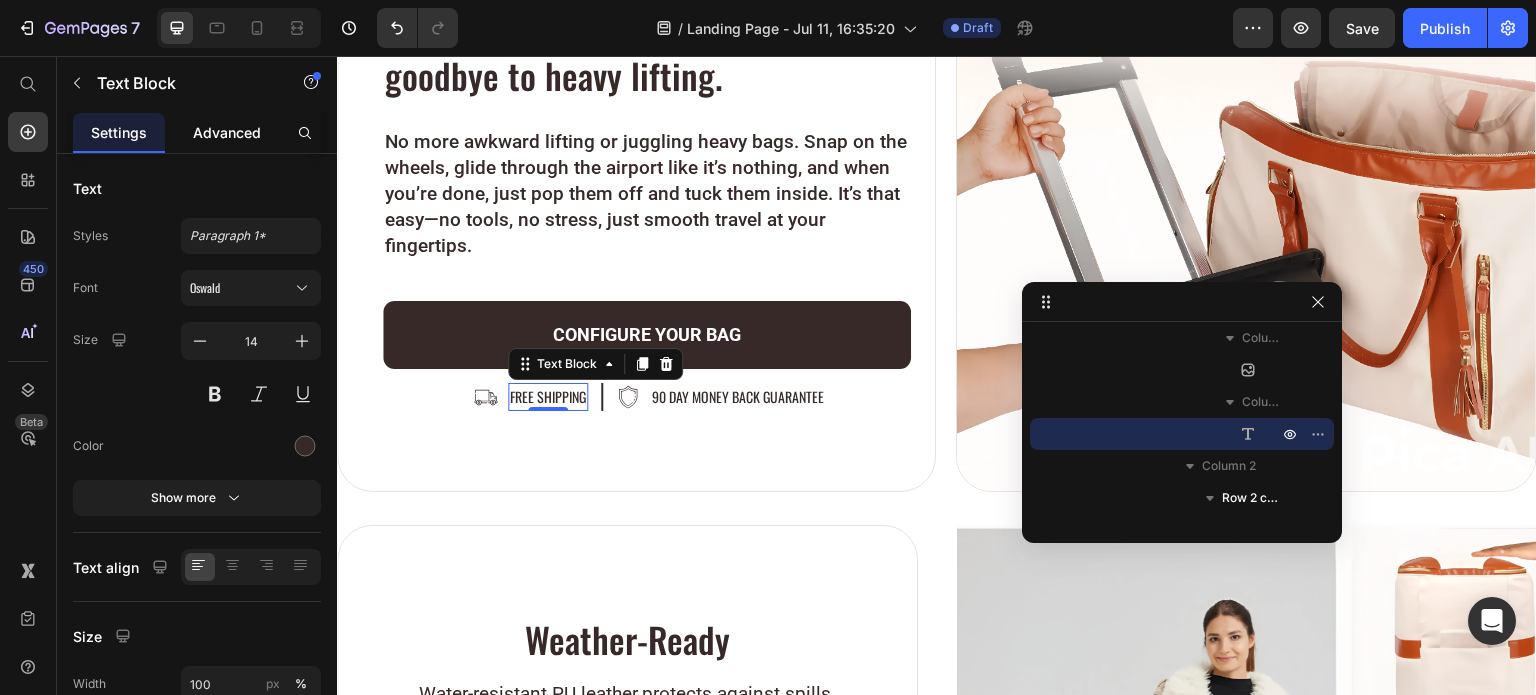click on "Advanced" at bounding box center [227, 132] 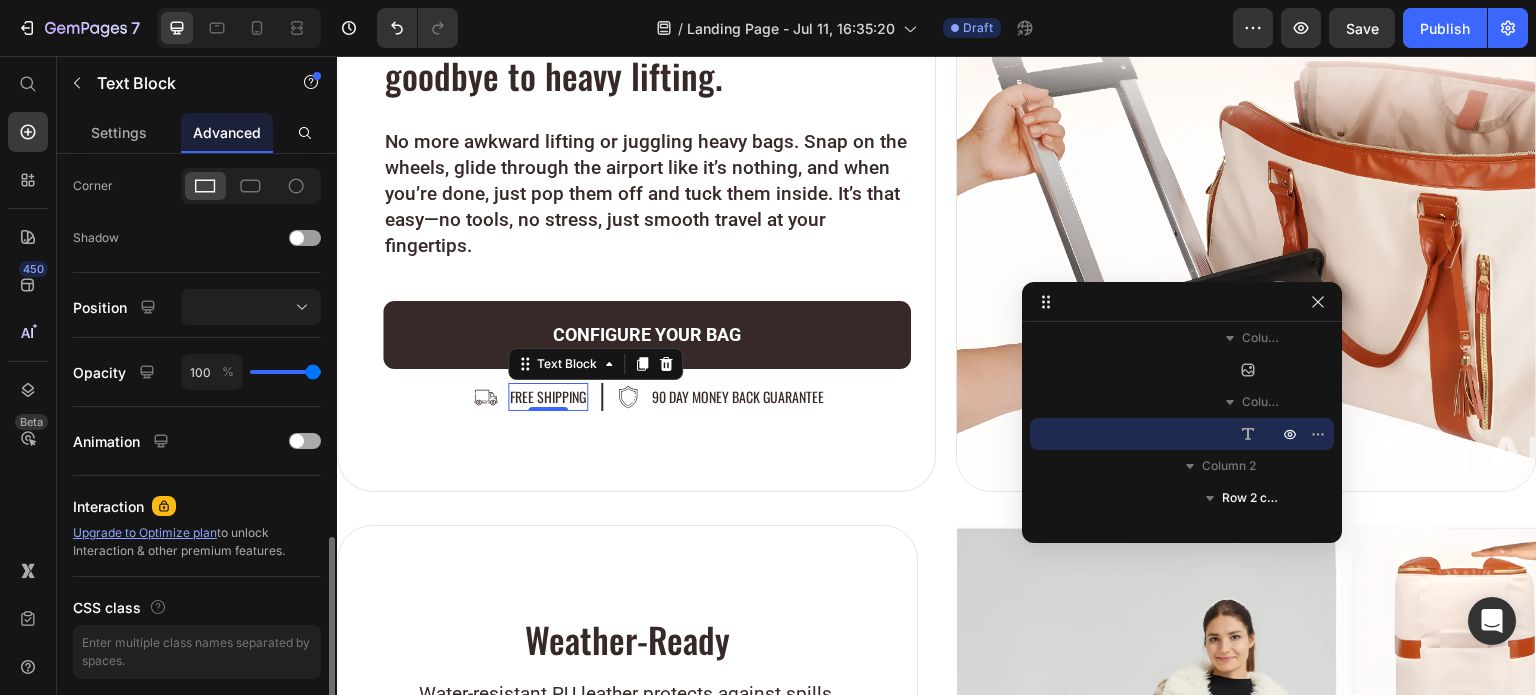 scroll, scrollTop: 668, scrollLeft: 0, axis: vertical 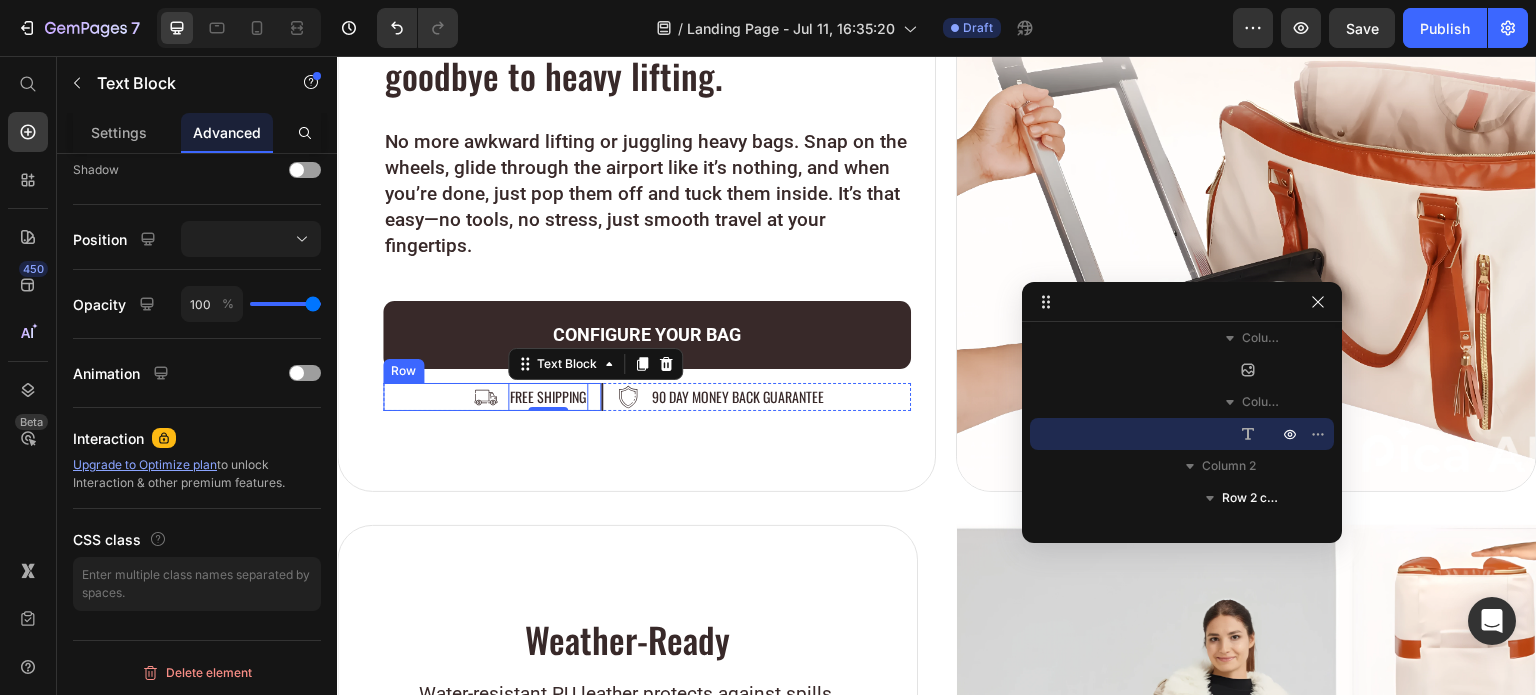 click on "Image free shipping Text Block   0 Row" at bounding box center (493, 397) 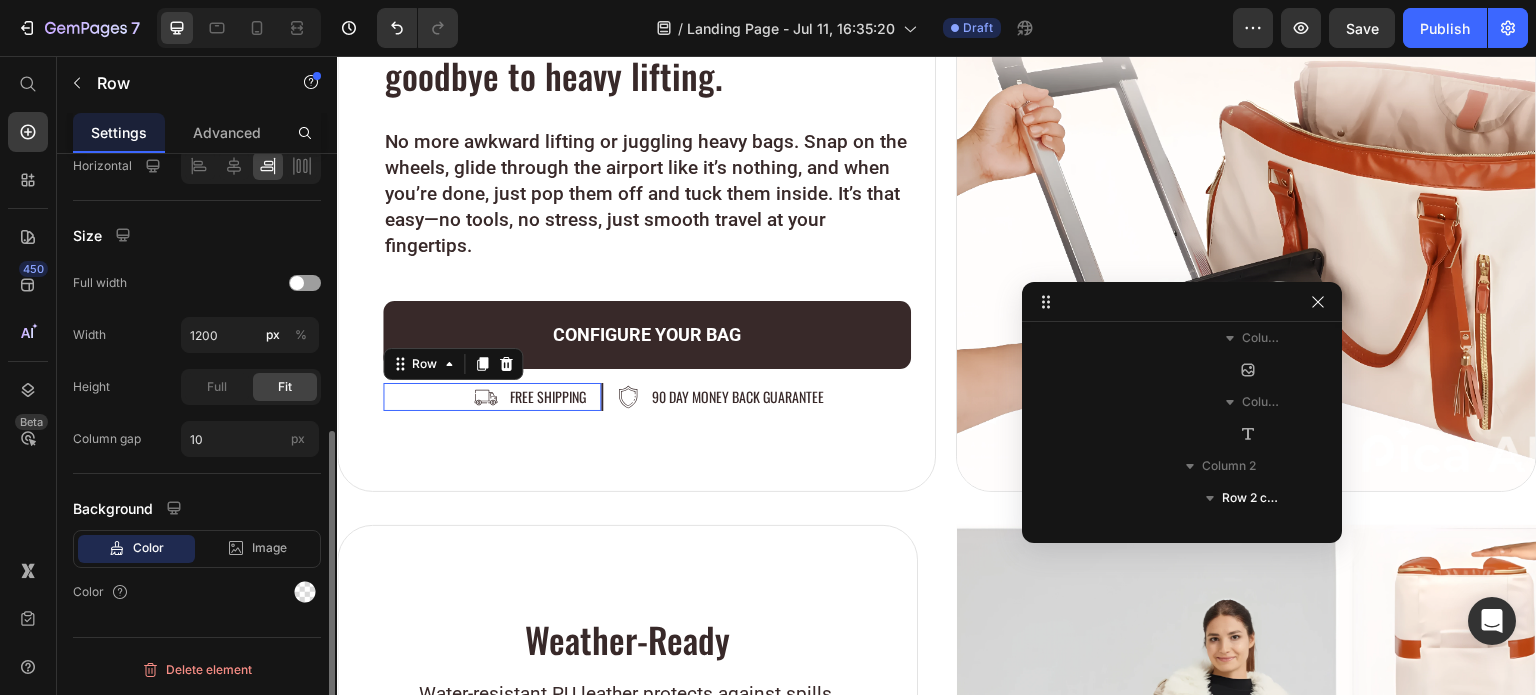 scroll, scrollTop: 488, scrollLeft: 0, axis: vertical 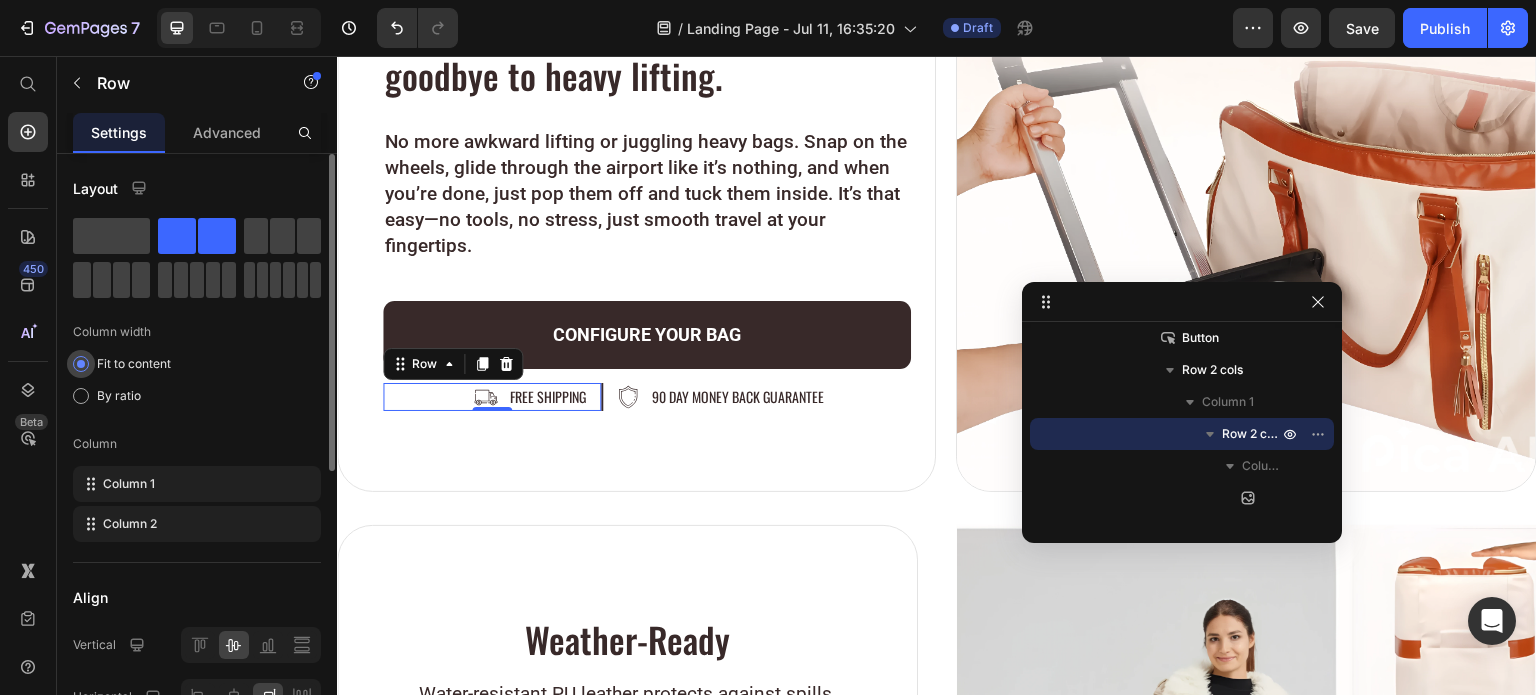 click on "Fit to content" 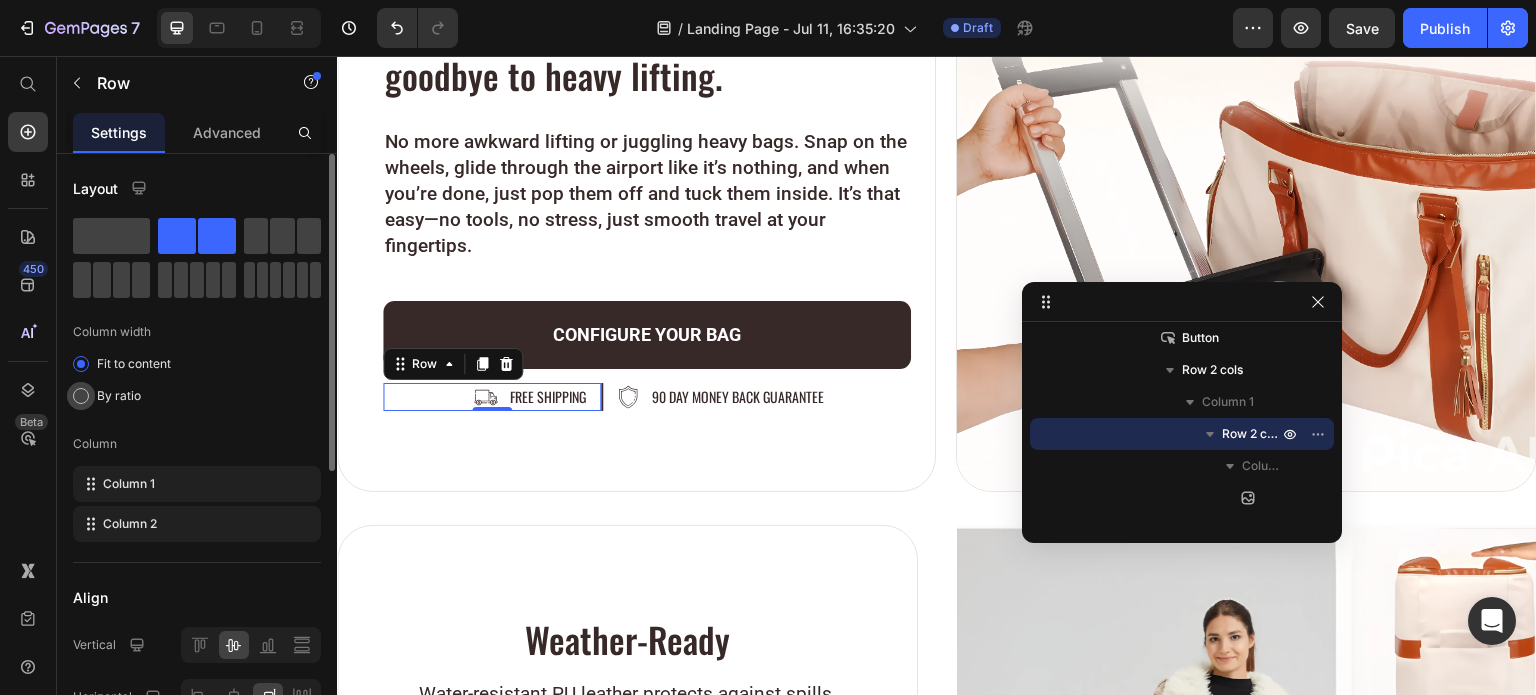 click on "By ratio" 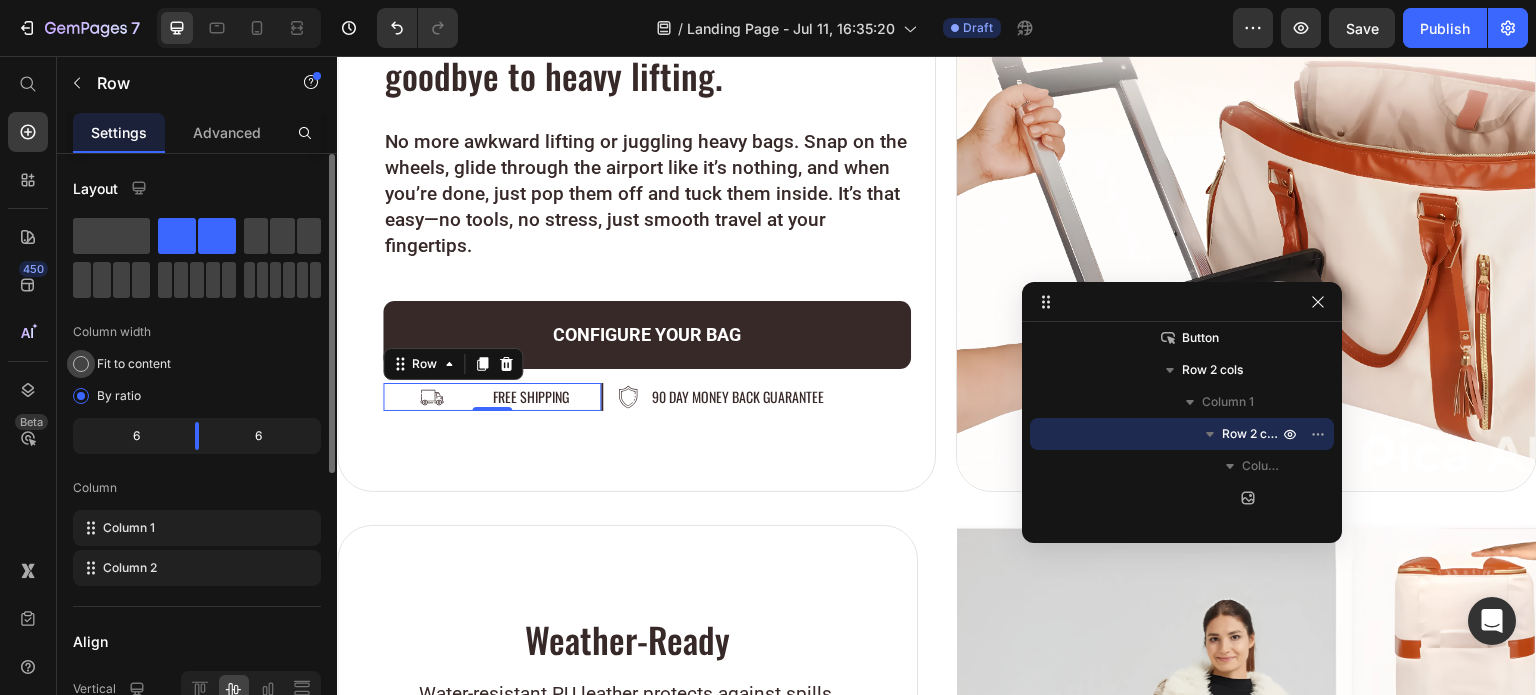 click on "Fit to content" at bounding box center [134, 364] 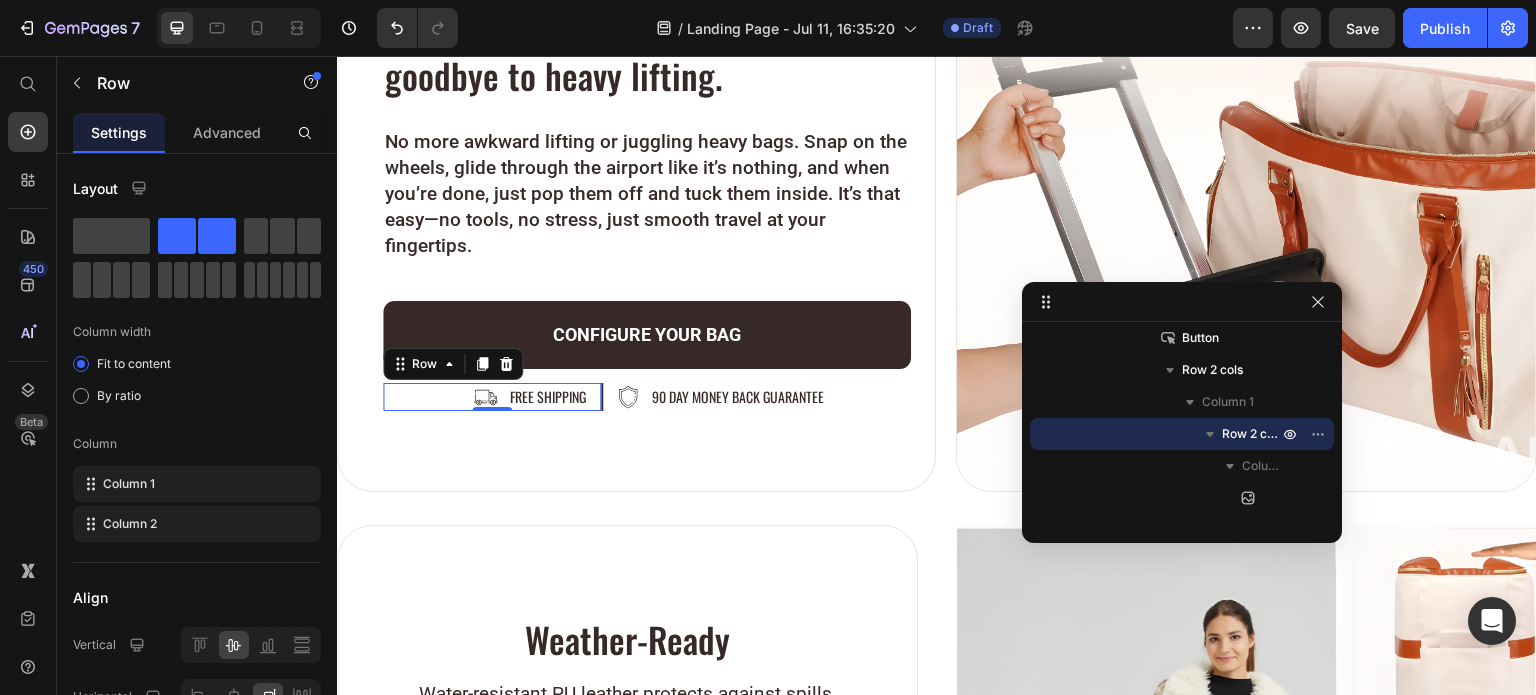 click on "Image free shipping Text Block Row   0" at bounding box center [493, 397] 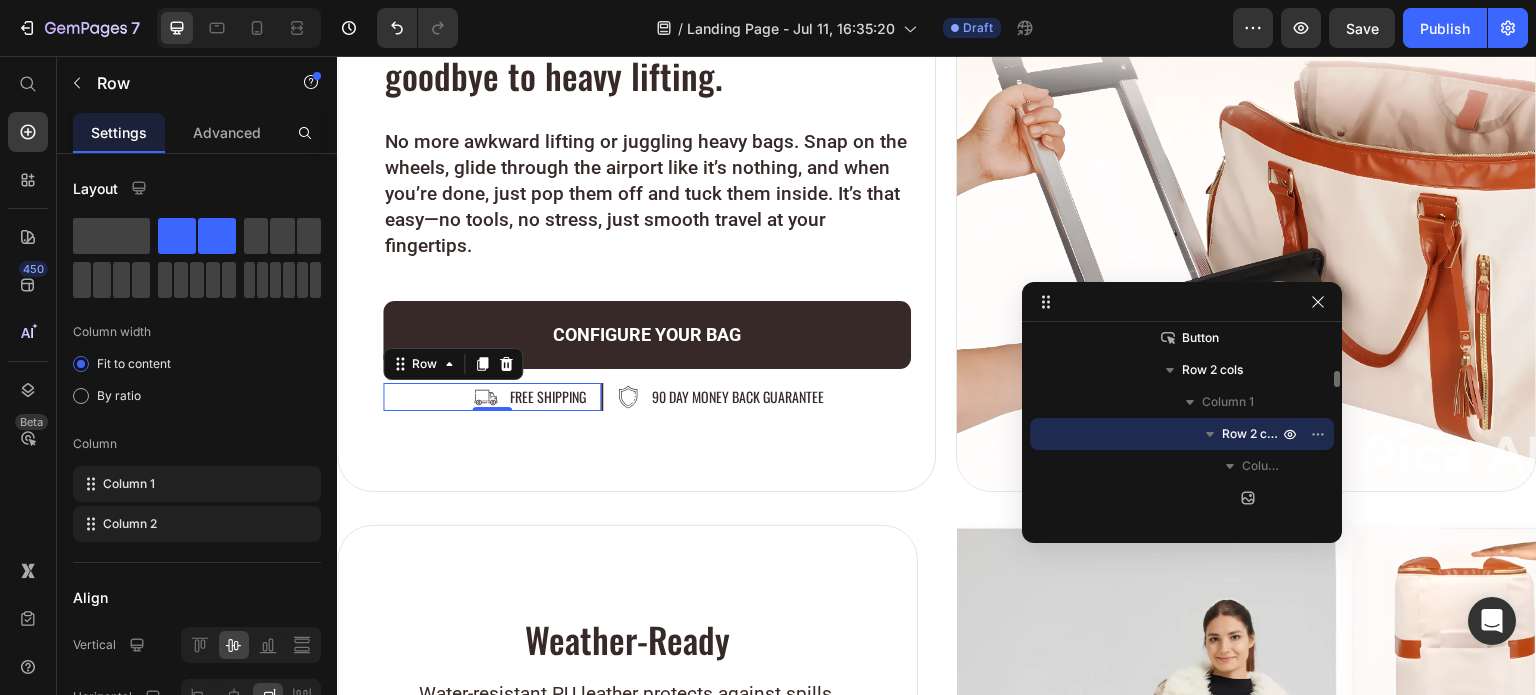 click 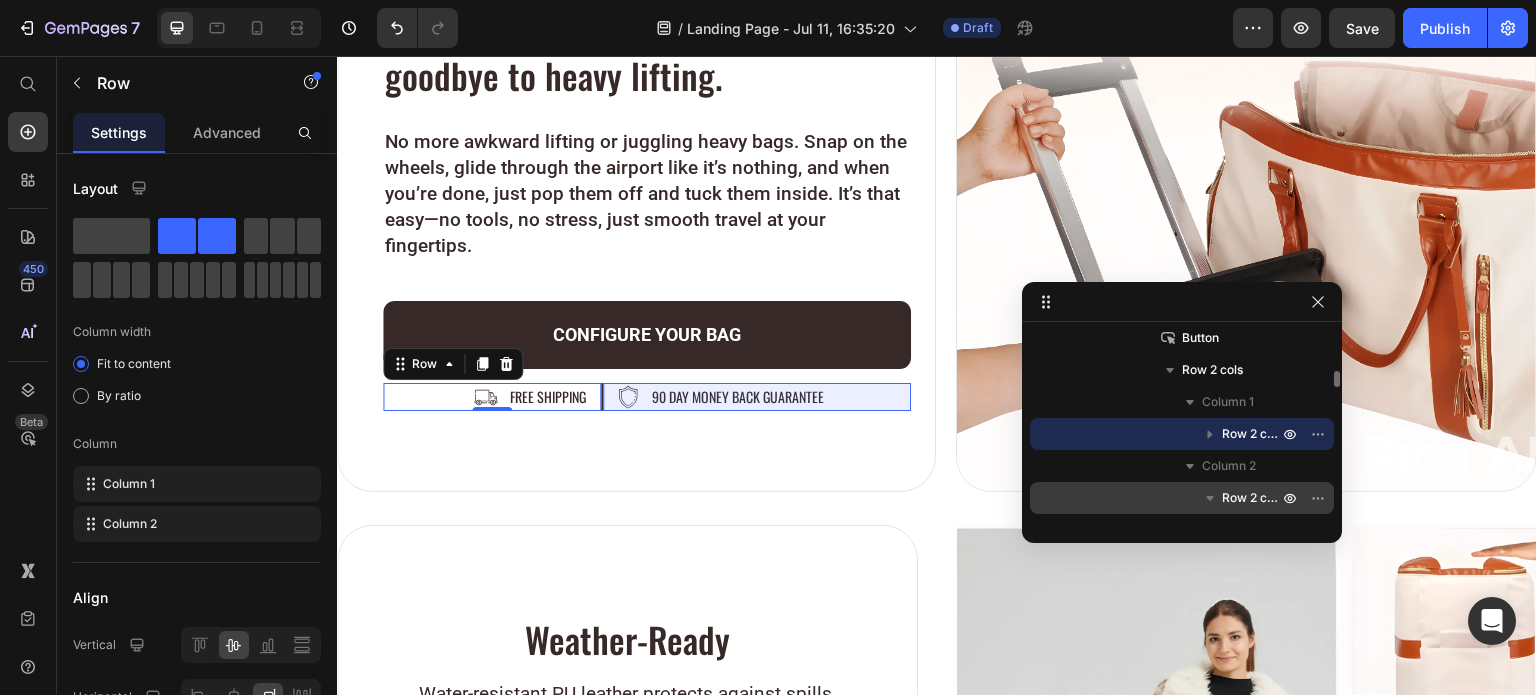 click on "Row 2 cols" at bounding box center (1252, 498) 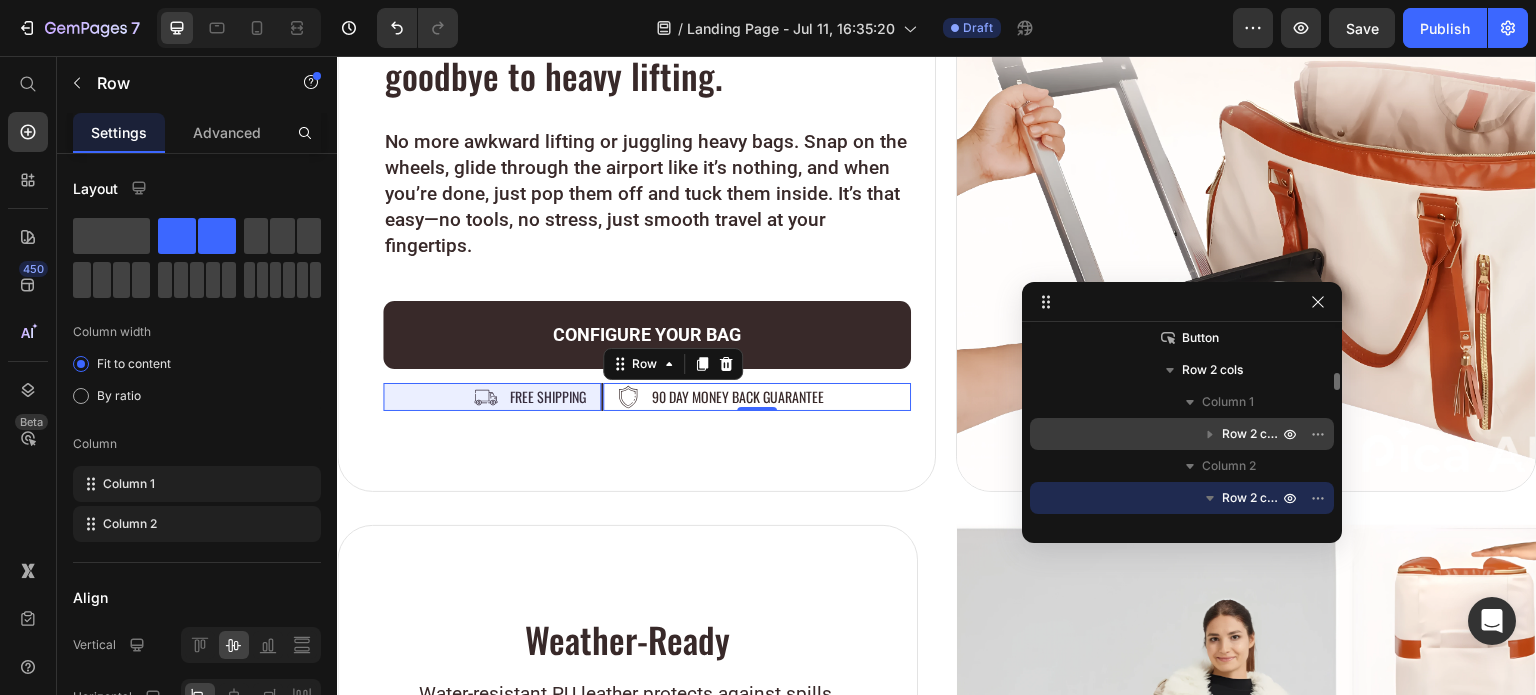 click on "Row 2 cols" at bounding box center [1252, 434] 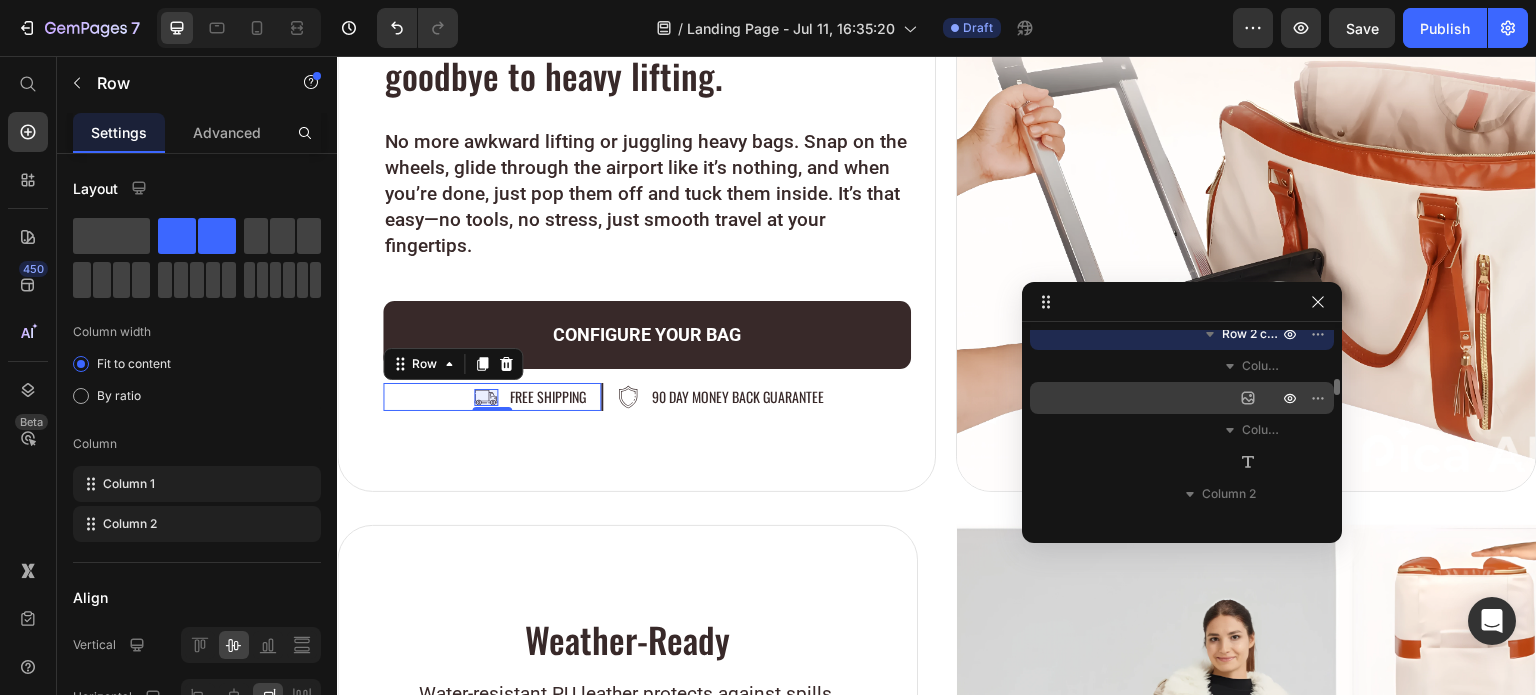 scroll, scrollTop: 688, scrollLeft: 0, axis: vertical 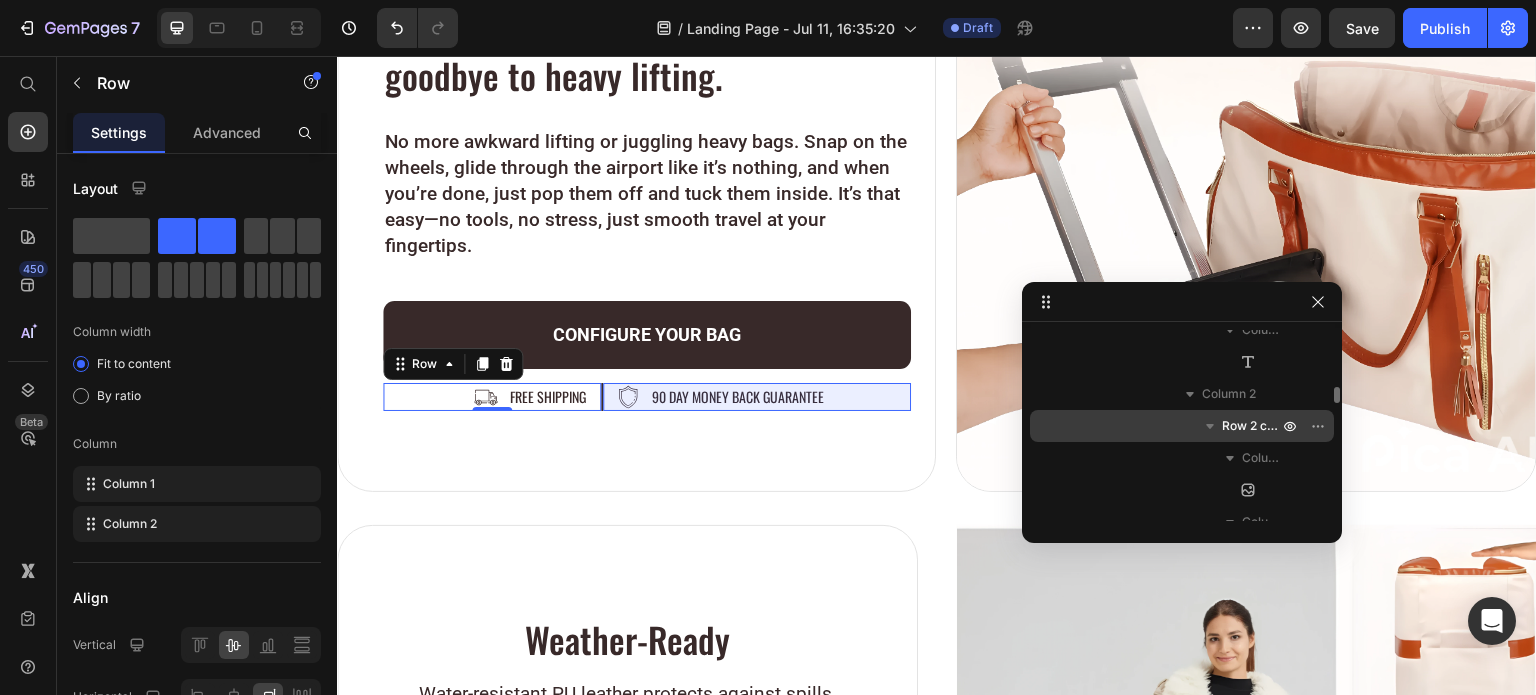 click on "Row 2 cols" at bounding box center (1252, 426) 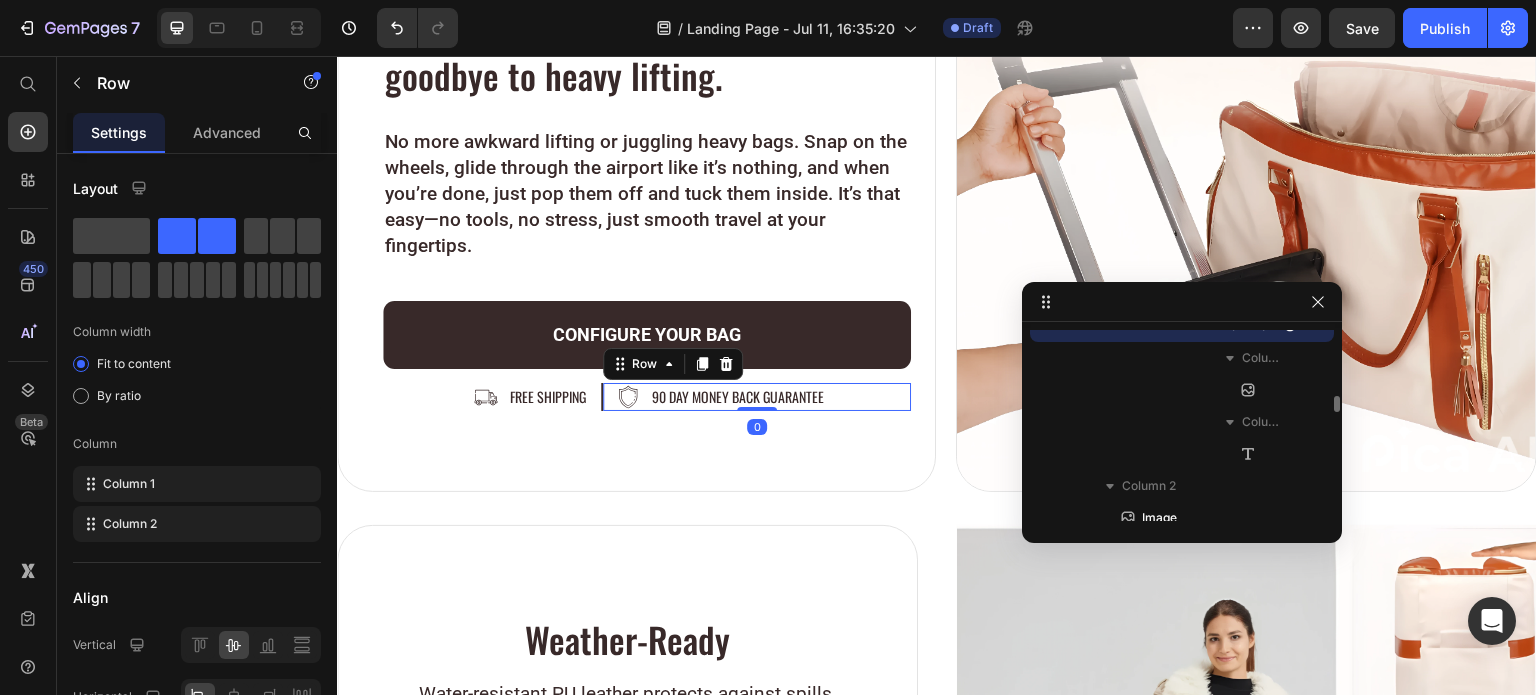 scroll, scrollTop: 688, scrollLeft: 0, axis: vertical 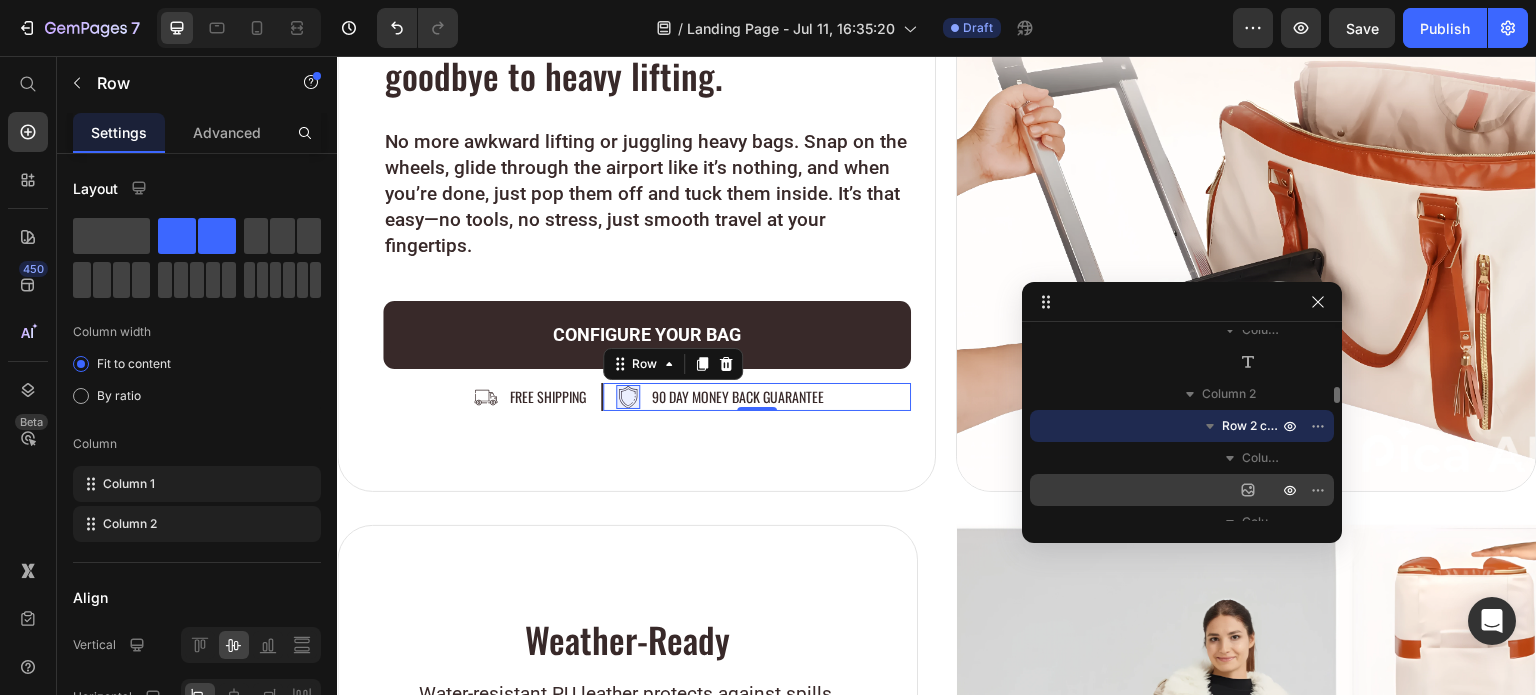 click on "Image" at bounding box center [1182, 490] 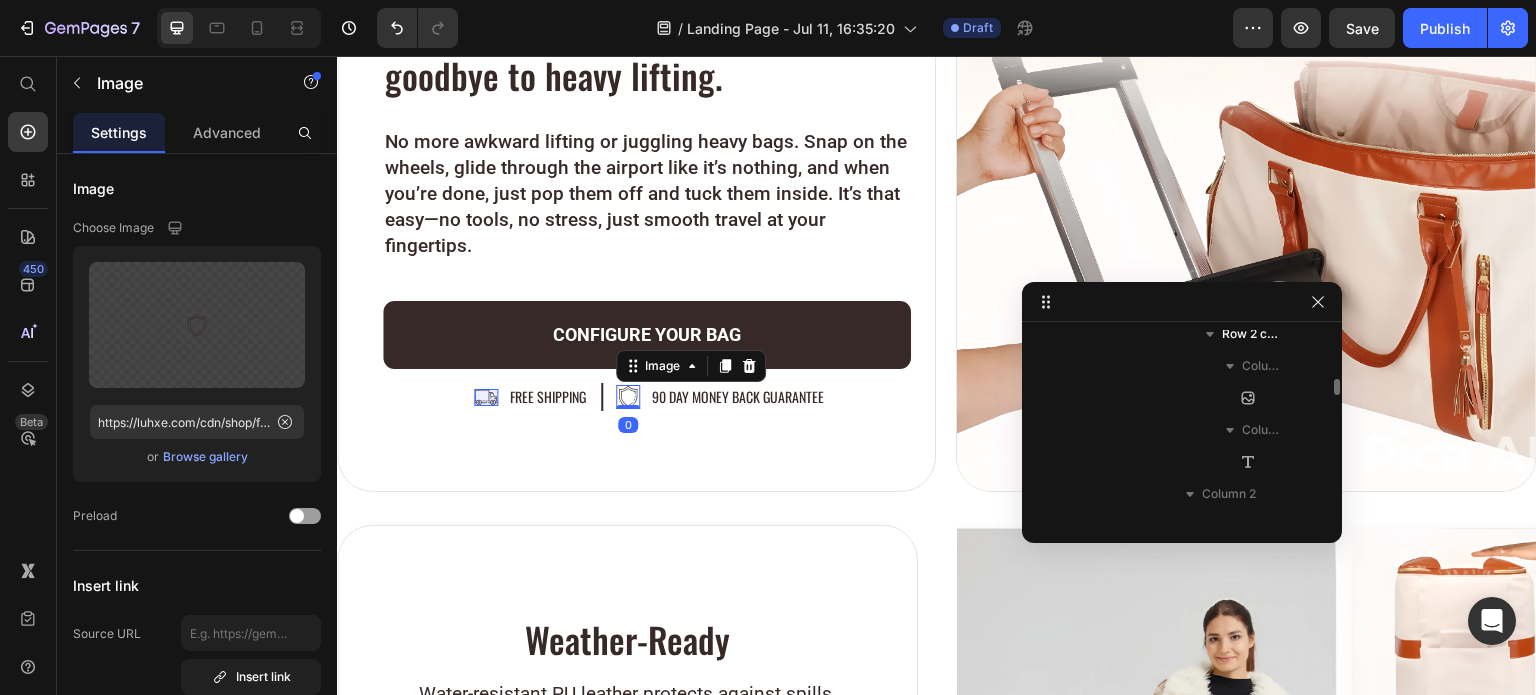 scroll, scrollTop: 488, scrollLeft: 0, axis: vertical 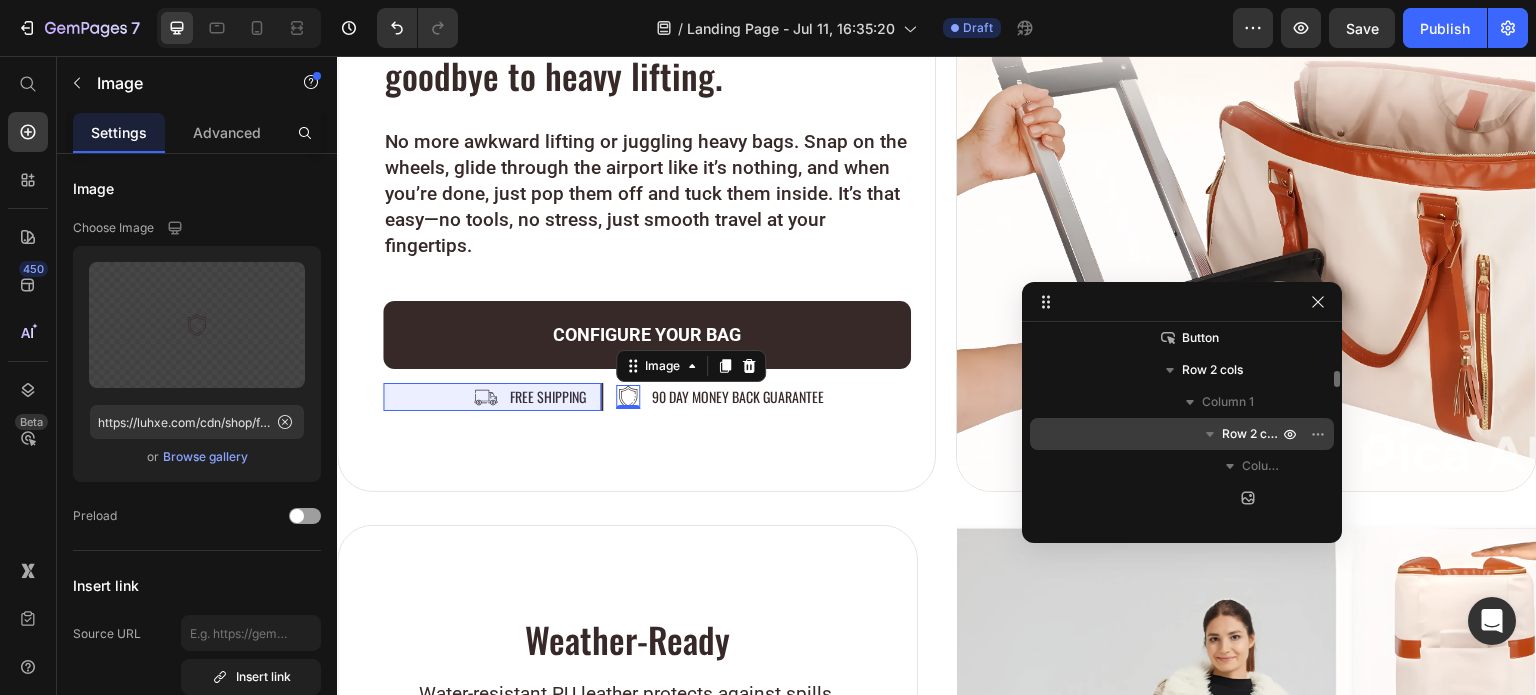 click on "Row 2 cols" at bounding box center (1182, 434) 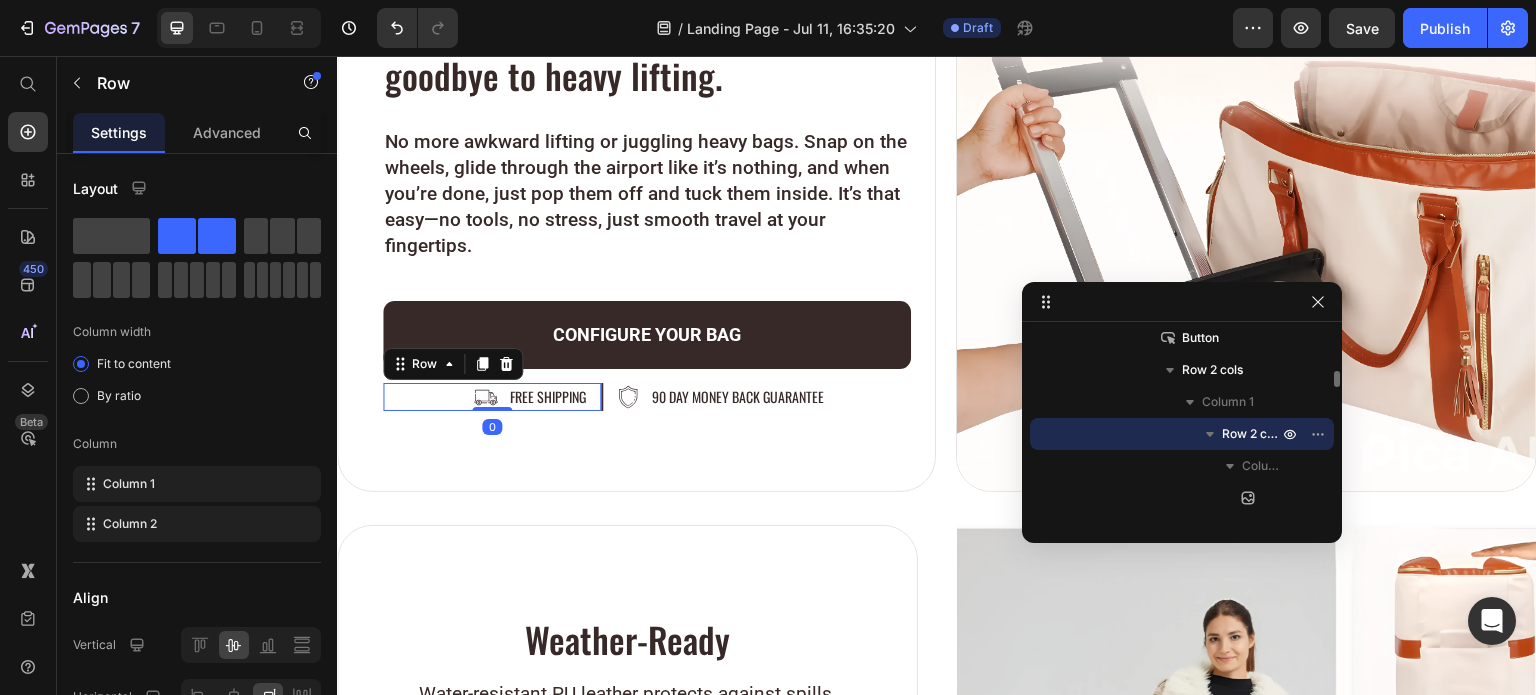 scroll, scrollTop: 588, scrollLeft: 0, axis: vertical 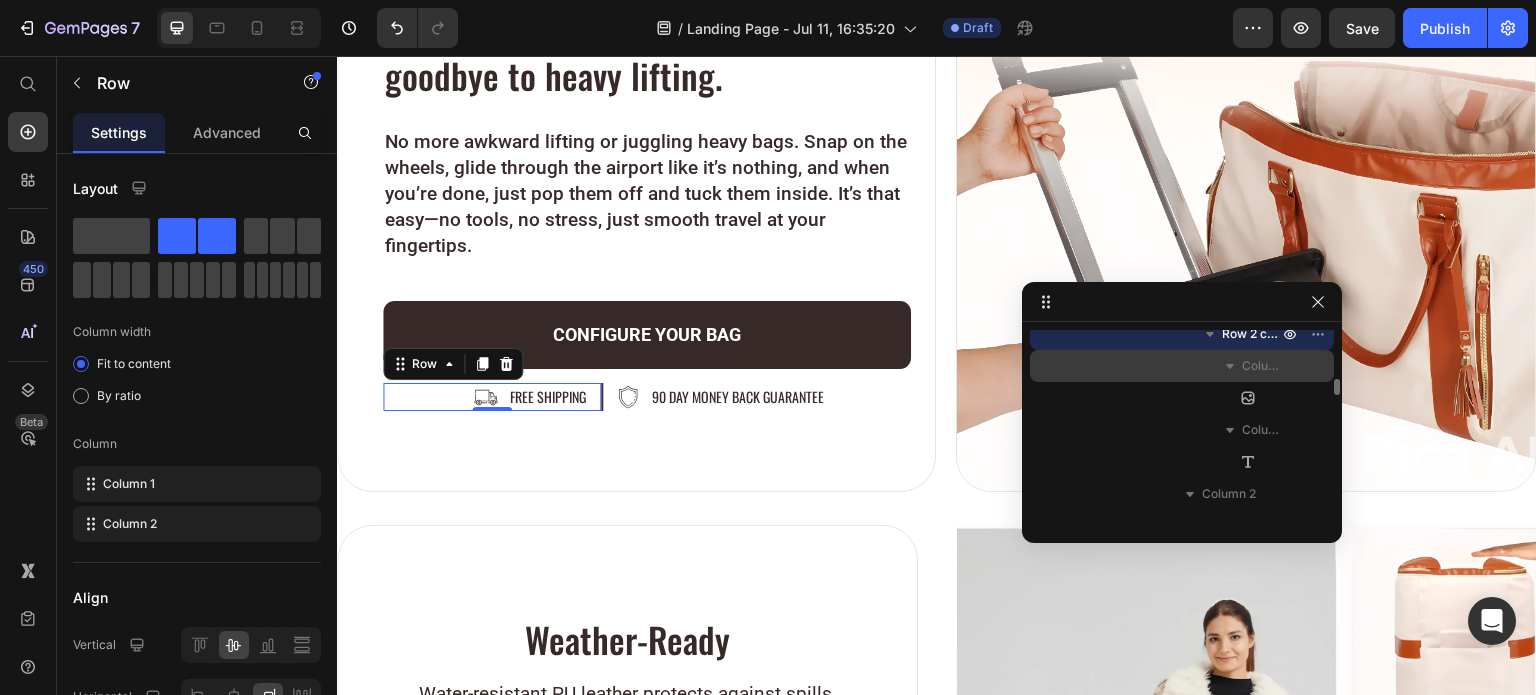 click on "Column 1" at bounding box center (1182, 366) 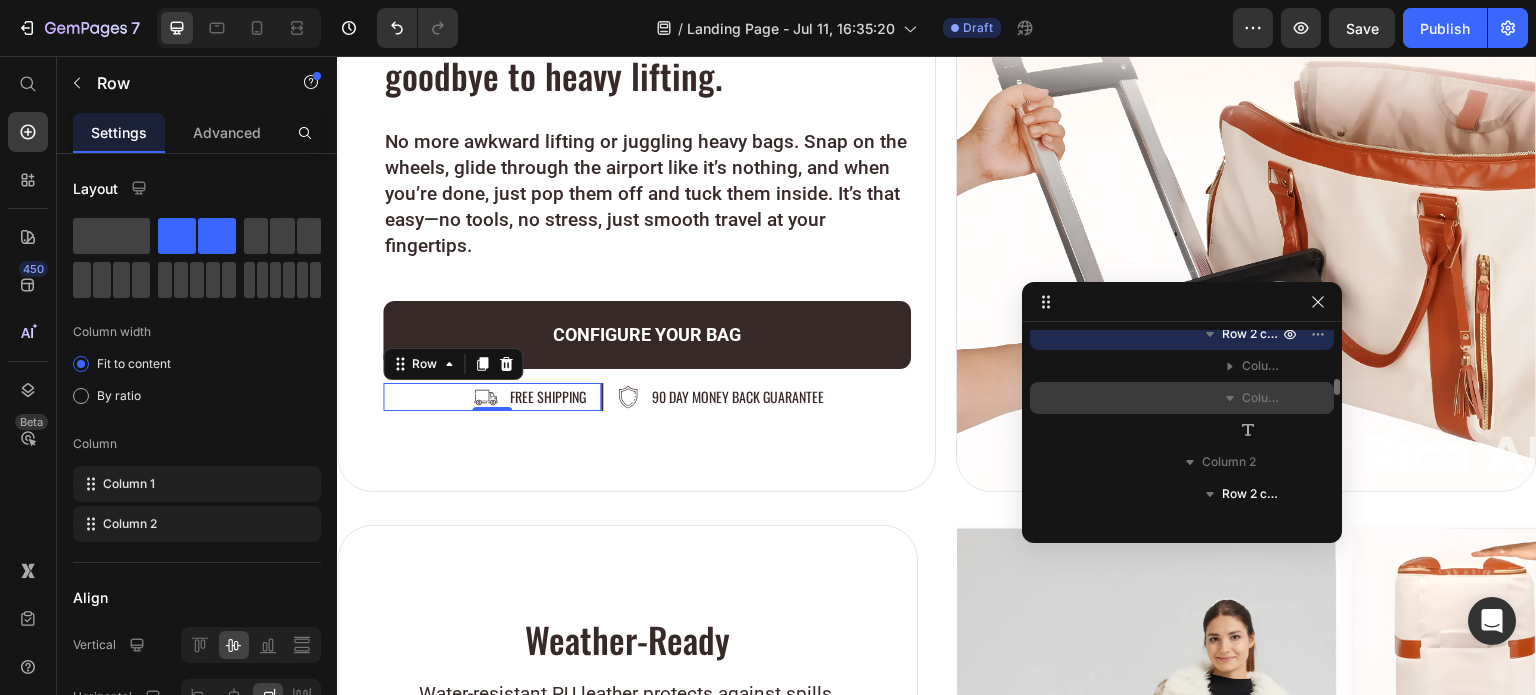 click on "Column 2" at bounding box center (1182, 398) 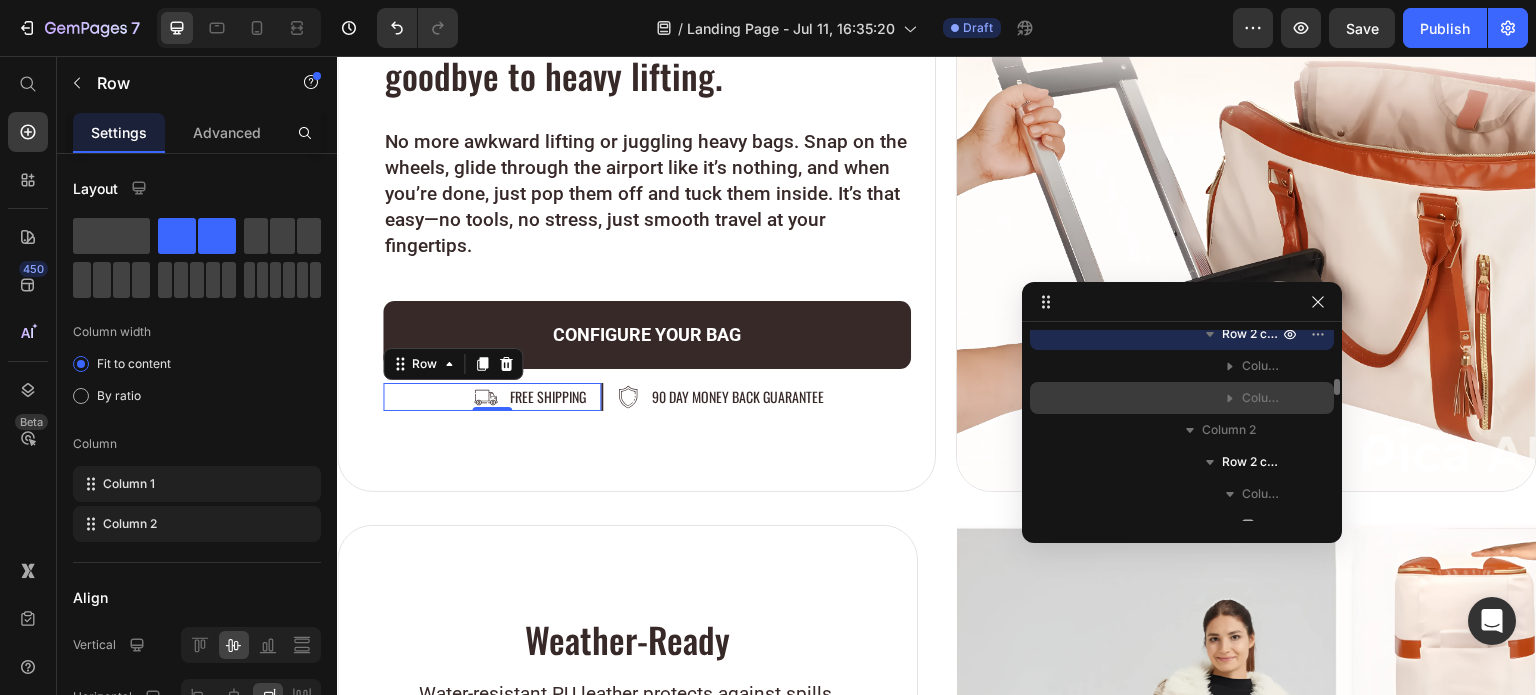 click on "Column 2" at bounding box center [1182, 398] 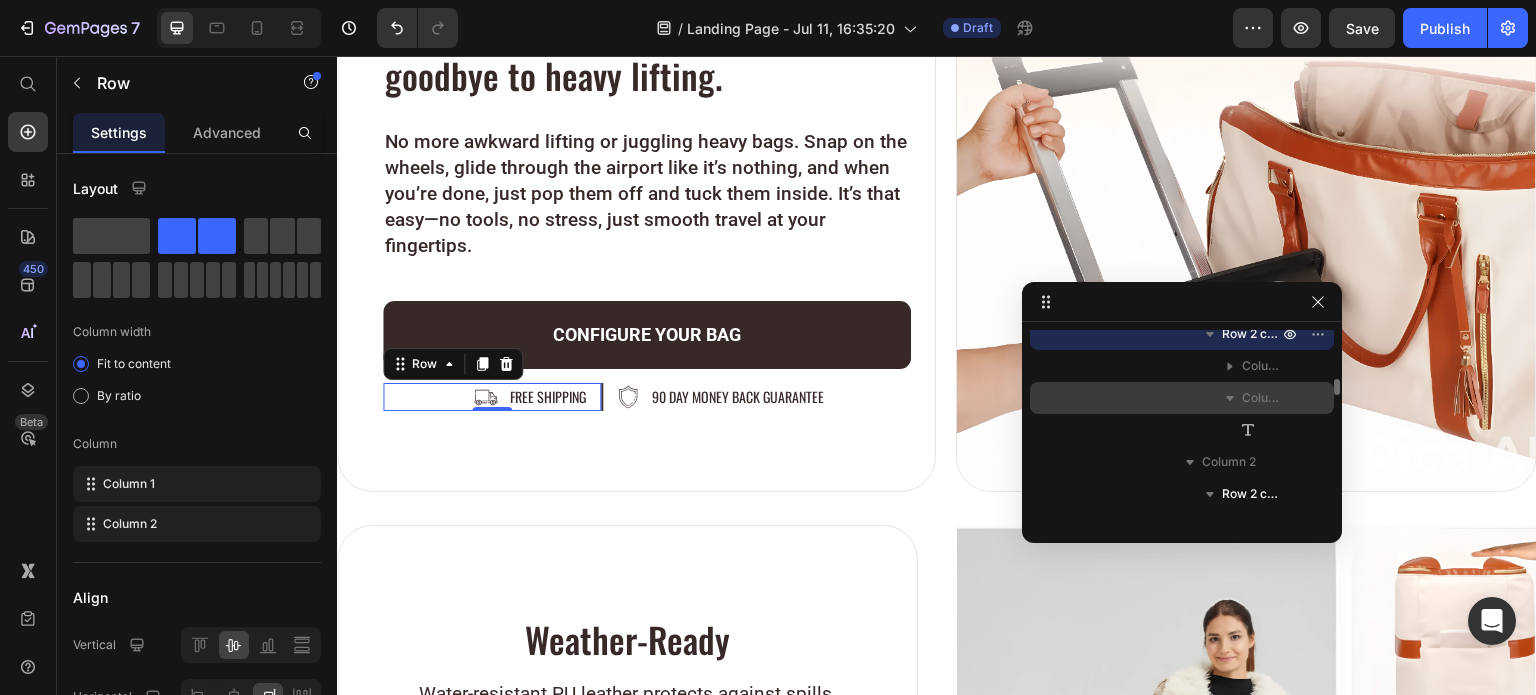 click 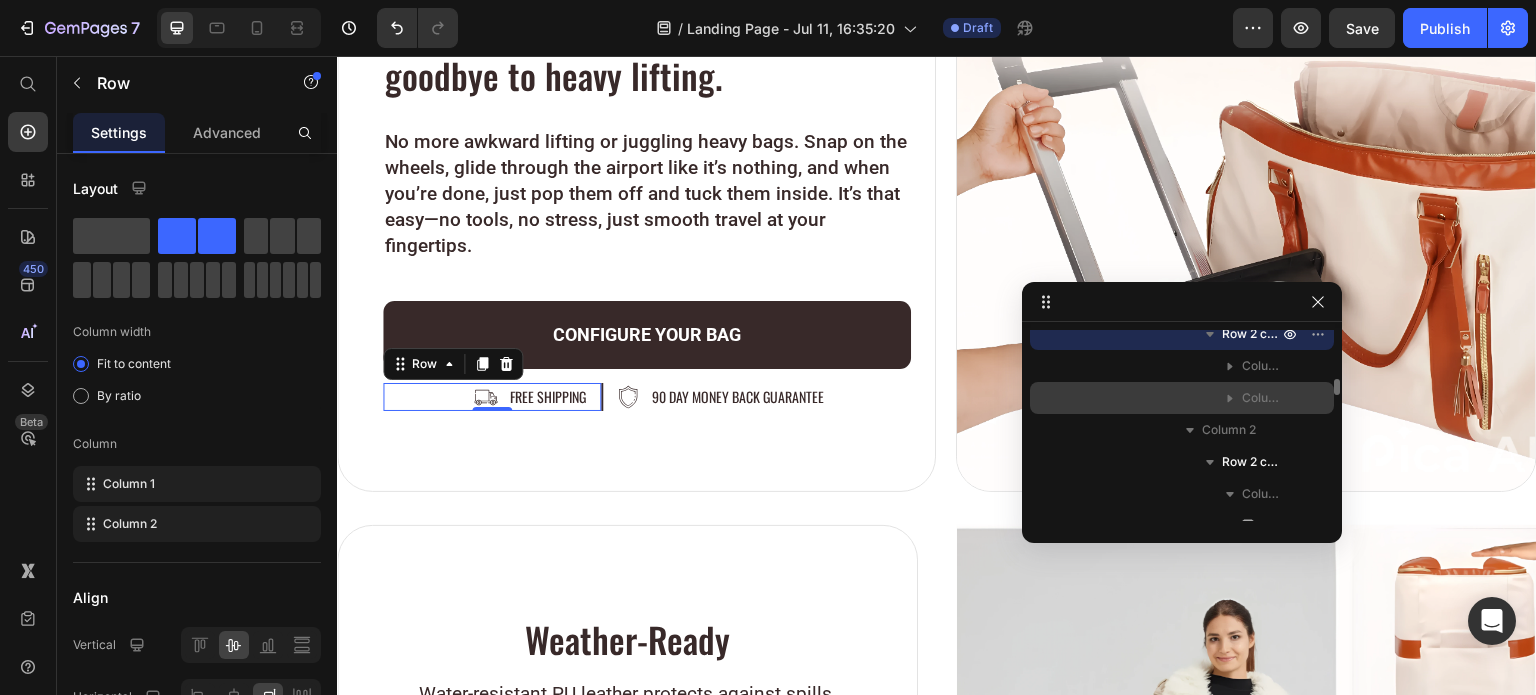 click 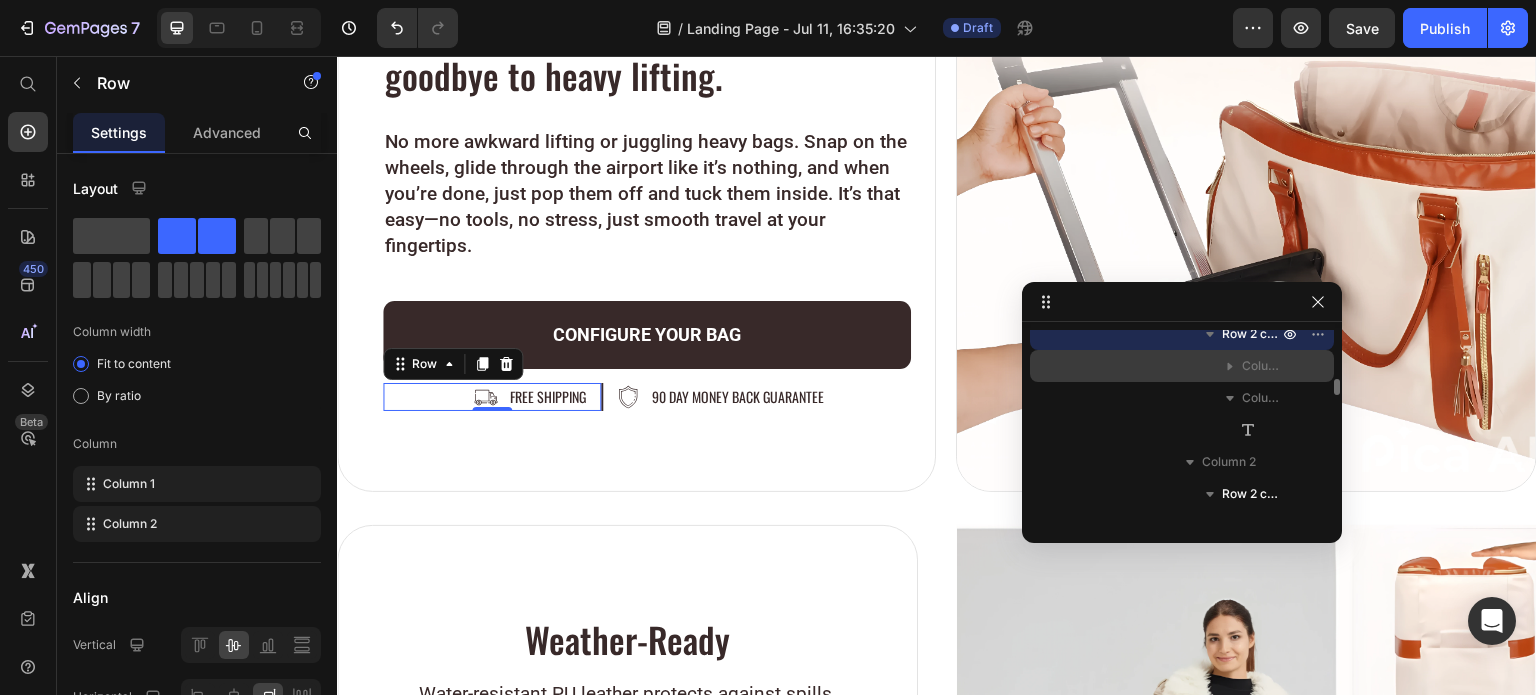 click 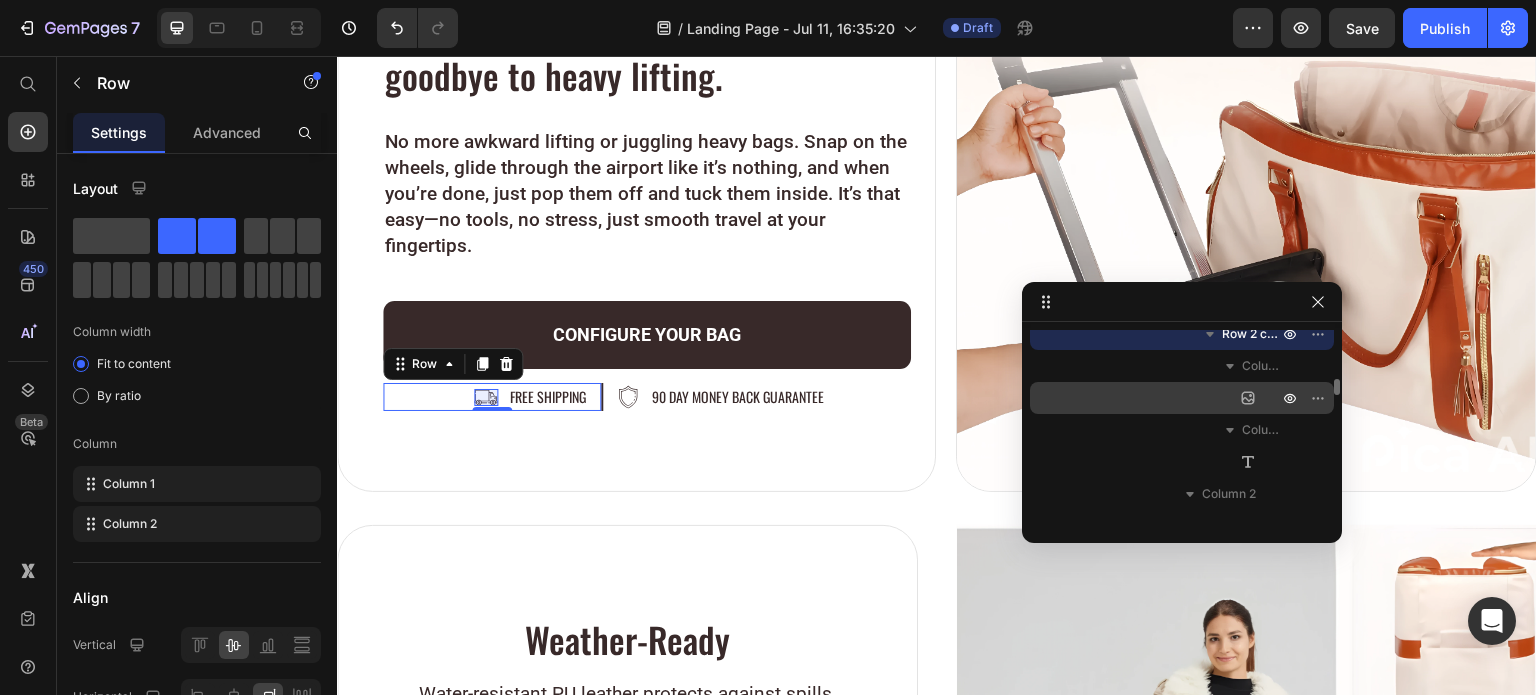 click 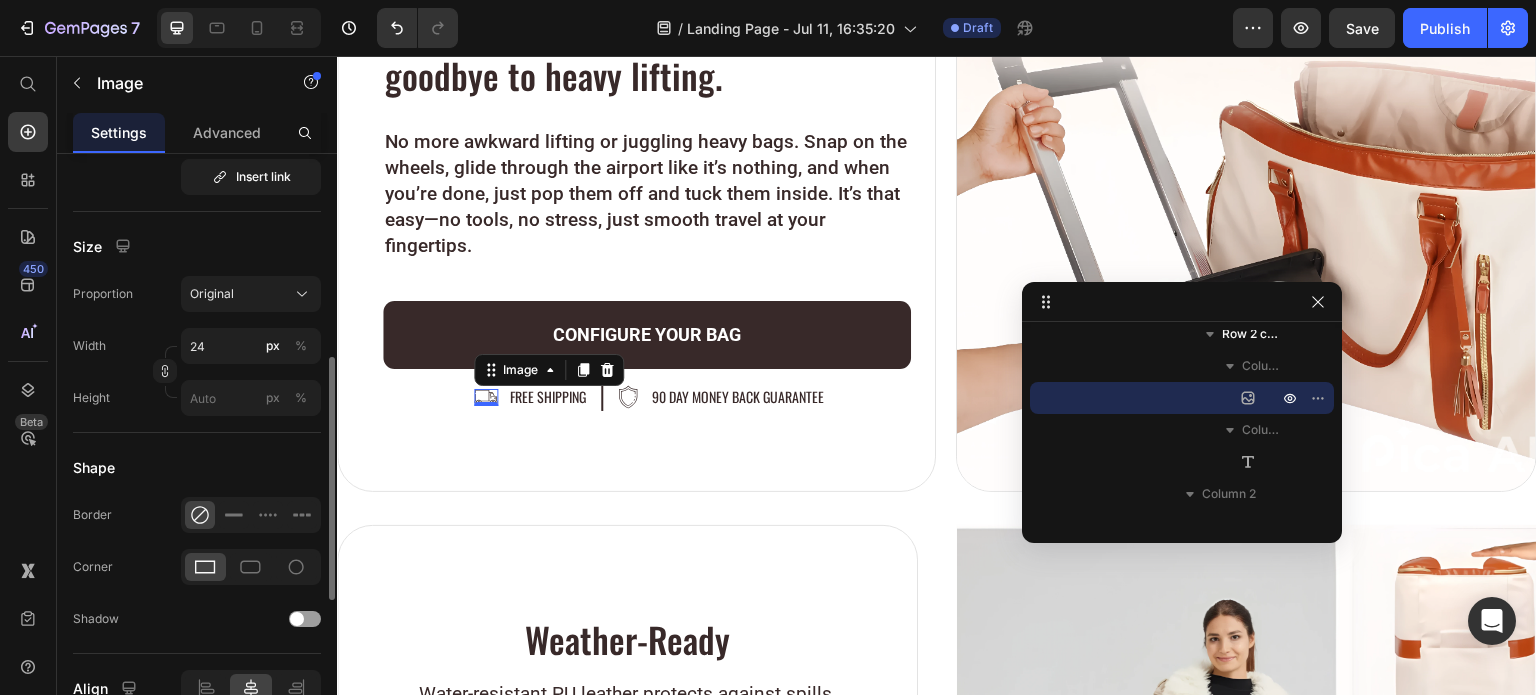 scroll, scrollTop: 700, scrollLeft: 0, axis: vertical 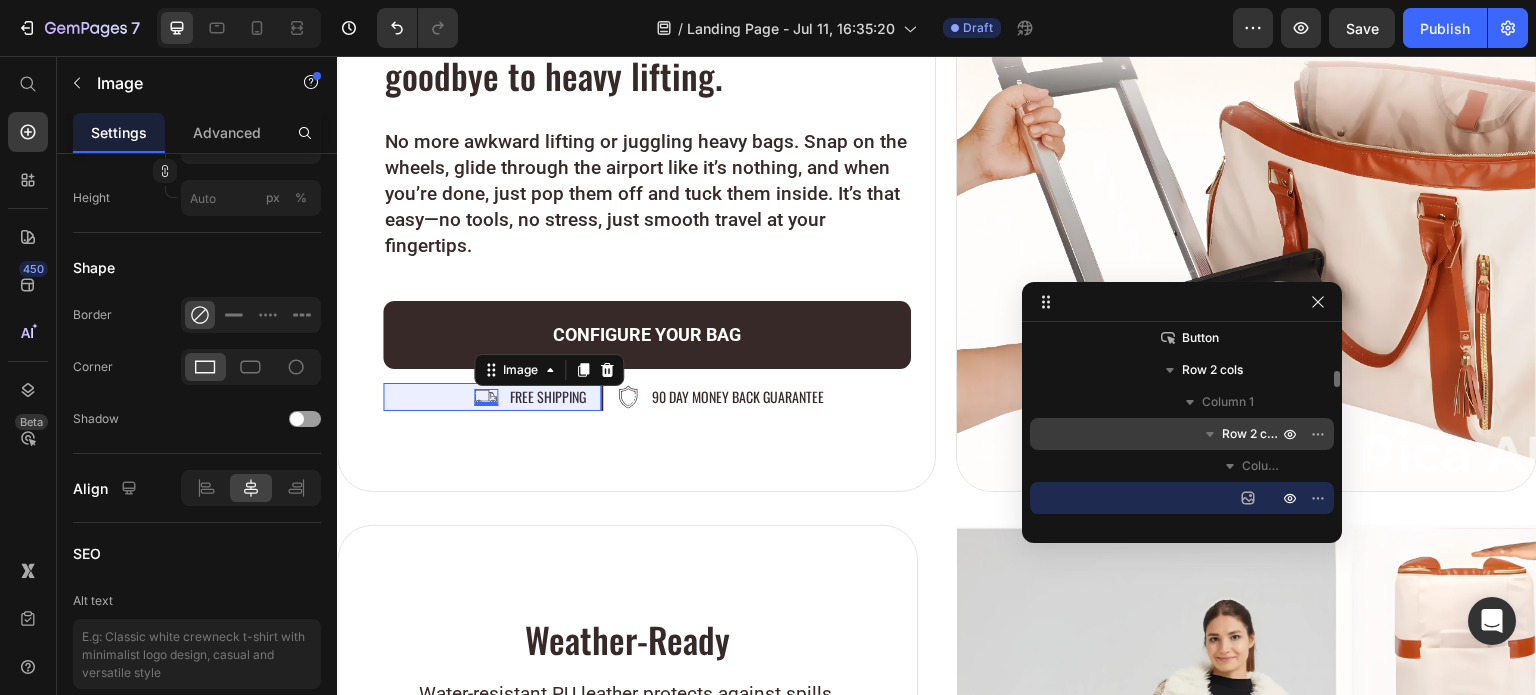 click on "Row 2 cols" at bounding box center (1182, 434) 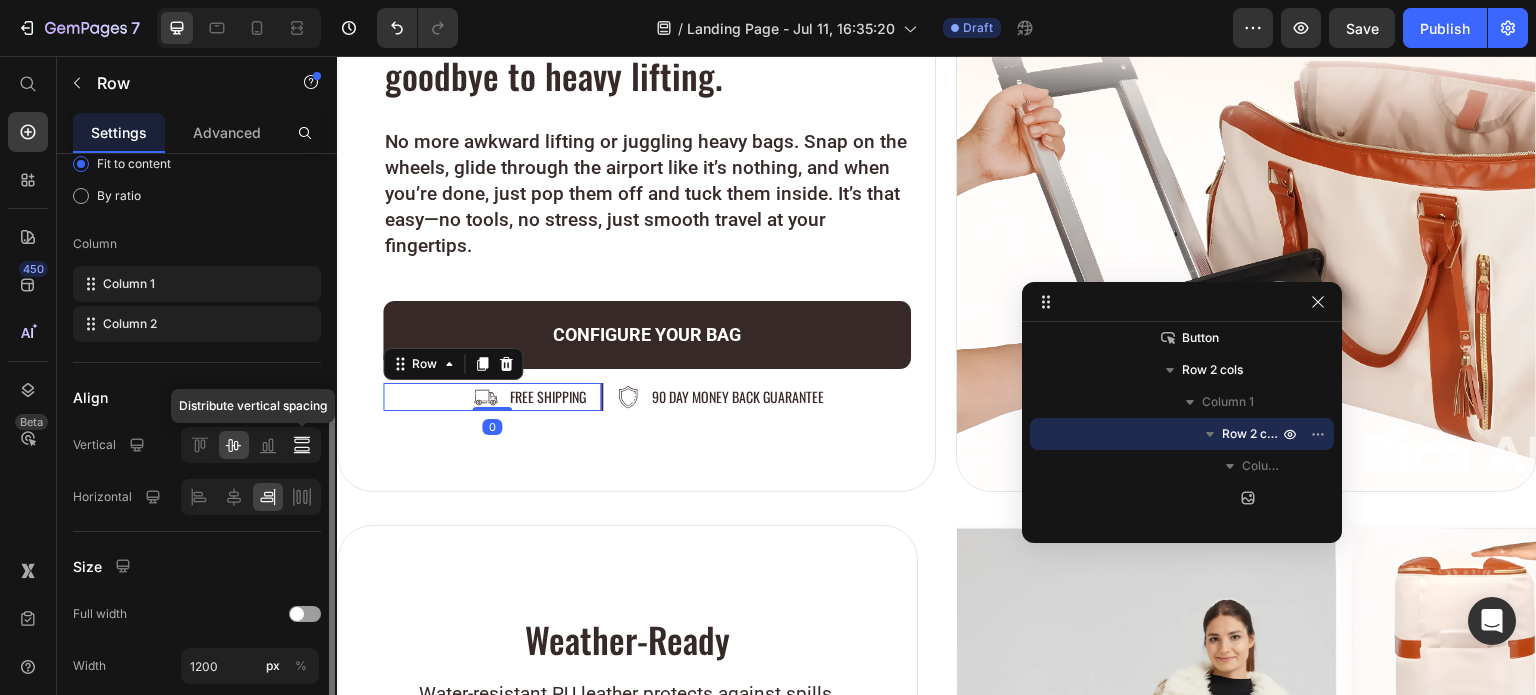 scroll, scrollTop: 300, scrollLeft: 0, axis: vertical 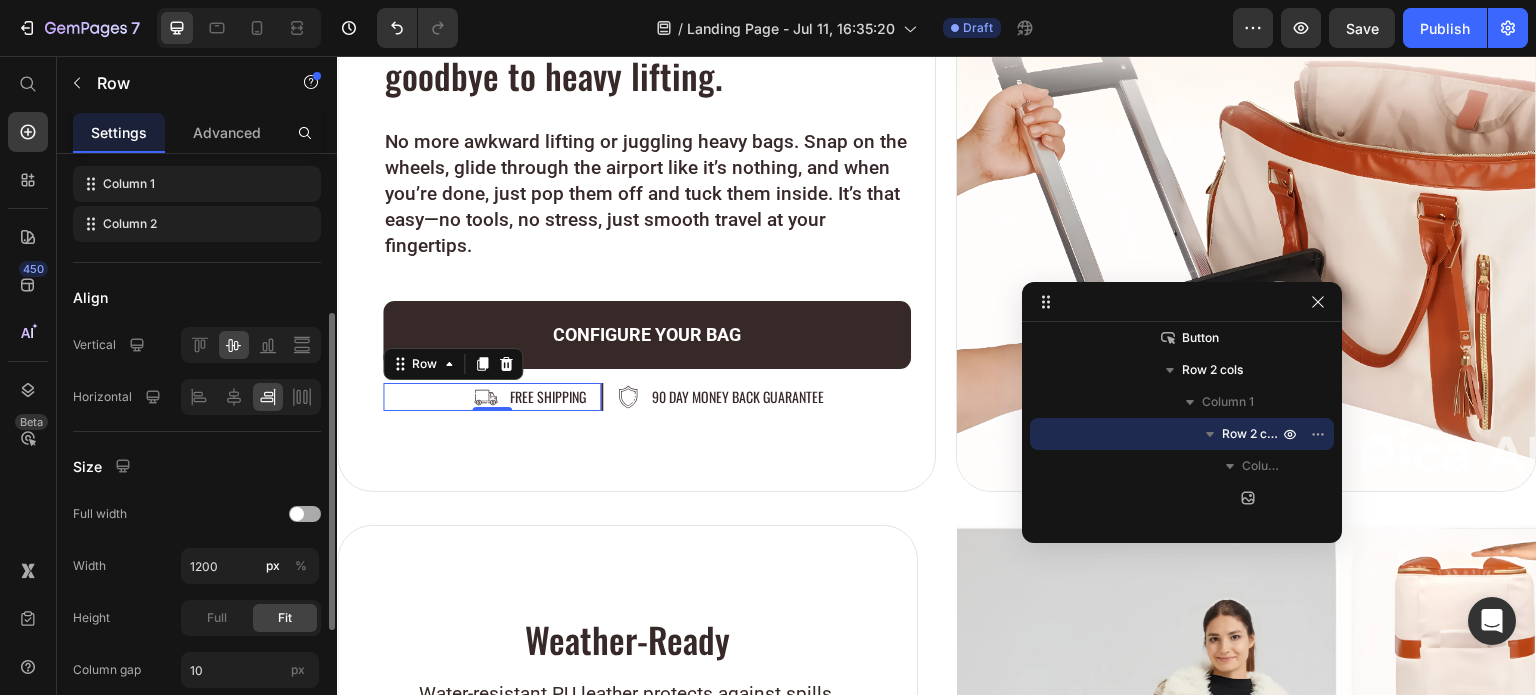 click at bounding box center [297, 514] 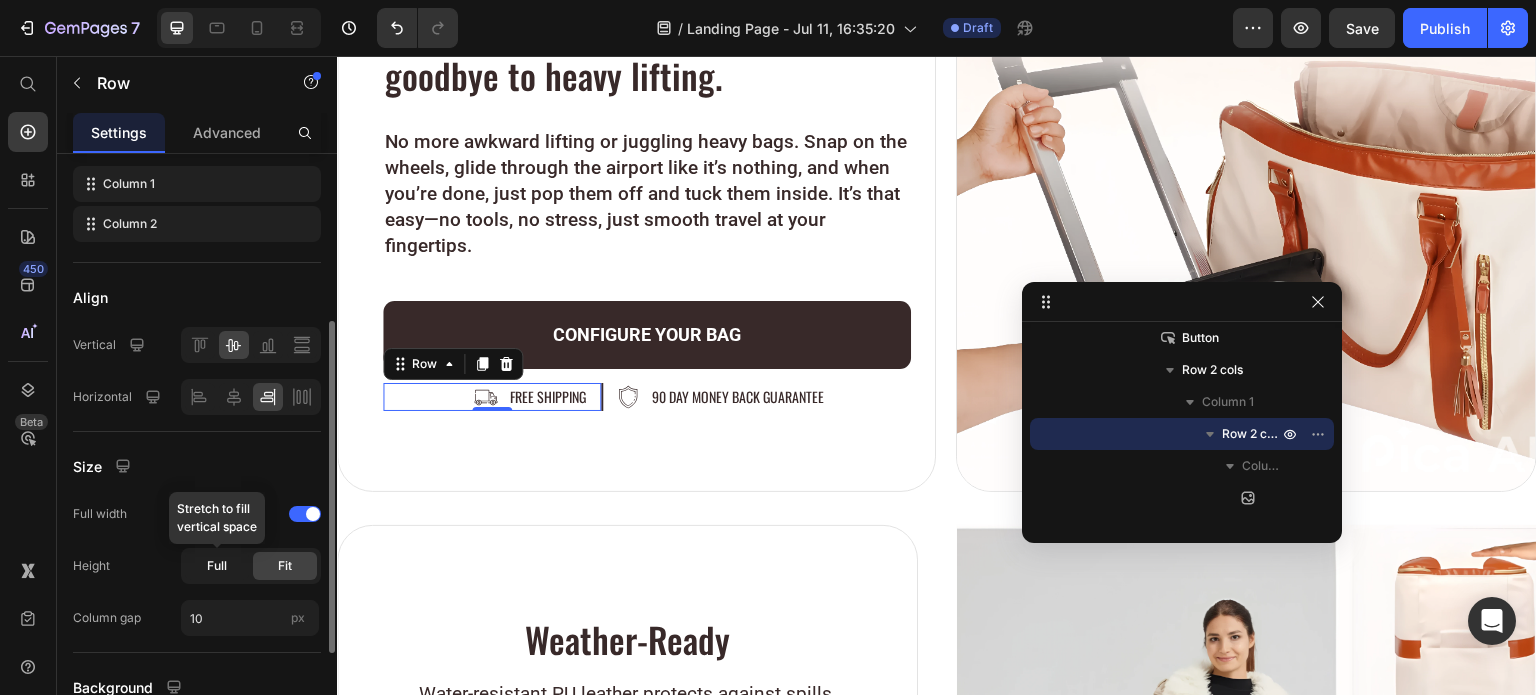 click on "Full" 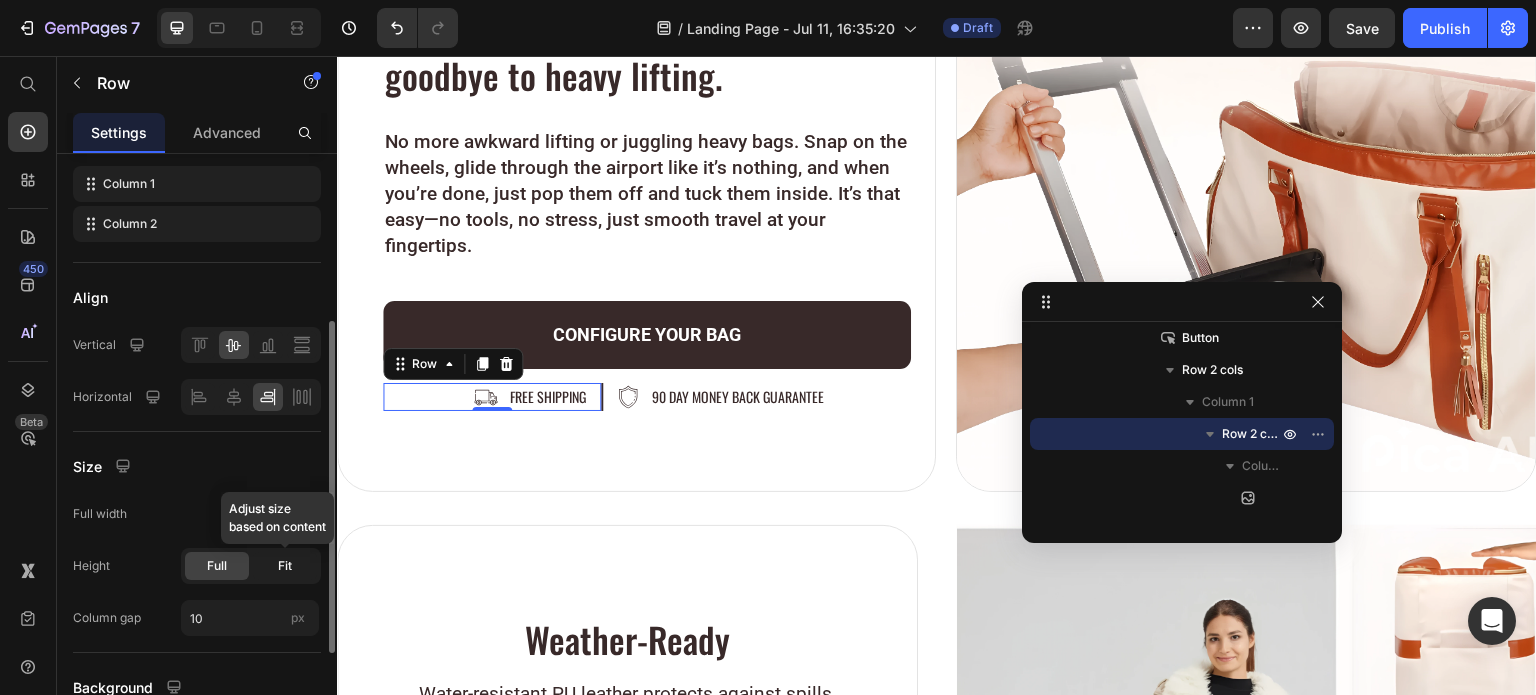 click on "Fit" 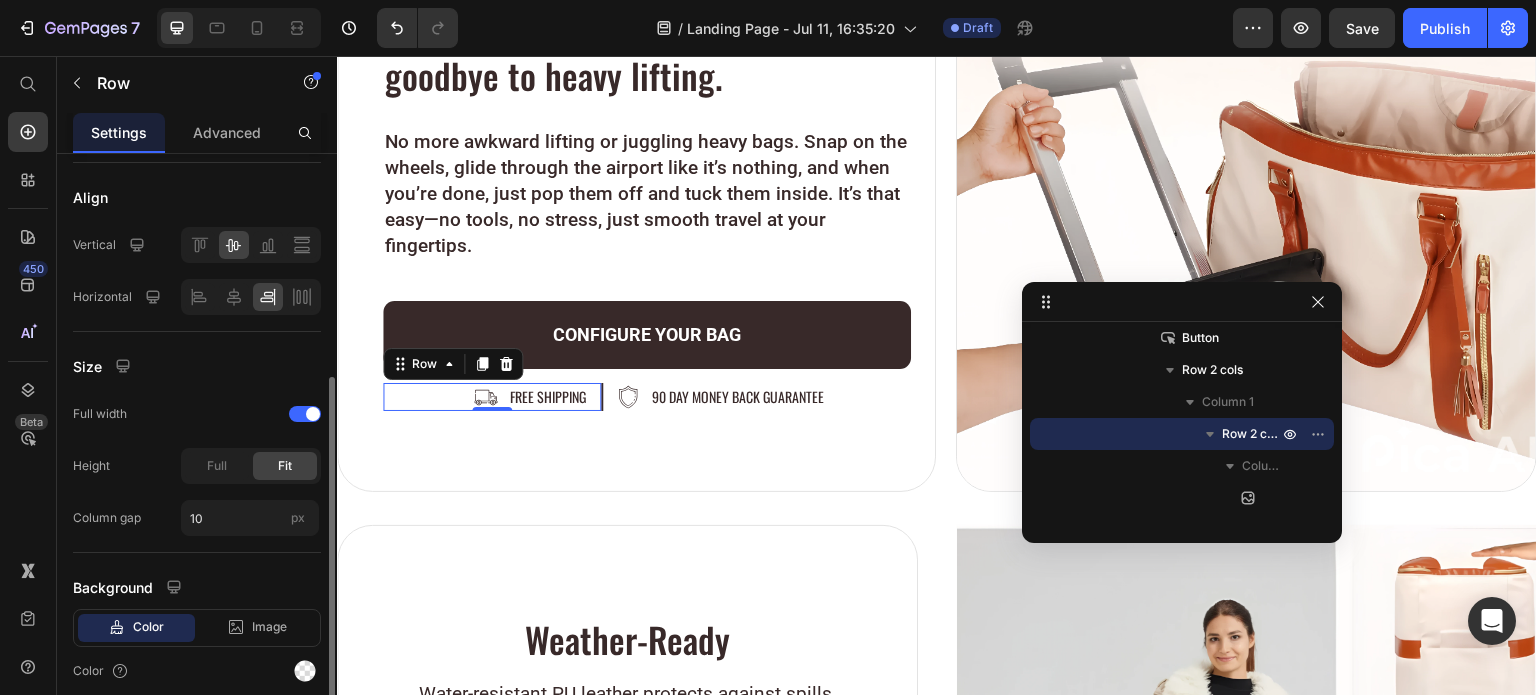 scroll, scrollTop: 476, scrollLeft: 0, axis: vertical 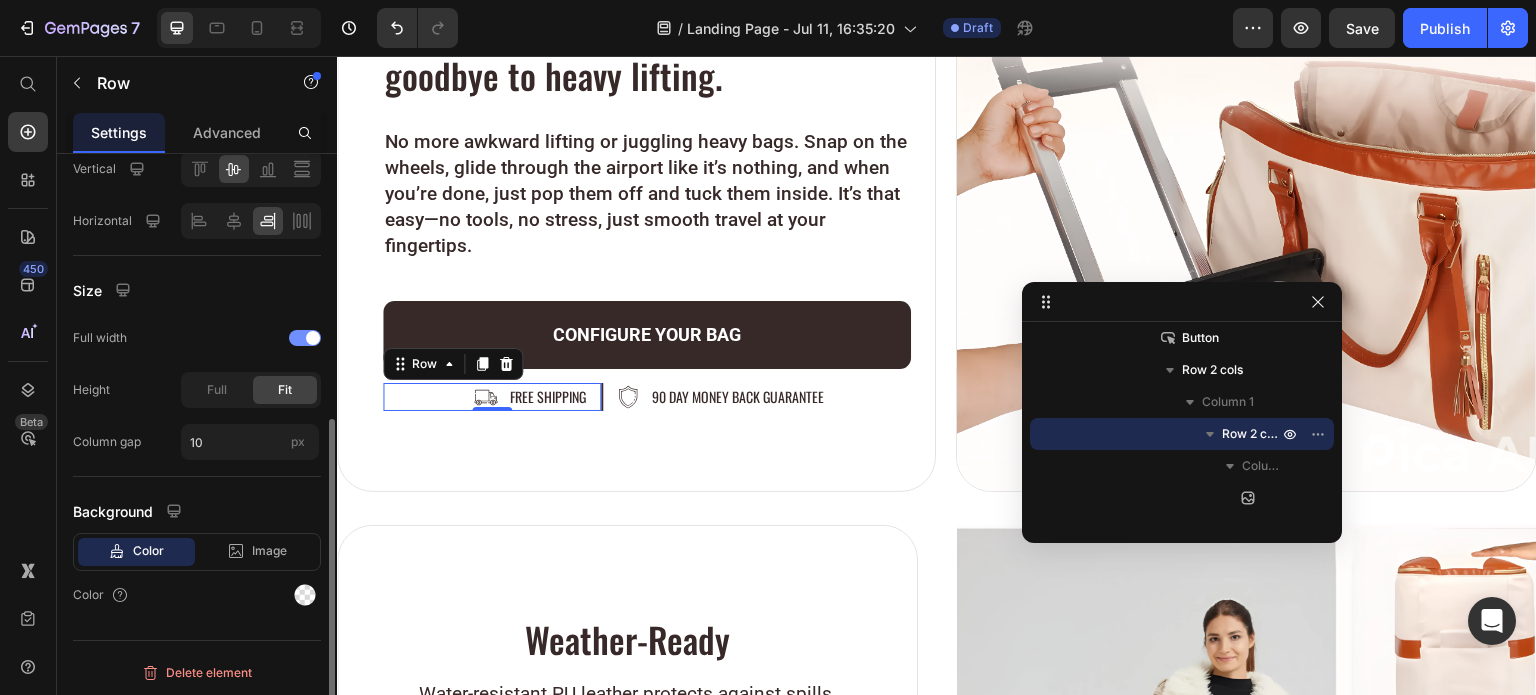 click at bounding box center (313, 338) 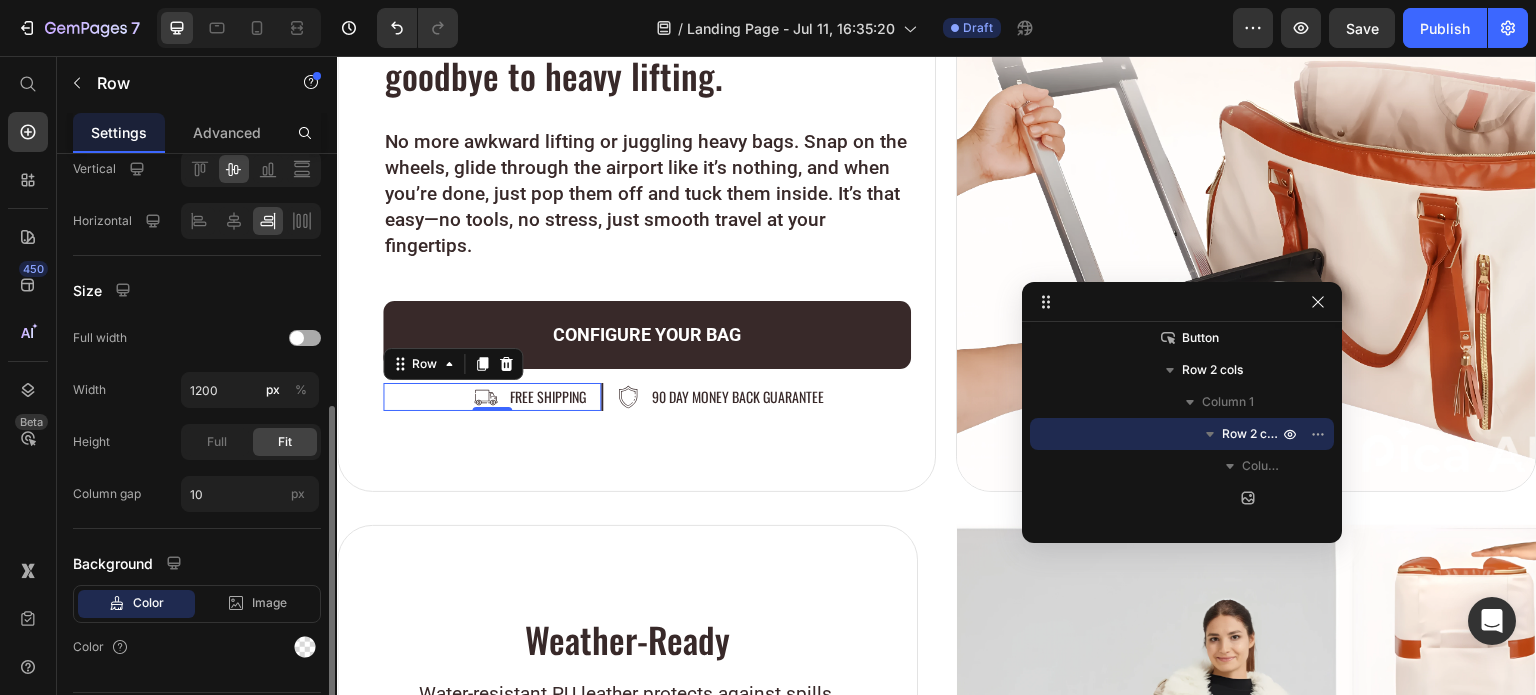 scroll, scrollTop: 528, scrollLeft: 0, axis: vertical 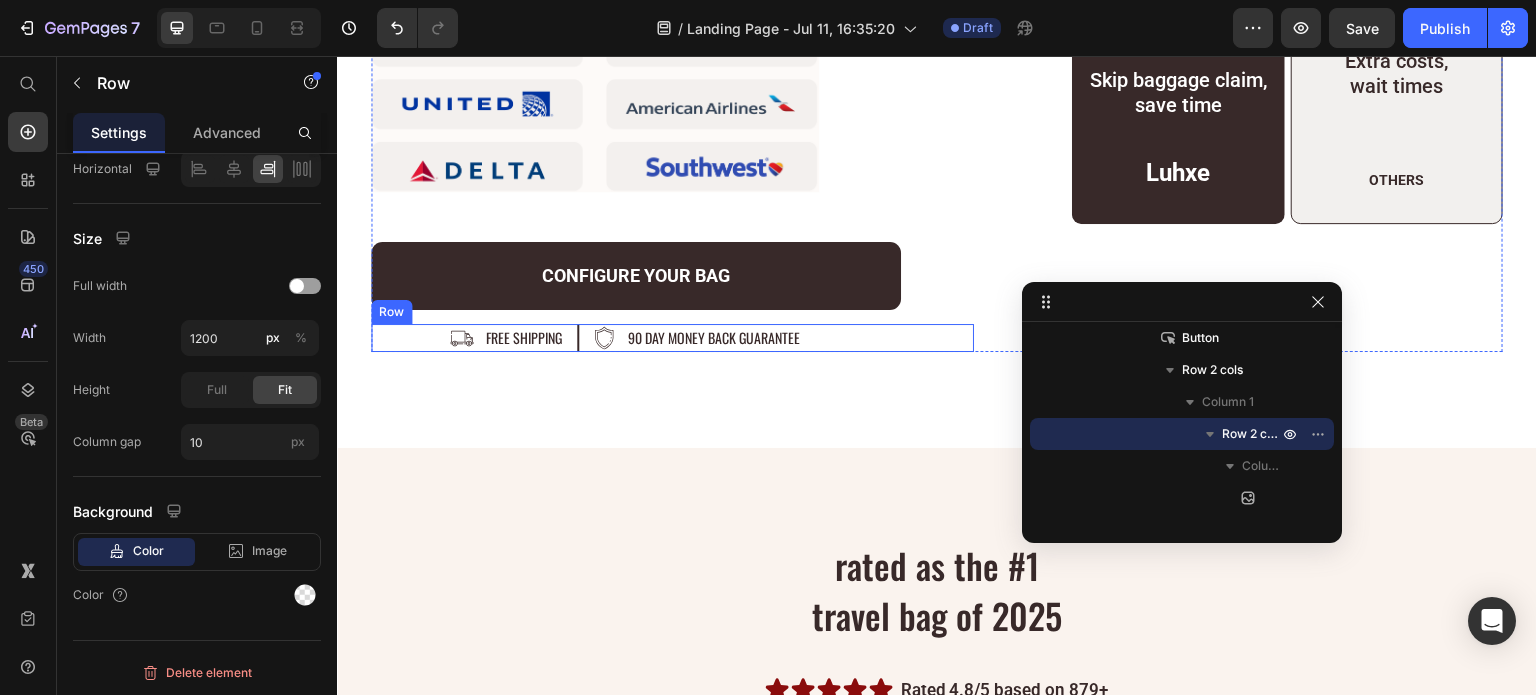 click on "Image free shipping Text Block Row Image 90 day money back guarantee Text Block Row Row" at bounding box center (672, 338) 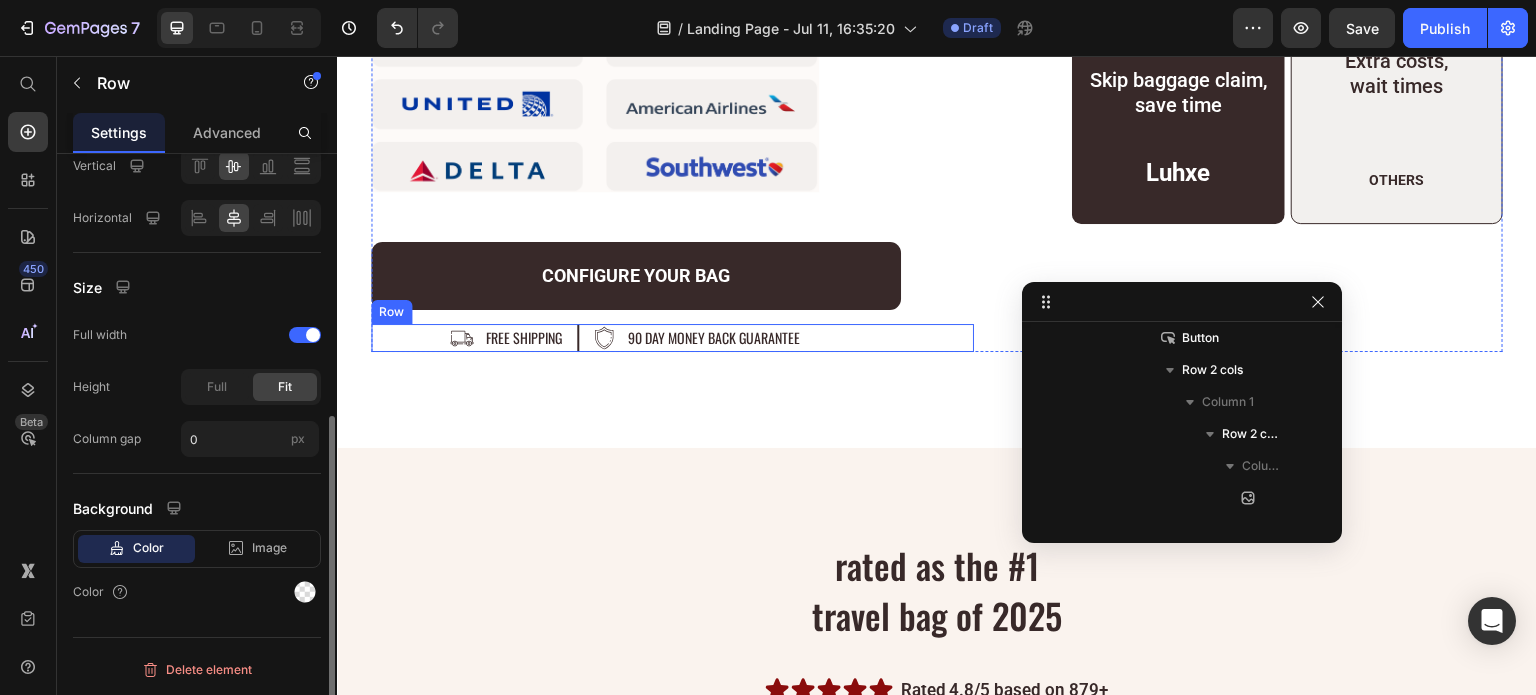 scroll, scrollTop: 476, scrollLeft: 0, axis: vertical 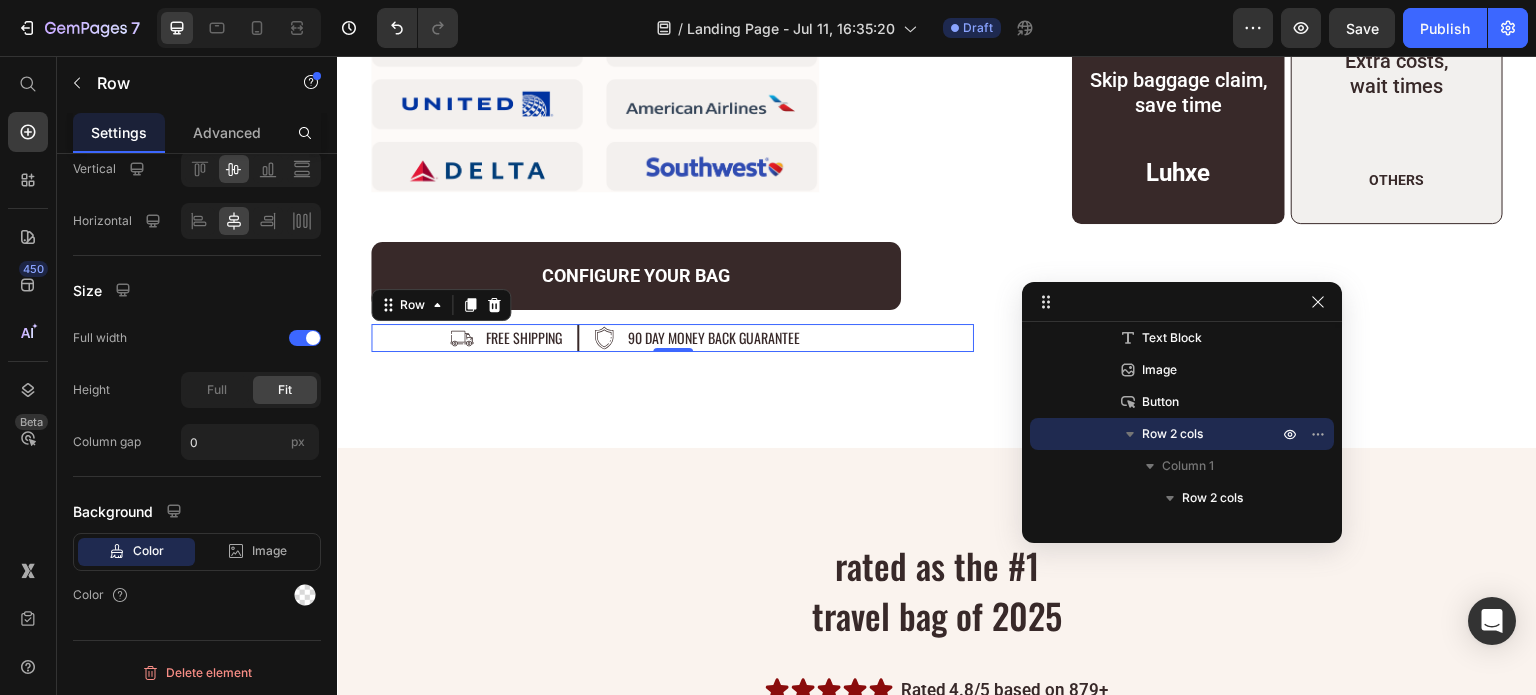 click on "Image free shipping Text Block Row Image 90 day money back guarantee Text Block Row Row   0" at bounding box center [672, 338] 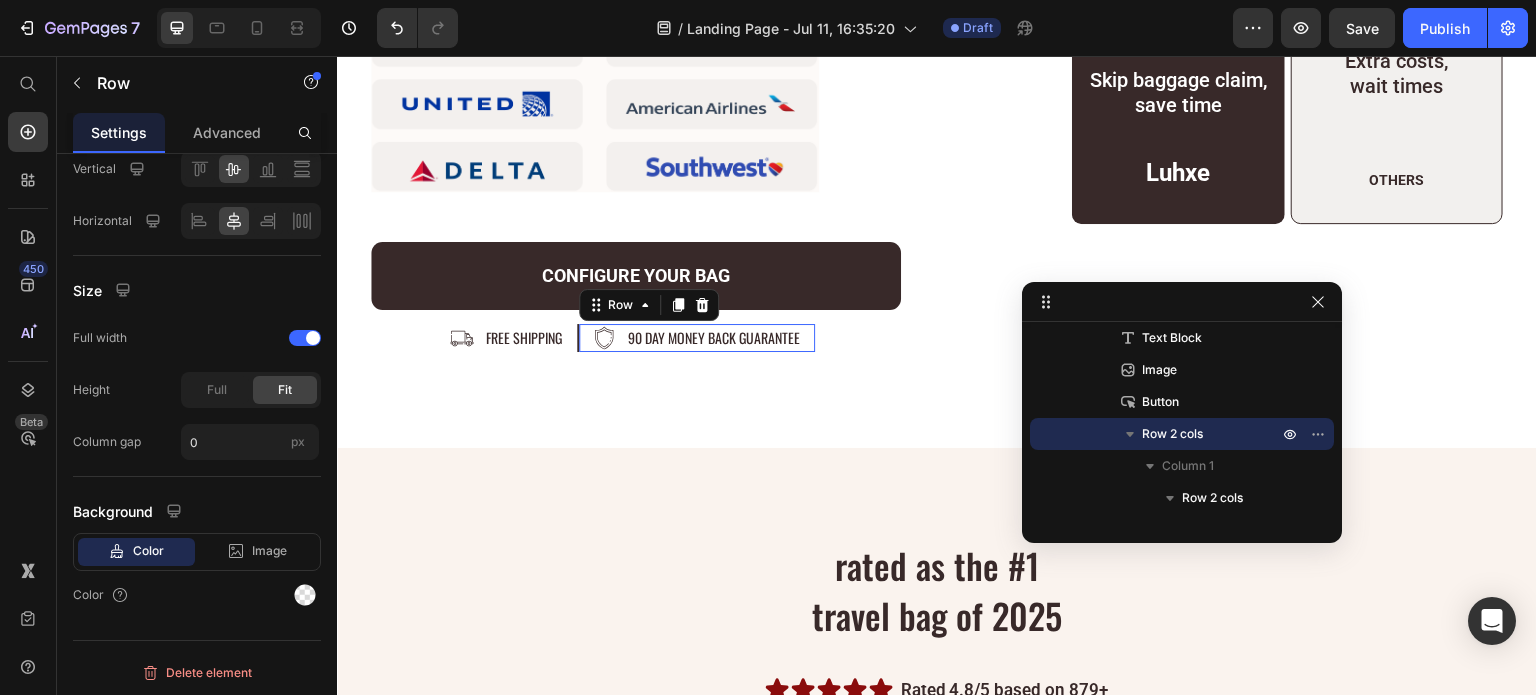 click on "Image 90 day money back guarantee Text Block Row   0" at bounding box center [697, 338] 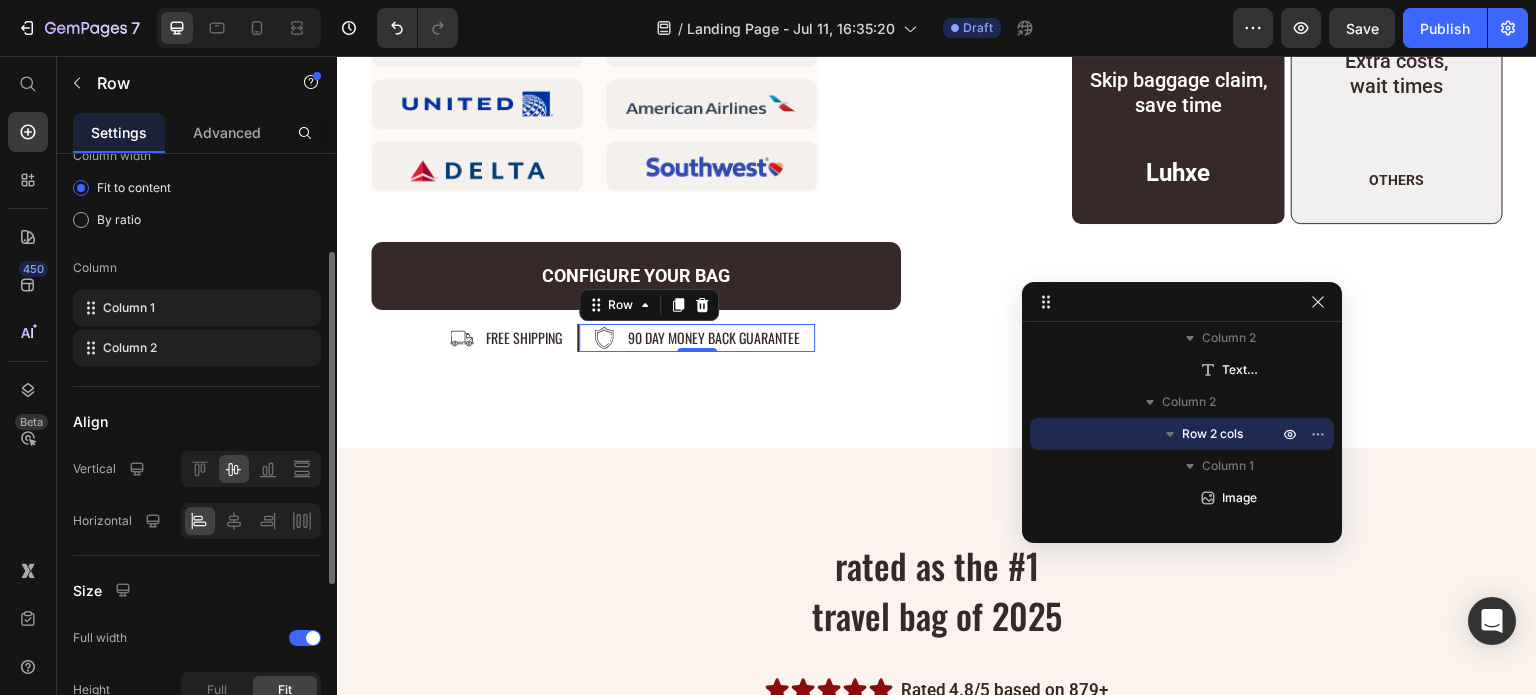 scroll, scrollTop: 76, scrollLeft: 0, axis: vertical 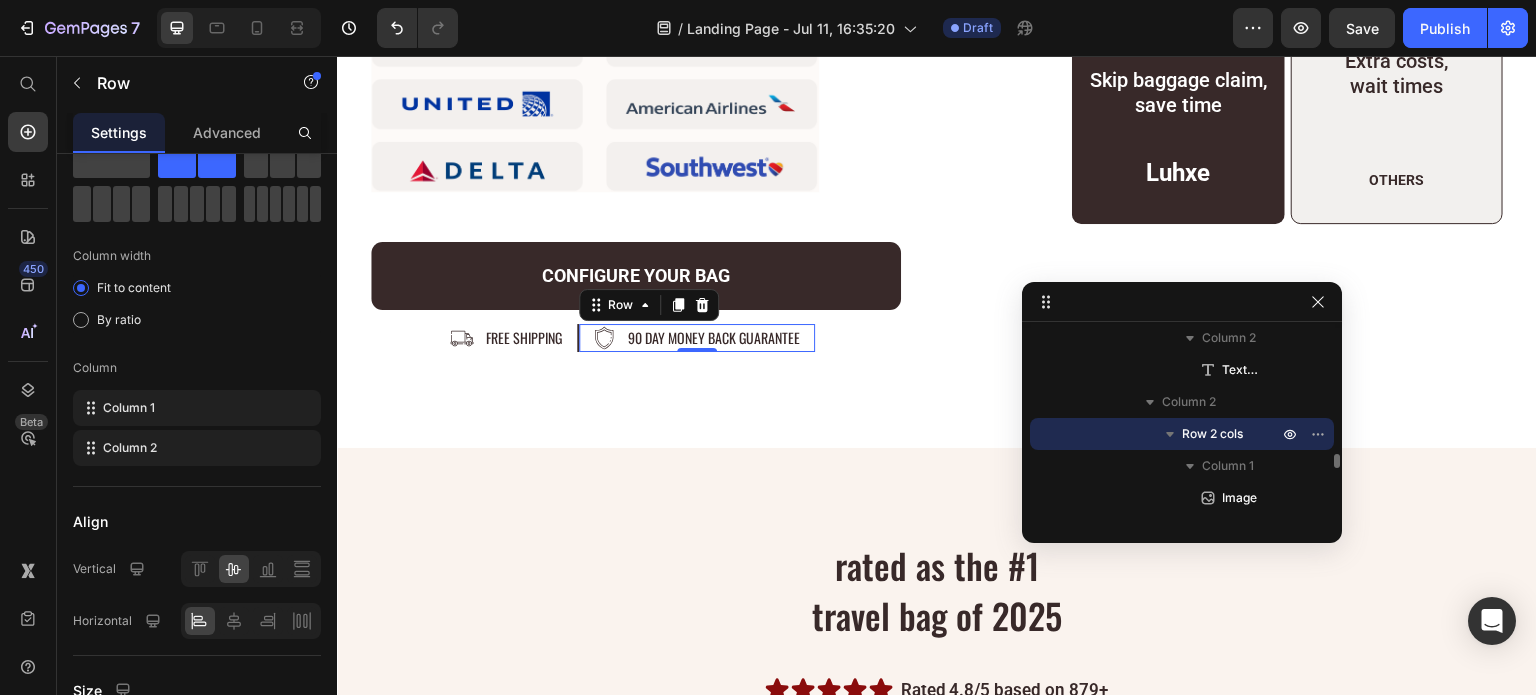 click on "Row 2 cols" at bounding box center (1212, 434) 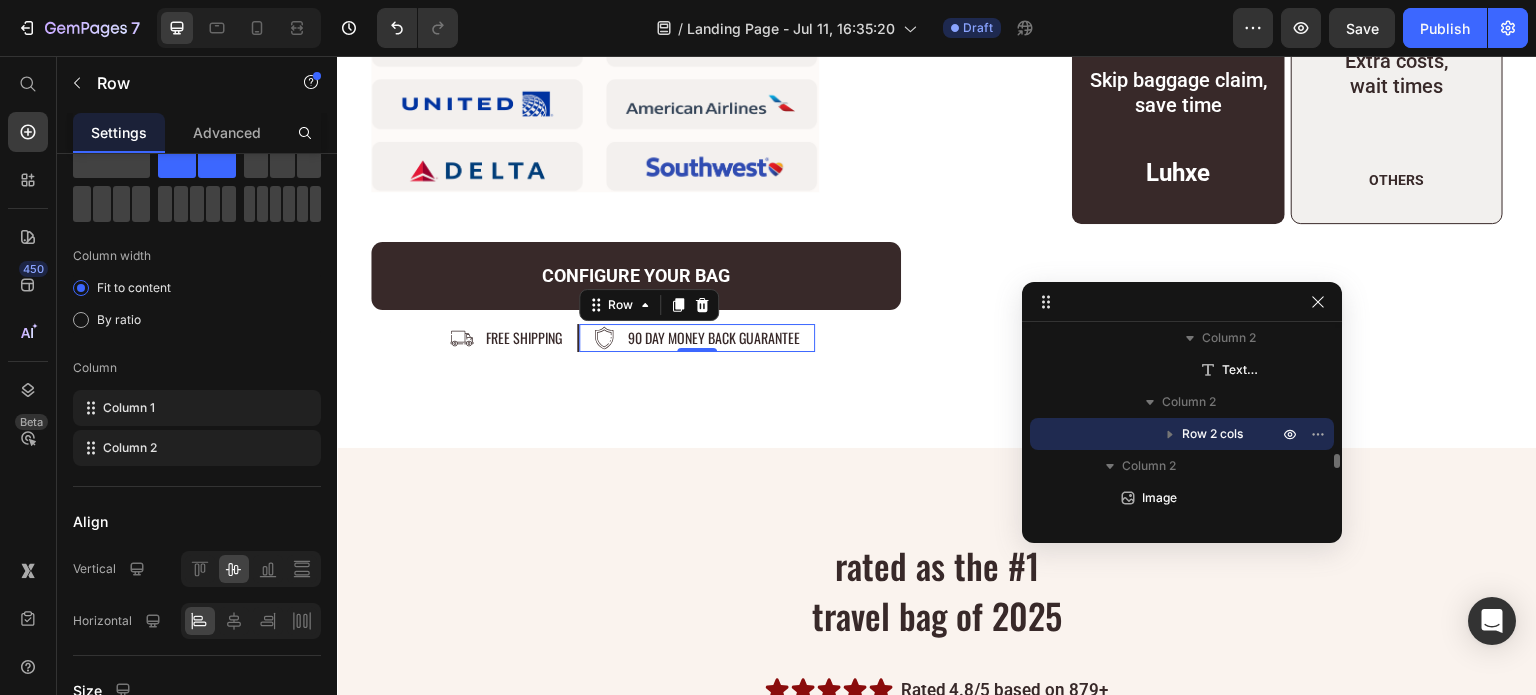 click on "Row 2 cols" at bounding box center [1212, 434] 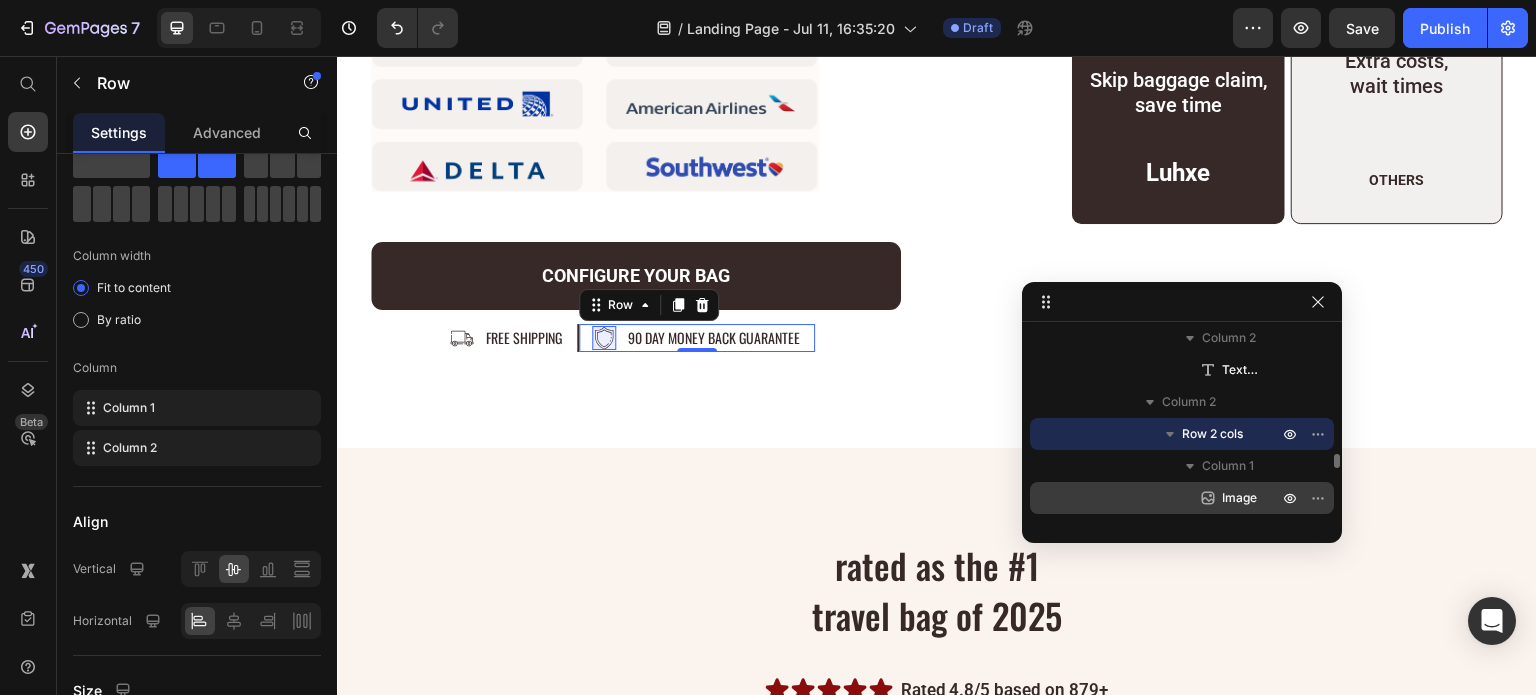 click on "Image" at bounding box center (1239, 498) 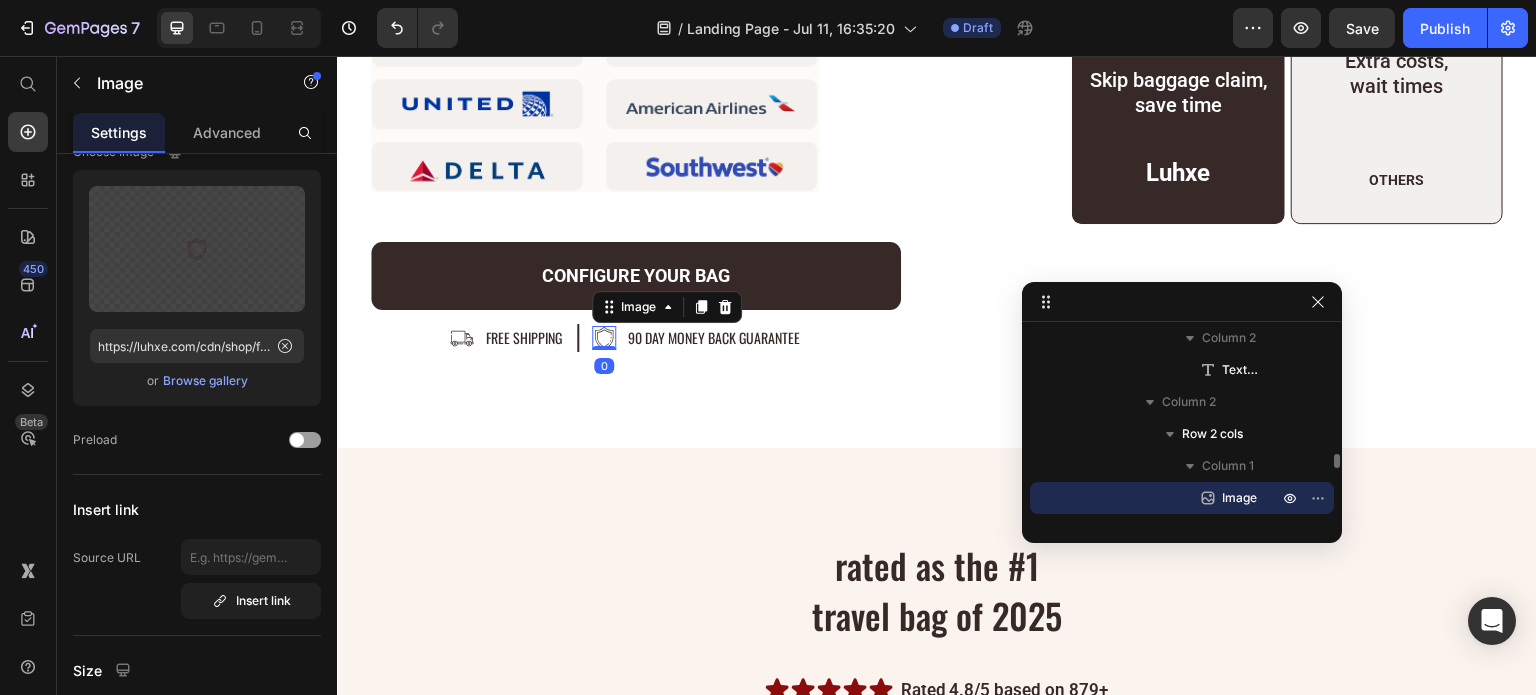 scroll, scrollTop: 0, scrollLeft: 0, axis: both 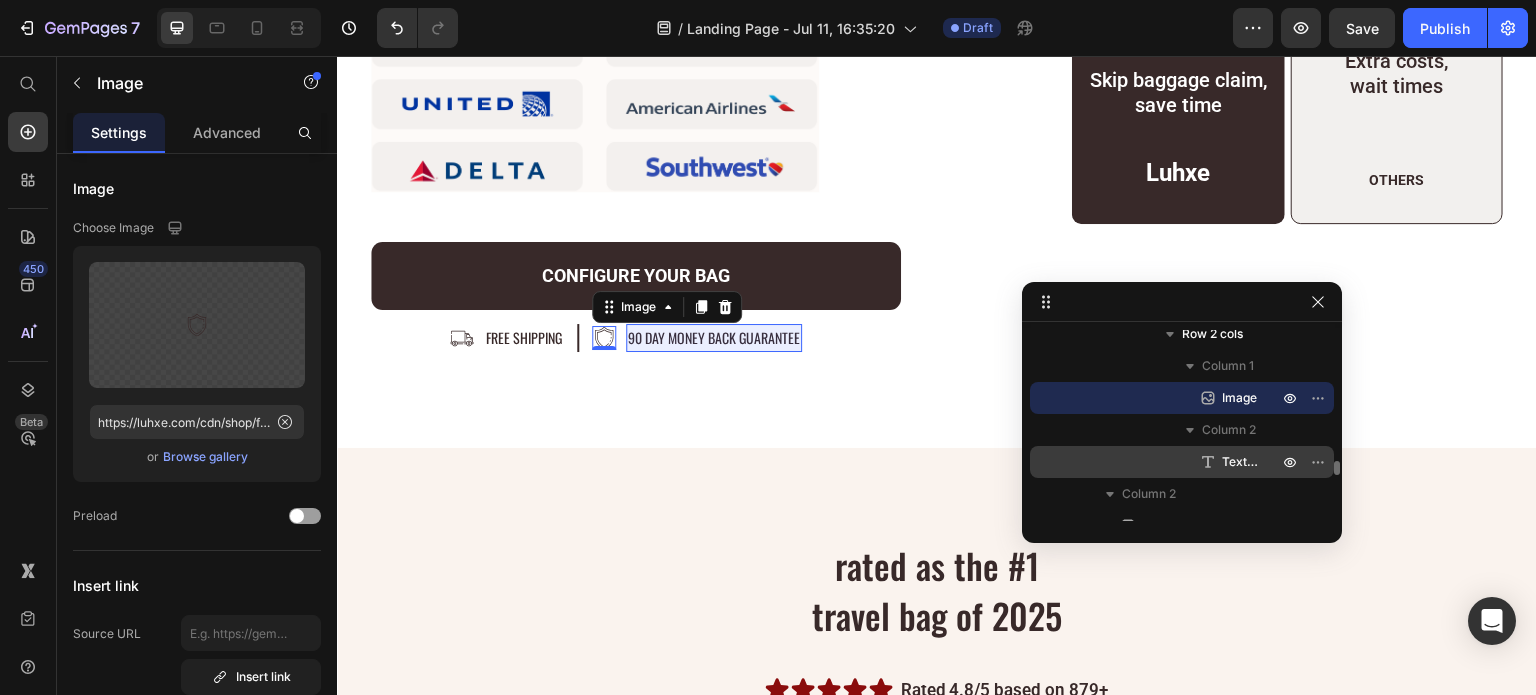 click on "Text Block" at bounding box center (1228, 462) 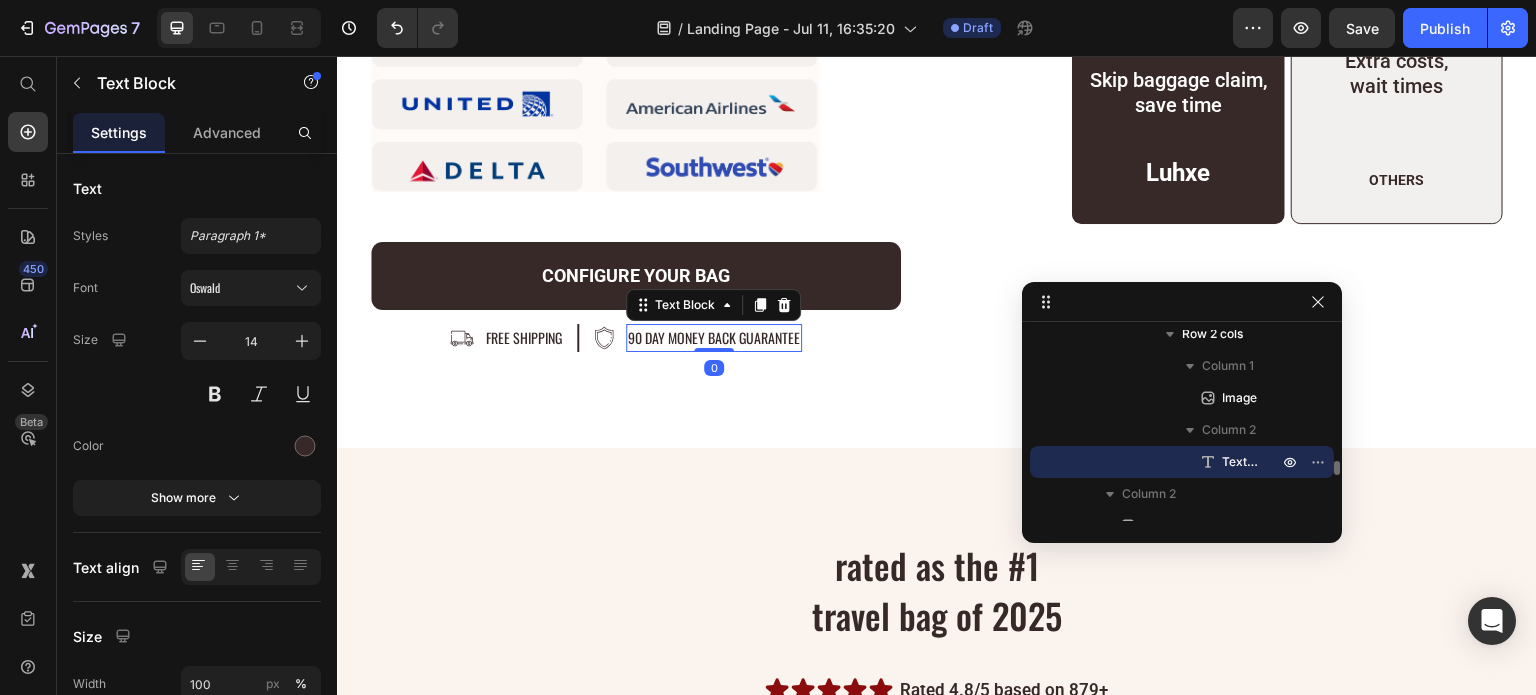 scroll, scrollTop: 1640, scrollLeft: 0, axis: vertical 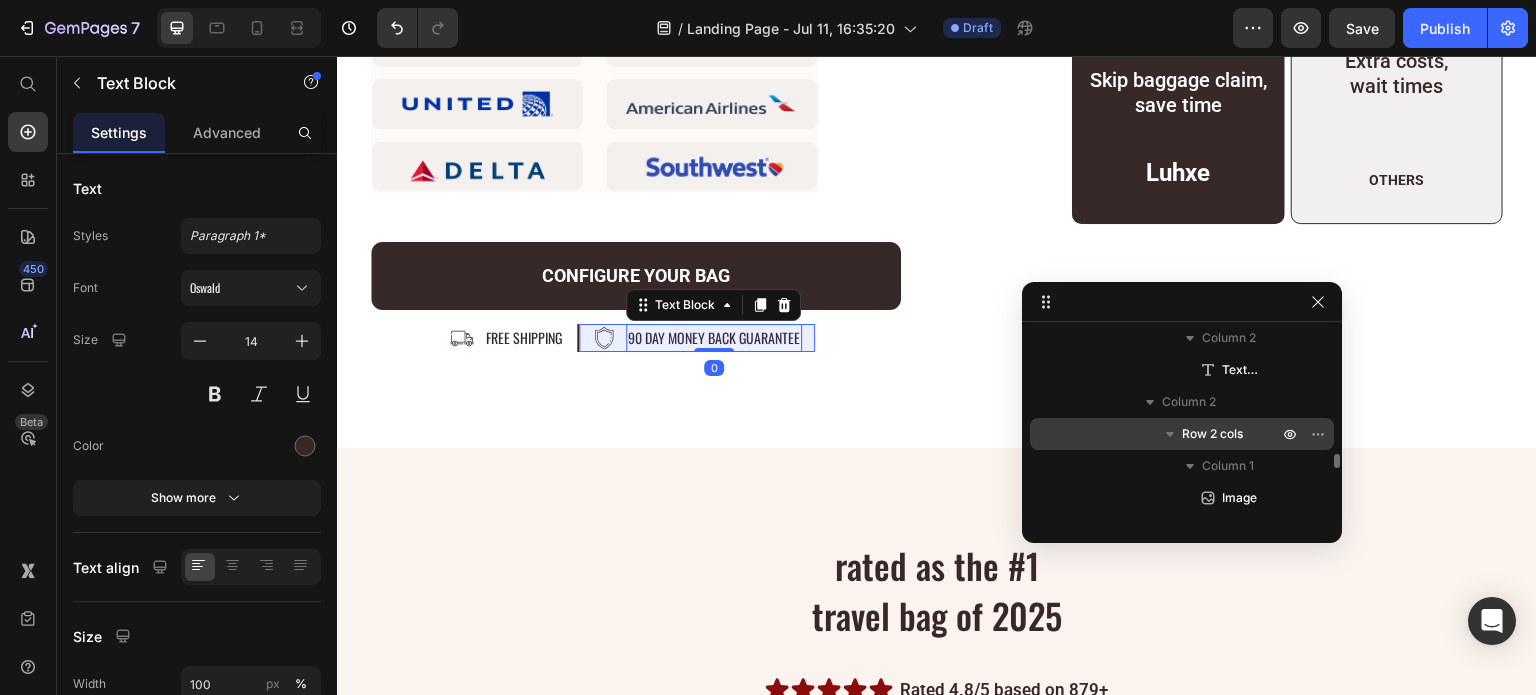 click on "Row 2 cols" at bounding box center (1212, 434) 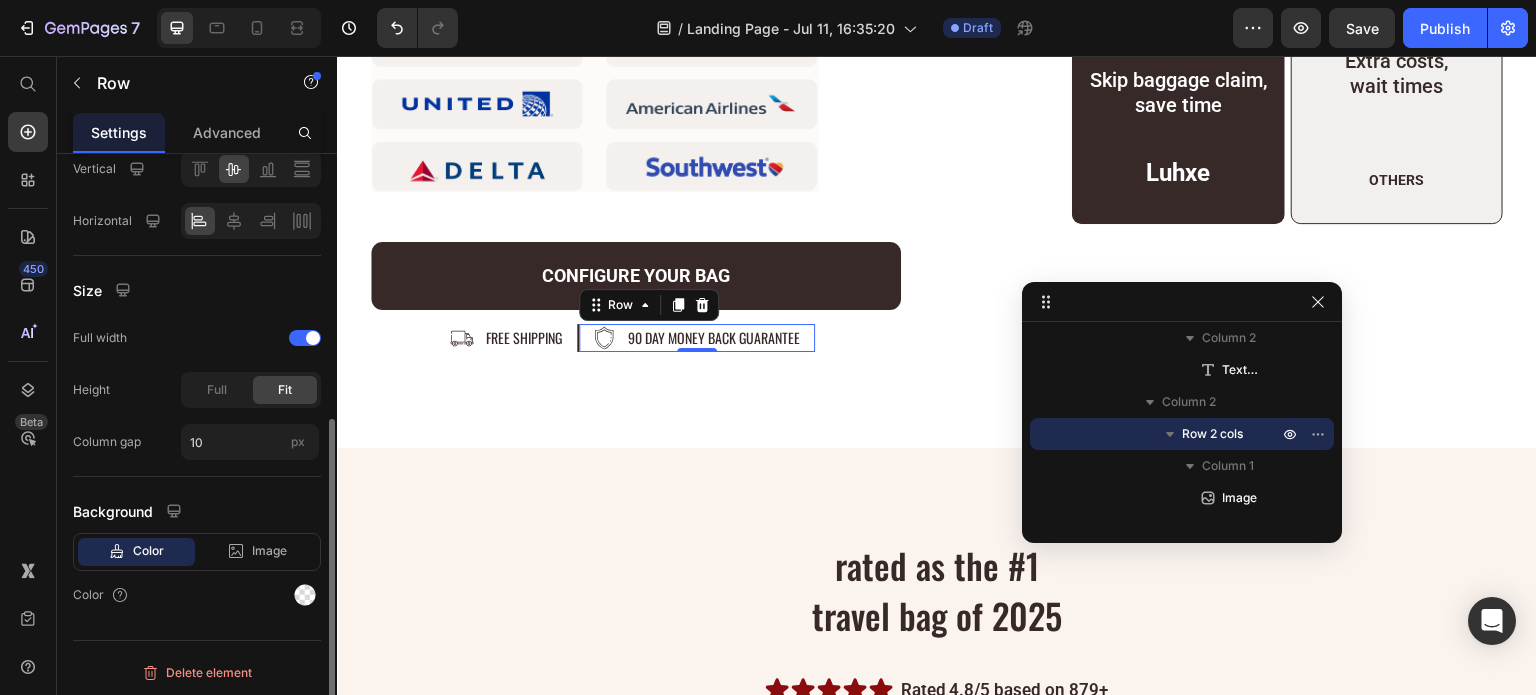 scroll, scrollTop: 376, scrollLeft: 0, axis: vertical 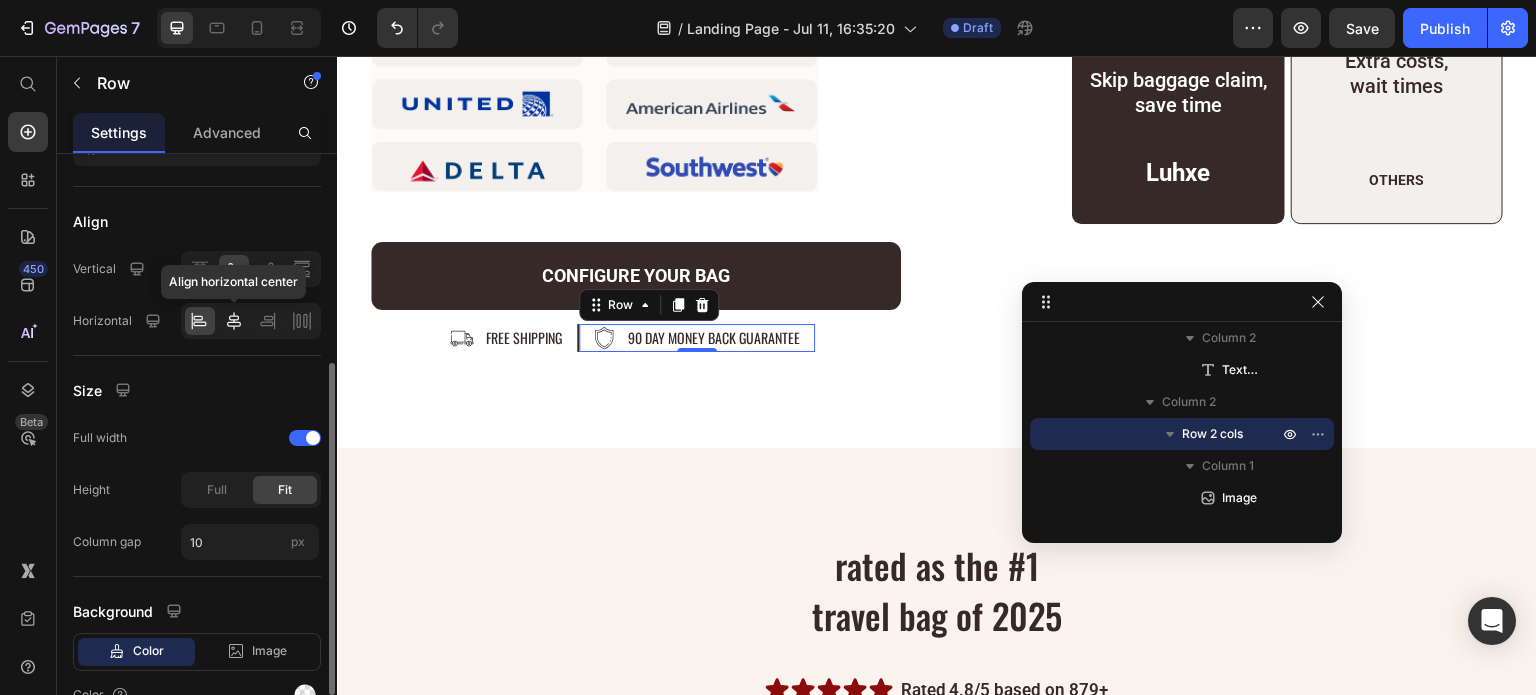 click 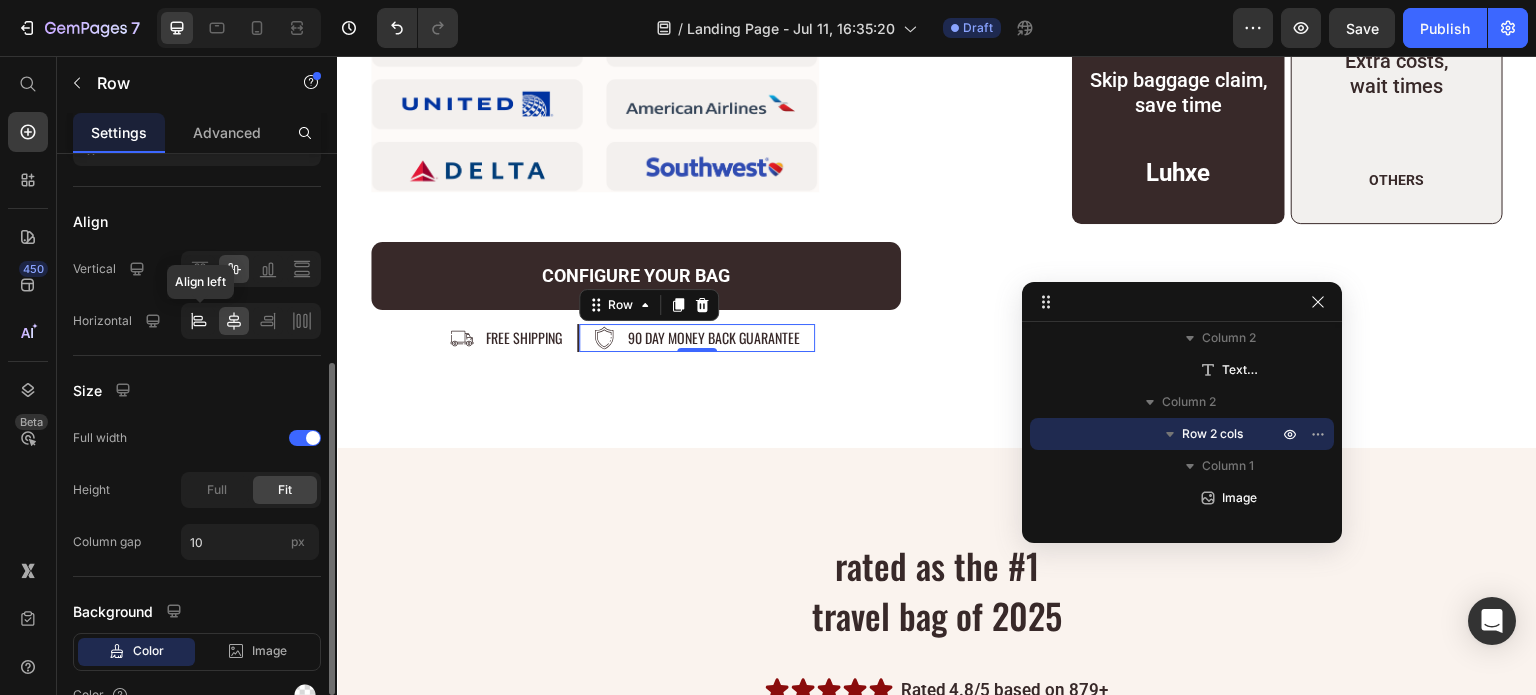 click 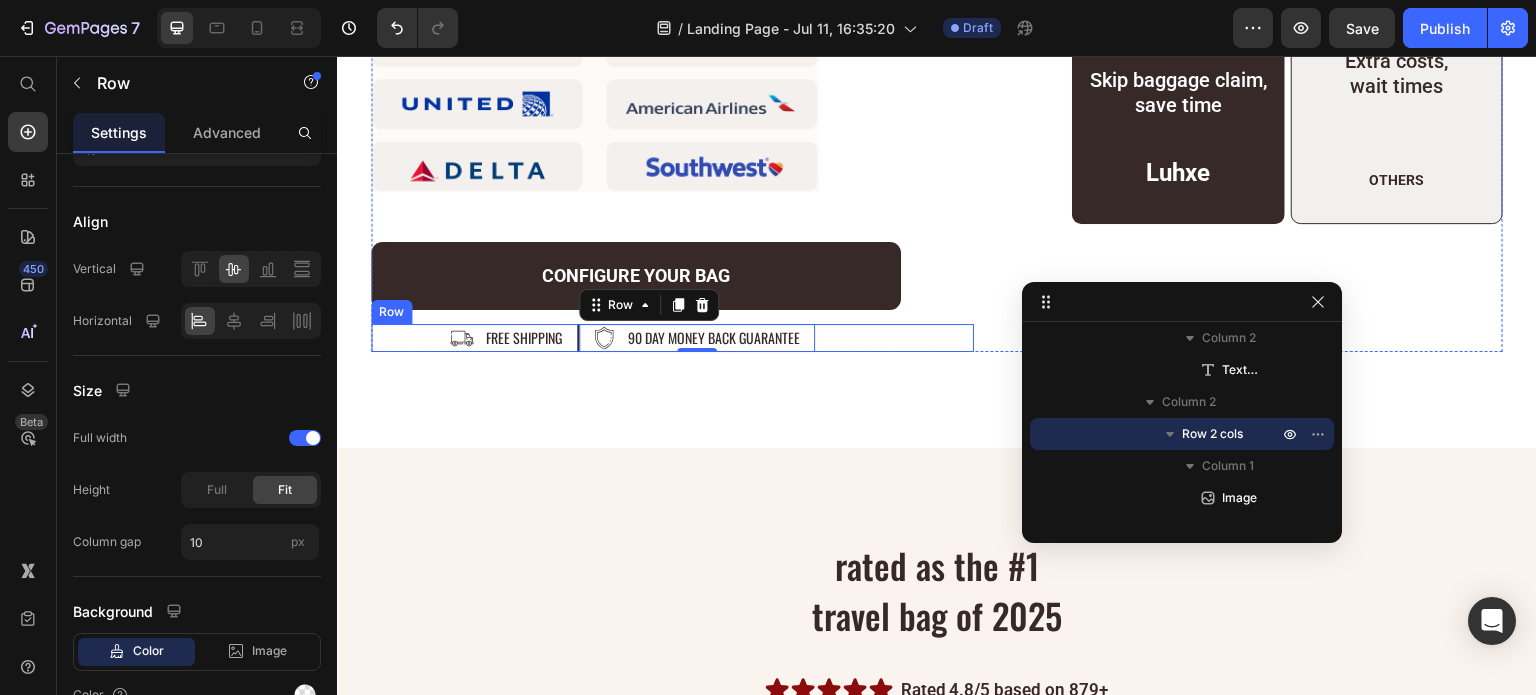 click on "Image free shipping Text Block Row Image 90 day money back guarantee Text Block Row   0 Row" at bounding box center [672, 338] 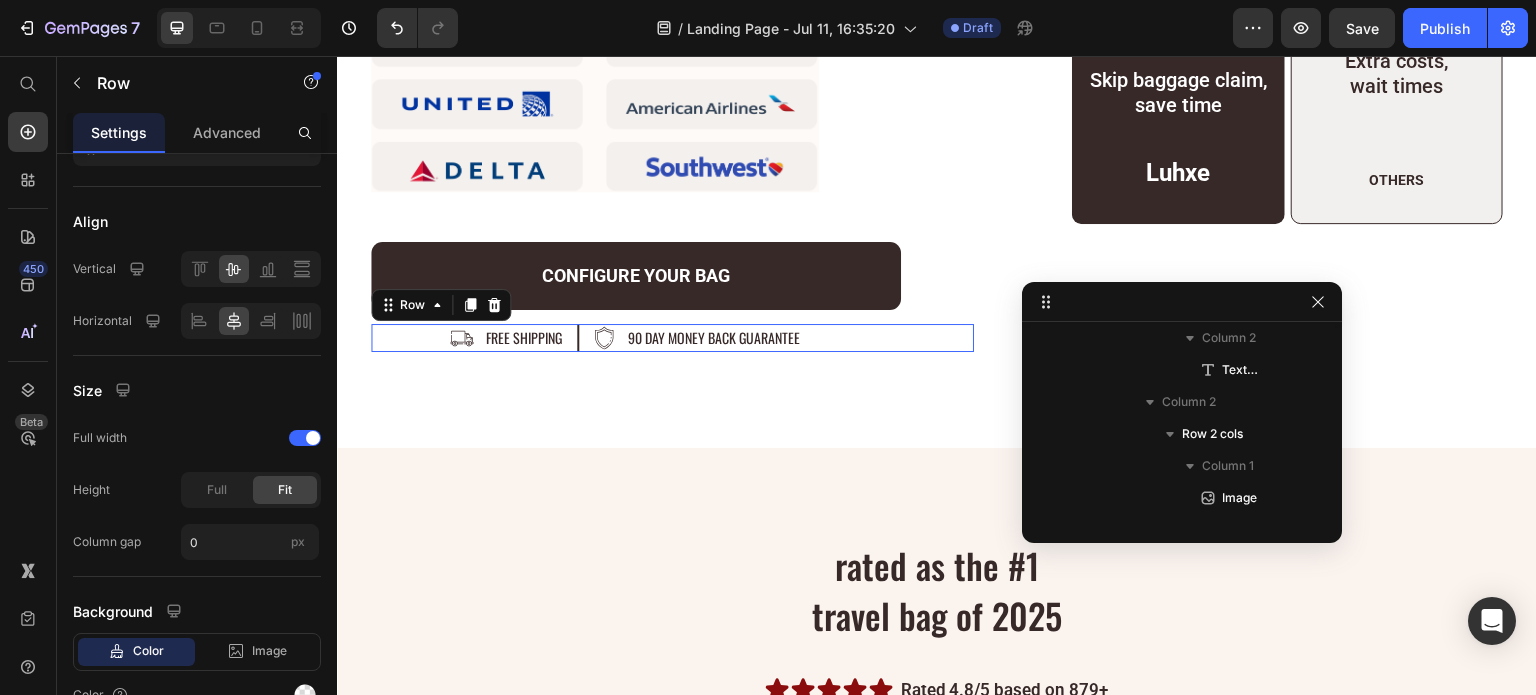 scroll, scrollTop: 376, scrollLeft: 0, axis: vertical 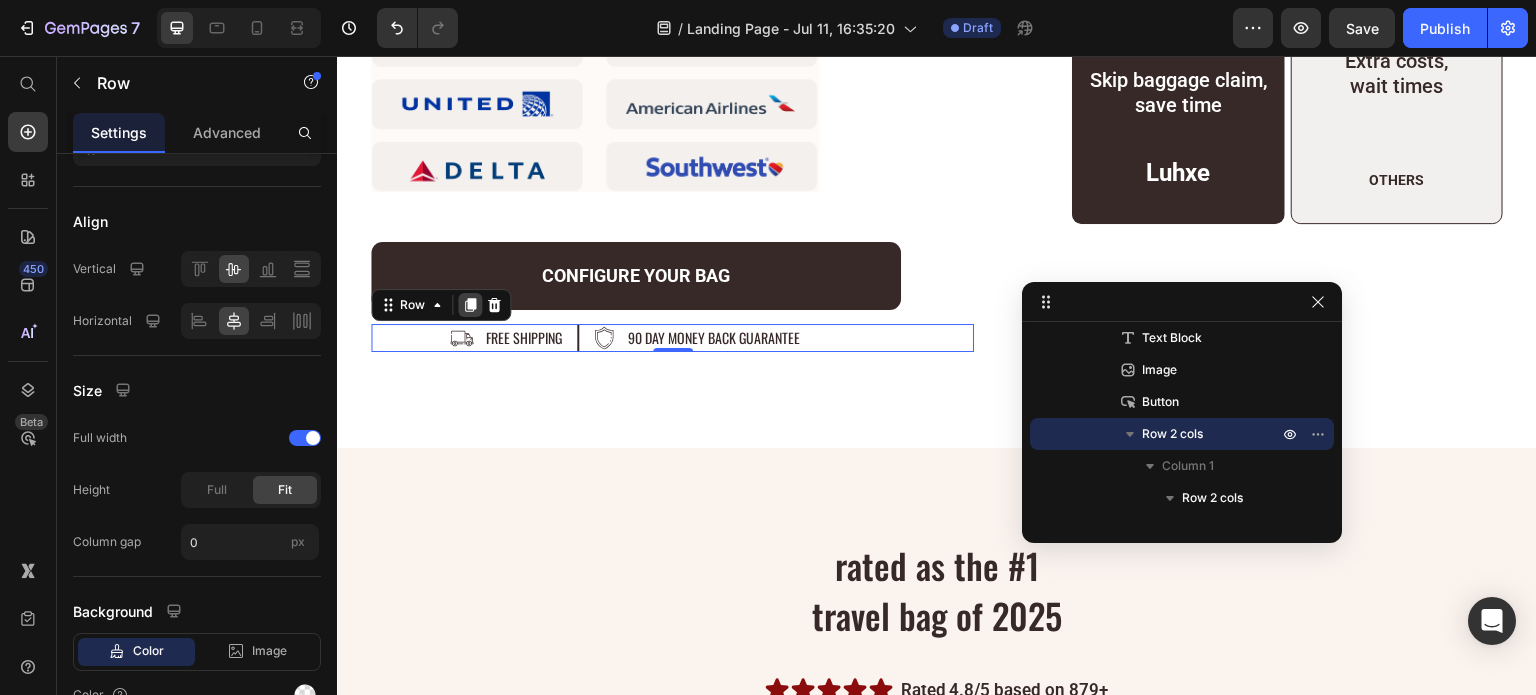click at bounding box center [470, 305] 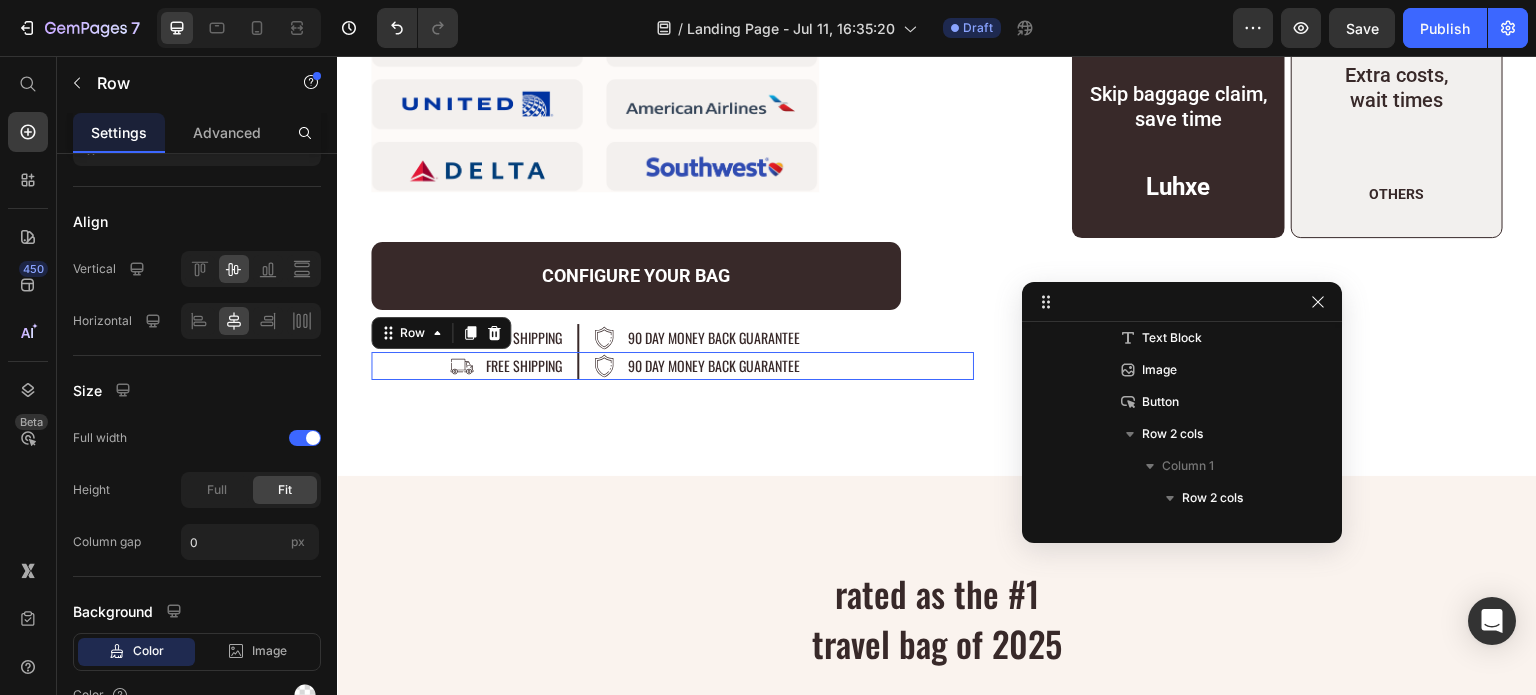 scroll, scrollTop: 1800, scrollLeft: 0, axis: vertical 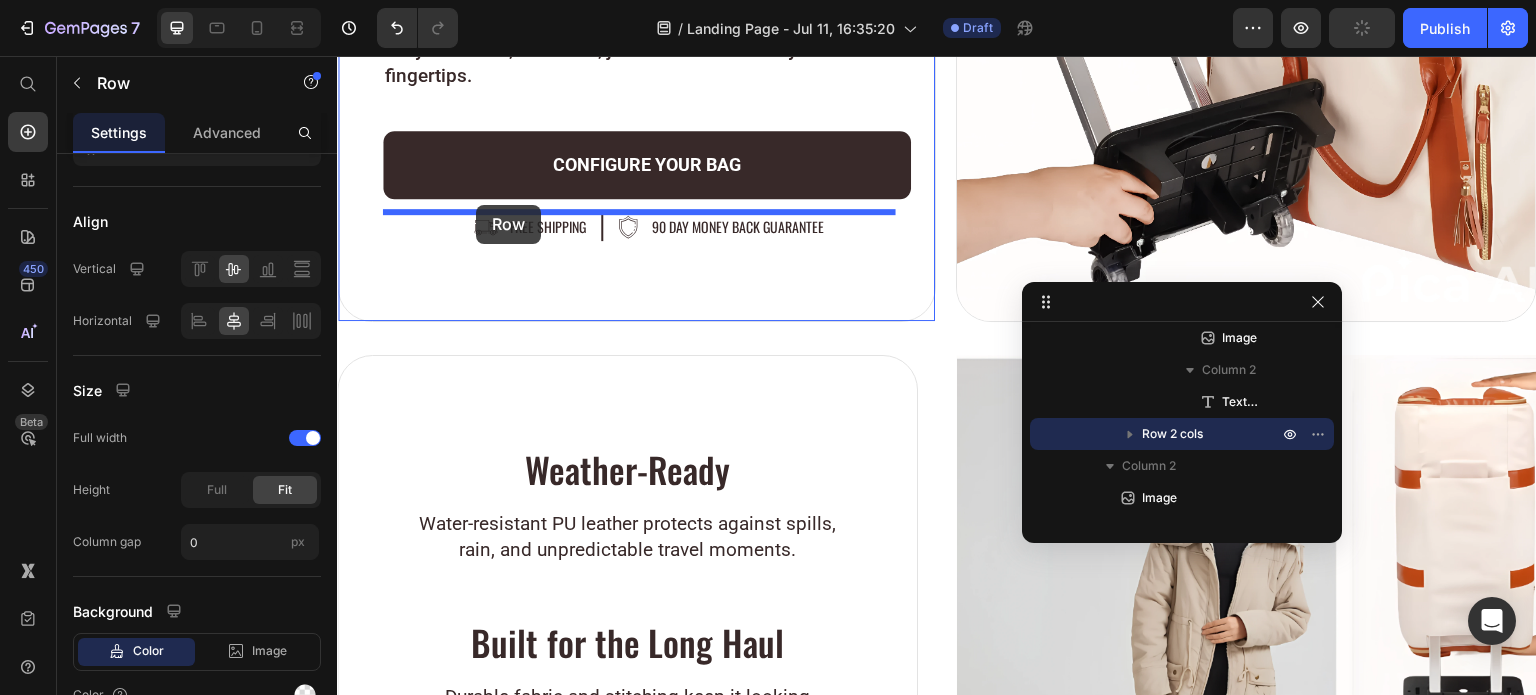 drag, startPoint x: 376, startPoint y: 287, endPoint x: 476, endPoint y: 205, distance: 129.3213 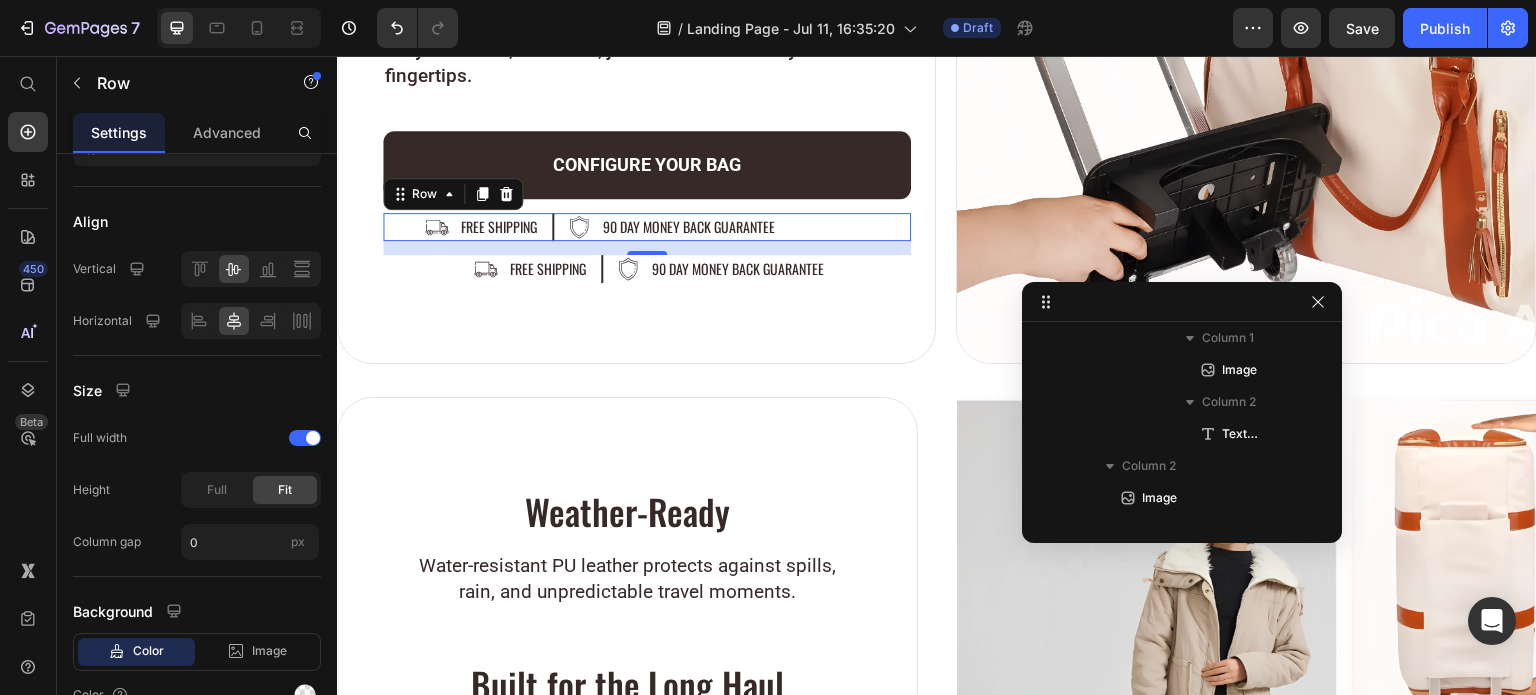 click on "Image free shipping Text Block Row Image 90 day money back guarantee Text Block Row Row   14" at bounding box center (647, 227) 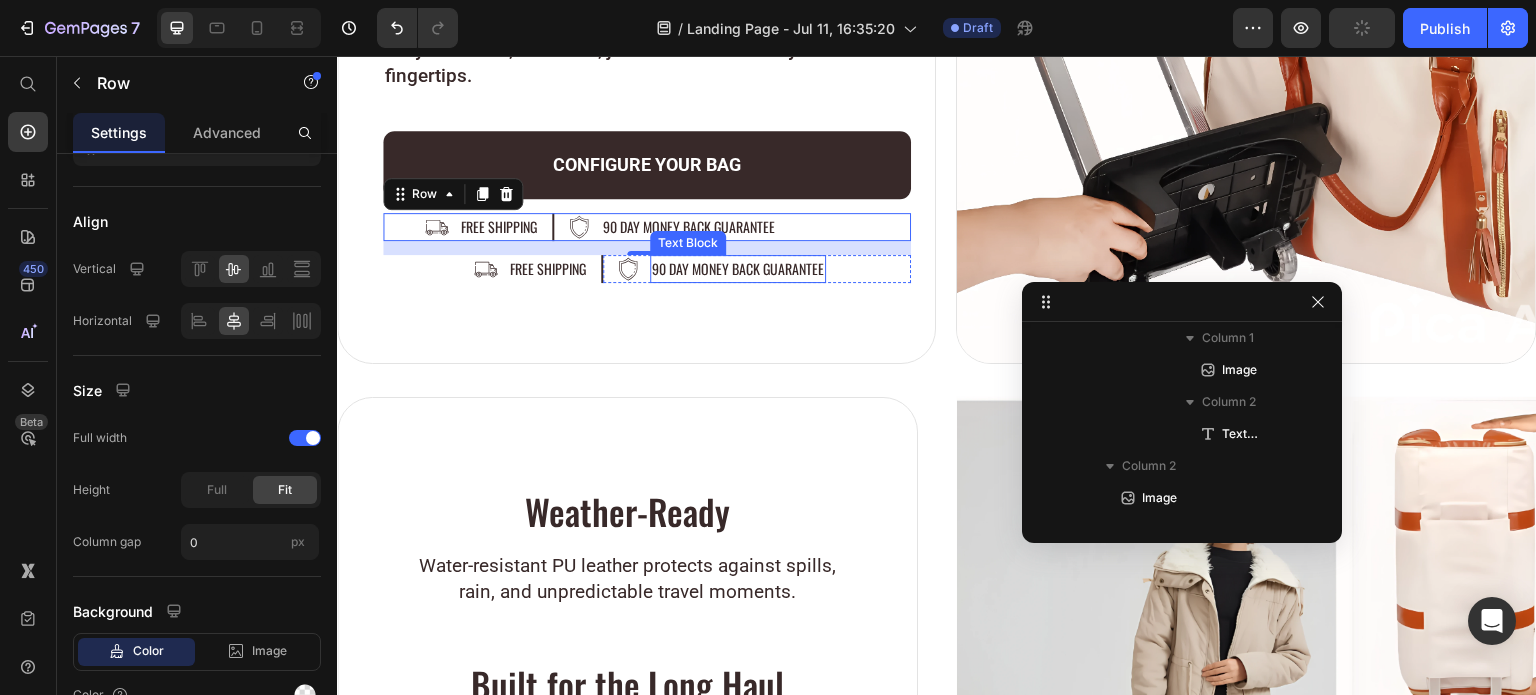 click on "90 day money back guarantee" at bounding box center (738, 269) 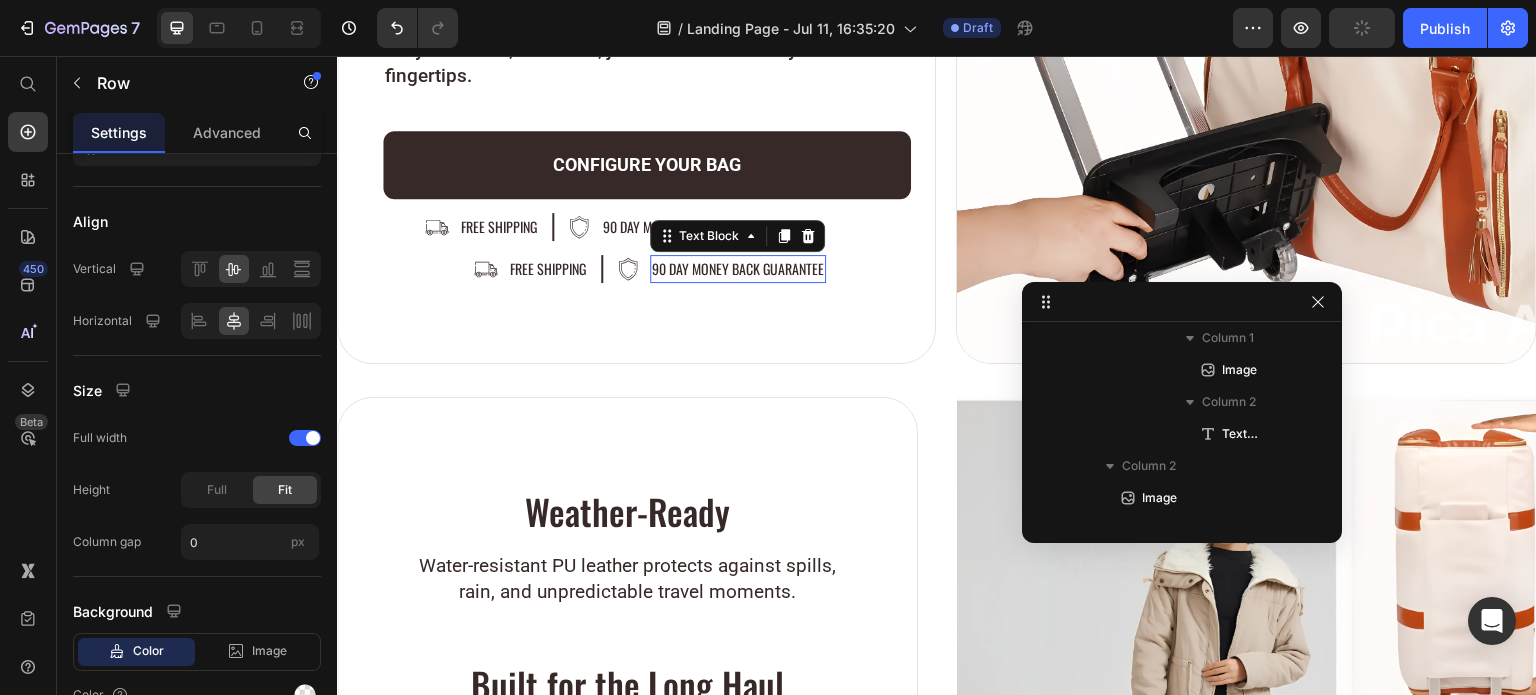 scroll, scrollTop: 968, scrollLeft: 0, axis: vertical 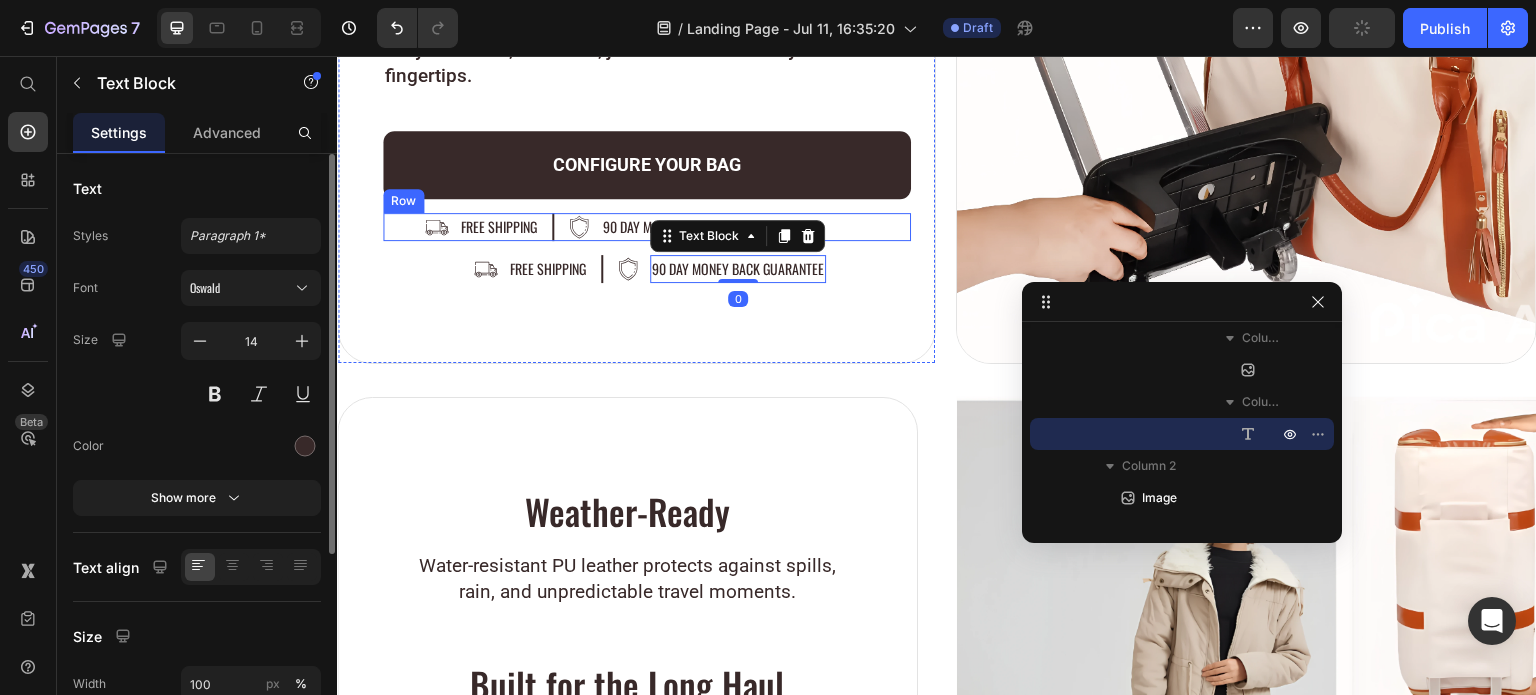 click on "Image free shipping Text Block Row Image 90 day money back guarantee Text Block Row Row" at bounding box center [647, 227] 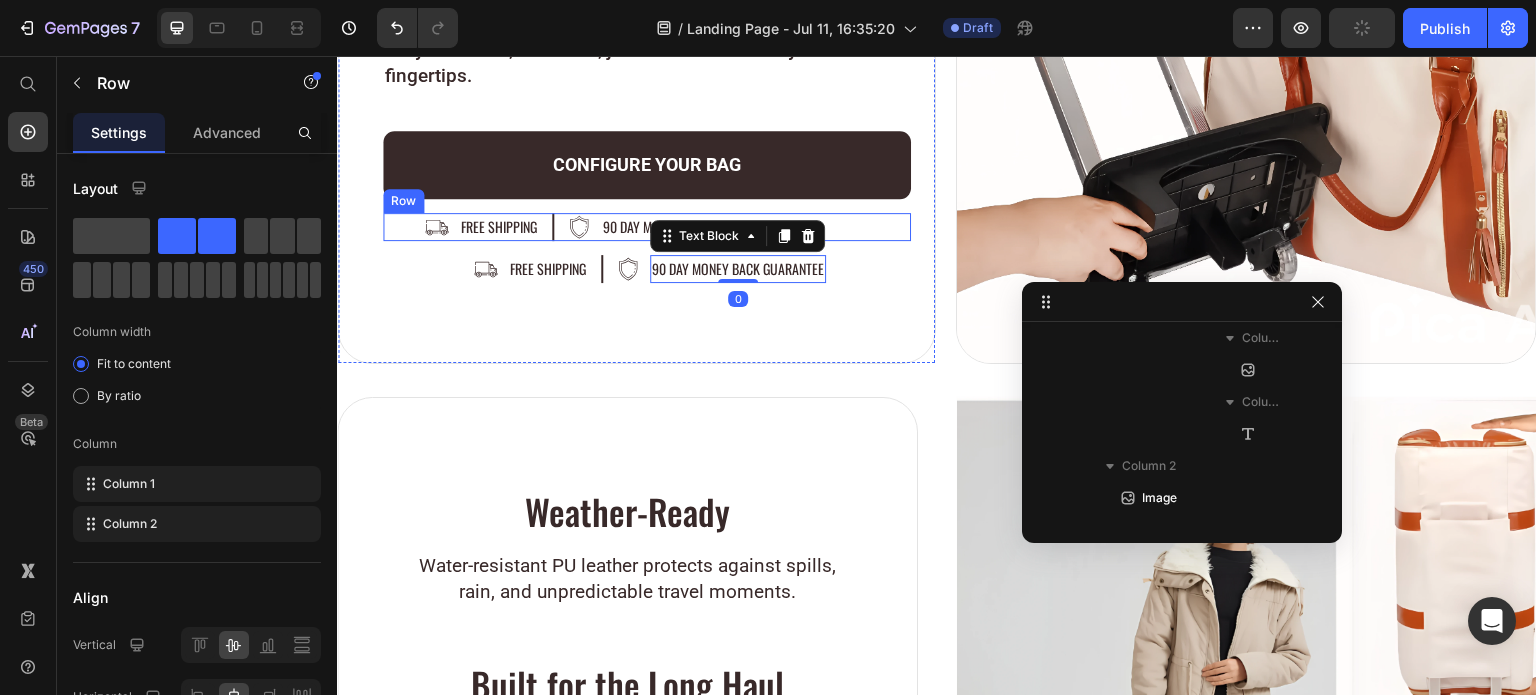 scroll, scrollTop: 424, scrollLeft: 0, axis: vertical 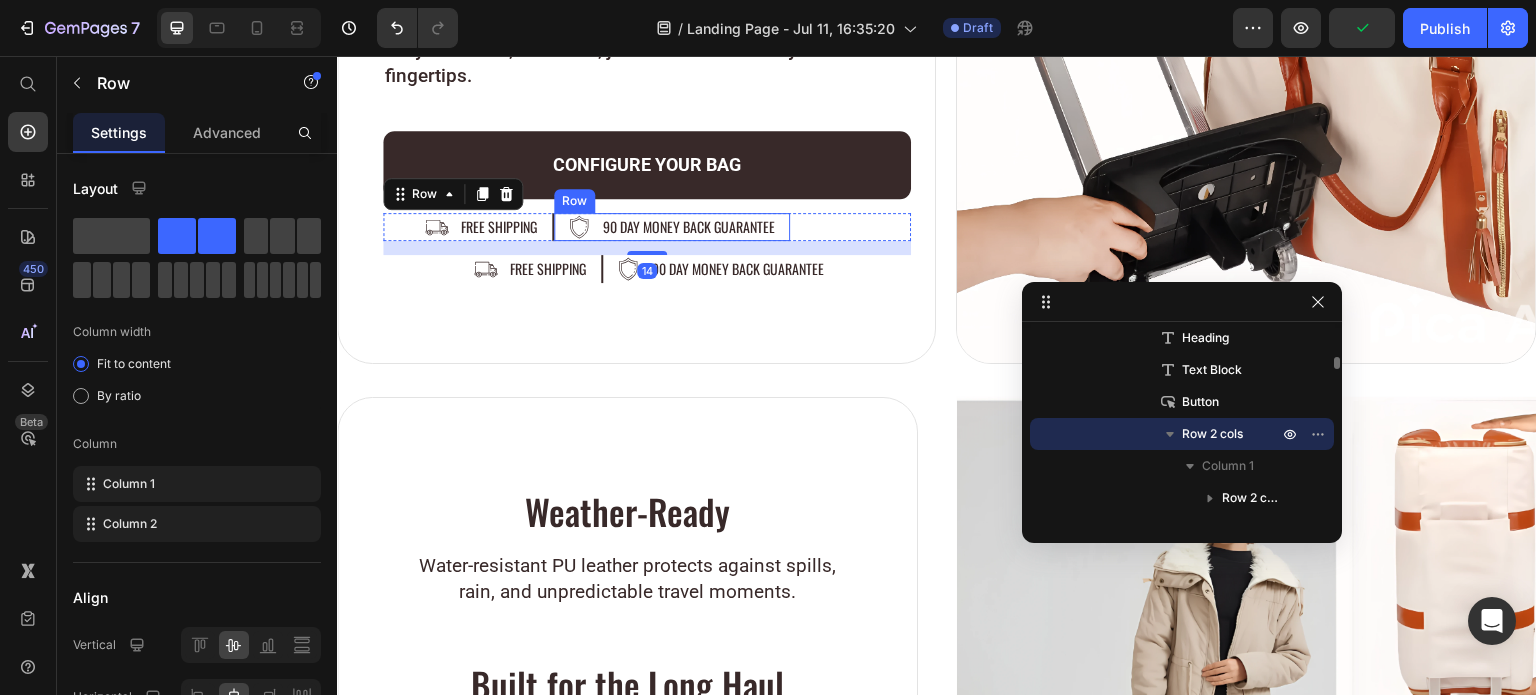 click on "Image 90 day money back guarantee Text Block Row" at bounding box center [672, 227] 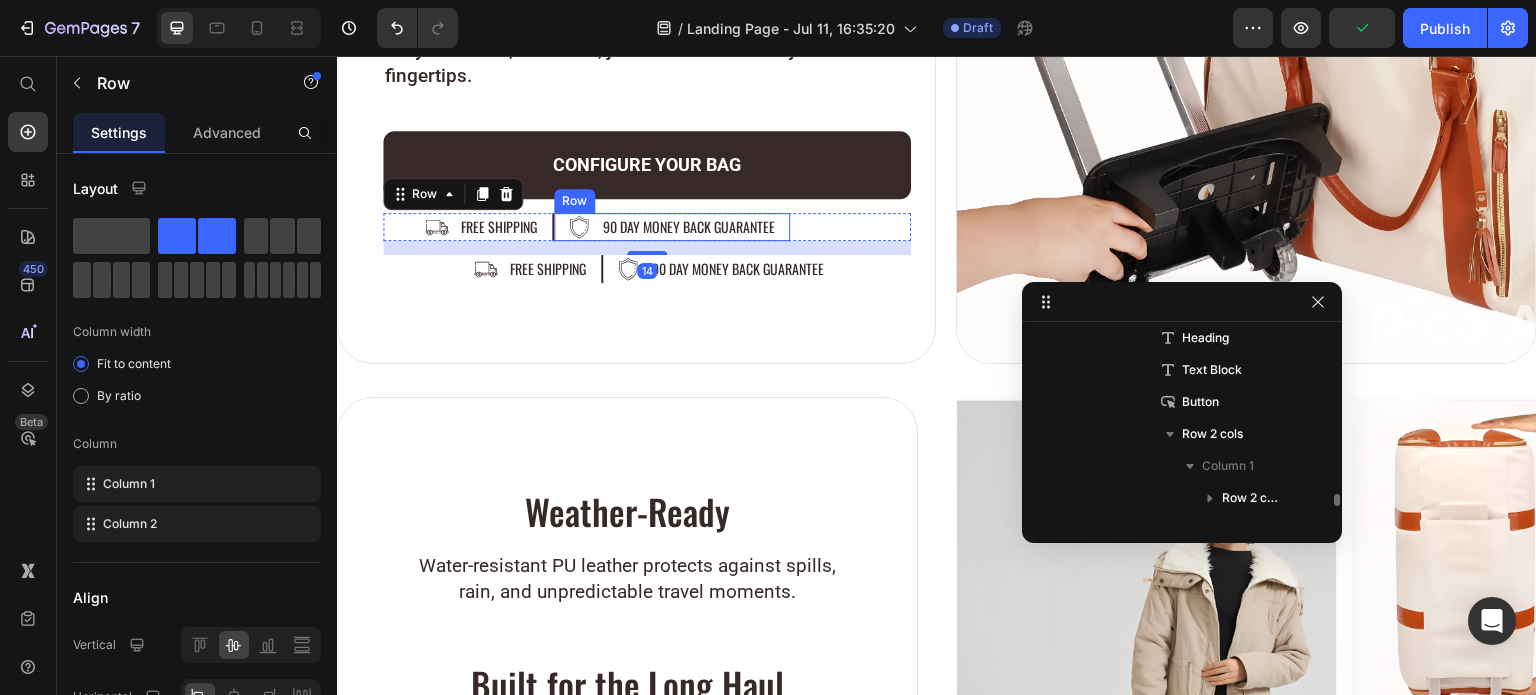 scroll, scrollTop: 552, scrollLeft: 0, axis: vertical 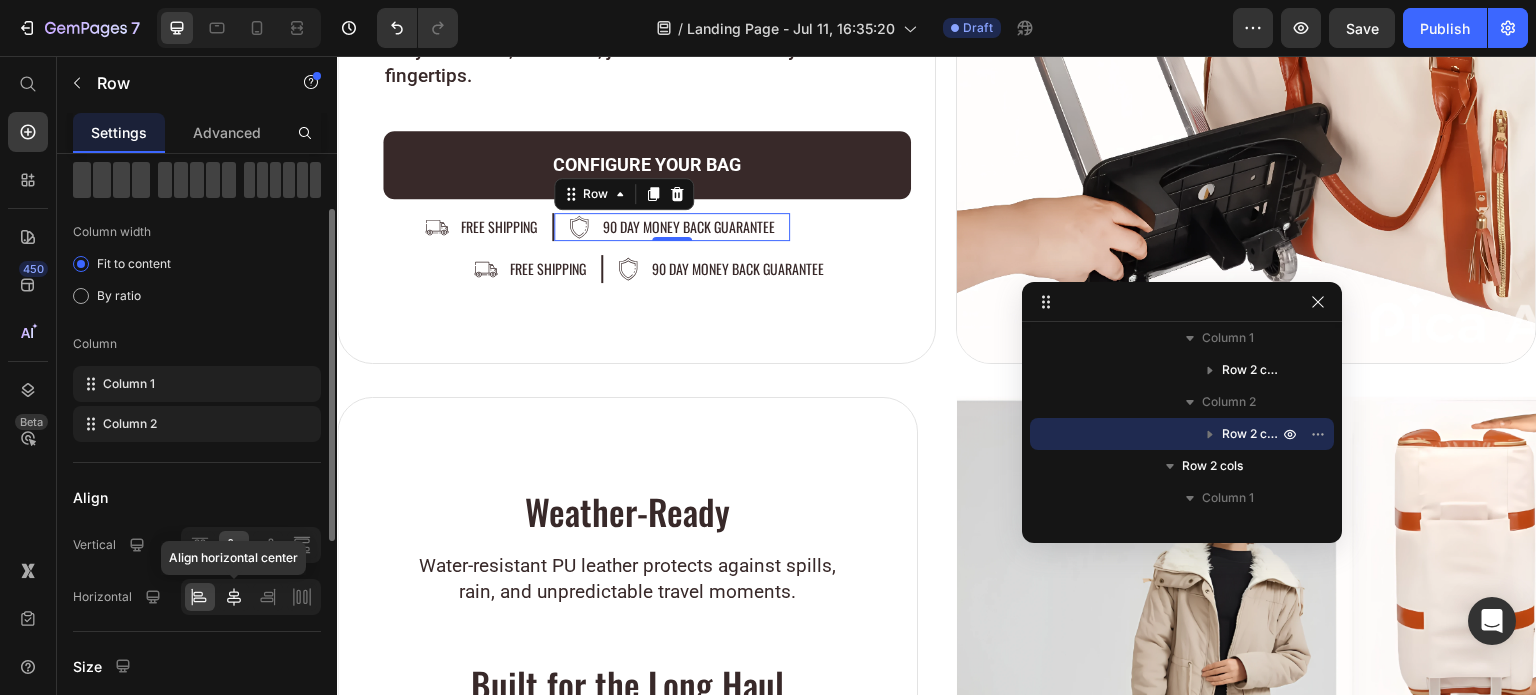 click 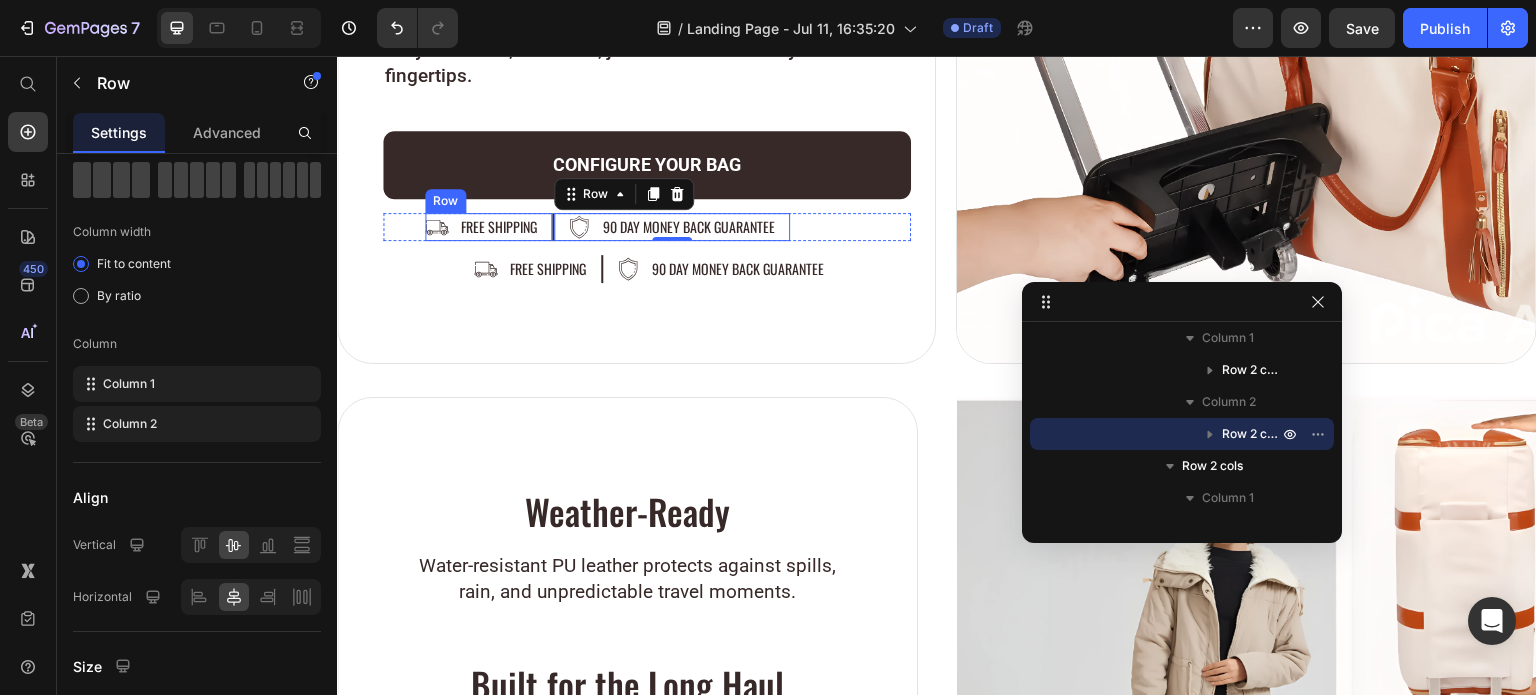 click on "Image free shipping Text Block Row" at bounding box center (489, 227) 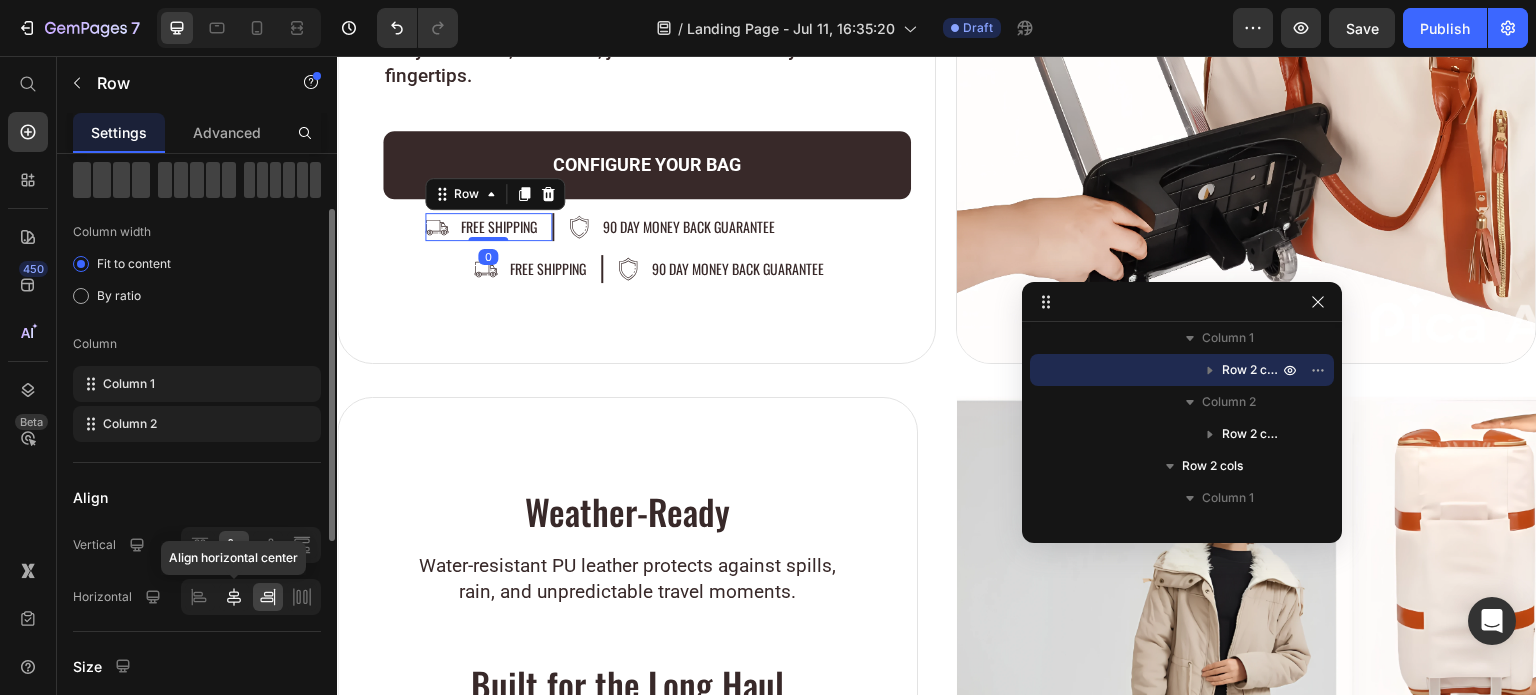 click 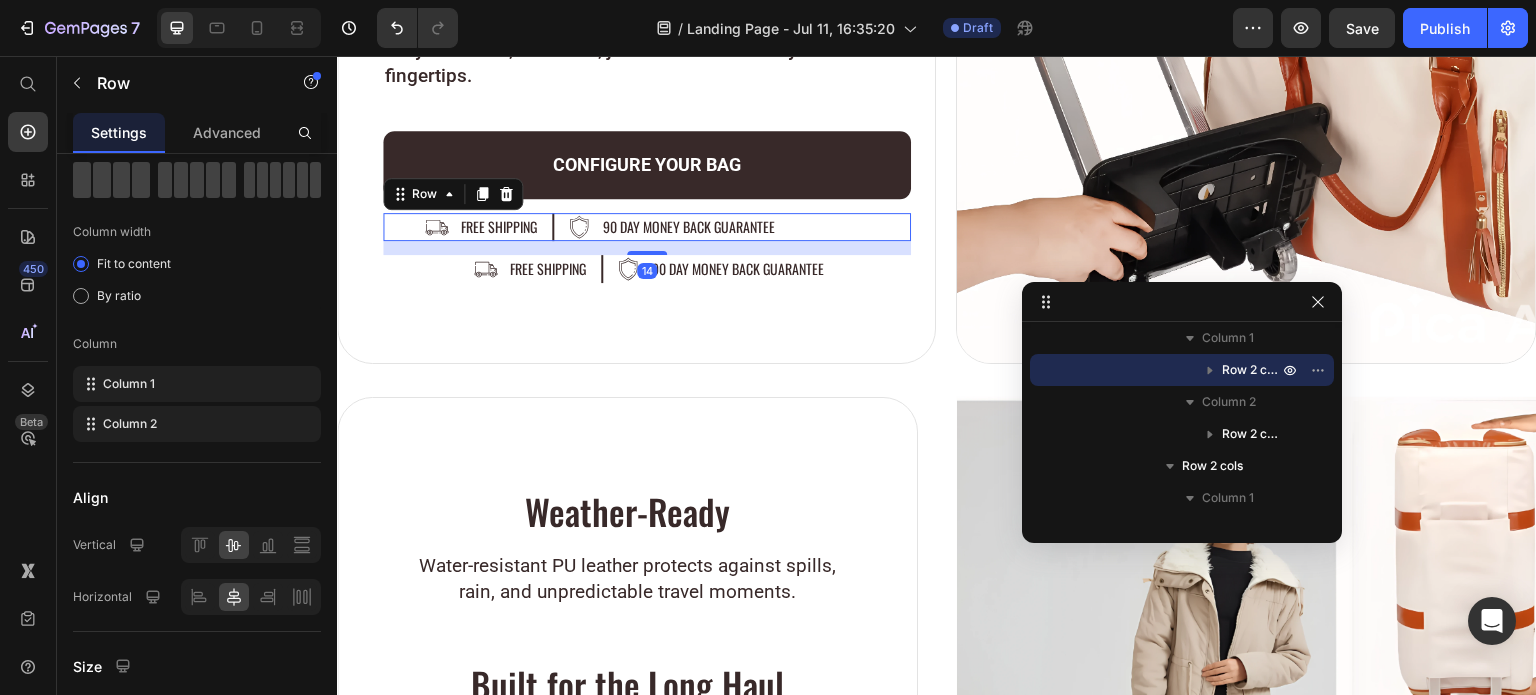scroll, scrollTop: 424, scrollLeft: 0, axis: vertical 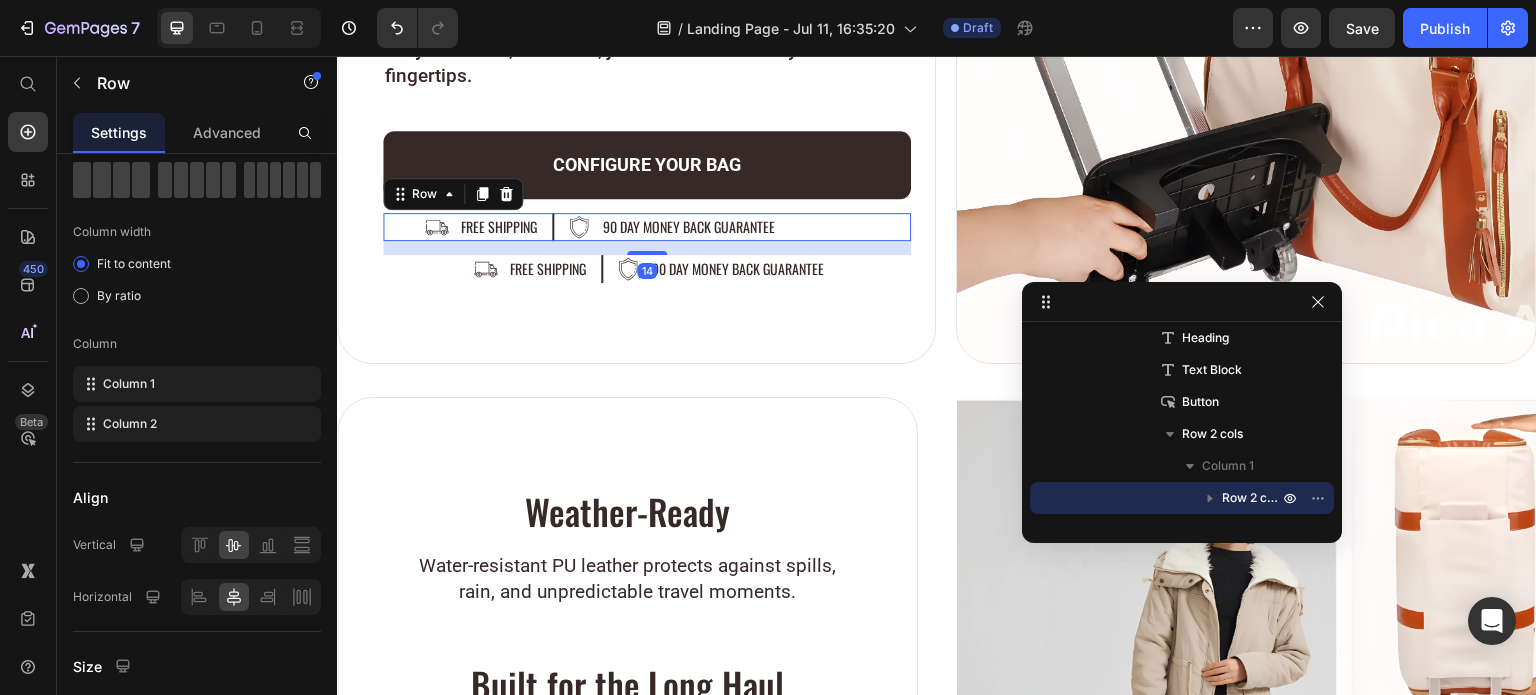 click on "Image free shipping Text Block Row Image 90 day money back guarantee Text Block Row Row   14" at bounding box center (647, 227) 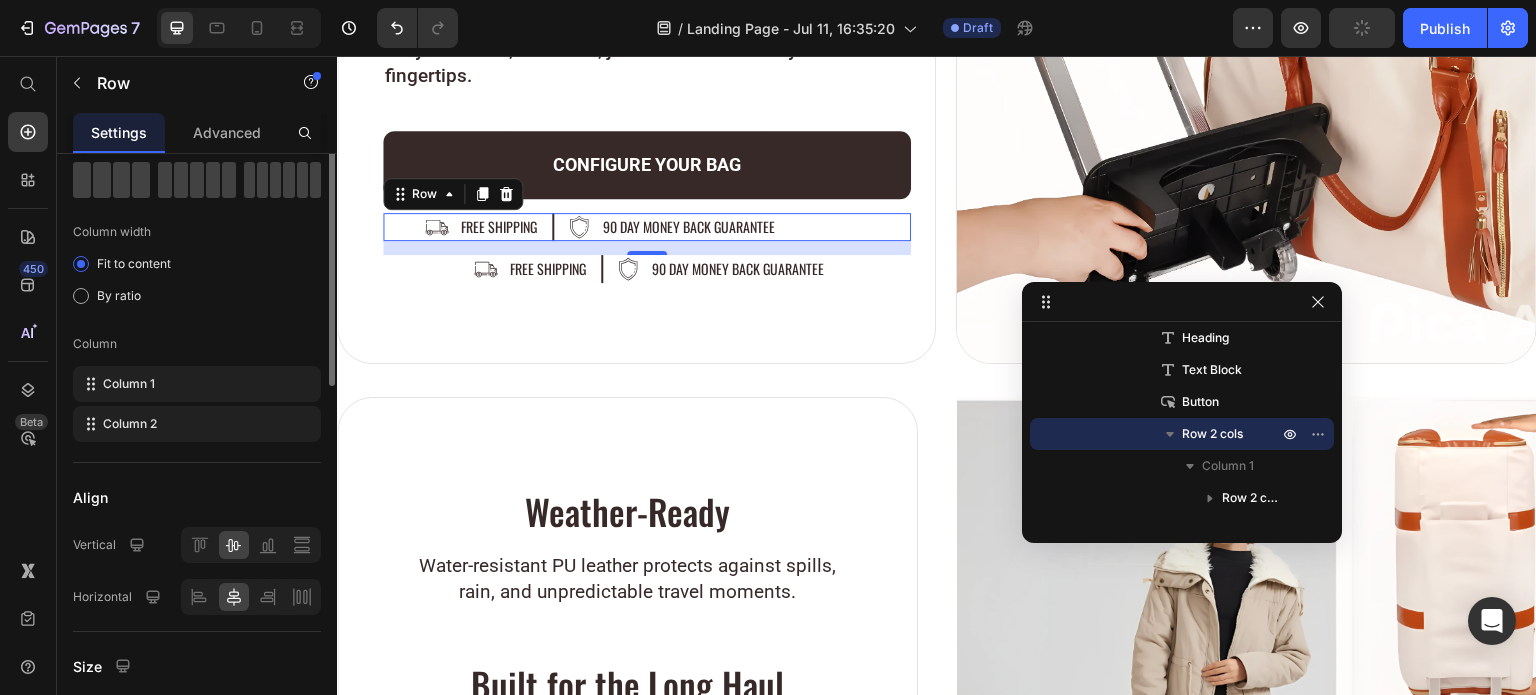 scroll, scrollTop: 0, scrollLeft: 0, axis: both 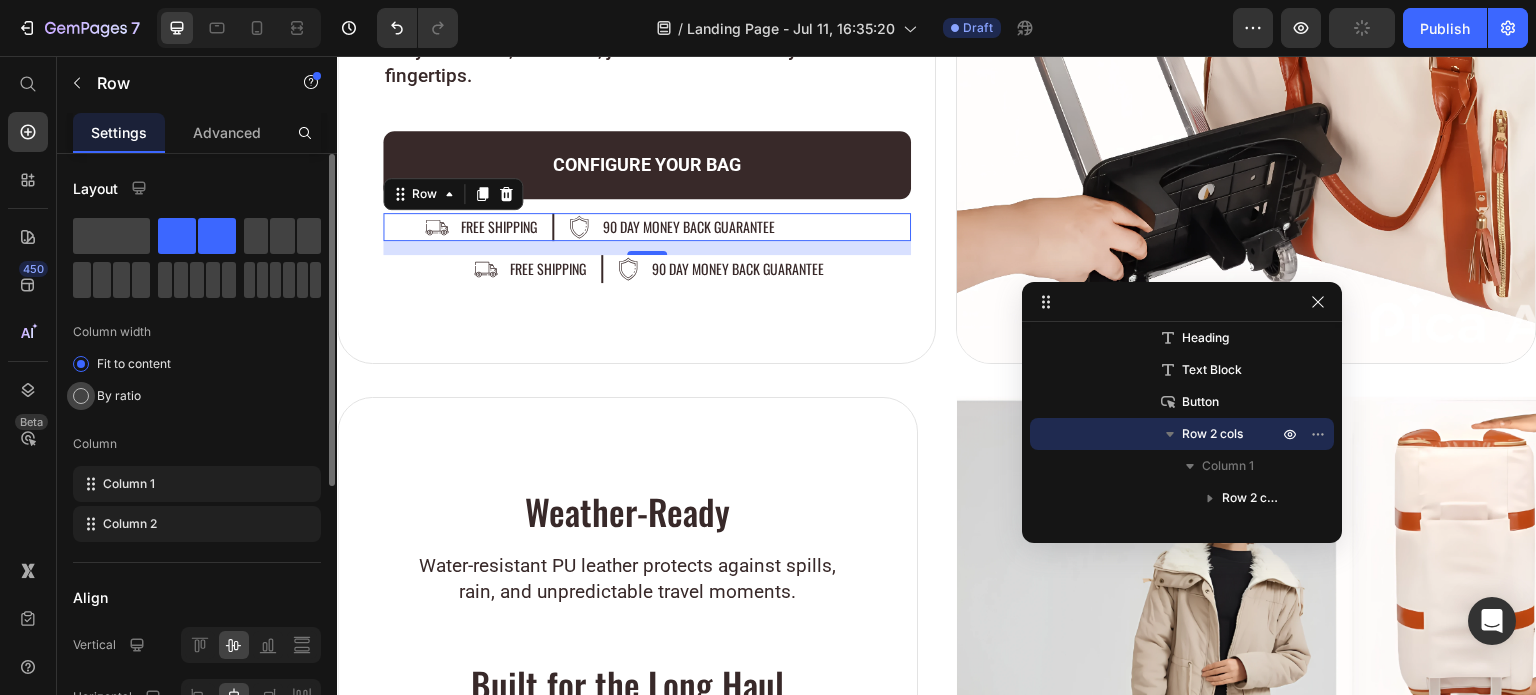 click on "By ratio" at bounding box center [119, 396] 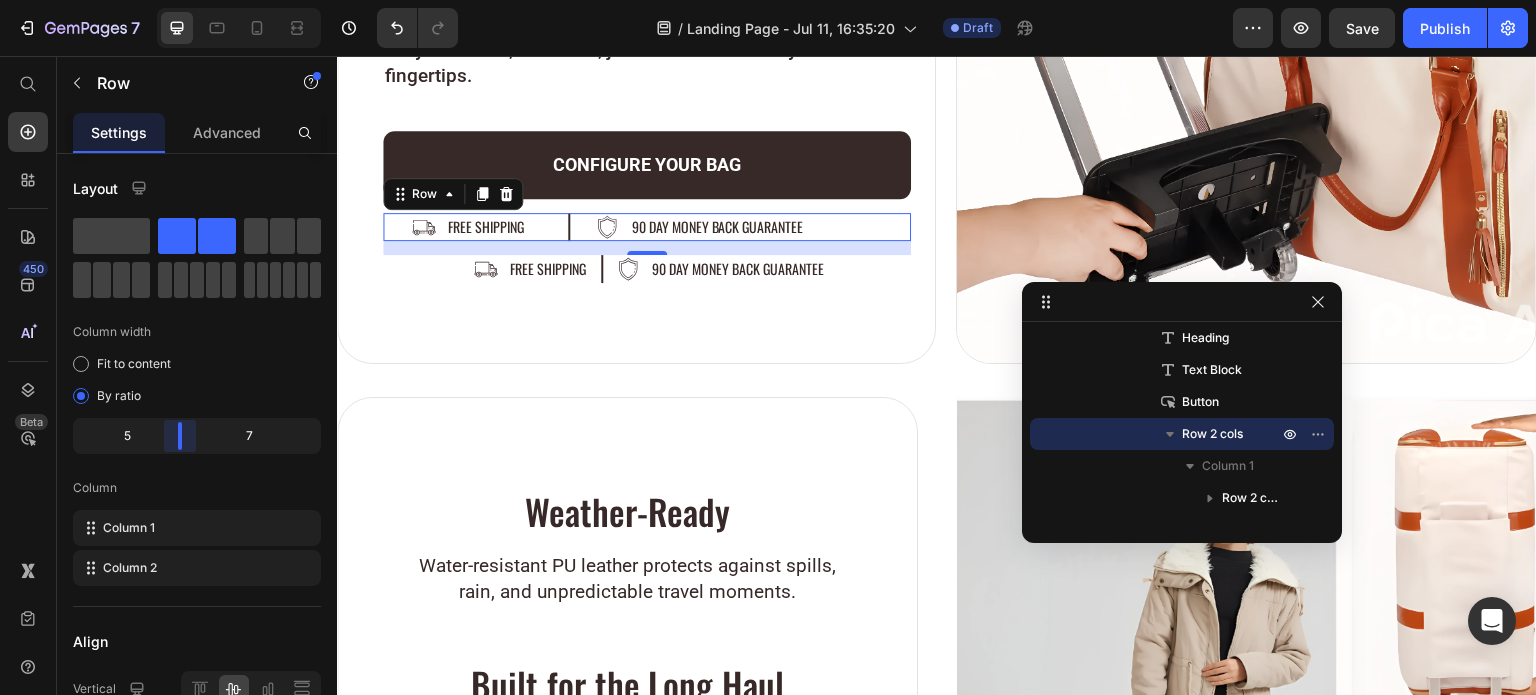 drag, startPoint x: 193, startPoint y: 436, endPoint x: 176, endPoint y: 443, distance: 18.384777 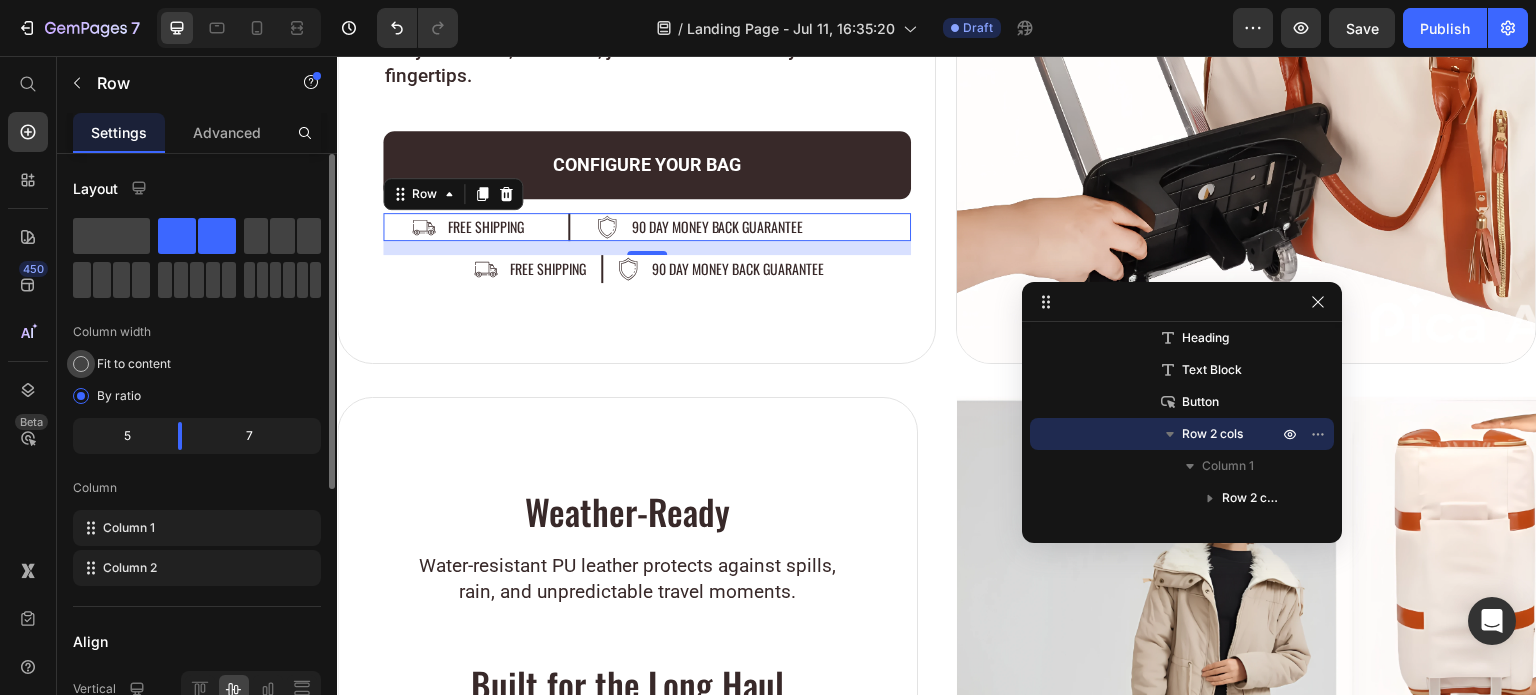 click on "Fit to content" at bounding box center [134, 364] 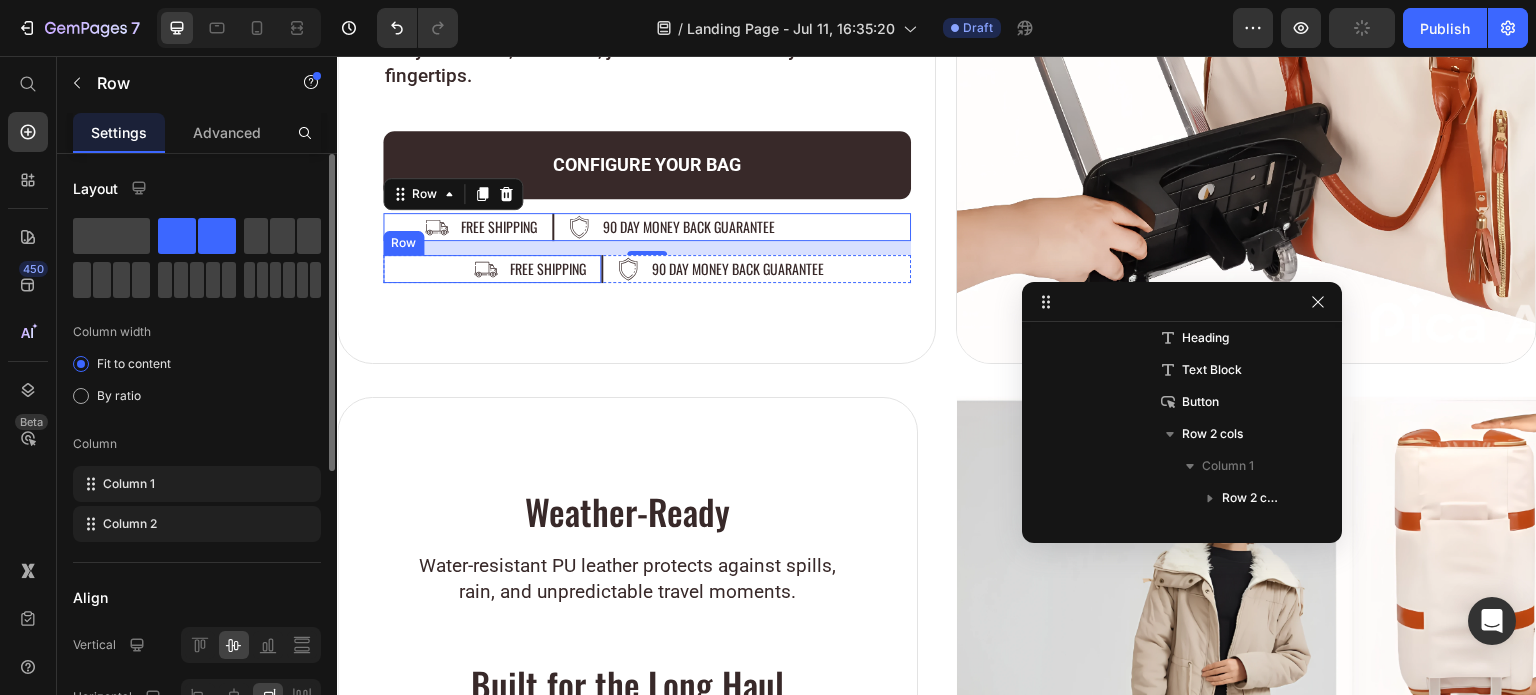 click on "Image free shipping Text Block Row" at bounding box center (493, 269) 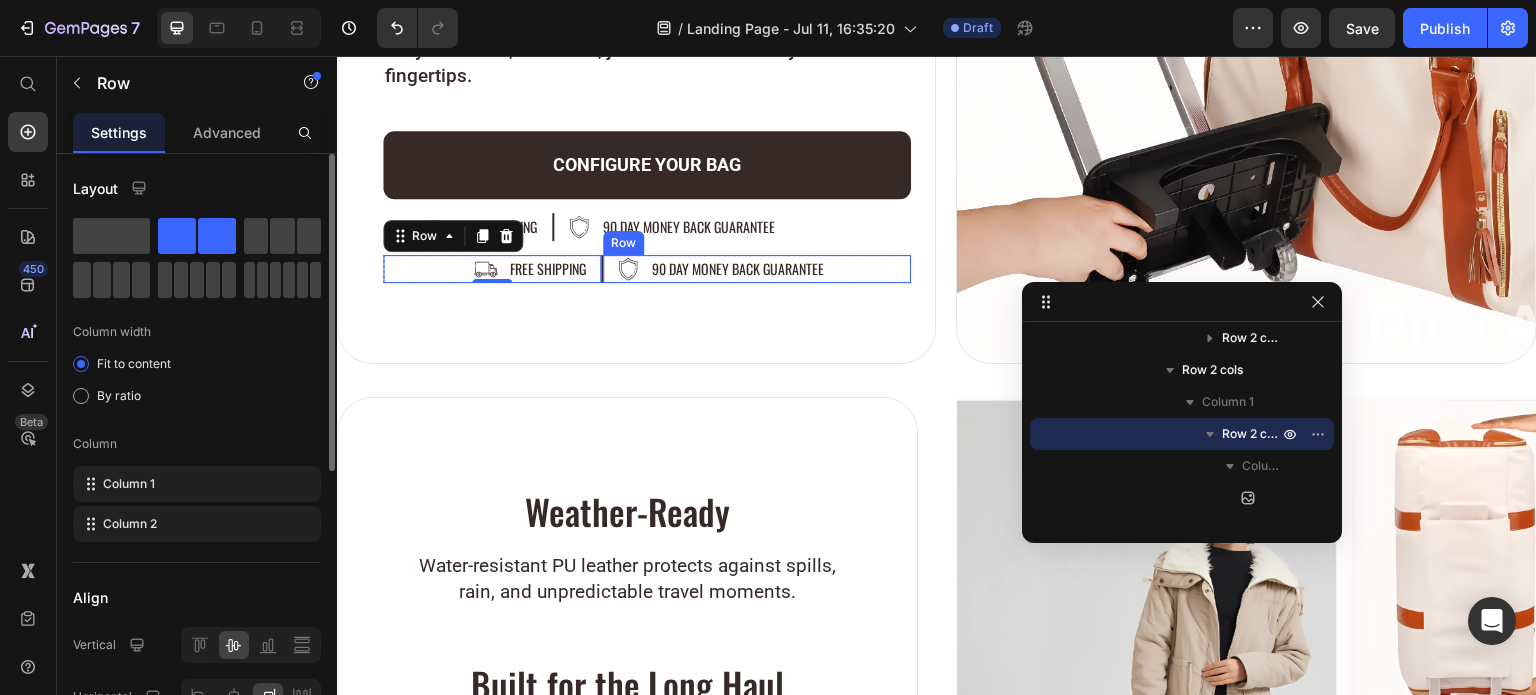 click on "Image 90 day money back guarantee Text Block Row" at bounding box center (757, 269) 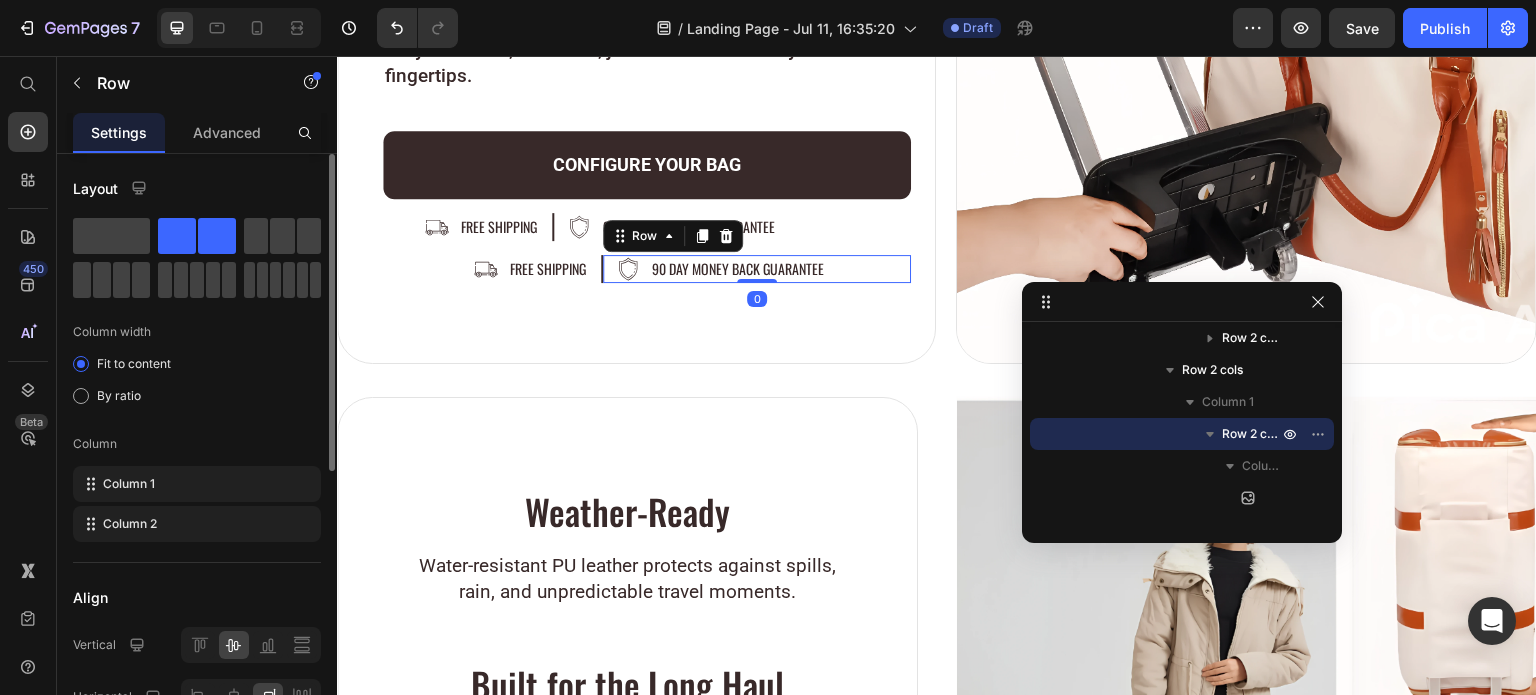 scroll, scrollTop: 840, scrollLeft: 0, axis: vertical 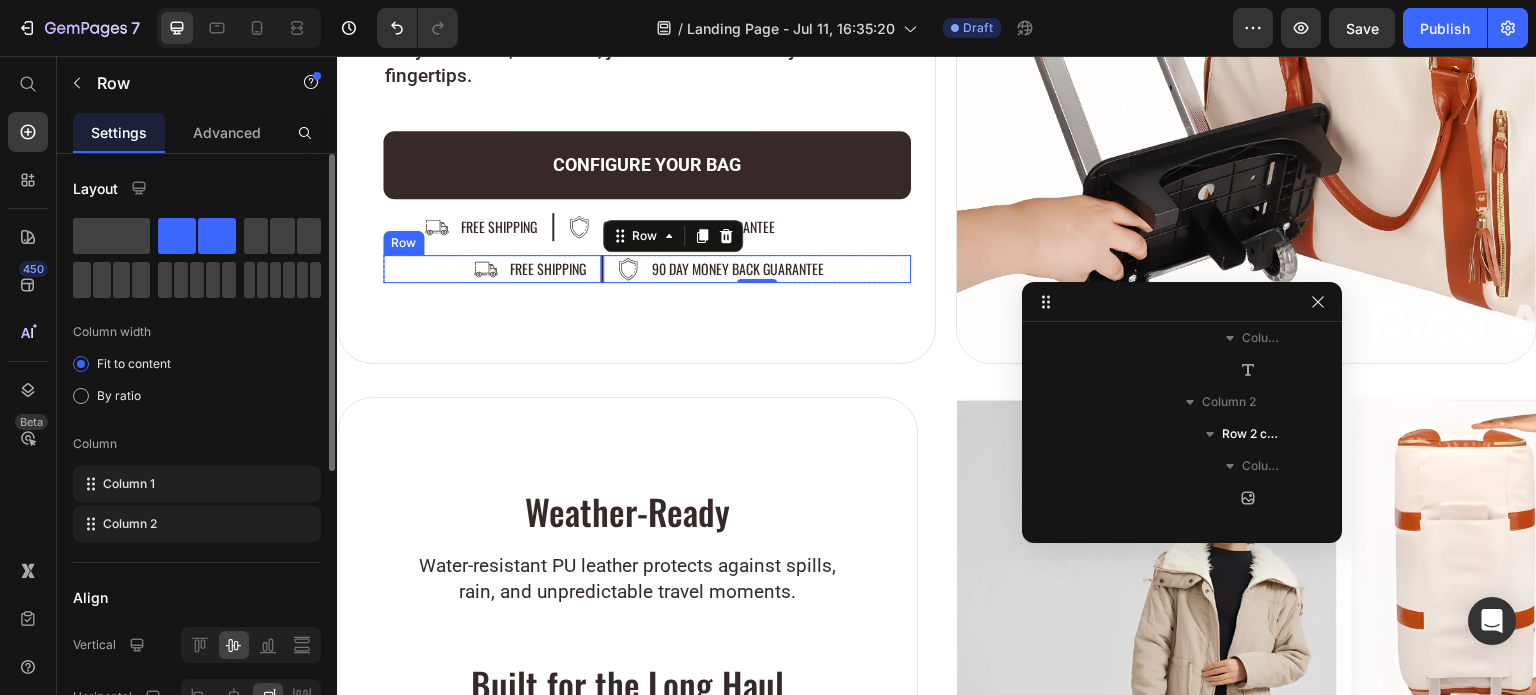 click on "Image free shipping Text Block Row" at bounding box center (493, 269) 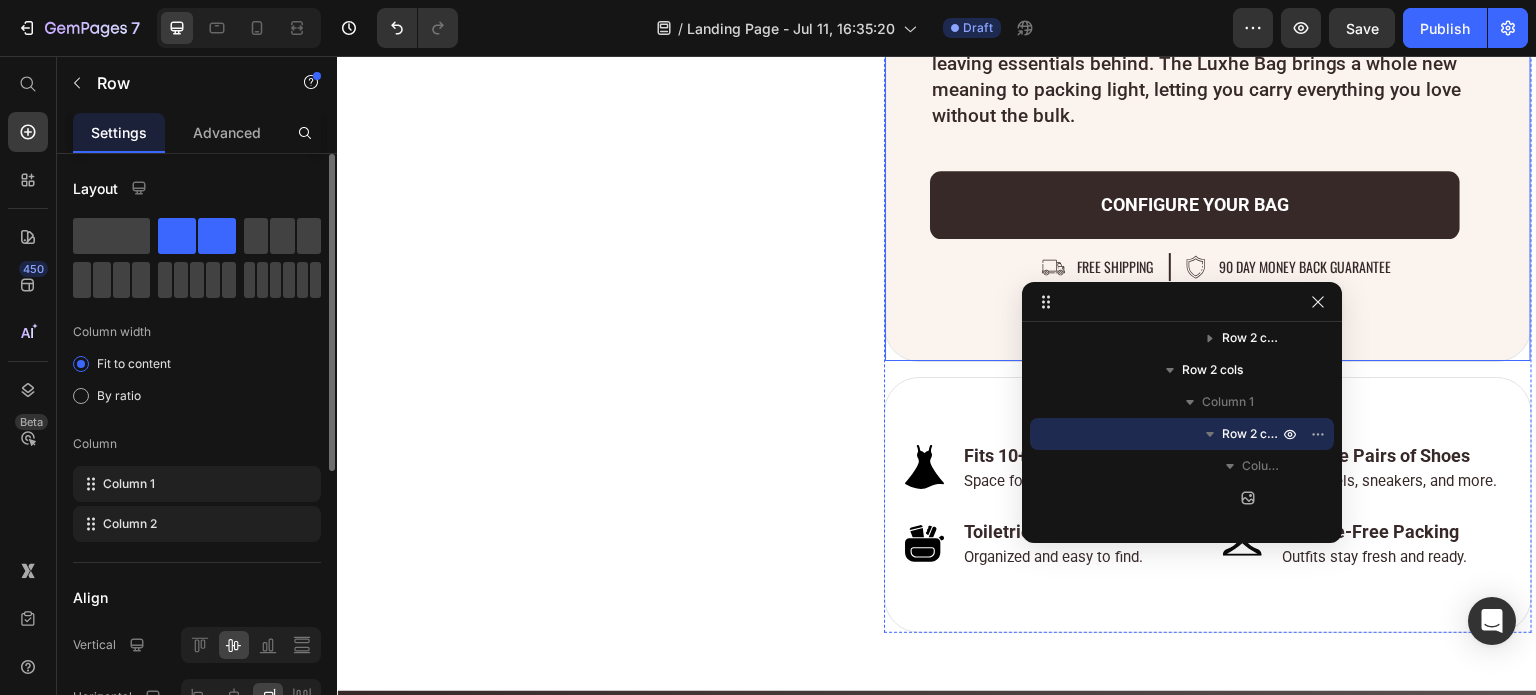 scroll, scrollTop: 4552, scrollLeft: 0, axis: vertical 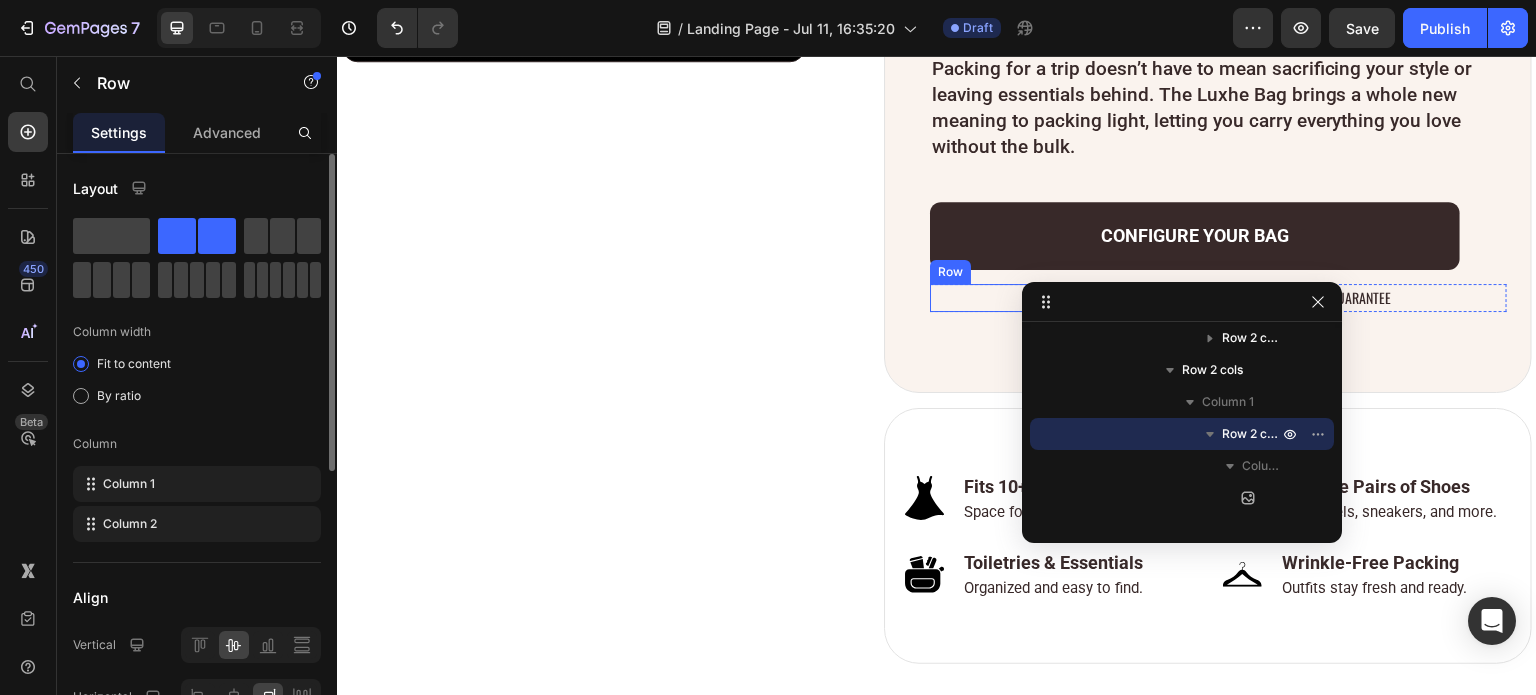 click on "Image free shipping Text Block Row" at bounding box center (1050, 298) 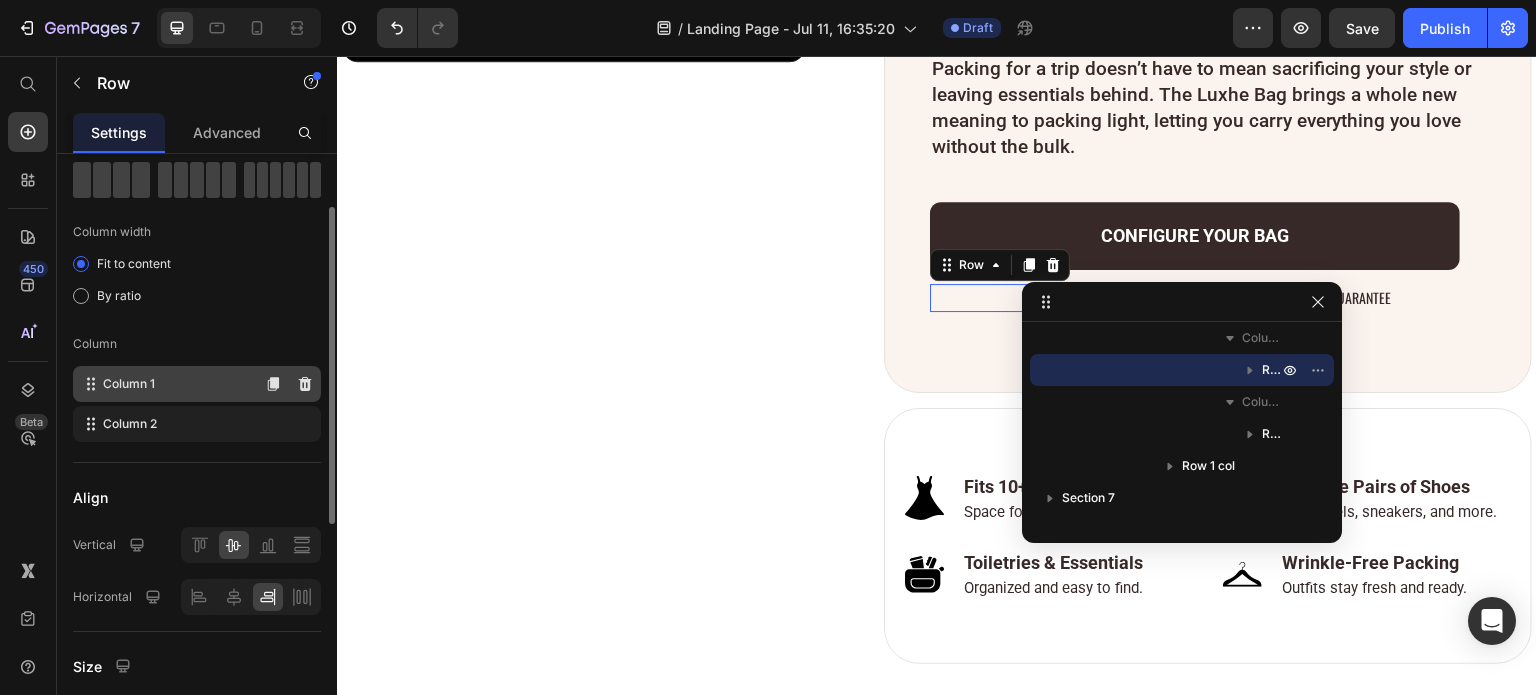 scroll, scrollTop: 0, scrollLeft: 0, axis: both 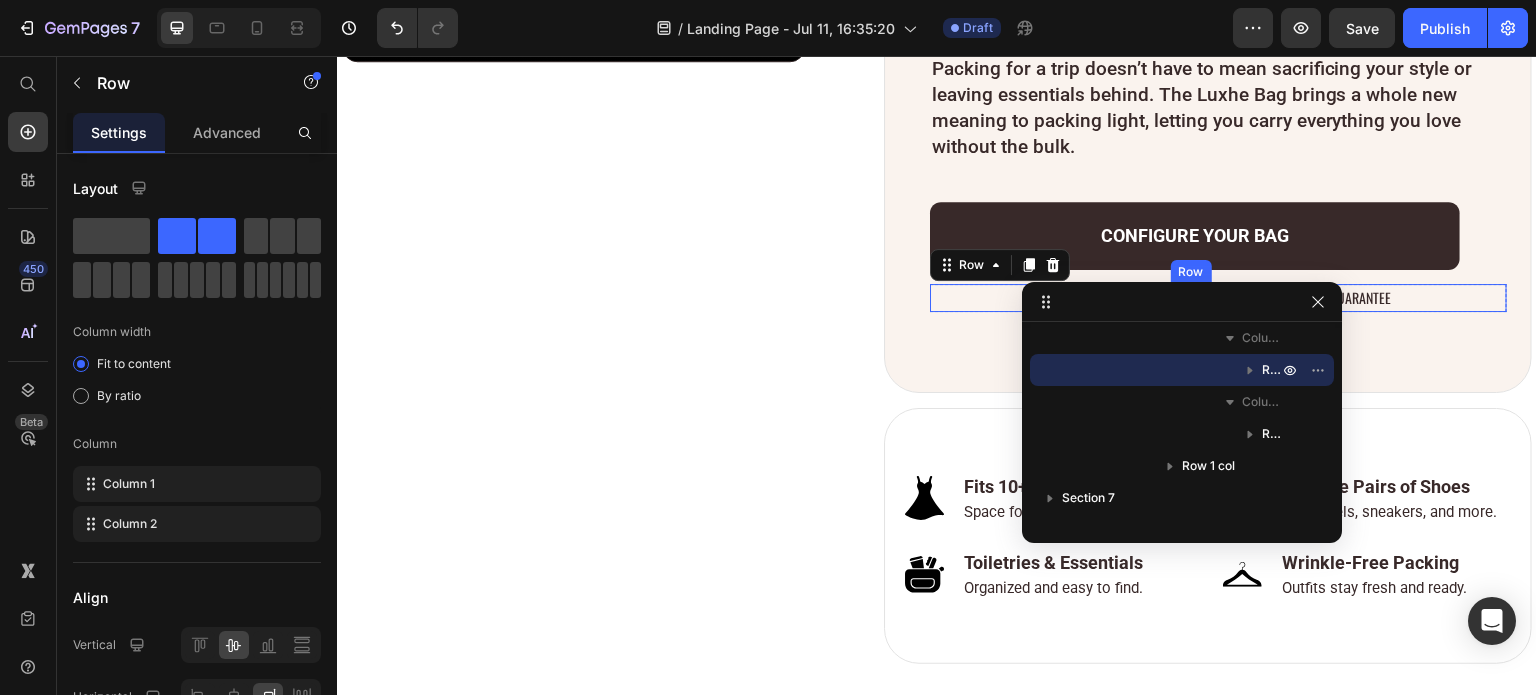 click on "Image 90 day money back guarantee Text Block Row" at bounding box center (1339, 298) 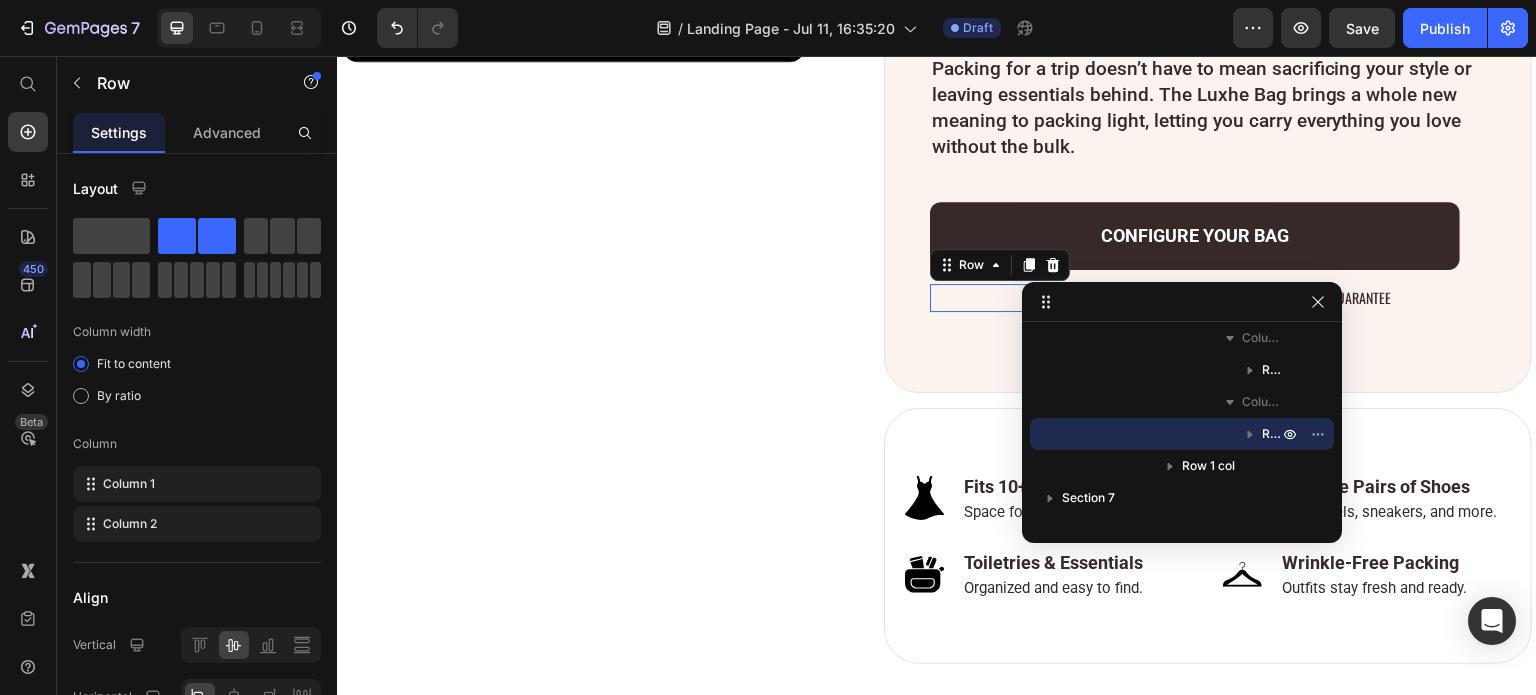 click on "Image free shipping Text Block Row   0" at bounding box center [1050, 298] 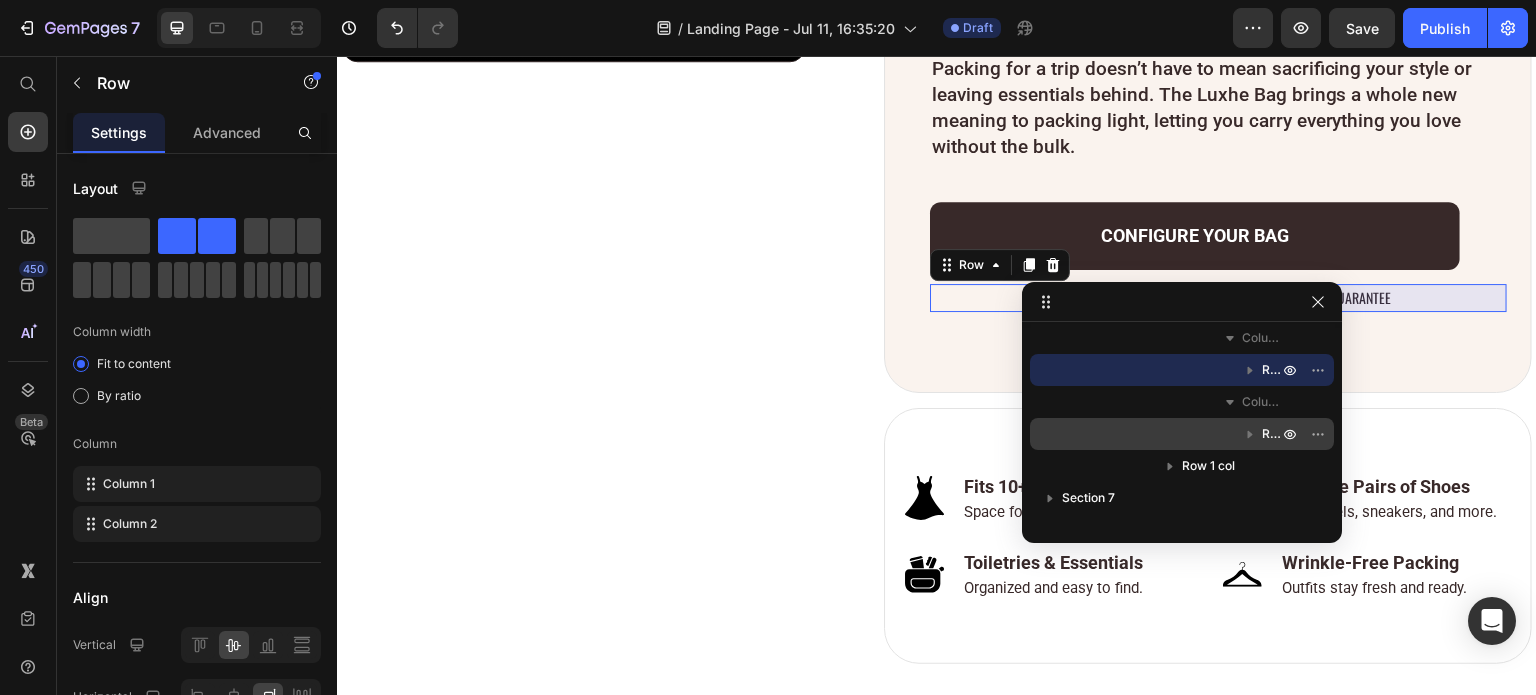 scroll, scrollTop: 548, scrollLeft: 0, axis: vertical 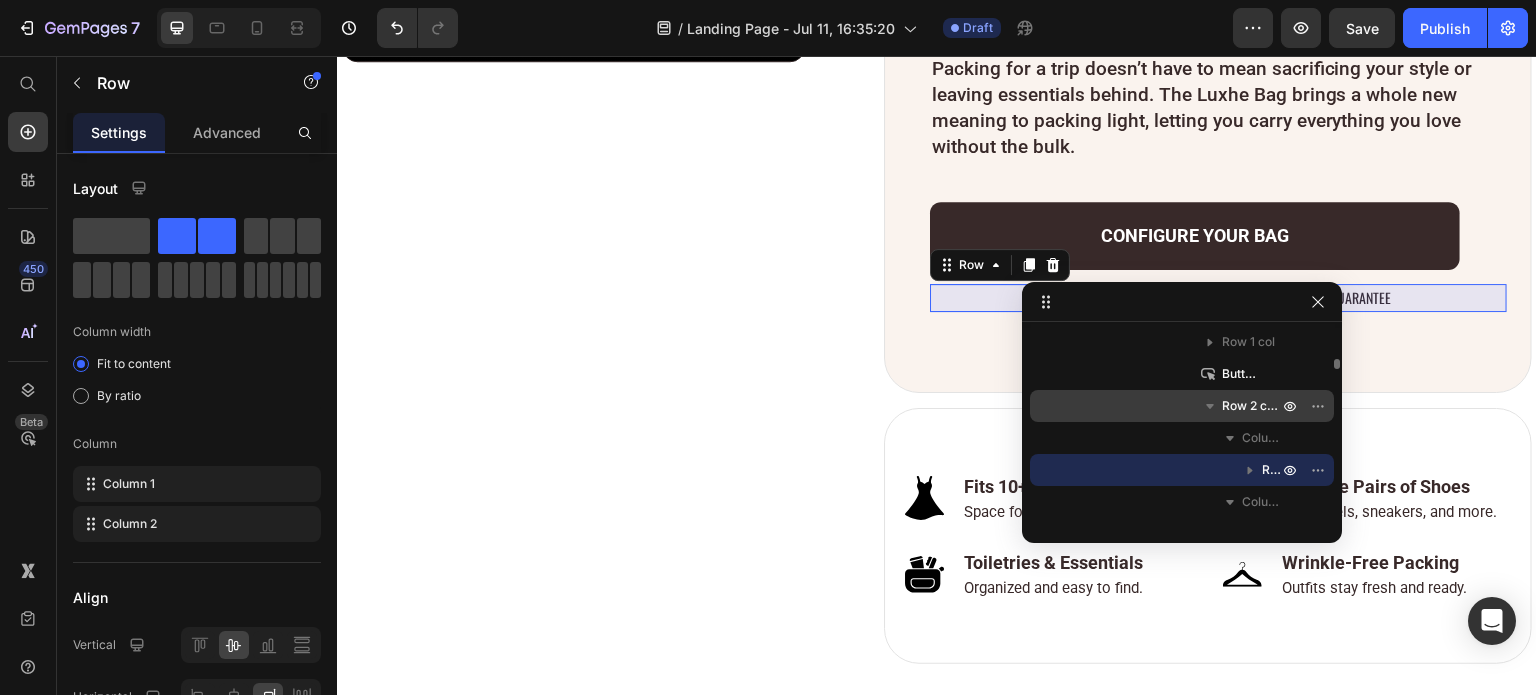 click on "Row 2 cols" at bounding box center [1182, 406] 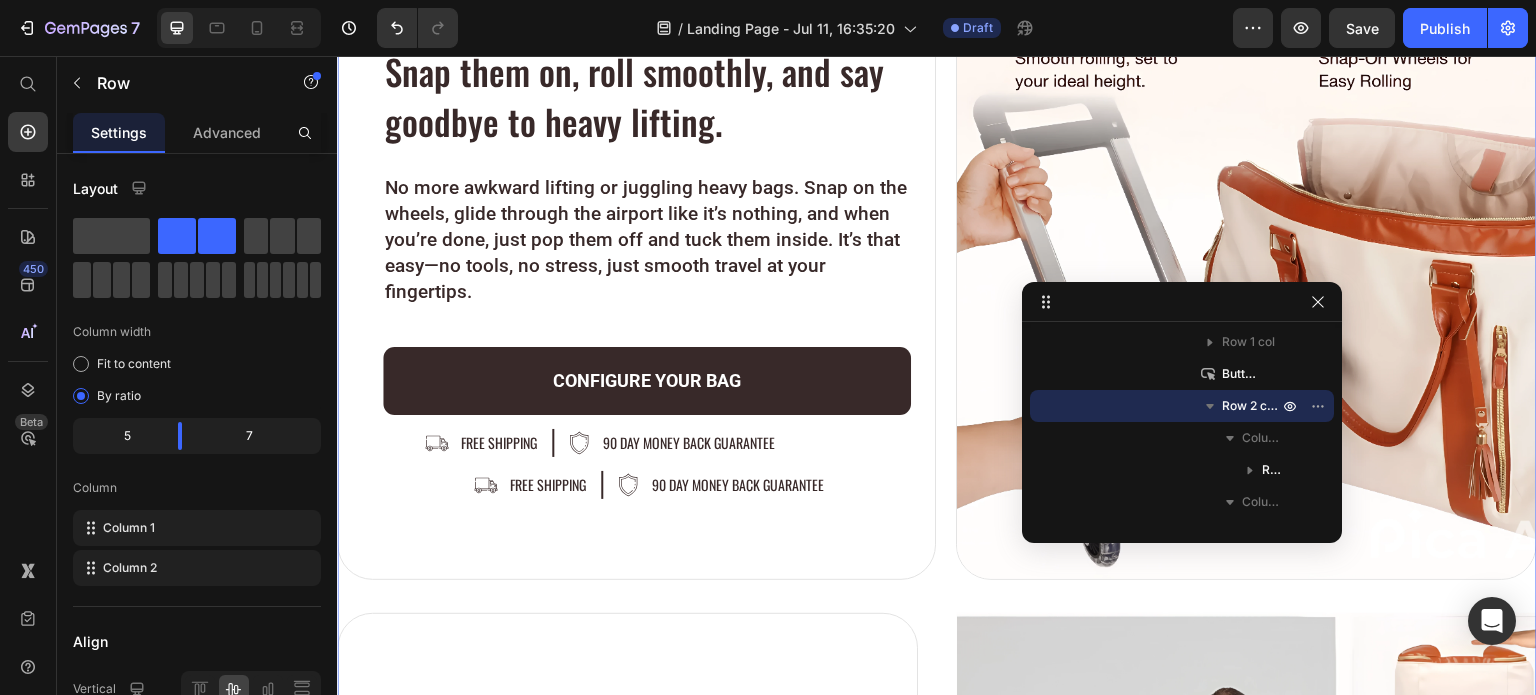 scroll, scrollTop: 5552, scrollLeft: 0, axis: vertical 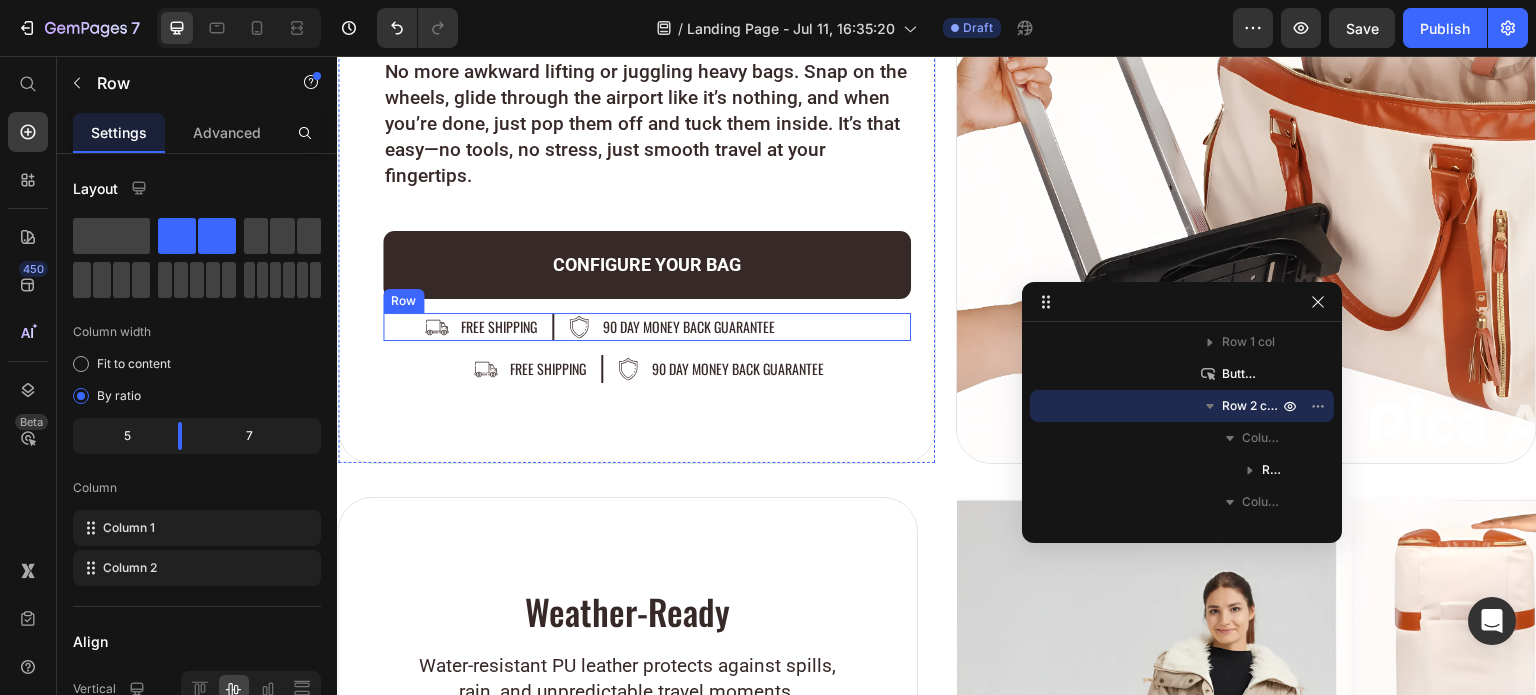click on "Image free shipping Text Block Row Image 90 day money back guarantee Text Block Row Row" at bounding box center (647, 327) 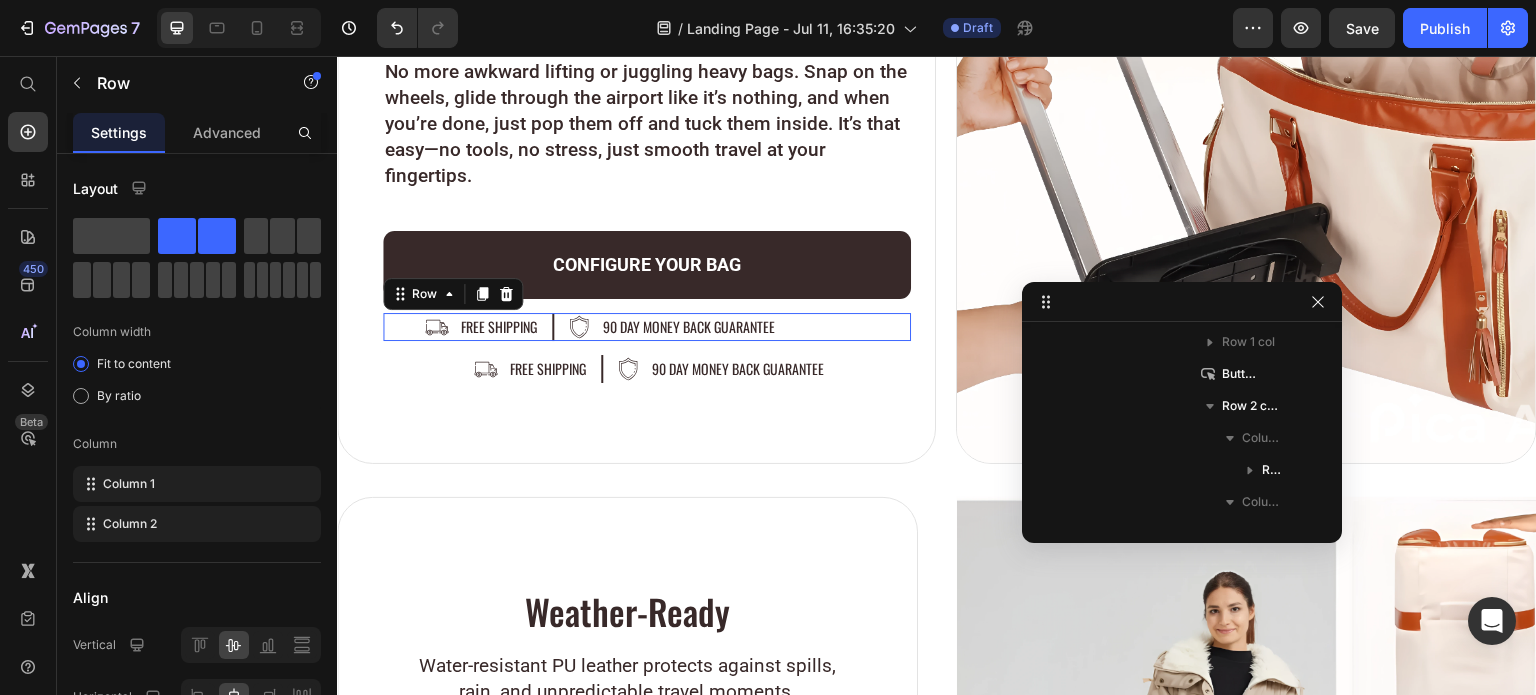 scroll, scrollTop: 1032, scrollLeft: 0, axis: vertical 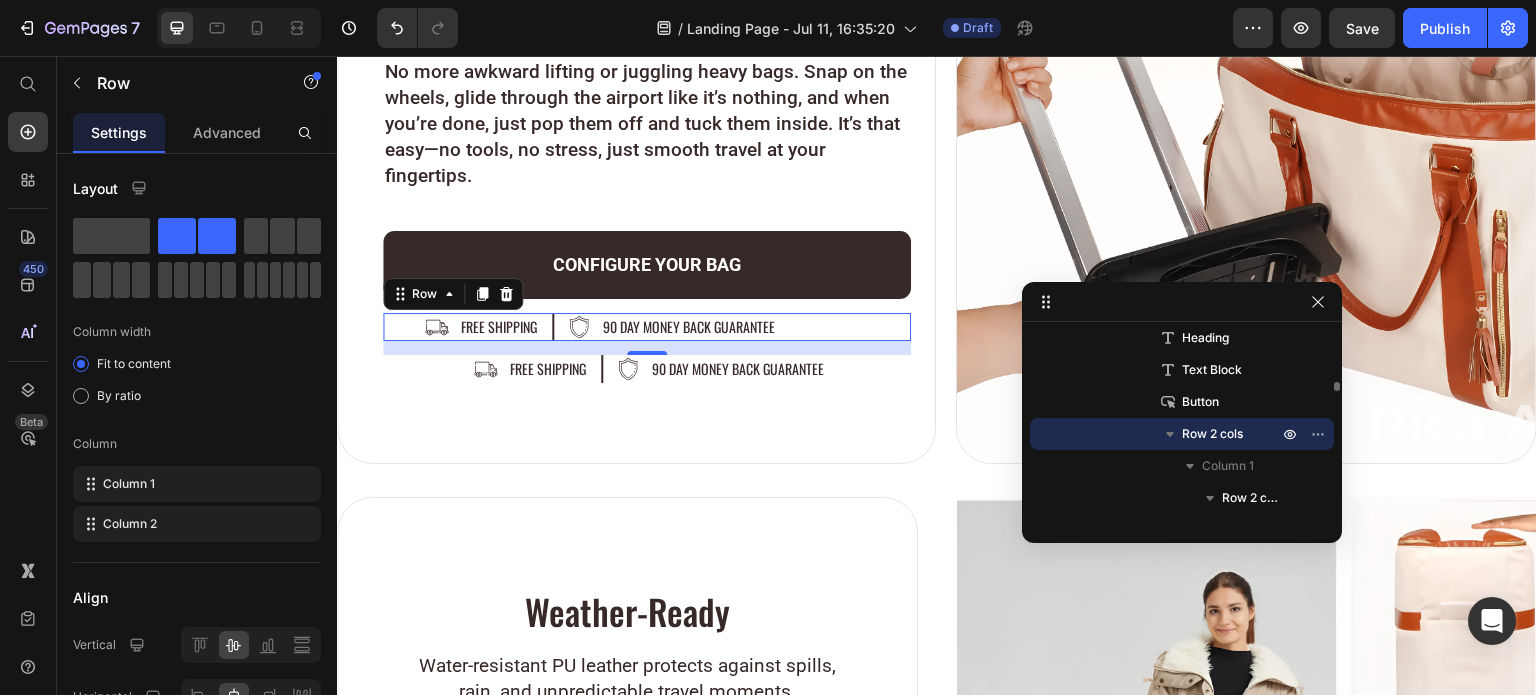 click on "Row 2 cols" at bounding box center [1182, 434] 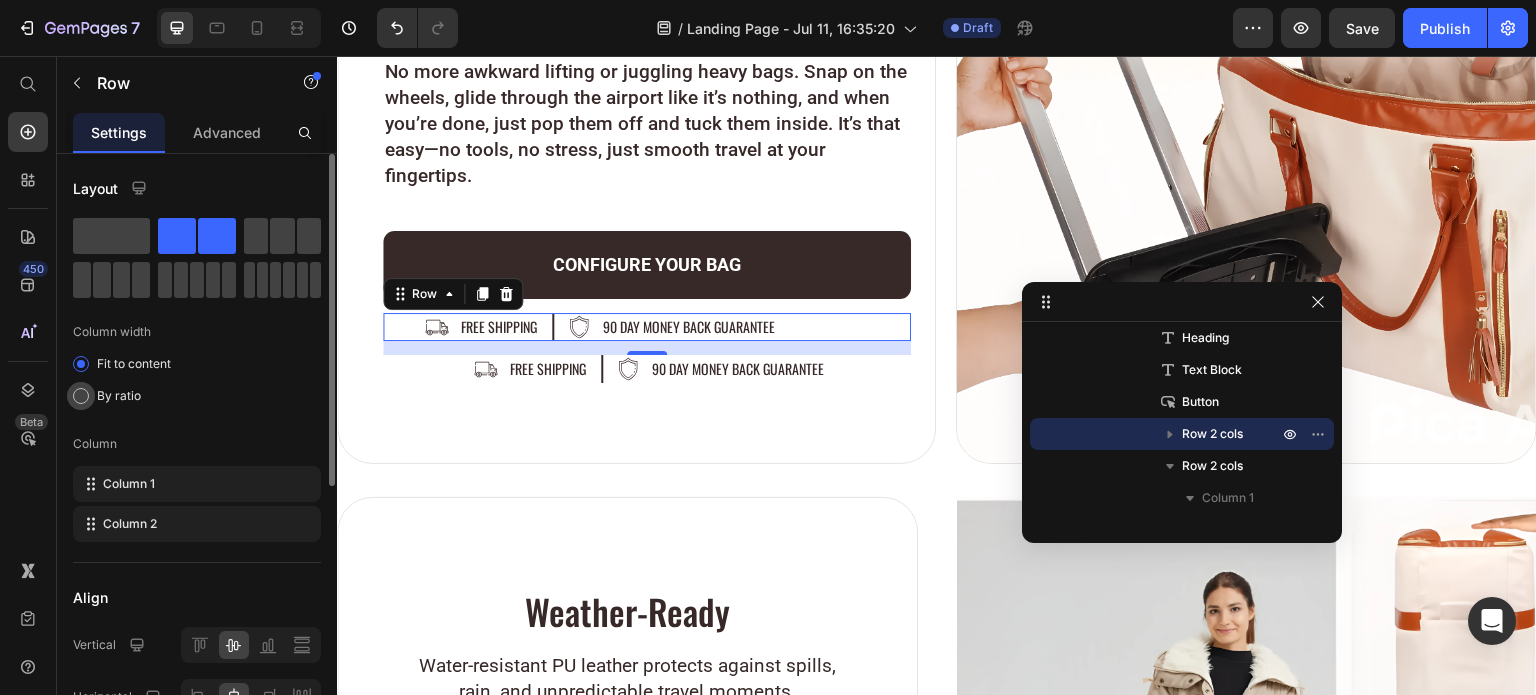 click on "By ratio" at bounding box center (119, 396) 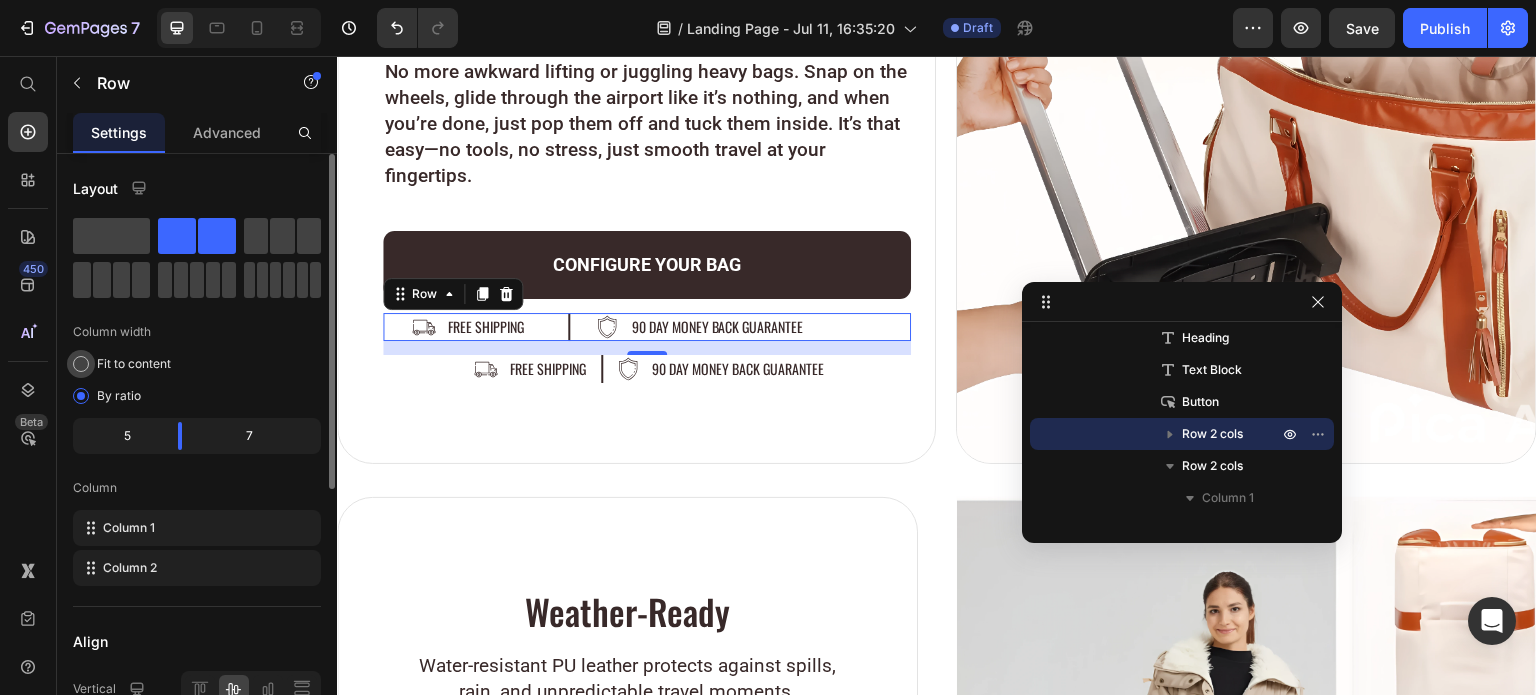 click on "Fit to content" 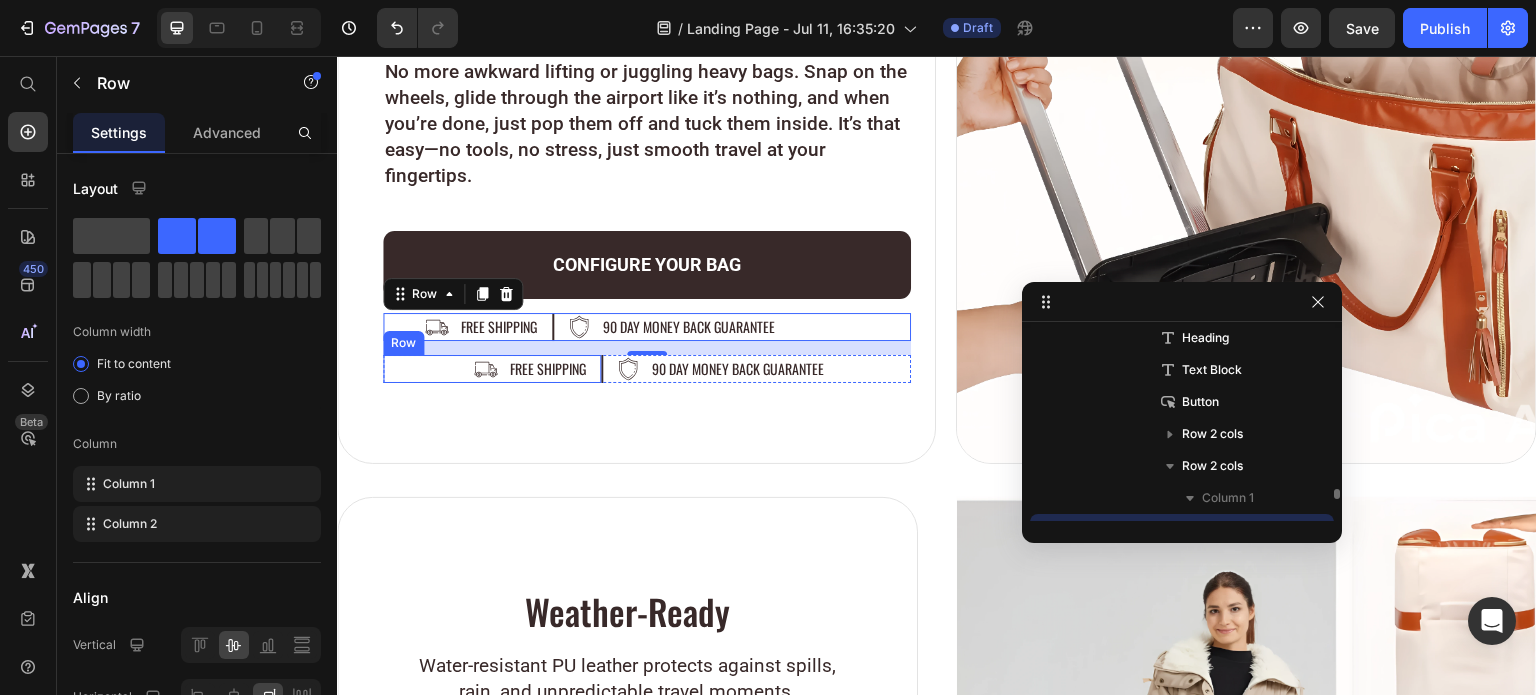 click on "Image free shipping Text Block Row" at bounding box center (493, 369) 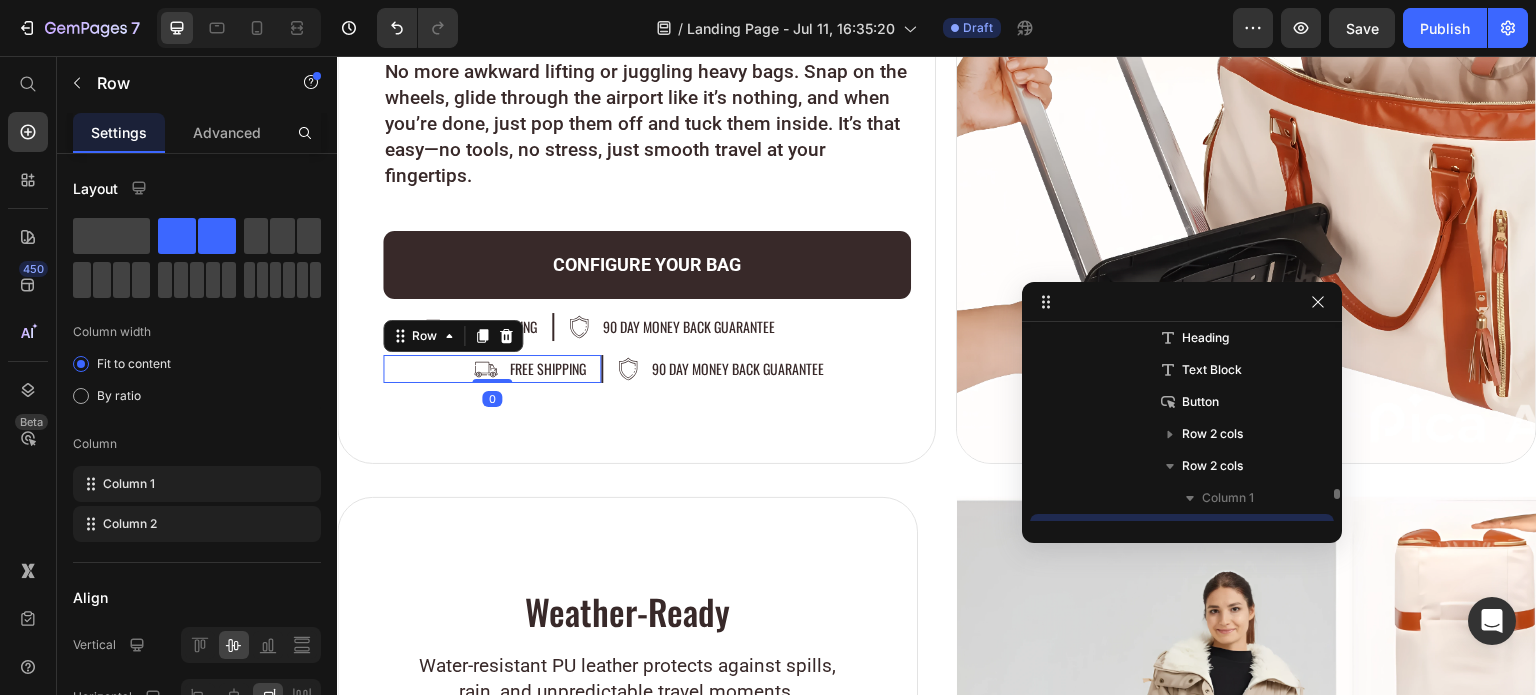 scroll, scrollTop: 1128, scrollLeft: 0, axis: vertical 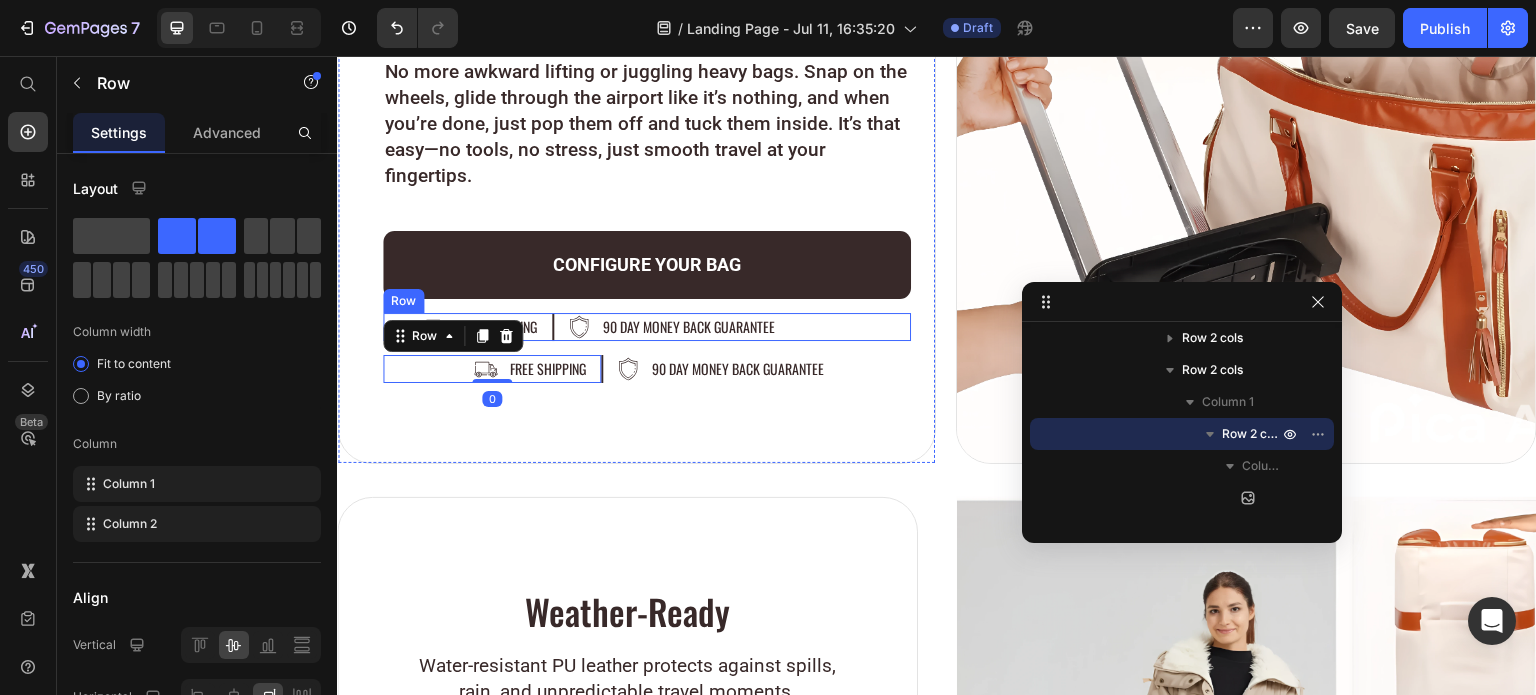 click on "Image free shipping Text Block Row Image 90 day money back guarantee Text Block Row Row" at bounding box center [647, 327] 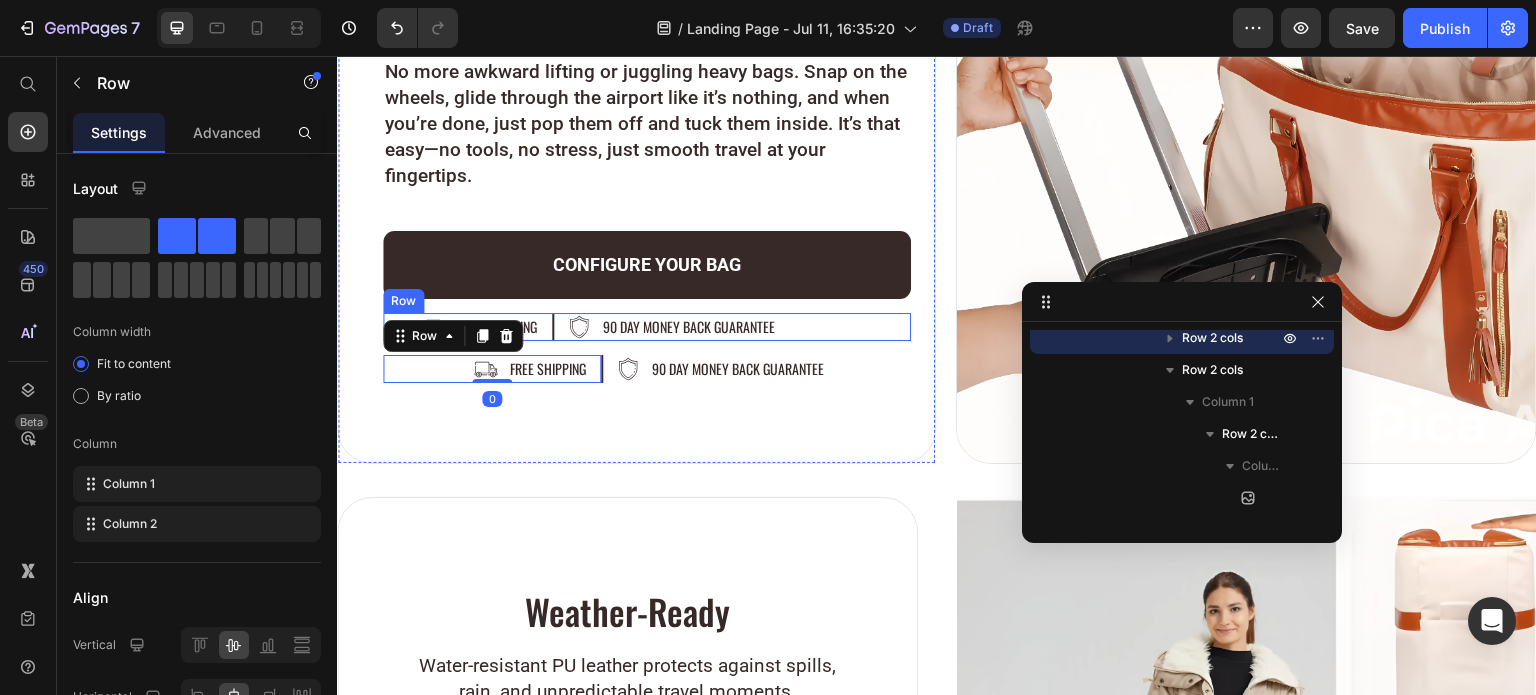 scroll, scrollTop: 1032, scrollLeft: 0, axis: vertical 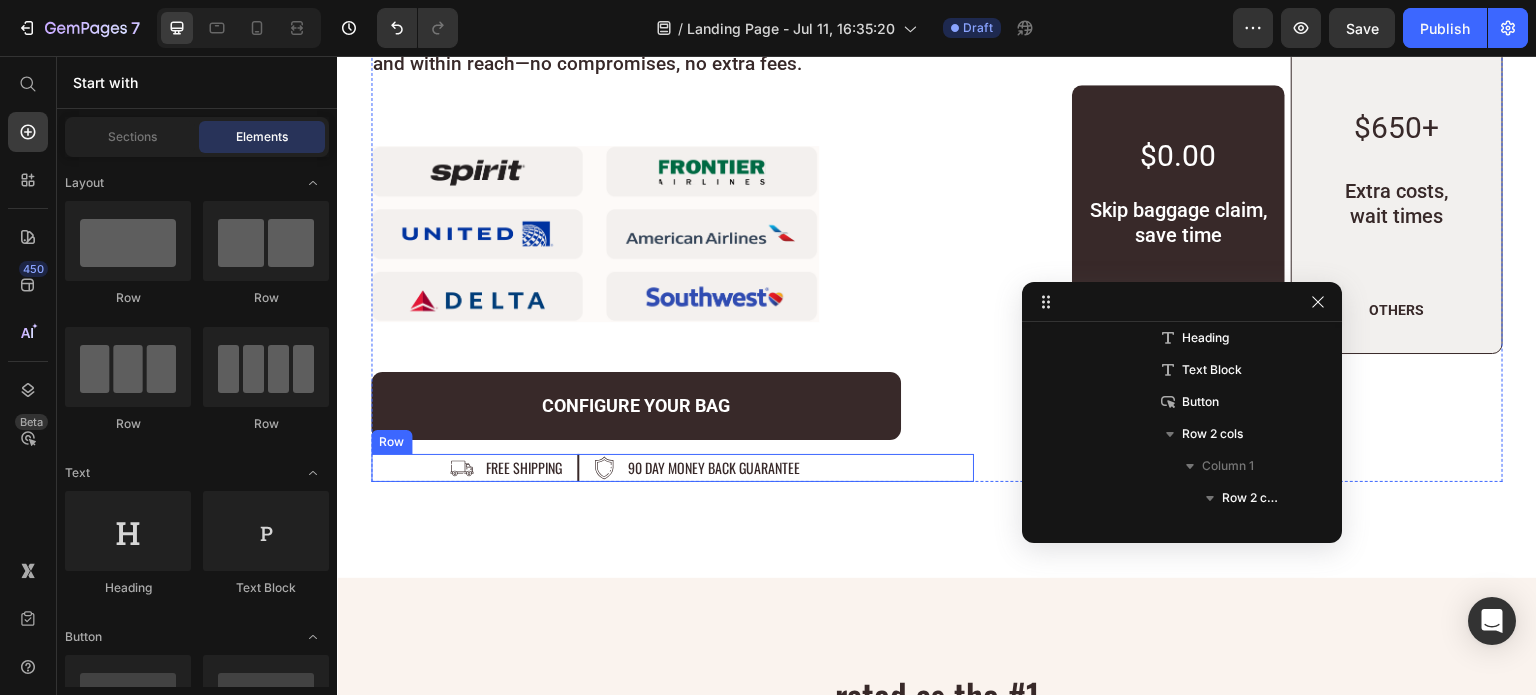 click on "Image free shipping Text Block Row Image 90 day money back guarantee Text Block Row Row" at bounding box center [672, 468] 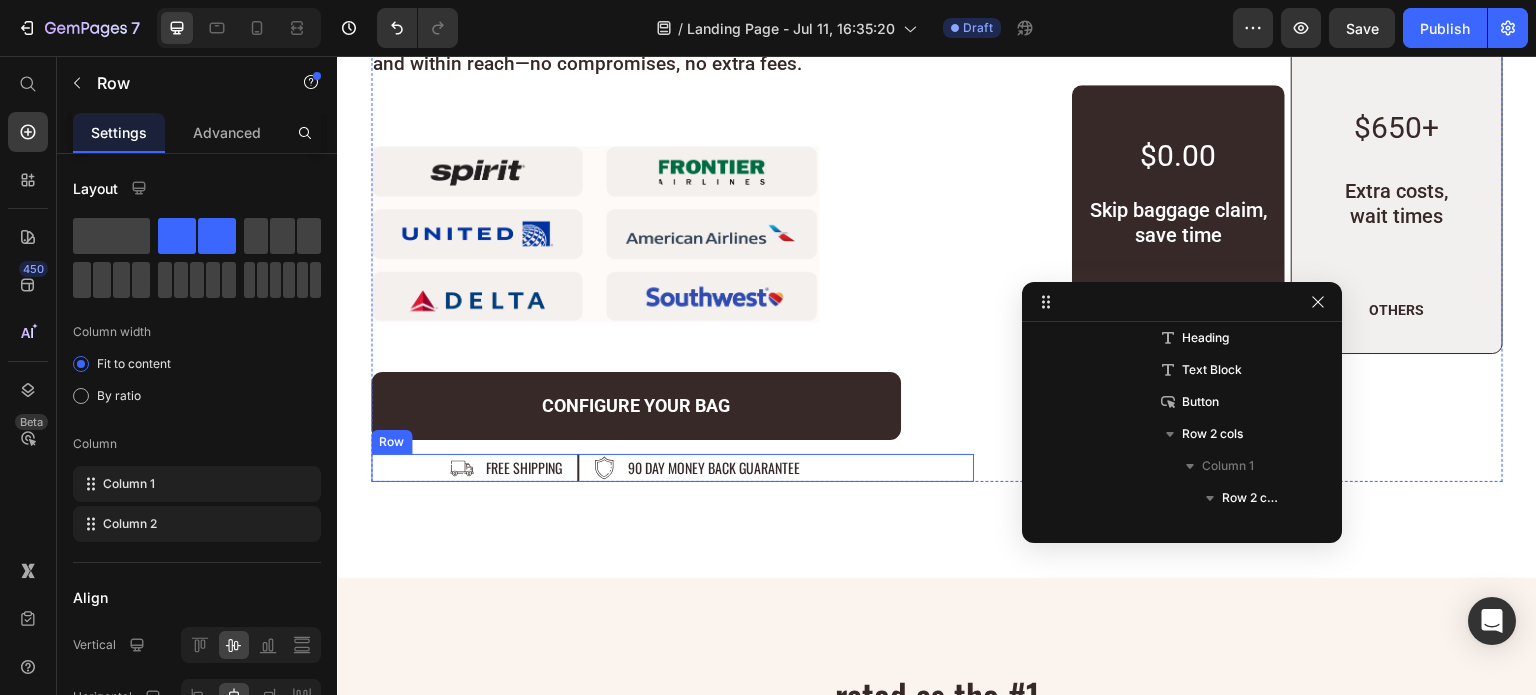 scroll, scrollTop: 2216, scrollLeft: 0, axis: vertical 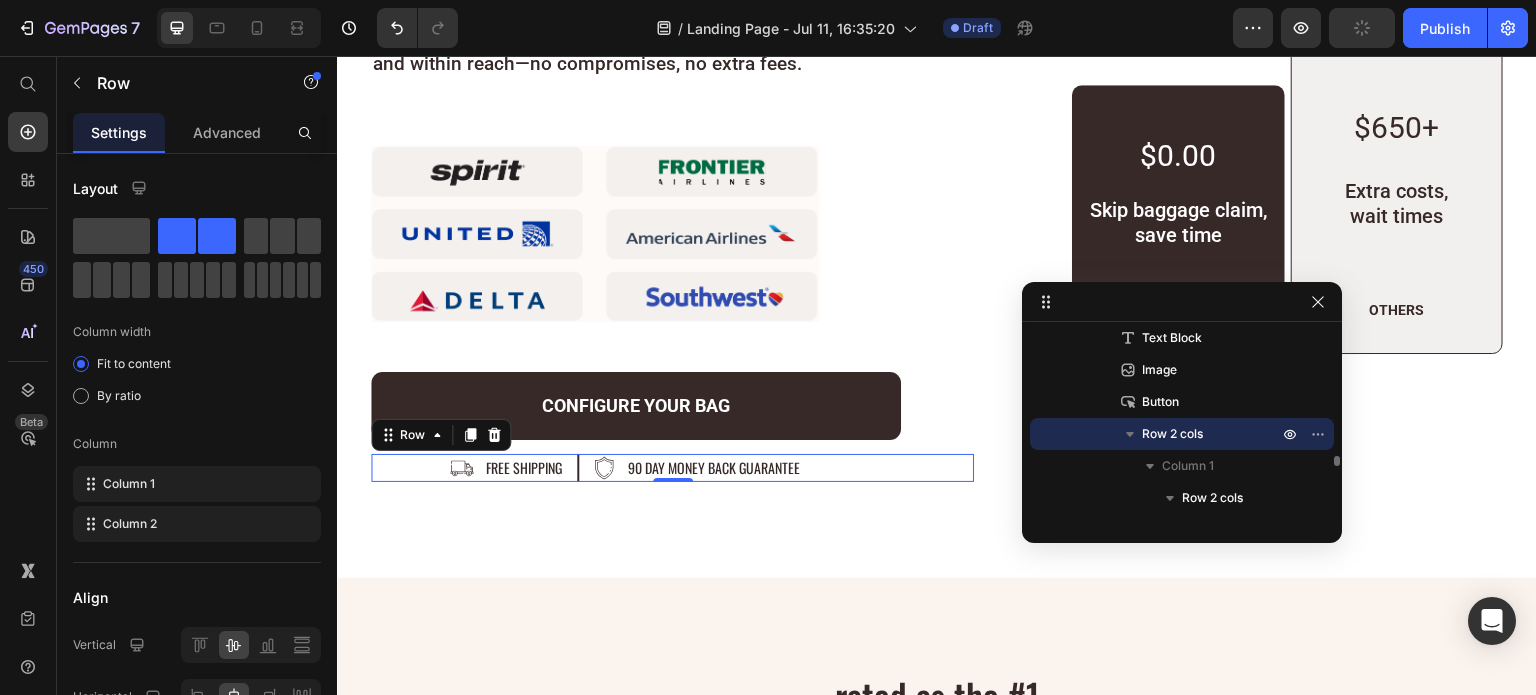 click on "Row 2 cols" at bounding box center [1212, 434] 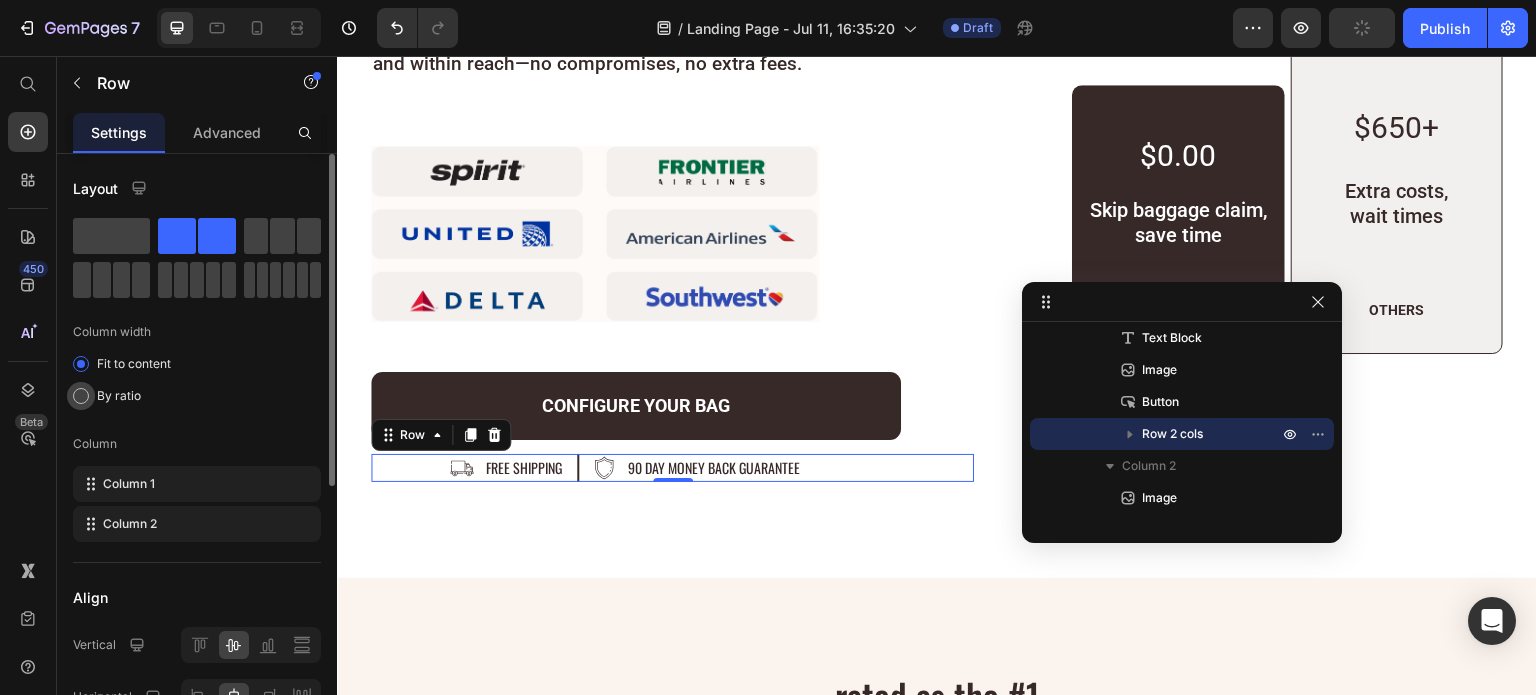 click on "By ratio" 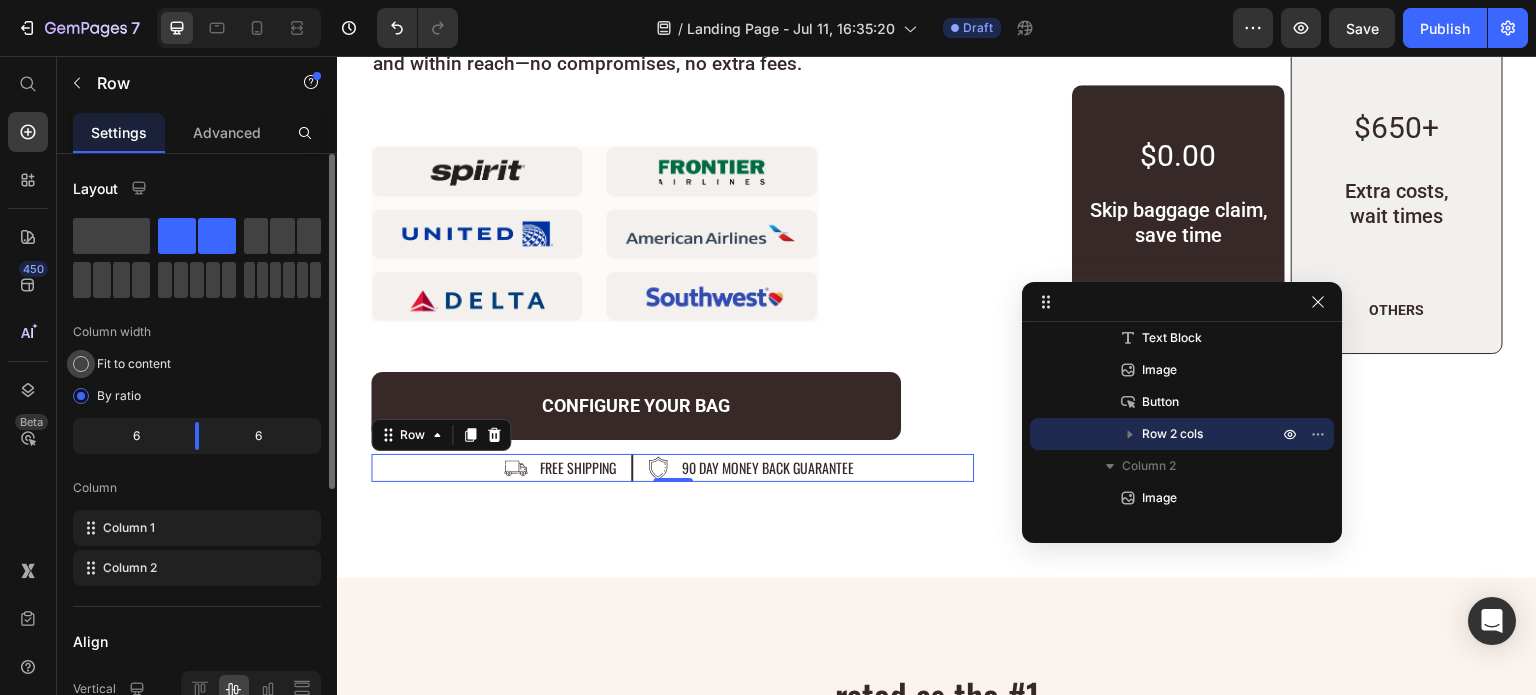 click on "Fit to content" at bounding box center [134, 364] 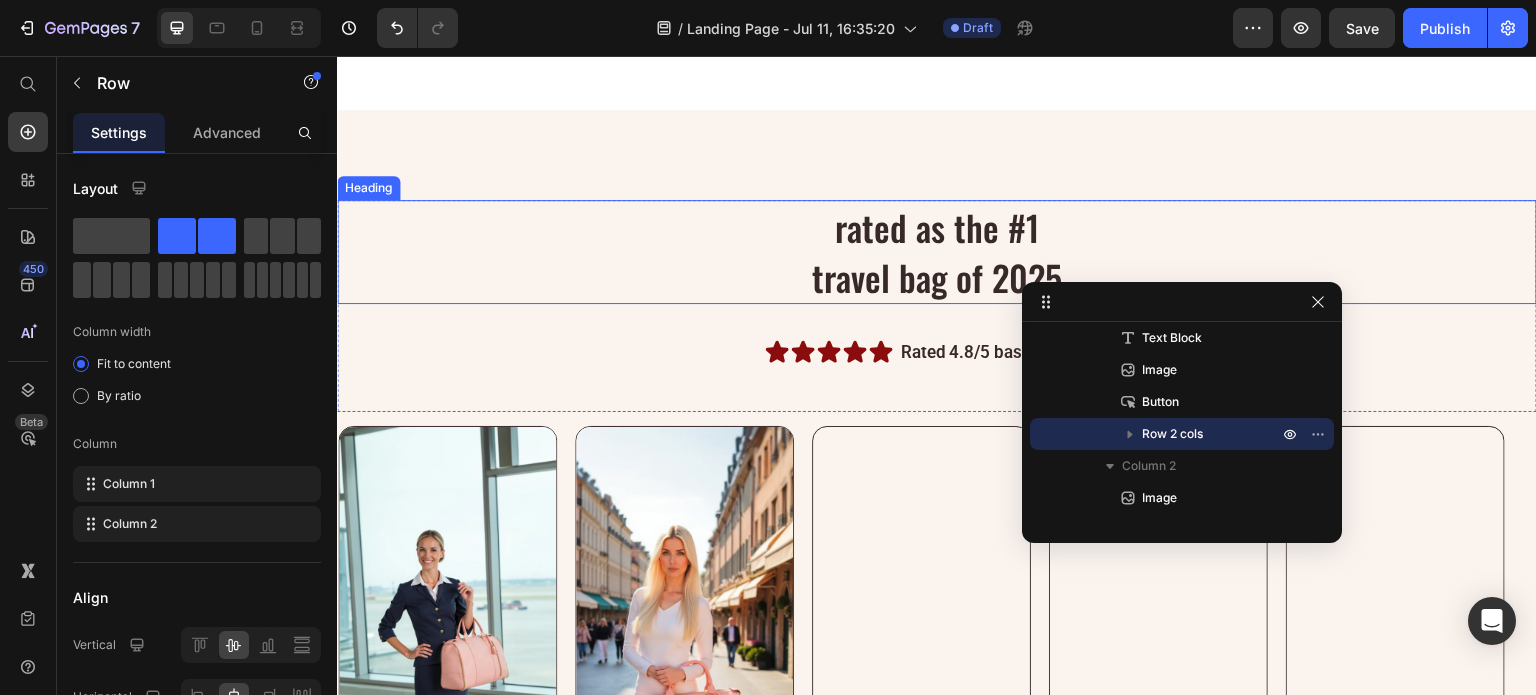 scroll, scrollTop: 7452, scrollLeft: 0, axis: vertical 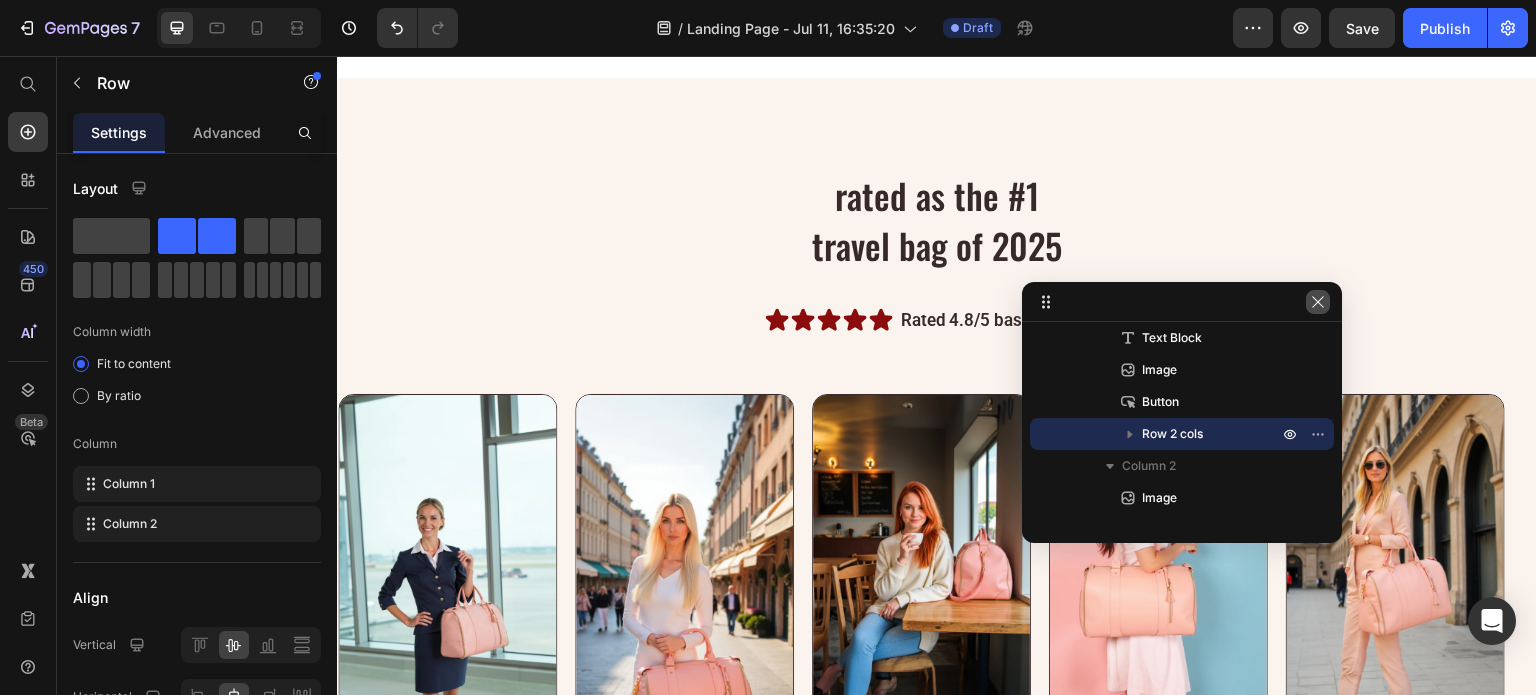 click 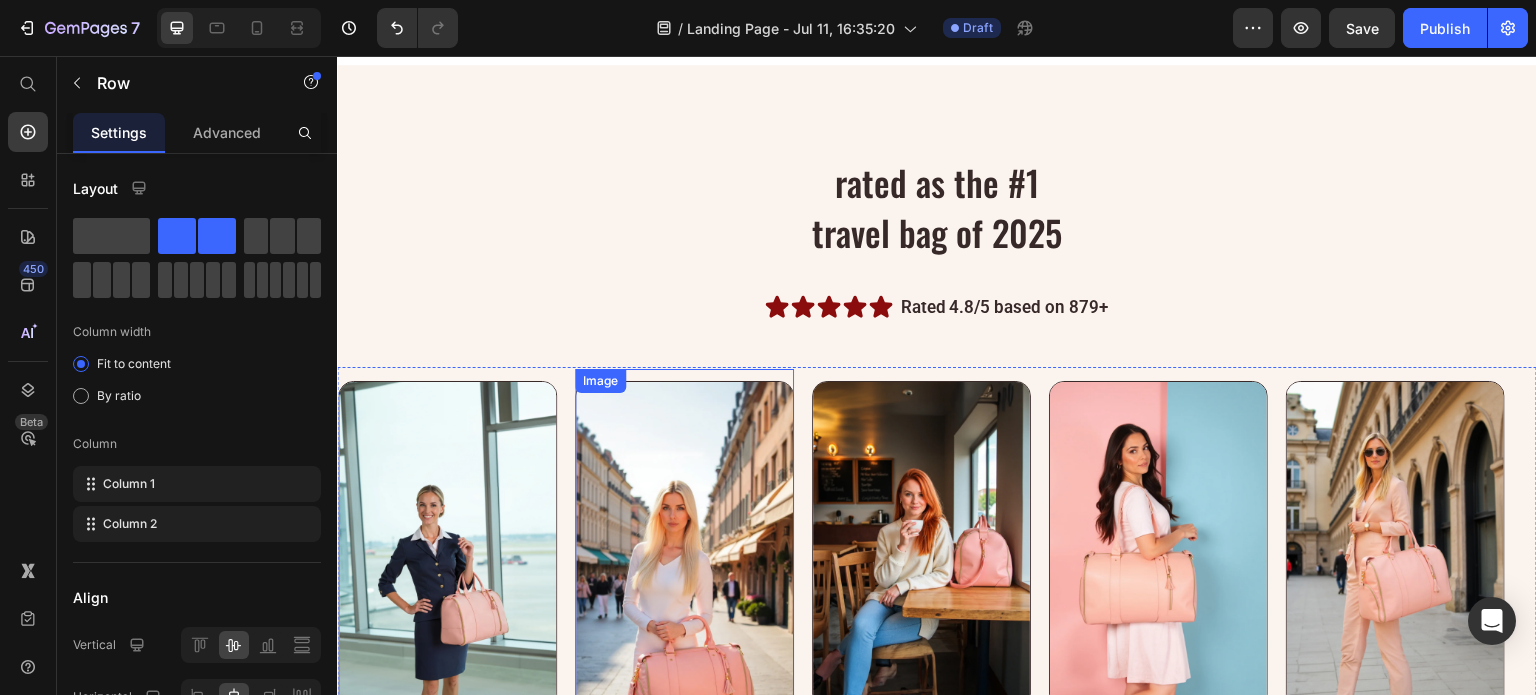 scroll, scrollTop: 7652, scrollLeft: 0, axis: vertical 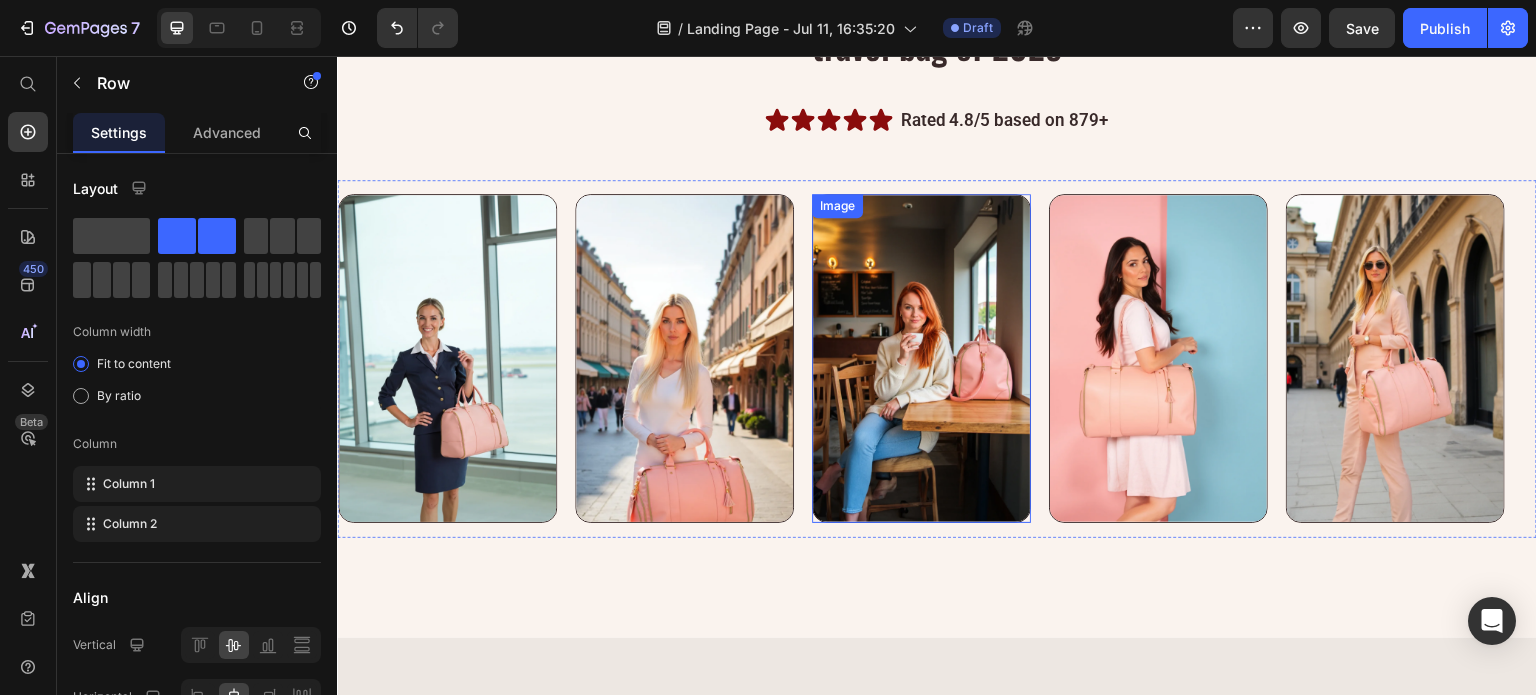 click at bounding box center (921, 358) 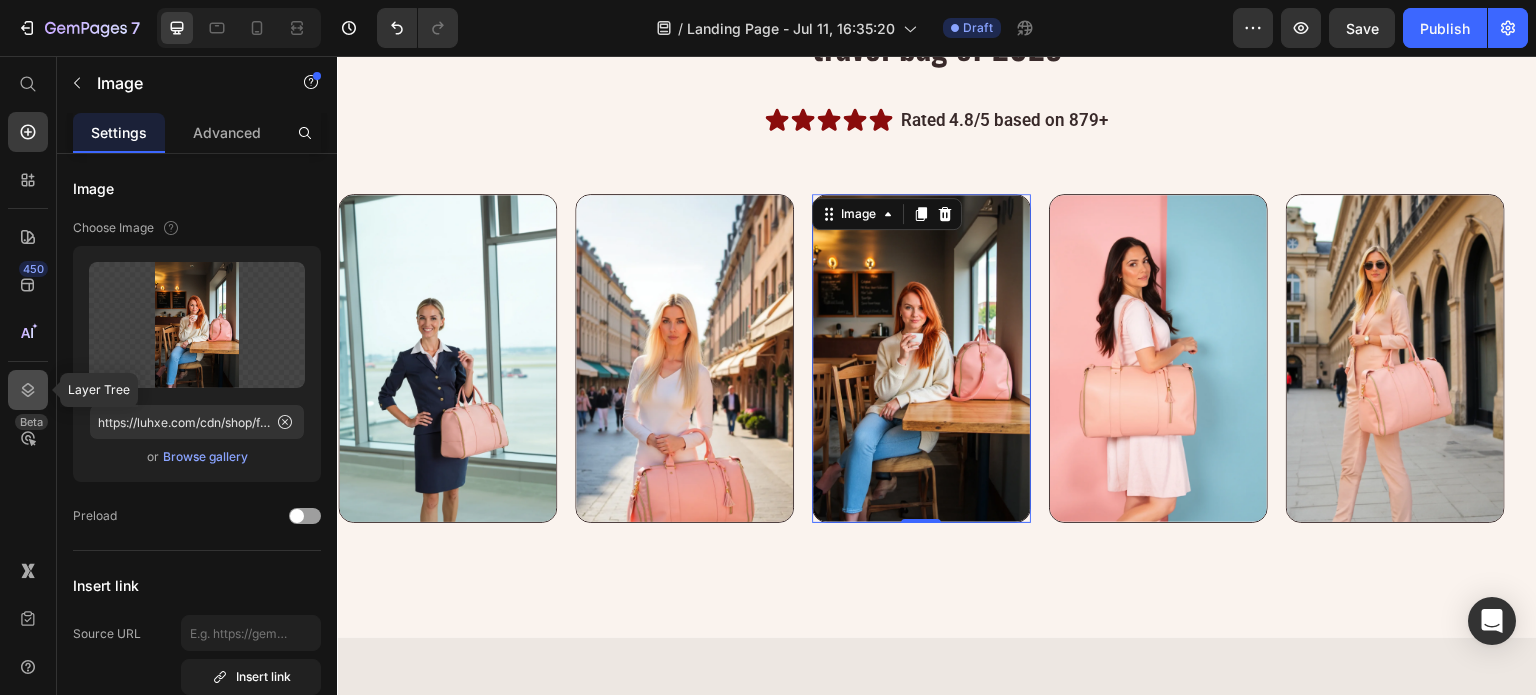click 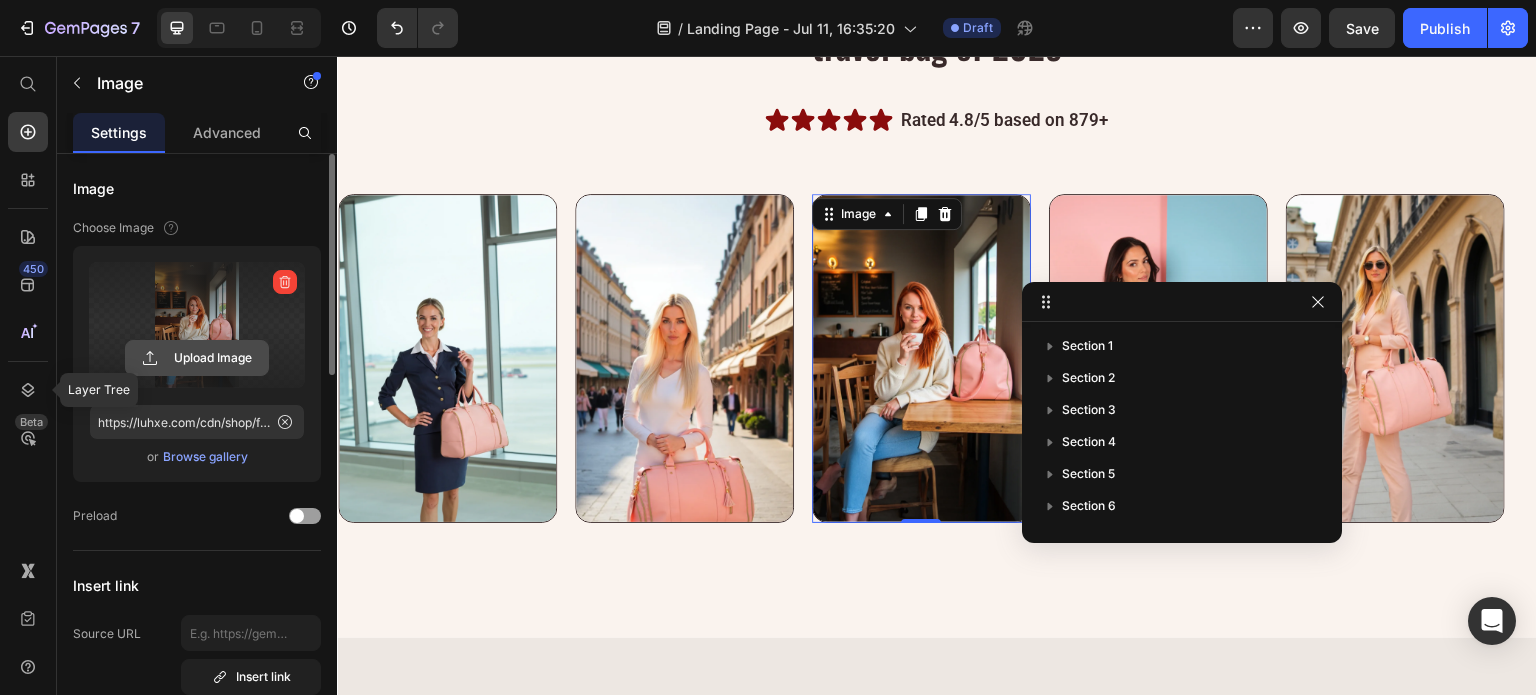 scroll, scrollTop: 488, scrollLeft: 0, axis: vertical 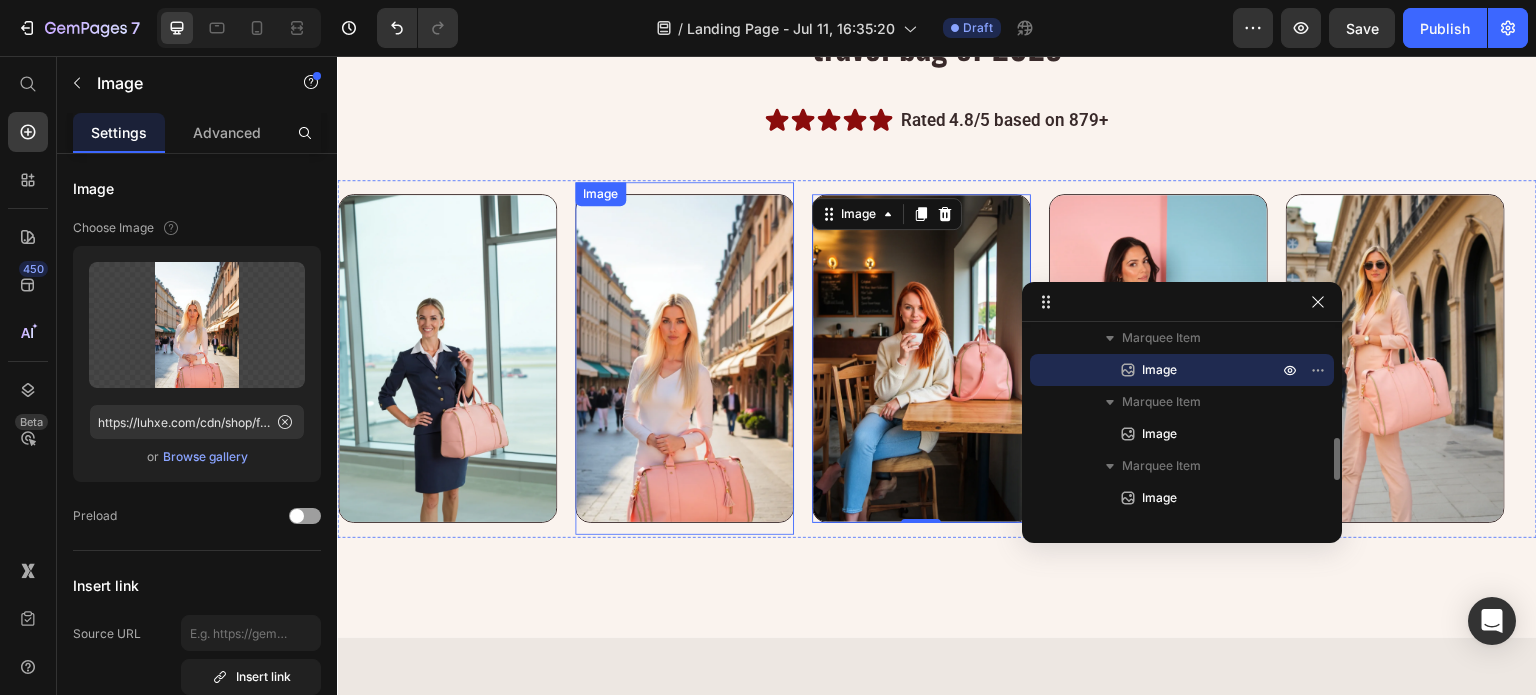 drag, startPoint x: 648, startPoint y: 316, endPoint x: 560, endPoint y: 315, distance: 88.005684 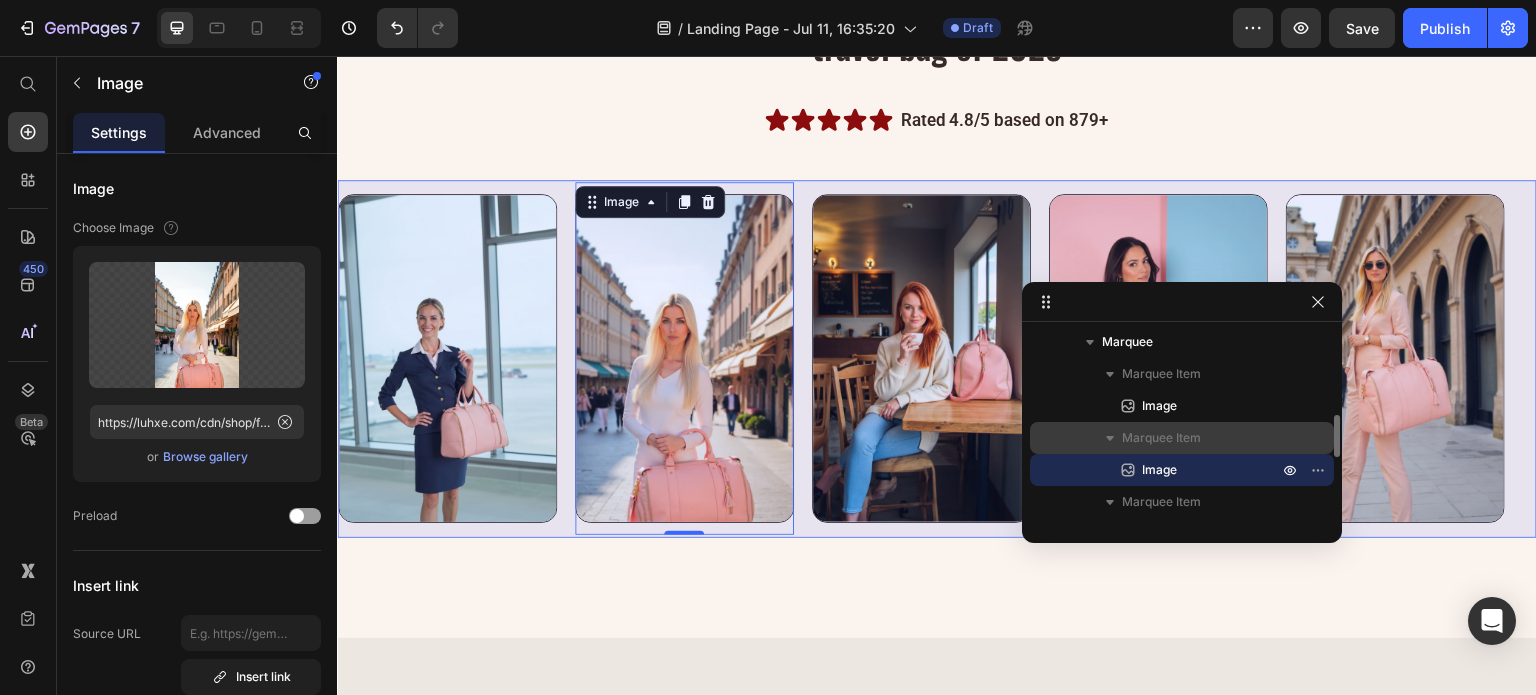 scroll, scrollTop: 288, scrollLeft: 0, axis: vertical 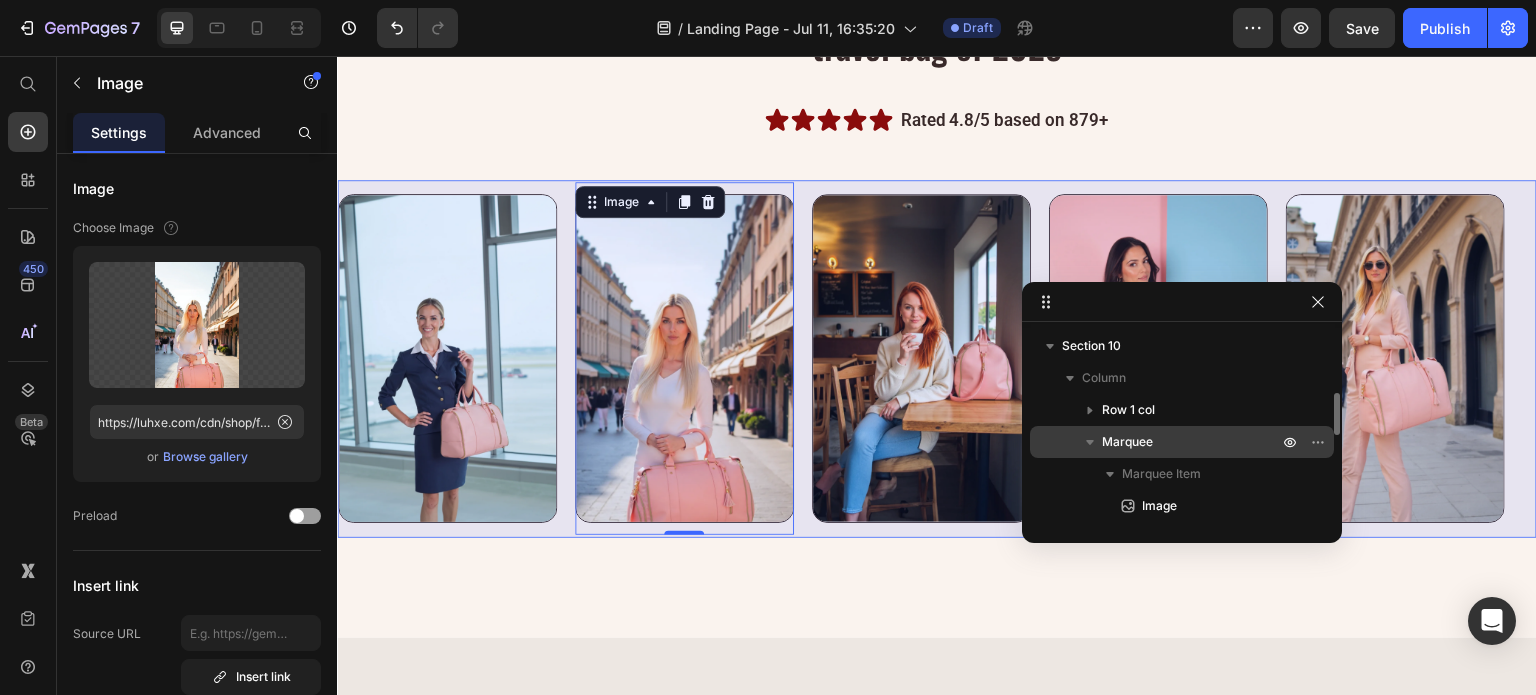 click on "Marquee" at bounding box center [1192, 442] 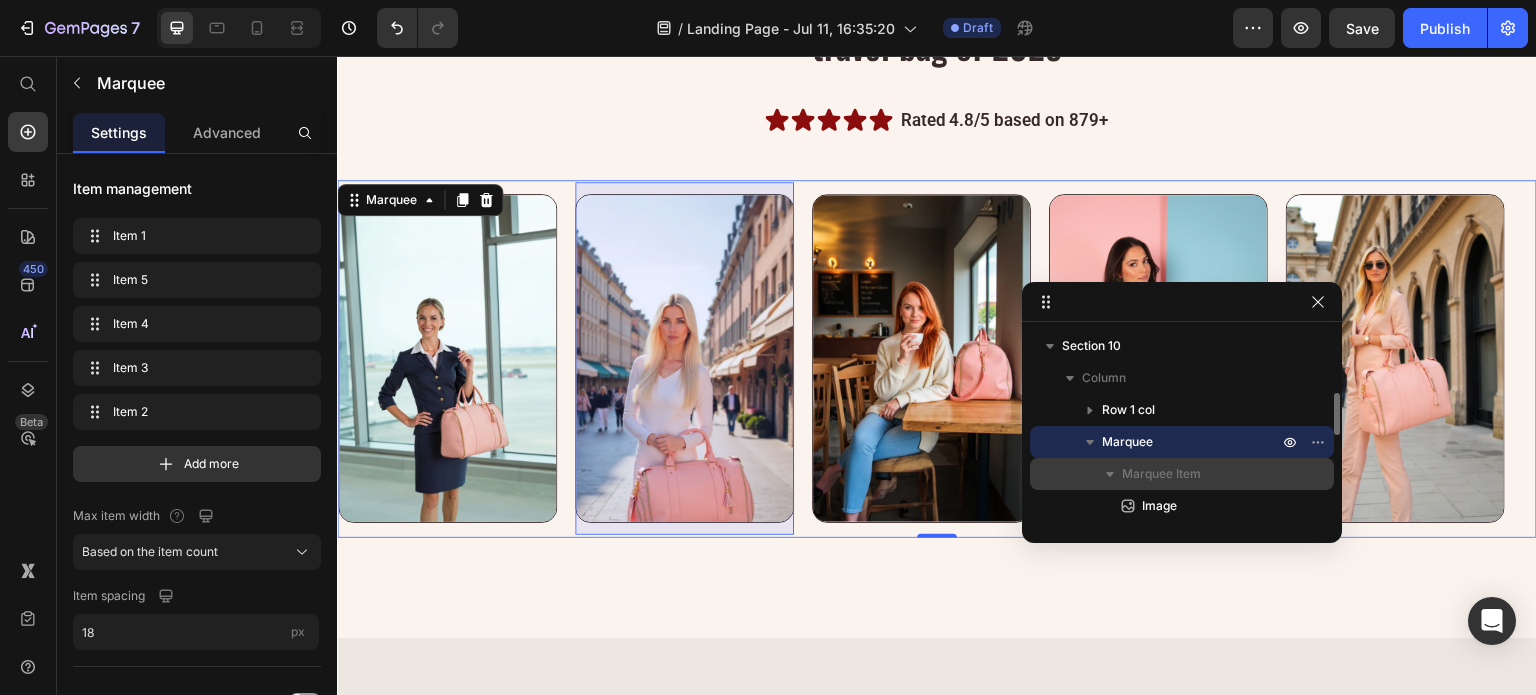 scroll, scrollTop: 388, scrollLeft: 0, axis: vertical 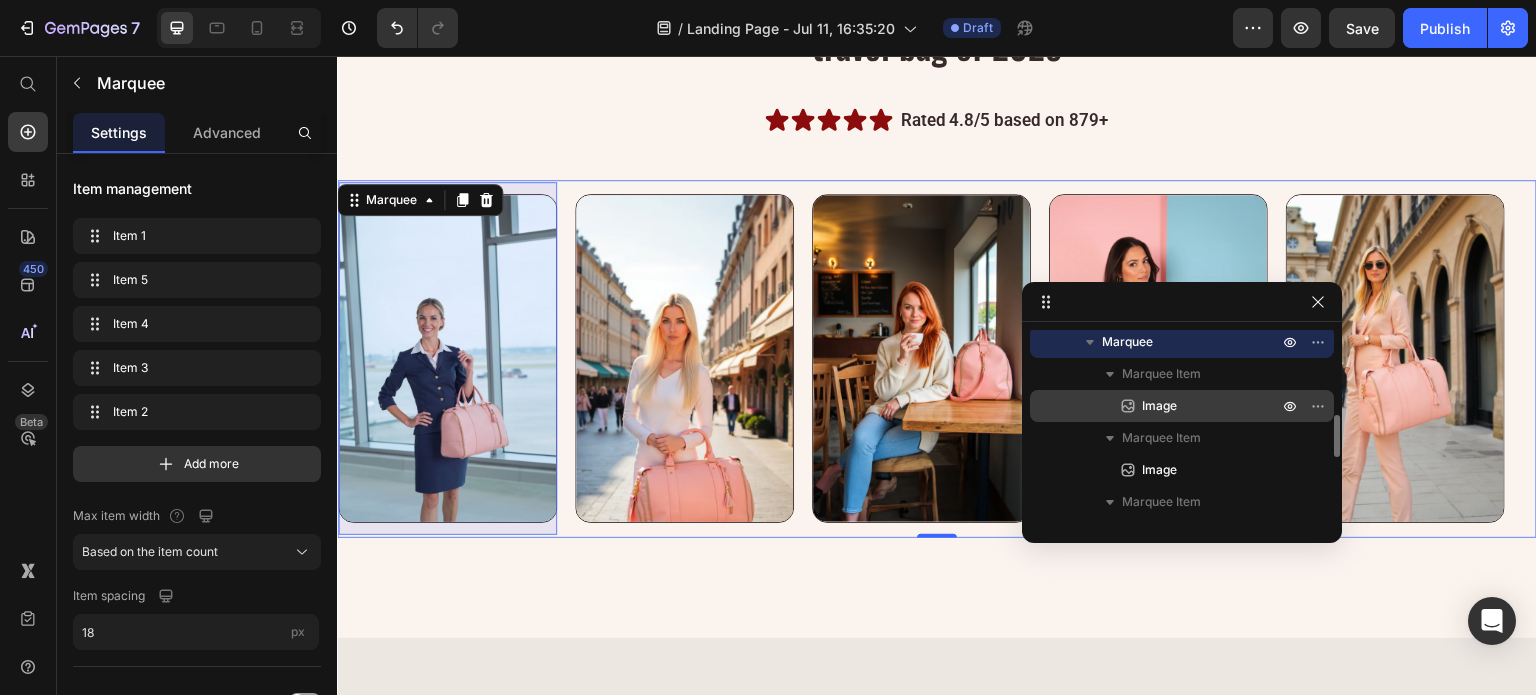 click on "Image" at bounding box center [1188, 406] 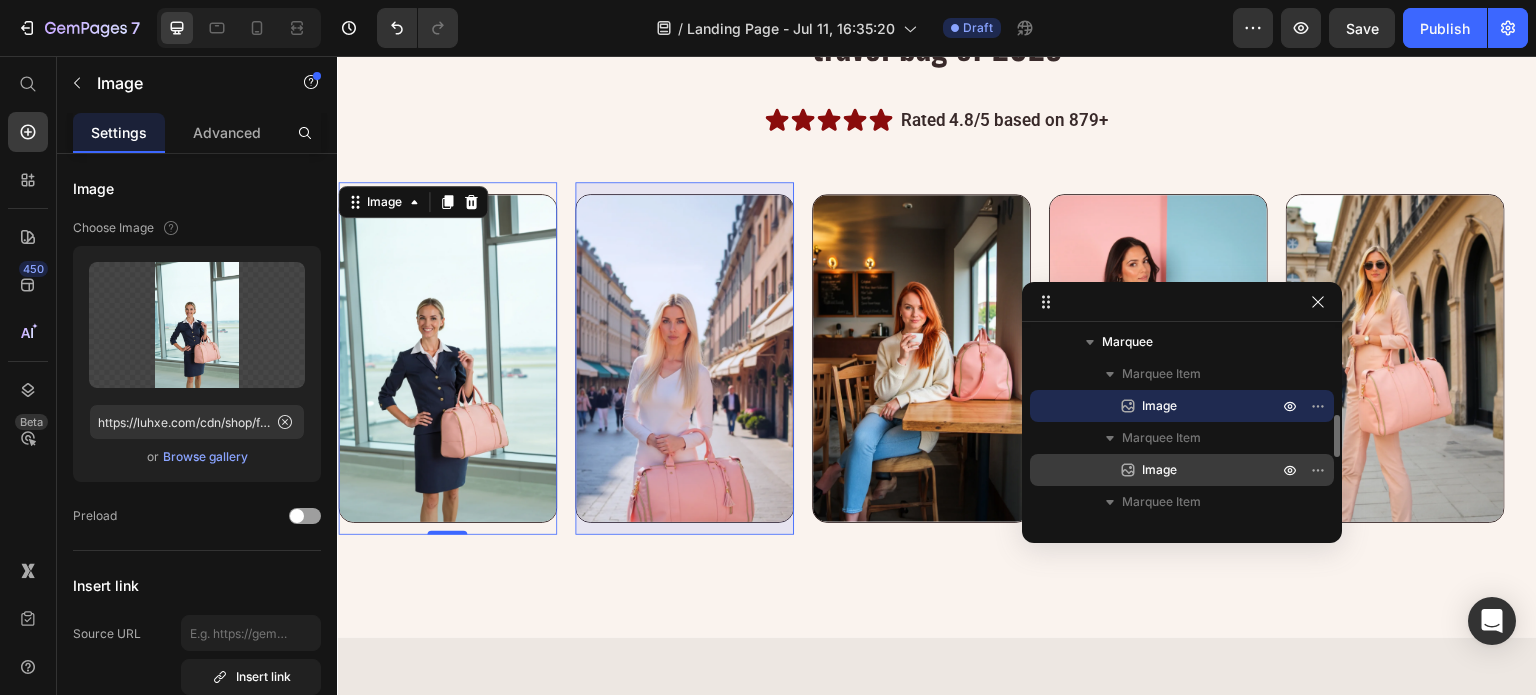 click on "Image" at bounding box center (1188, 470) 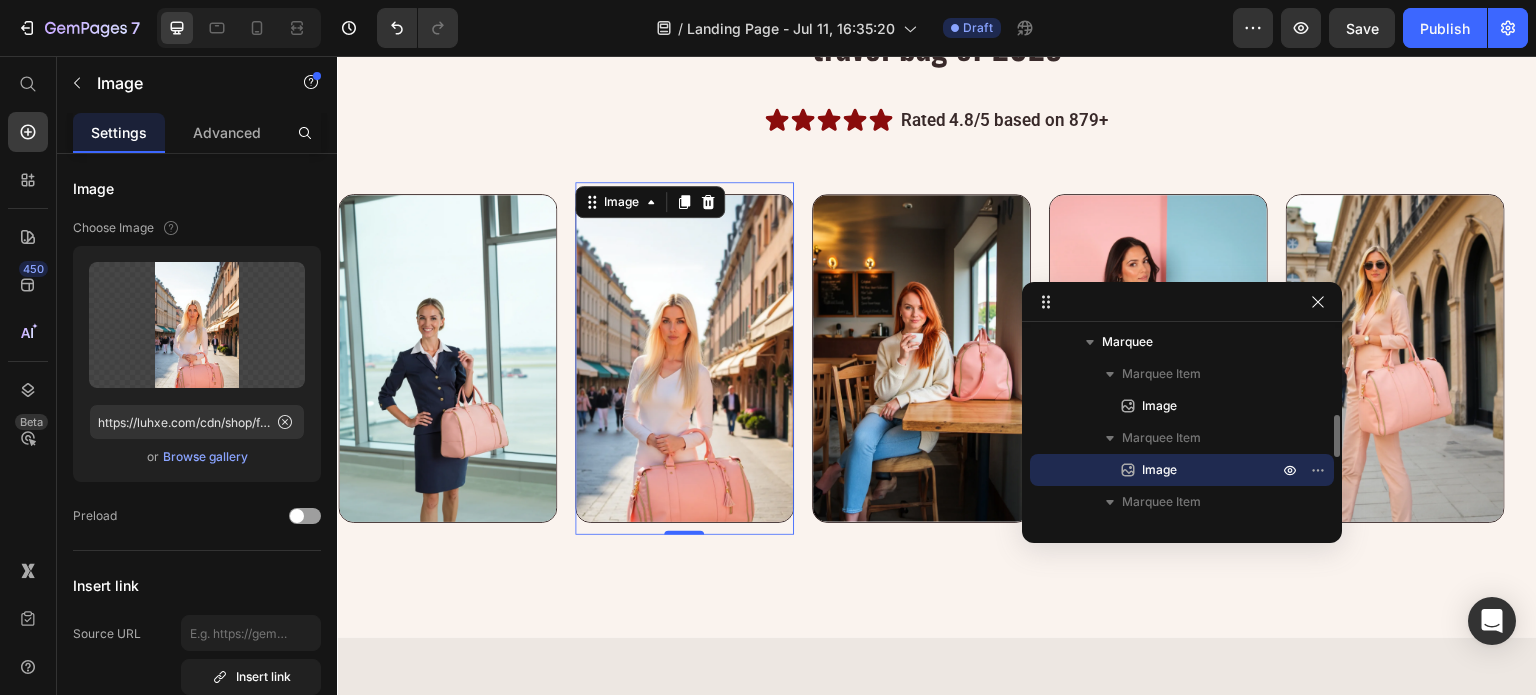 scroll, scrollTop: 488, scrollLeft: 0, axis: vertical 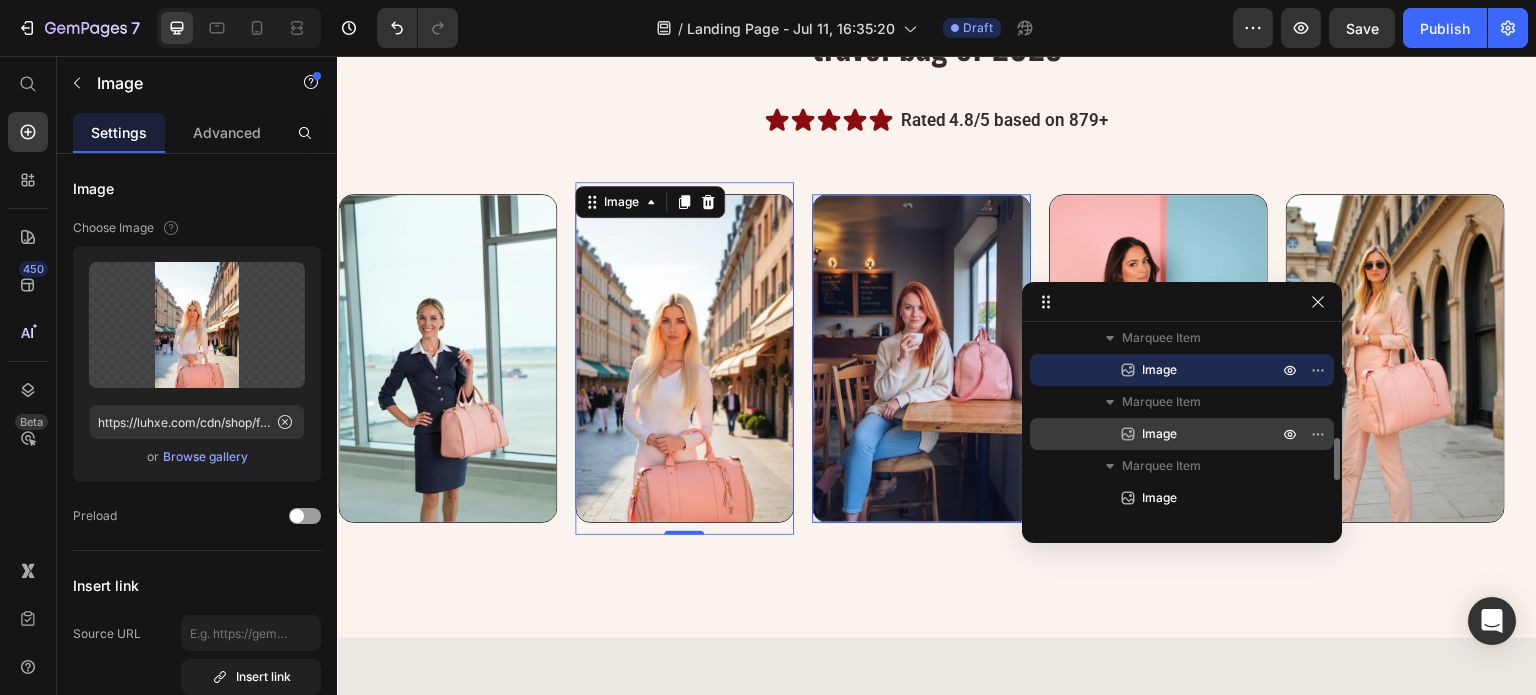 click on "Image" at bounding box center [1188, 434] 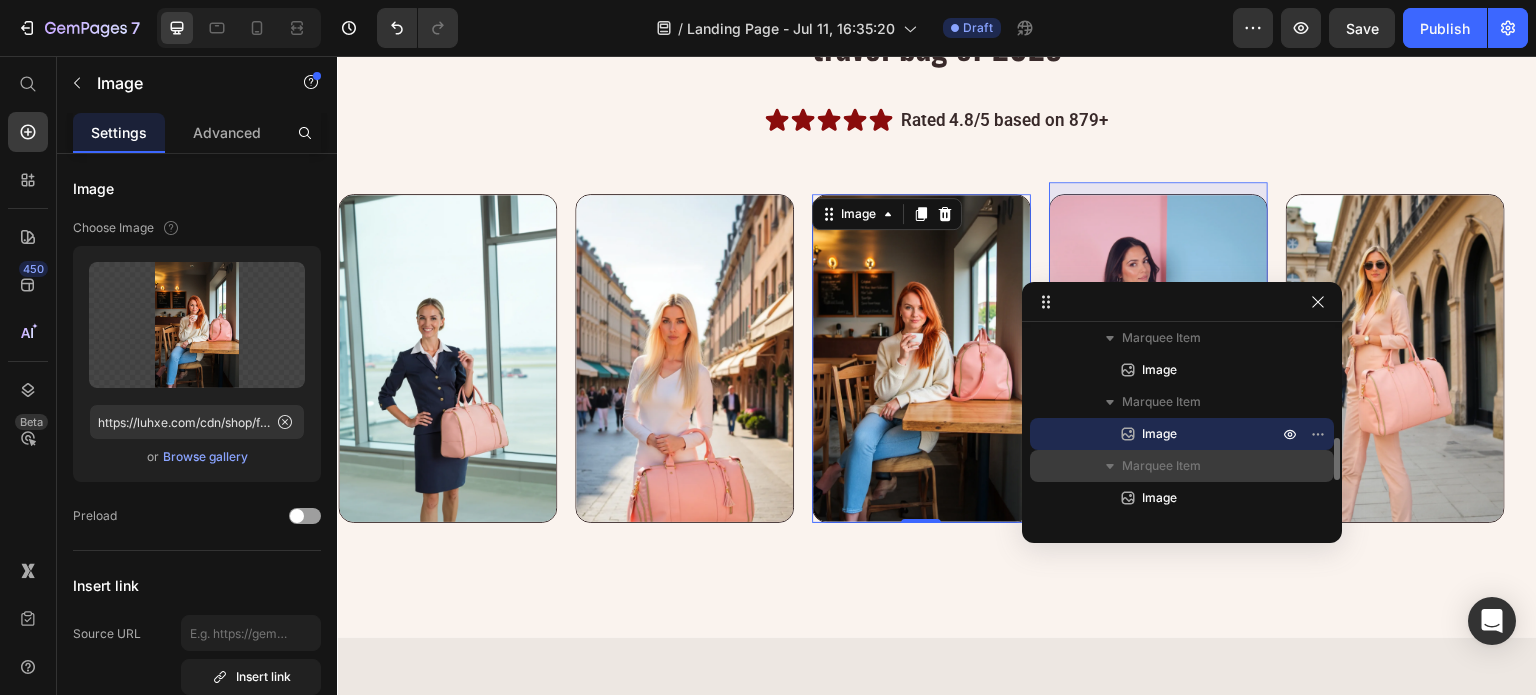 drag, startPoint x: 1188, startPoint y: 492, endPoint x: 1193, endPoint y: 466, distance: 26.476404 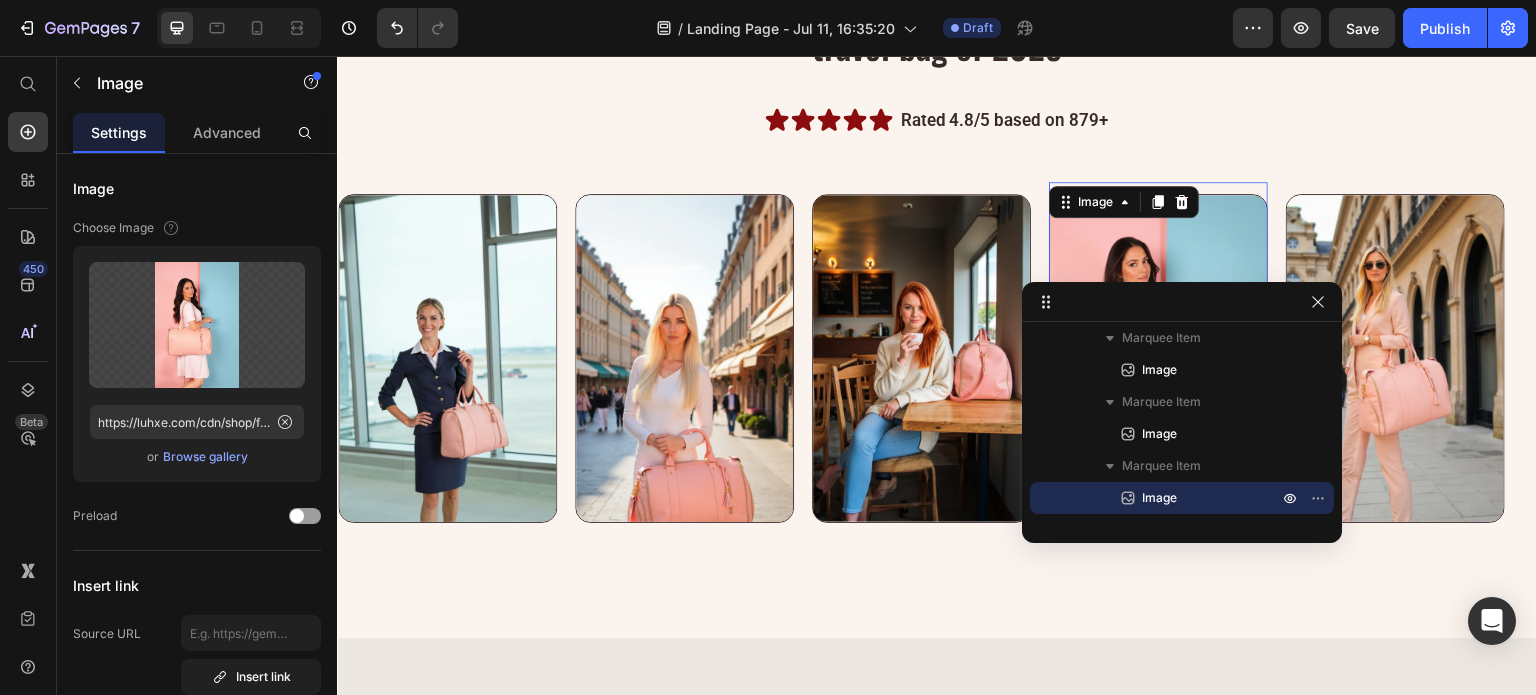 scroll, scrollTop: 672, scrollLeft: 0, axis: vertical 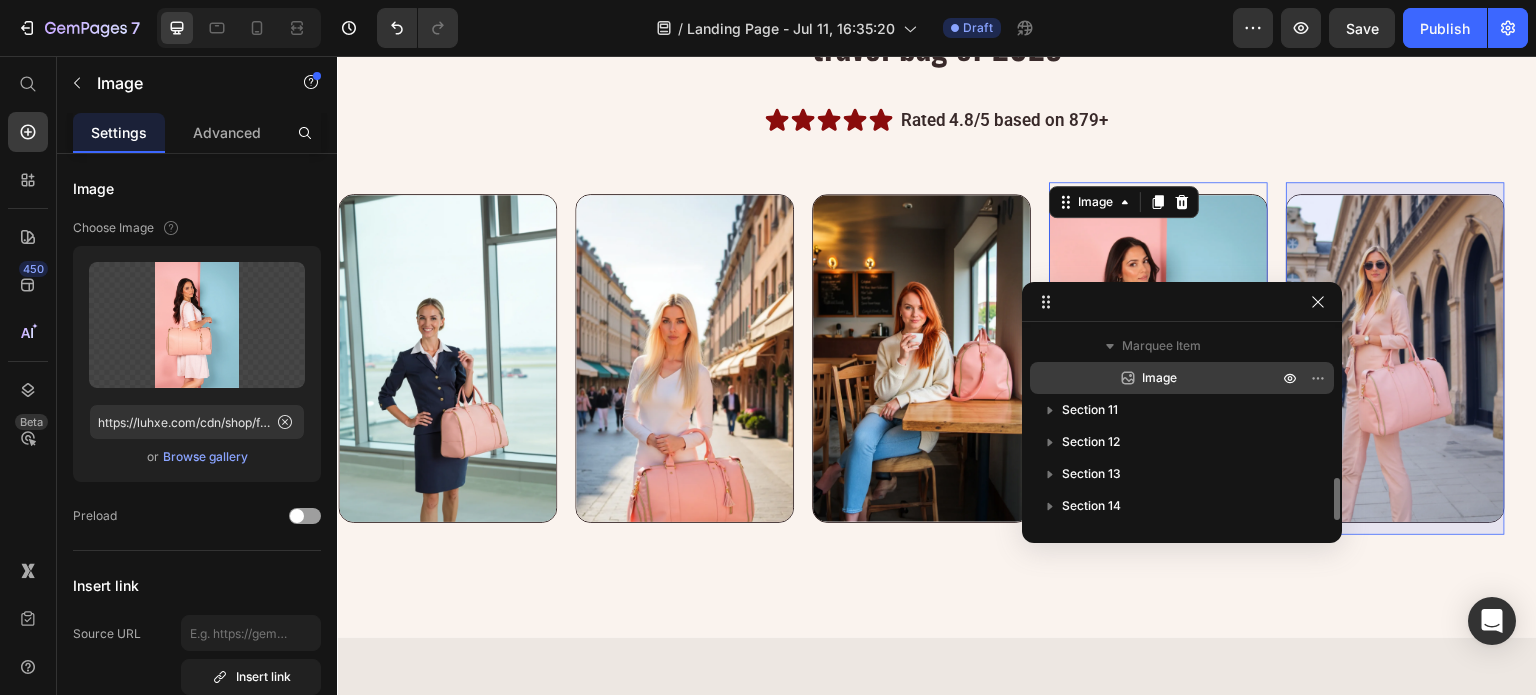 click on "Image" at bounding box center (1188, 378) 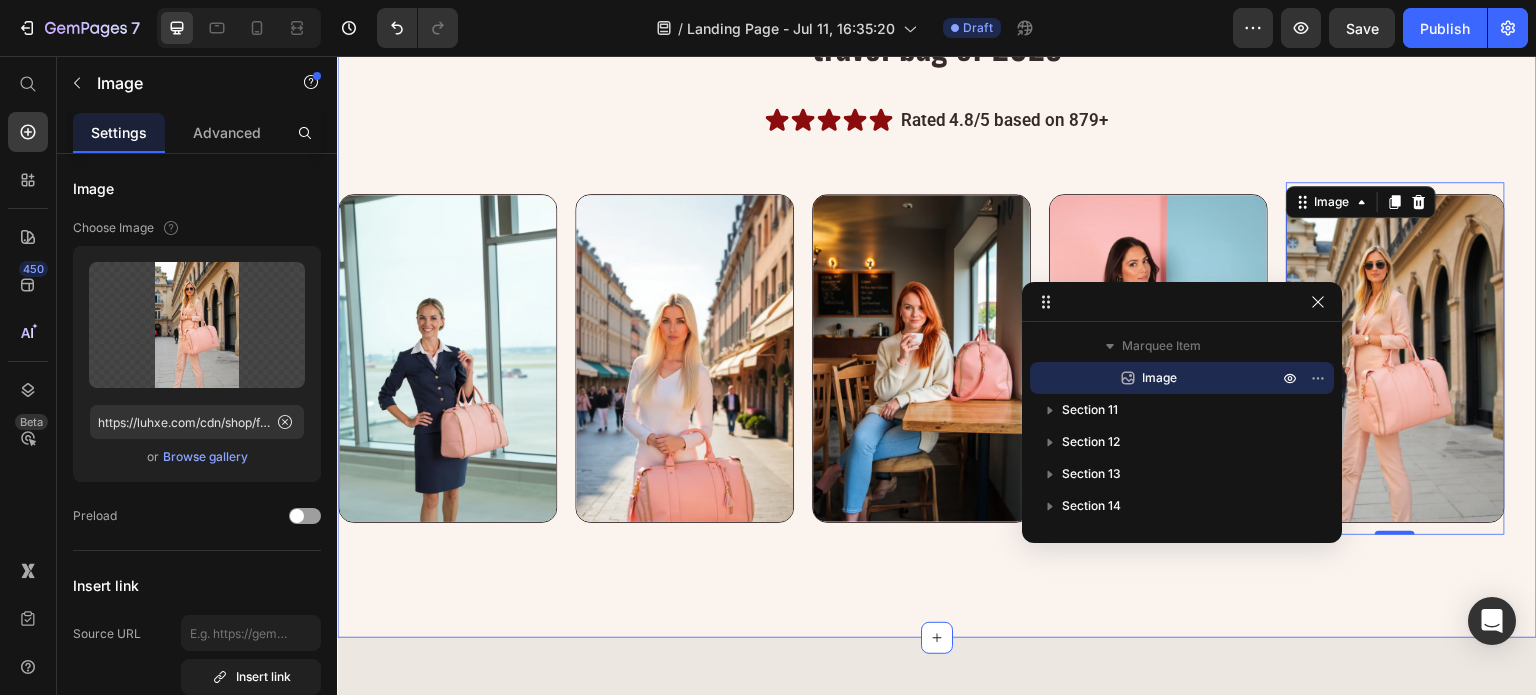 scroll, scrollTop: 8052, scrollLeft: 0, axis: vertical 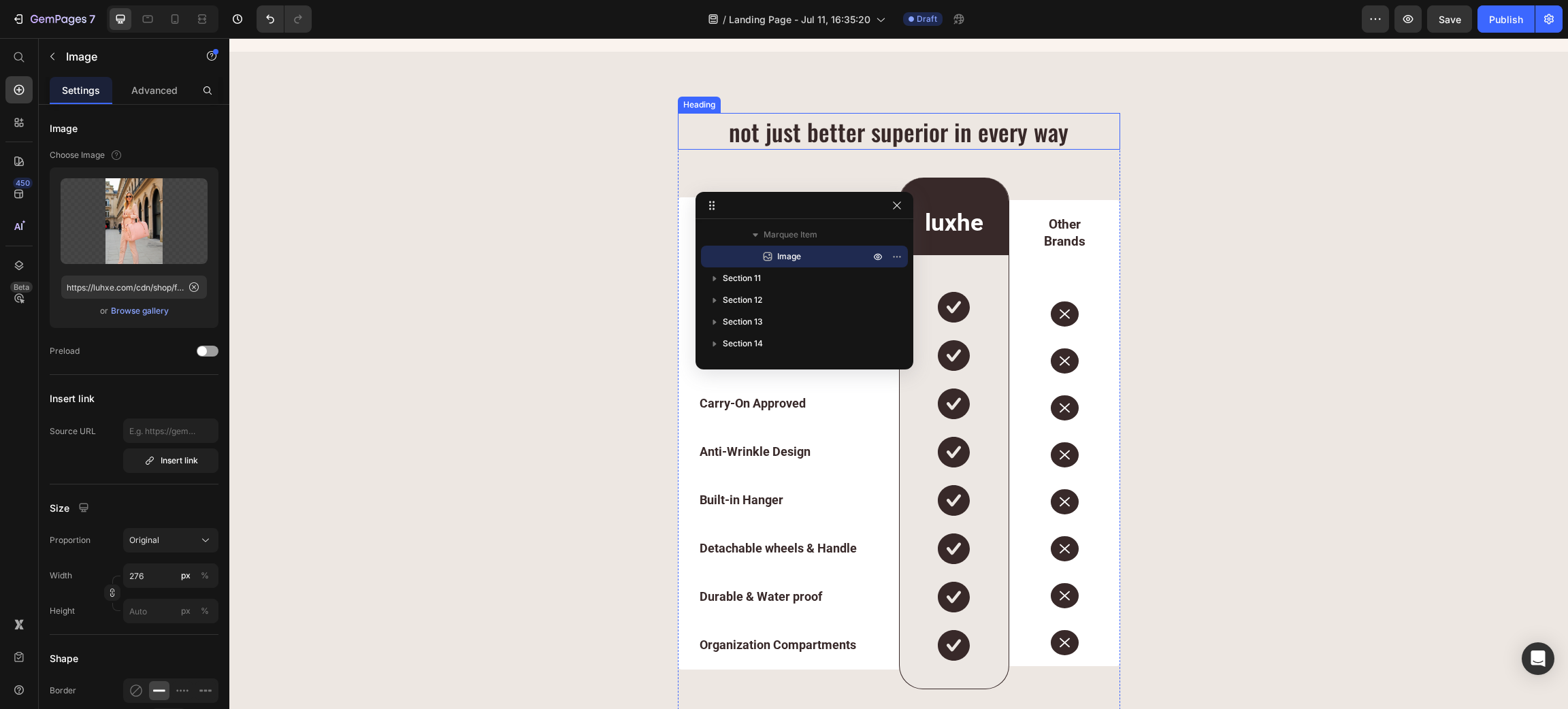click on "not just better superior in every way" at bounding box center [899, 131] 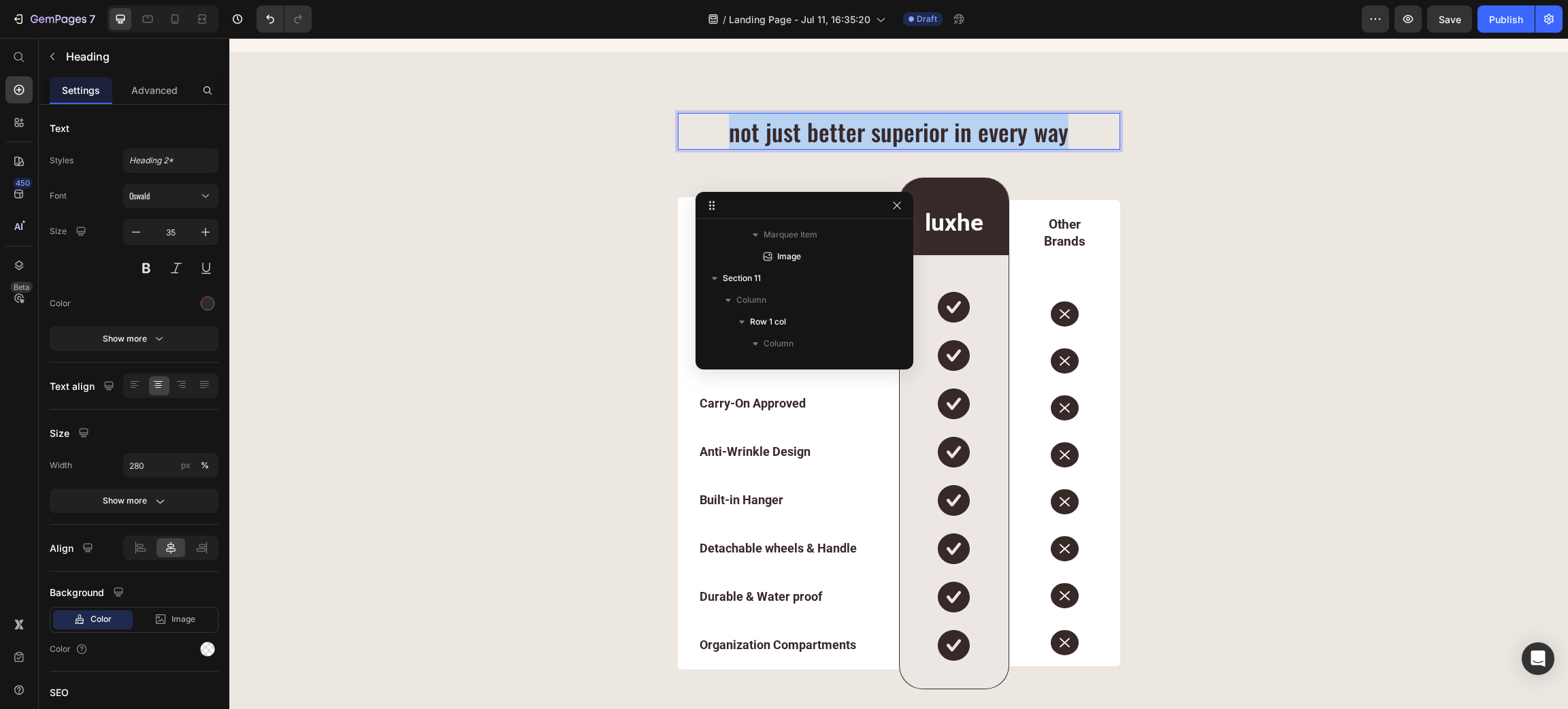 scroll, scrollTop: 529, scrollLeft: 0, axis: vertical 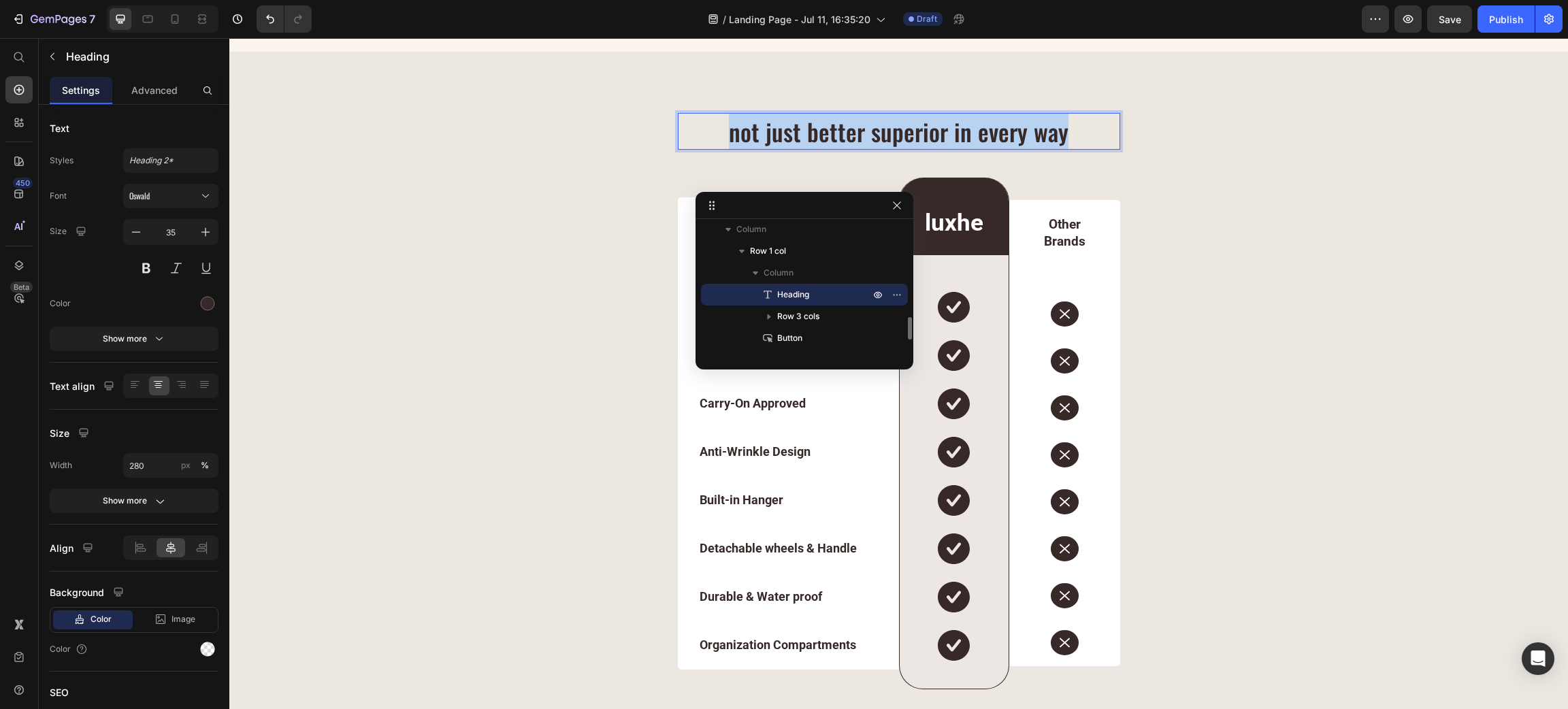 click on "not just better superior in every way" at bounding box center [899, 131] 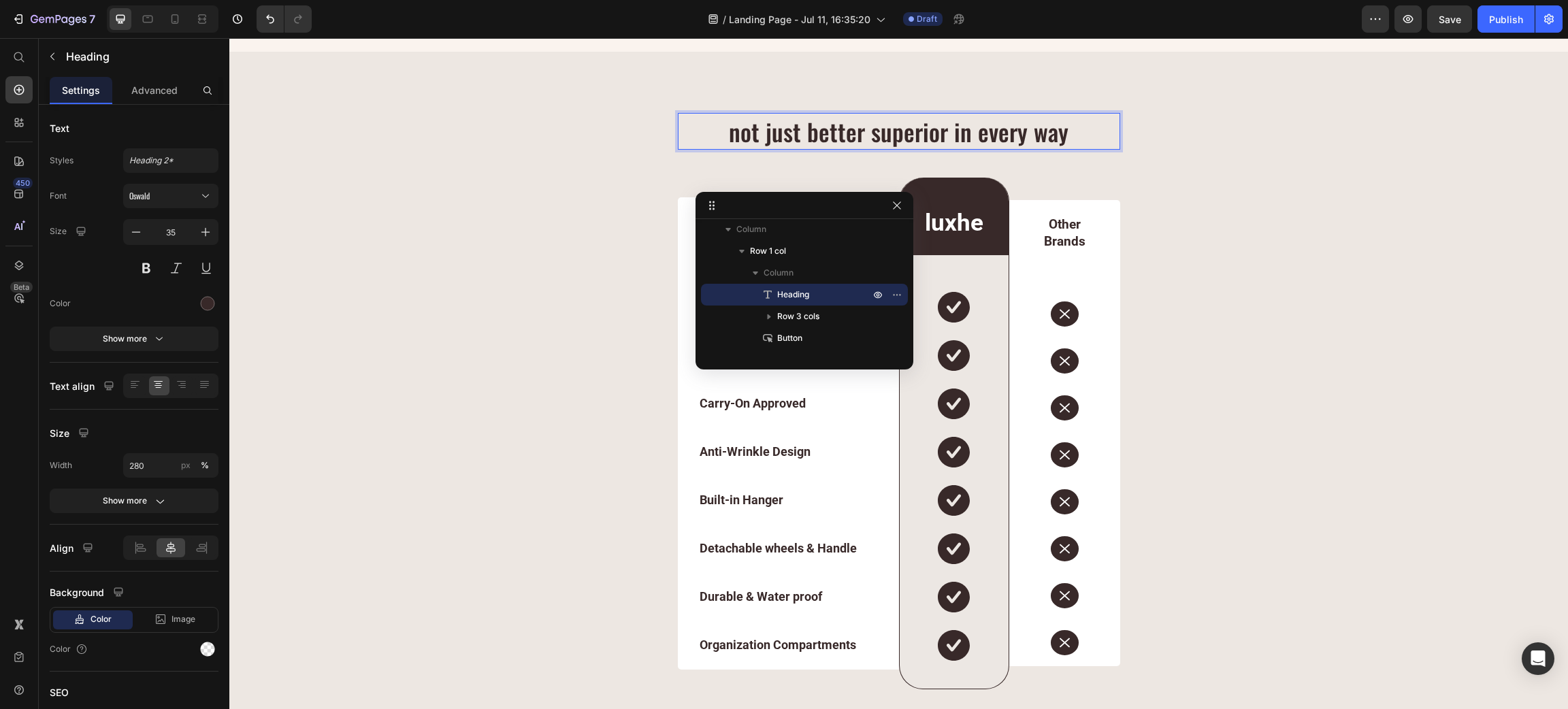 click on "not just better superior in every way" at bounding box center [899, 131] 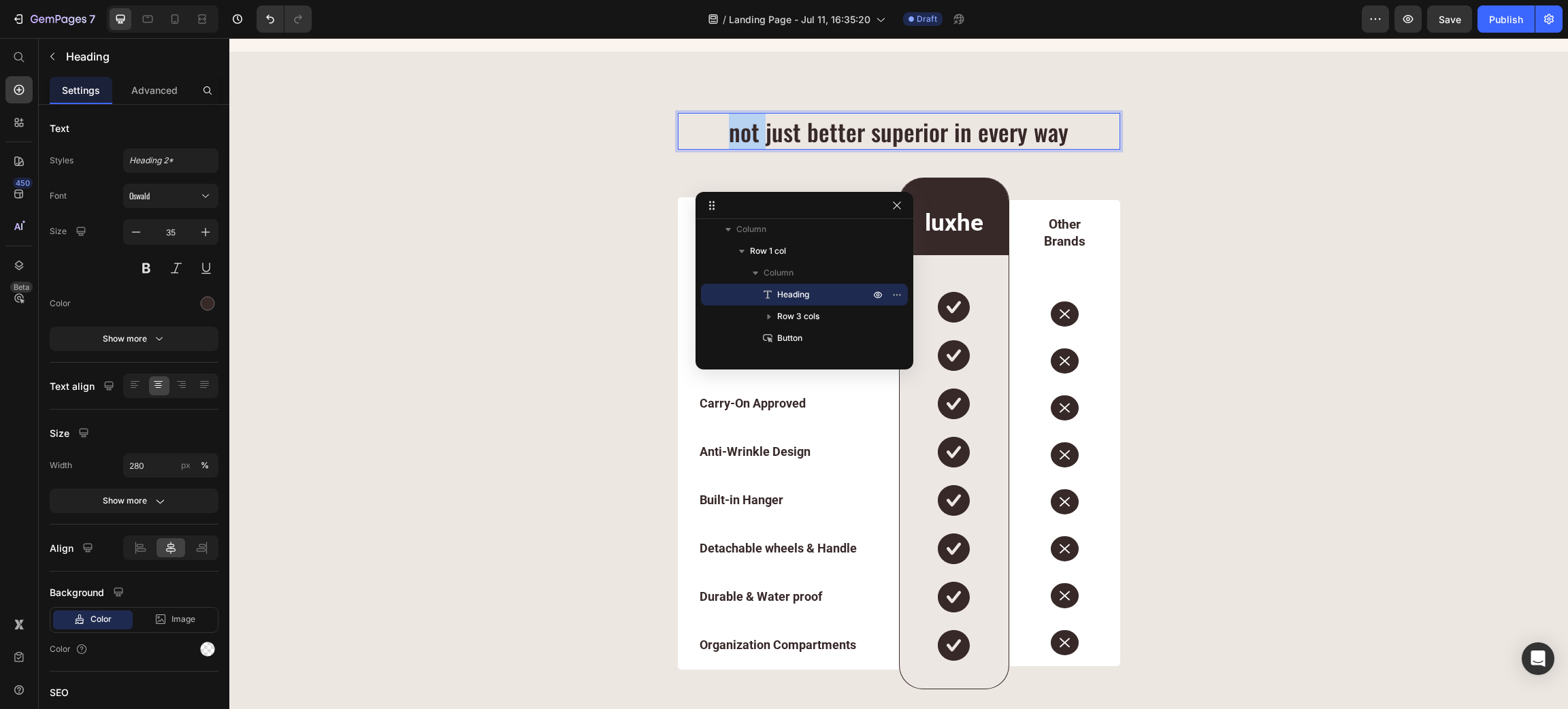 click on "not just better superior in every way" at bounding box center [899, 131] 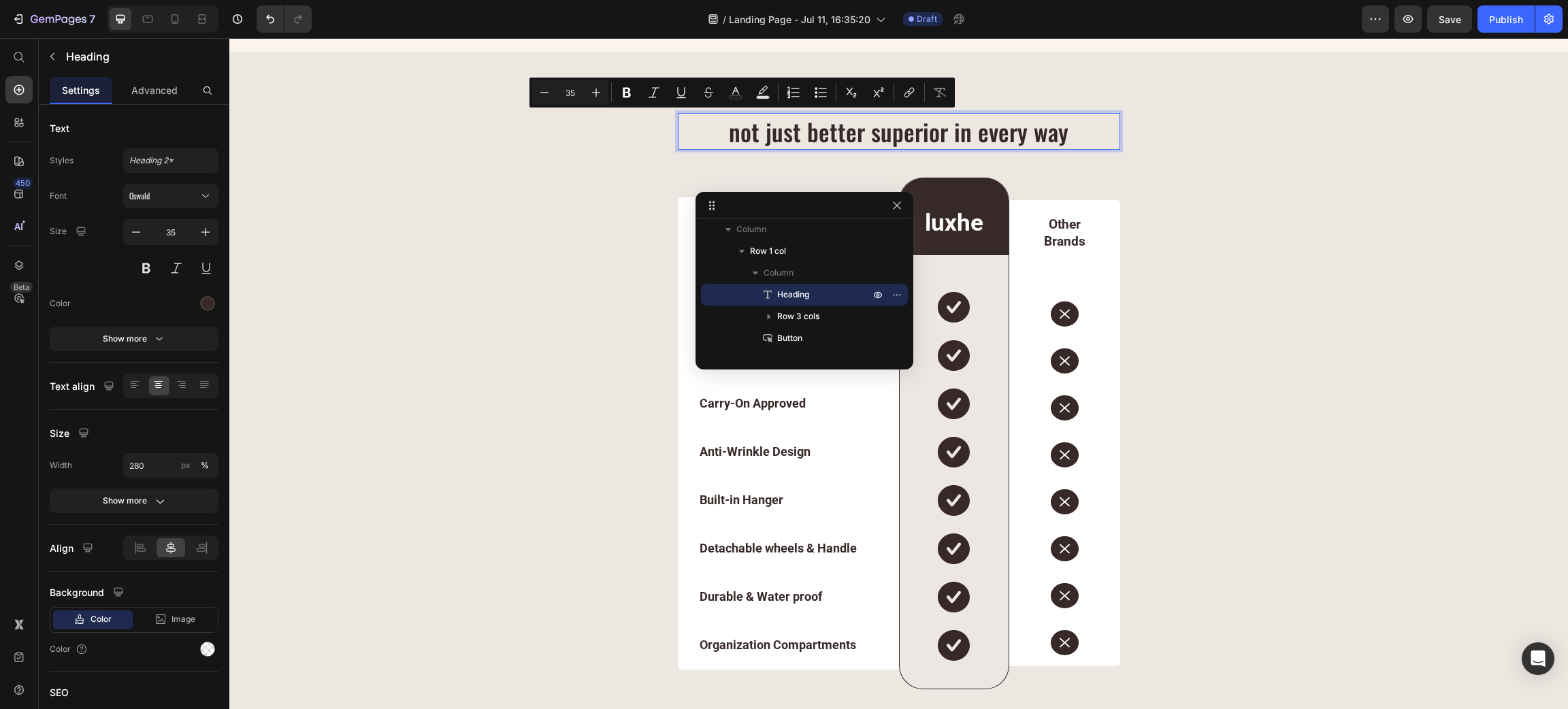 click on "not just better superior in every way" at bounding box center (899, 131) 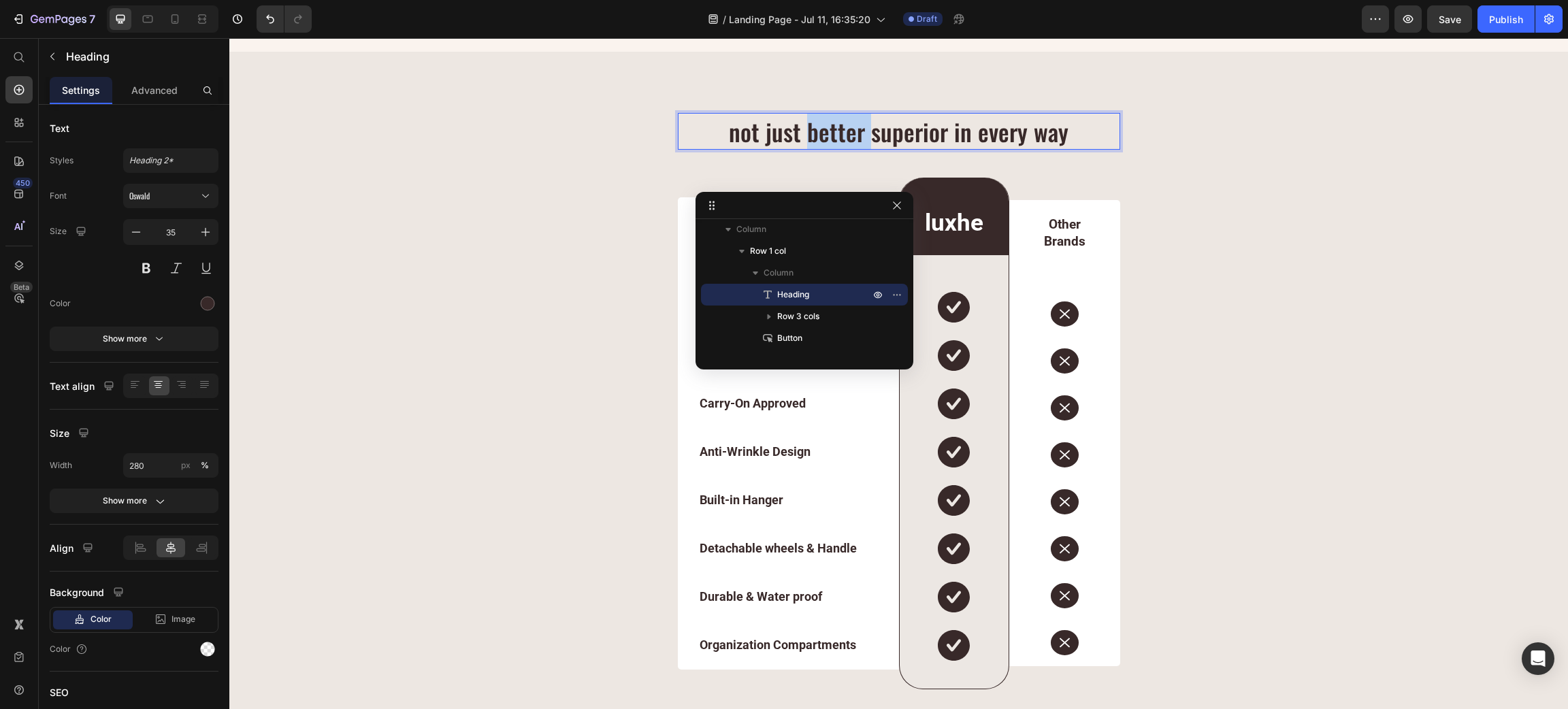 click on "not just better superior in every way" at bounding box center [899, 131] 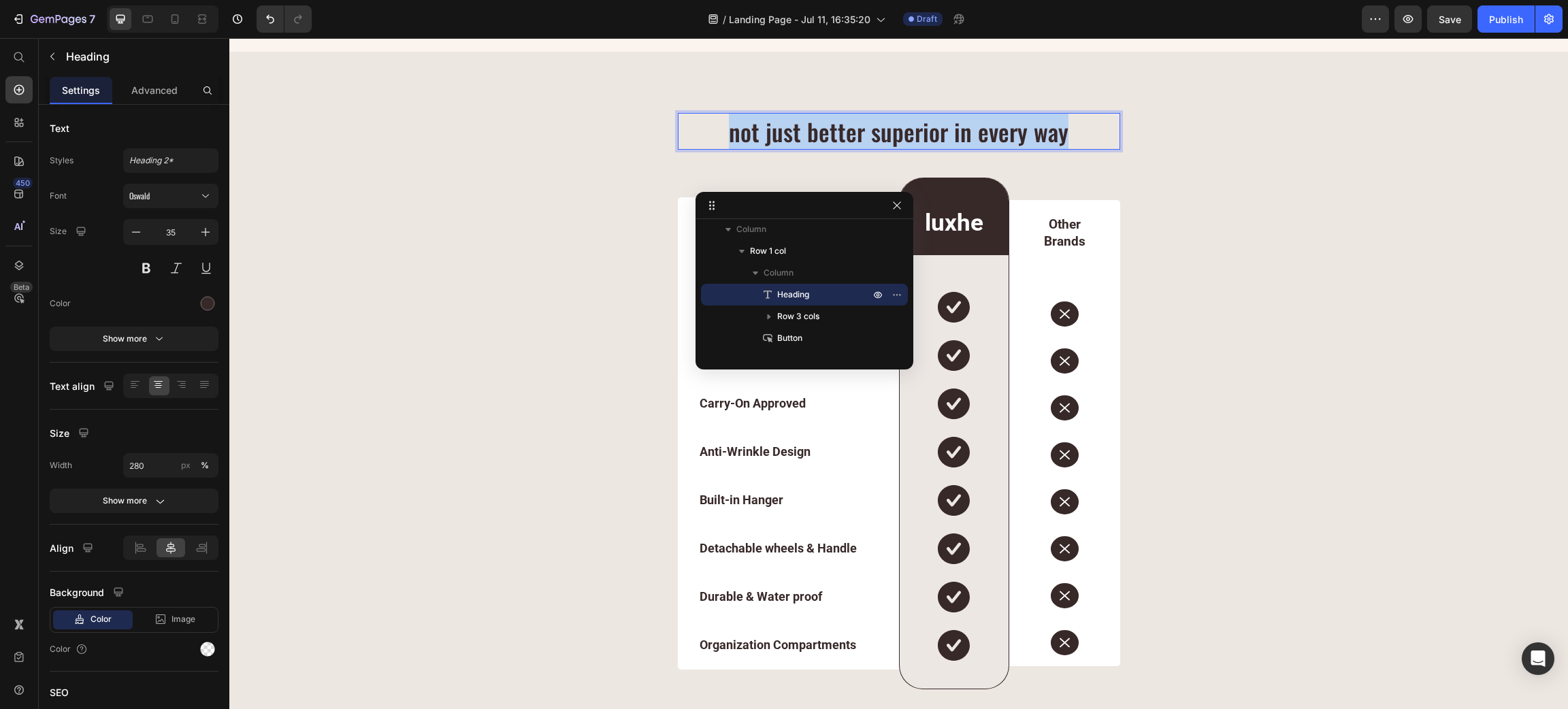 click on "not just better superior in every way" at bounding box center (899, 131) 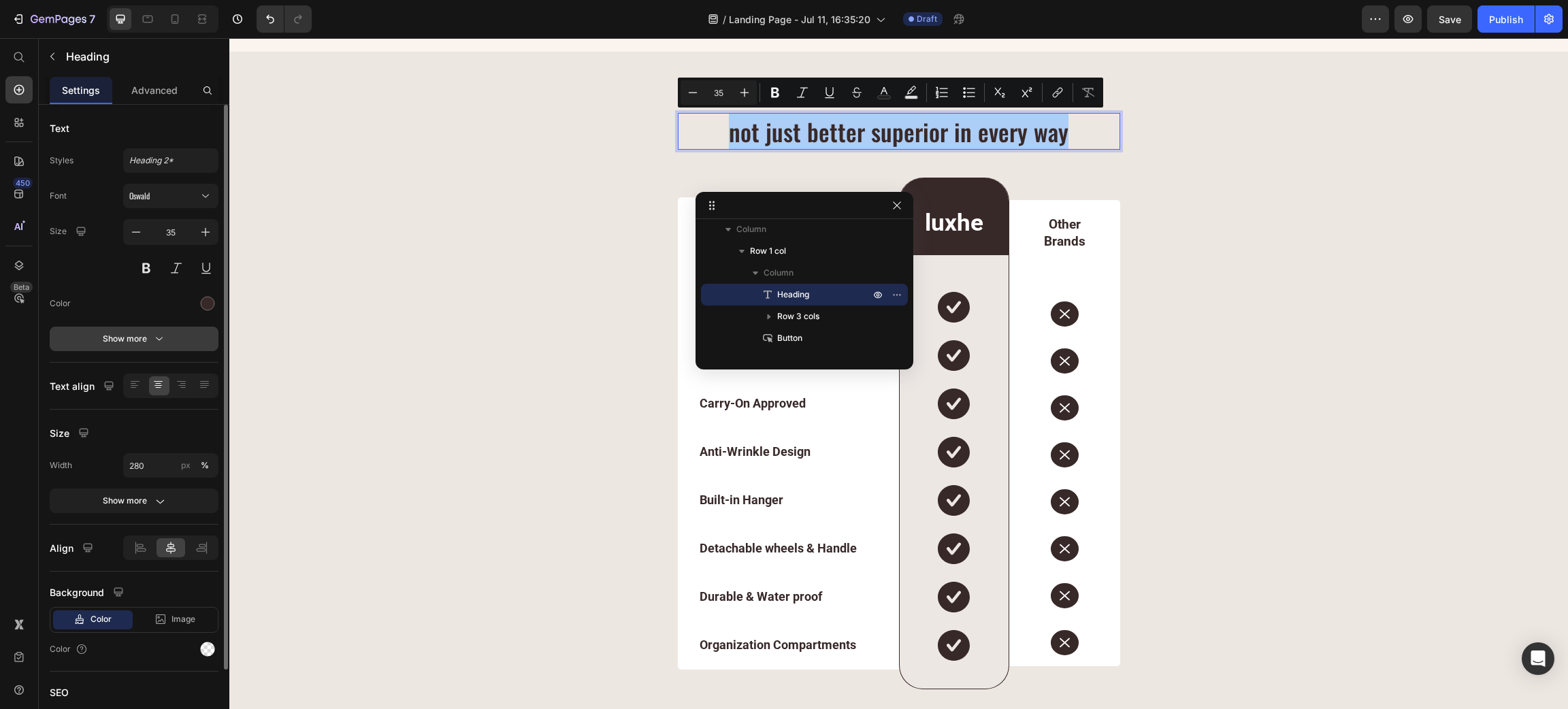 click on "Show more" at bounding box center [134, 339] 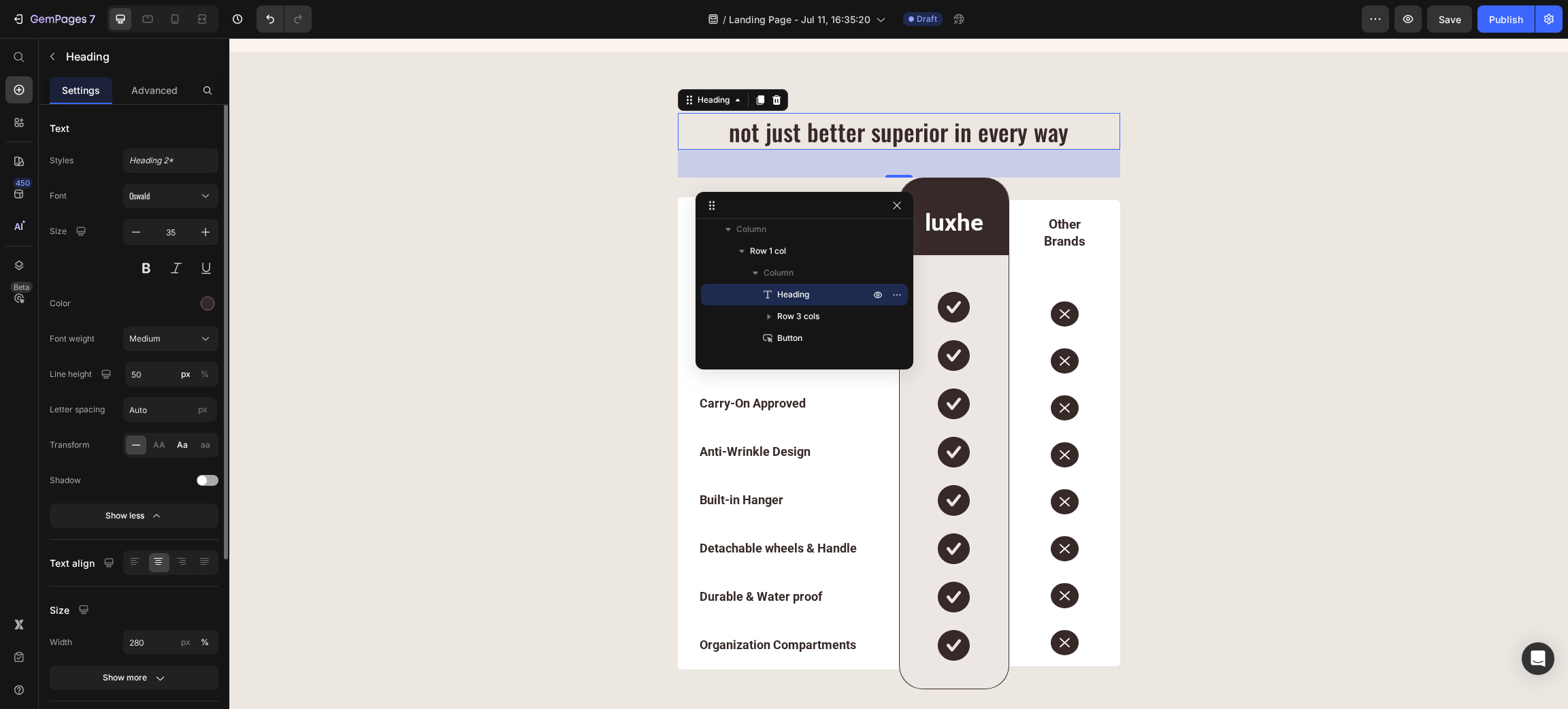 click on "Aa" 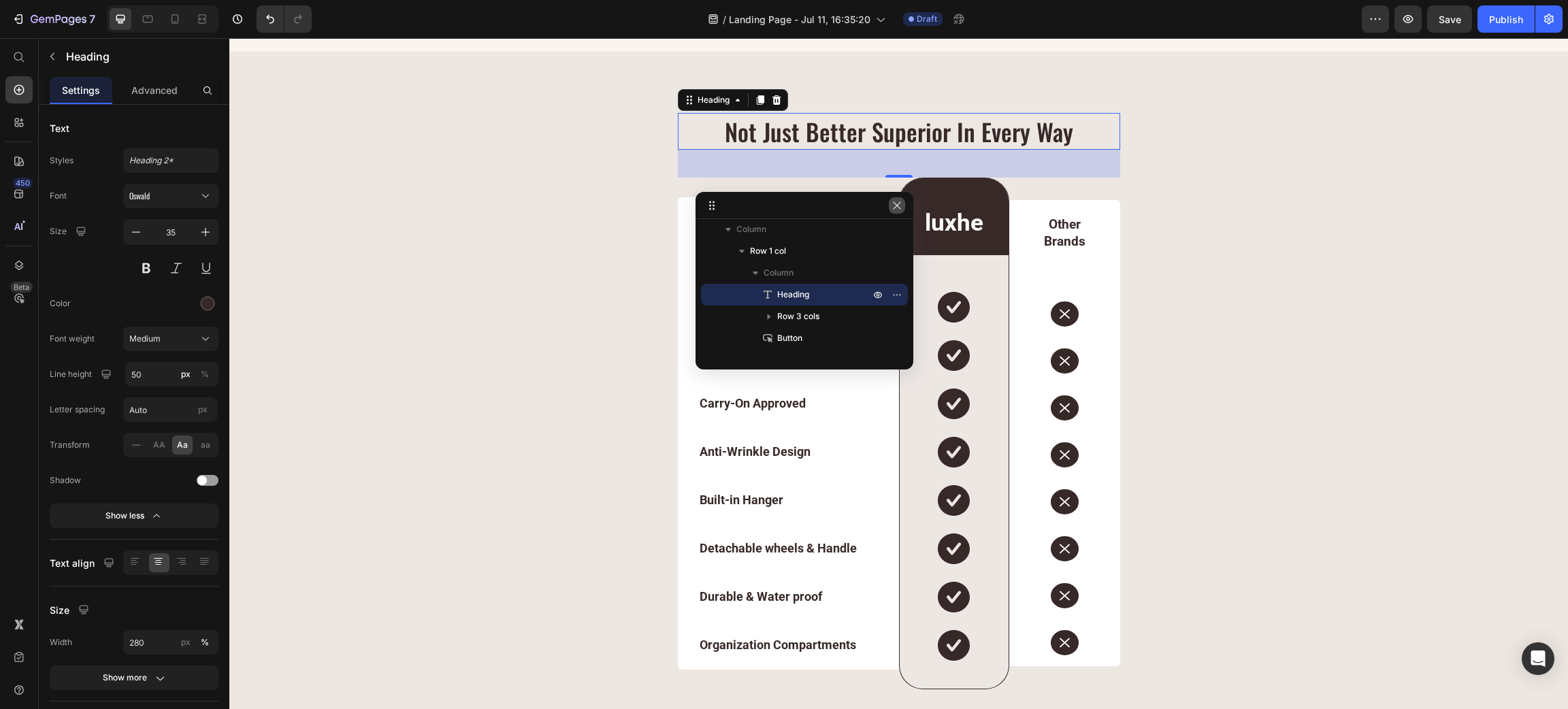 click 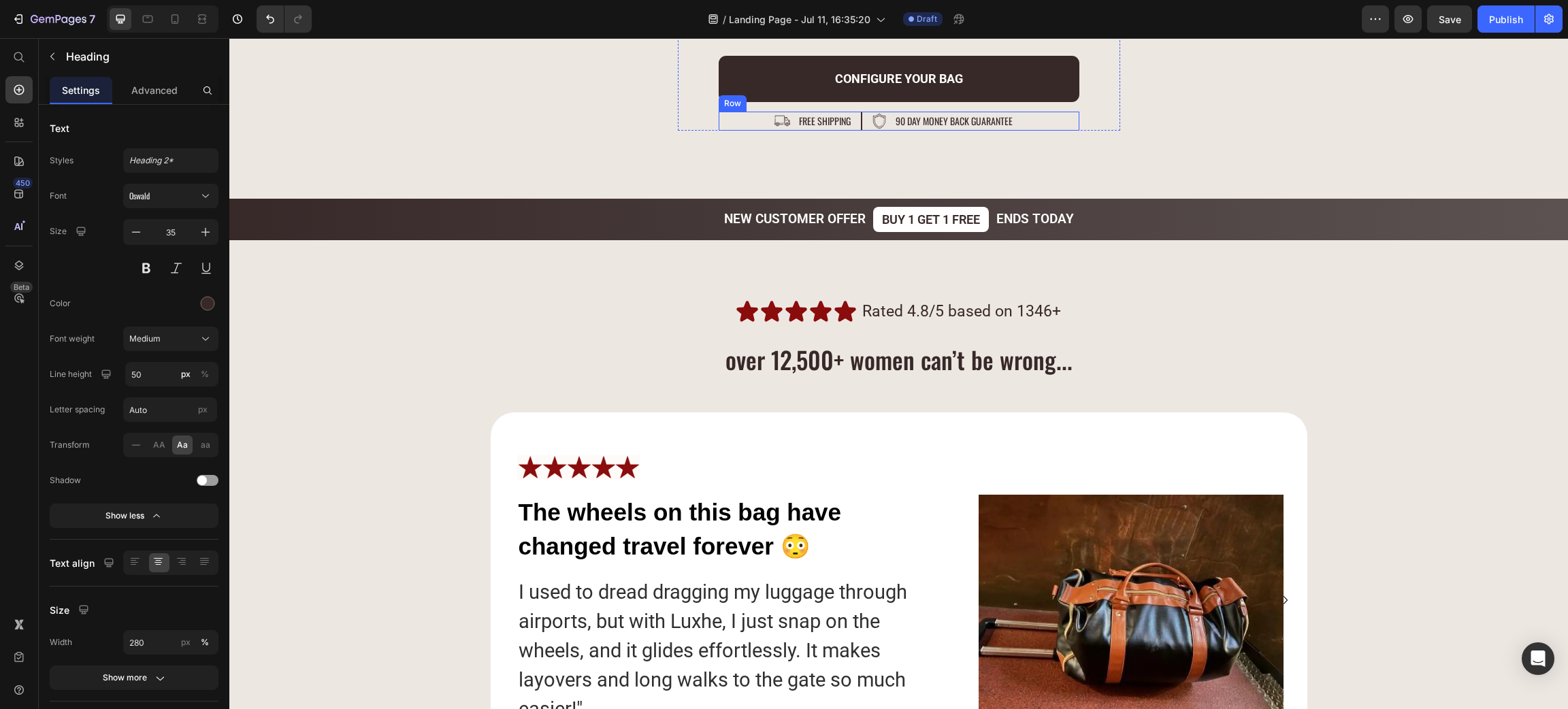 scroll, scrollTop: 6325, scrollLeft: 0, axis: vertical 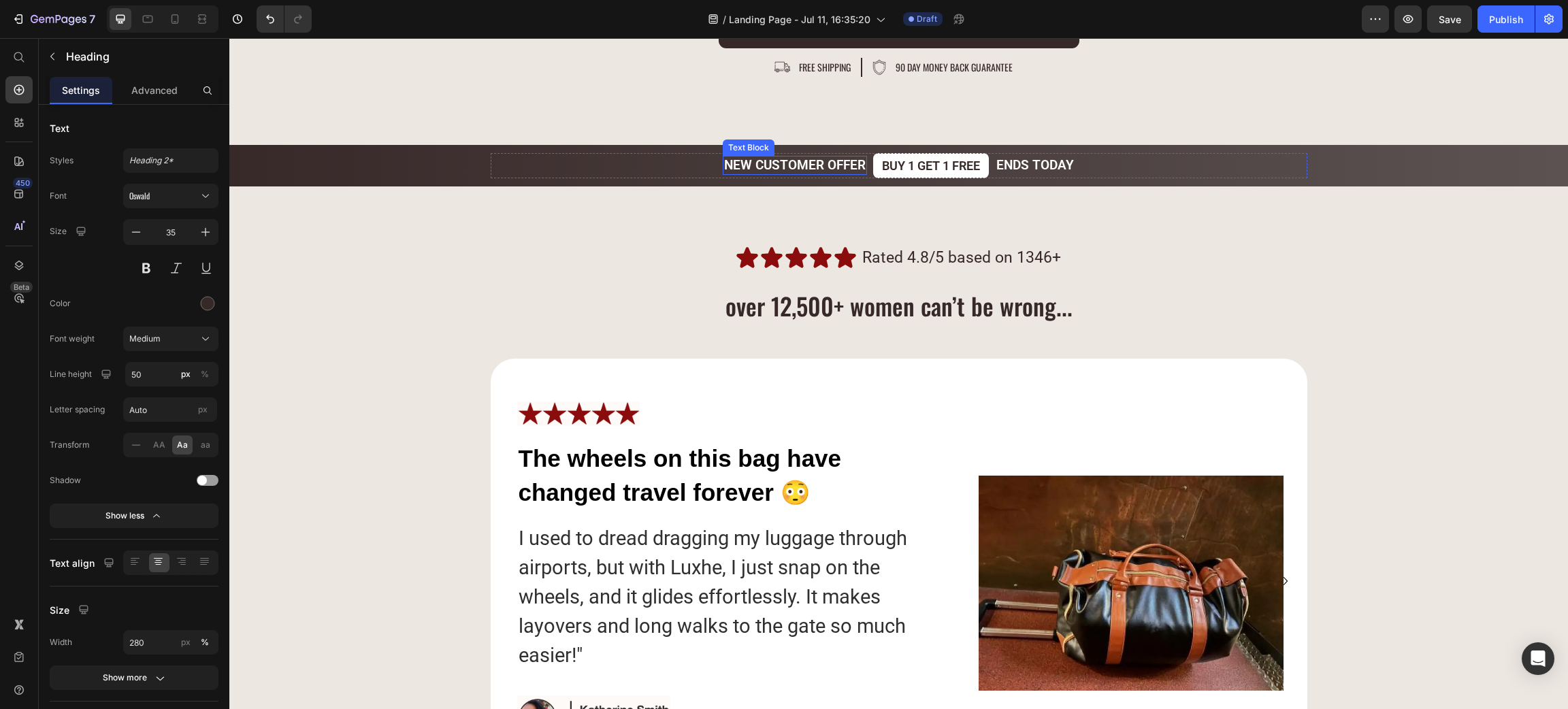 click on "NEW CUSTOMER OFFER" at bounding box center [795, 165] 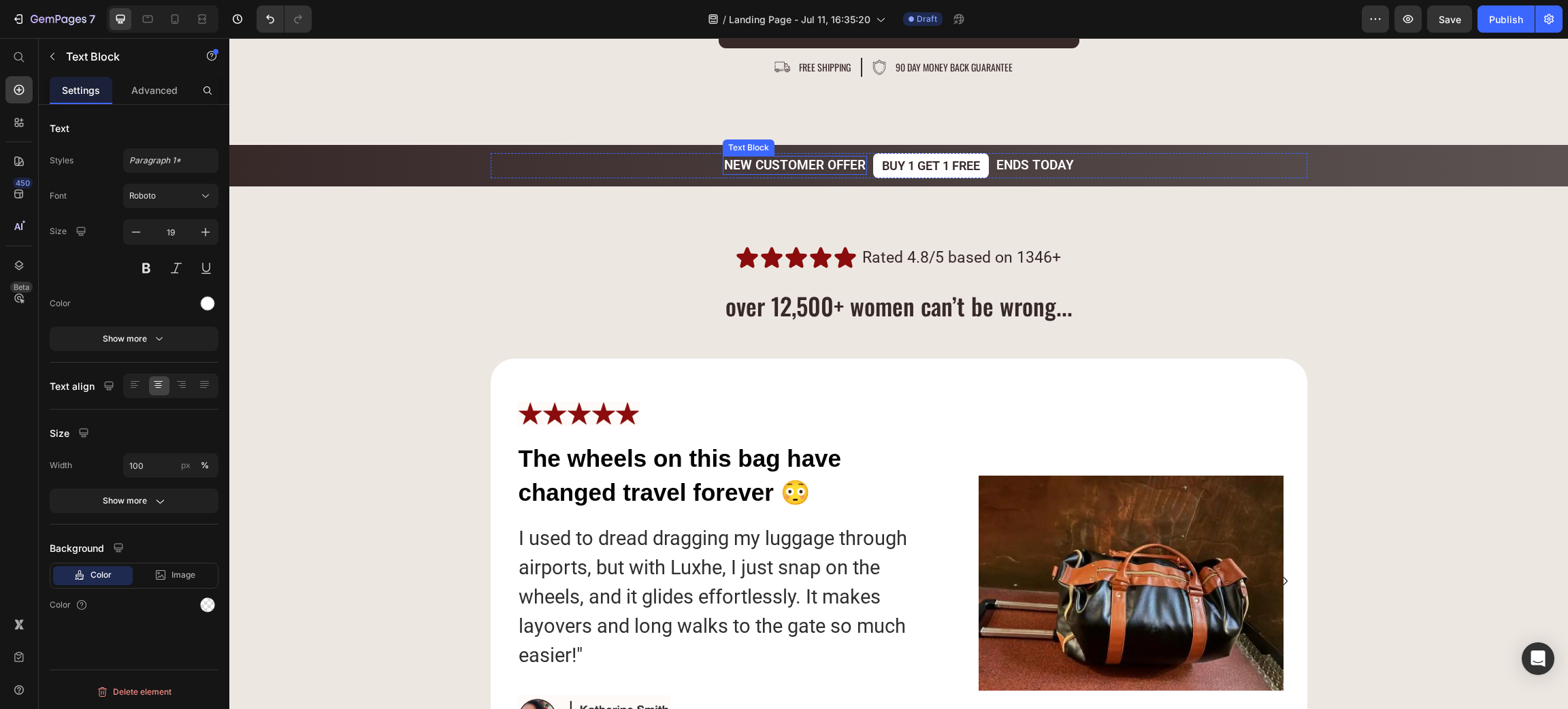 click on "NEW CUSTOMER OFFER" at bounding box center [795, 165] 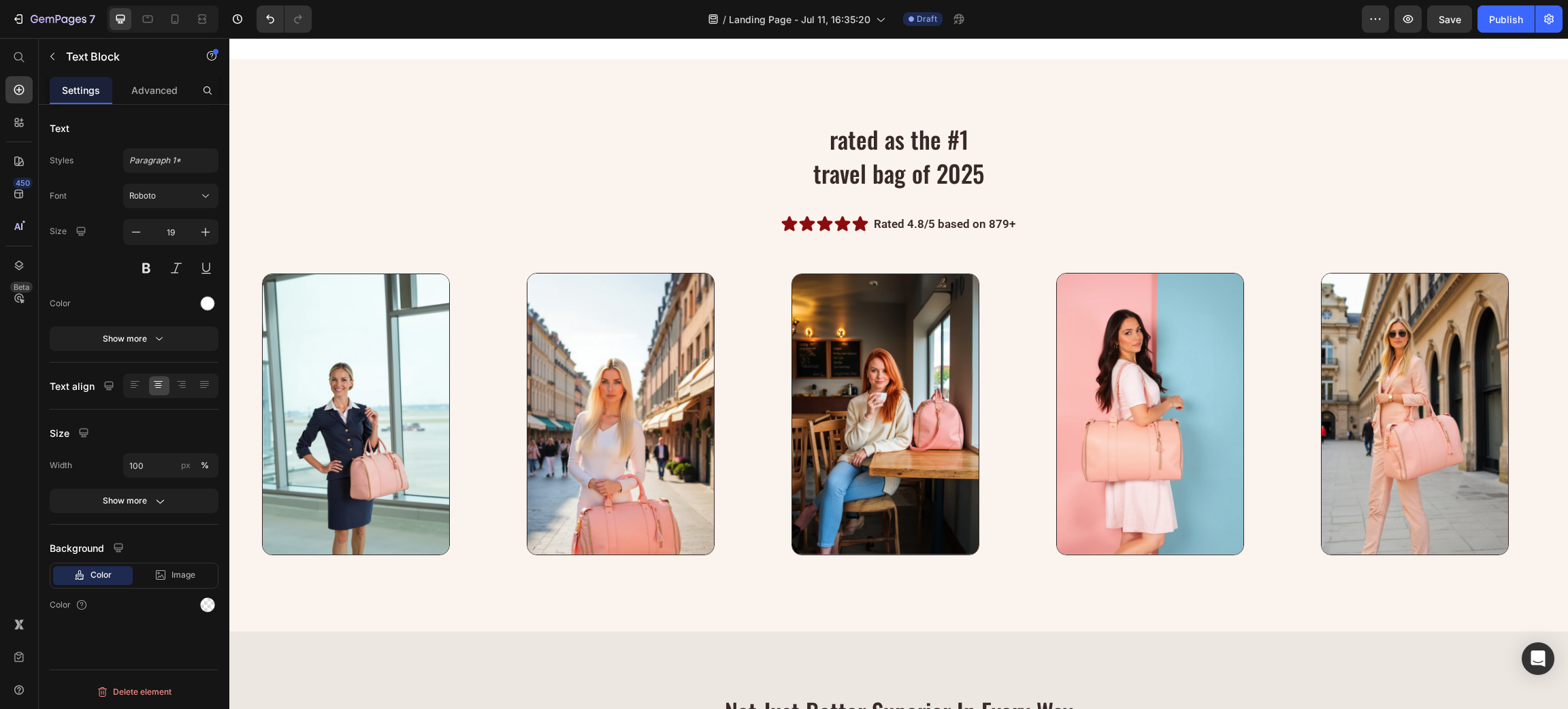 scroll, scrollTop: 4987, scrollLeft: 0, axis: vertical 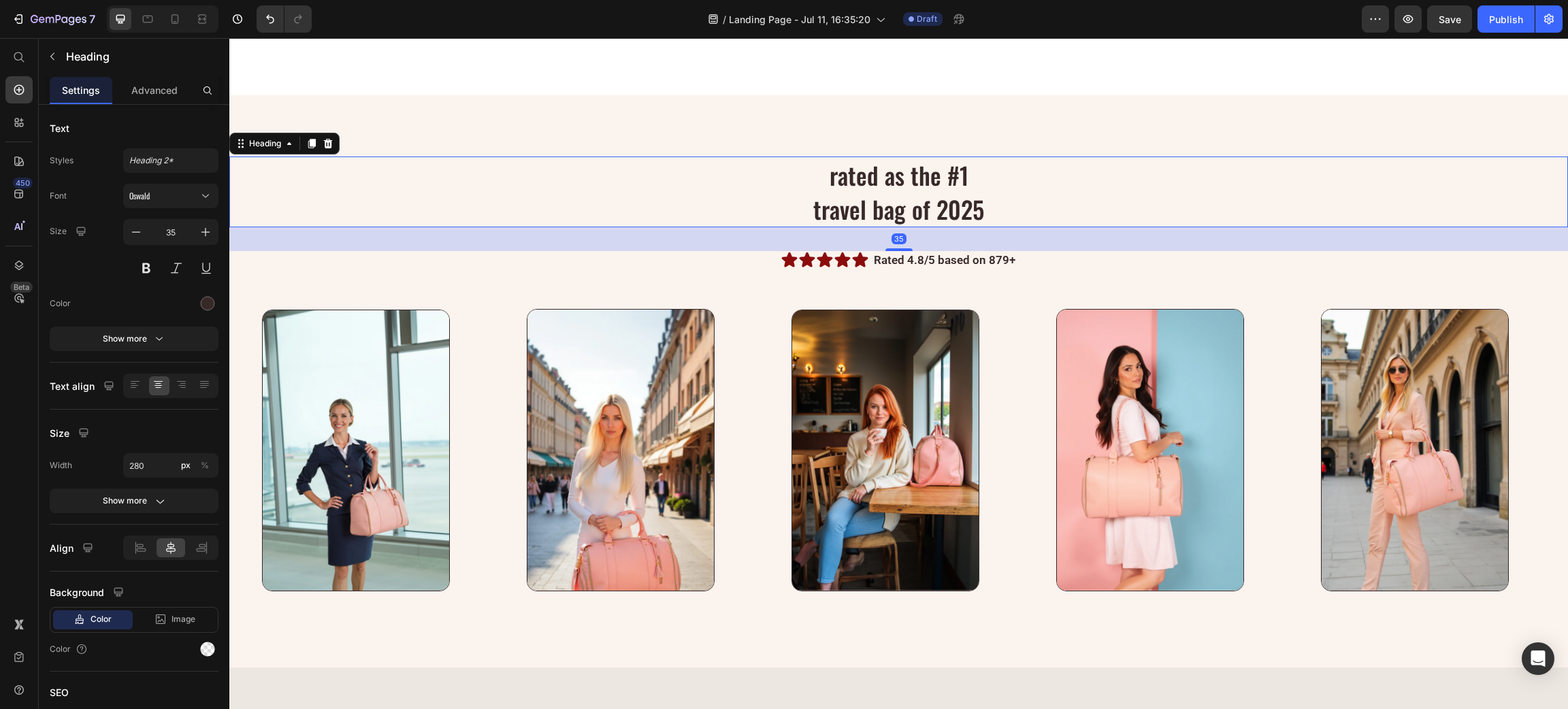 click on "rated as the #1  travel bag of 2025" at bounding box center (899, 192) 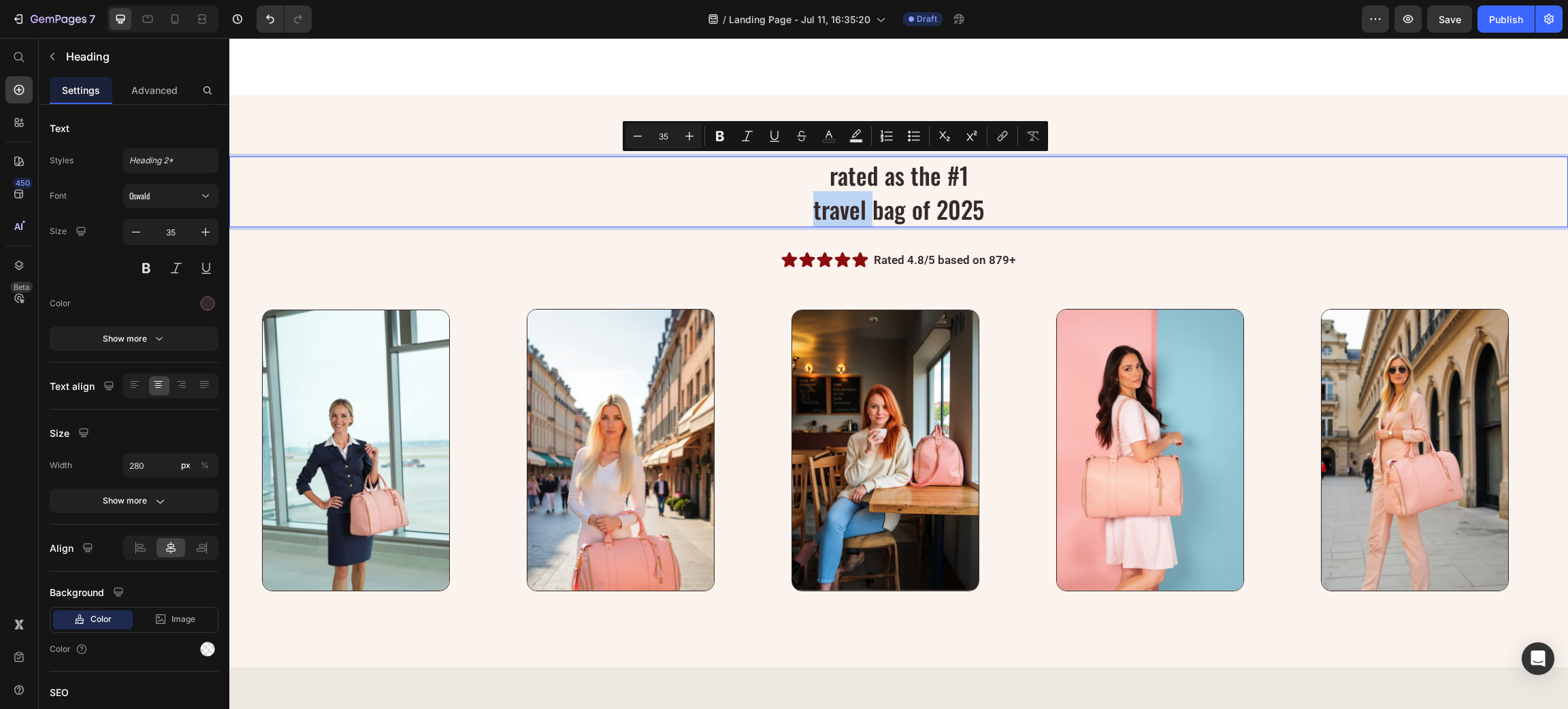 click on "rated as the #1  travel bag of 2025" at bounding box center [899, 192] 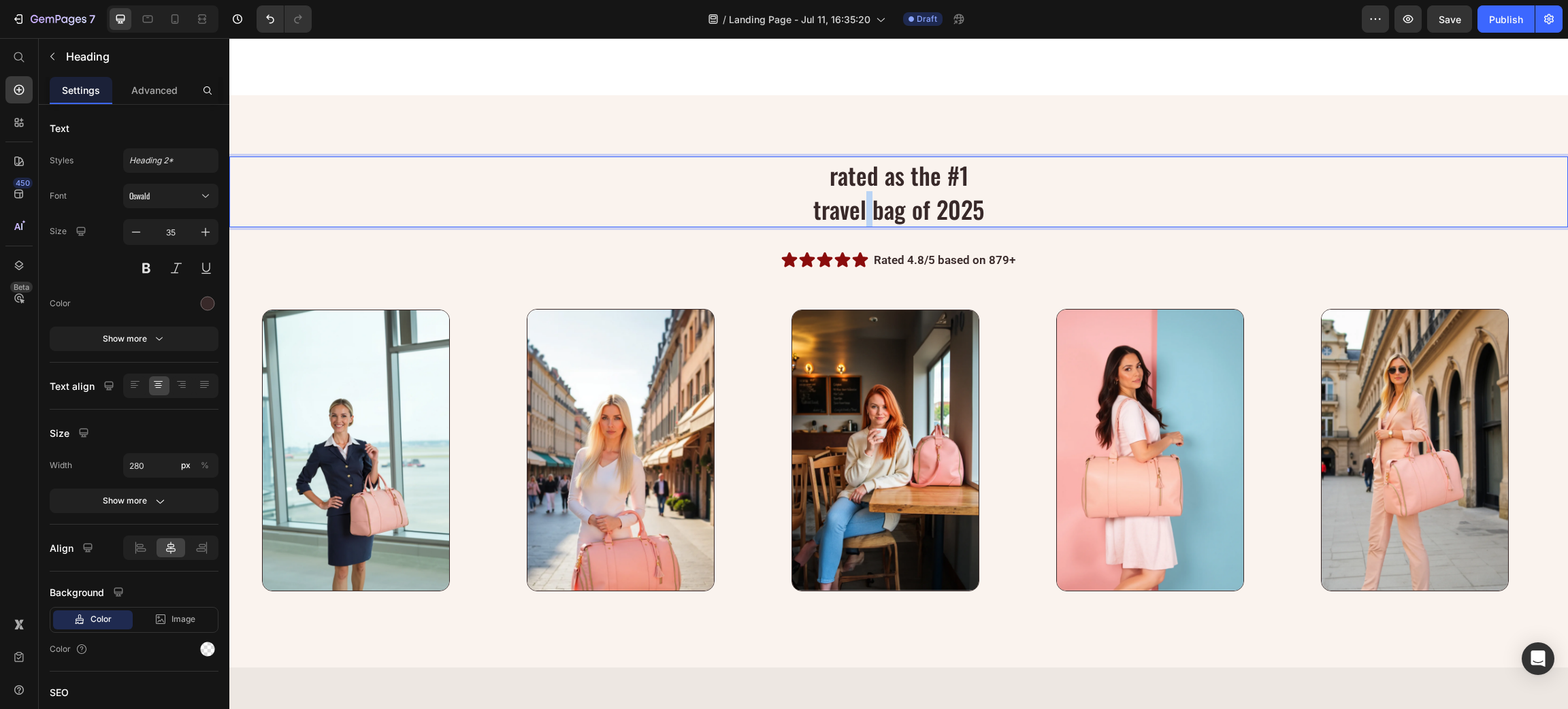 click on "rated as the #1  travel bag of 2025" at bounding box center [899, 192] 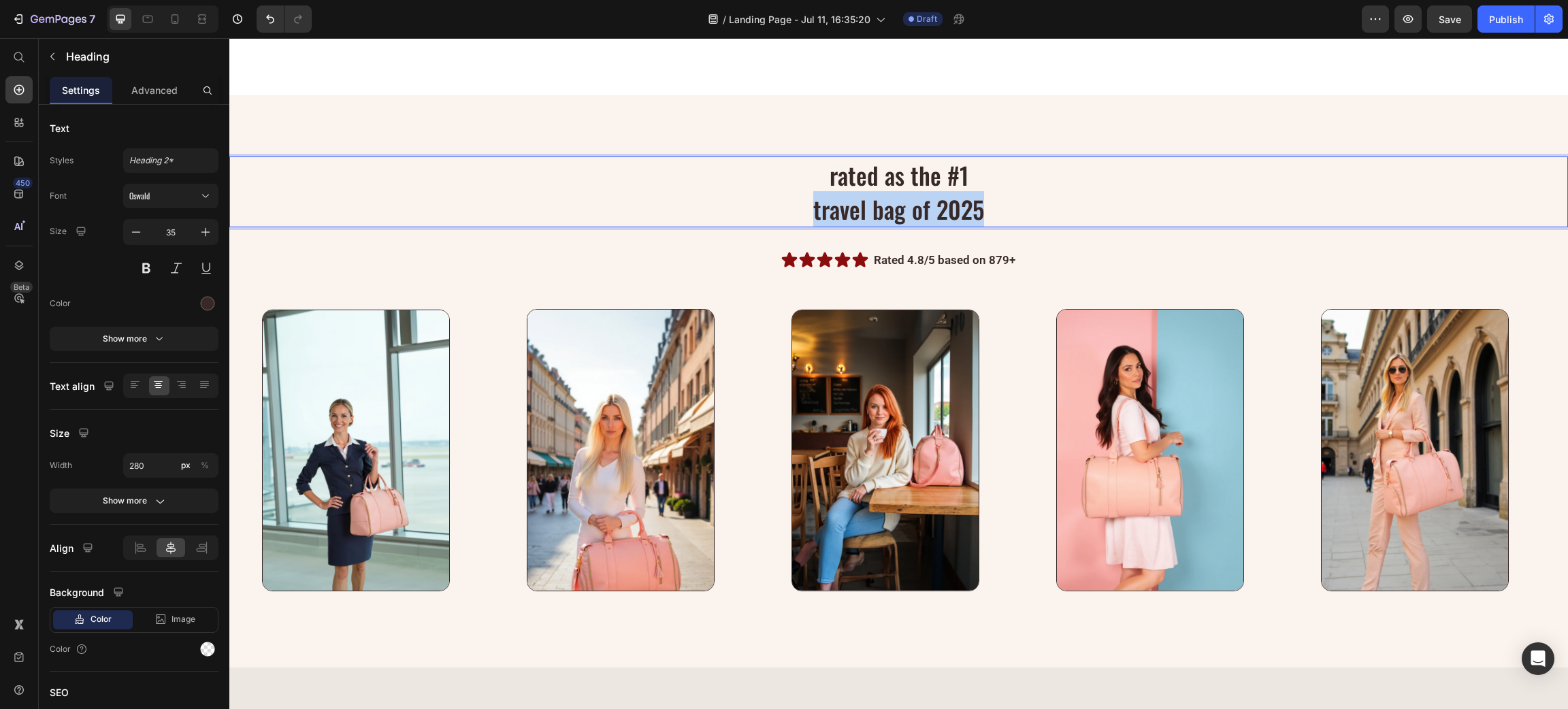 click on "rated as the #1  travel bag of 2025" at bounding box center [899, 192] 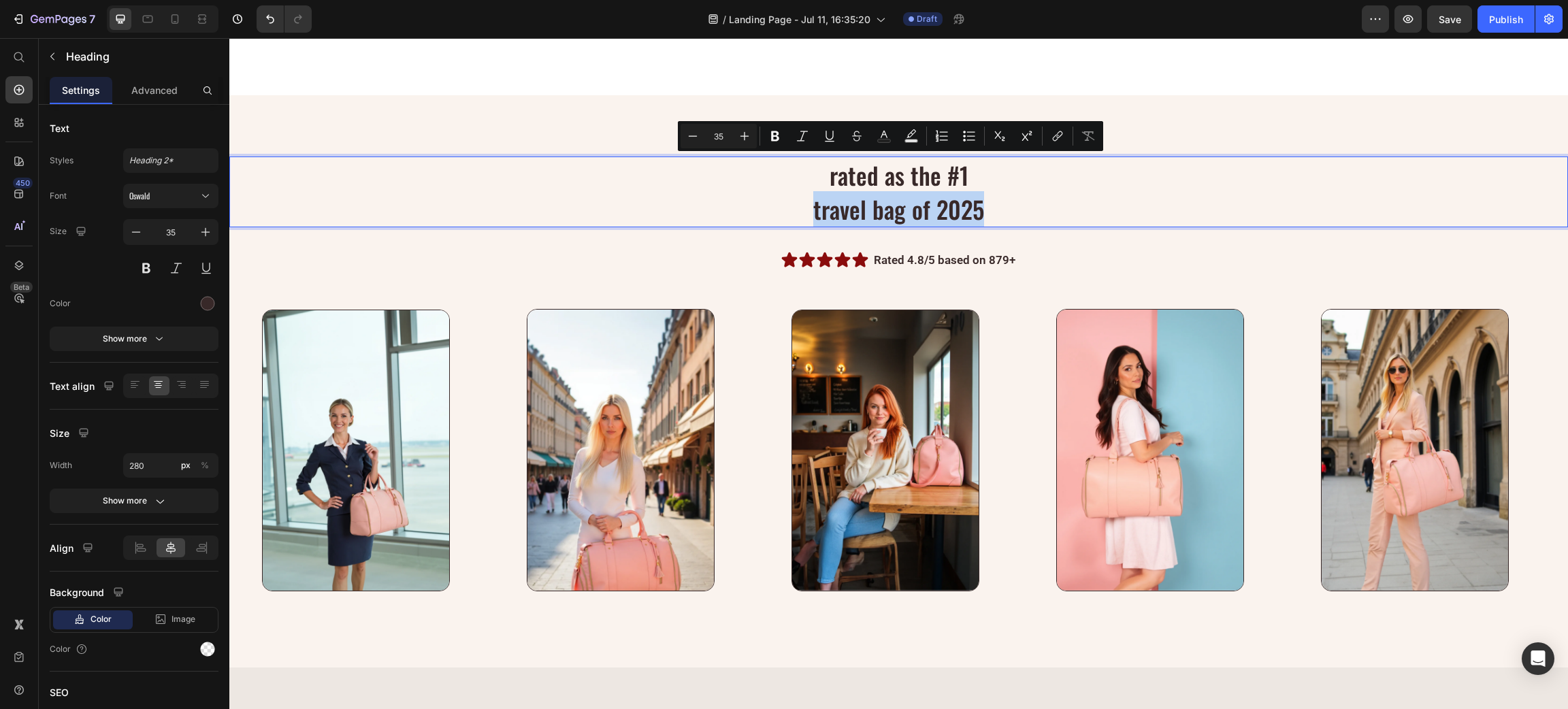 click on "rated as the #1  travel bag of 2025" at bounding box center [899, 192] 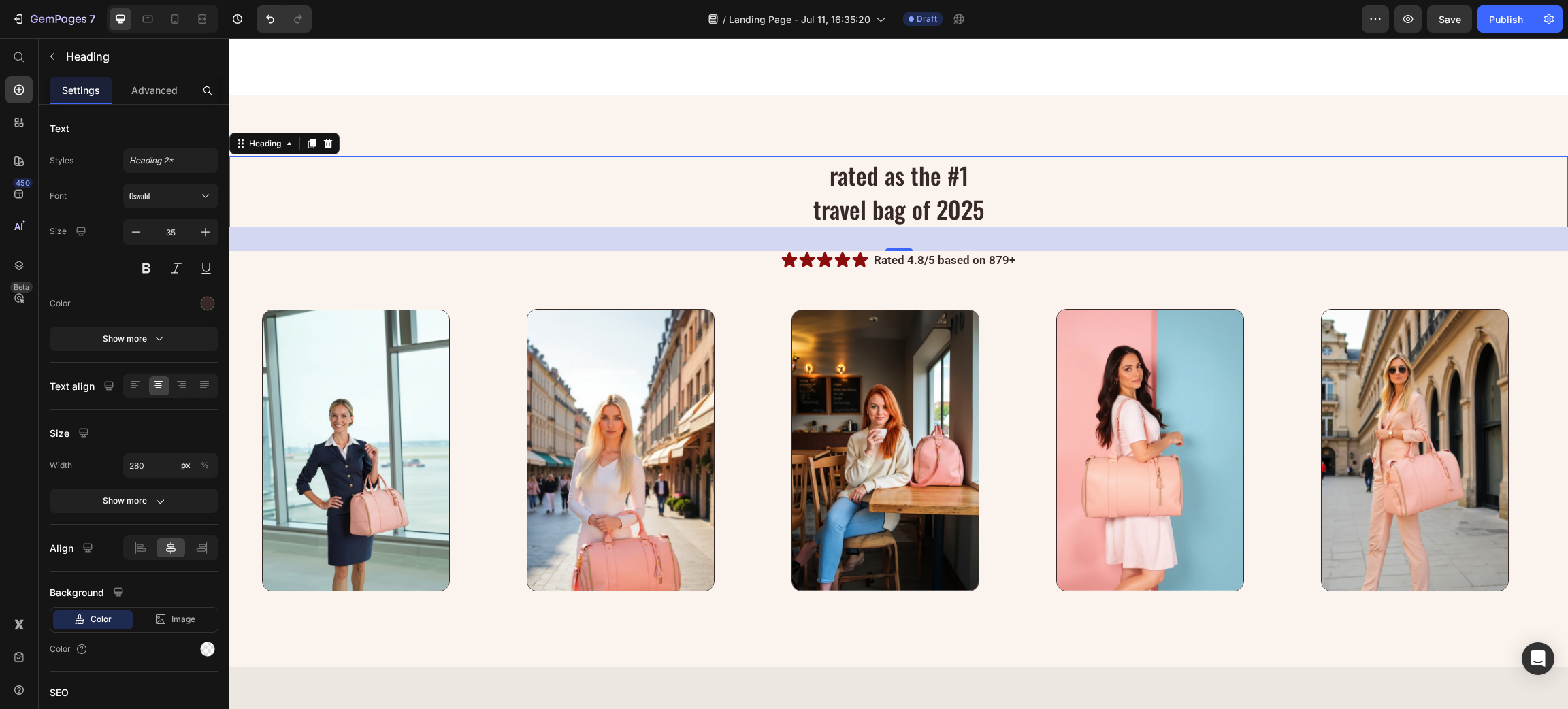 click on "rated as the #1  travel bag of 2025" at bounding box center (898, 192) 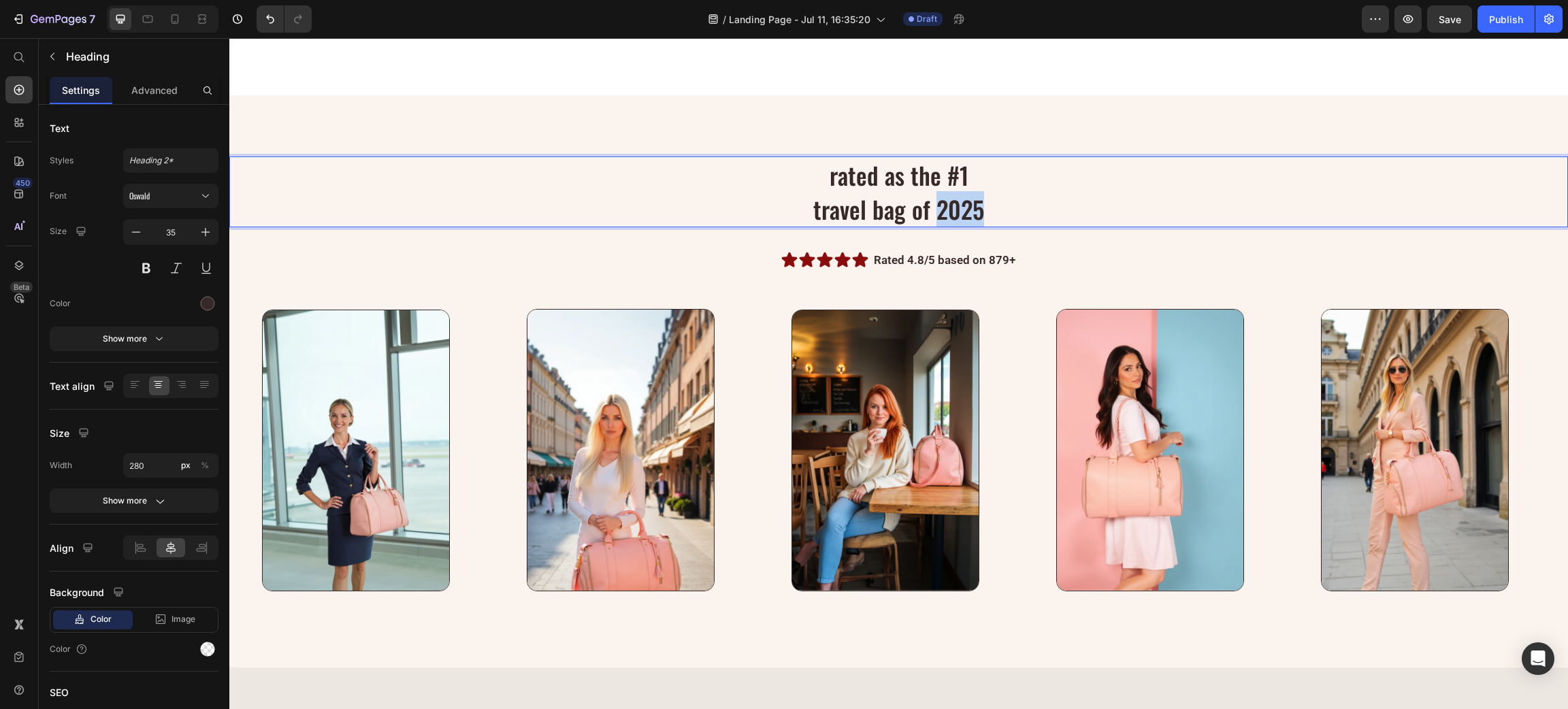 click on "rated as the #1  travel bag of 2025" at bounding box center [899, 192] 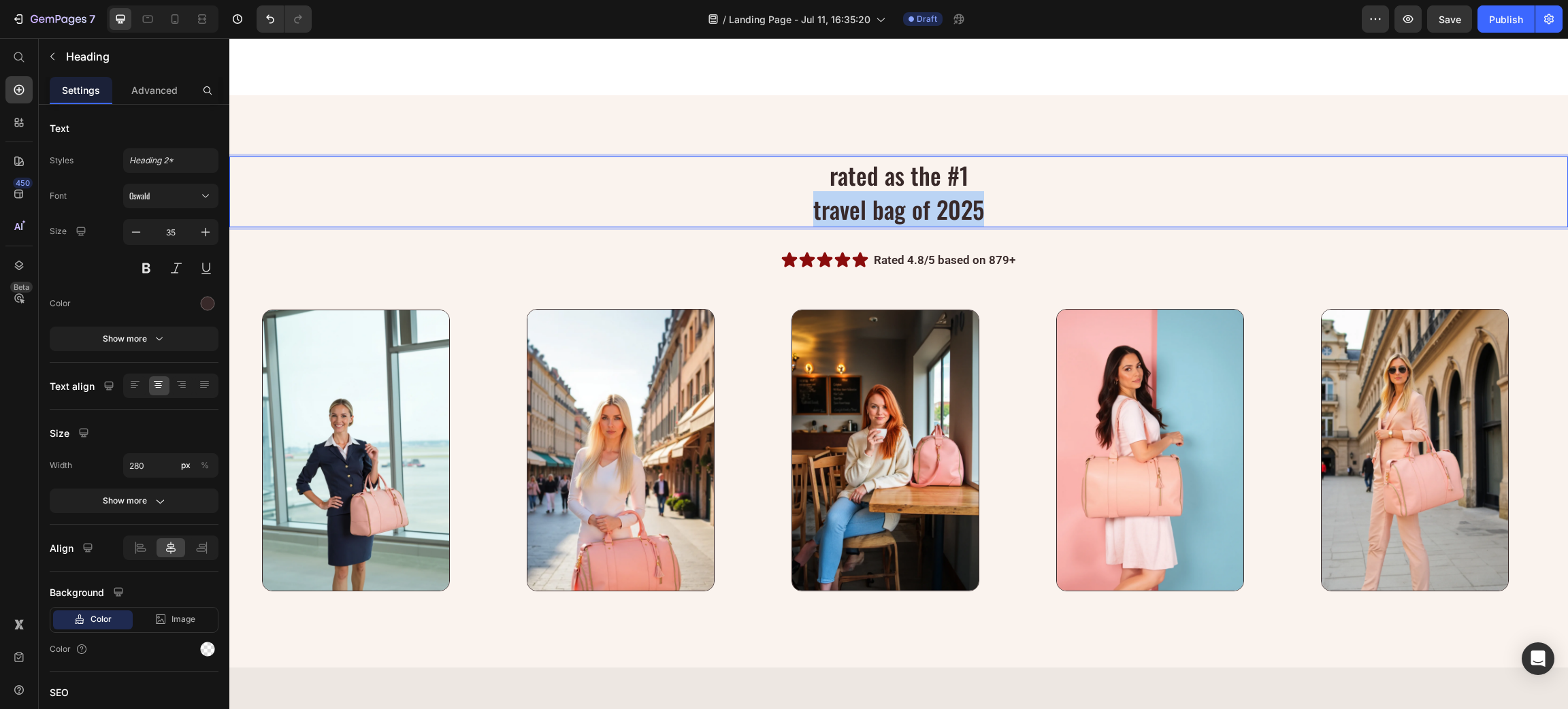 click on "rated as the #1  travel bag of 2025" at bounding box center (899, 192) 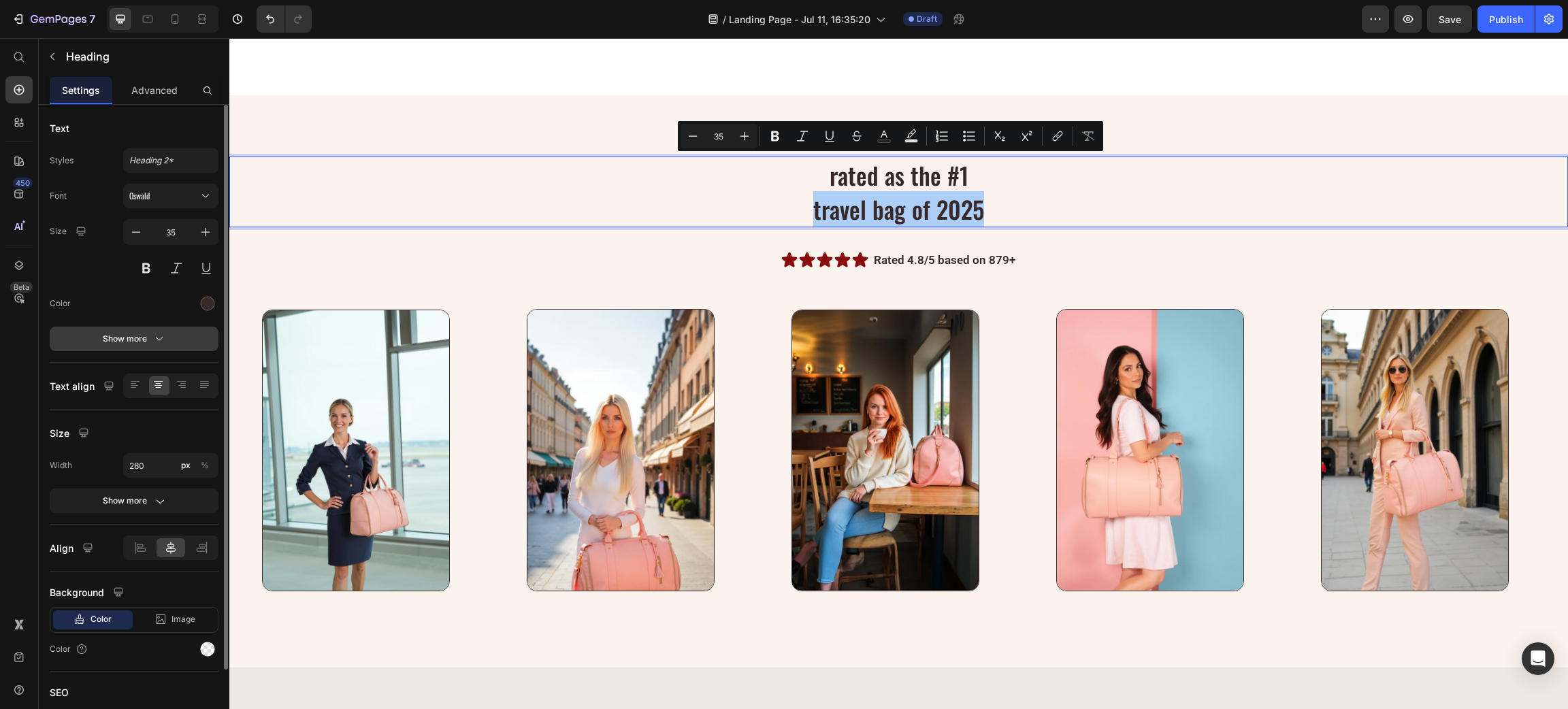 click 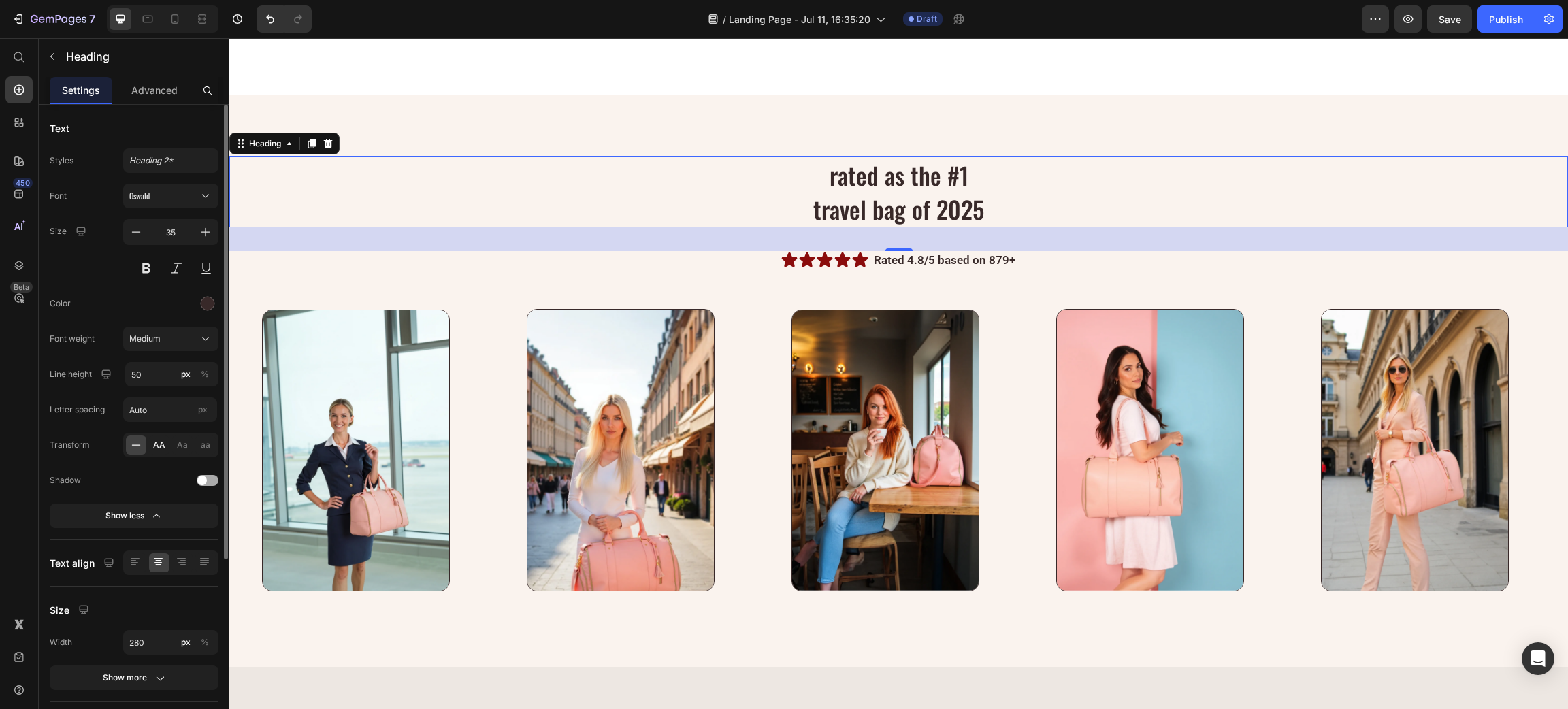 click on "AA" 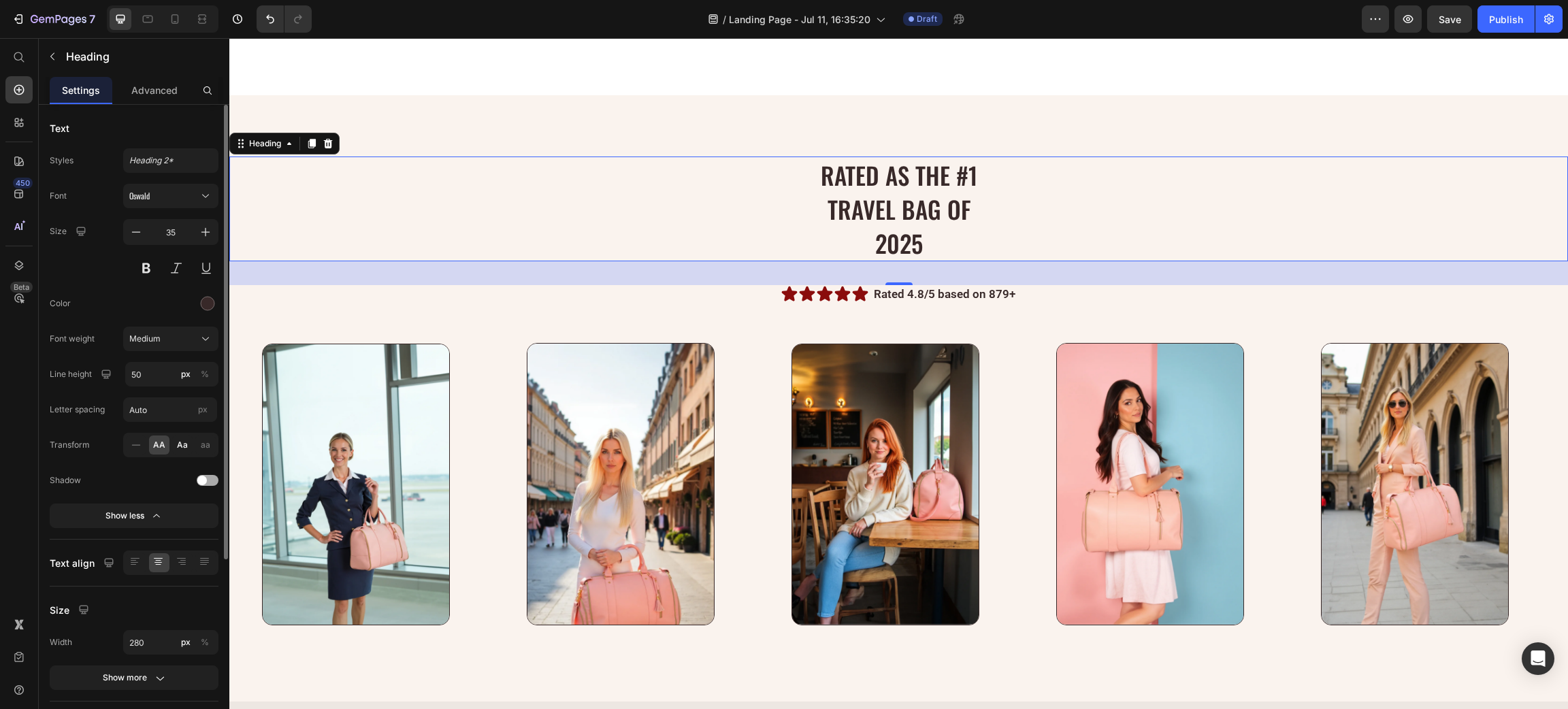 click on "Aa" 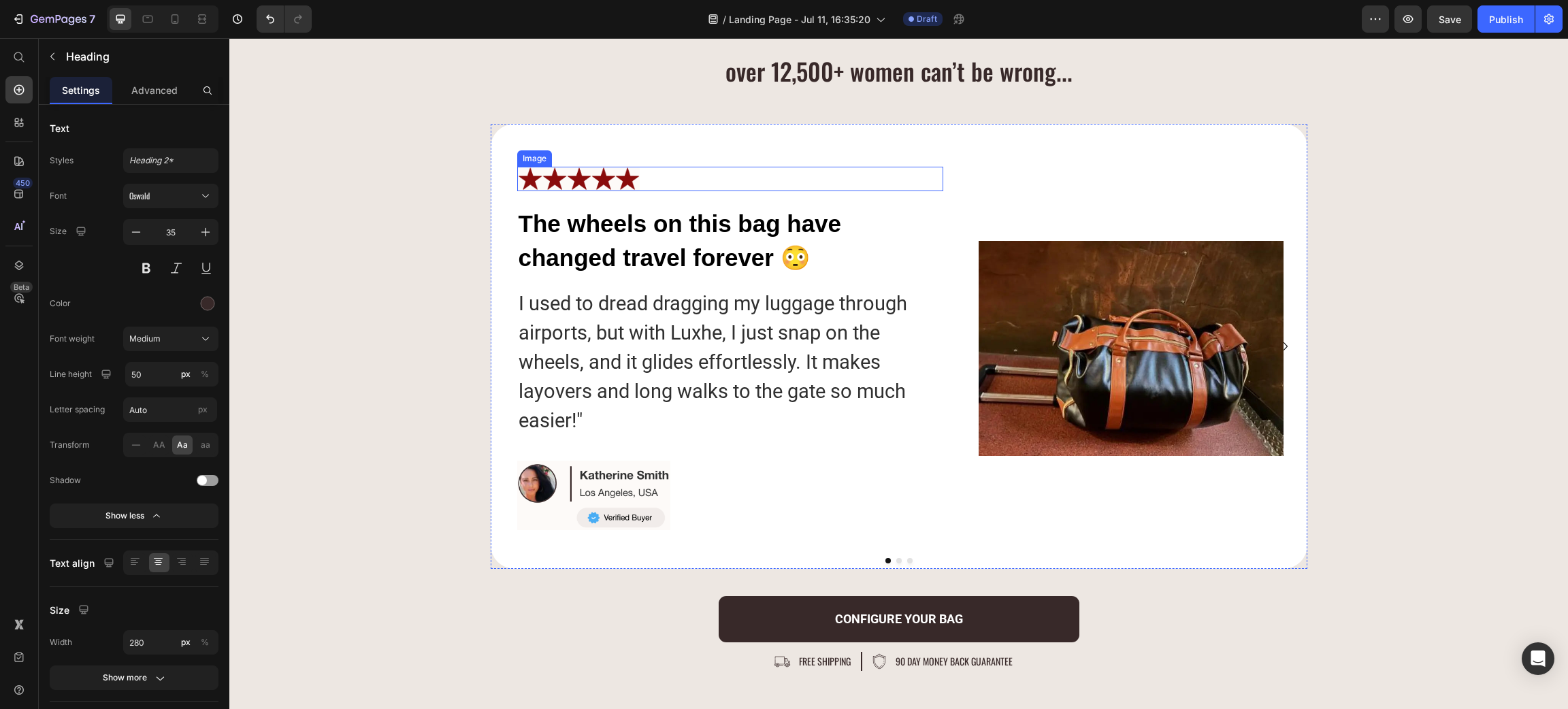 scroll, scrollTop: 6416, scrollLeft: 0, axis: vertical 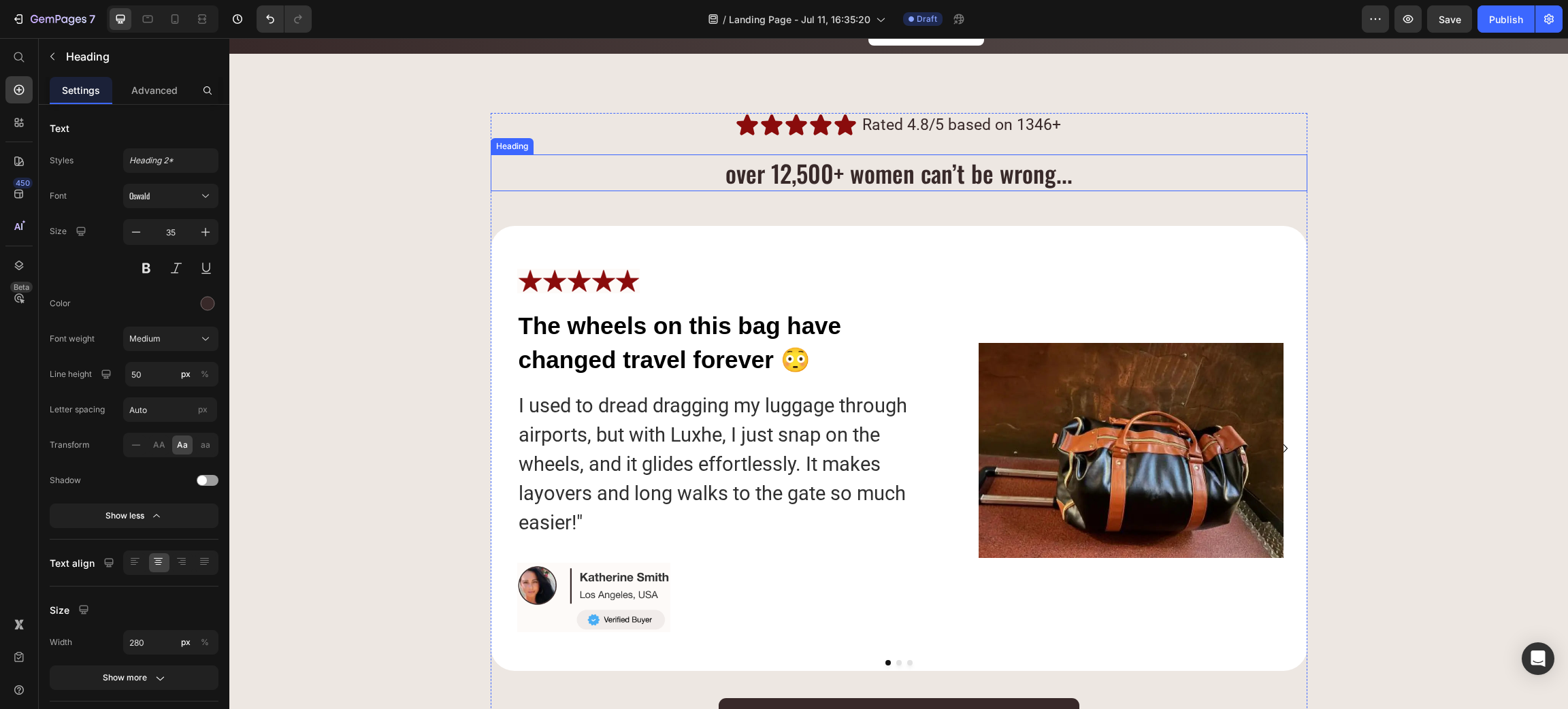 click on "over 12,500+ women can’t be wrong..." at bounding box center (899, 173) 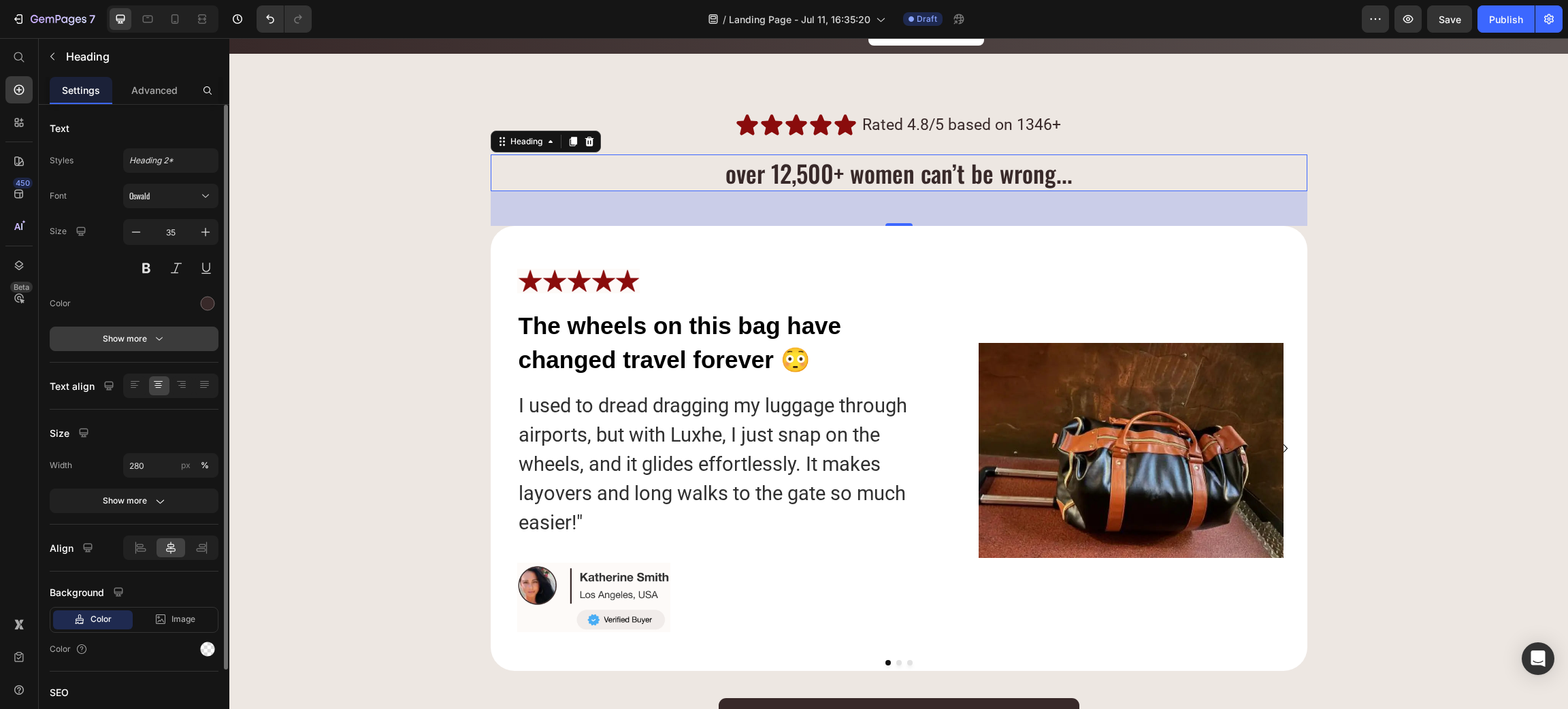 click on "Show more" at bounding box center [134, 339] 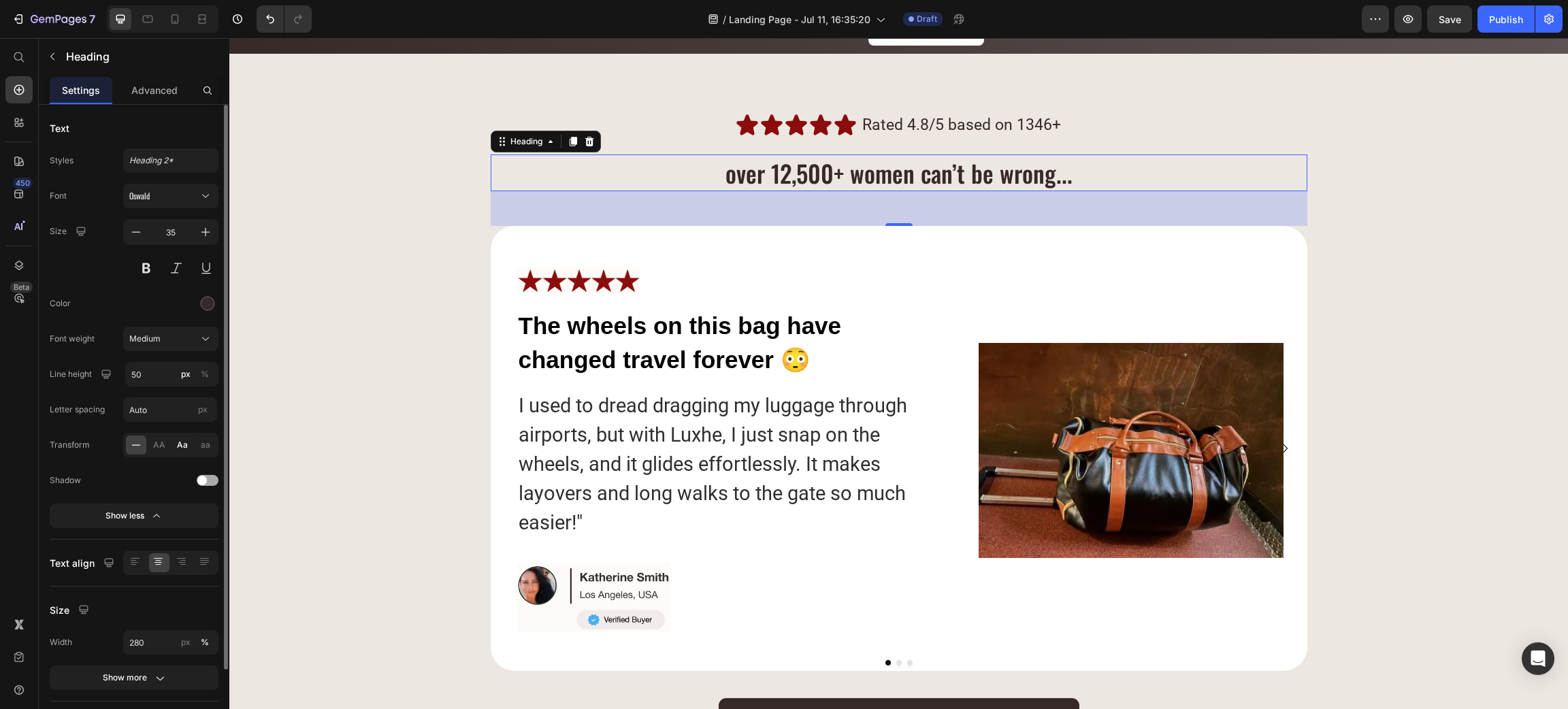 click on "Aa" 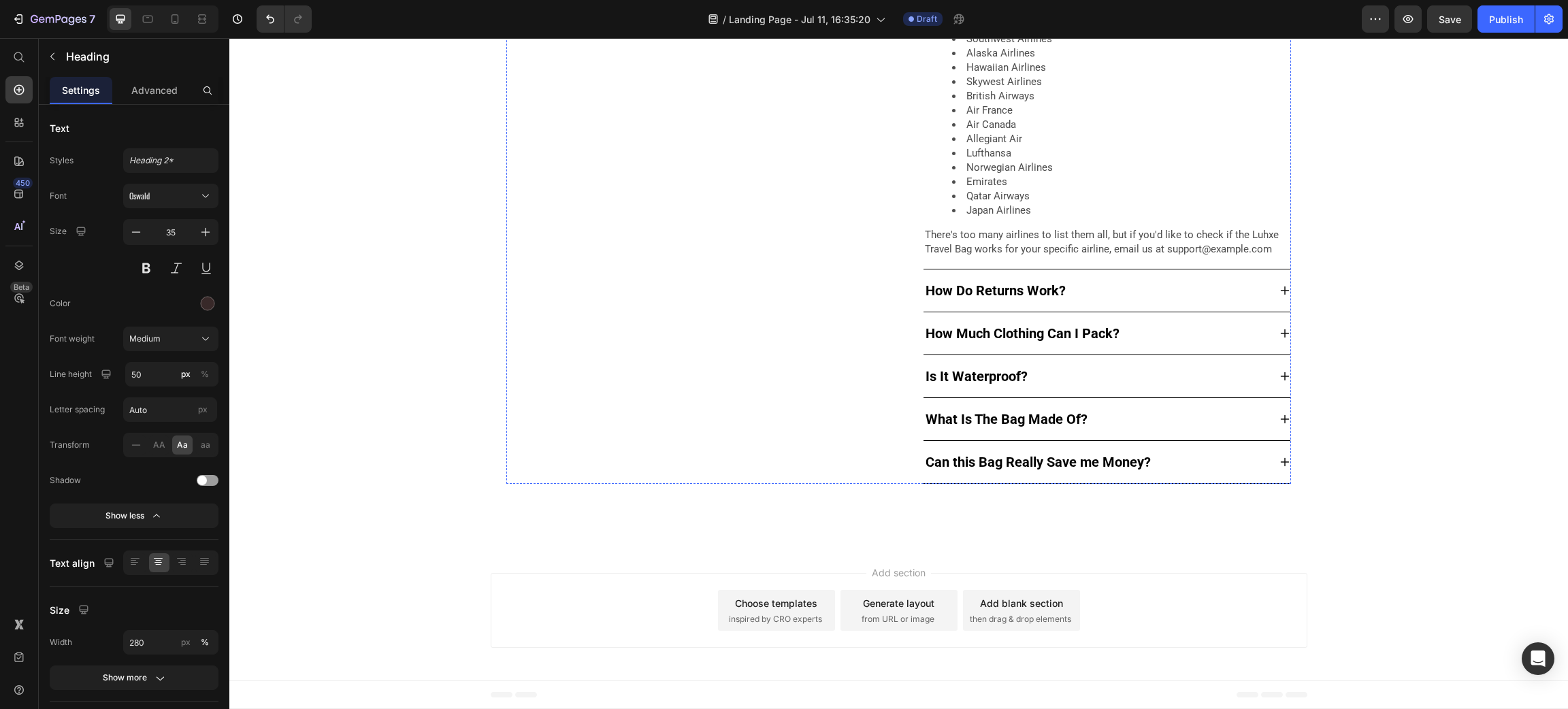scroll, scrollTop: 7077, scrollLeft: 0, axis: vertical 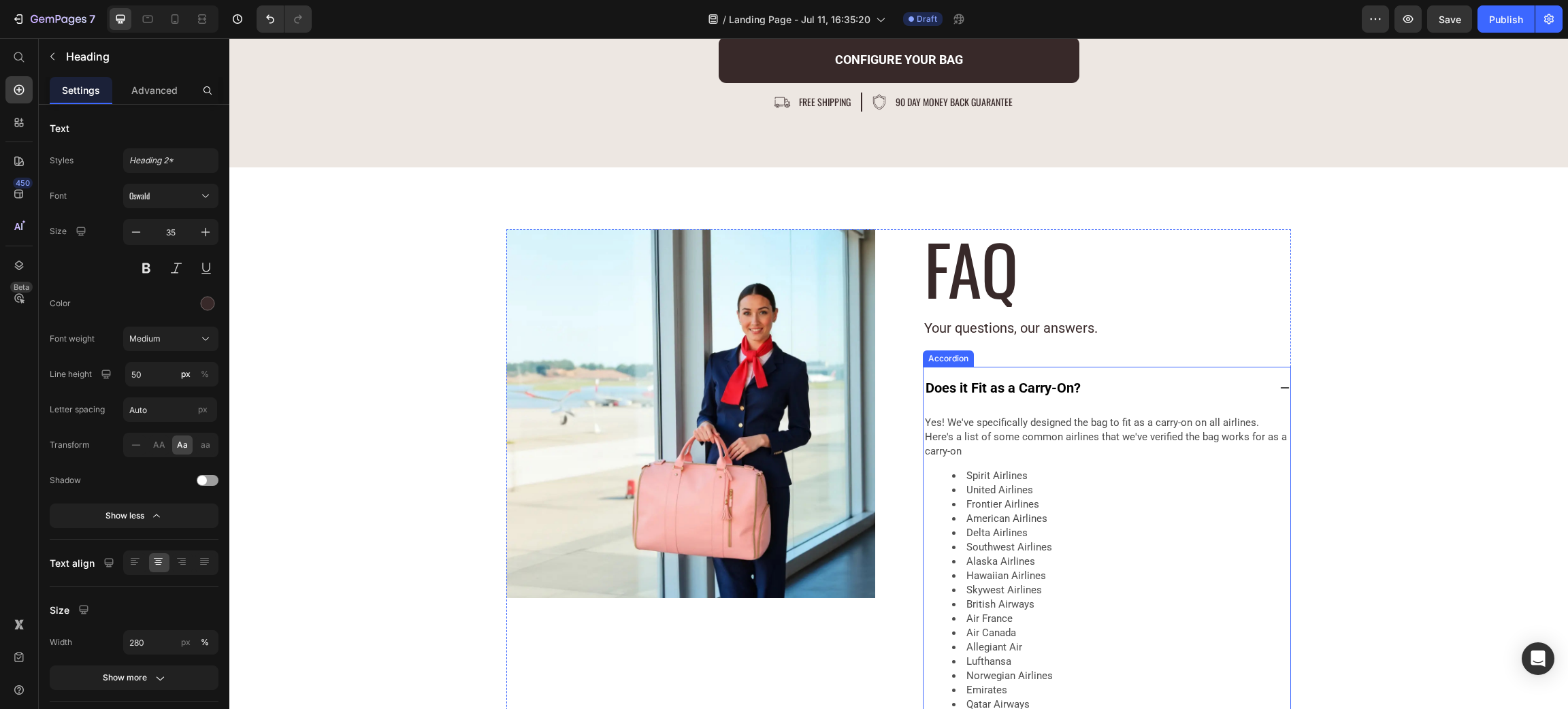 click on "Does it Fit as a Carry-On?" at bounding box center [1003, 388] 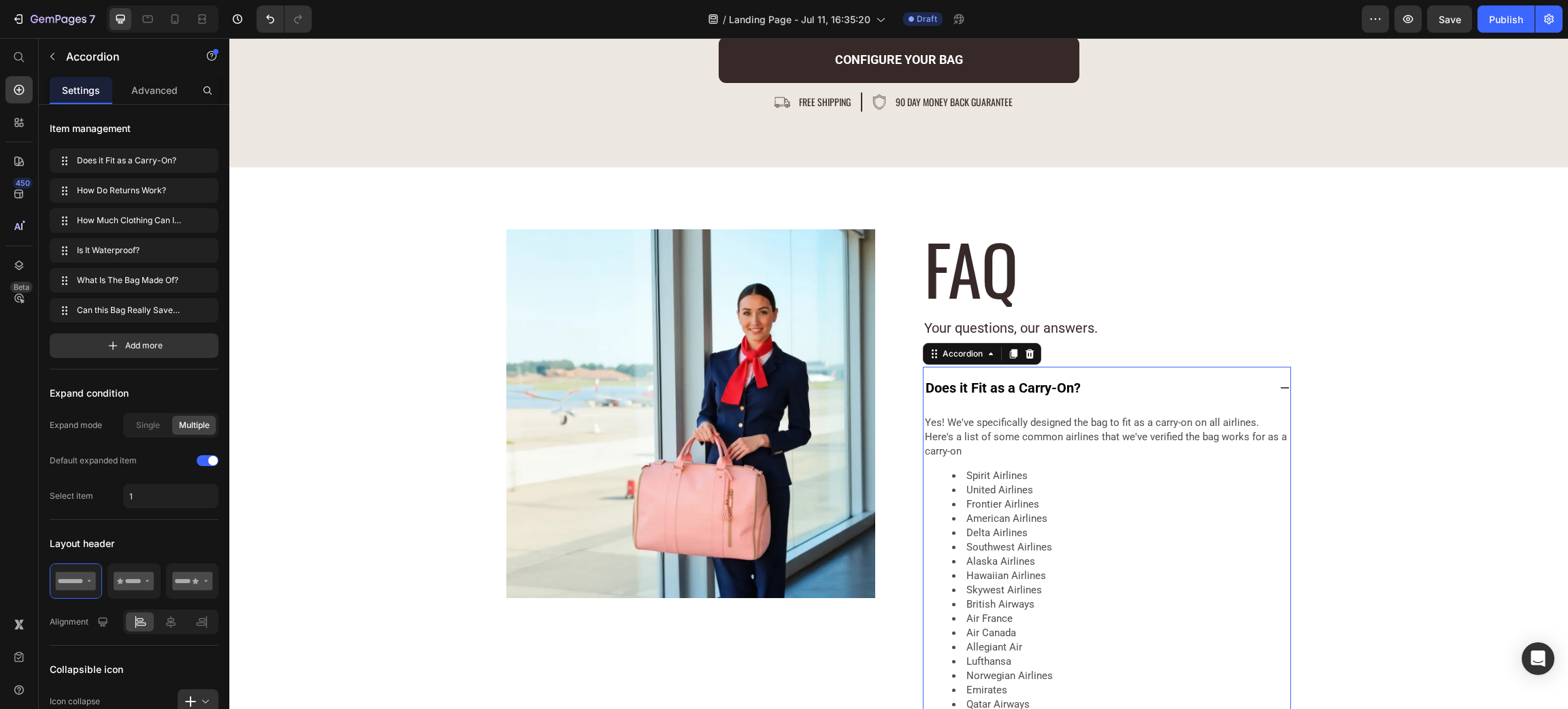 click on "Does it Fit as a Carry-On?" at bounding box center [1107, 388] 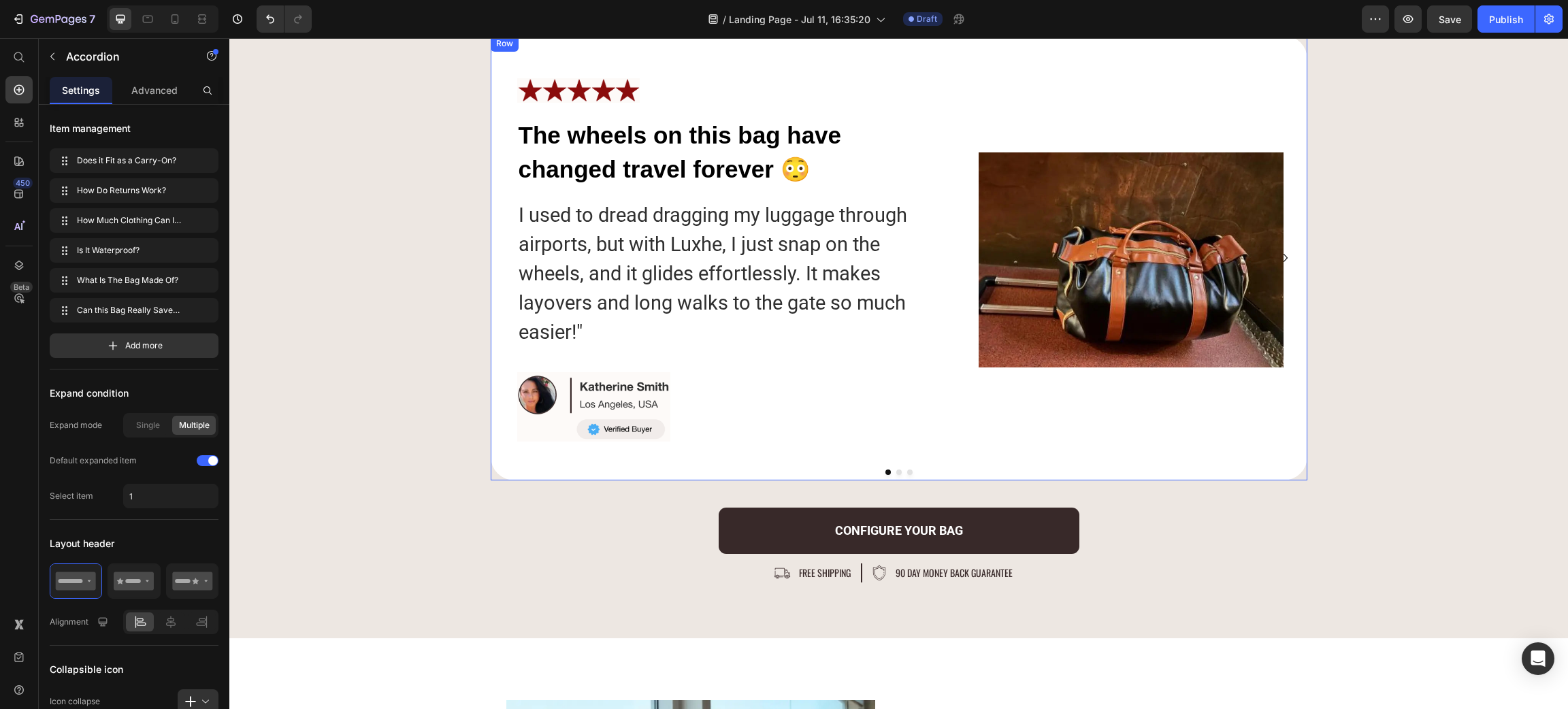 scroll, scrollTop: 6607, scrollLeft: 0, axis: vertical 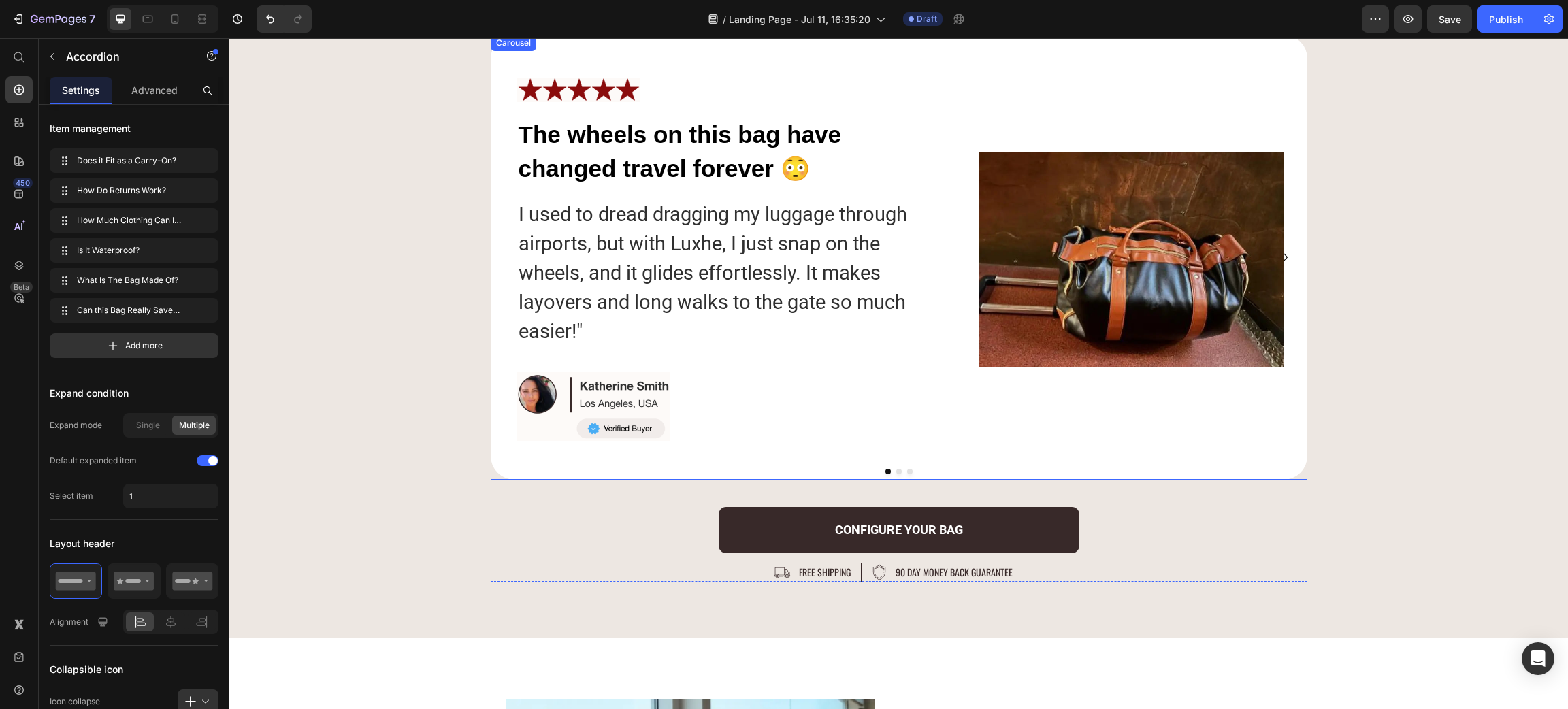 click at bounding box center [899, 472] 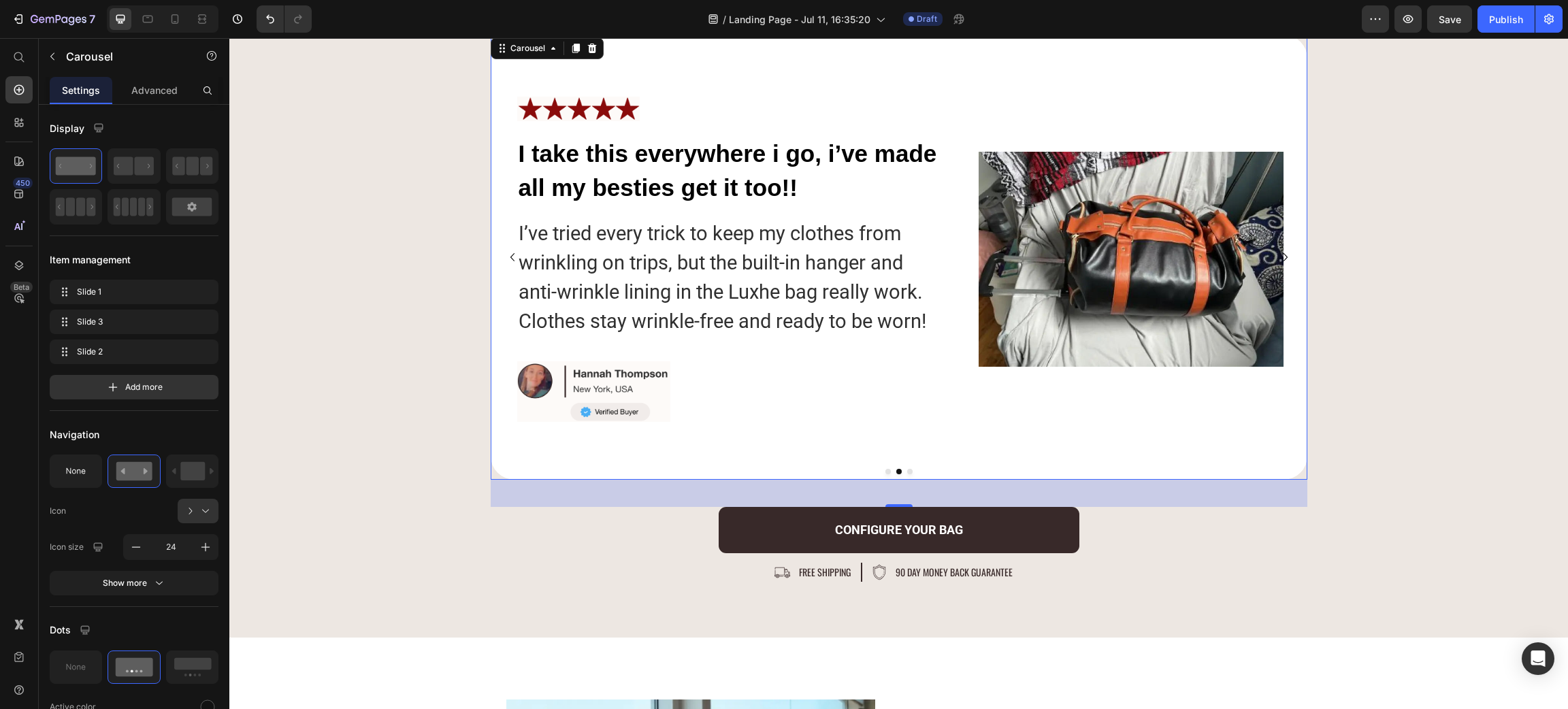 click at bounding box center [888, 472] 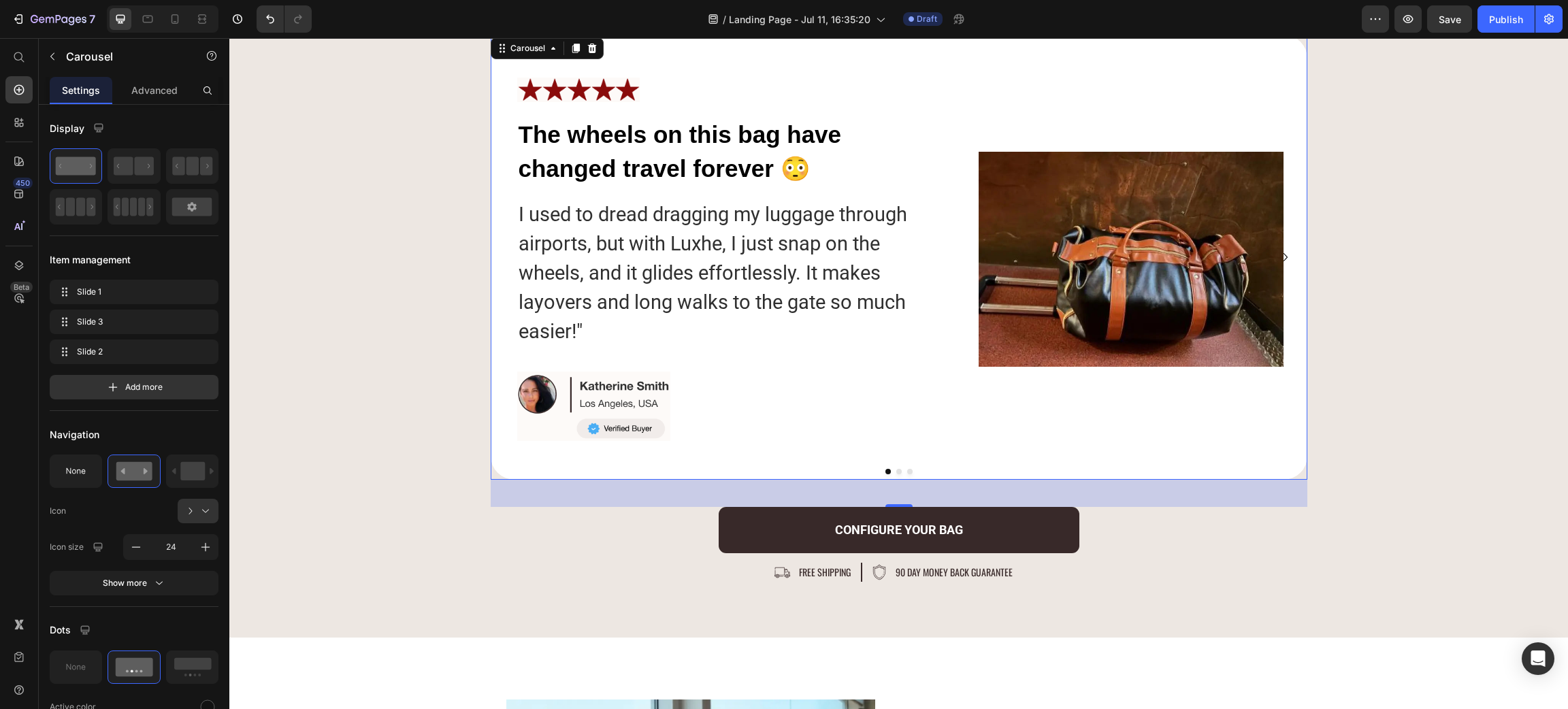 click at bounding box center (899, 472) 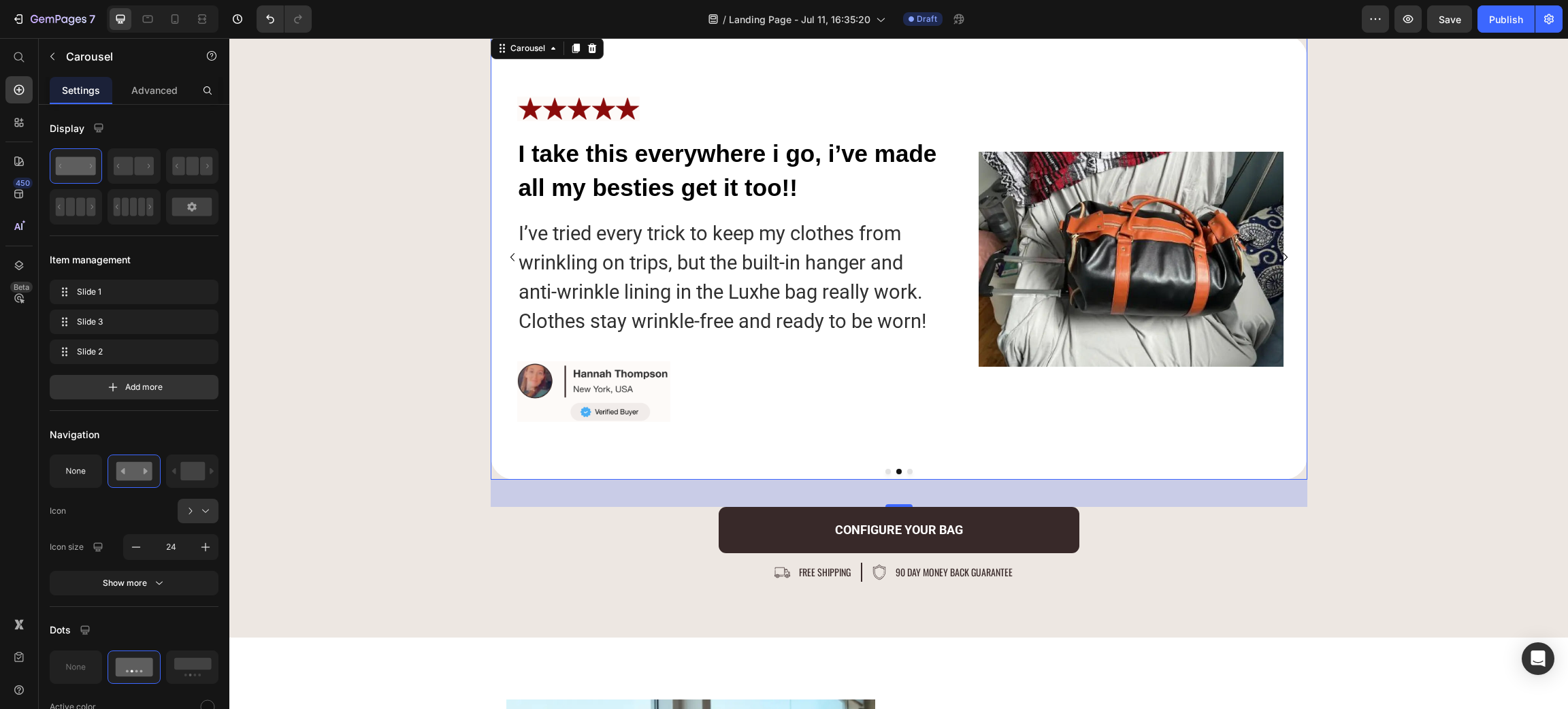 click at bounding box center (910, 472) 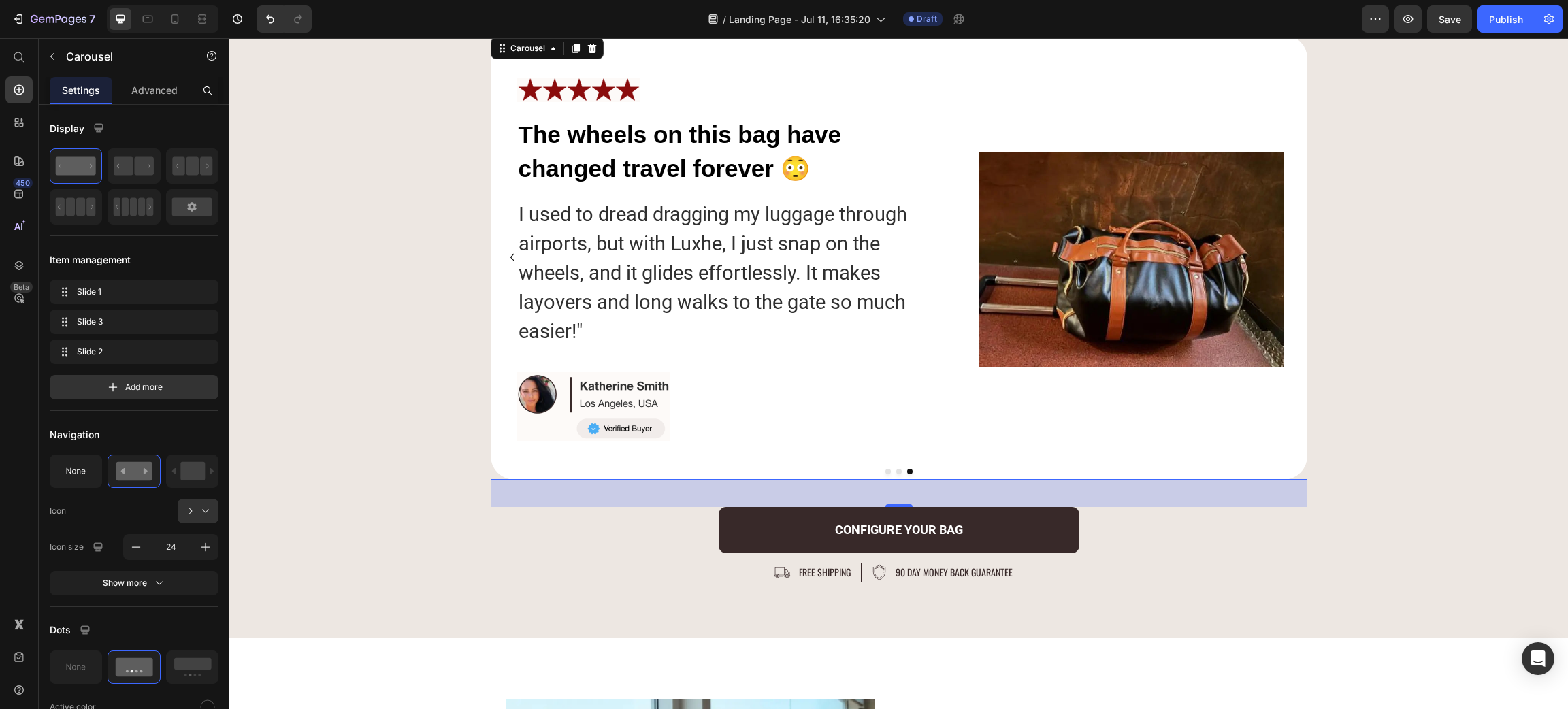 click at bounding box center [888, 472] 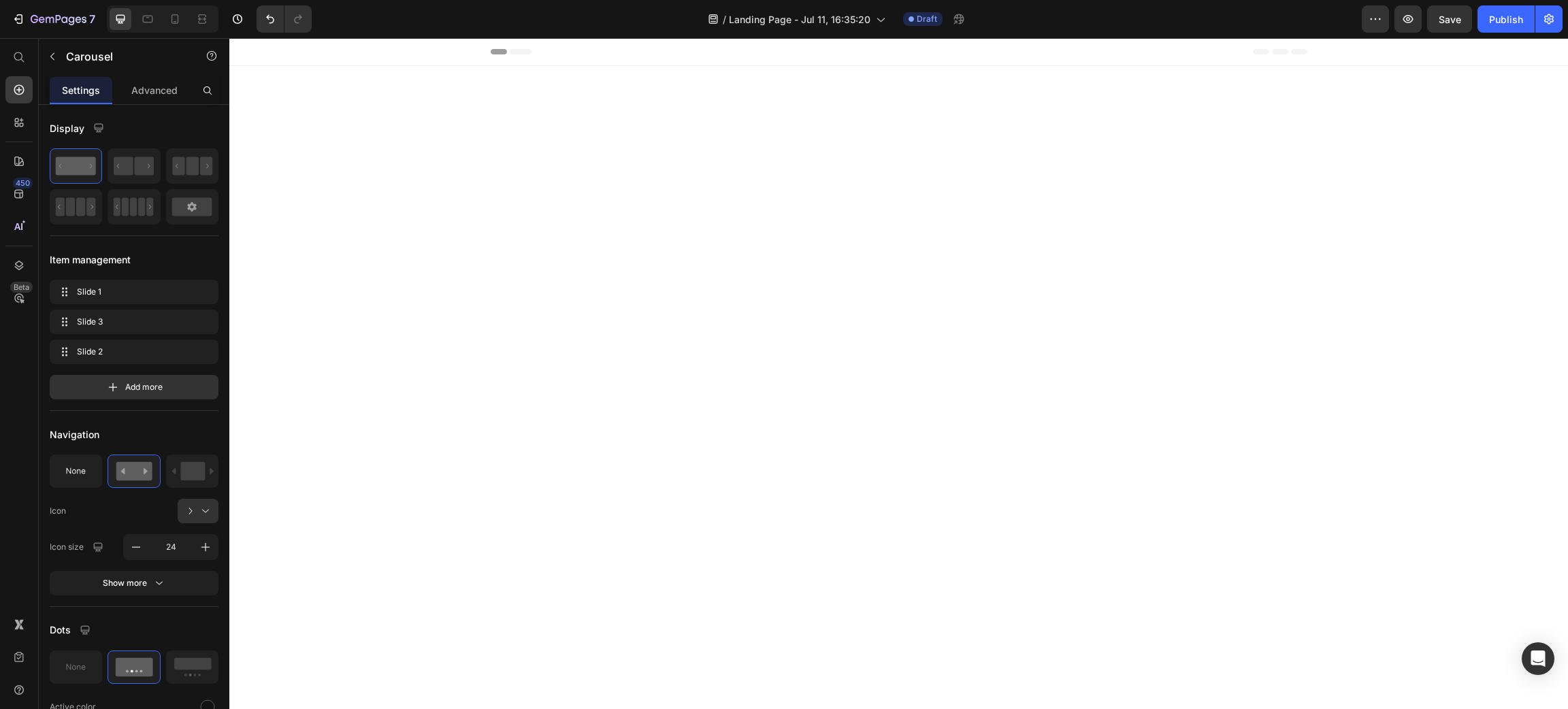 scroll, scrollTop: 6607, scrollLeft: 0, axis: vertical 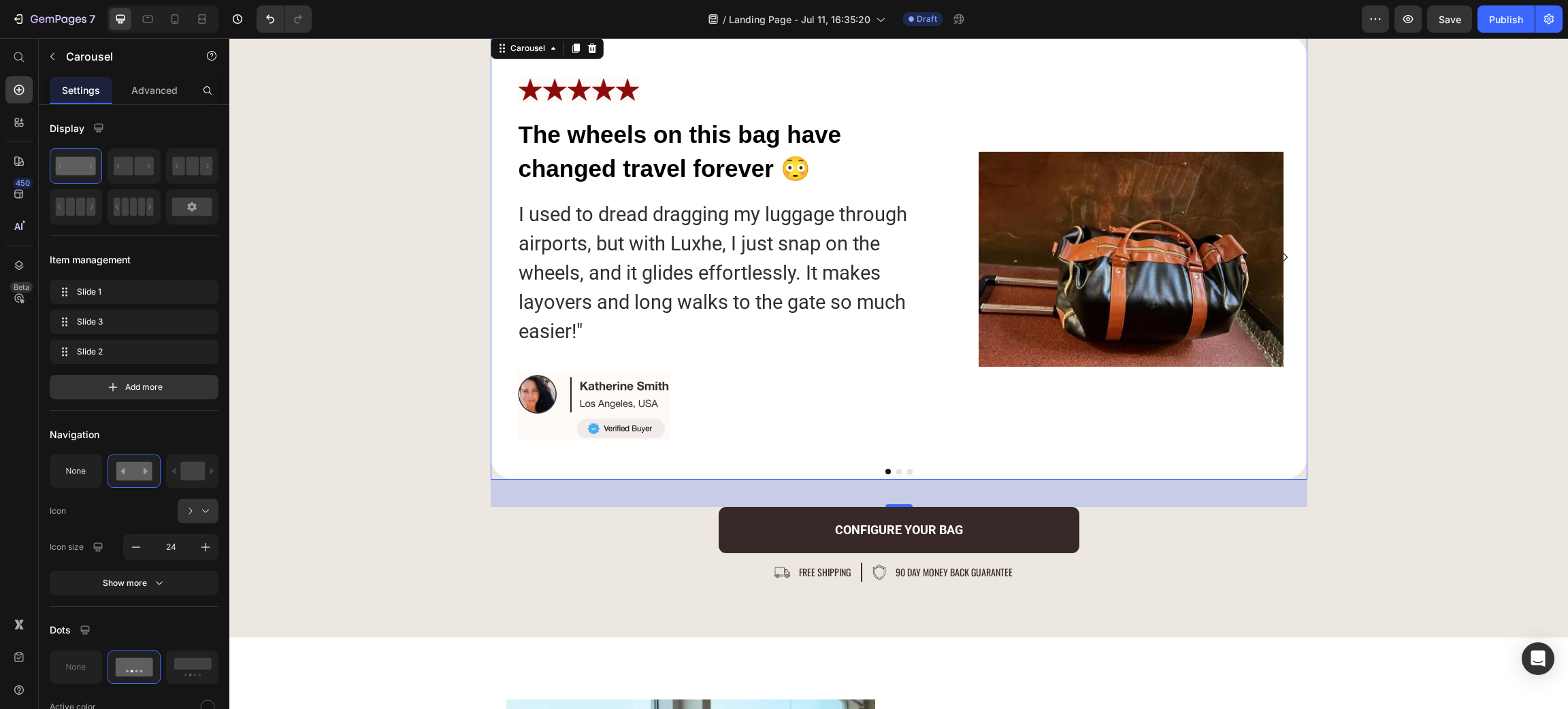 click on "Image The wheels on this bag have changed travel forever 😳 Text Block I used to dread dragging my luggage through airports, but with Luxhe, I just snap on the wheels, and it glides effortlessly. It makes layovers and long walks to the gate so much easier!" Text Block Image Image Row" at bounding box center [899, 257] 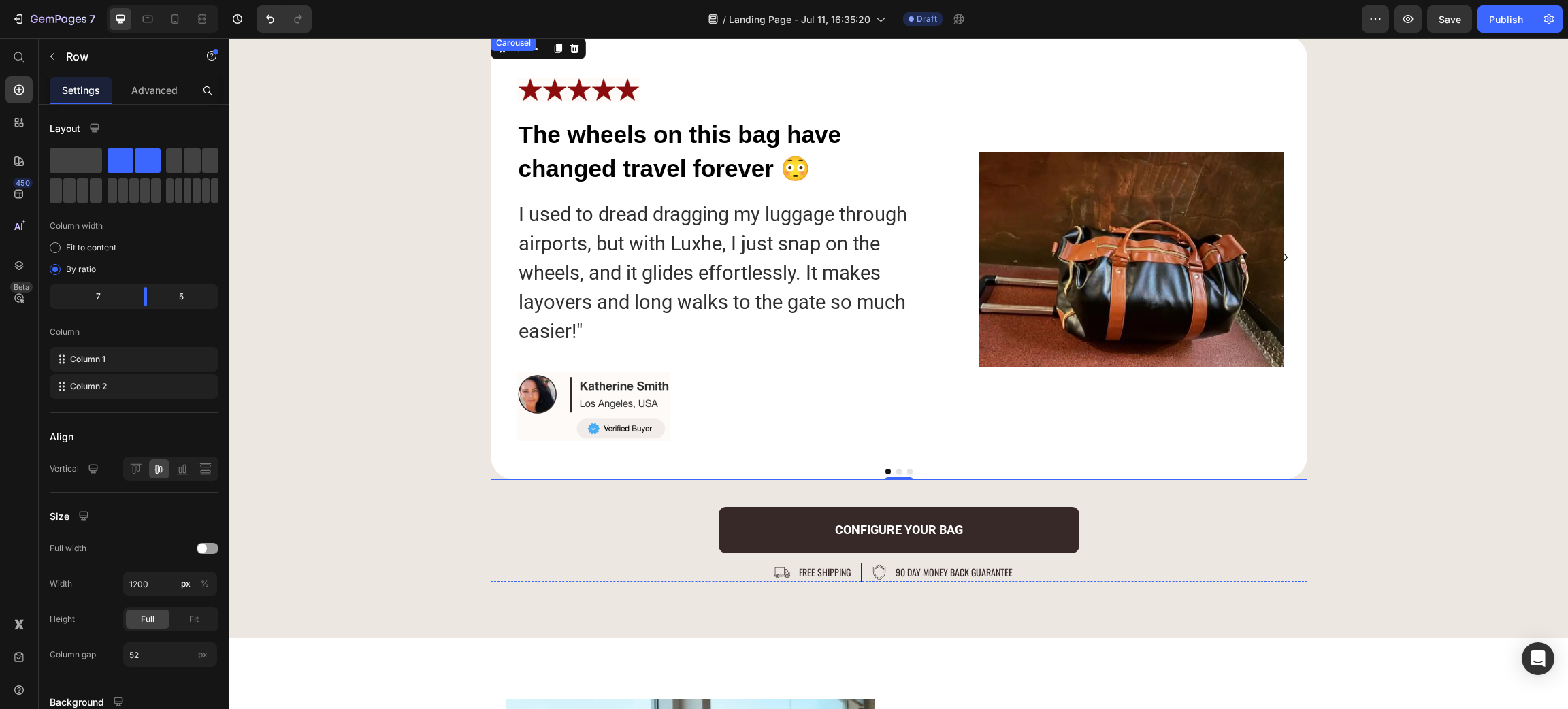 click at bounding box center [899, 472] 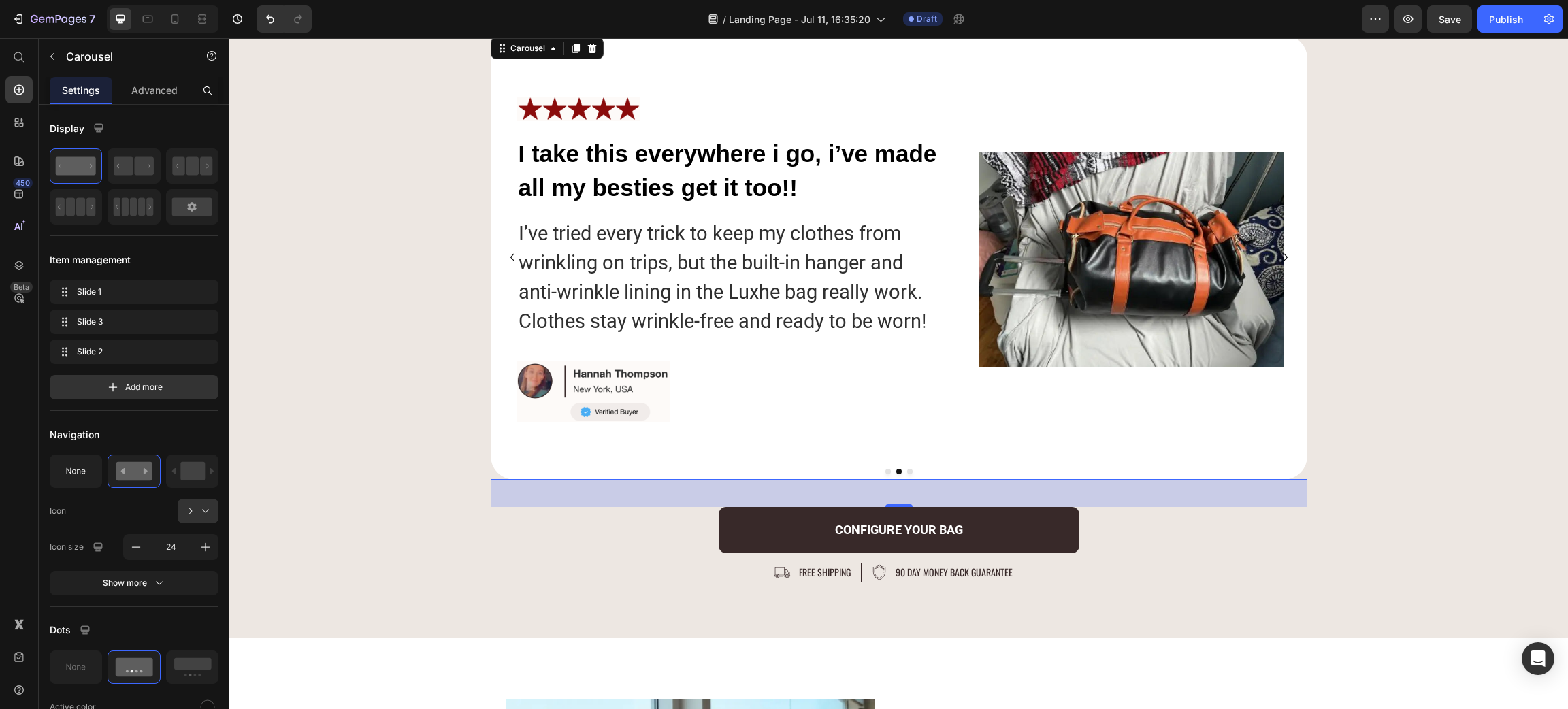 click at bounding box center (910, 472) 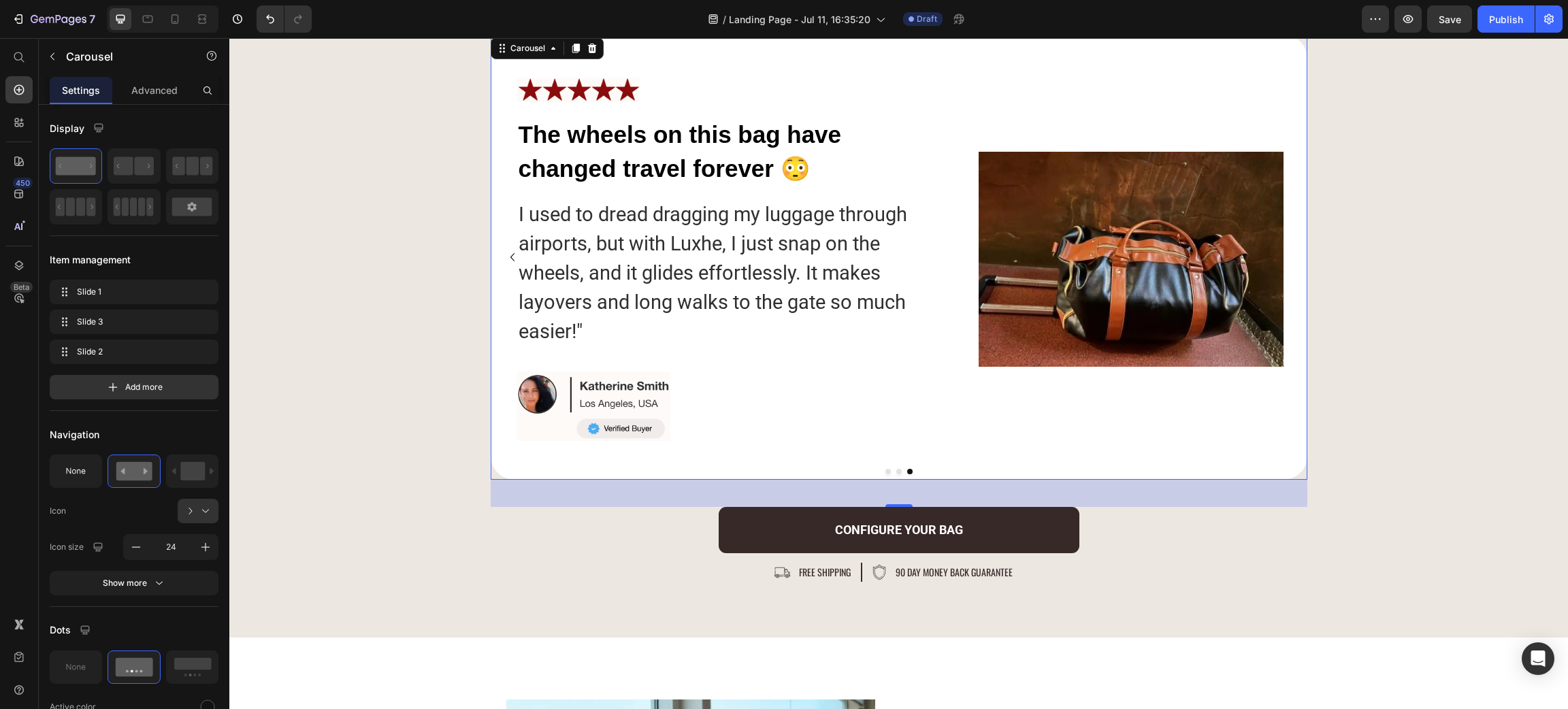 click at bounding box center [888, 472] 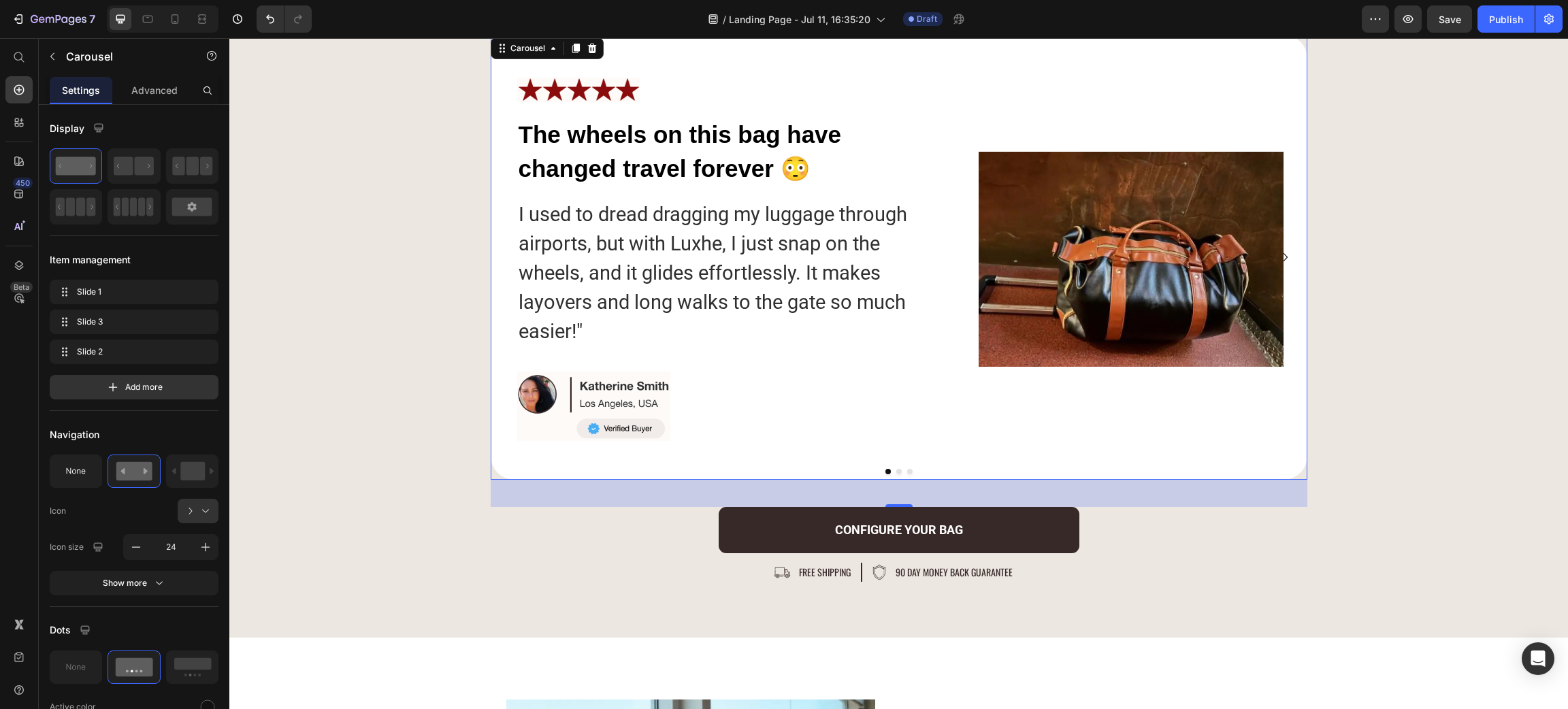 click at bounding box center (910, 472) 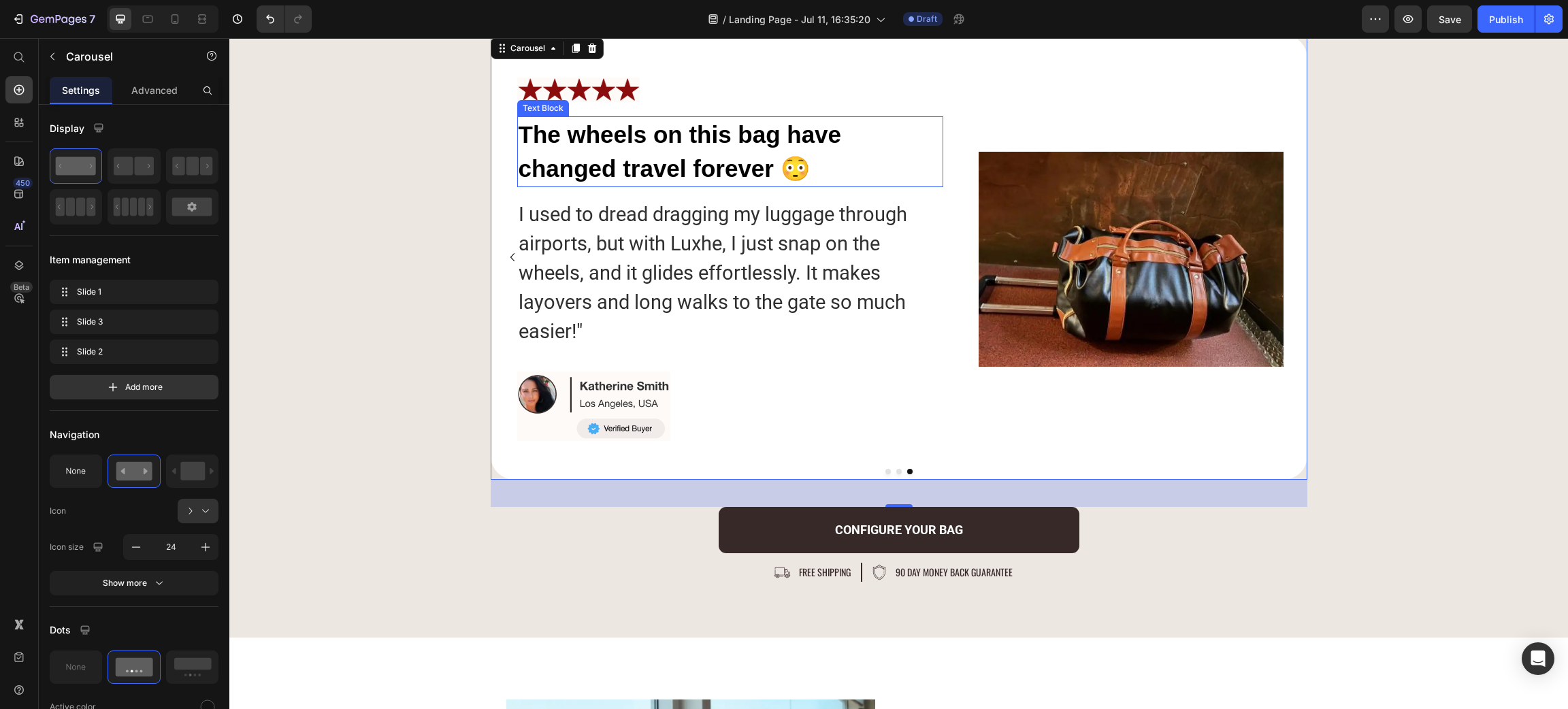 click on "The wheels on this bag have changed travel forever 😳" at bounding box center (730, 152) 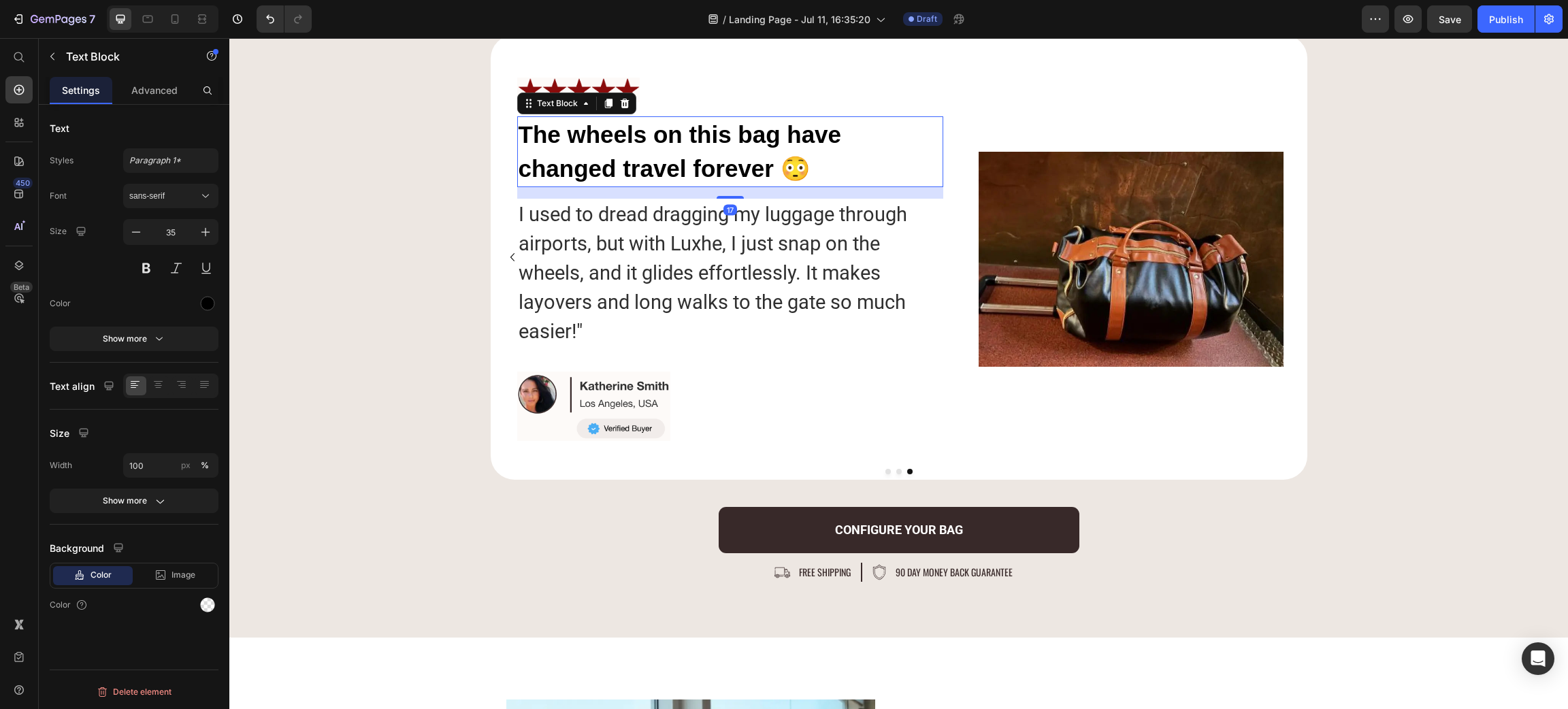 click on "The wheels on this bag have changed travel forever 😳" at bounding box center (730, 152) 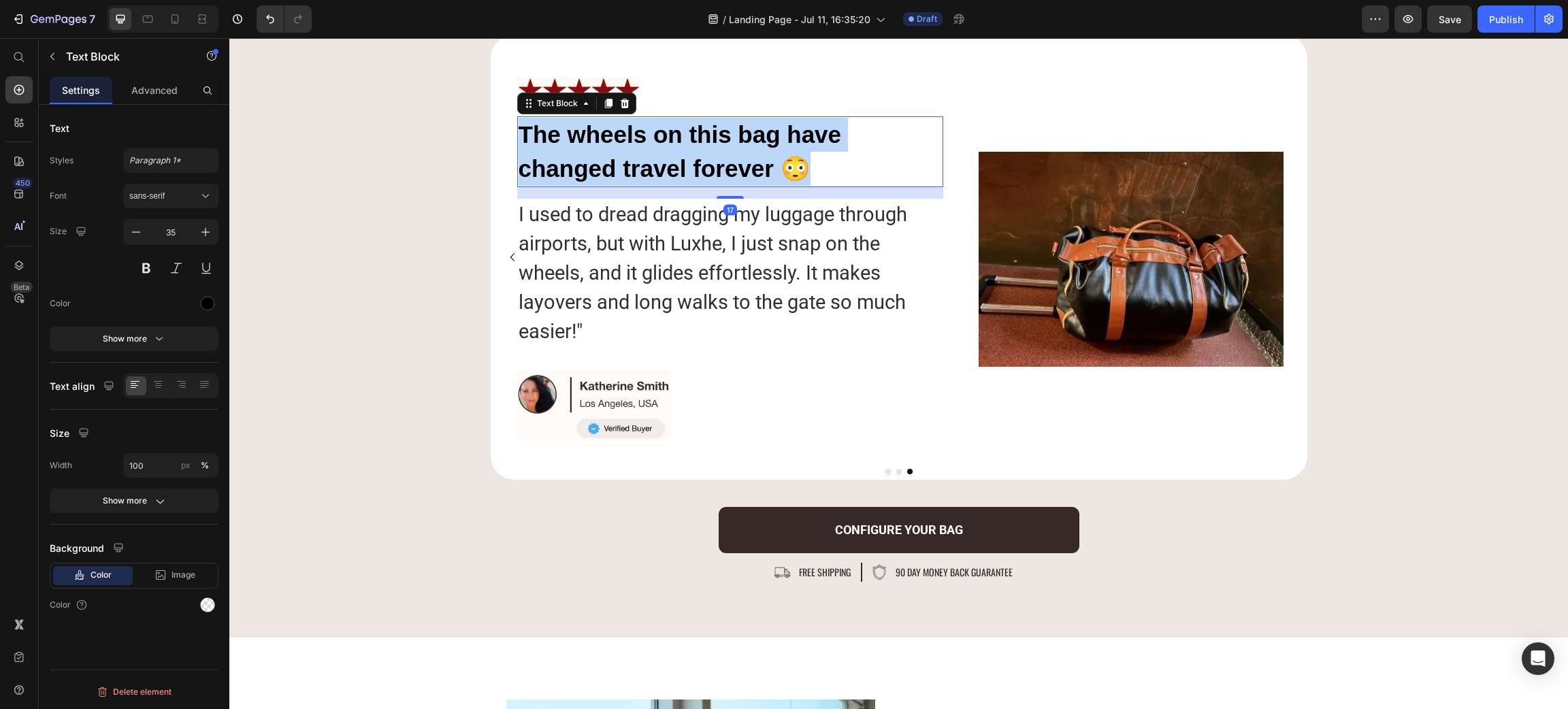 click on "The wheels on this bag have changed travel forever 😳" at bounding box center [730, 152] 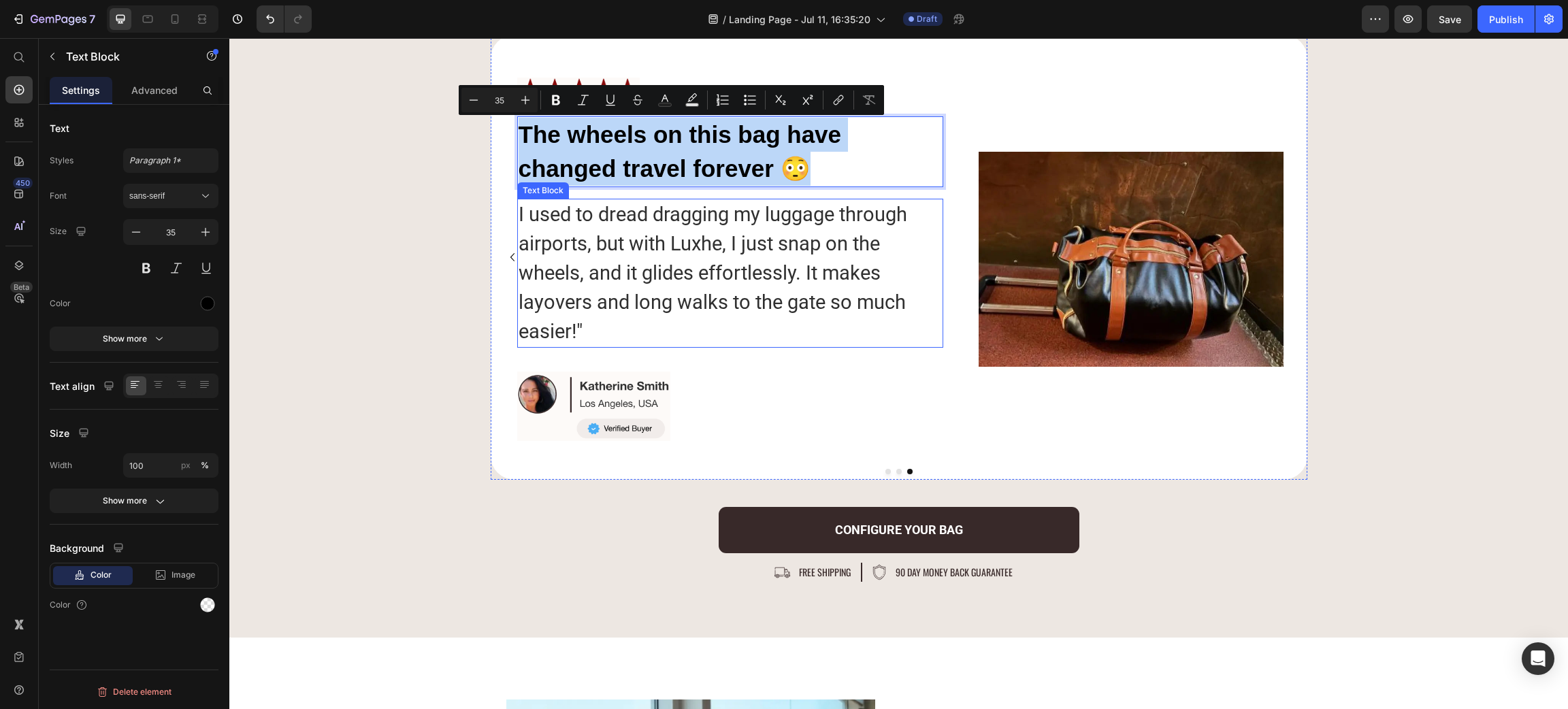 click on "I used to dread dragging my luggage through airports, but with Luxhe, I just snap on the wheels, and it glides effortlessly. It makes layovers and long walks to the gate so much easier!"" at bounding box center [730, 273] 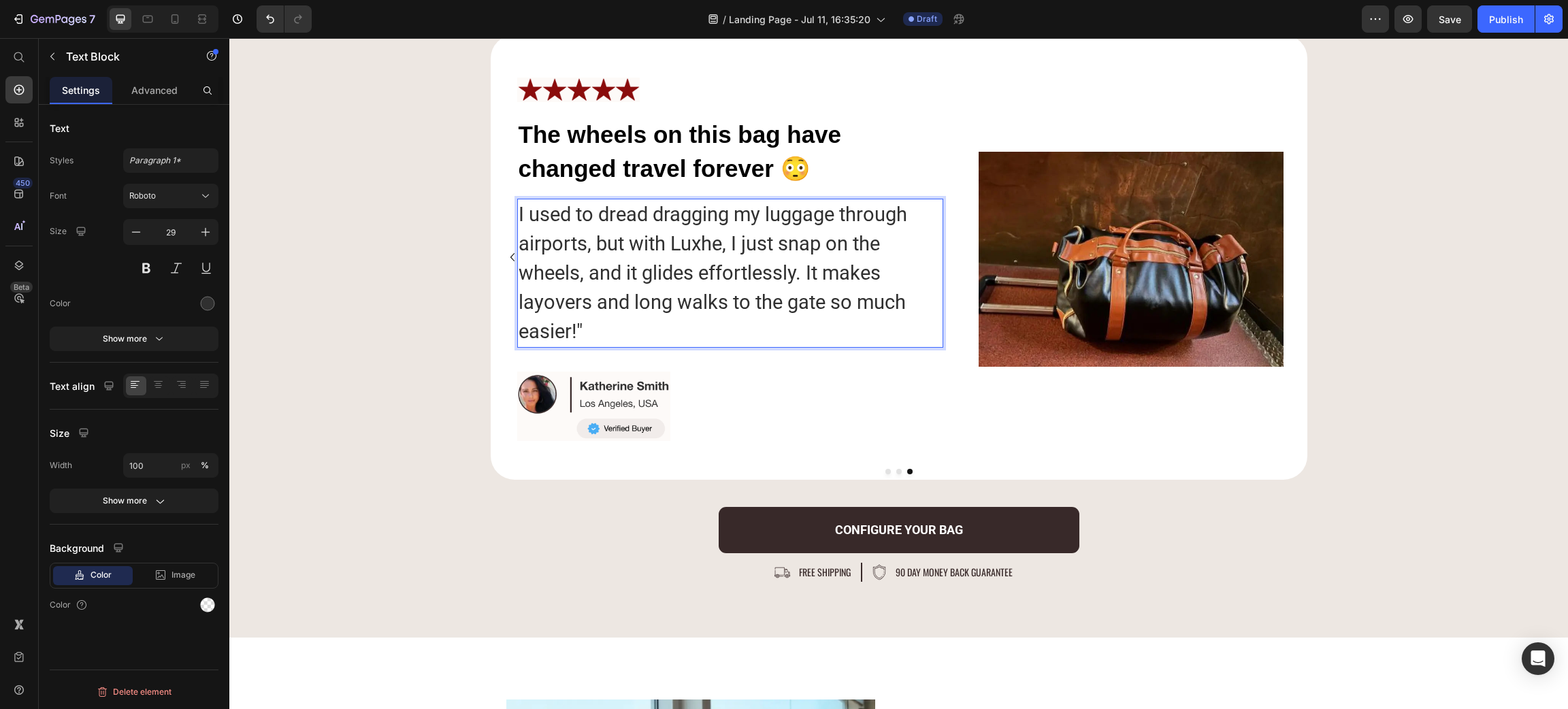 click on "I used to dread dragging my luggage through airports, but with Luxhe, I just snap on the wheels, and it glides effortlessly. It makes layovers and long walks to the gate so much easier!"" at bounding box center (730, 273) 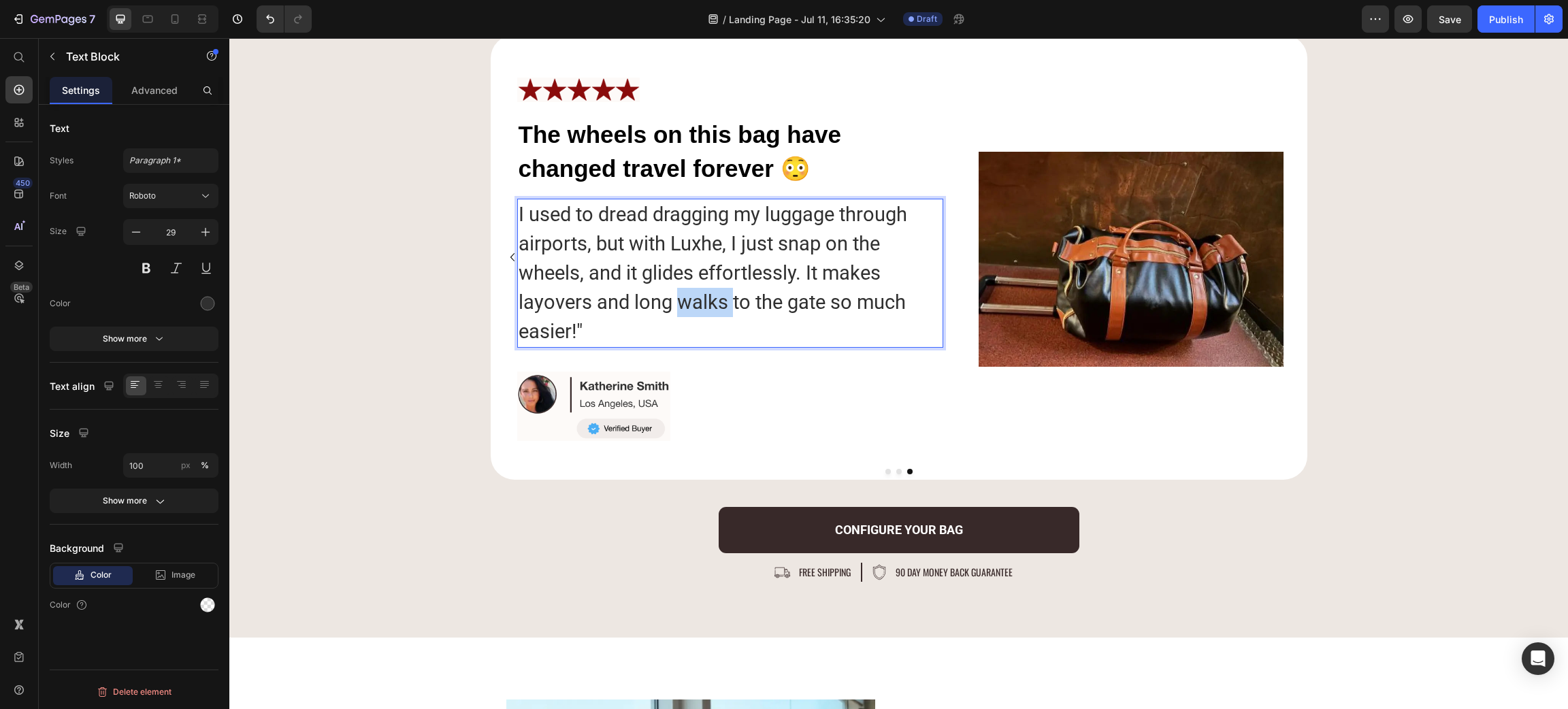 click on "I used to dread dragging my luggage through airports, but with Luxhe, I just snap on the wheels, and it glides effortlessly. It makes layovers and long walks to the gate so much easier!"" at bounding box center (730, 273) 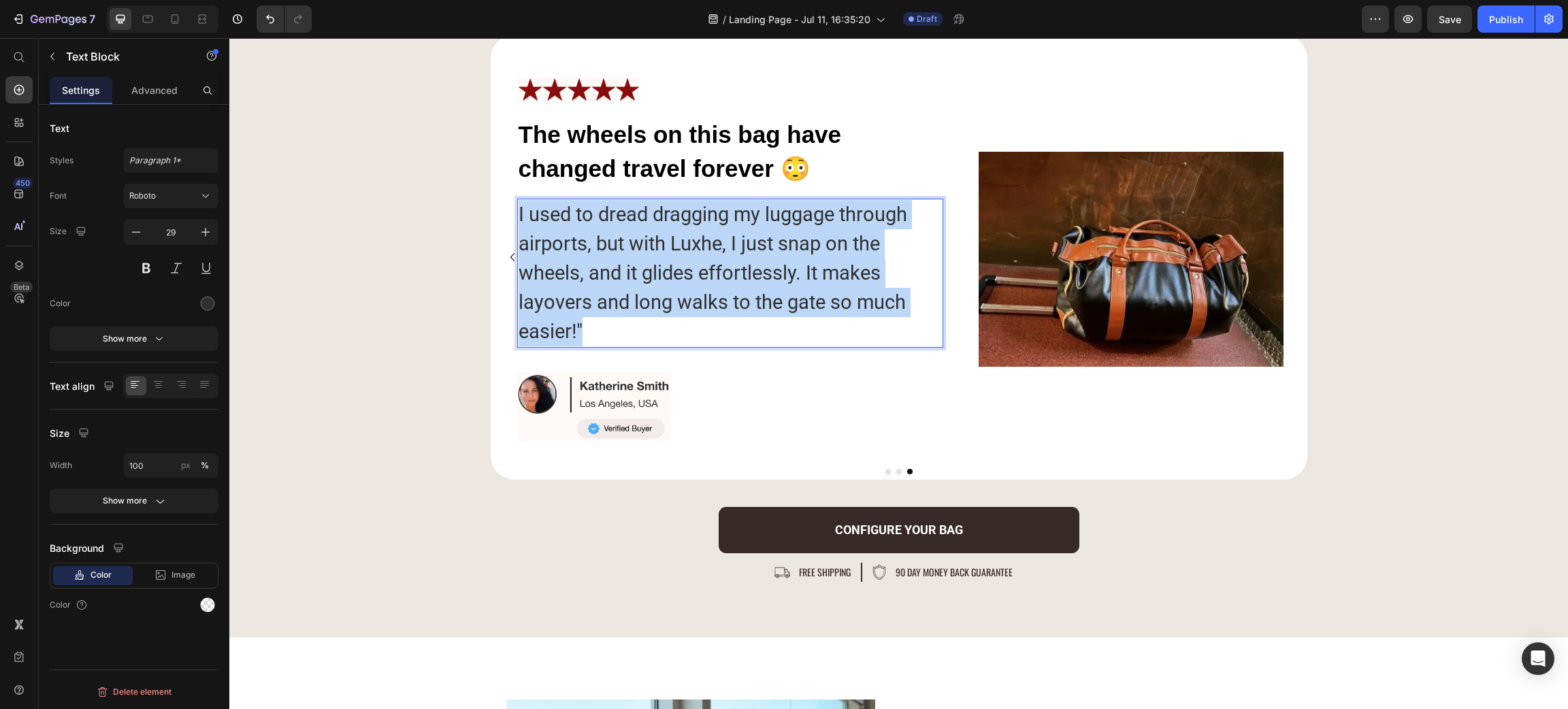 click on "I used to dread dragging my luggage through airports, but with Luxhe, I just snap on the wheels, and it glides effortlessly. It makes layovers and long walks to the gate so much easier!"" at bounding box center [730, 273] 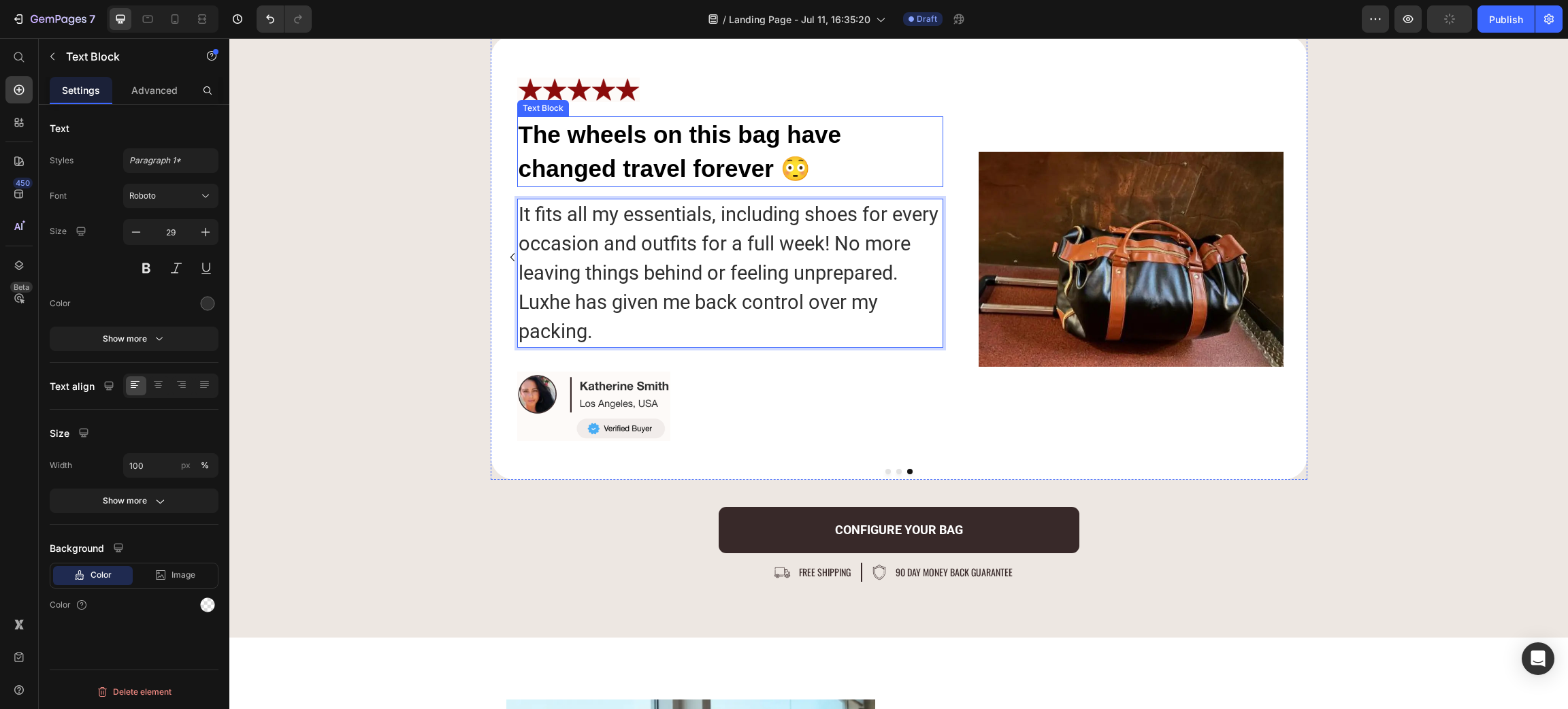 click on "The wheels on this bag have changed travel forever 😳" at bounding box center [730, 152] 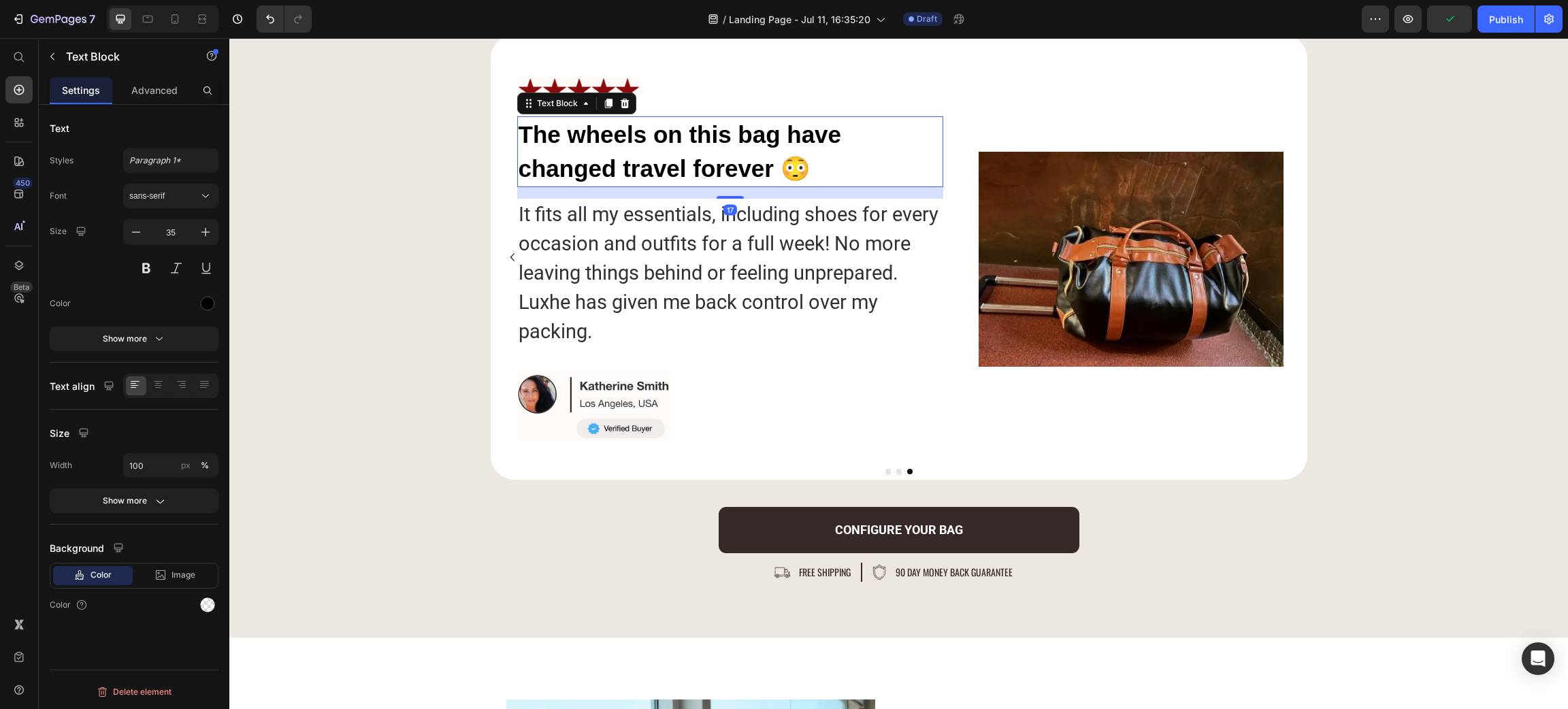 click on "The wheels on this bag have changed travel forever 😳" at bounding box center [730, 152] 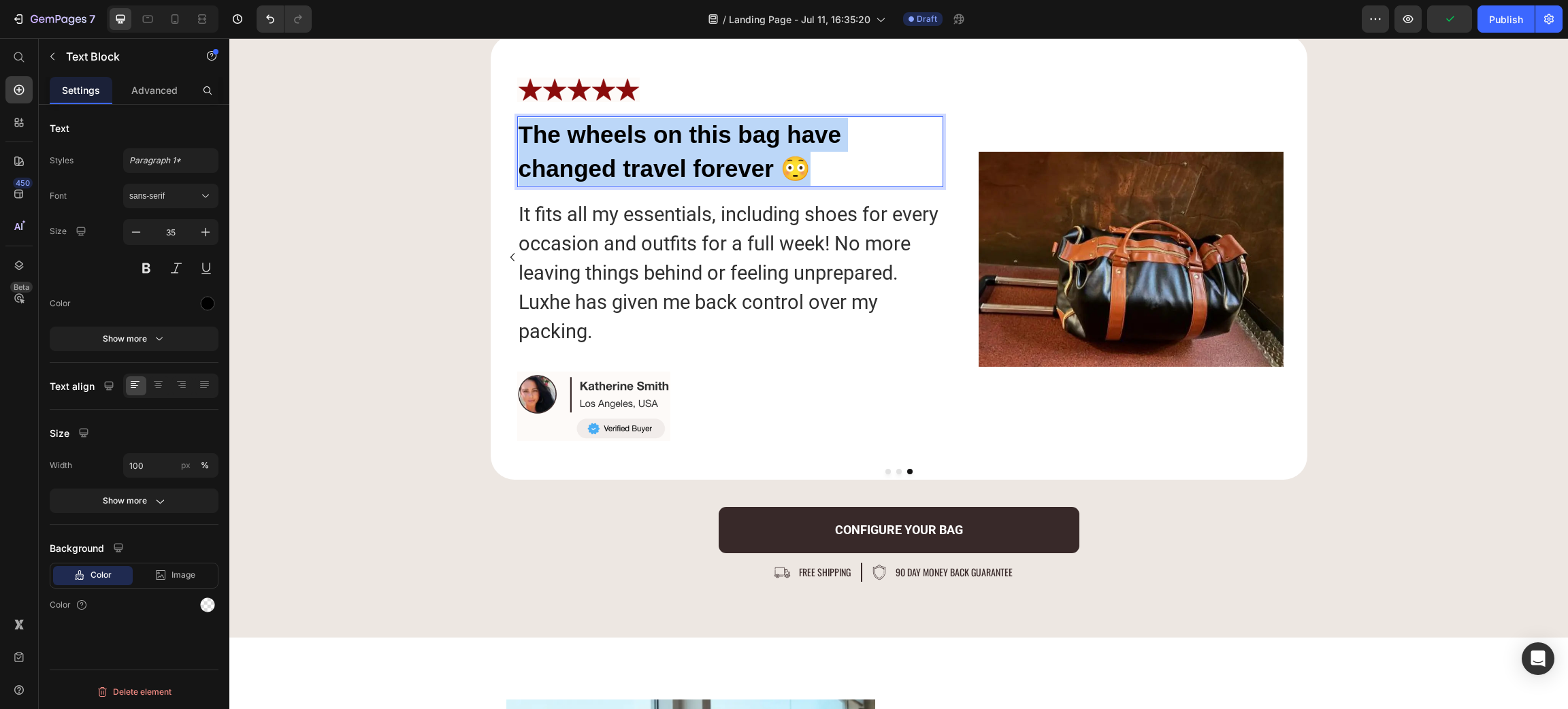 click on "The wheels on this bag have changed travel forever 😳" at bounding box center (730, 152) 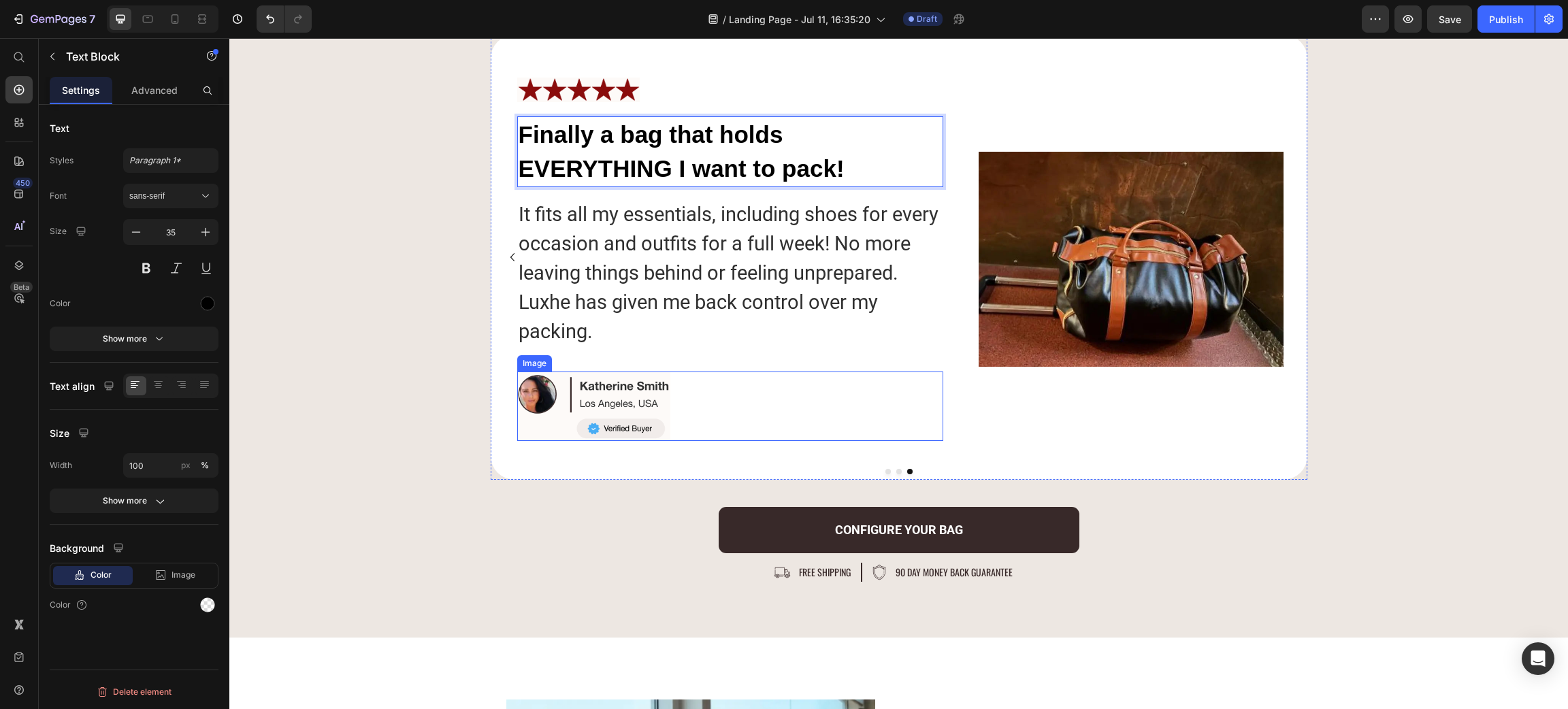 click at bounding box center [730, 406] 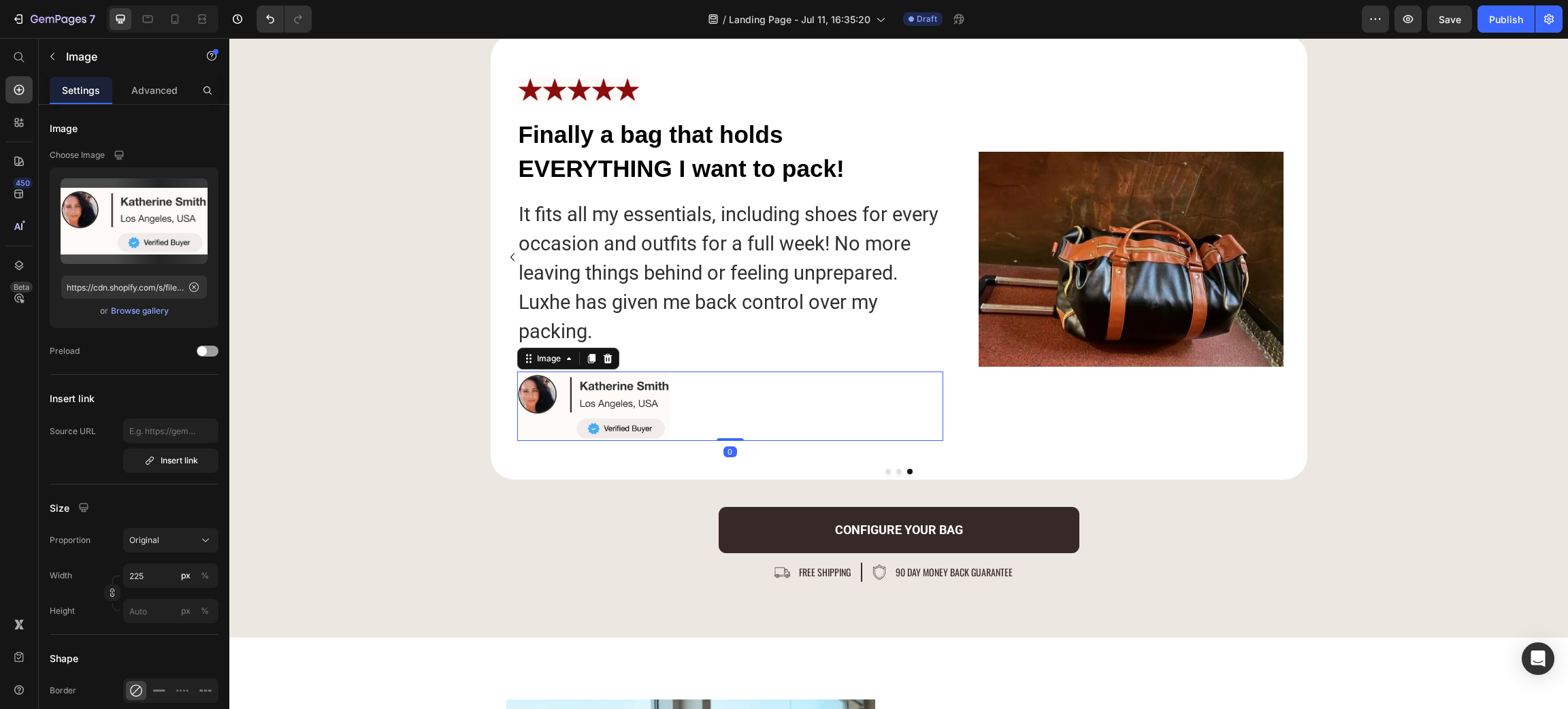 click at bounding box center (730, 406) 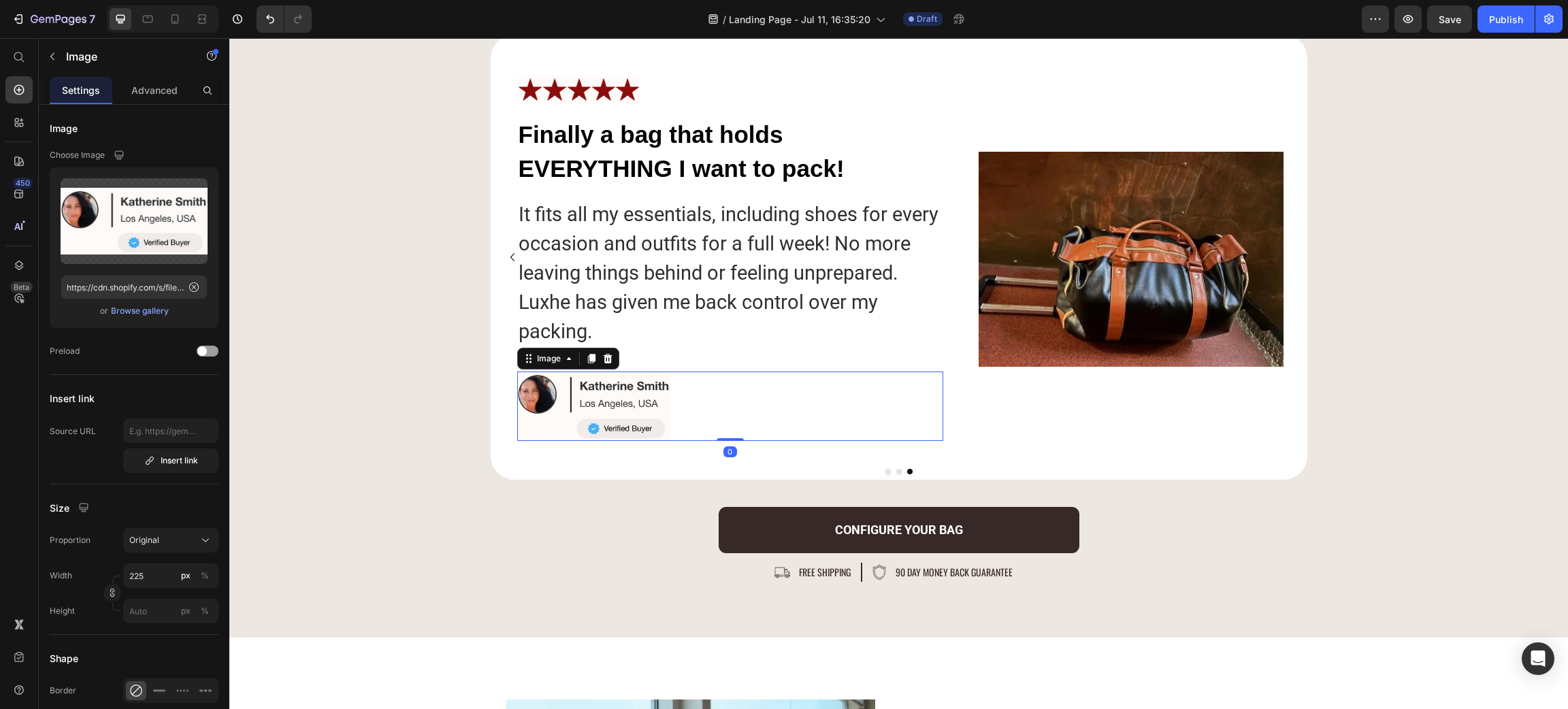 click at bounding box center (730, 406) 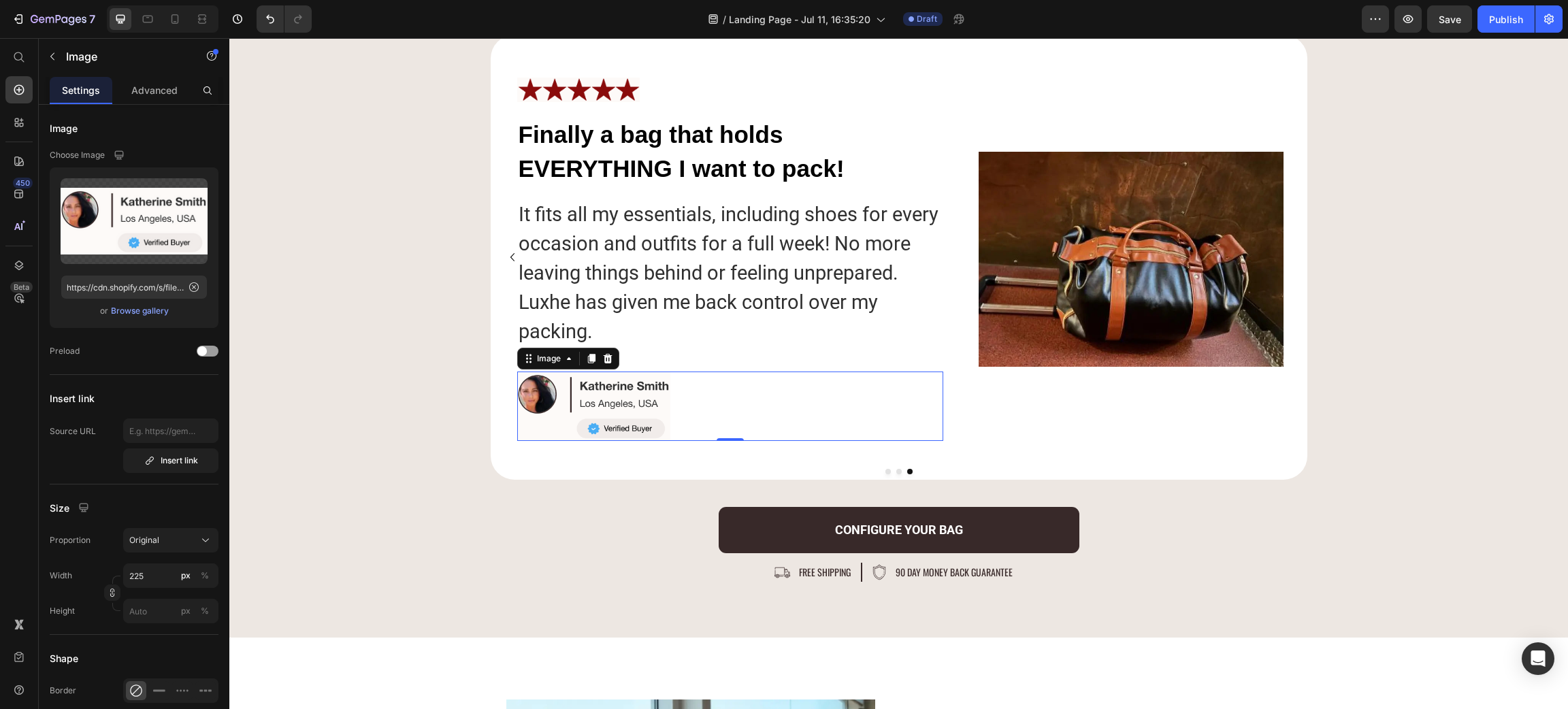click at bounding box center [730, 406] 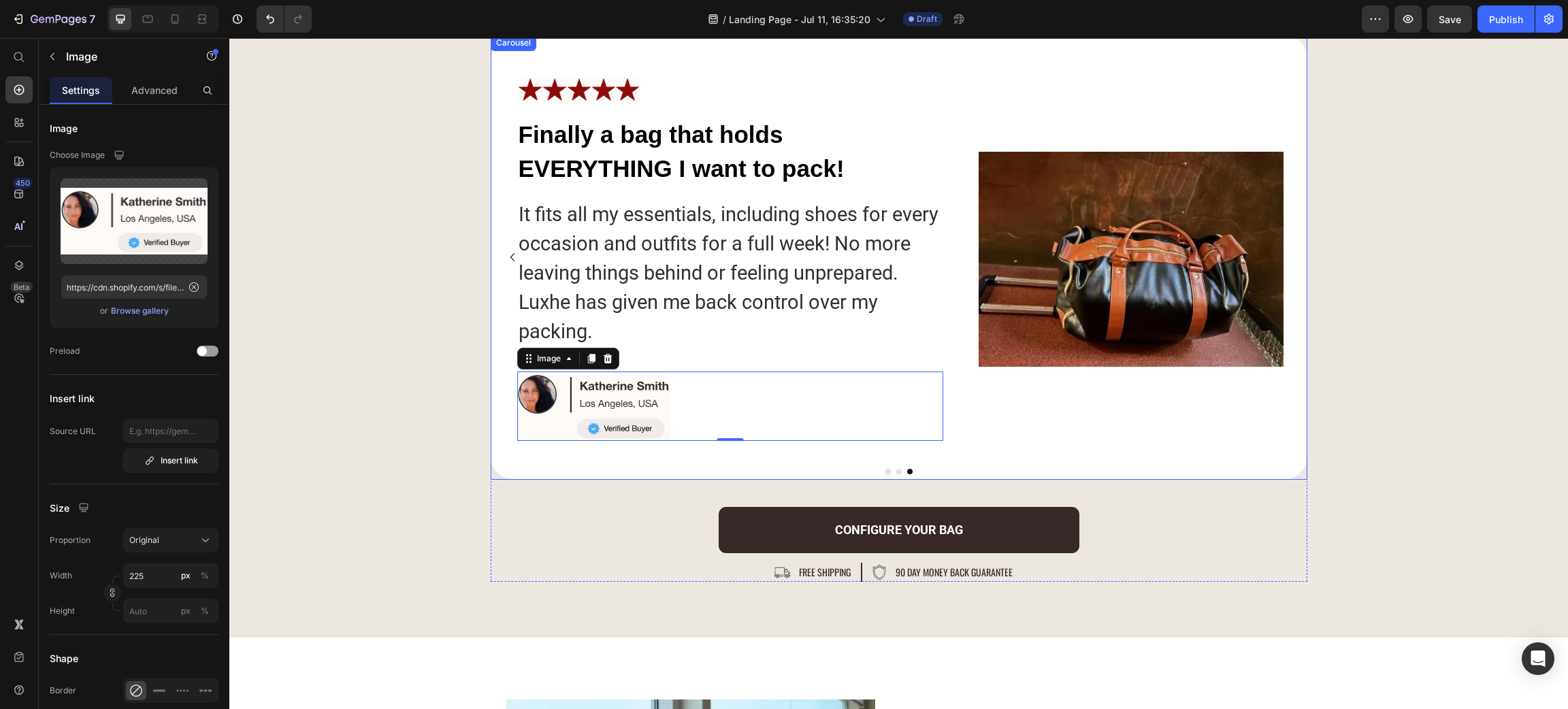 click at bounding box center [888, 472] 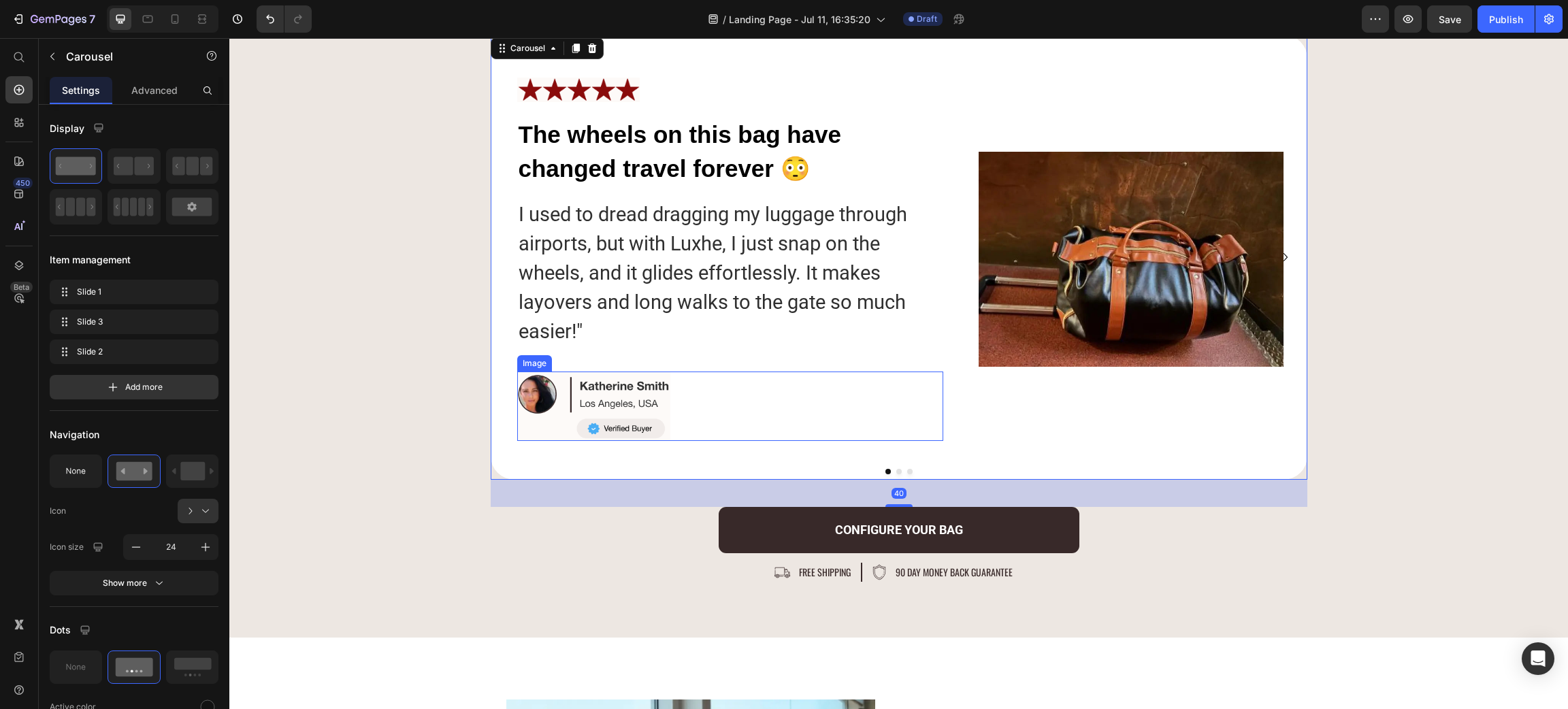 click at bounding box center [730, 406] 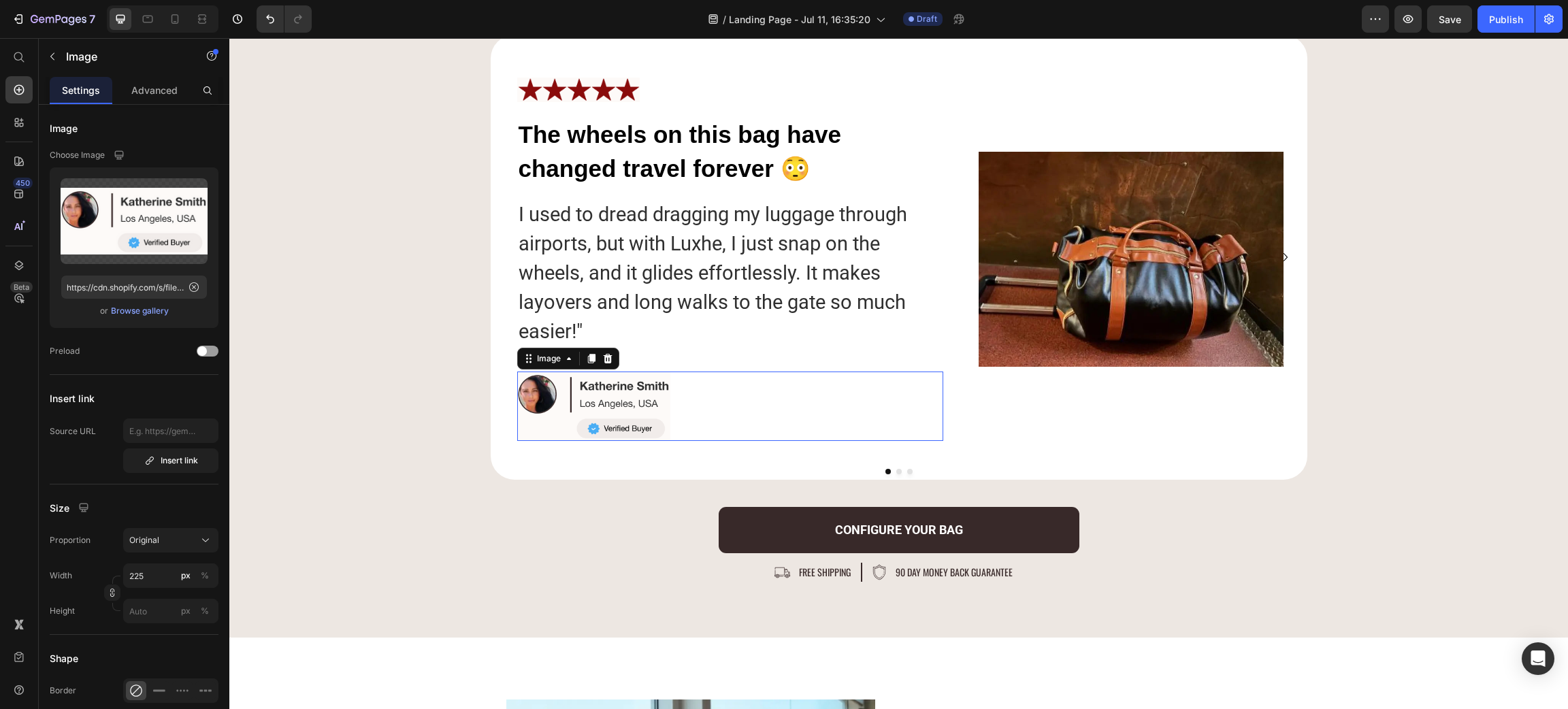 click at bounding box center [730, 406] 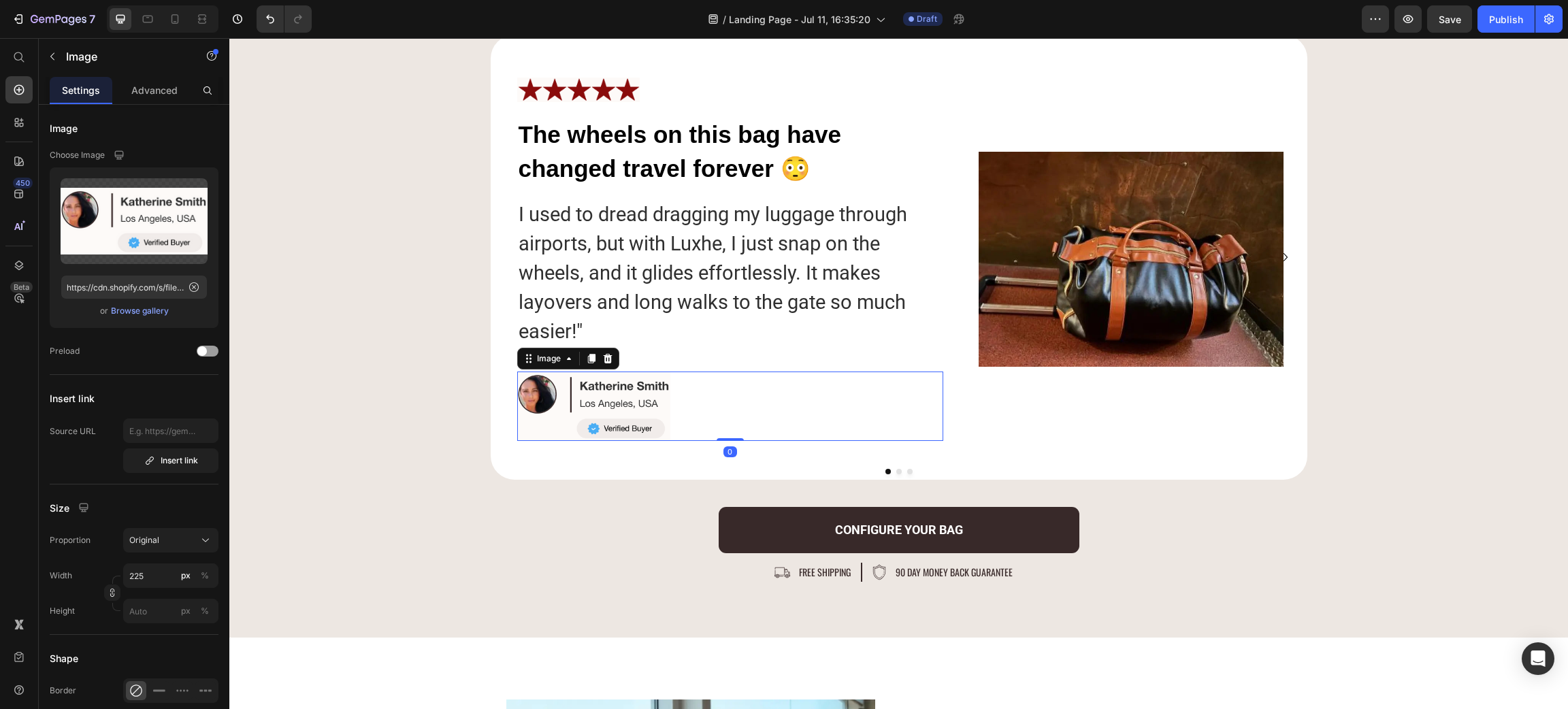 click at bounding box center [730, 406] 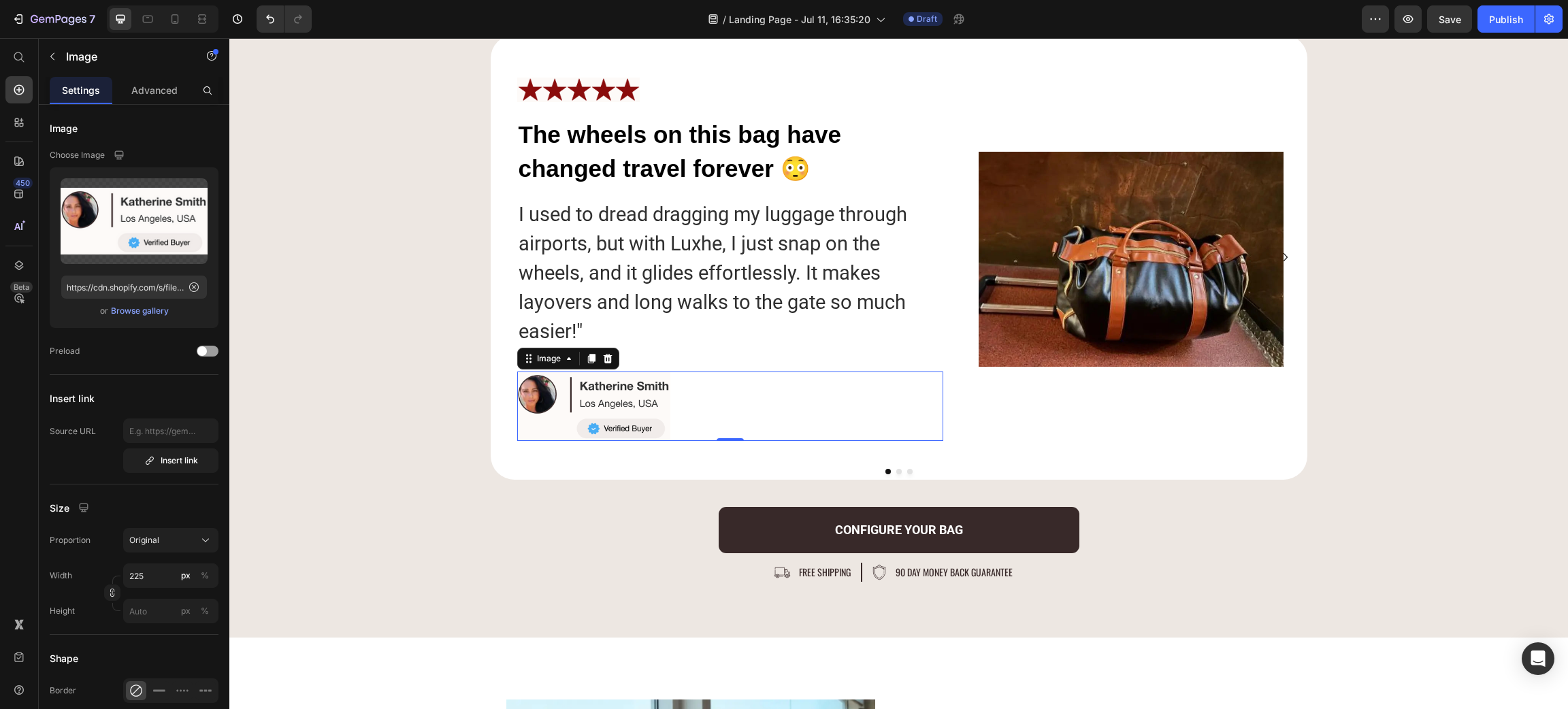 click at bounding box center (730, 406) 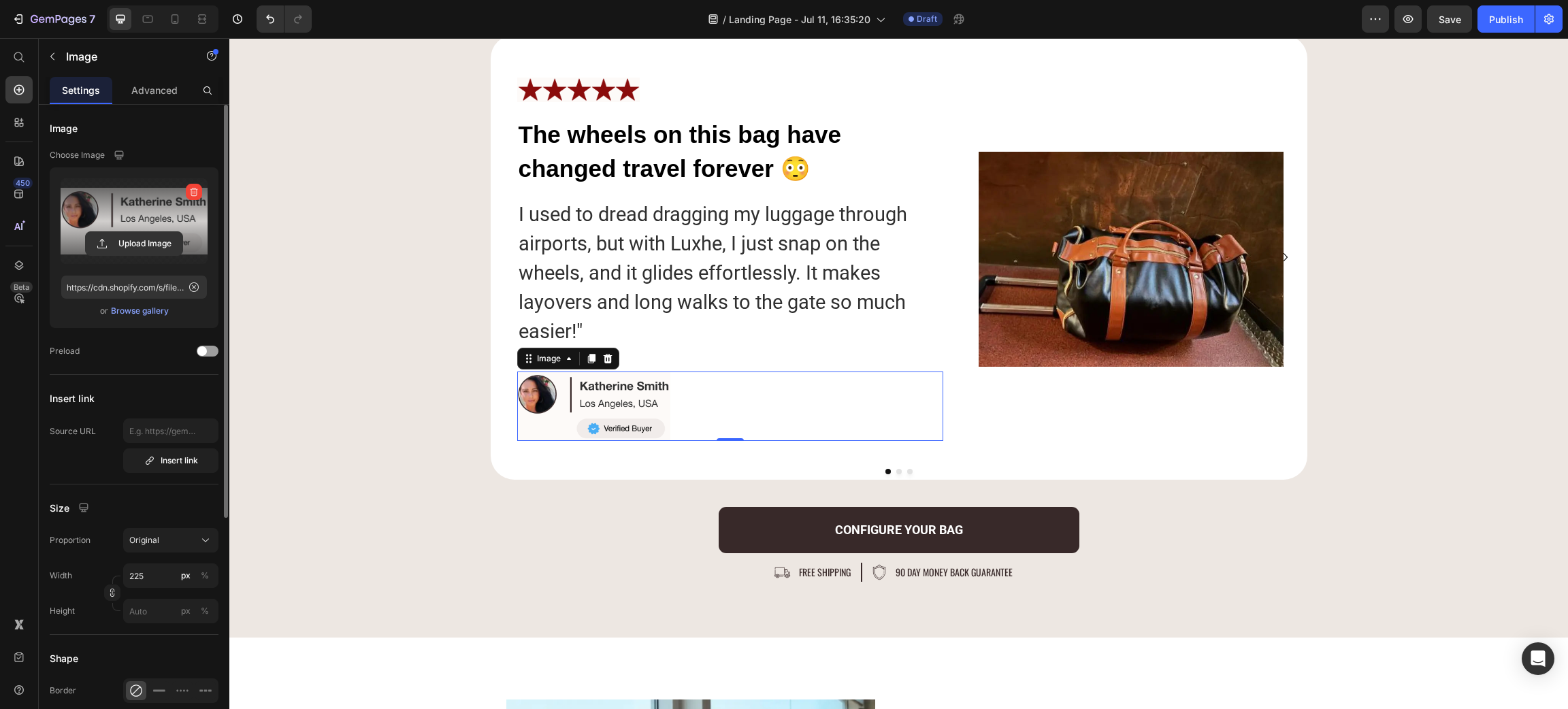 click at bounding box center (134, 221) 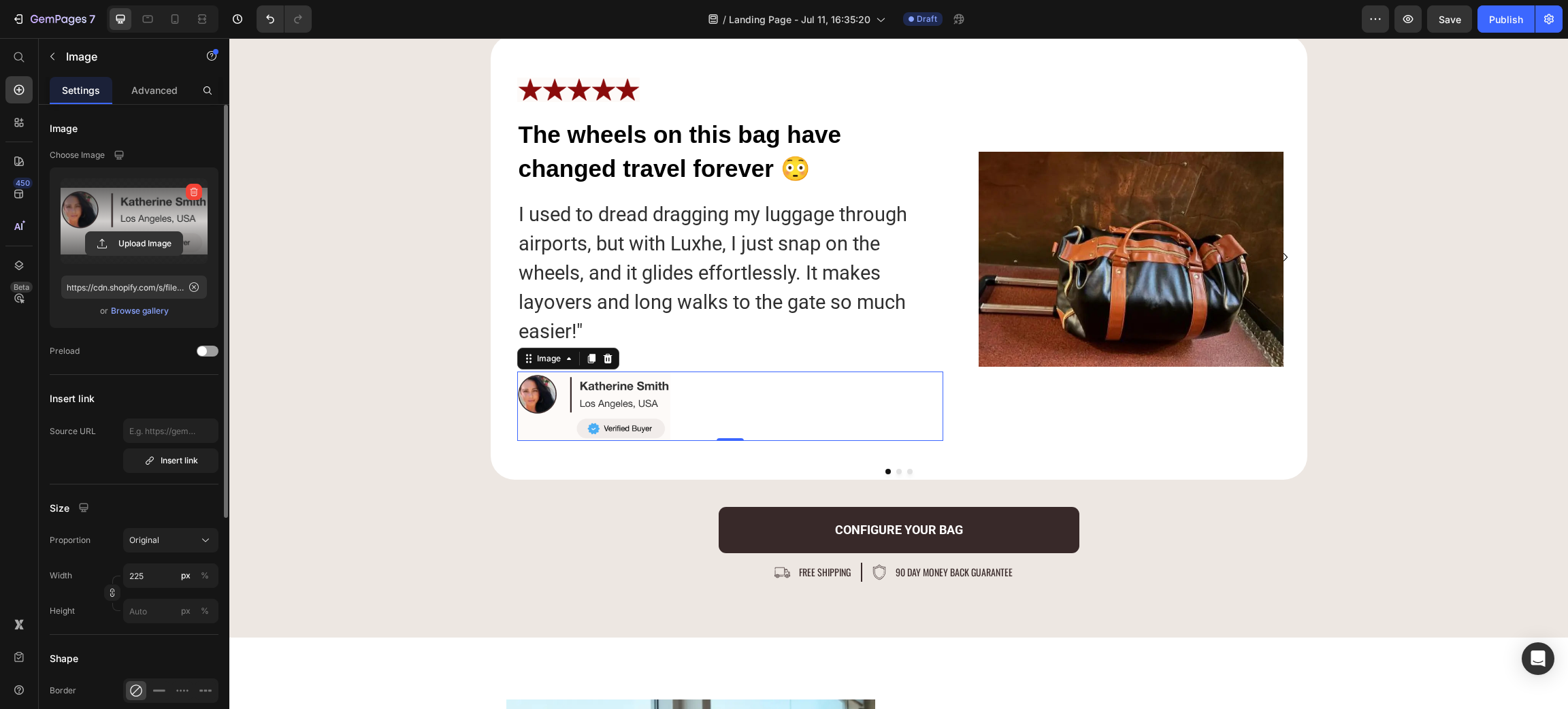 click 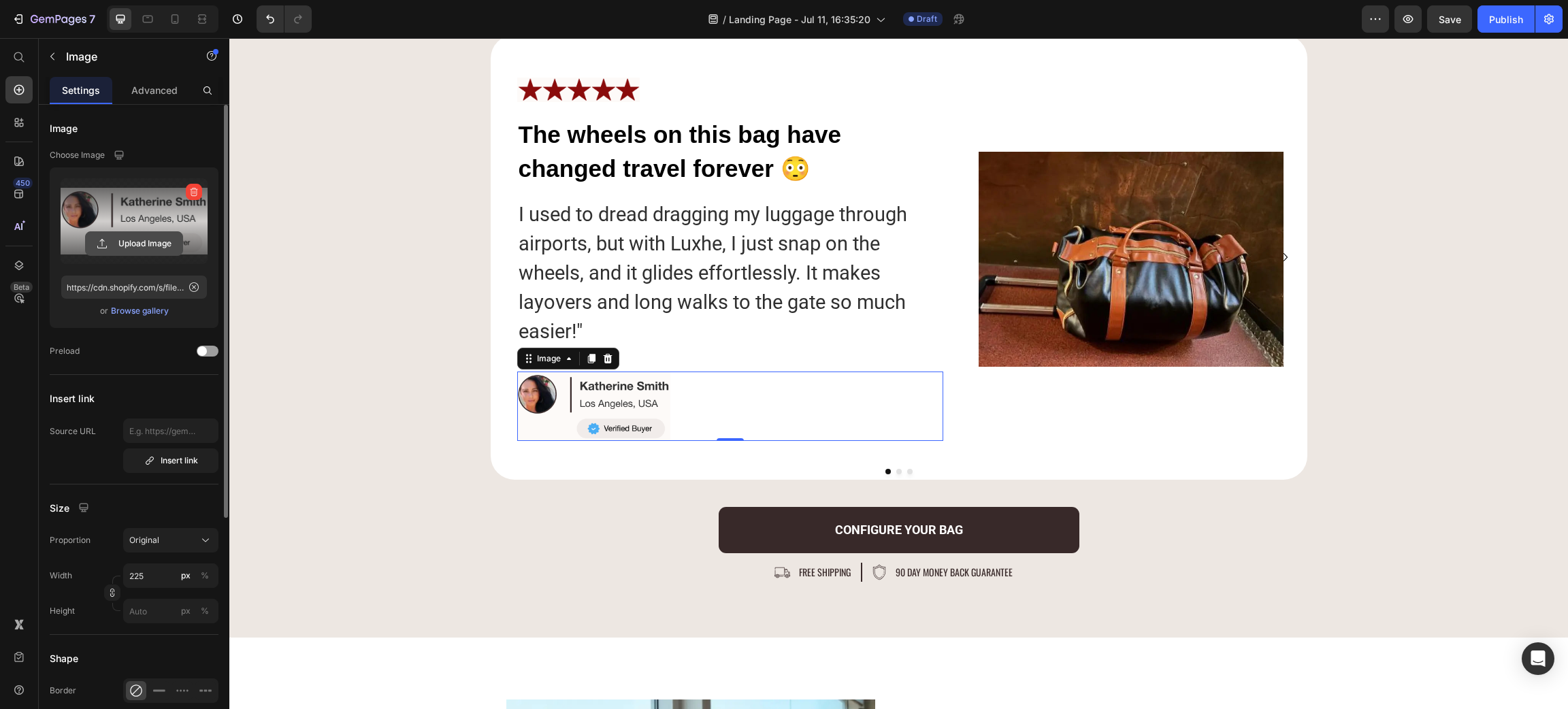 click 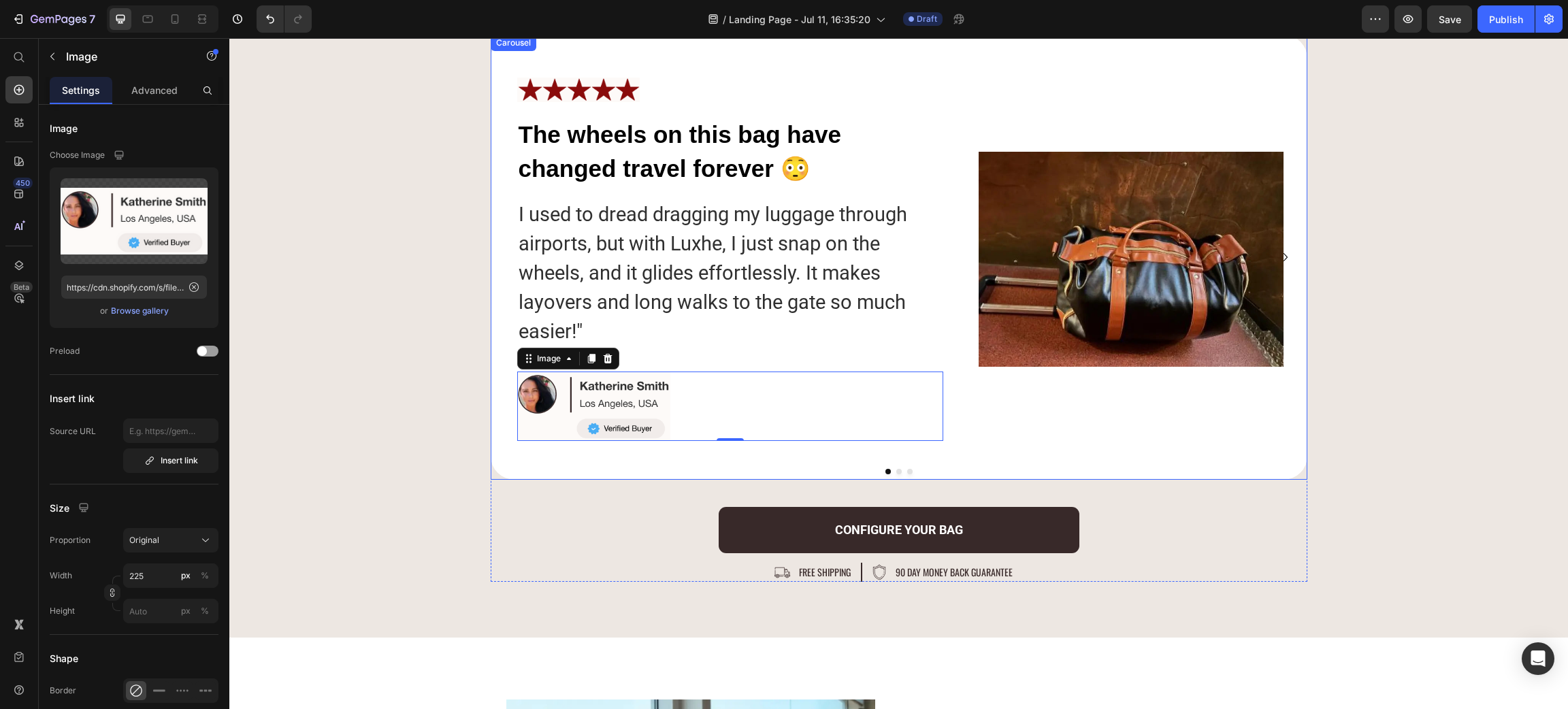 click at bounding box center [910, 472] 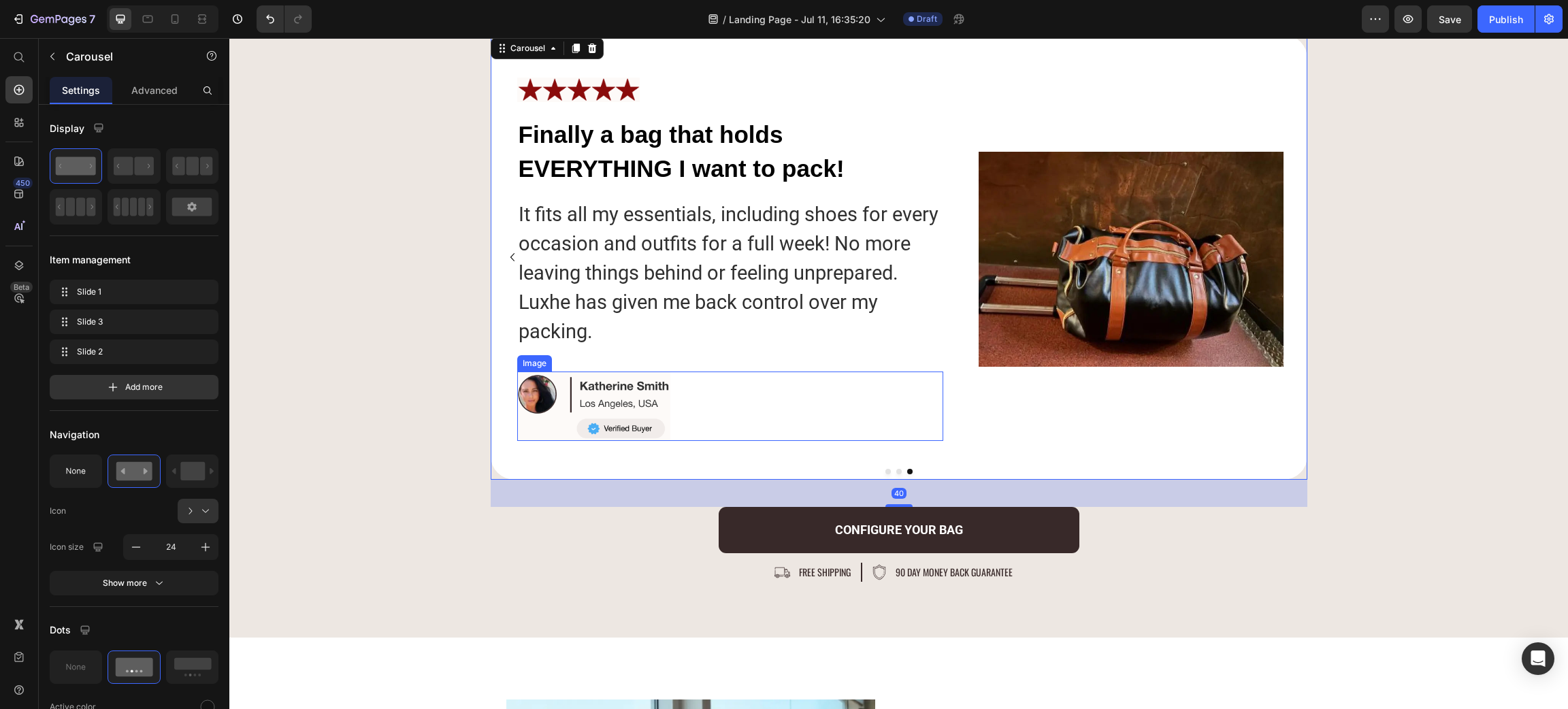 click at bounding box center [730, 406] 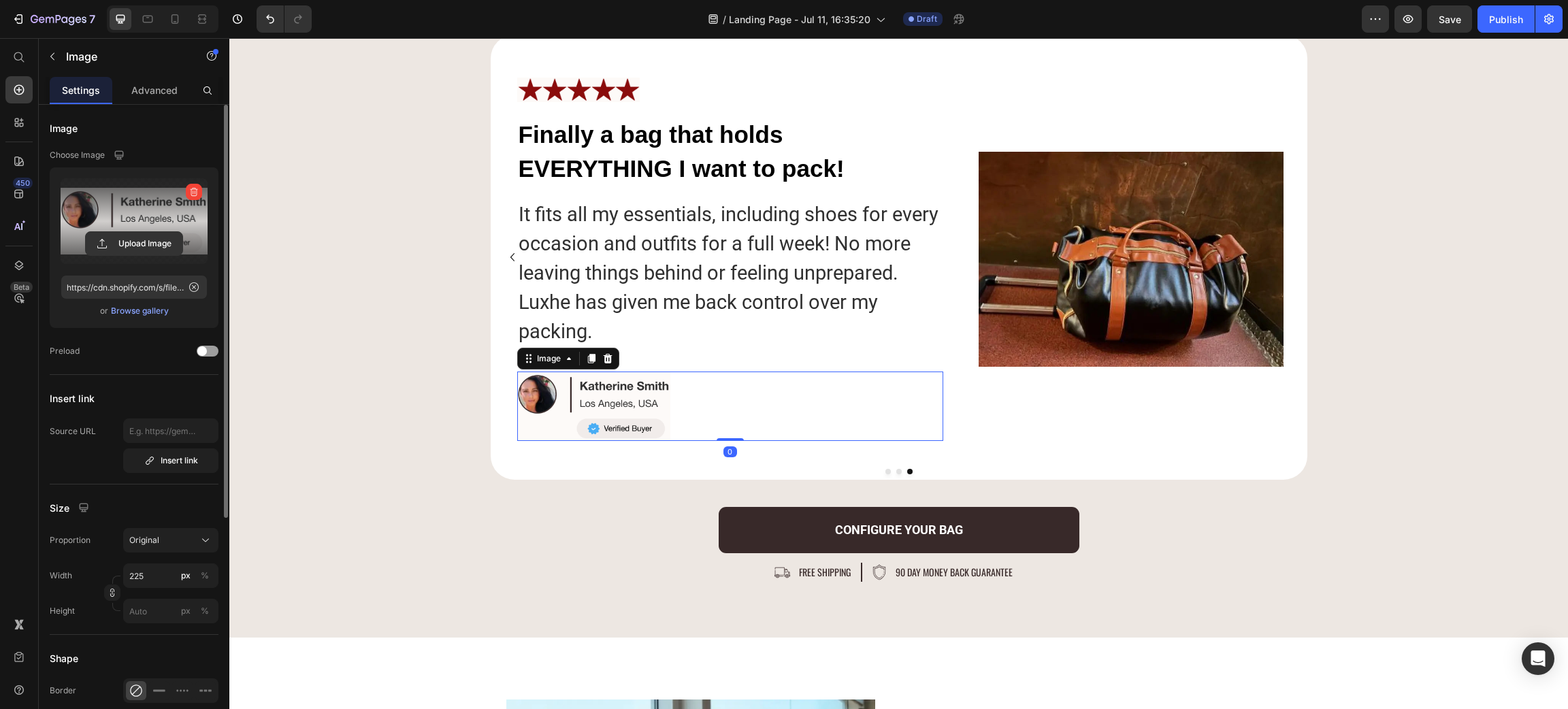 click at bounding box center [134, 221] 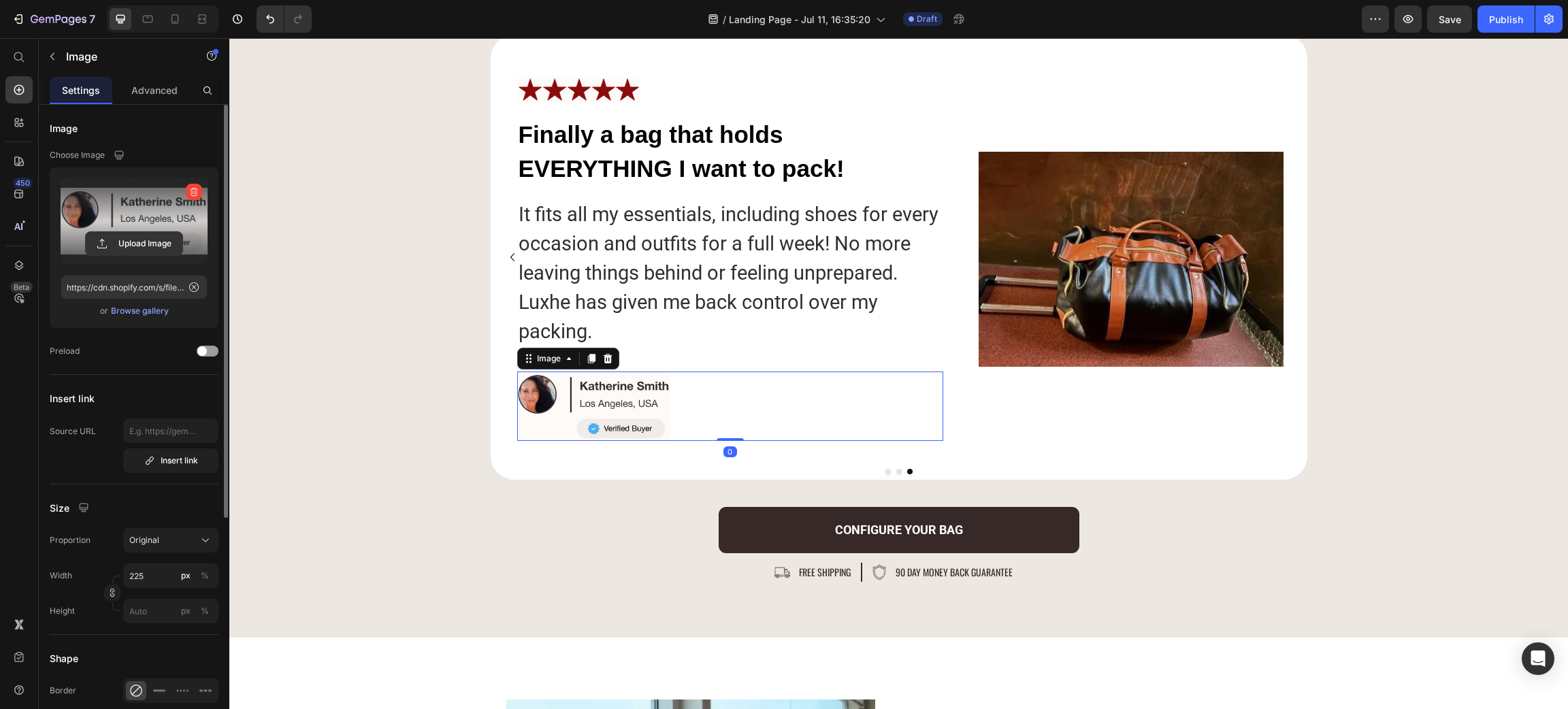 click 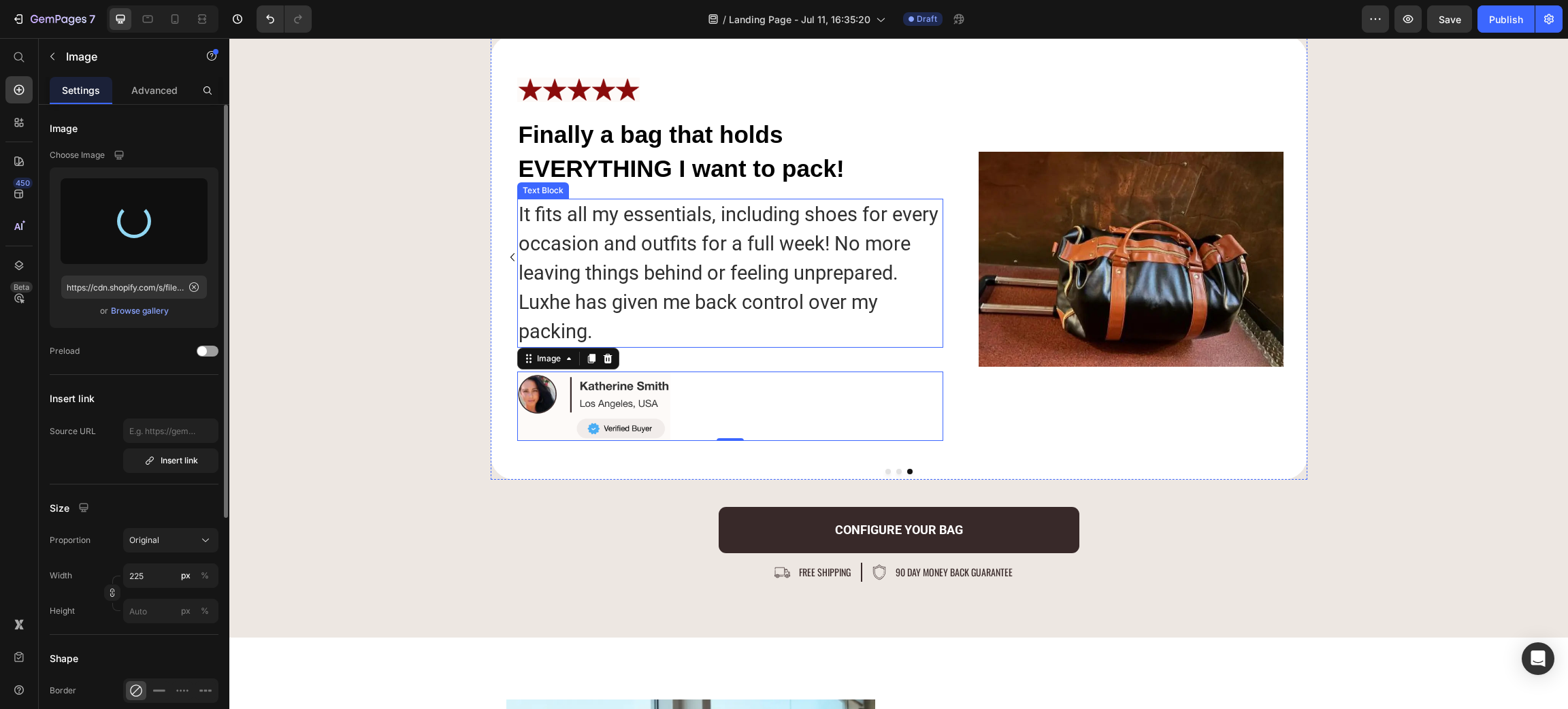 type on "https://cdn.shopify.com/s/files/1/0926/3697/1374/files/gempages_574087506148983856-43386527-65e8-43e3-8b97-7278b7835d06.png" 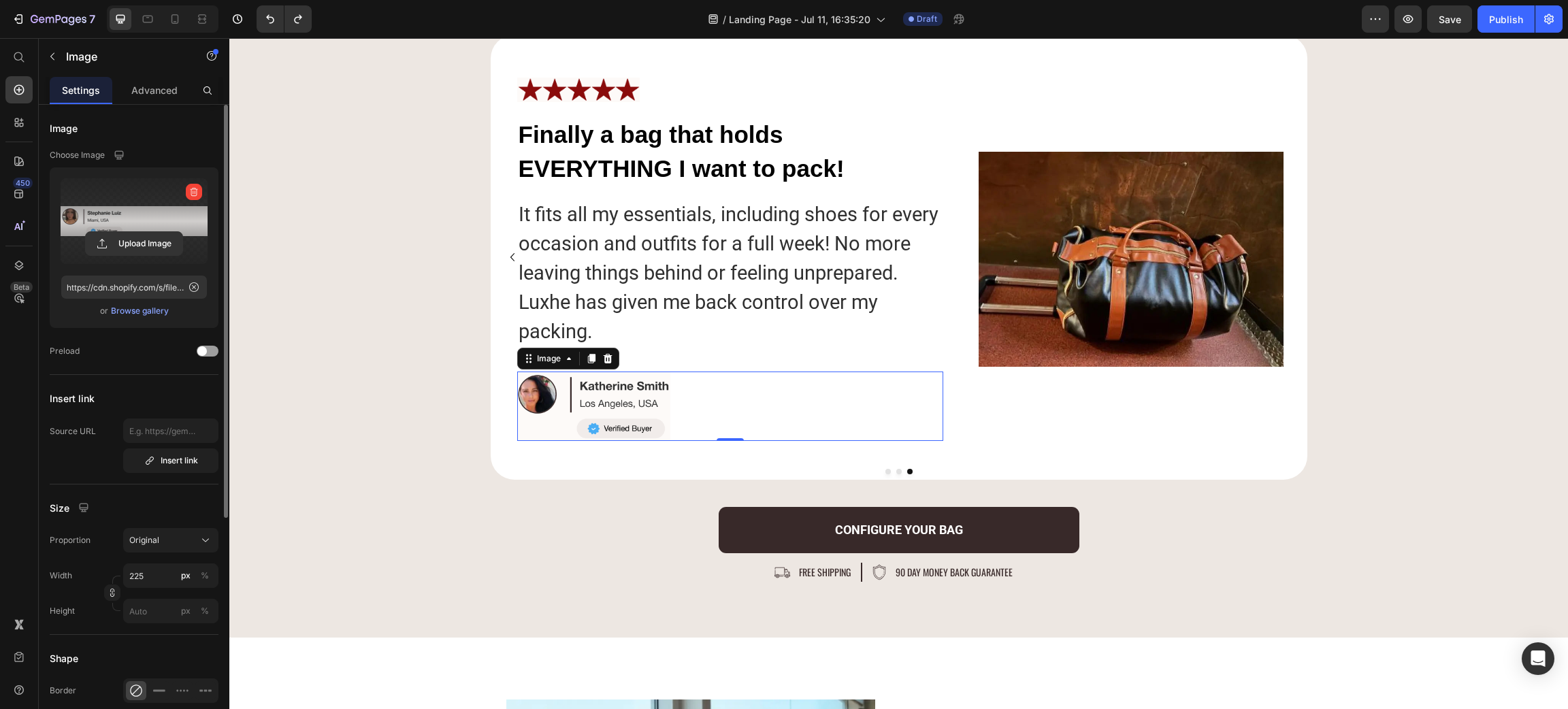 click at bounding box center [730, 406] 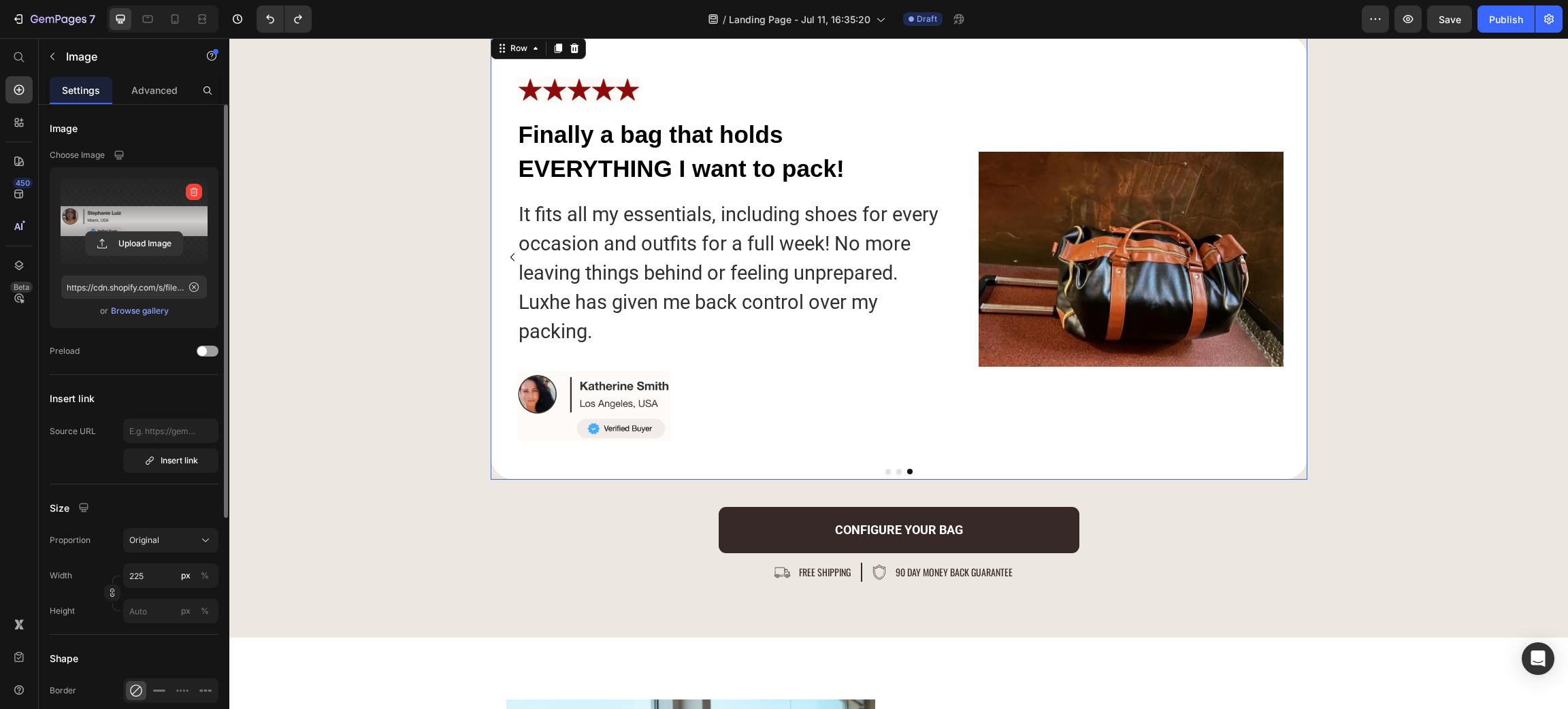 click on "Image Finally a bag that holds EVERYTHING I want to pack! Text Block It fits all my essentials, including shoes for every occasion and outfits for a full week! No more leaving things behind or feeling unprepared. Luxhe has given me back control over my packing. Text Block Image Image Row   0" at bounding box center [899, 257] 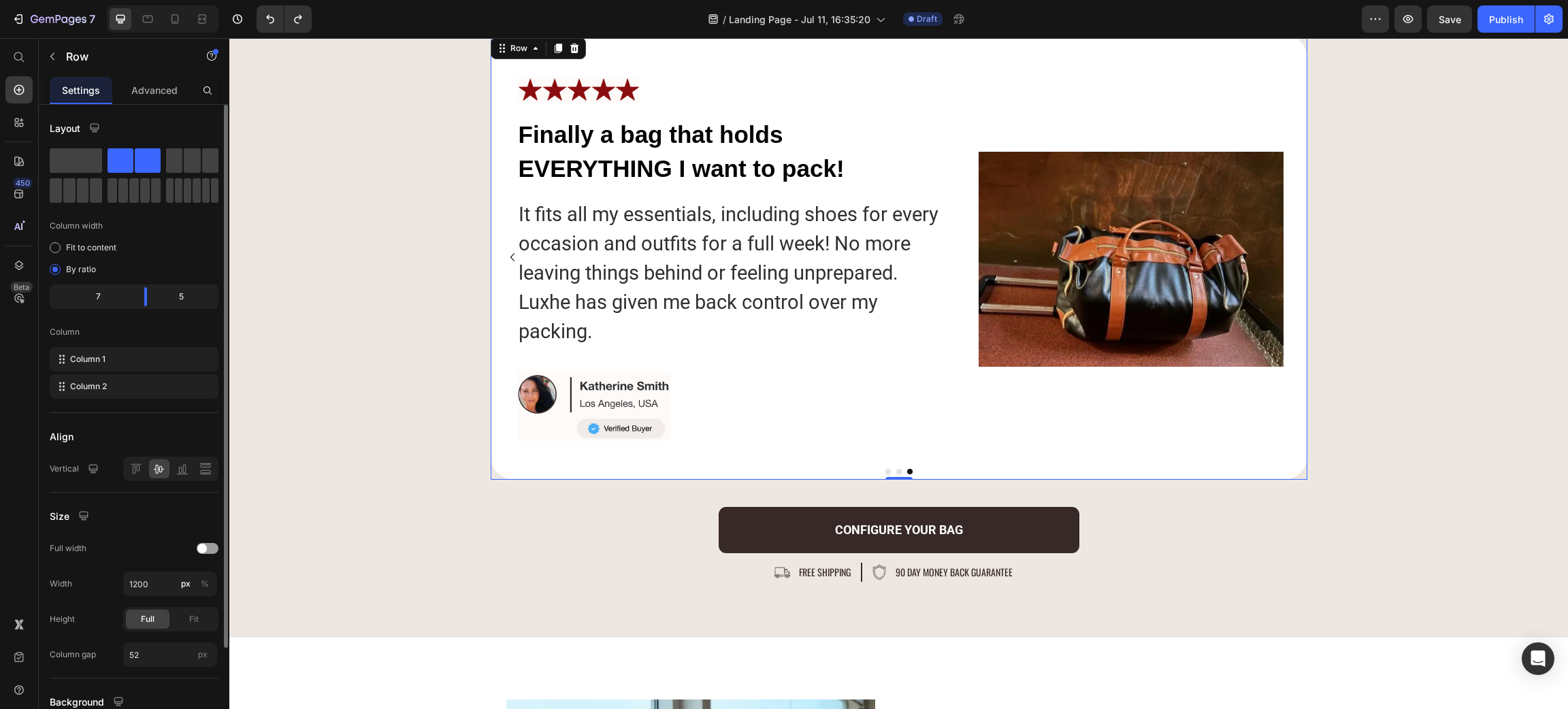 click at bounding box center [1131, 259] 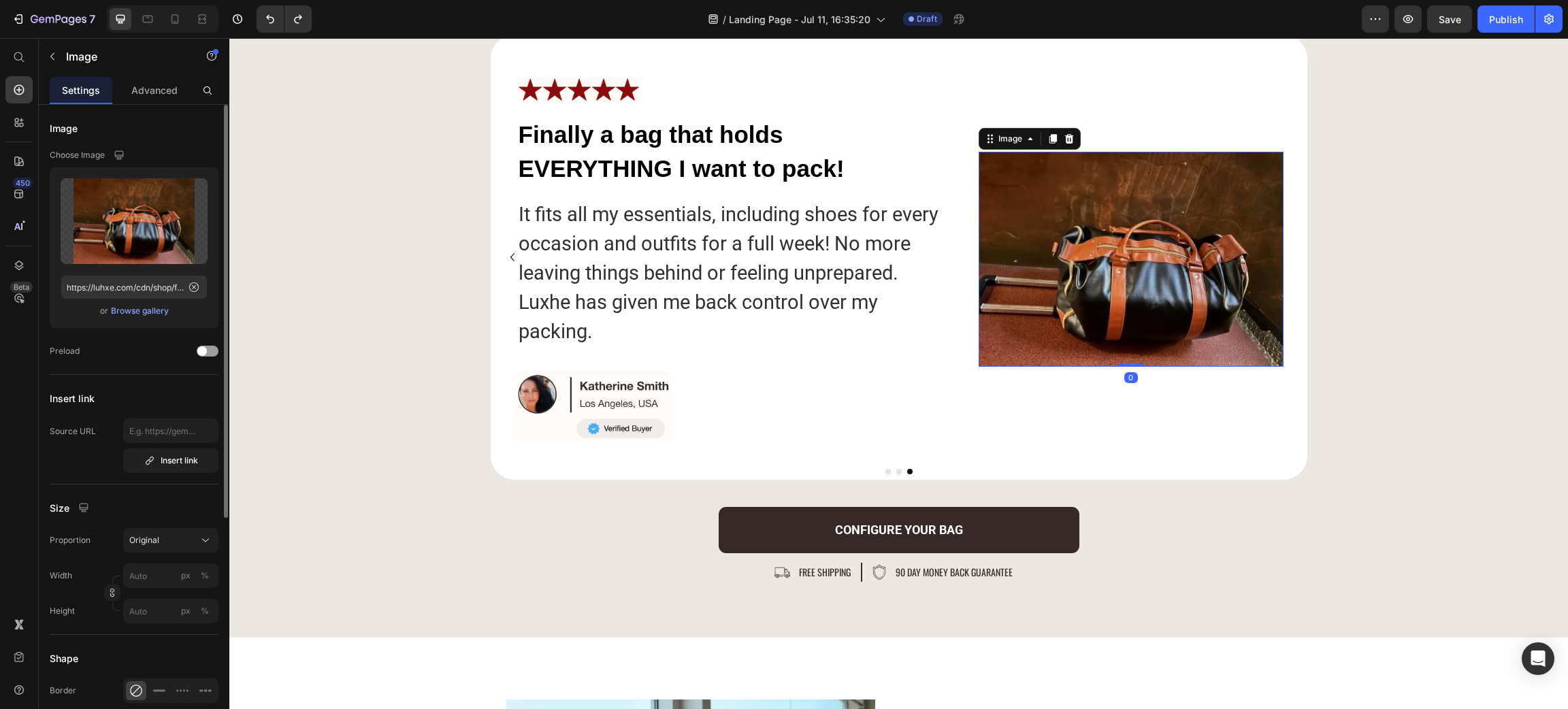 click at bounding box center [1131, 259] 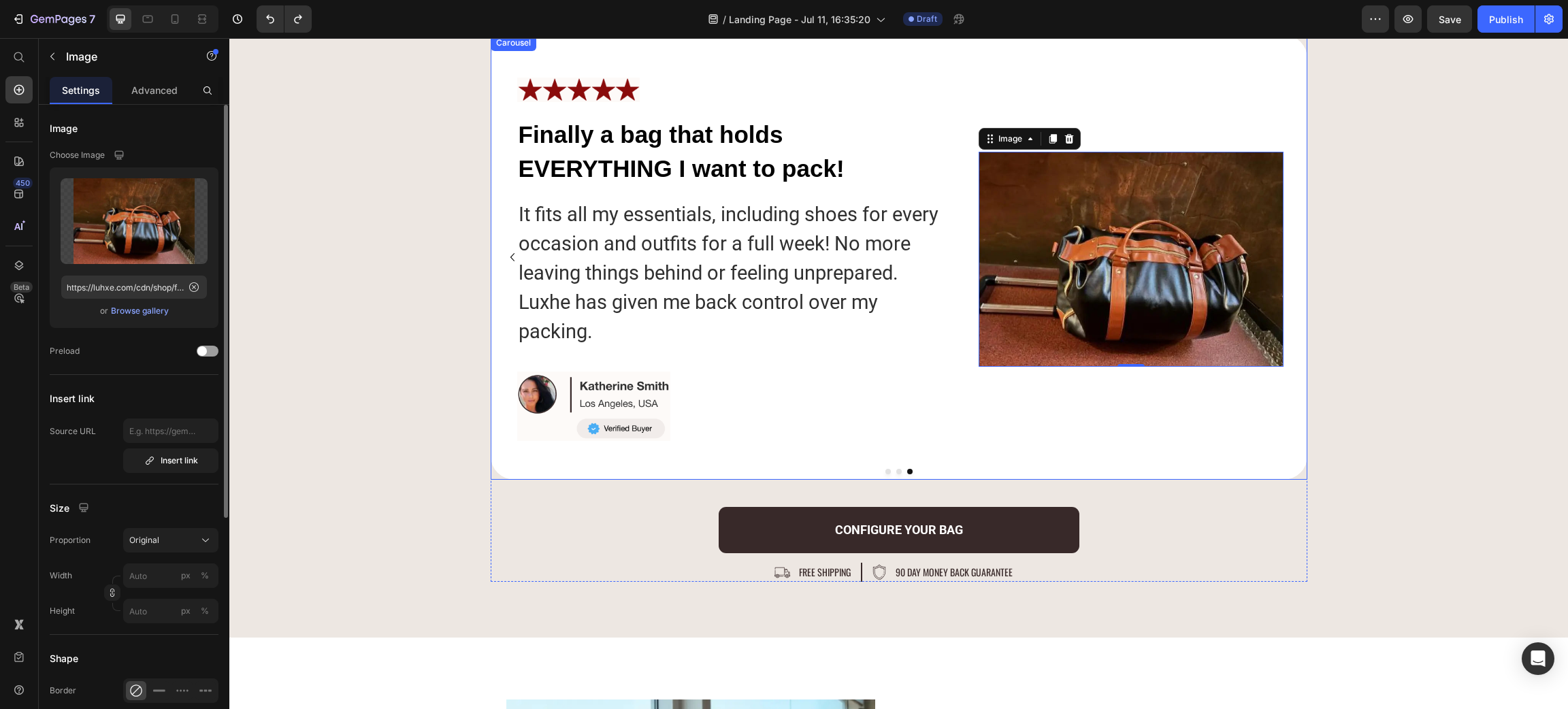 click on "Image Finally a bag that holds EVERYTHING I want to pack! Text Block It fits all my essentials, including shoes for every occasion and outfits for a full week! No more leaving things behind or feeling unprepared. Luxhe has given me back control over my packing. Text Block Image Image   0 Row" at bounding box center (899, 257) 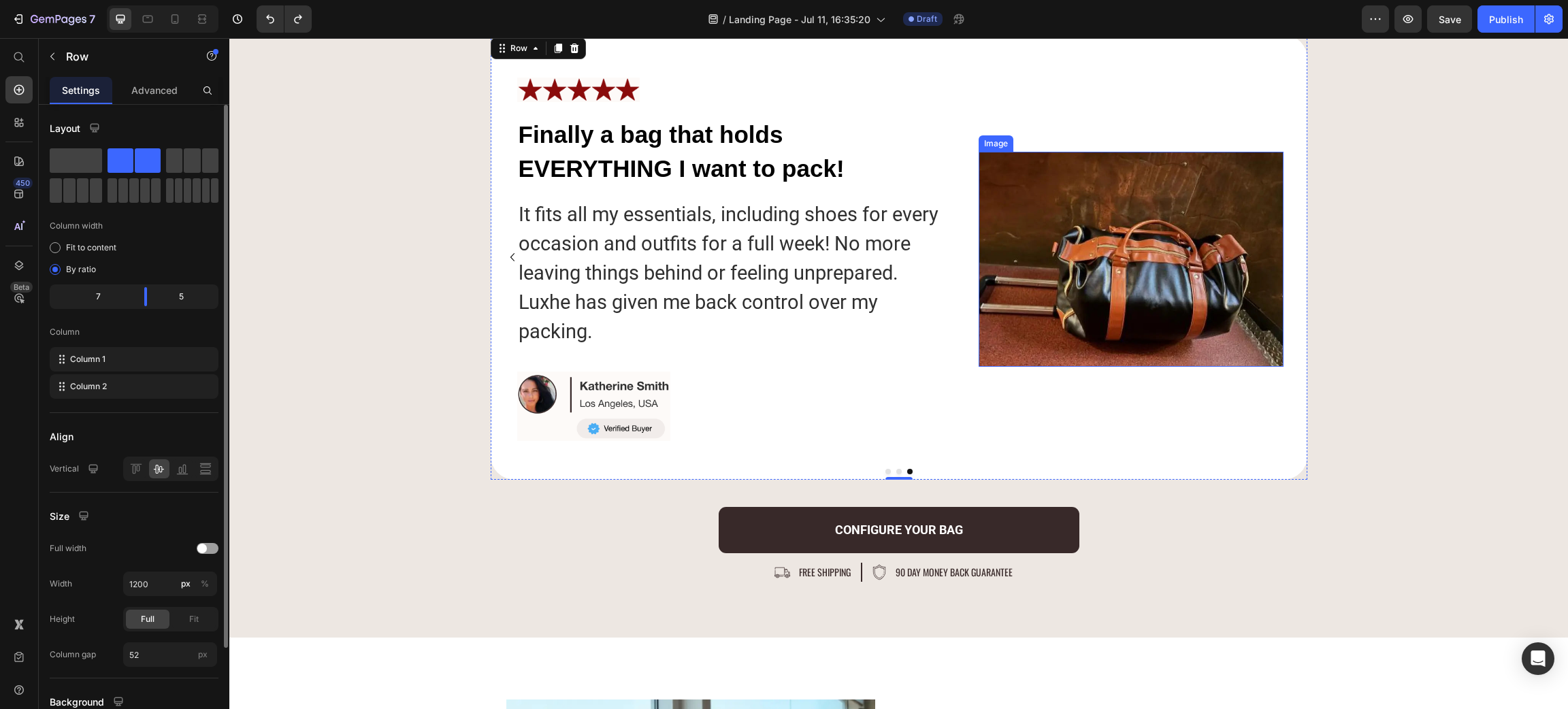 click at bounding box center [1131, 259] 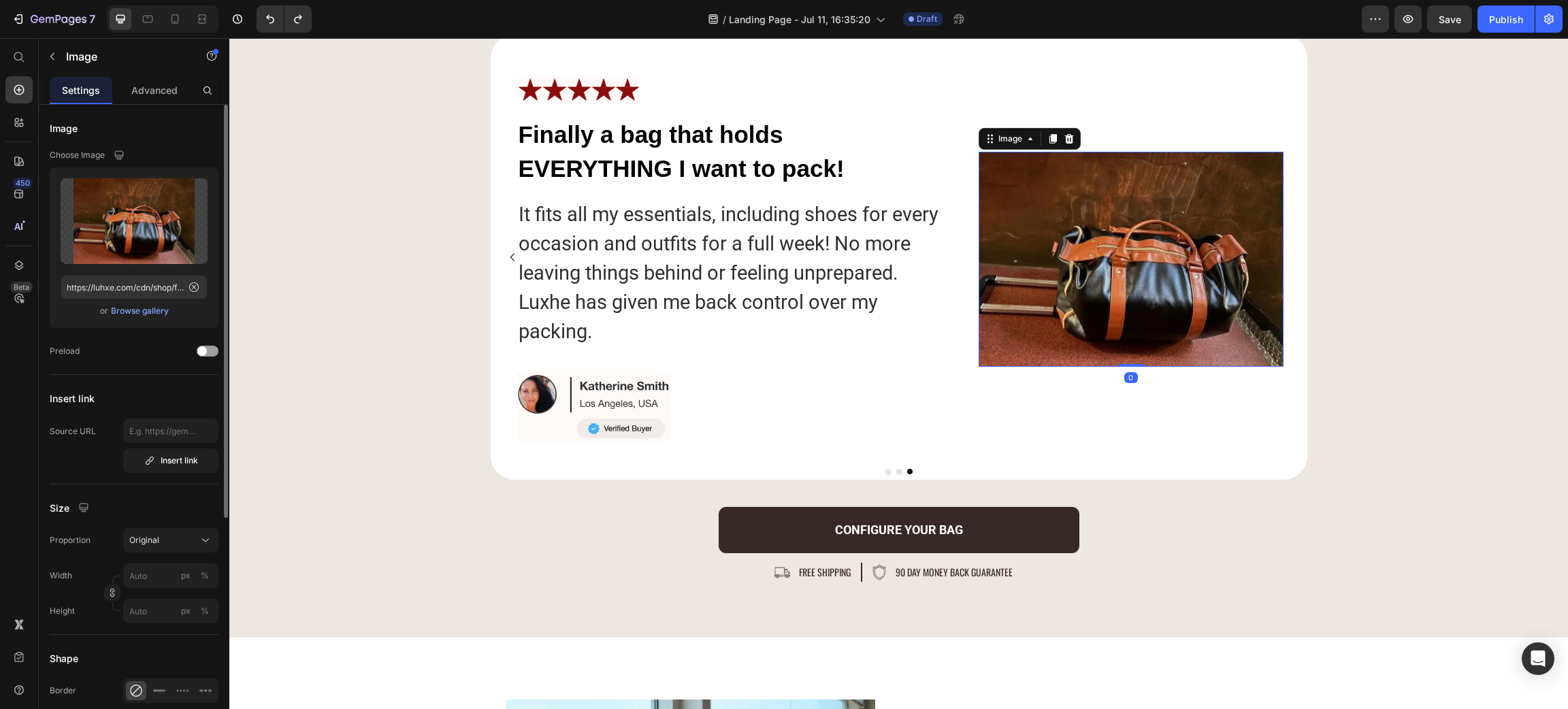 click at bounding box center [1131, 259] 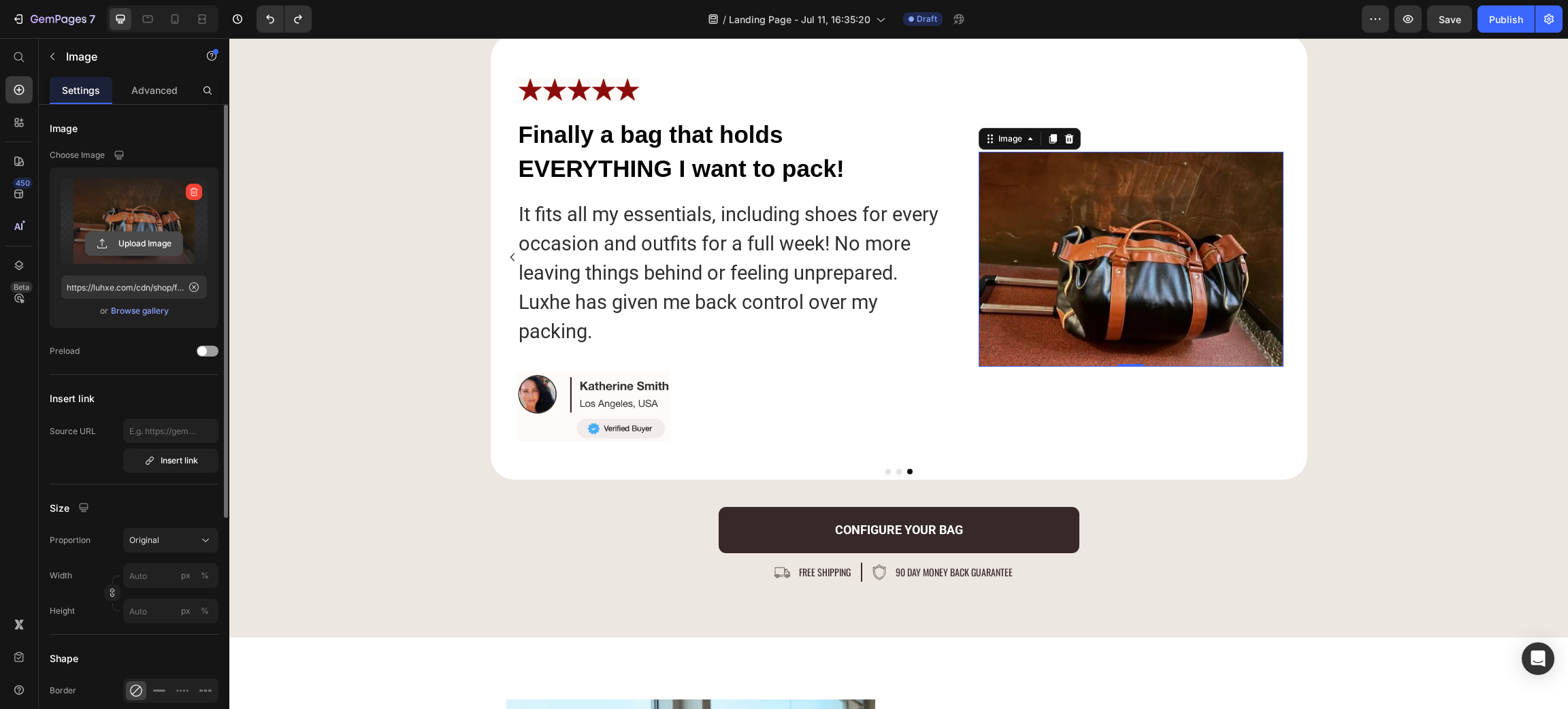 click 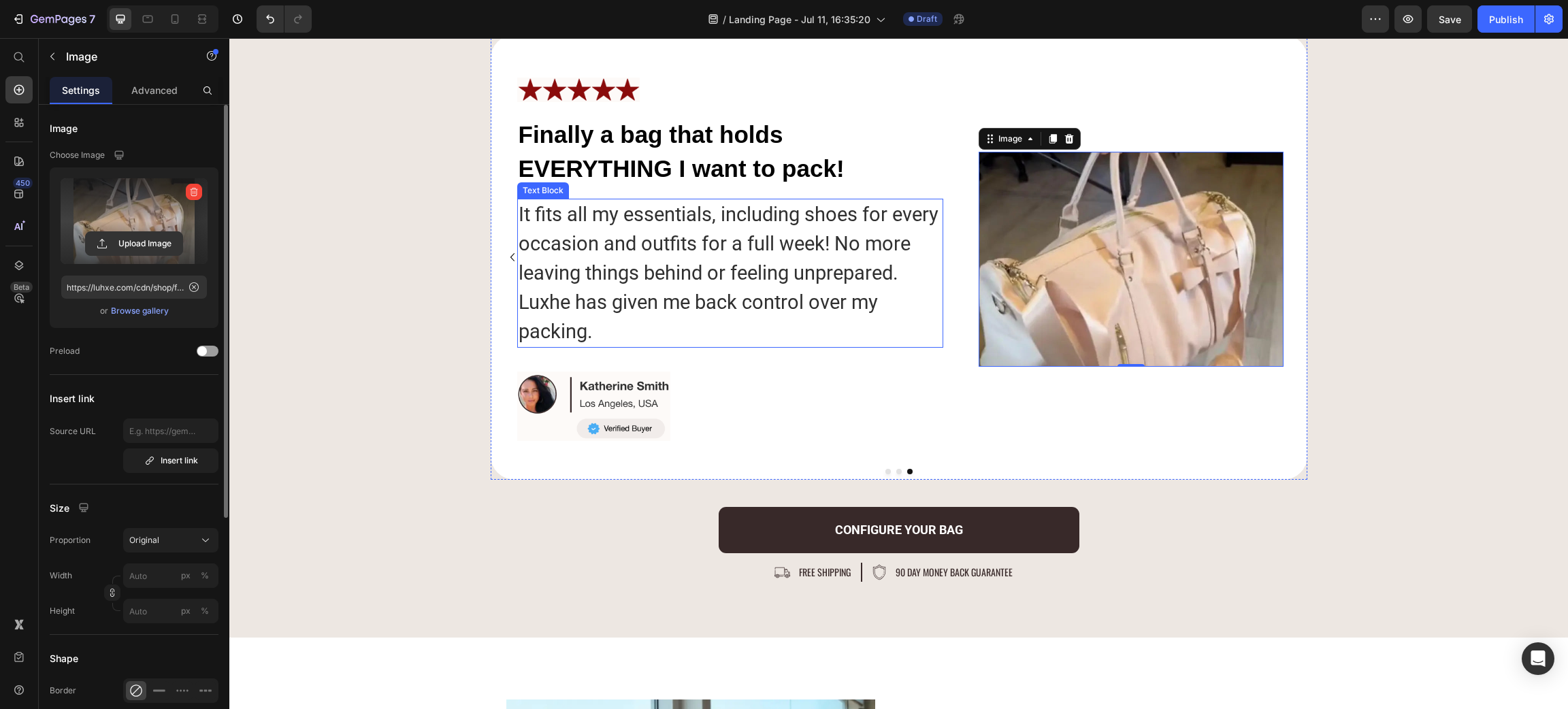 type on "https://cdn.shopify.com/s/files/1/0926/3697/1374/files/gempages_574087506148983856-29653ba3-e8c2-4ce4-9b99-e43ca6e895f8.webp" 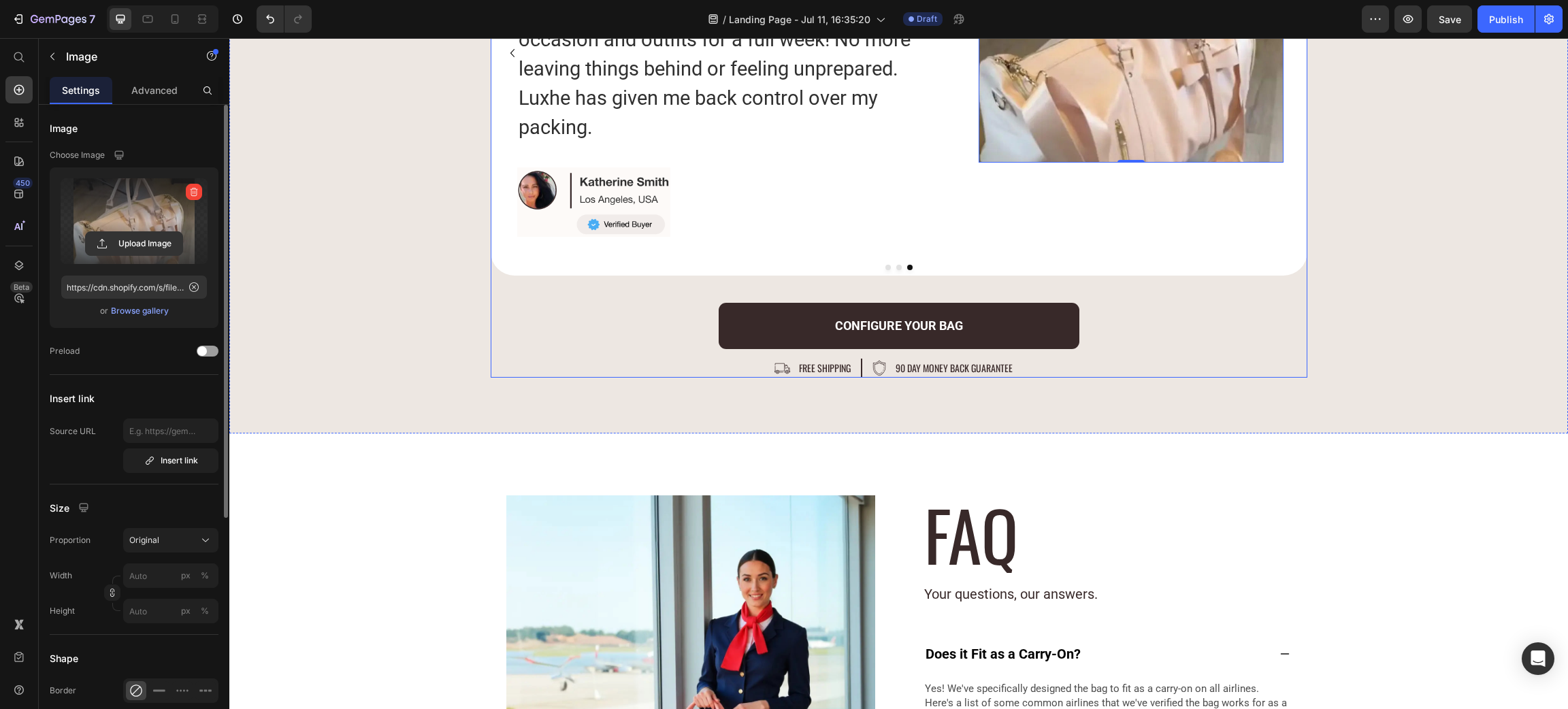 scroll, scrollTop: 6607, scrollLeft: 0, axis: vertical 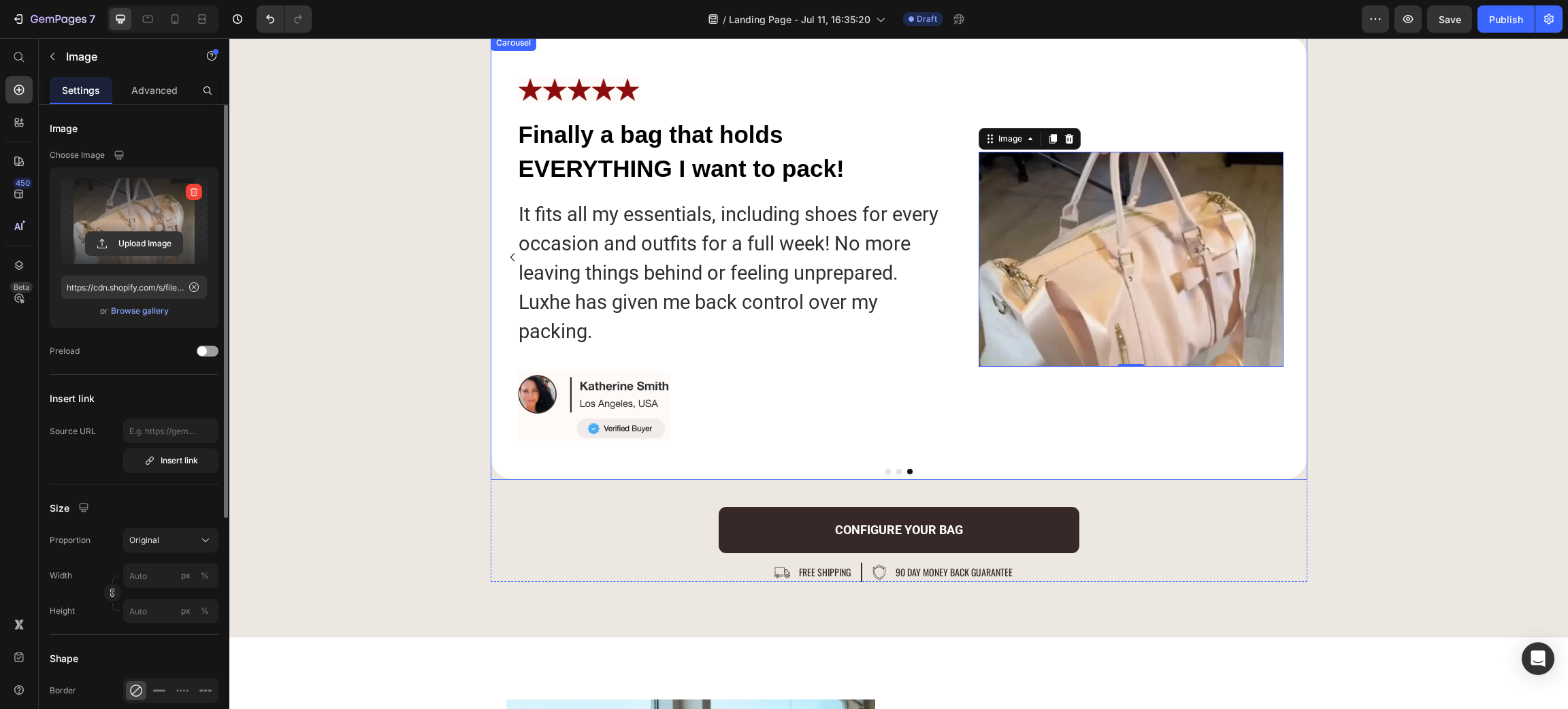 click 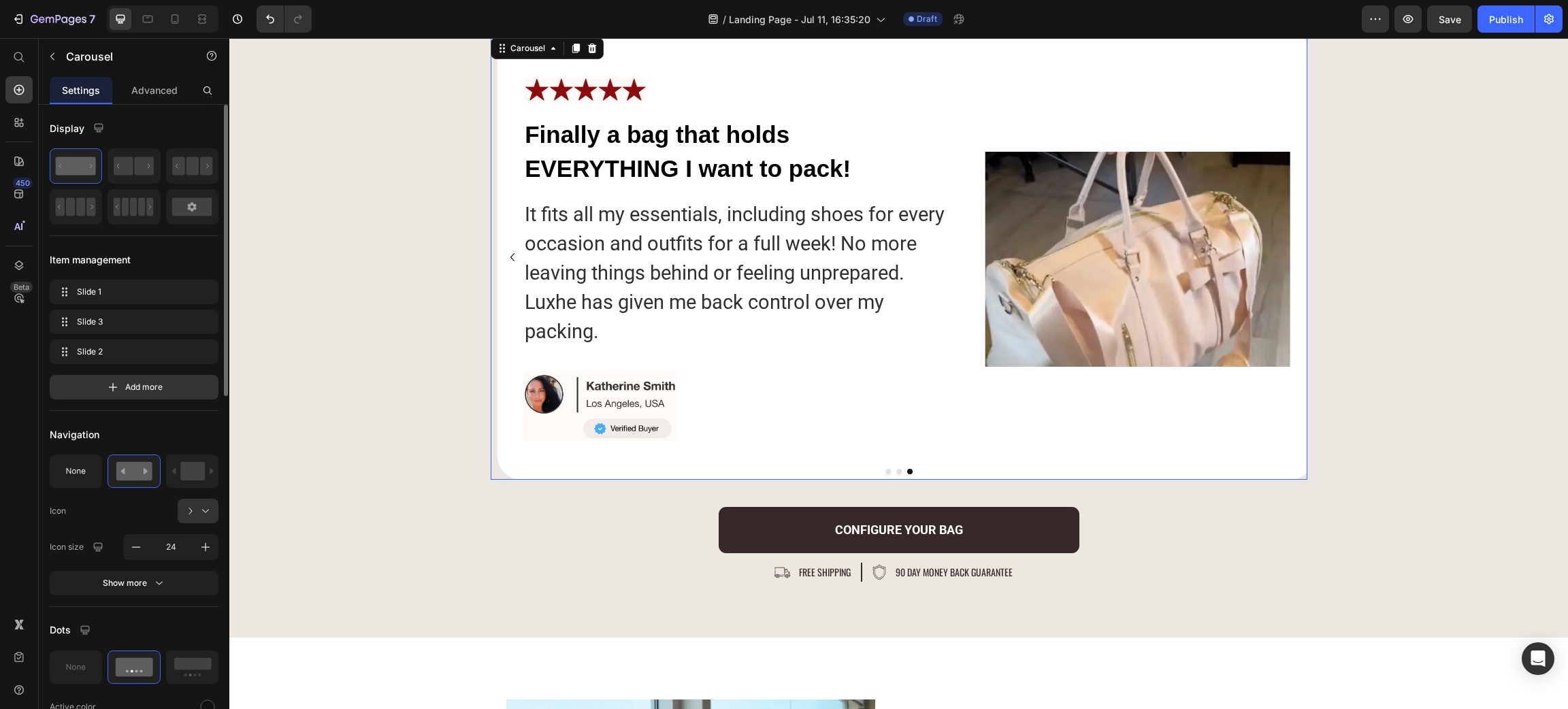 click 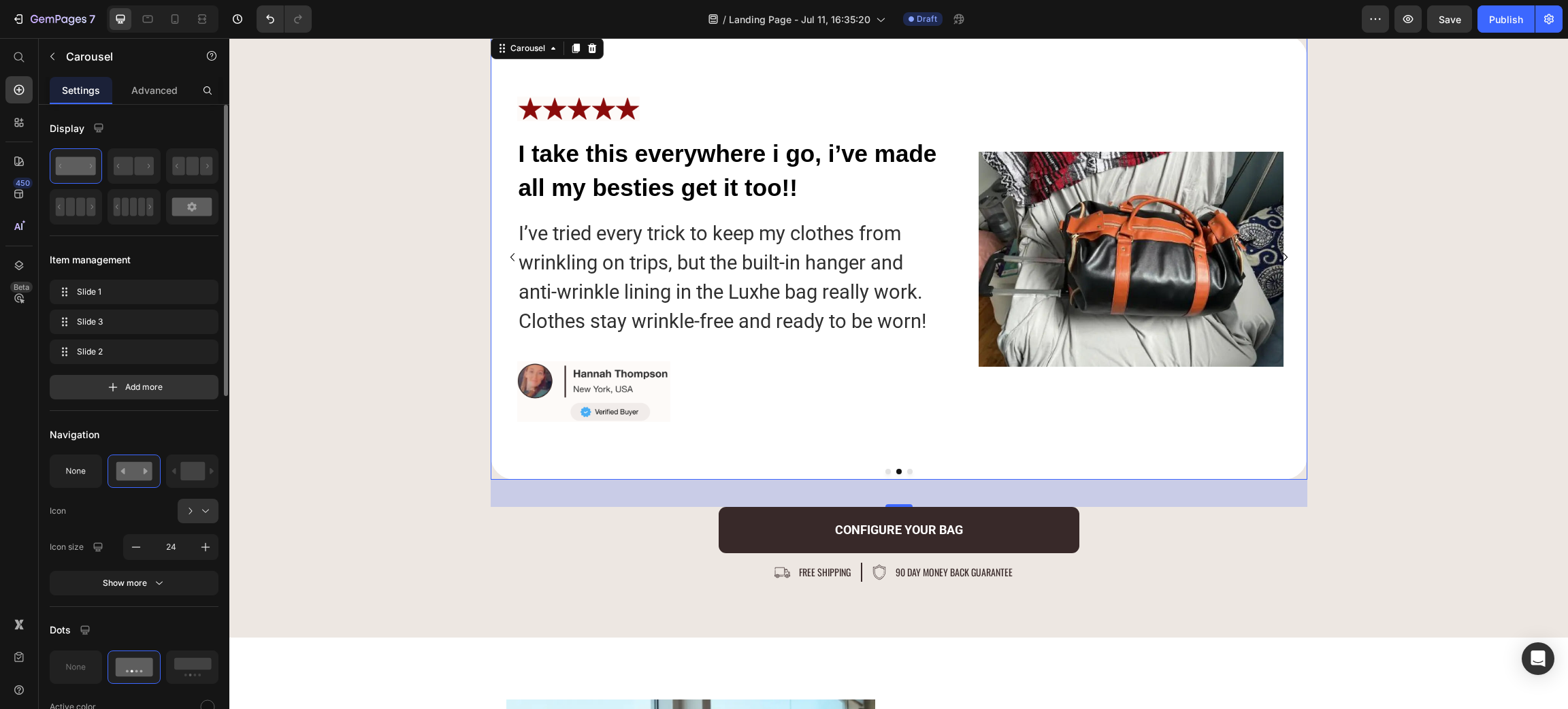 click 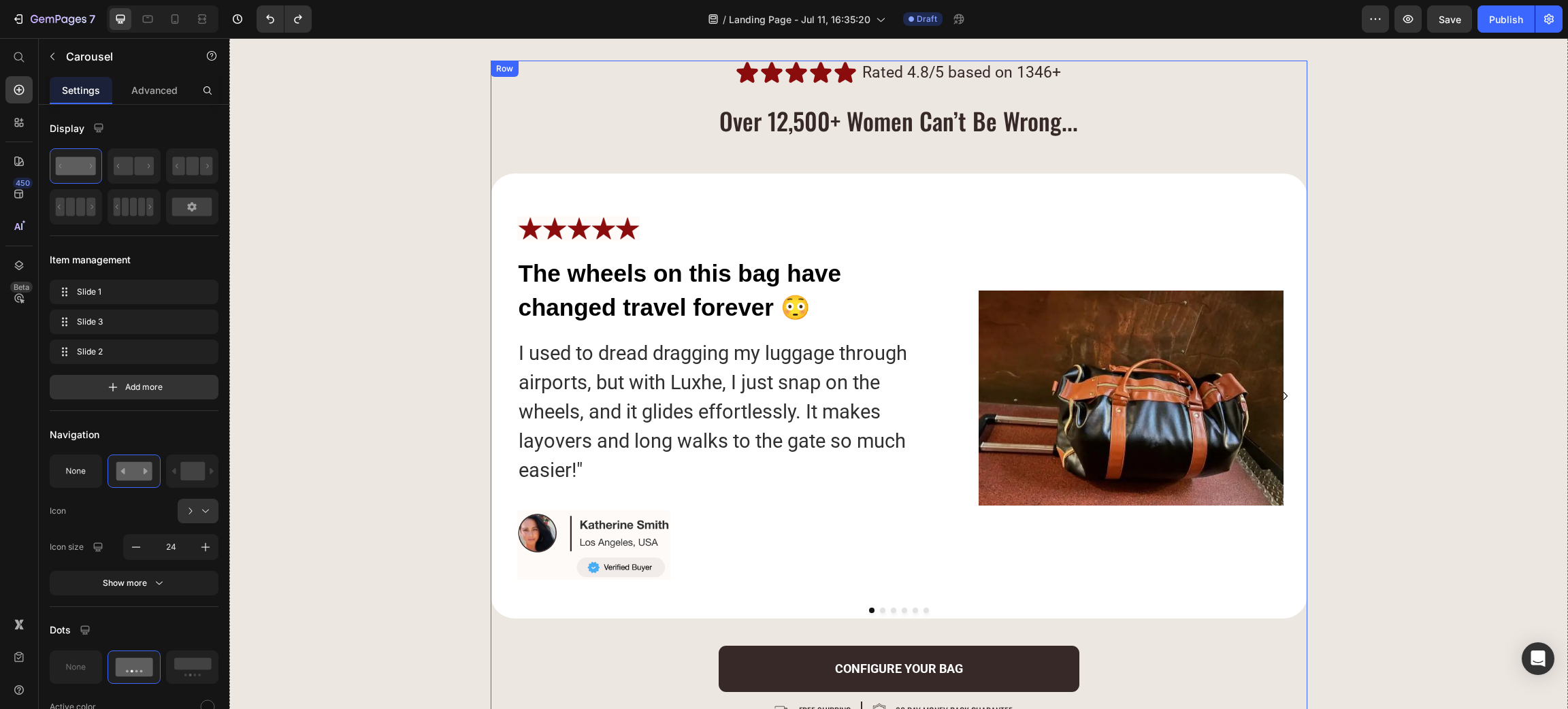 scroll, scrollTop: 6669, scrollLeft: 0, axis: vertical 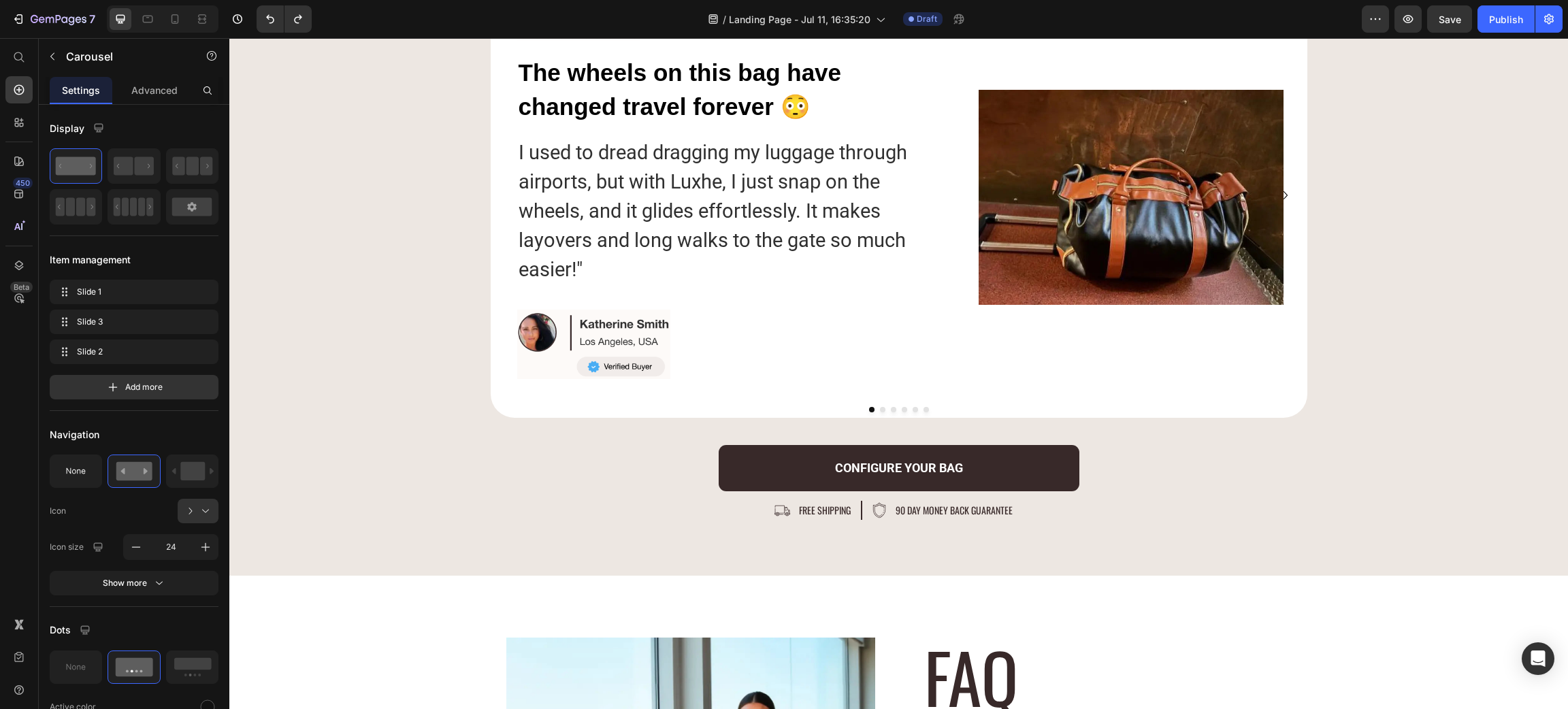 click at bounding box center [883, 410] 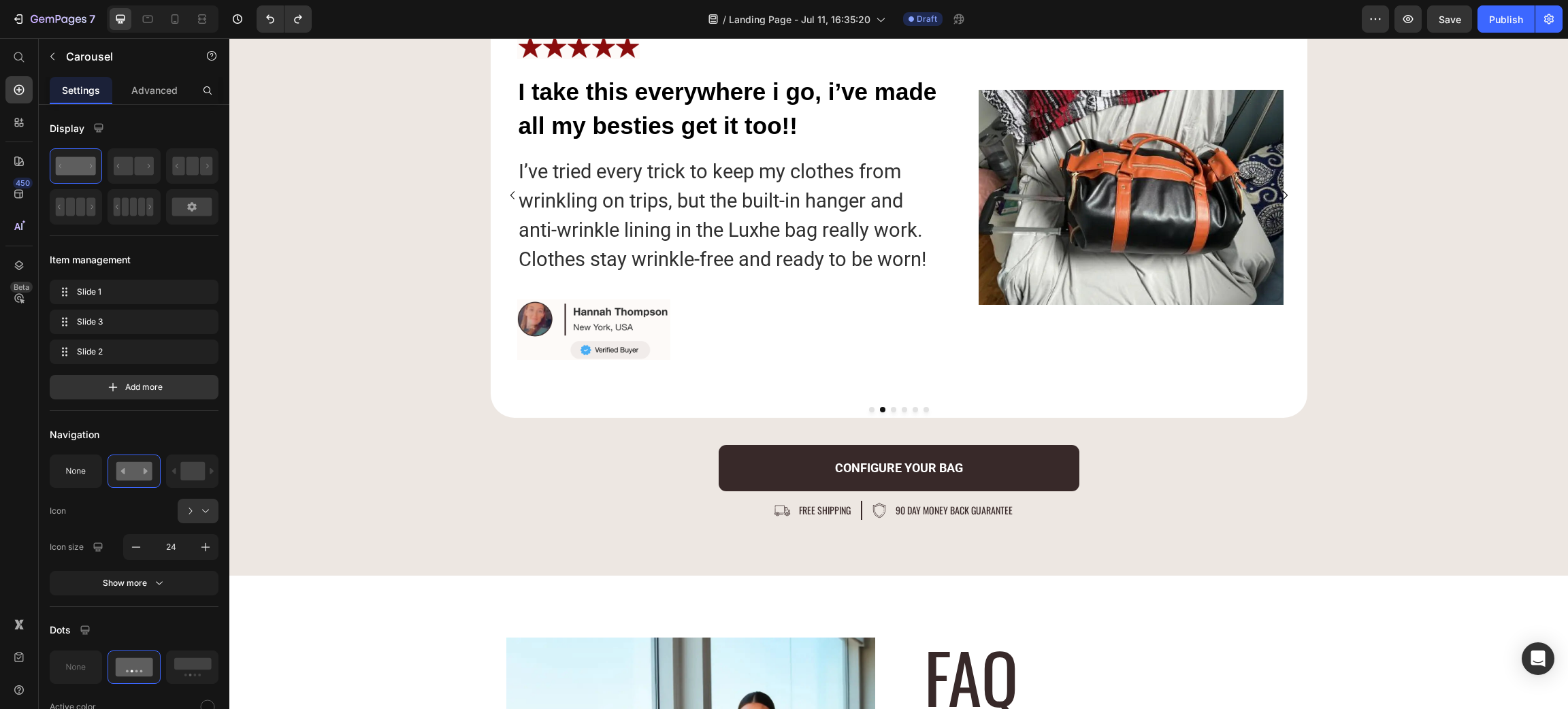 click at bounding box center (904, 410) 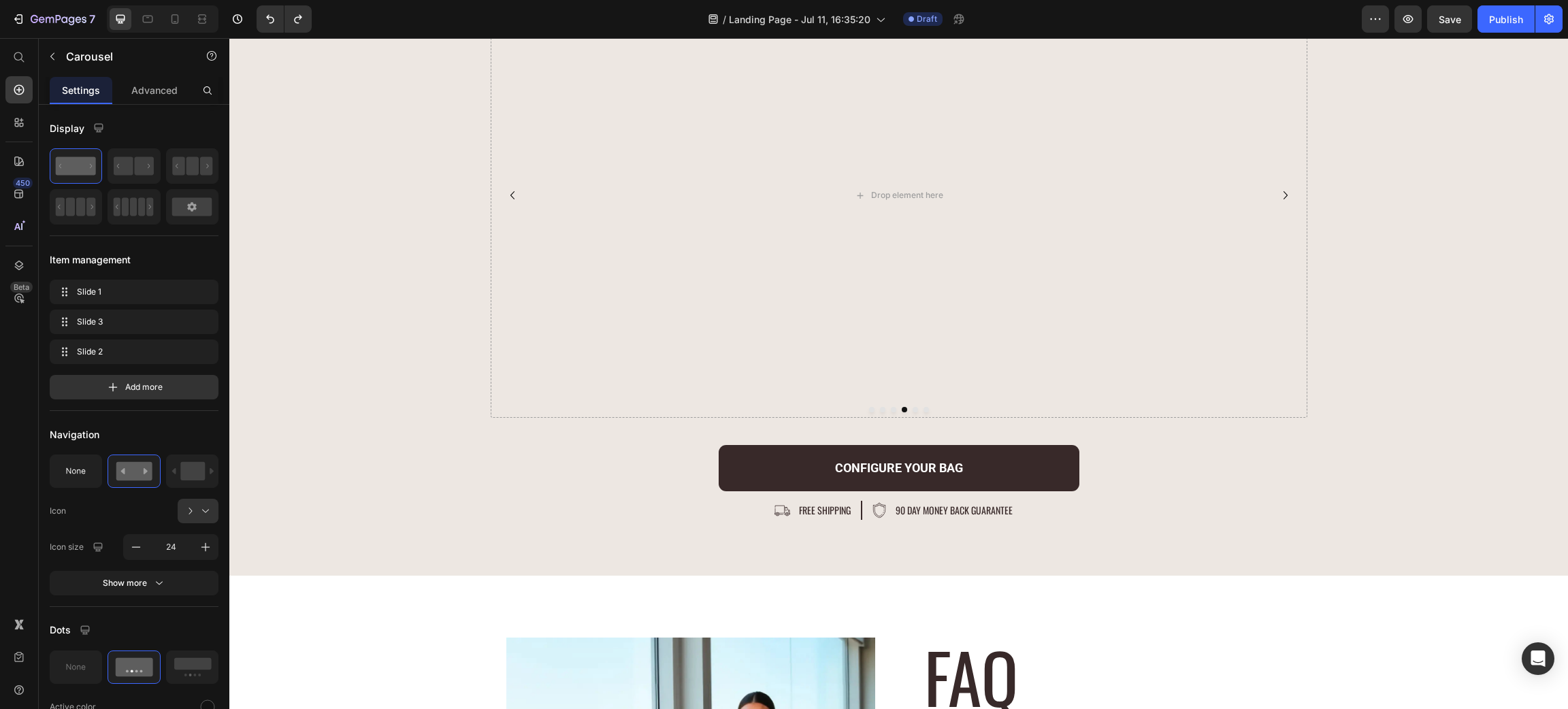 type 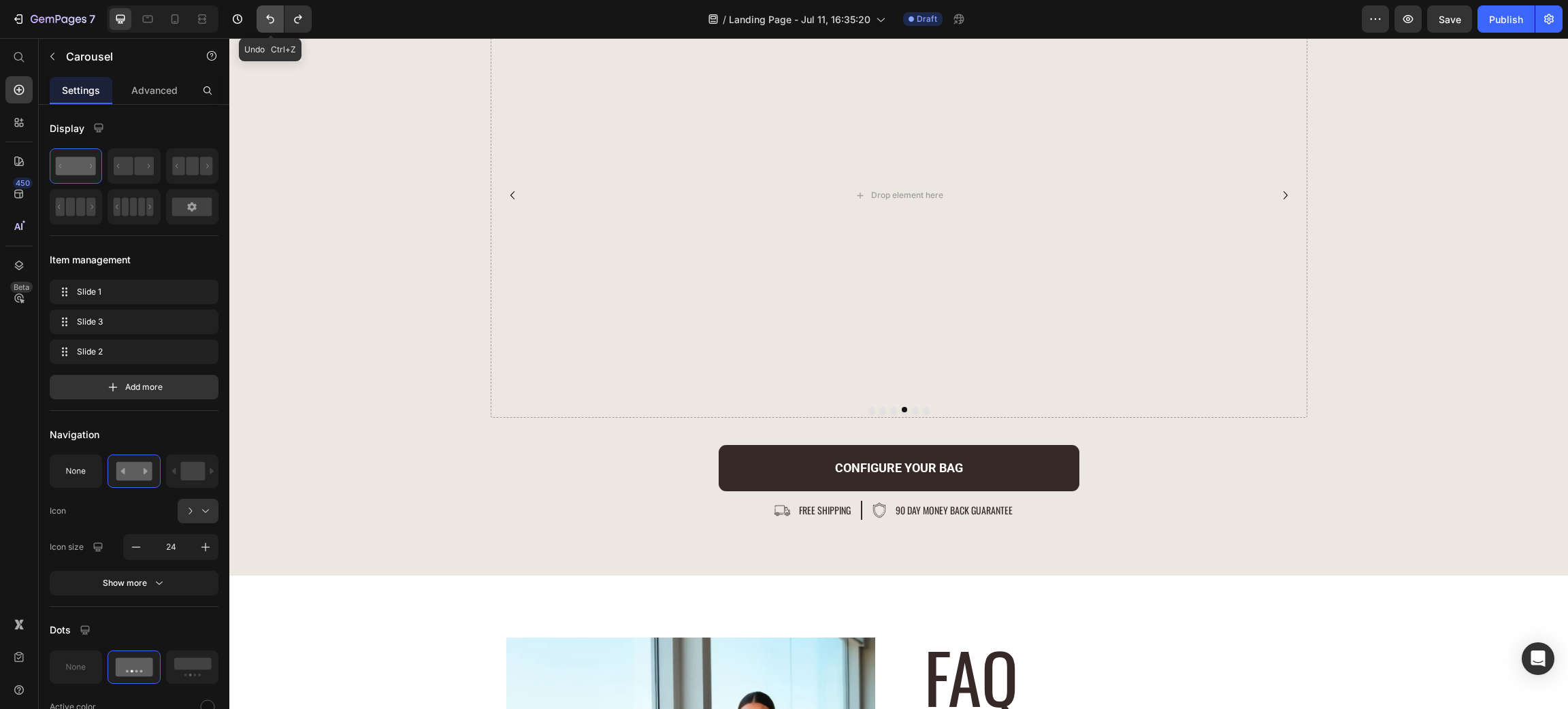 click 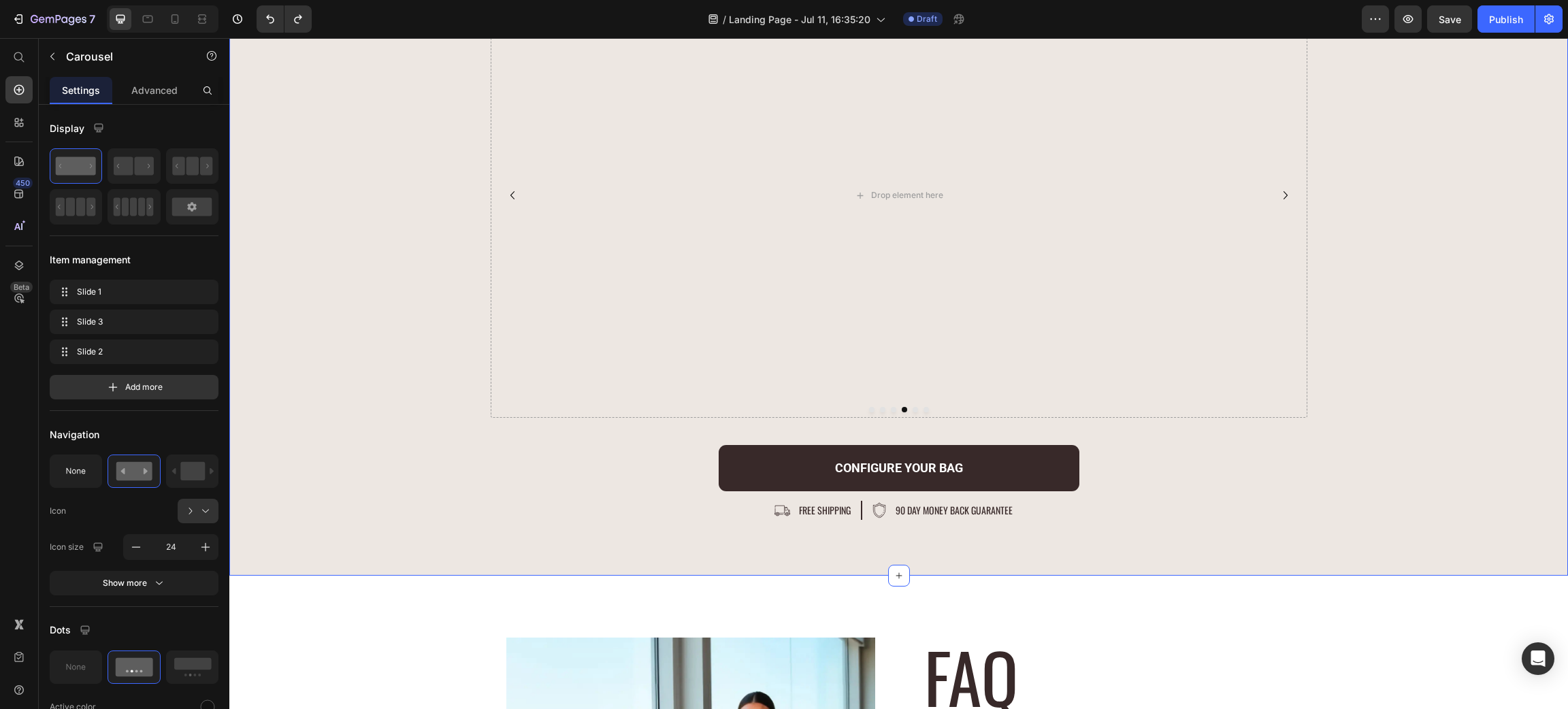 click on "Icon Icon Icon Icon Icon Icon List Rated 4.8/5 based on 1346+ Text Block Row over 12,500+ women can’t be wrong... Heading
Image The wheels on this bag have changed travel forever 😳 Text Block I used to dread dragging my luggage through airports, but with Luxhe, I just snap on the wheels, and it glides effortlessly. It makes layovers and long walks to the gate so much easier!" Text Block Image Image Row Image I take this everywhere i go, i’ve made all my besties get it too!! Text Block I’ve tried every trick to keep my clothes from wrinkling on trips, but the built-in hanger and anti-wrinkle lining in the Luxhe bag really work. Clothes stay wrinkle-free and ready to be worn! Text Block Image Image Row Image The wheels on this bag have changed travel forever 😳 Text Block Text Block Image Image Row
Drop element here
Drop element here
Drop element here" at bounding box center [898, 190] 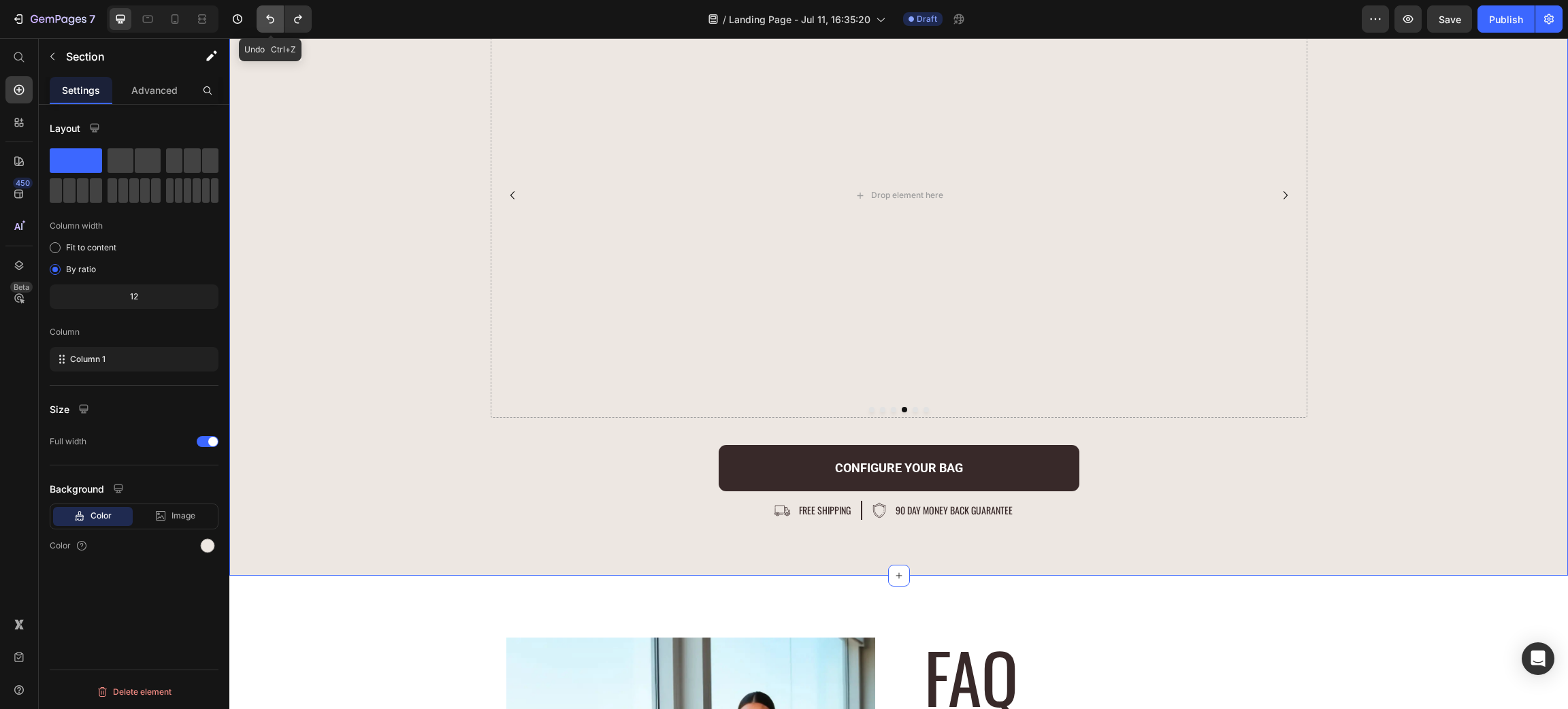 click 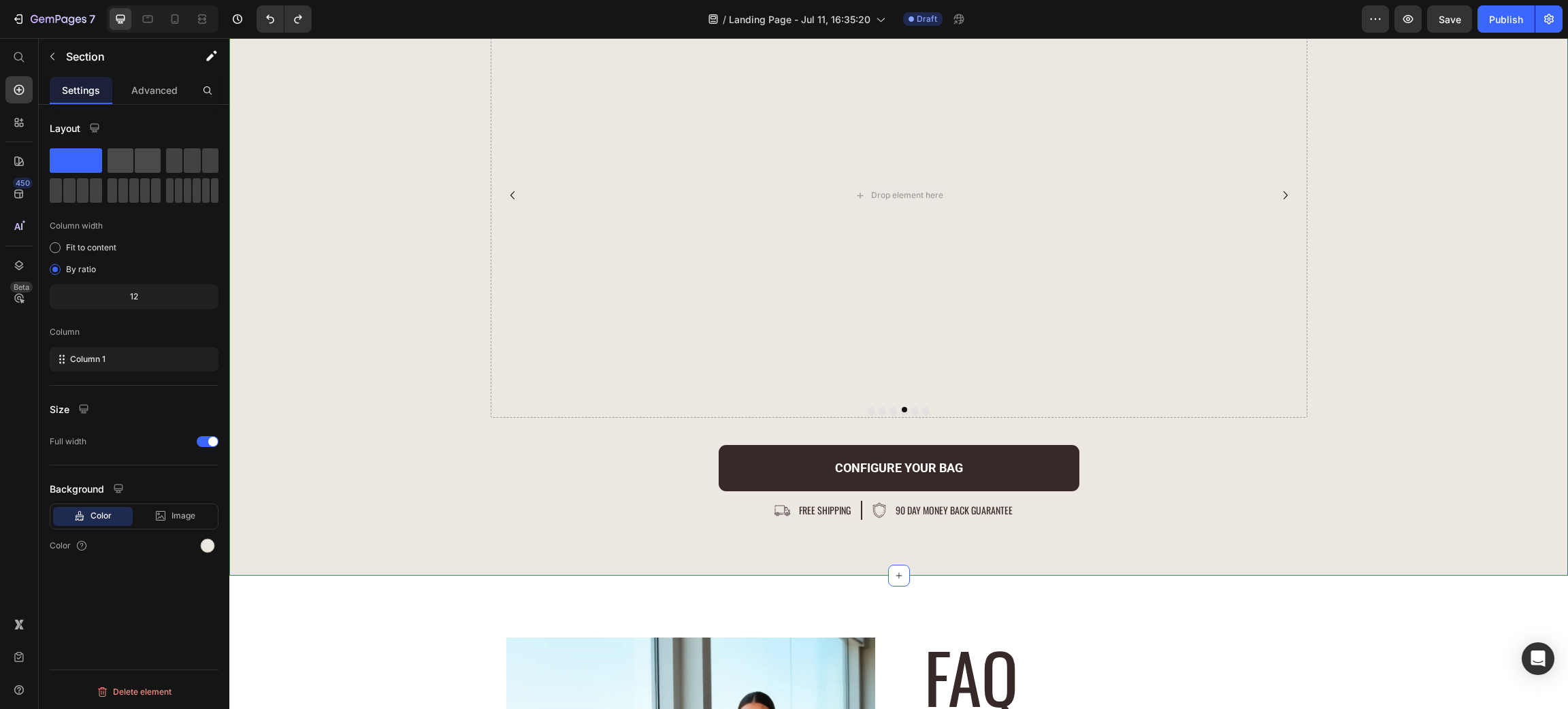 click 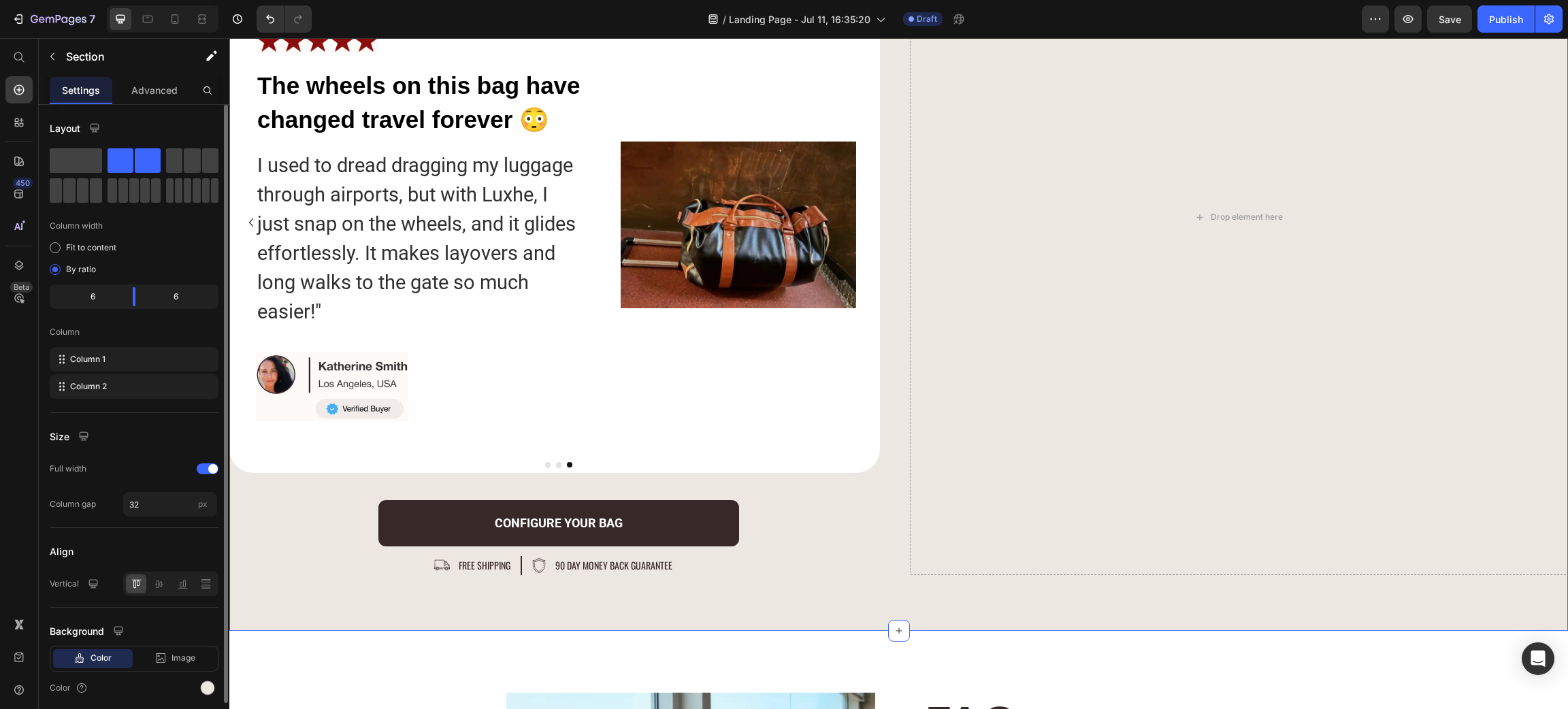 scroll, scrollTop: 6696, scrollLeft: 0, axis: vertical 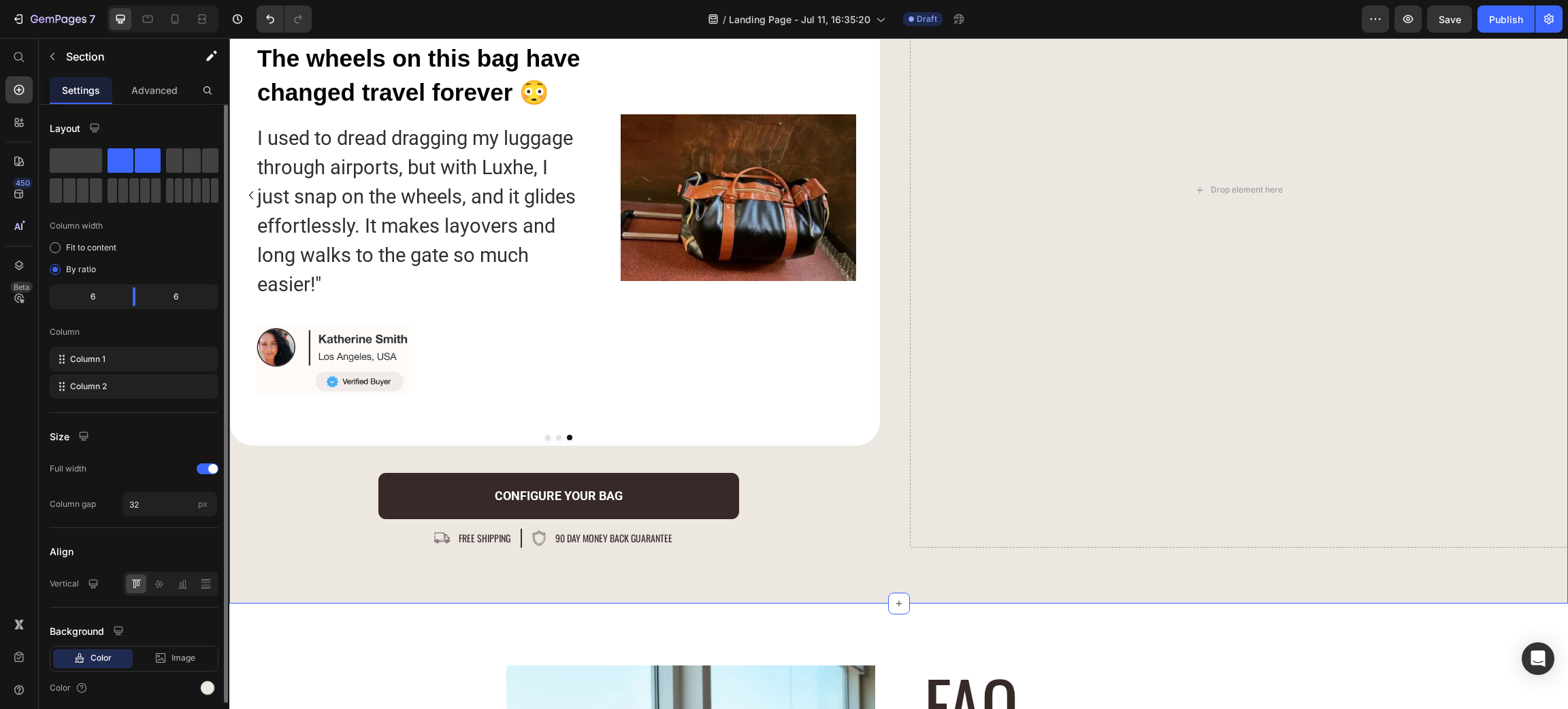 click 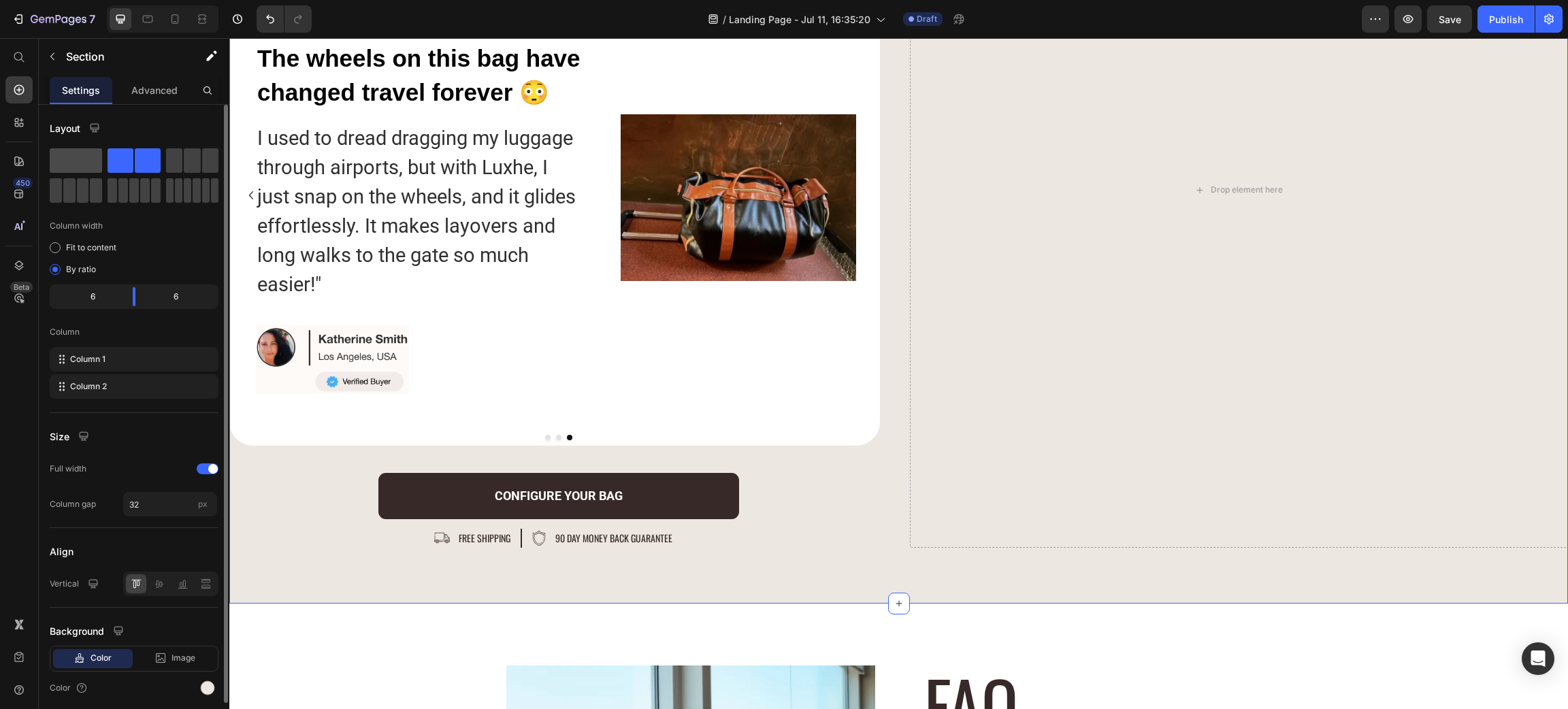 click 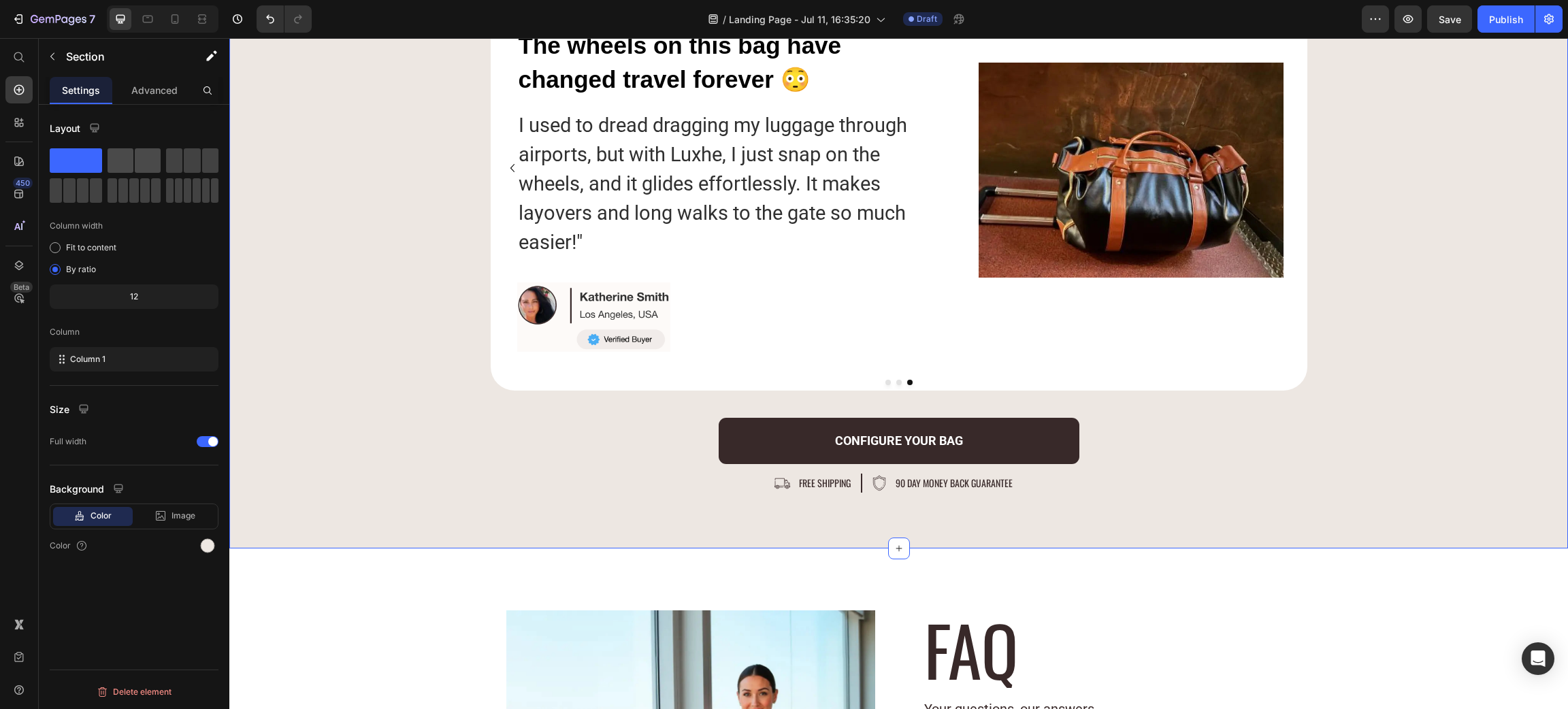 scroll, scrollTop: 6669, scrollLeft: 0, axis: vertical 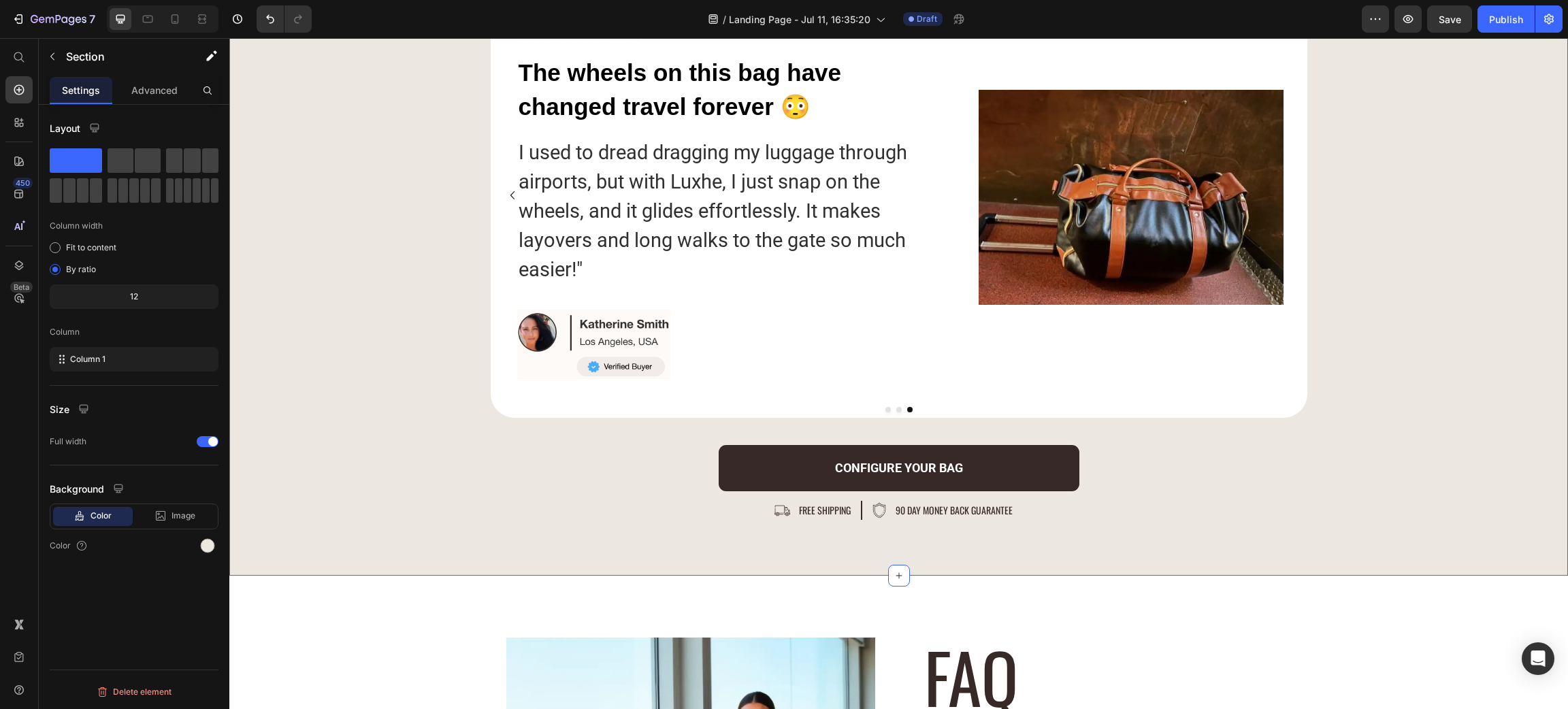 click on "Icon Icon Icon Icon Icon Icon List Rated 4.8/5 based on 1346+ Text Block Row over 12,500+ women can’t be wrong... Heading
Image The wheels on this bag have changed travel forever 😳 Text Block I used to dread dragging my luggage through airports, but with Luxhe, I just snap on the wheels, and it glides effortlessly. It makes layovers and long walks to the gate so much easier!" Text Block Image Image Row Image I take this everywhere i go, i’ve made all my besties get it too!! Text Block I’ve tried every trick to keep my clothes from wrinkling on trips, but the built-in hanger and anti-wrinkle lining in the Luxhe bag really work. Clothes stay wrinkle-free and ready to be worn! Text Block Image Image Row Image The wheels on this bag have changed travel forever 😳 Text Block Text Block Image Image Row
Carousel configure your bag Button Image free shipping Text Block Row Image 90 day money back guarantee Row" at bounding box center (898, 190) 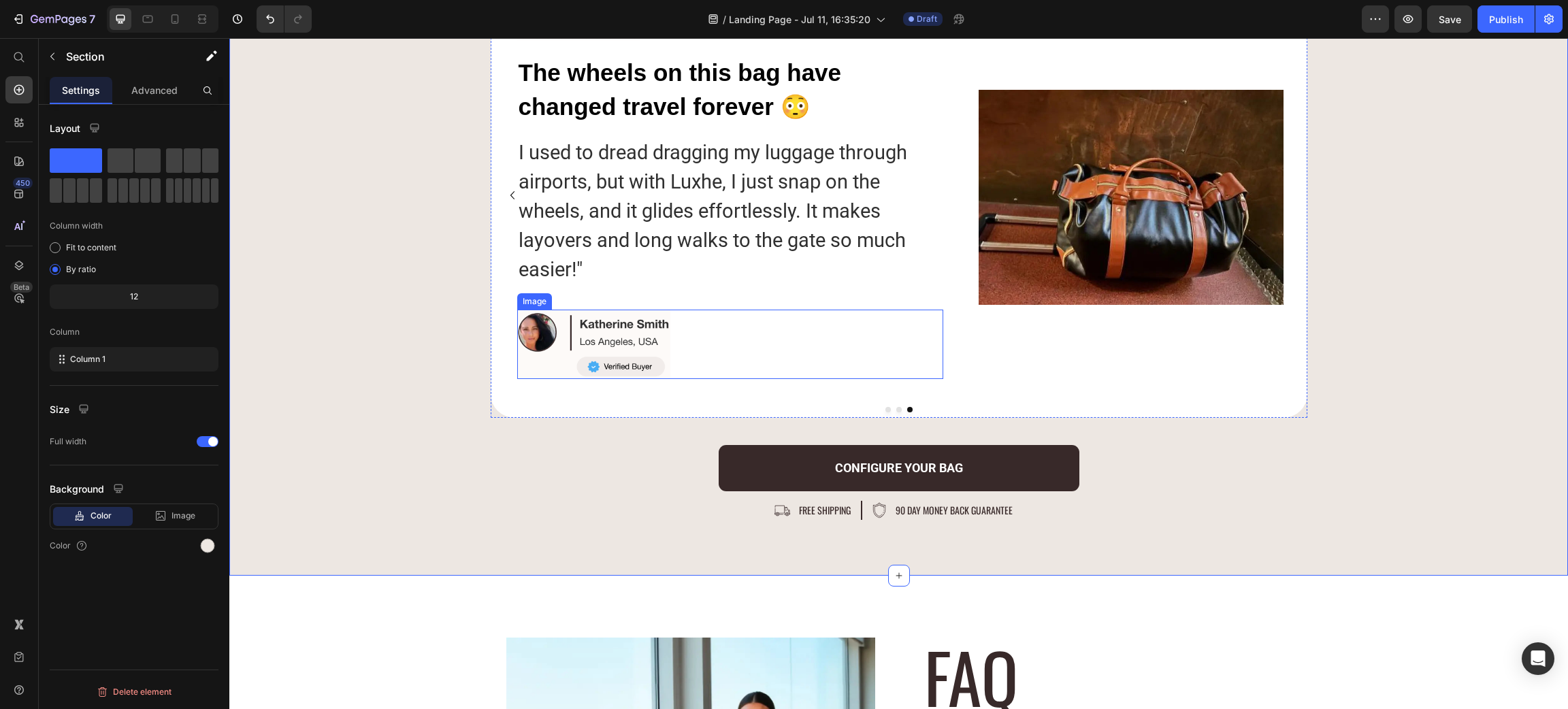 click at bounding box center [730, 344] 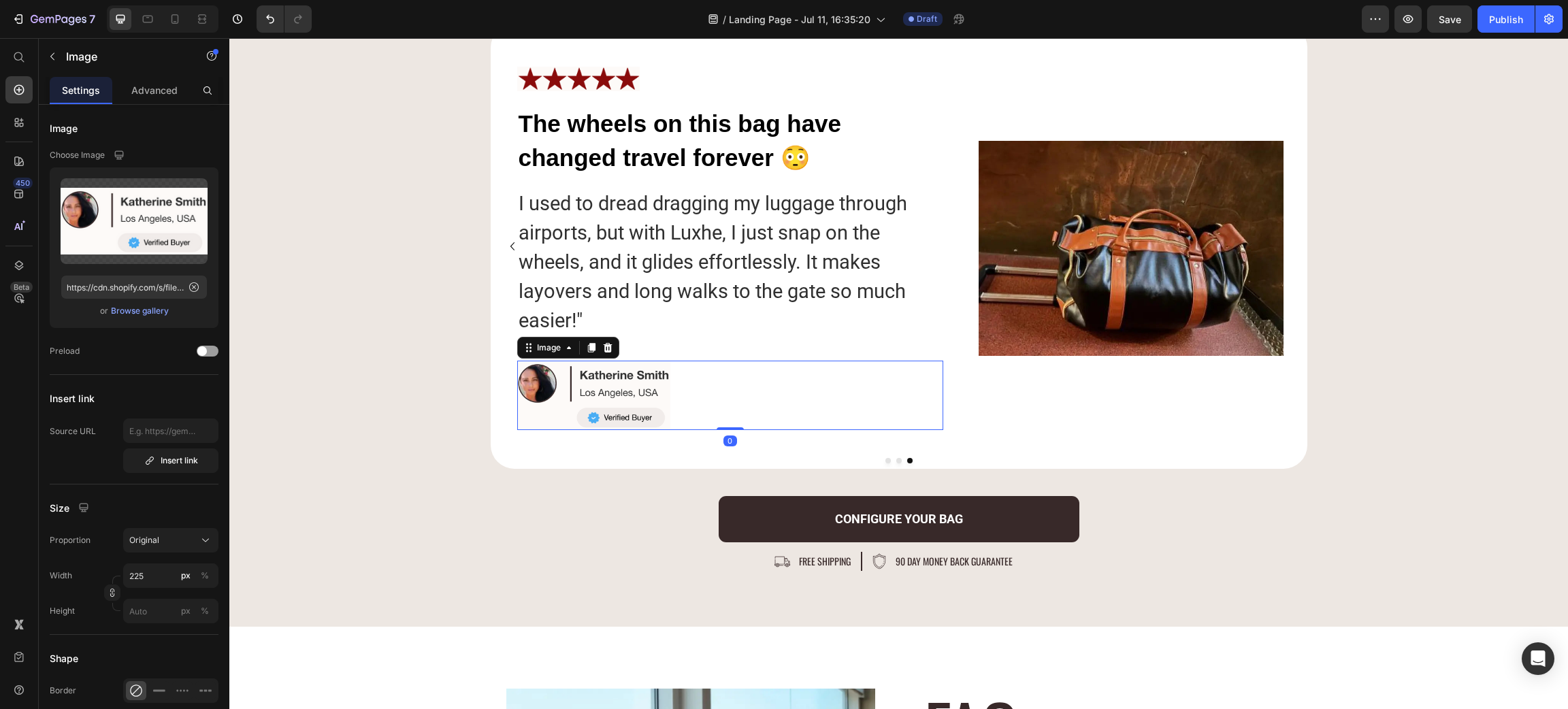scroll, scrollTop: 6567, scrollLeft: 0, axis: vertical 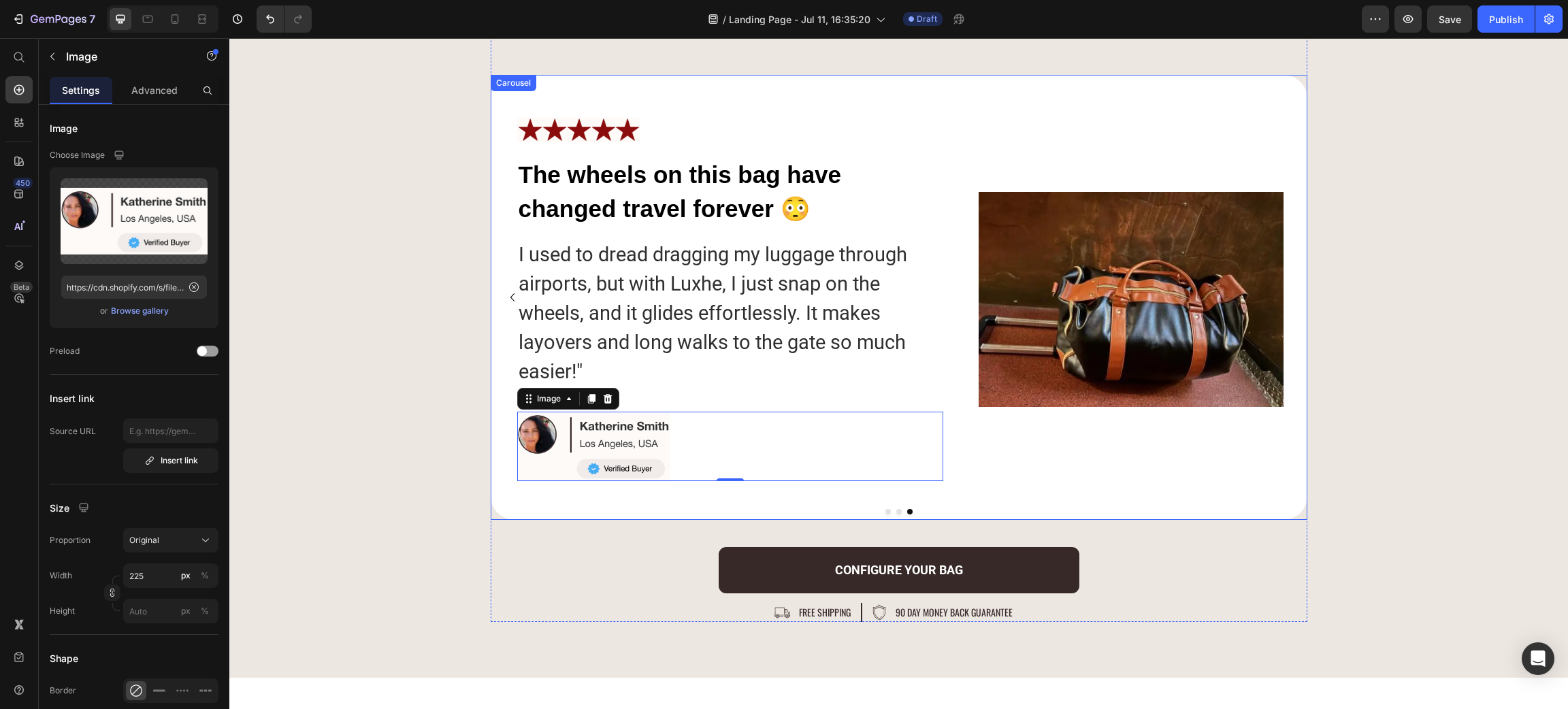click at bounding box center [888, 512] 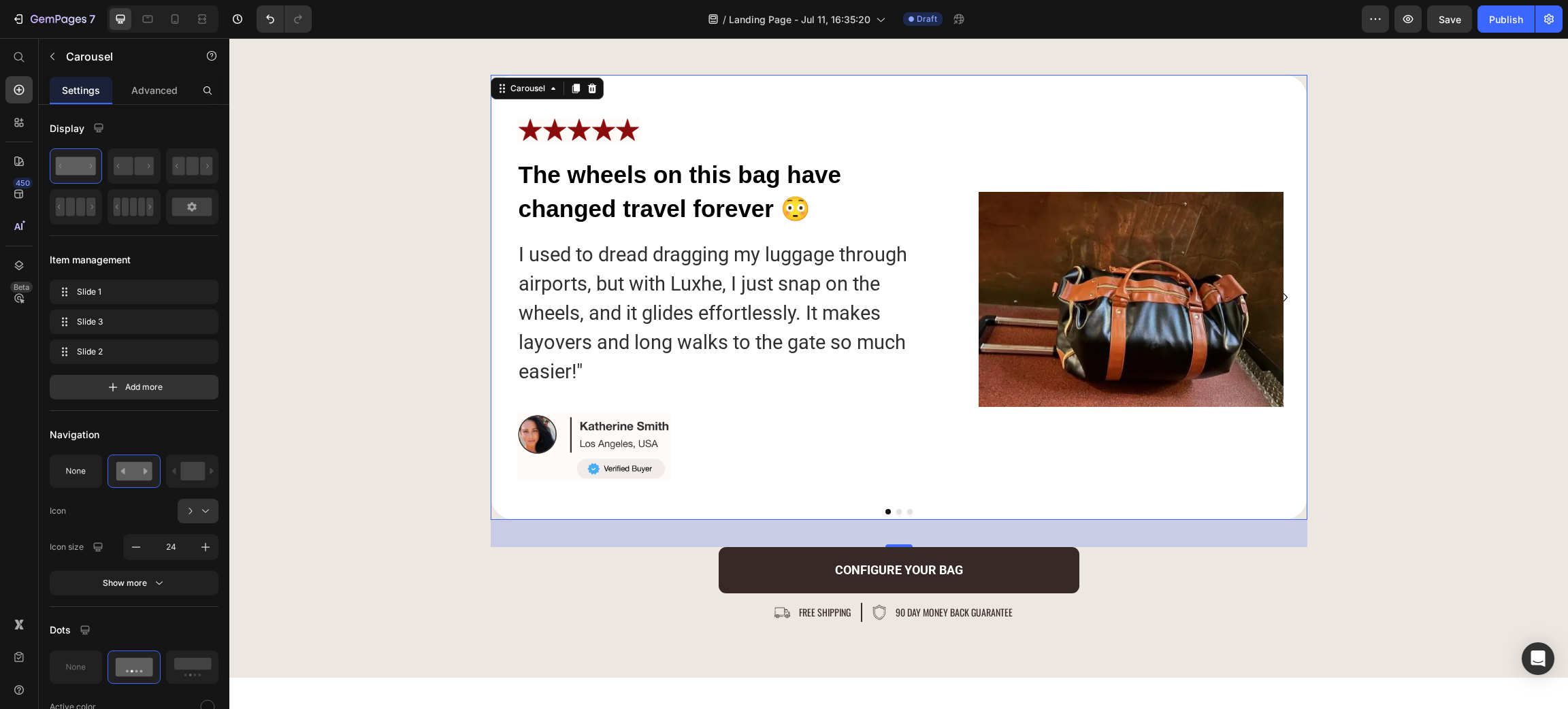 click at bounding box center (899, 512) 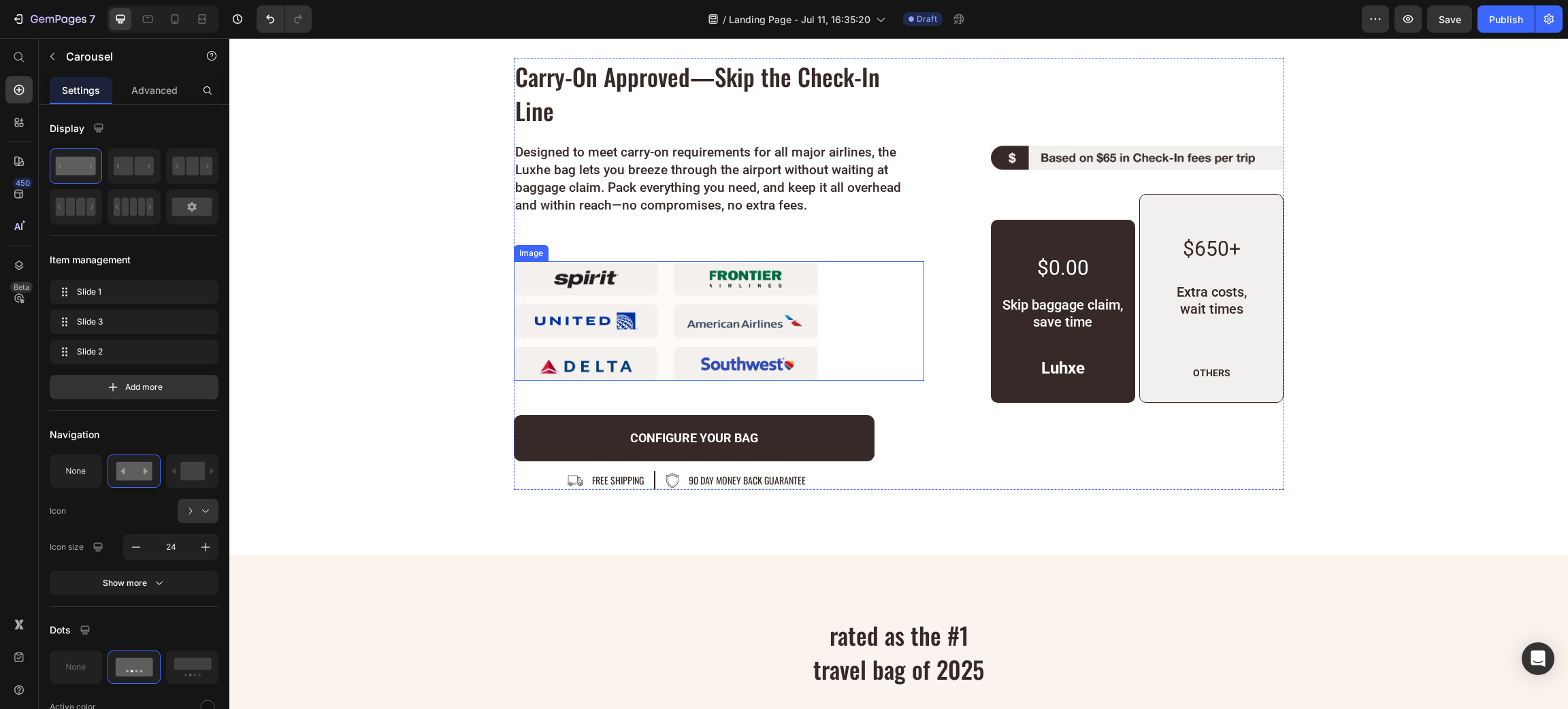 scroll, scrollTop: 4525, scrollLeft: 0, axis: vertical 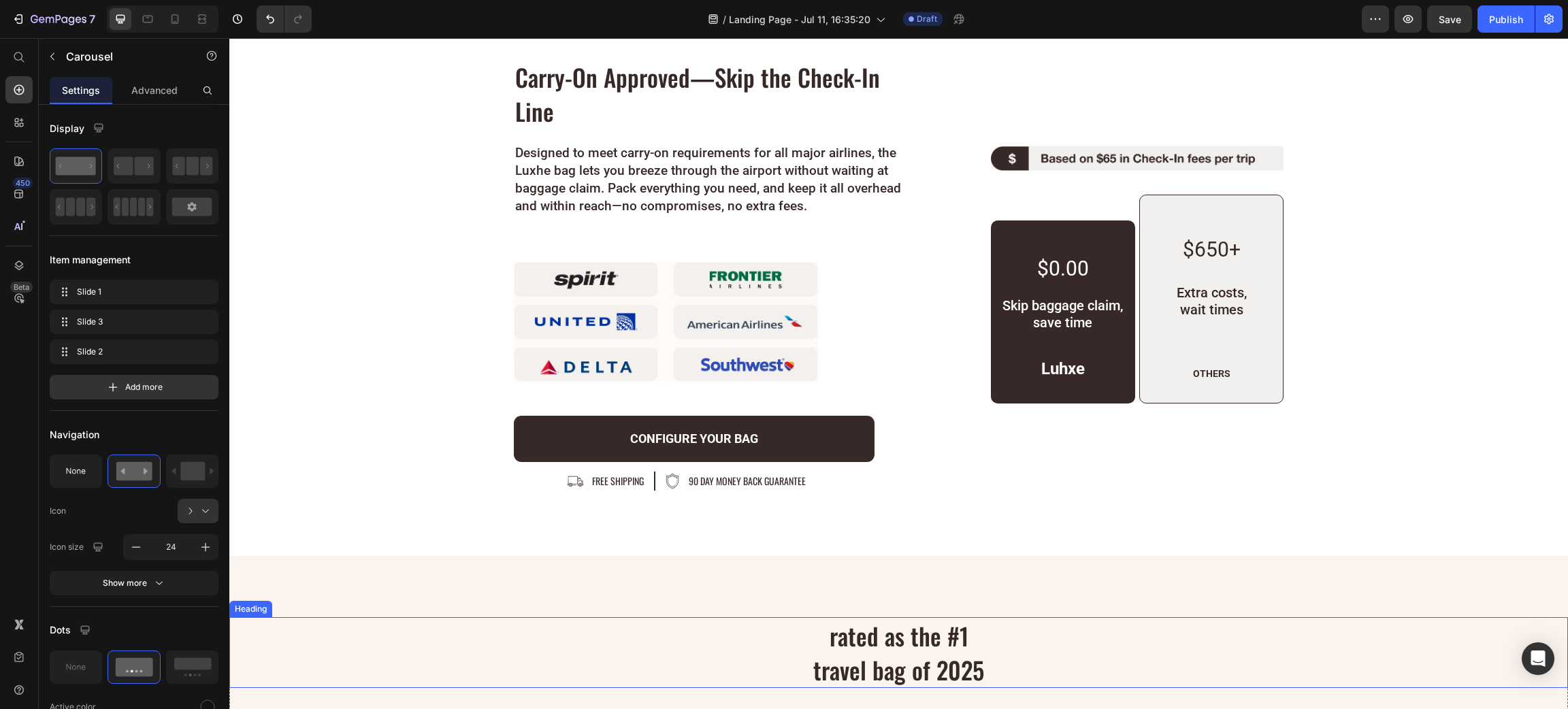 click on "rated as the #1  travel bag of 2025" at bounding box center [899, 653] 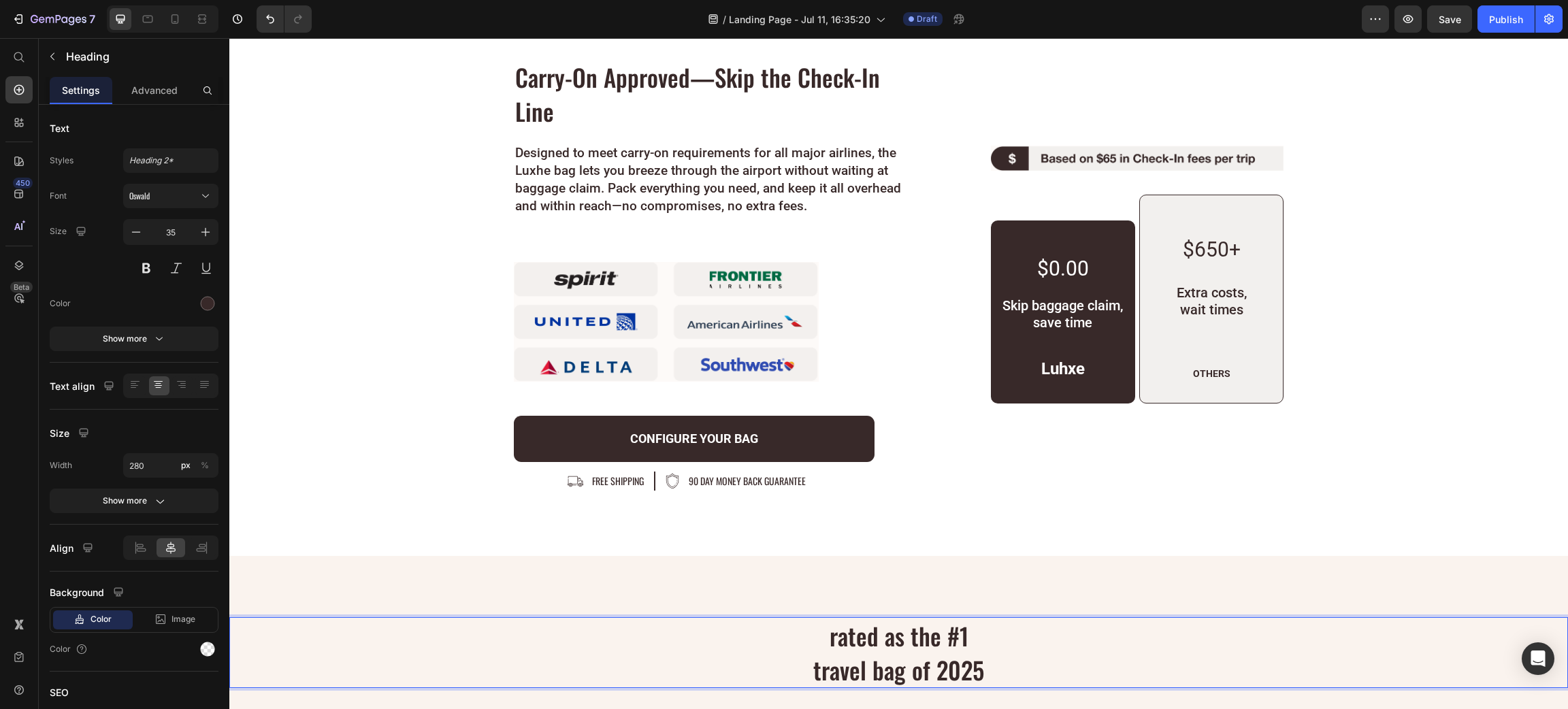 click on "rated as the #1  travel bag of 2025" at bounding box center [899, 653] 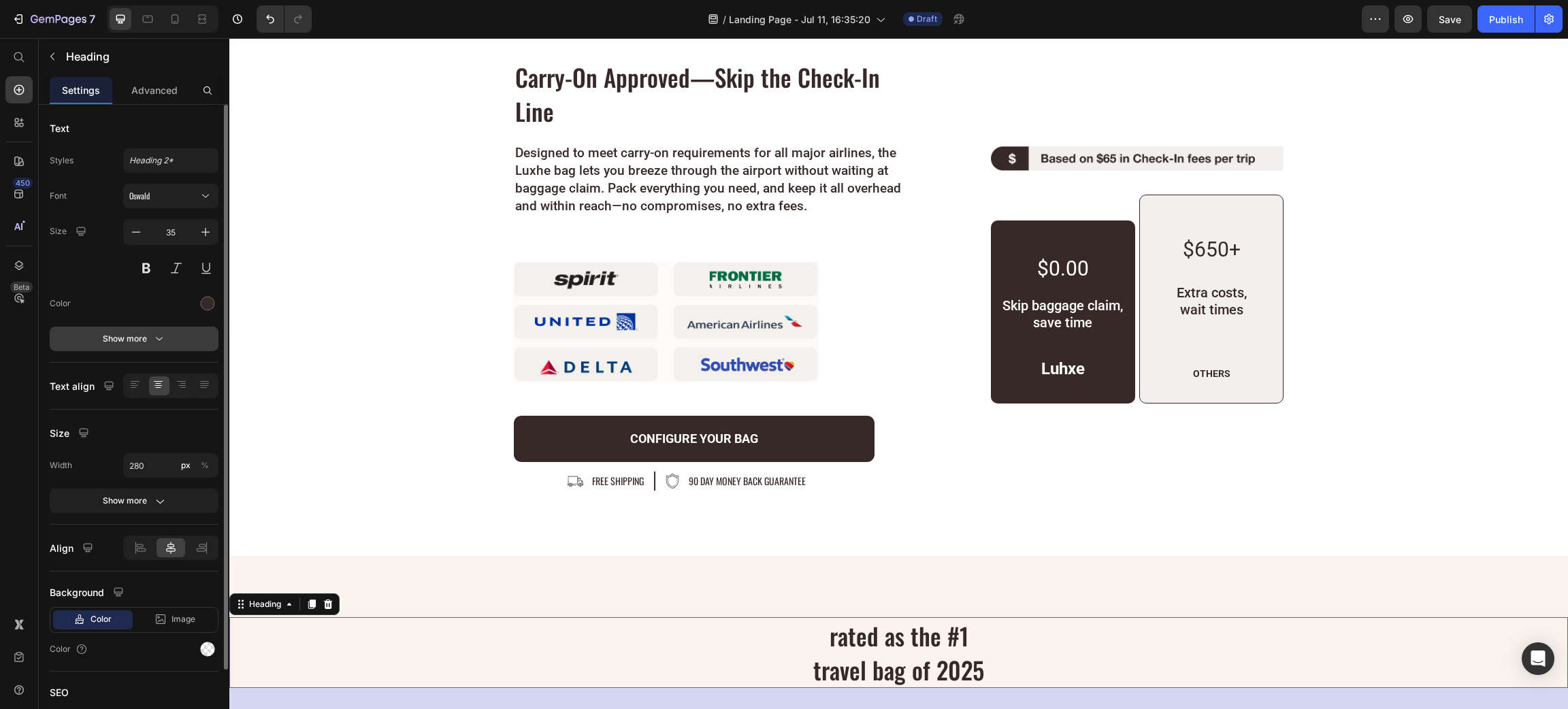 click on "Show more" at bounding box center [134, 339] 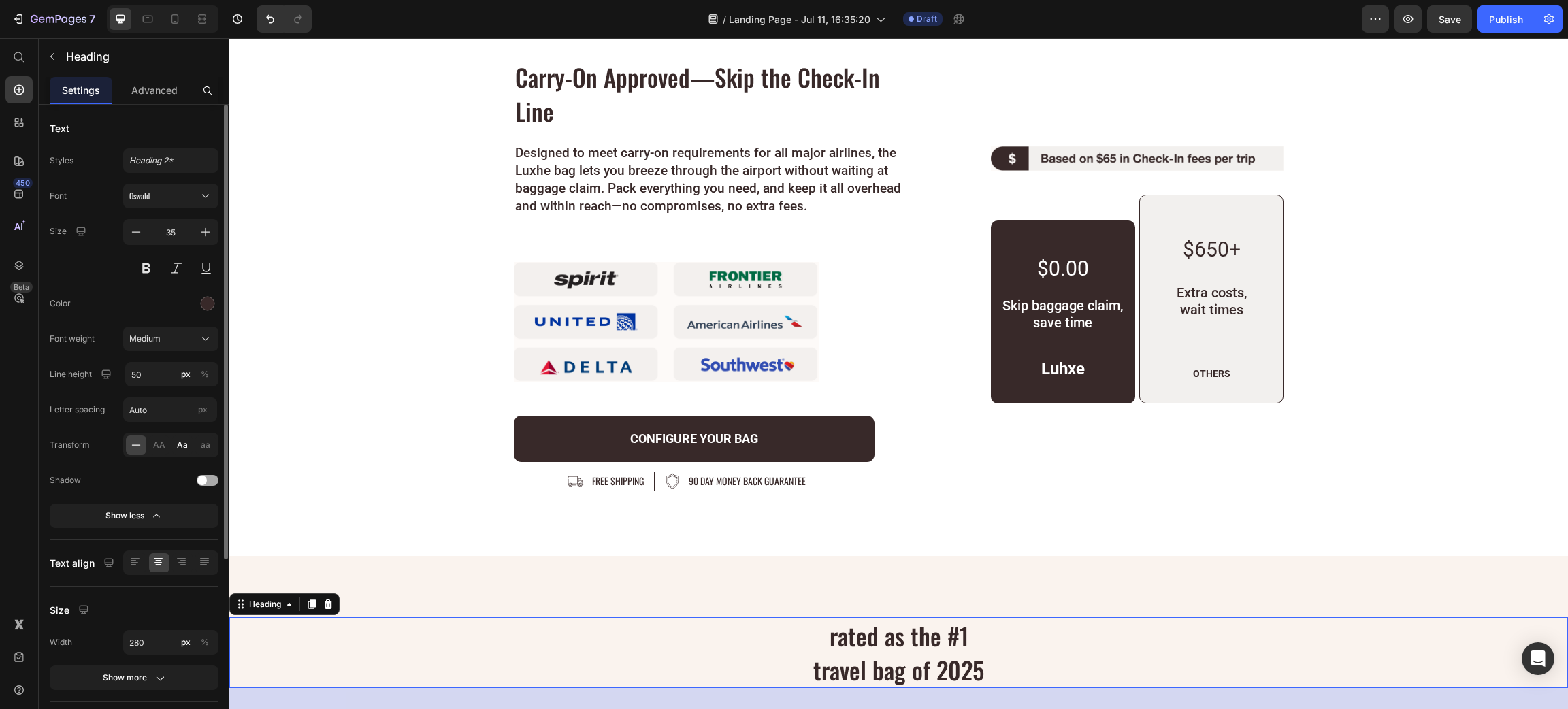 click on "Aa" 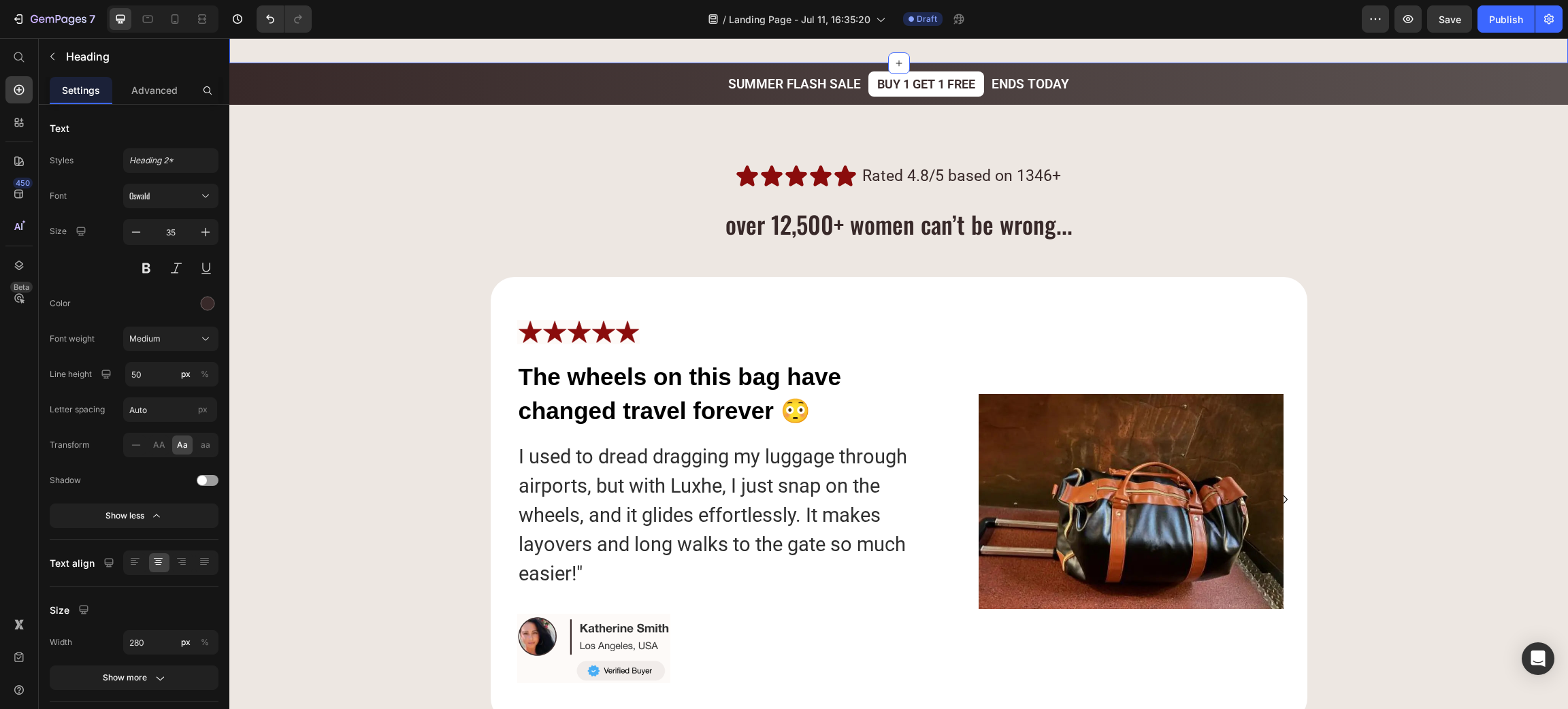 scroll, scrollTop: 6449, scrollLeft: 0, axis: vertical 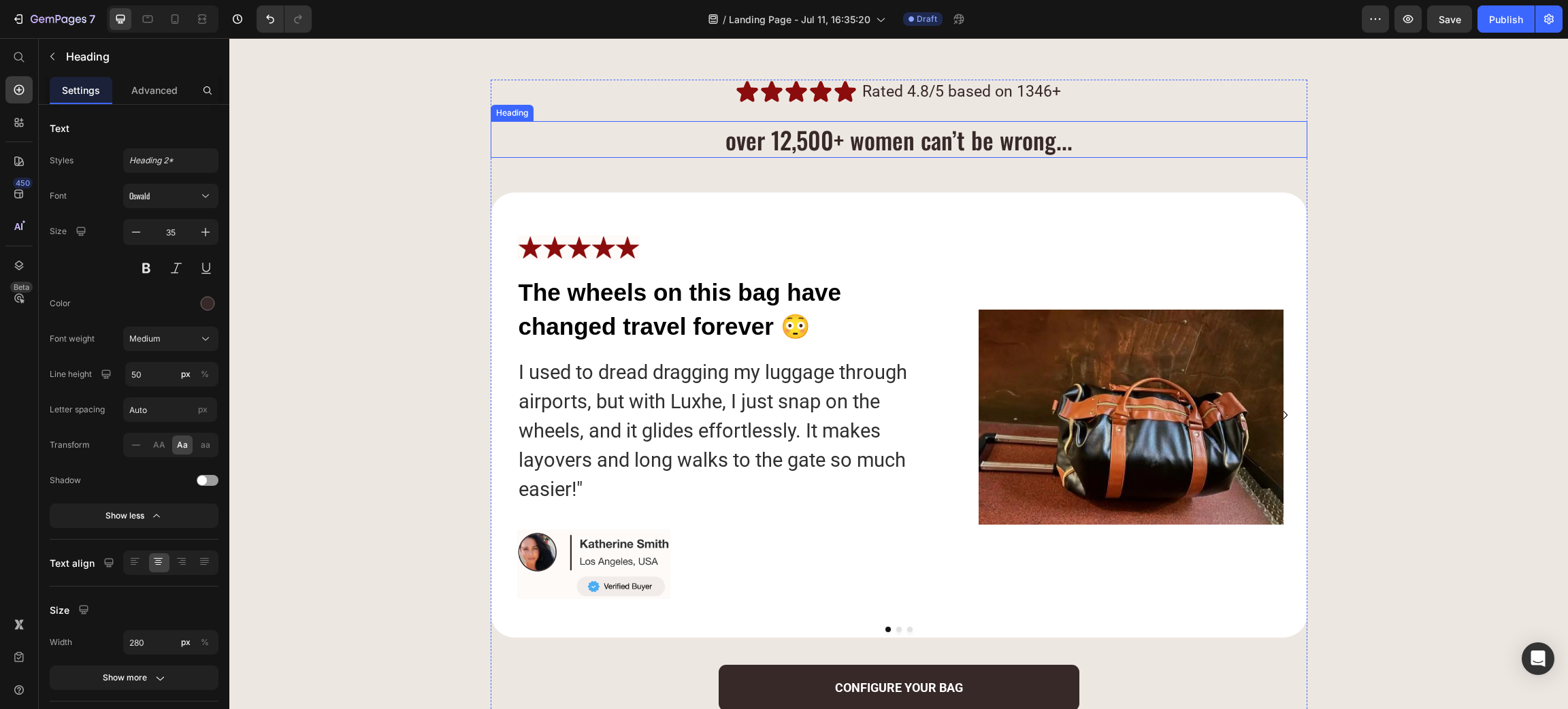 click on "over 12,500+ women can’t be wrong..." at bounding box center (899, 139) 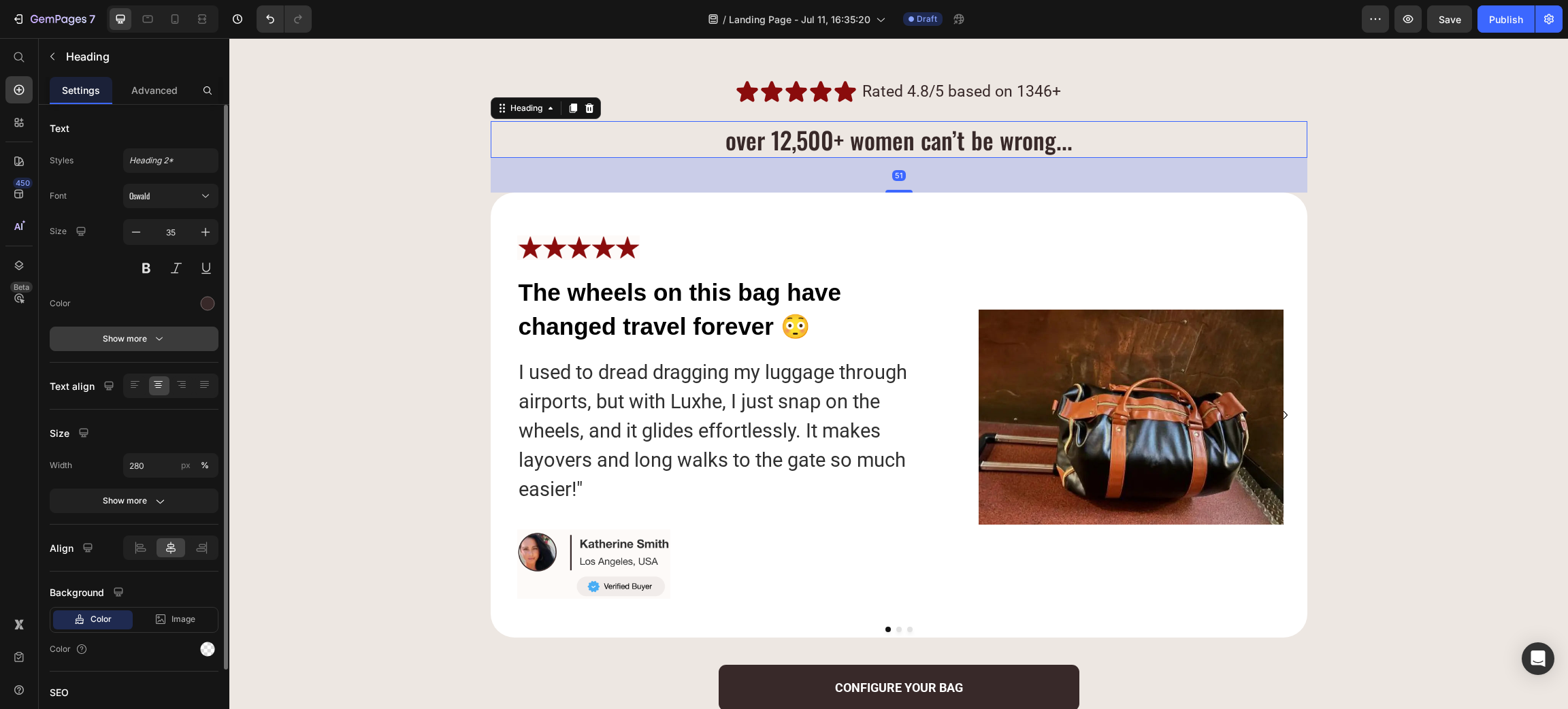 click on "Show more" at bounding box center (134, 339) 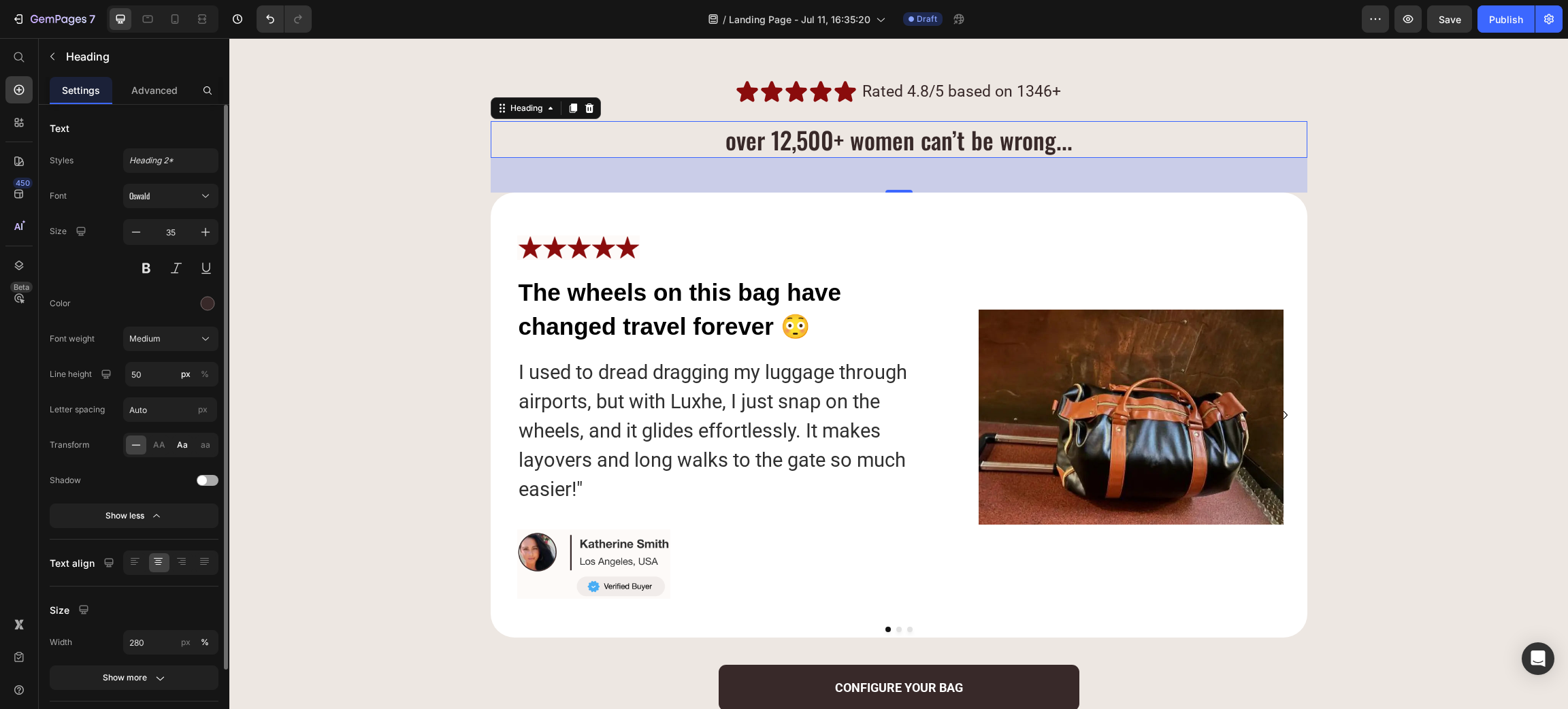 click on "Aa" 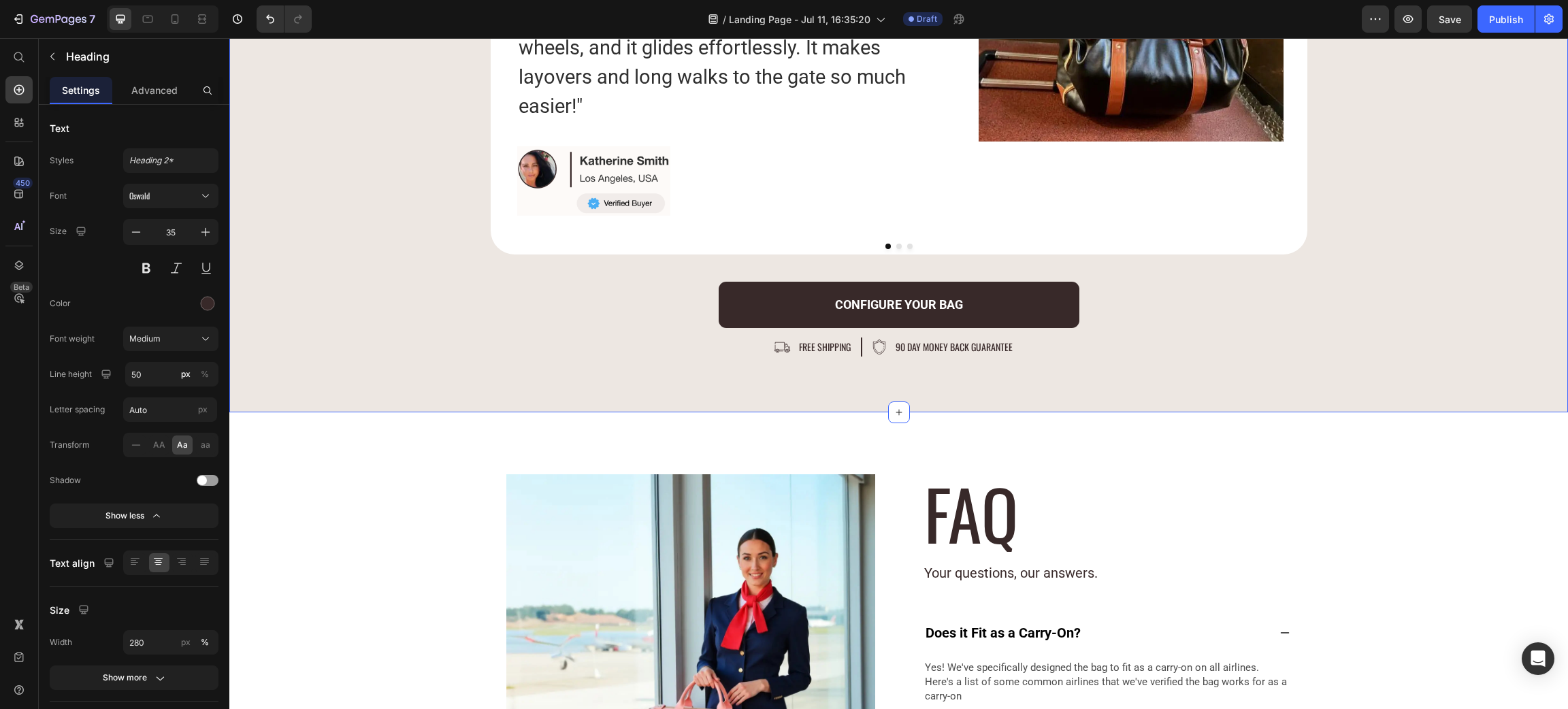 scroll, scrollTop: 6857, scrollLeft: 0, axis: vertical 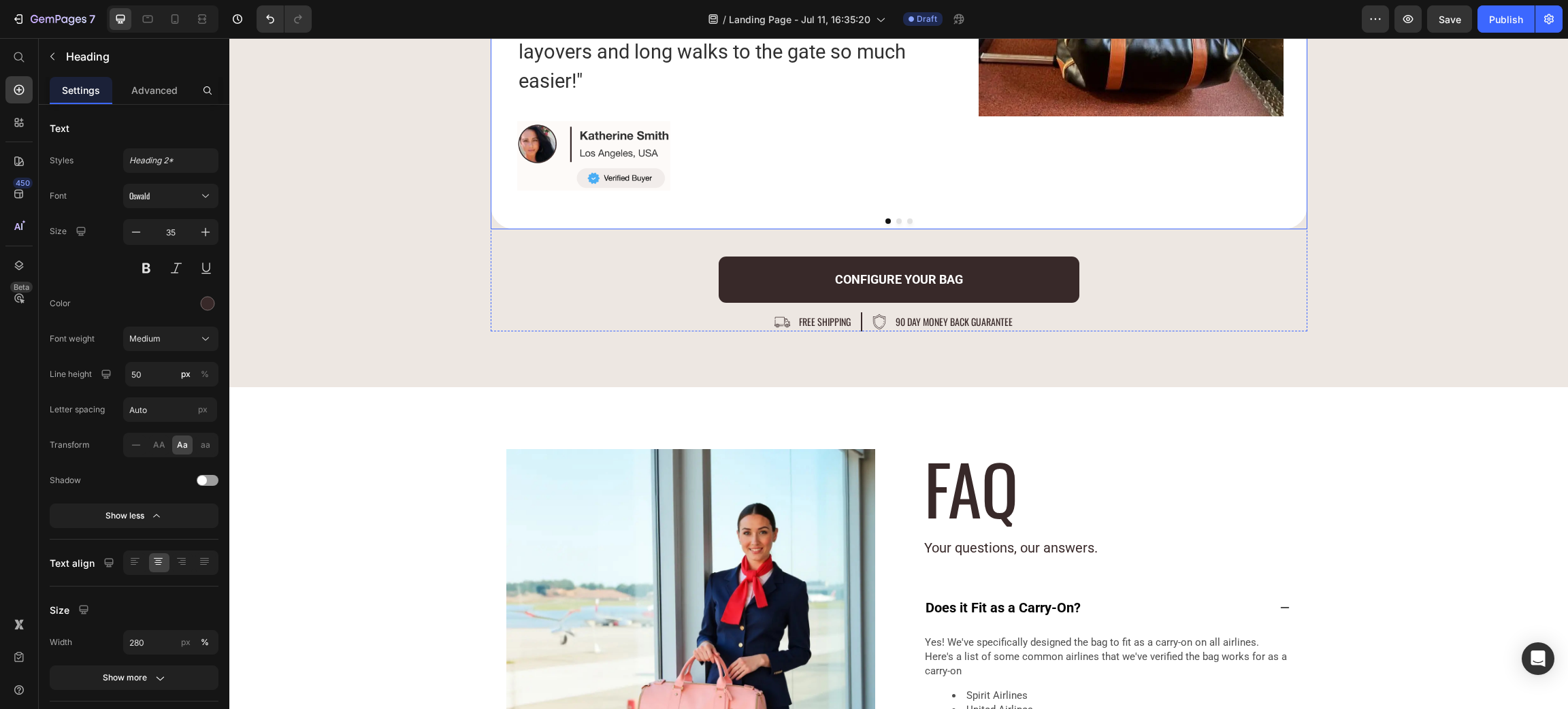 click at bounding box center (899, 221) 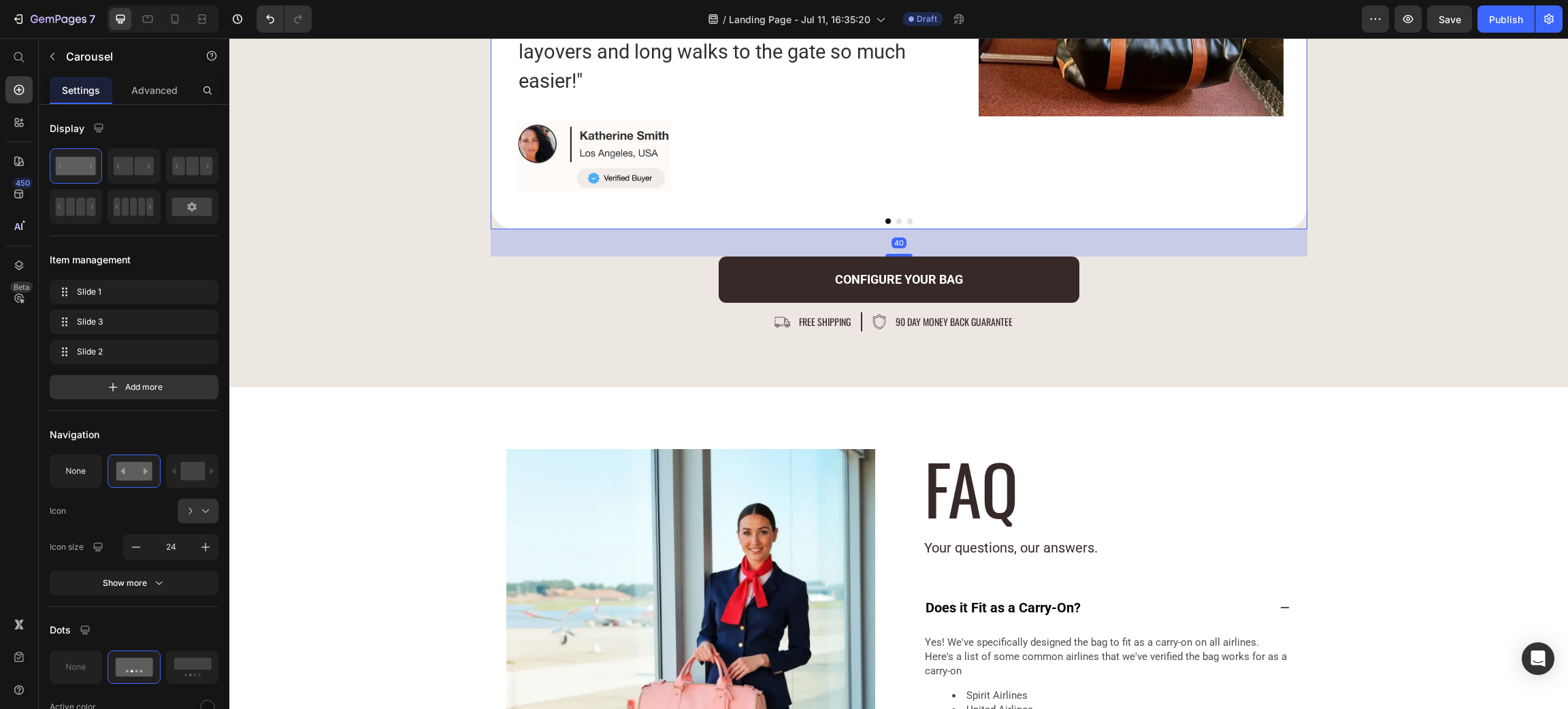 click at bounding box center (899, 221) 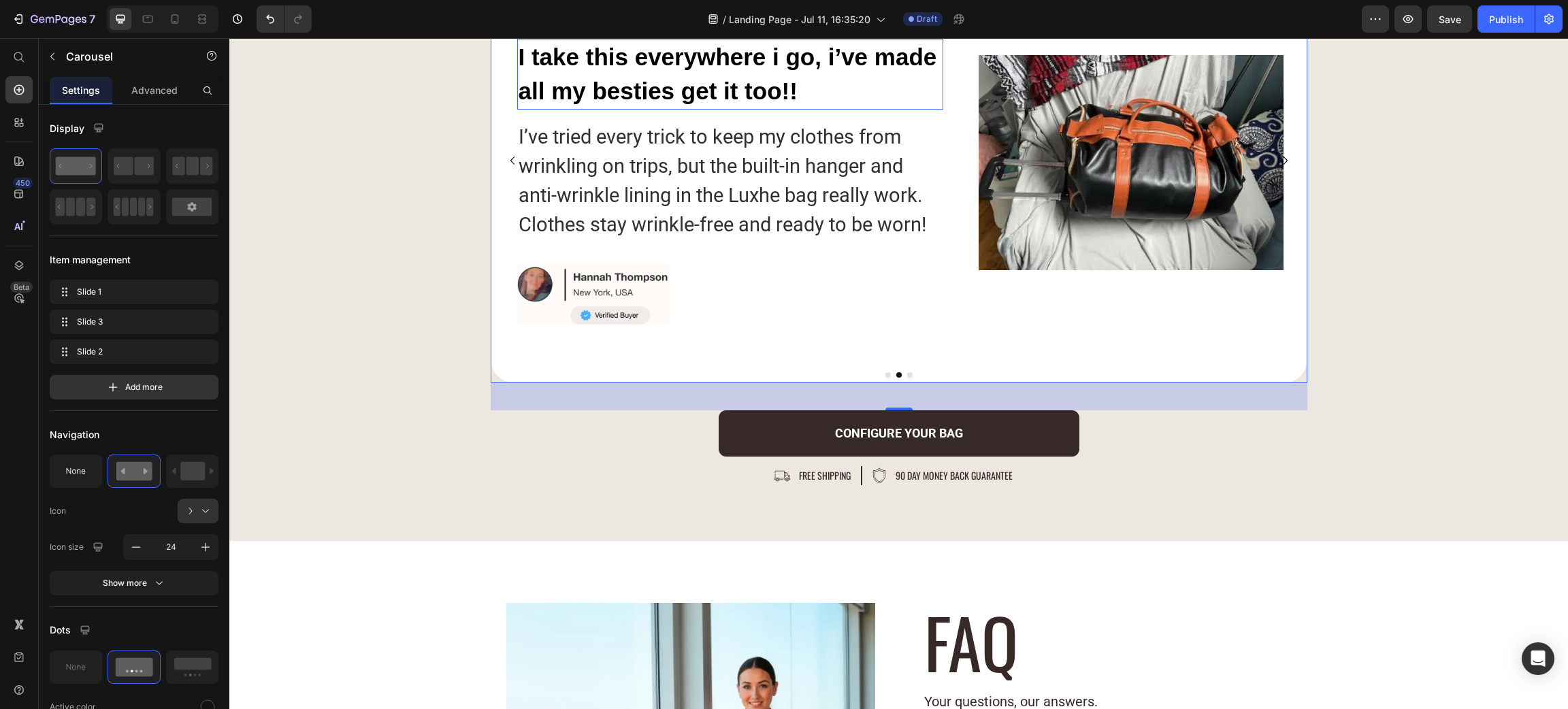 scroll, scrollTop: 6551, scrollLeft: 0, axis: vertical 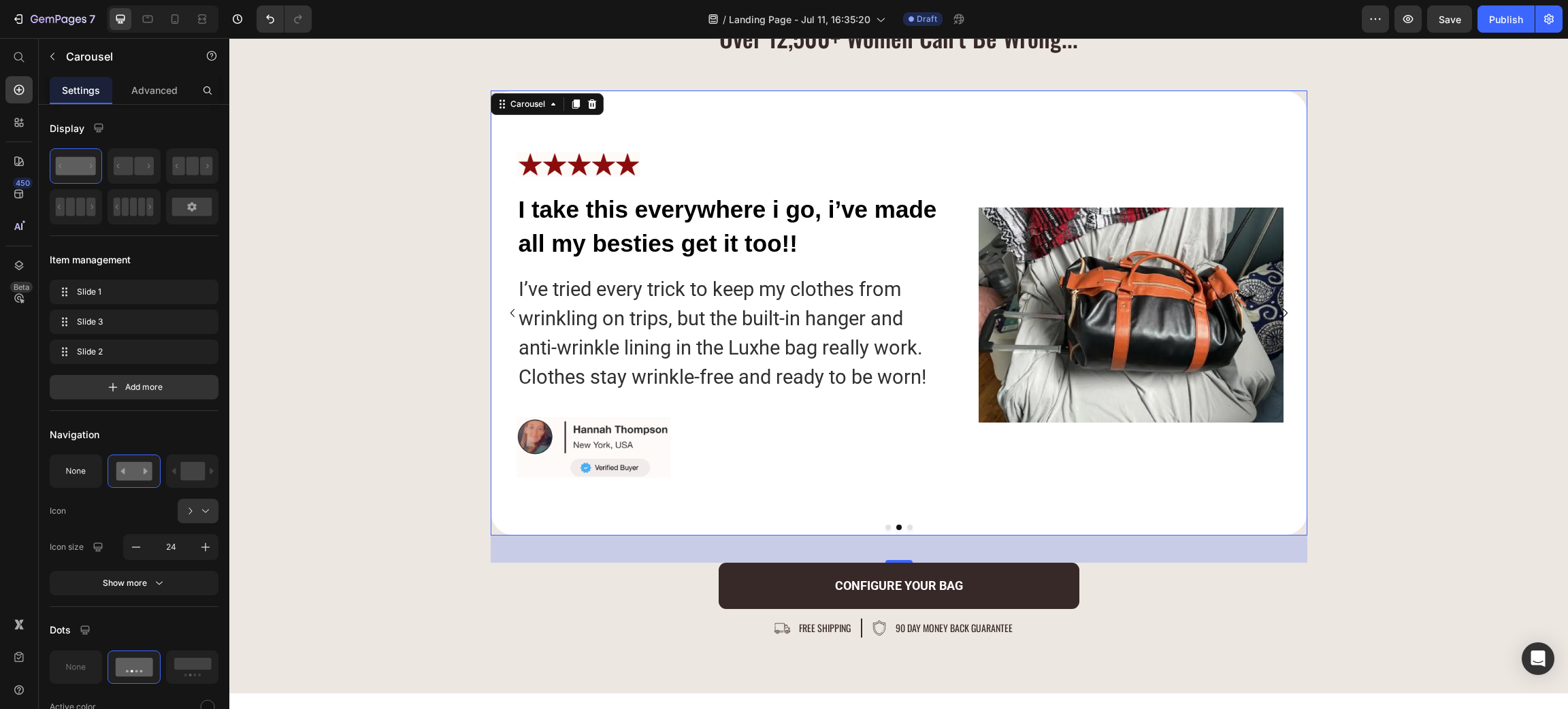click at bounding box center (910, 527) 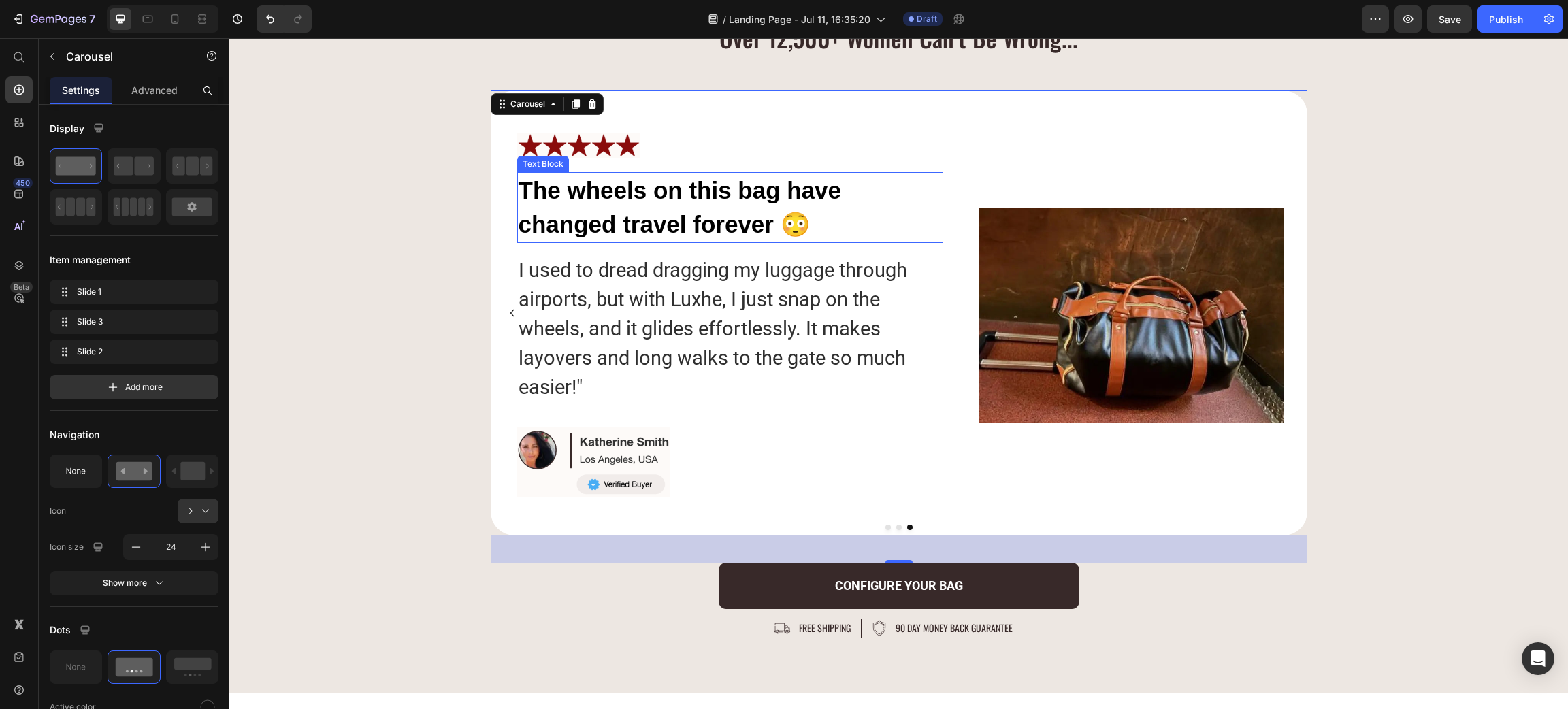 click on "The wheels on this bag have changed travel forever 😳" at bounding box center (730, 208) 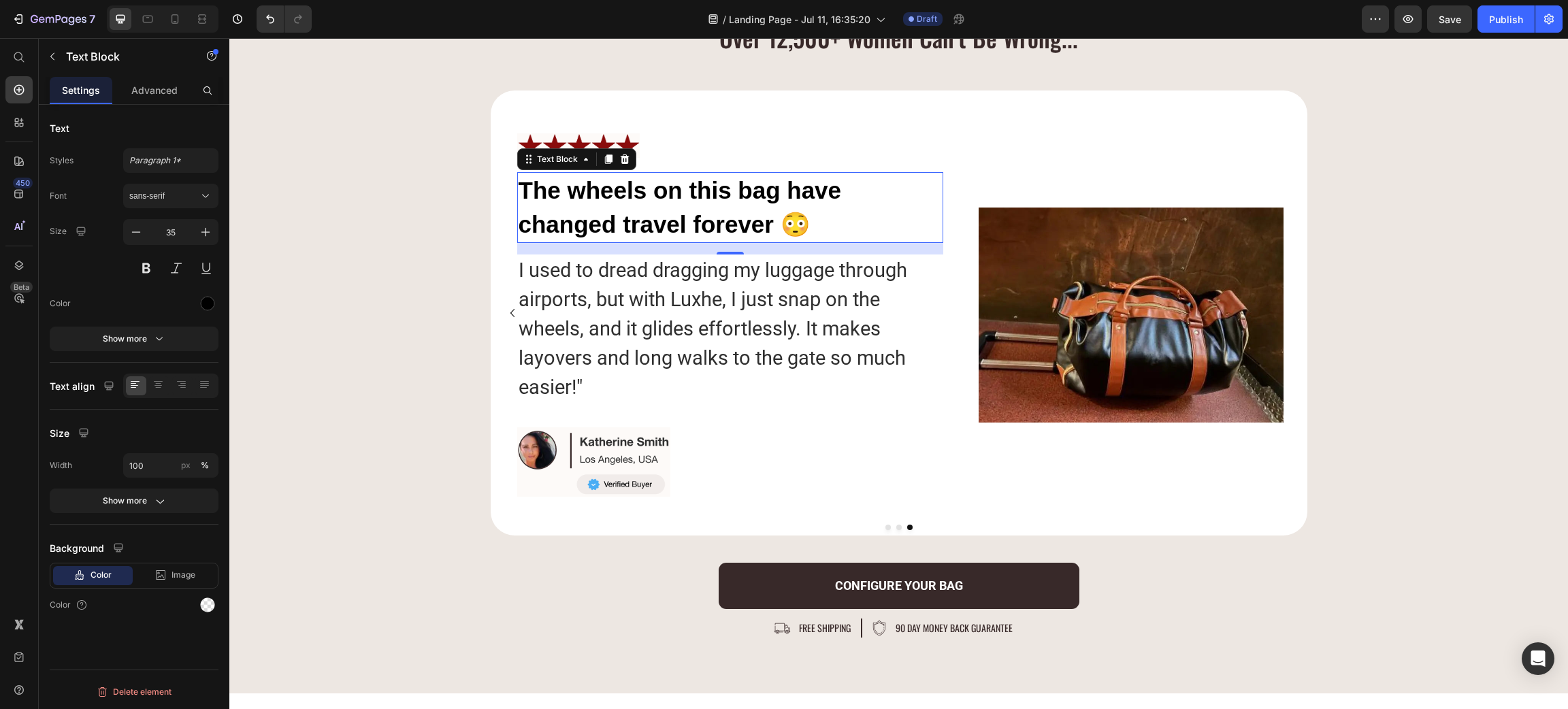 click on "The wheels on this bag have changed travel forever 😳" at bounding box center [730, 208] 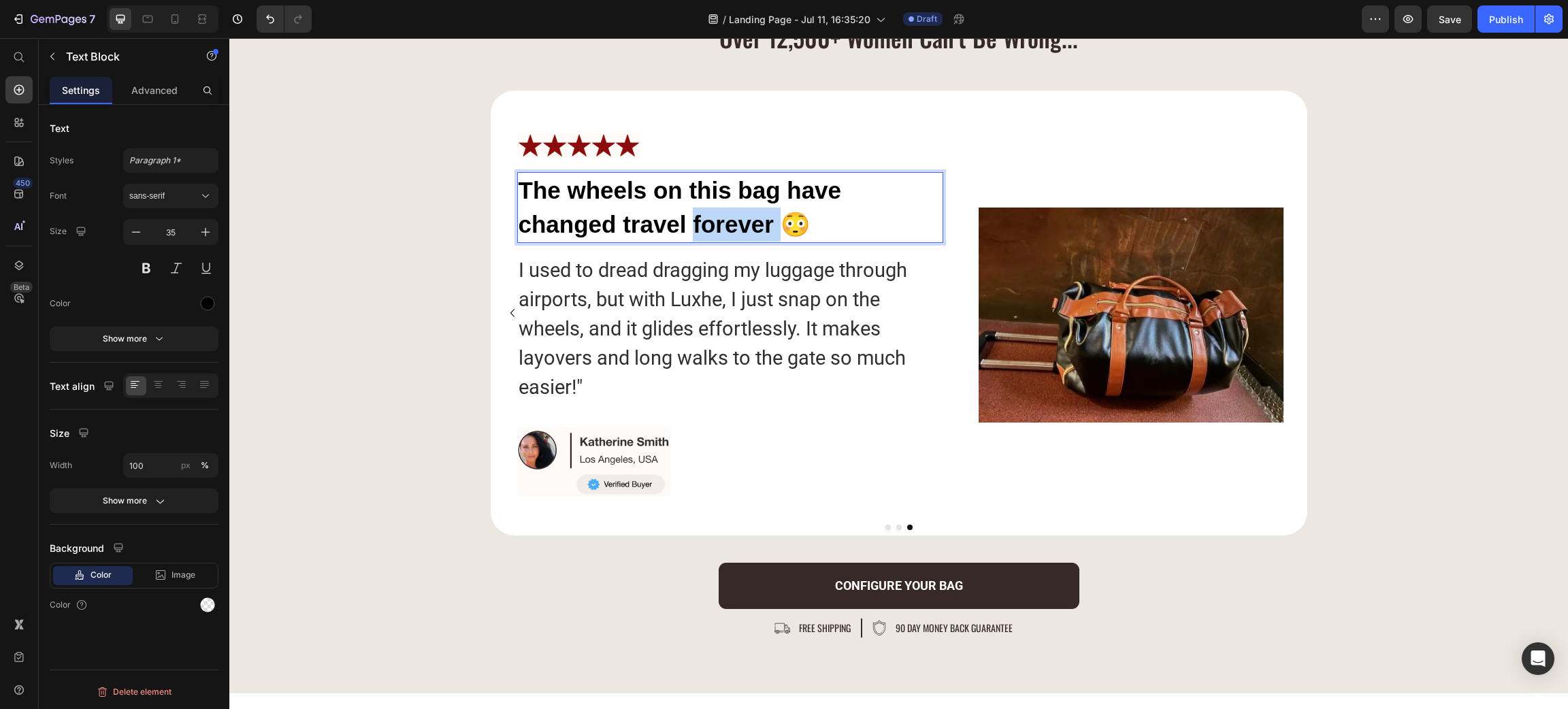 click on "The wheels on this bag have changed travel forever 😳" at bounding box center [730, 208] 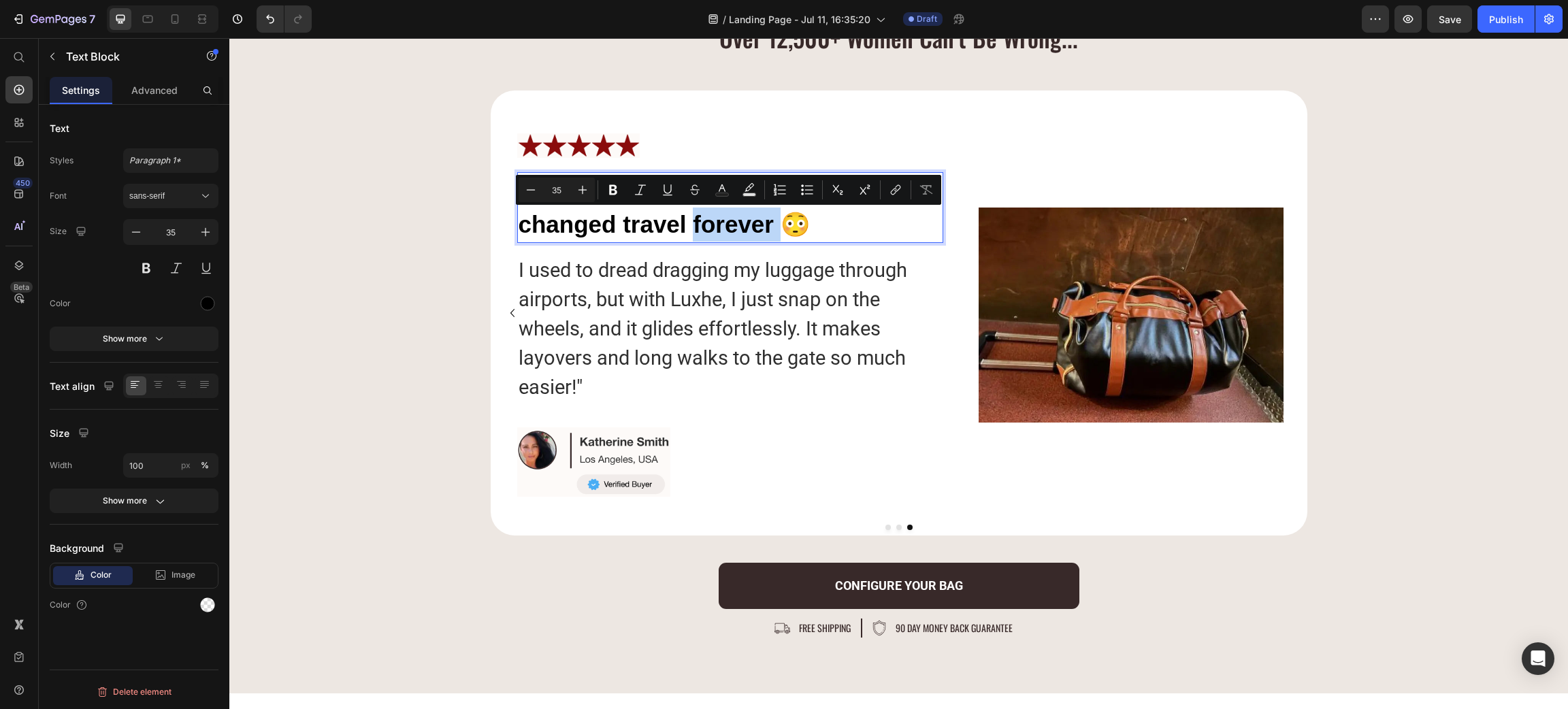 click on "The wheels on this bag have changed travel forever 😳" at bounding box center [730, 208] 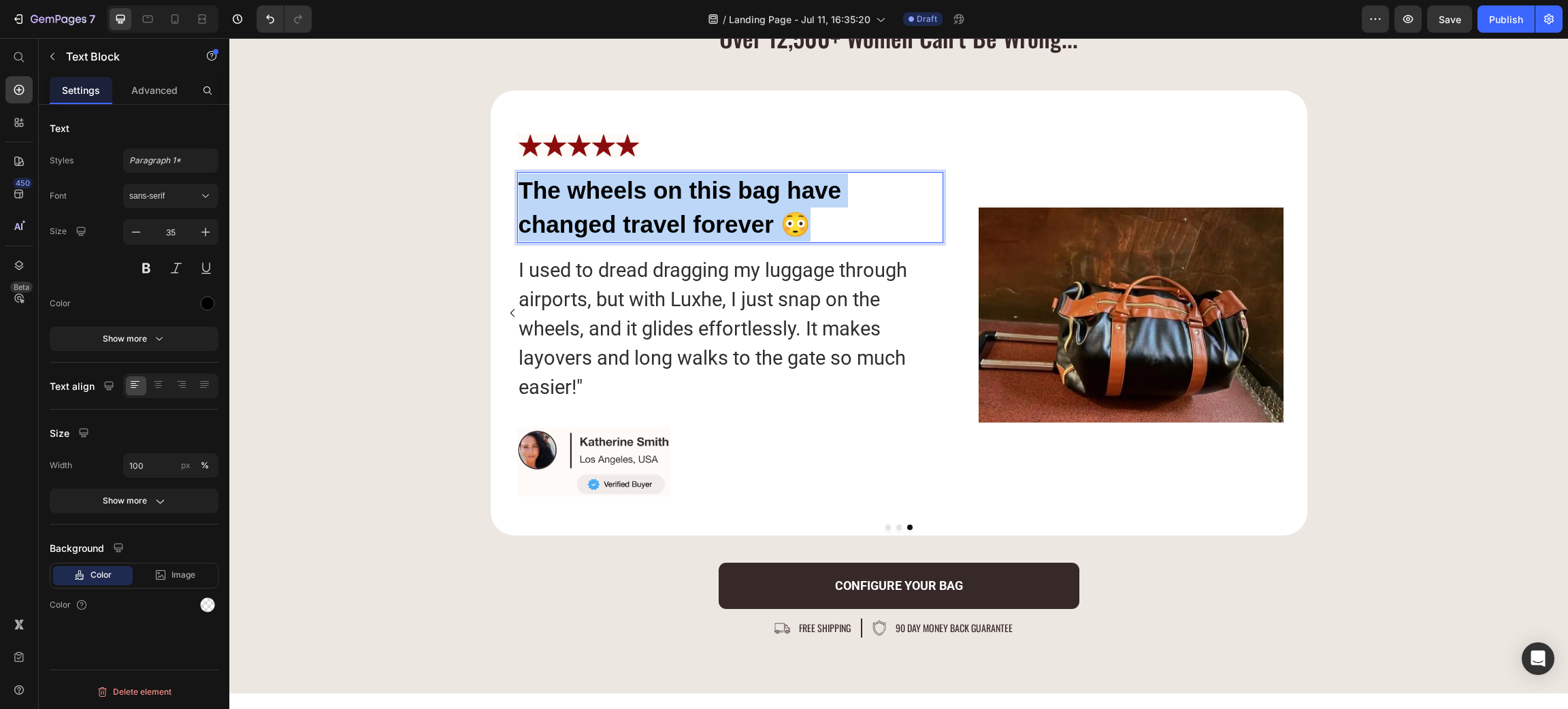click on "The wheels on this bag have changed travel forever 😳" at bounding box center [730, 208] 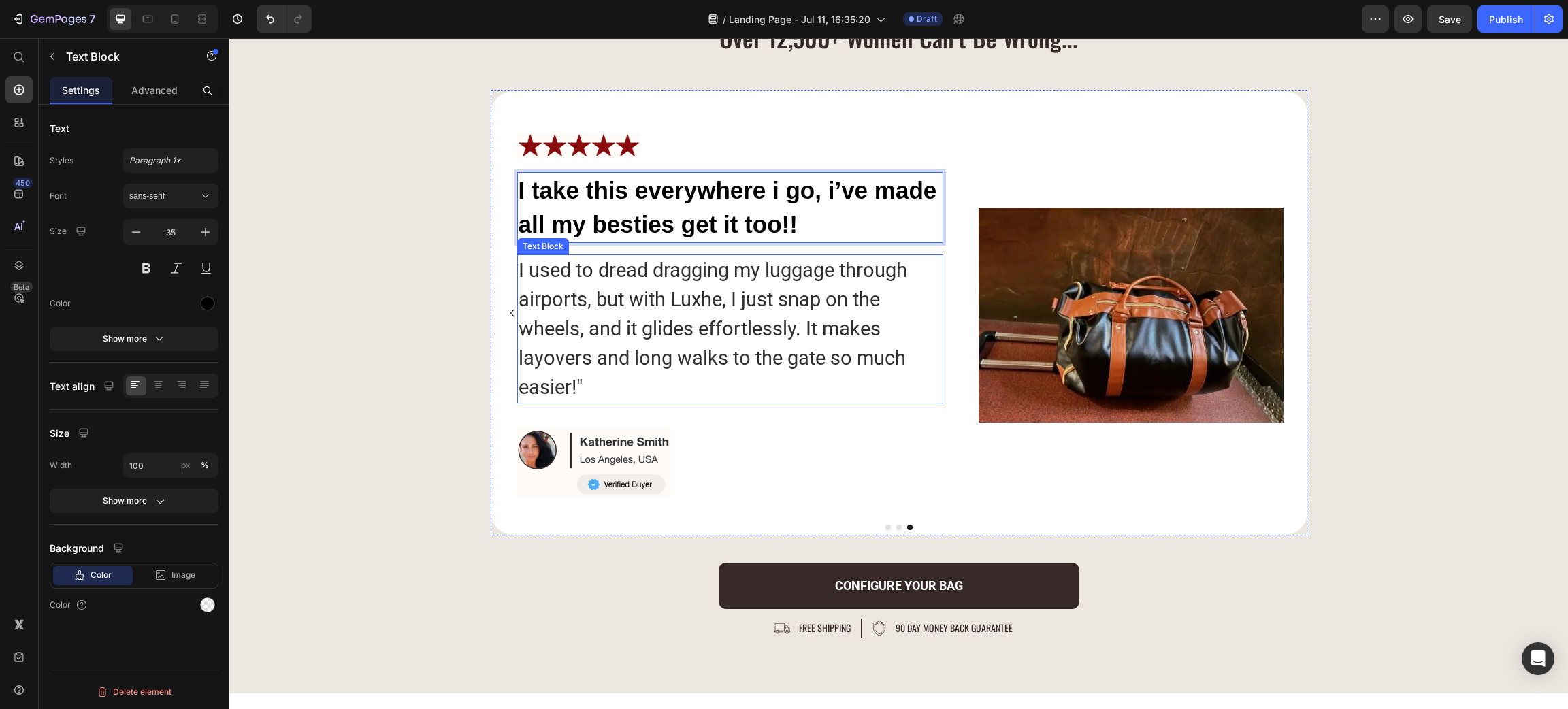 click on "I used to dread dragging my luggage through airports, but with Luxhe, I just snap on the wheels, and it glides effortlessly. It makes layovers and long walks to the gate so much easier!"" at bounding box center [730, 329] 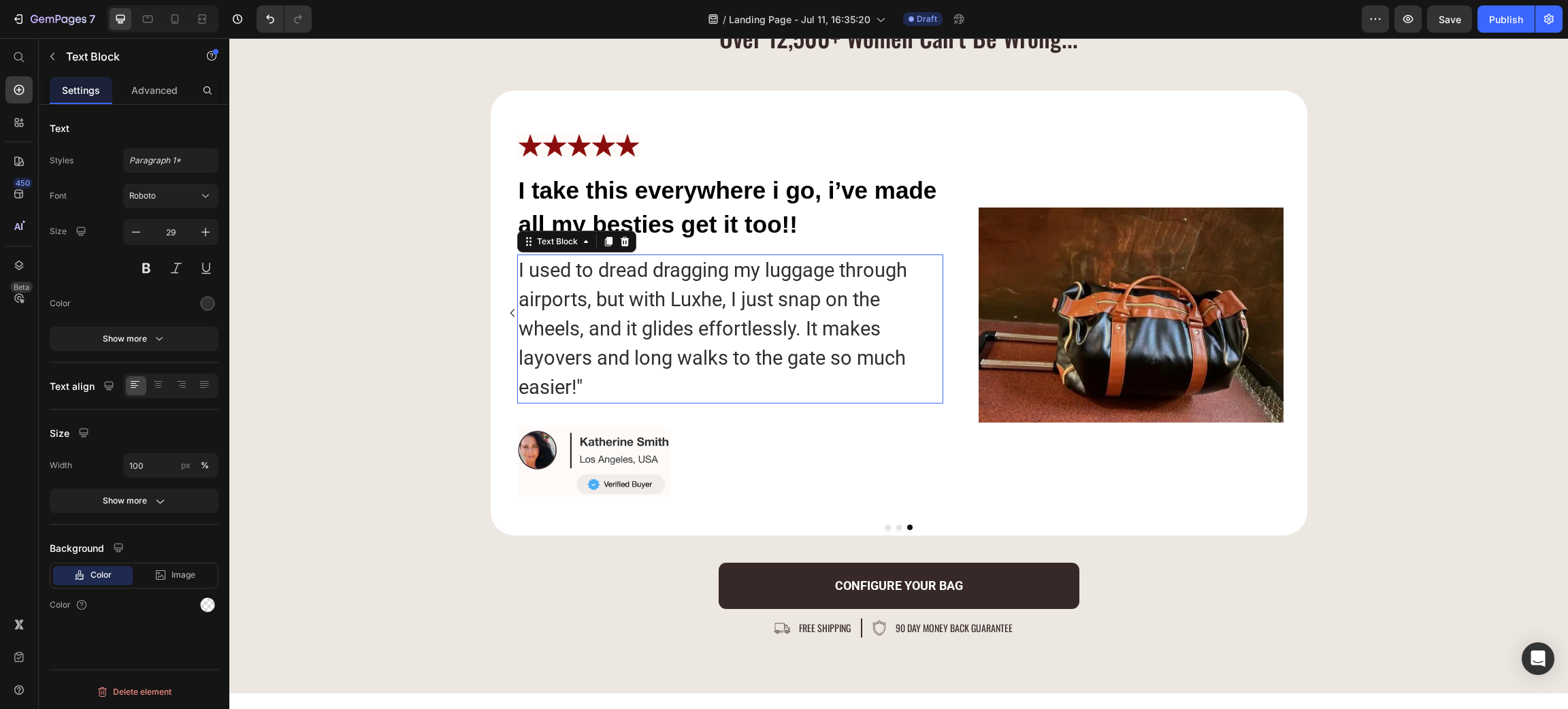click on "I used to dread dragging my luggage through airports, but with Luxhe, I just snap on the wheels, and it glides effortlessly. It makes layovers and long walks to the gate so much easier!"" at bounding box center (730, 329) 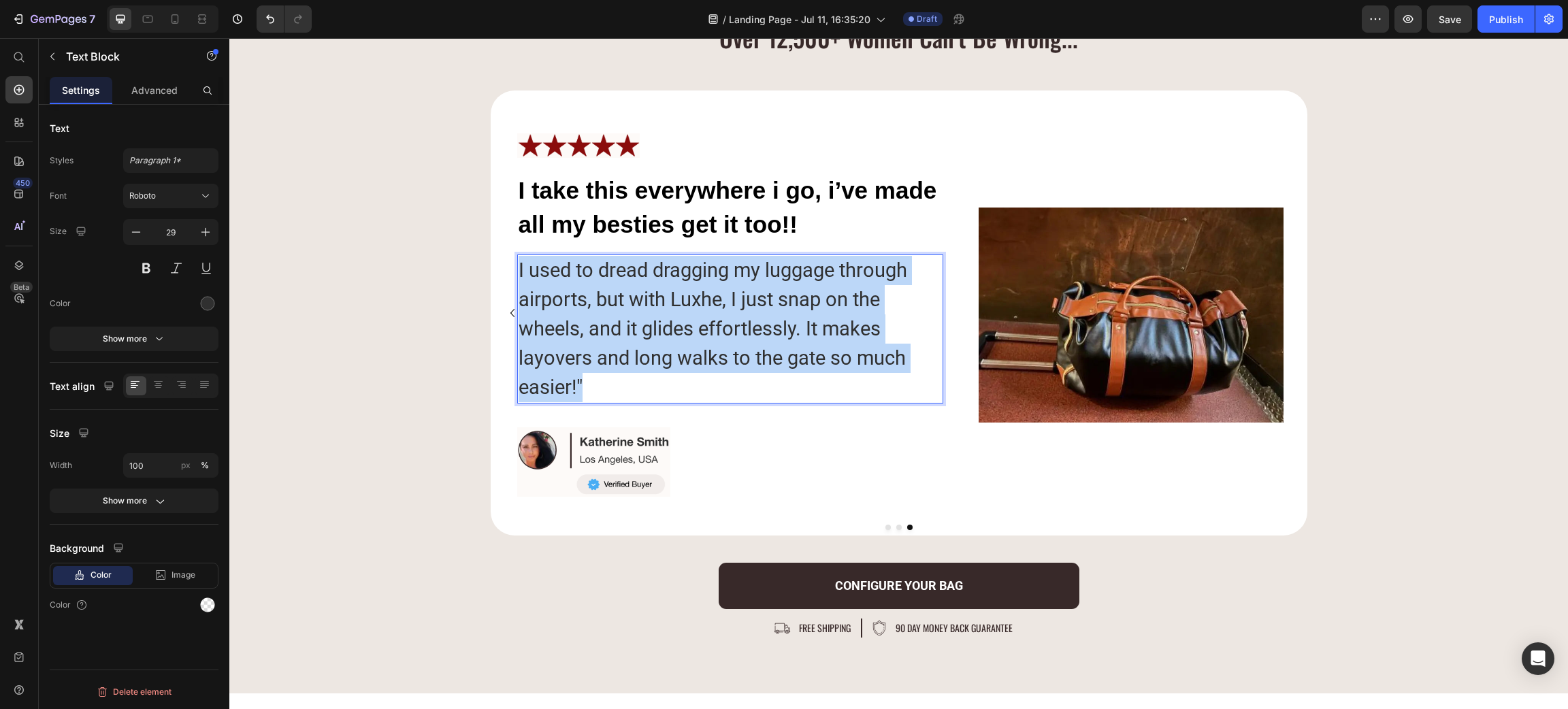 click on "I used to dread dragging my luggage through airports, but with Luxhe, I just snap on the wheels, and it glides effortlessly. It makes layovers and long walks to the gate so much easier!"" at bounding box center (730, 329) 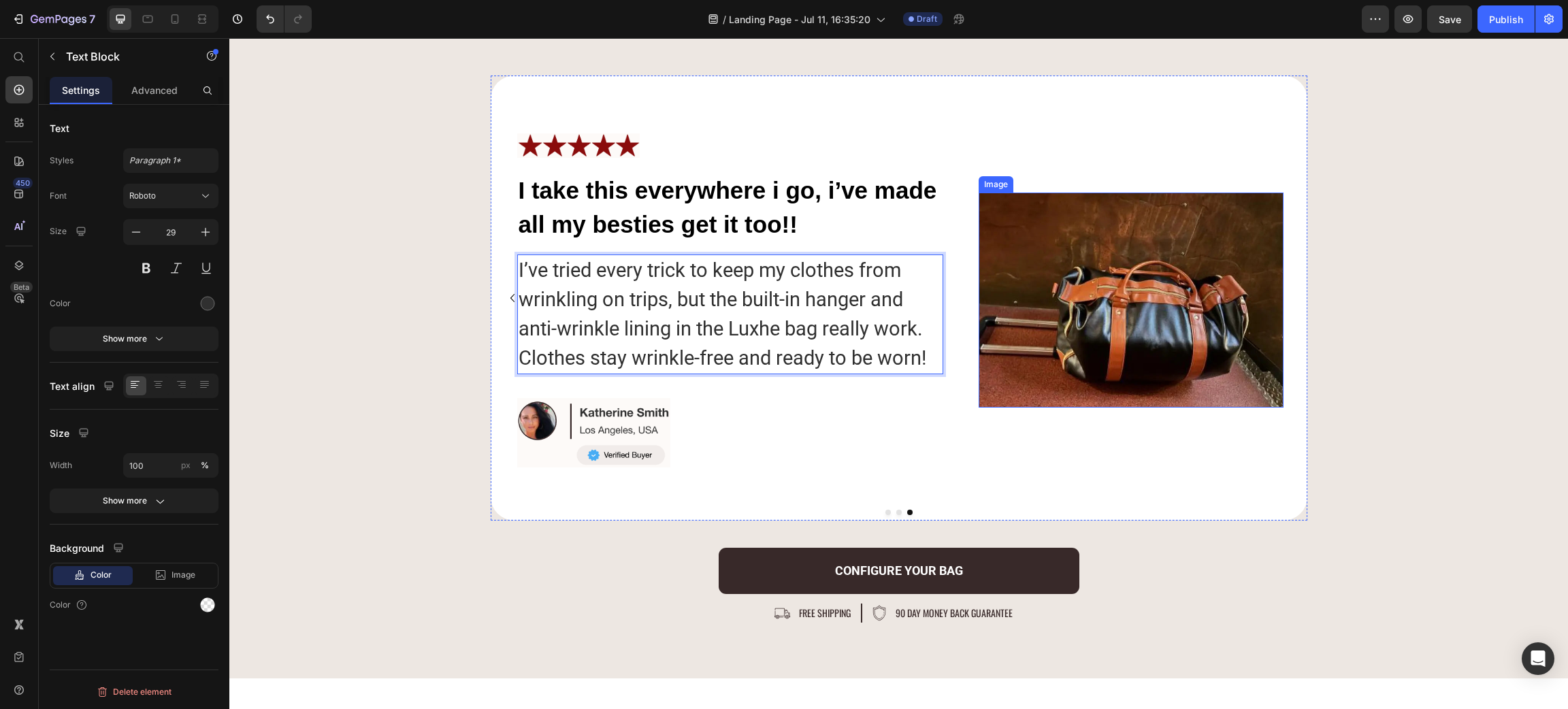 click at bounding box center (1131, 300) 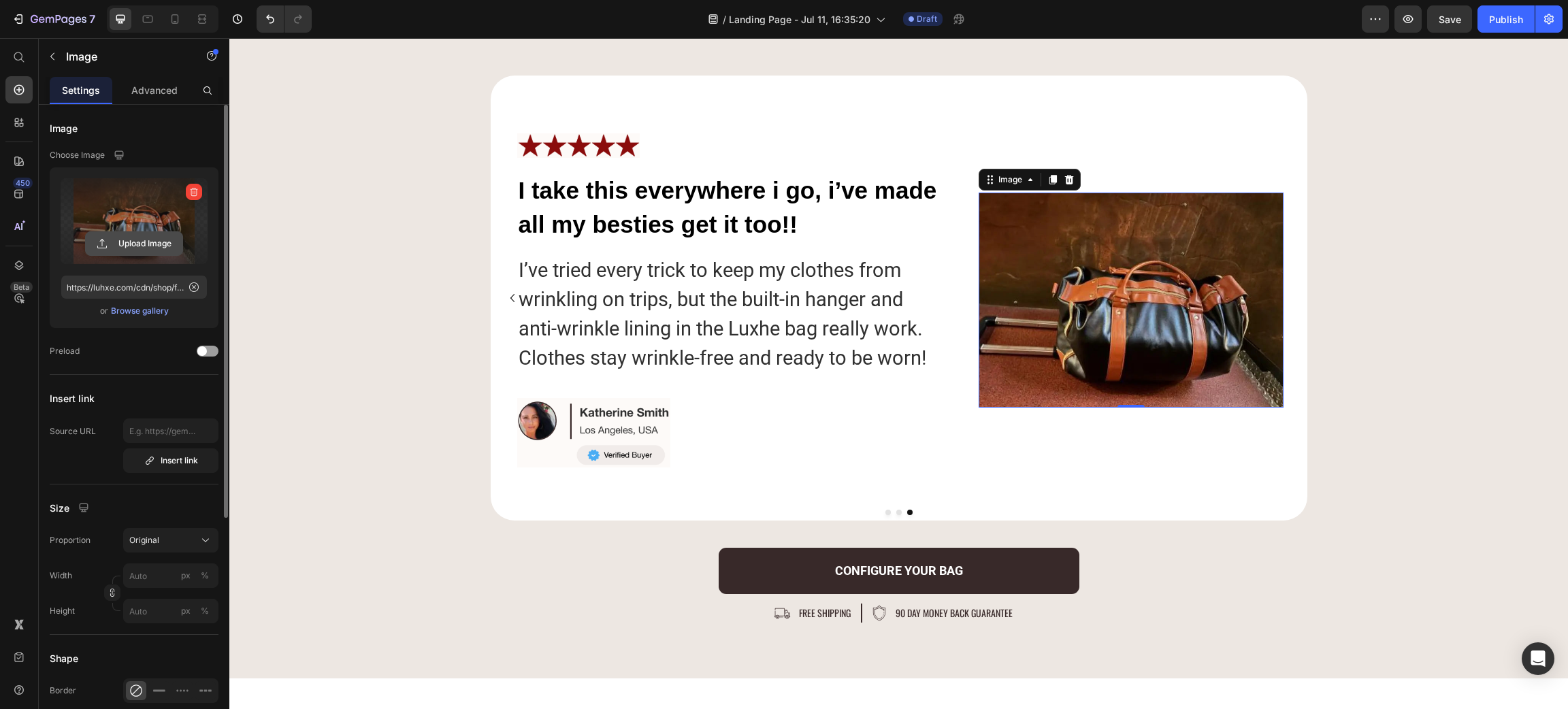 click 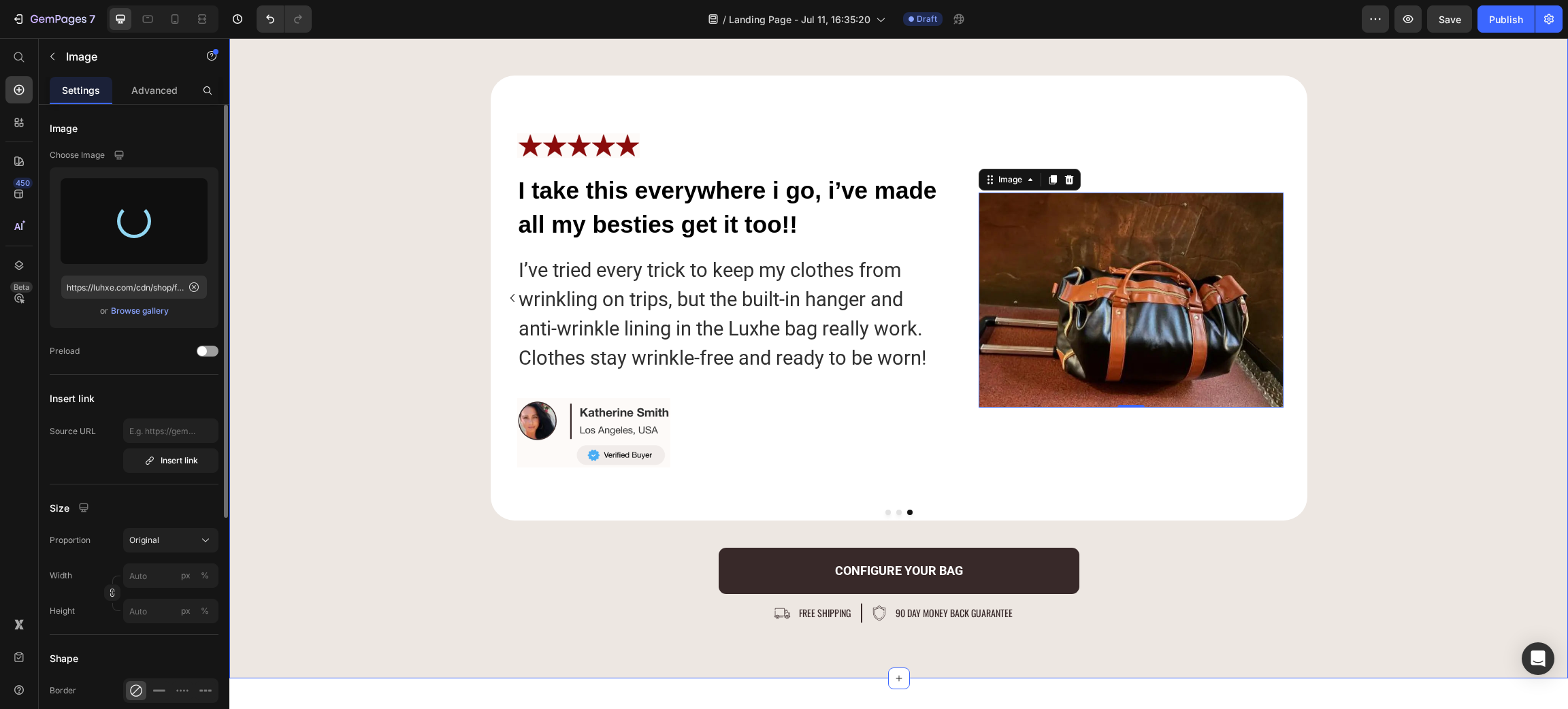 type on "https://cdn.shopify.com/s/files/1/0926/3697/1374/files/gempages_574087506148983856-29653ba3-e8c2-4ce4-9b99-e43ca6e895f8.webp" 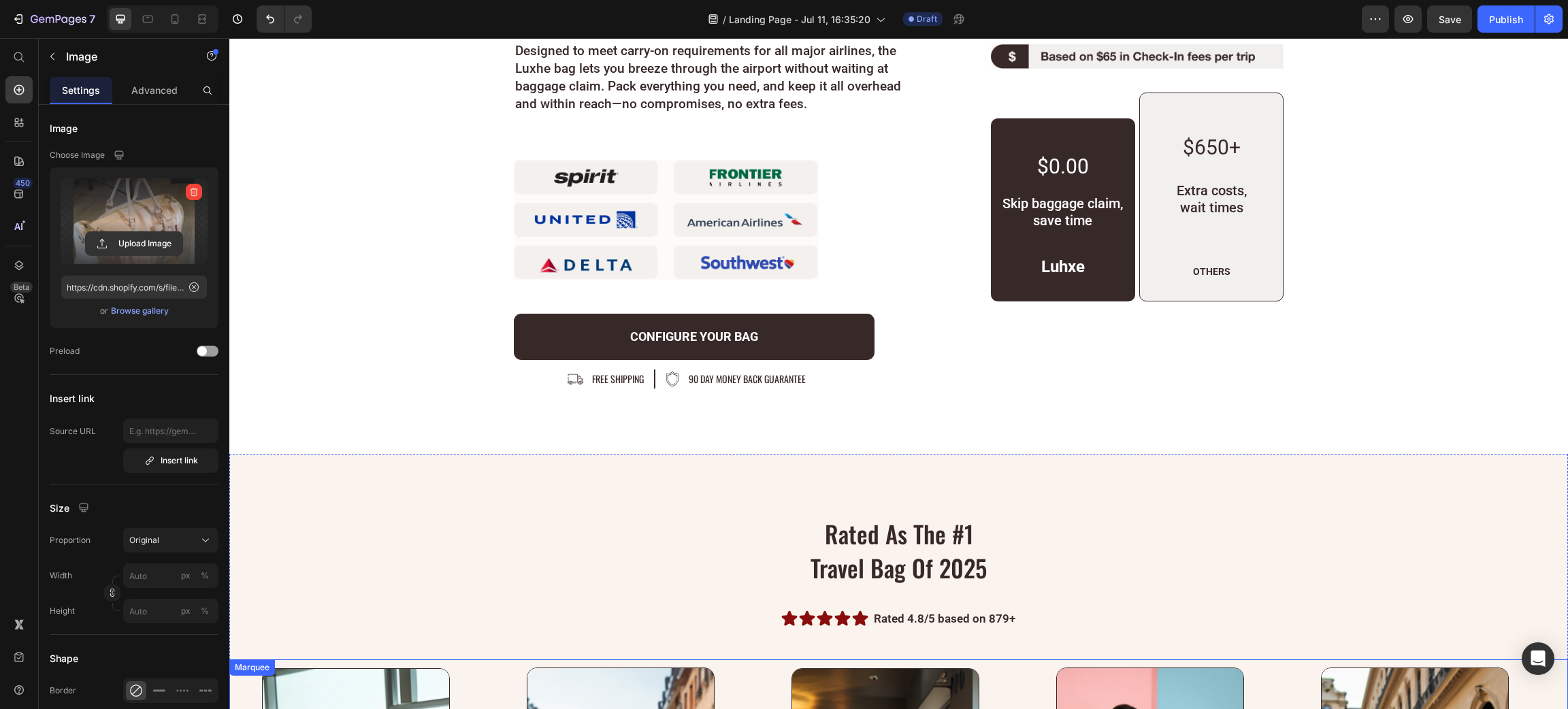 scroll, scrollTop: 4934, scrollLeft: 0, axis: vertical 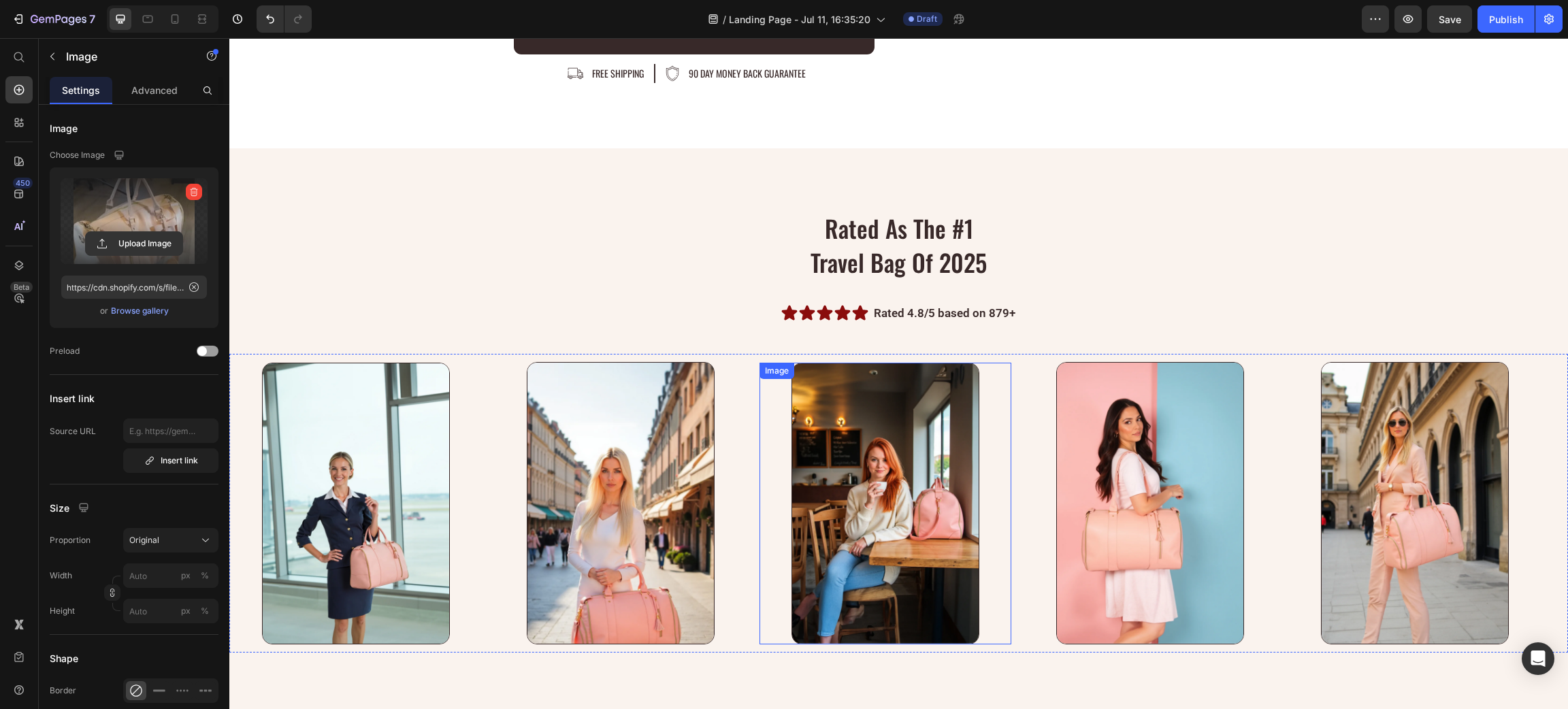 click at bounding box center [885, 504] 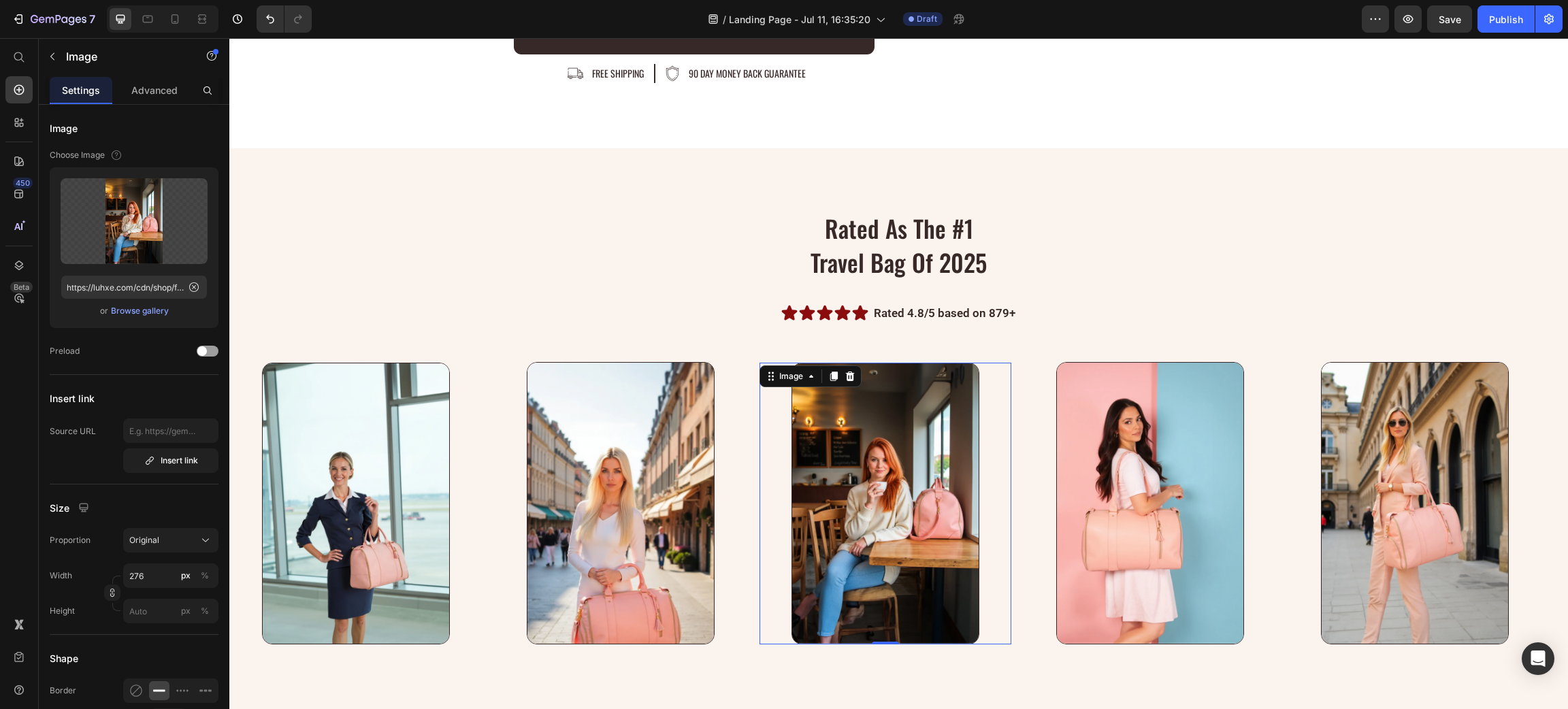 click at bounding box center (885, 504) 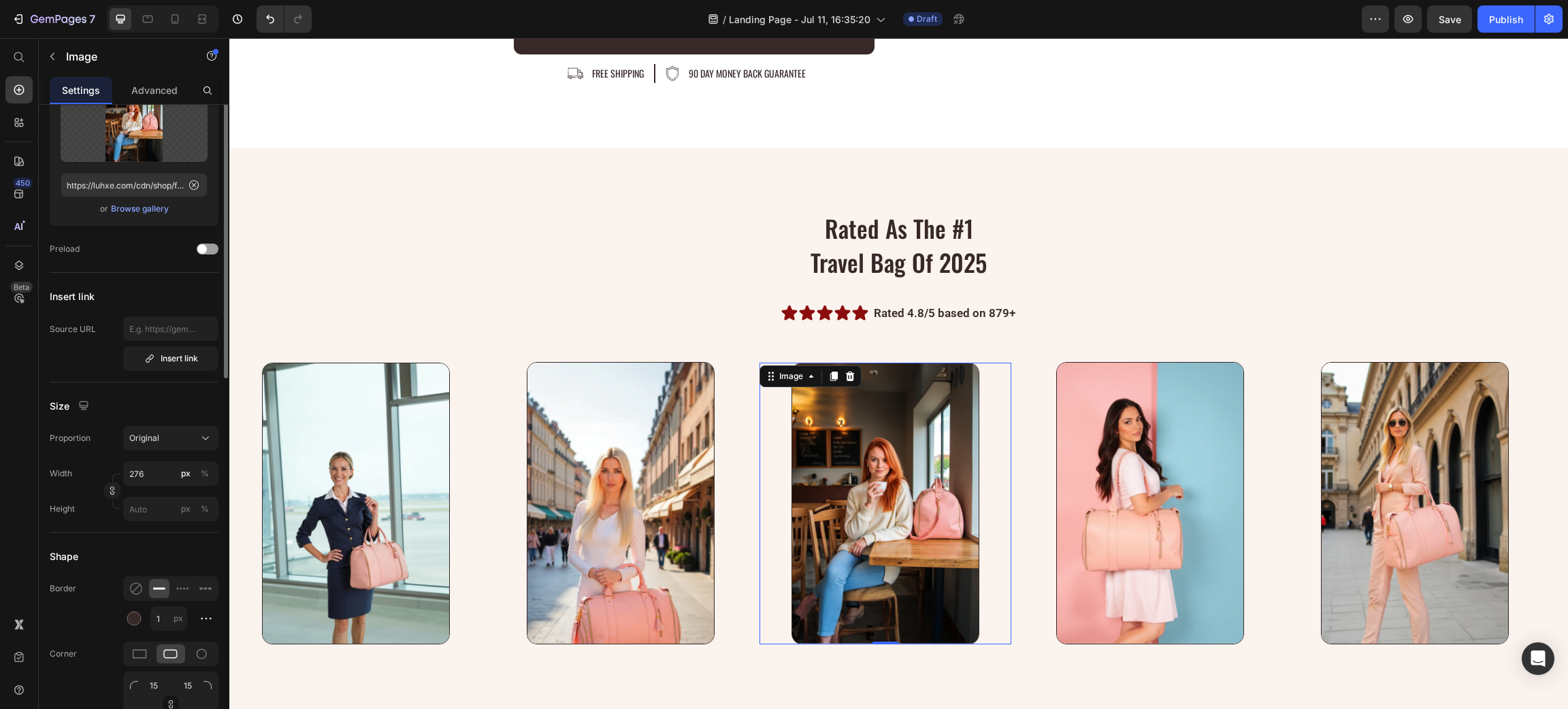 scroll, scrollTop: 0, scrollLeft: 0, axis: both 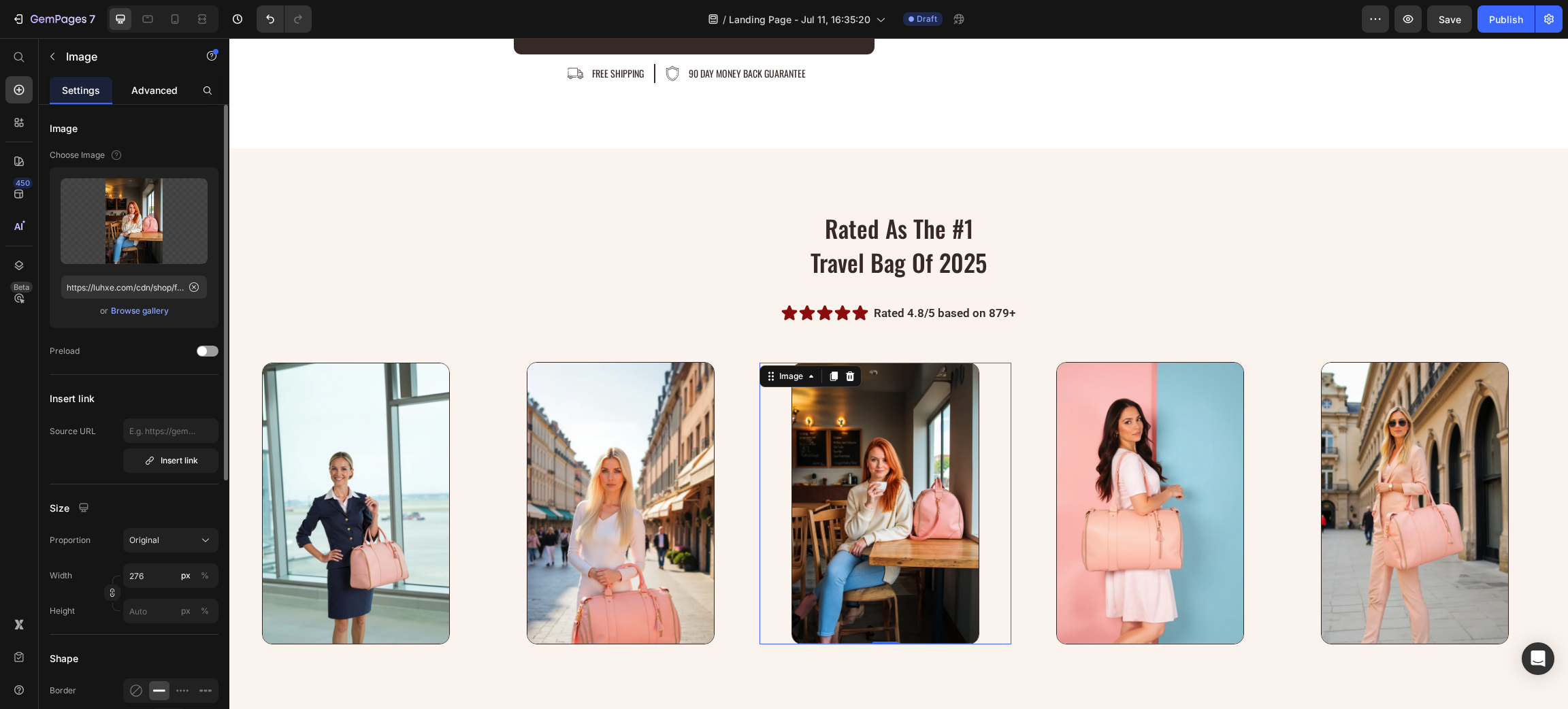 click on "Advanced" at bounding box center (154, 90) 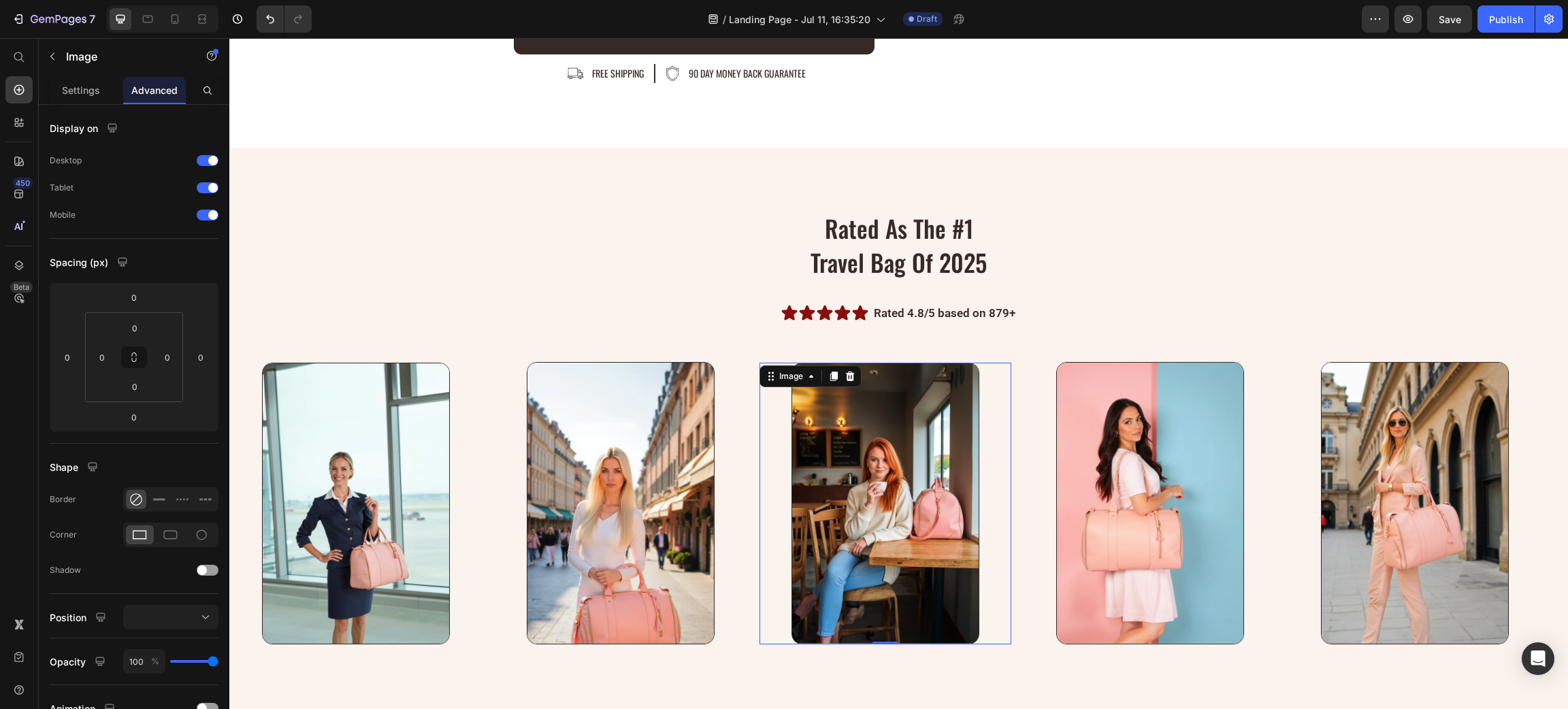 click at bounding box center [885, 504] 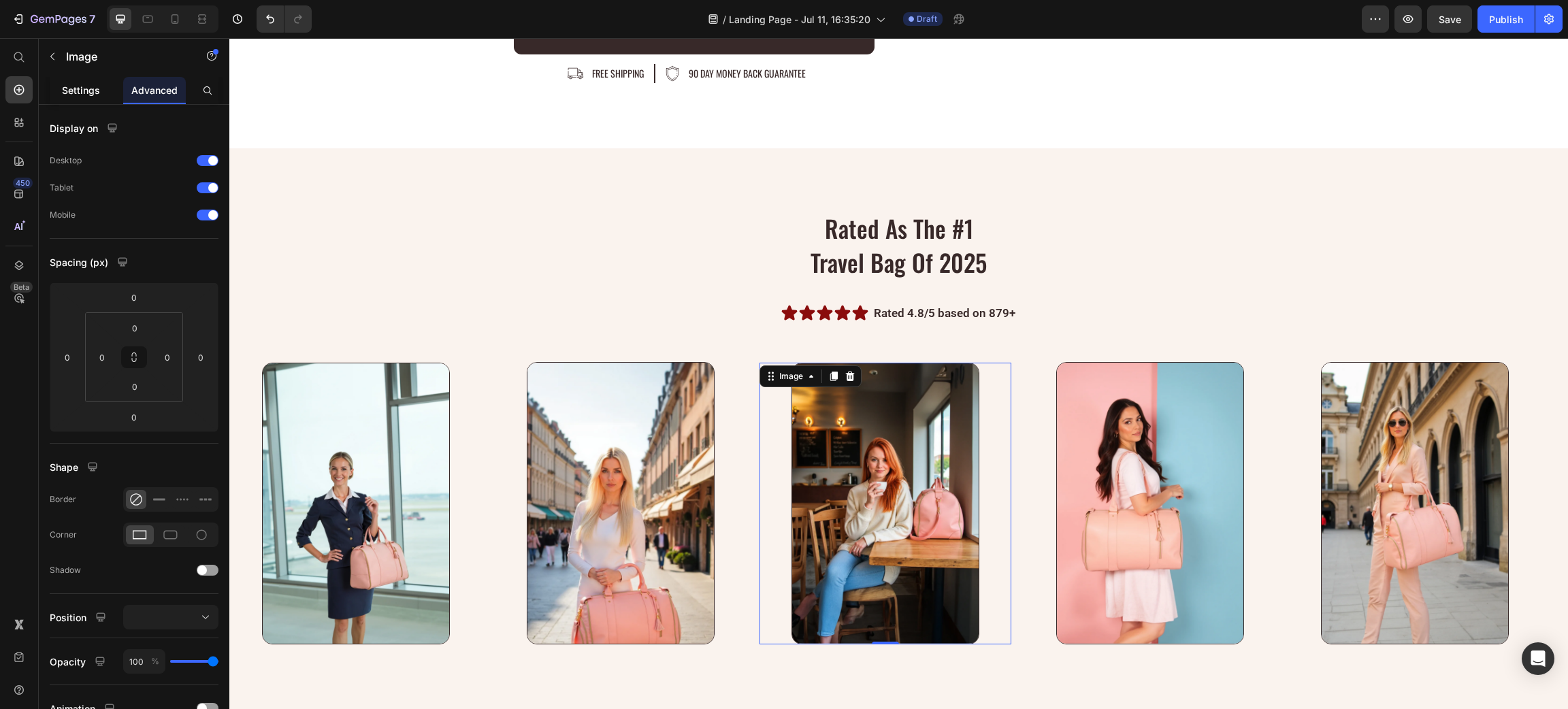 click on "Settings" at bounding box center (81, 90) 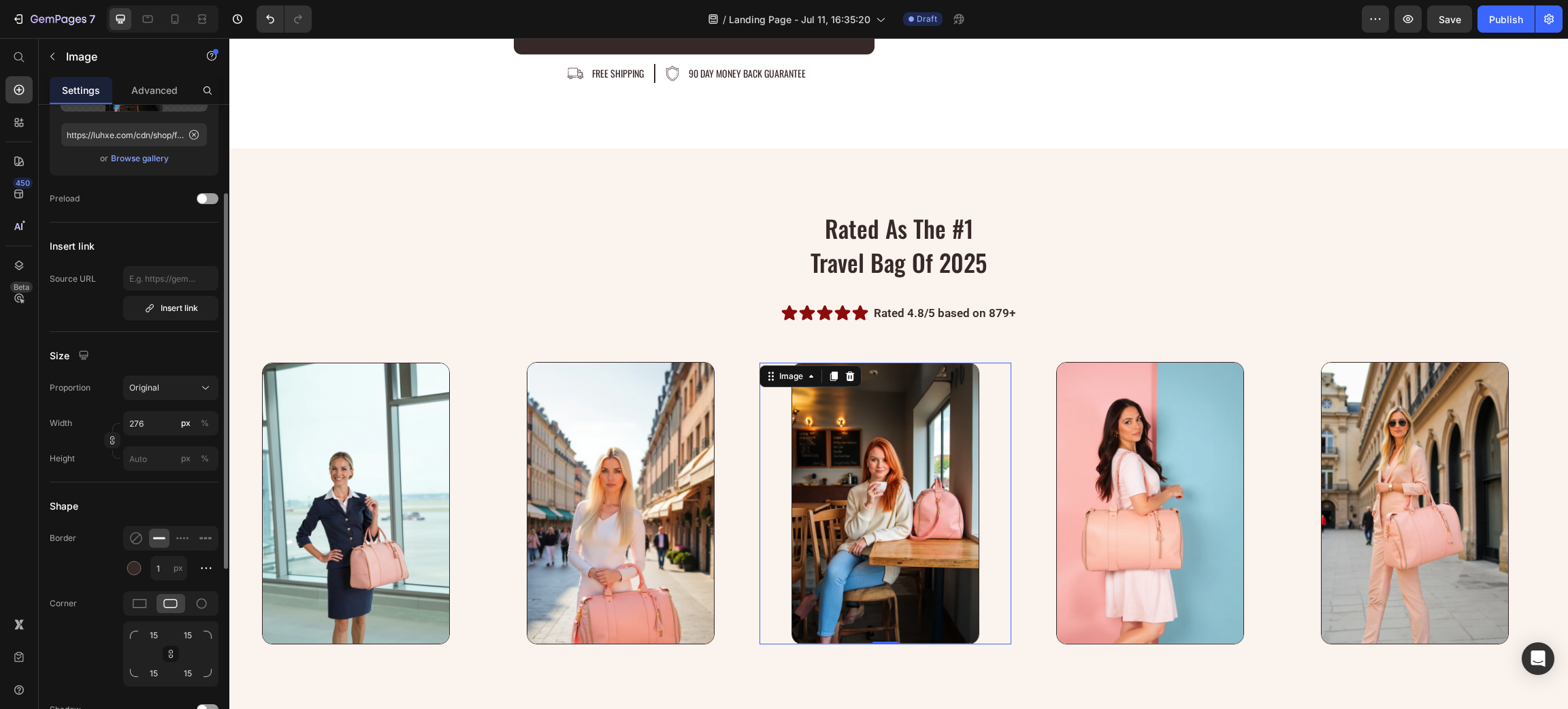 scroll, scrollTop: 50, scrollLeft: 0, axis: vertical 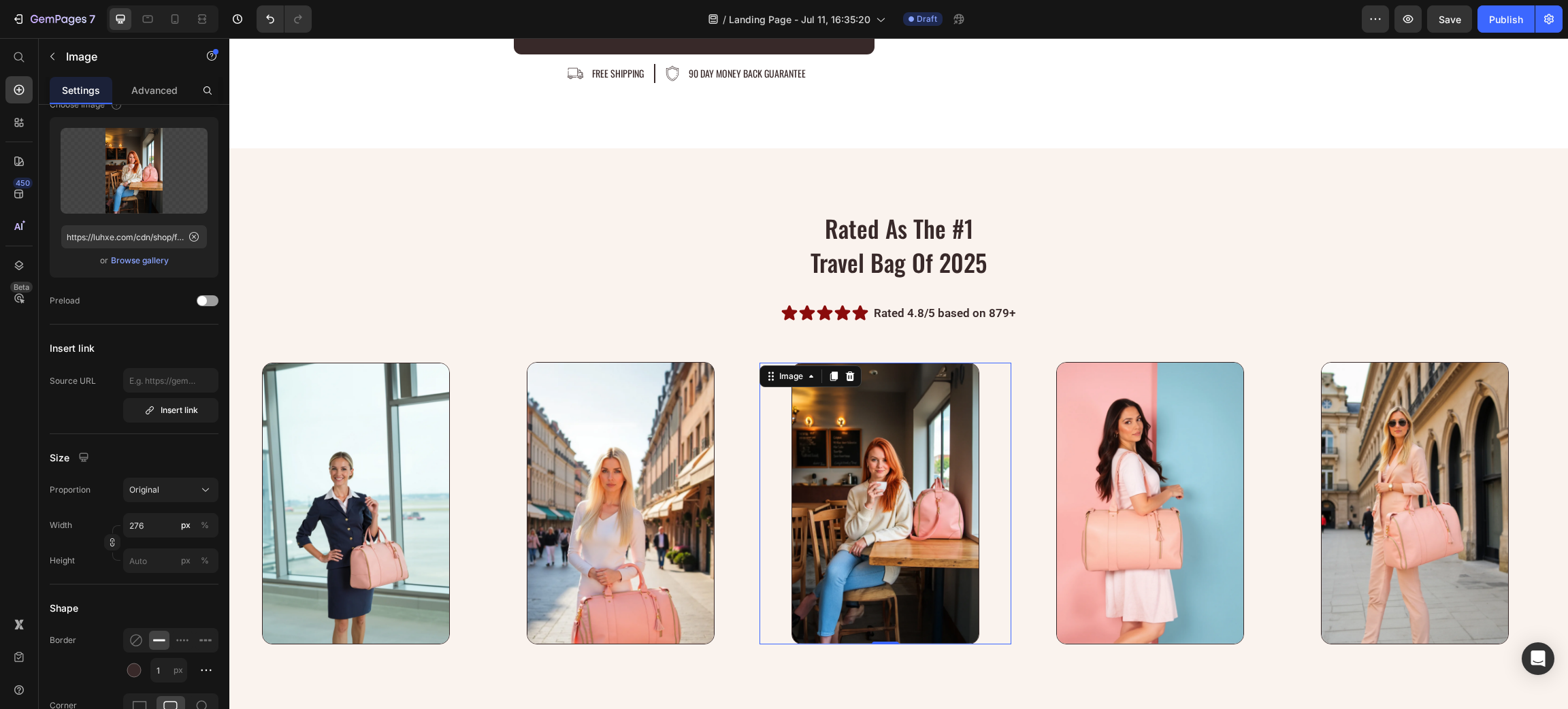 click at bounding box center (885, 504) 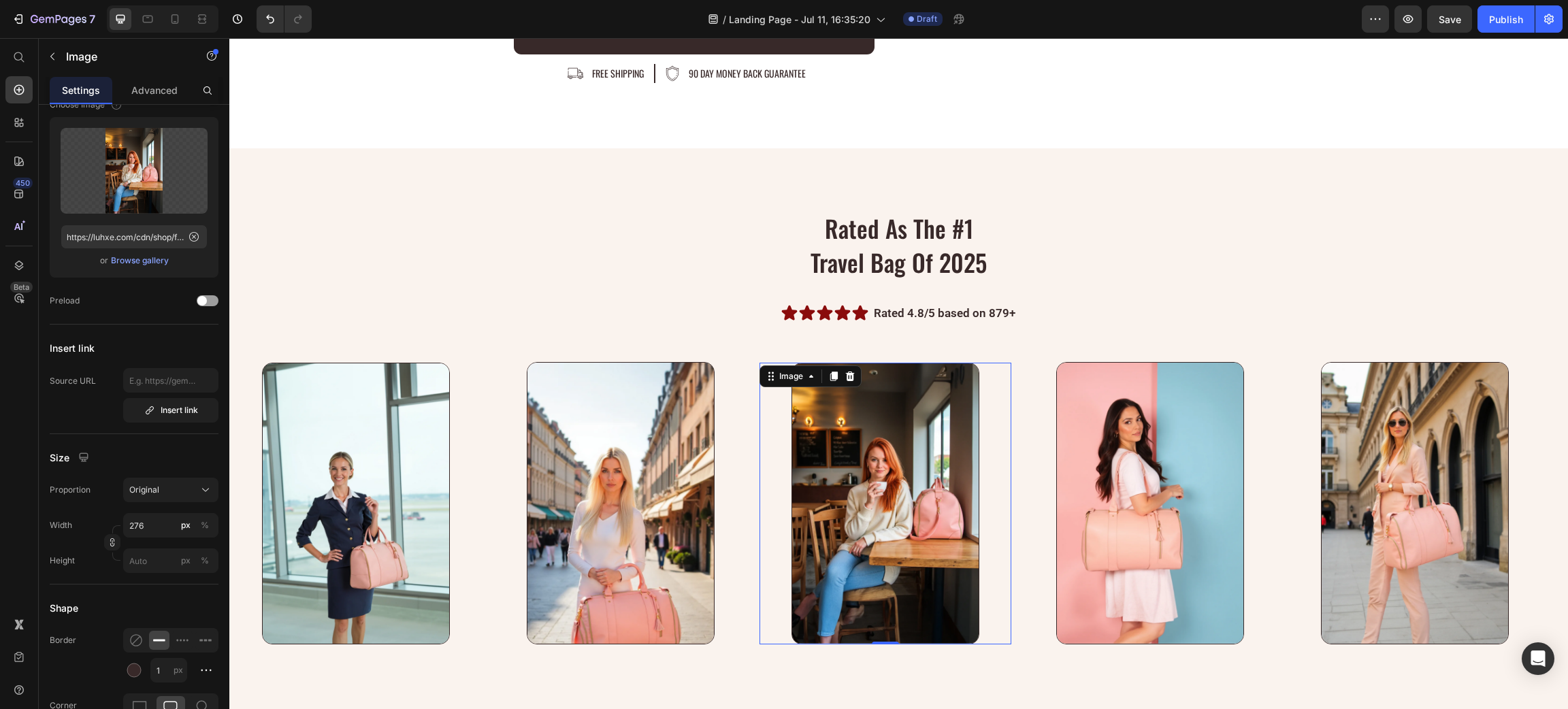 click at bounding box center [885, 504] 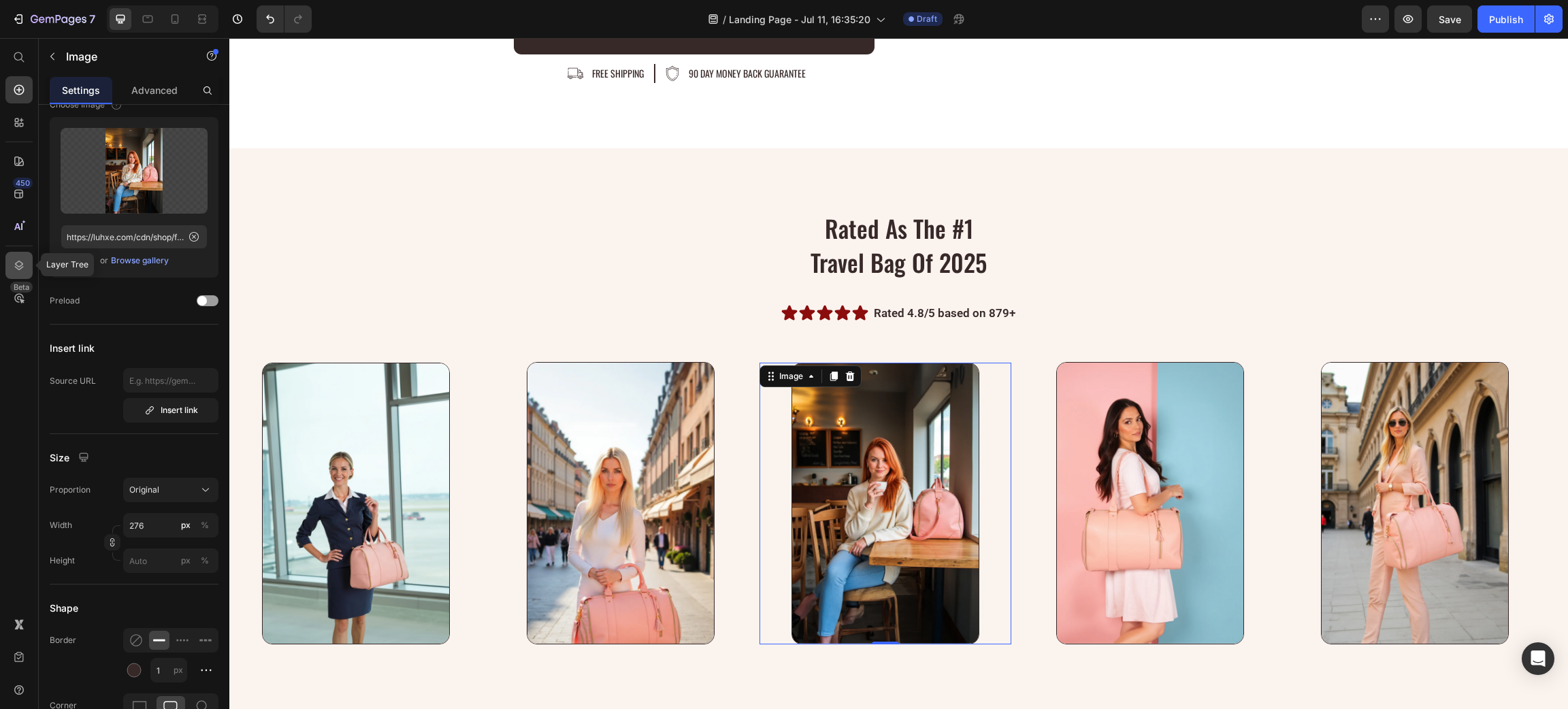 click 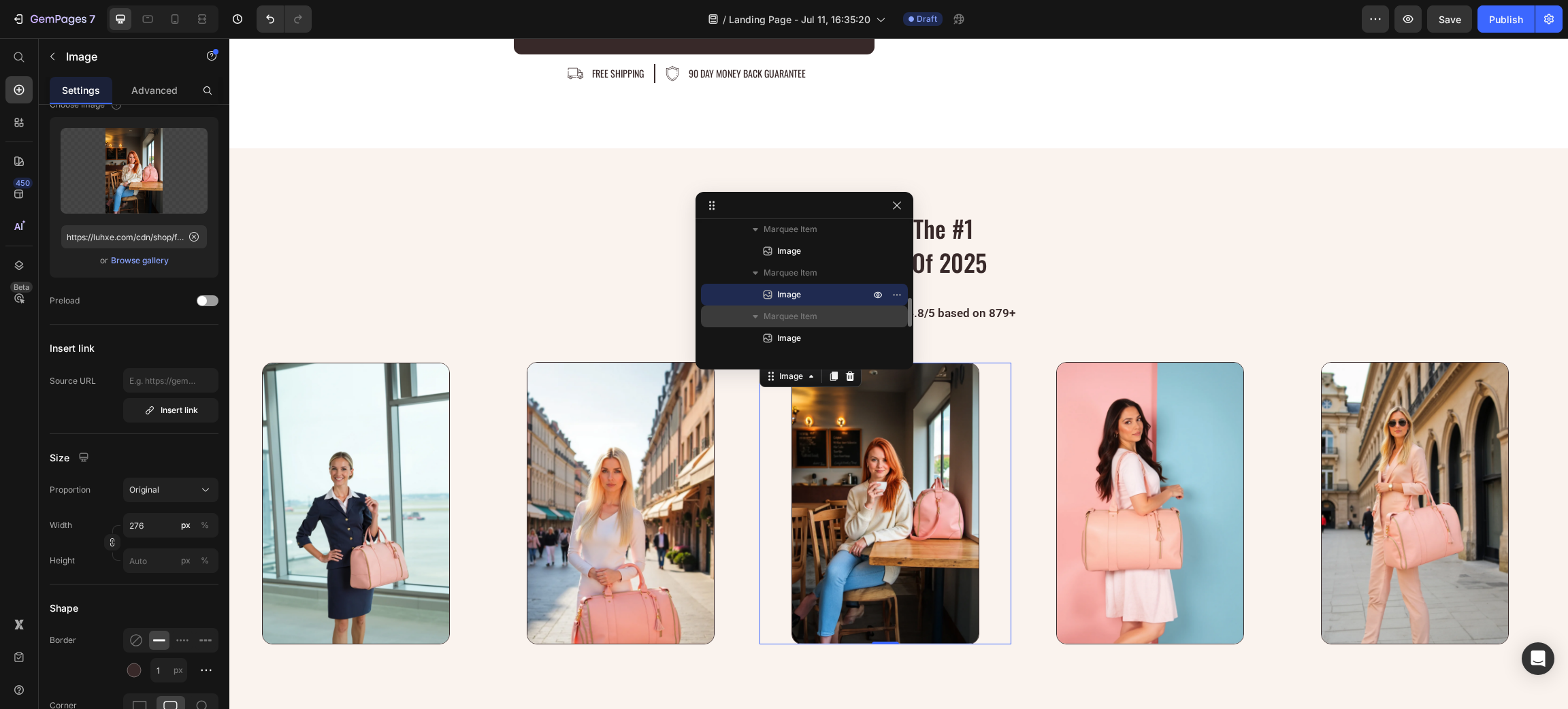 scroll, scrollTop: 231, scrollLeft: 0, axis: vertical 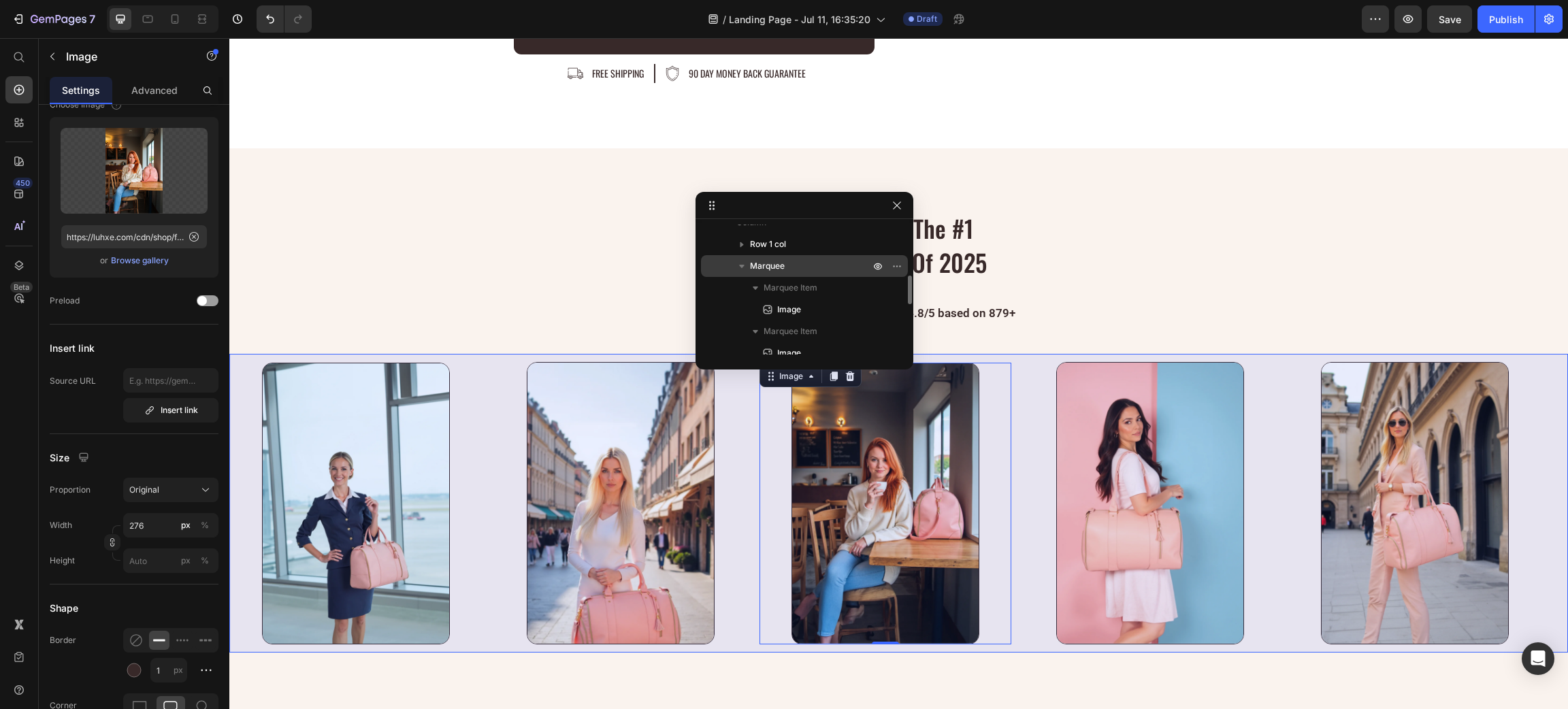 click on "Marquee" at bounding box center (811, 266) 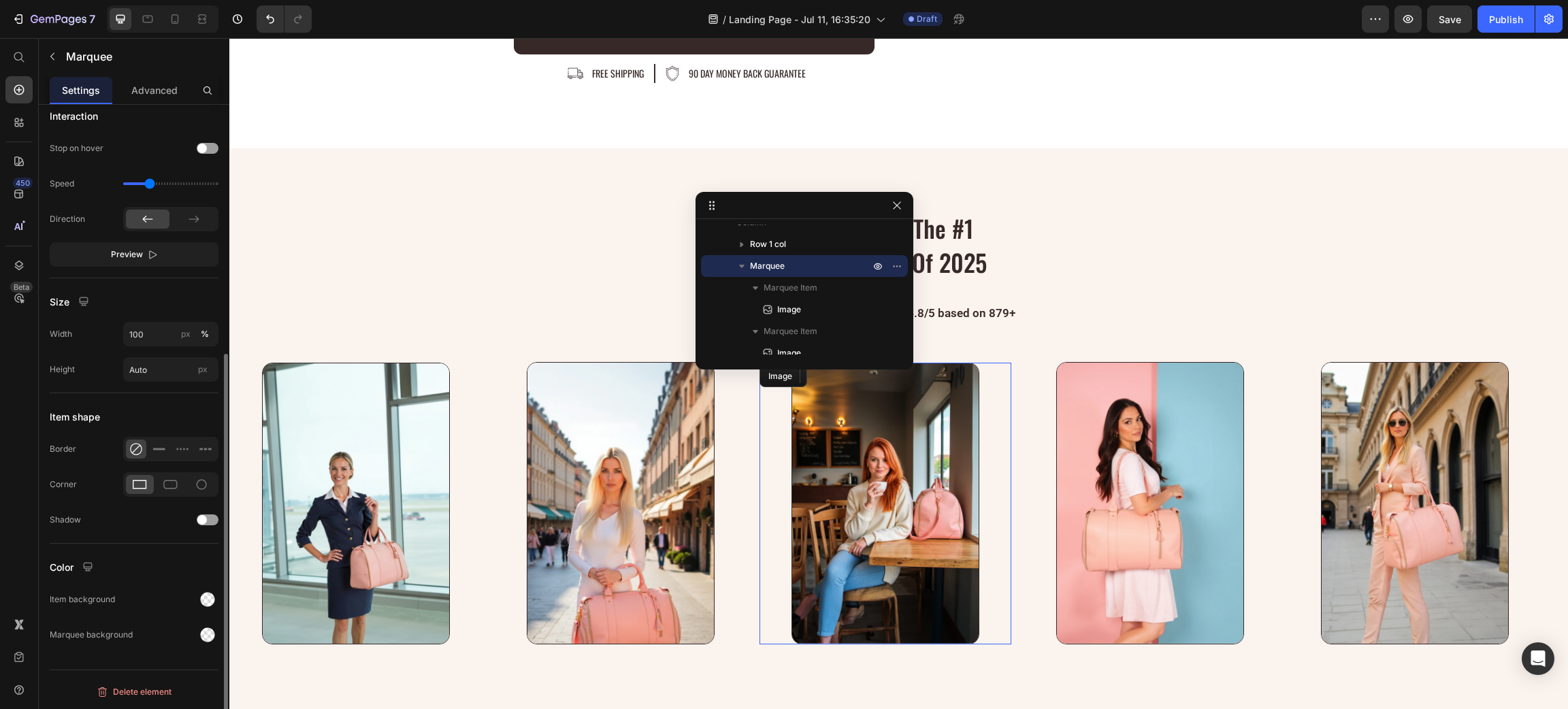 scroll, scrollTop: 303, scrollLeft: 0, axis: vertical 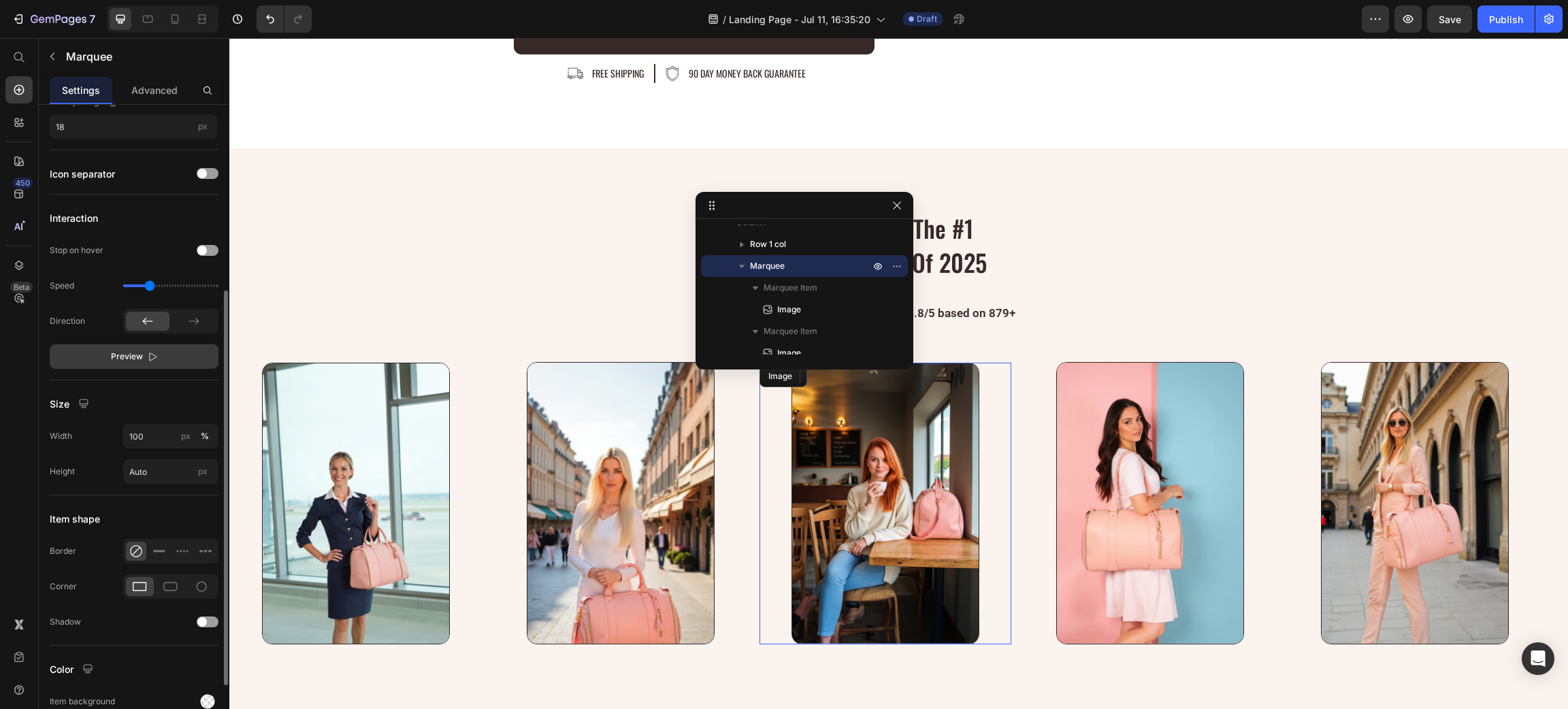 click on "Preview" at bounding box center [127, 357] 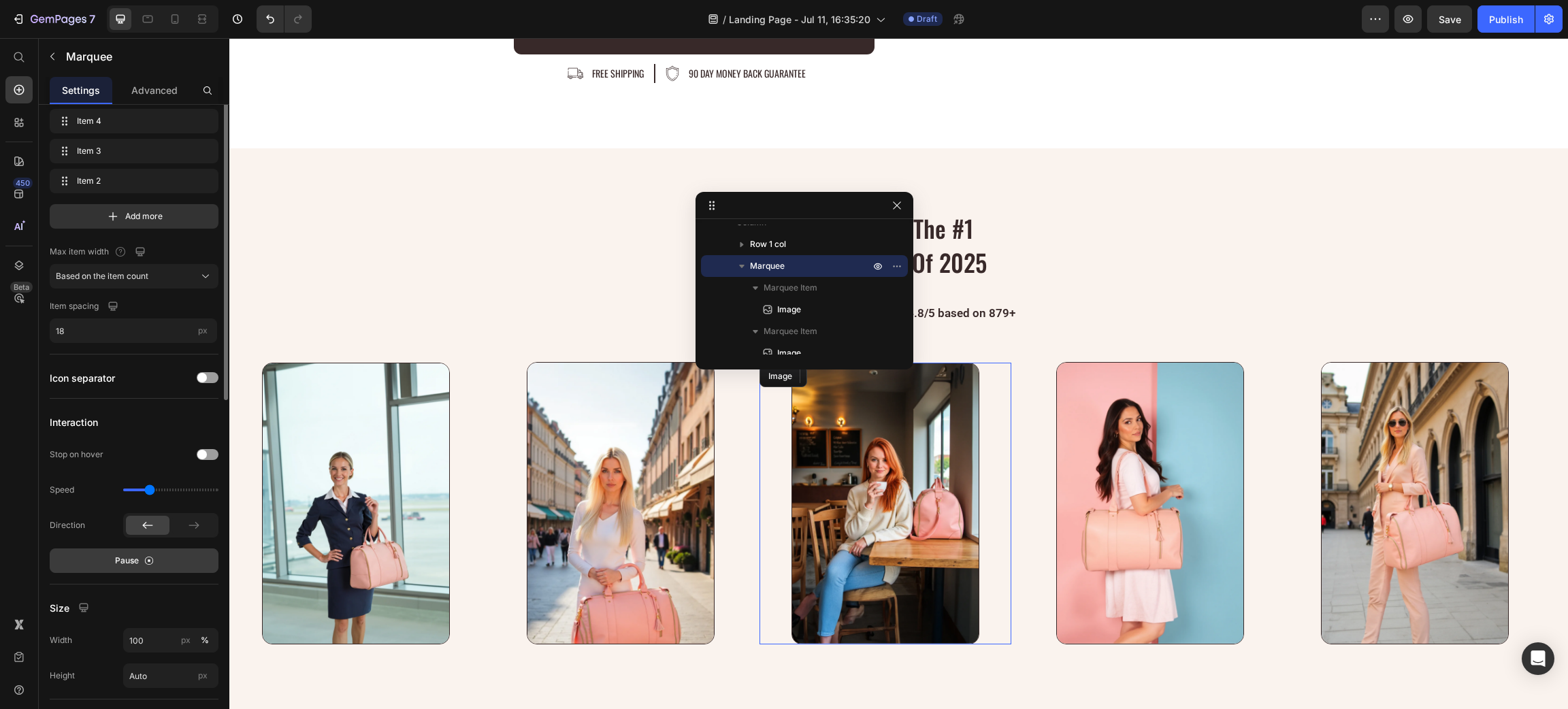 scroll, scrollTop: 0, scrollLeft: 0, axis: both 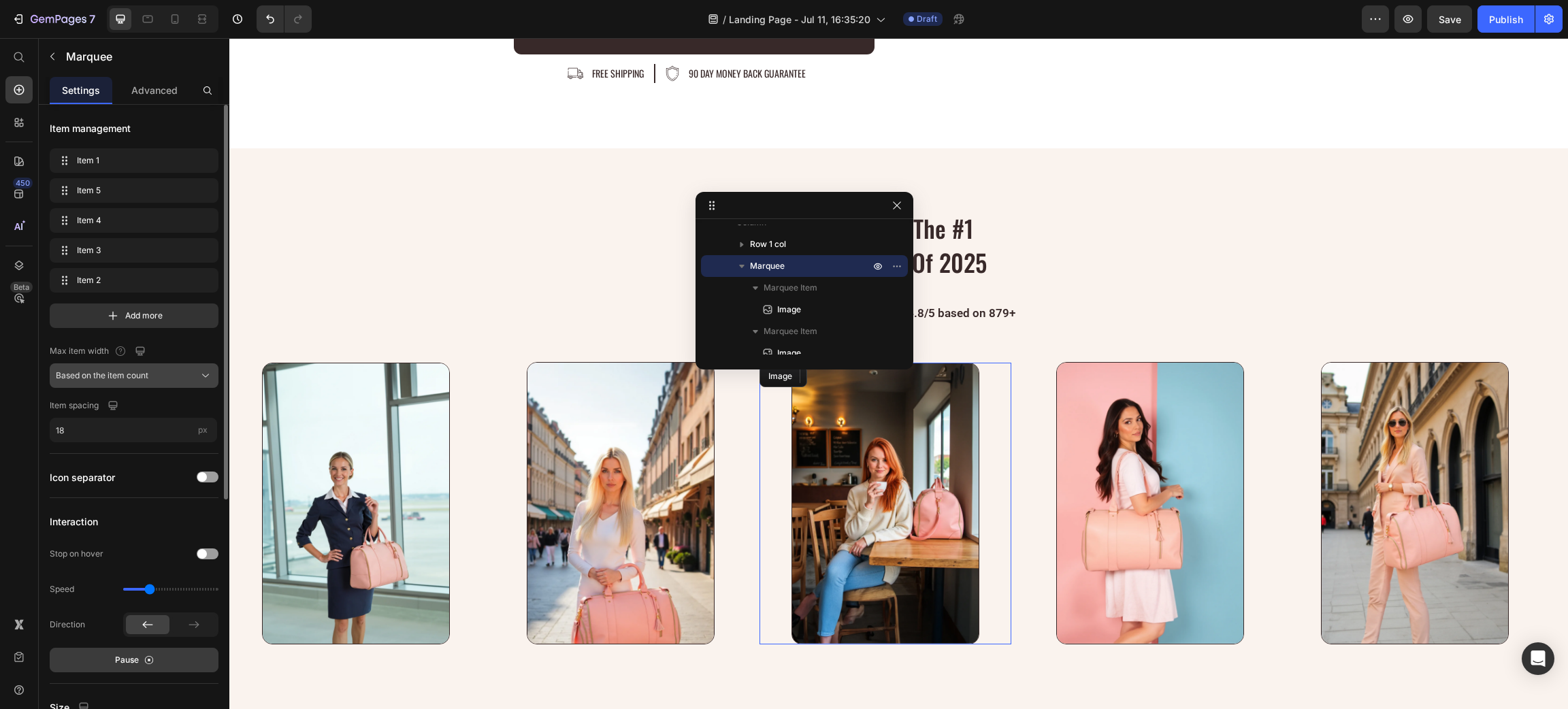 click on "Based on the item count" 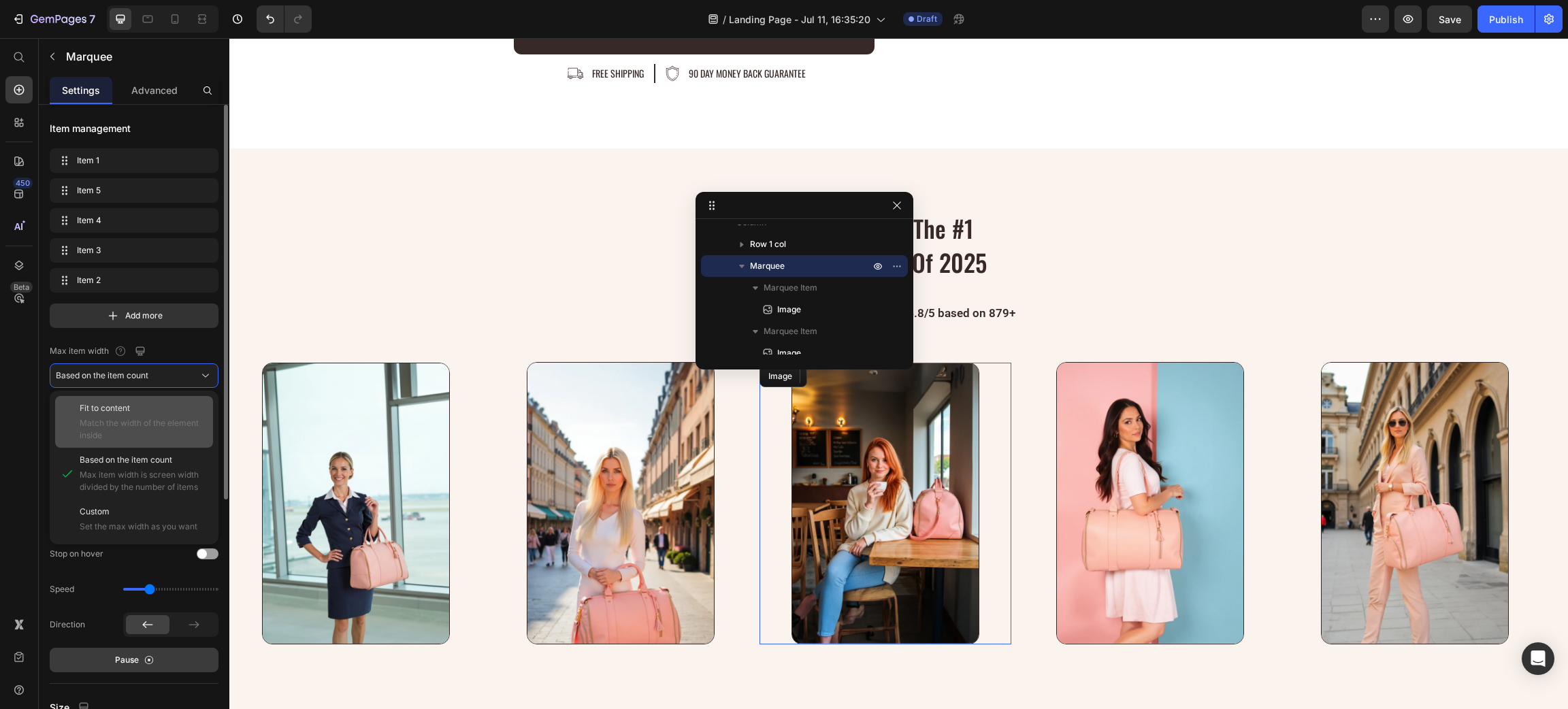 click on "Fit to content Match the width of the element inside" 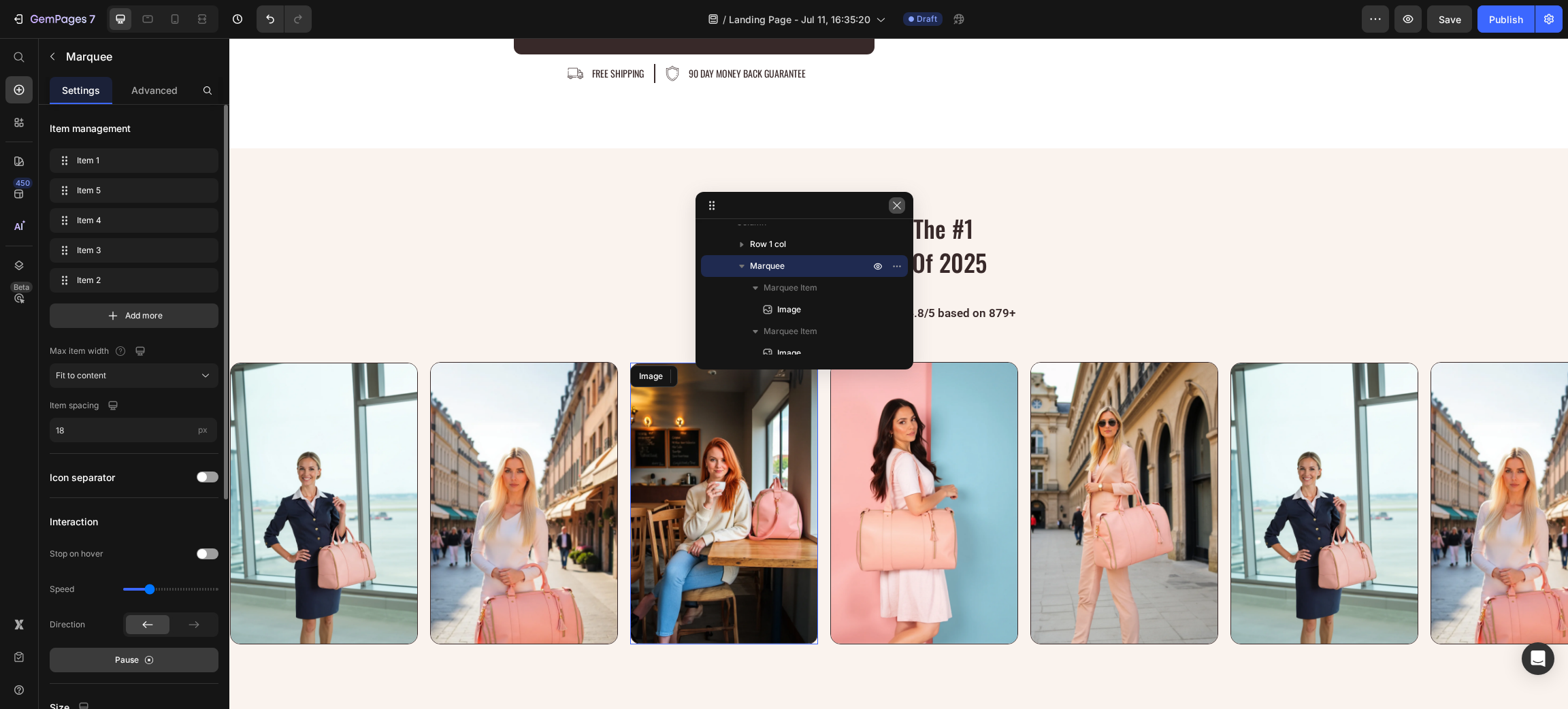 click 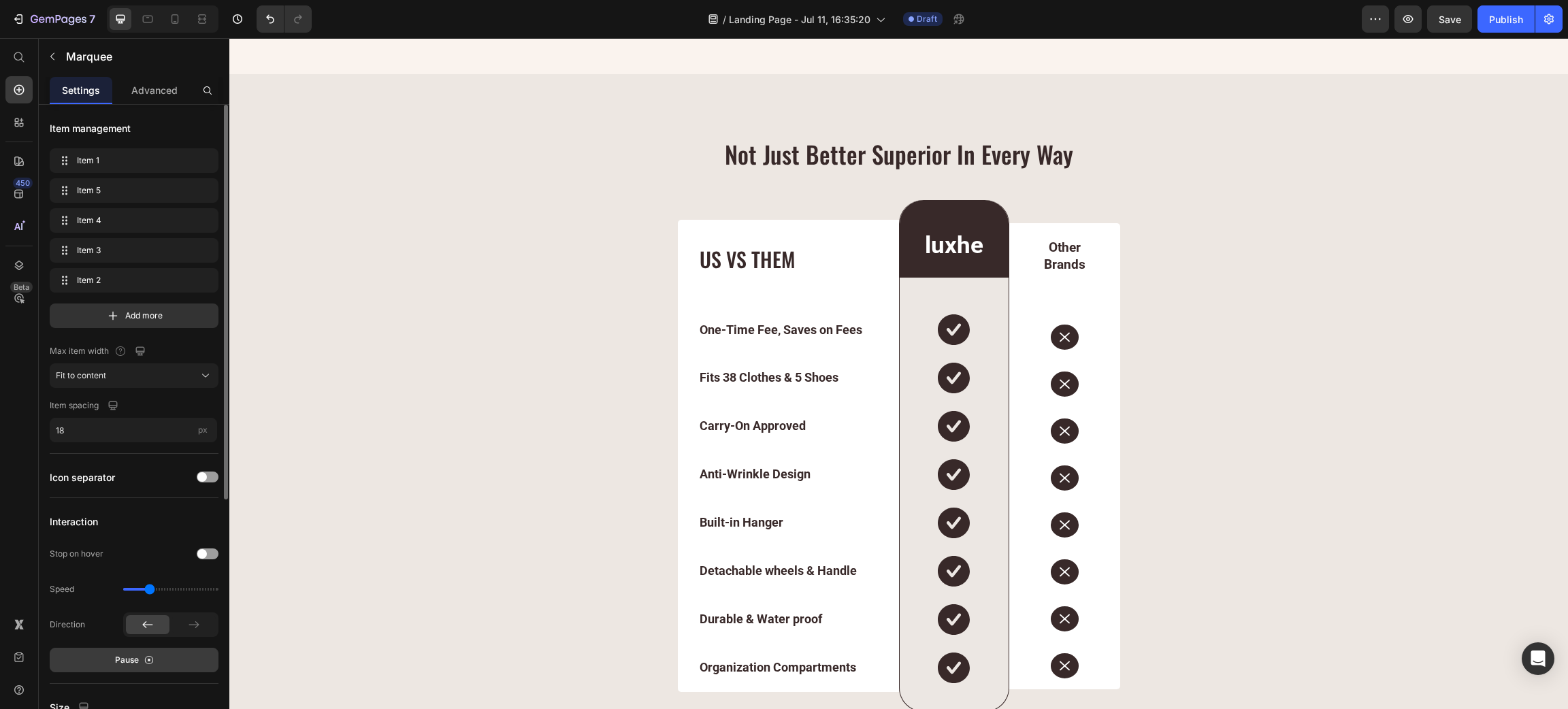 scroll, scrollTop: 5036, scrollLeft: 0, axis: vertical 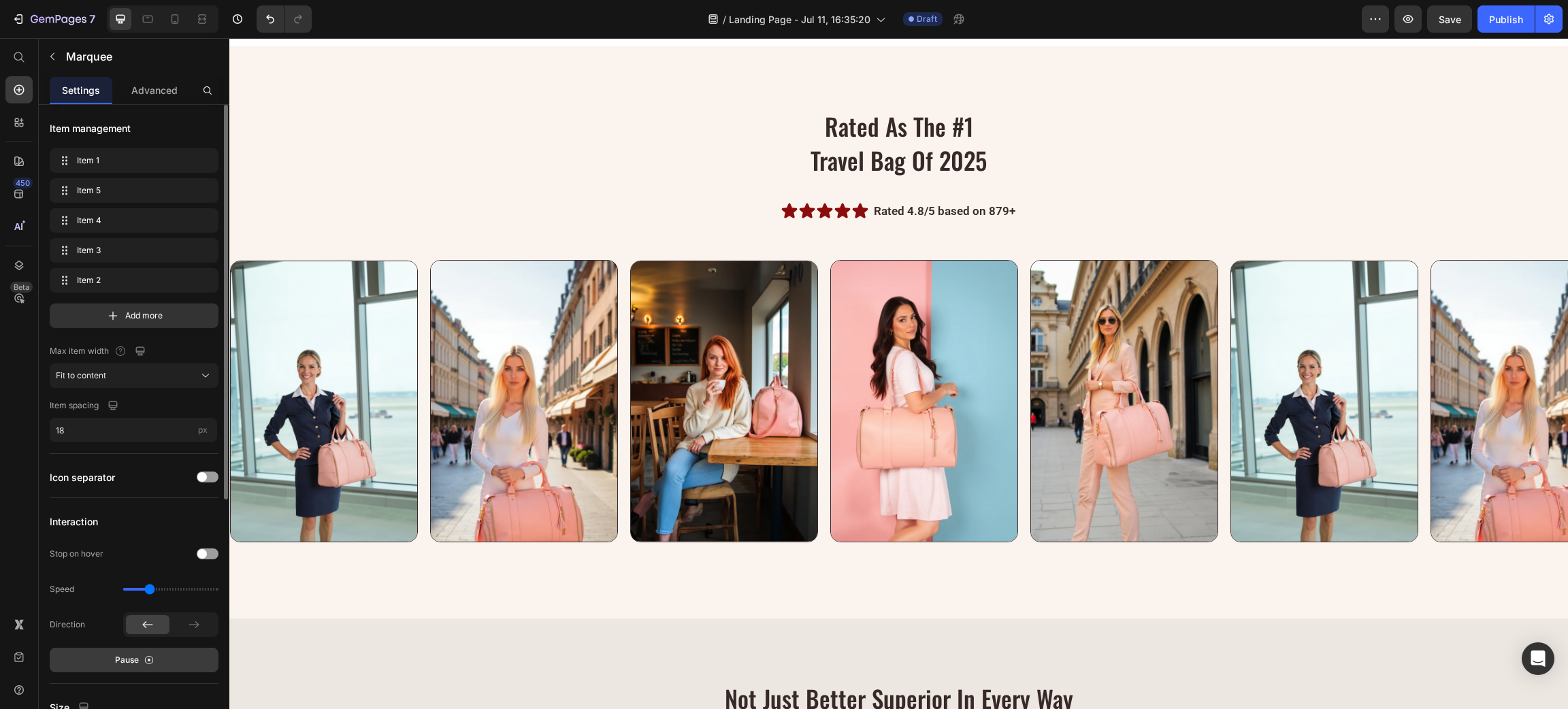 click on "rated as the #1  travel bag of 2025" at bounding box center (898, 143) 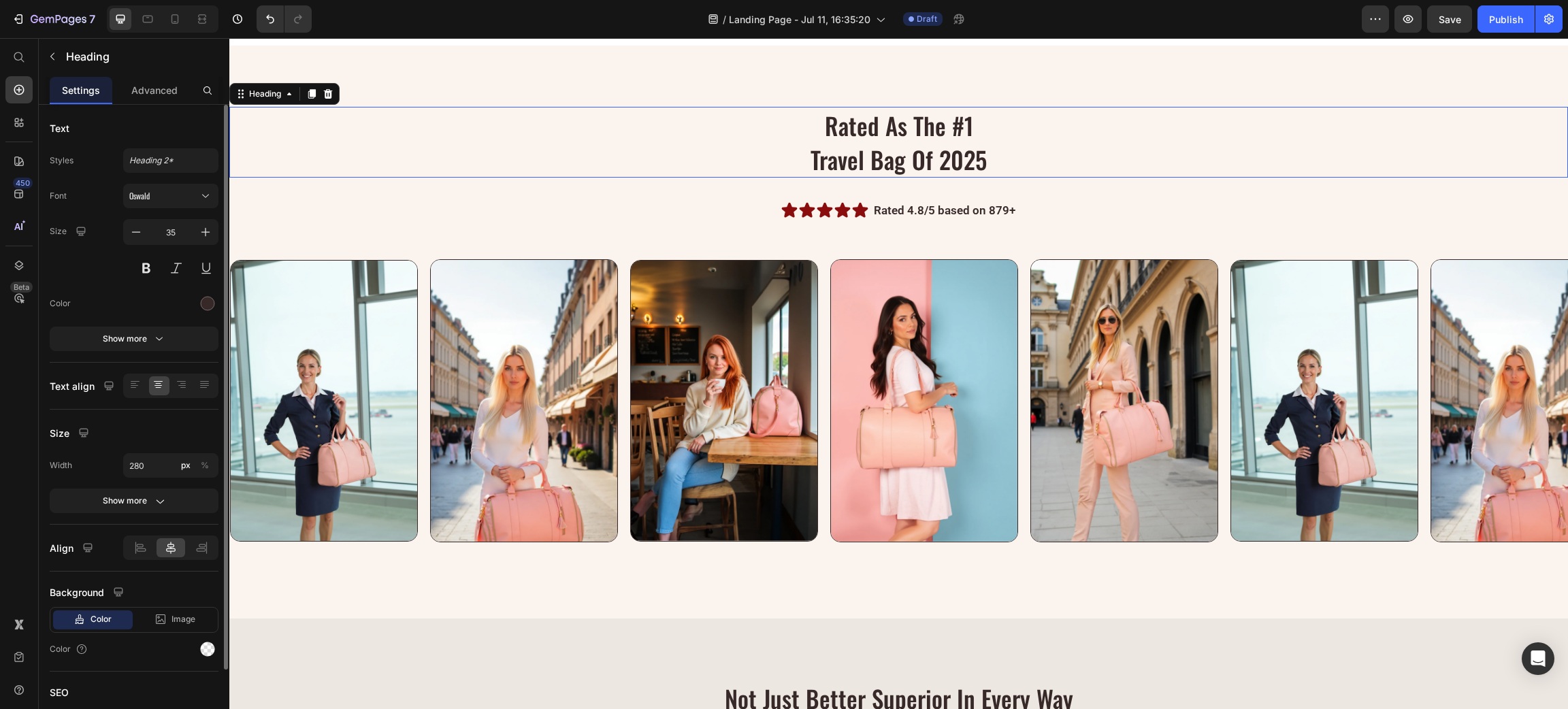scroll, scrollTop: 4832, scrollLeft: 0, axis: vertical 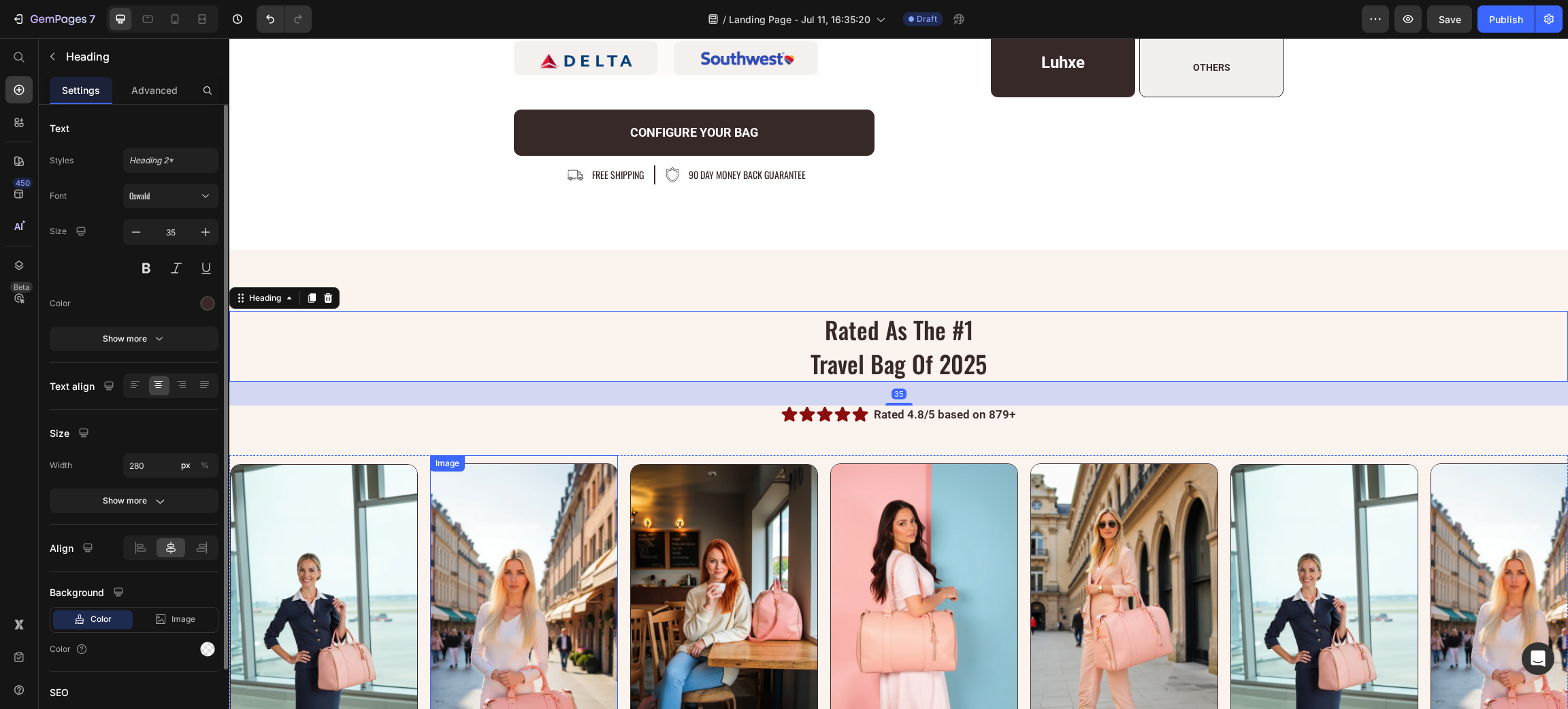 click at bounding box center (524, 604) 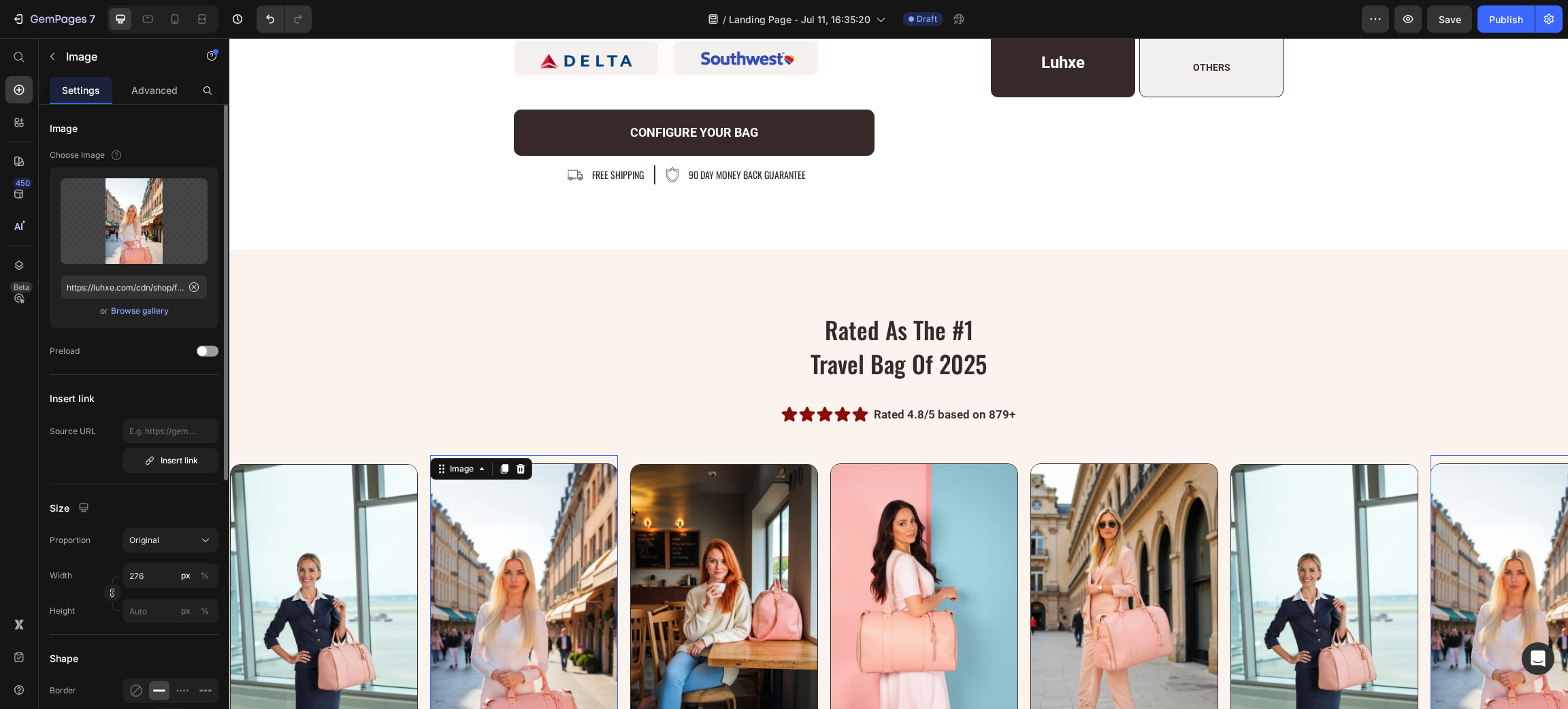 click at bounding box center (524, 604) 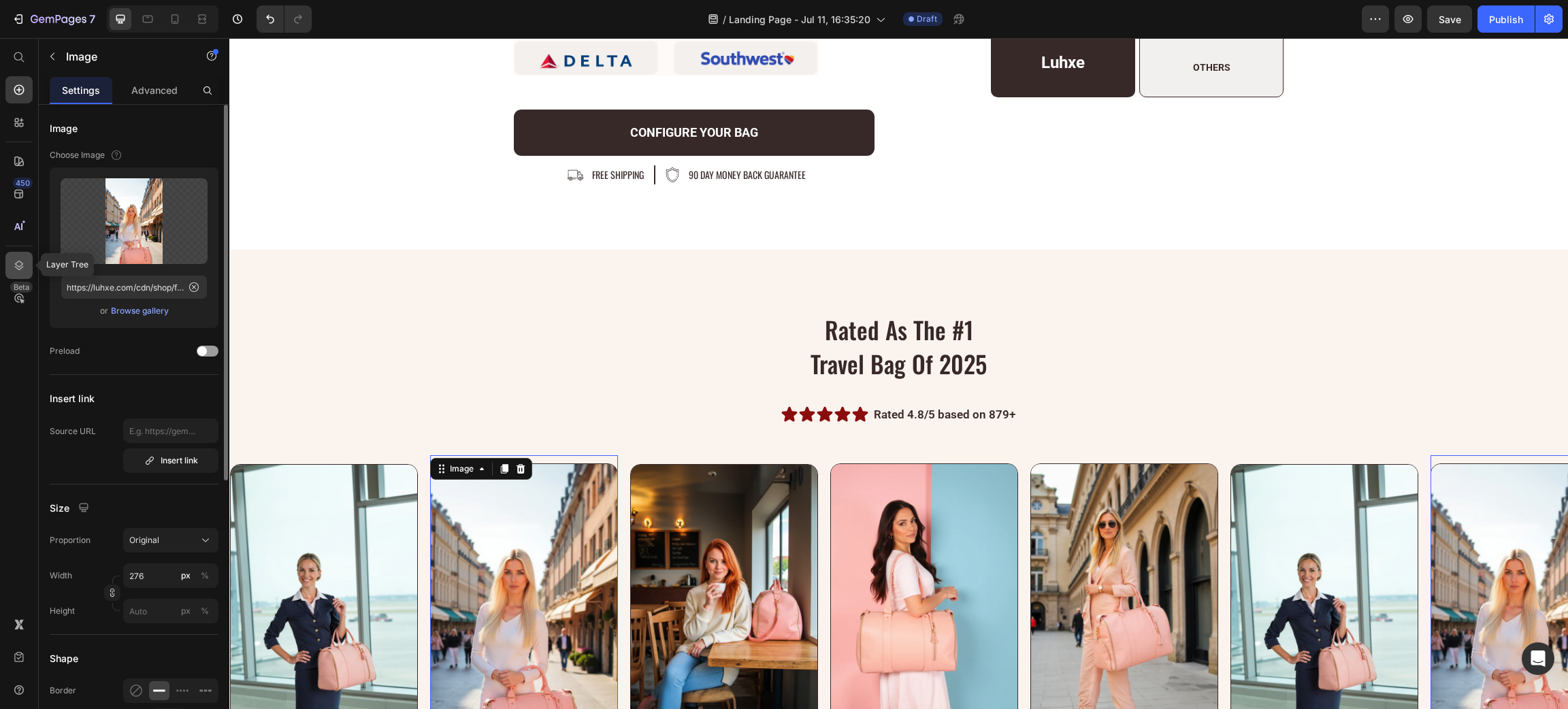 click 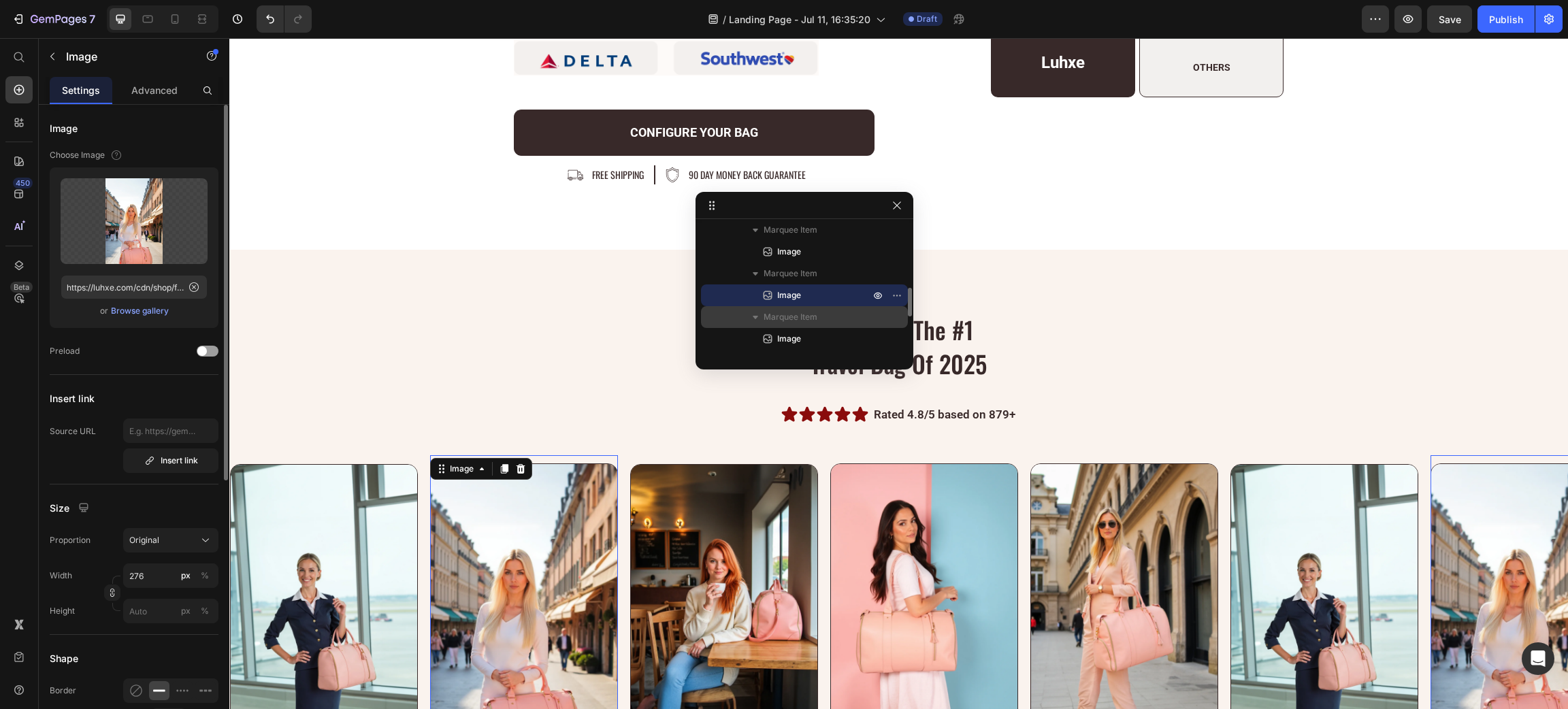 scroll, scrollTop: 186, scrollLeft: 0, axis: vertical 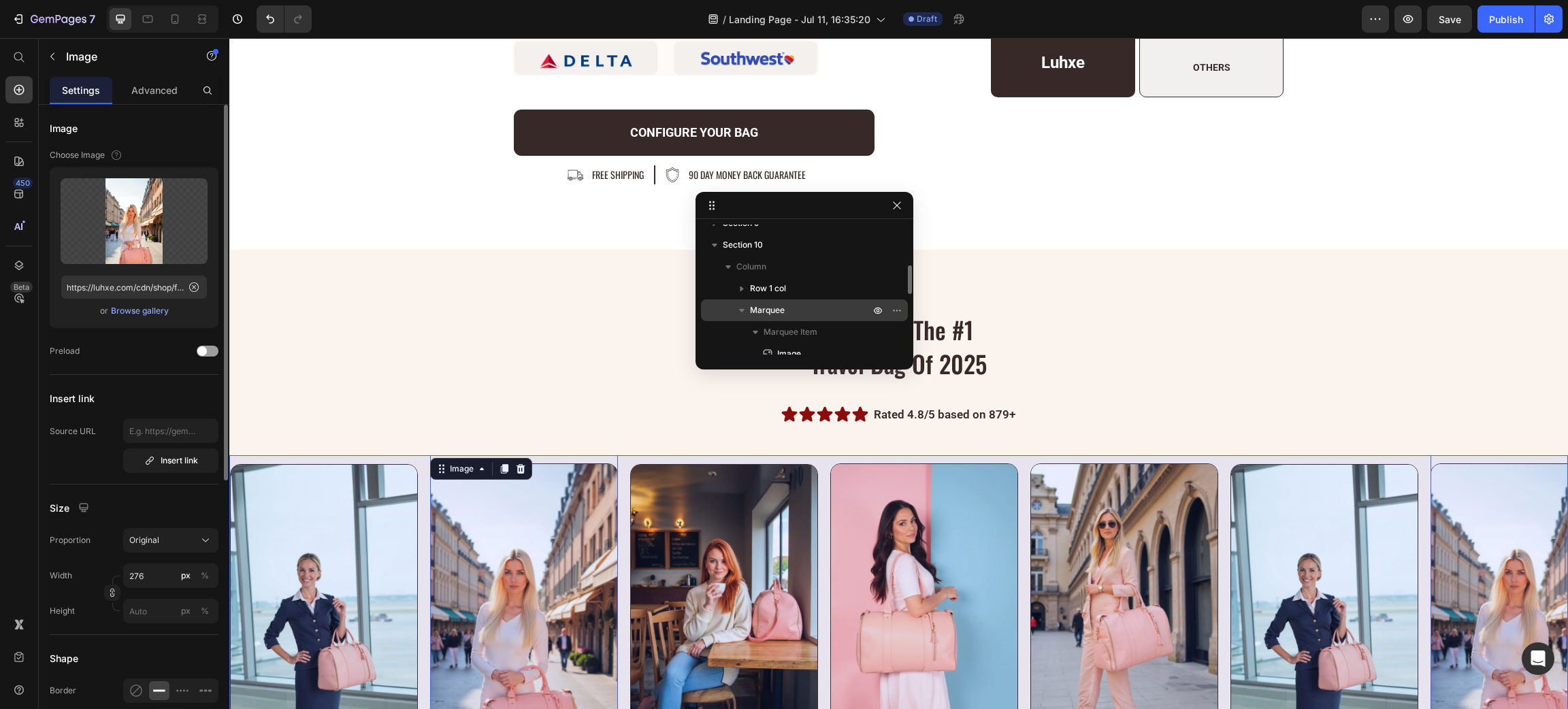 click on "Marquee" at bounding box center (811, 310) 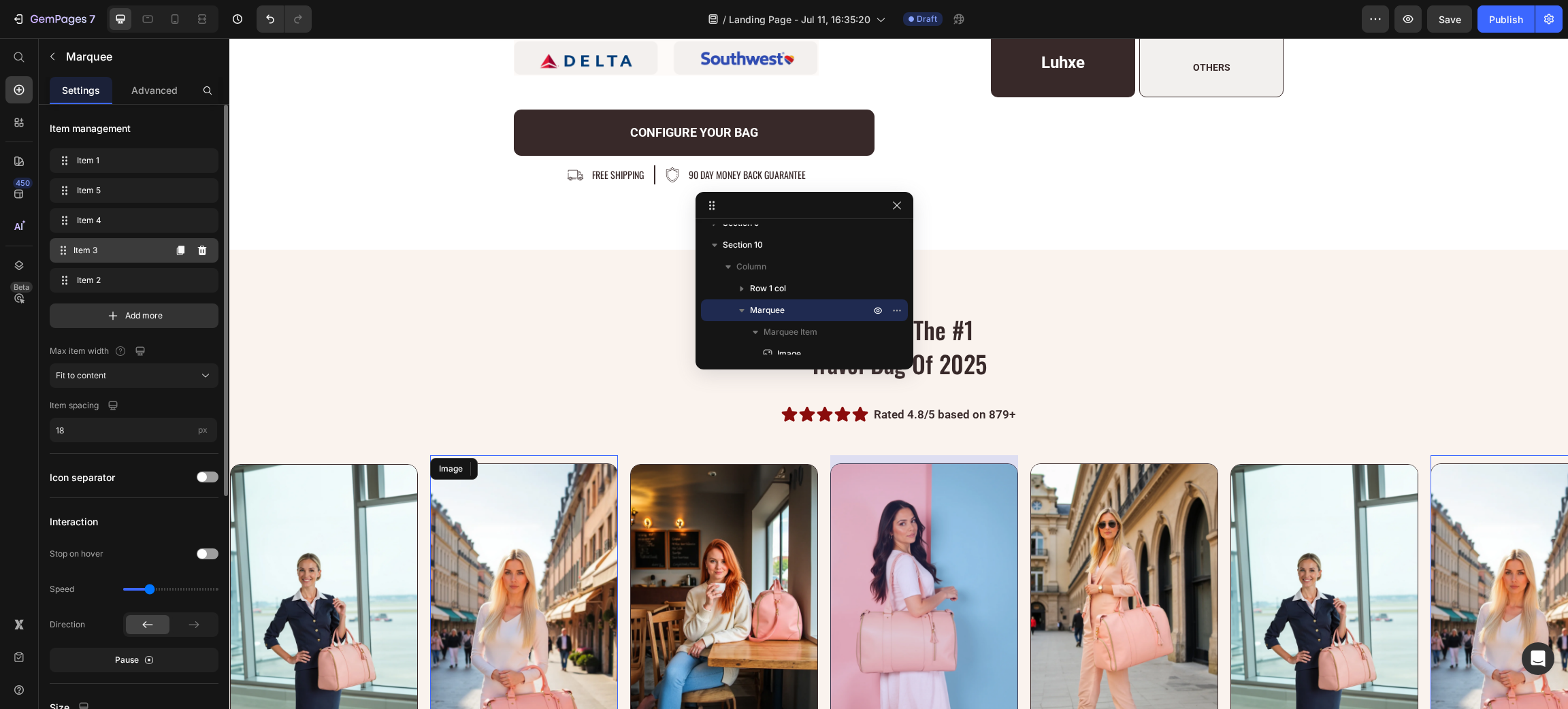 scroll, scrollTop: 204, scrollLeft: 0, axis: vertical 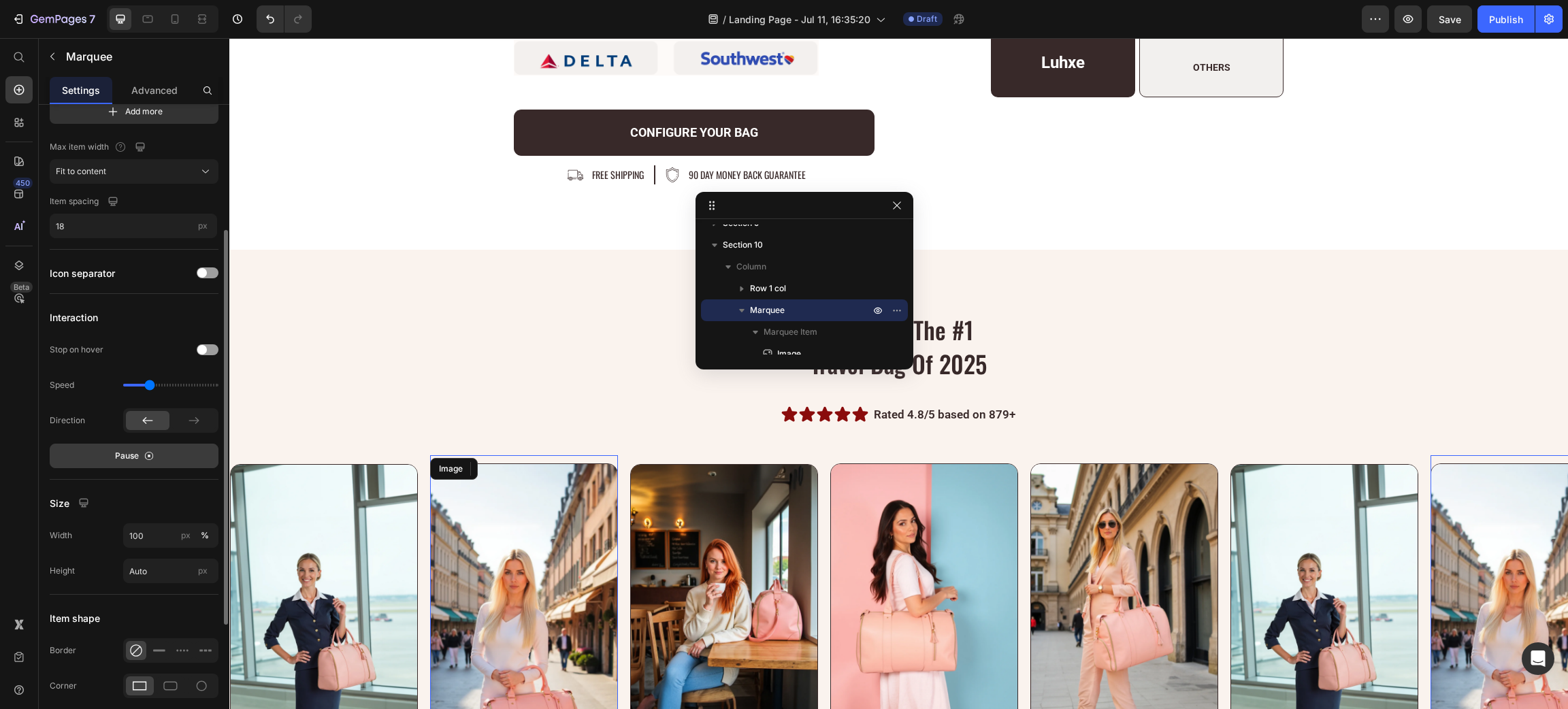click on "Pause" 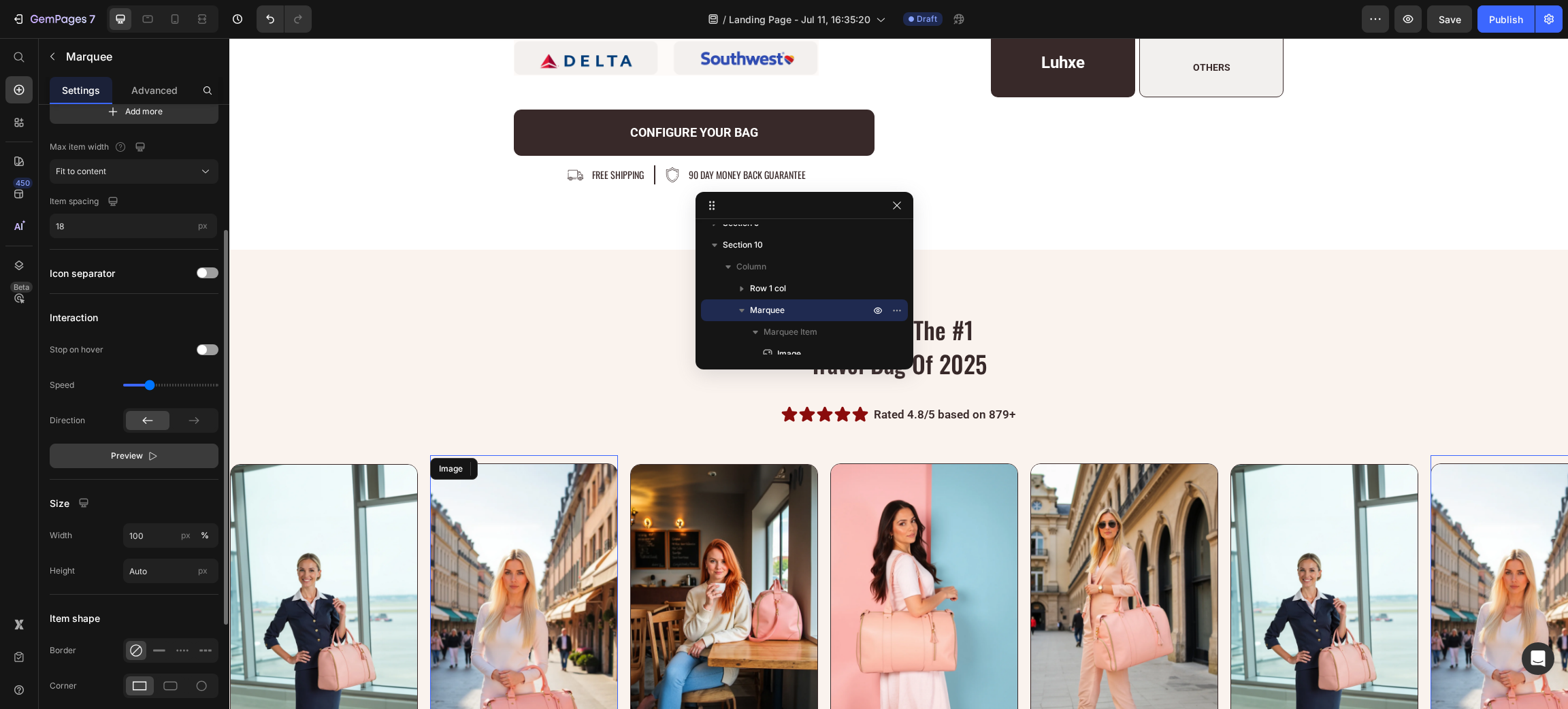 click on "Preview" at bounding box center (127, 456) 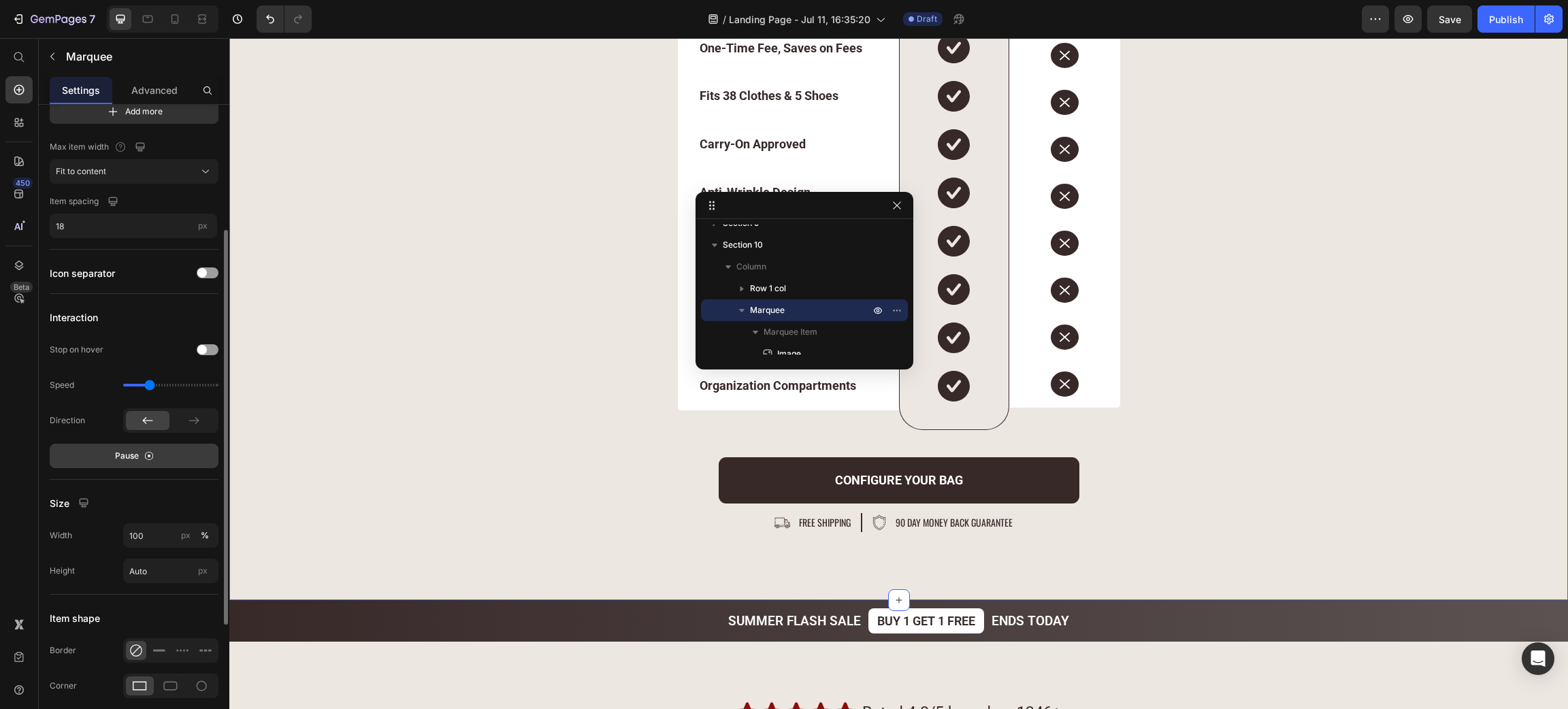scroll, scrollTop: 5852, scrollLeft: 0, axis: vertical 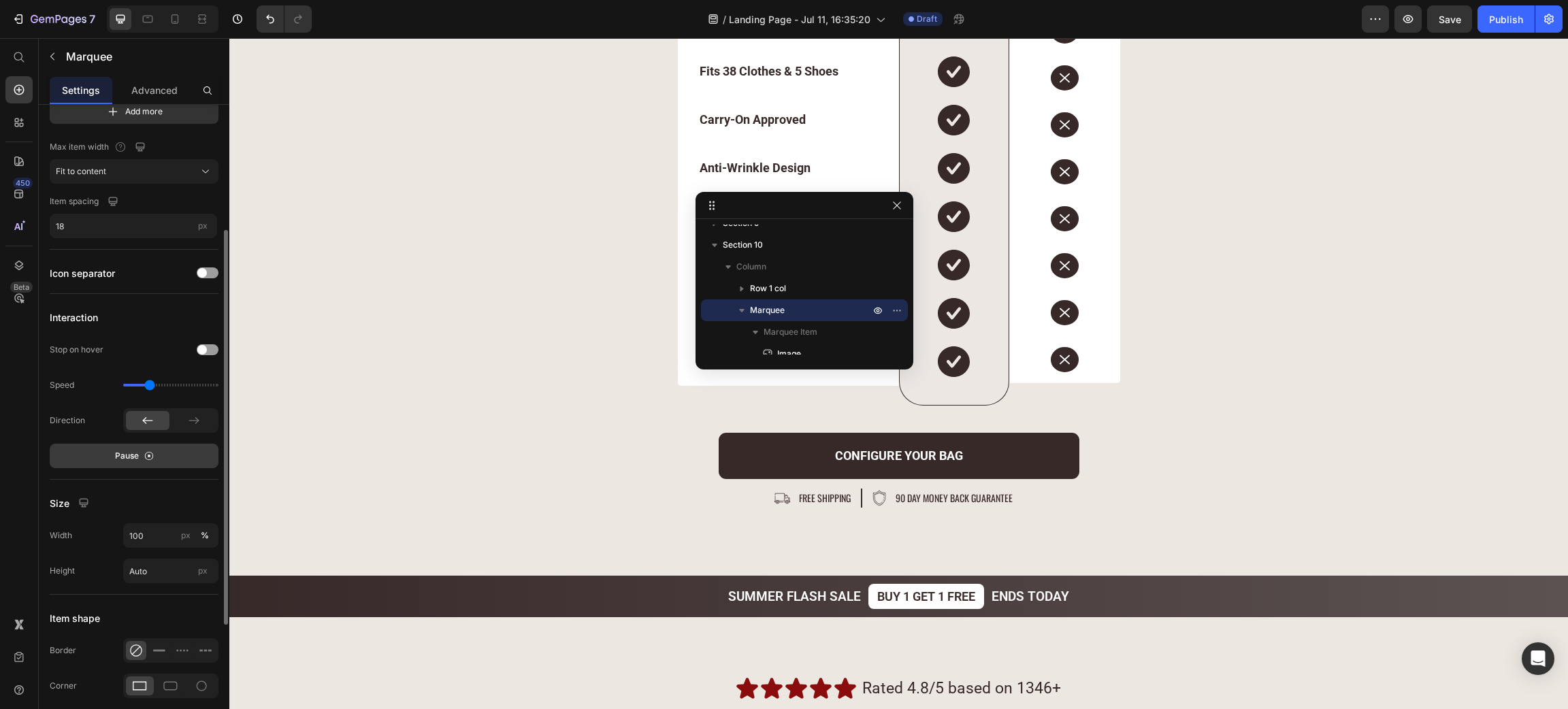 click on "Pause" at bounding box center (134, 456) 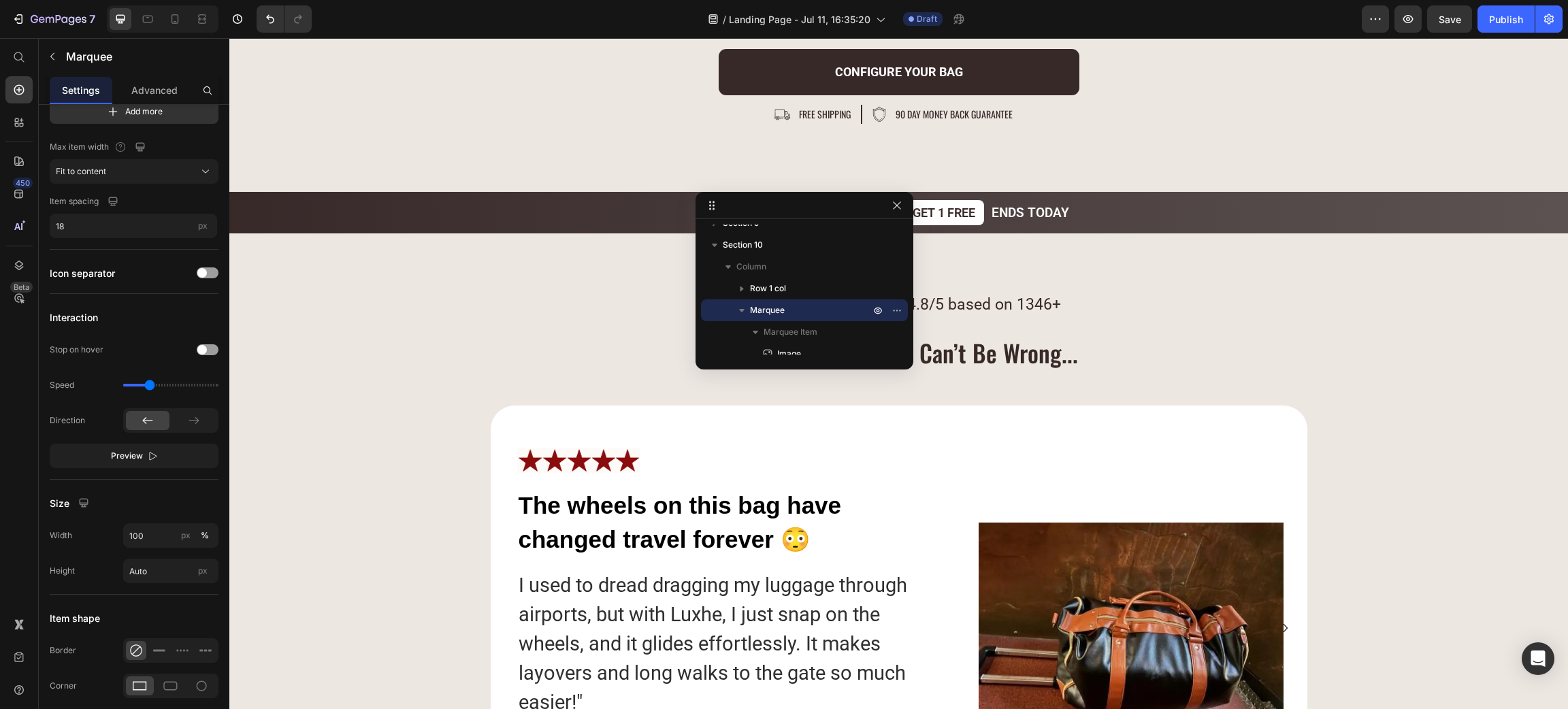 scroll, scrollTop: 6542, scrollLeft: 0, axis: vertical 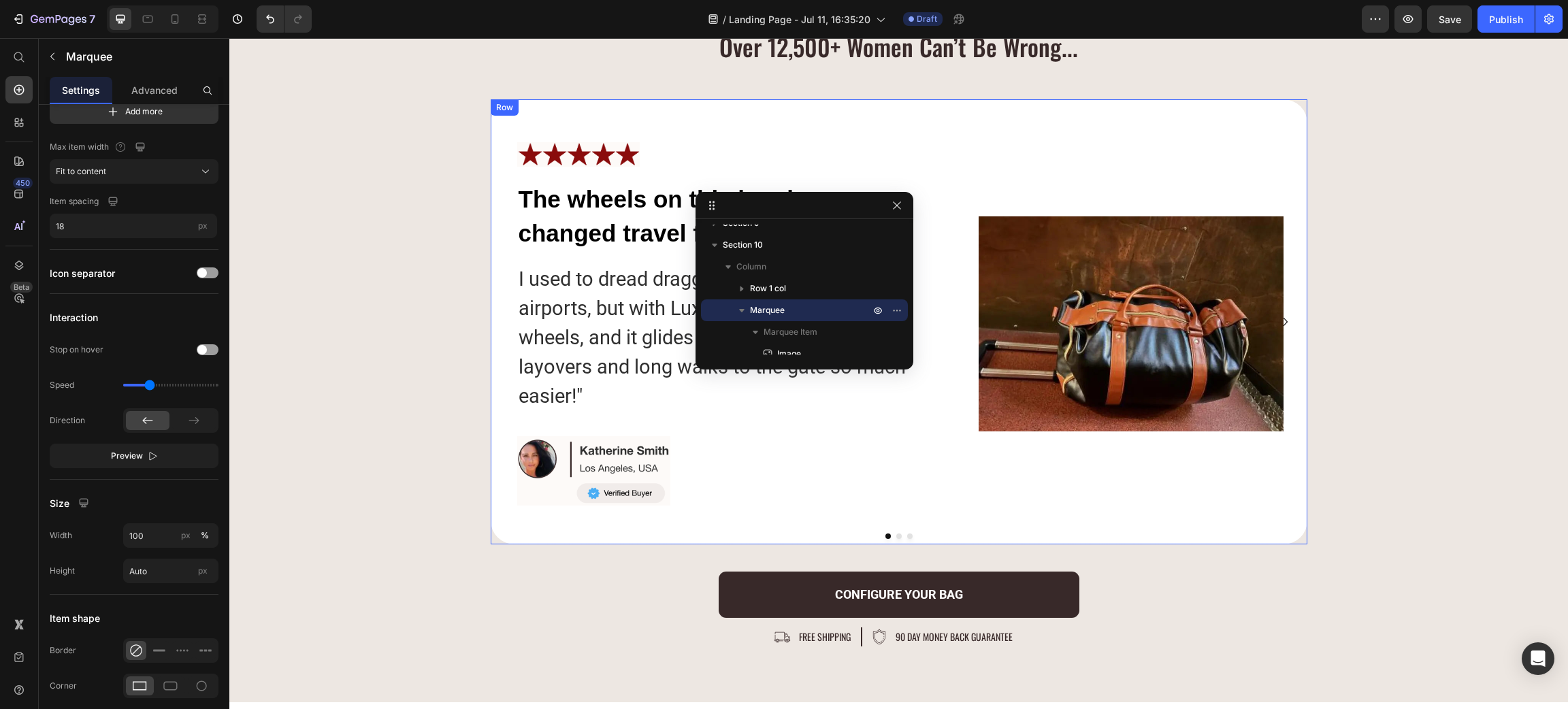 click on "Image The wheels on this bag have changed travel forever 😳 Text Block I used to dread dragging my luggage through airports, but with Luxhe, I just snap on the wheels, and it glides effortlessly. It makes layovers and long walks to the gate so much easier!" Text Block Image Image Row" at bounding box center [899, 322] 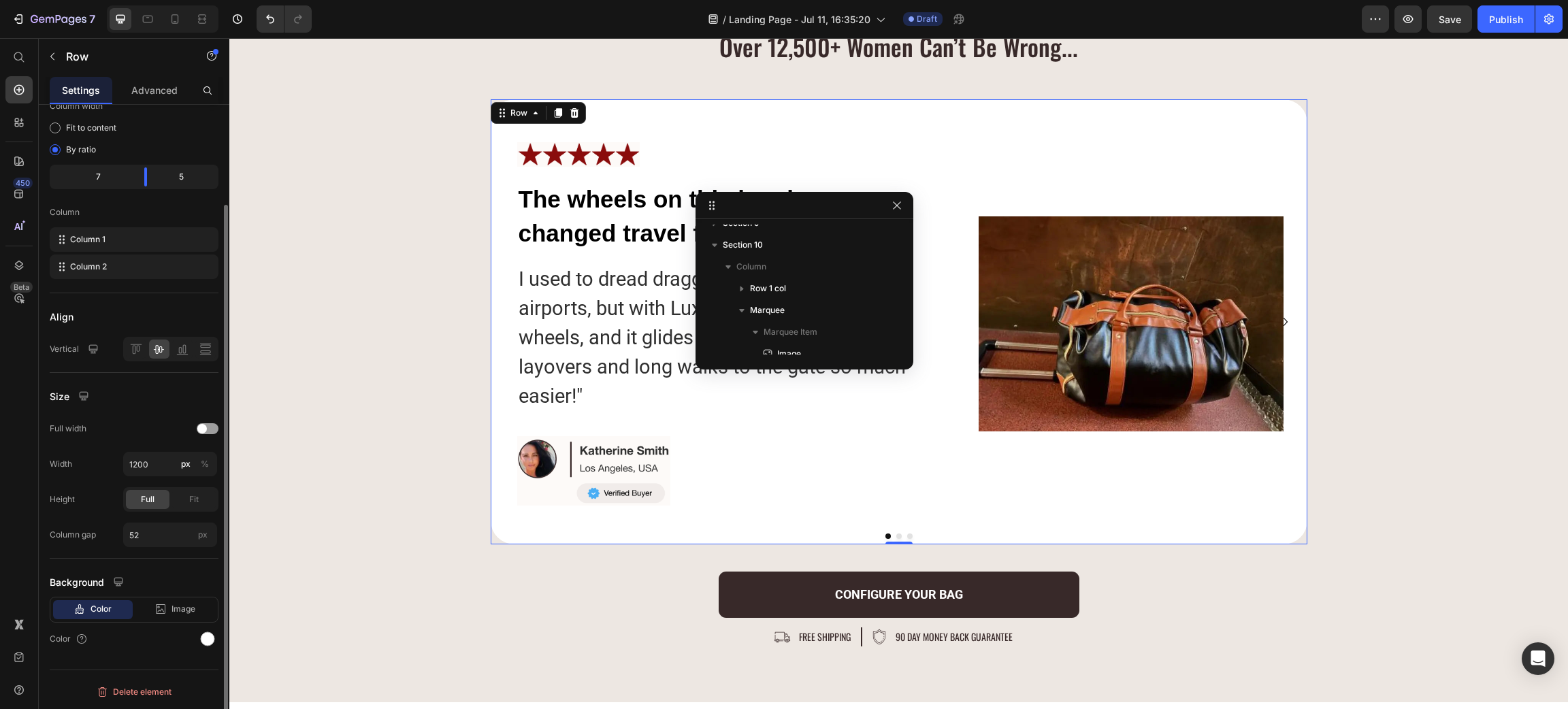 scroll, scrollTop: 659, scrollLeft: 0, axis: vertical 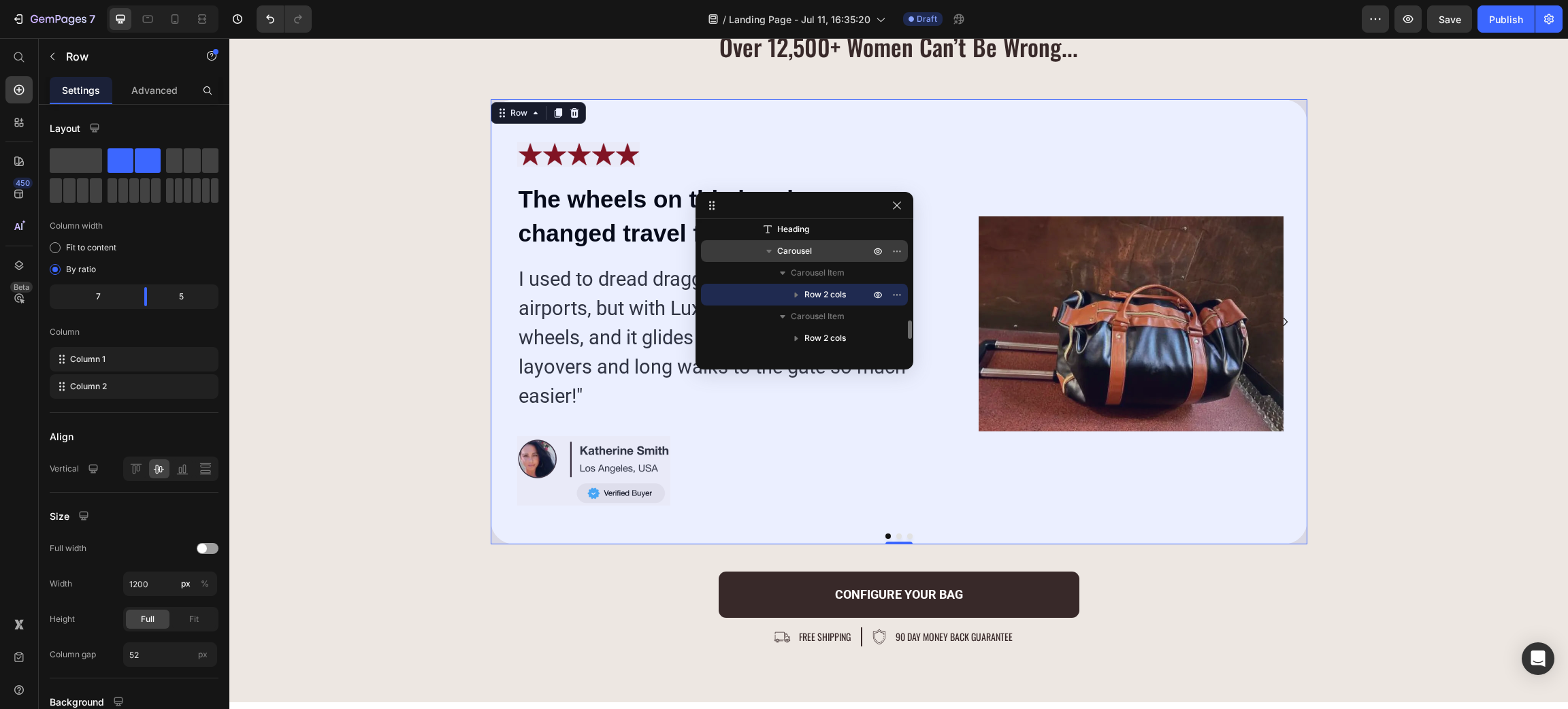click on "Carousel" at bounding box center [794, 251] 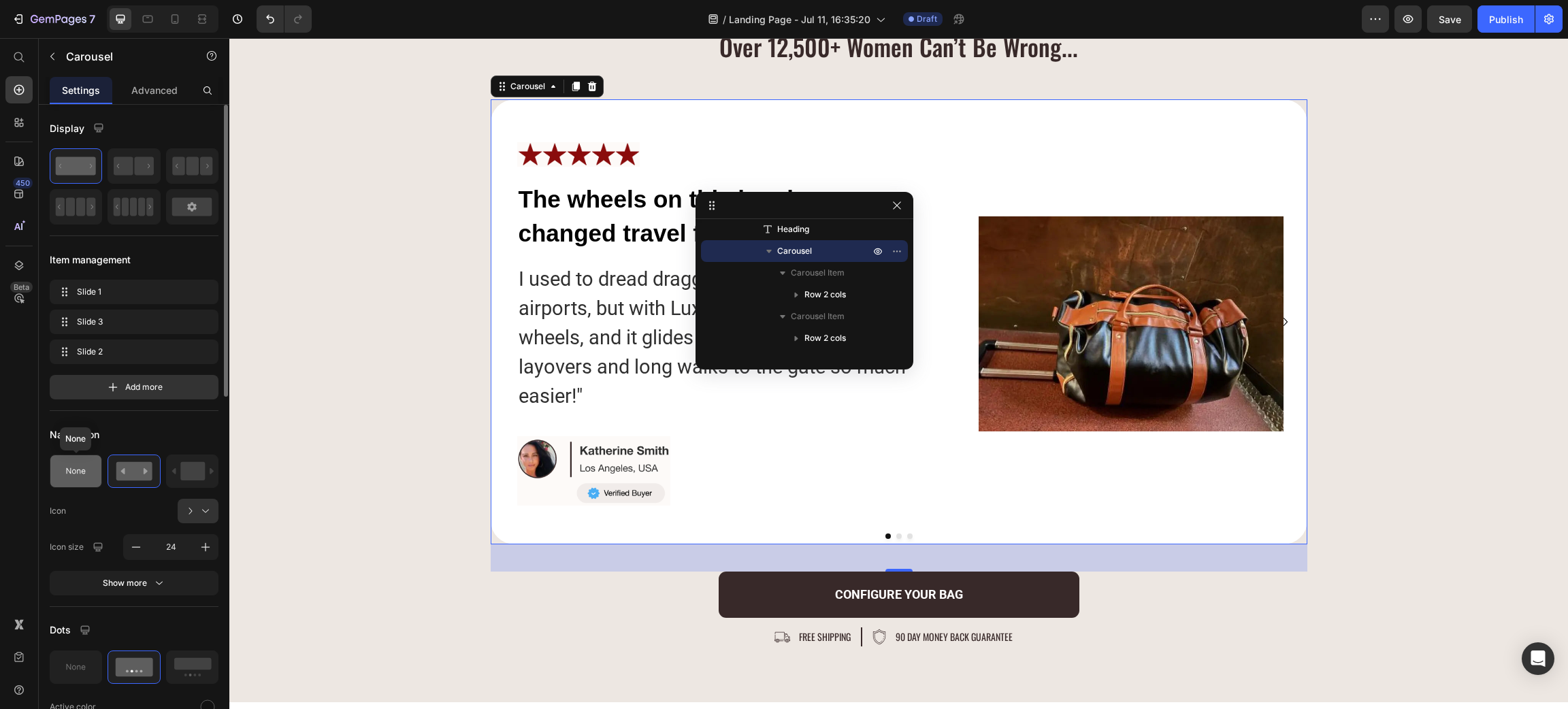 click 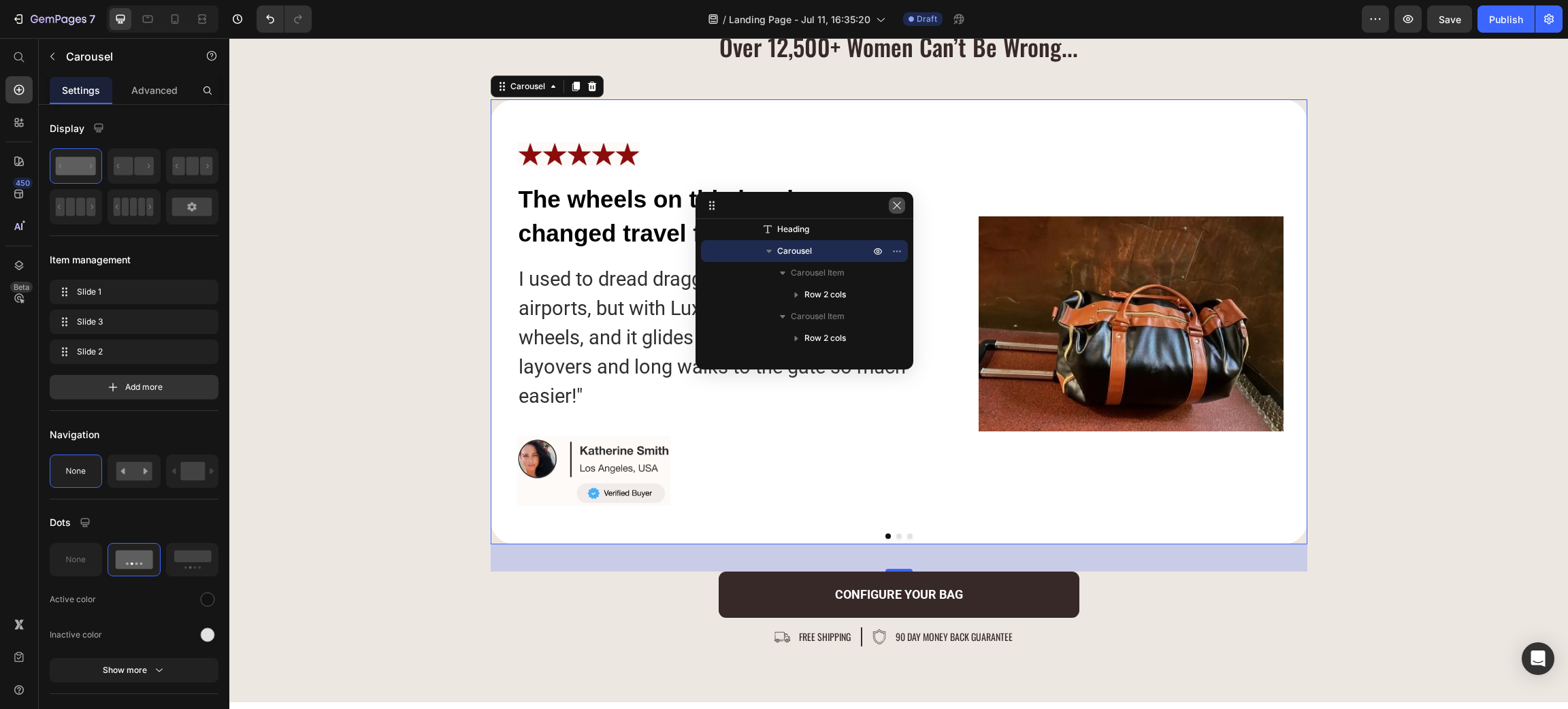 click 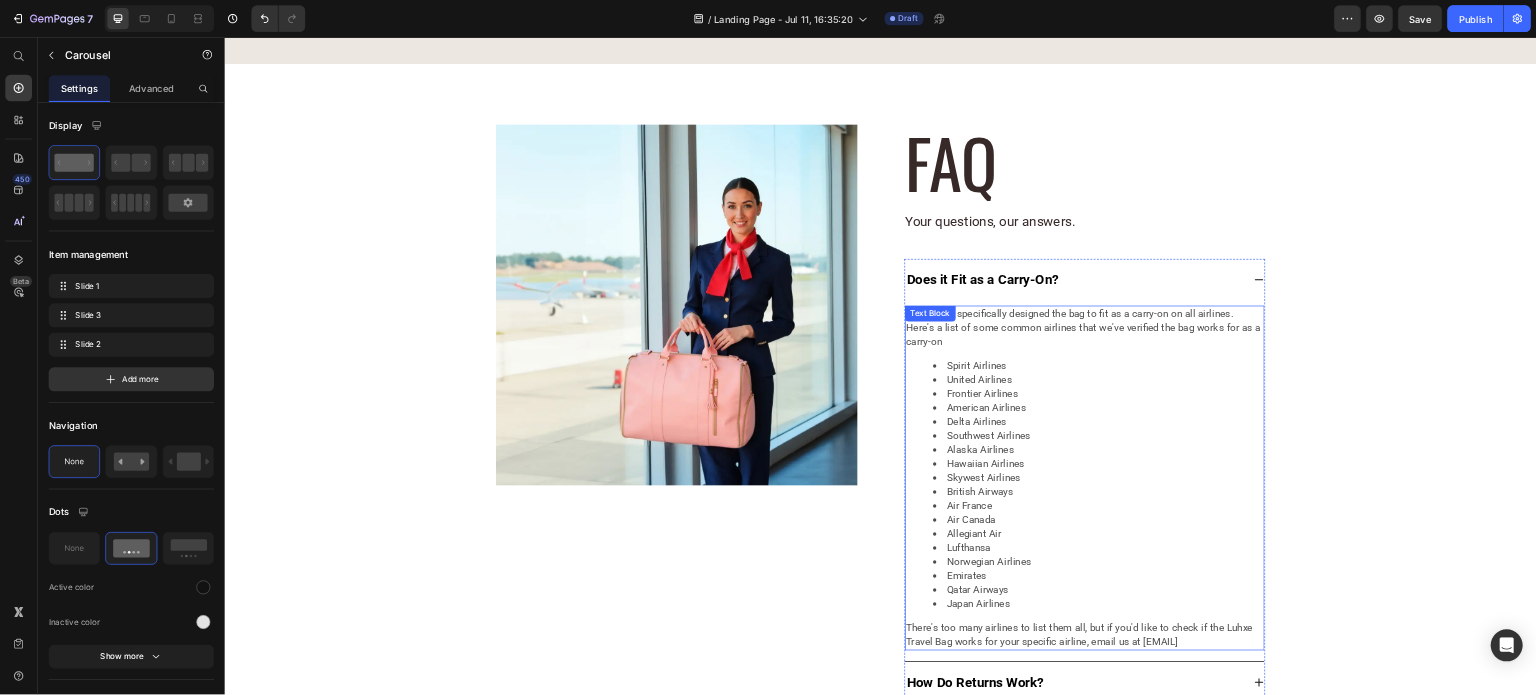 scroll, scrollTop: 11151, scrollLeft: 0, axis: vertical 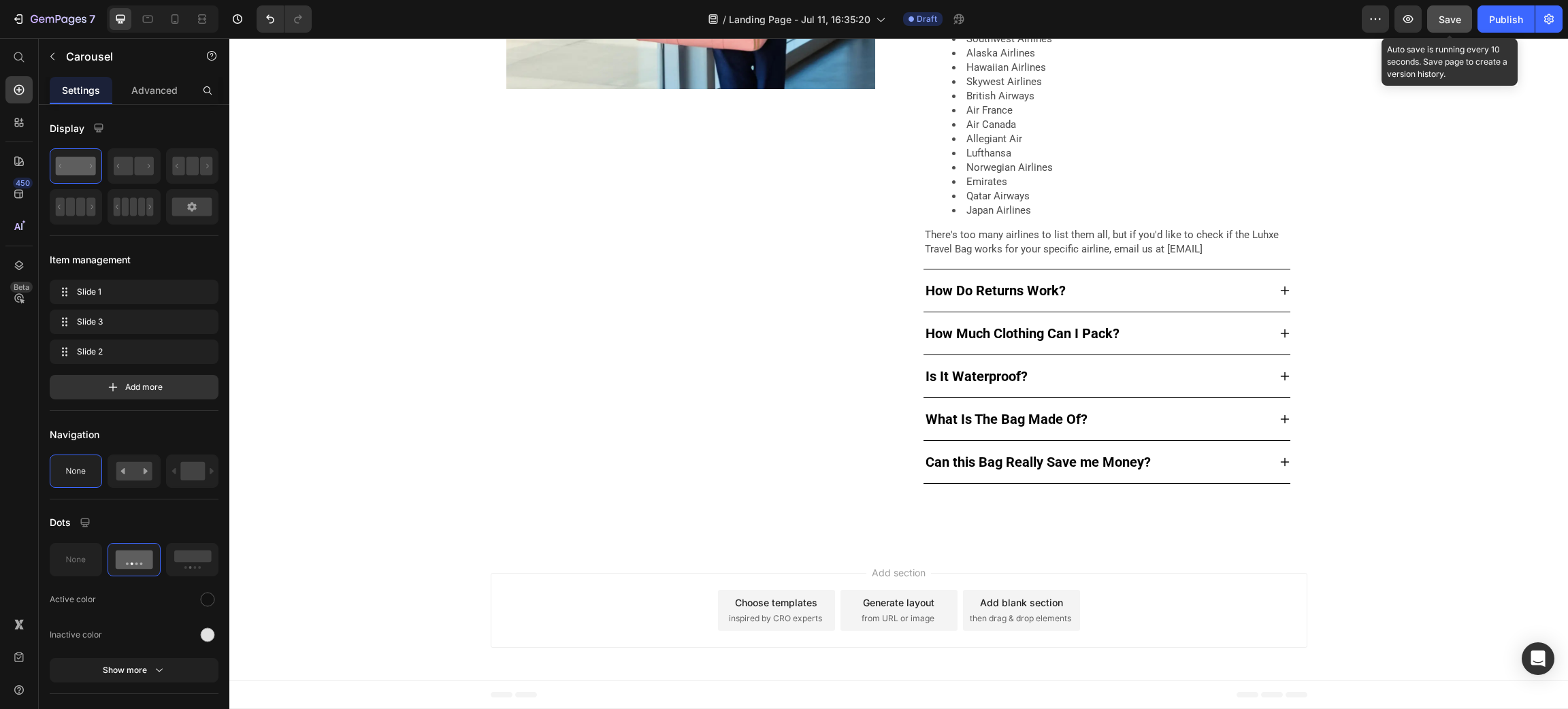 click on "Save" at bounding box center [1450, 19] 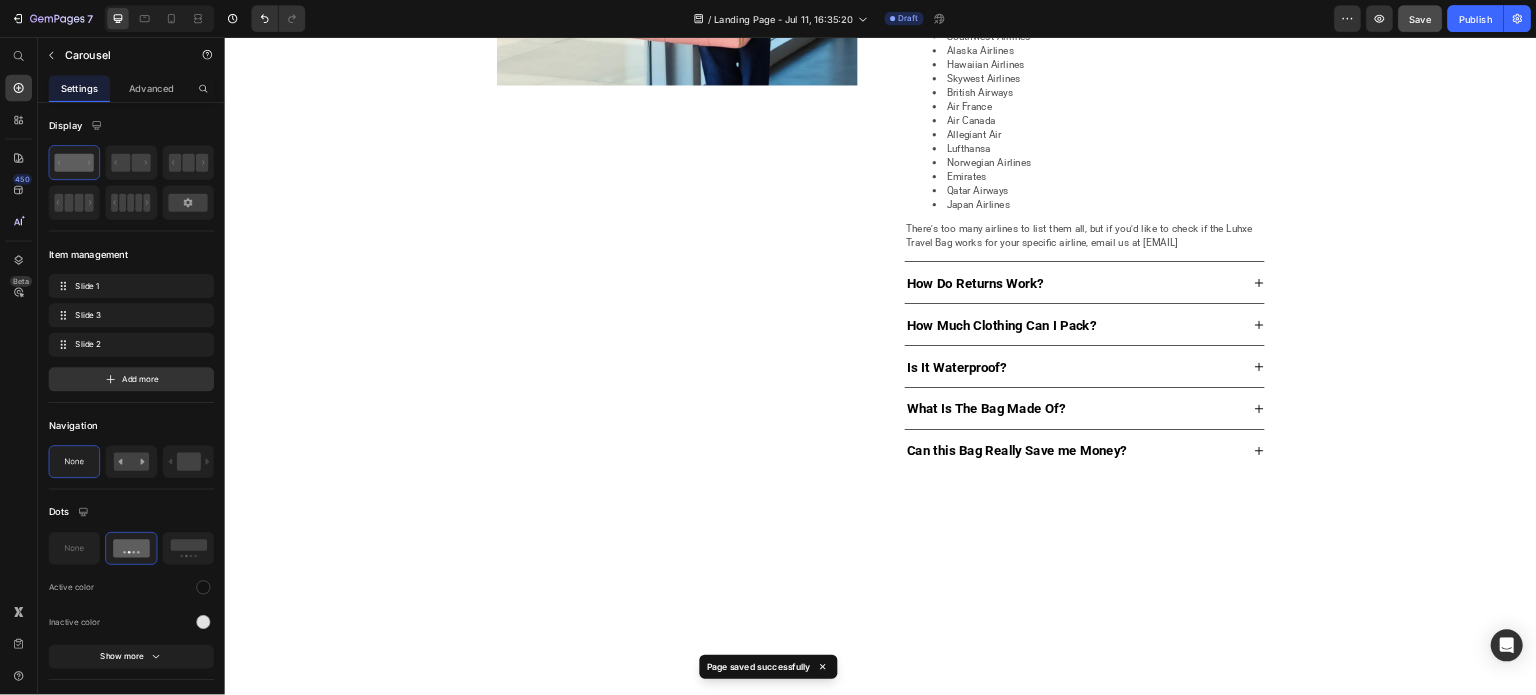 scroll, scrollTop: 11151, scrollLeft: 0, axis: vertical 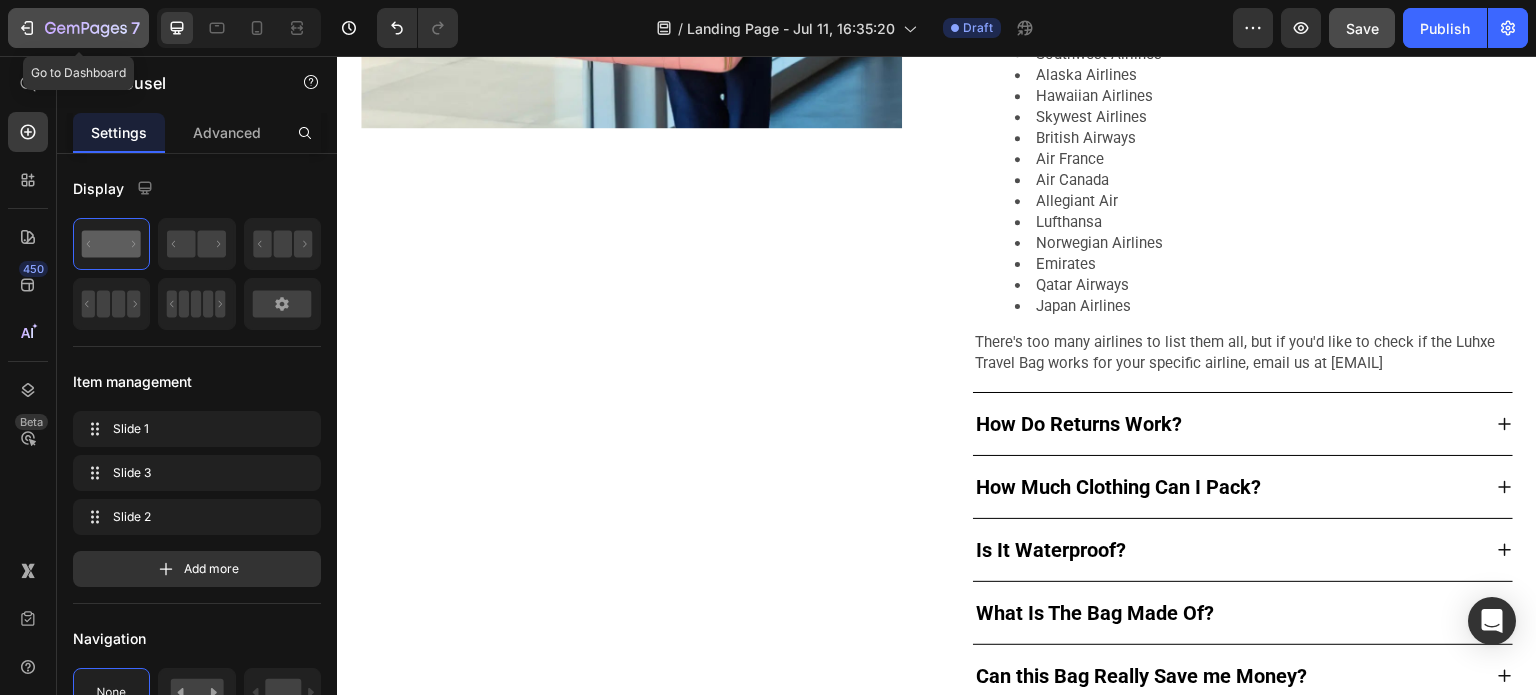 click 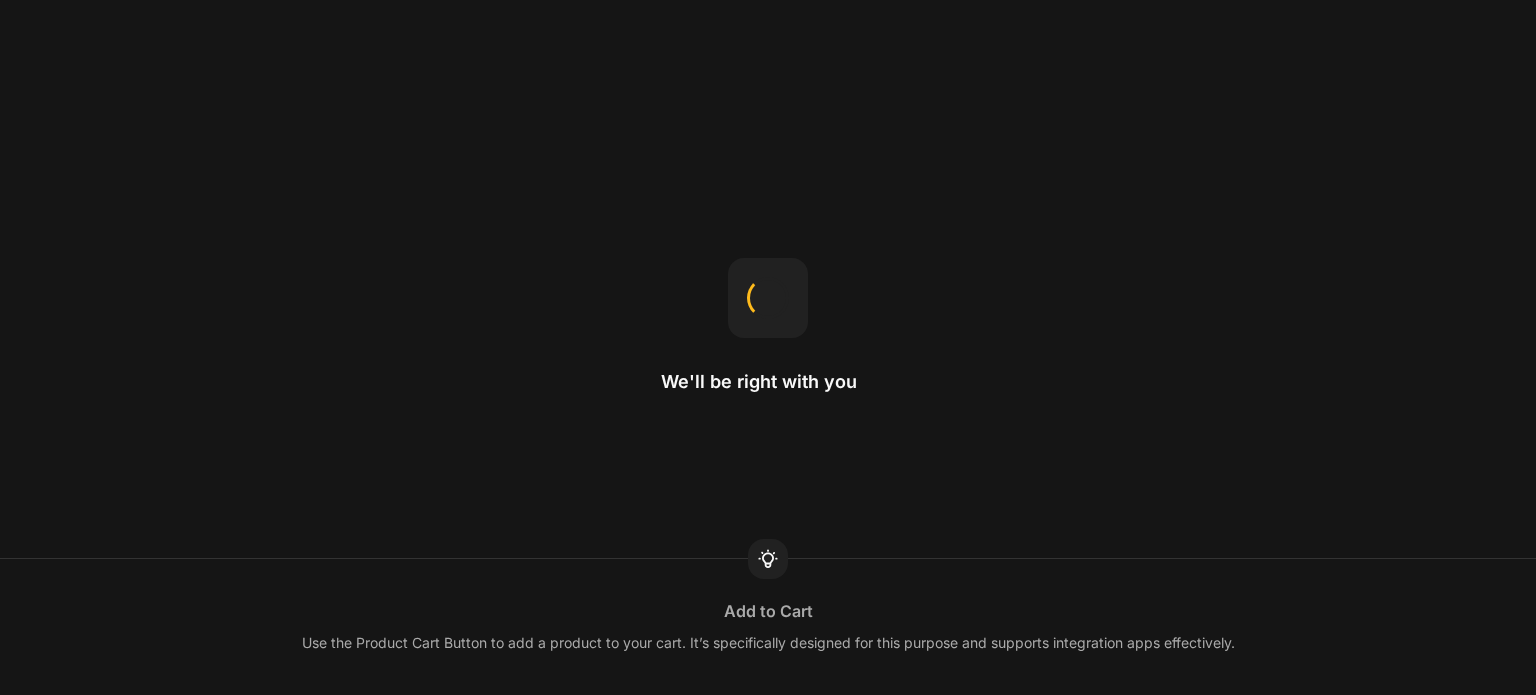 scroll, scrollTop: 0, scrollLeft: 0, axis: both 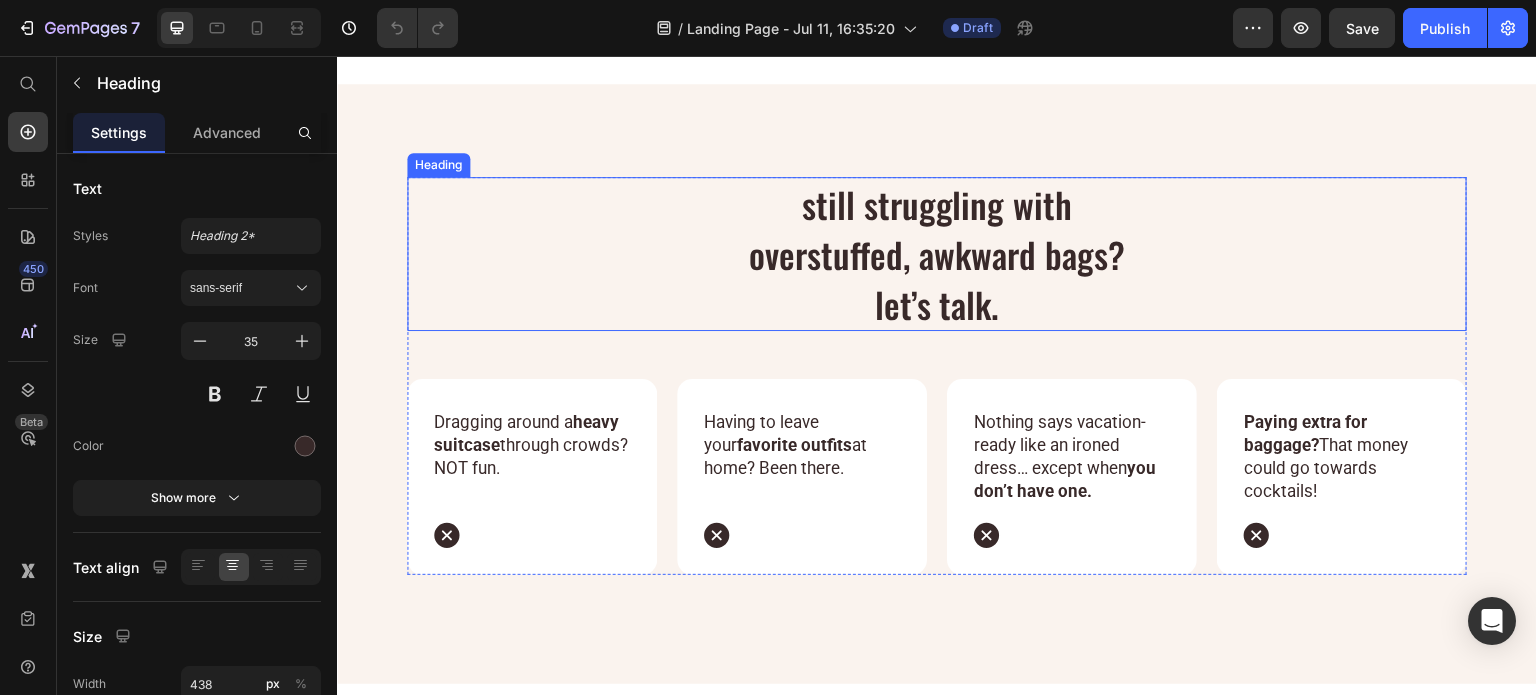 click on "still struggling with overstuffed, awkward bags? let’s talk." at bounding box center [937, 254] 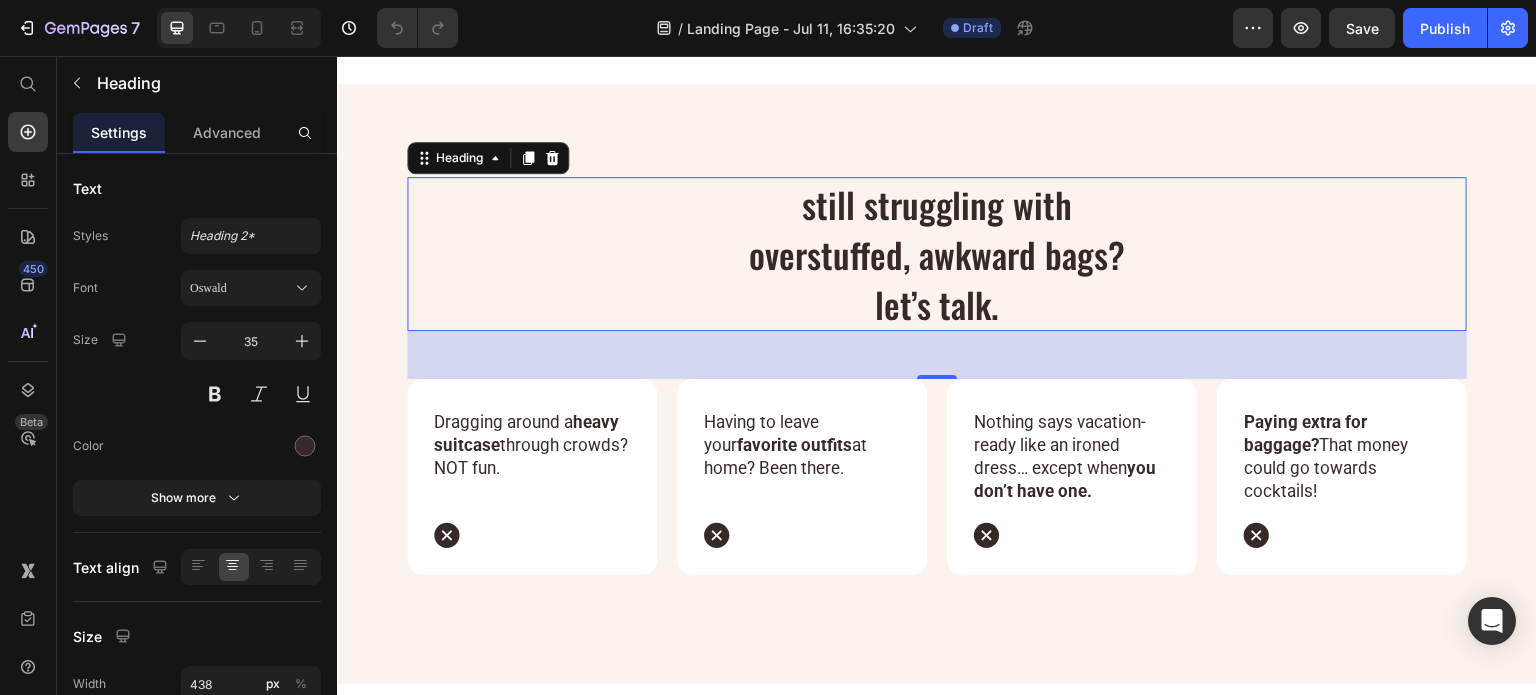 click on "still struggling with overstuffed, awkward bags? let’s talk." at bounding box center (937, 254) 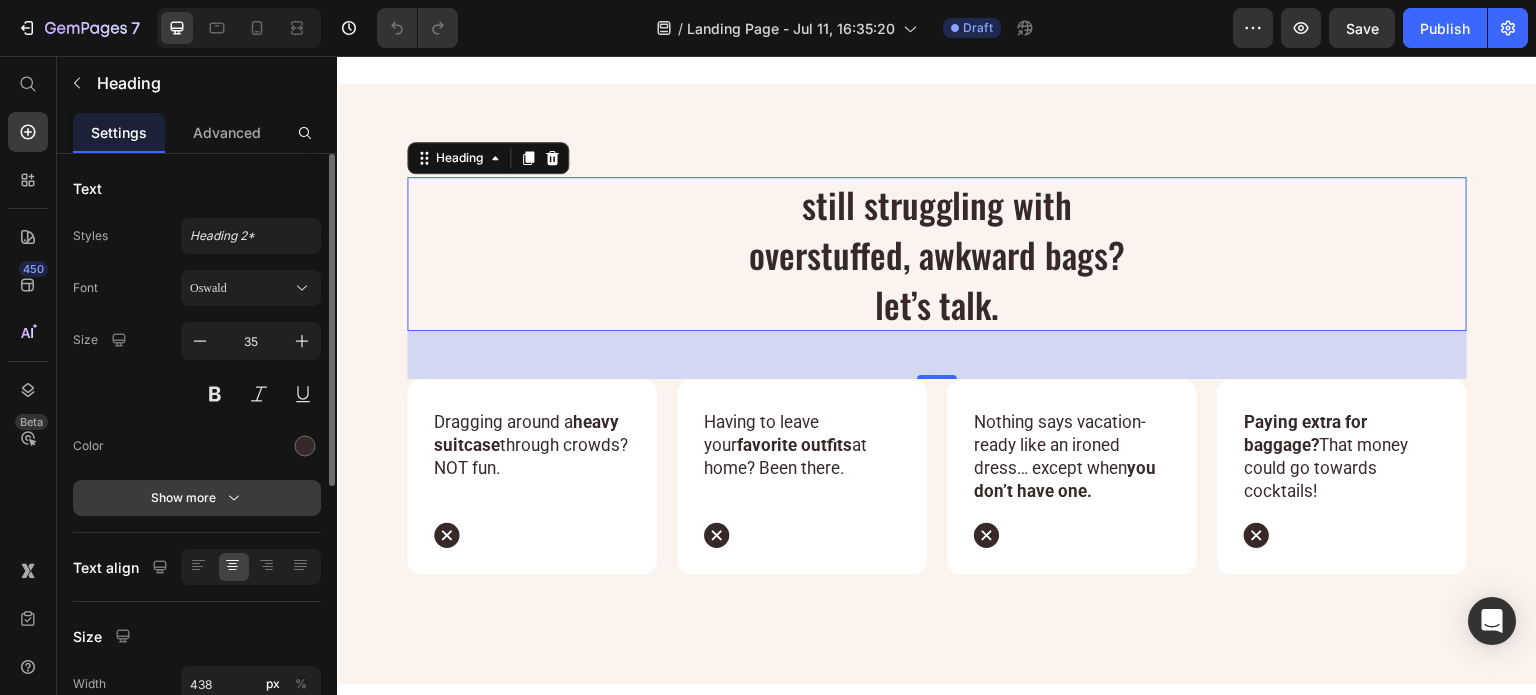 click on "Show more" at bounding box center (197, 498) 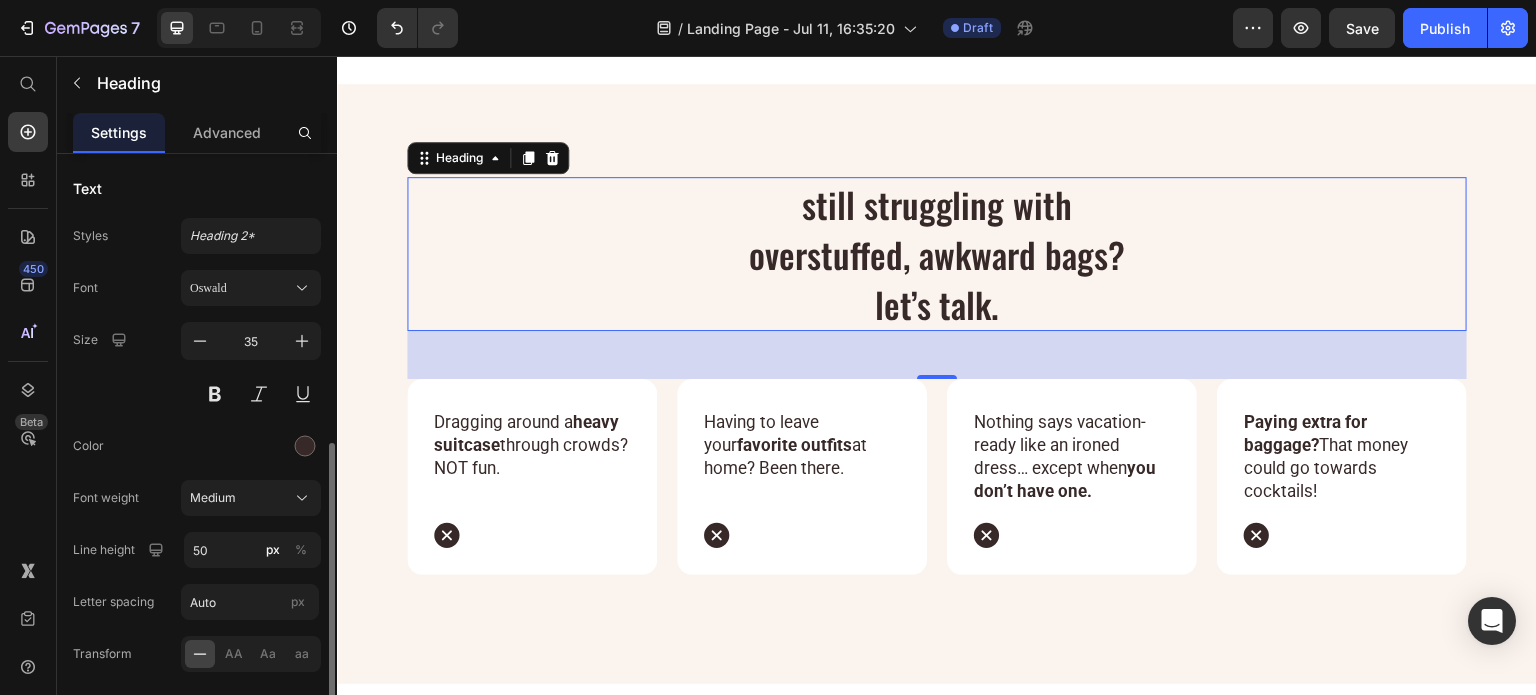 scroll, scrollTop: 200, scrollLeft: 0, axis: vertical 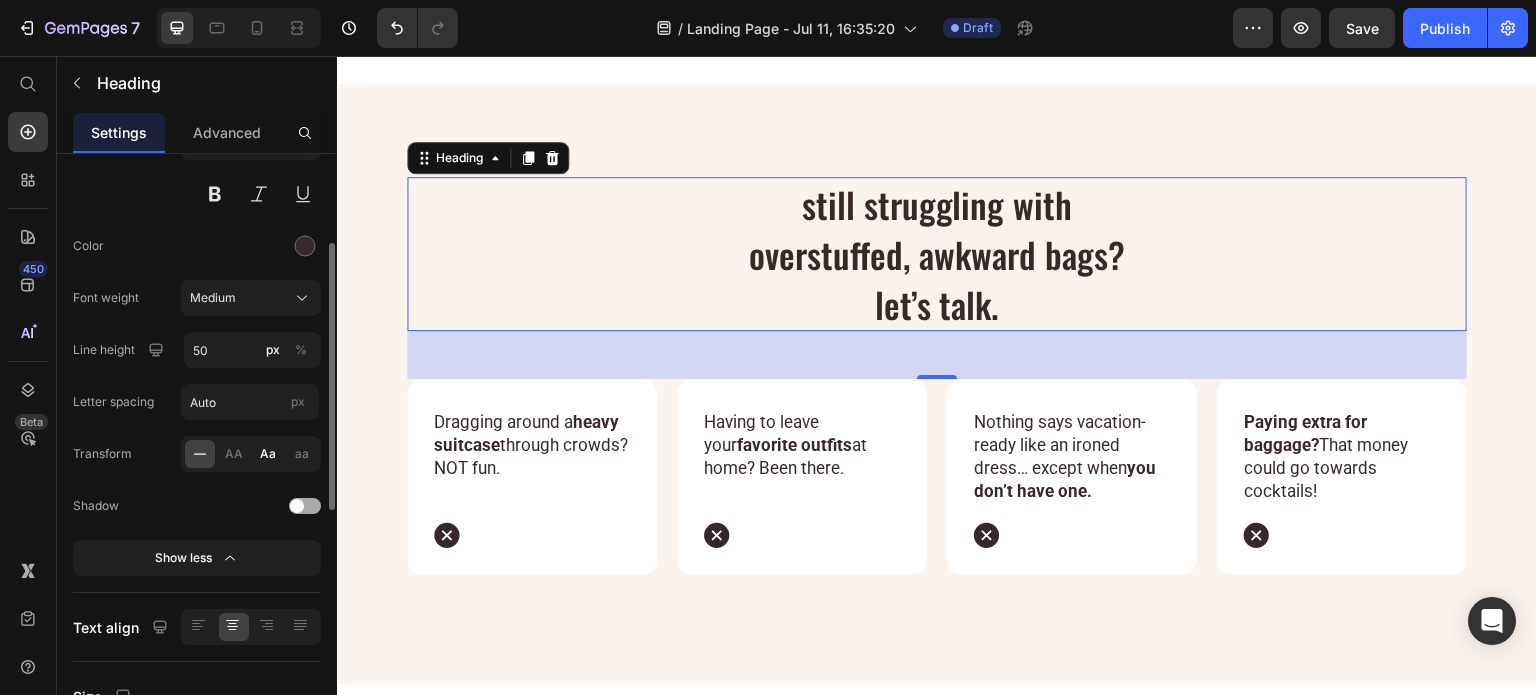 click on "Aa" 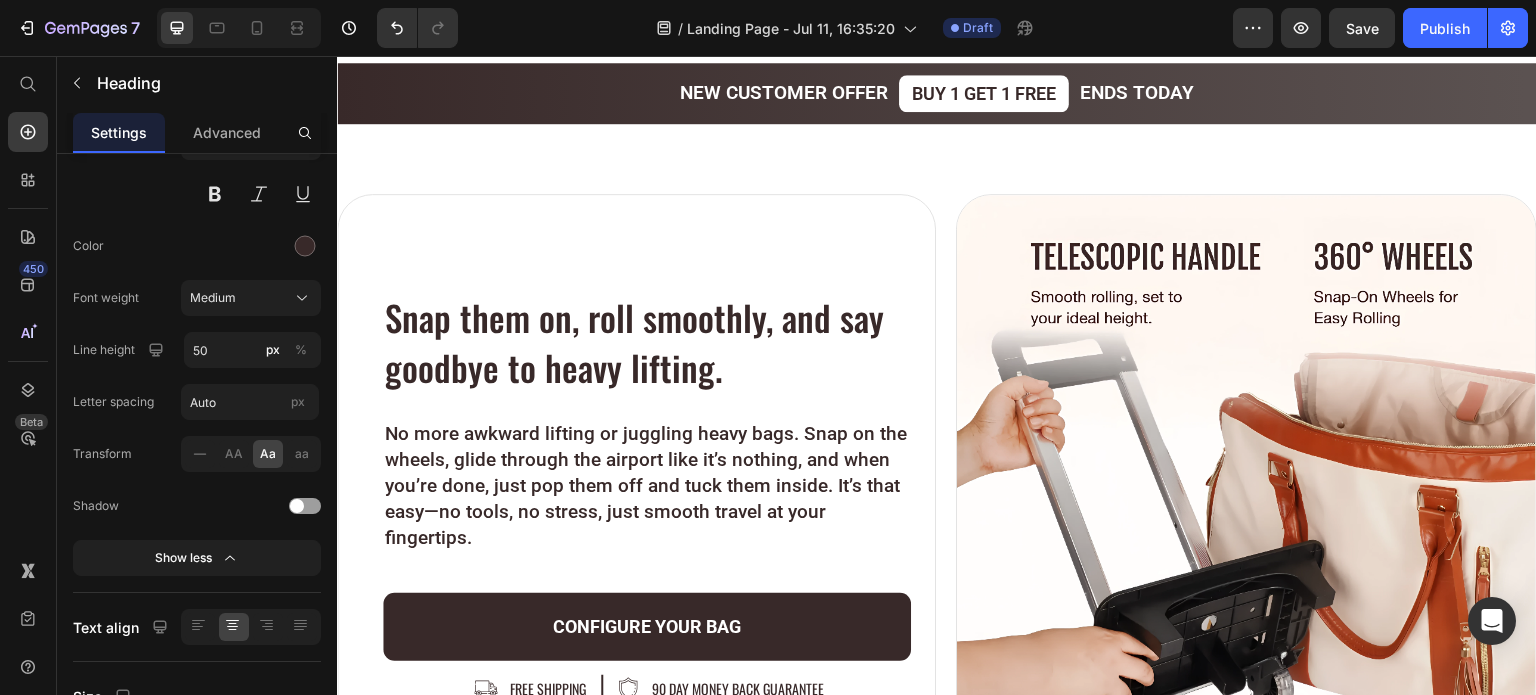 scroll, scrollTop: 5400, scrollLeft: 0, axis: vertical 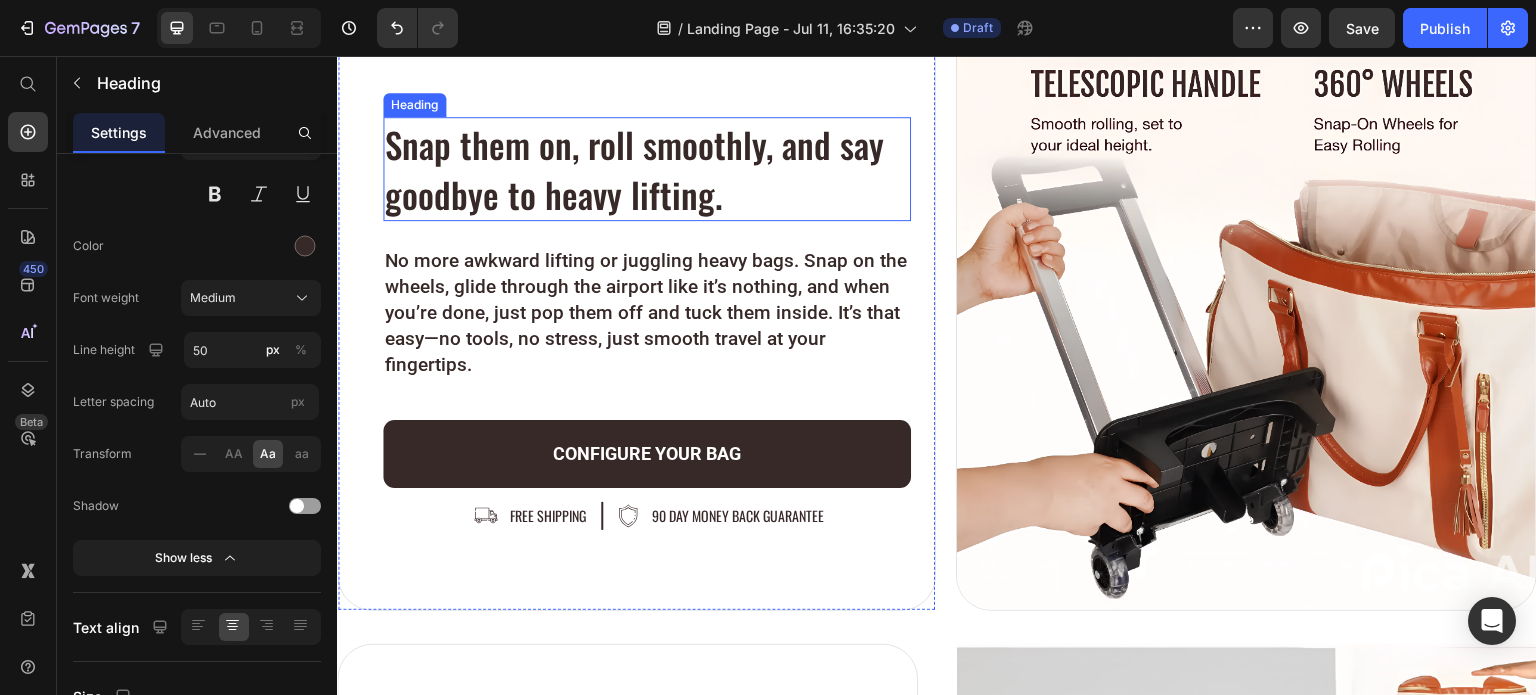 click on "Snap them on, roll smoothly, and say goodbye to heavy lifting." at bounding box center [647, 169] 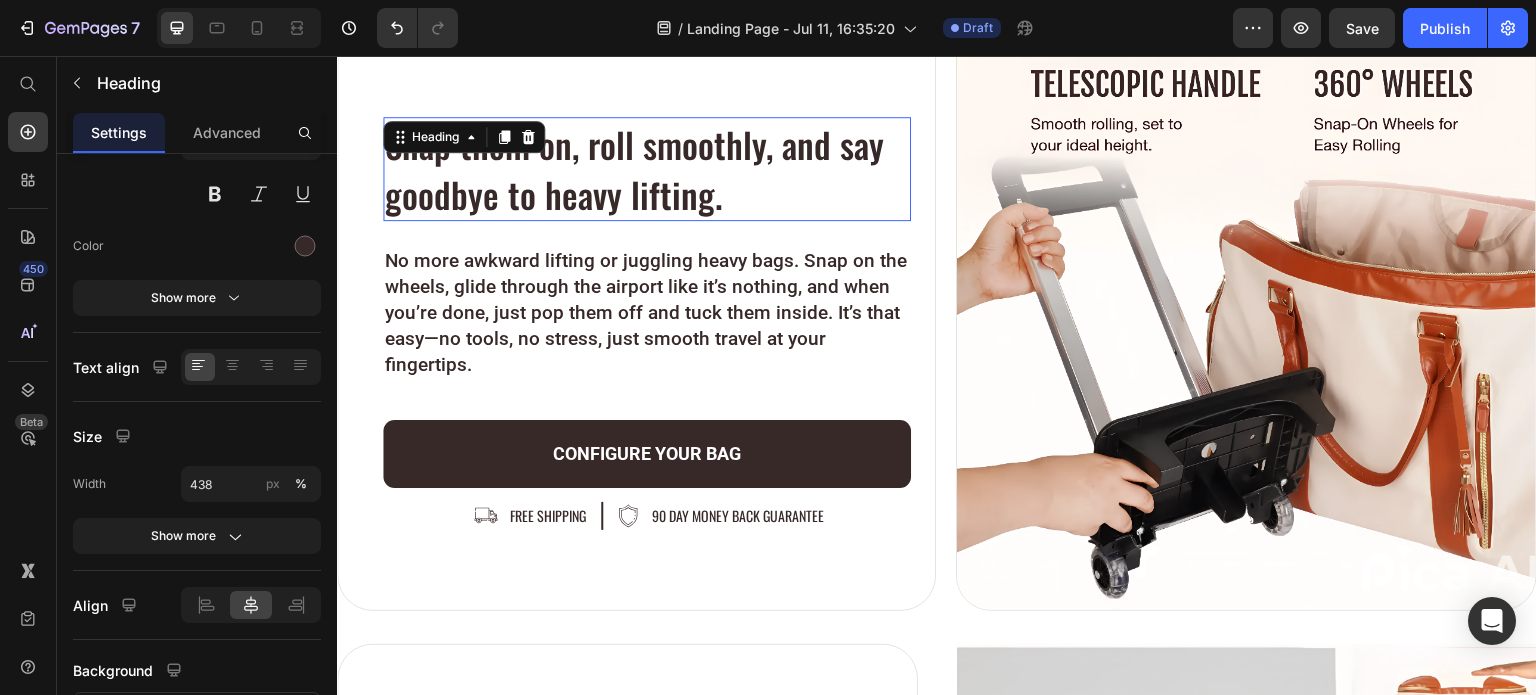 click on "Snap them on, roll smoothly, and say goodbye to heavy lifting." at bounding box center [647, 169] 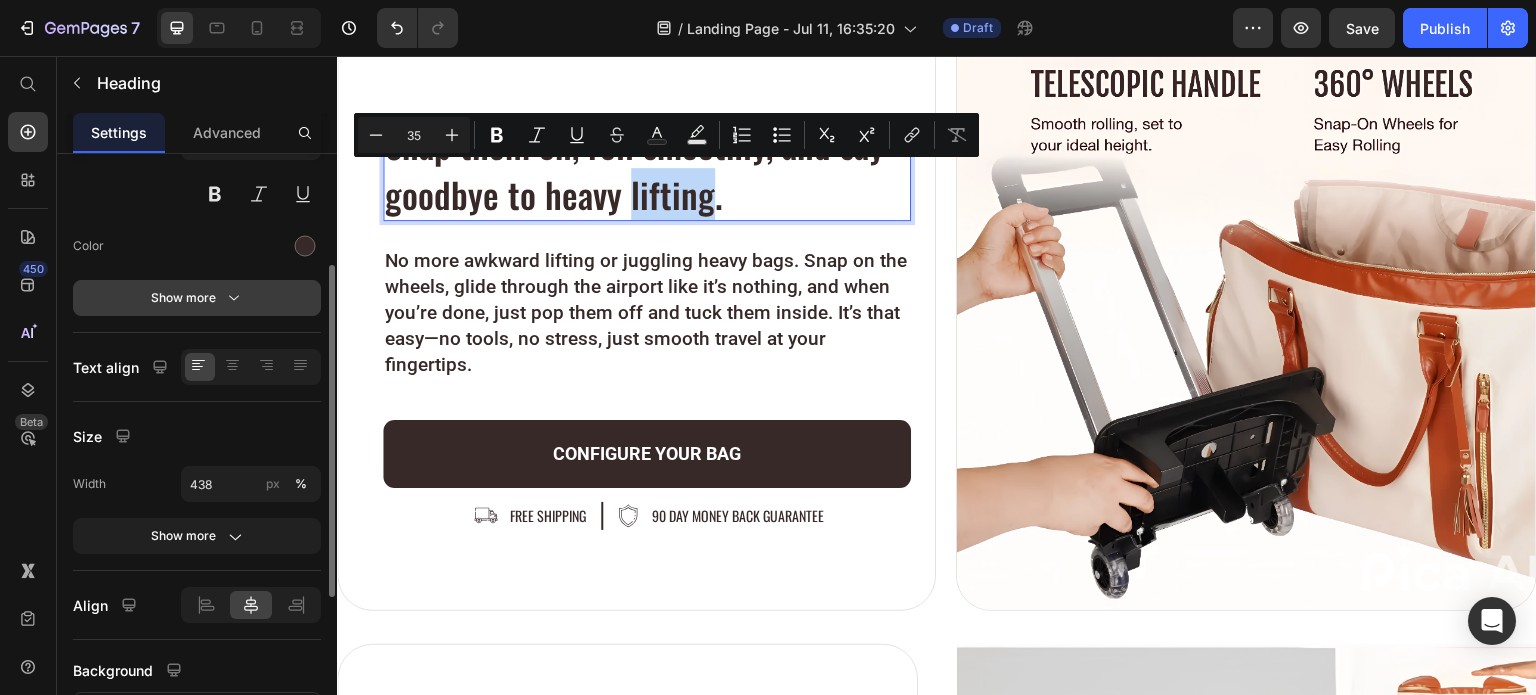 scroll, scrollTop: 0, scrollLeft: 0, axis: both 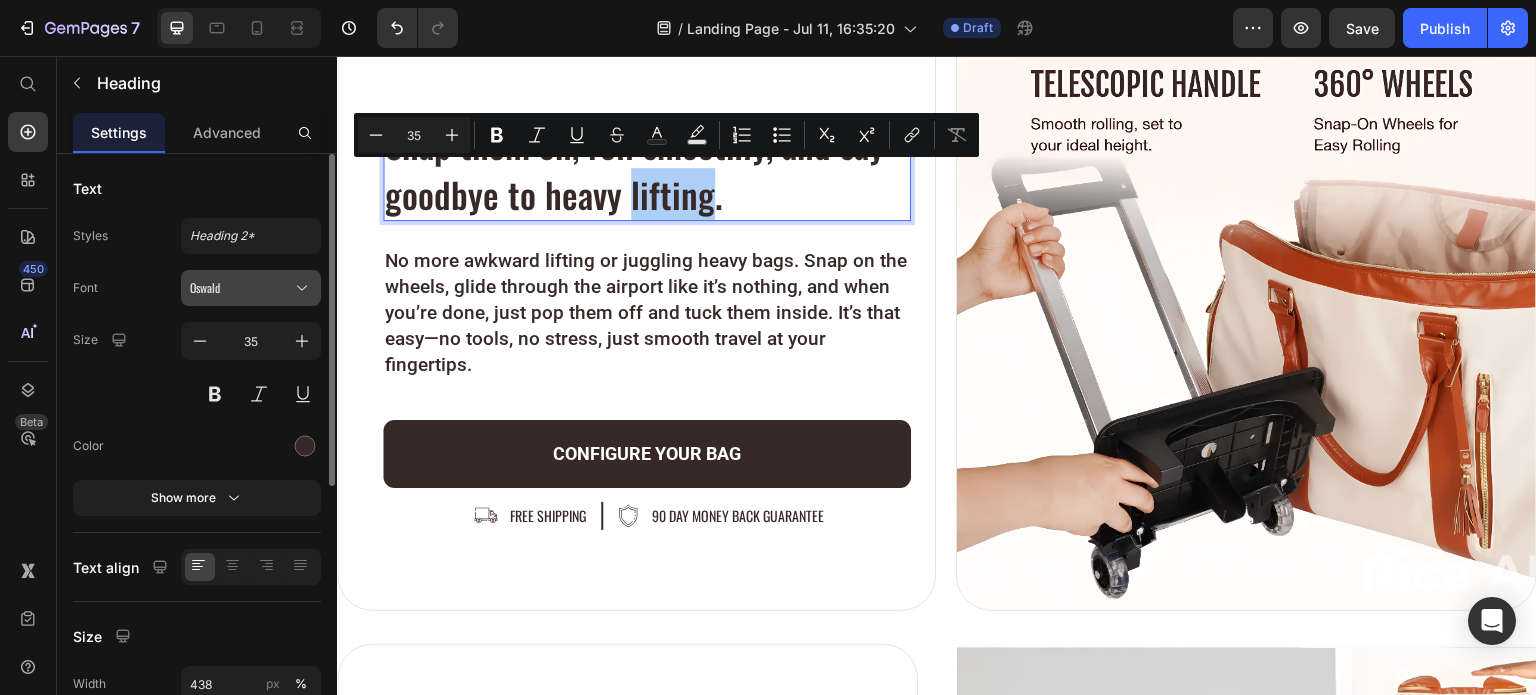 click on "Oswald" at bounding box center (241, 288) 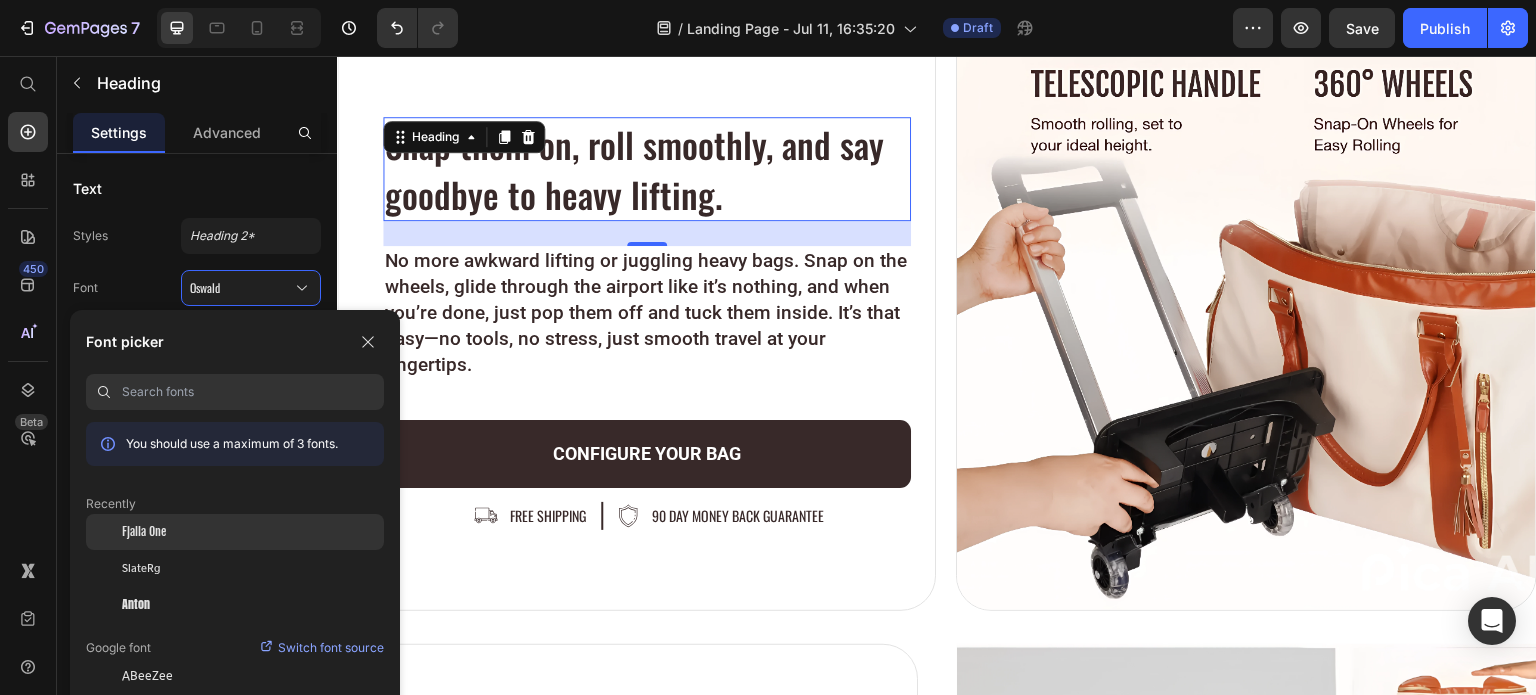 click on "Fjalla One" 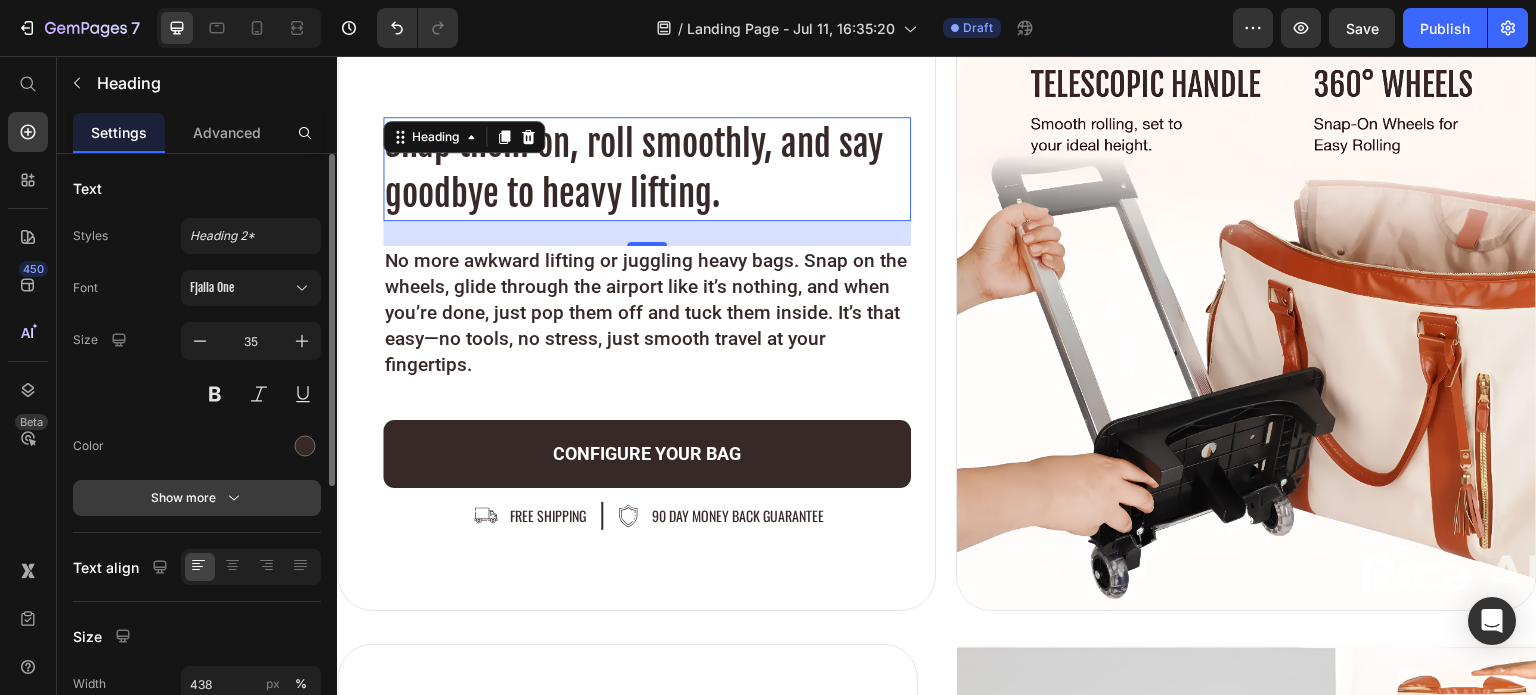click on "Show more" at bounding box center [197, 498] 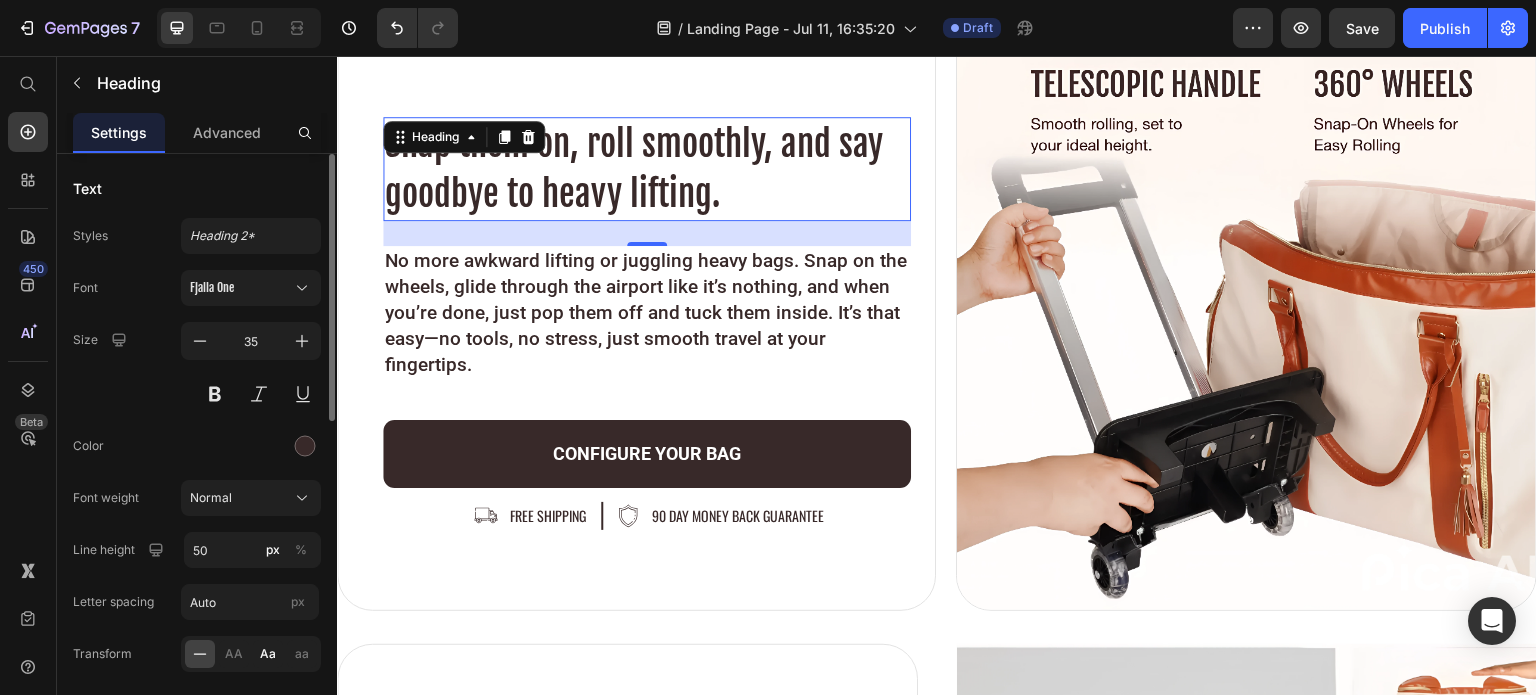 click on "Aa" 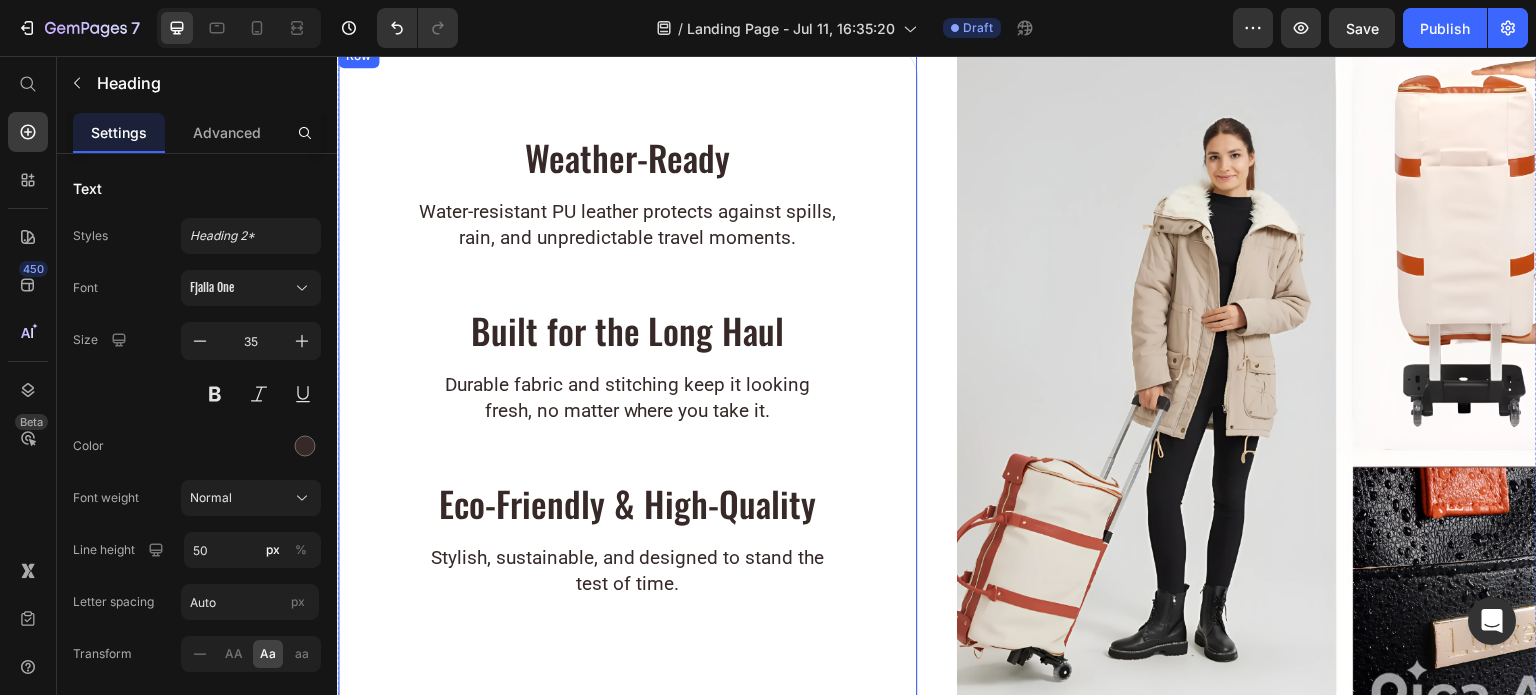 scroll, scrollTop: 6000, scrollLeft: 0, axis: vertical 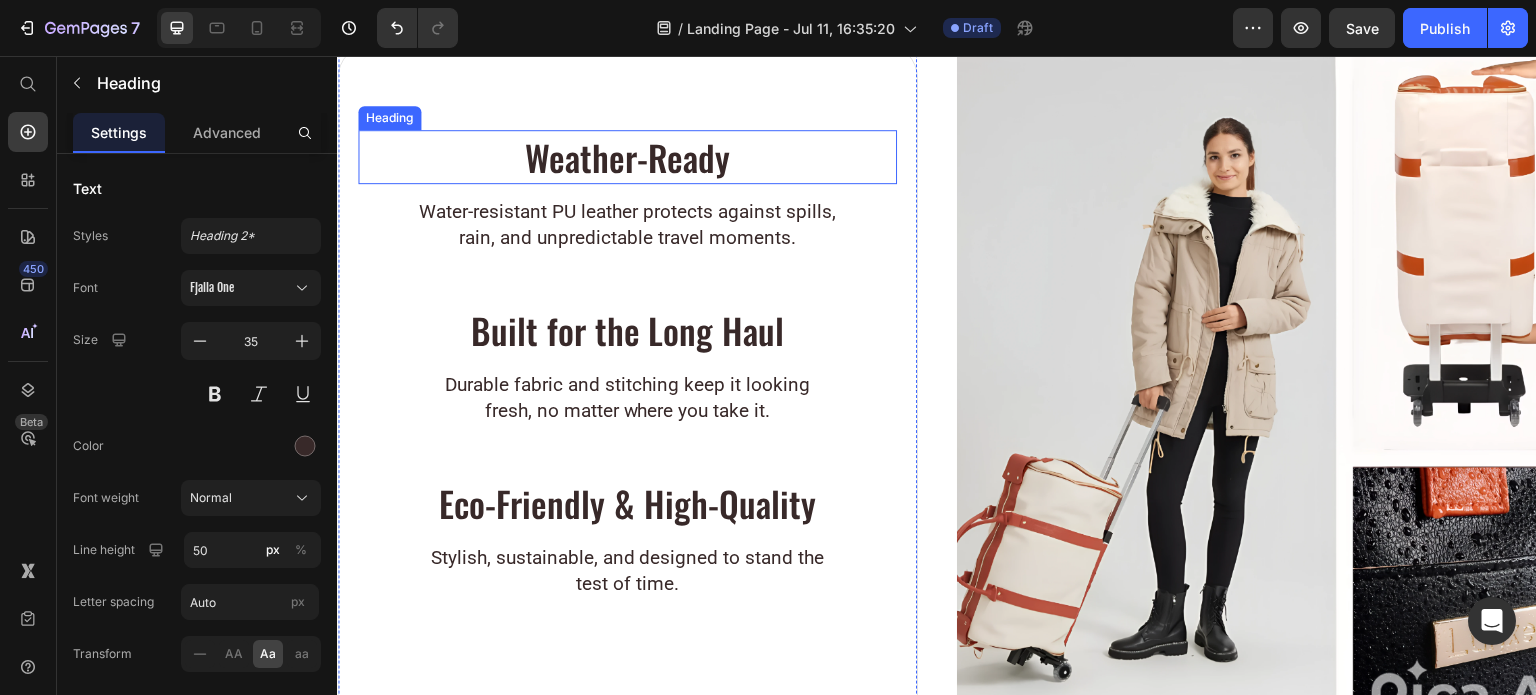 click on "Weather-Ready" at bounding box center (627, 157) 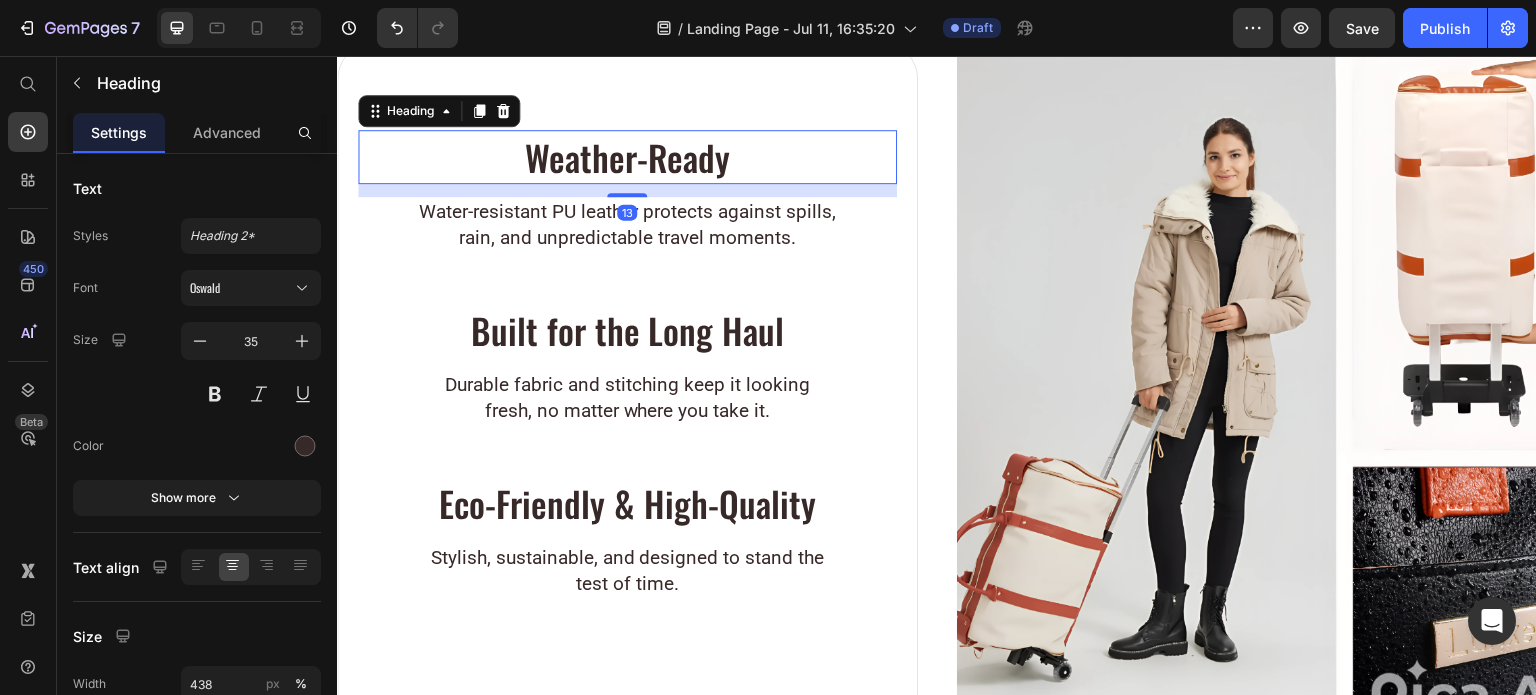 click on "Weather-Ready" at bounding box center [627, 157] 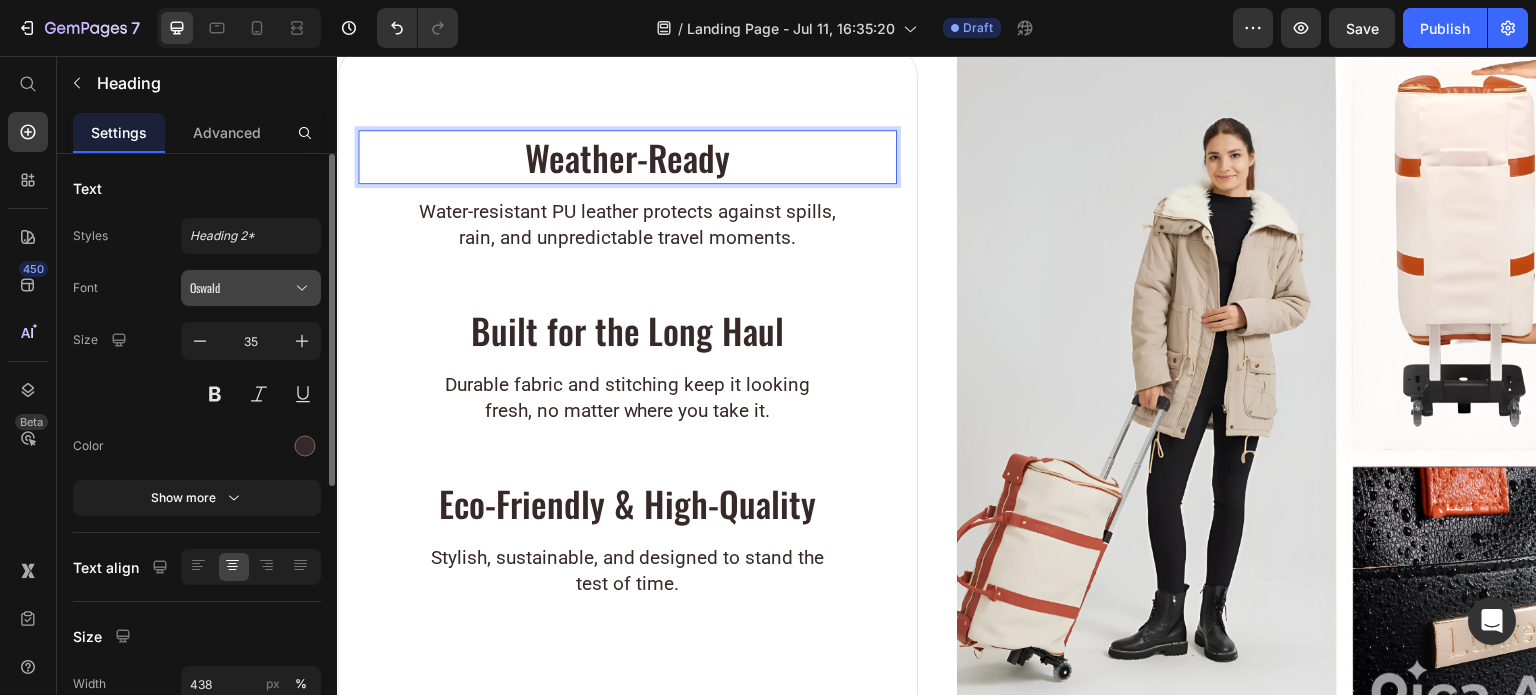 click on "Oswald" at bounding box center [241, 288] 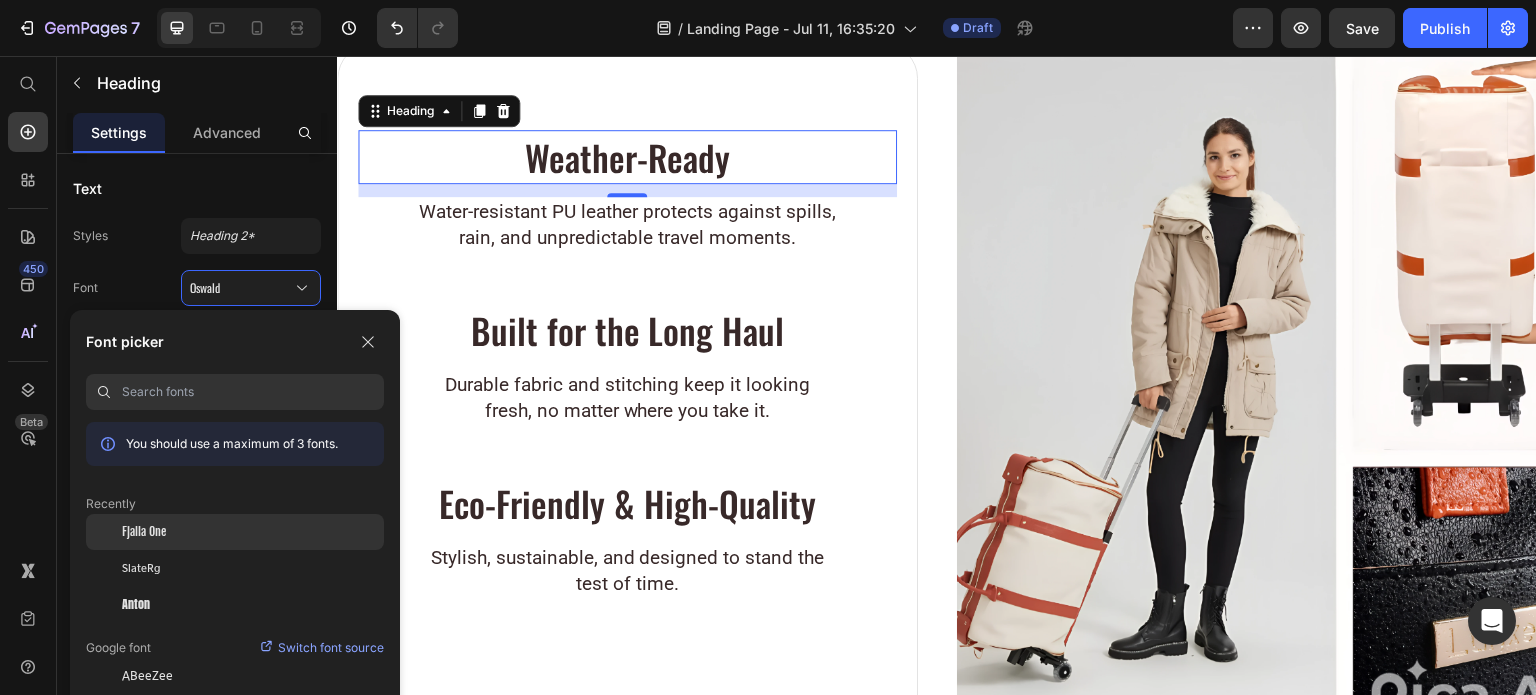 click on "Fjalla One" 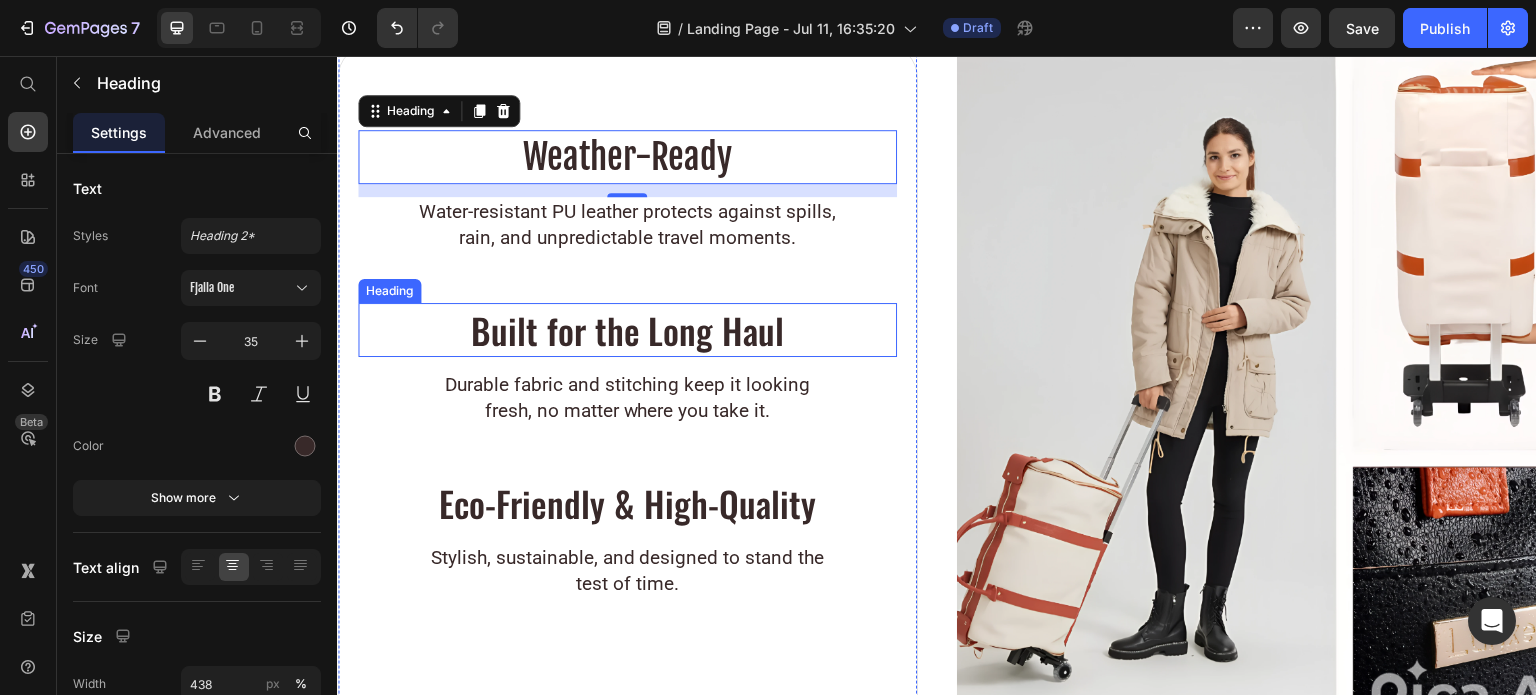 click on "Built for the Long Haul" at bounding box center (627, 330) 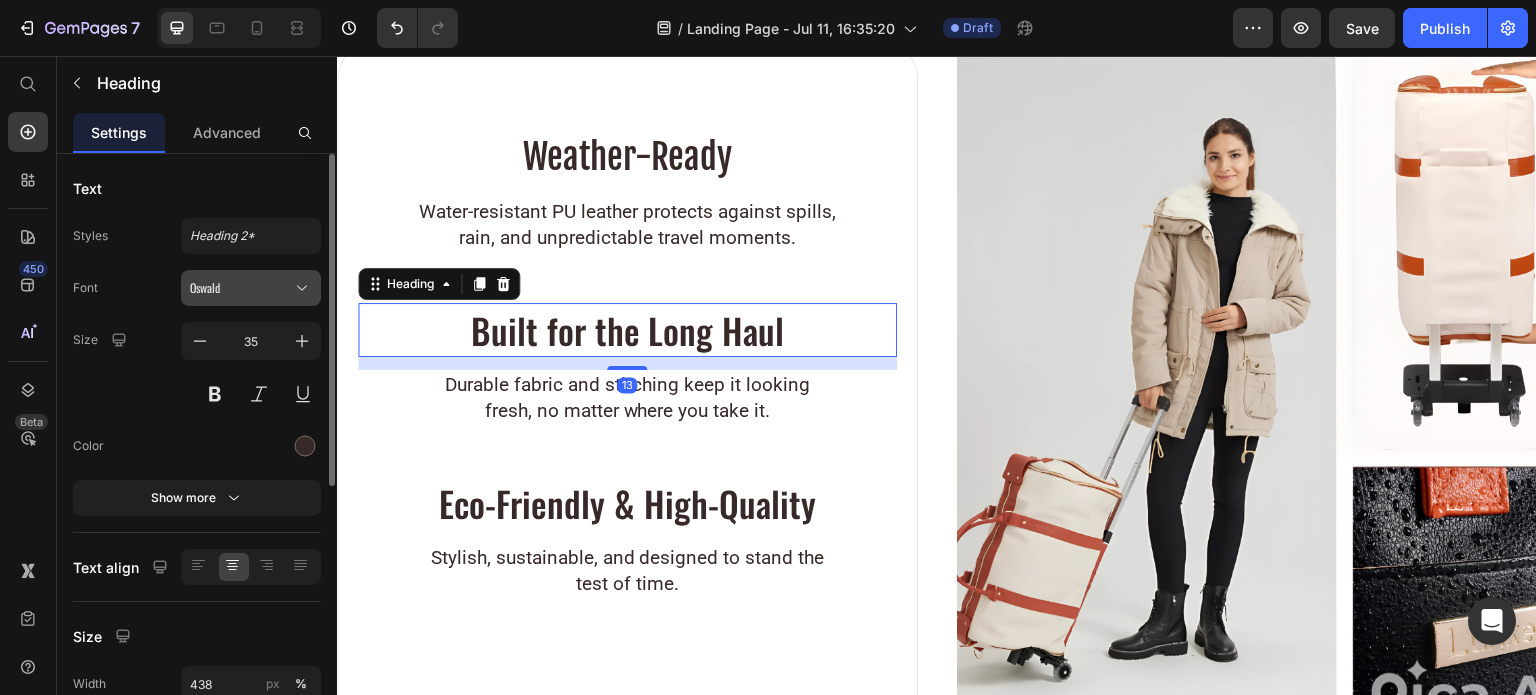 click on "Oswald" at bounding box center [241, 288] 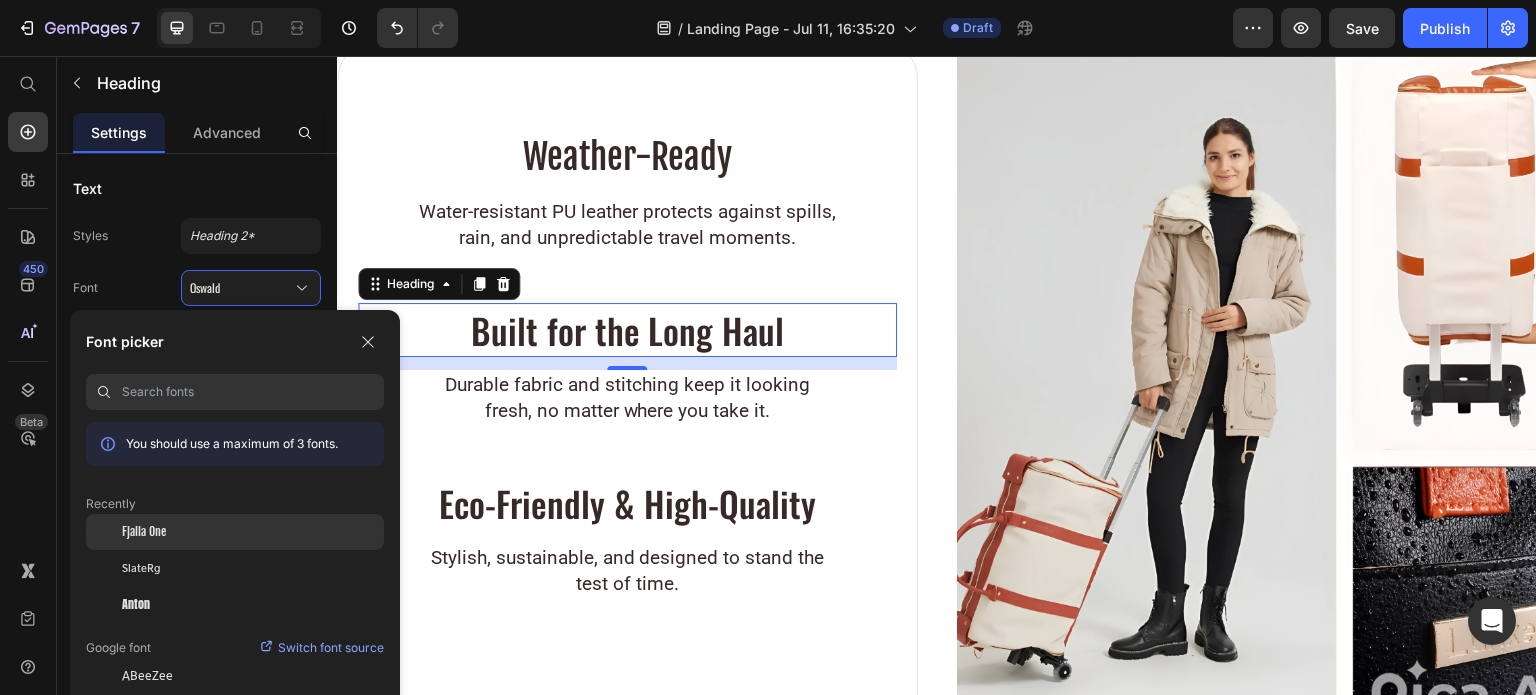 click on "Fjalla One" 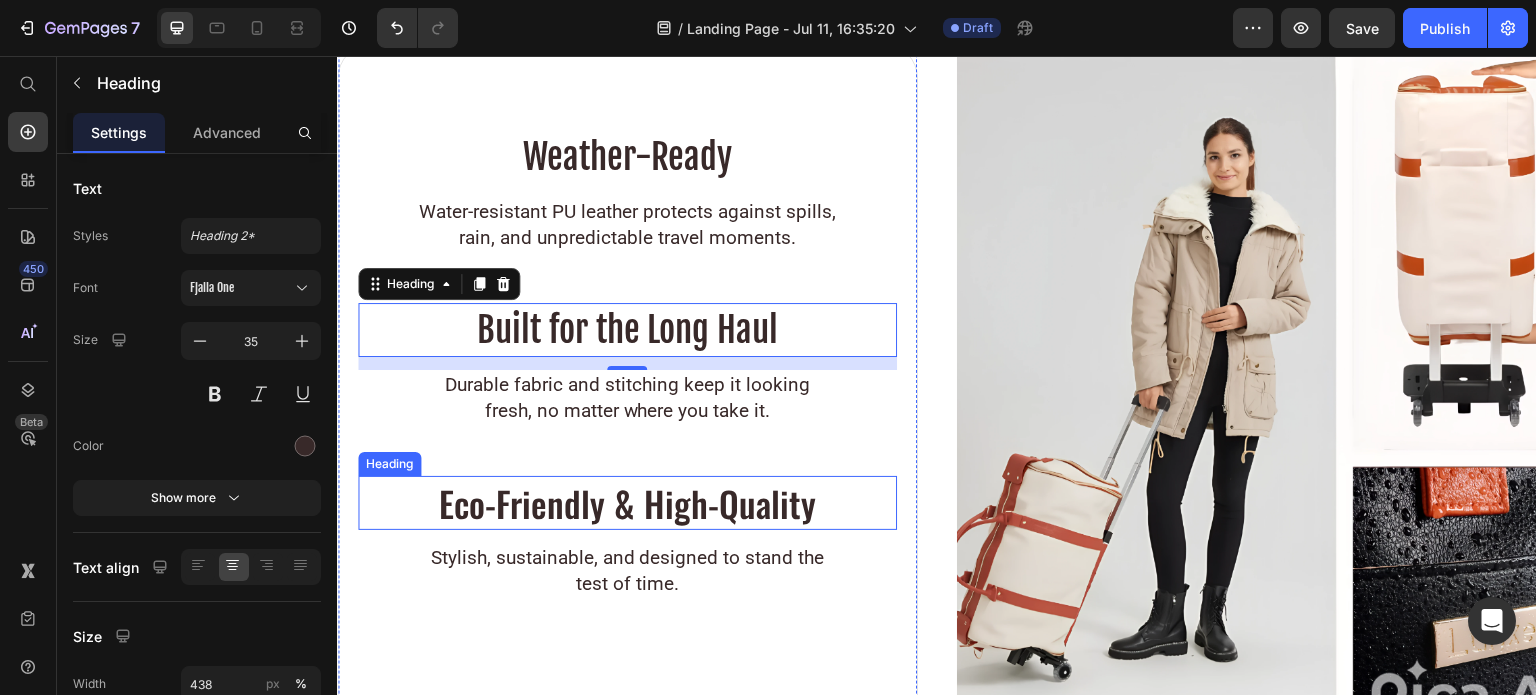 click on "Eco-Friendly & High-Quality" at bounding box center (627, 503) 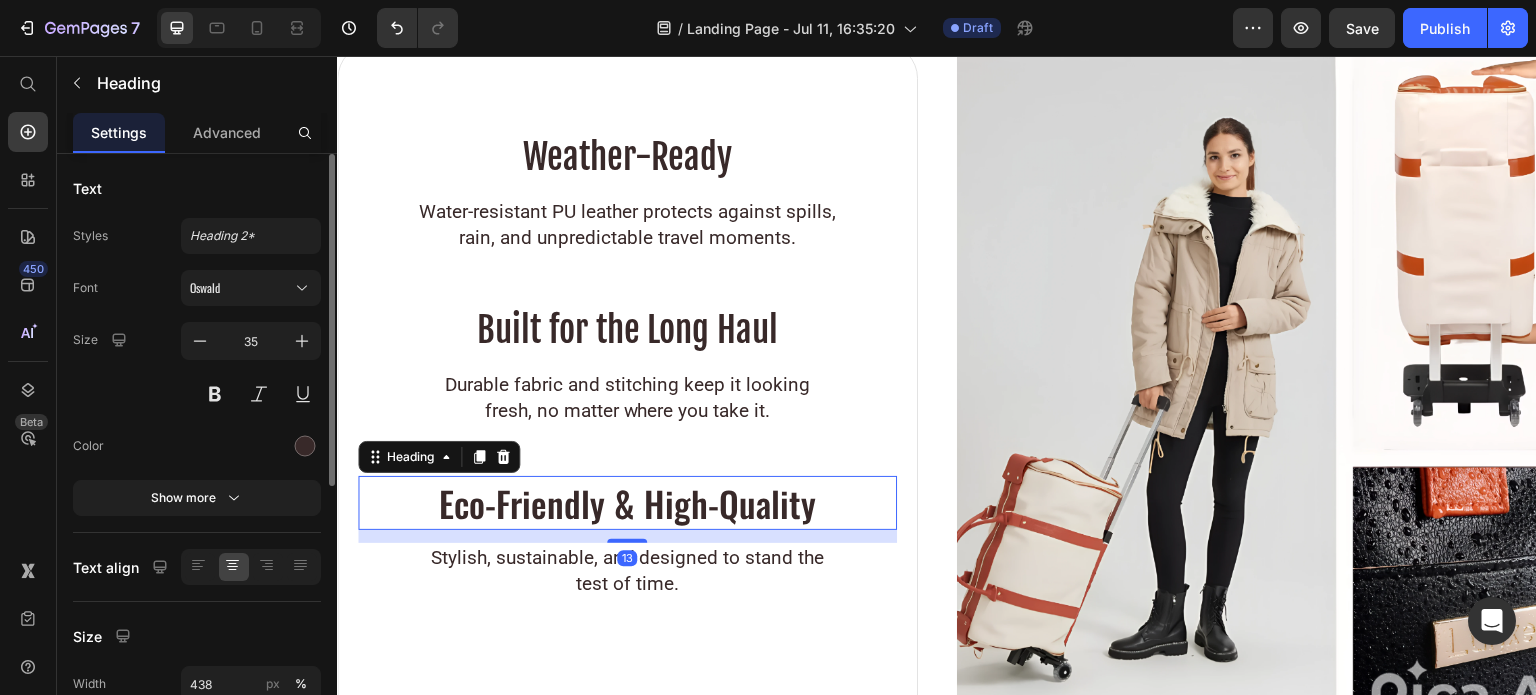 drag, startPoint x: 262, startPoint y: 281, endPoint x: 262, endPoint y: 308, distance: 27 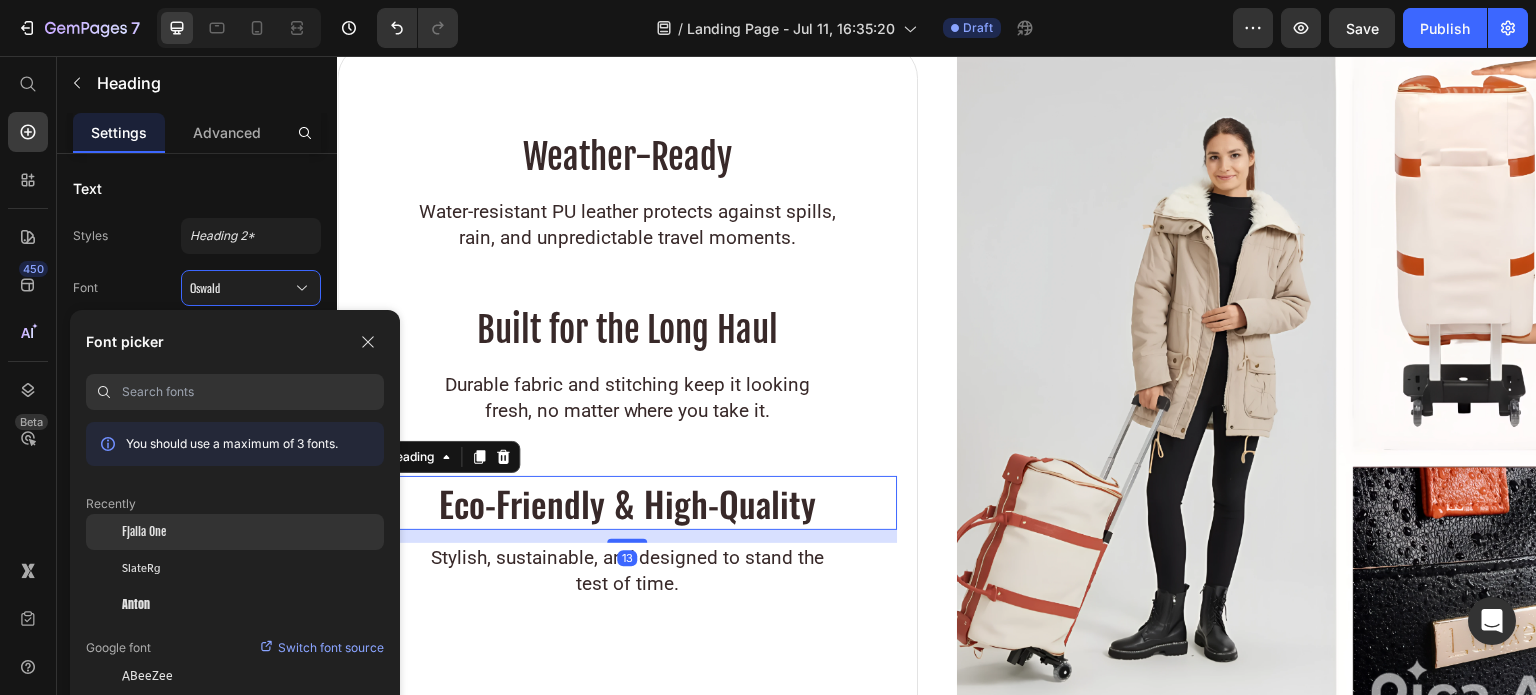click on "Fjalla One" 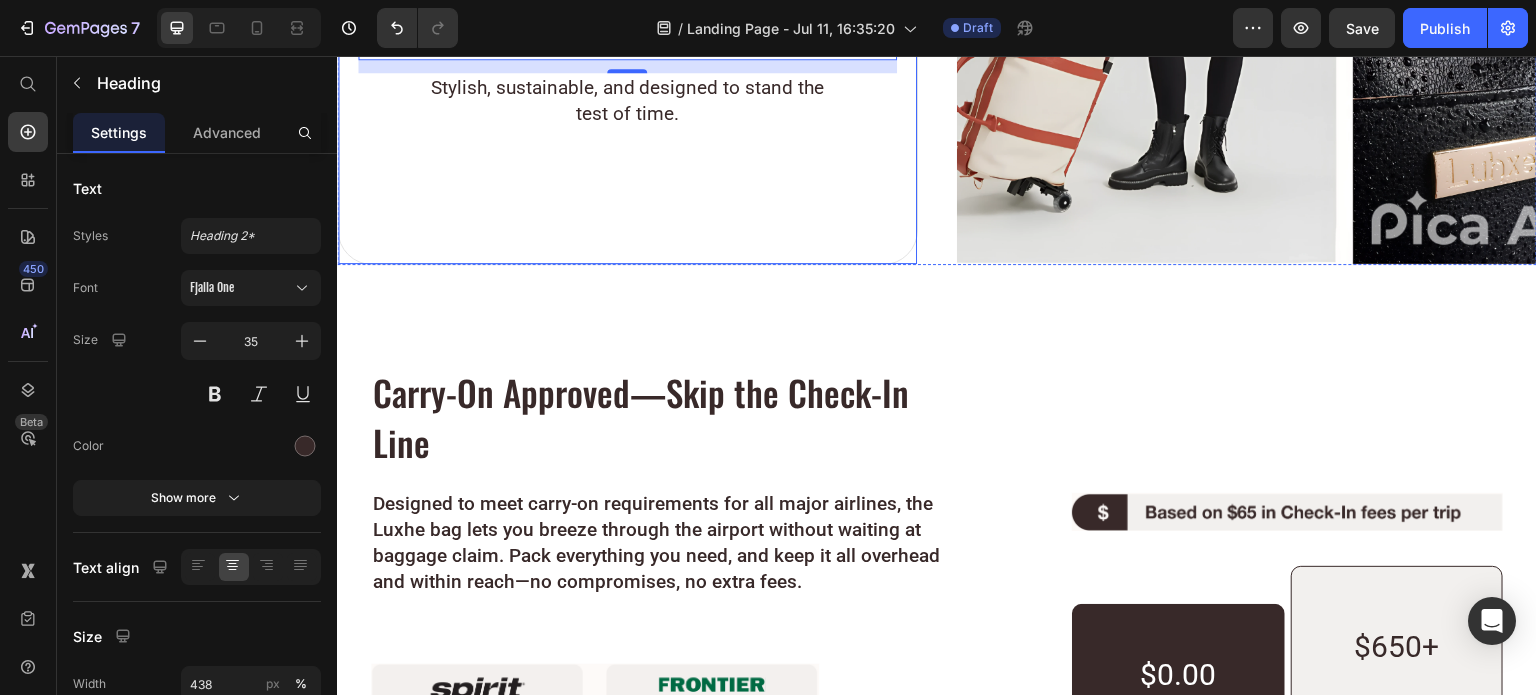 scroll, scrollTop: 6500, scrollLeft: 0, axis: vertical 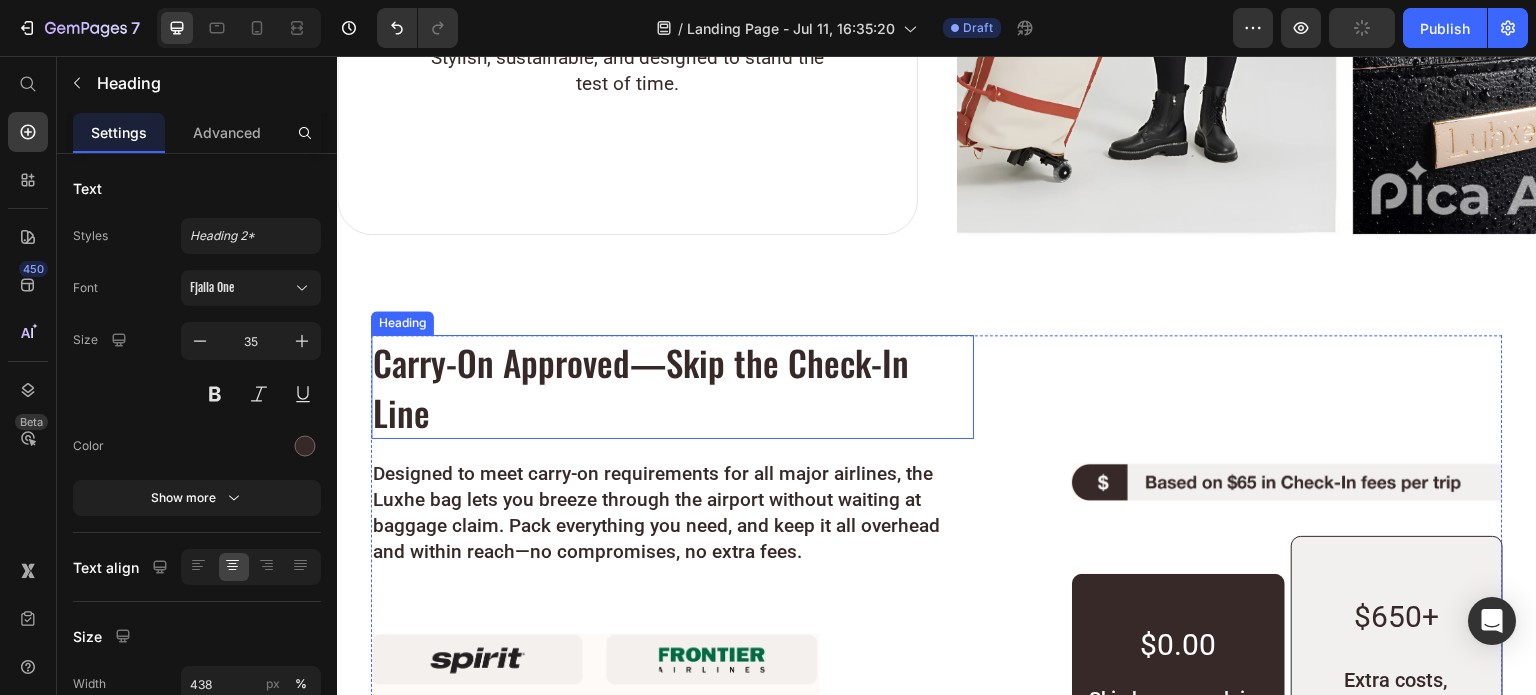 click on "Carry-On Approved—Skip the Check-In Line" at bounding box center [672, 387] 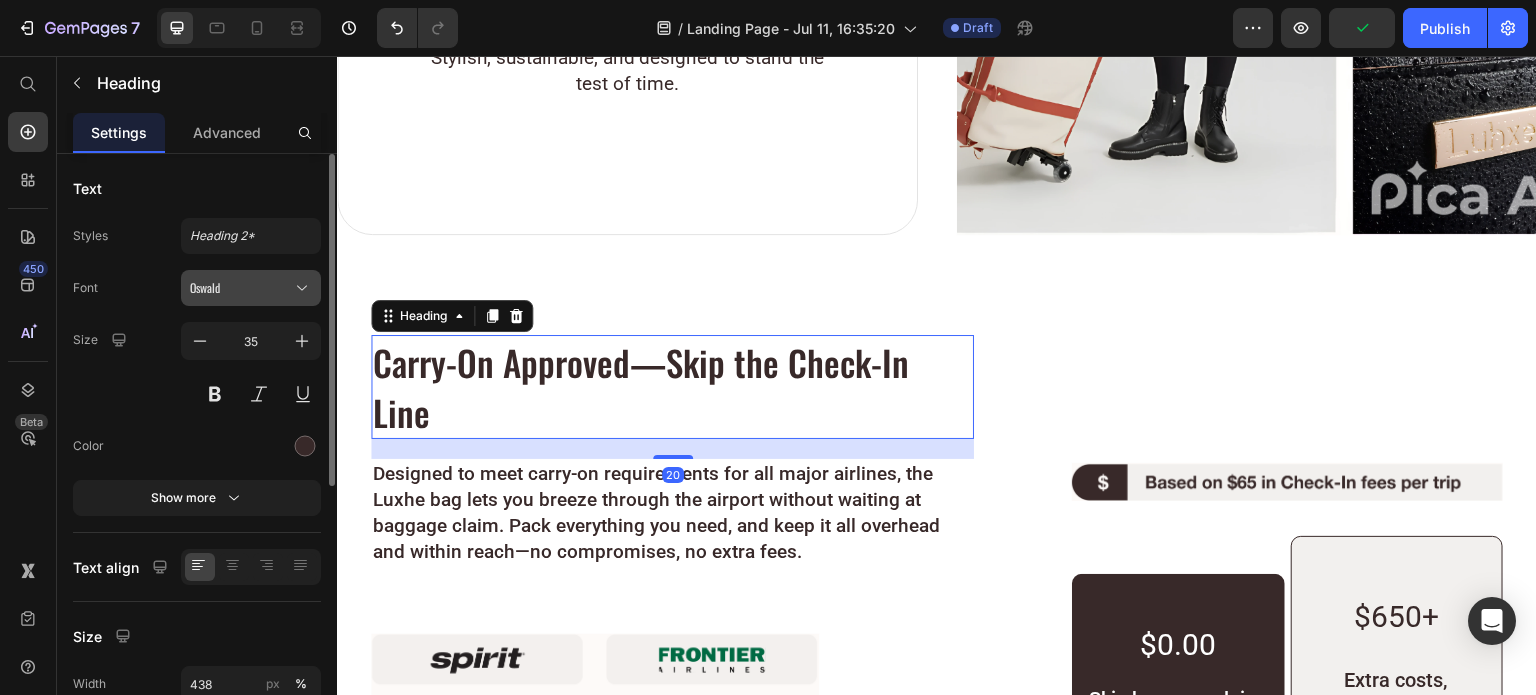 click on "Oswald" at bounding box center [241, 288] 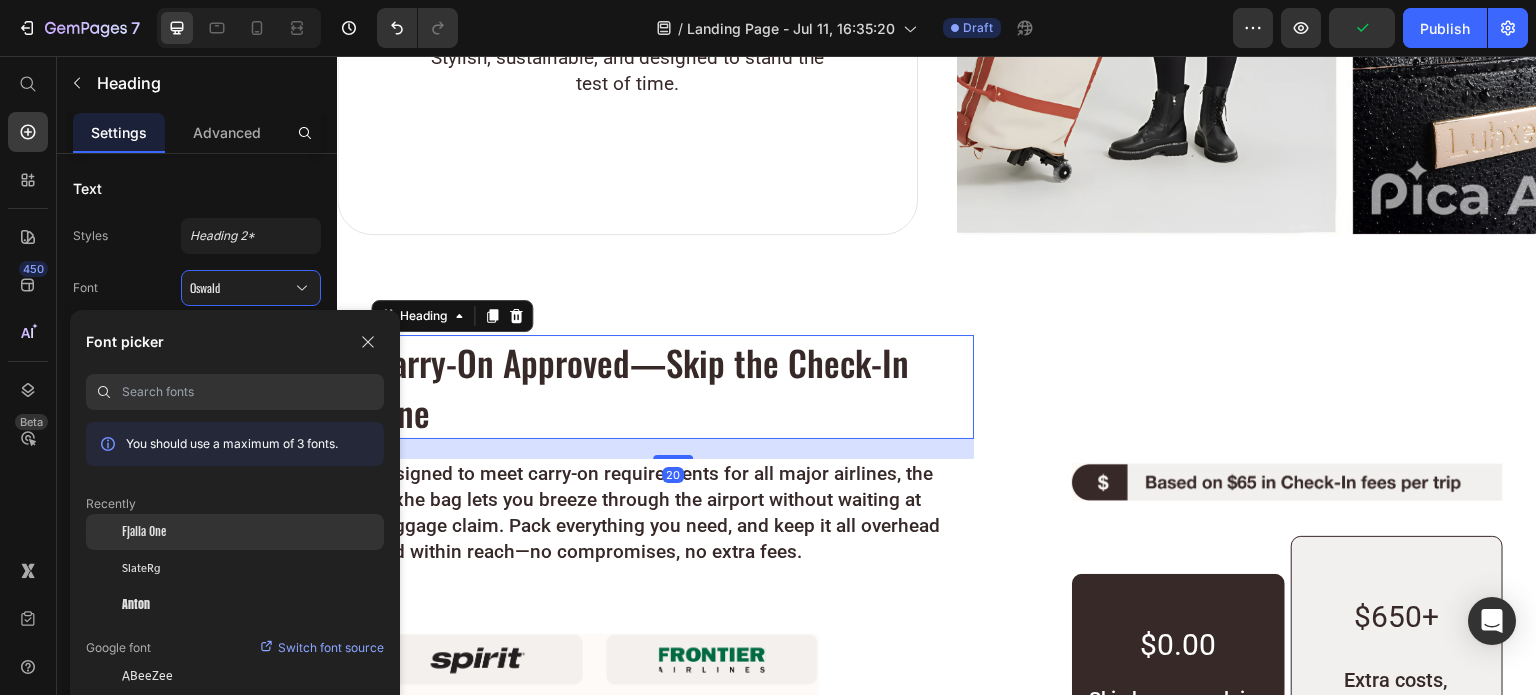 click on "Fjalla One" 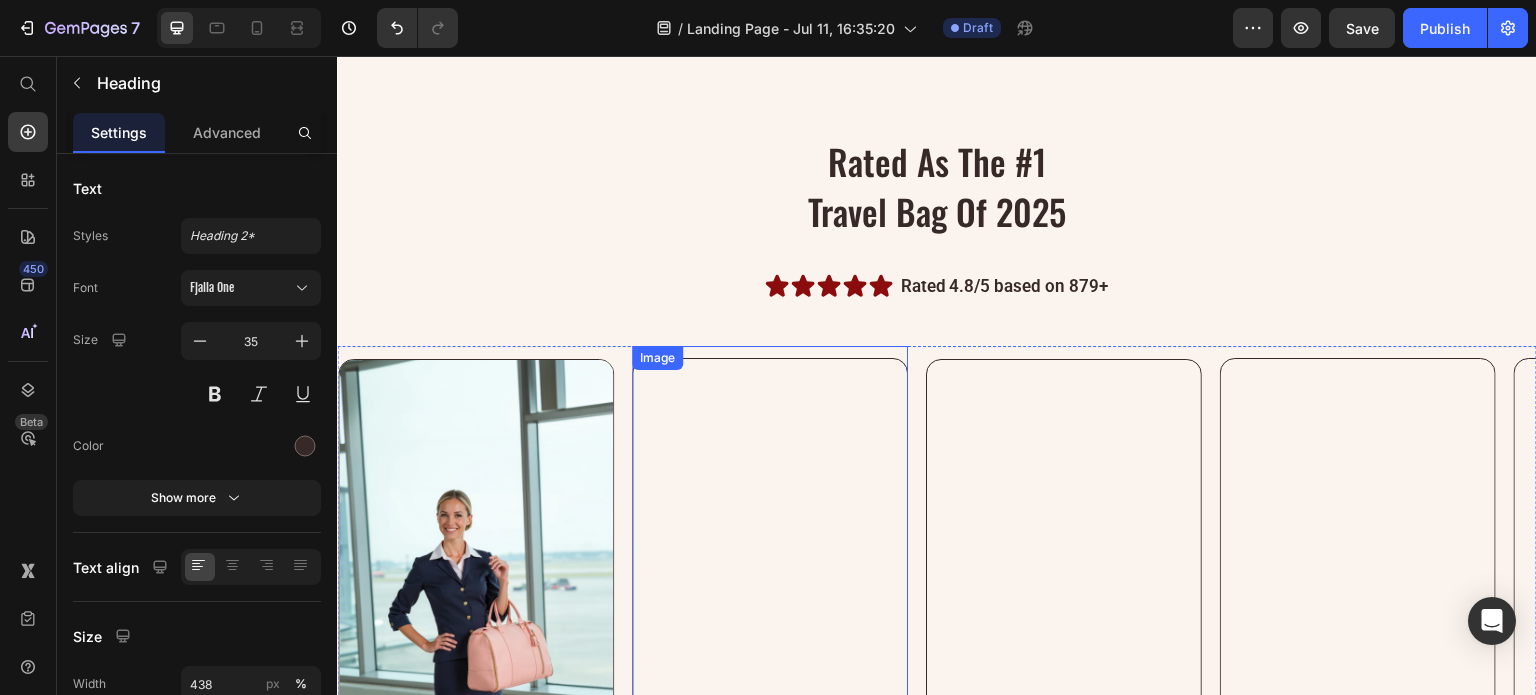 scroll, scrollTop: 7500, scrollLeft: 0, axis: vertical 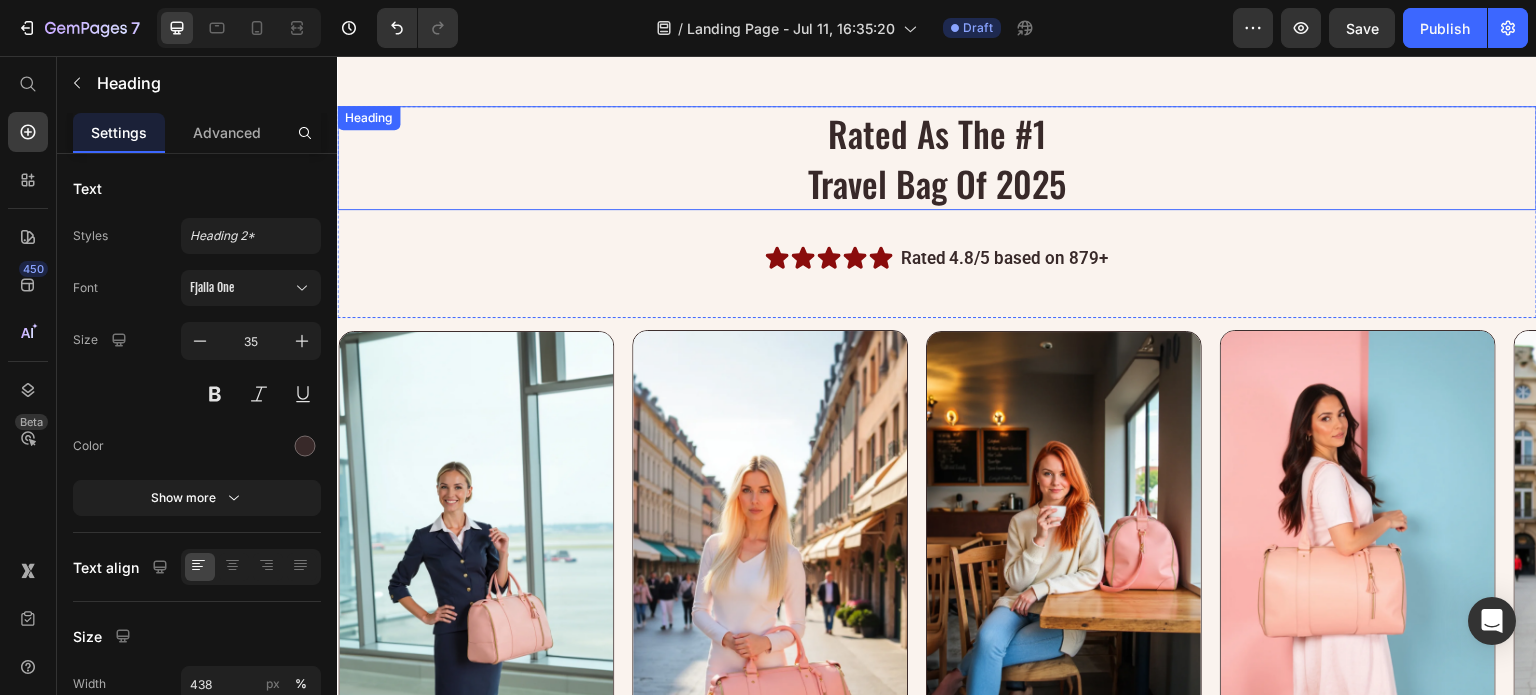 click on "rated as the #1  travel bag of 2025" at bounding box center [937, 158] 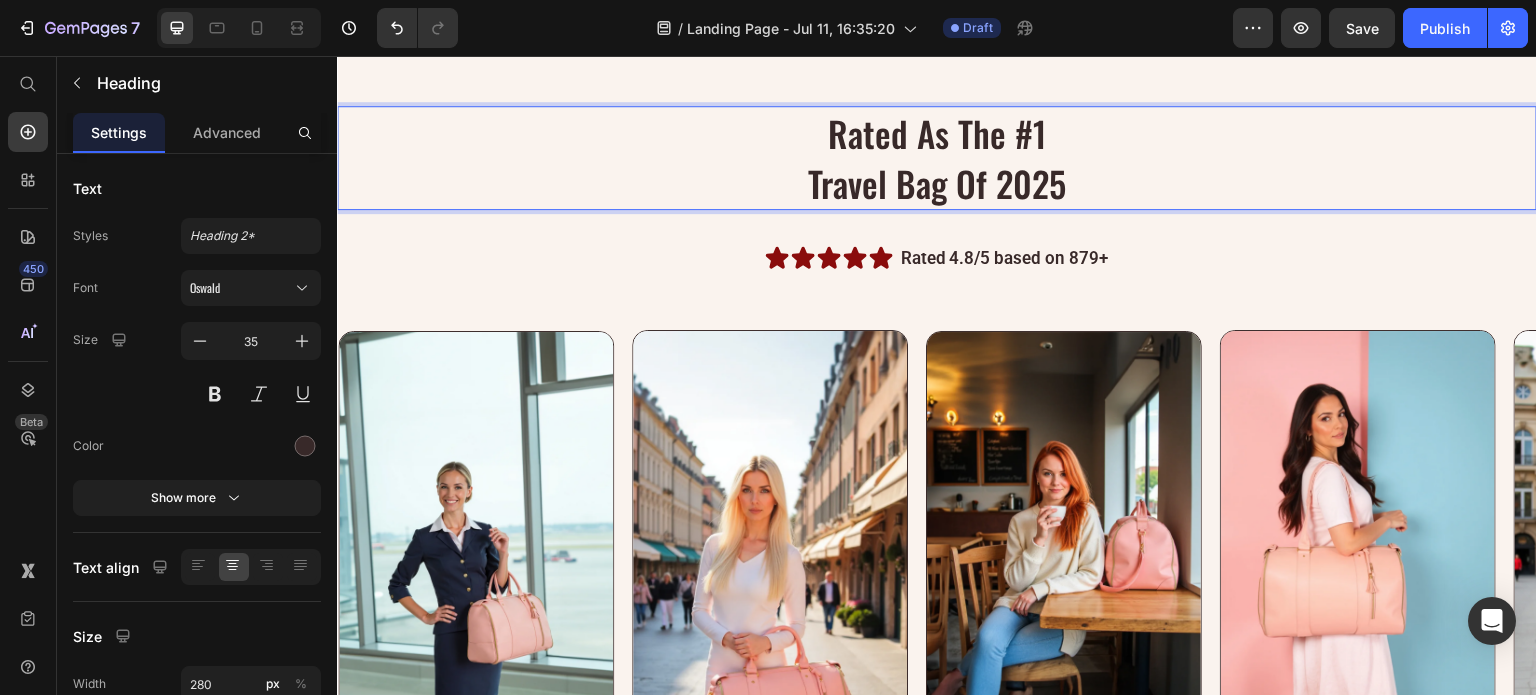 click on "rated as the #1  travel bag of 2025" at bounding box center [937, 158] 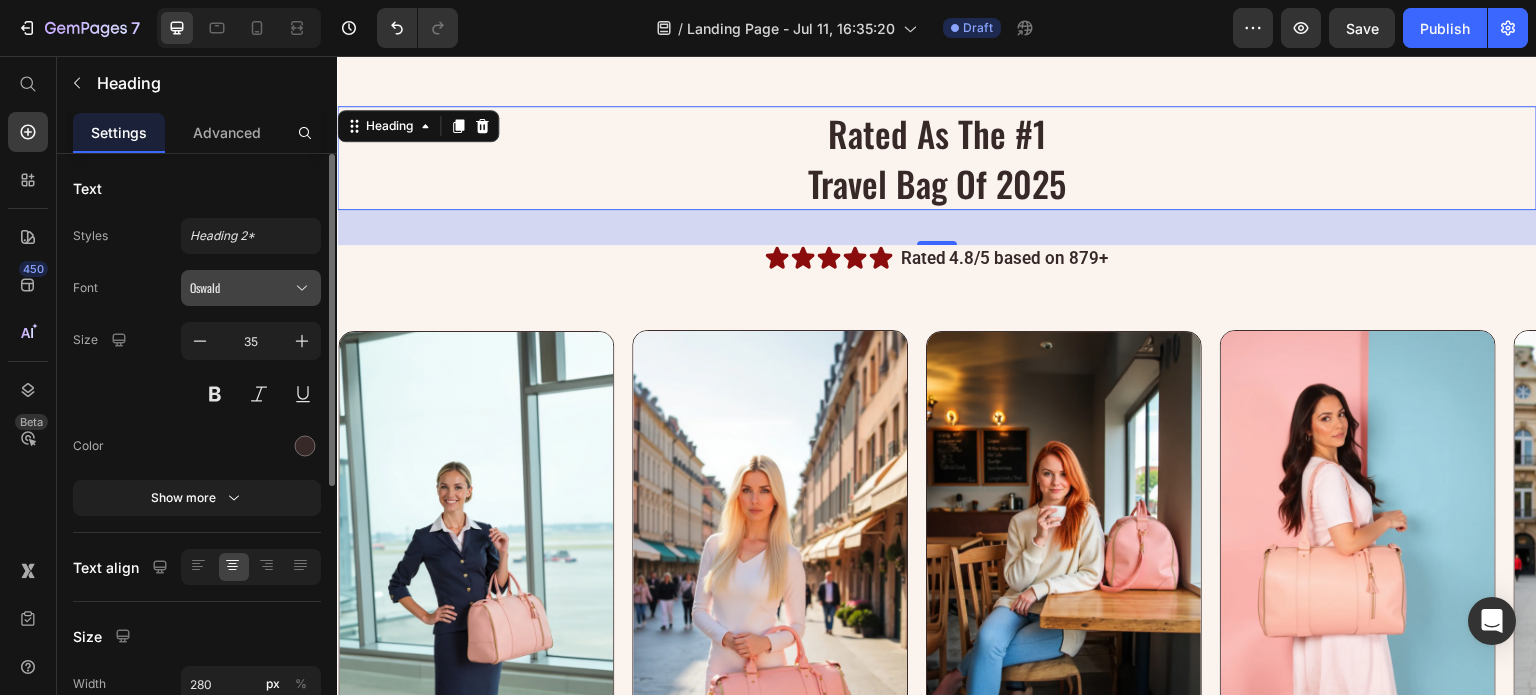 click on "Oswald" at bounding box center [241, 288] 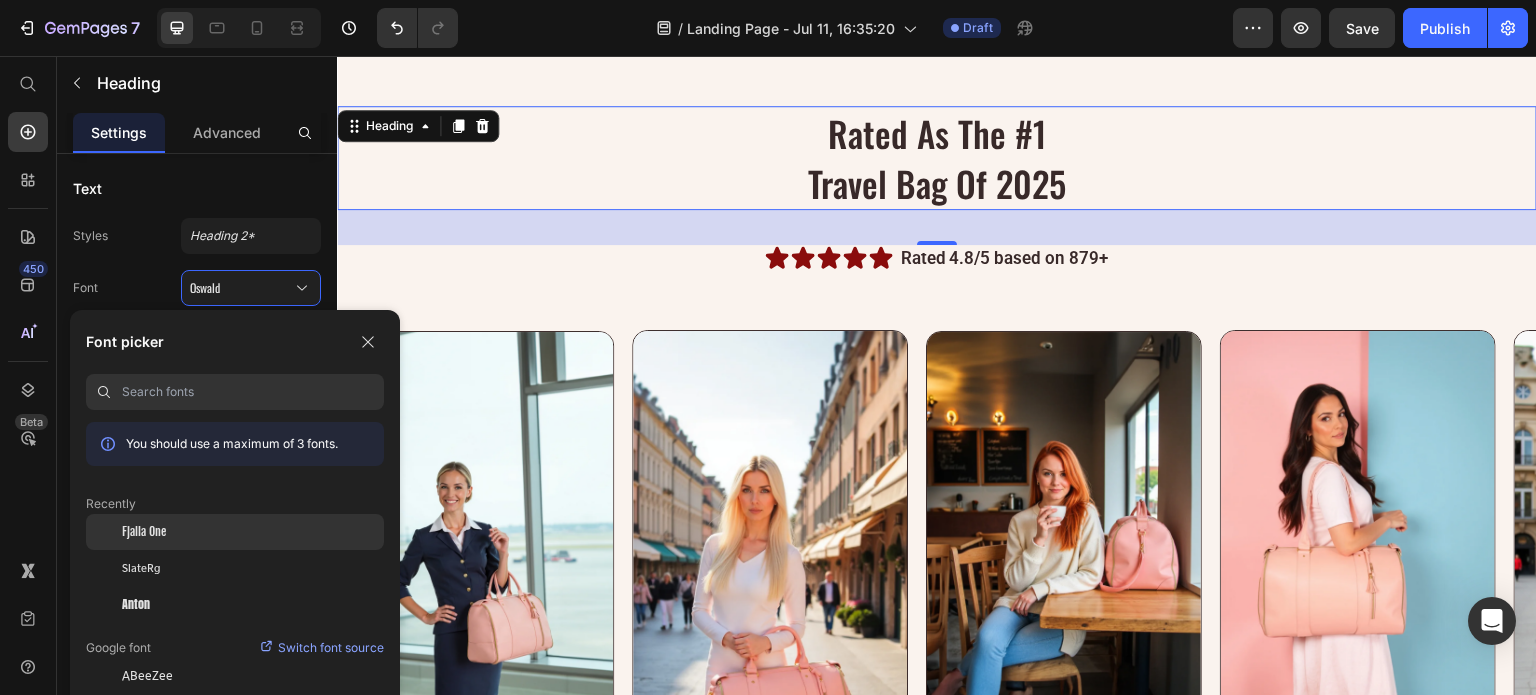 click on "Fjalla One" 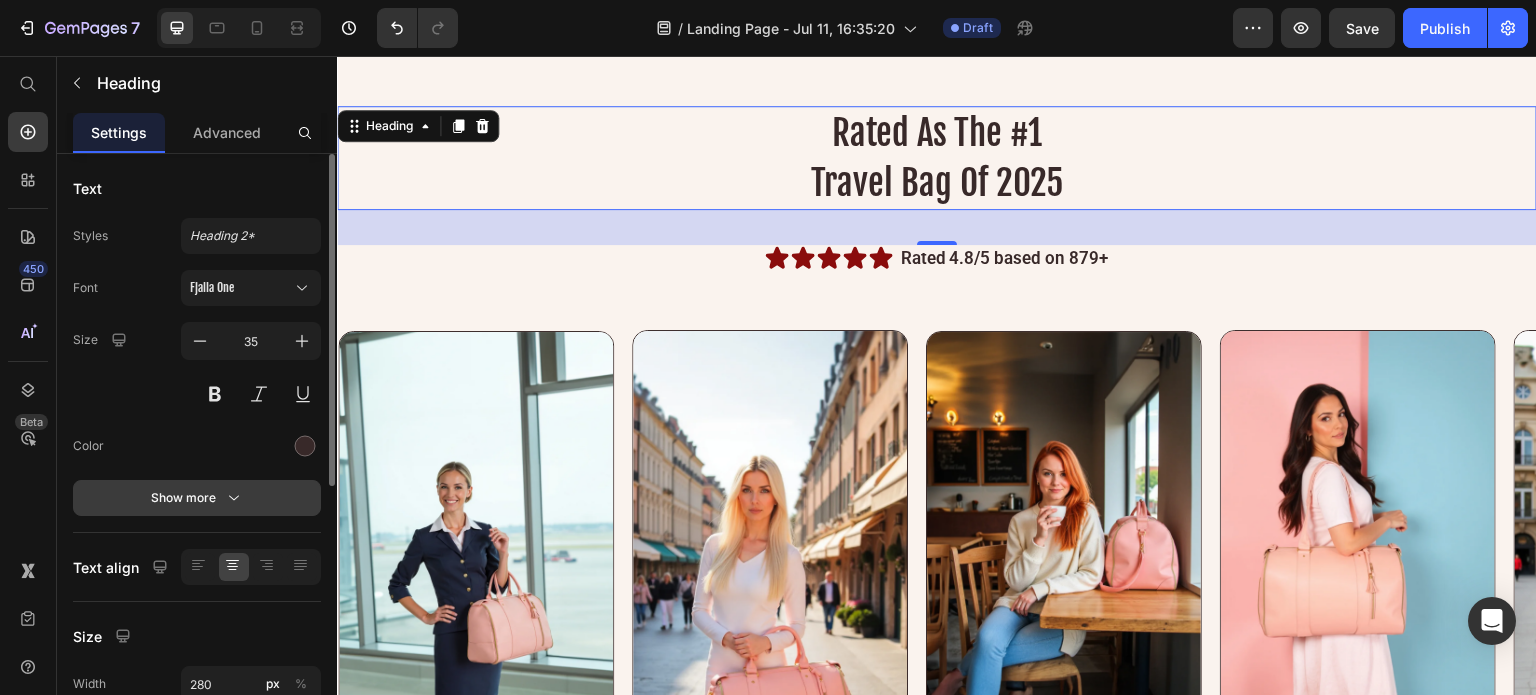 click on "Show more" at bounding box center [197, 498] 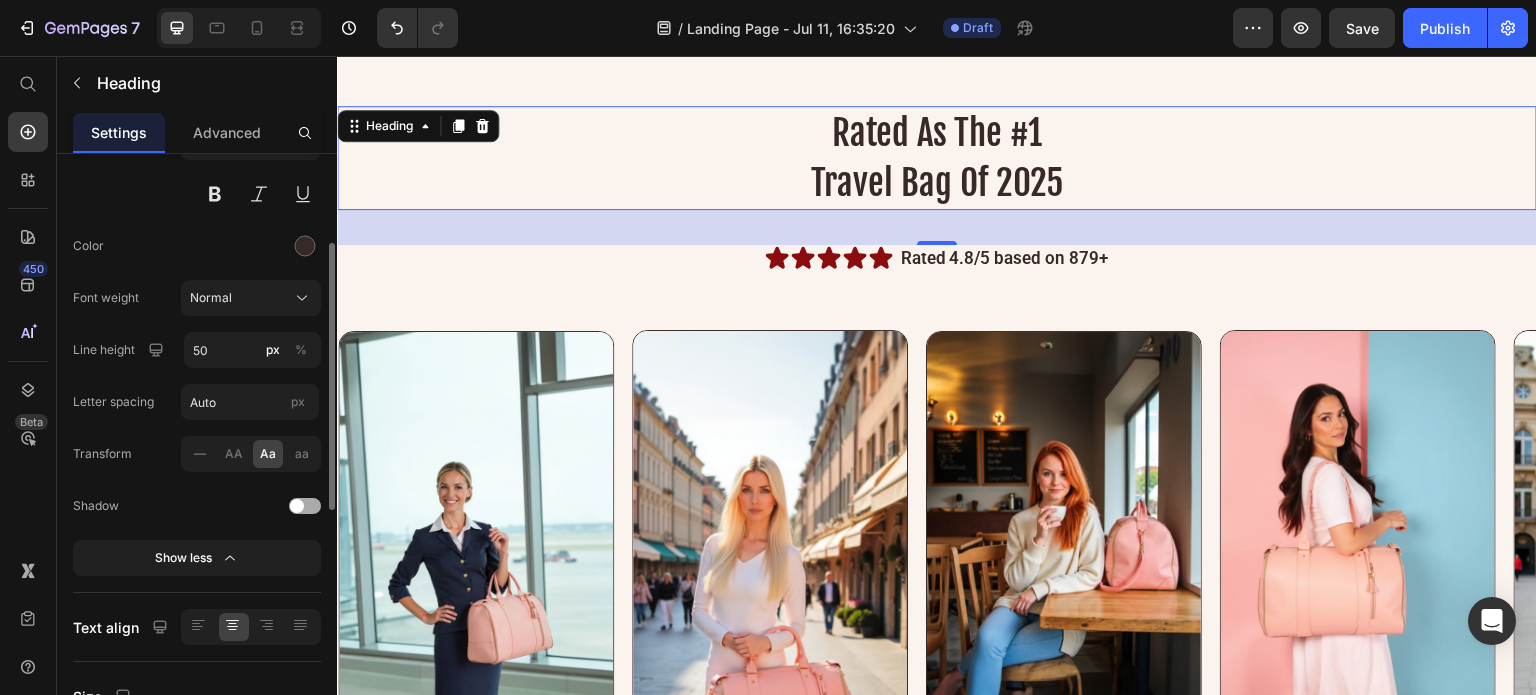 scroll, scrollTop: 0, scrollLeft: 0, axis: both 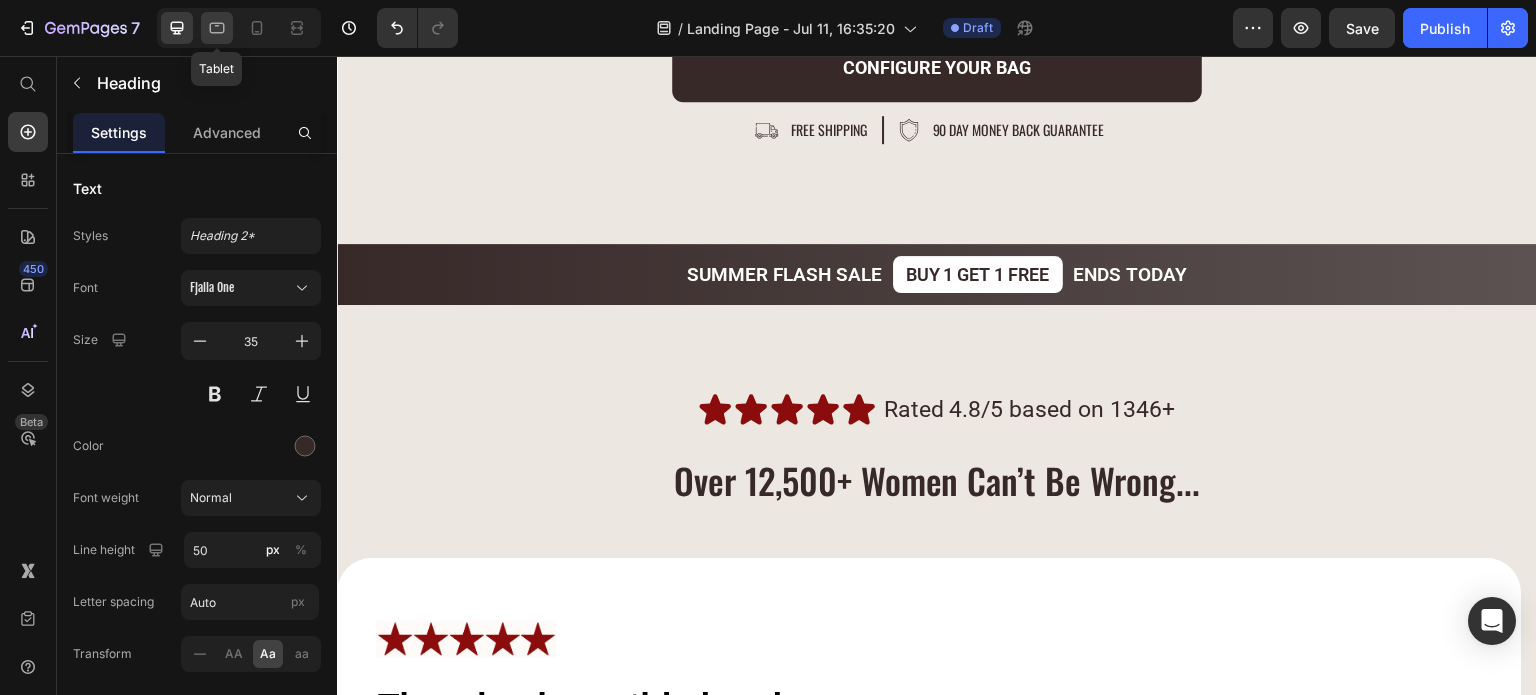 click 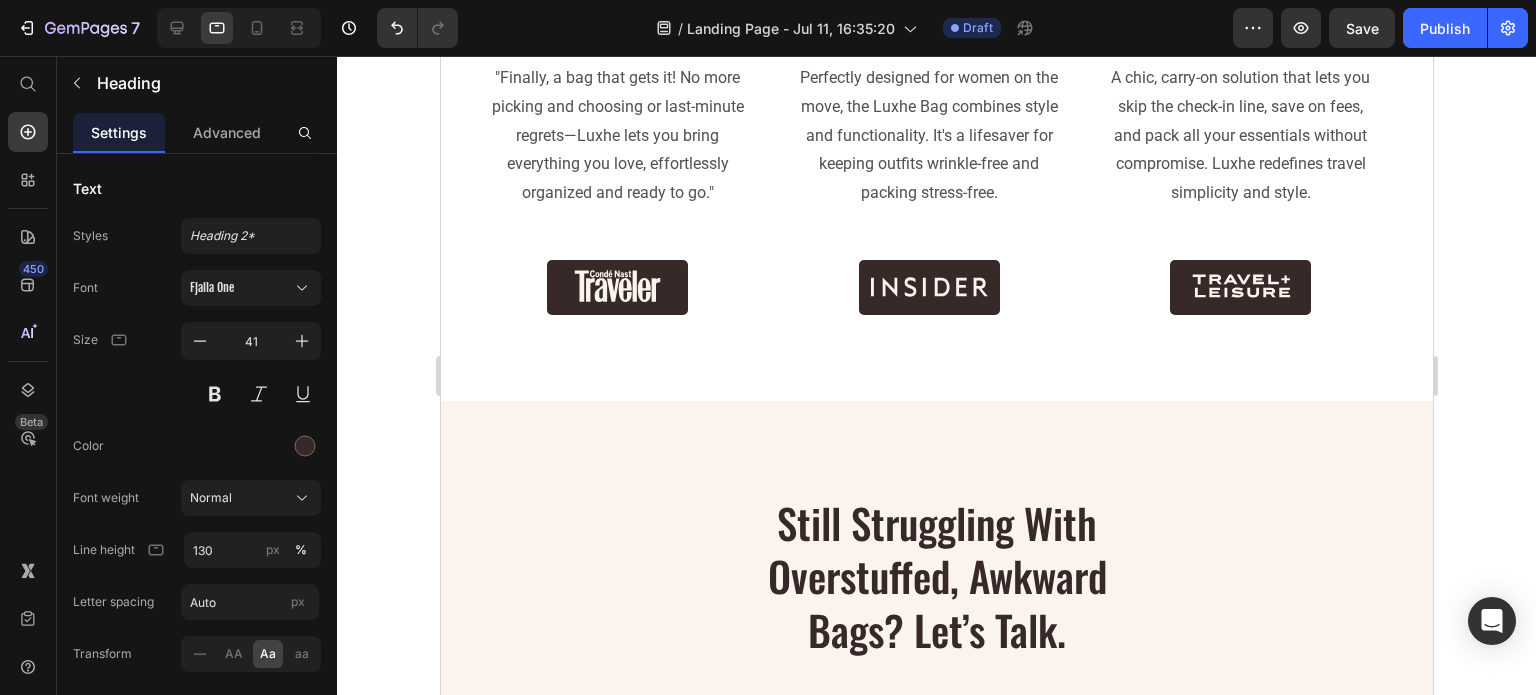 scroll, scrollTop: 3151, scrollLeft: 0, axis: vertical 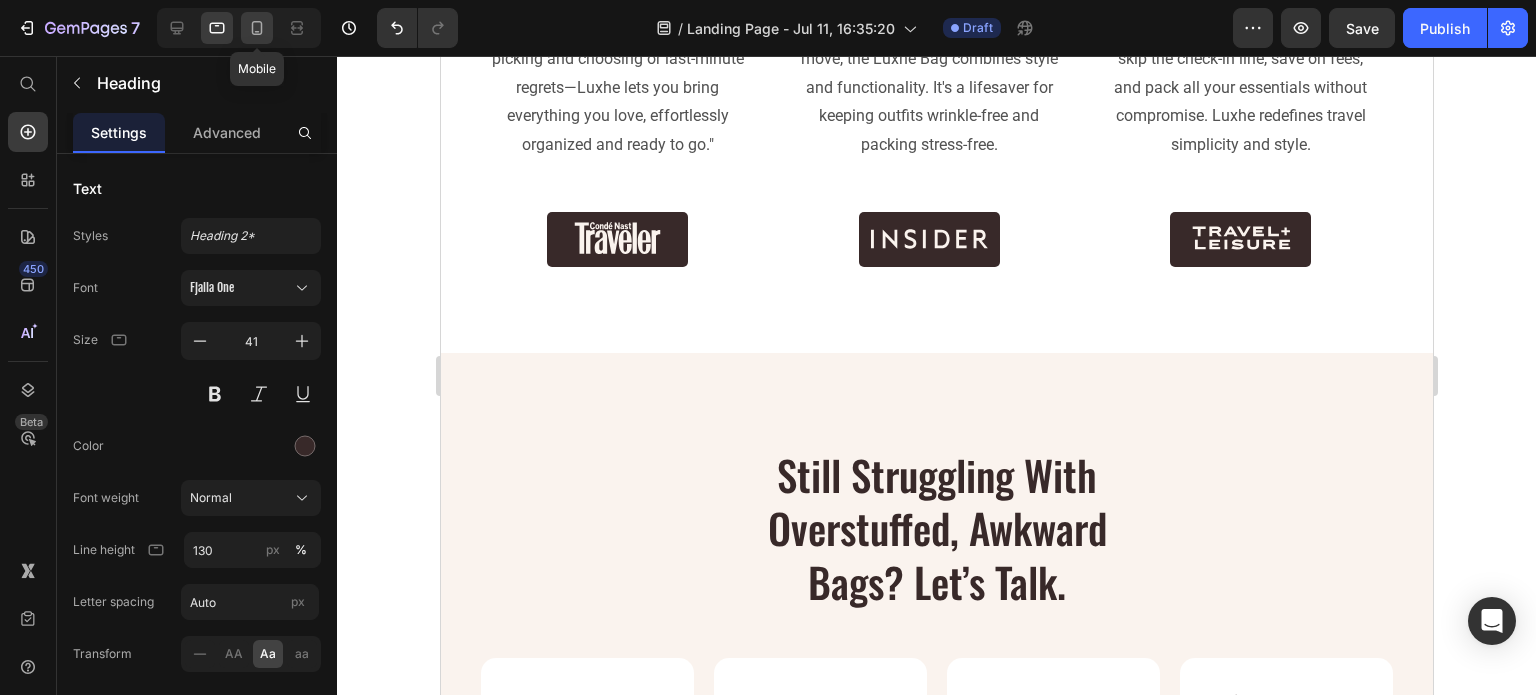 click 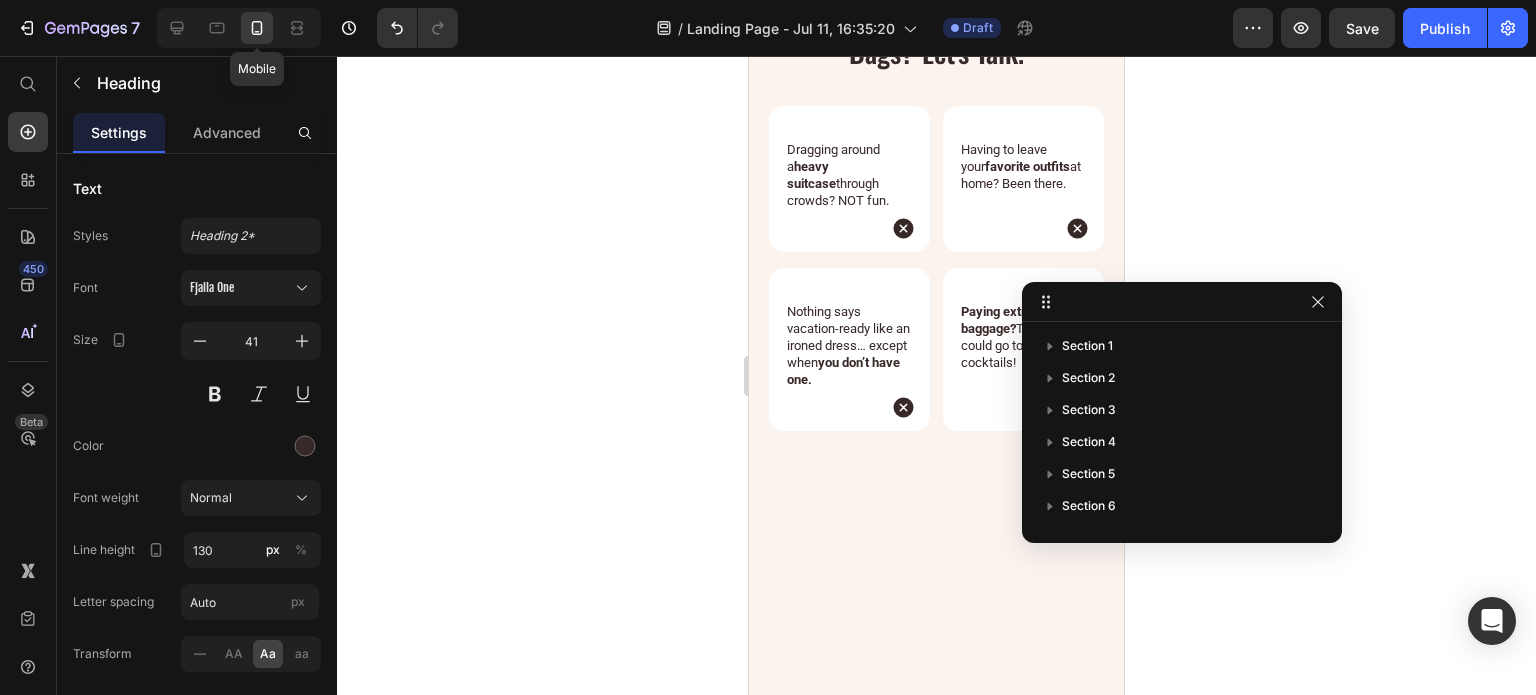 type on "28" 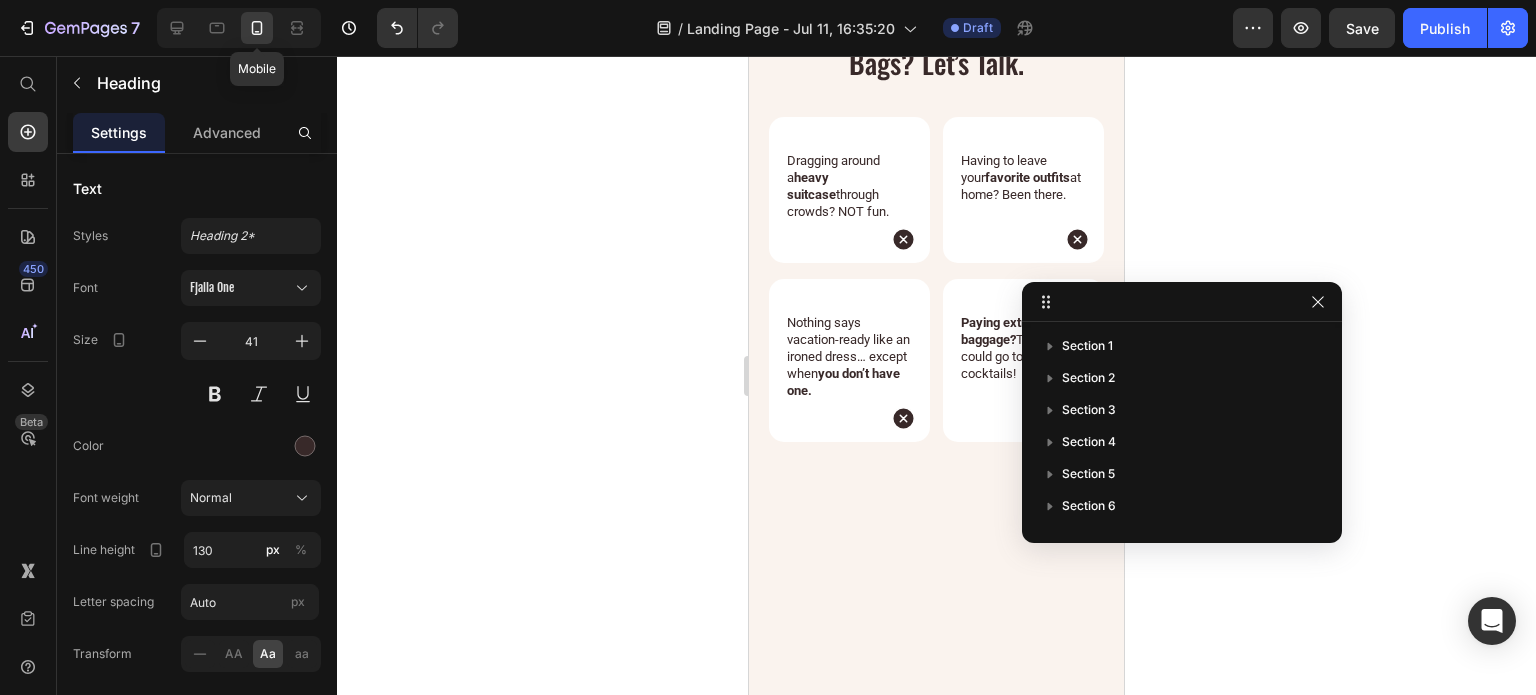 type on "36" 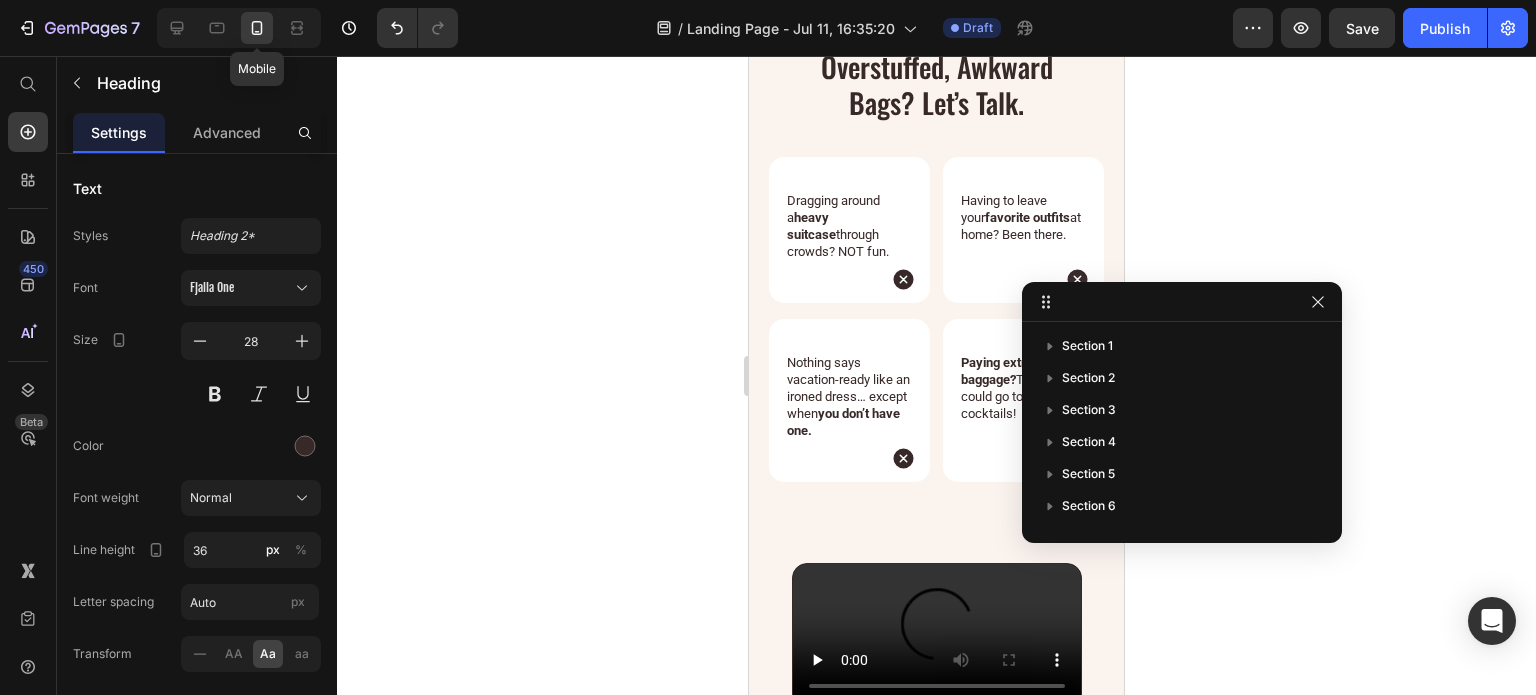 scroll, scrollTop: 3195, scrollLeft: 0, axis: vertical 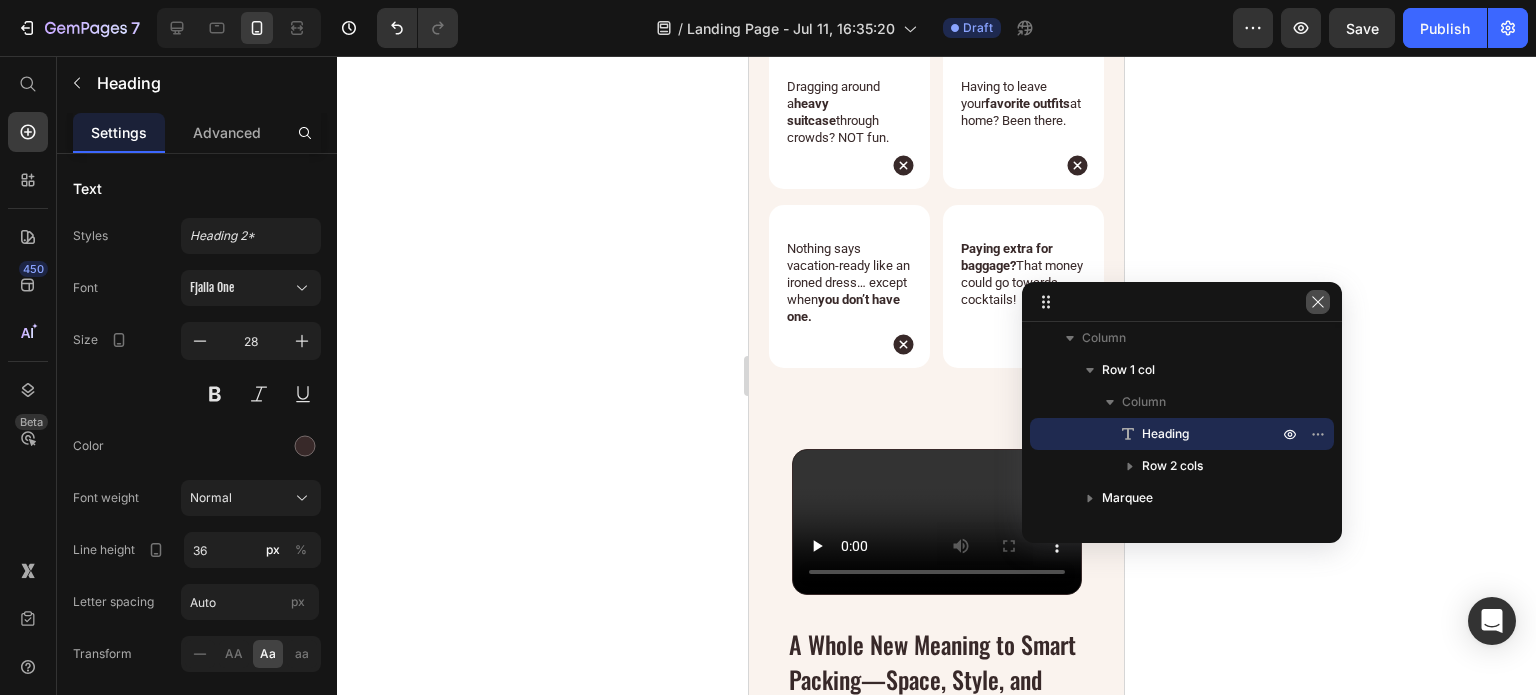 click 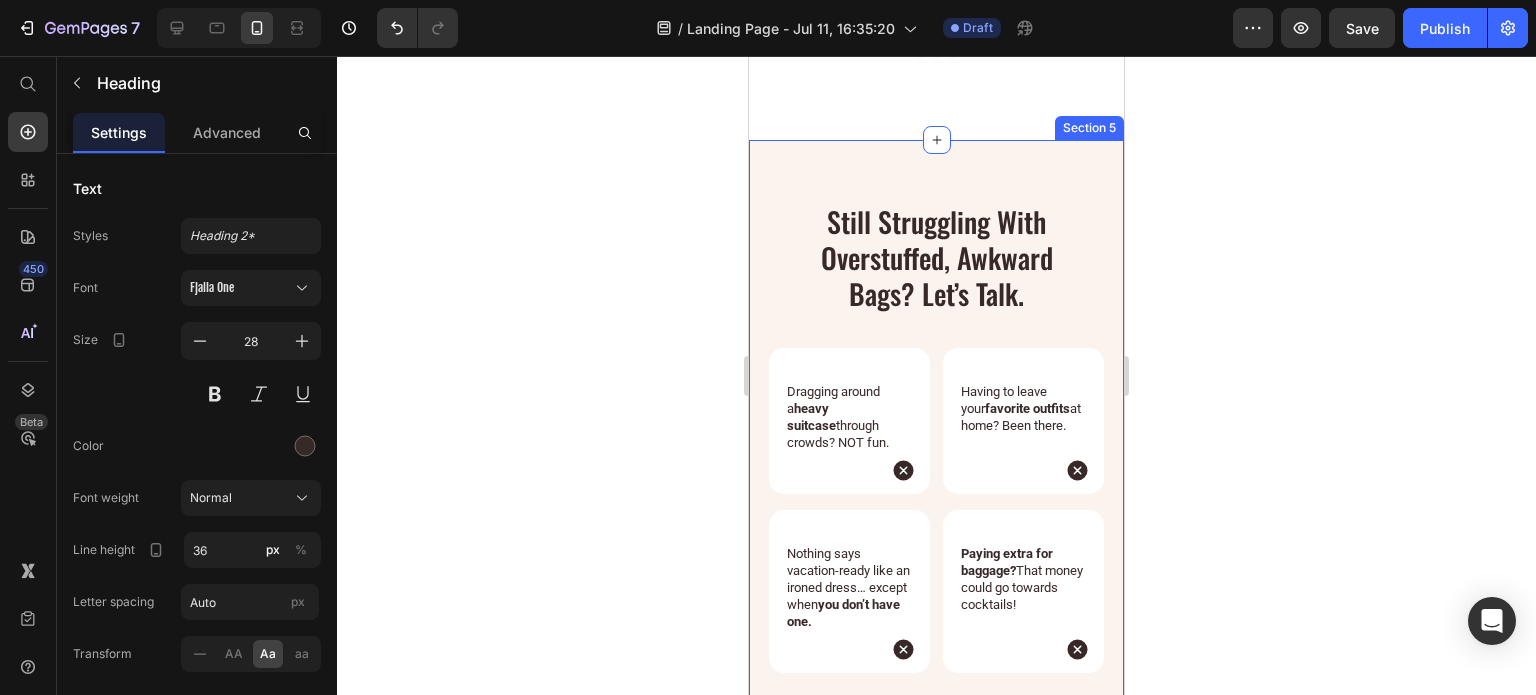 scroll, scrollTop: 2795, scrollLeft: 0, axis: vertical 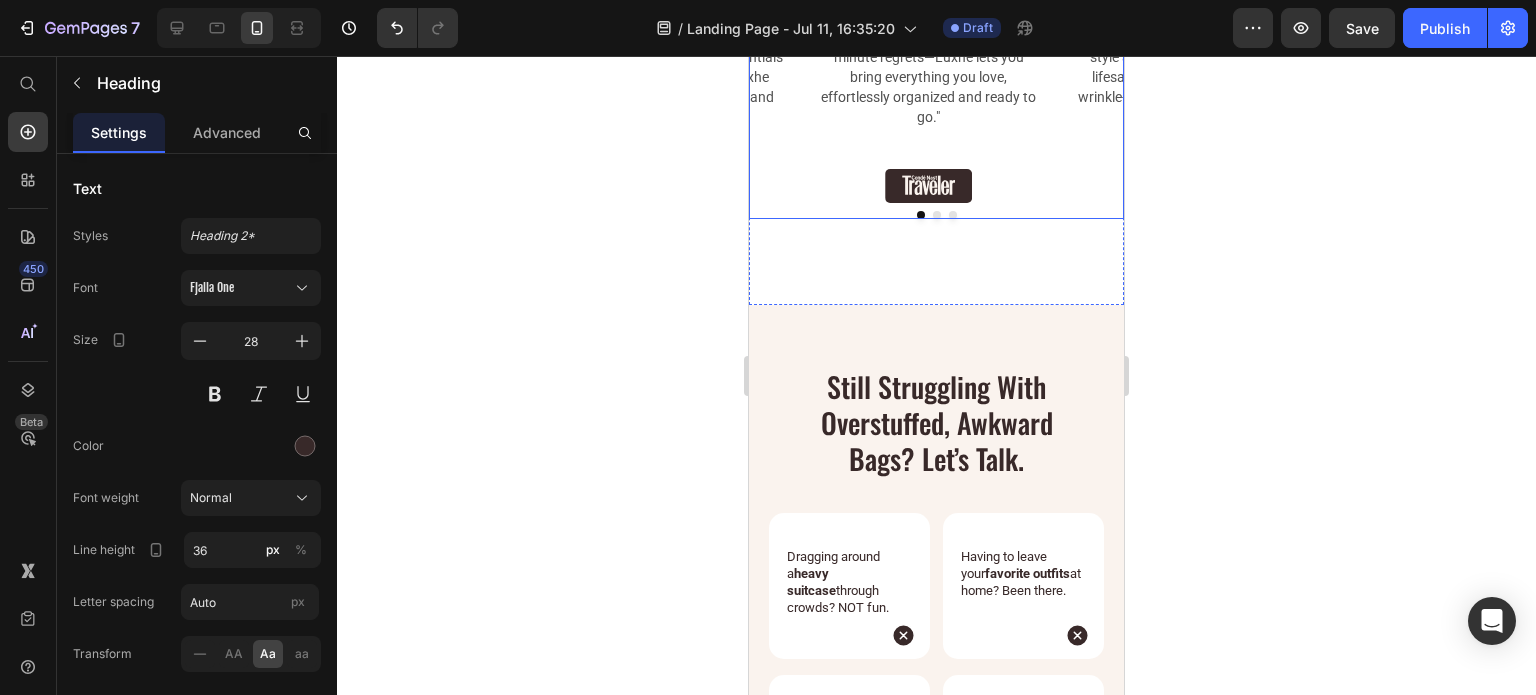 click at bounding box center (937, 215) 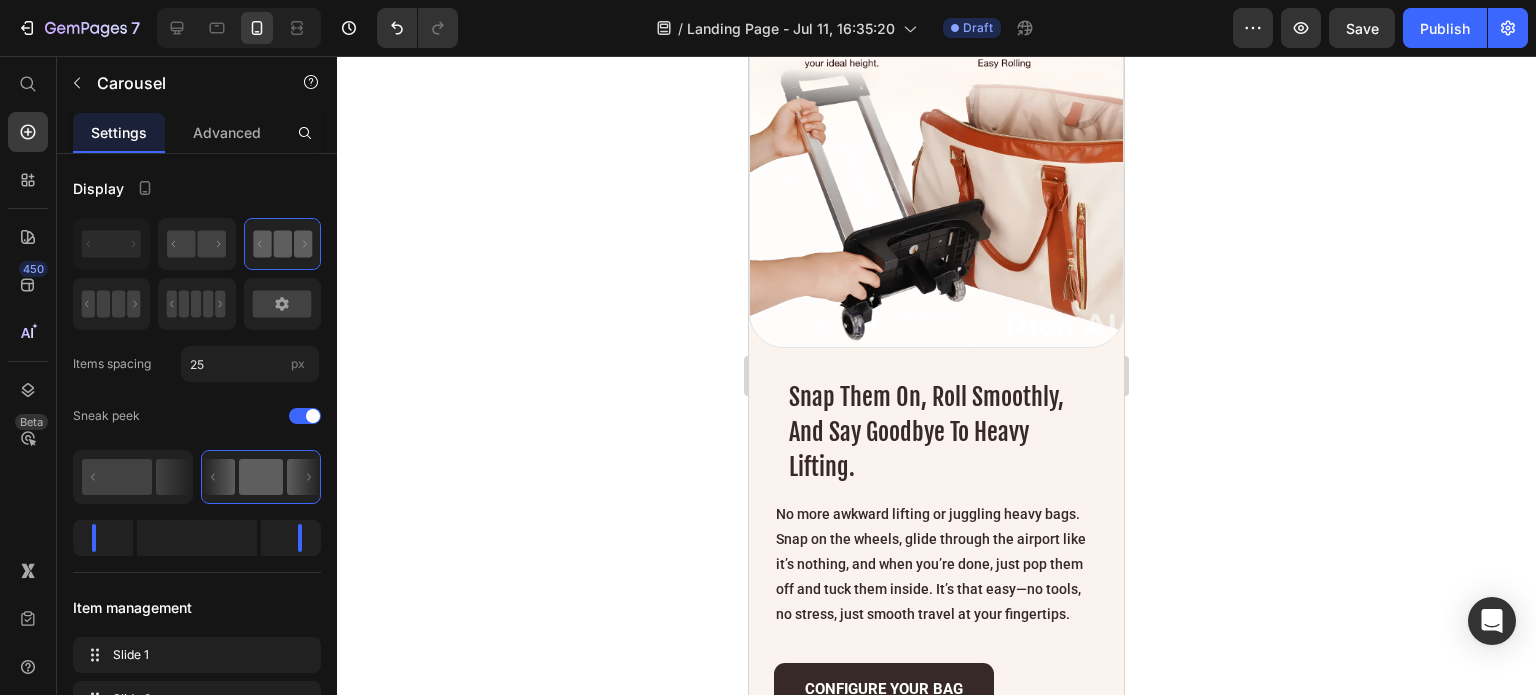 scroll, scrollTop: 5559, scrollLeft: 0, axis: vertical 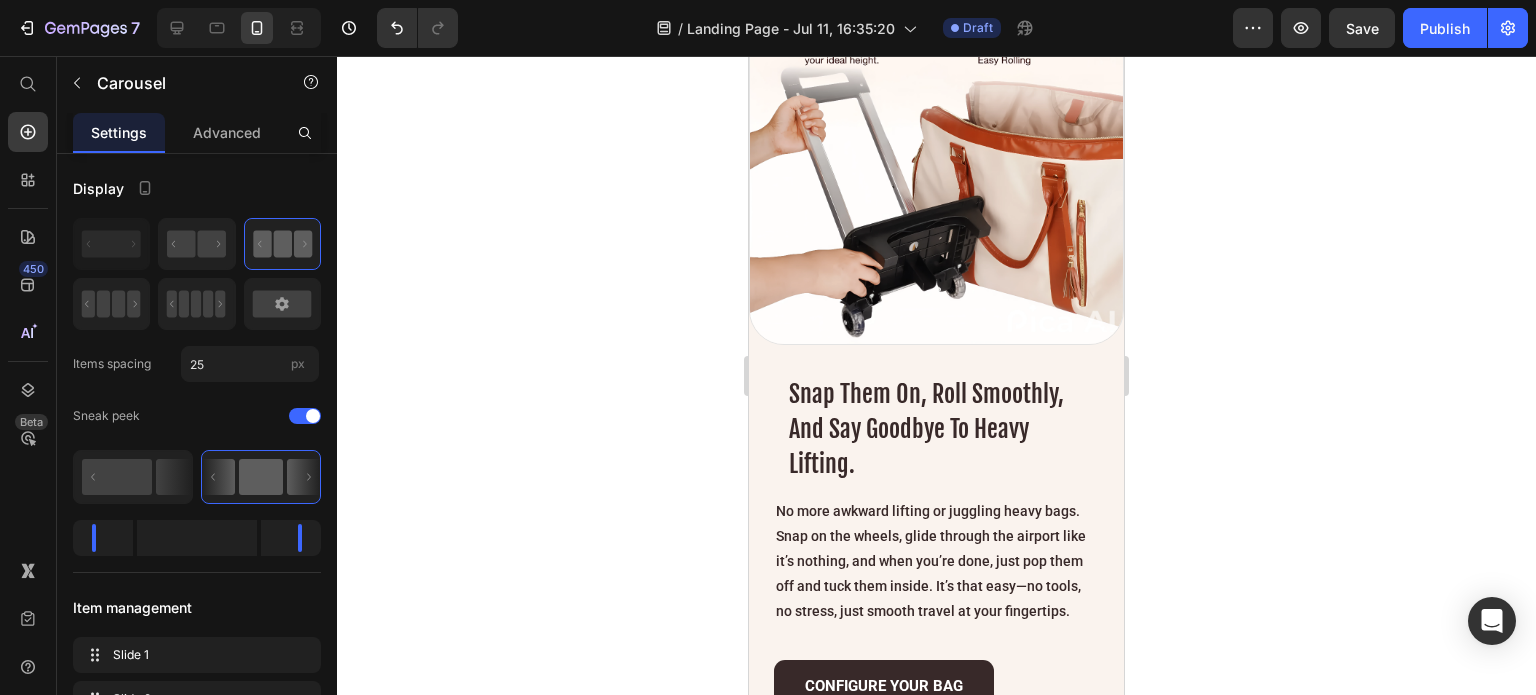 click on "Image 90 day money back guarantee Text Block Row   0" at bounding box center (936, -141) 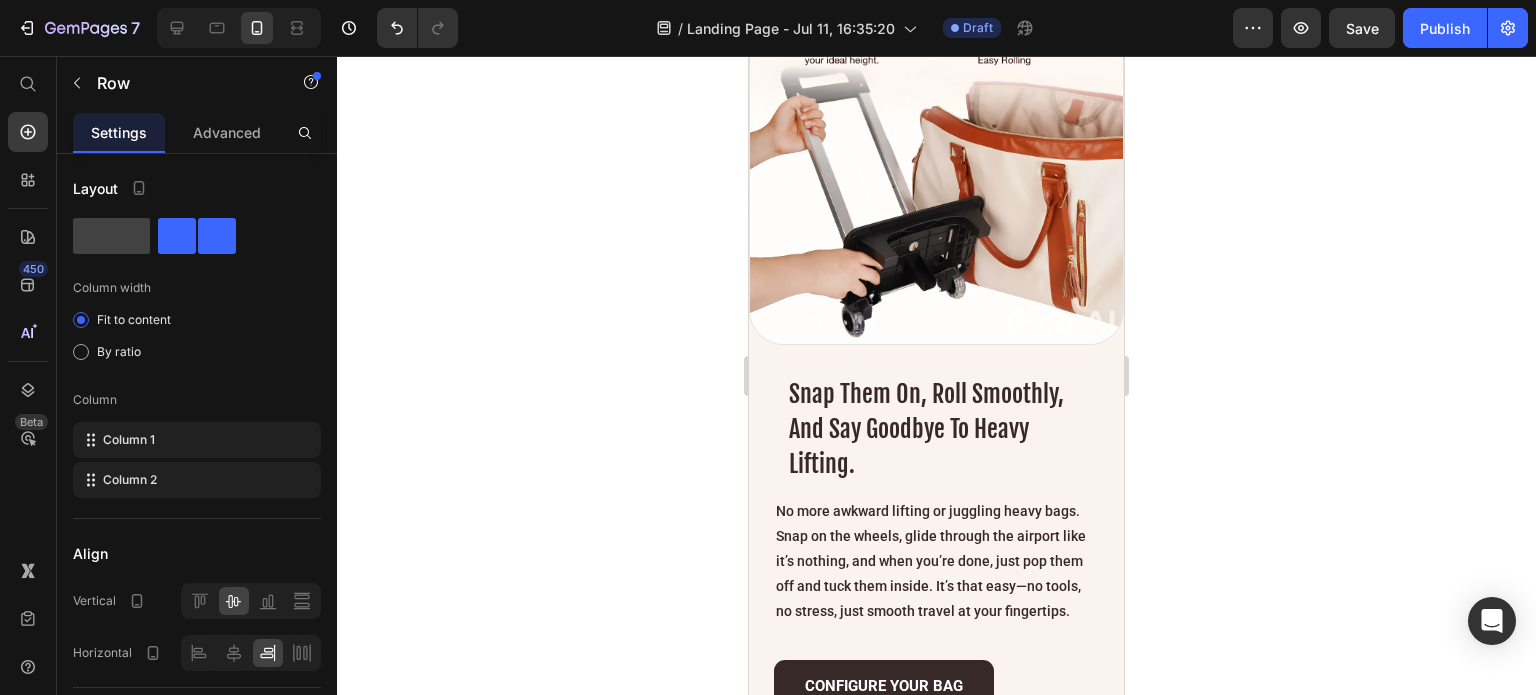click on "Image free shipping Text Block Row   0" at bounding box center [936, -161] 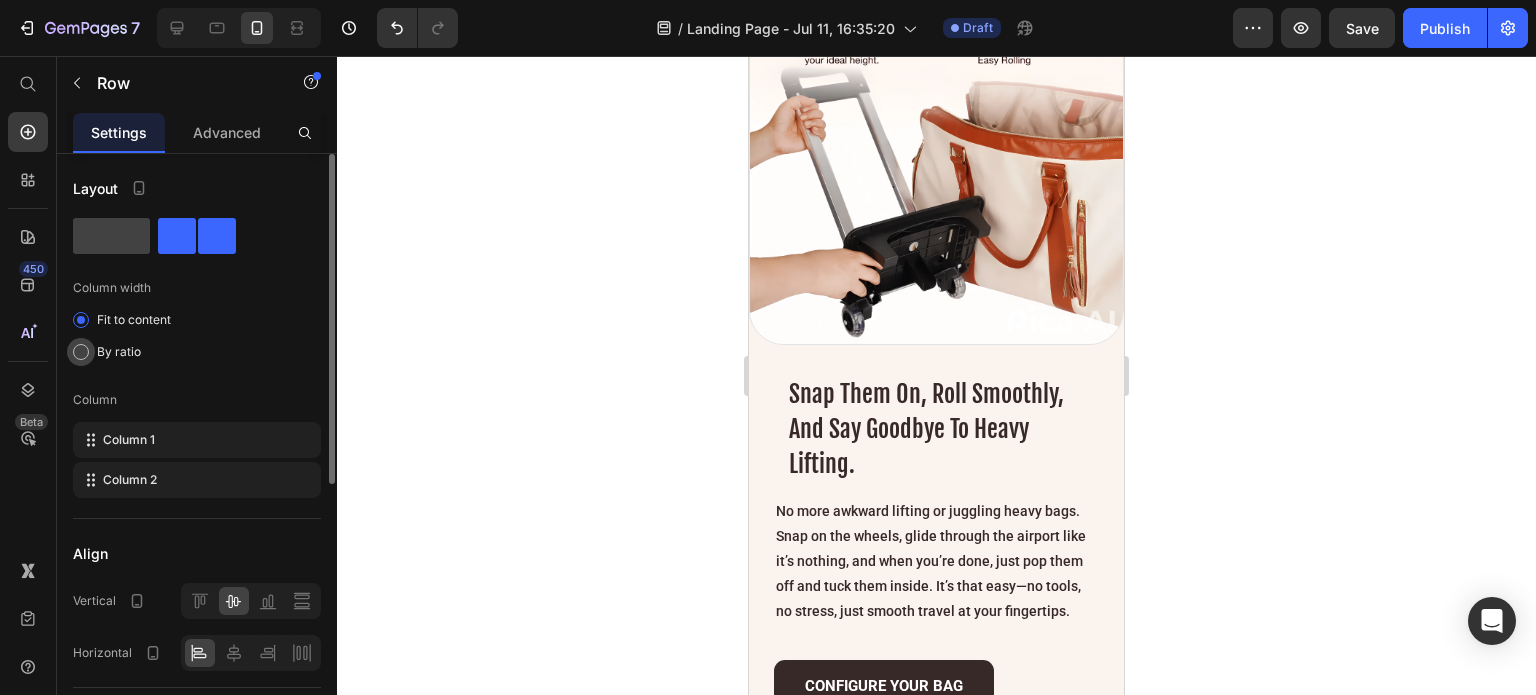 click on "By ratio" 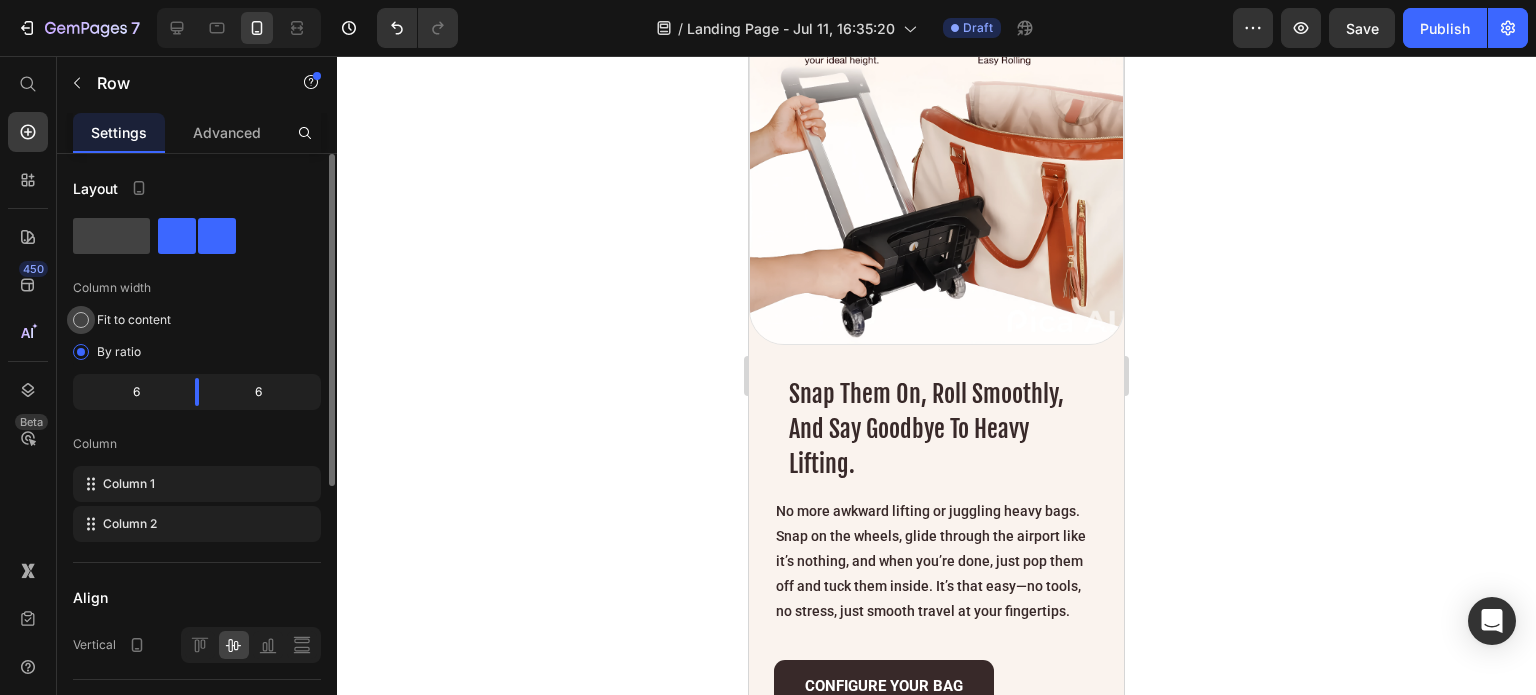 click on "Fit to content" 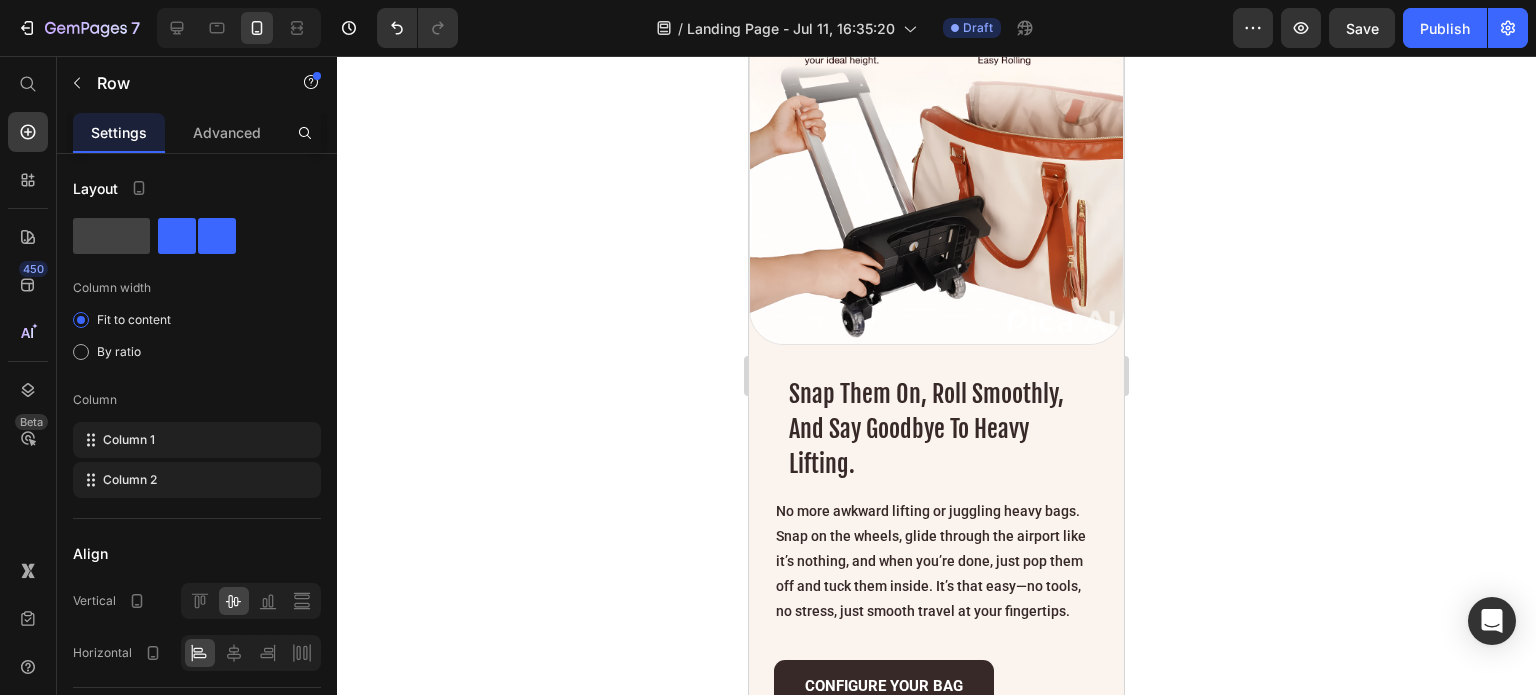 click on "Image free shipping Text Block Row   0" at bounding box center [936, -161] 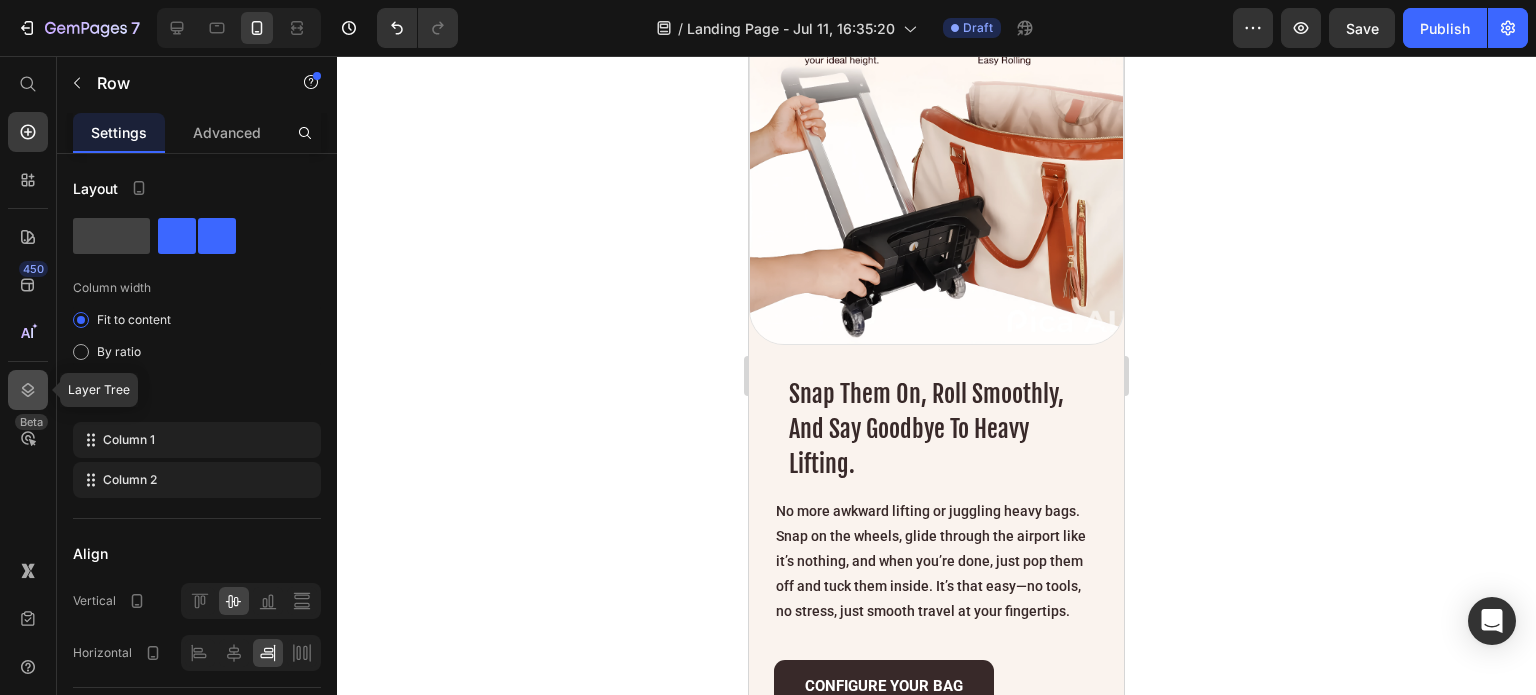 click 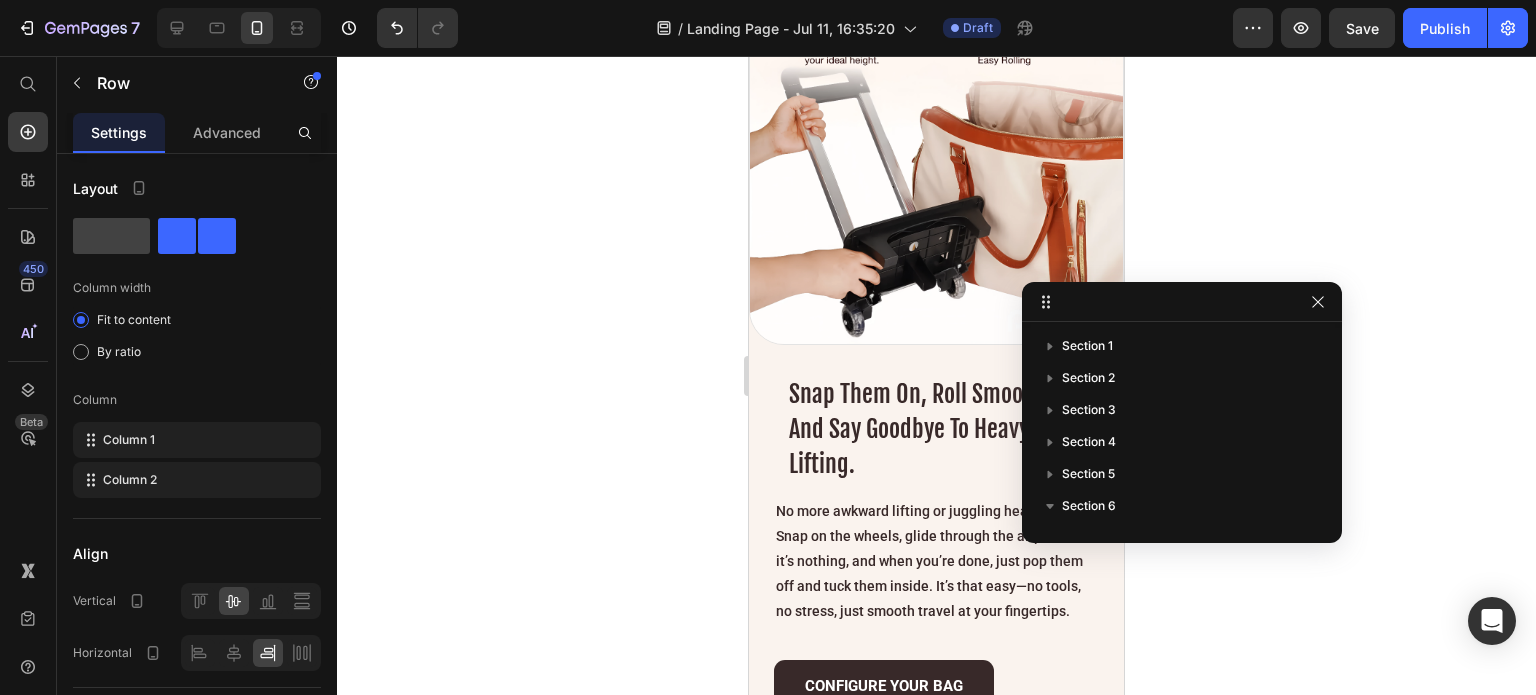 scroll, scrollTop: 584, scrollLeft: 0, axis: vertical 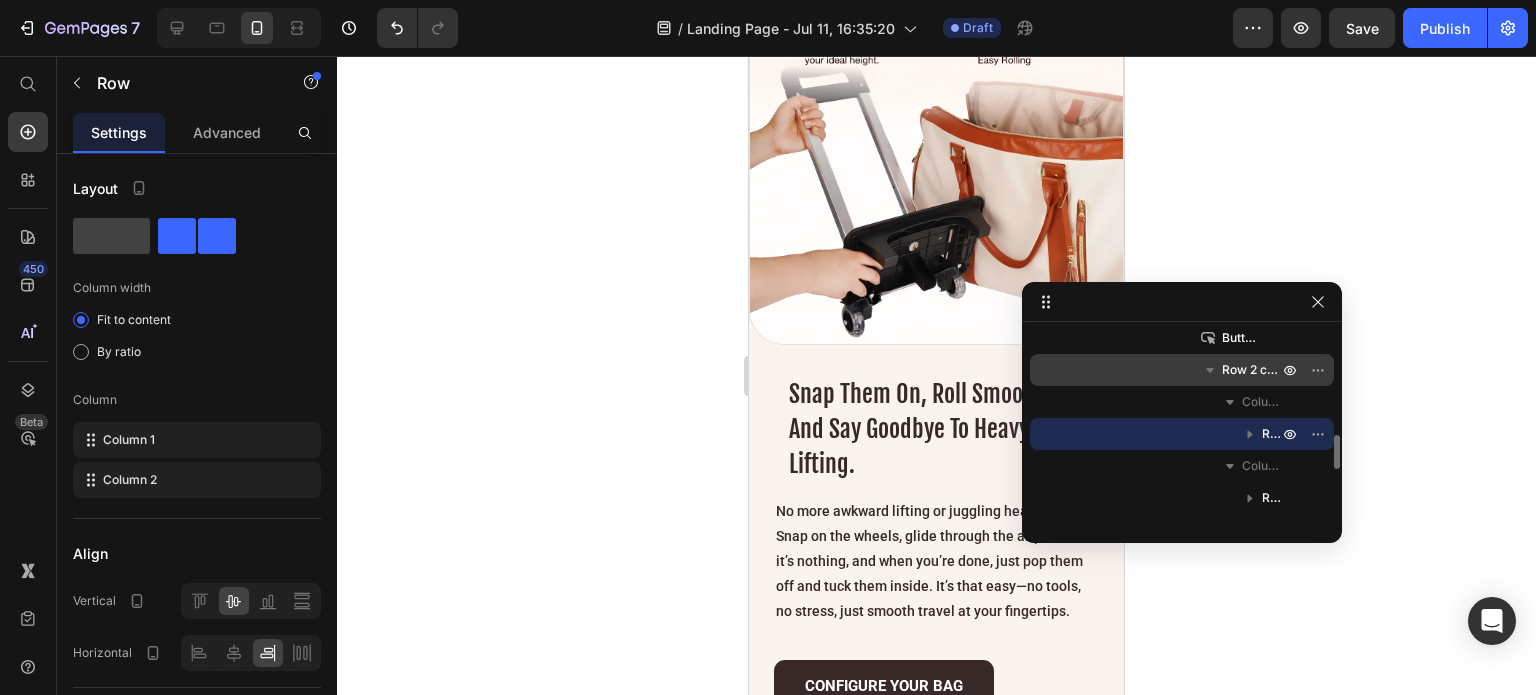 click on "Row 2 cols" at bounding box center (1252, 370) 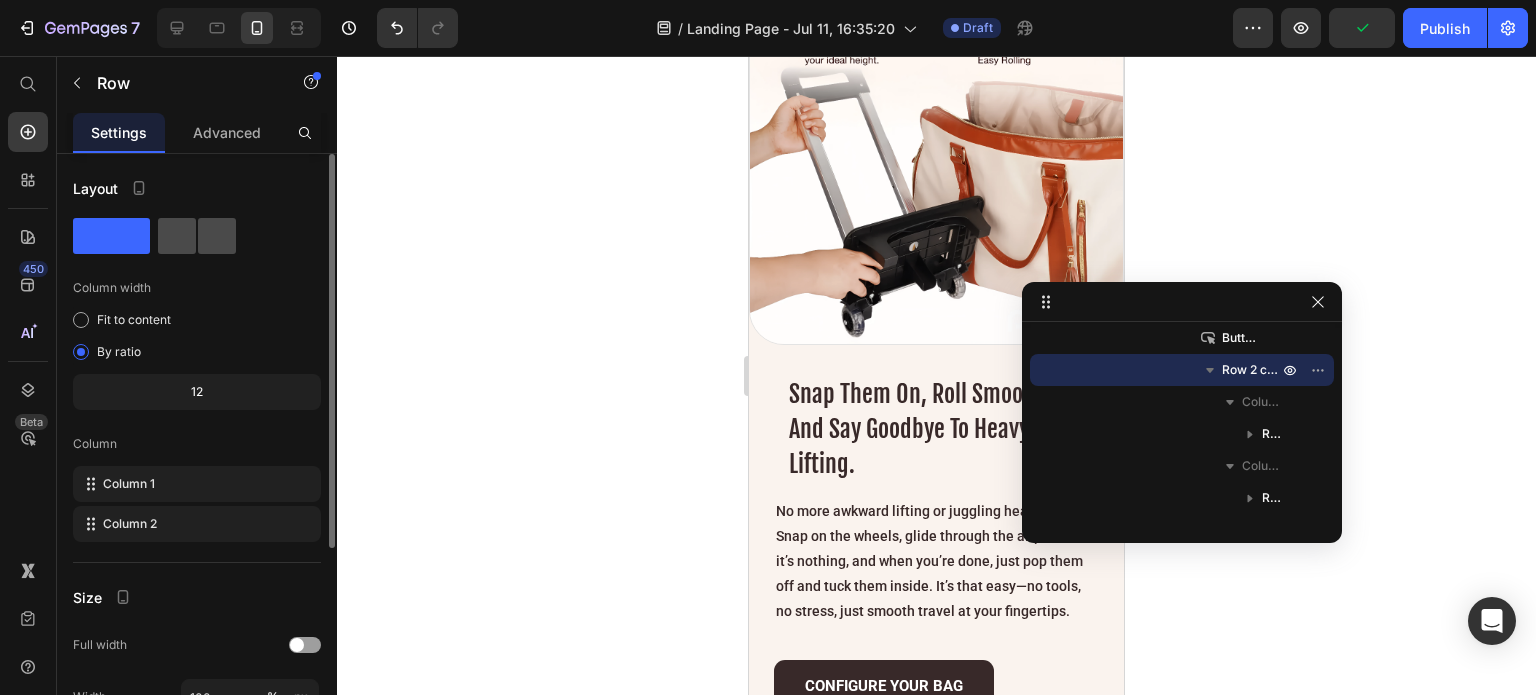 click 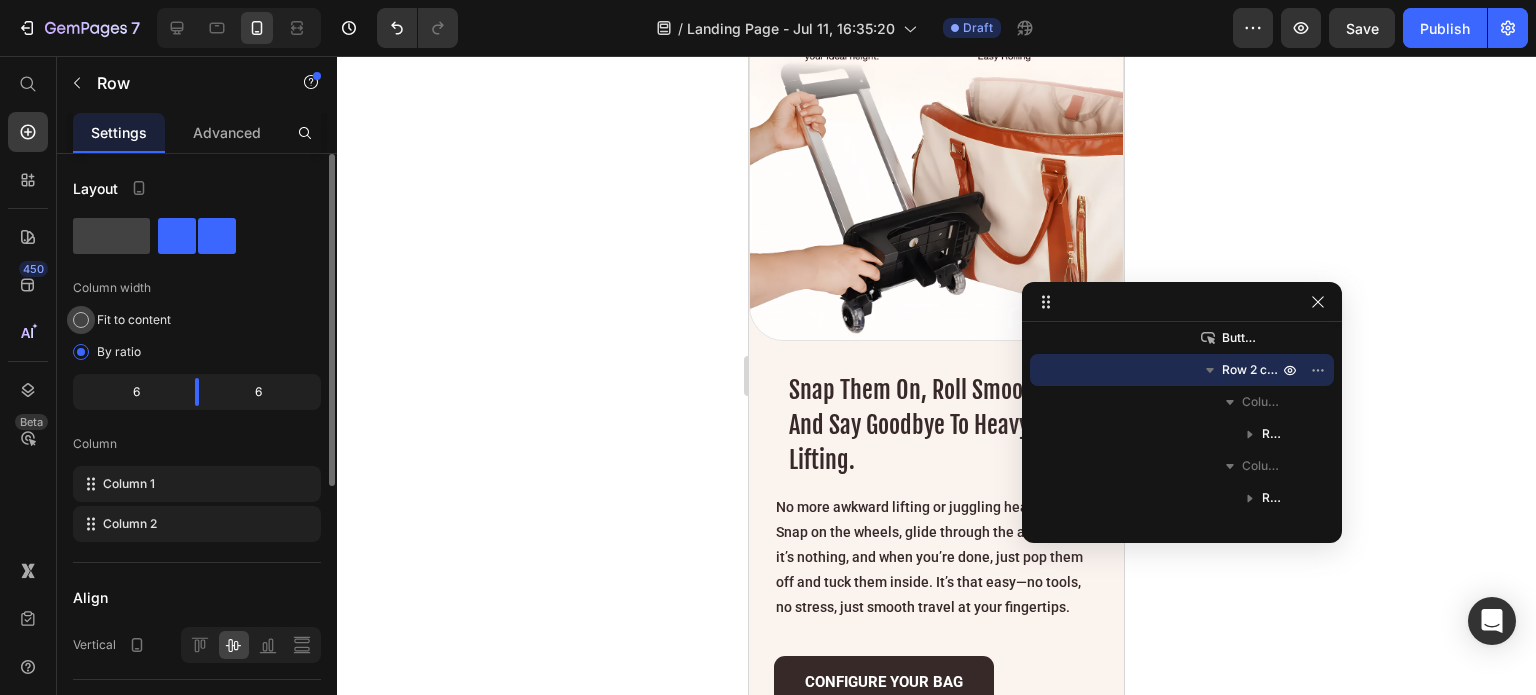 click on "Fit to content" at bounding box center (134, 320) 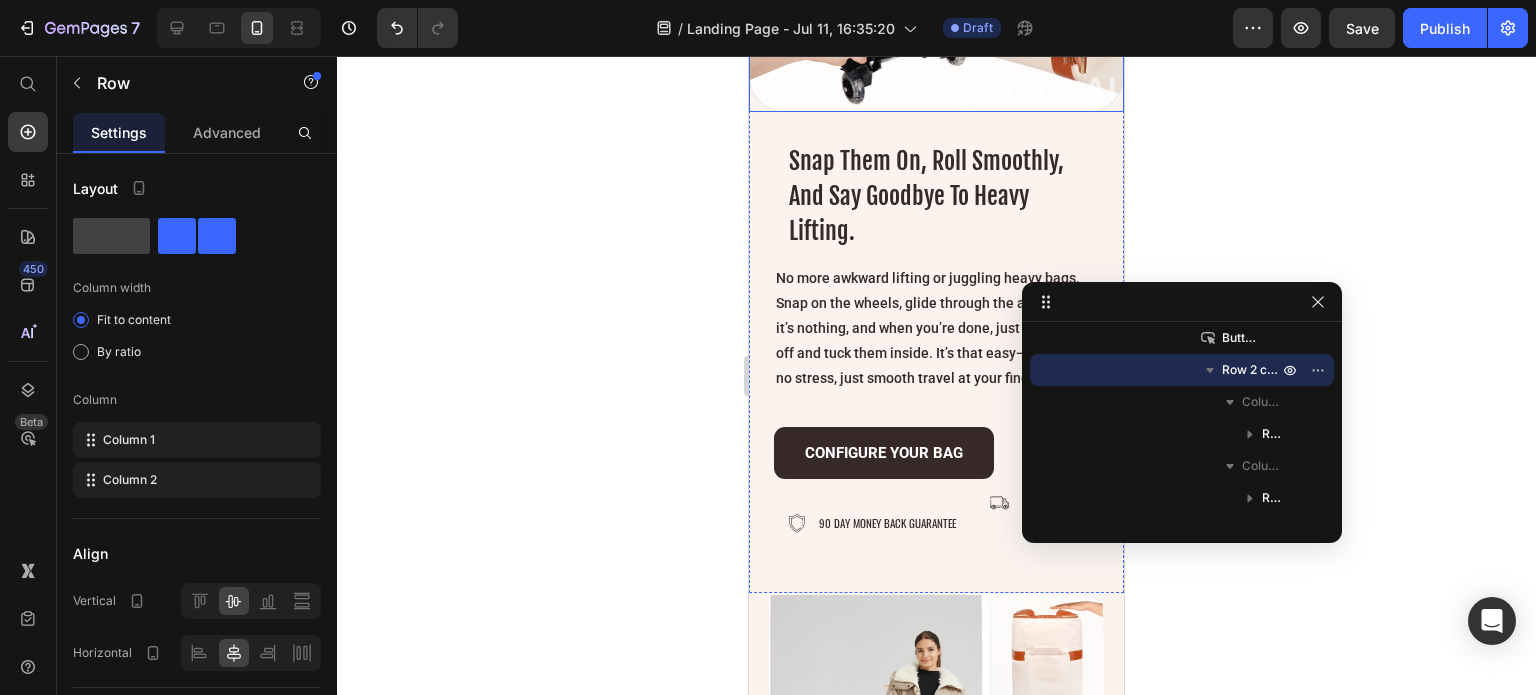 scroll, scrollTop: 5759, scrollLeft: 0, axis: vertical 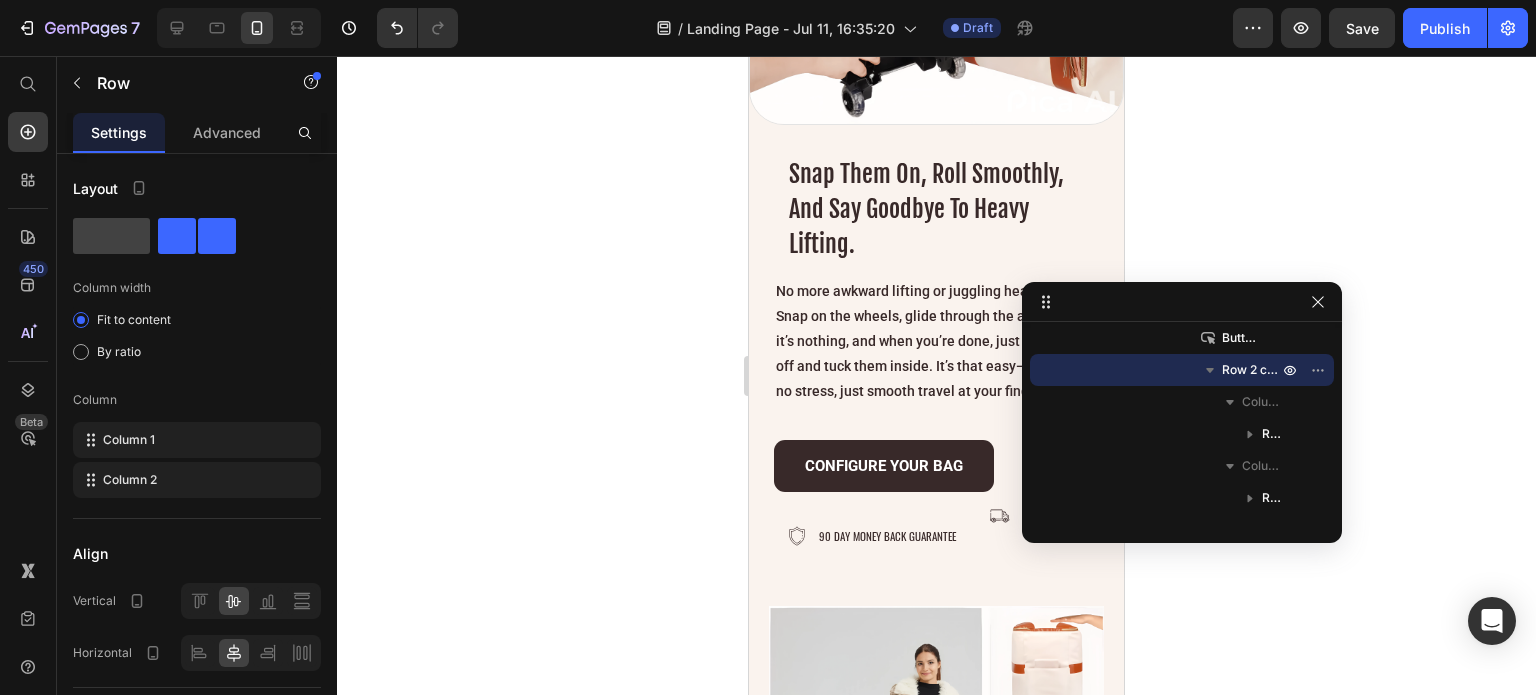 click on "NEW CUSTOMER OFFER" at bounding box center (822, -269) 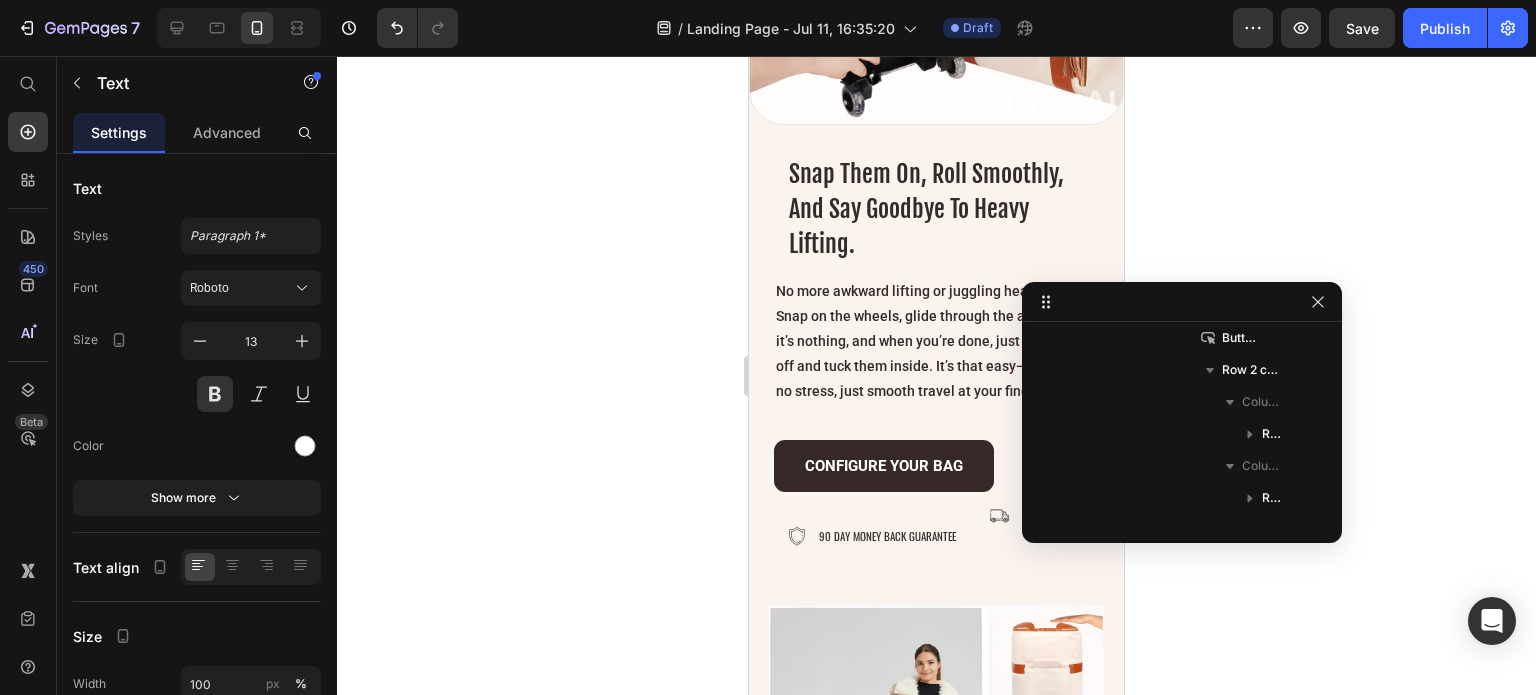 scroll, scrollTop: 840, scrollLeft: 0, axis: vertical 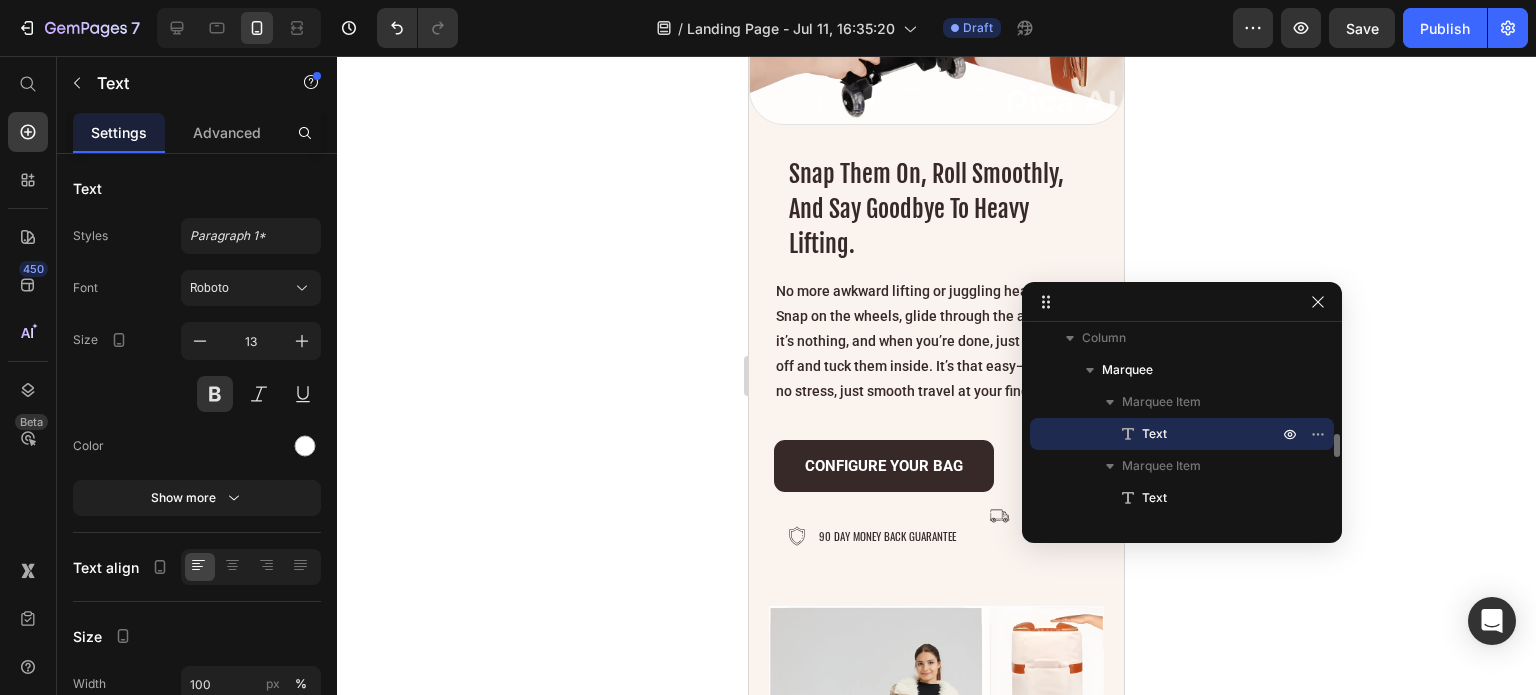 click on "NEW CUSTOMER OFFER" at bounding box center [822, -269] 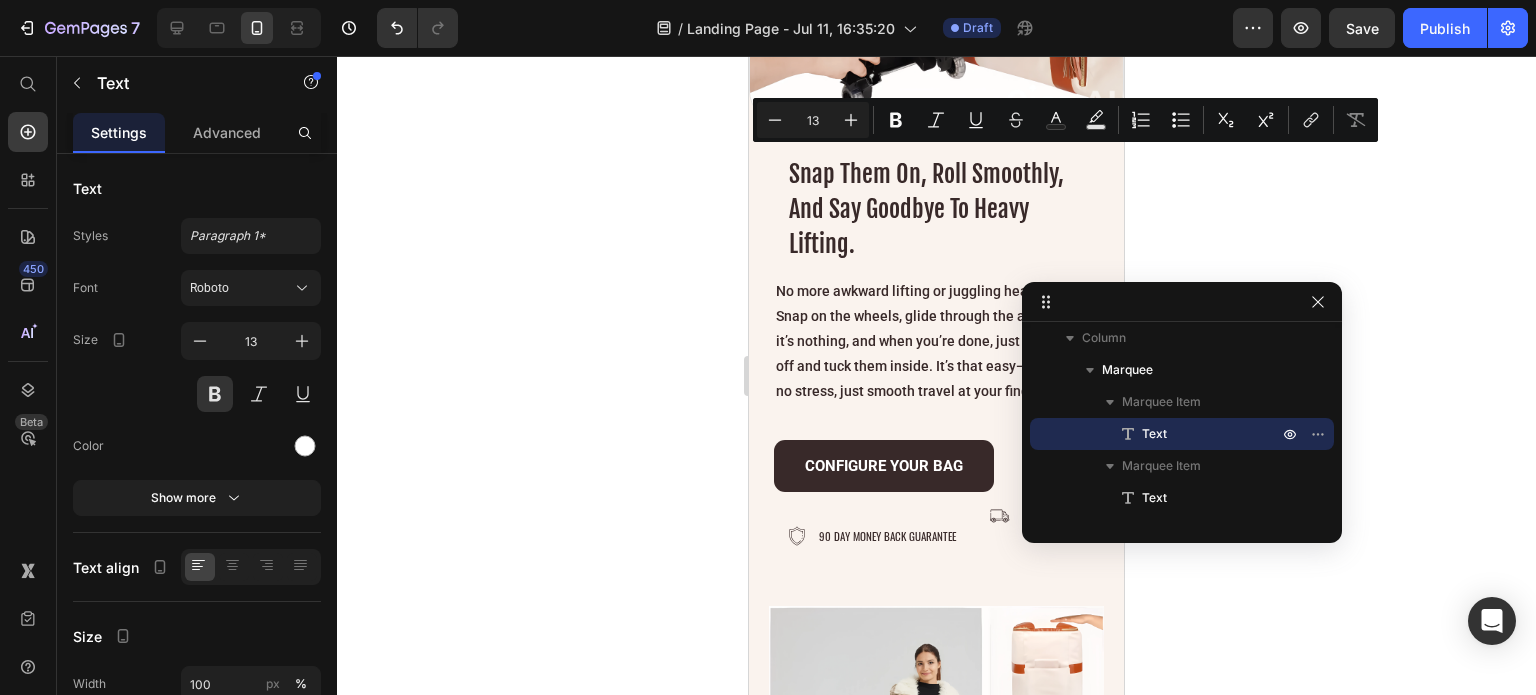 click on "NEW CUSTOMER OFFER" at bounding box center [822, -269] 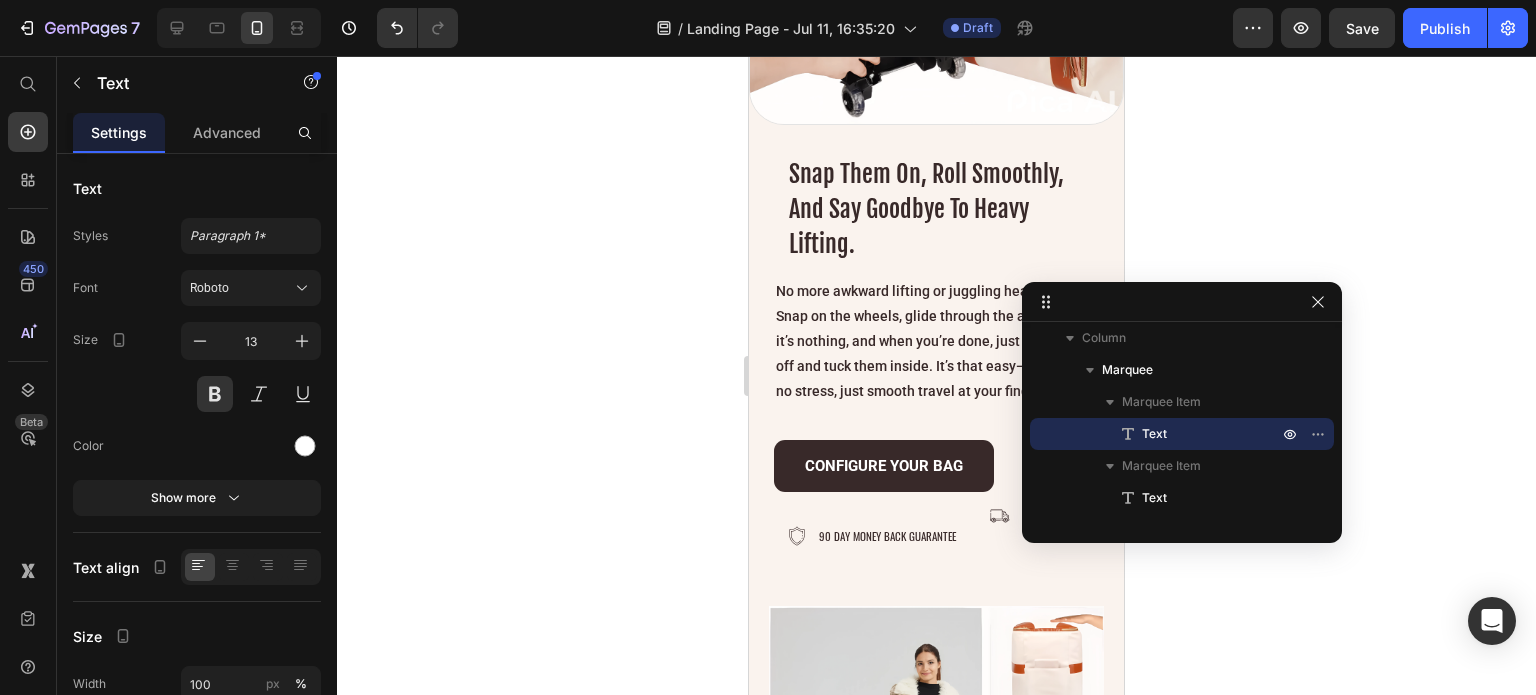 click on "NEW CUSTOMER OFFER" at bounding box center [822, -269] 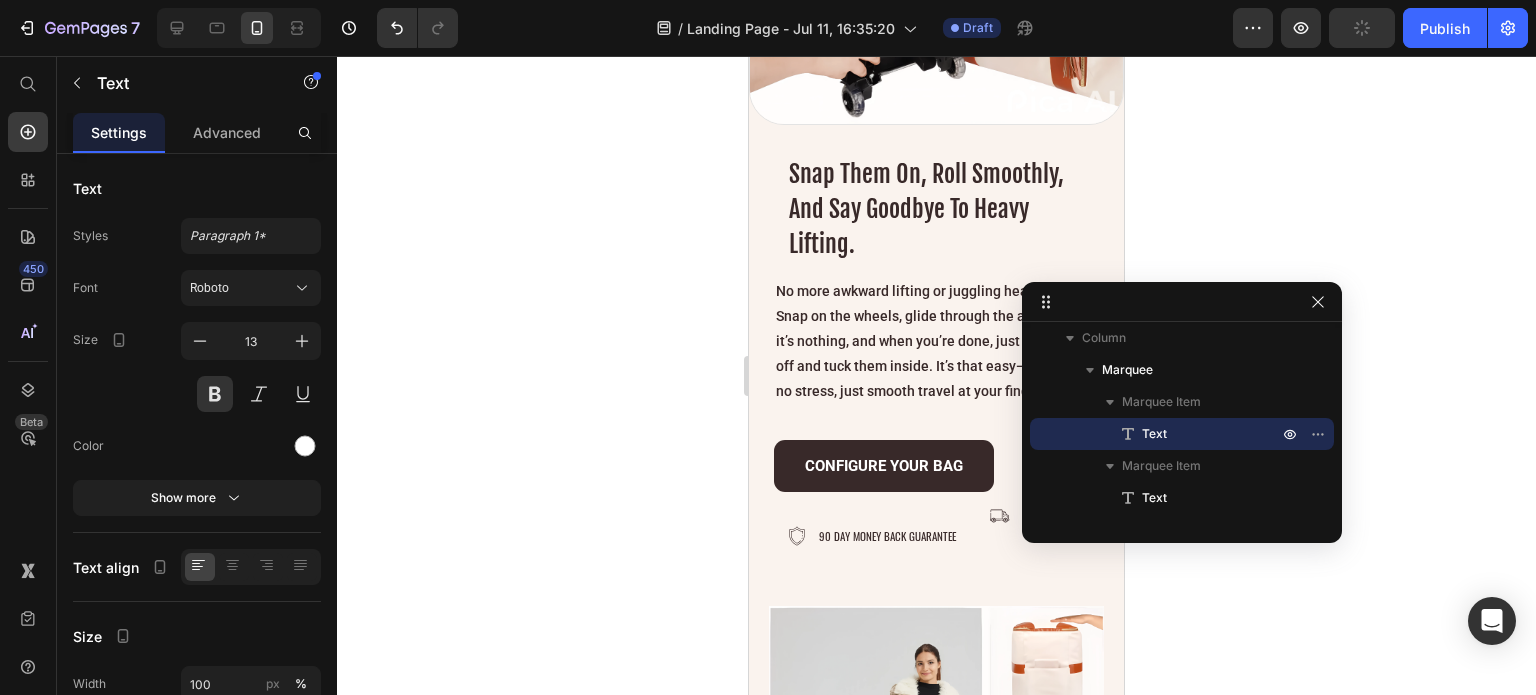 click on "BUY 1 GET 1 FREE" at bounding box center (951, -269) 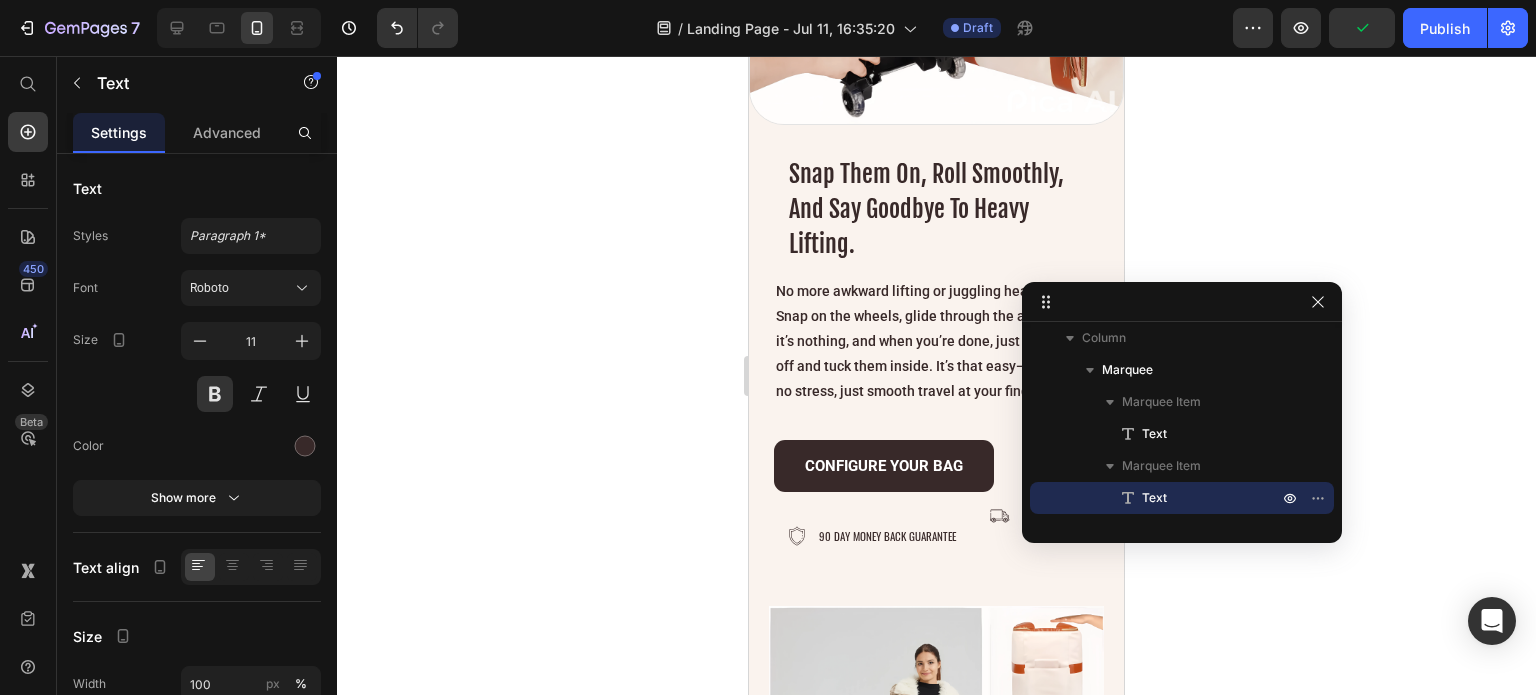 click on "BUY 1 GET 1 FREE" at bounding box center [951, -269] 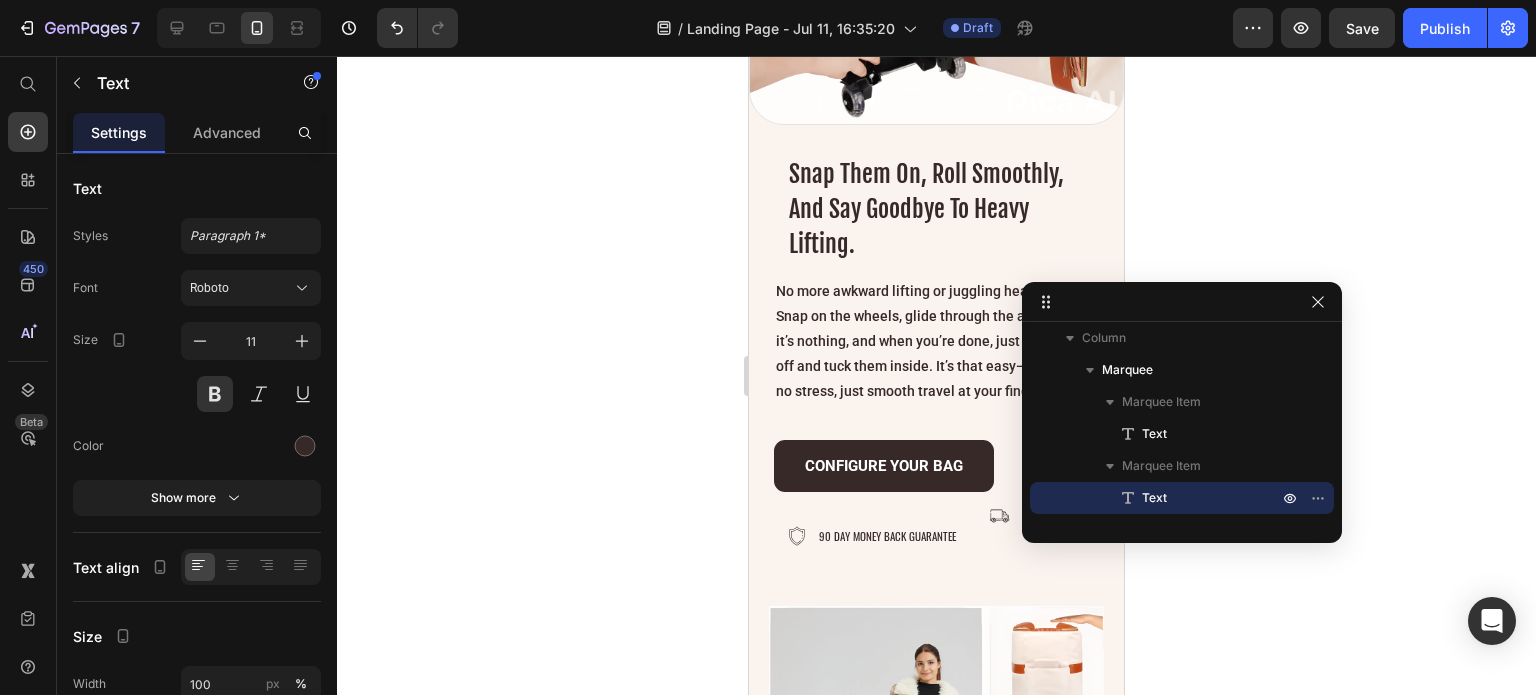 click on "bogo 50% off" at bounding box center [938, -269] 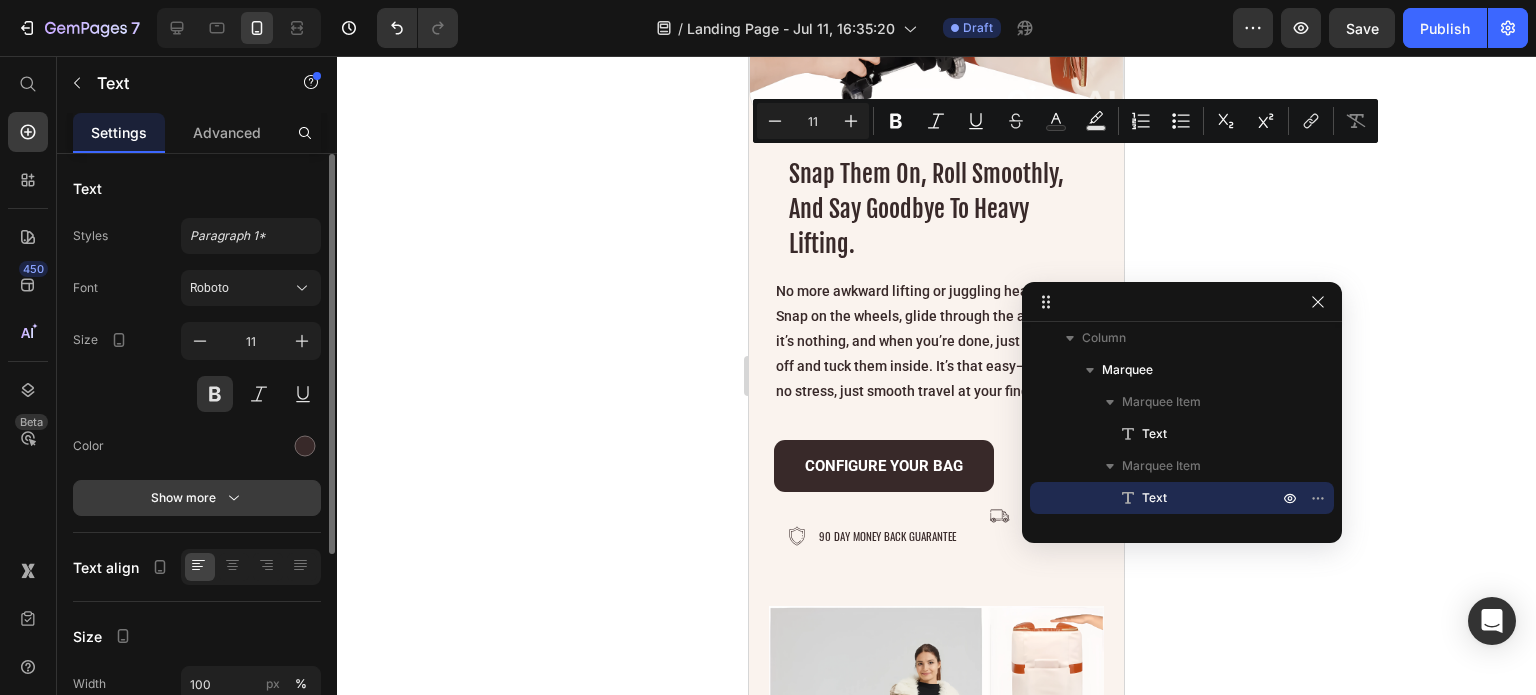 click on "Show more" at bounding box center [197, 498] 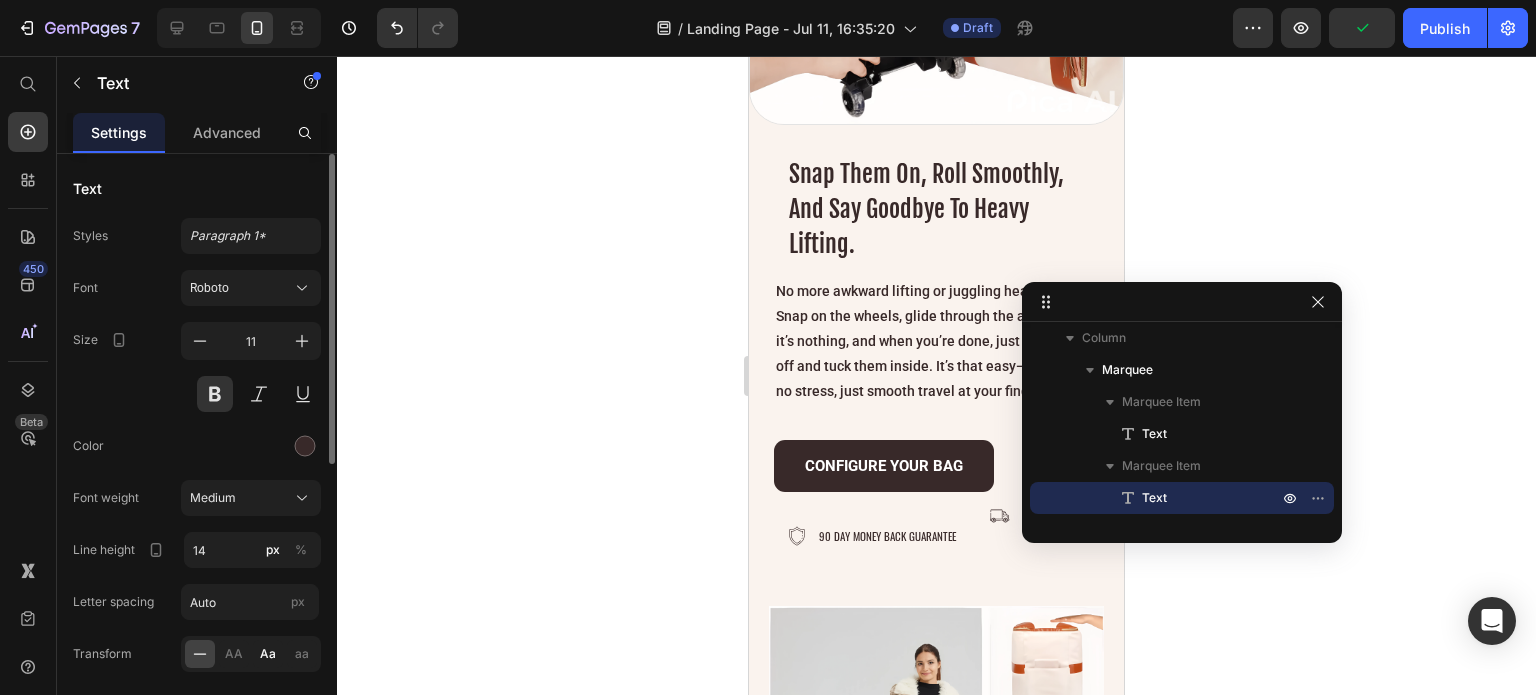 click on "Aa" 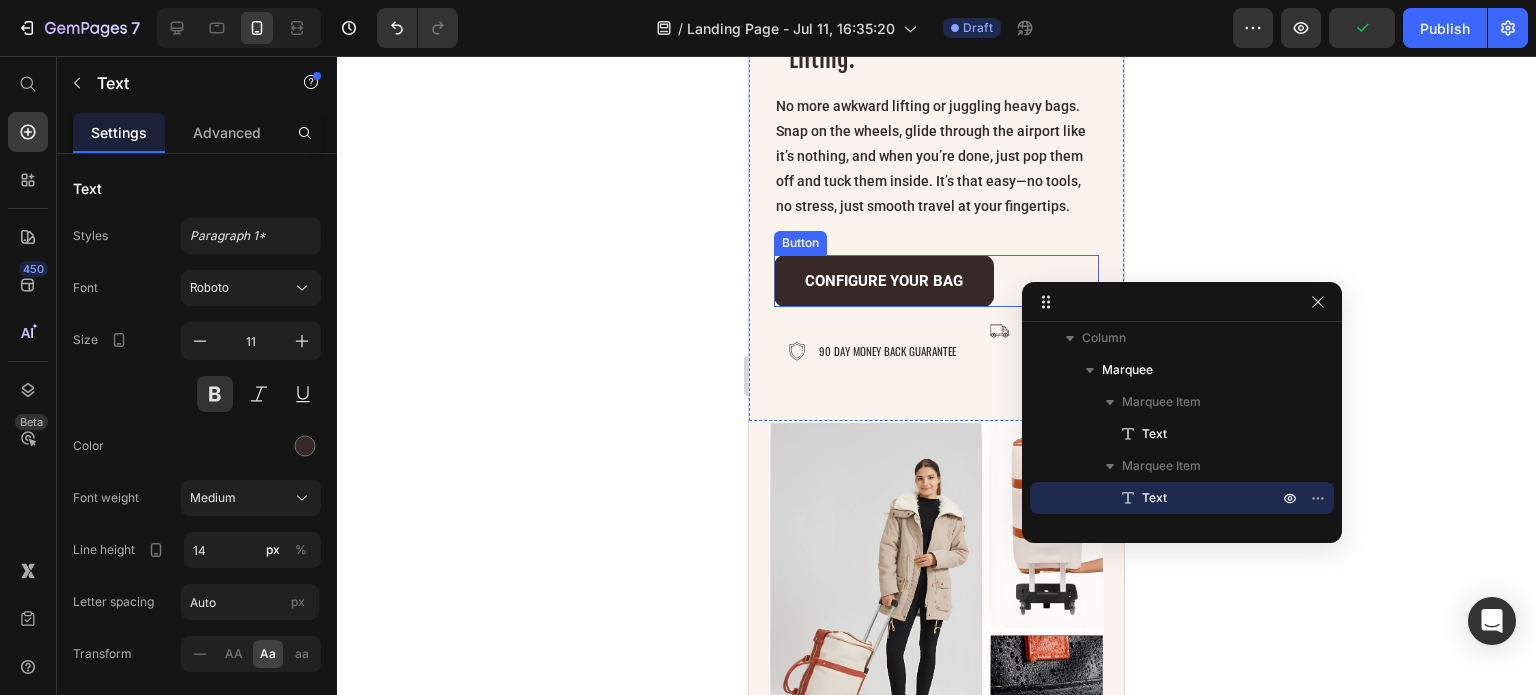 scroll, scrollTop: 6459, scrollLeft: 0, axis: vertical 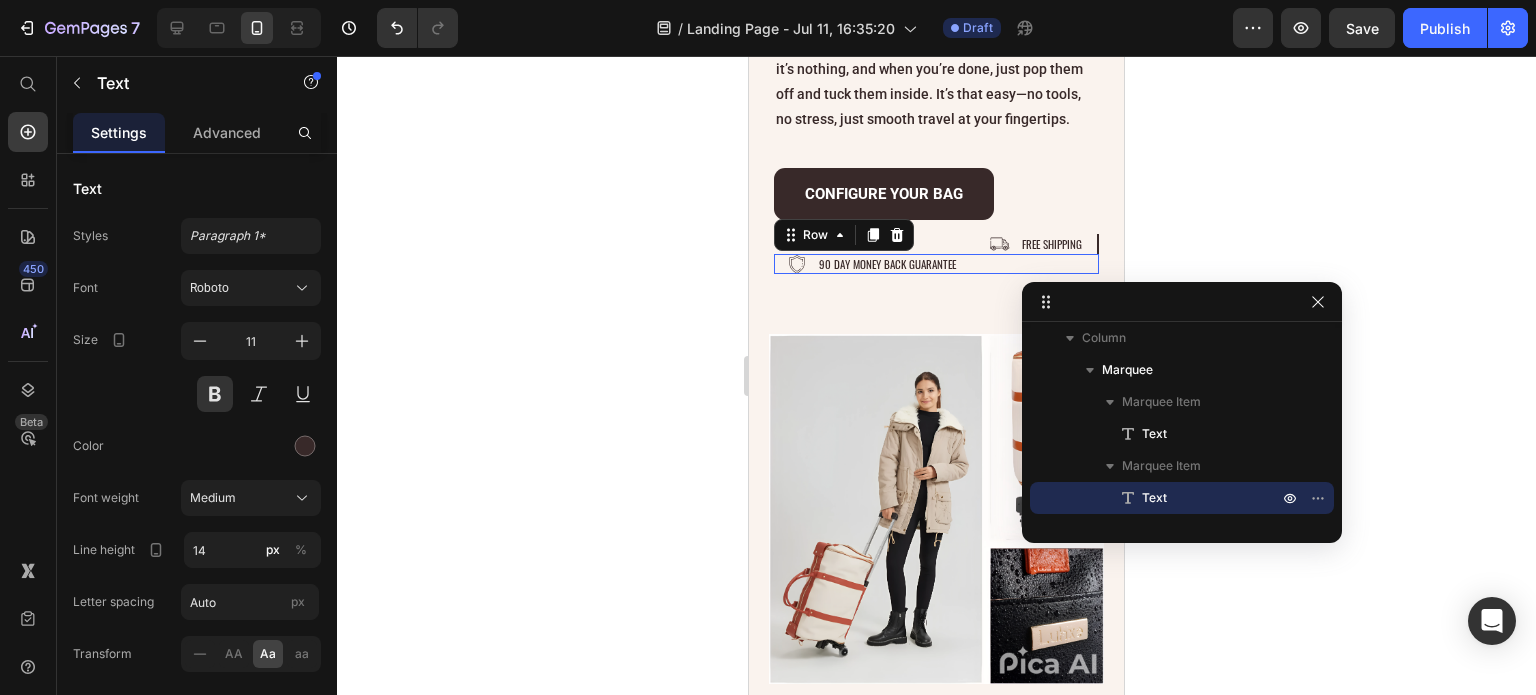 click on "Image 90 day money back guarantee Text Block Row   0" at bounding box center (936, 264) 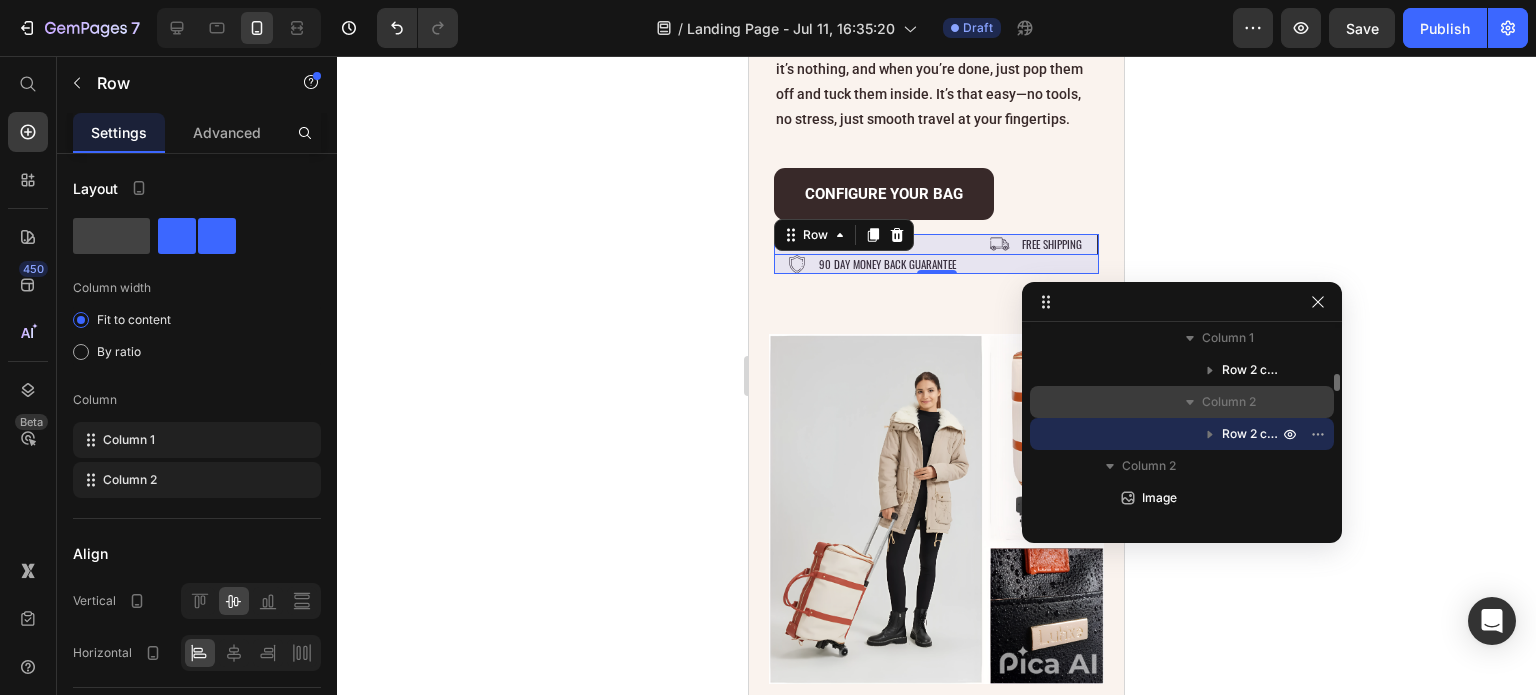 scroll, scrollTop: 1540, scrollLeft: 0, axis: vertical 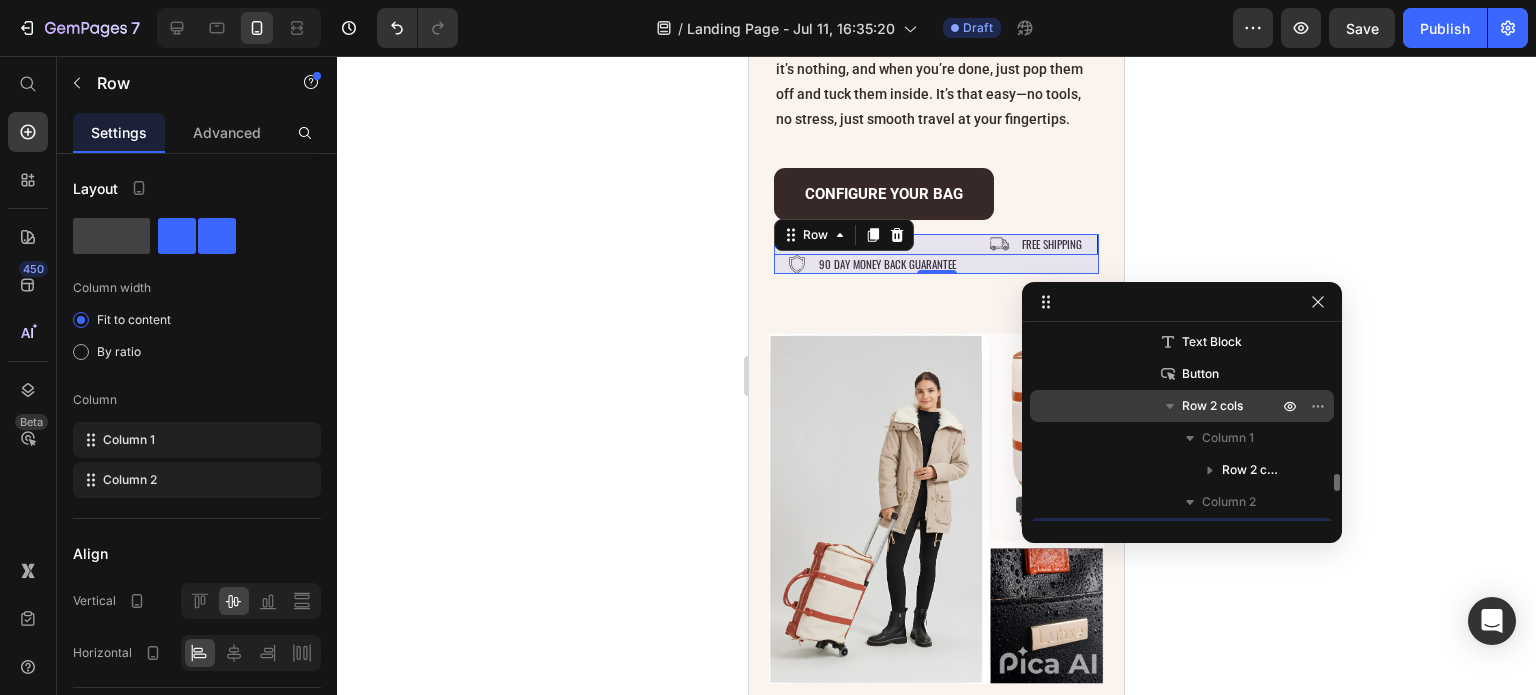 click on "Row 2 cols" at bounding box center (1212, 406) 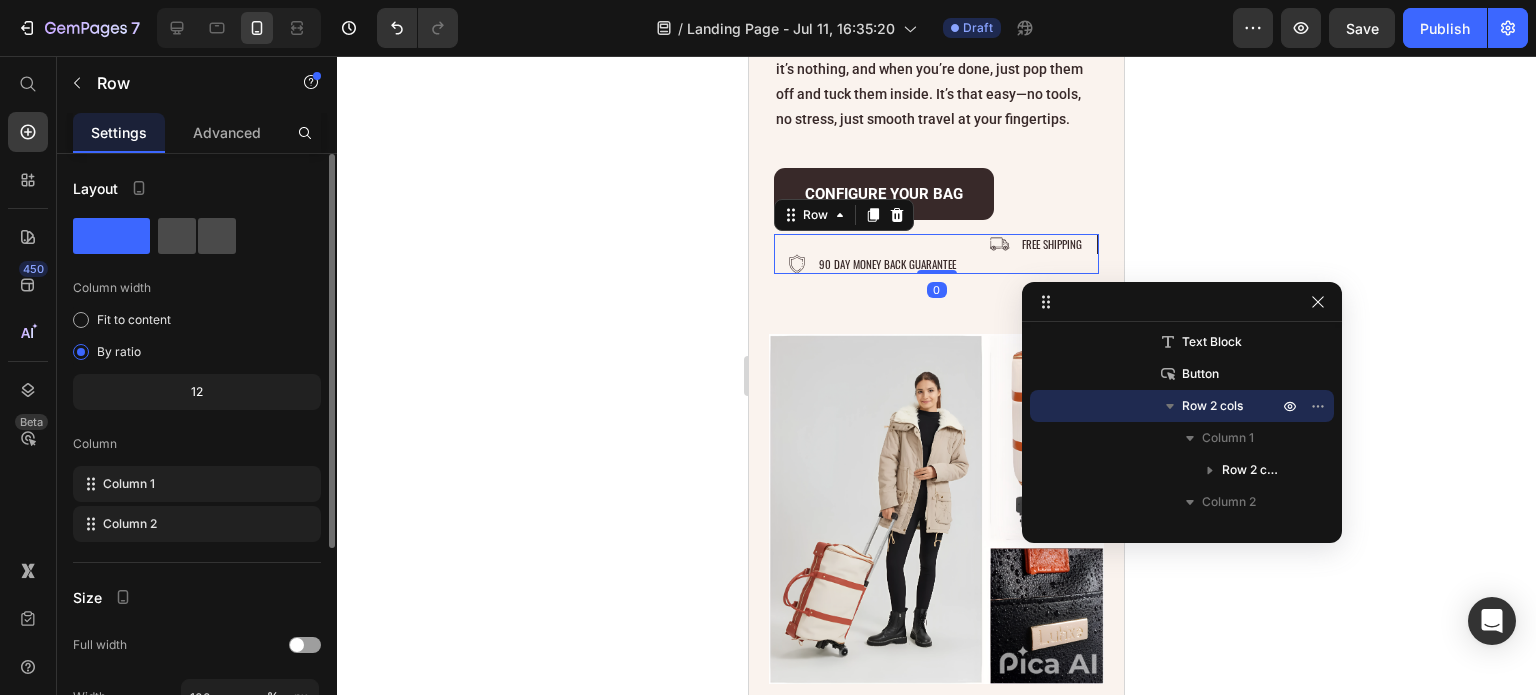 click 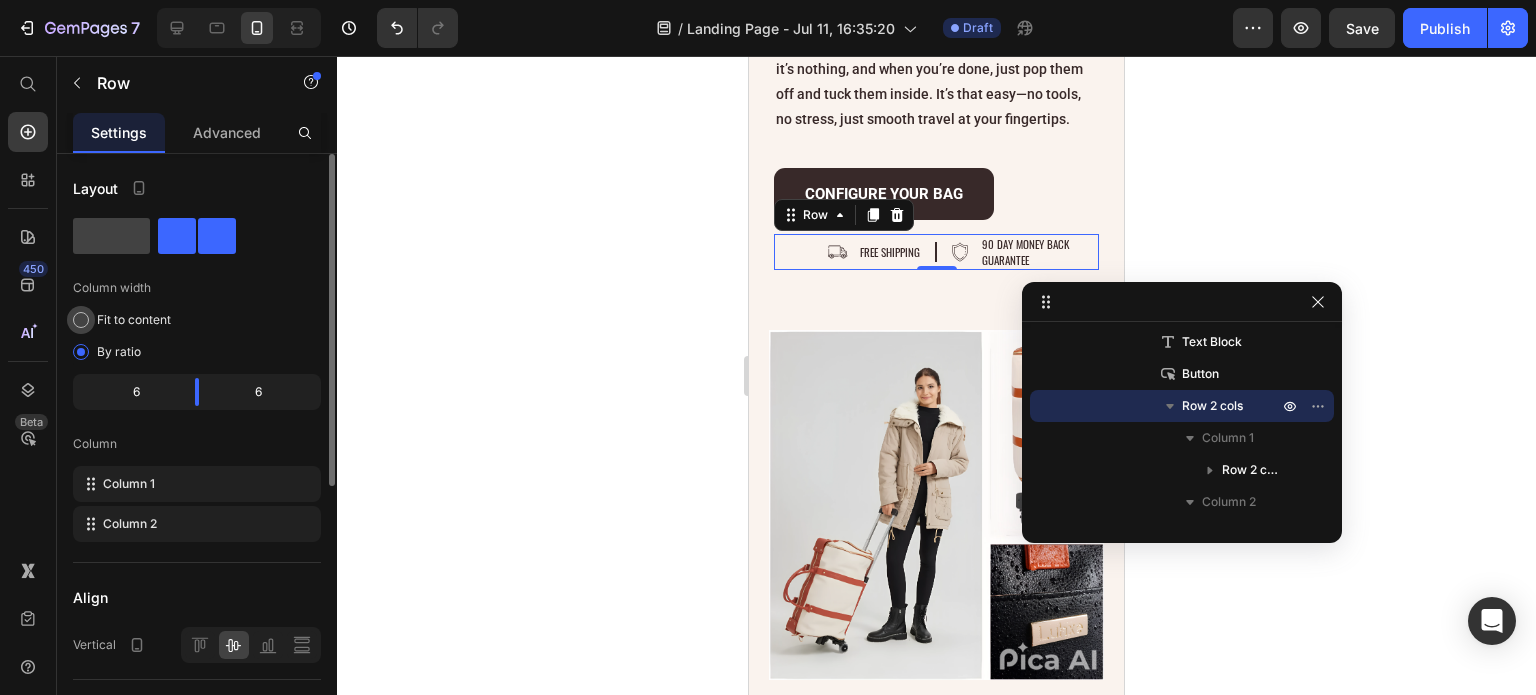 click on "Fit to content" at bounding box center [134, 320] 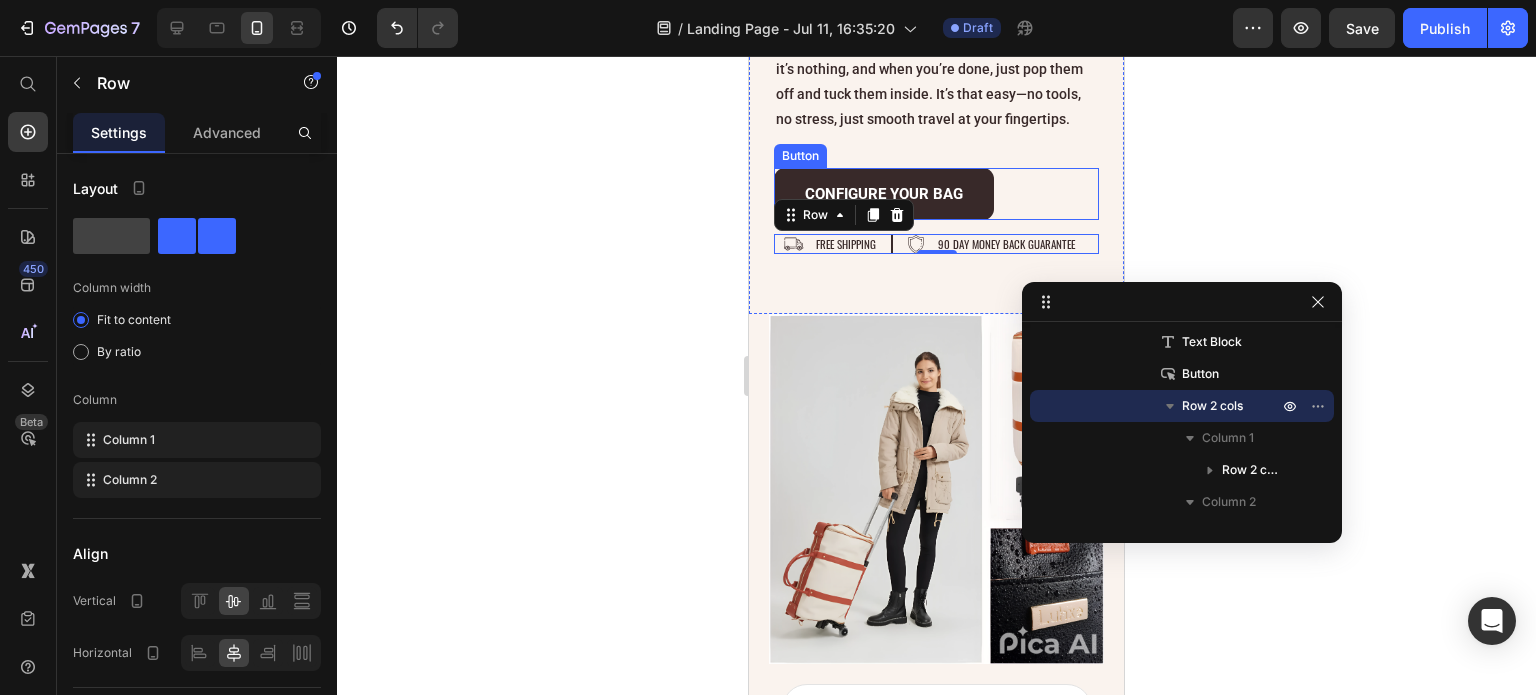 click on "configure your bag" at bounding box center [884, 194] 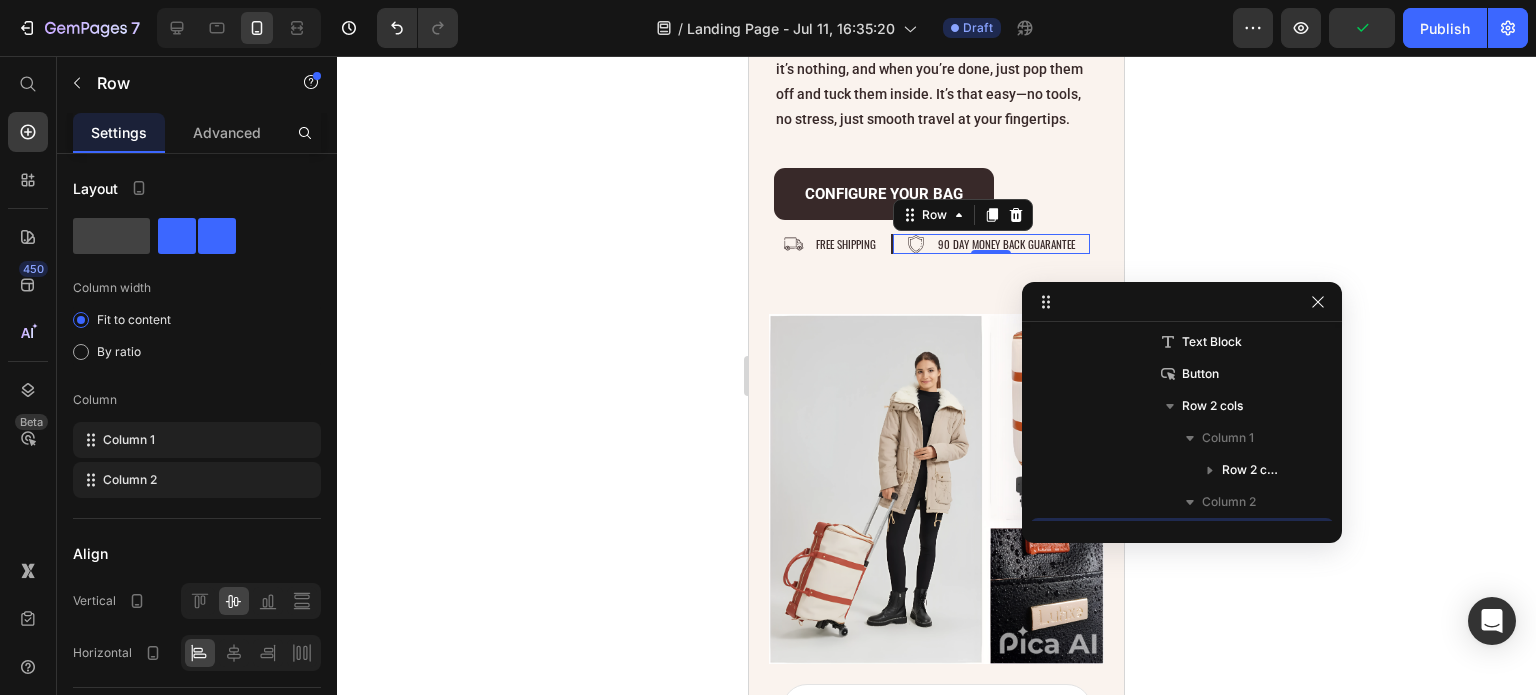 click on "Image 90 day money back guarantee Text Block Row   0" at bounding box center [991, 244] 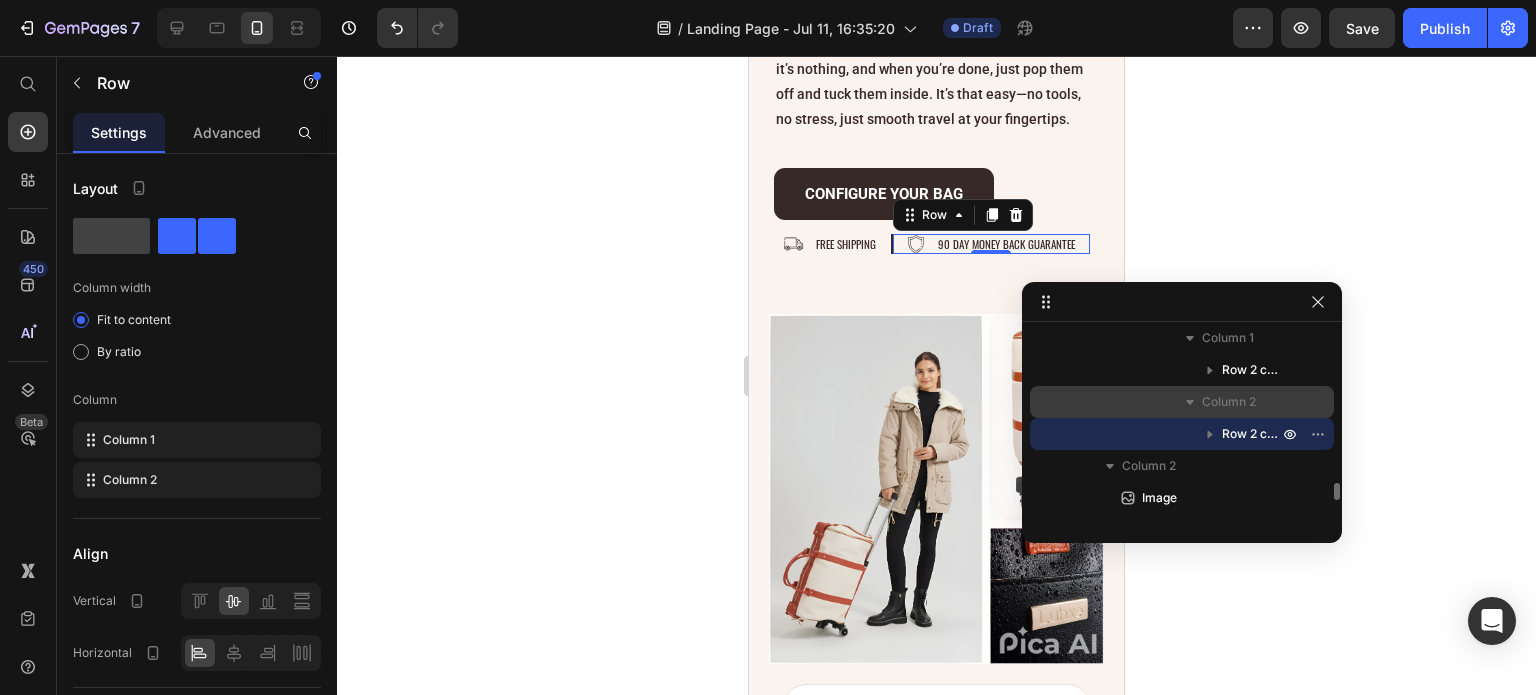 scroll, scrollTop: 1540, scrollLeft: 0, axis: vertical 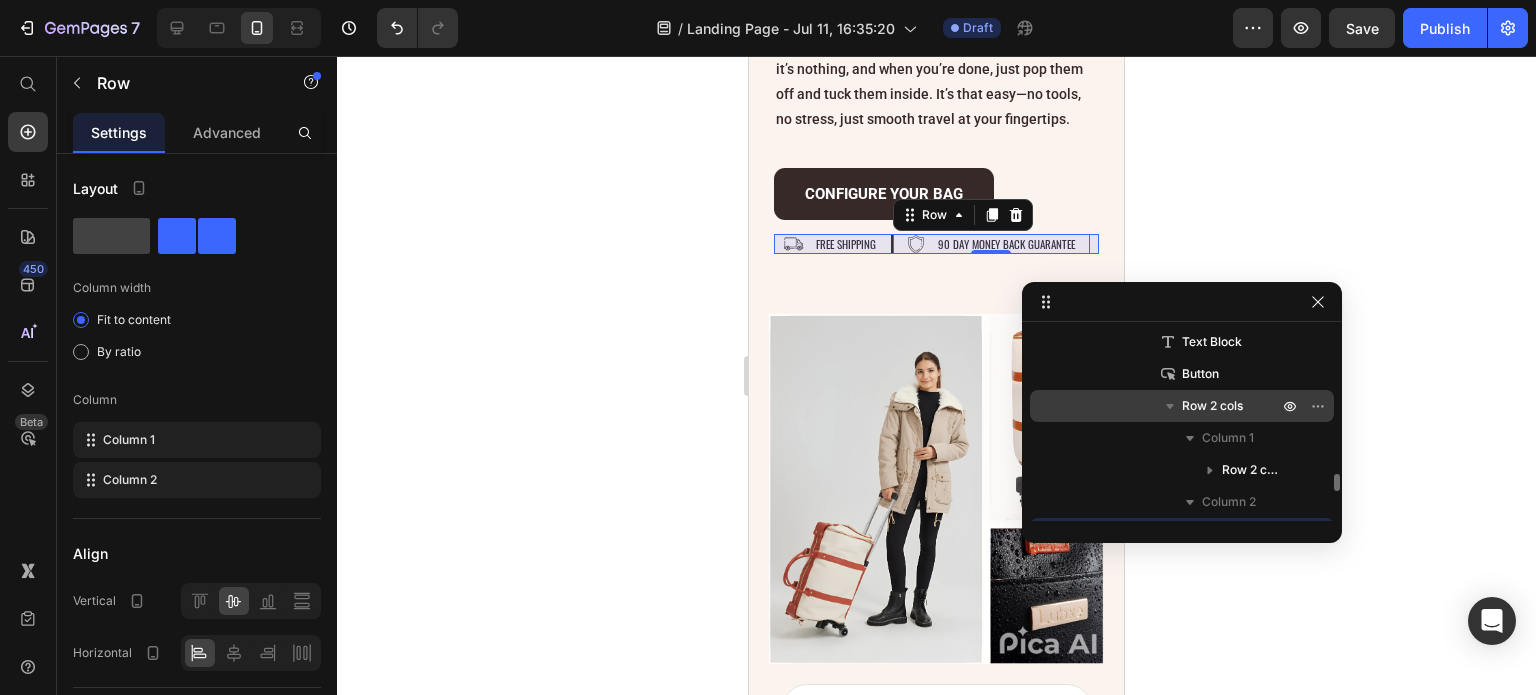 click on "Row 2 cols" at bounding box center (1212, 406) 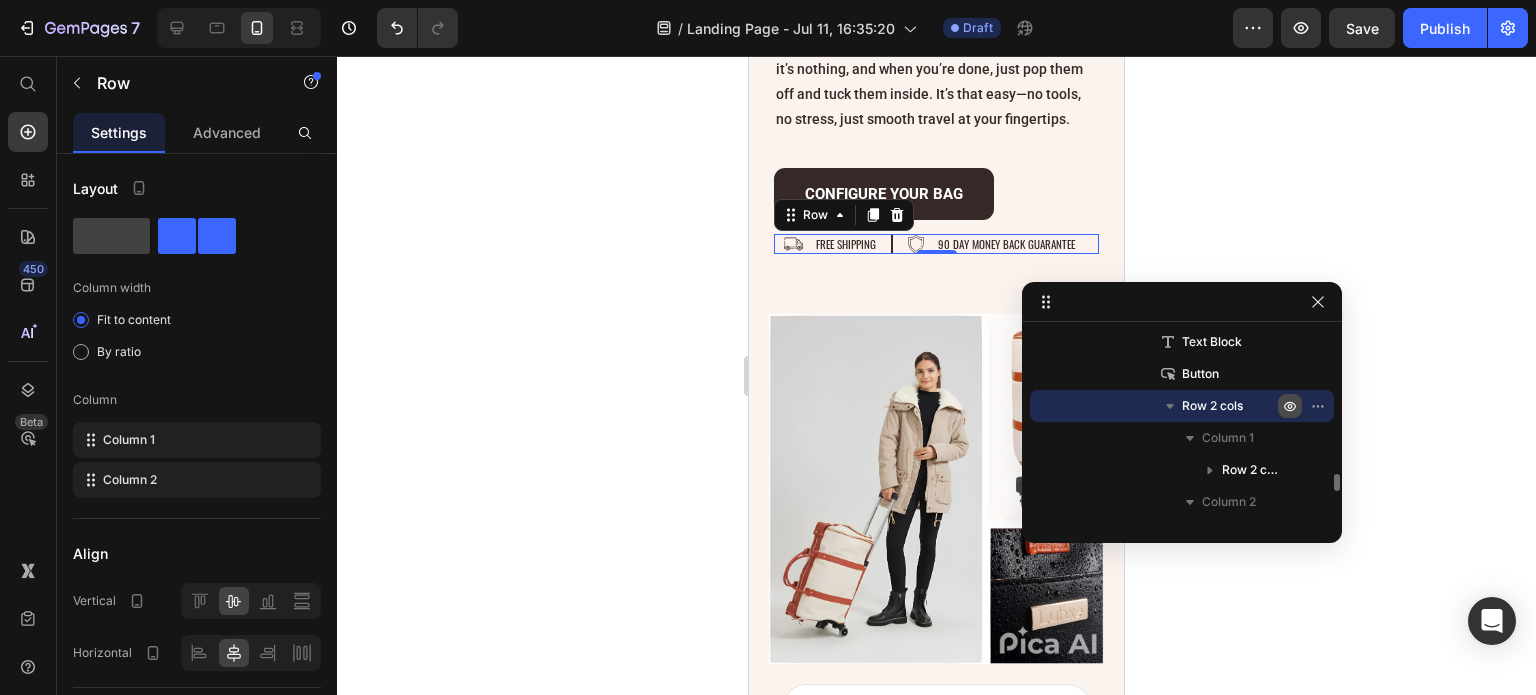 click 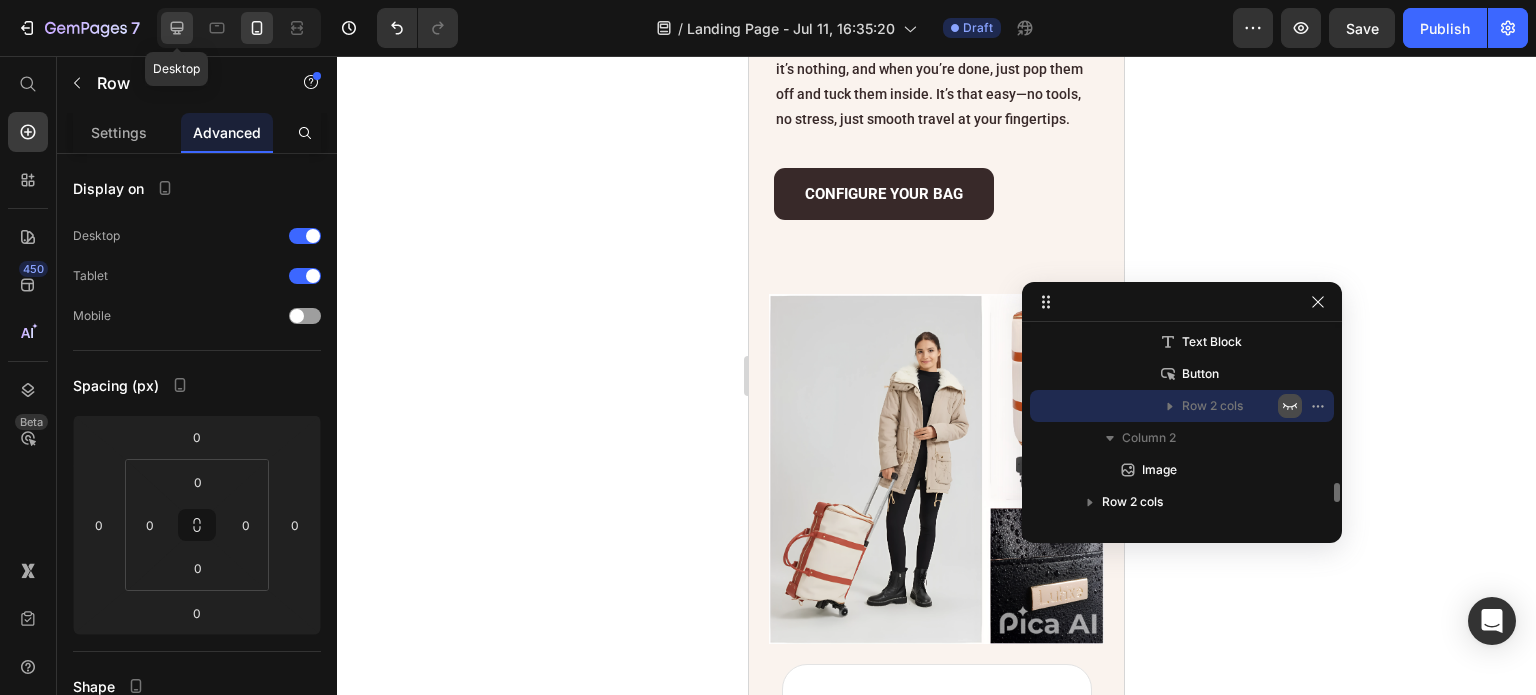 click 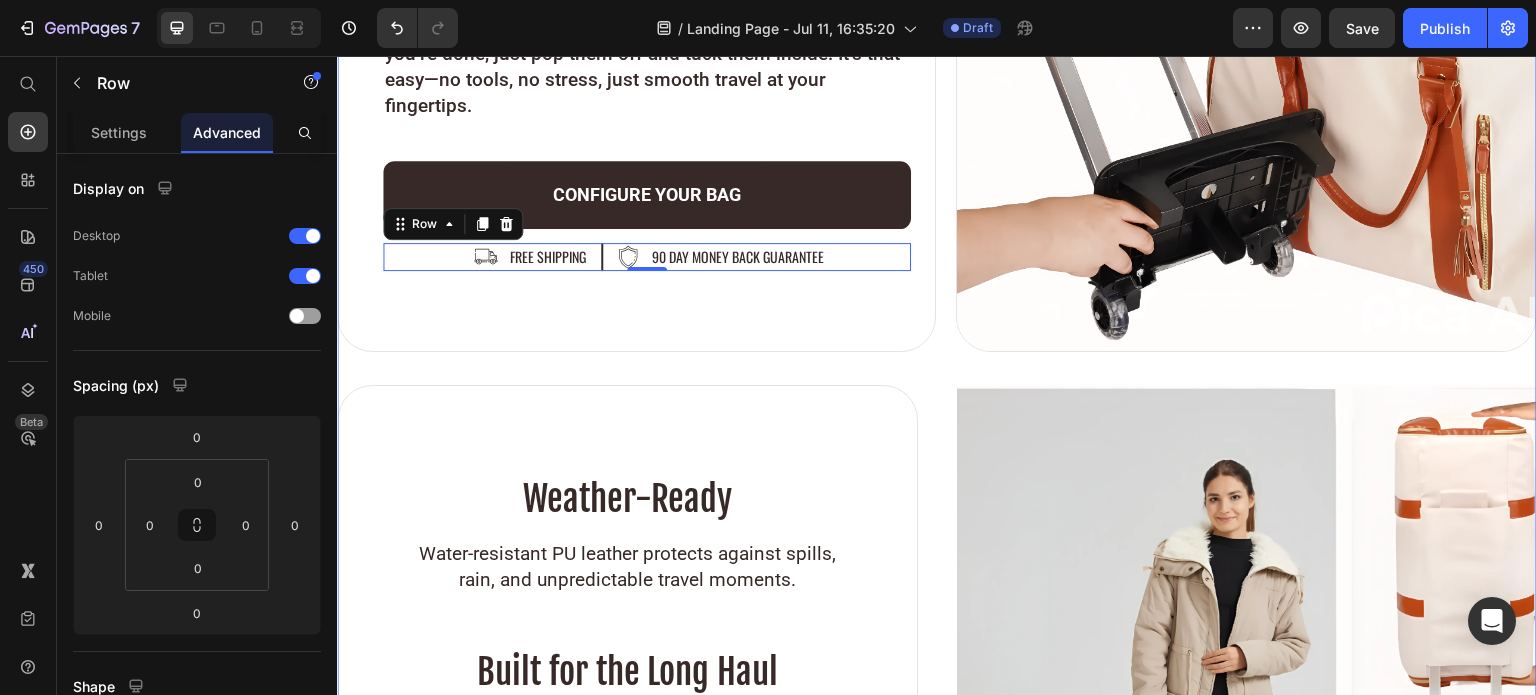 scroll, scrollTop: 5881, scrollLeft: 0, axis: vertical 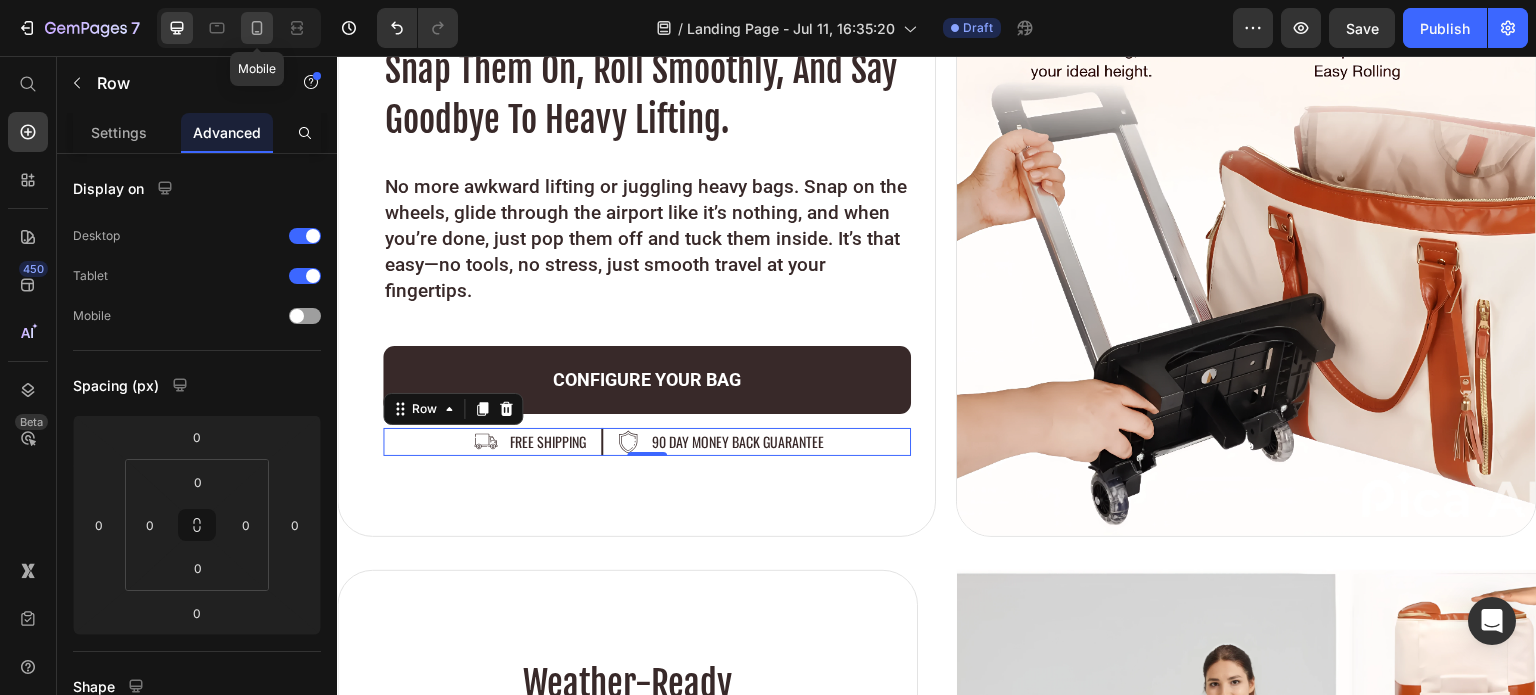 drag, startPoint x: 259, startPoint y: 27, endPoint x: 264, endPoint y: 38, distance: 12.083046 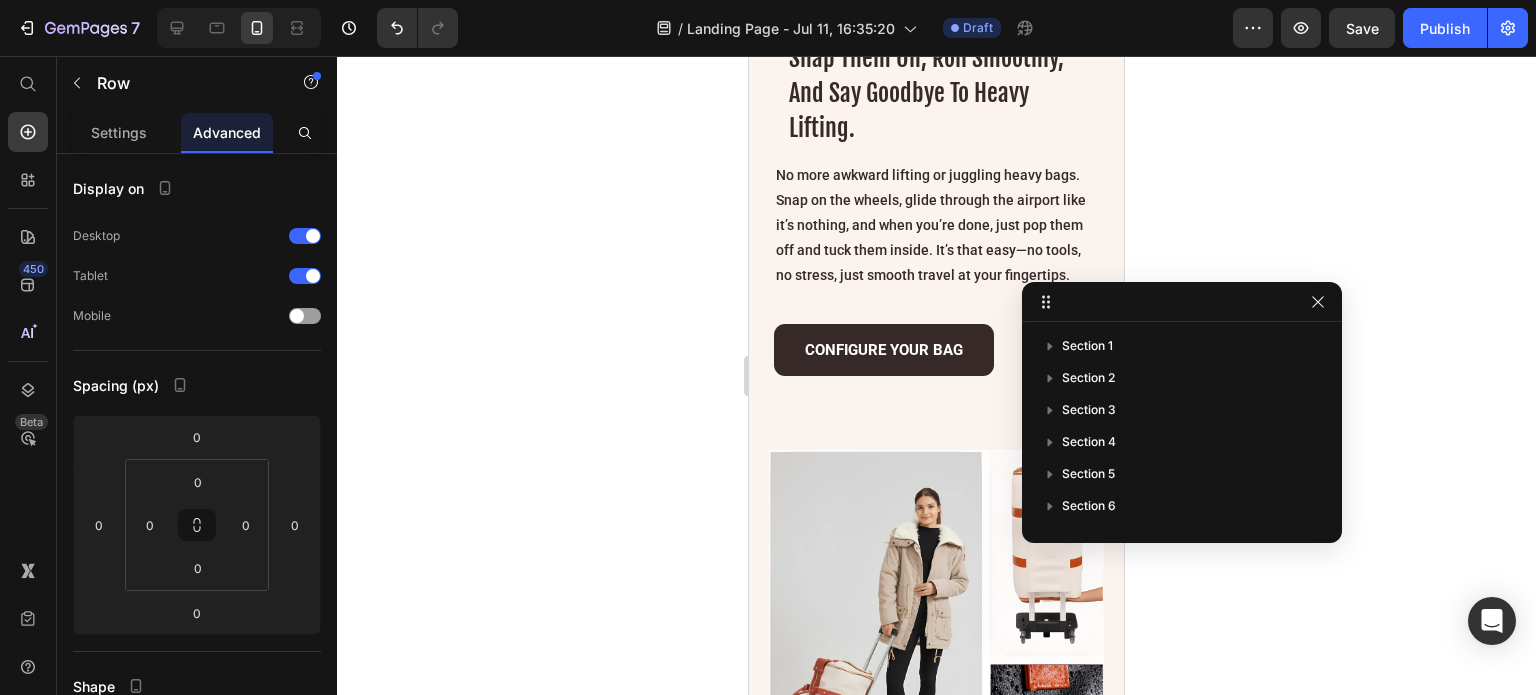 scroll, scrollTop: 424, scrollLeft: 0, axis: vertical 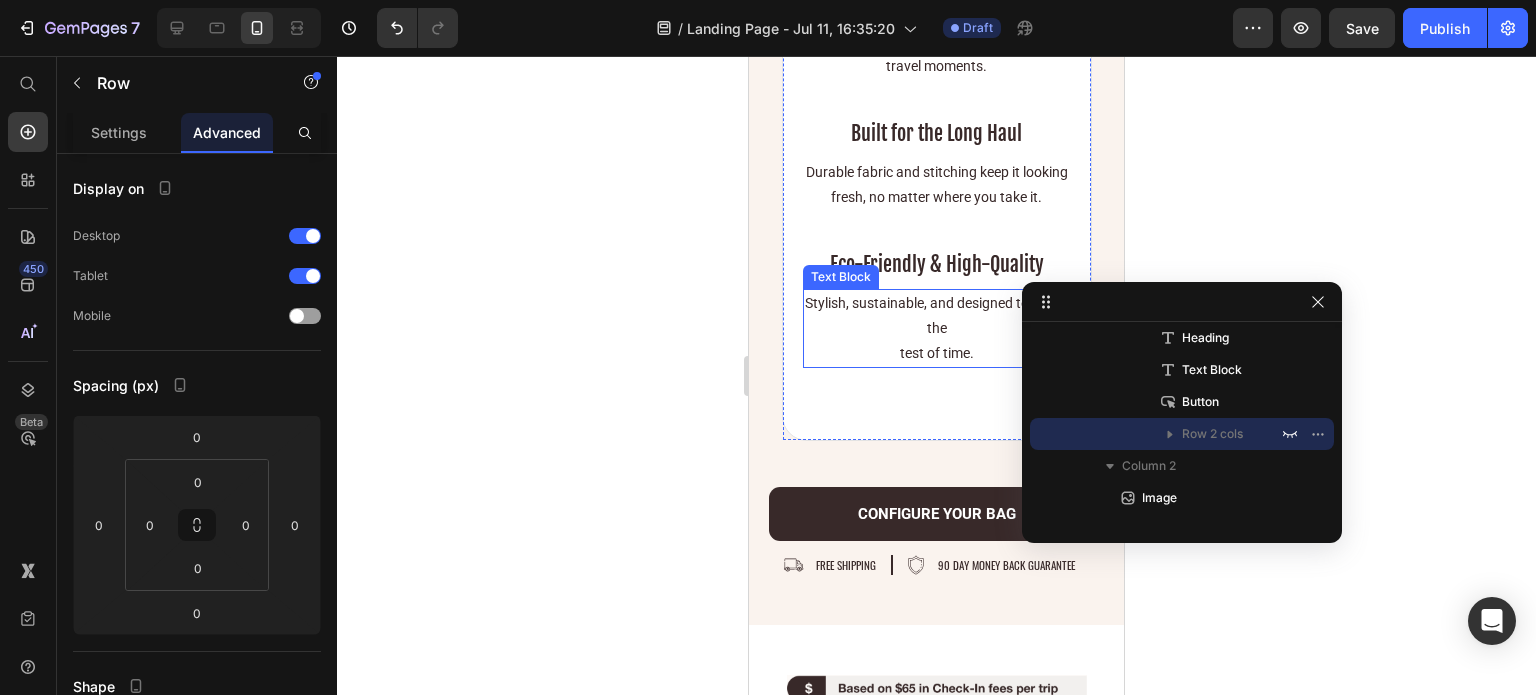 click on "Stylish, sustainable, and designed to stand the test of time." at bounding box center [937, 328] 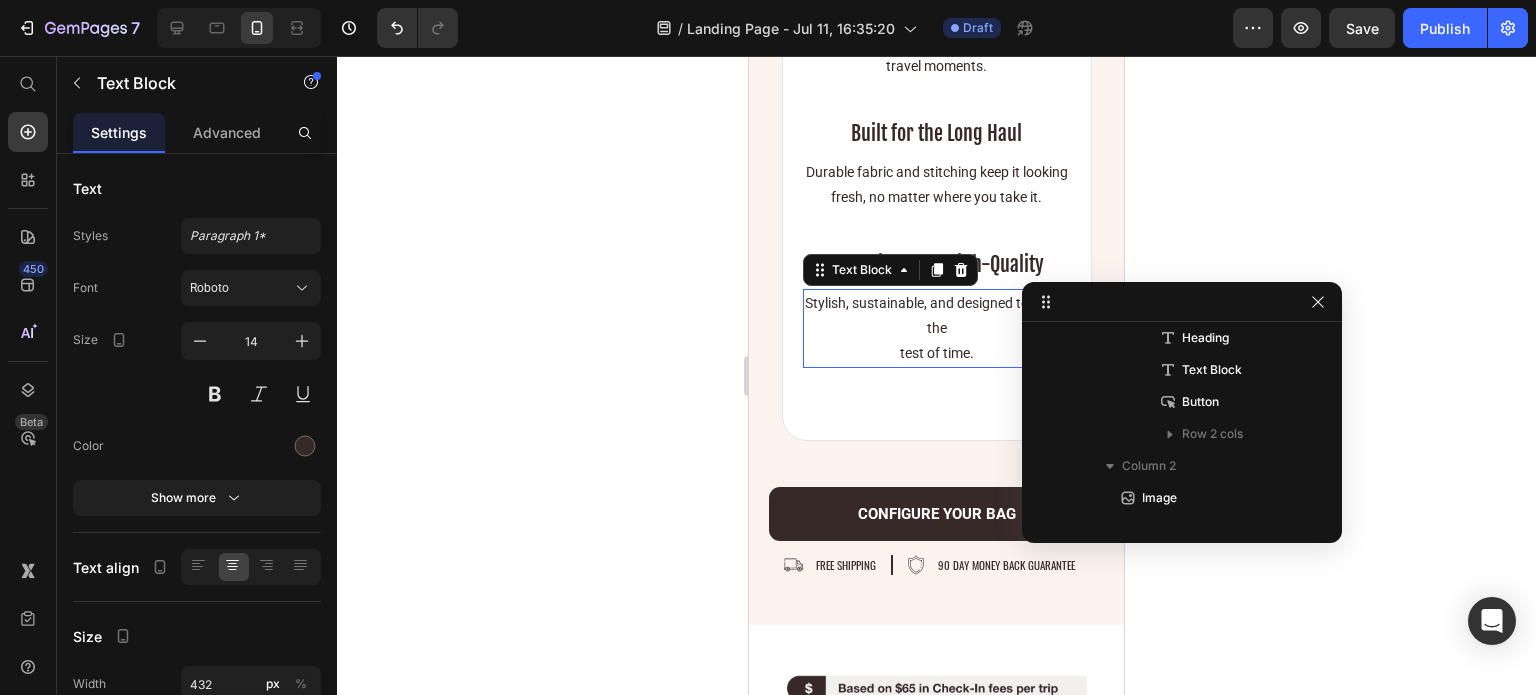 scroll, scrollTop: 808, scrollLeft: 0, axis: vertical 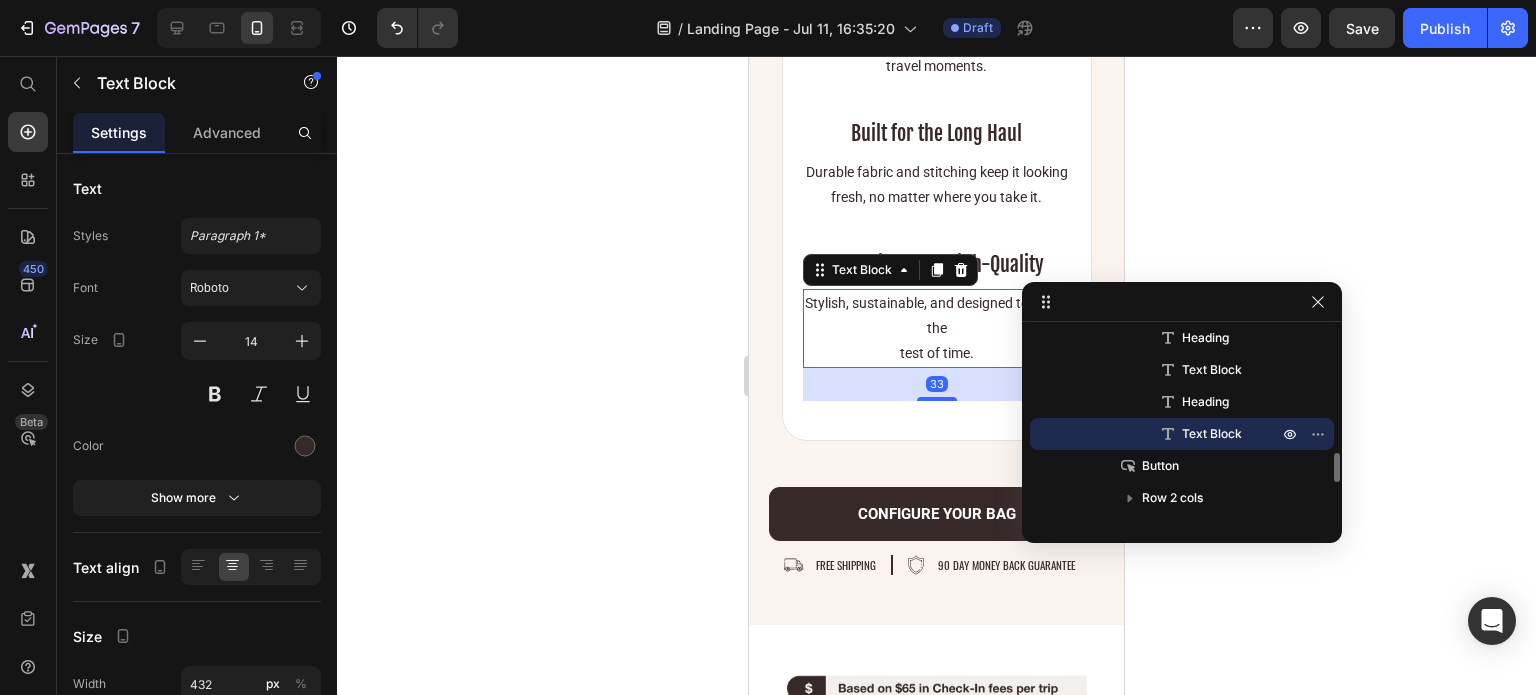 click on "Stylish, sustainable, and designed to stand the test of time." at bounding box center [937, 328] 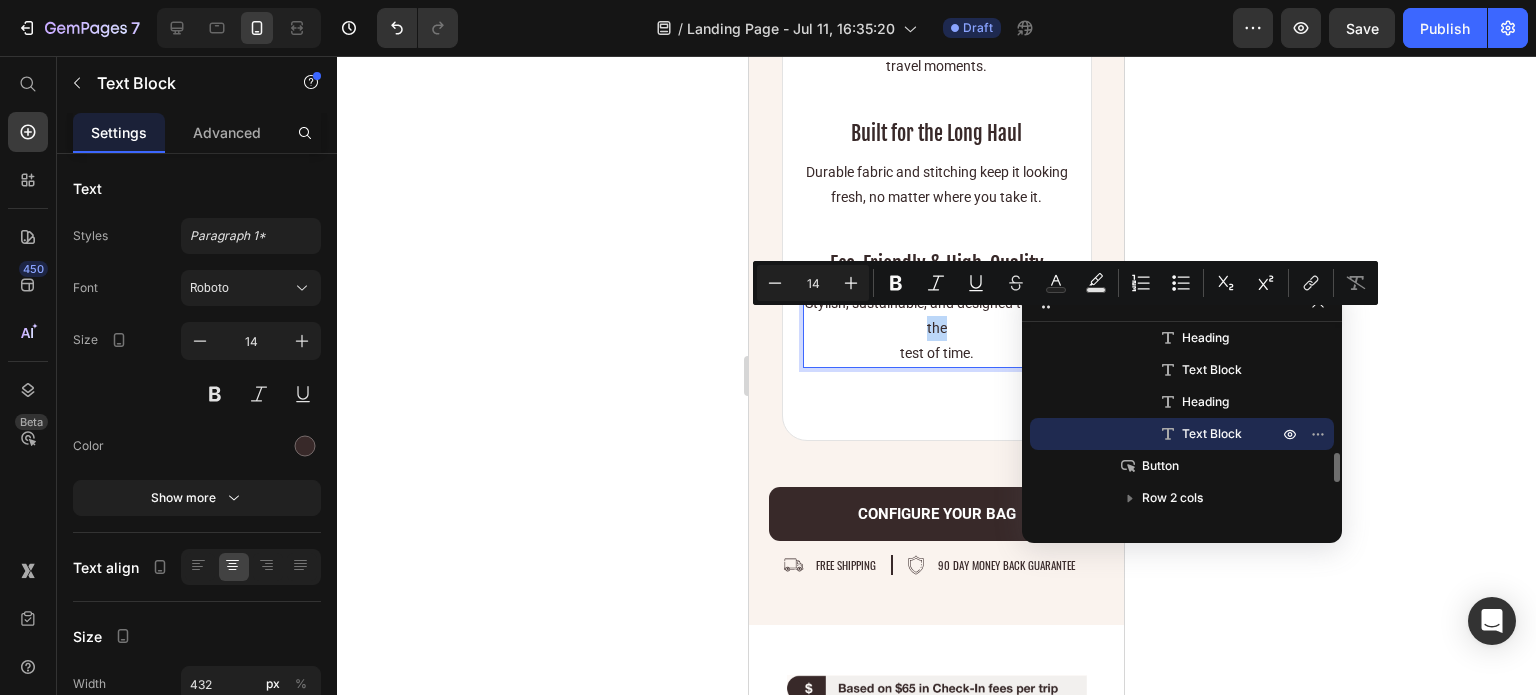 click on "Stylish, sustainable, and designed to stand the test of time." at bounding box center (937, 328) 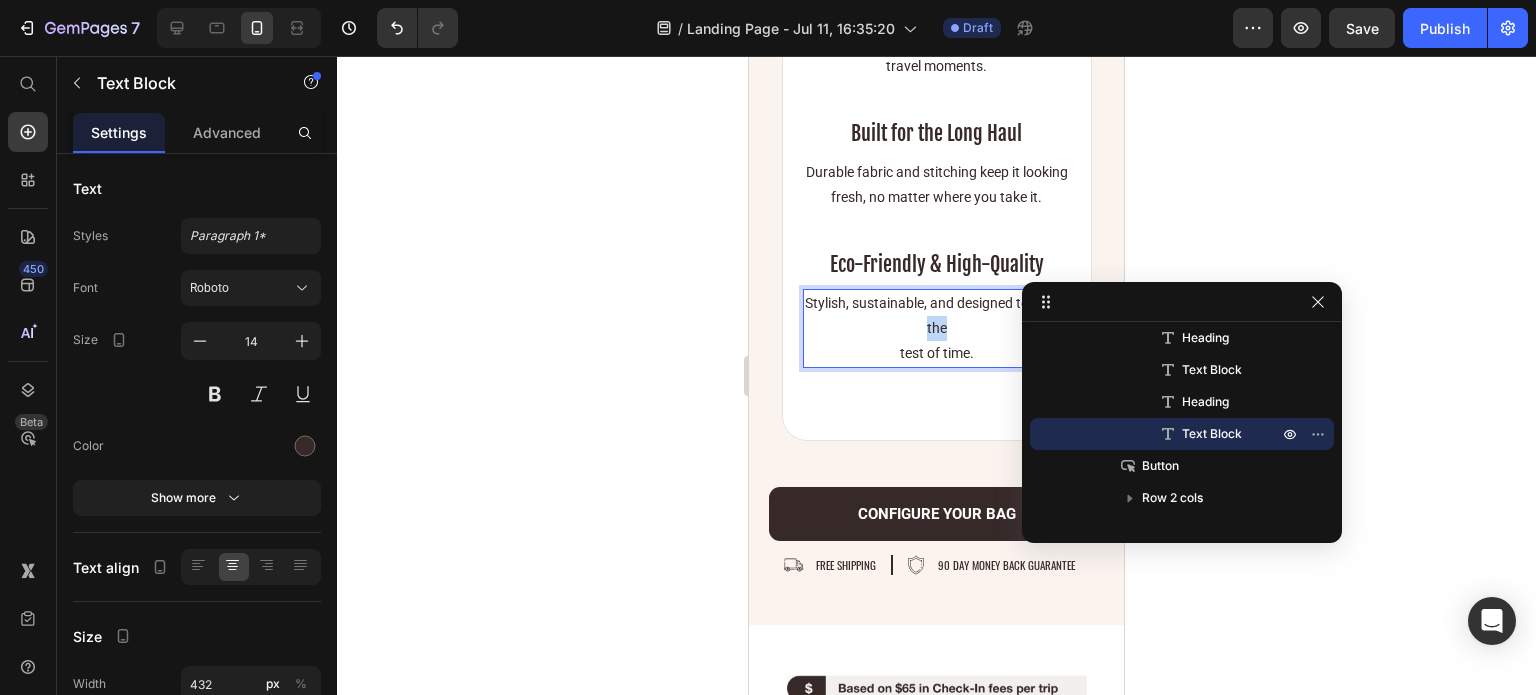 click on "Stylish, sustainable, and designed to stand the test of time." at bounding box center (937, 328) 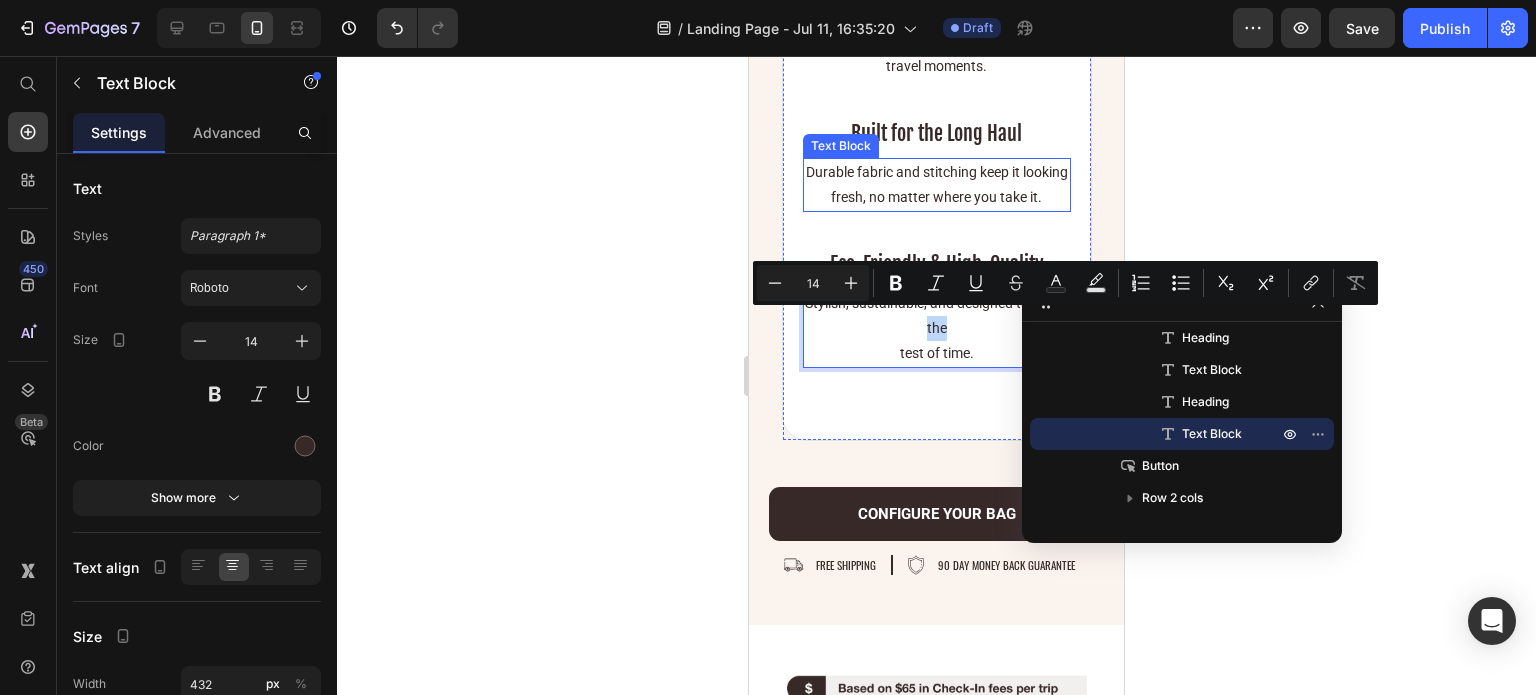 click on "Durable fabric and stitching keep it looking fresh, no matter where you take it." at bounding box center [937, 185] 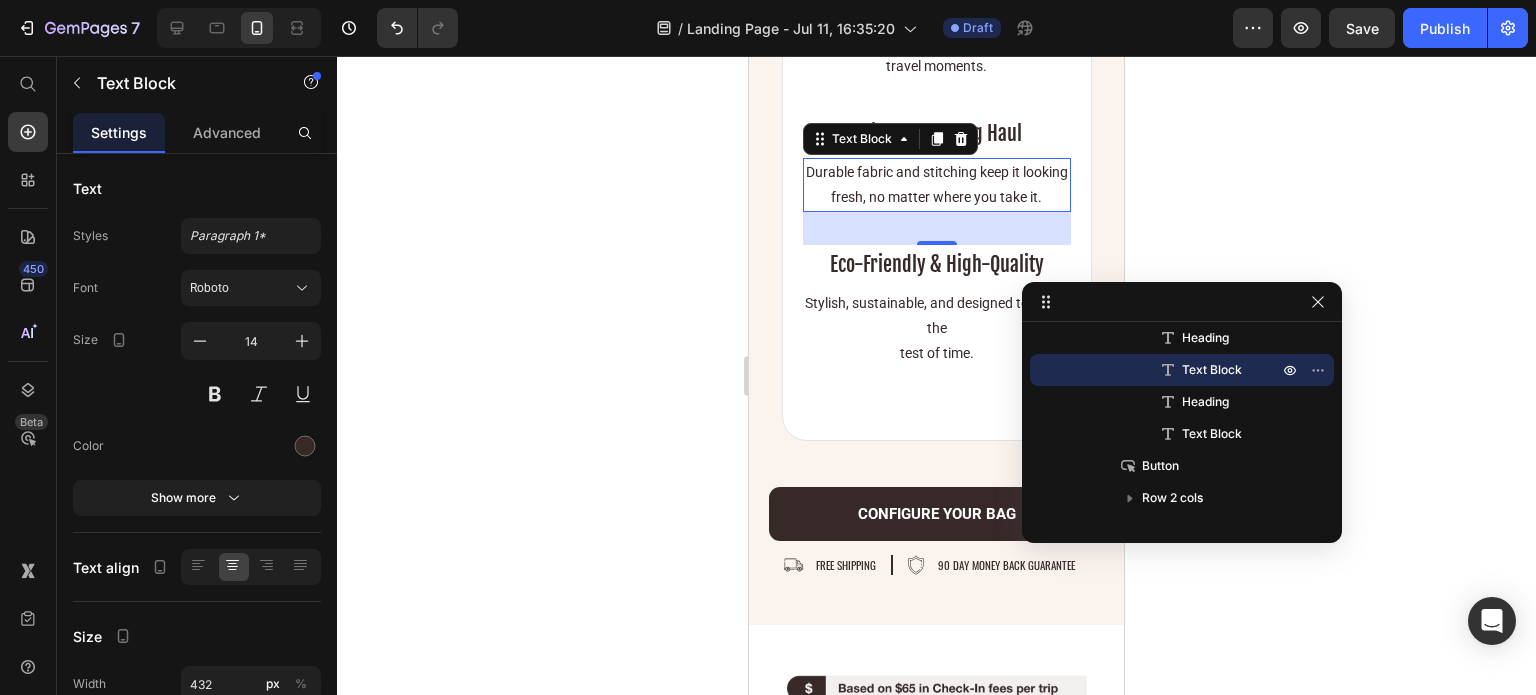 click on "Durable fabric and stitching keep it looking fresh, no matter where you take it." at bounding box center (937, 185) 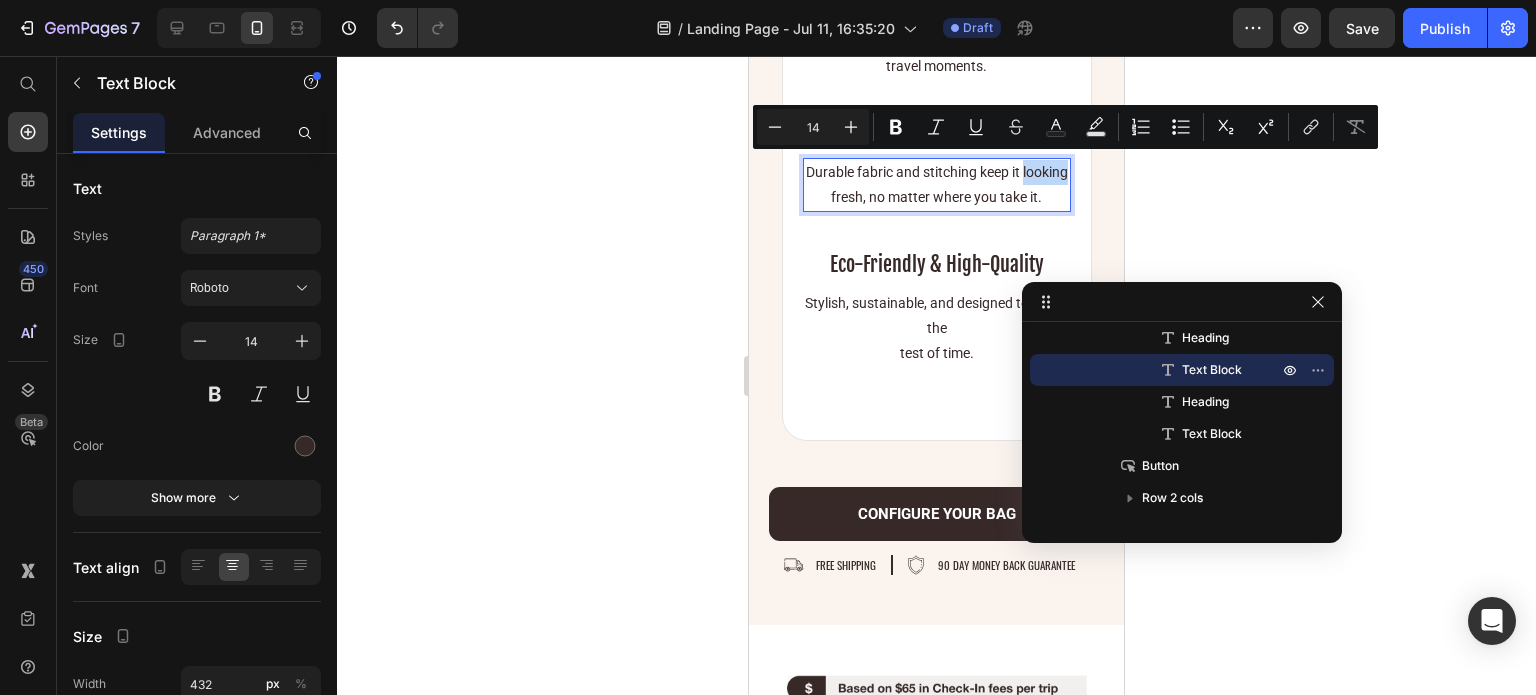 click on "Durable fabric and stitching keep it looking fresh, no matter where you take it." at bounding box center (937, 185) 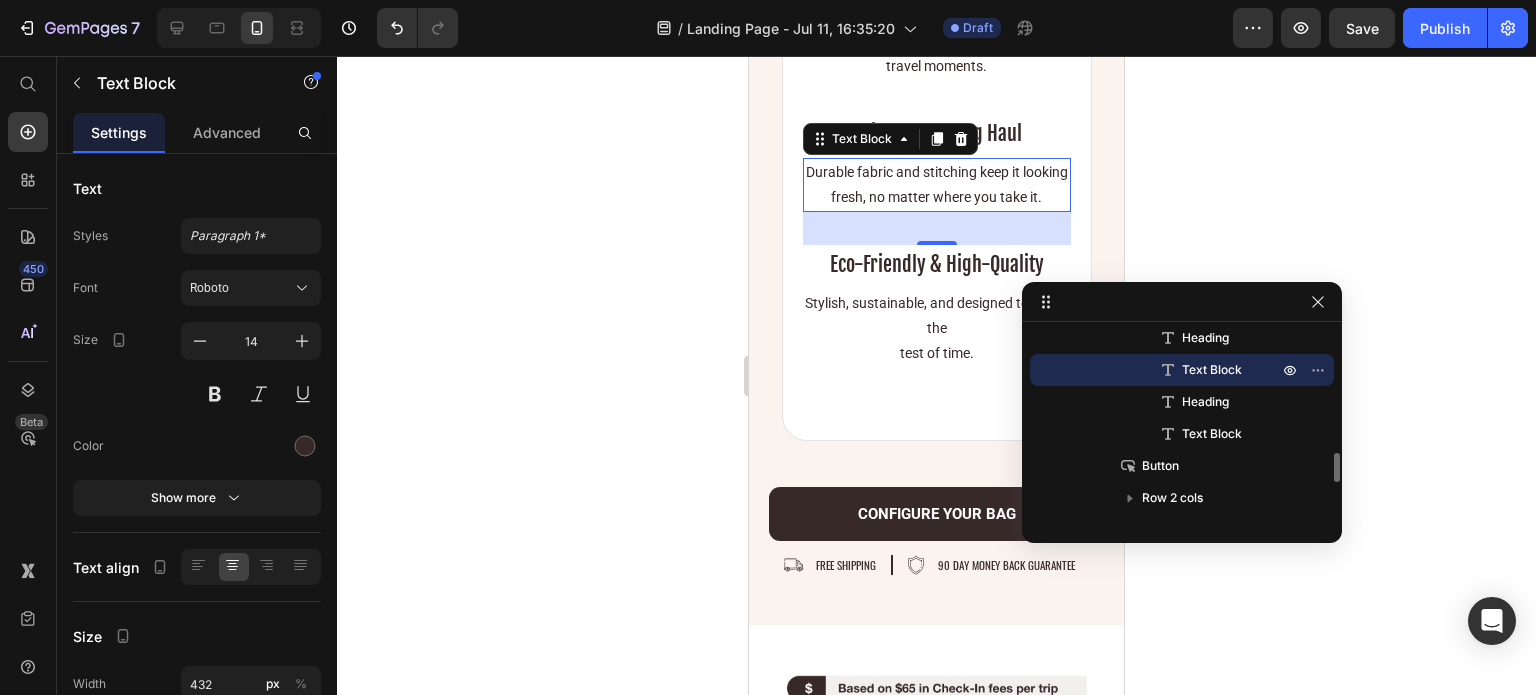 click on "Text Block" at bounding box center [1212, 370] 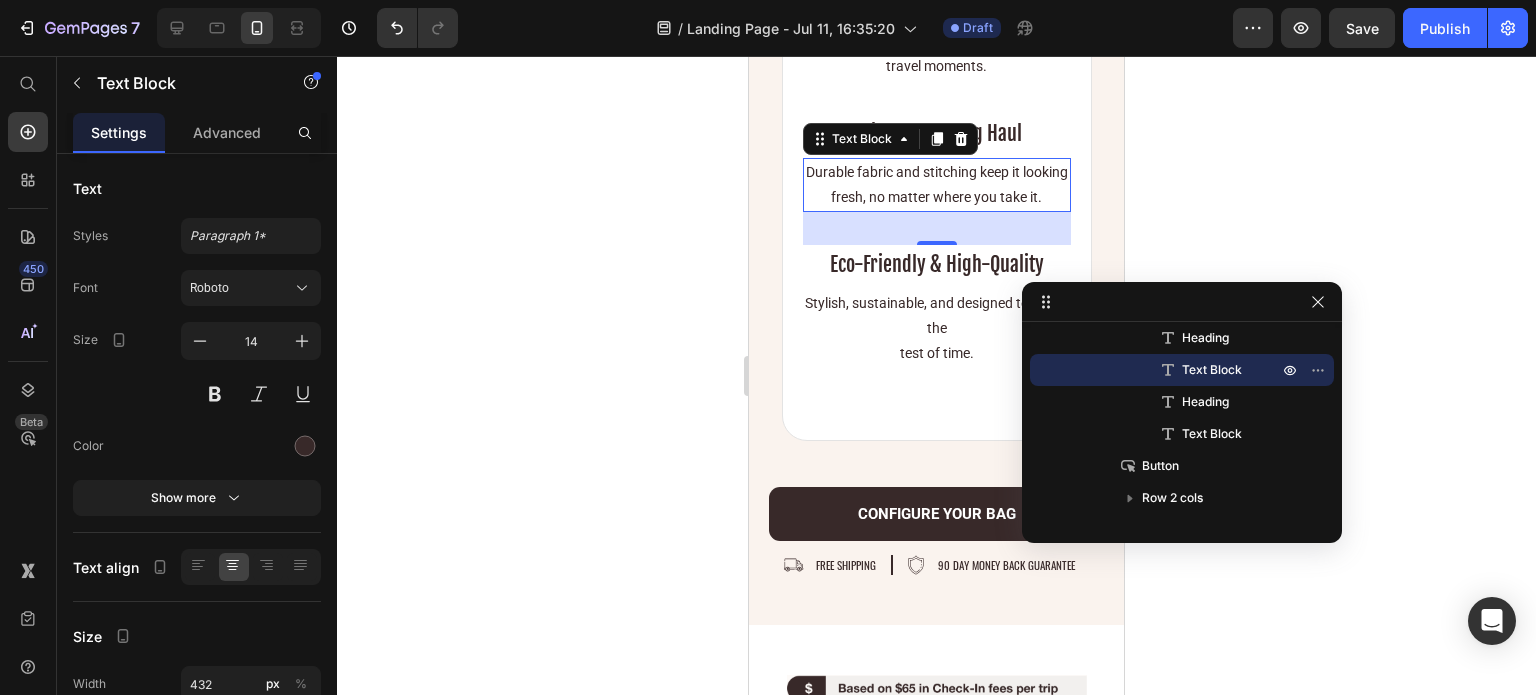 click on "Durable fabric and stitching keep it looking fresh, no matter where you take it." at bounding box center [937, 185] 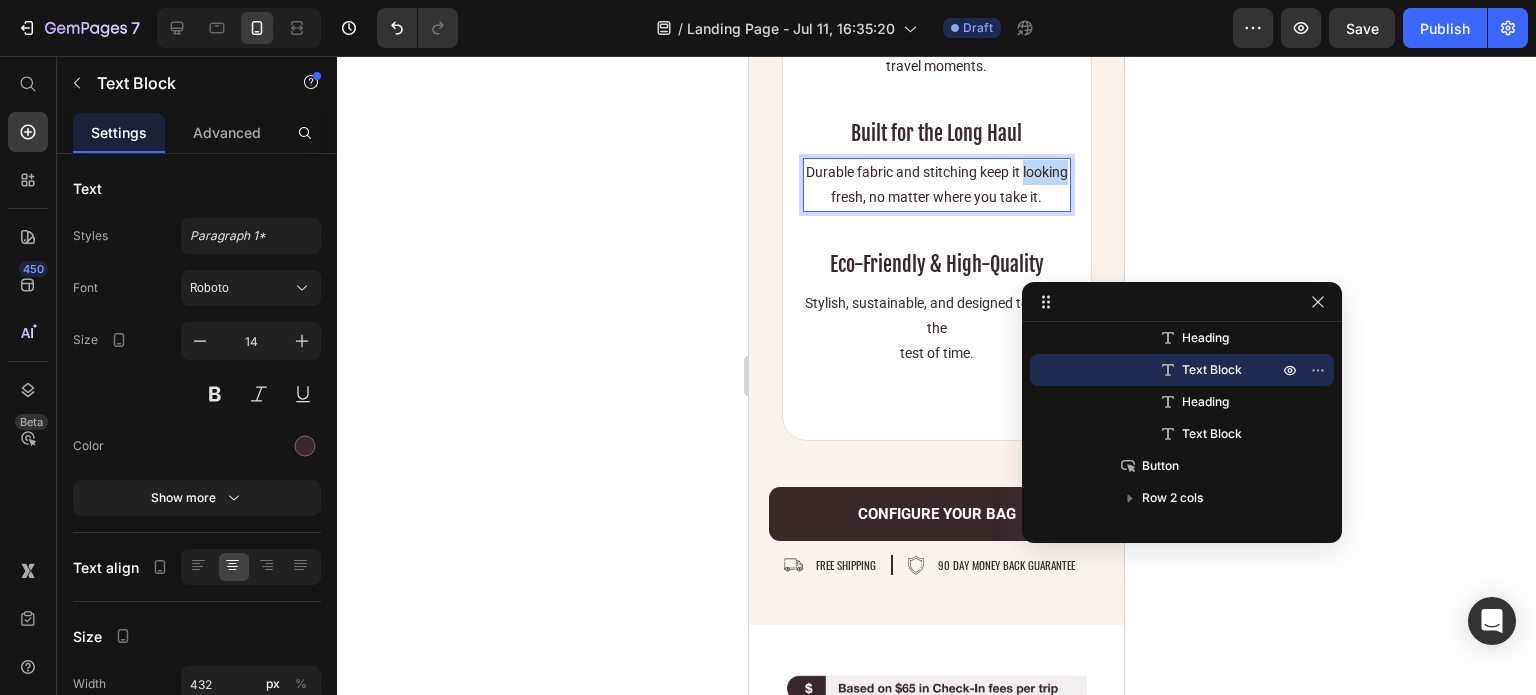 click on "Durable fabric and stitching keep it looking fresh, no matter where you take it." at bounding box center [937, 185] 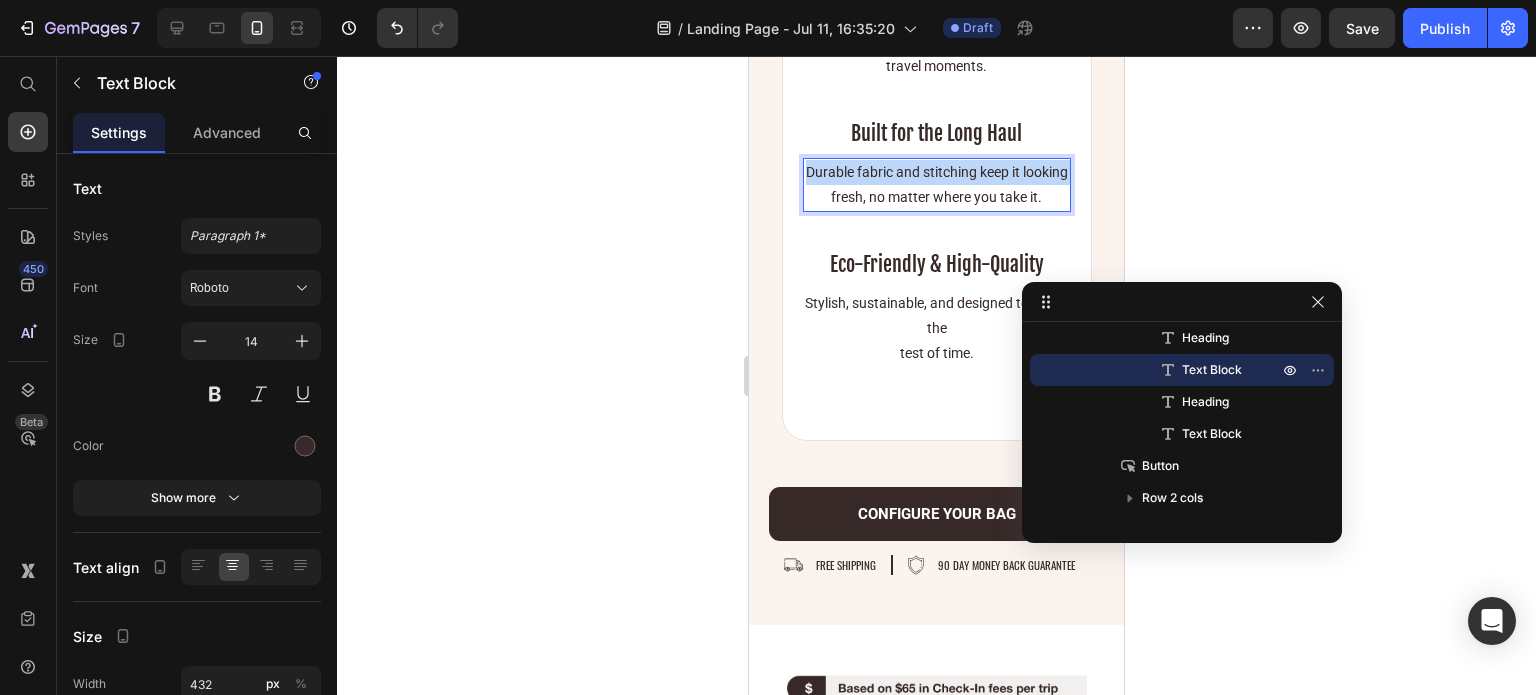 click on "Durable fabric and stitching keep it looking fresh, no matter where you take it." at bounding box center [937, 185] 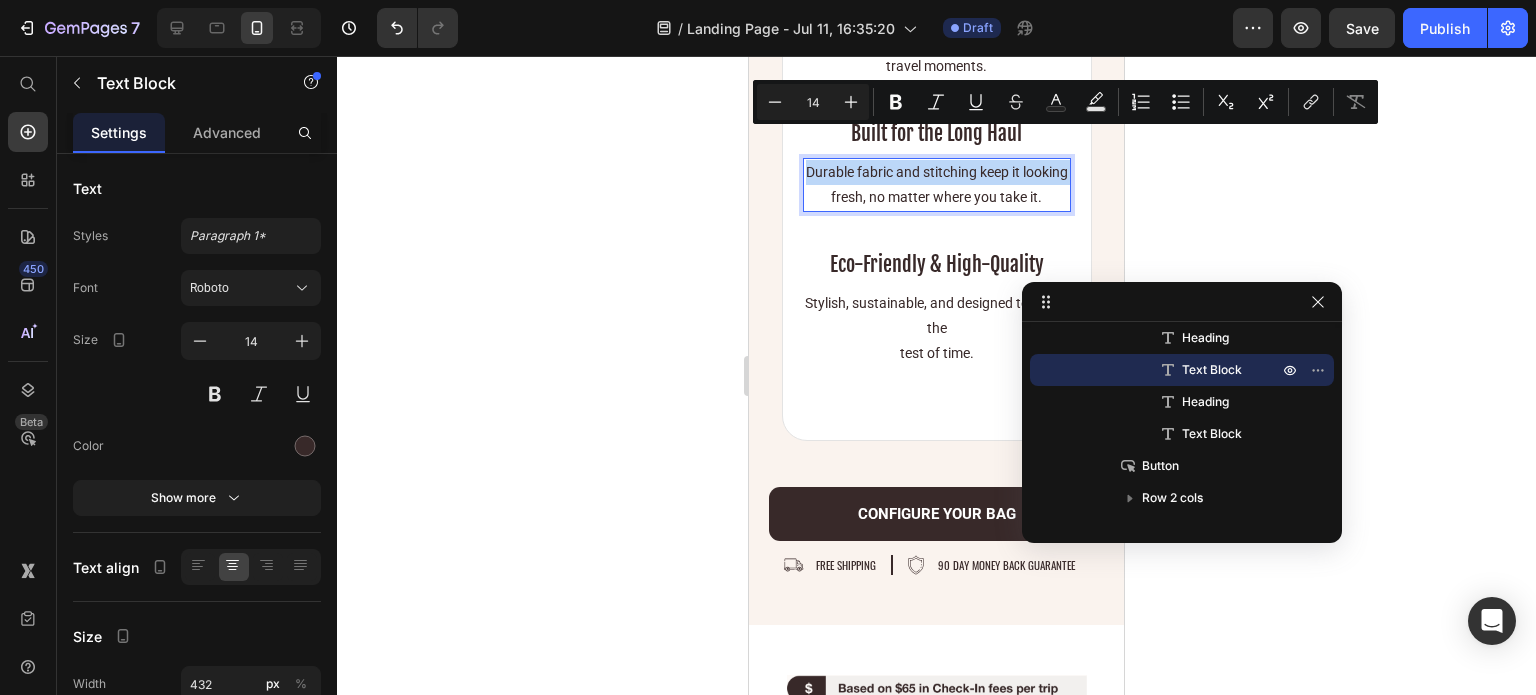 drag, startPoint x: 854, startPoint y: 167, endPoint x: 836, endPoint y: 178, distance: 21.095022 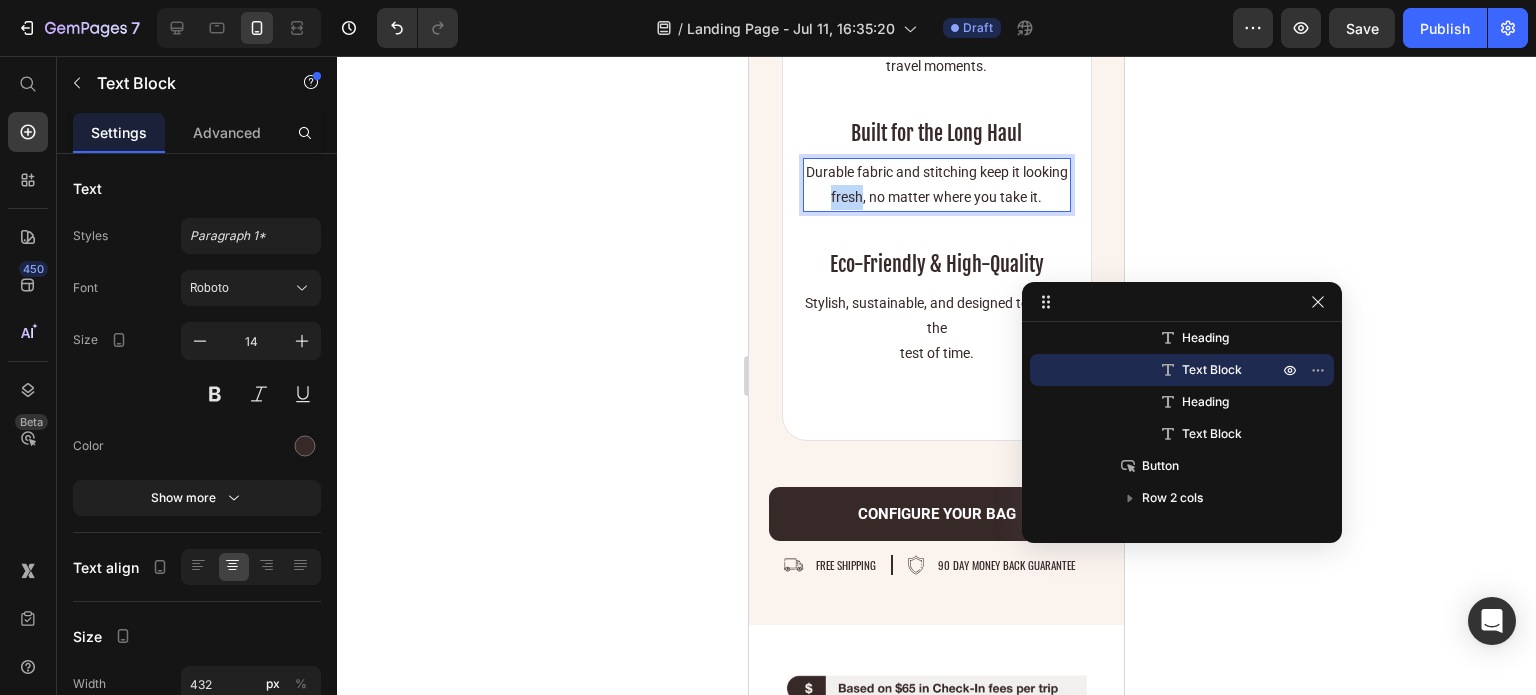 click on "Durable fabric and stitching keep it looking fresh, no matter where you take it." at bounding box center [937, 185] 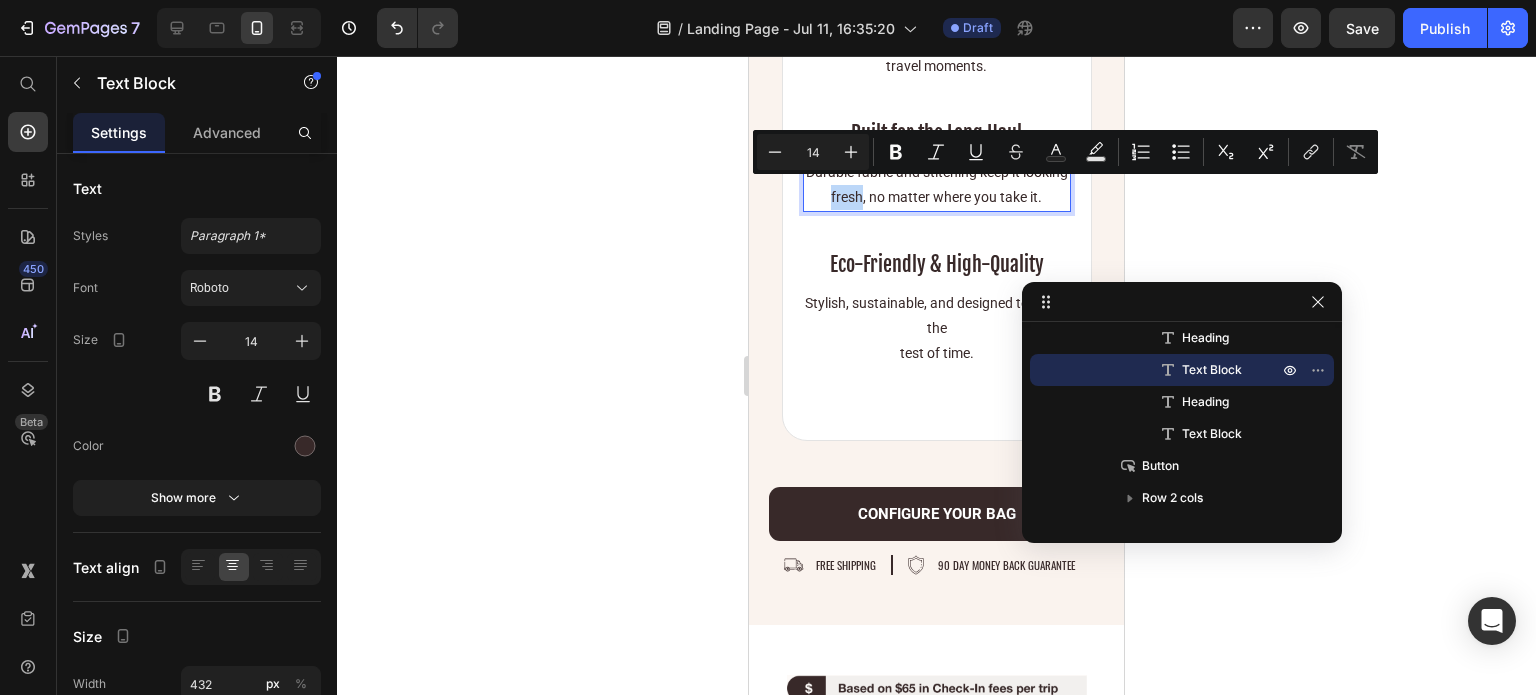 click on "Durable fabric and stitching keep it looking fresh, no matter where you take it." at bounding box center (937, 185) 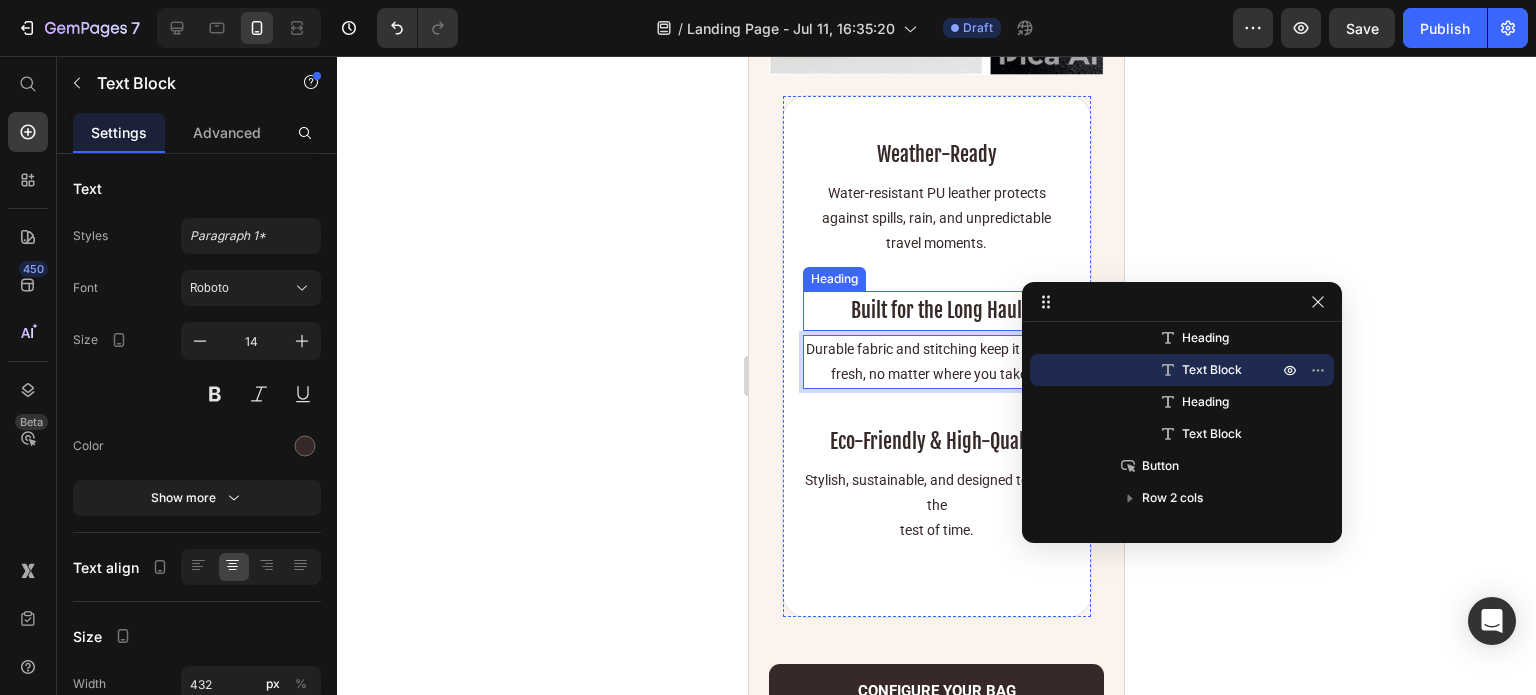 scroll, scrollTop: 7005, scrollLeft: 0, axis: vertical 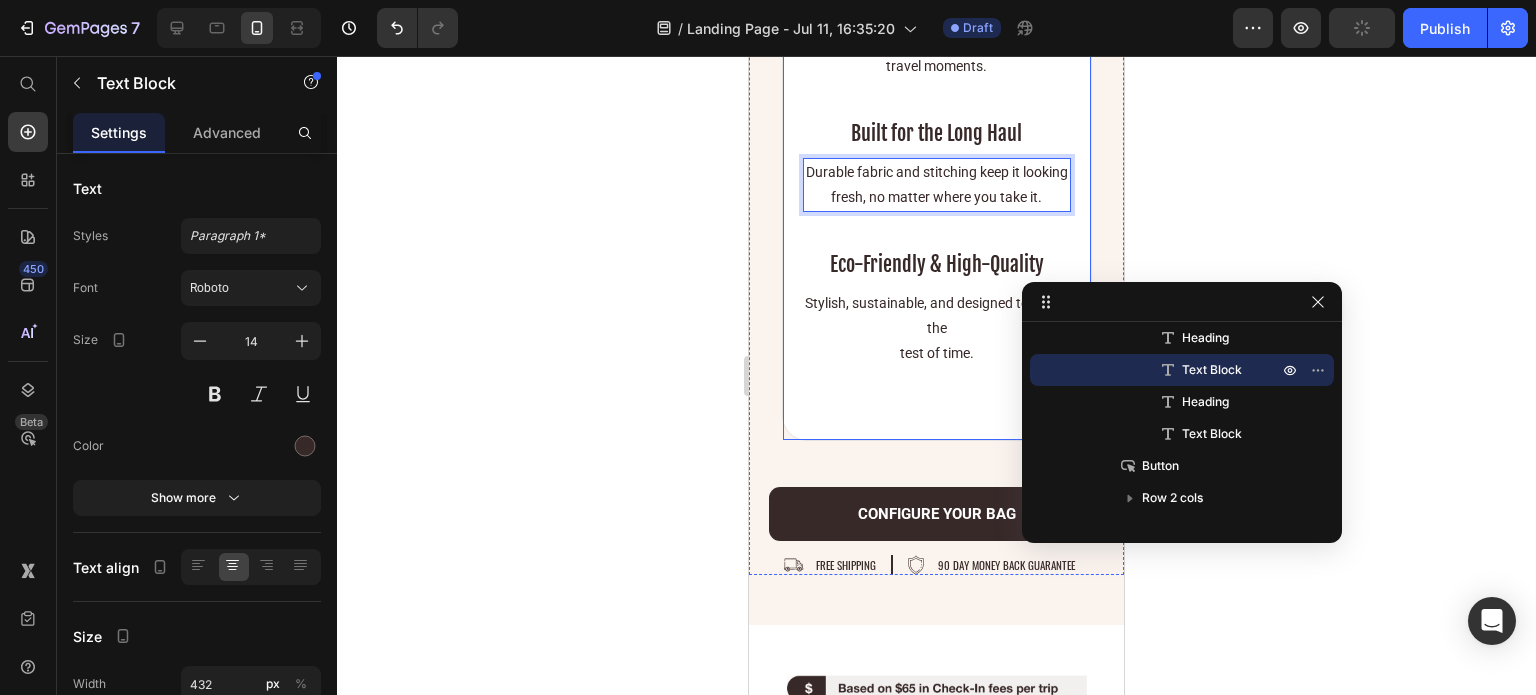 click on "Stylish, sustainable, and designed to stand the test of time." at bounding box center (937, 328) 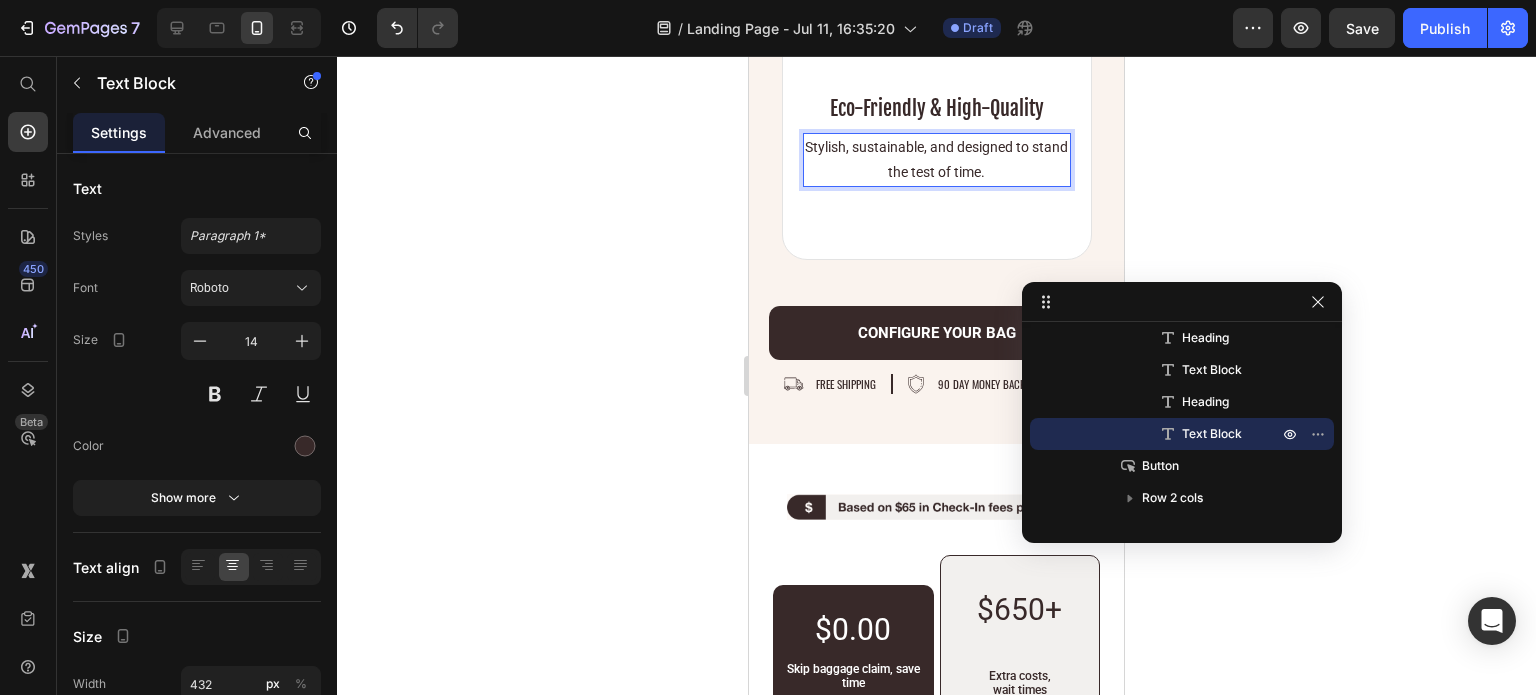 scroll, scrollTop: 7405, scrollLeft: 0, axis: vertical 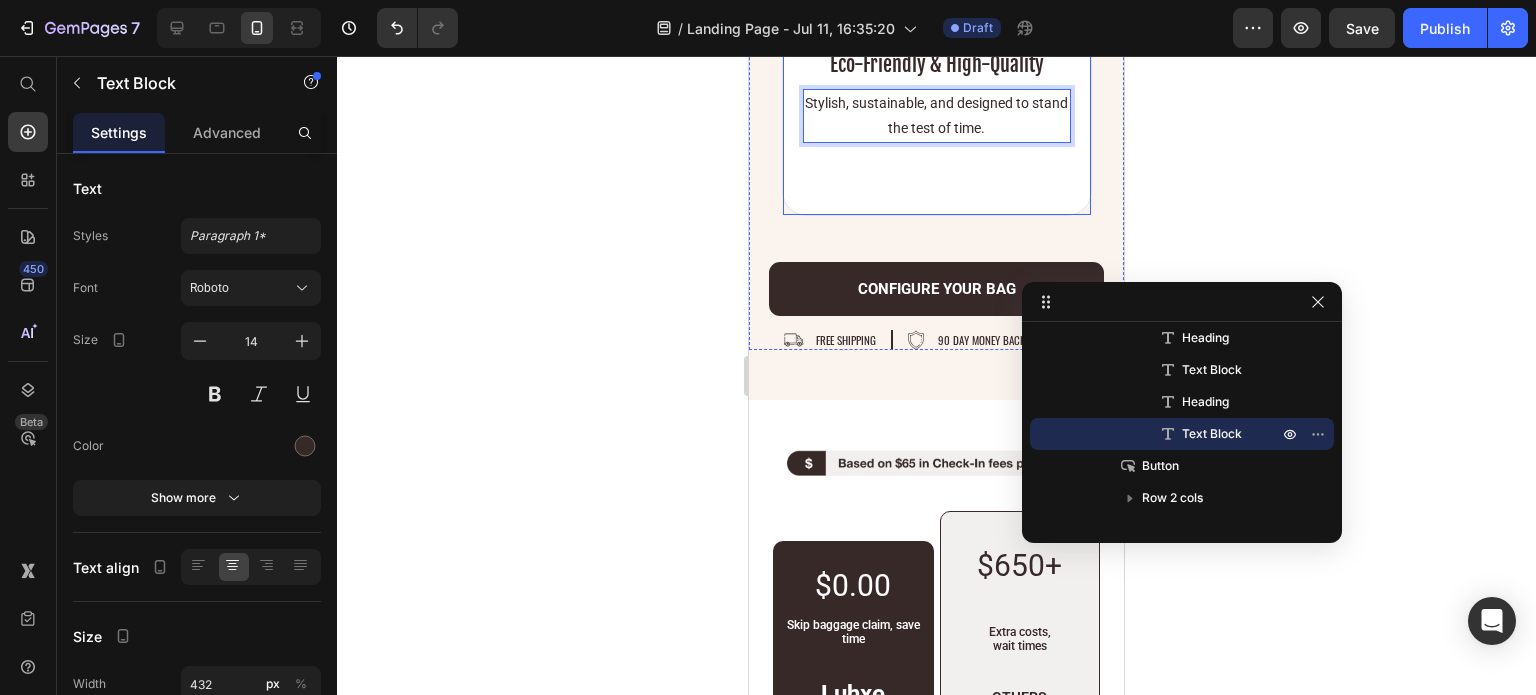 click on "Weather-Ready Heading Water-resistant PU leather protects against spills, rain, and unpredictable travel moments. Text Block Built for the Long Haul Heading Durable fabric and stitching keep it looking fresh, no matter where you take it. Text Block Eco-Friendly & High-Quality Heading Stylish, sustainable, and designed to stand the test of time. Text Block   33 Row" at bounding box center [937, -33] 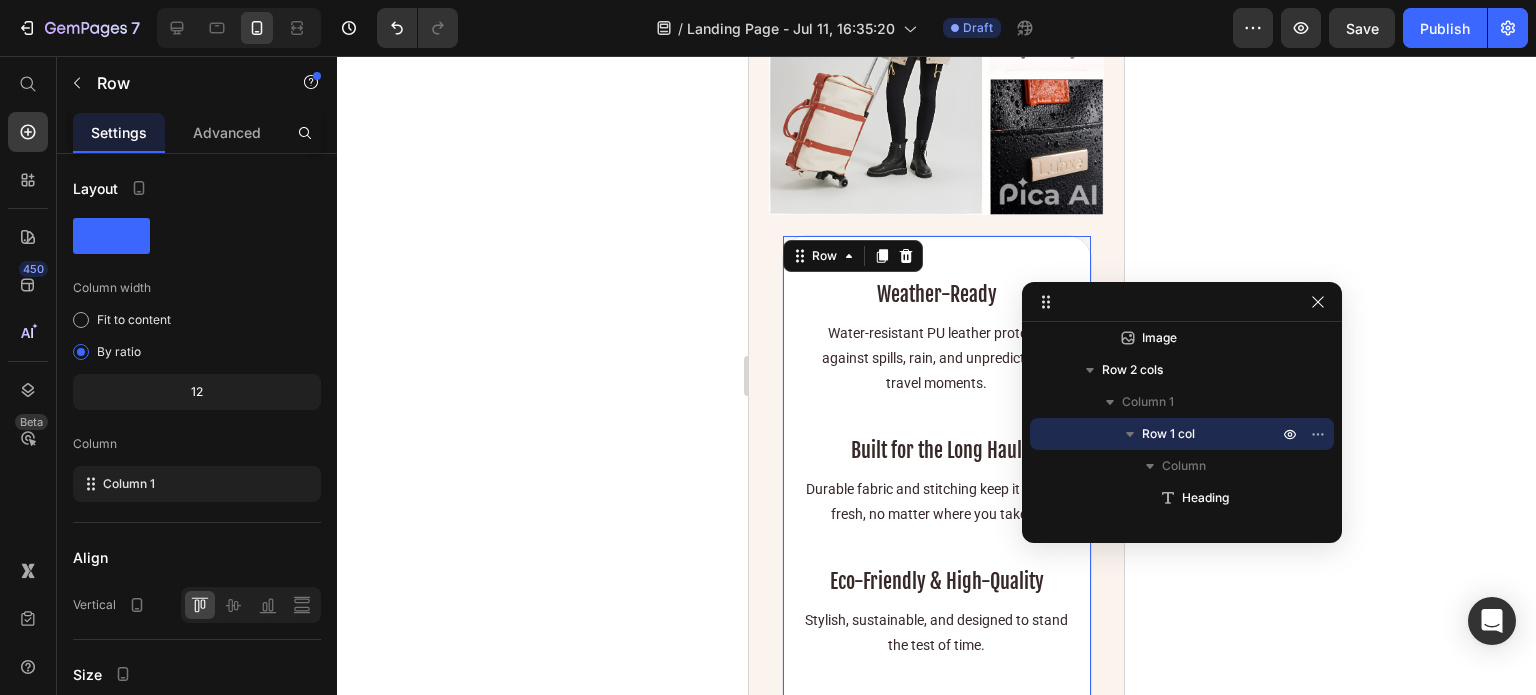 scroll, scrollTop: 7005, scrollLeft: 0, axis: vertical 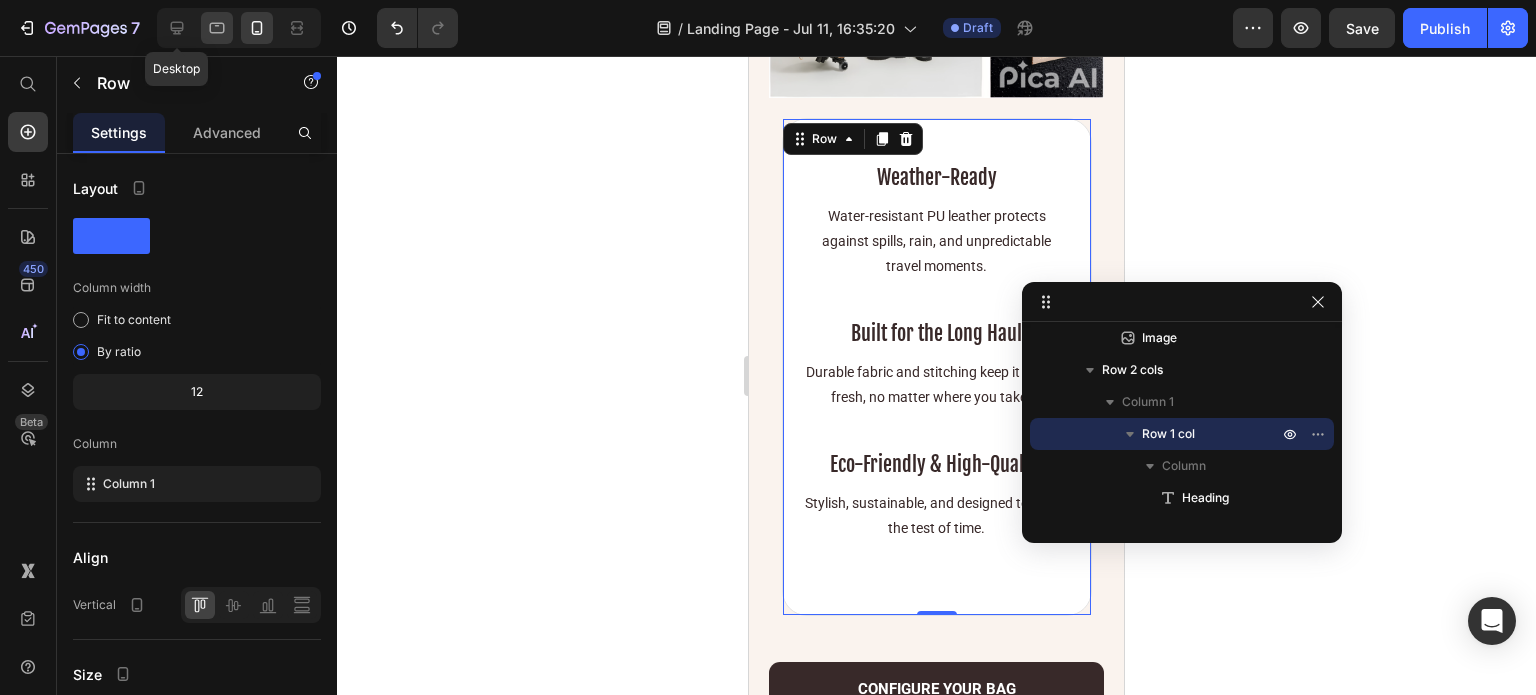 drag, startPoint x: 190, startPoint y: 21, endPoint x: 208, endPoint y: 39, distance: 25.455845 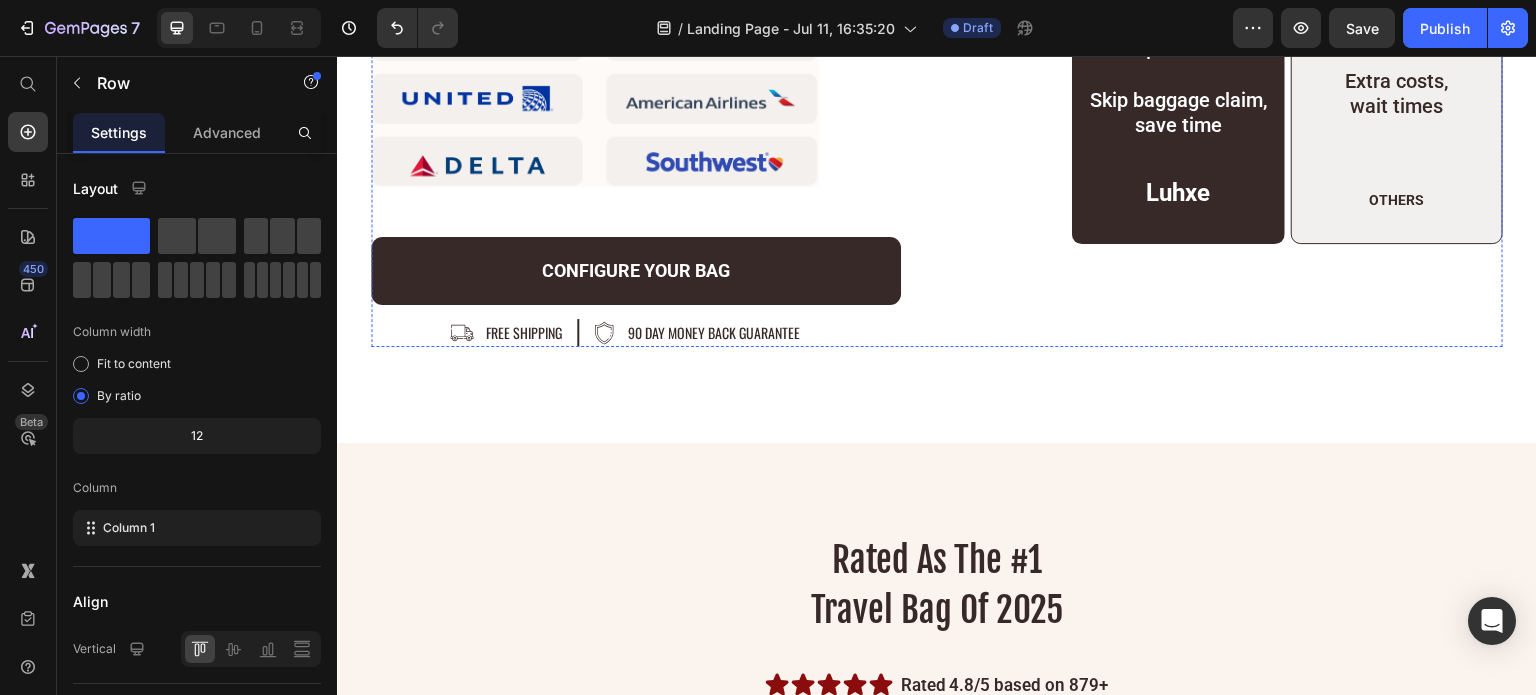 scroll, scrollTop: 8220, scrollLeft: 0, axis: vertical 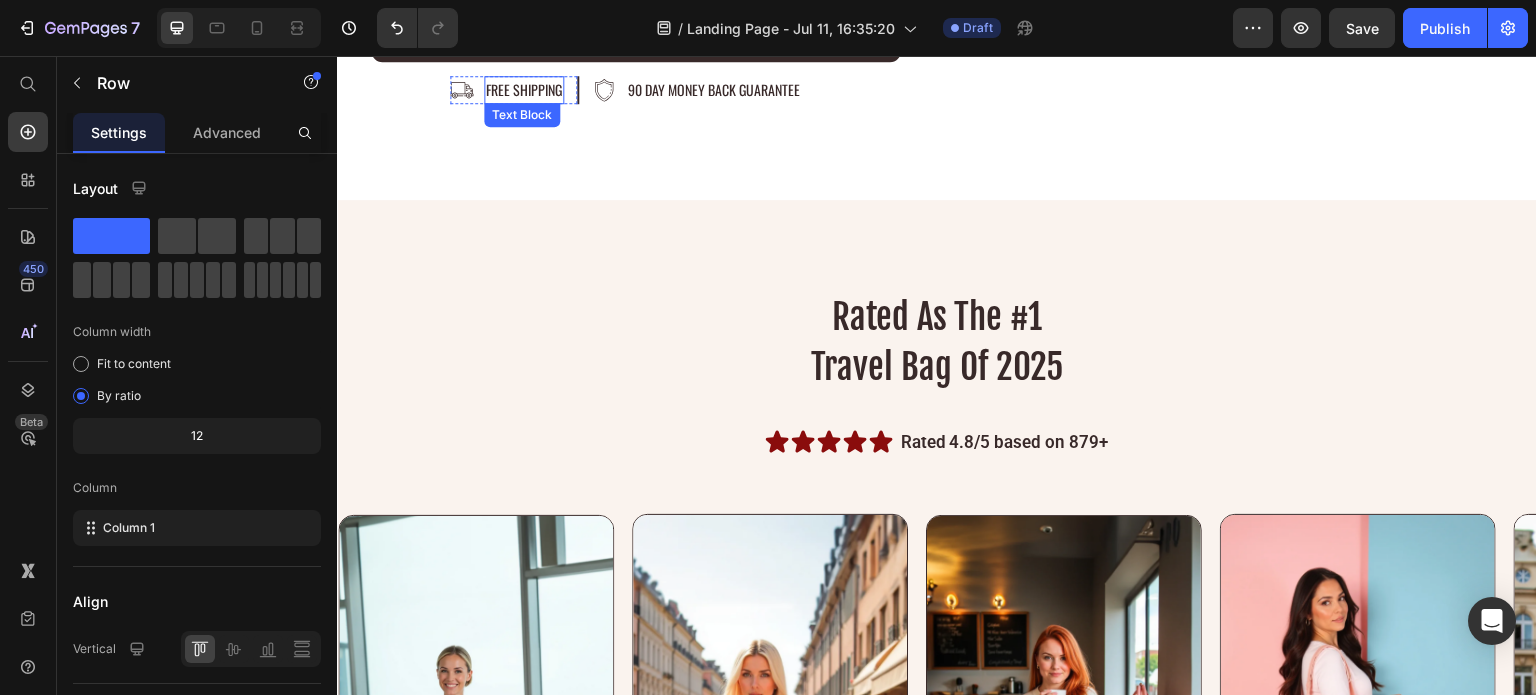 click on "free shipping" at bounding box center [524, 90] 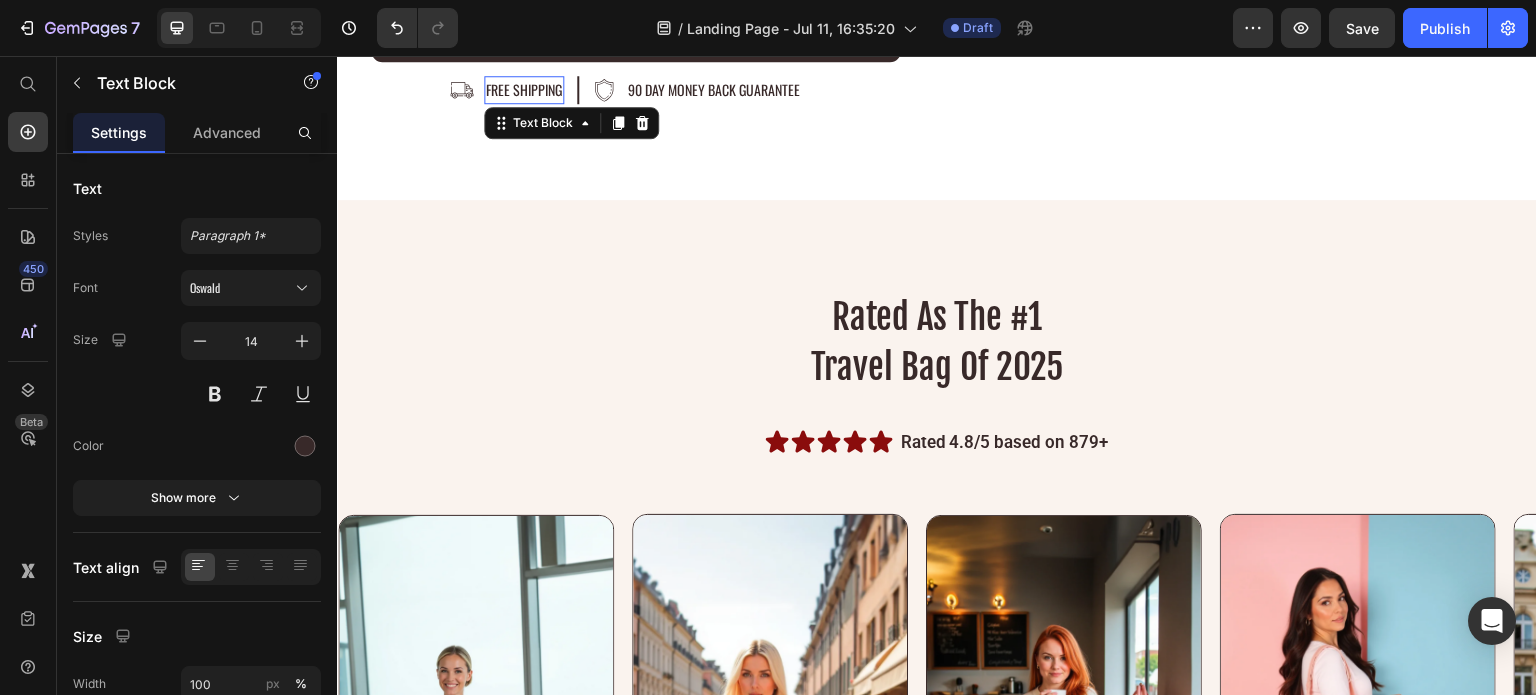 click on "free shipping" at bounding box center (524, 90) 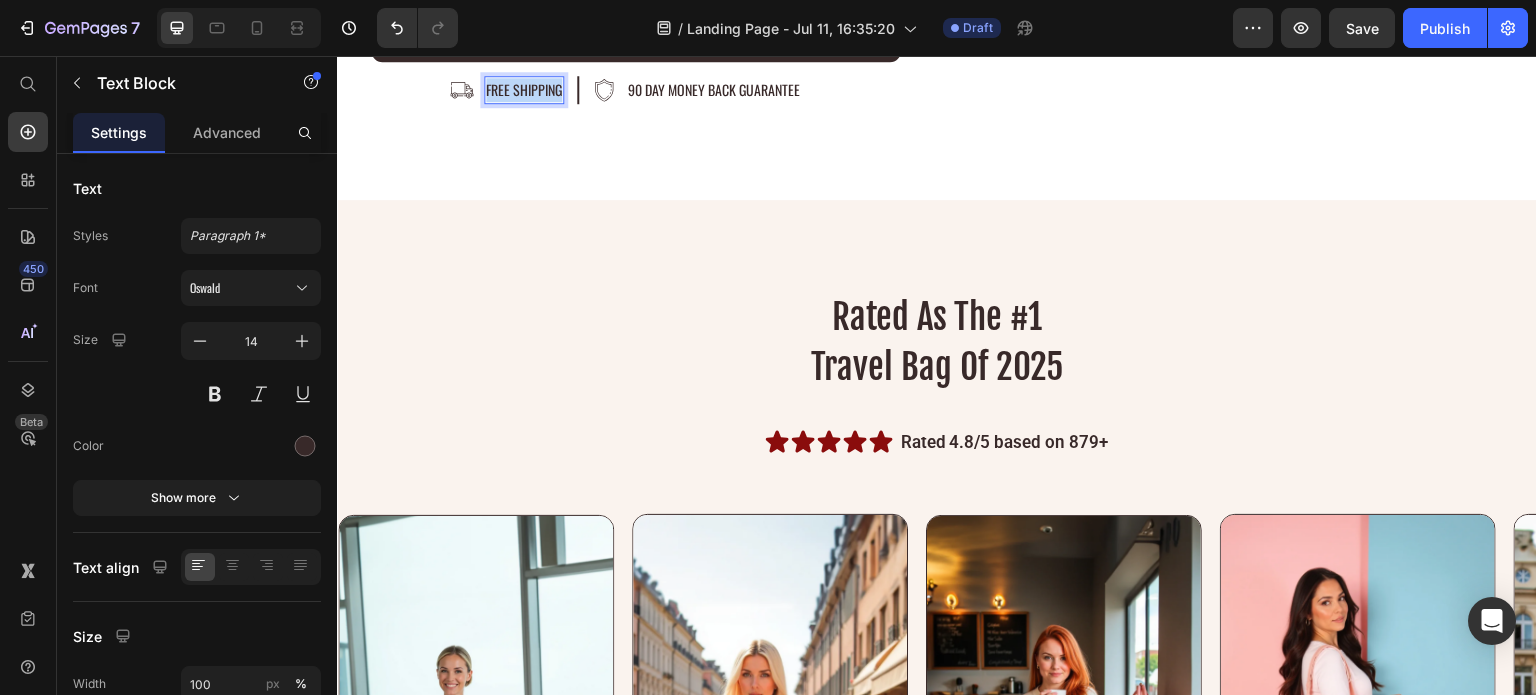 click on "free shipping" at bounding box center (524, 90) 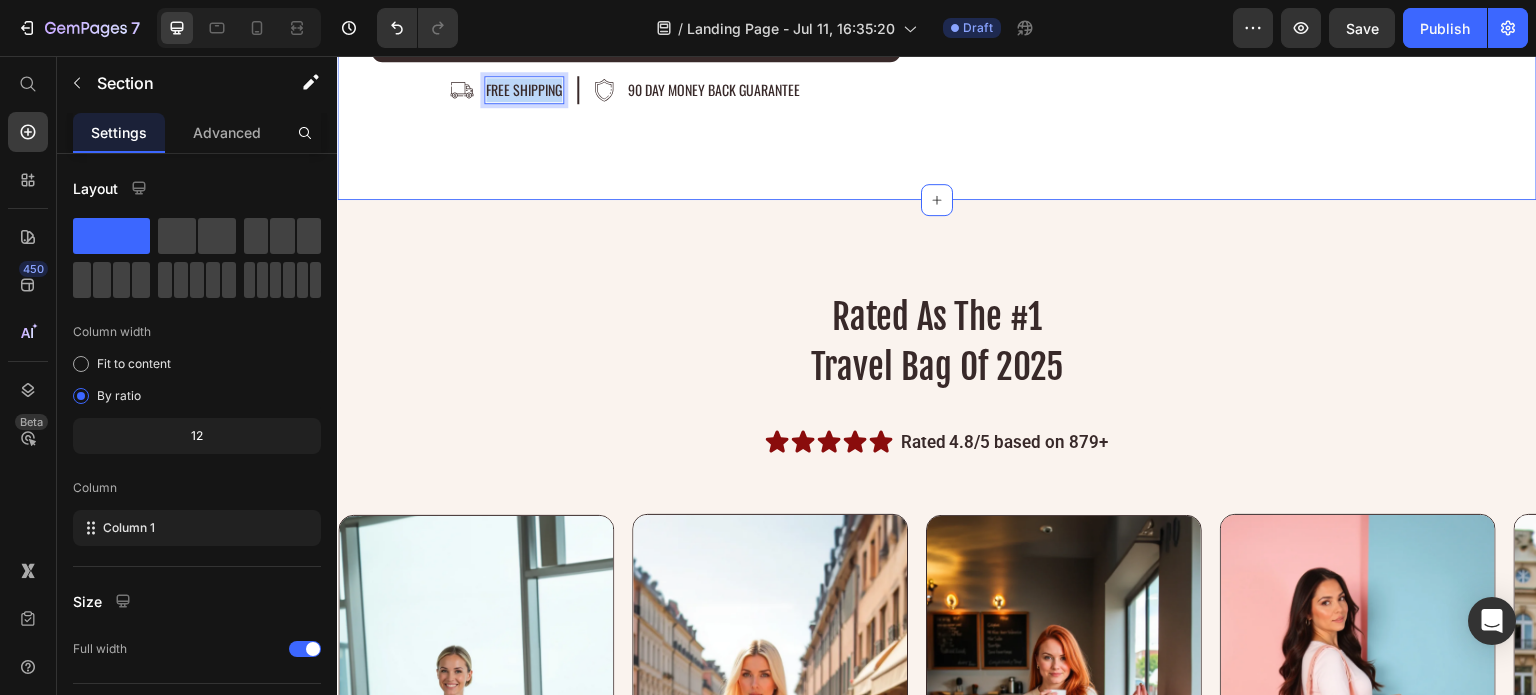 click on "Carry-On Approved—Skip the Check-In Line Heading Designed to meet carry-on requirements for all major airlines, the Luxhe bag lets you breeze through the airport without waiting at baggage claim. Pack everything you need, and keep it all overhead and within reach—no compromises, no extra fees. Text Block Image configure your bag Button Image free shipping Text Block   0 Row Image 90 day money back guarantee Text Block Row Row Image $0.00 Text Block Skip baggage claim, save time Text Block Luhxe Text Block Row $650+ Text Block Extra costs, wait times Text Block OTHERS Text Block Row Row Row Section 9" at bounding box center (937, -166) 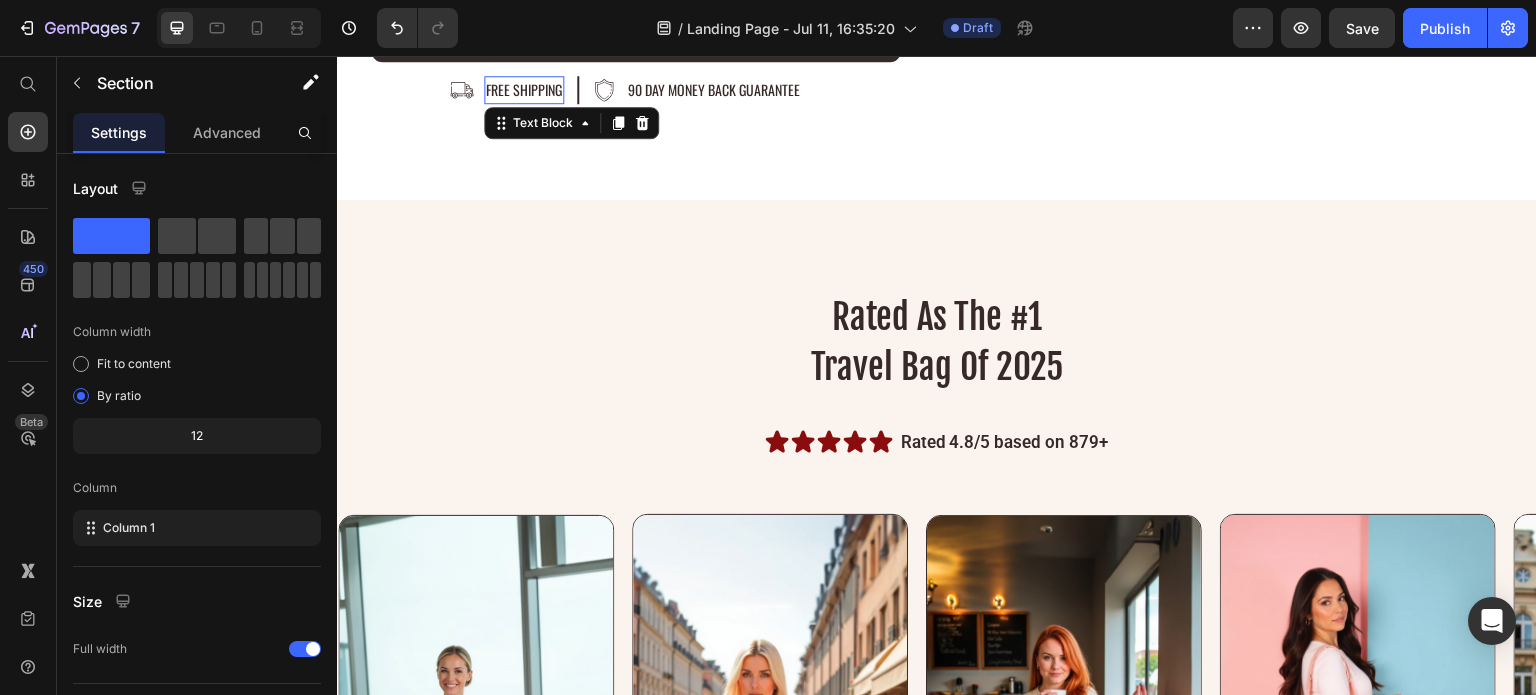click on "free shipping" at bounding box center (524, 90) 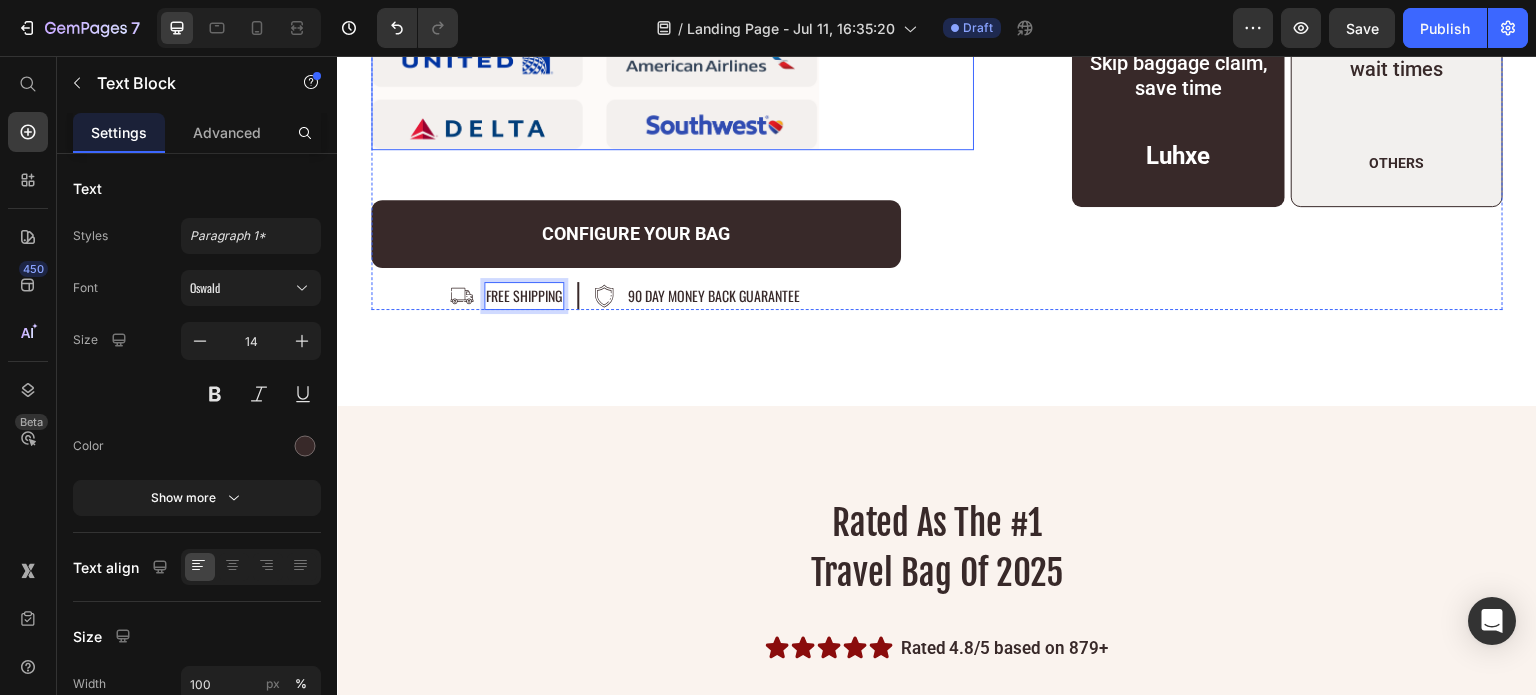scroll, scrollTop: 7920, scrollLeft: 0, axis: vertical 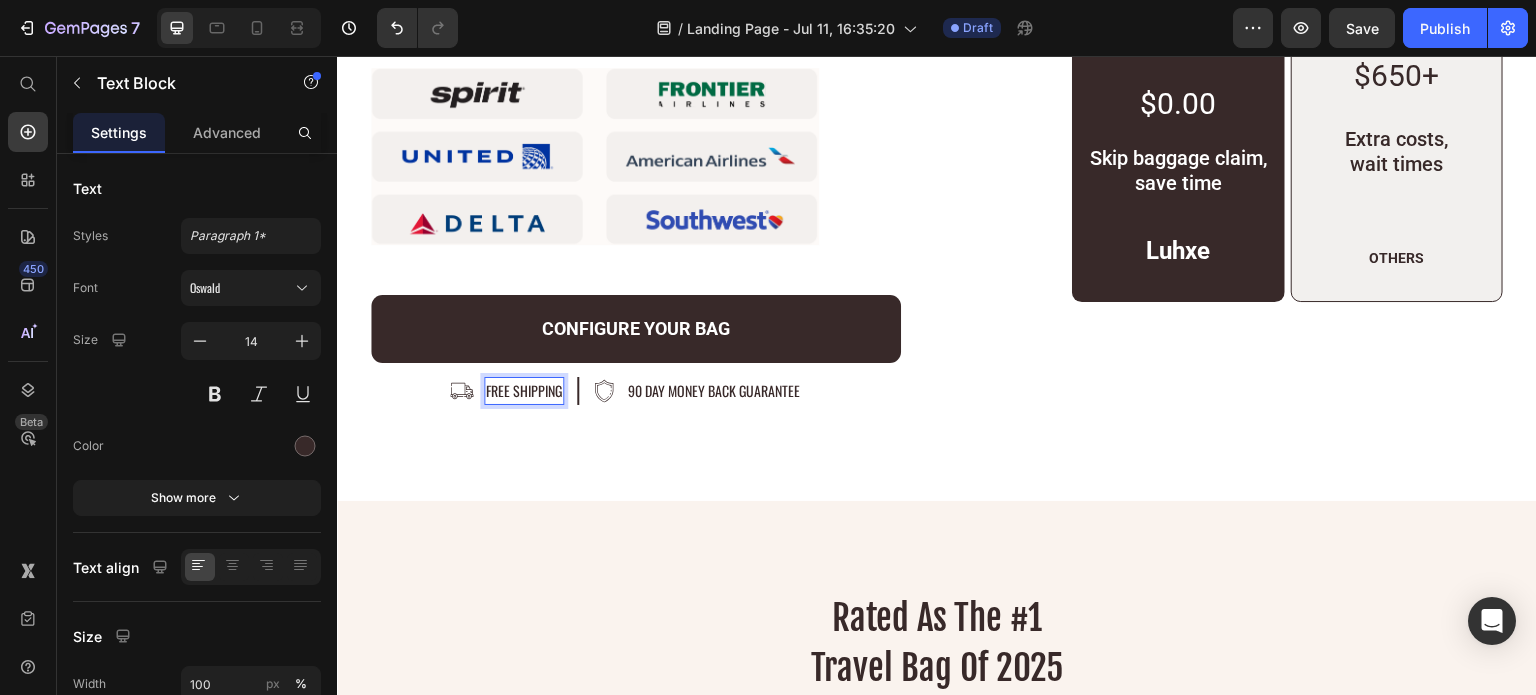 click on "free shipping" at bounding box center [524, 391] 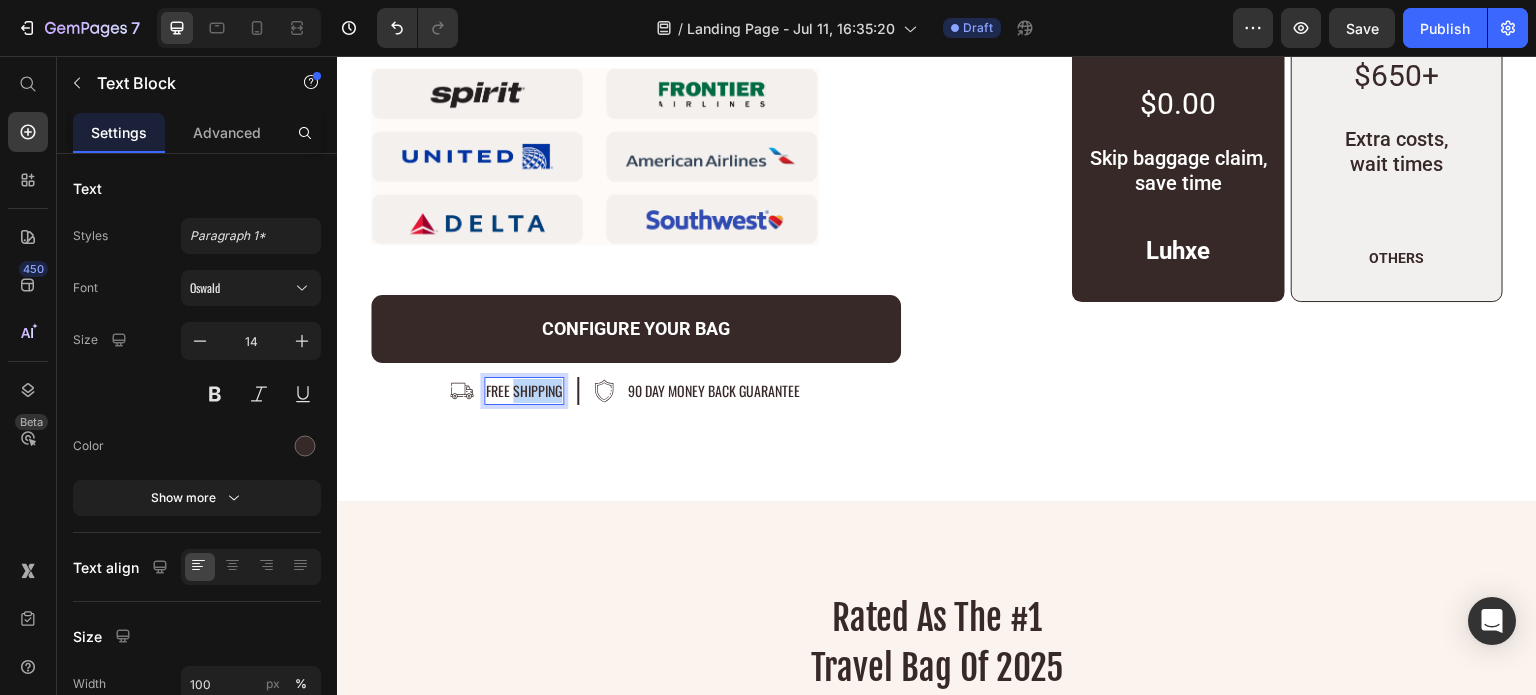 click on "free shipping" at bounding box center [524, 391] 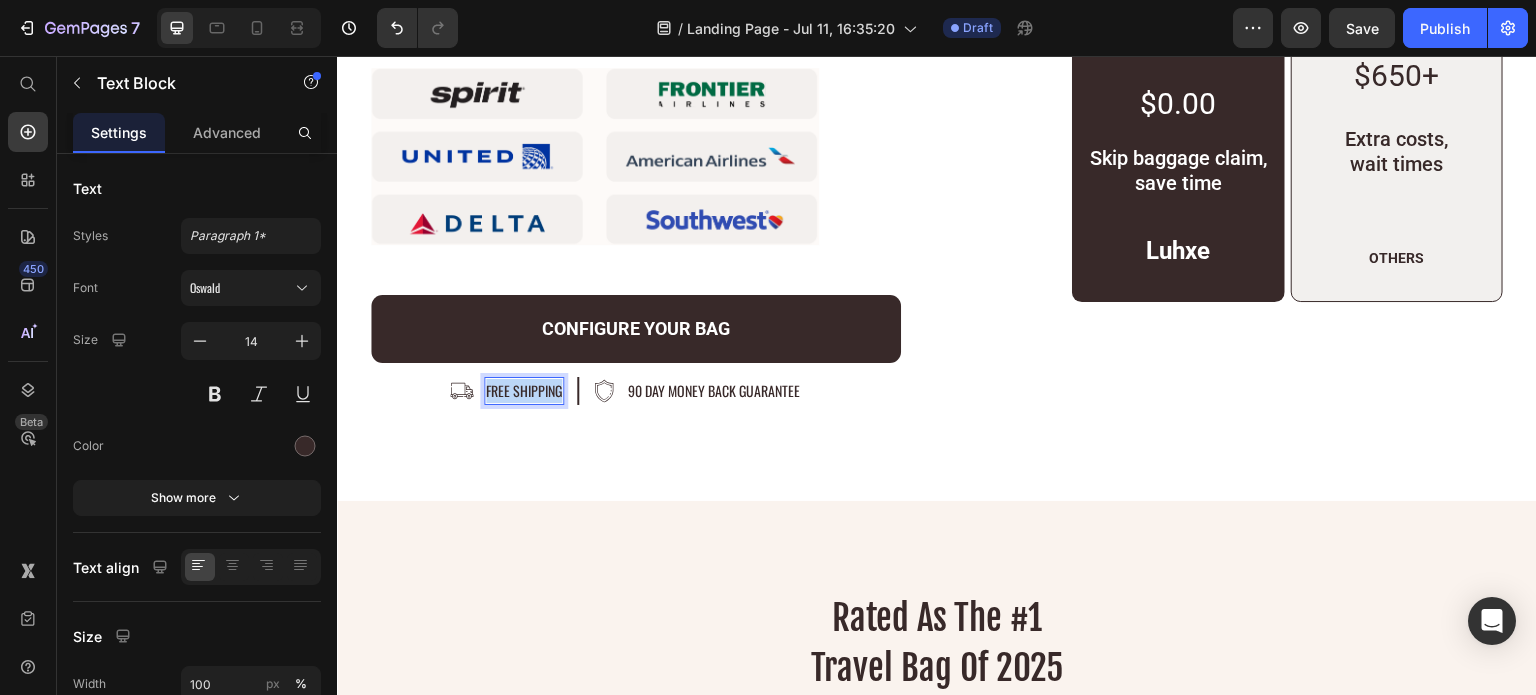 click on "free shipping" at bounding box center [524, 391] 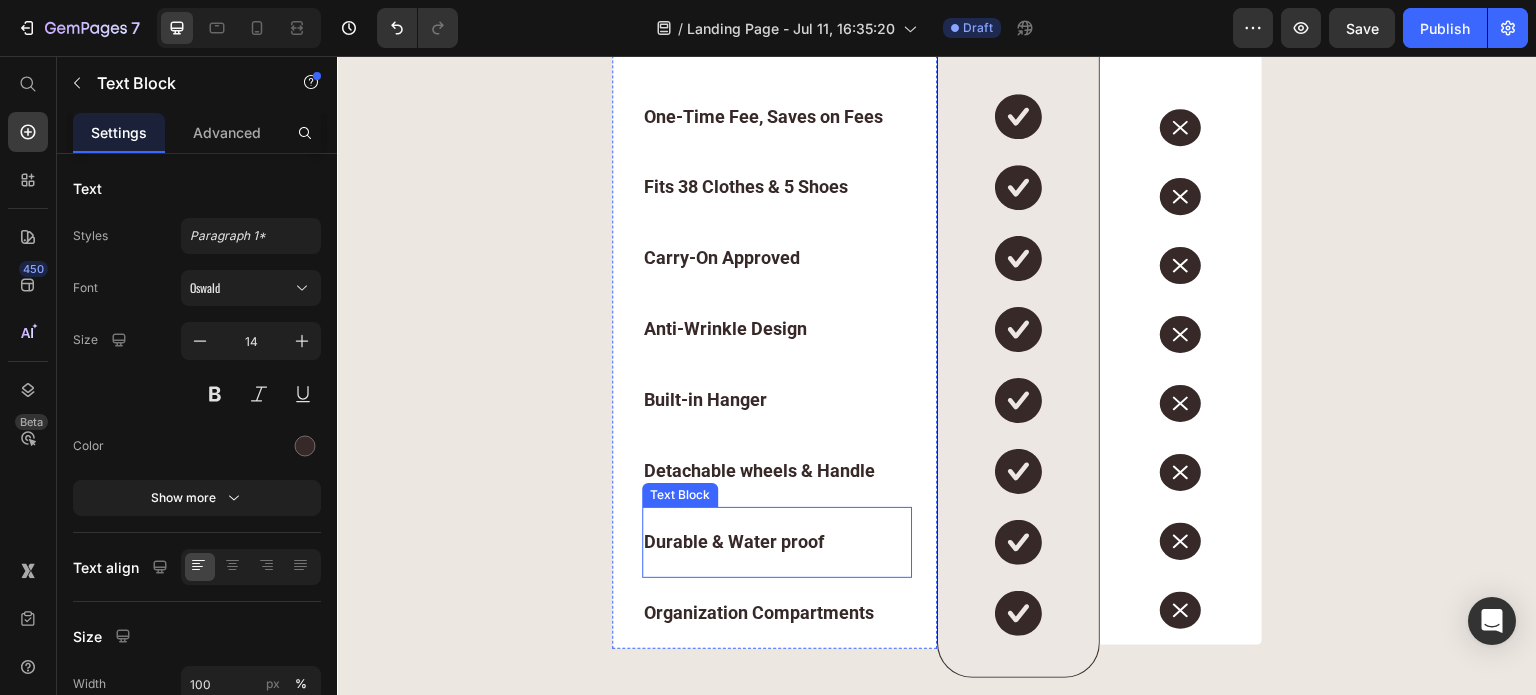scroll, scrollTop: 10120, scrollLeft: 0, axis: vertical 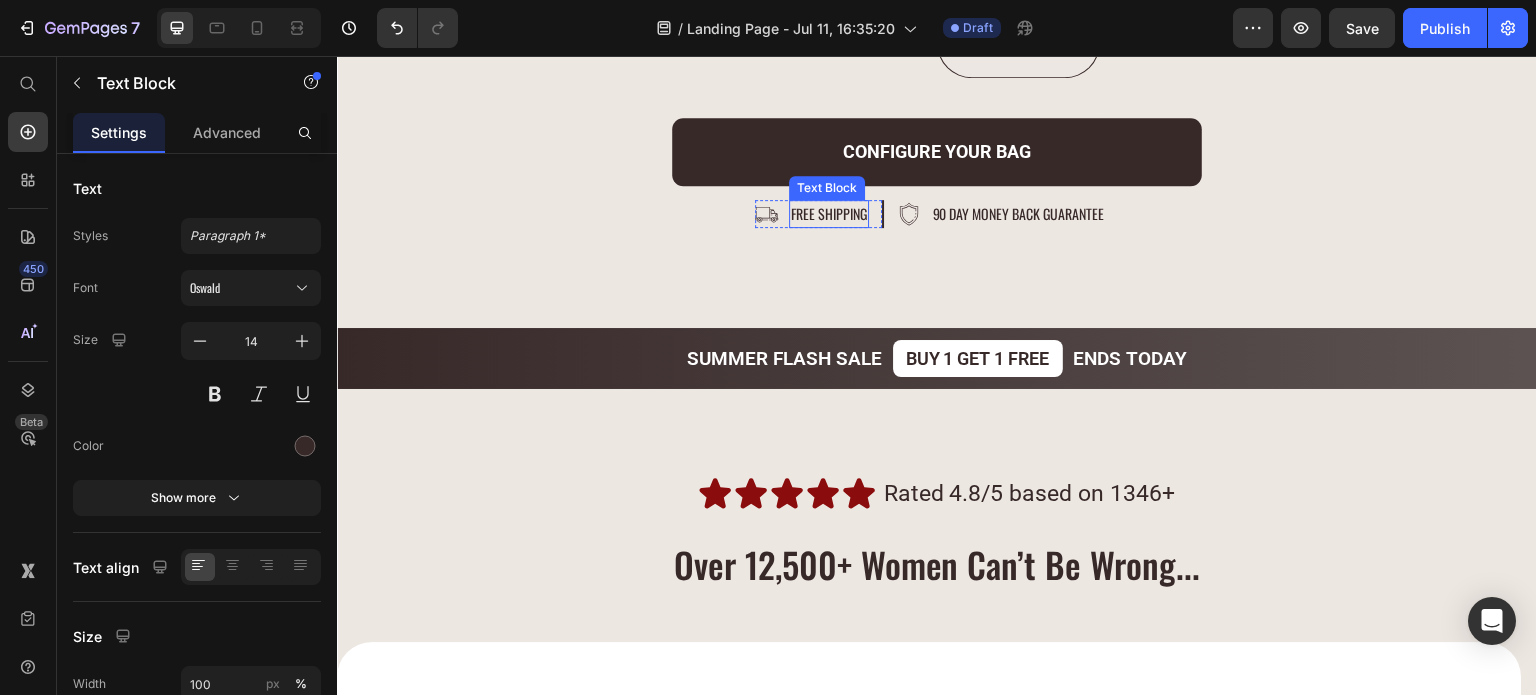 click on "free shipping" at bounding box center [829, 214] 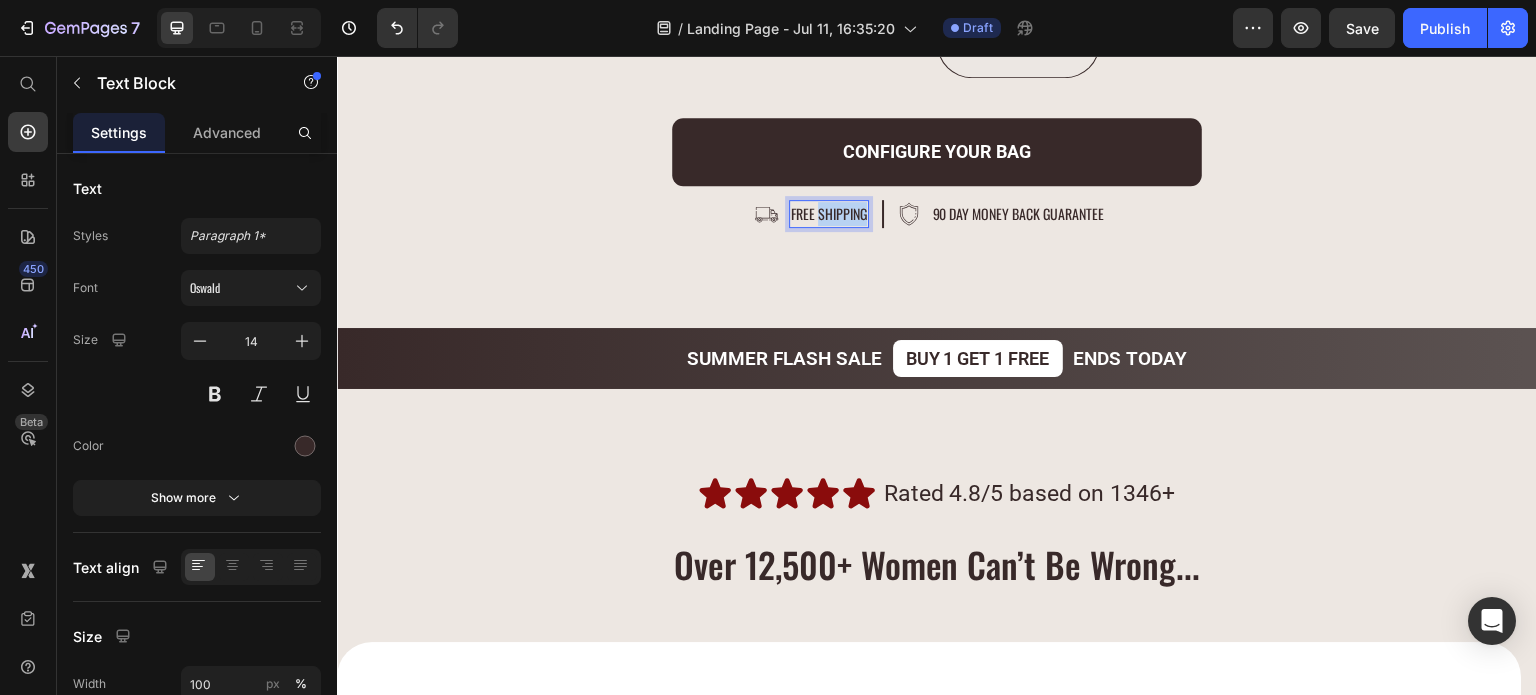 click on "free shipping" at bounding box center (829, 214) 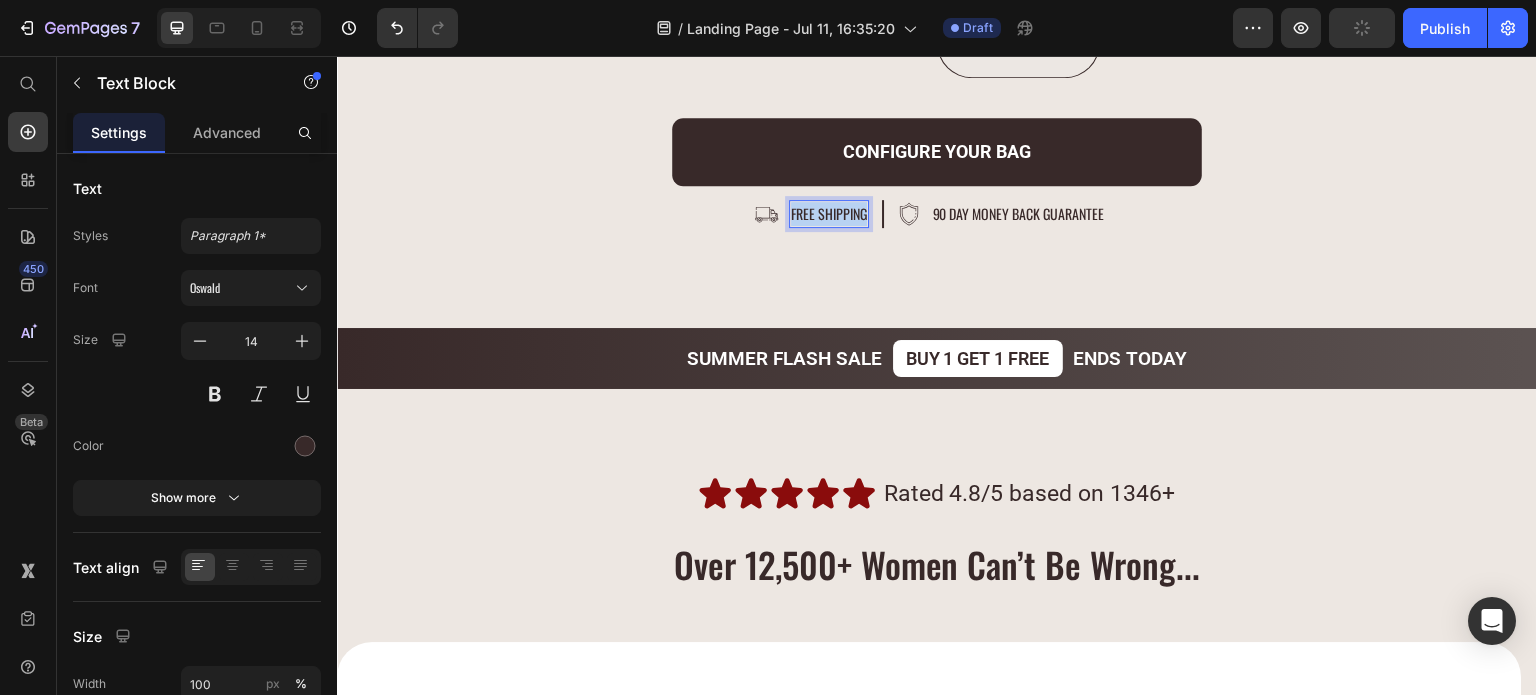 click on "free shipping" at bounding box center (829, 214) 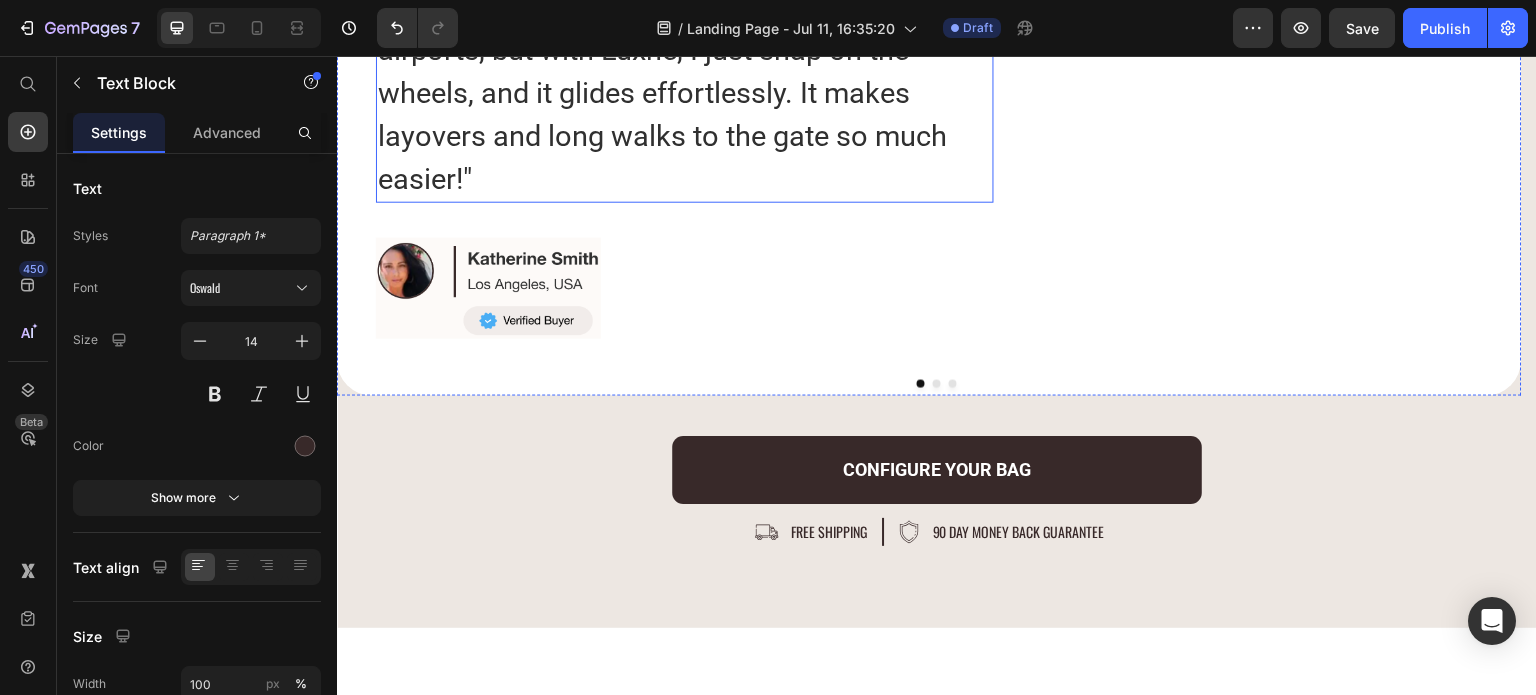 scroll, scrollTop: 11320, scrollLeft: 0, axis: vertical 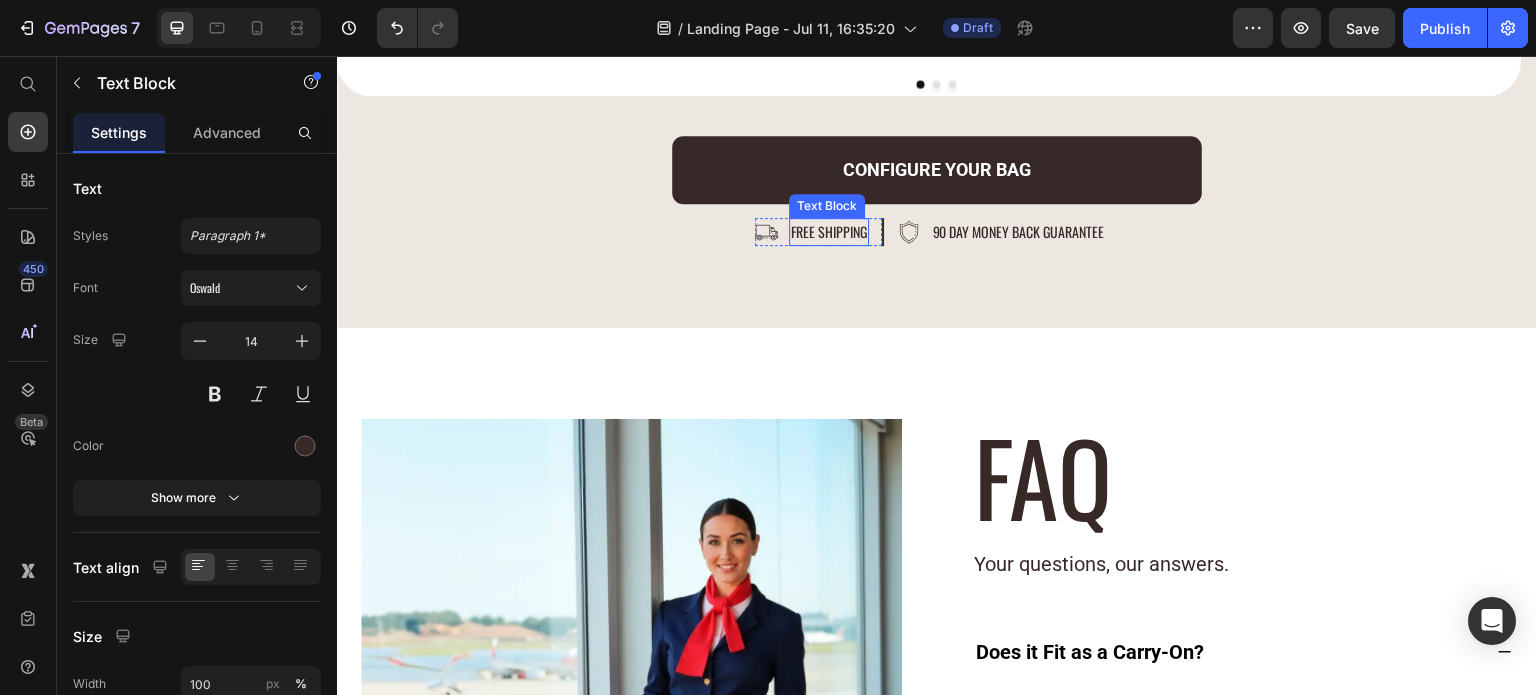 click on "free shipping" at bounding box center (829, 232) 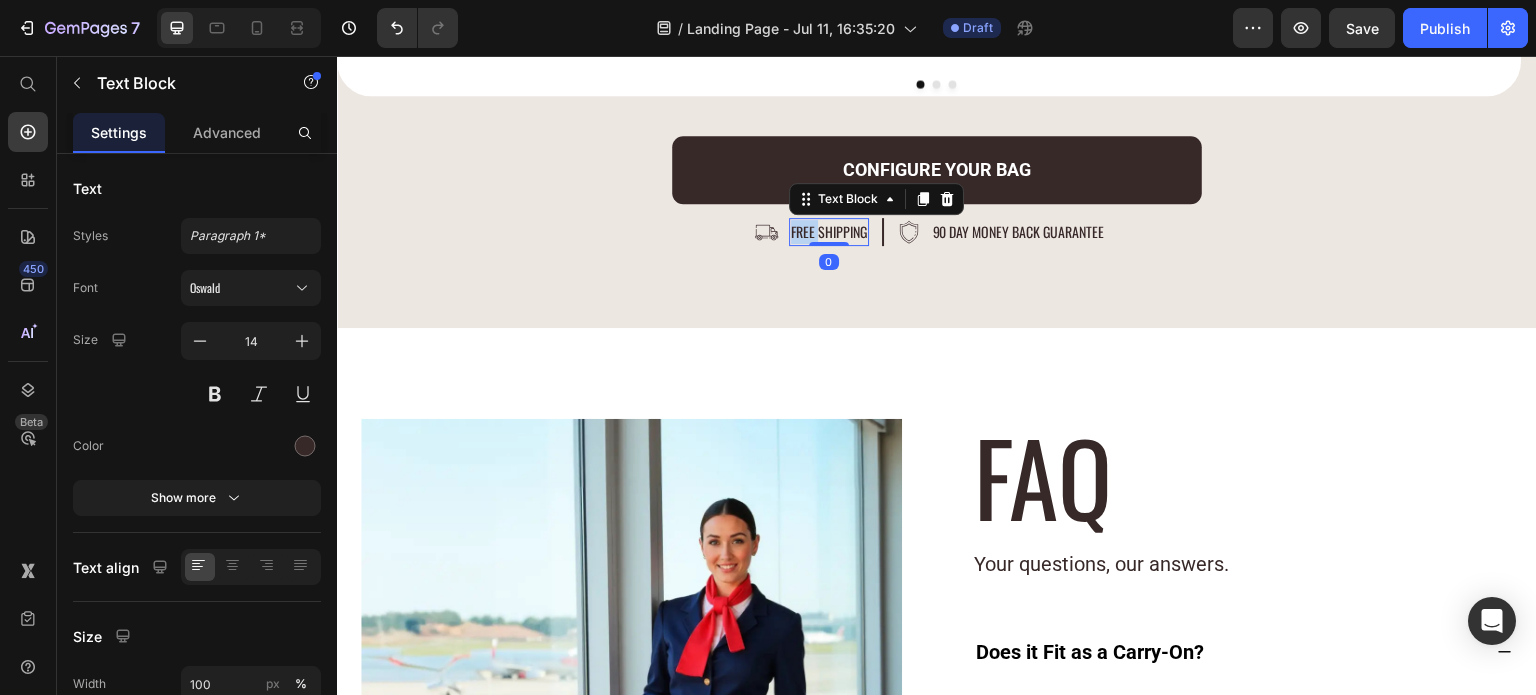 click on "free shipping" at bounding box center [829, 232] 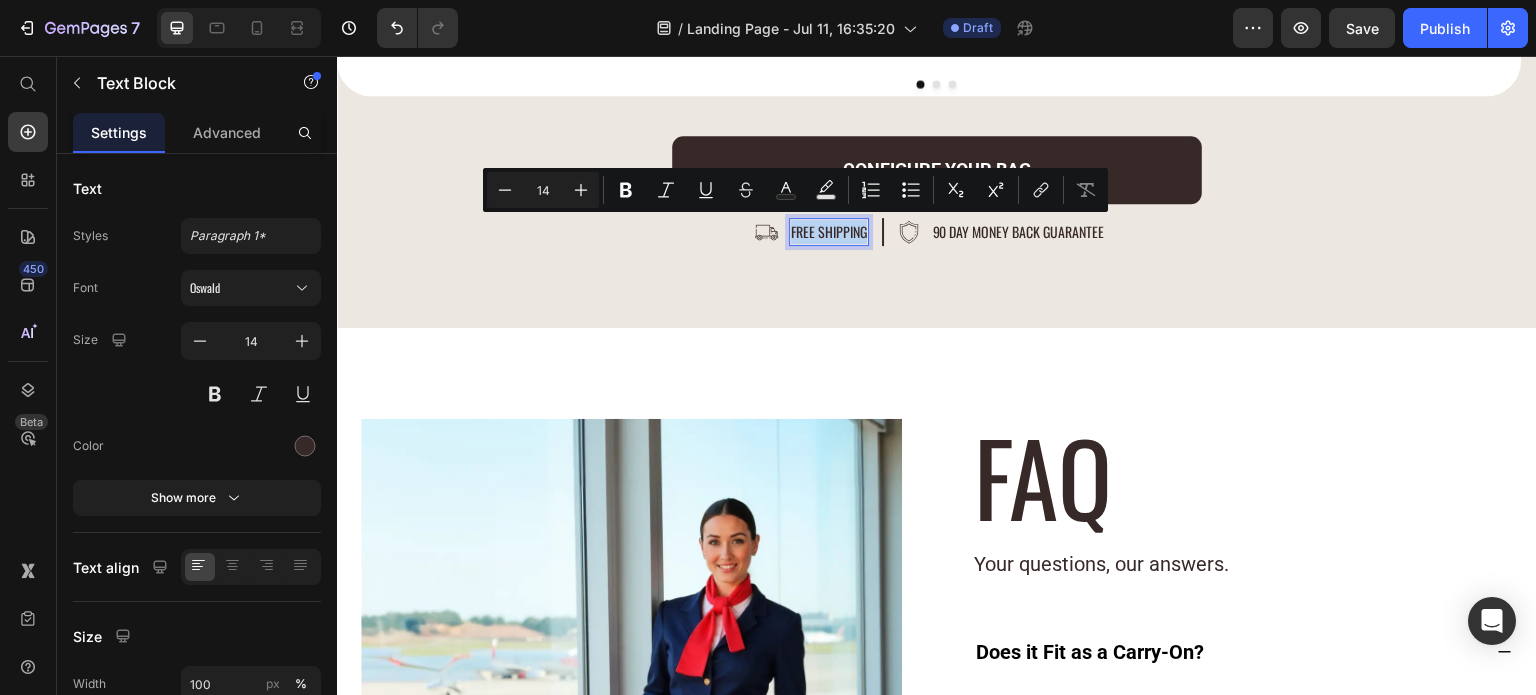 click on "free shipping" at bounding box center (829, 232) 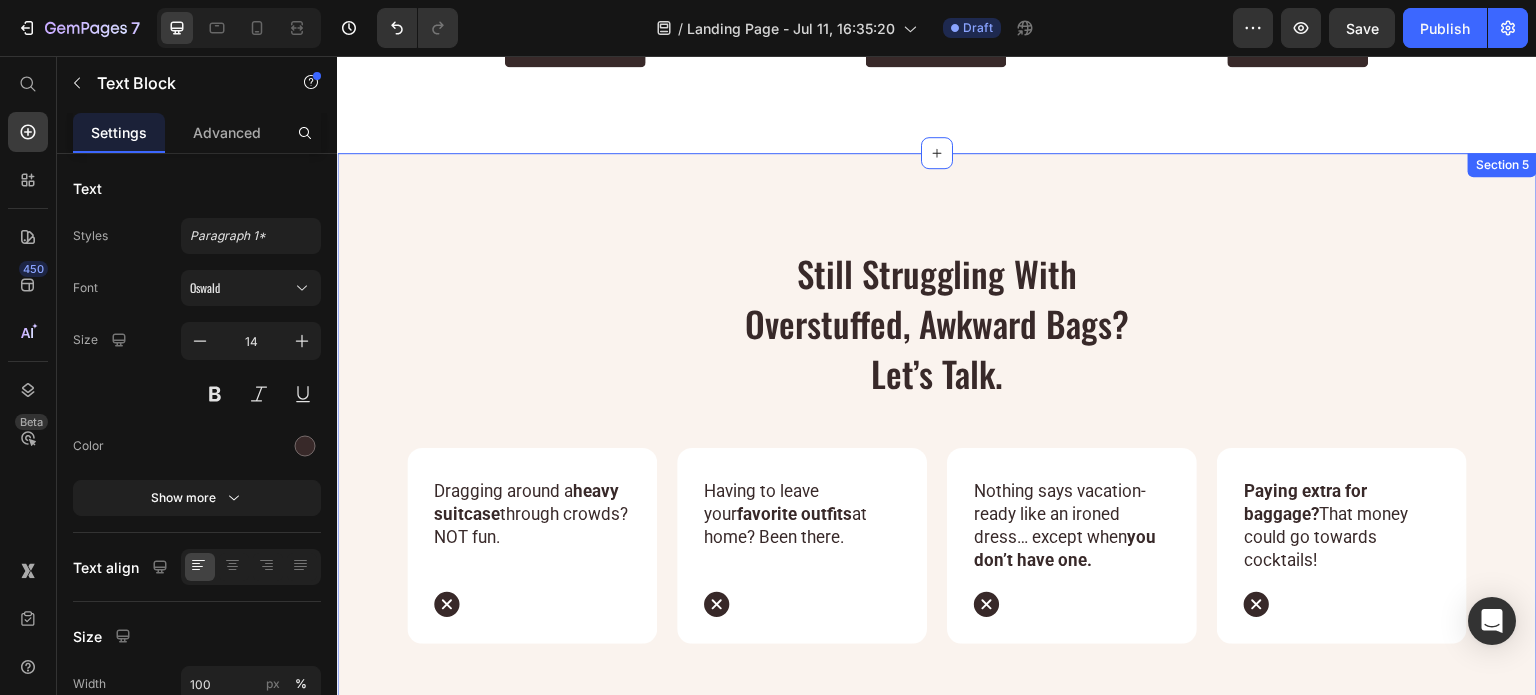 scroll, scrollTop: 4052, scrollLeft: 0, axis: vertical 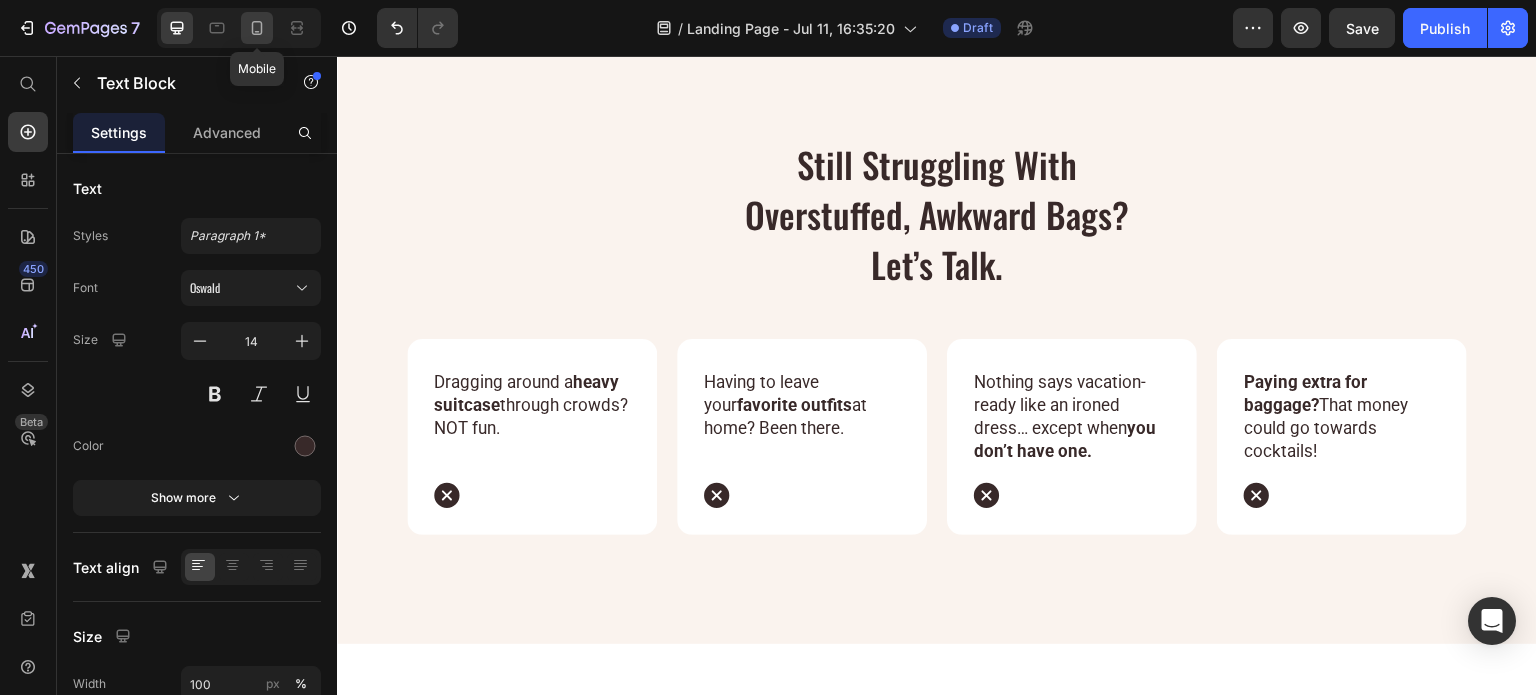 click 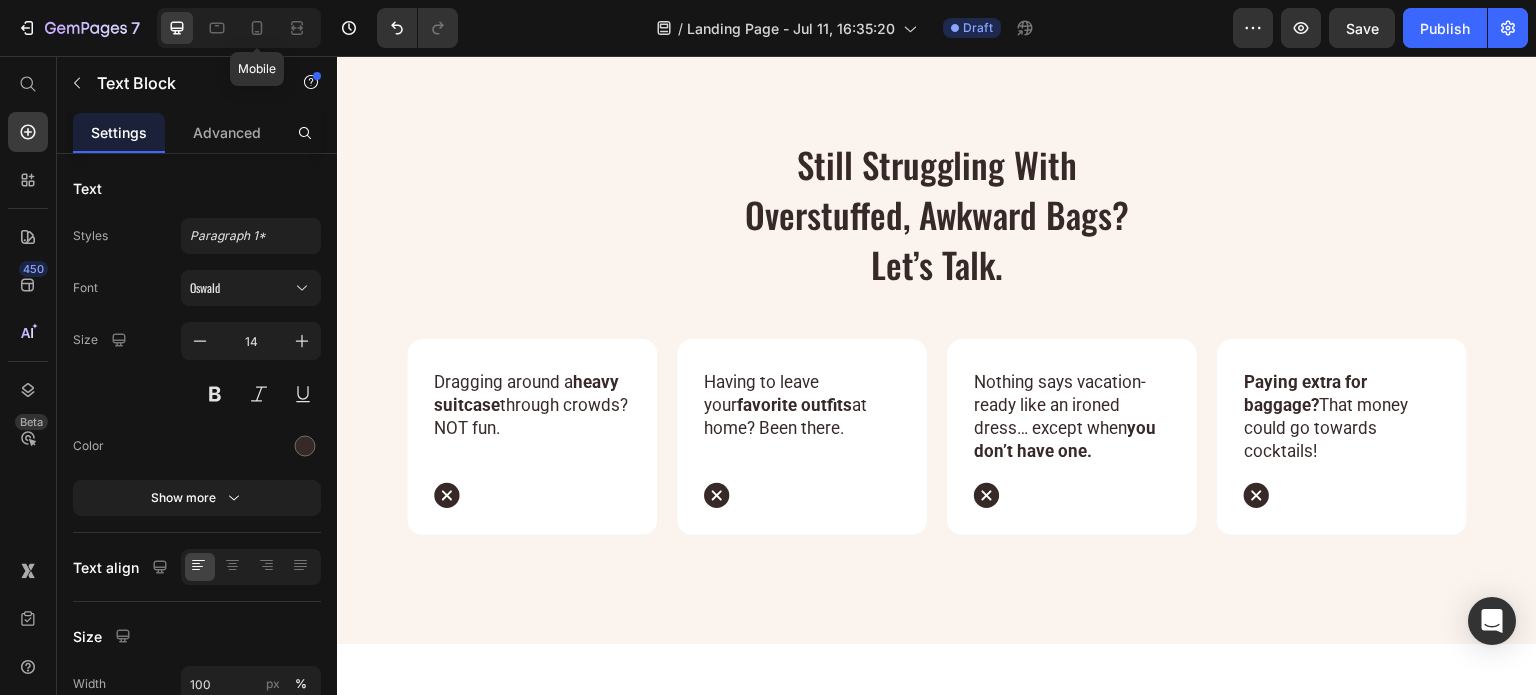 type on "11" 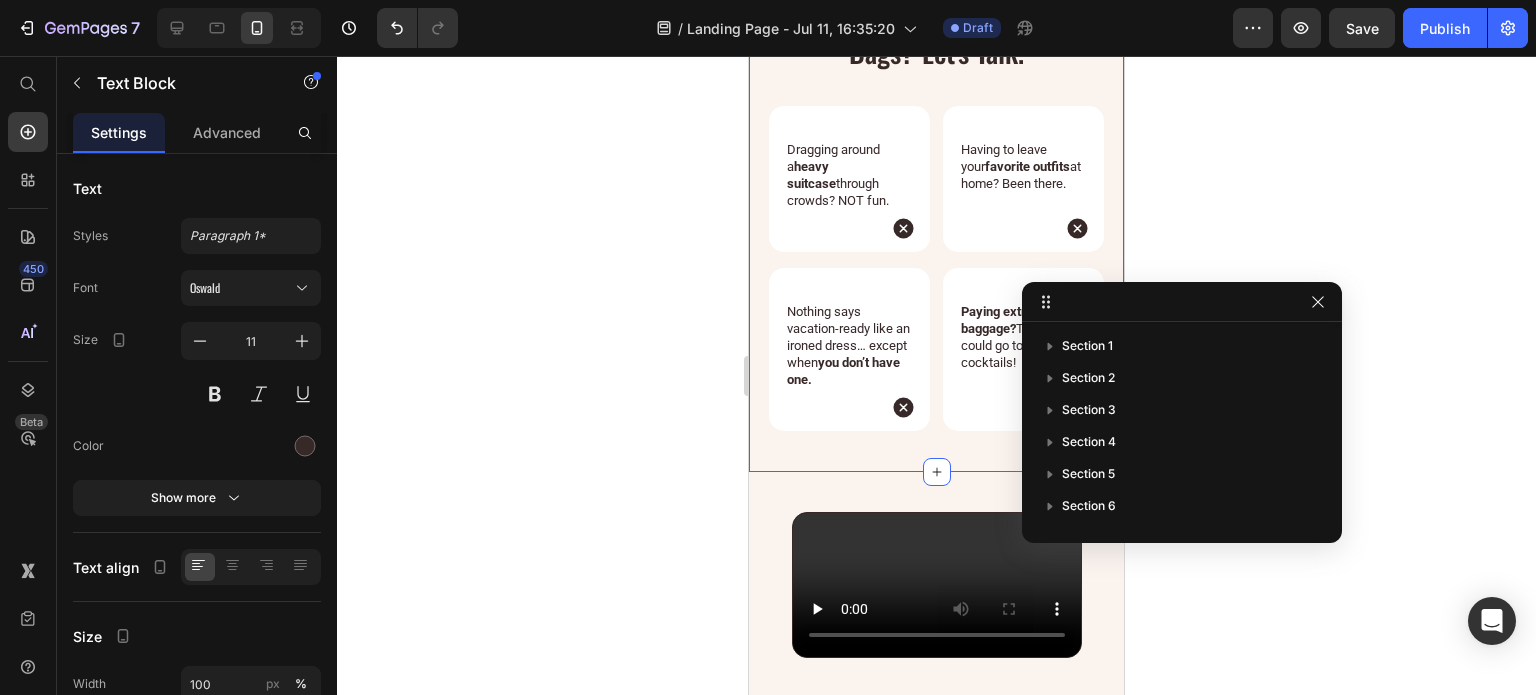 scroll, scrollTop: 4099, scrollLeft: 0, axis: vertical 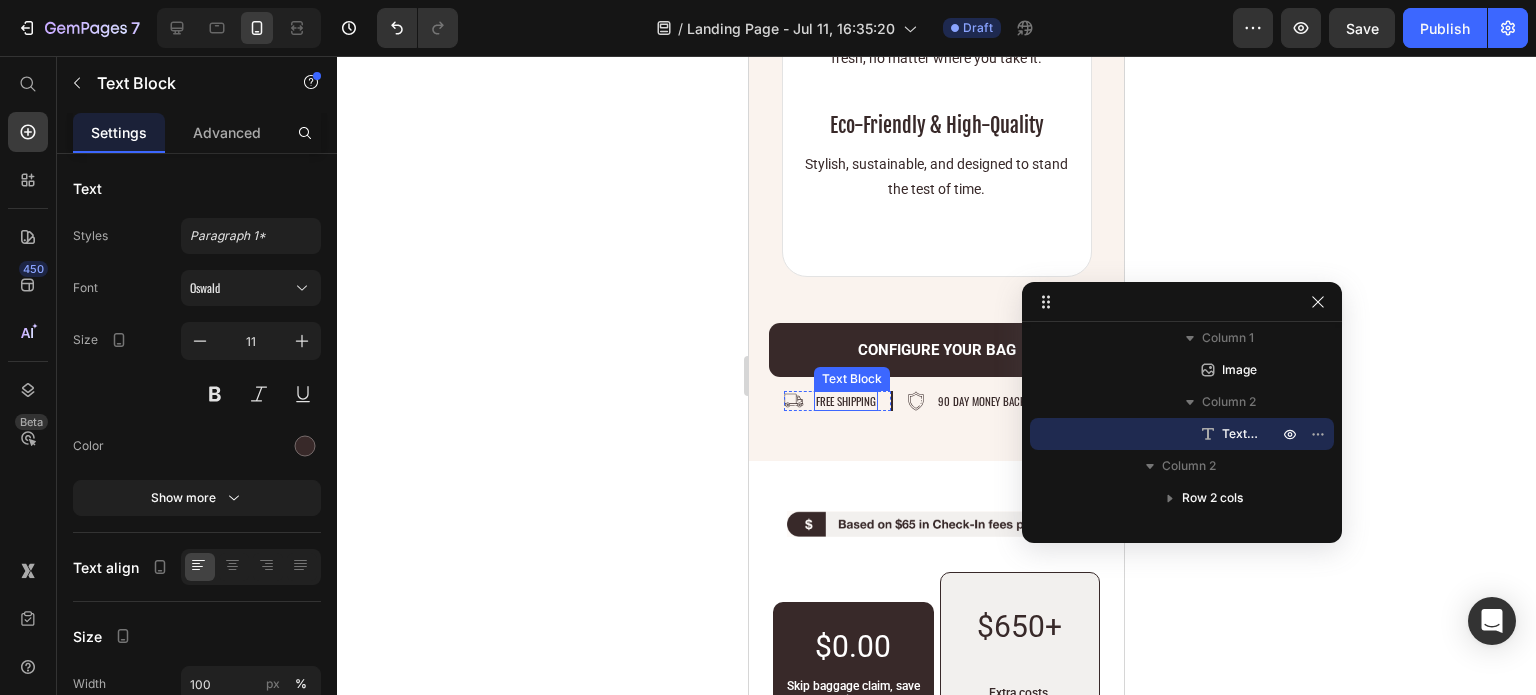 click on "free shipping" at bounding box center [846, 401] 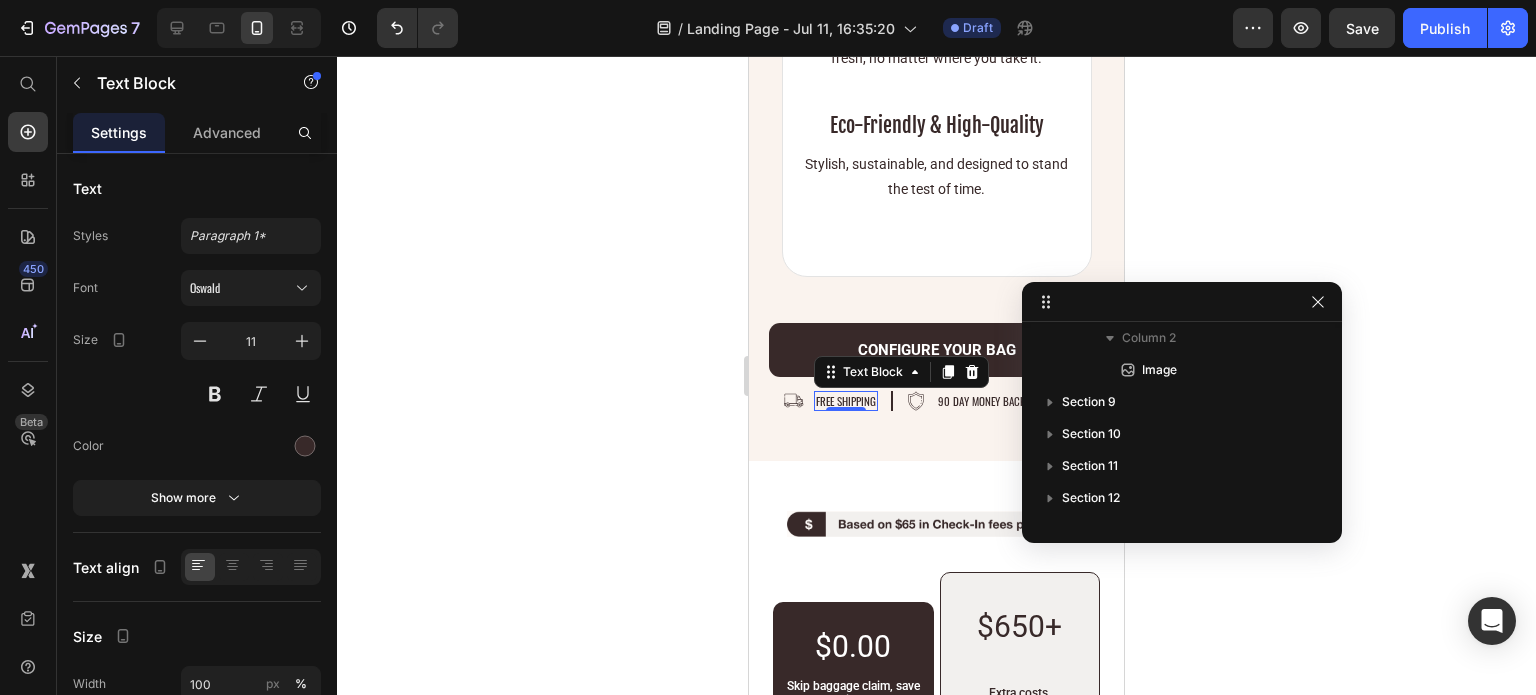 scroll, scrollTop: 552, scrollLeft: 0, axis: vertical 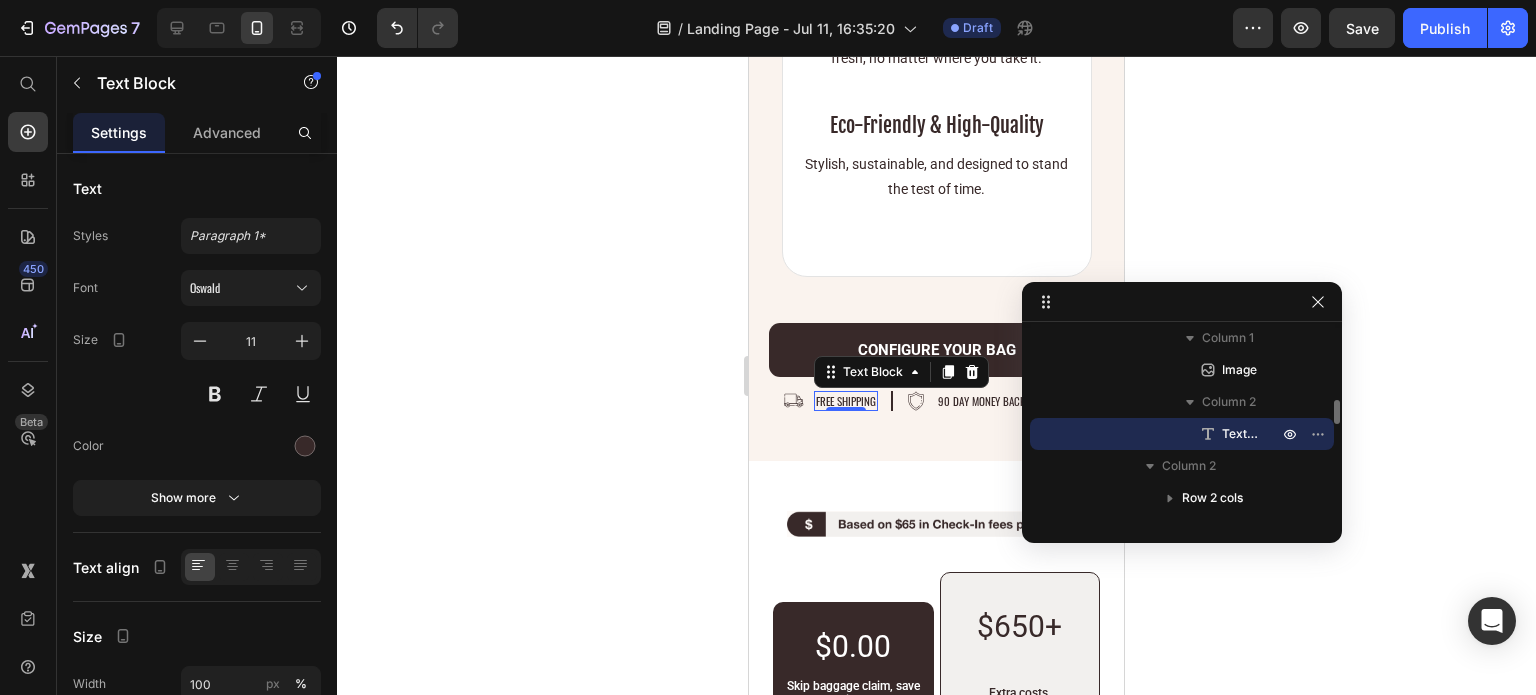click on "free shipping" at bounding box center (846, 401) 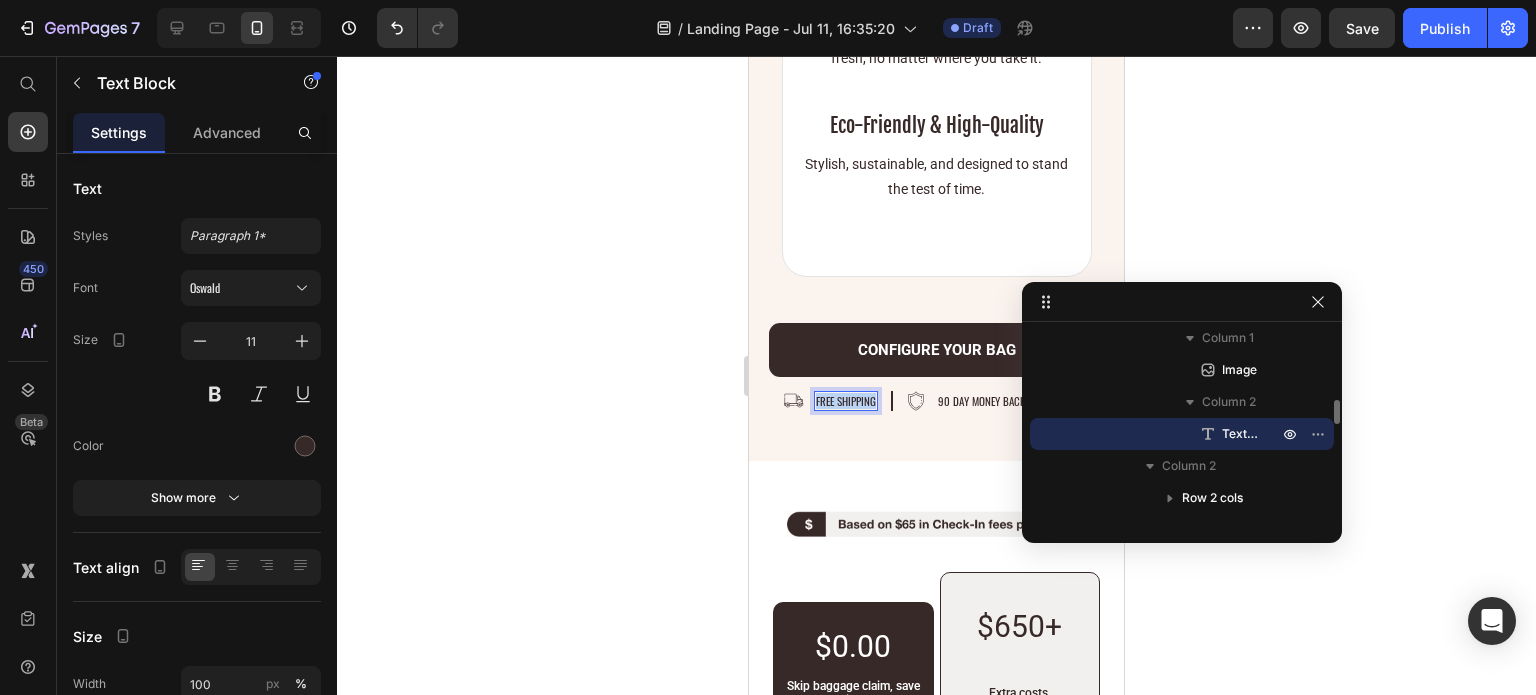 click on "free shipping" at bounding box center [846, 401] 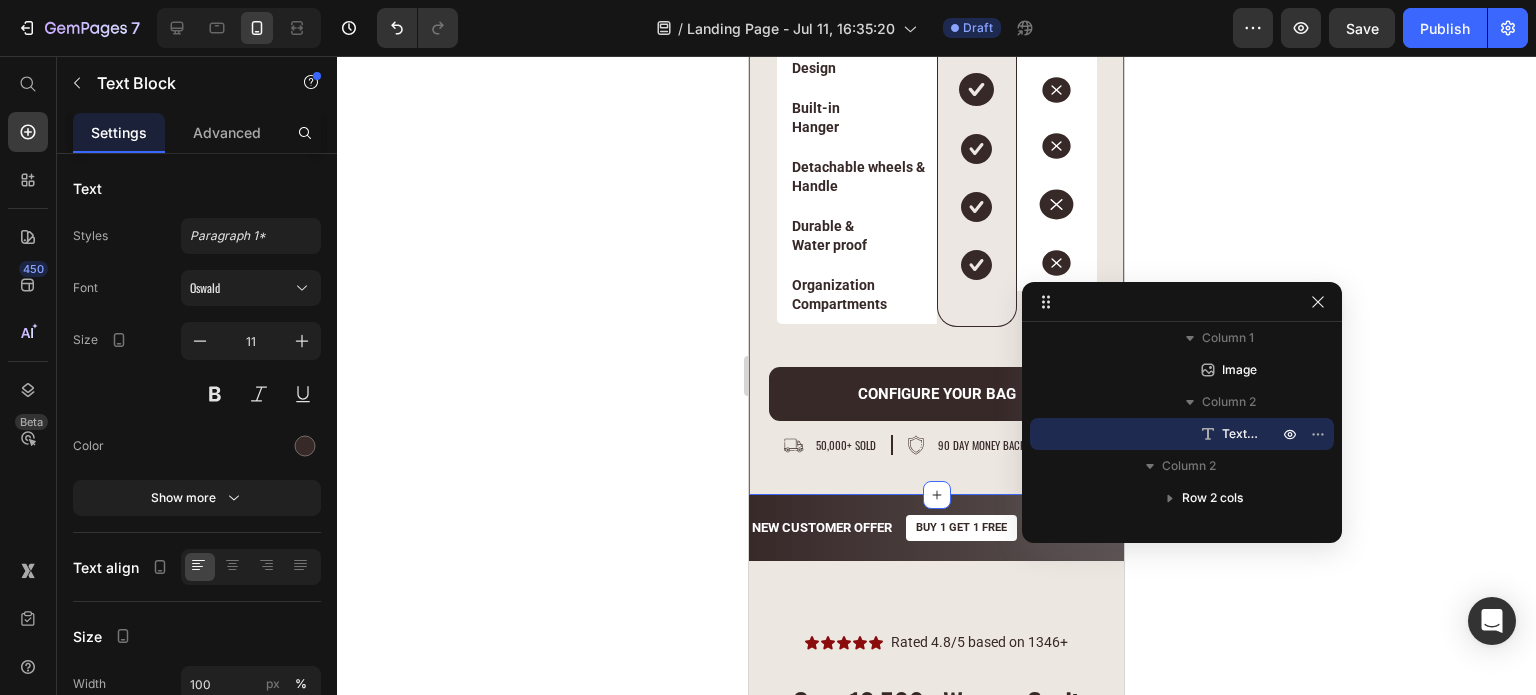 scroll, scrollTop: 9699, scrollLeft: 0, axis: vertical 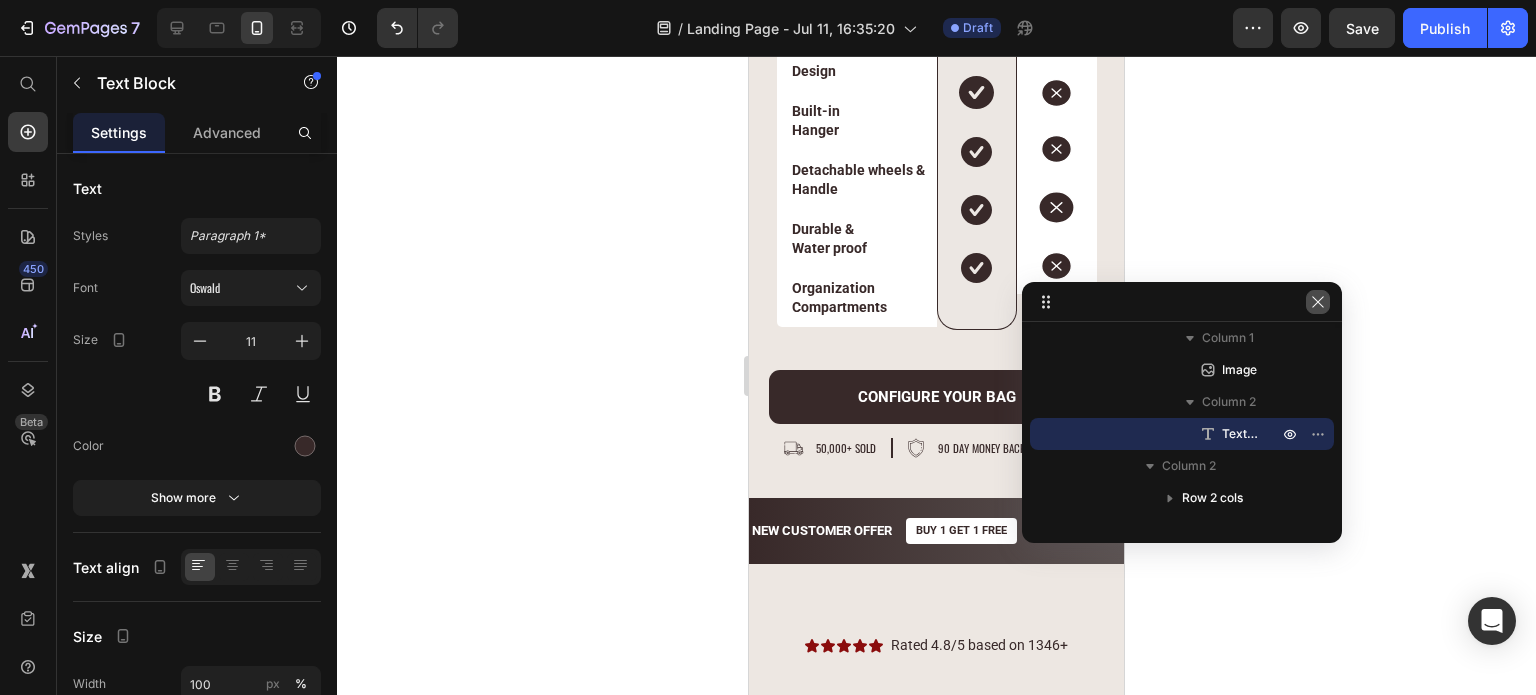 click 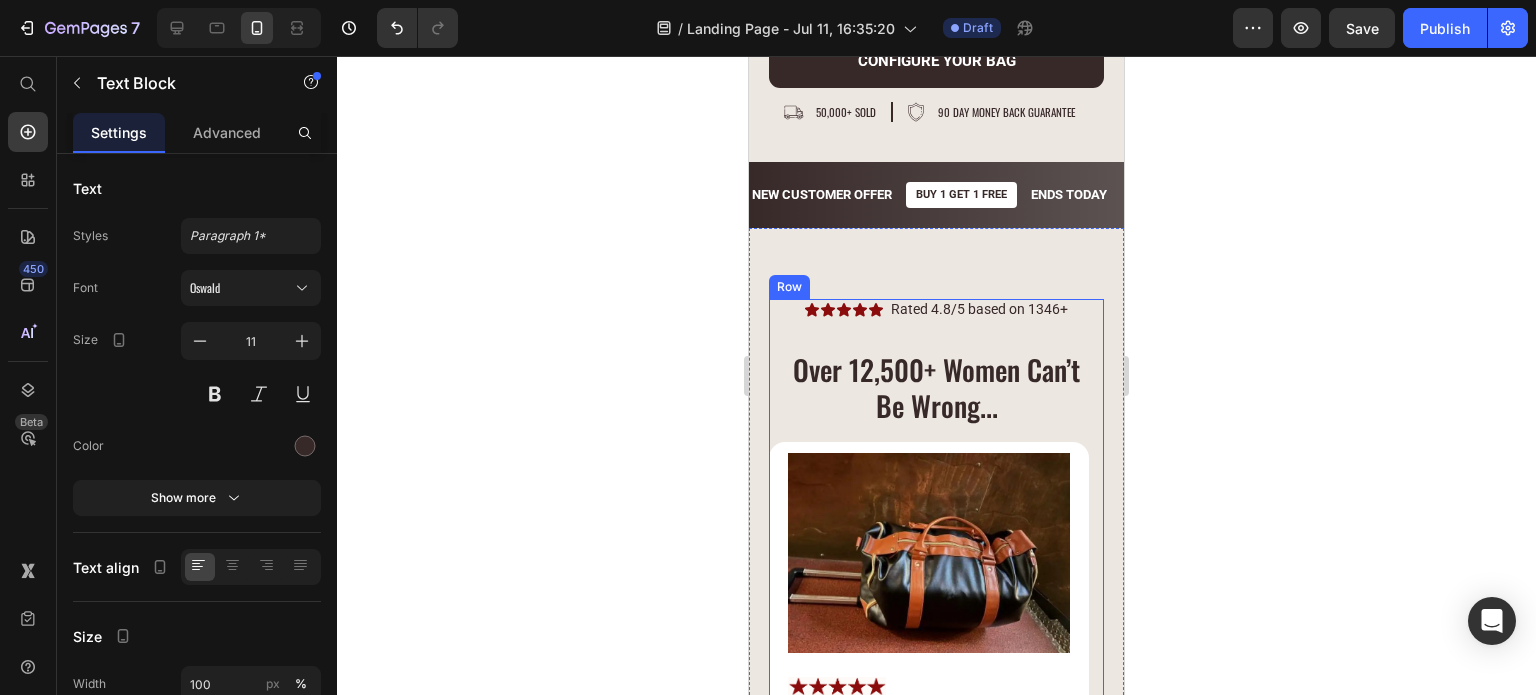 scroll, scrollTop: 9999, scrollLeft: 0, axis: vertical 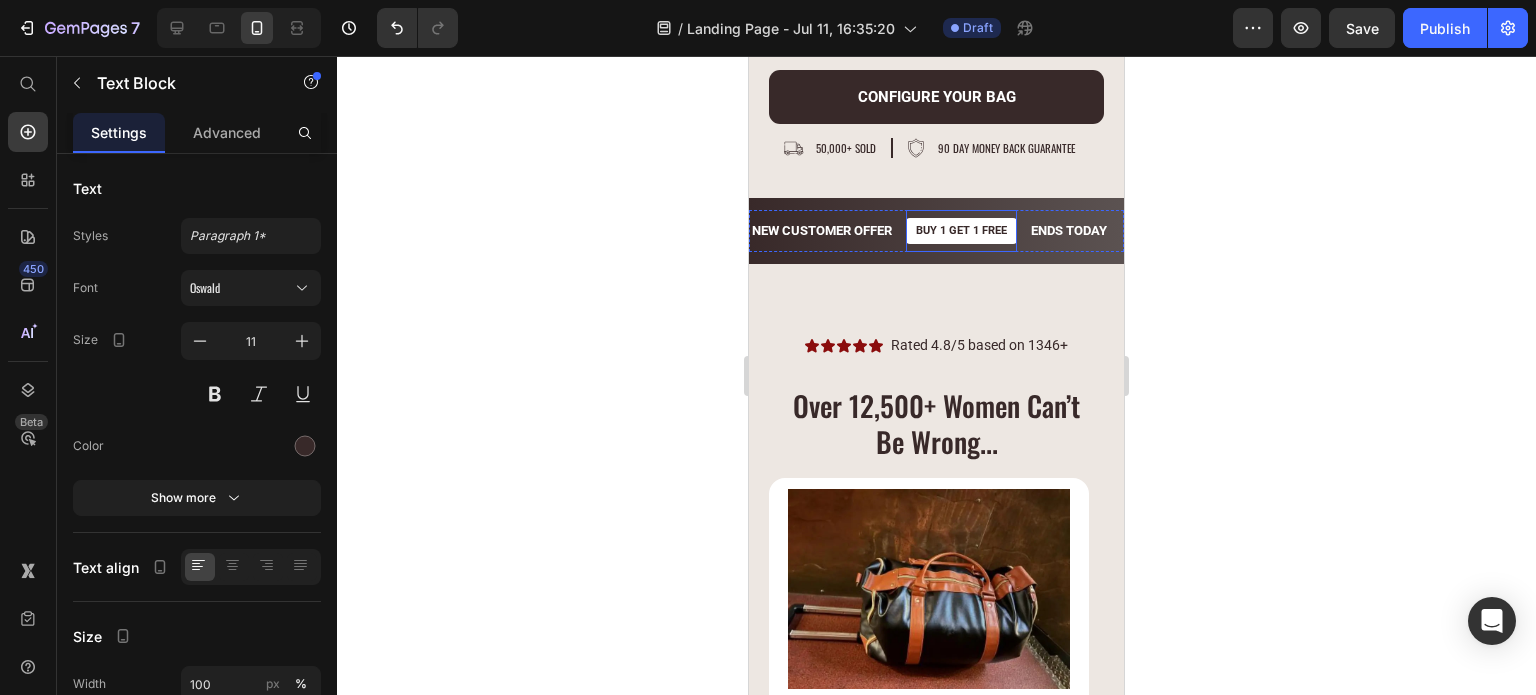 click on "BUY 1 GET 1 FREE" at bounding box center (961, 231) 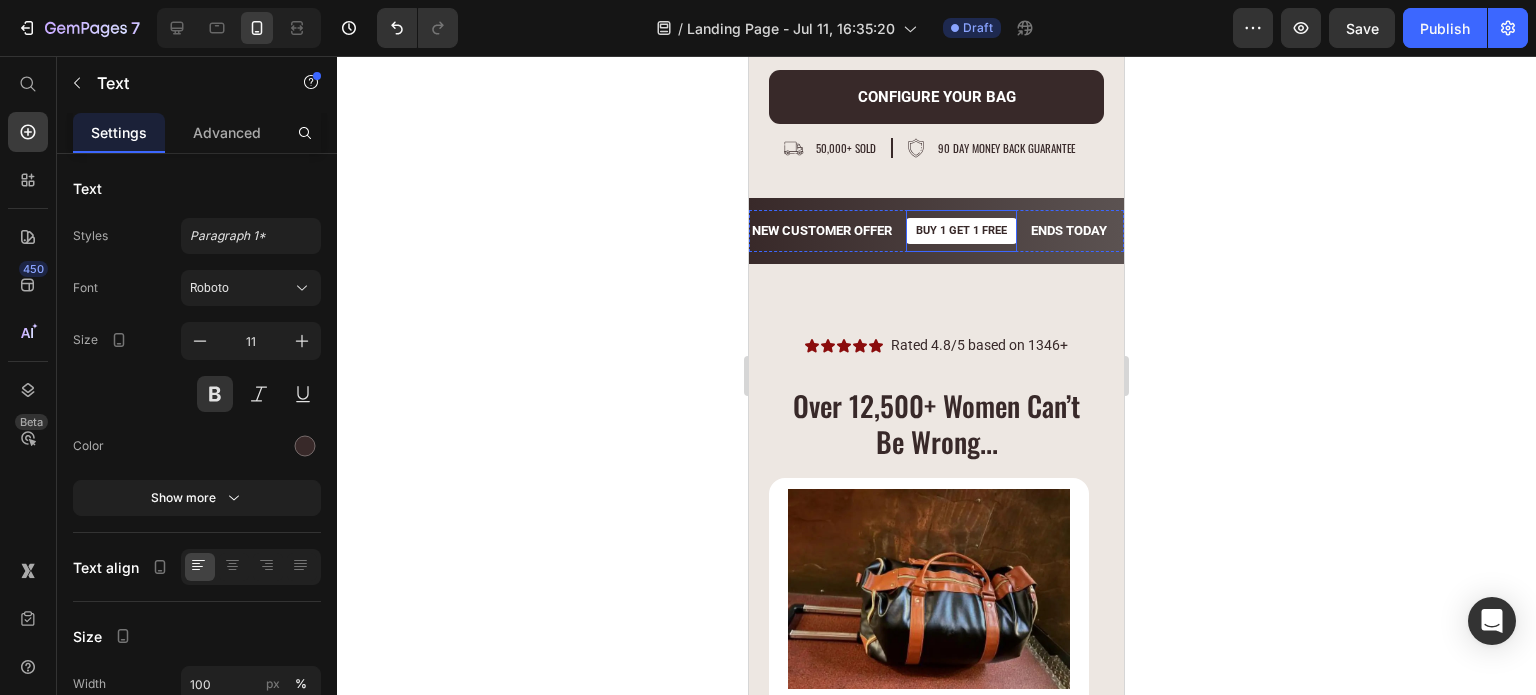 click on "BUY 1 GET 1 FREE" at bounding box center (961, 231) 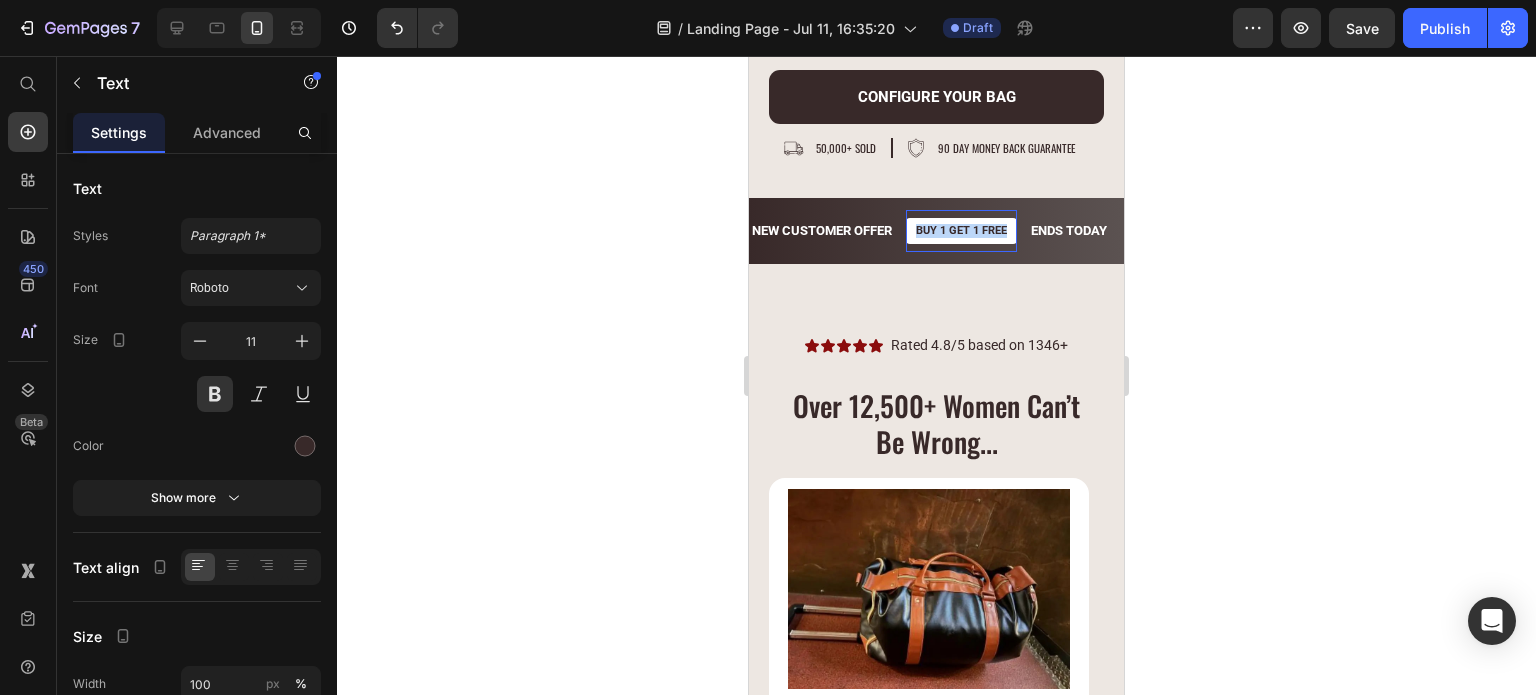 click on "BUY 1 GET 1 FREE" at bounding box center (961, 231) 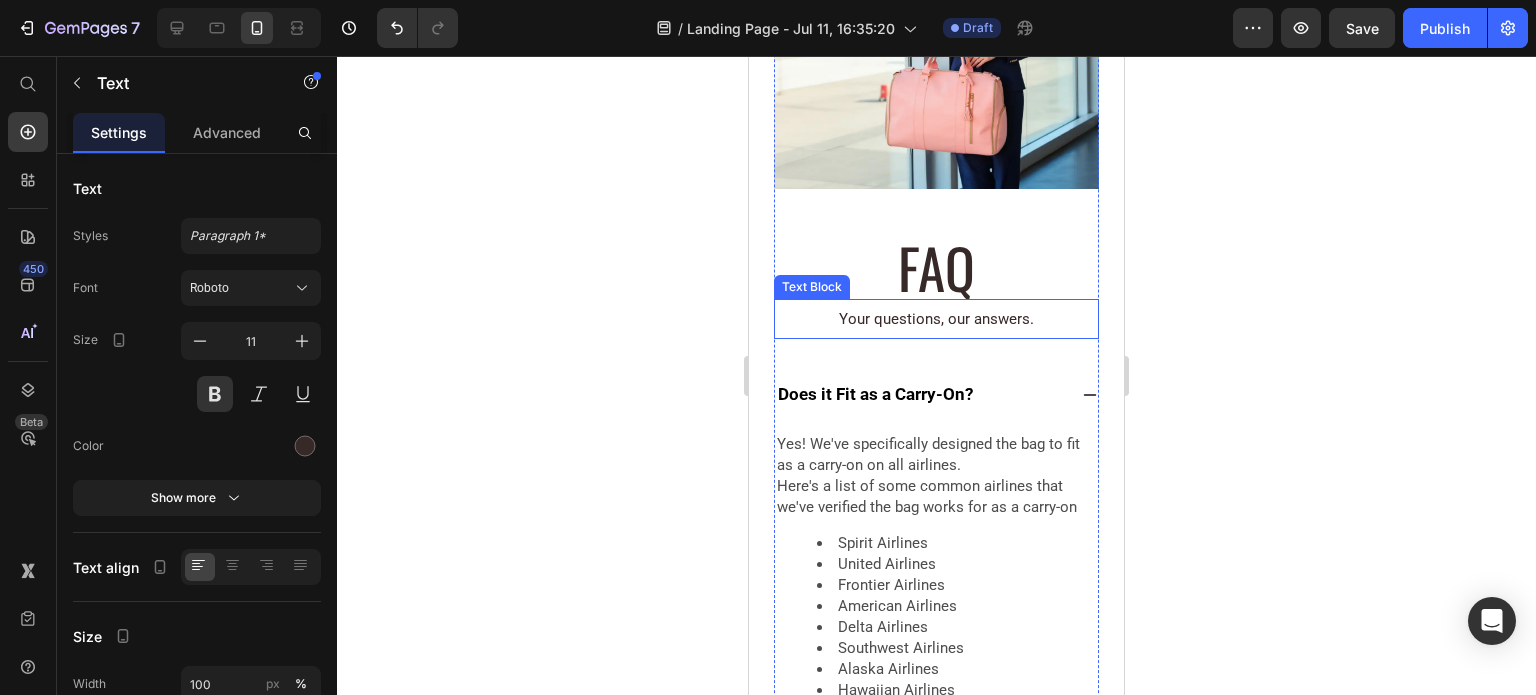 scroll, scrollTop: 11399, scrollLeft: 0, axis: vertical 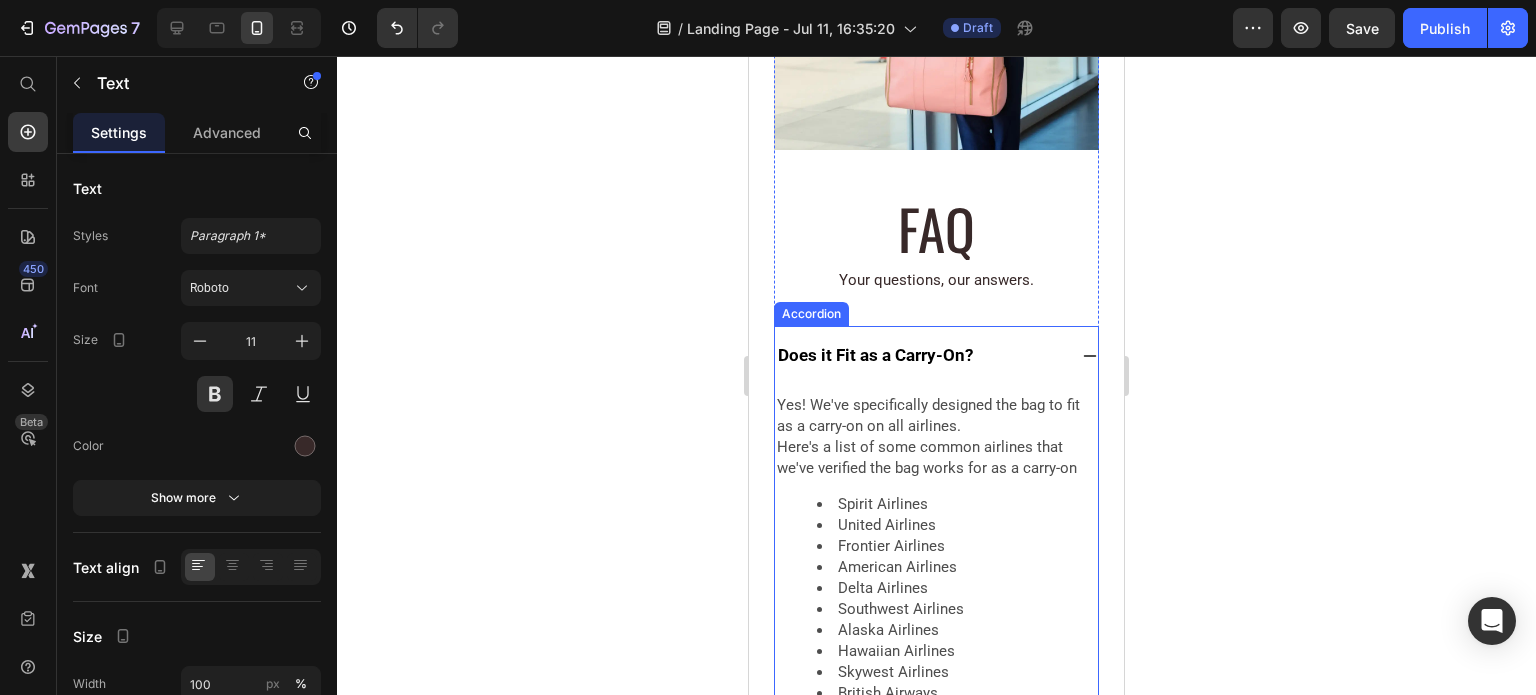 click on "Does it Fit as a Carry-On?" at bounding box center [920, 355] 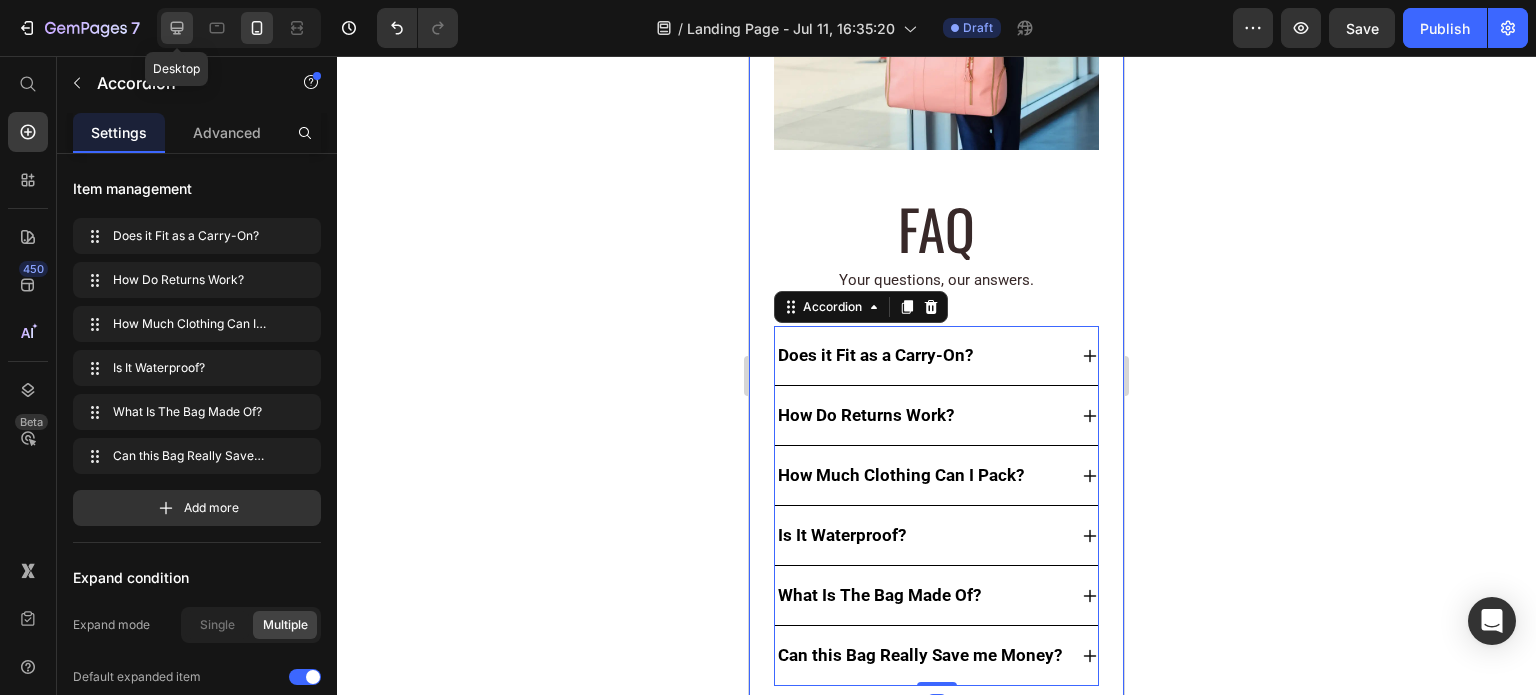 click 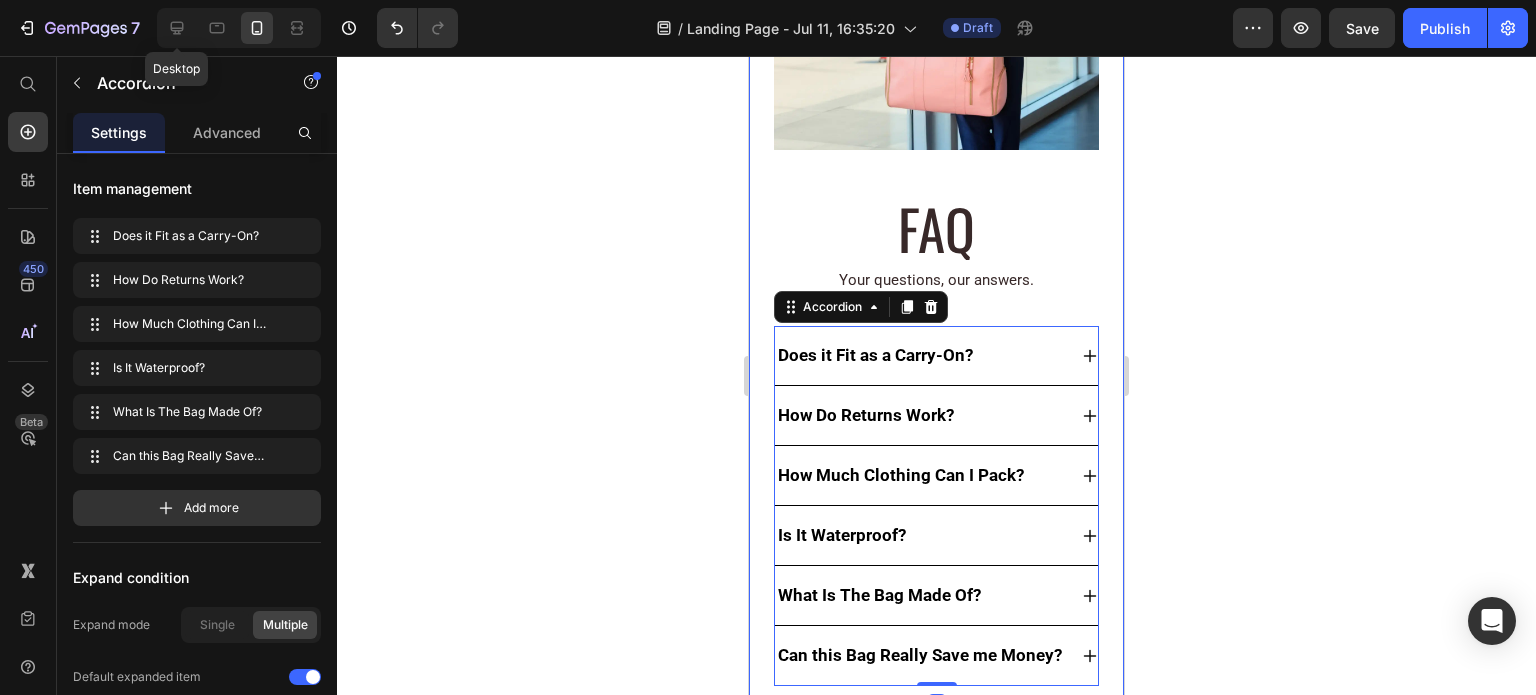 type on "20" 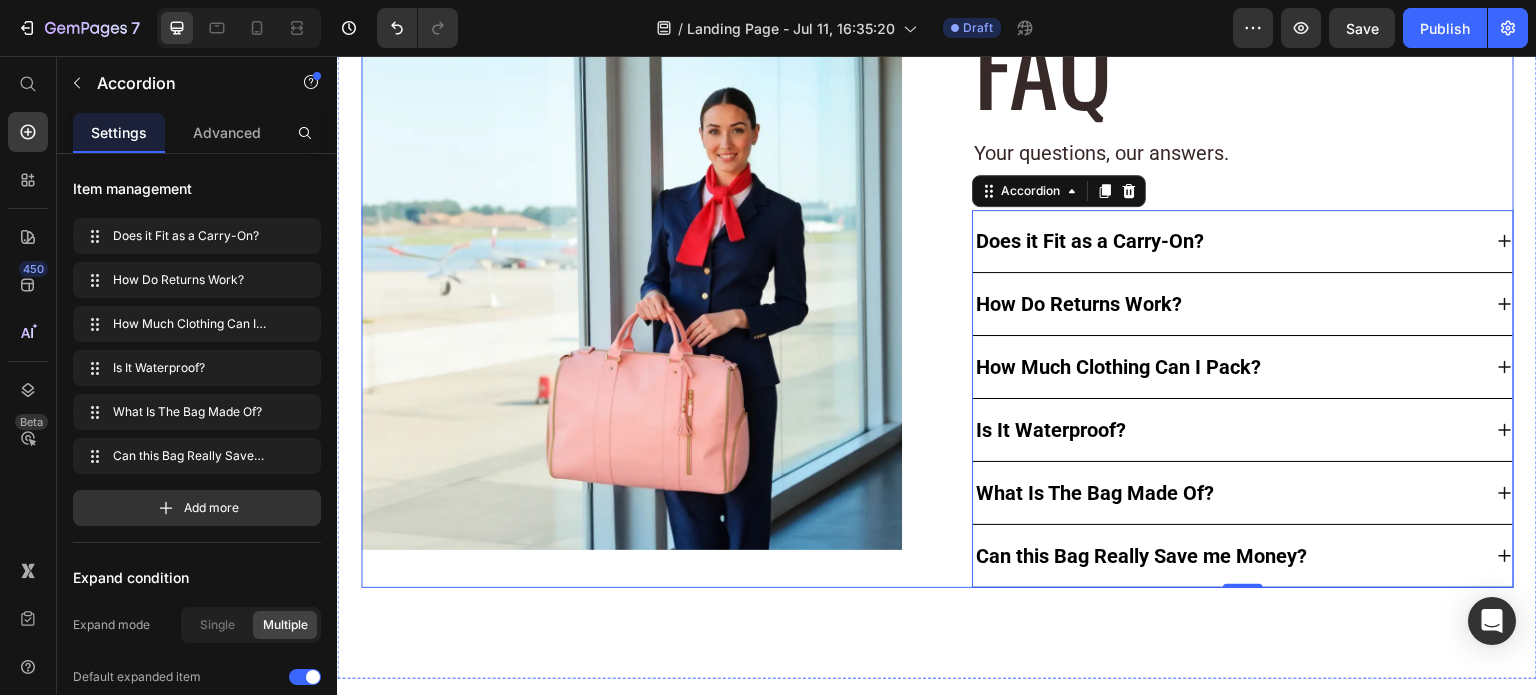 scroll, scrollTop: 11956, scrollLeft: 0, axis: vertical 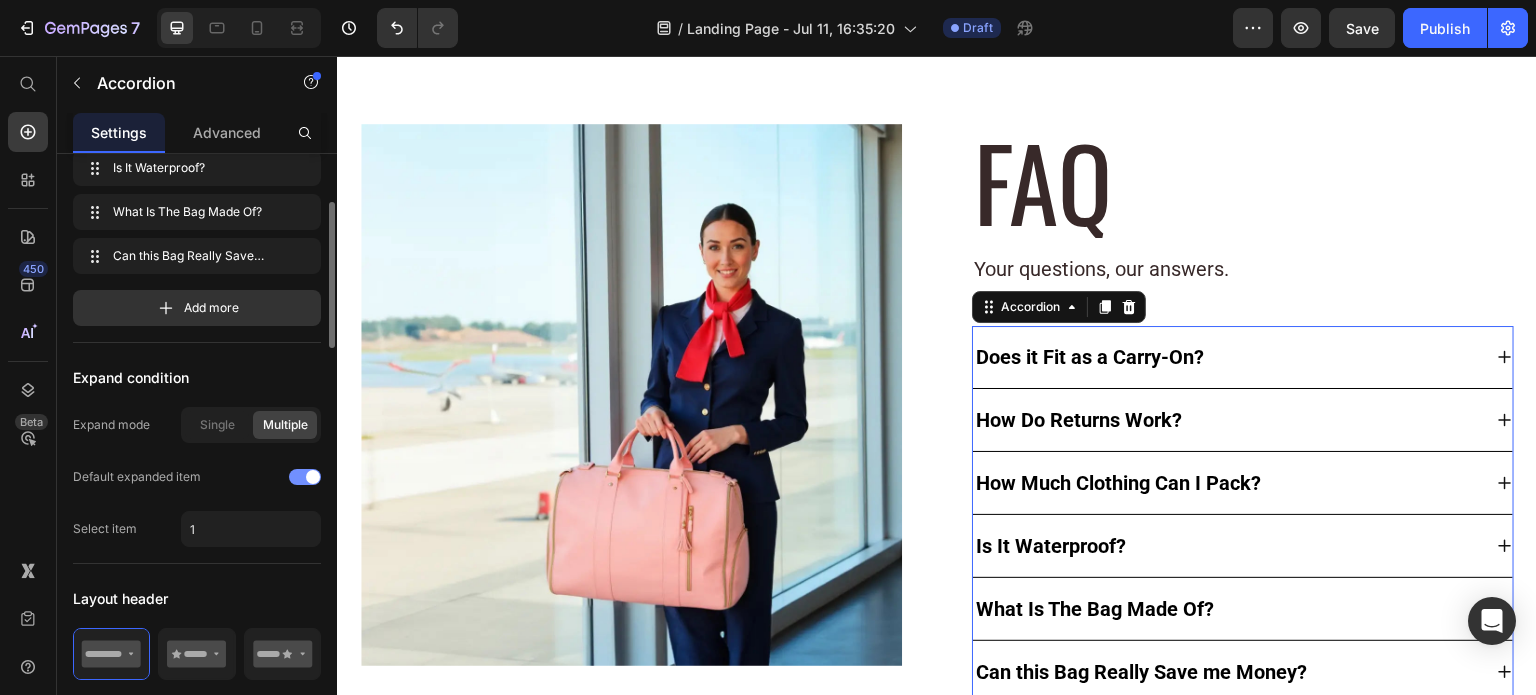 click on "Default expanded item" 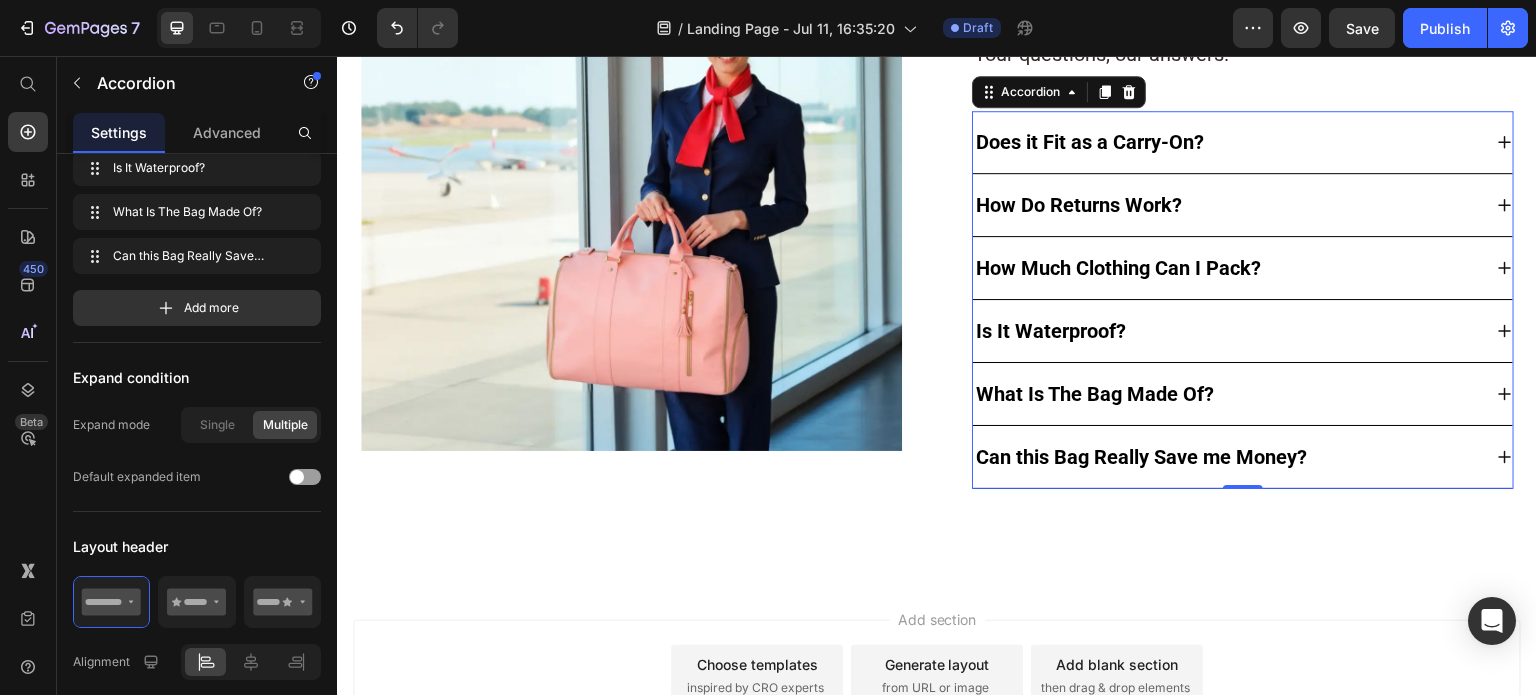 scroll, scrollTop: 12091, scrollLeft: 0, axis: vertical 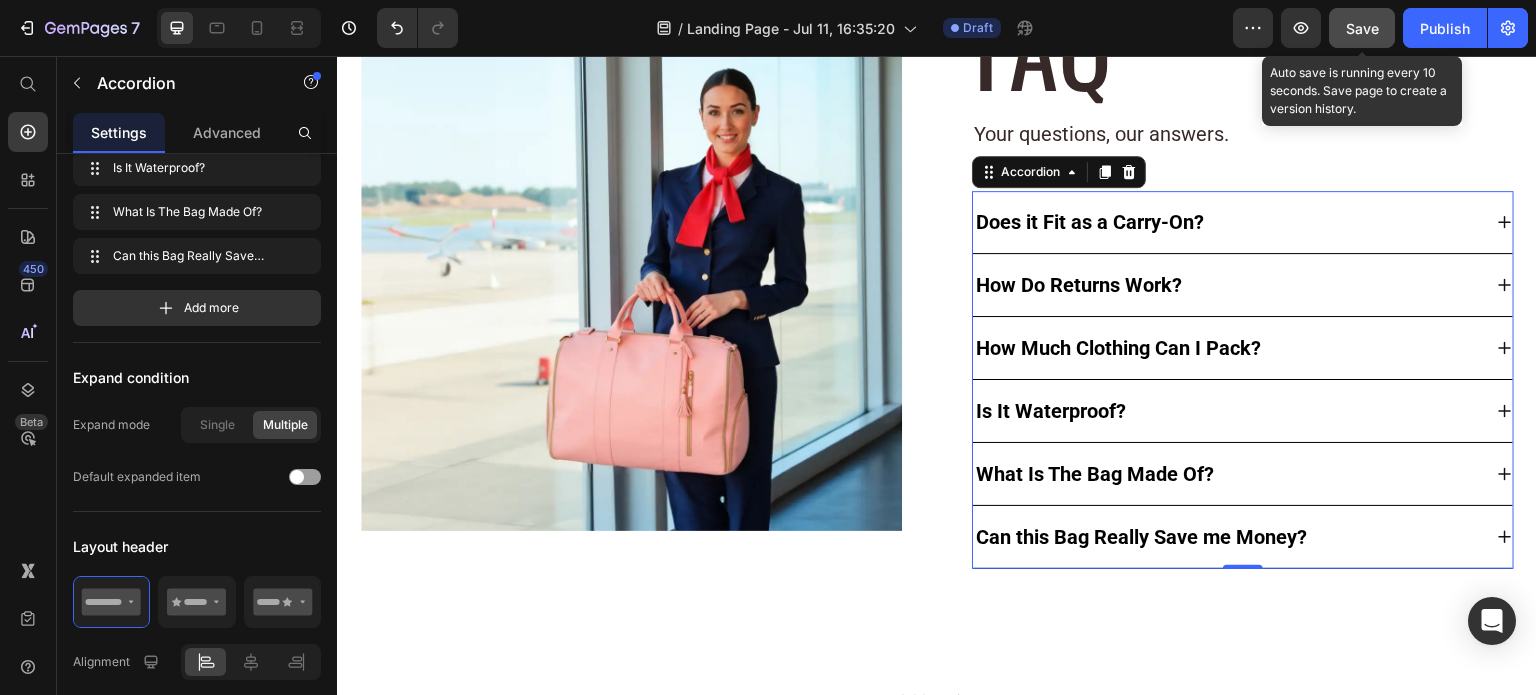 click on "Save" at bounding box center (1362, 28) 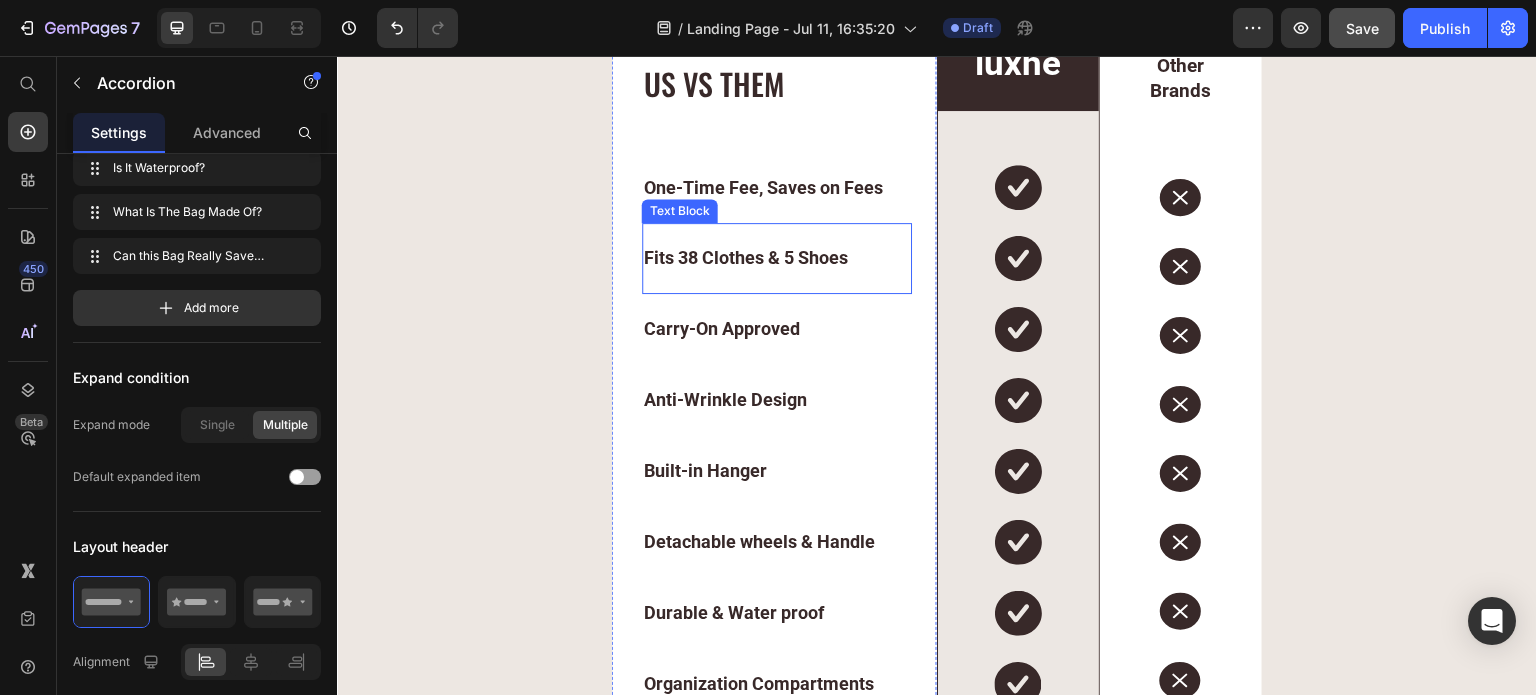 scroll, scrollTop: 9909, scrollLeft: 0, axis: vertical 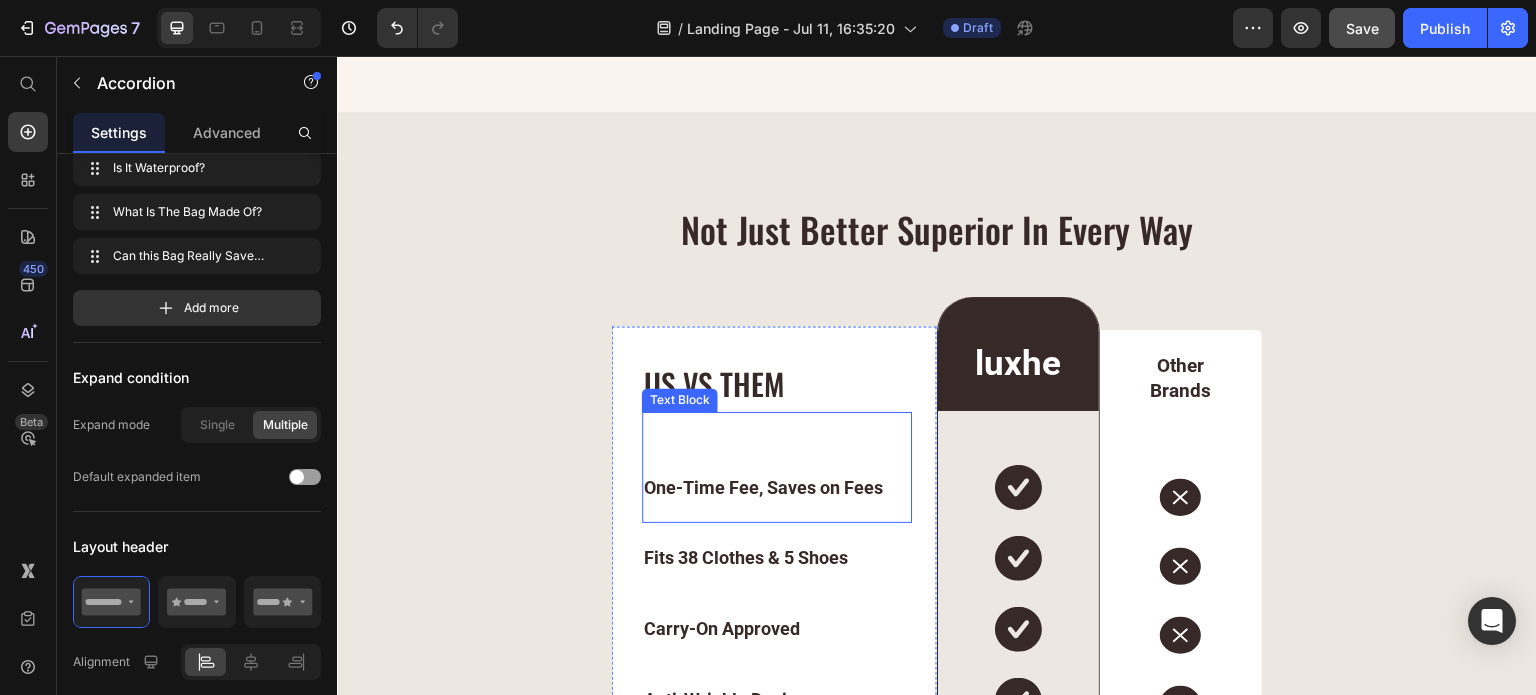 click on "One-Time Fee, Saves on Fees" at bounding box center (777, 487) 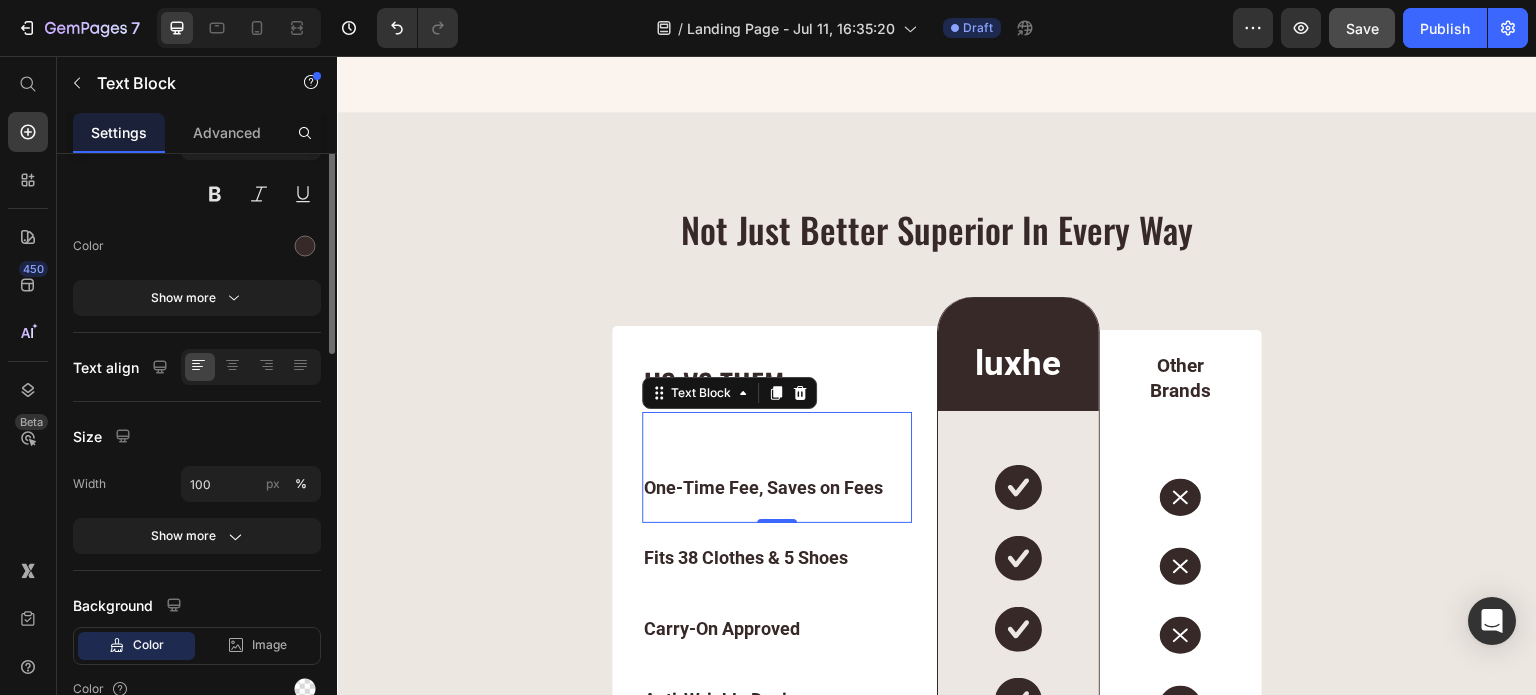 scroll, scrollTop: 0, scrollLeft: 0, axis: both 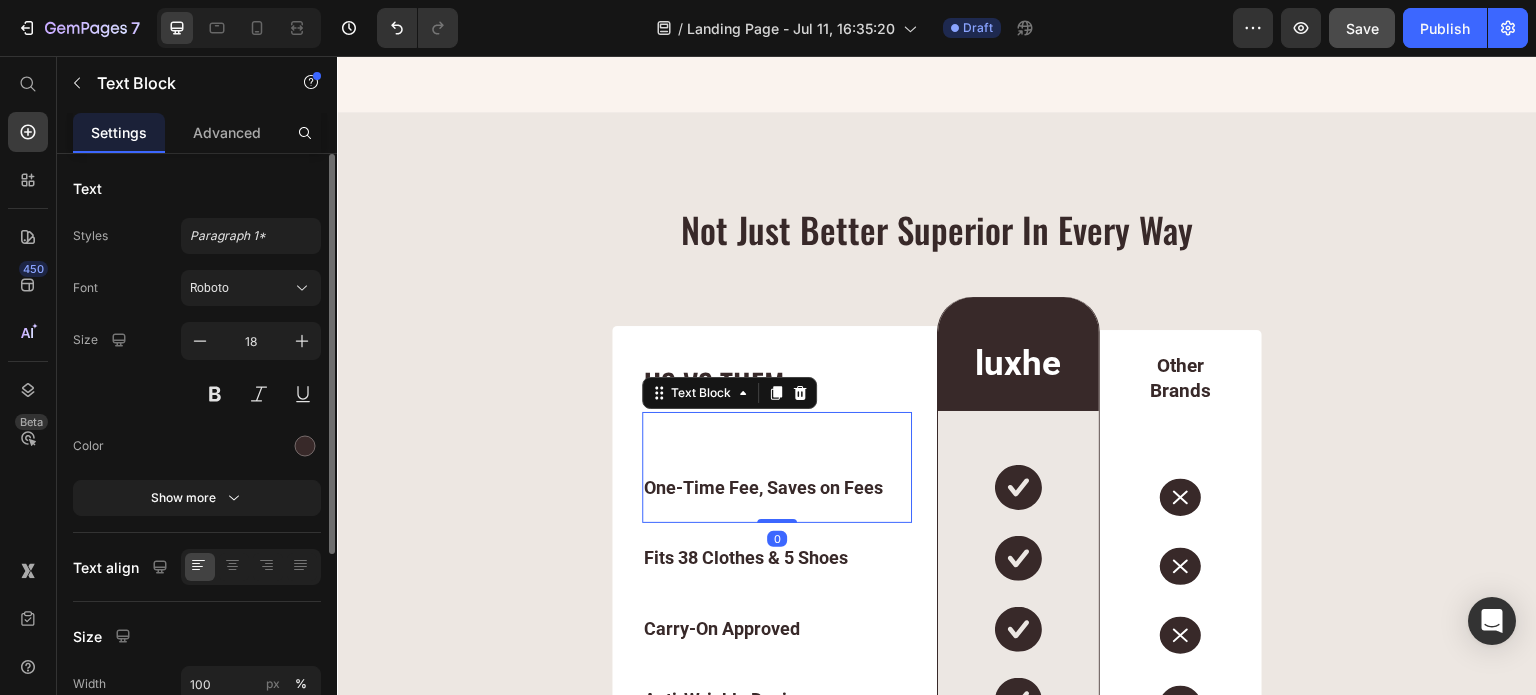 click on "One-Time Fee, Saves on Fees" at bounding box center [777, 487] 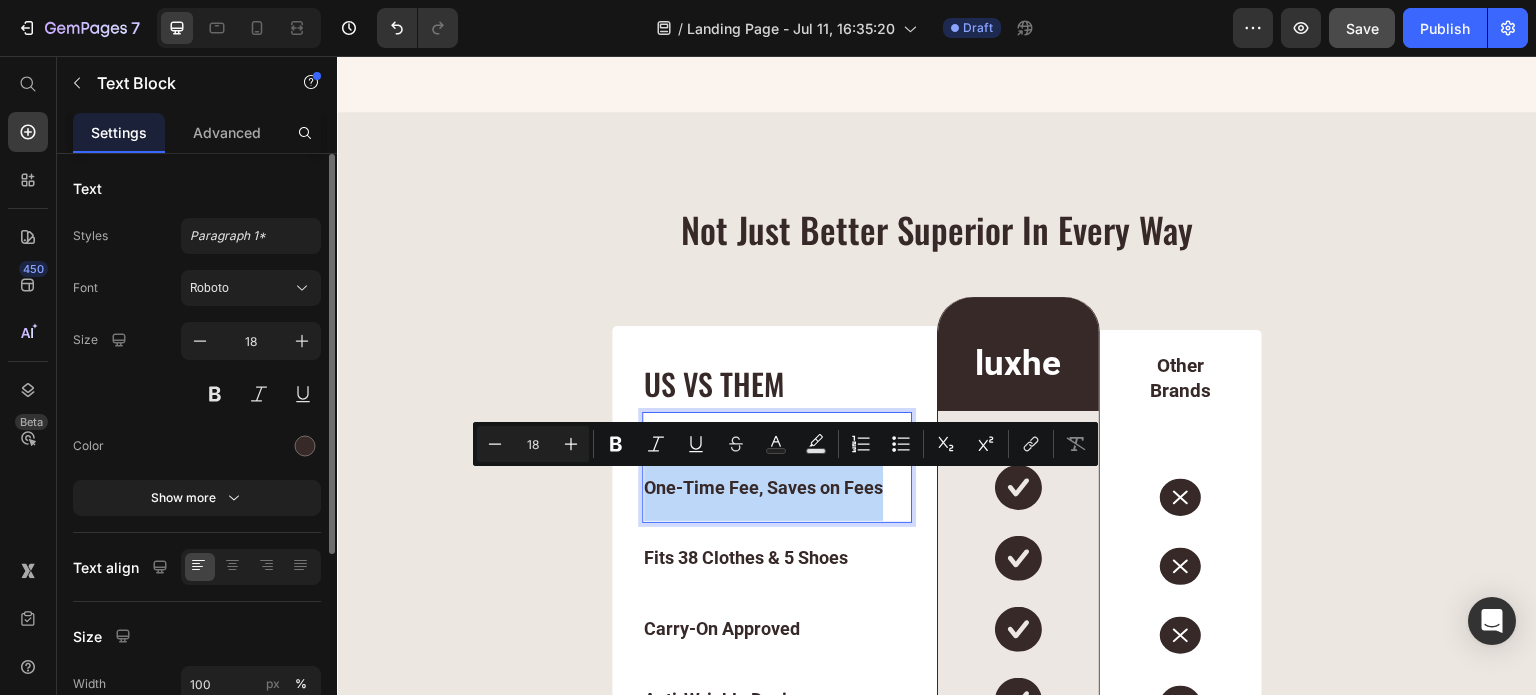 click on "One-Time Fee, Saves on Fees" at bounding box center (777, 487) 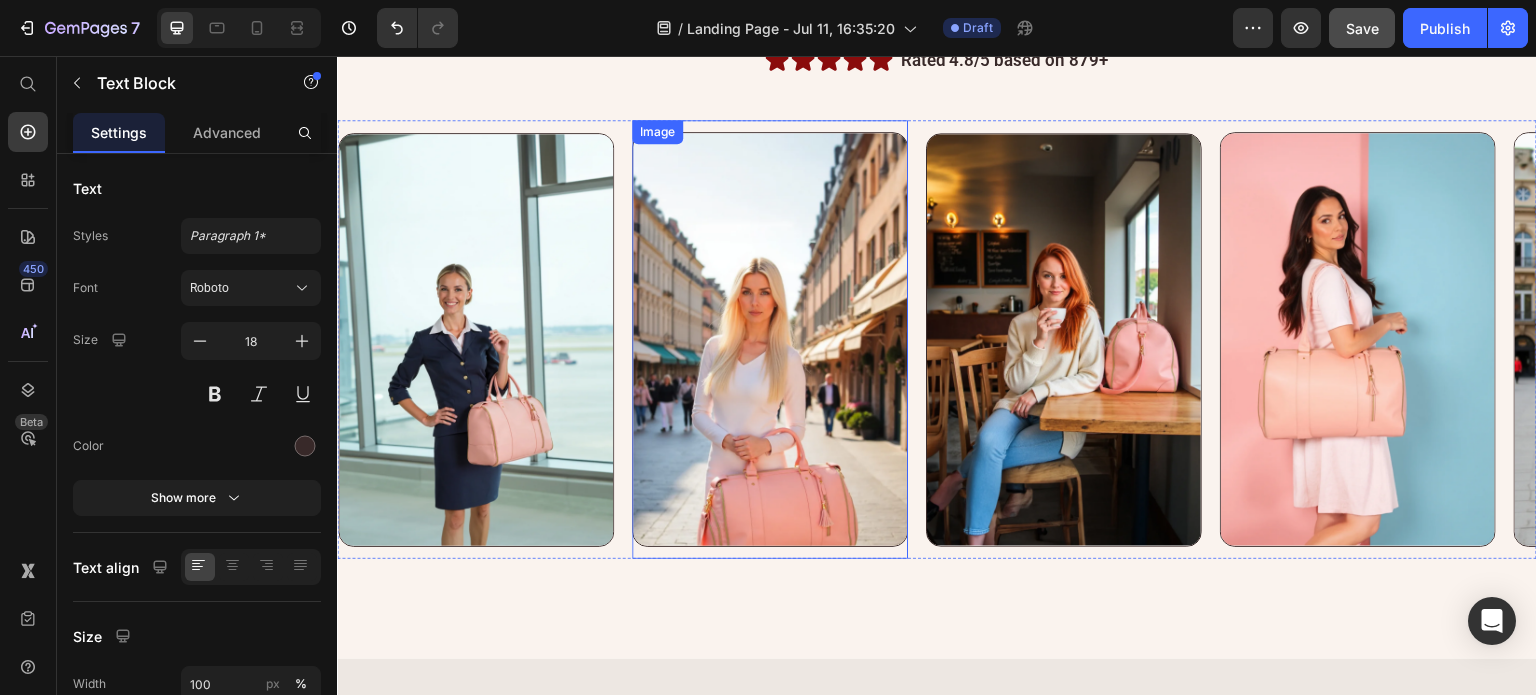 scroll, scrollTop: 8764, scrollLeft: 0, axis: vertical 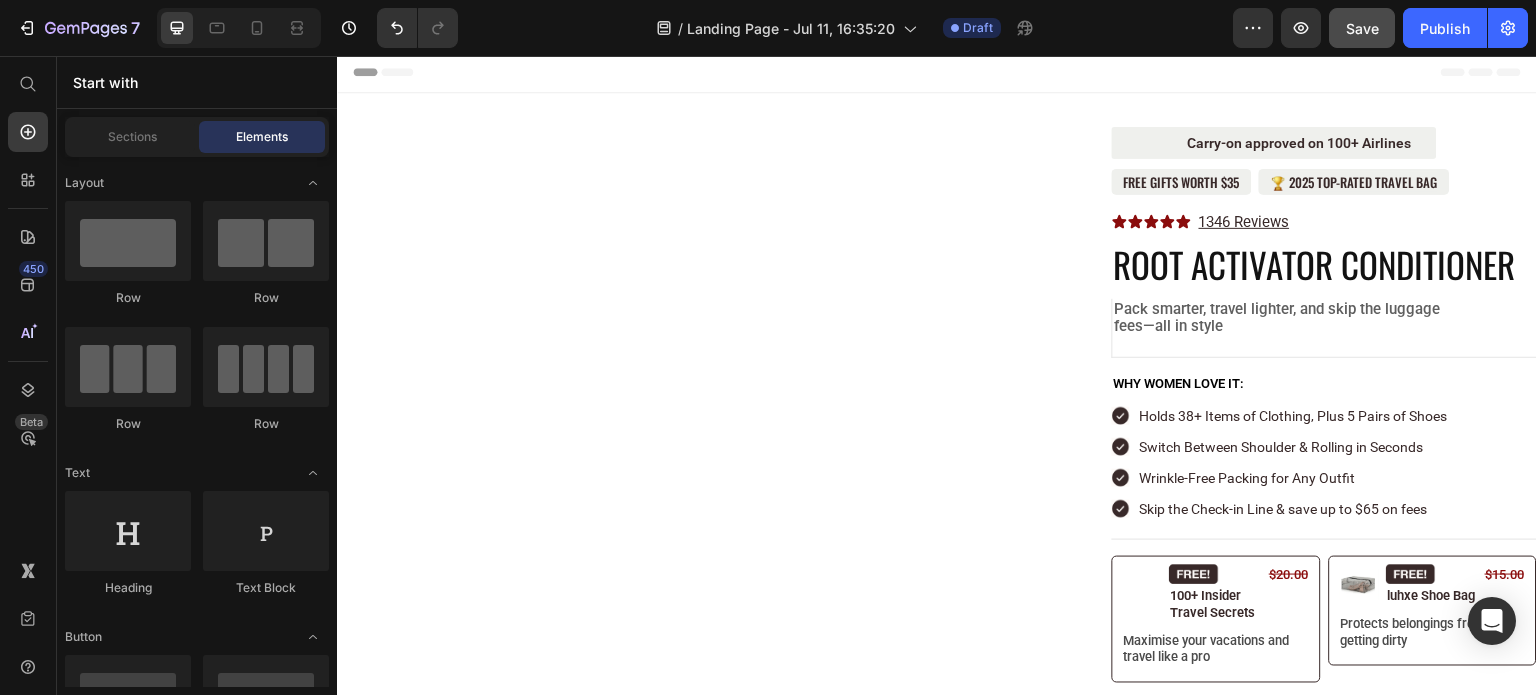 drag, startPoint x: 1524, startPoint y: 456, endPoint x: 1872, endPoint y: 72, distance: 518.2277 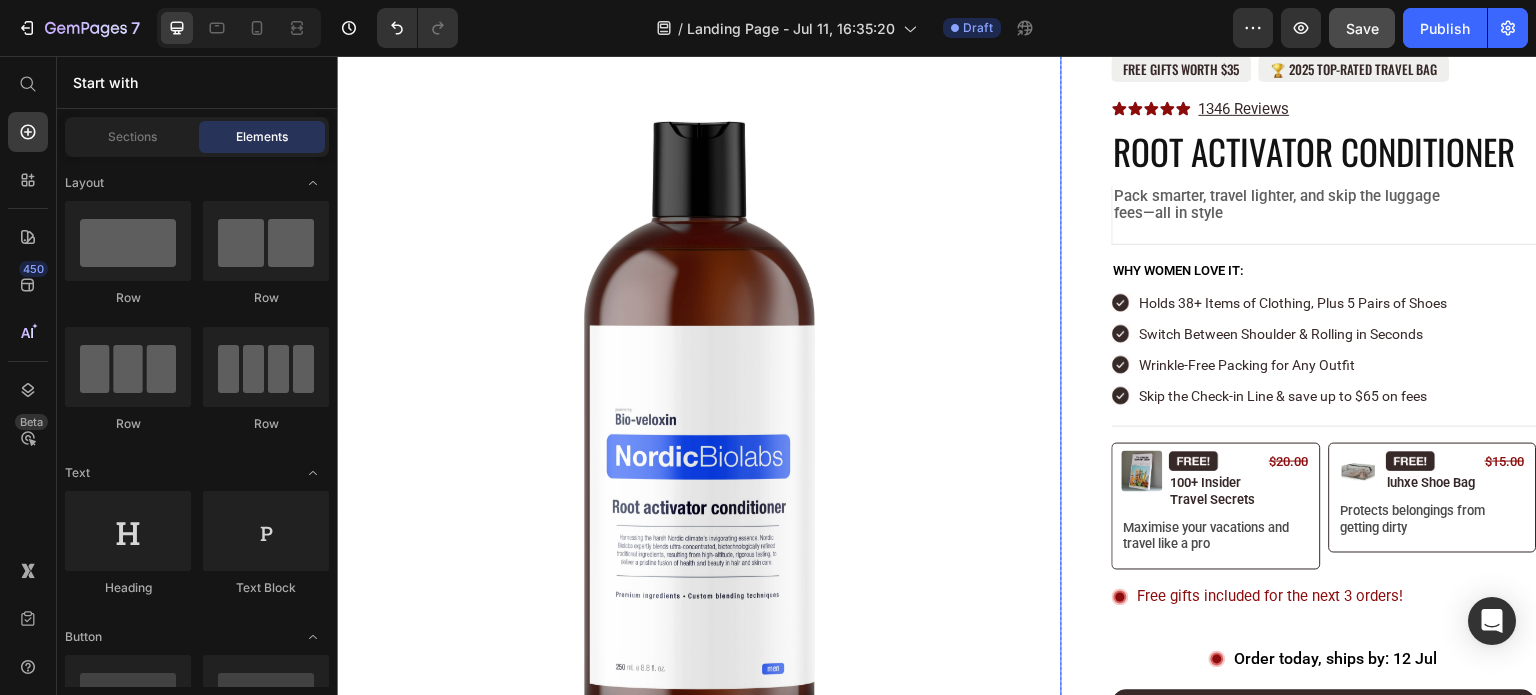 scroll, scrollTop: 0, scrollLeft: 0, axis: both 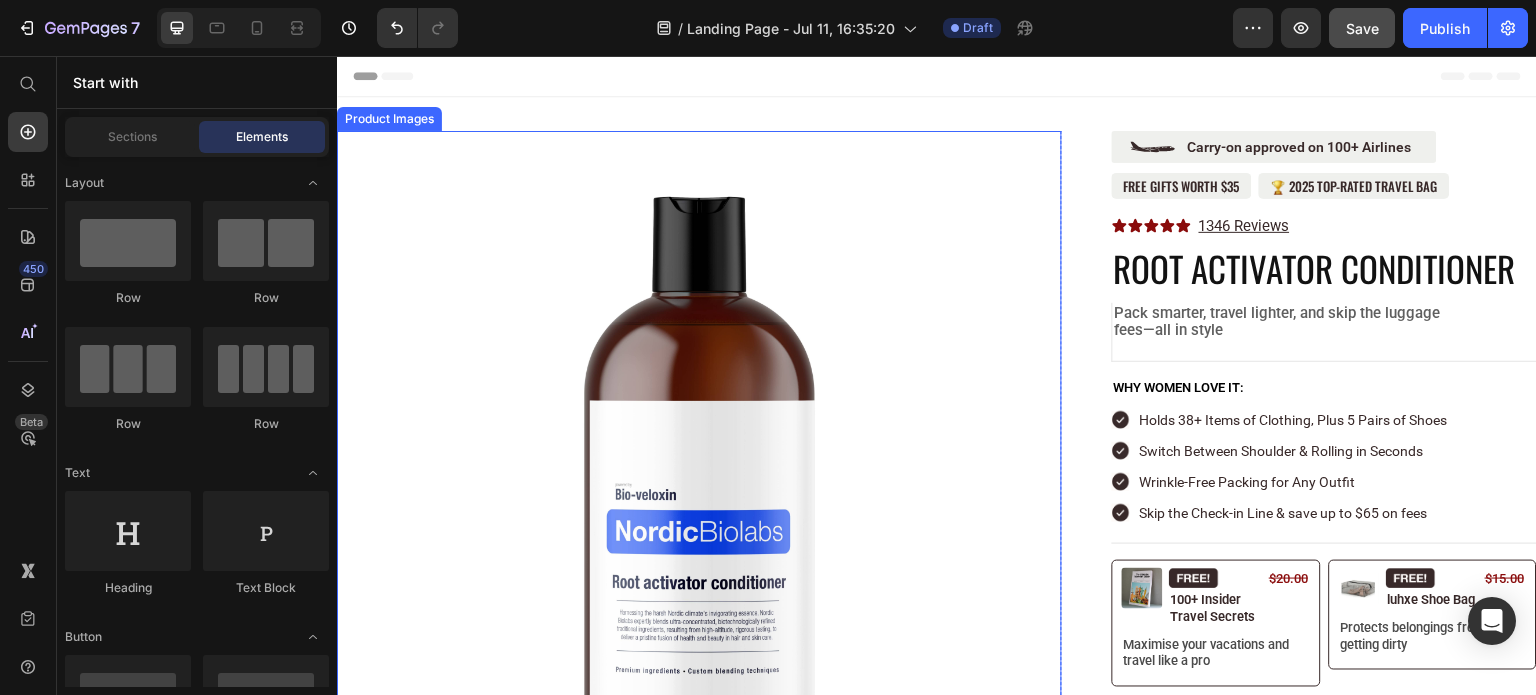click at bounding box center [699, 493] 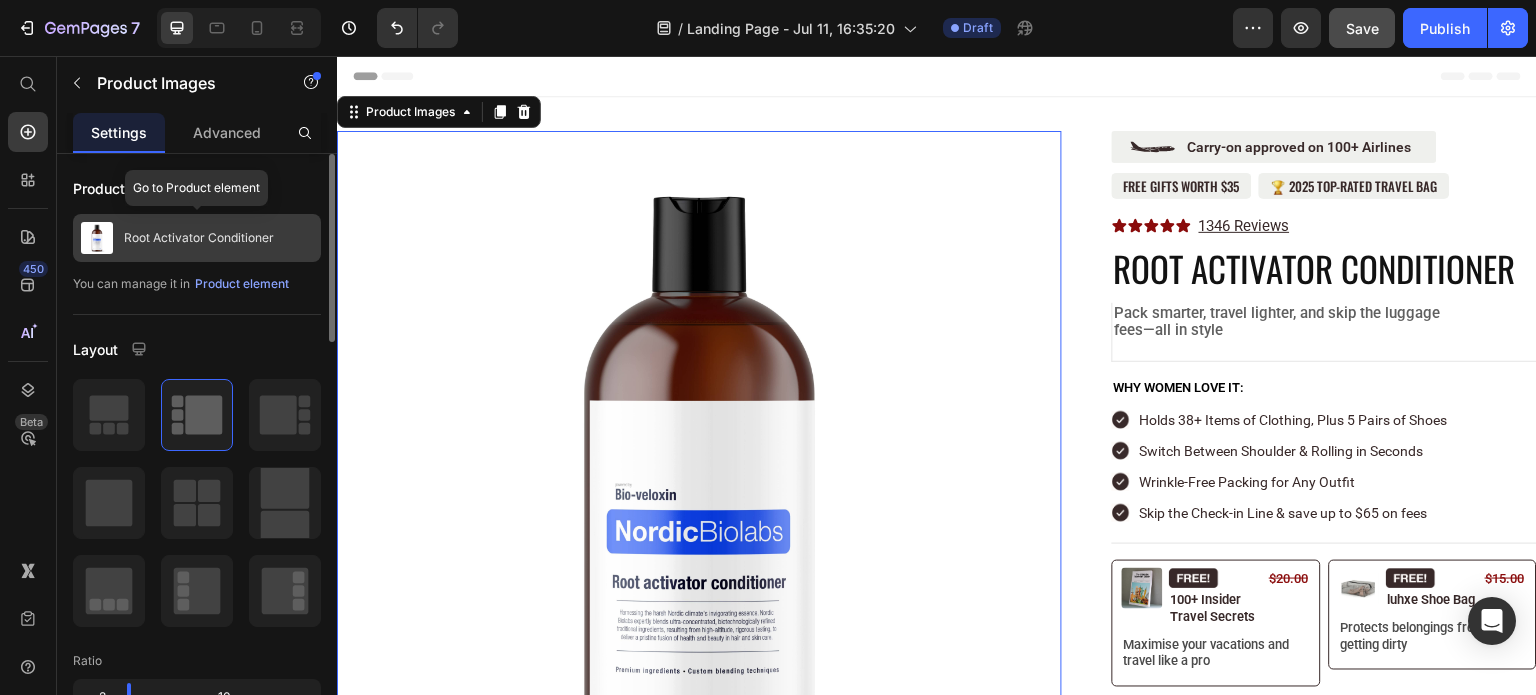 click on "Root Activator Conditioner" at bounding box center [199, 238] 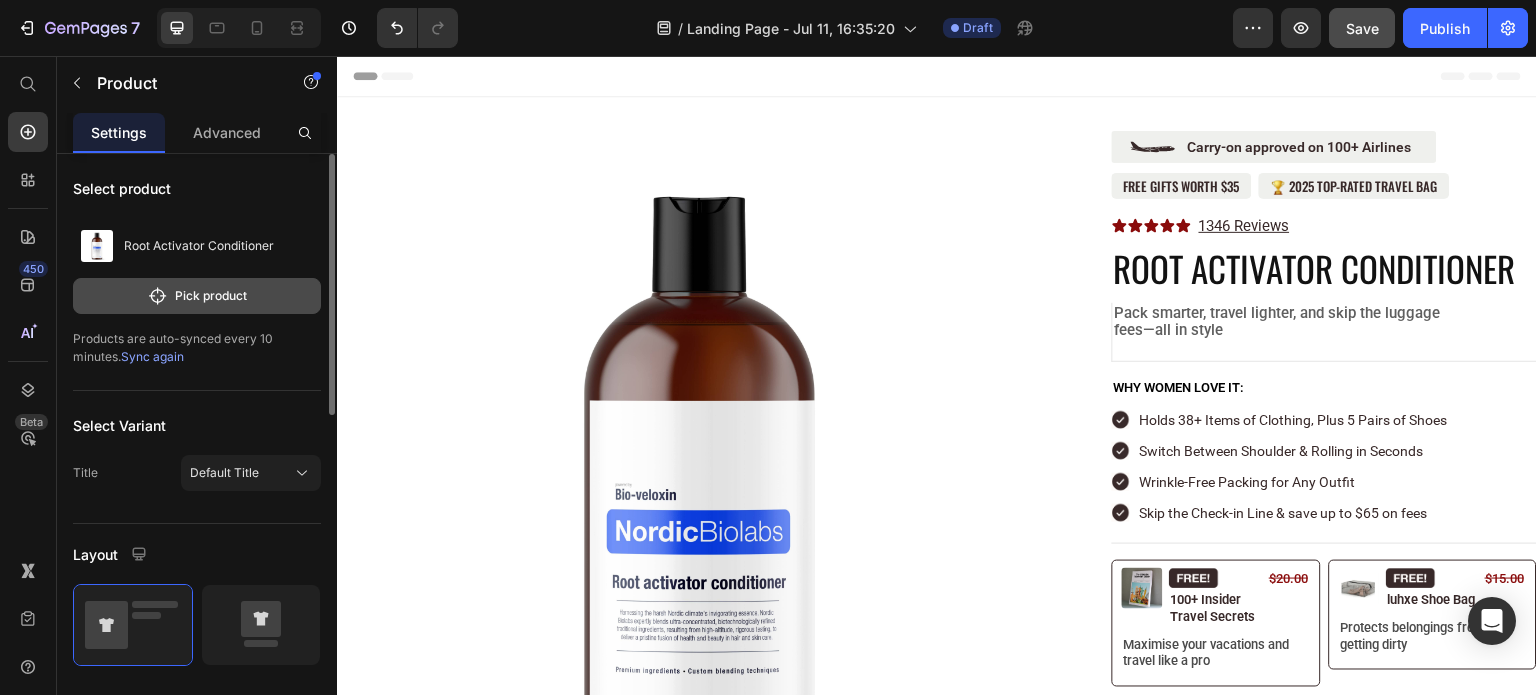 click on "Pick product" at bounding box center [197, 296] 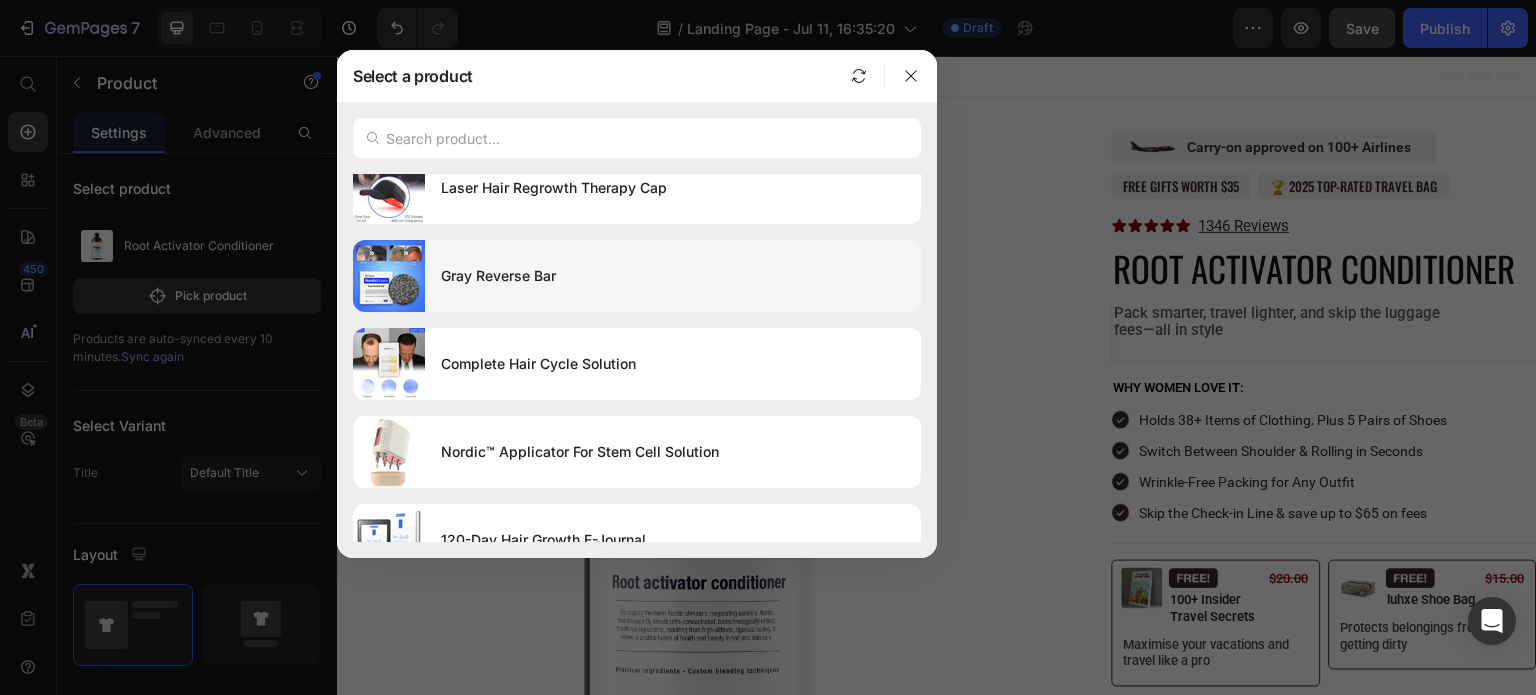 scroll, scrollTop: 0, scrollLeft: 0, axis: both 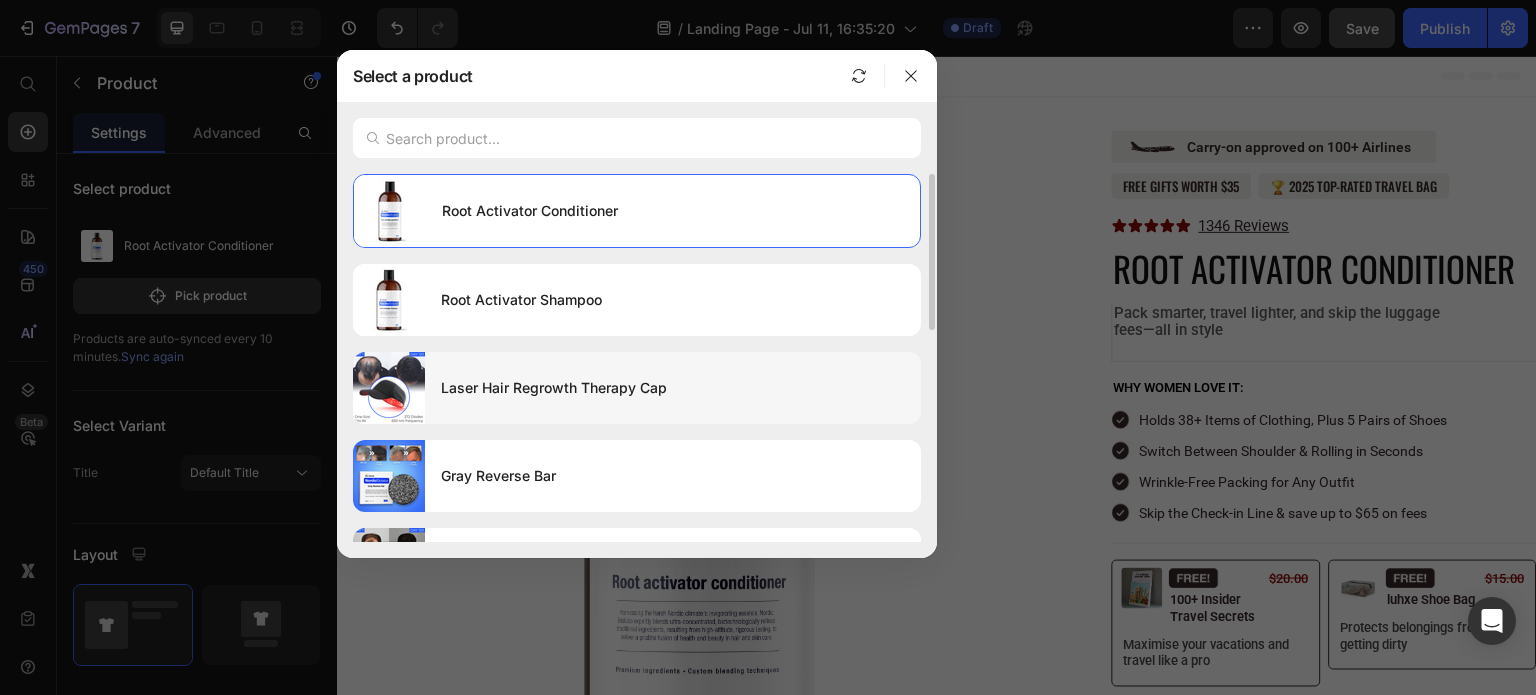 click on "Laser Hair Regrowth Therapy Cap" at bounding box center (673, 388) 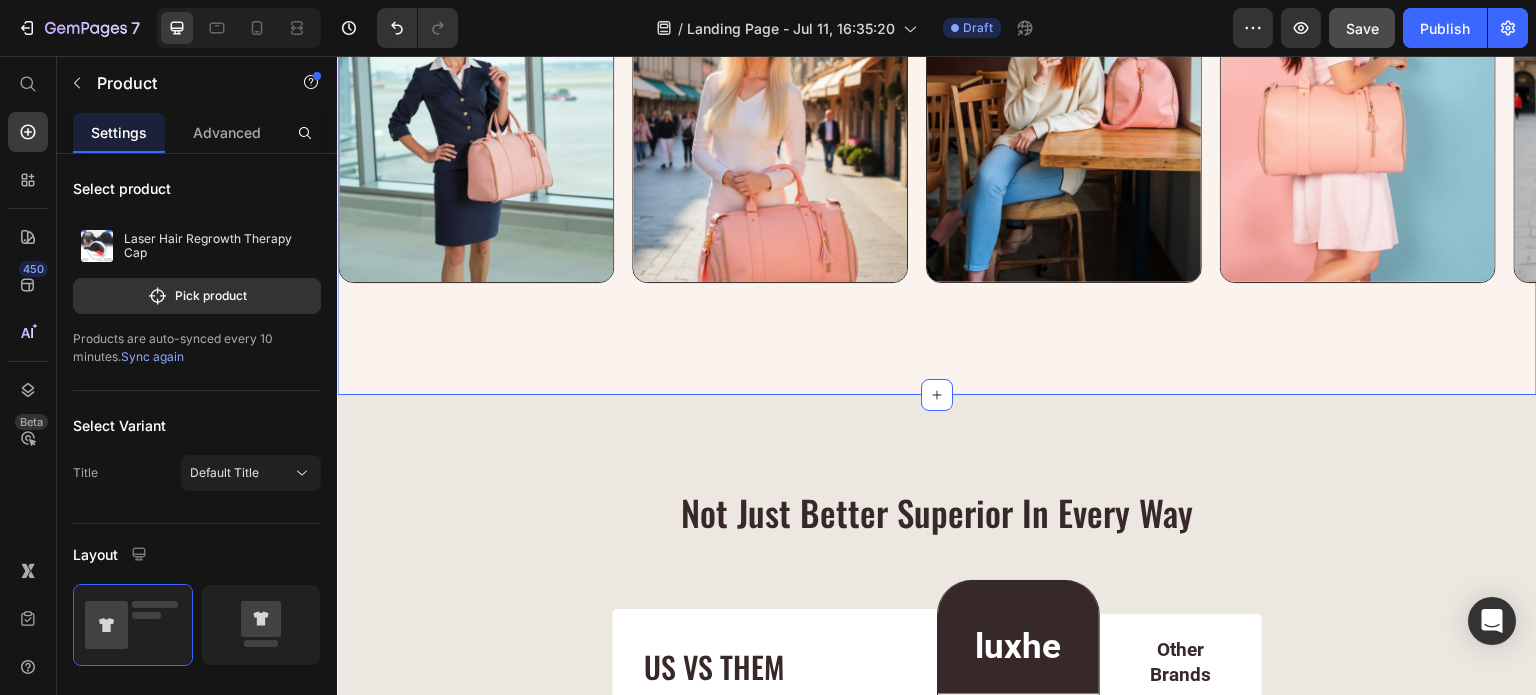 scroll, scrollTop: 8300, scrollLeft: 0, axis: vertical 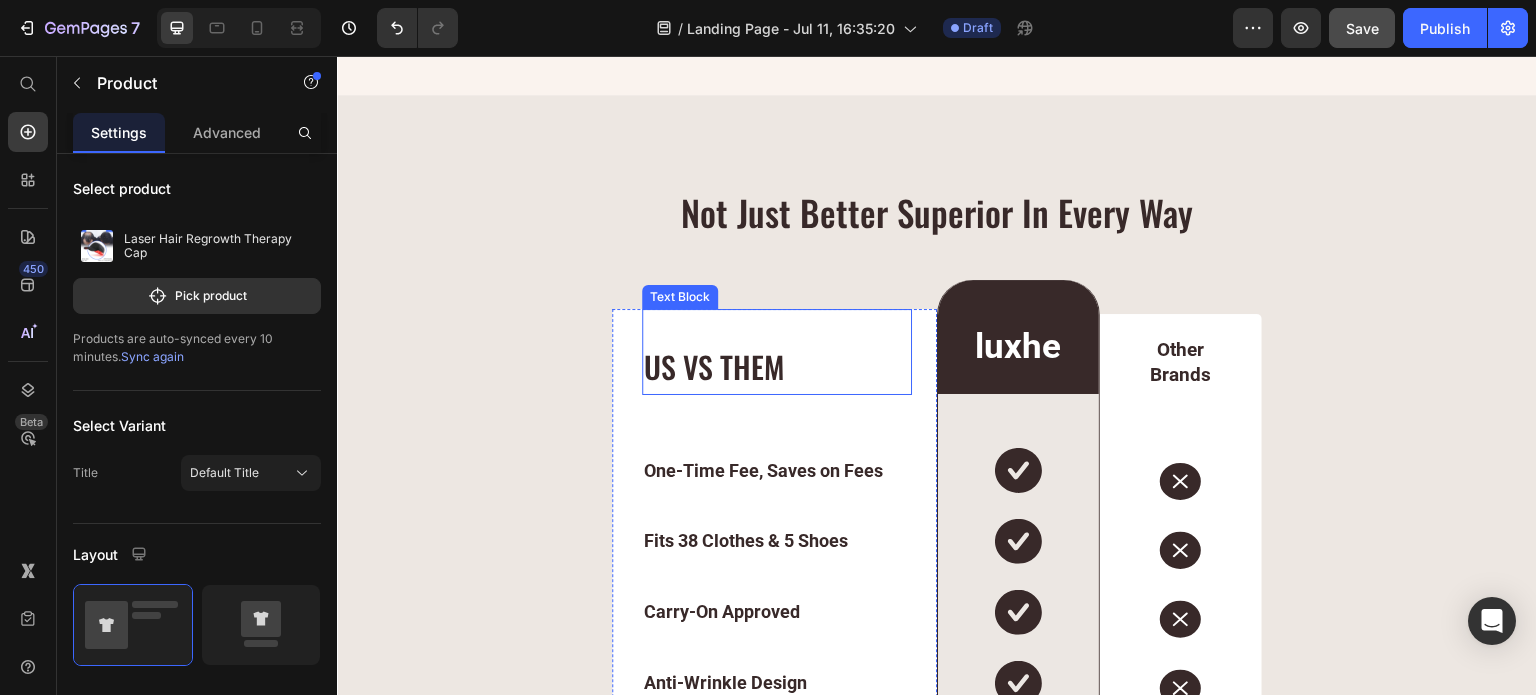 click on "US VS THEM" at bounding box center [777, 366] 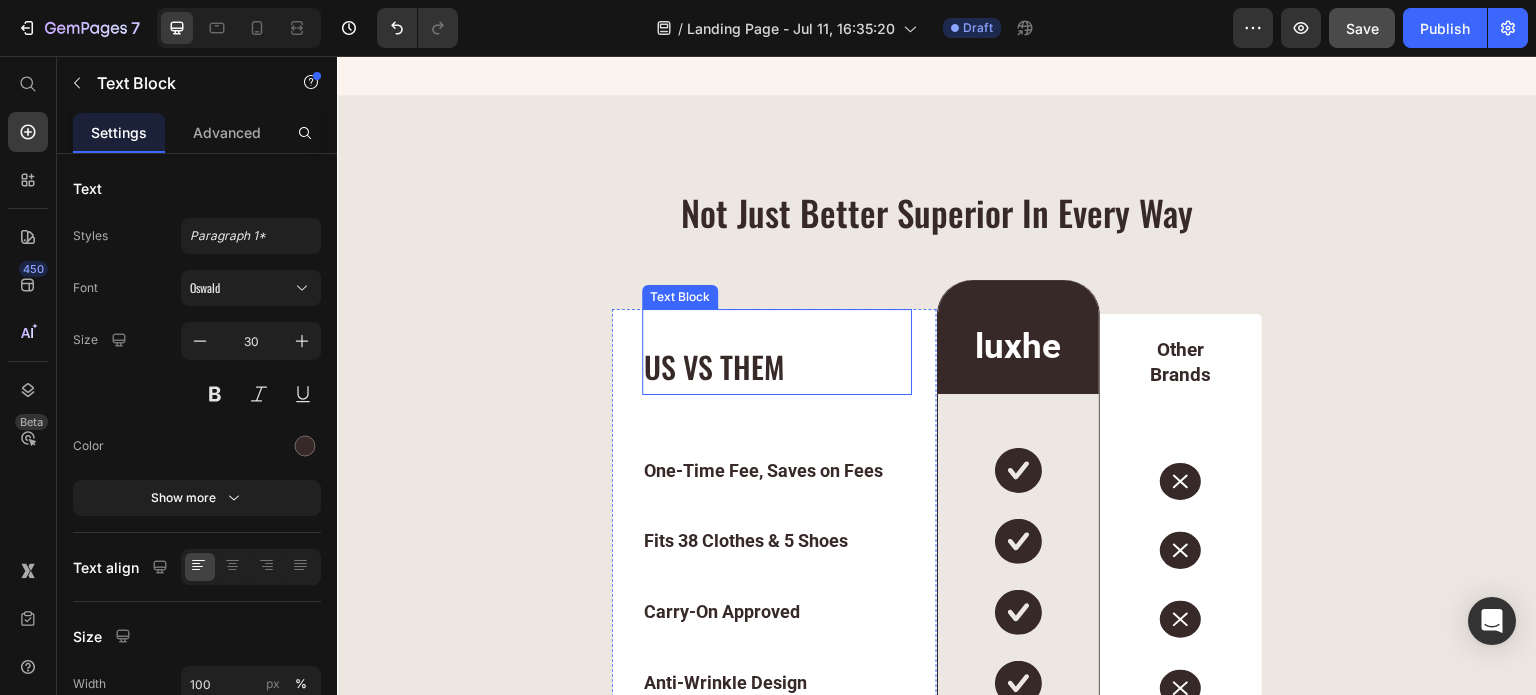 click on "US VS THEM" at bounding box center [777, 366] 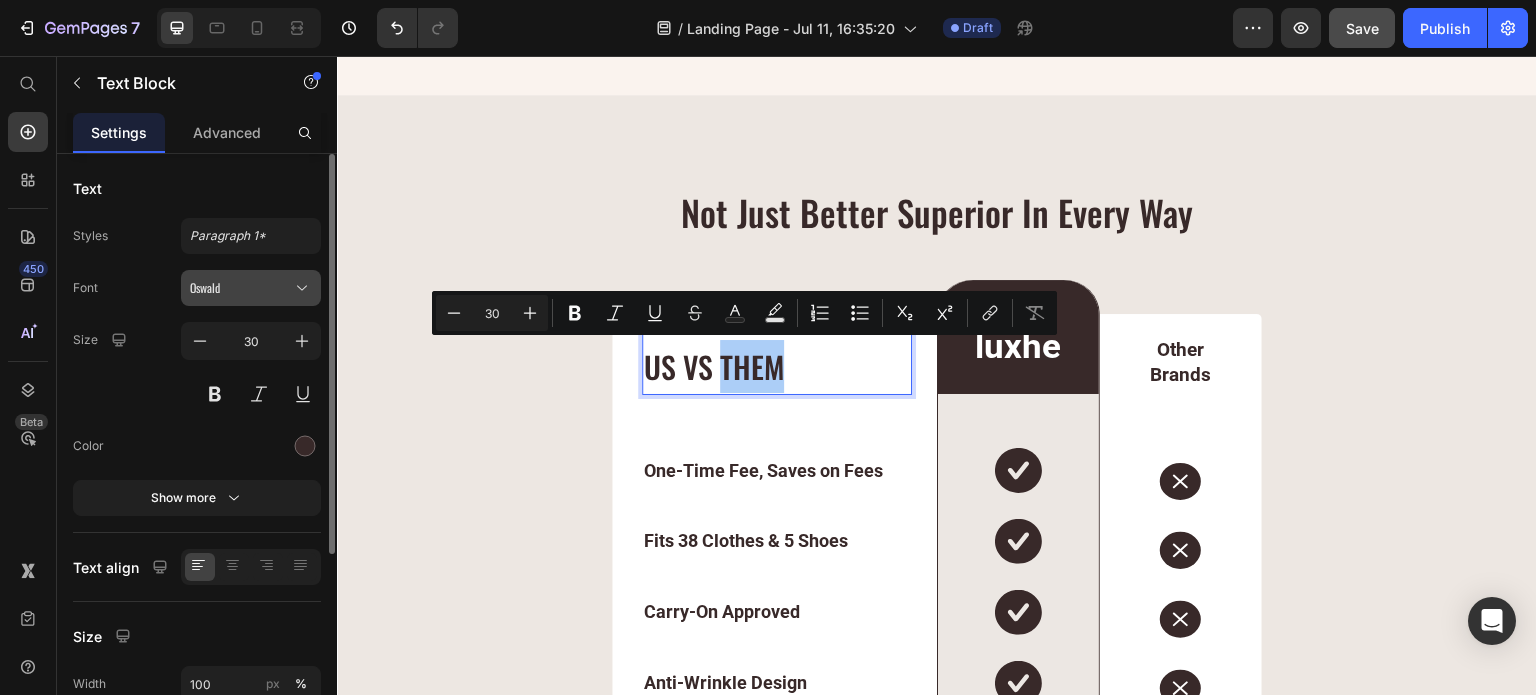 click on "Oswald" at bounding box center (241, 288) 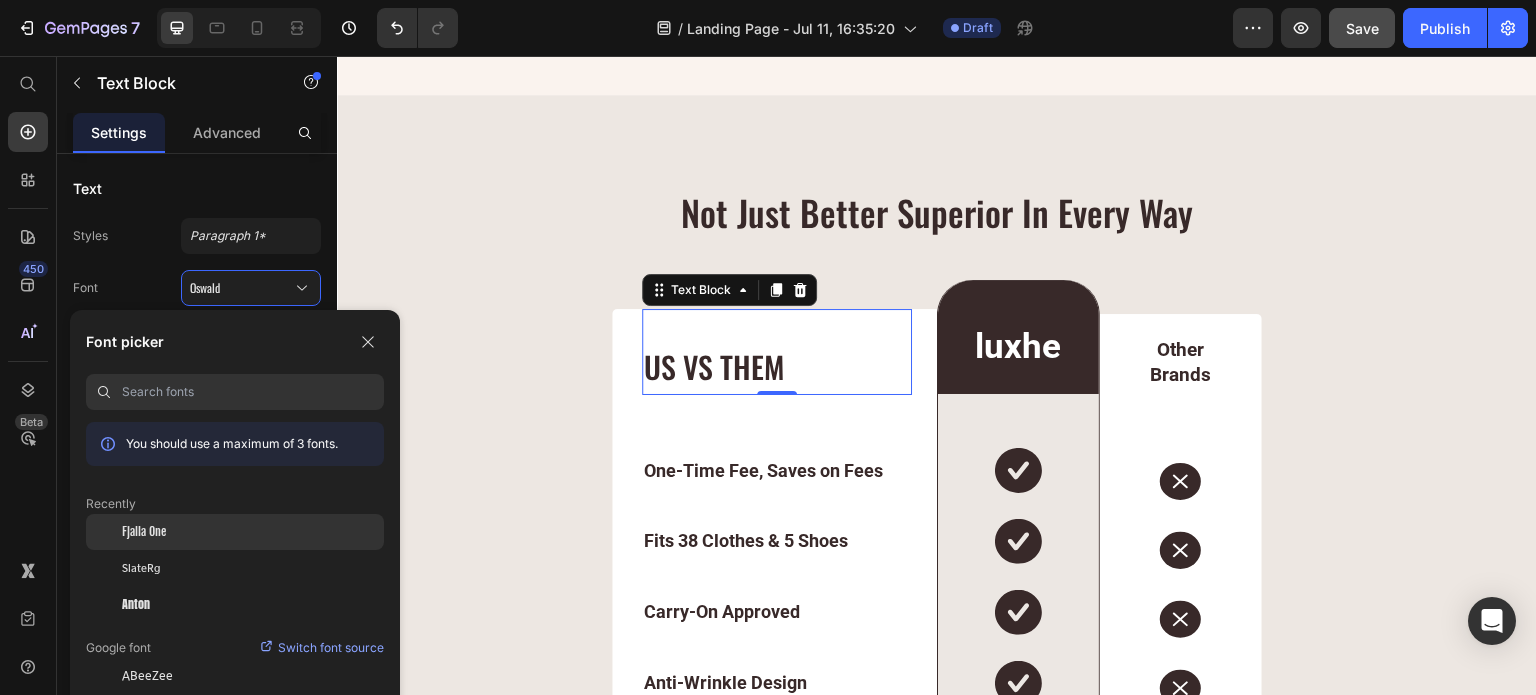 click on "Fjalla One" 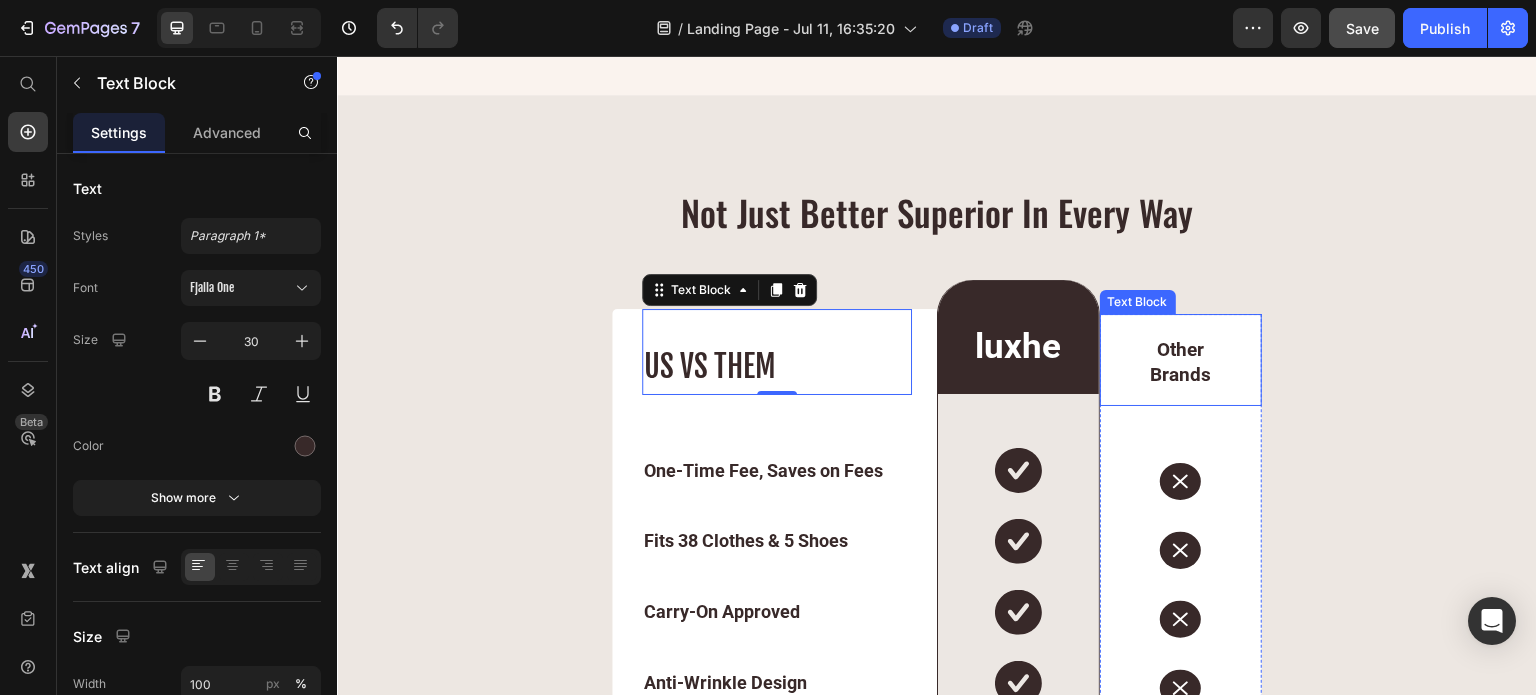 click on "Brands" at bounding box center [1181, 374] 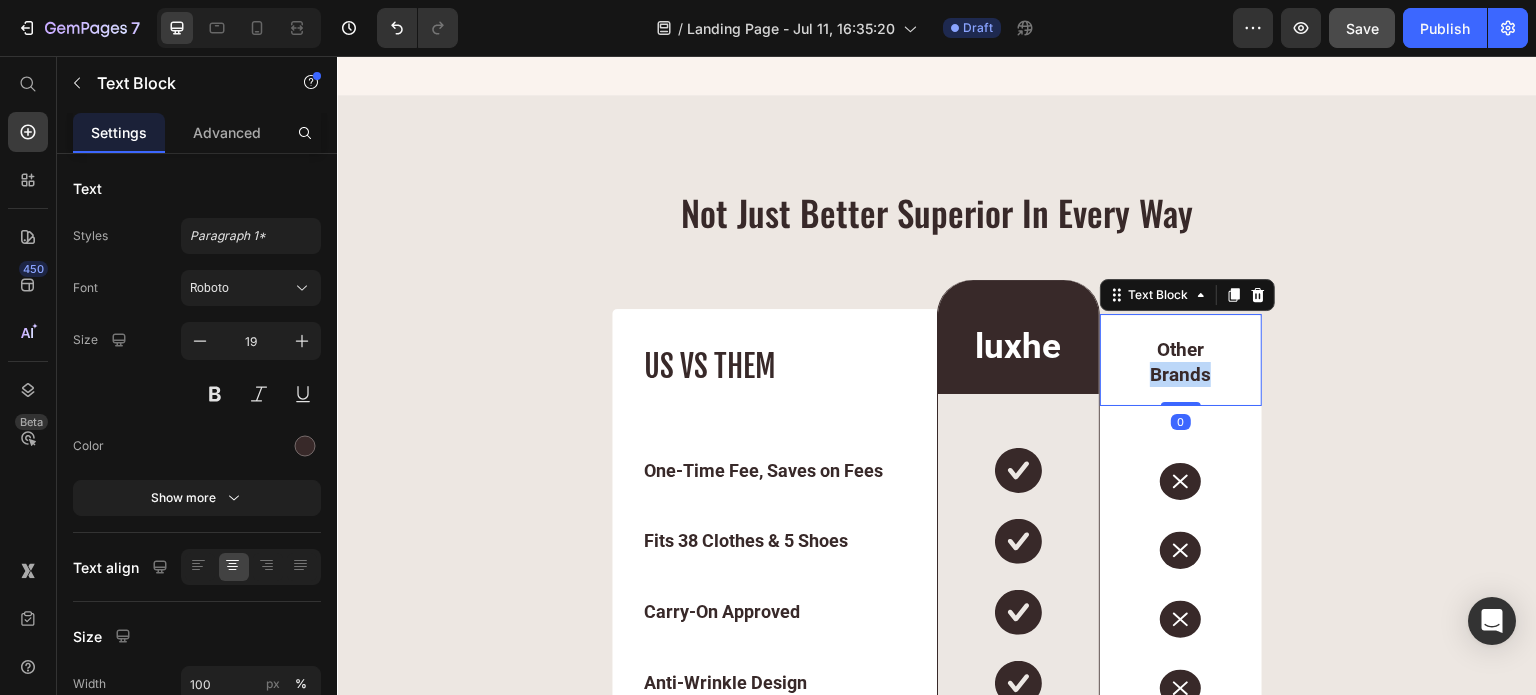 click on "Brands" at bounding box center (1181, 374) 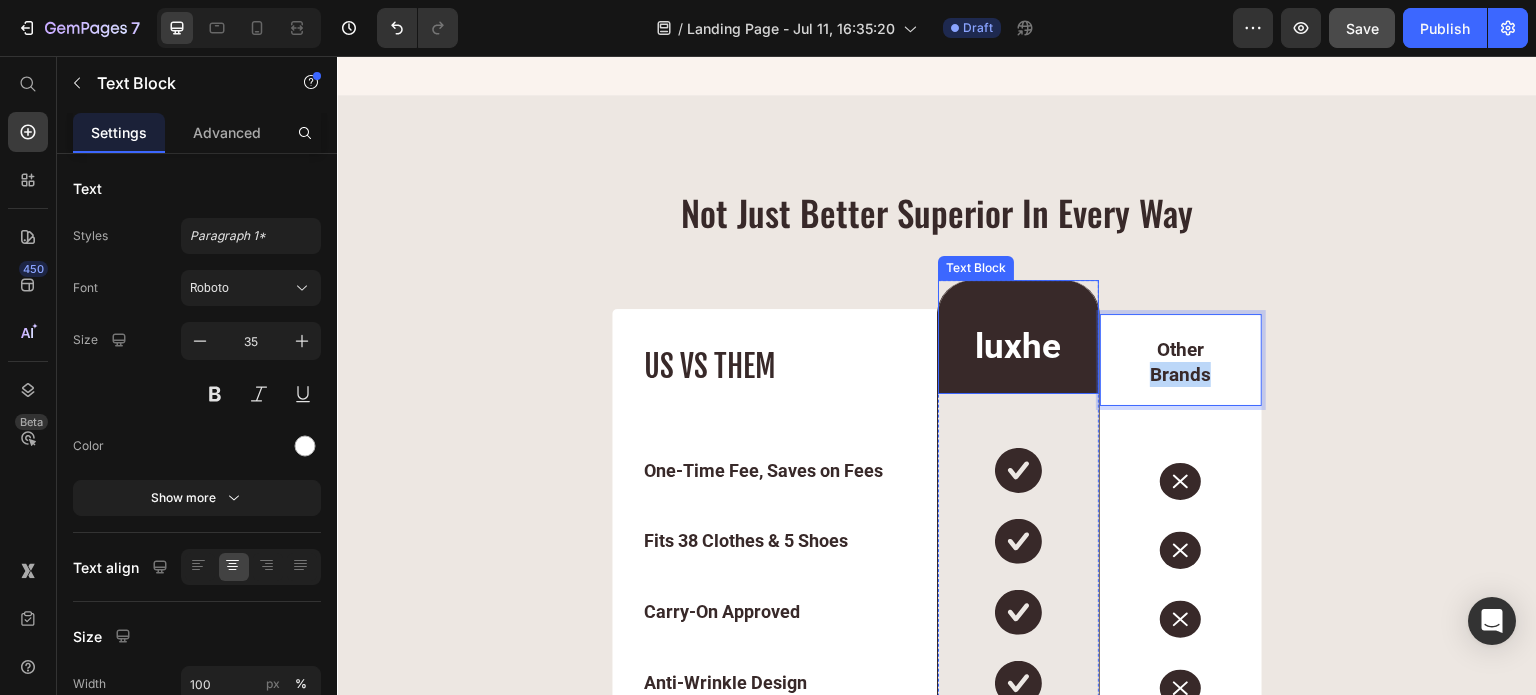 click on "luxhe" at bounding box center (1018, 346) 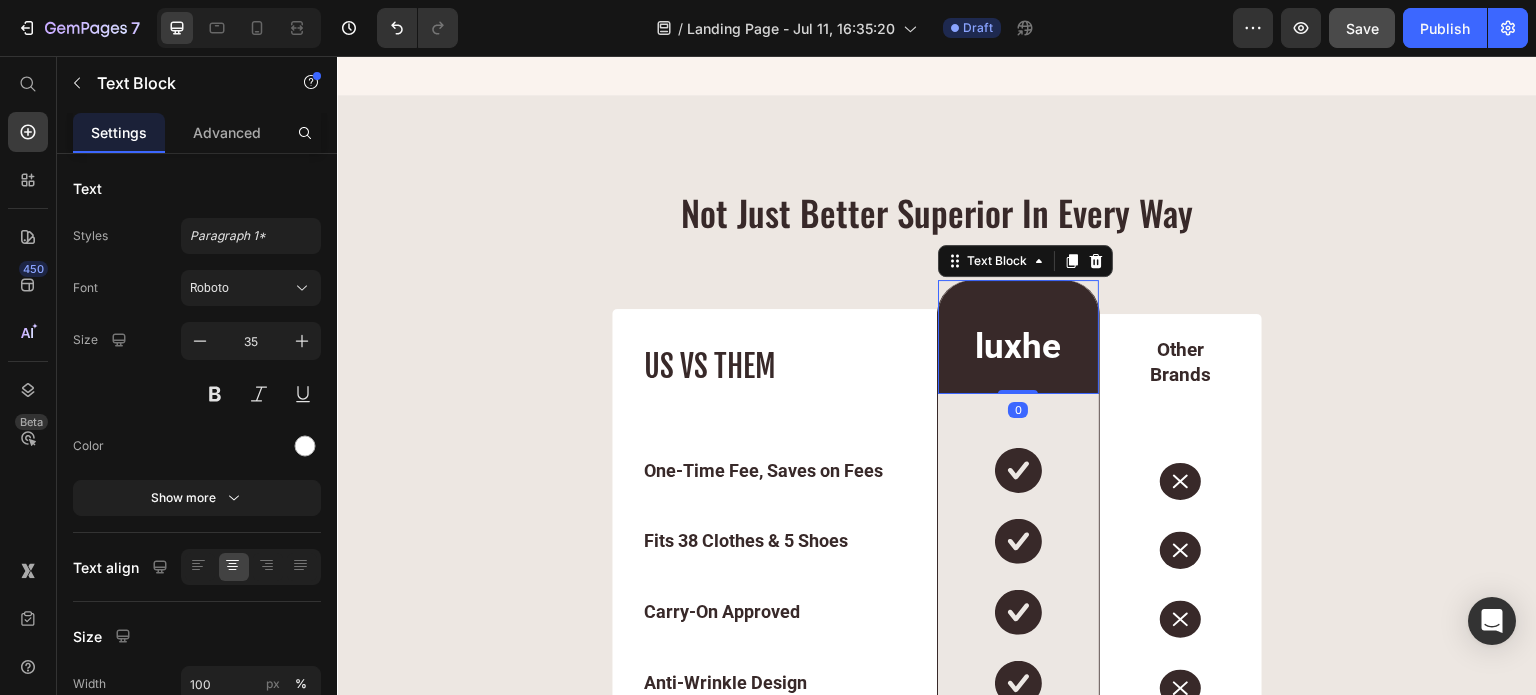 click on "luxhe" at bounding box center [1018, 346] 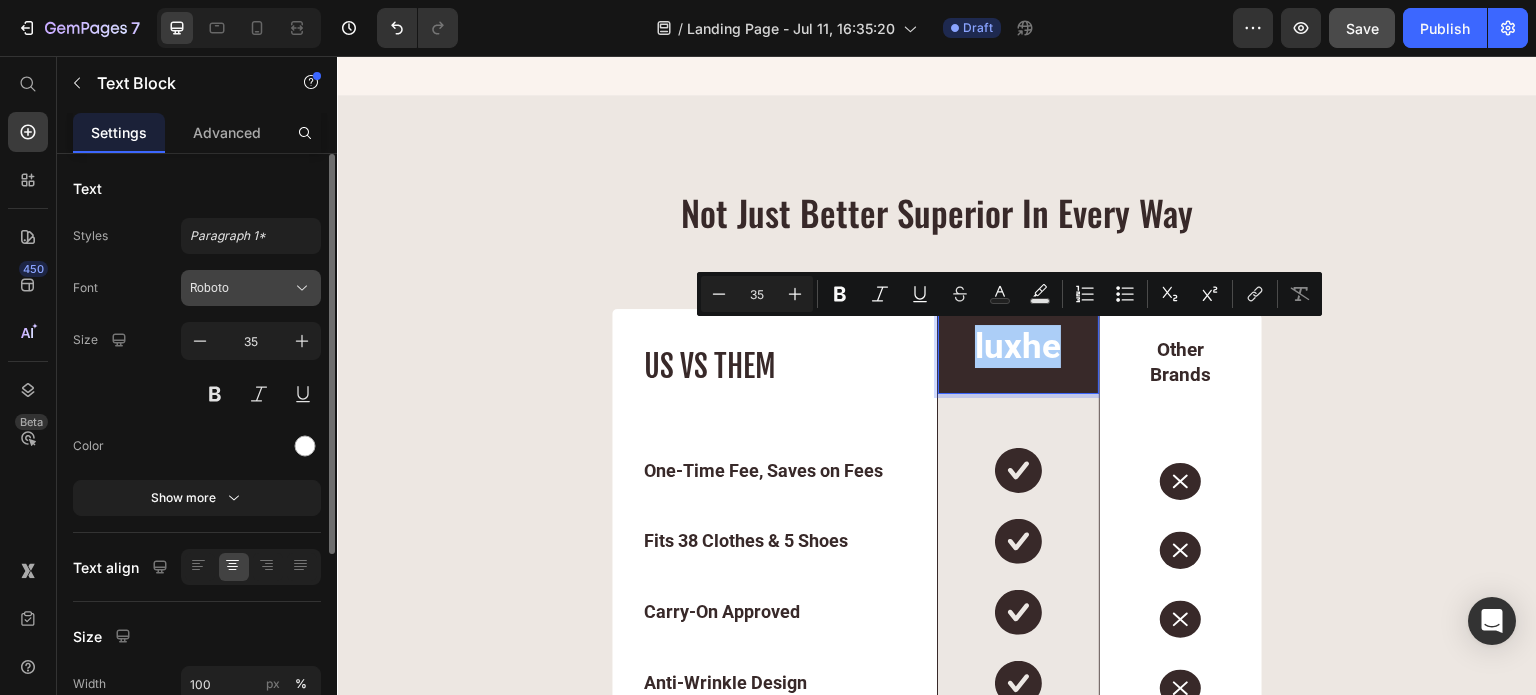 click on "Roboto" at bounding box center (241, 288) 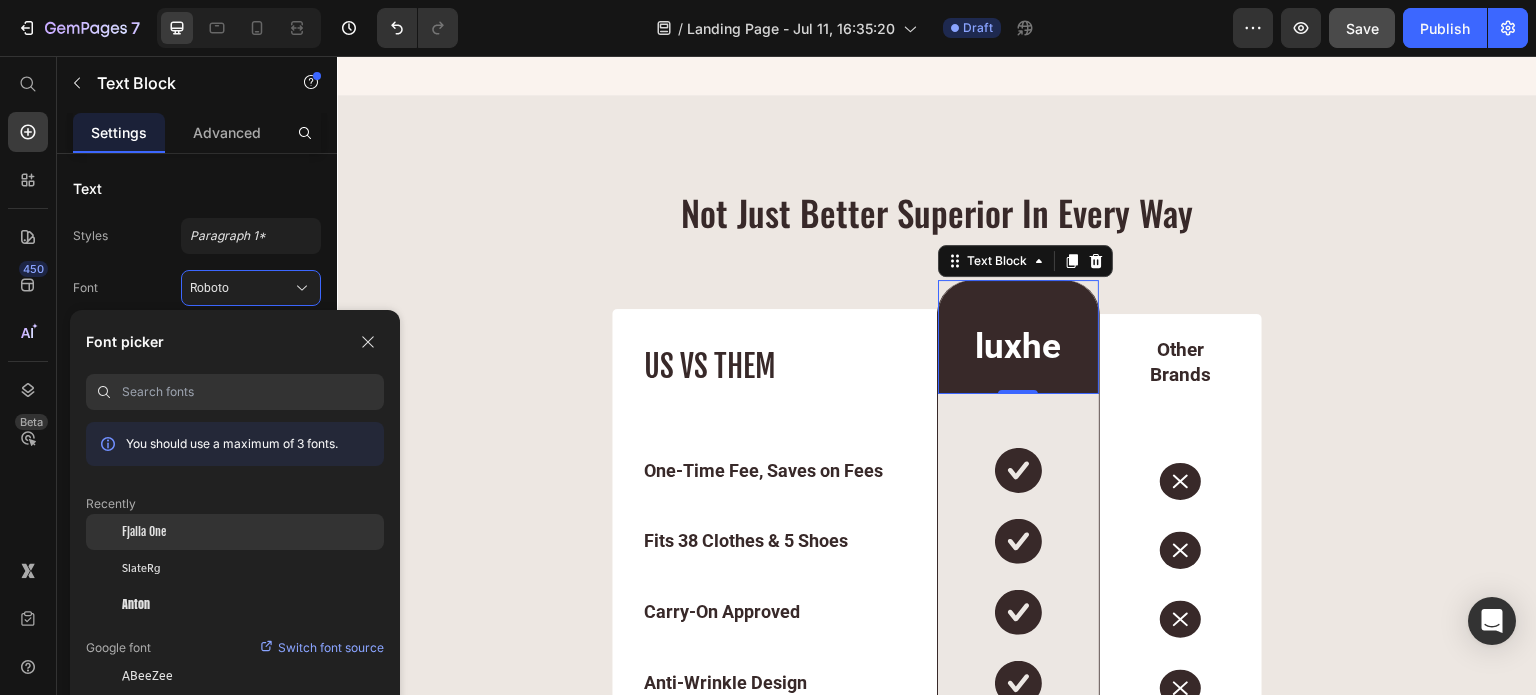 click on "Fjalla One" at bounding box center (144, 532) 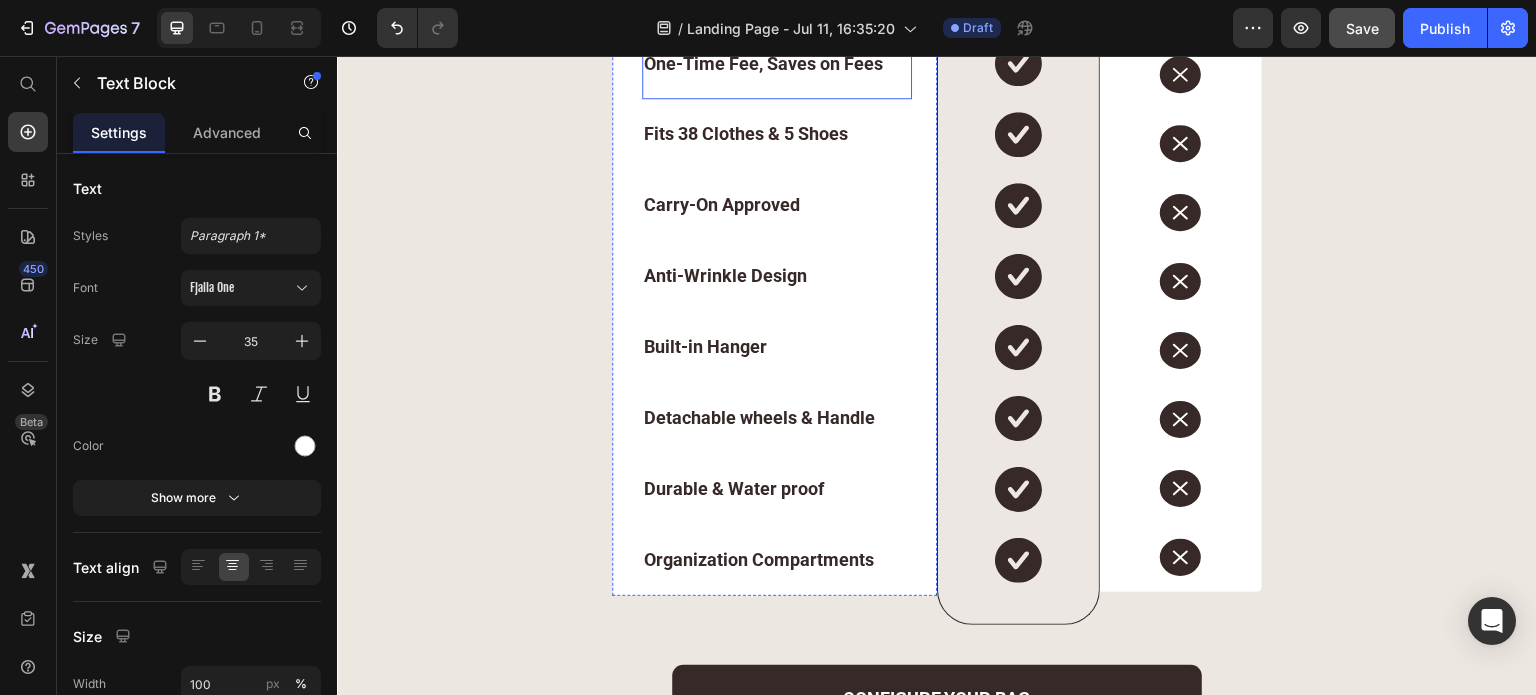 scroll, scrollTop: 8900, scrollLeft: 0, axis: vertical 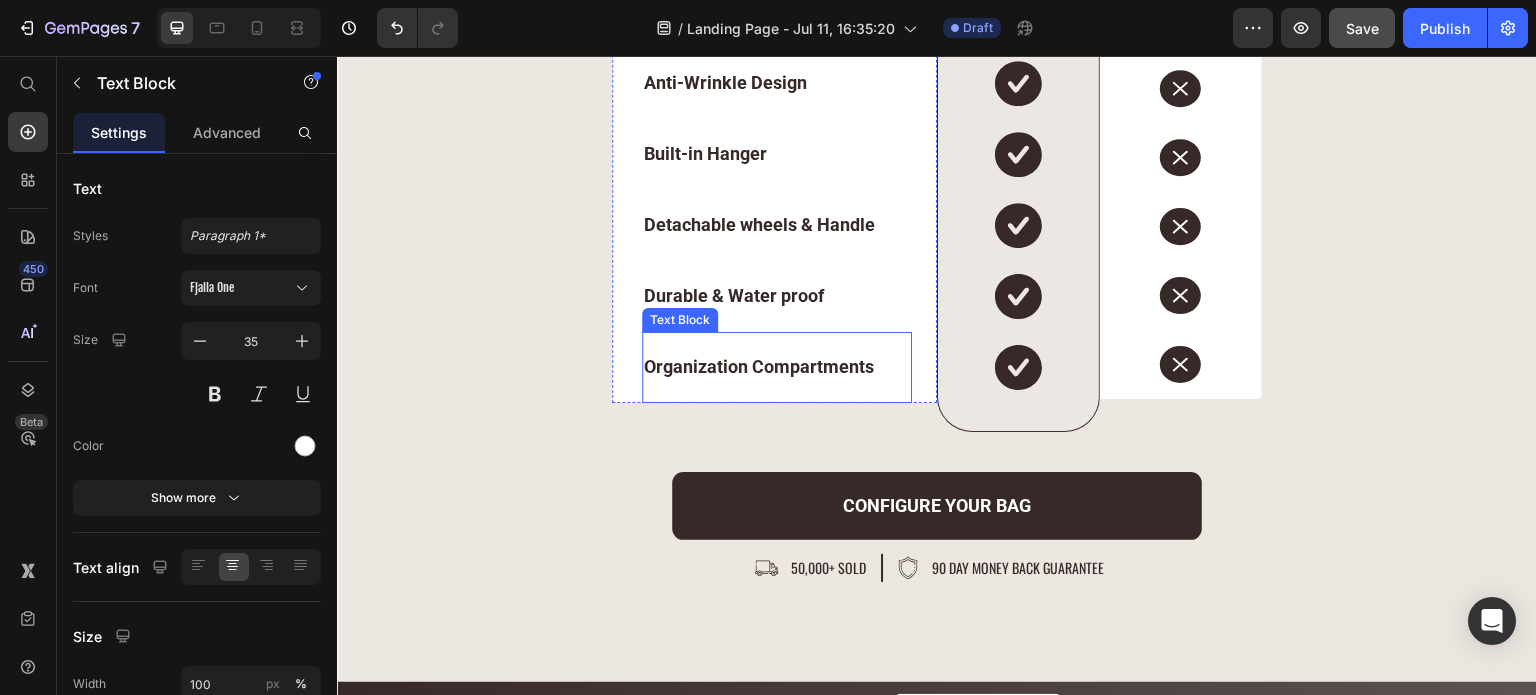 click on "Organization Compartments" at bounding box center [777, 367] 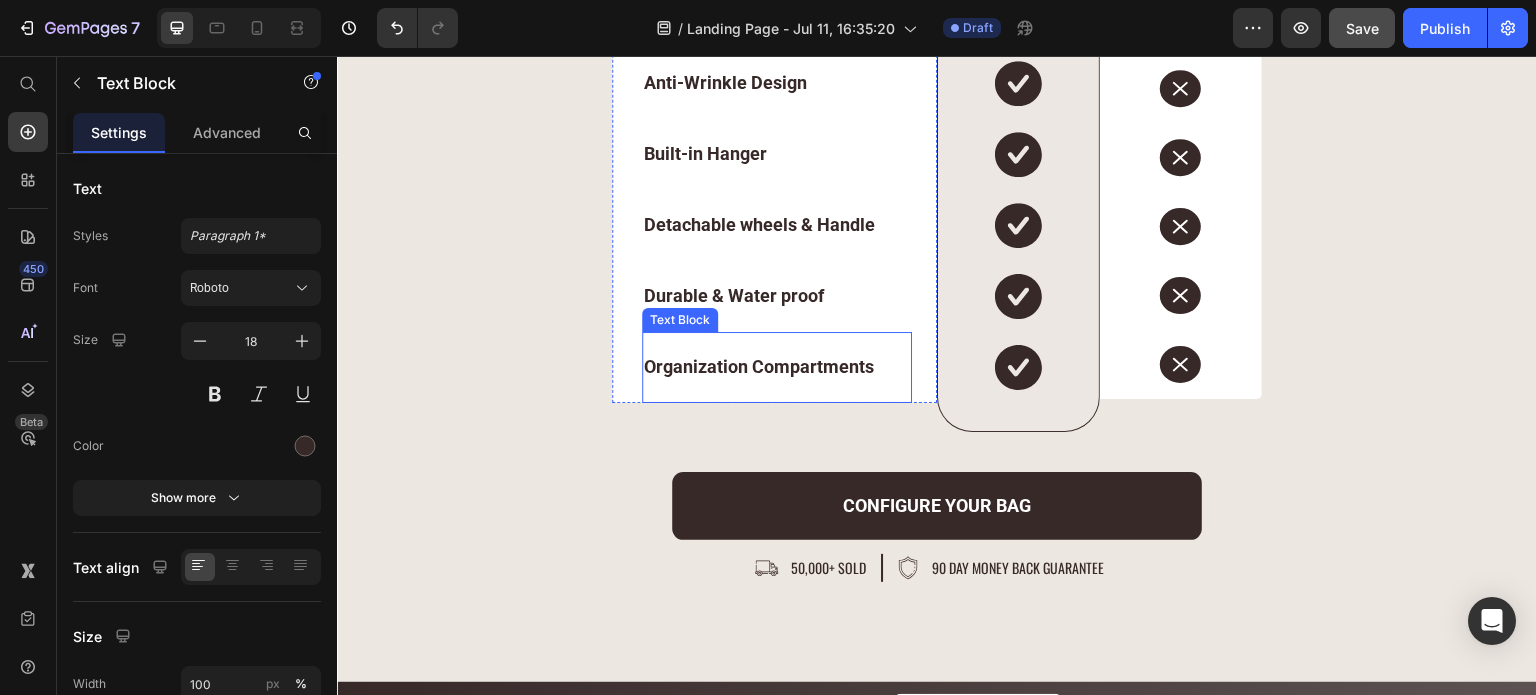 click on "Organization Compartments" at bounding box center (777, 367) 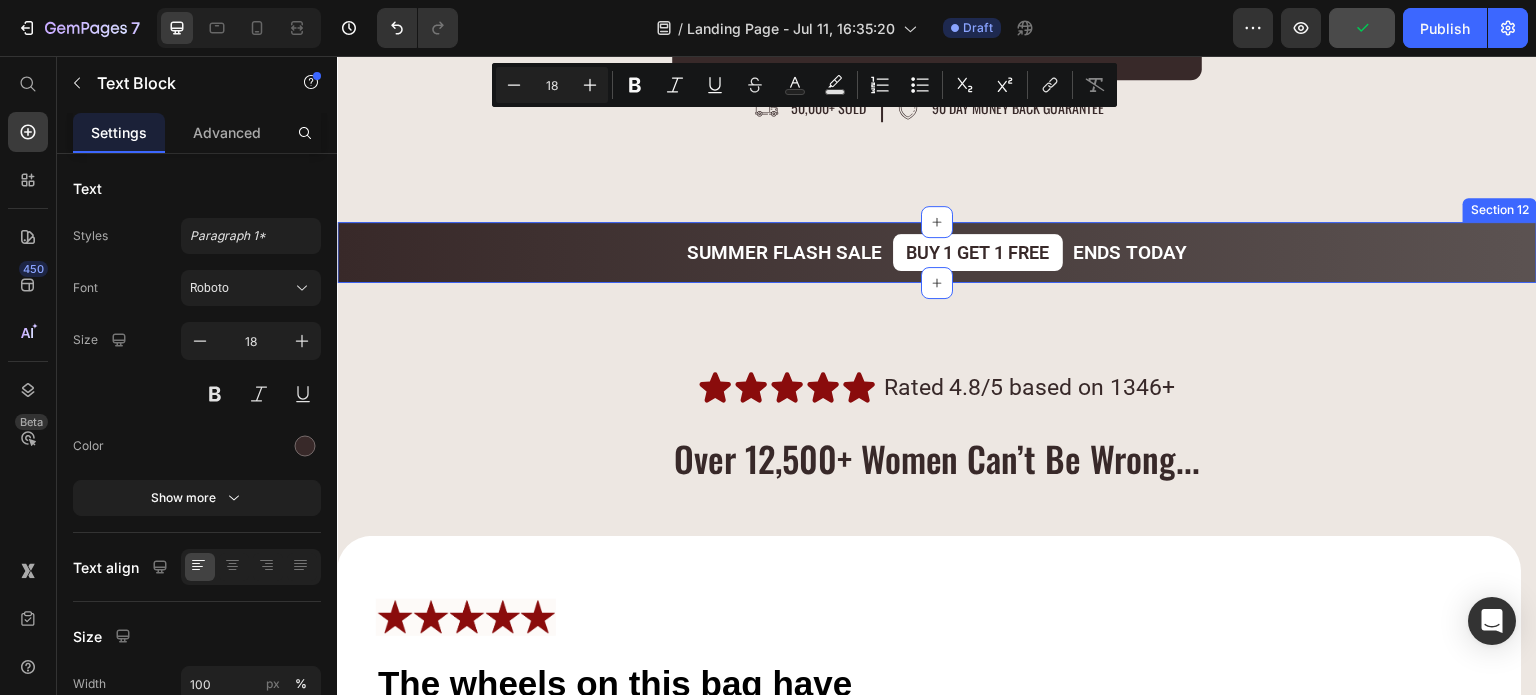 scroll, scrollTop: 9400, scrollLeft: 0, axis: vertical 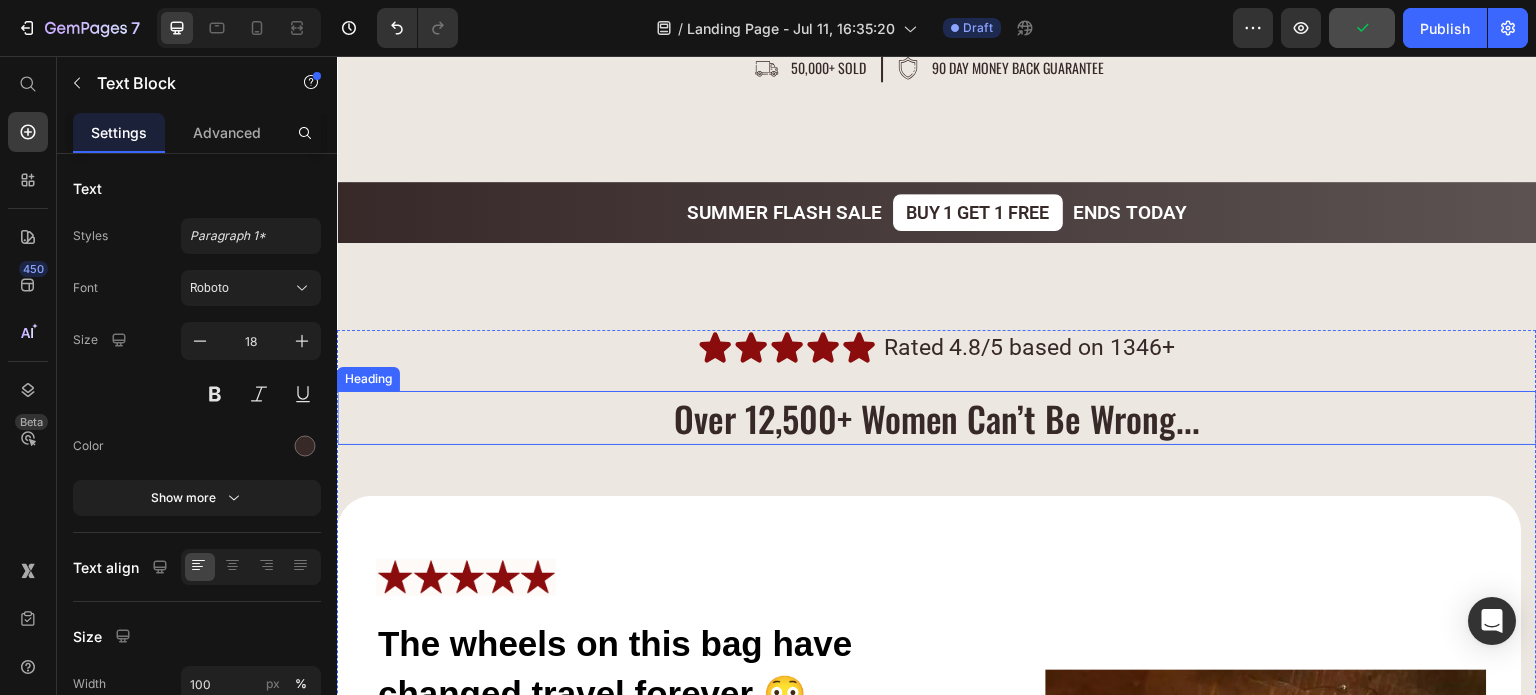 click on "over 12,500+ women can’t be wrong..." at bounding box center [937, 418] 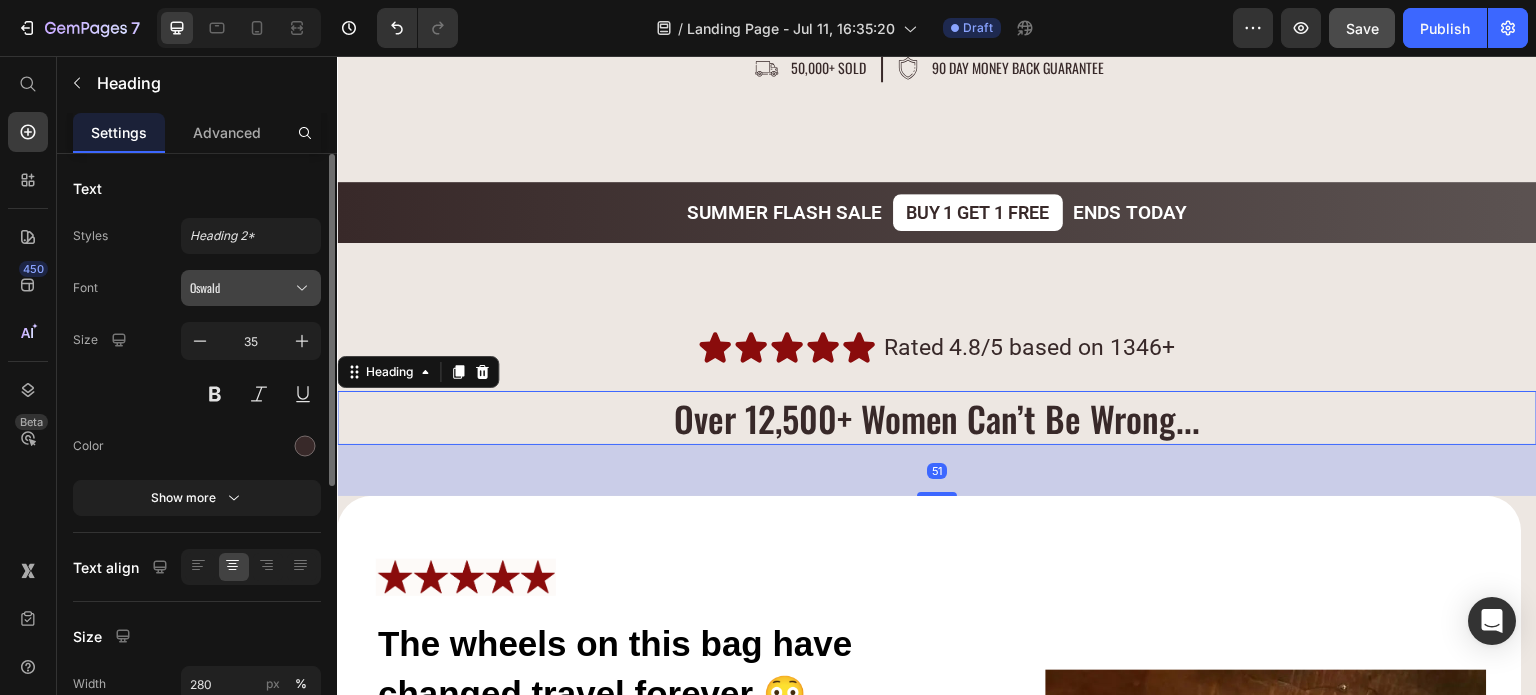 click on "Oswald" at bounding box center (251, 288) 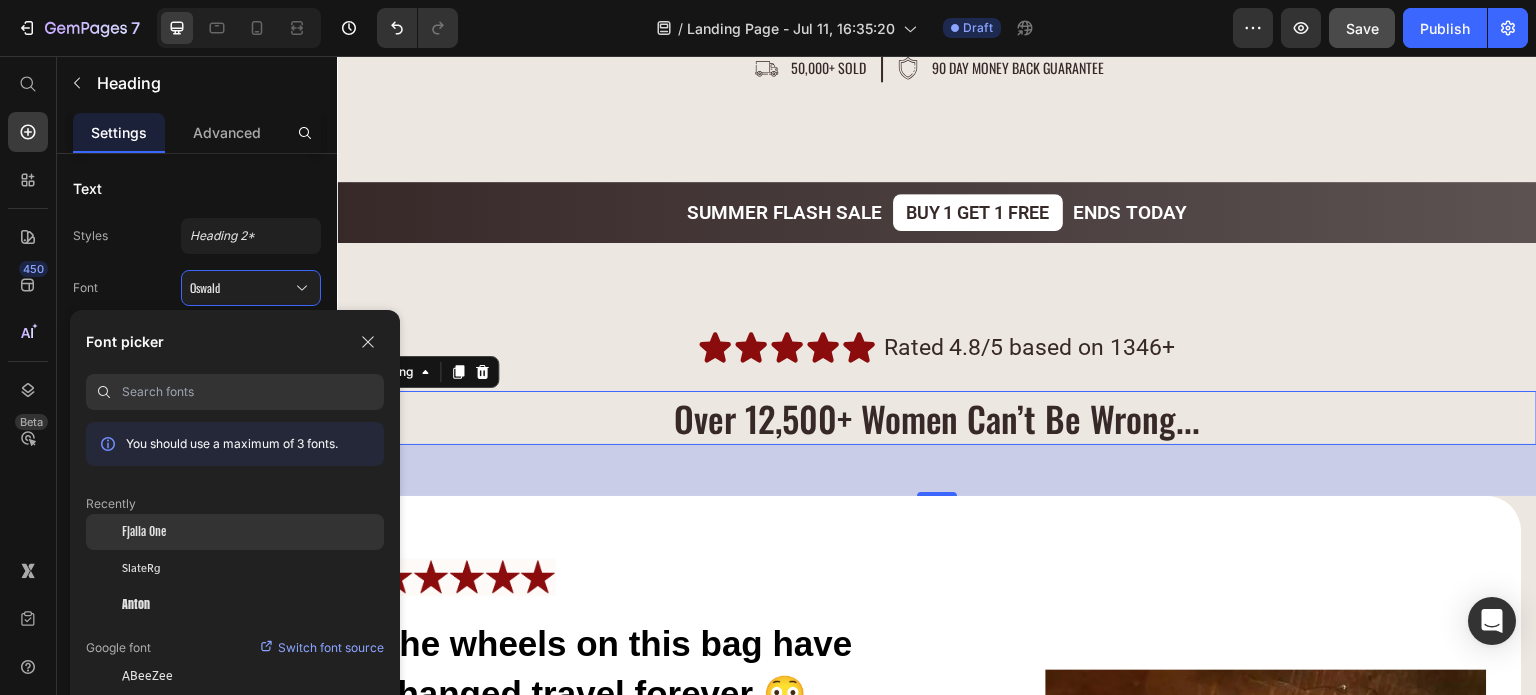 click on "Fjalla One" at bounding box center (144, 532) 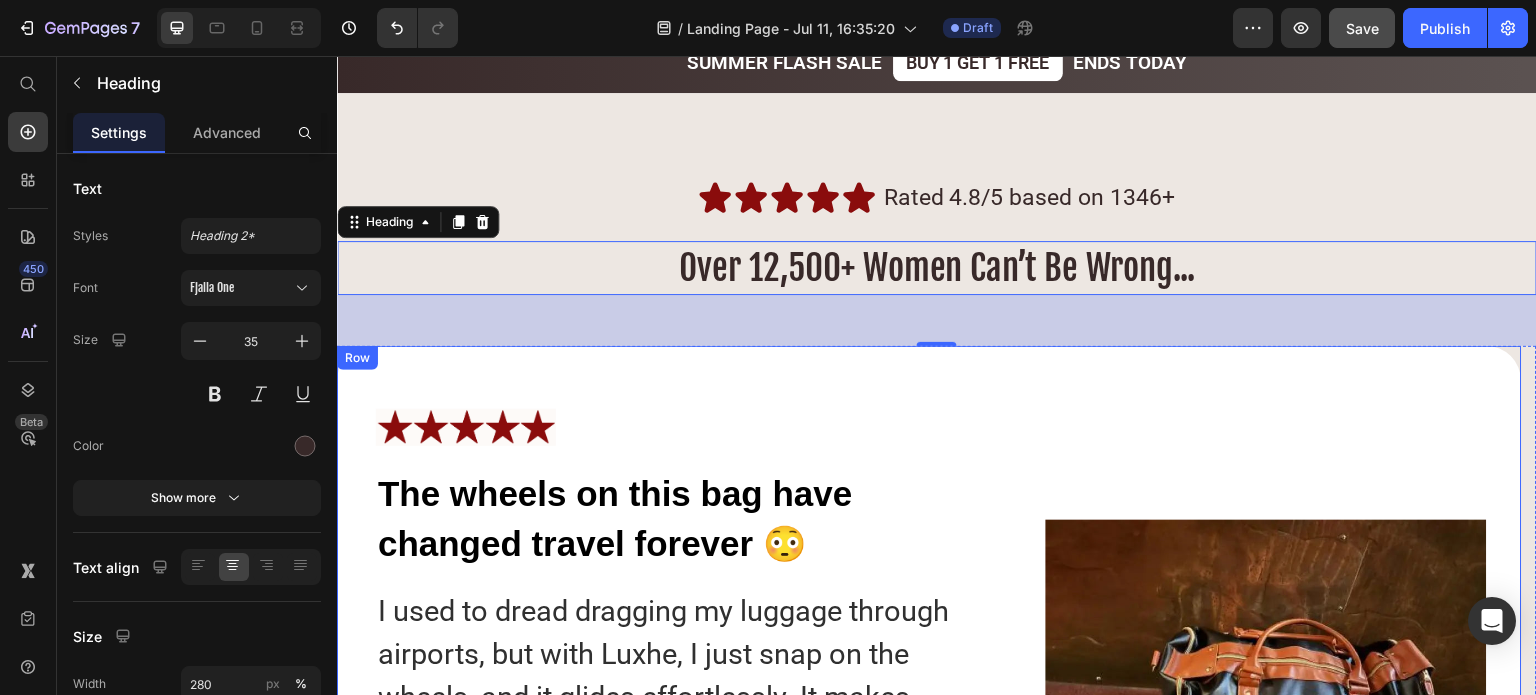 scroll, scrollTop: 9800, scrollLeft: 0, axis: vertical 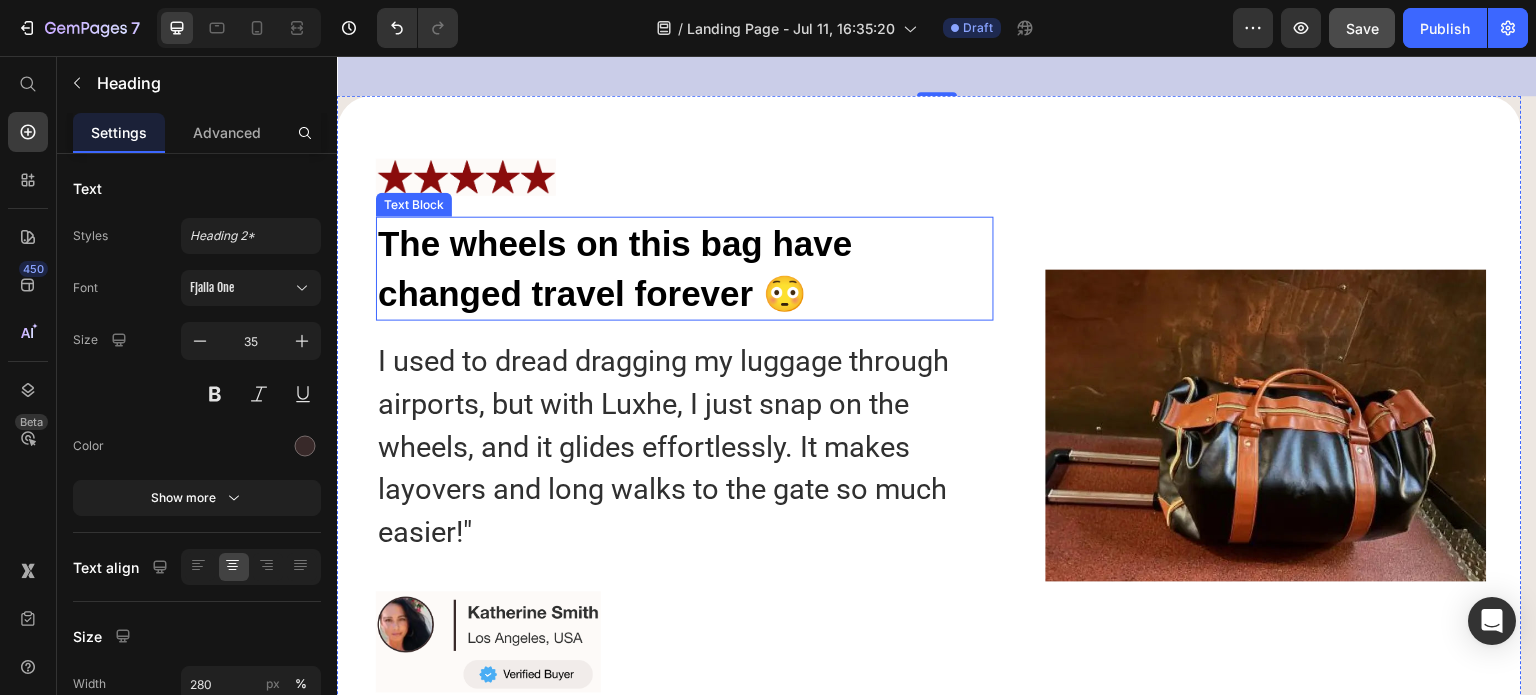 click on "The wheels on this bag have changed travel forever 😳" at bounding box center (685, 269) 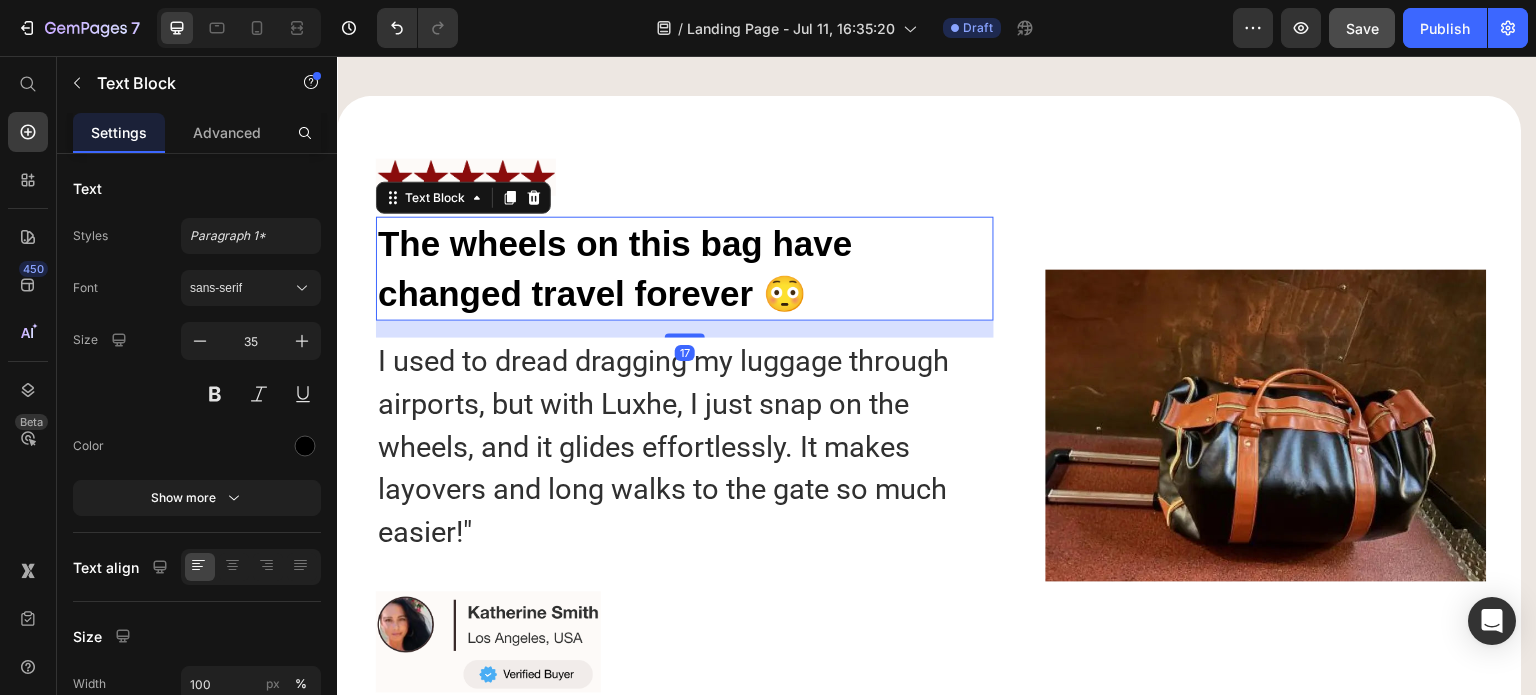 click on "The wheels on this bag have changed travel forever 😳" at bounding box center (685, 269) 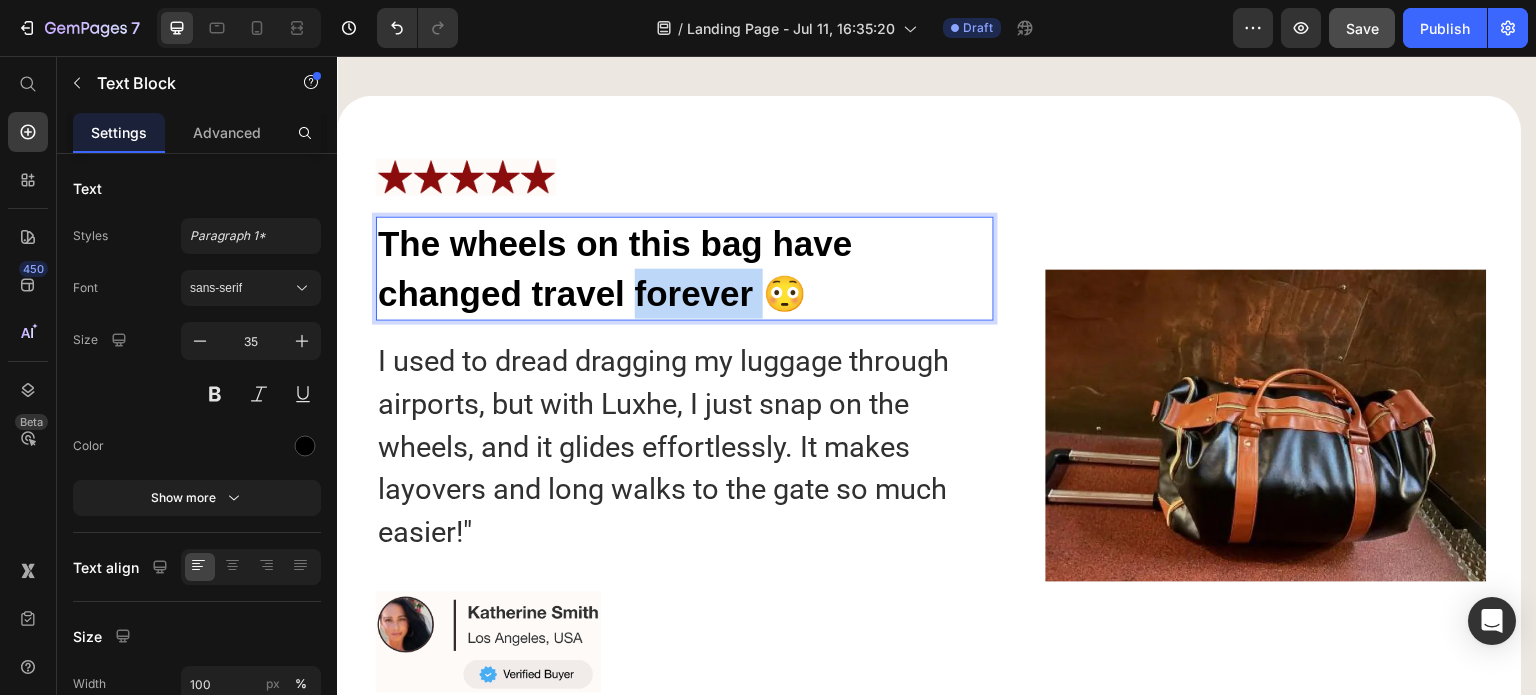 click on "The wheels on this bag have changed travel forever 😳" at bounding box center (685, 269) 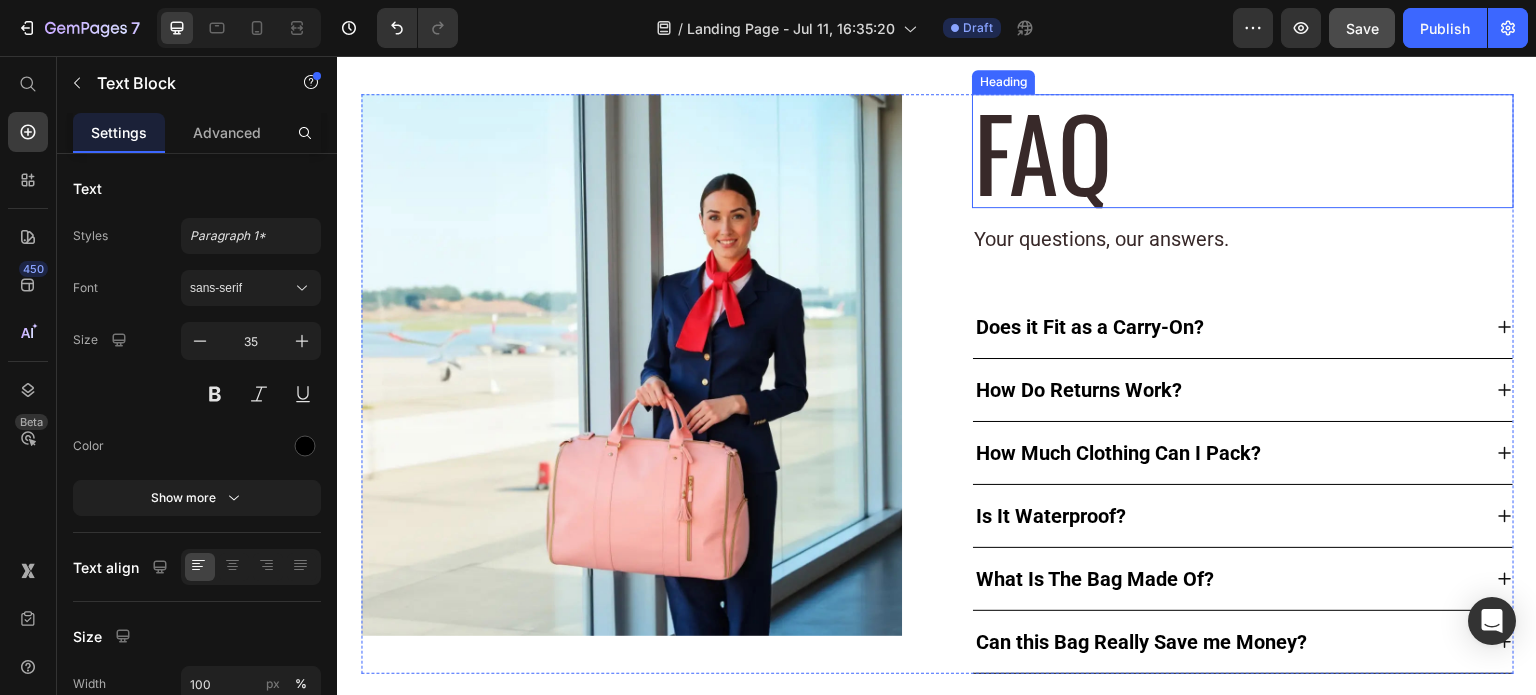 scroll, scrollTop: 10700, scrollLeft: 0, axis: vertical 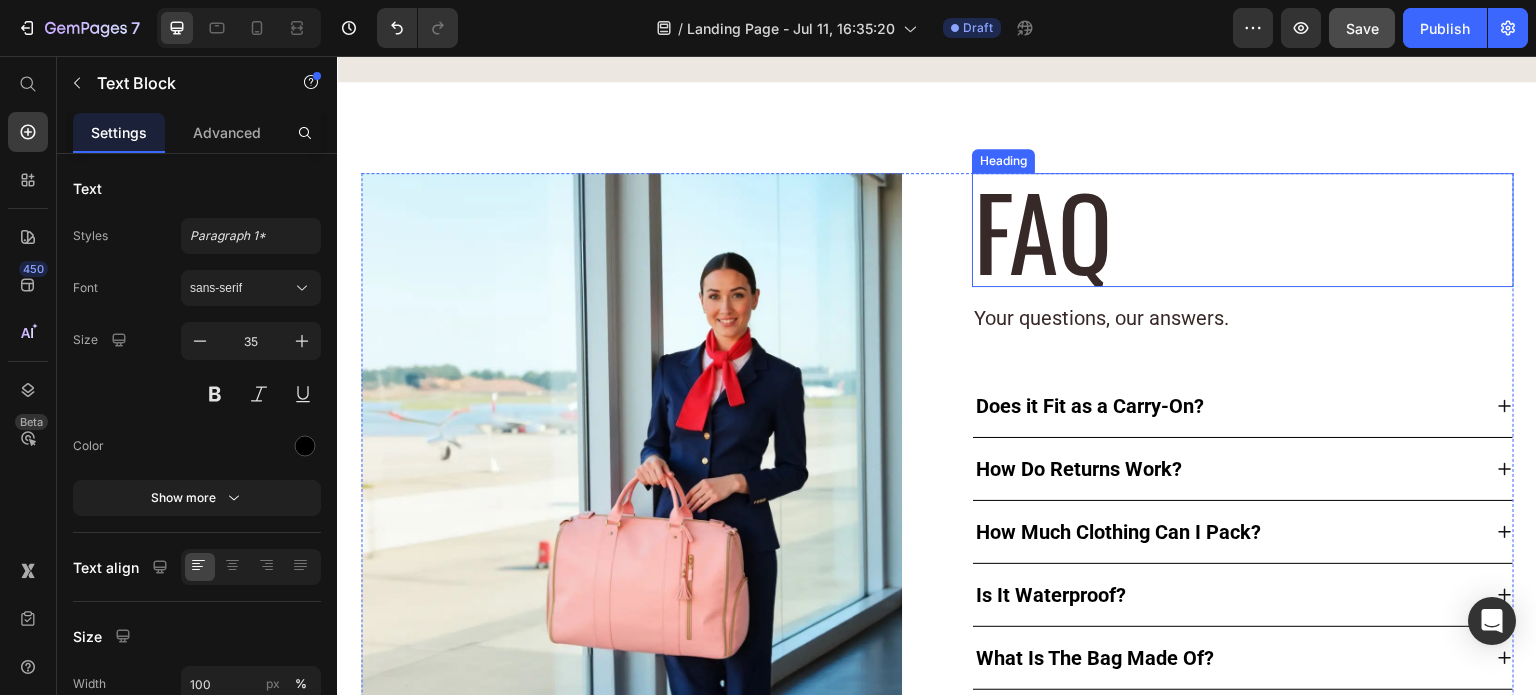 click on "faq" at bounding box center (1243, 230) 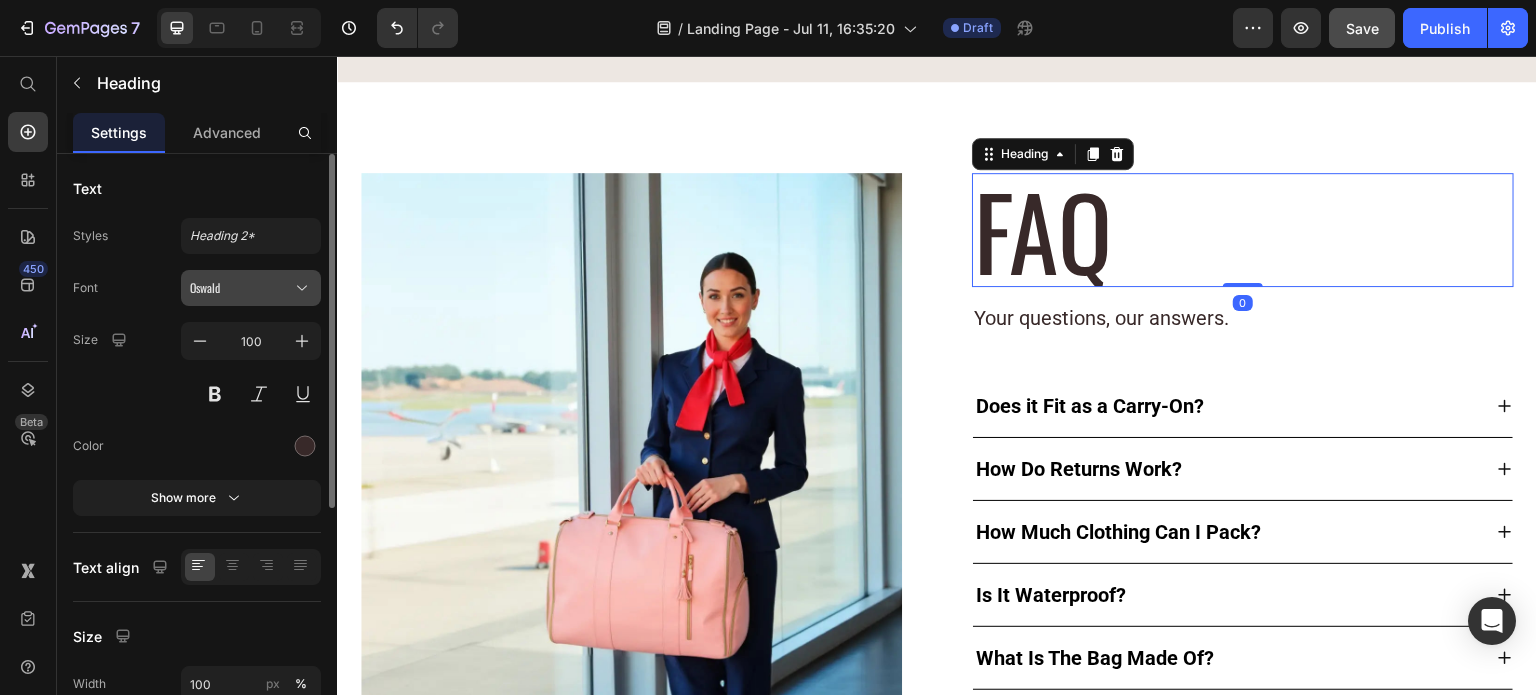 drag, startPoint x: 220, startPoint y: 289, endPoint x: 220, endPoint y: 305, distance: 16 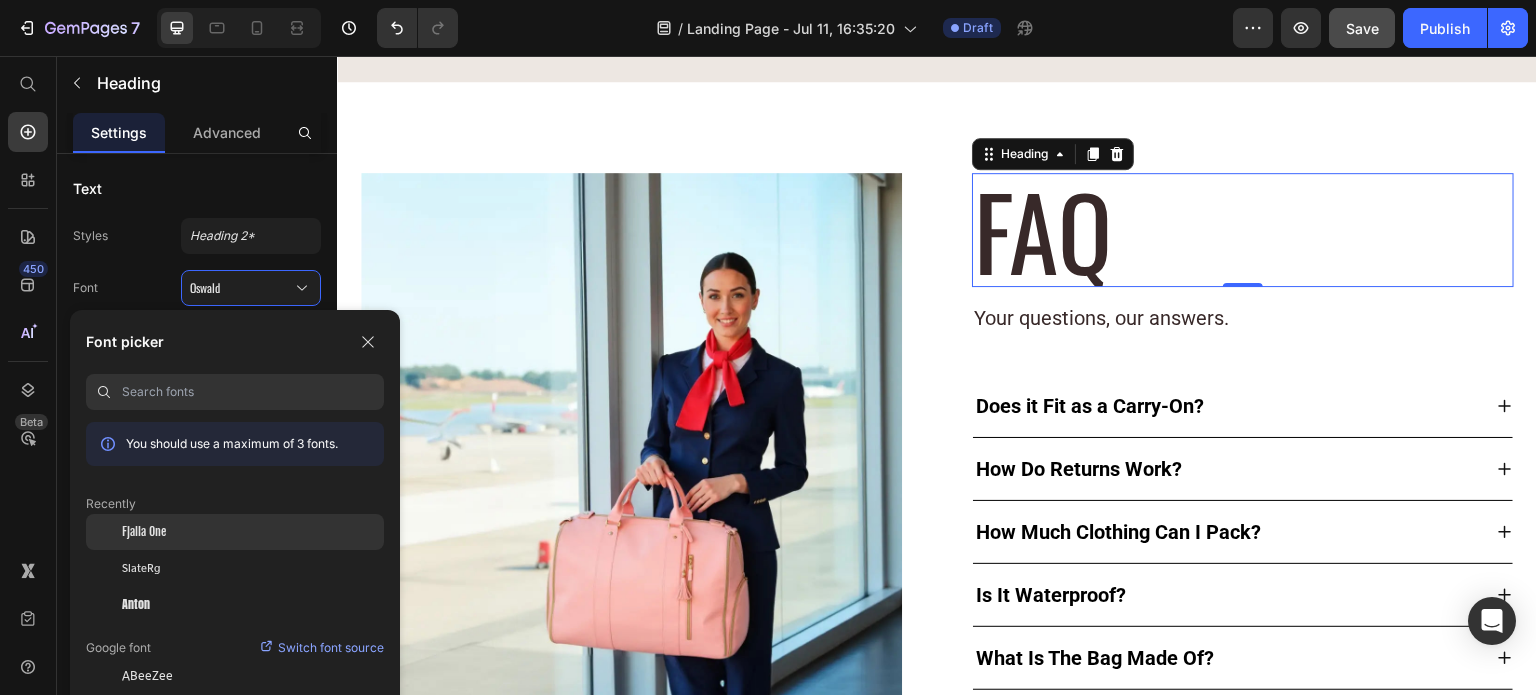 click on "Fjalla One" 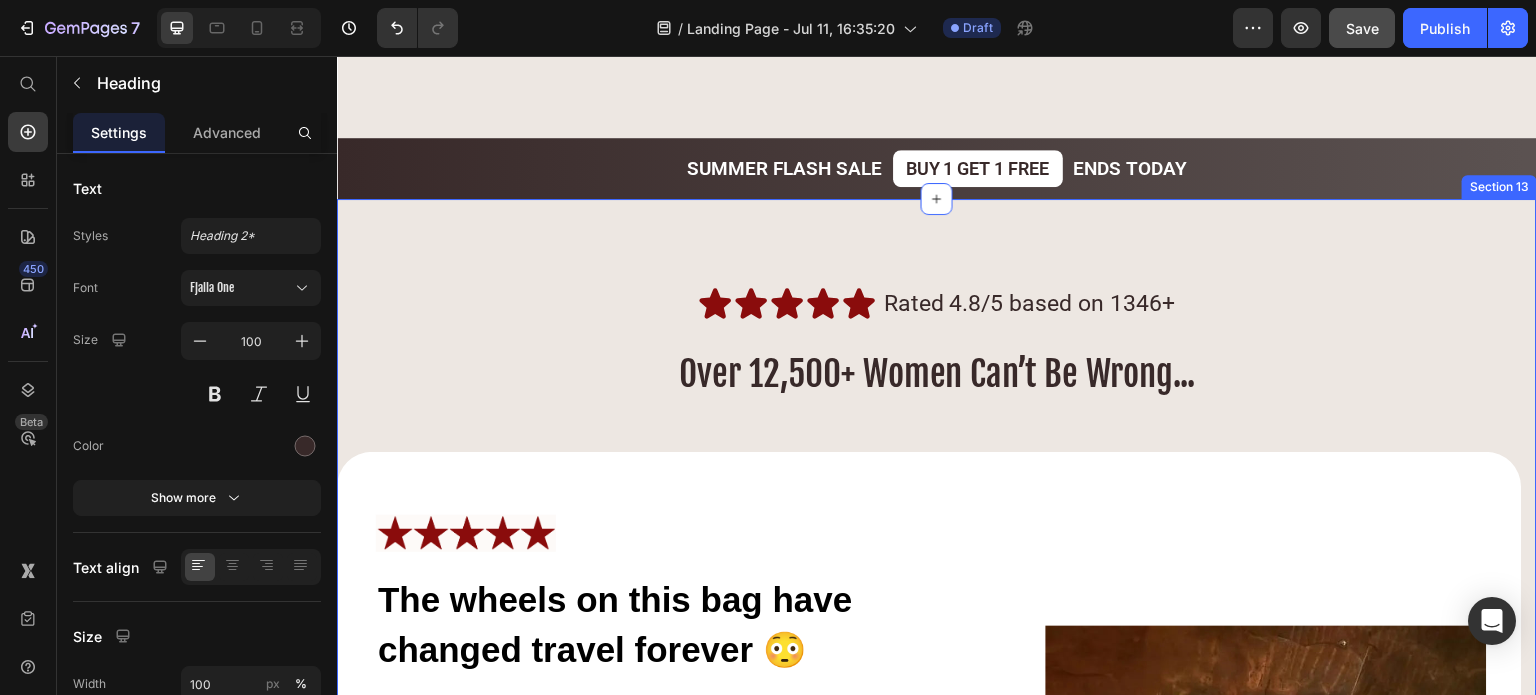 scroll, scrollTop: 9500, scrollLeft: 0, axis: vertical 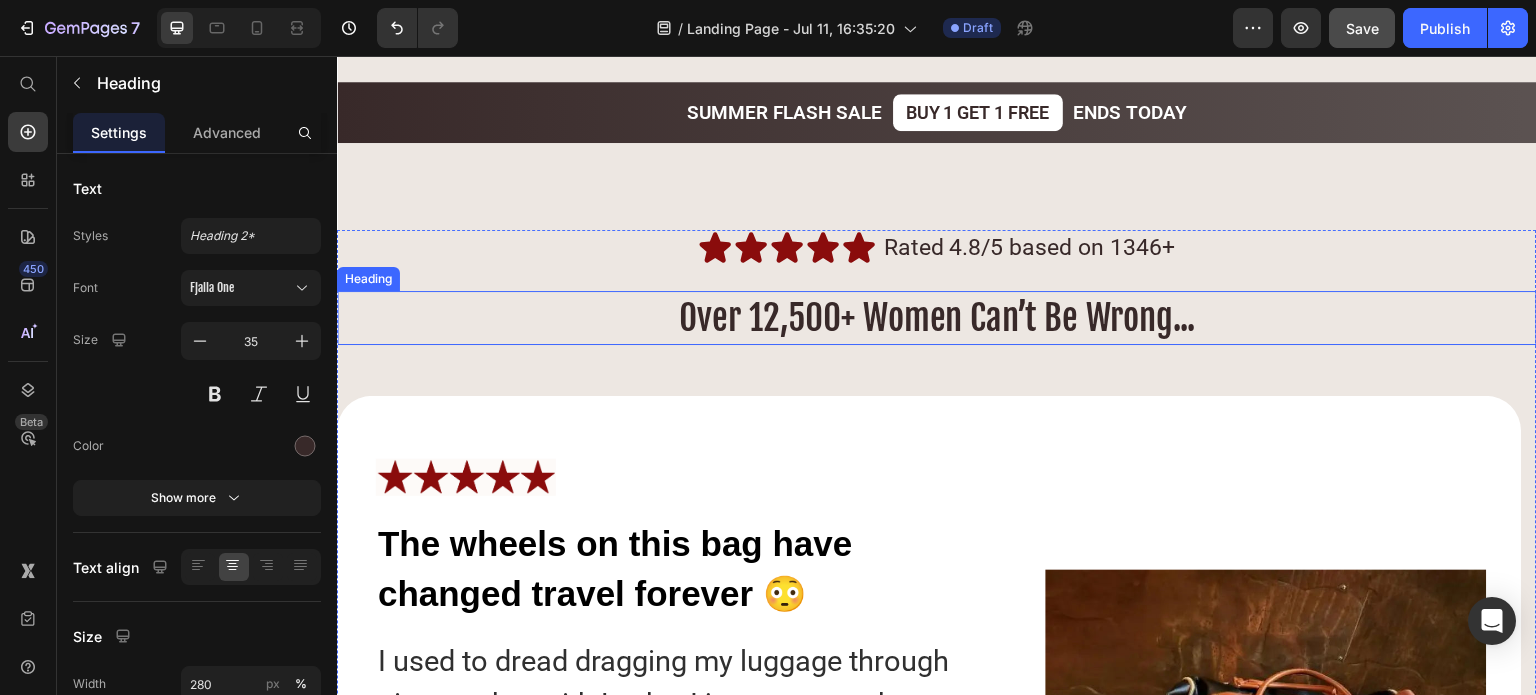 click on "over 12,500+ women can’t be wrong..." at bounding box center [937, 318] 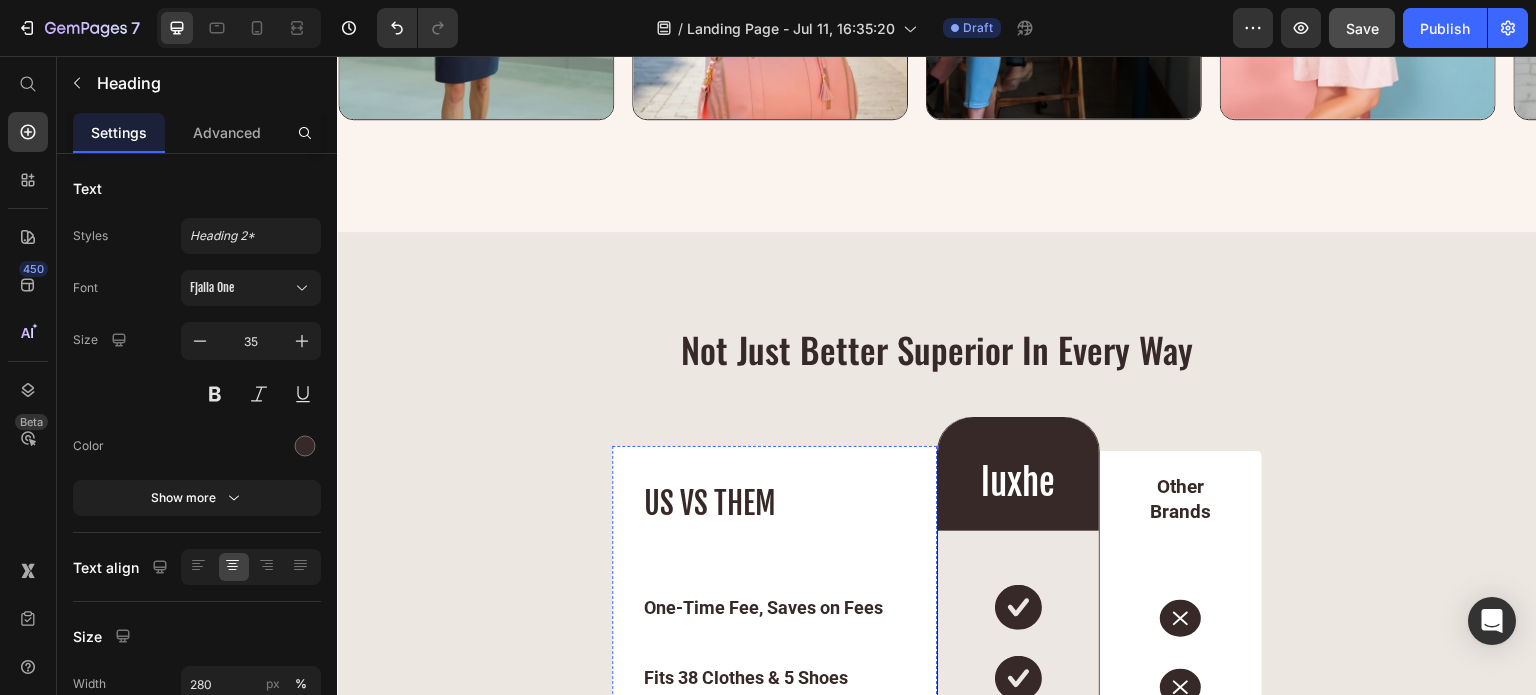 scroll, scrollTop: 8100, scrollLeft: 0, axis: vertical 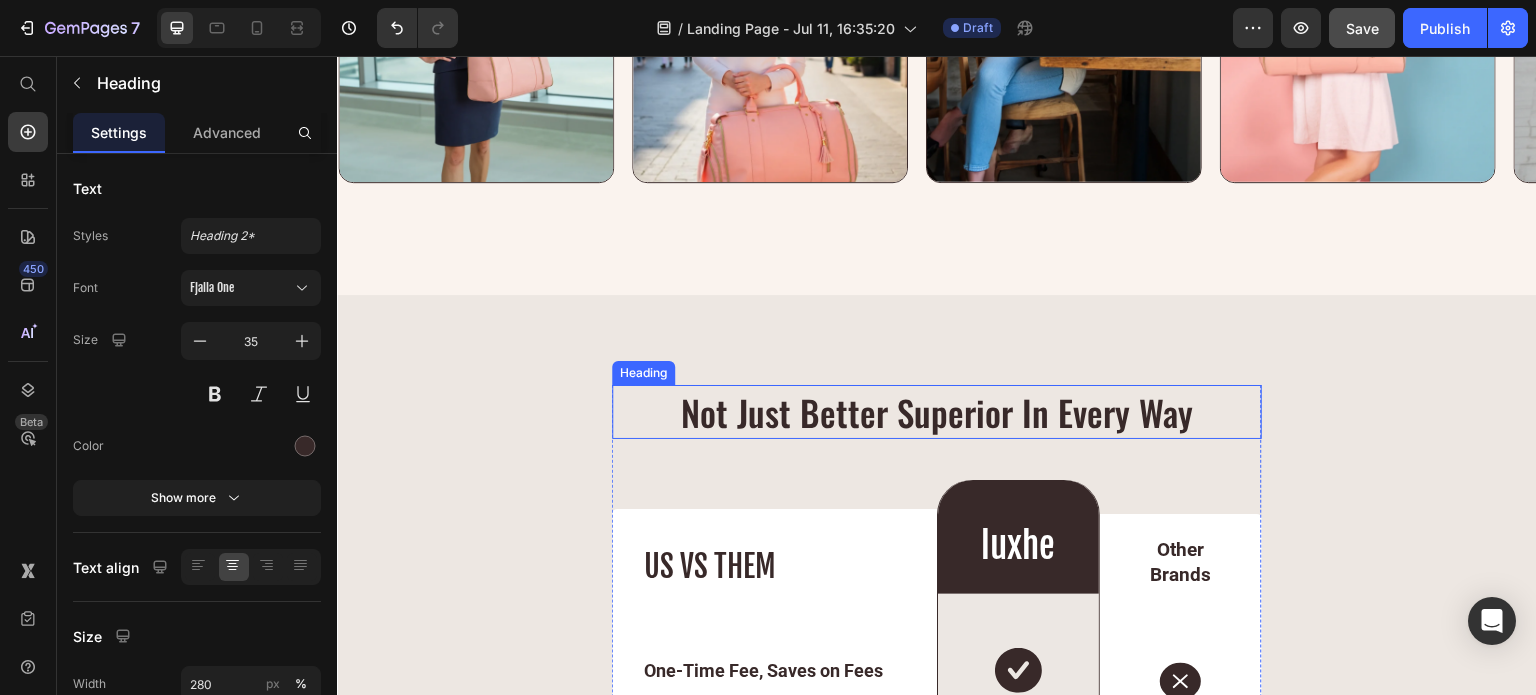 click on "not just better superior in every way" at bounding box center [937, 412] 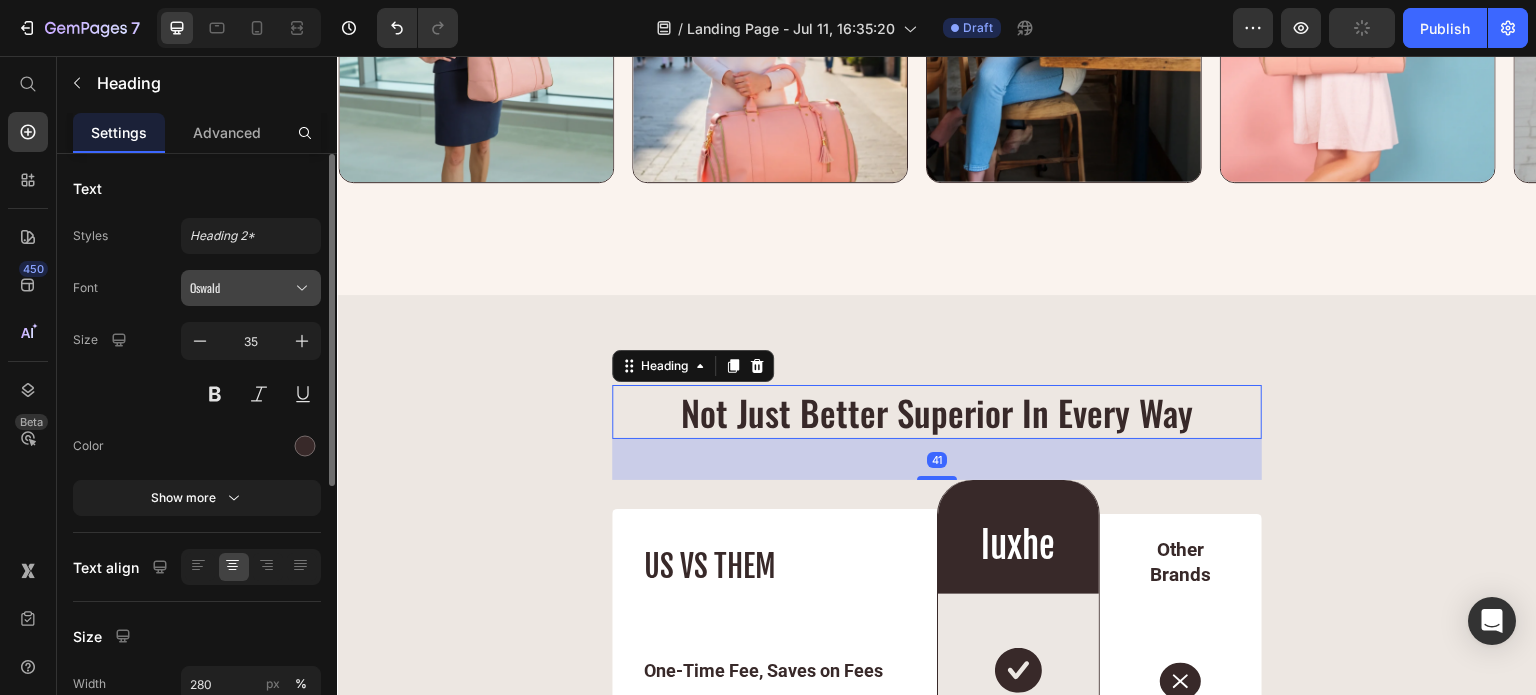 click on "Oswald" at bounding box center (251, 288) 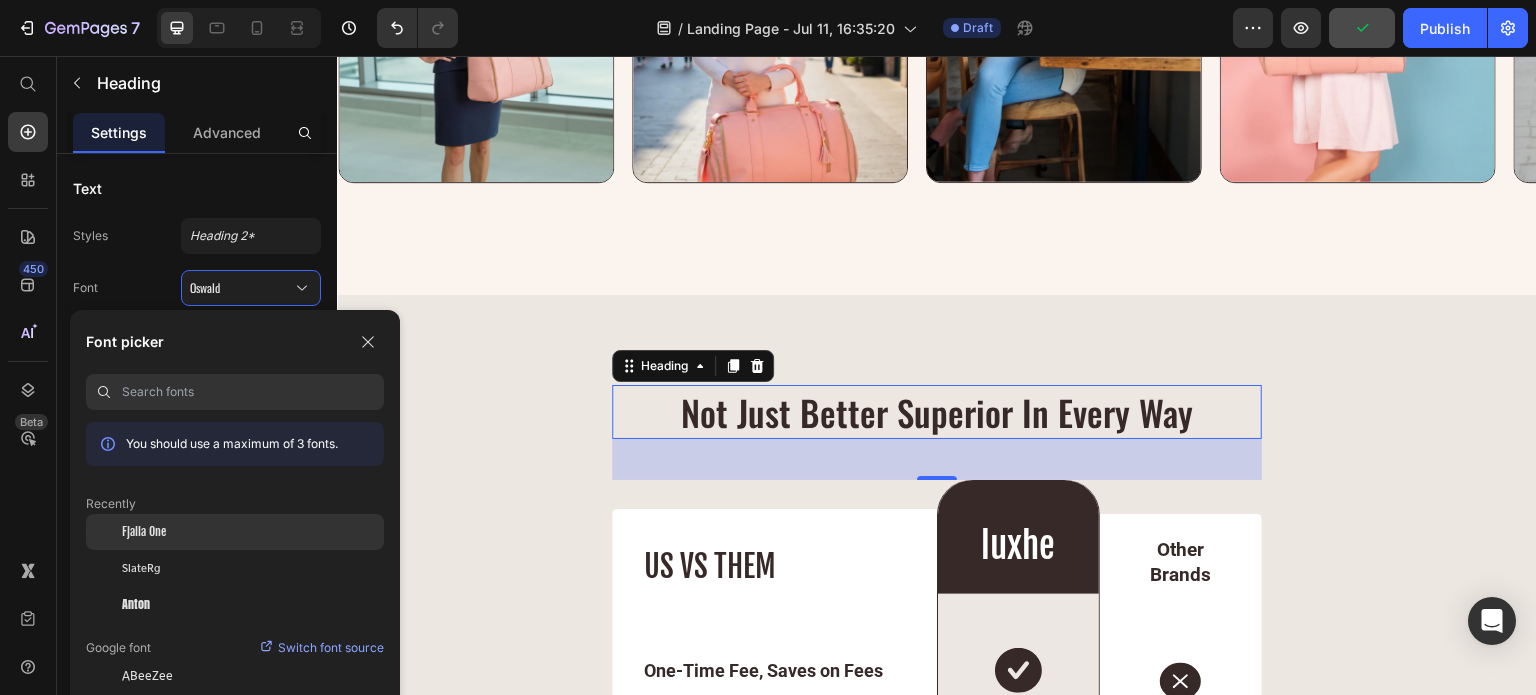 click on "Fjalla One" at bounding box center [144, 532] 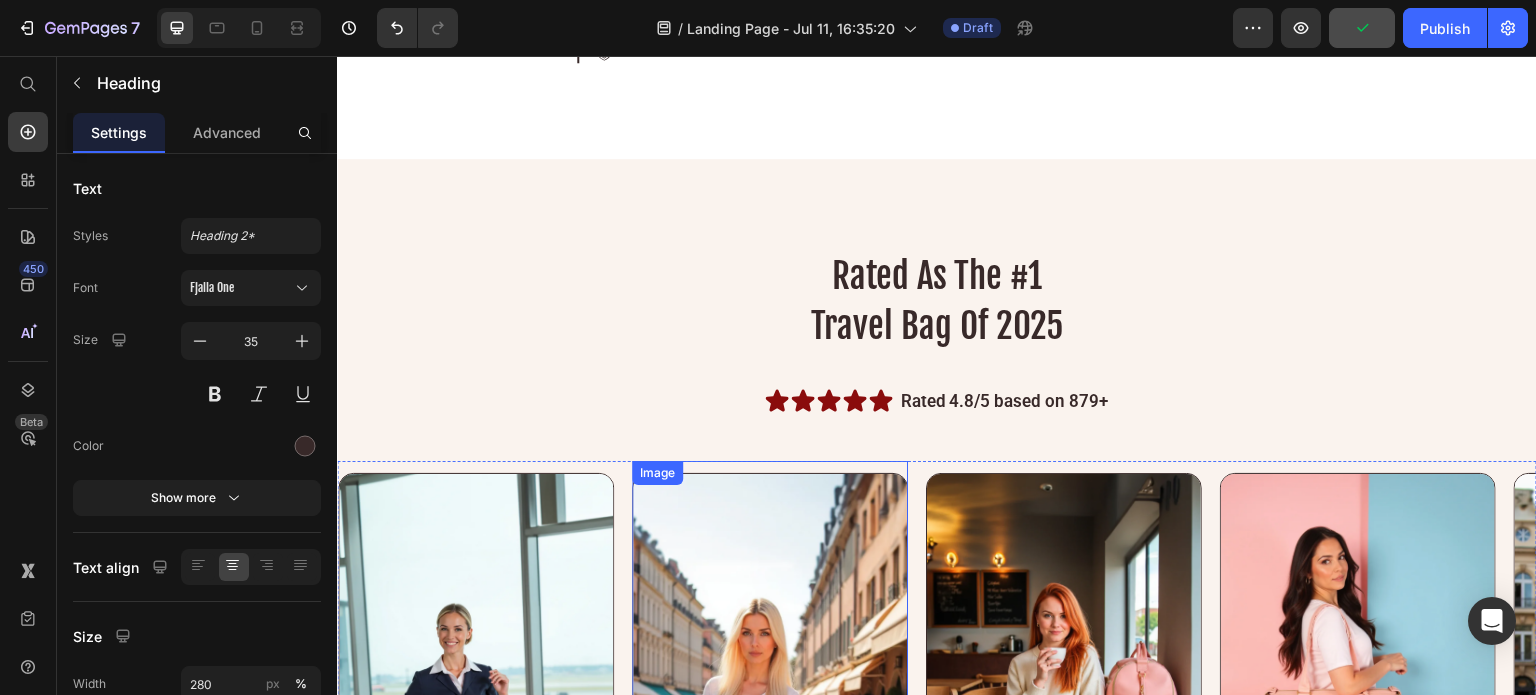scroll, scrollTop: 7200, scrollLeft: 0, axis: vertical 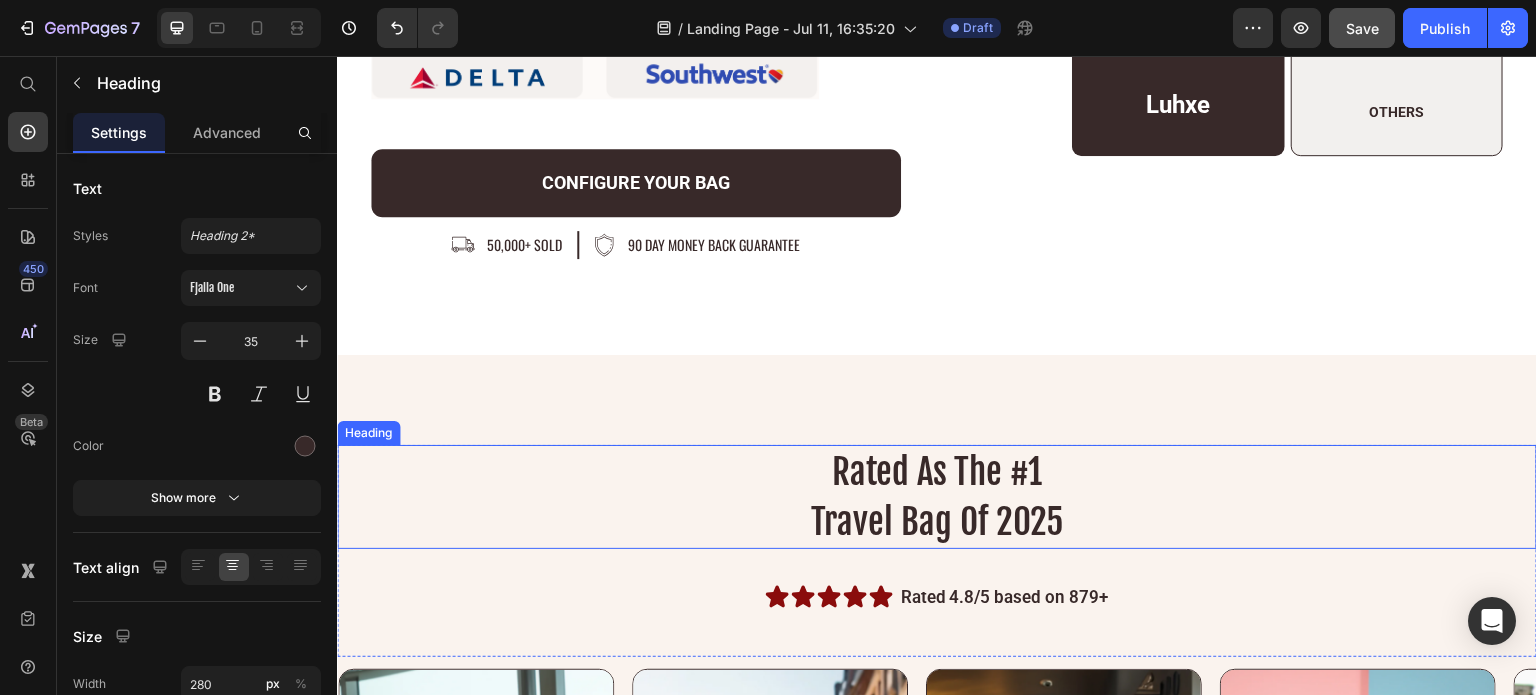 click on "rated as the #1  travel bag of 2025" at bounding box center [937, 497] 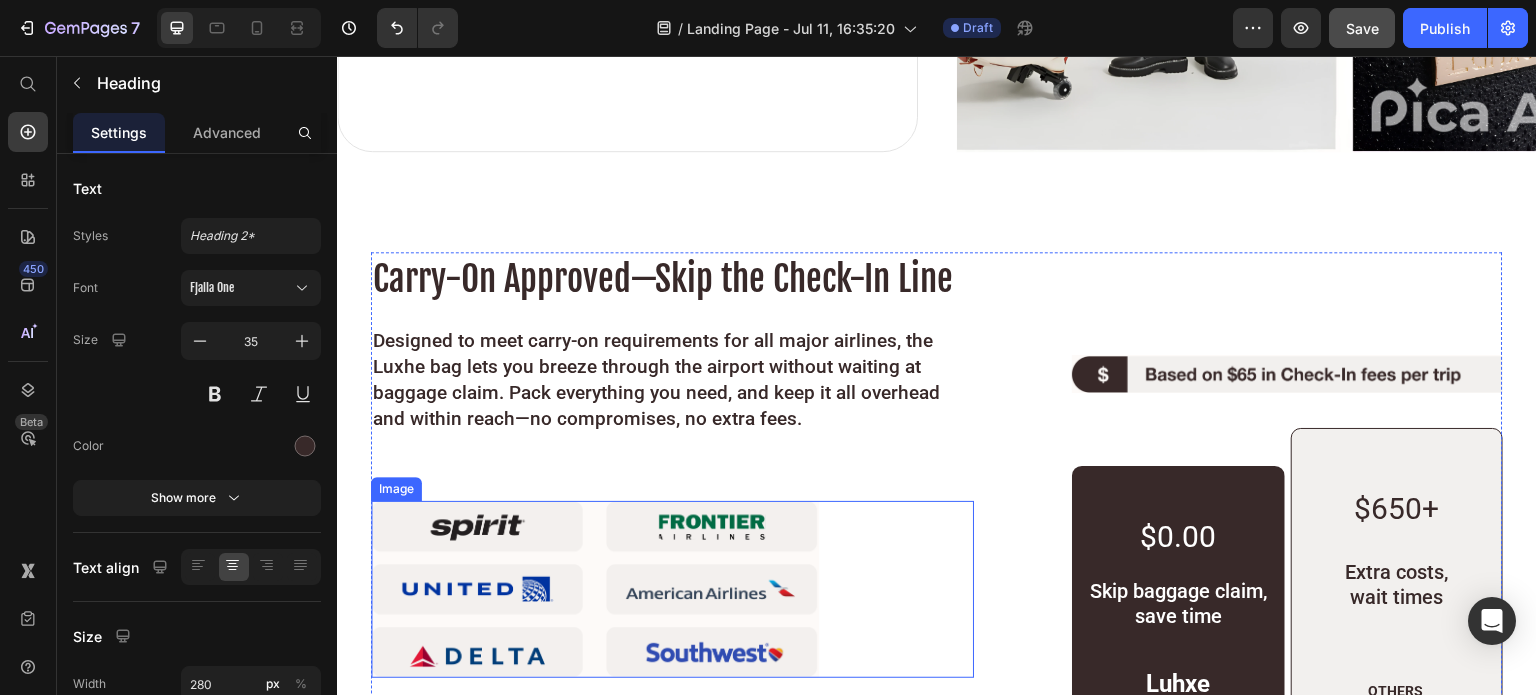scroll, scrollTop: 6600, scrollLeft: 0, axis: vertical 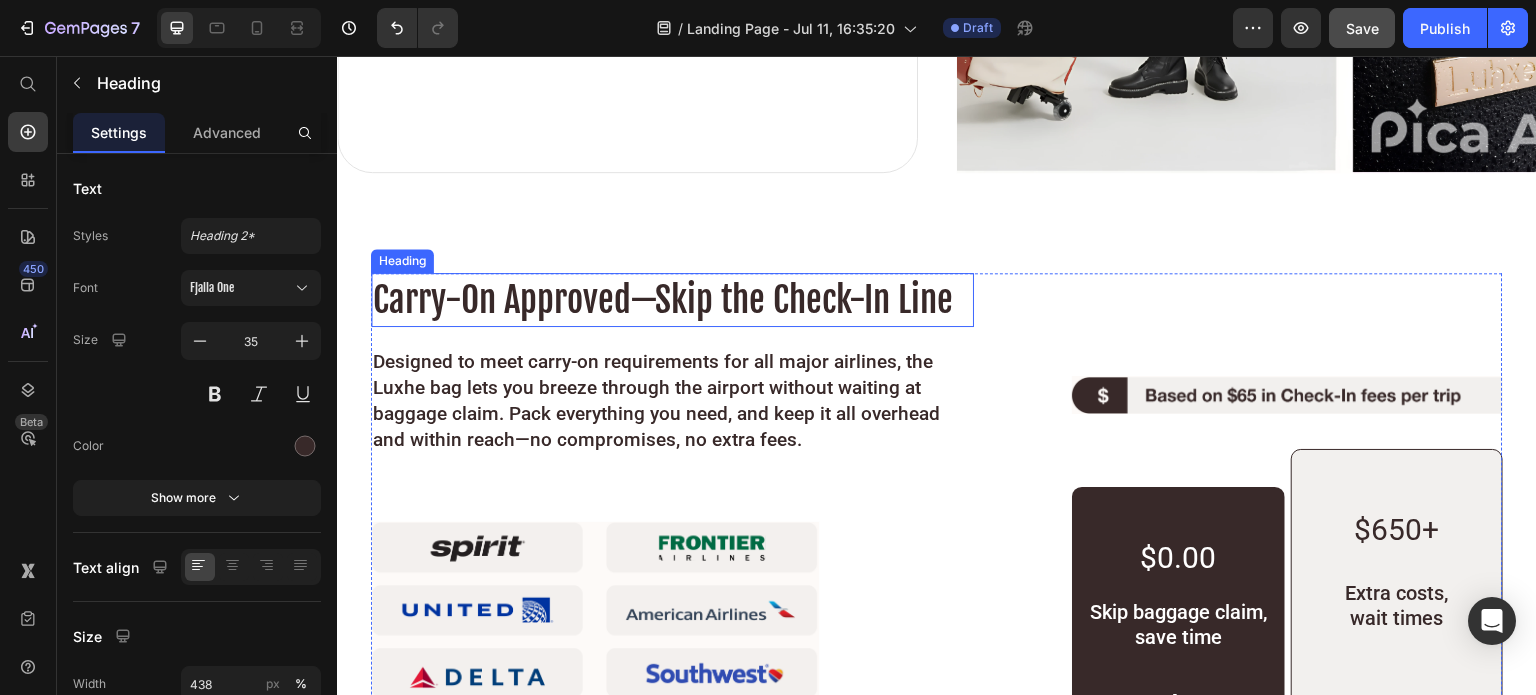 click on "Carry-On Approved—Skip the Check-In Line" at bounding box center (672, 300) 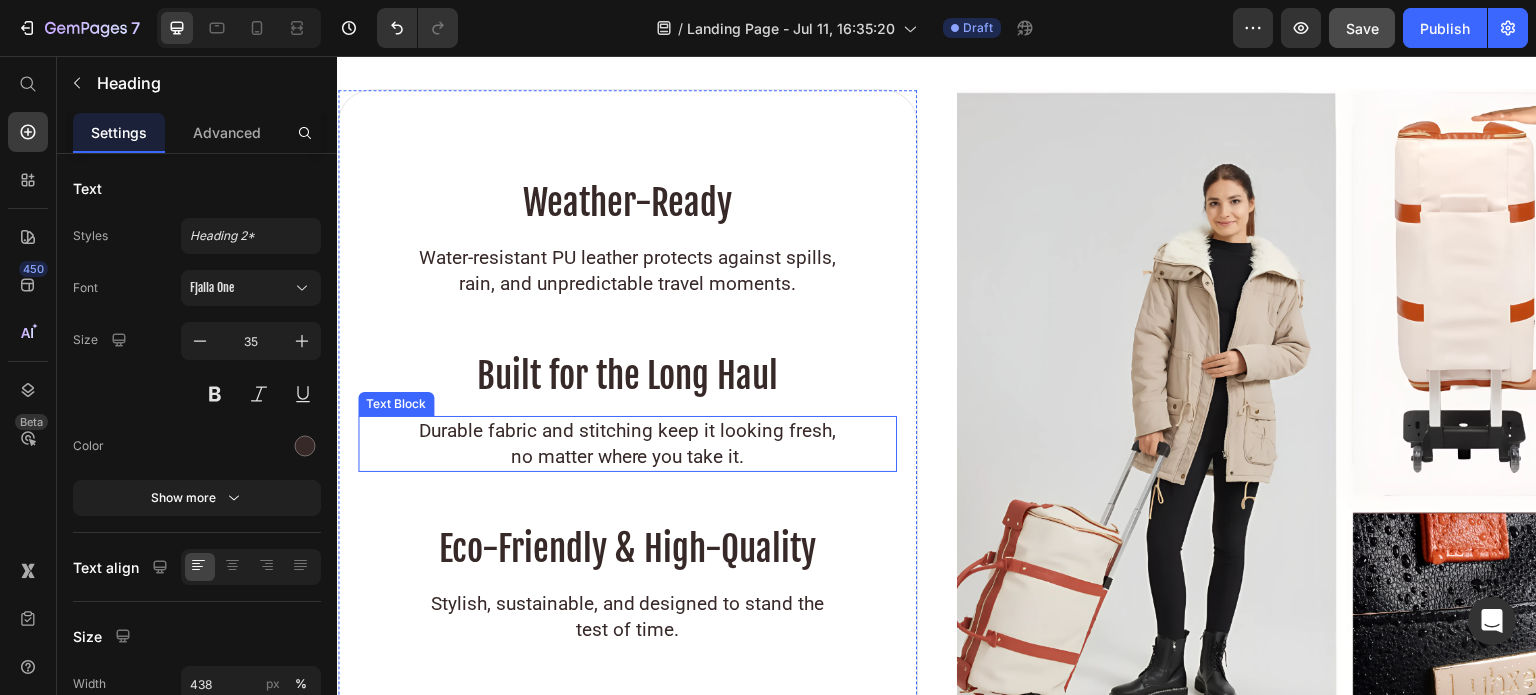 scroll, scrollTop: 6100, scrollLeft: 0, axis: vertical 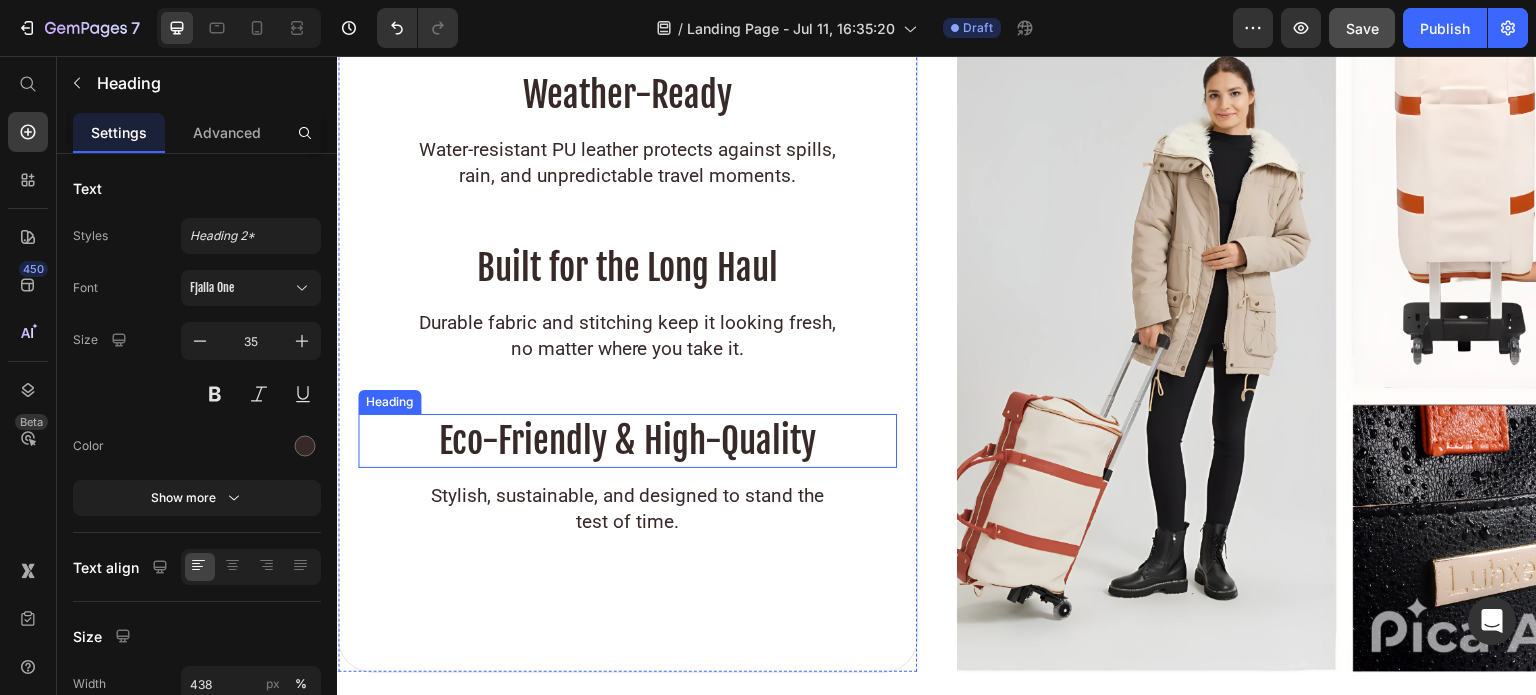 click on "Eco-Friendly & High-Quality" at bounding box center [627, 441] 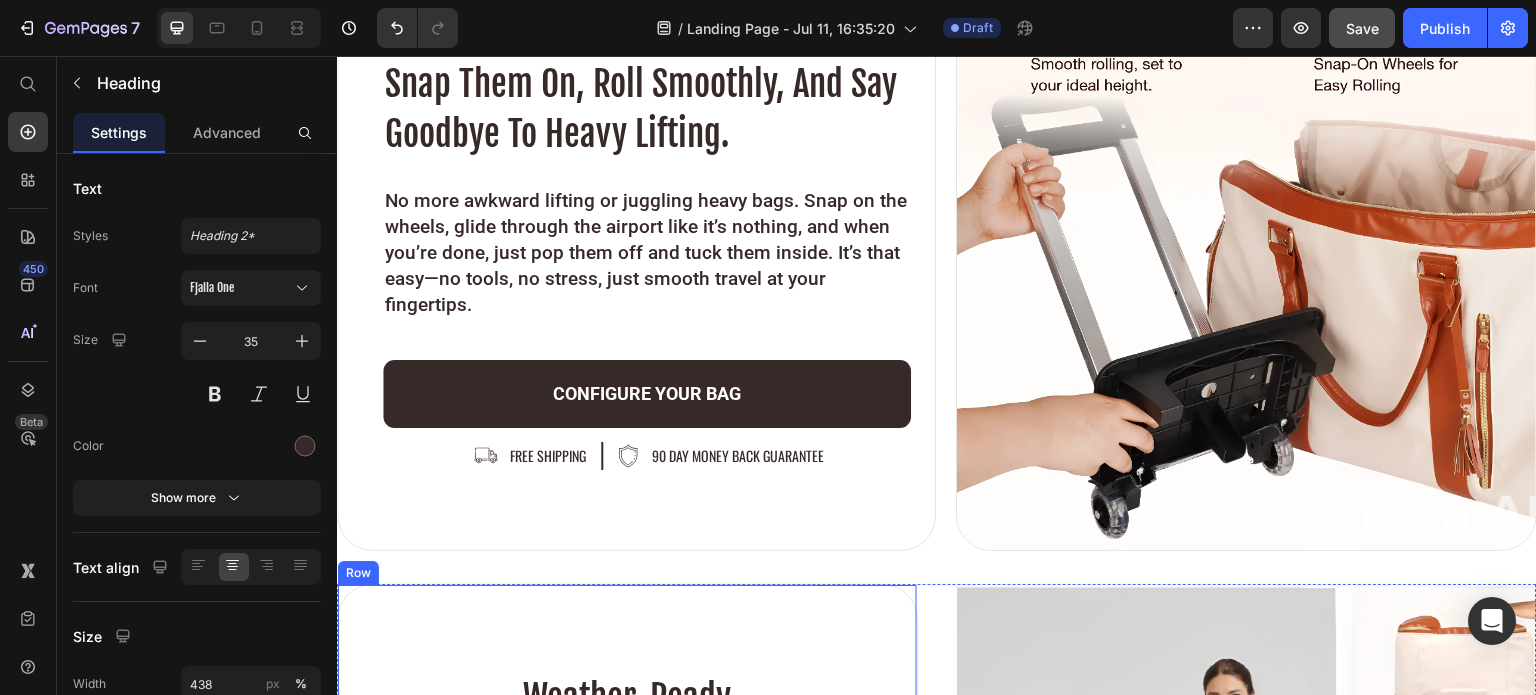 scroll, scrollTop: 5300, scrollLeft: 0, axis: vertical 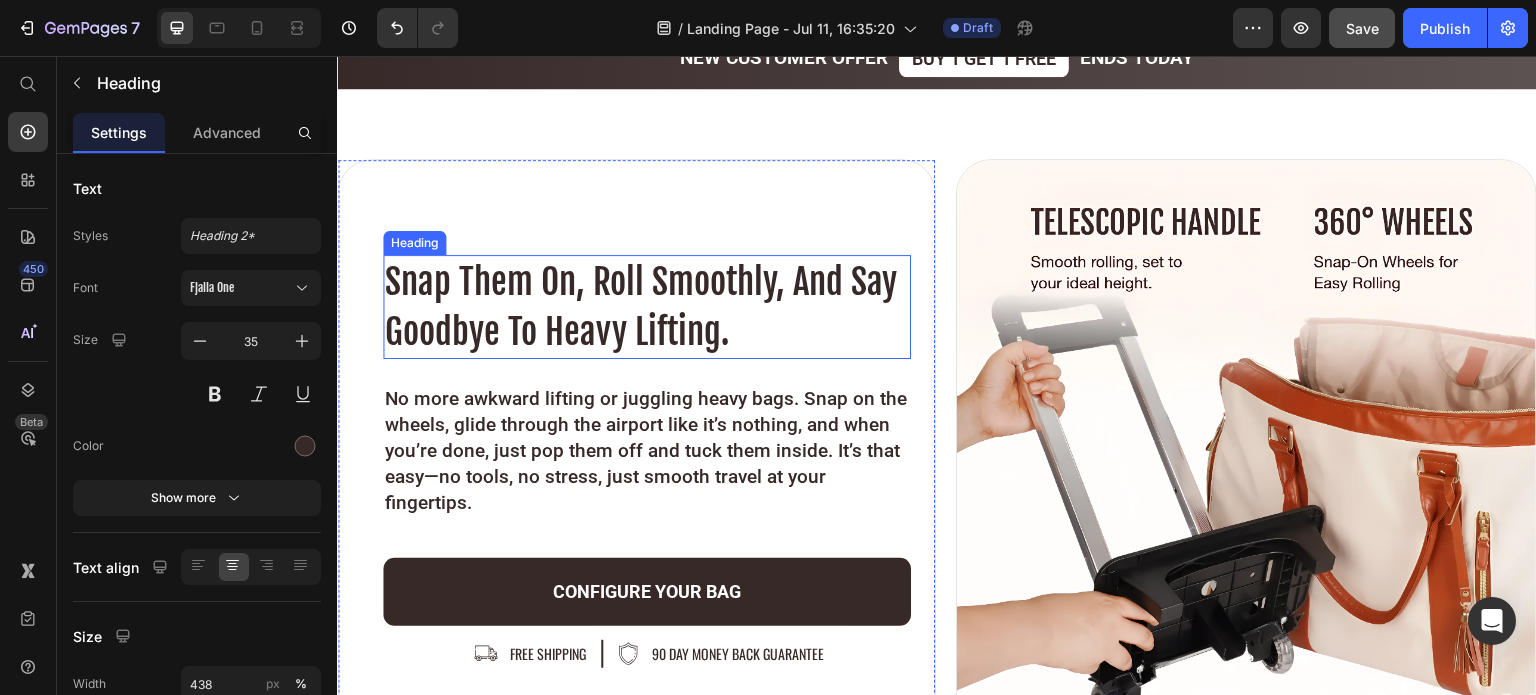 click on "Snap them on, roll smoothly, and say goodbye to heavy lifting." at bounding box center [647, 307] 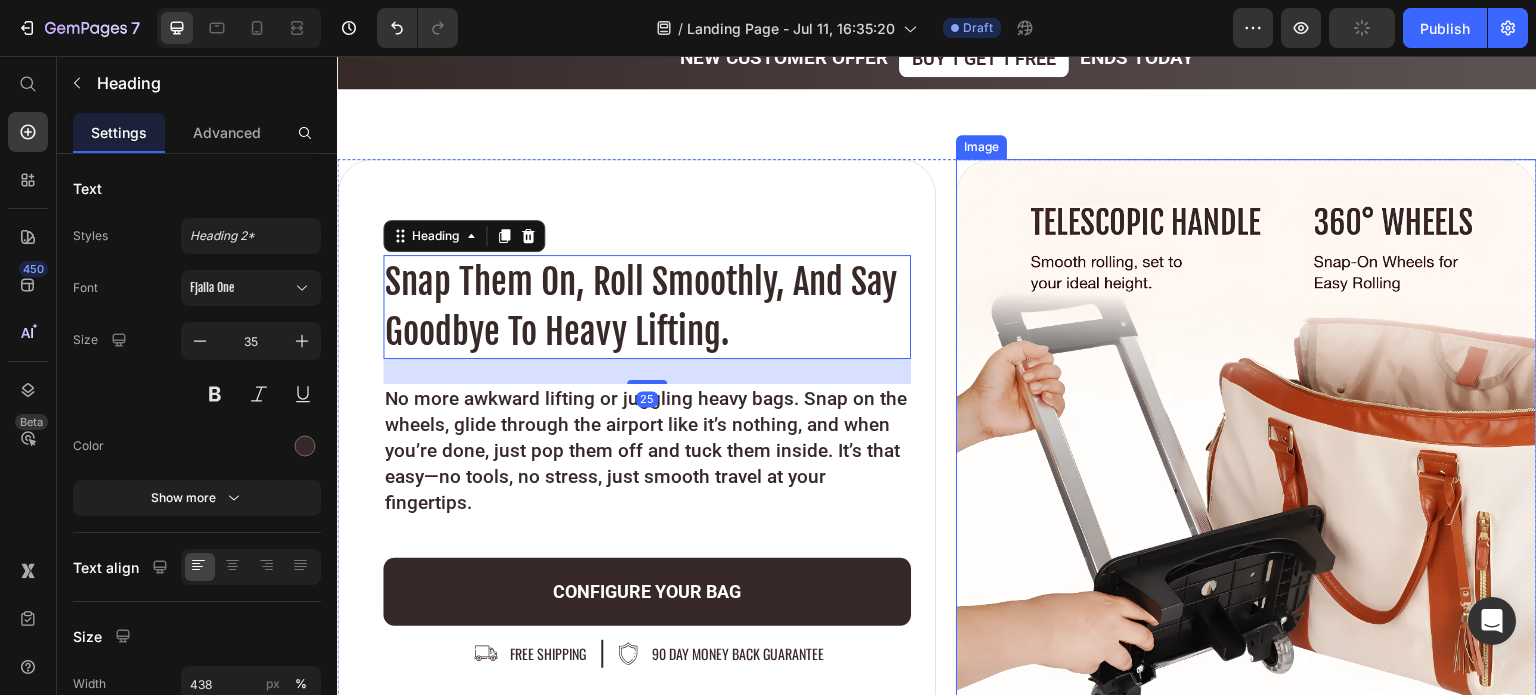 click at bounding box center [1246, 454] 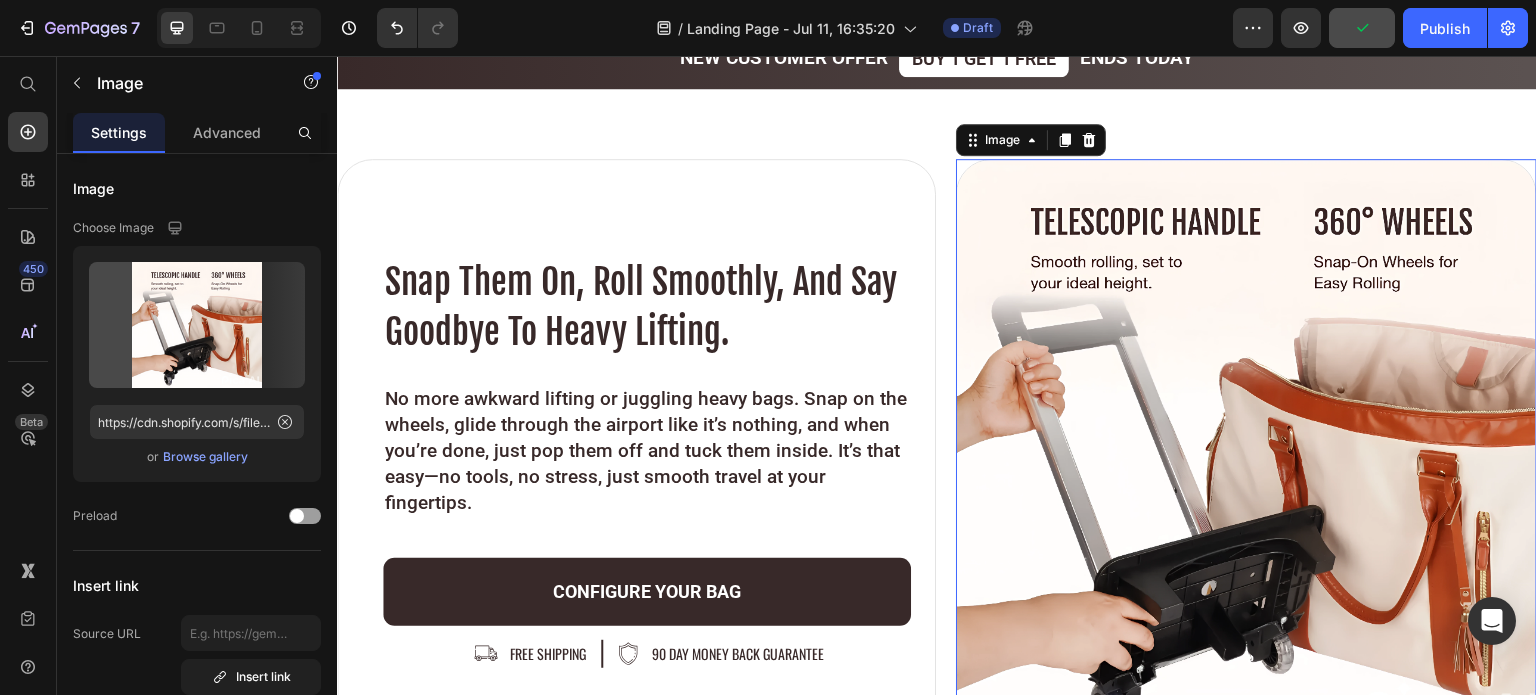 click at bounding box center [1246, 454] 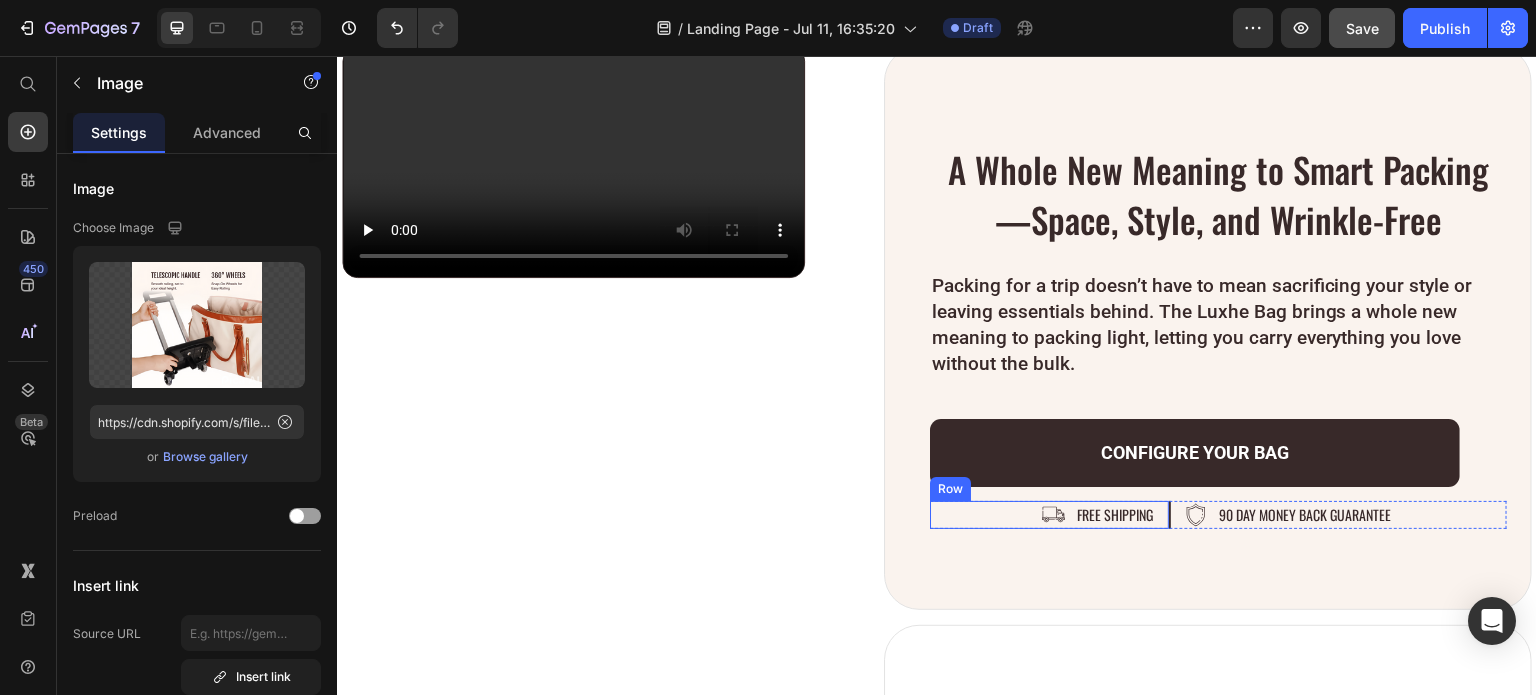 scroll, scrollTop: 4200, scrollLeft: 0, axis: vertical 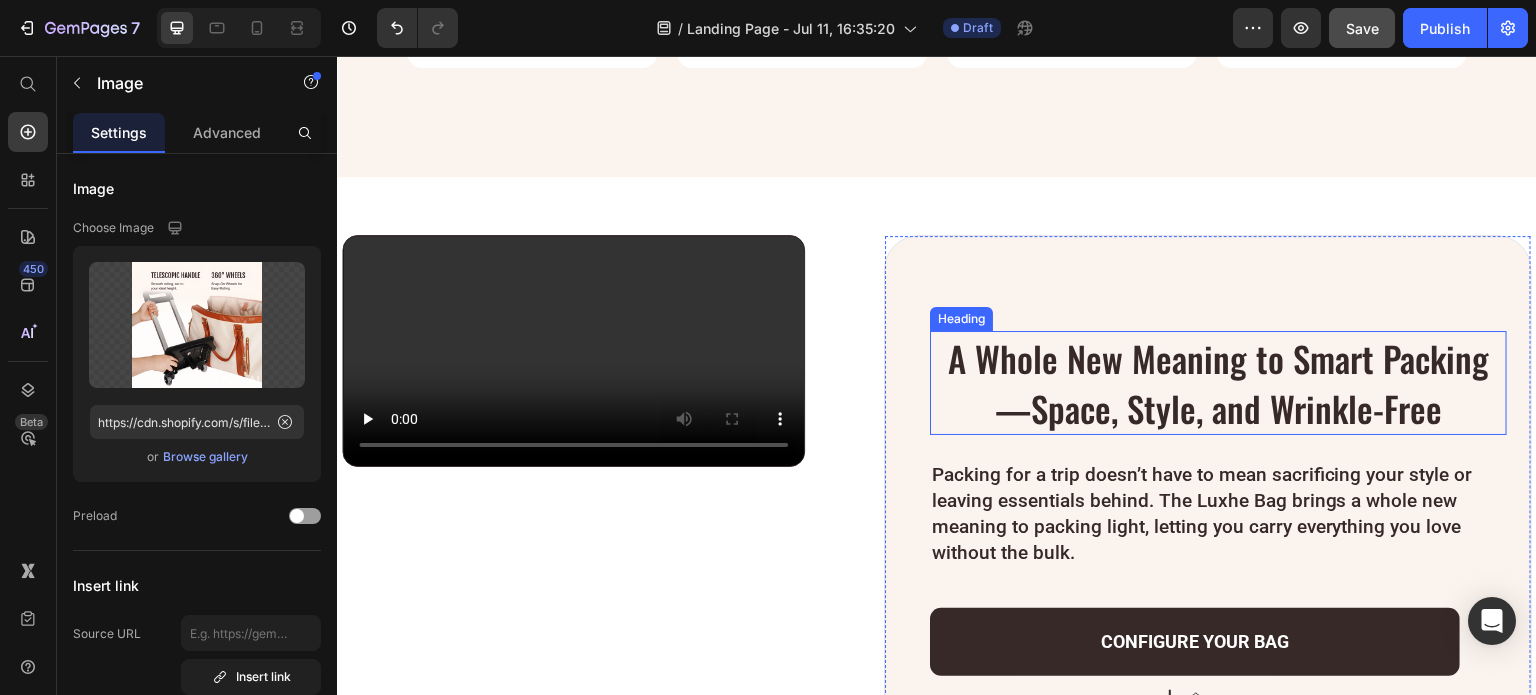 click on "A Whole New Meaning to Smart Packing—Space, Style, and Wrinkle-Free" at bounding box center [1219, 383] 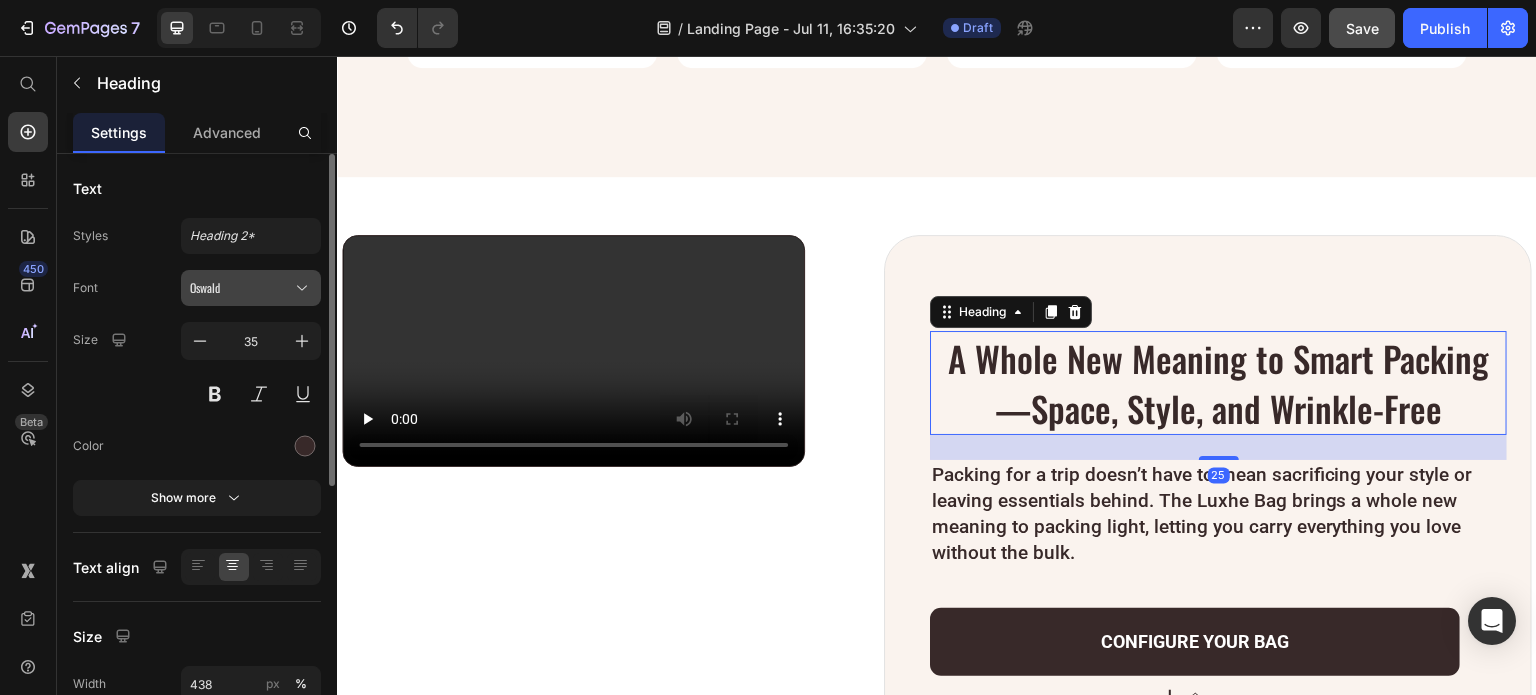 click on "Oswald" at bounding box center [241, 288] 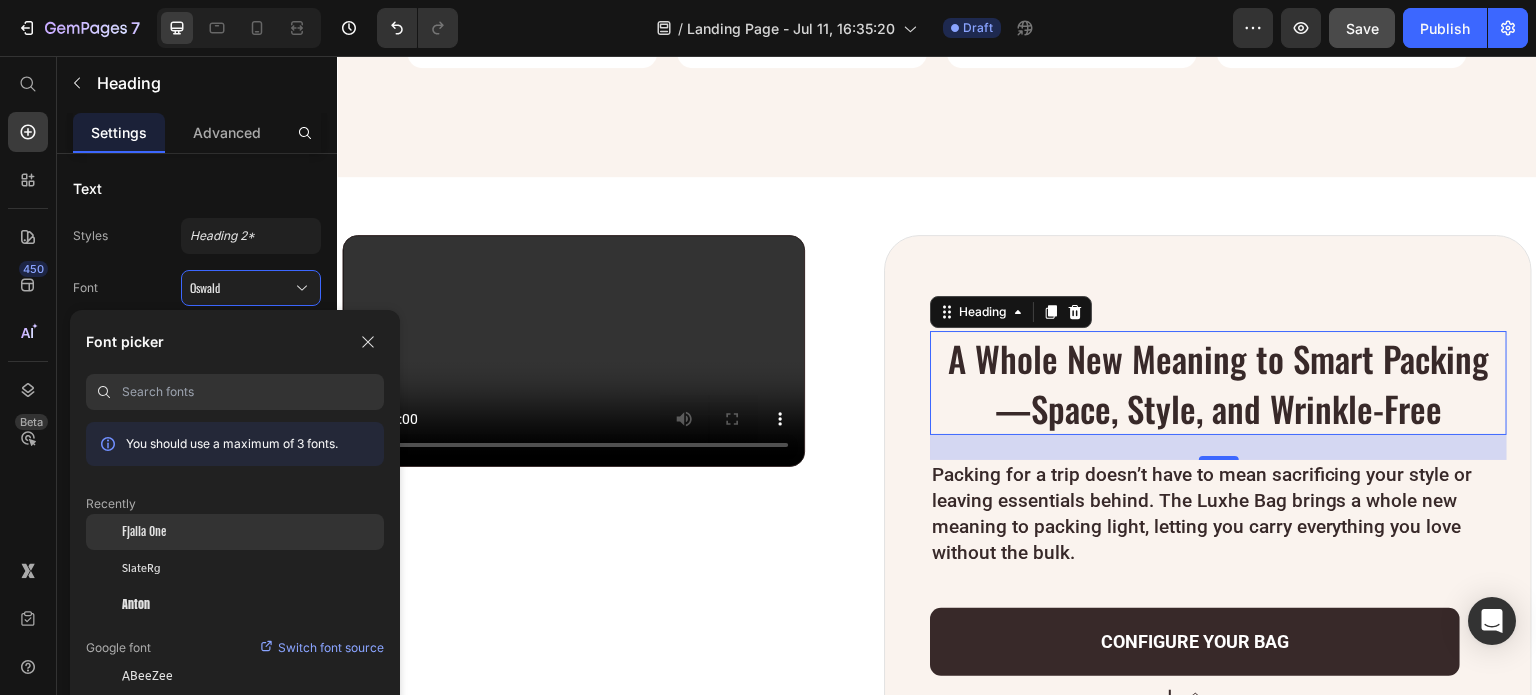 click on "Fjalla One" at bounding box center (144, 532) 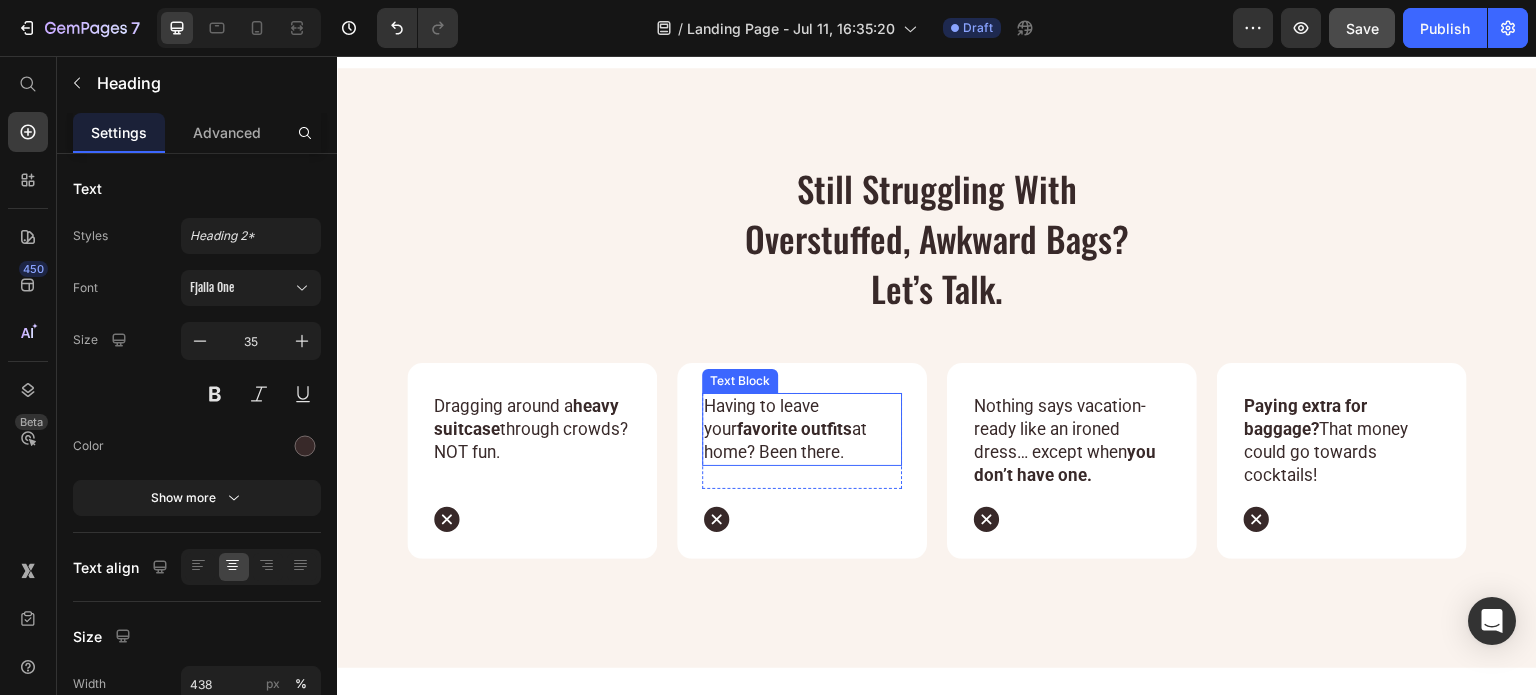 scroll, scrollTop: 3600, scrollLeft: 0, axis: vertical 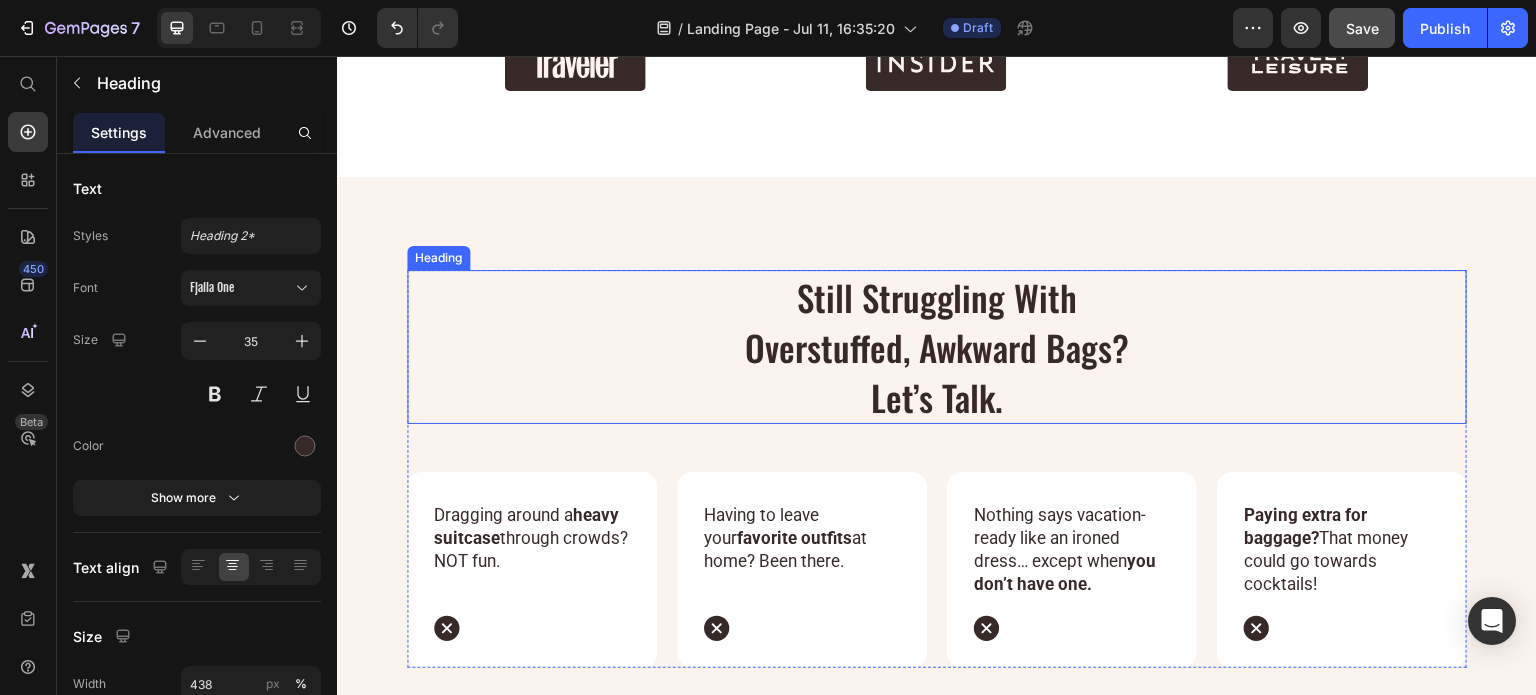click on "still struggling with overstuffed, awkward bags? let’s talk." at bounding box center [937, 347] 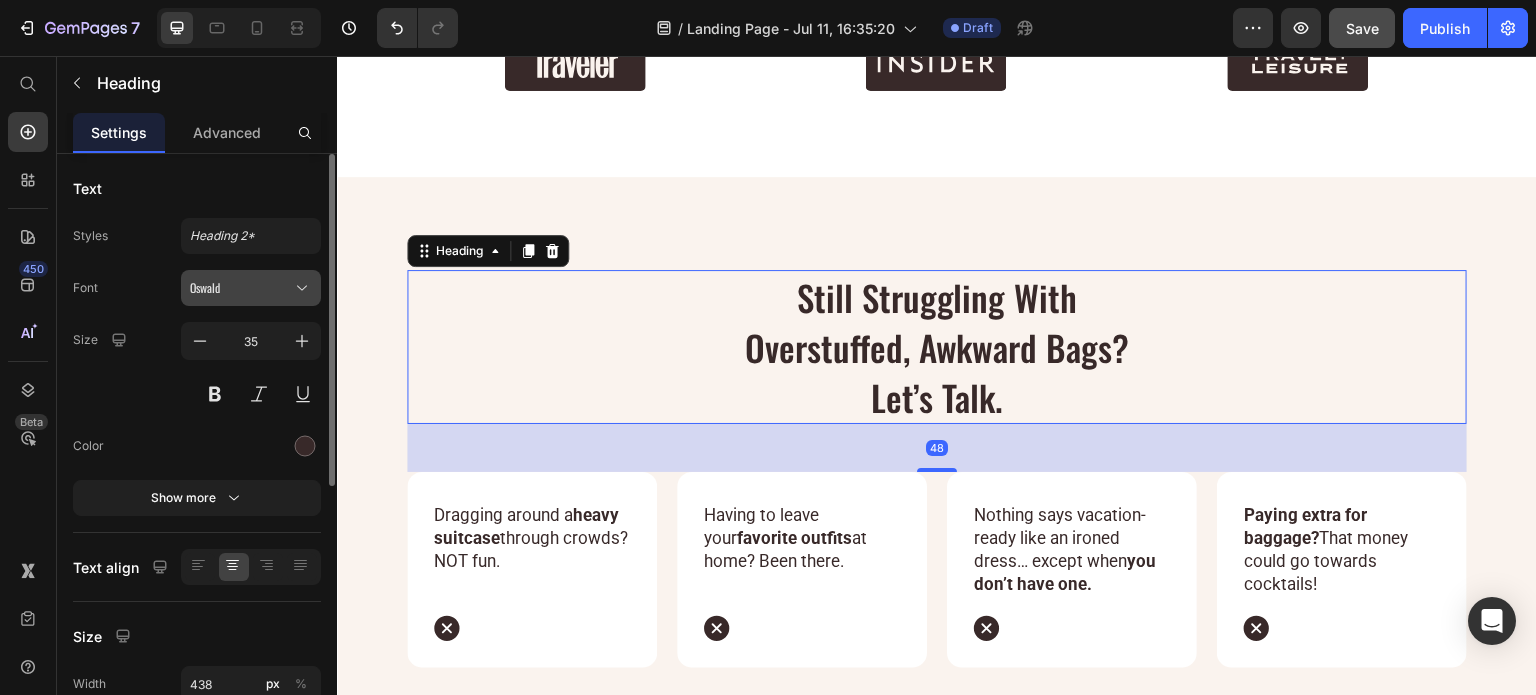 click on "Oswald" at bounding box center (241, 288) 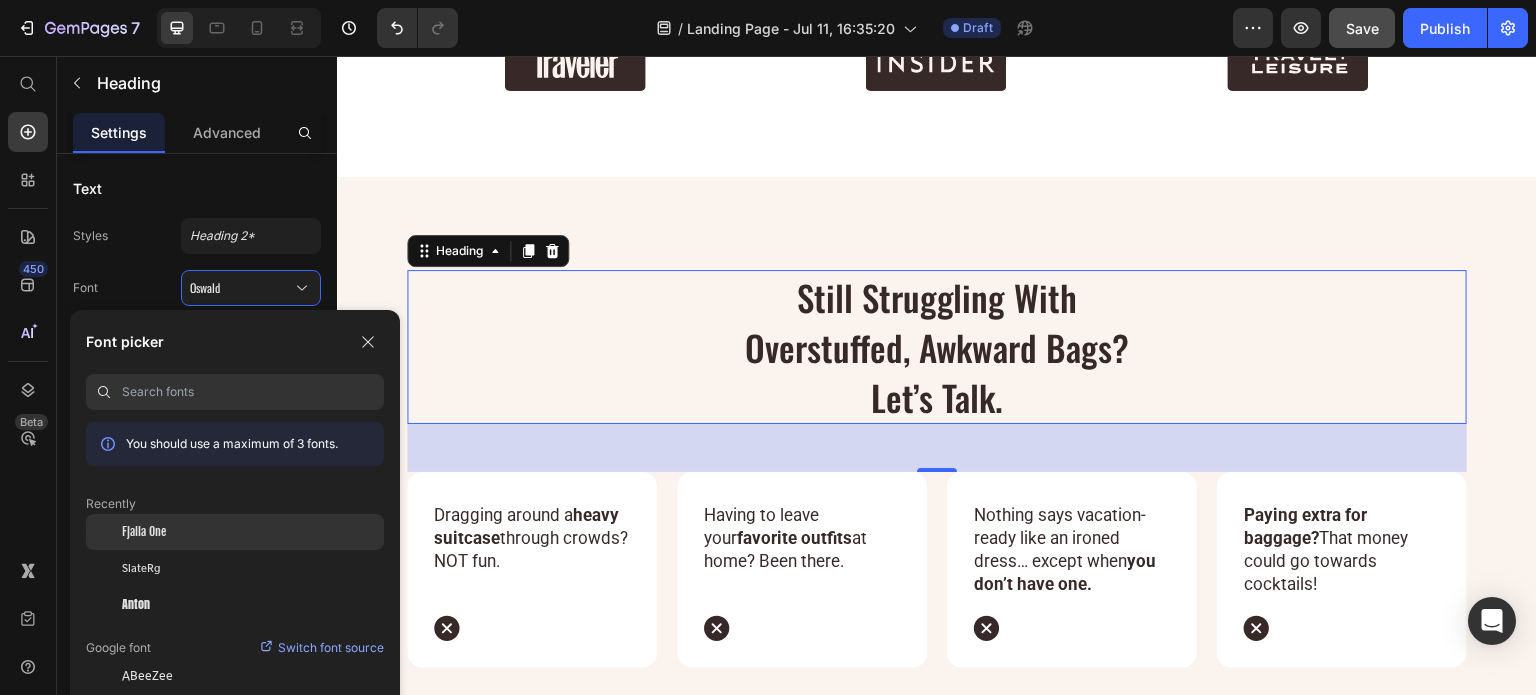 click on "Fjalla One" 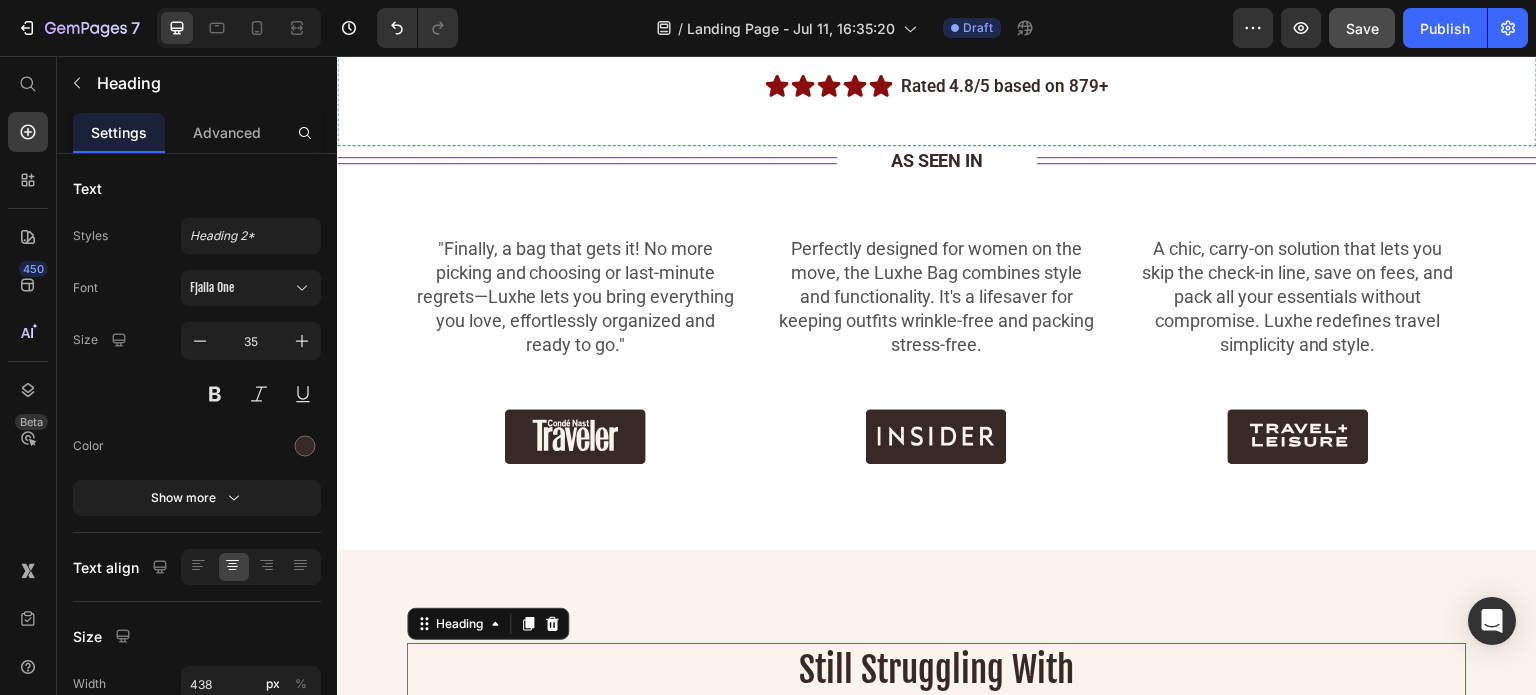 scroll, scrollTop: 2900, scrollLeft: 0, axis: vertical 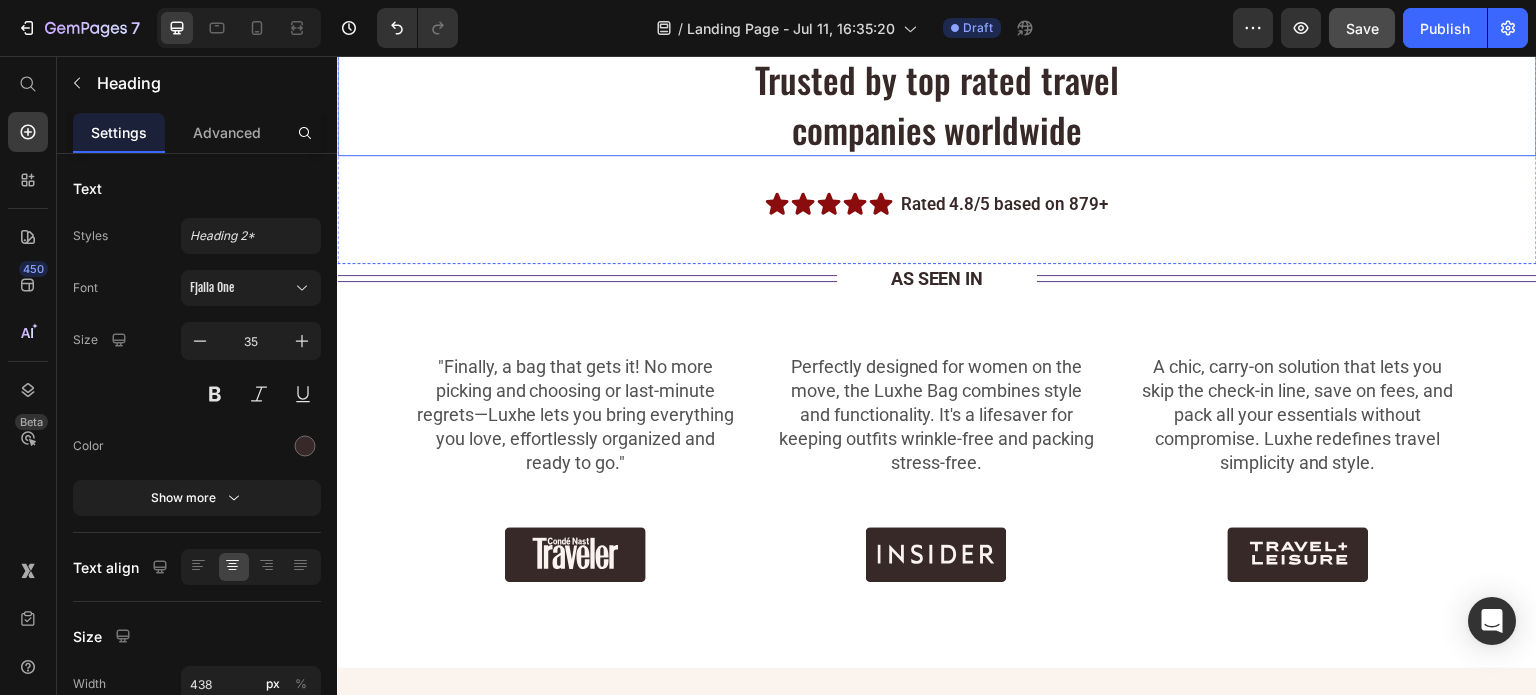click on "Trusted by top rated travel companies worldwide" at bounding box center [937, 104] 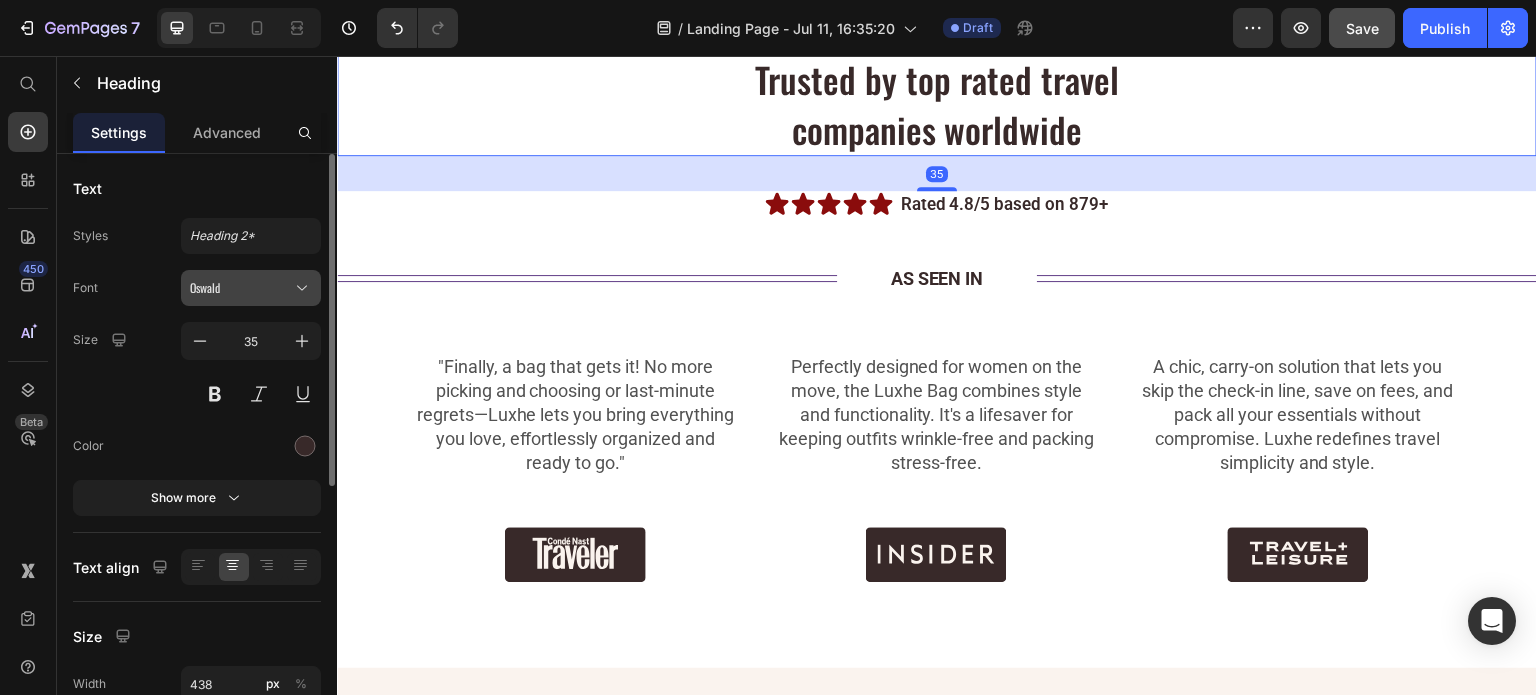 click on "Oswald" at bounding box center [251, 288] 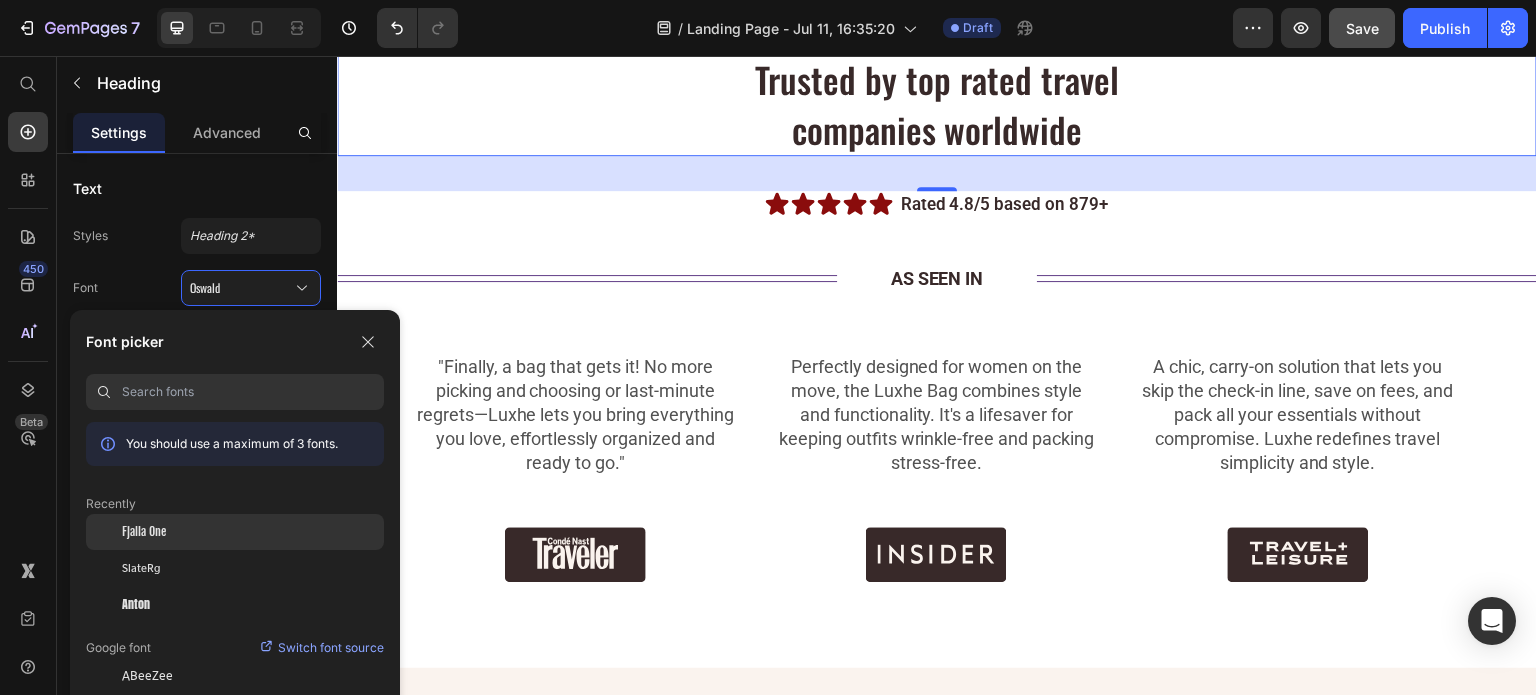 click on "Fjalla One" 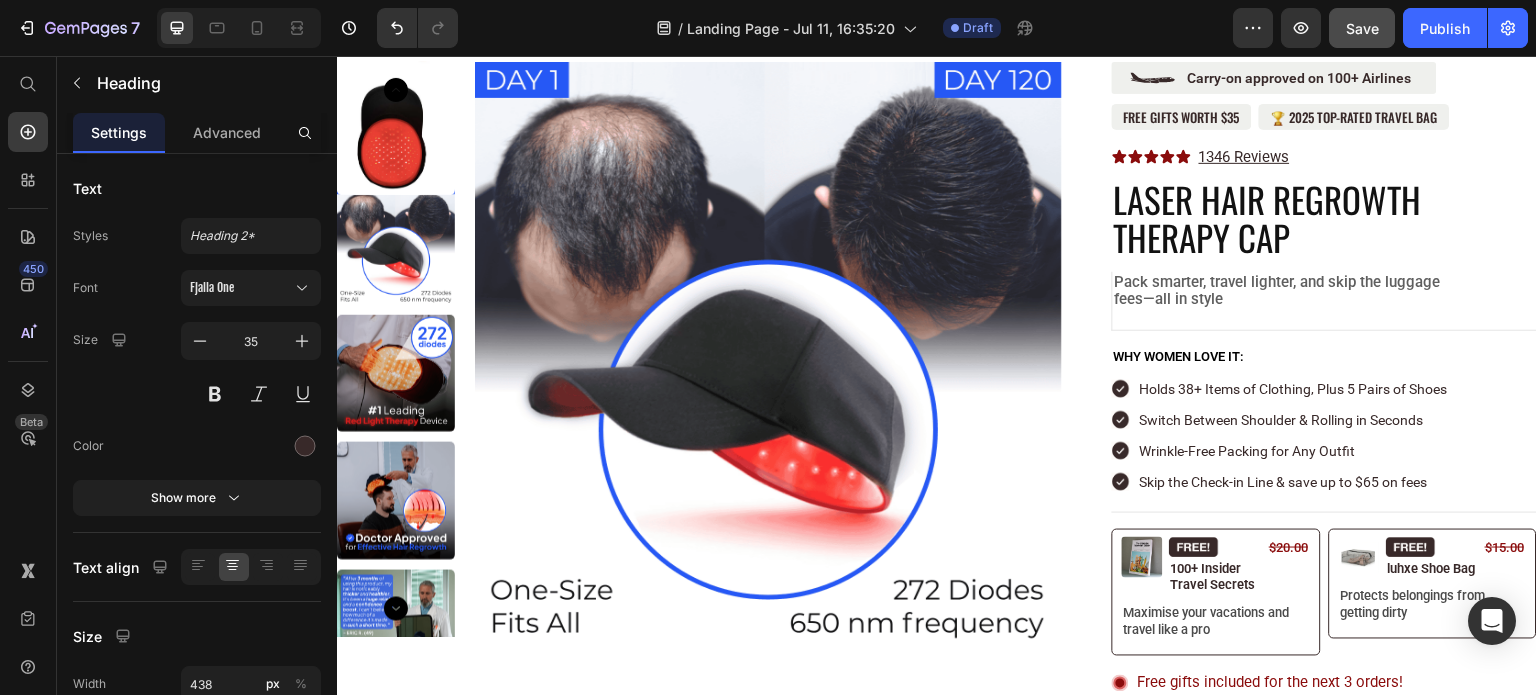 scroll, scrollTop: 0, scrollLeft: 0, axis: both 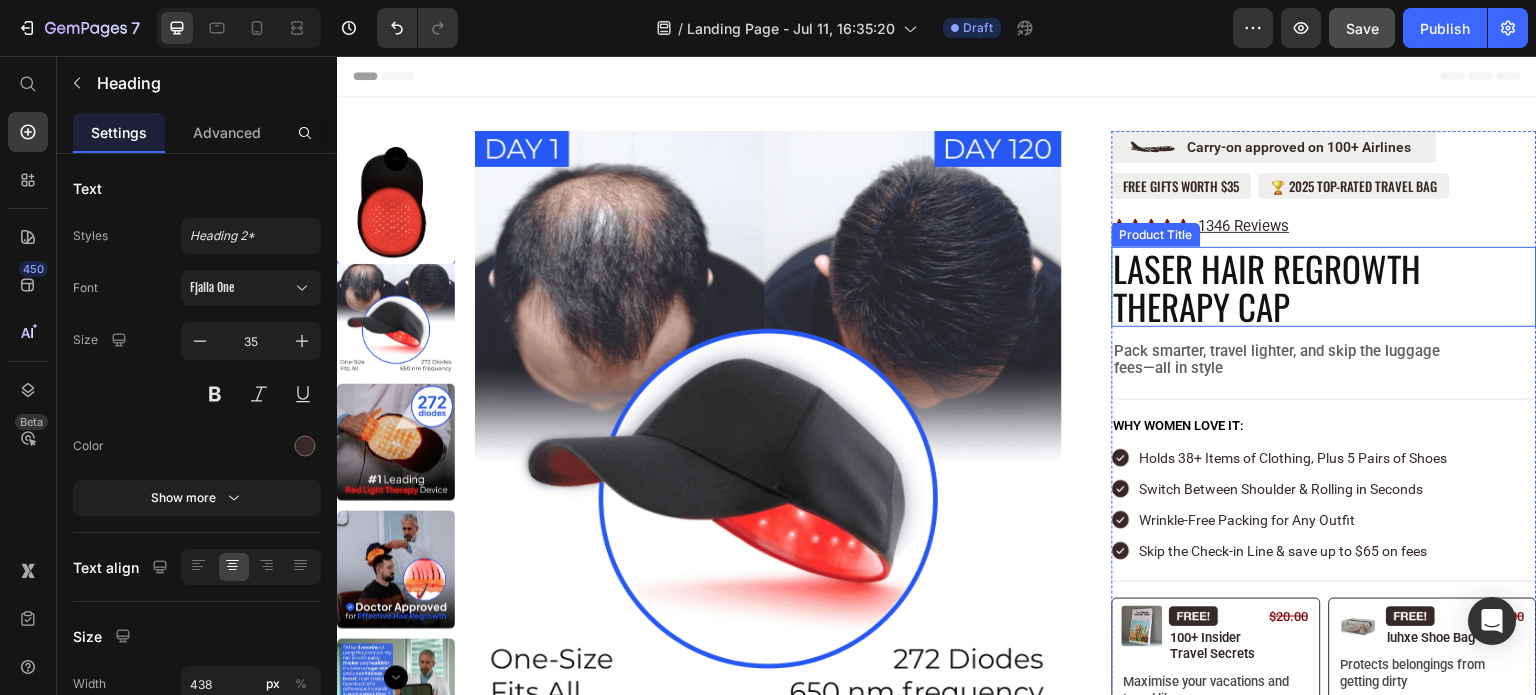click on "Laser Hair Regrowth Therapy Cap" at bounding box center (1324, 287) 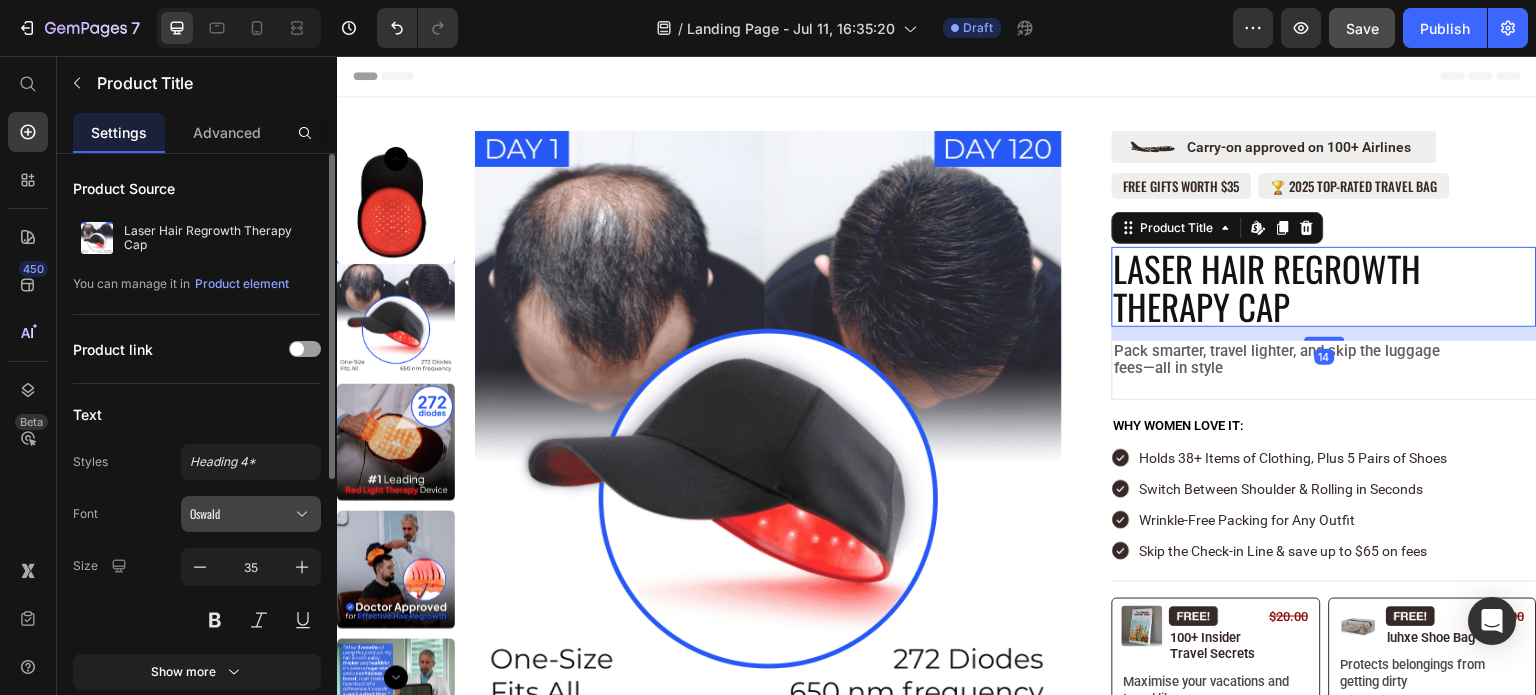 click on "Oswald" at bounding box center [241, 514] 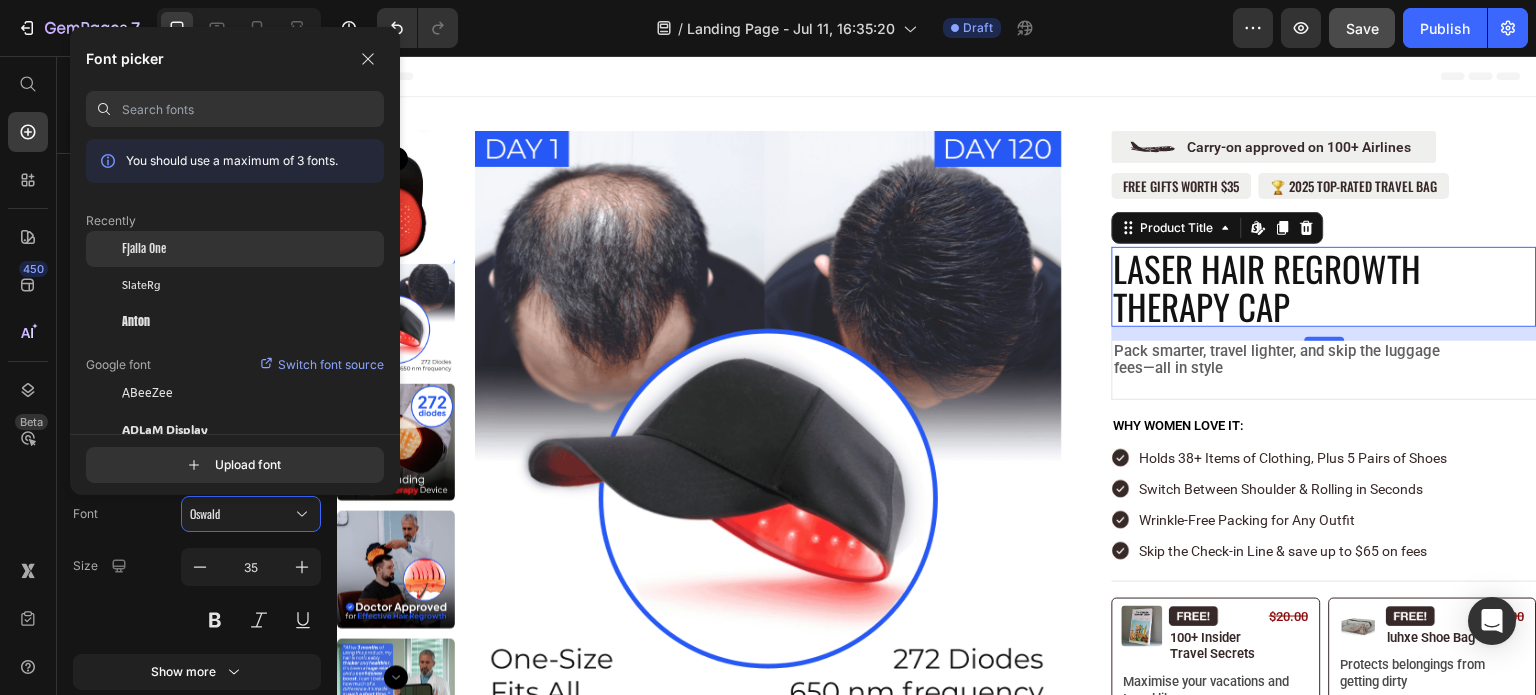 click on "Fjalla One" 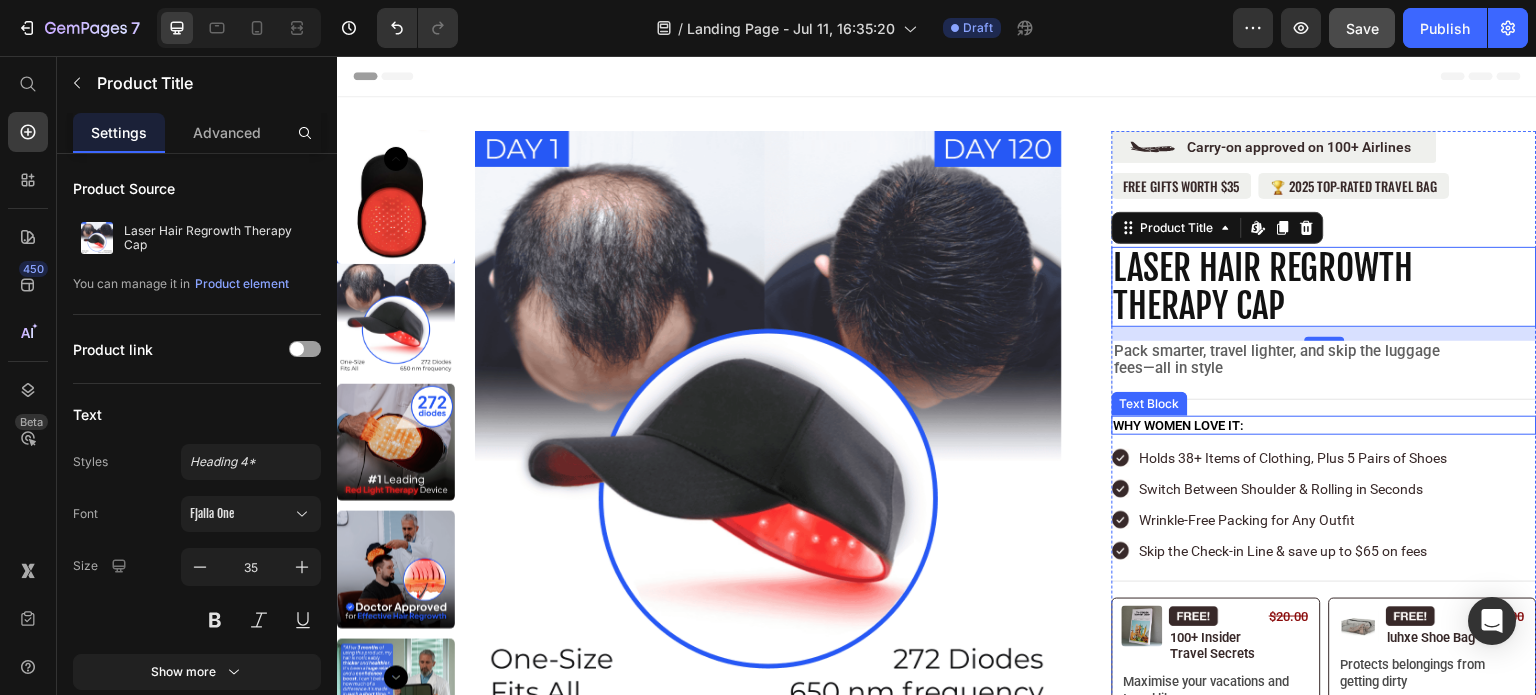 click on "wHY WOMEN LOVE IT:" at bounding box center [1324, 425] 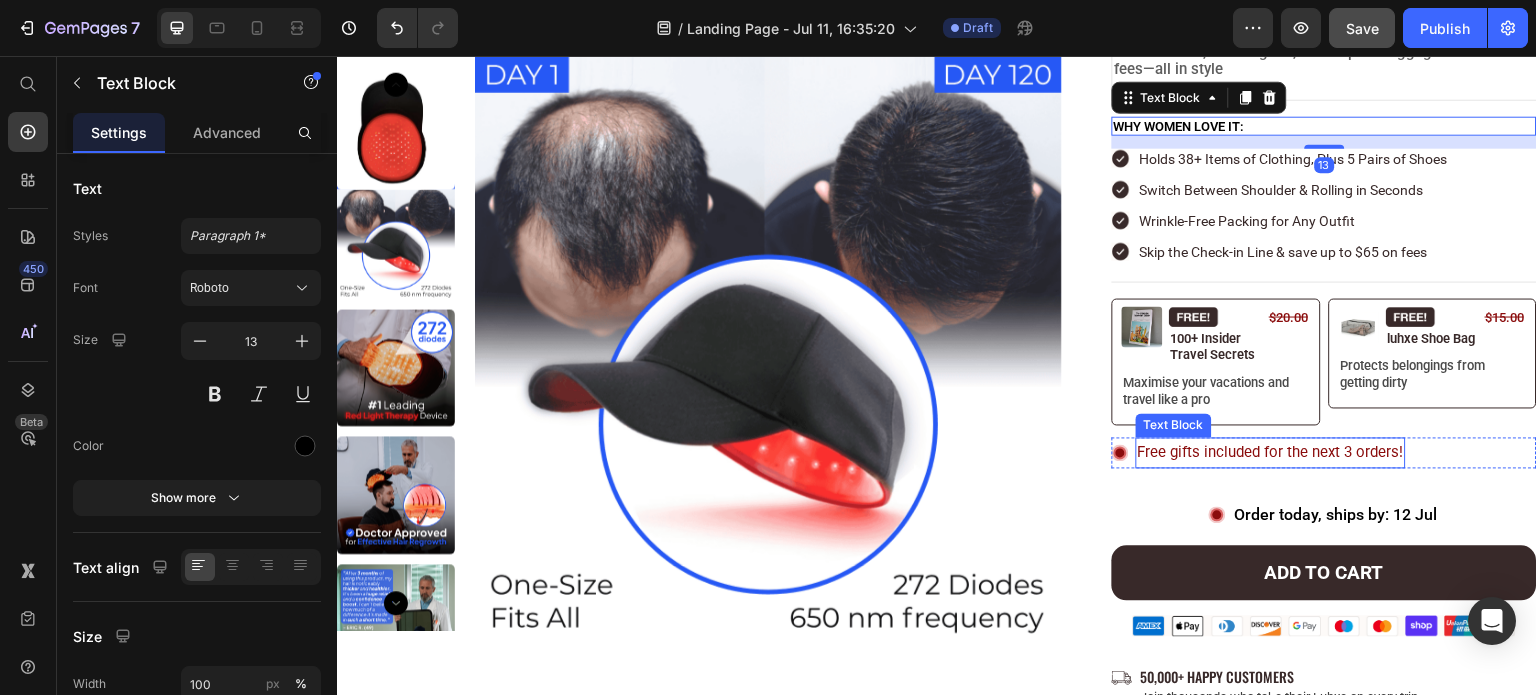 scroll, scrollTop: 500, scrollLeft: 0, axis: vertical 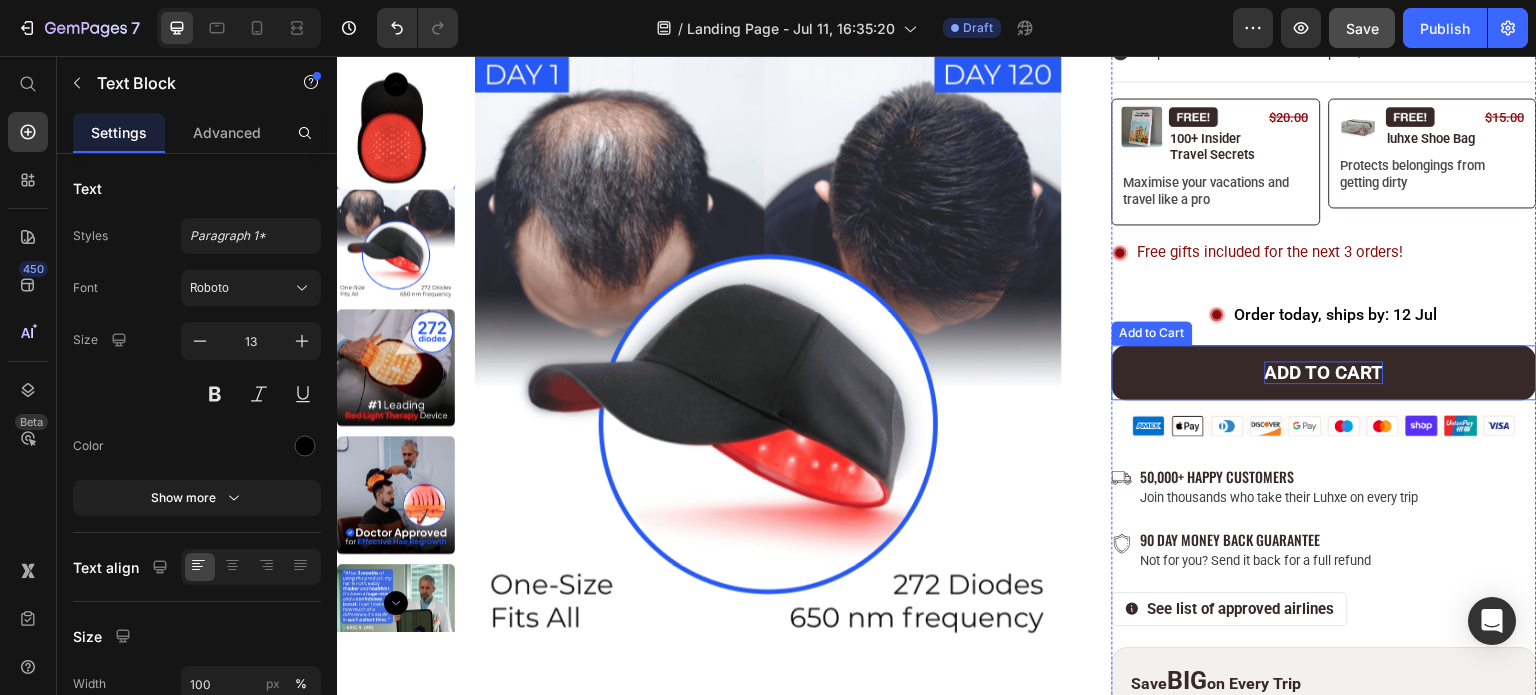 click on "Add to cart" at bounding box center [1324, 372] 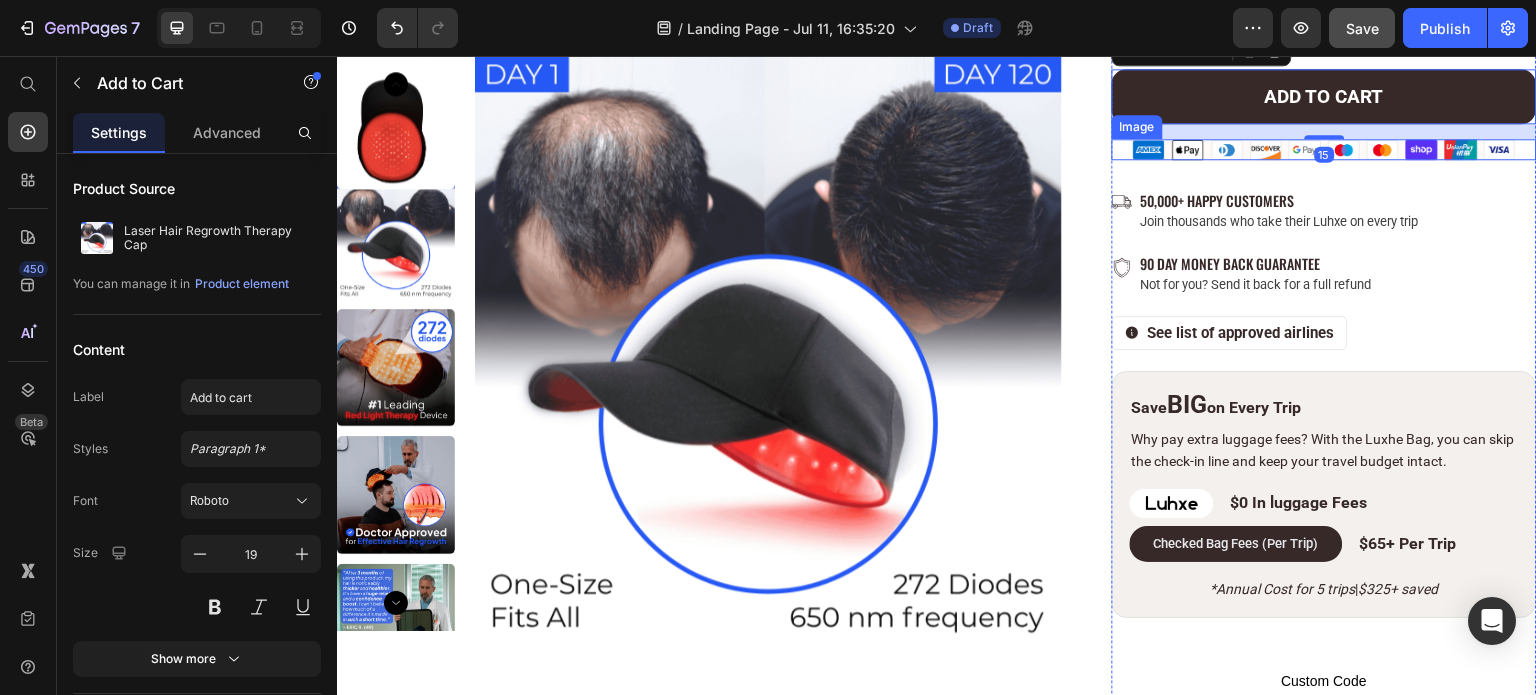 scroll, scrollTop: 800, scrollLeft: 0, axis: vertical 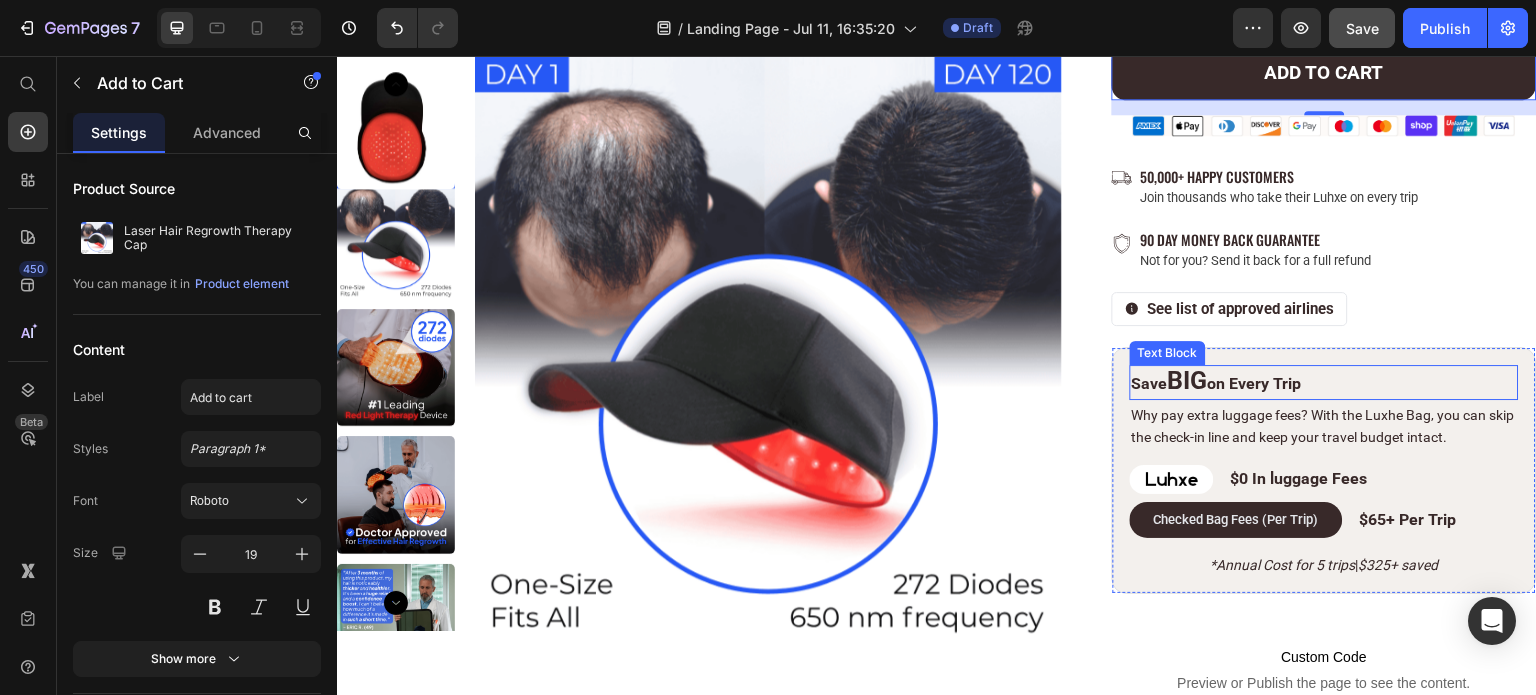 click on "Save  BIG  on Every Trip" at bounding box center (1324, 382) 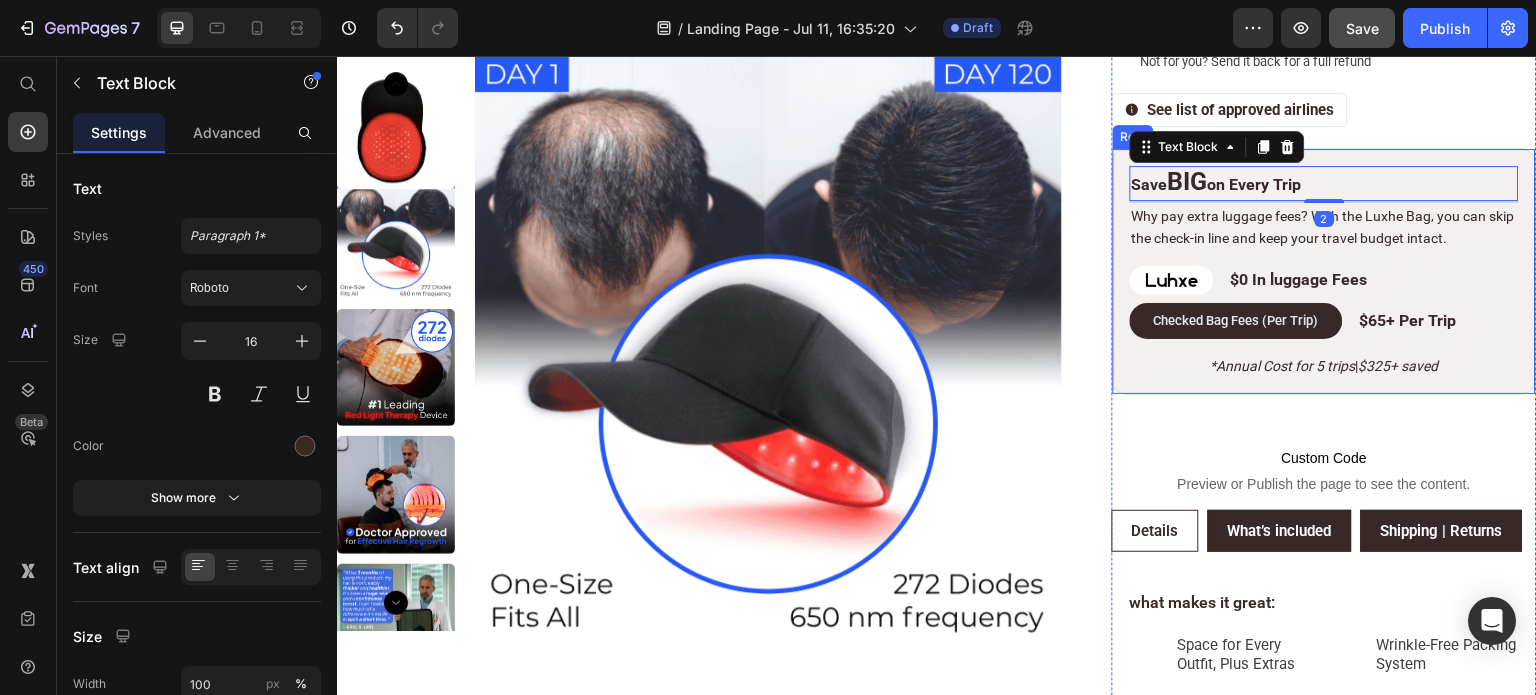 scroll, scrollTop: 1000, scrollLeft: 0, axis: vertical 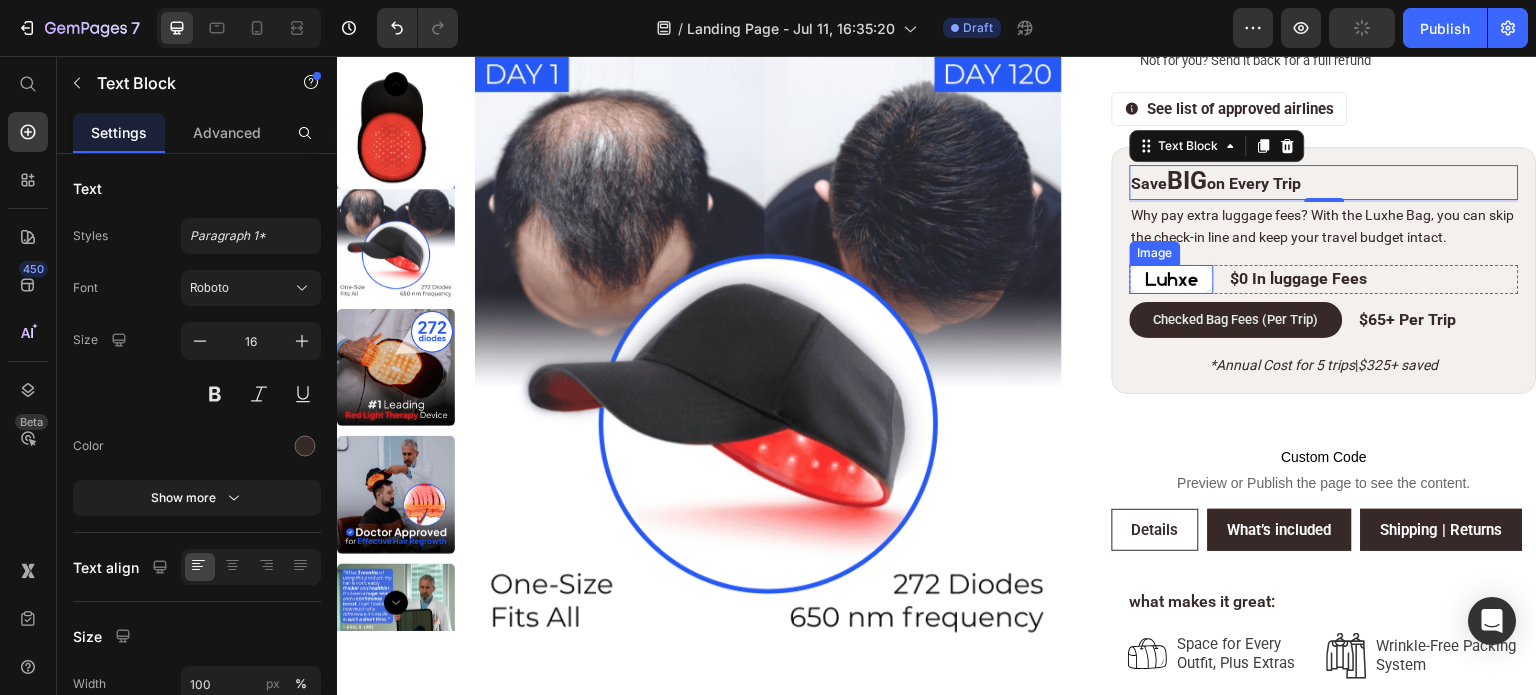 click at bounding box center (1172, 279) 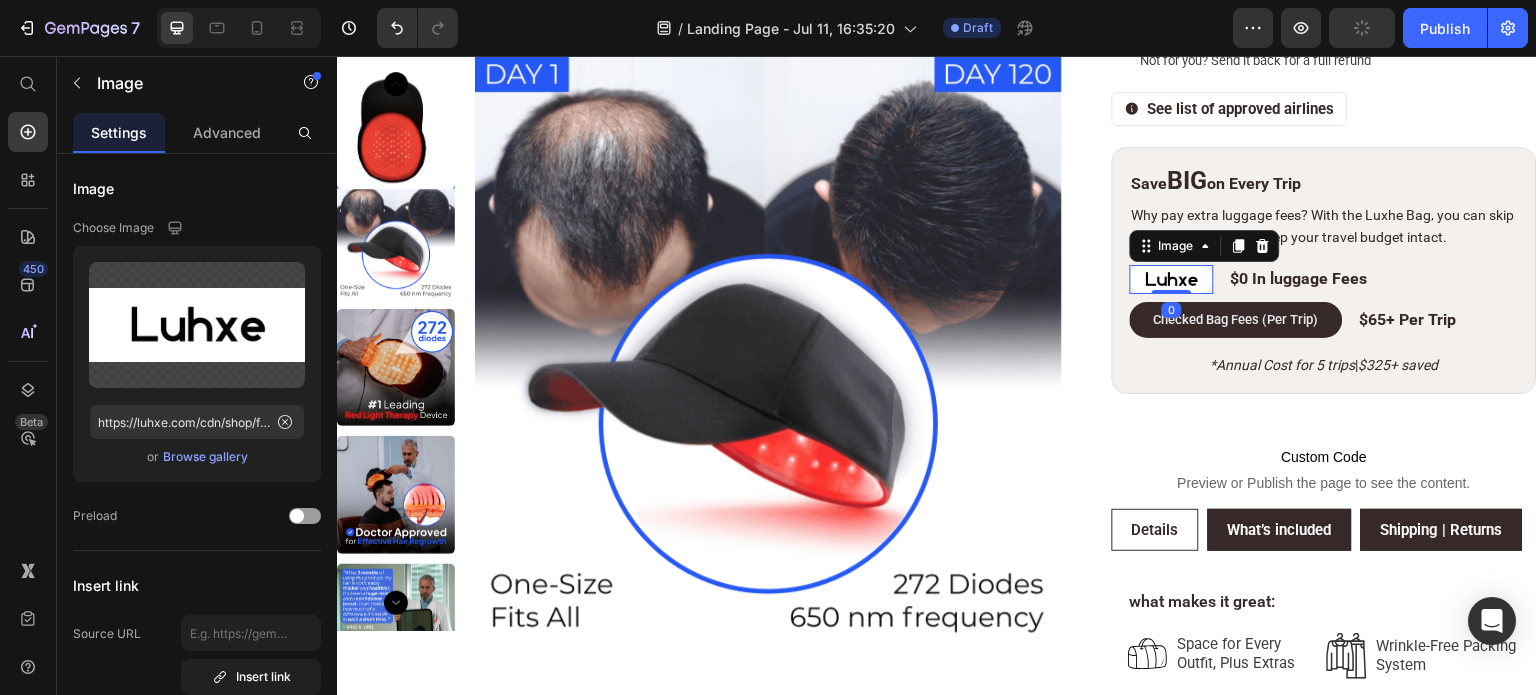 click at bounding box center (1172, 279) 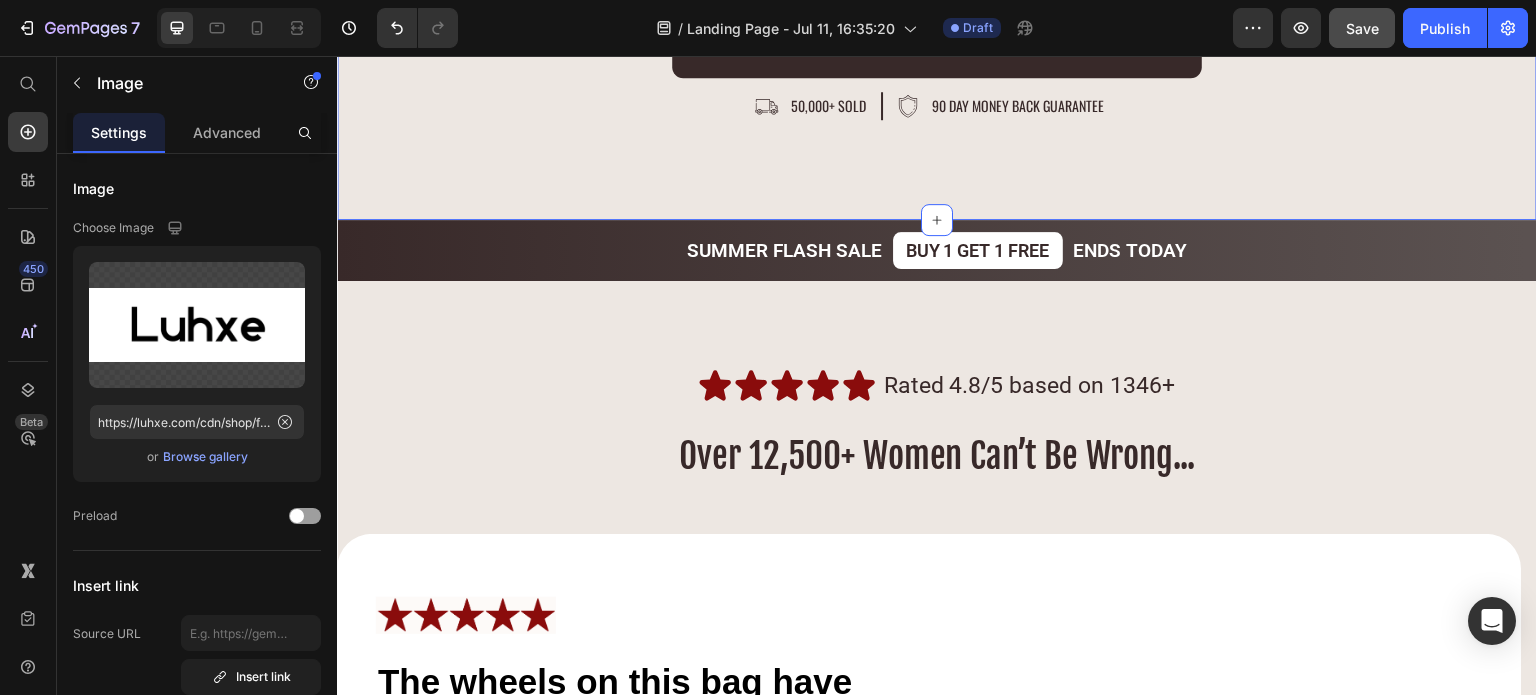 scroll, scrollTop: 9600, scrollLeft: 0, axis: vertical 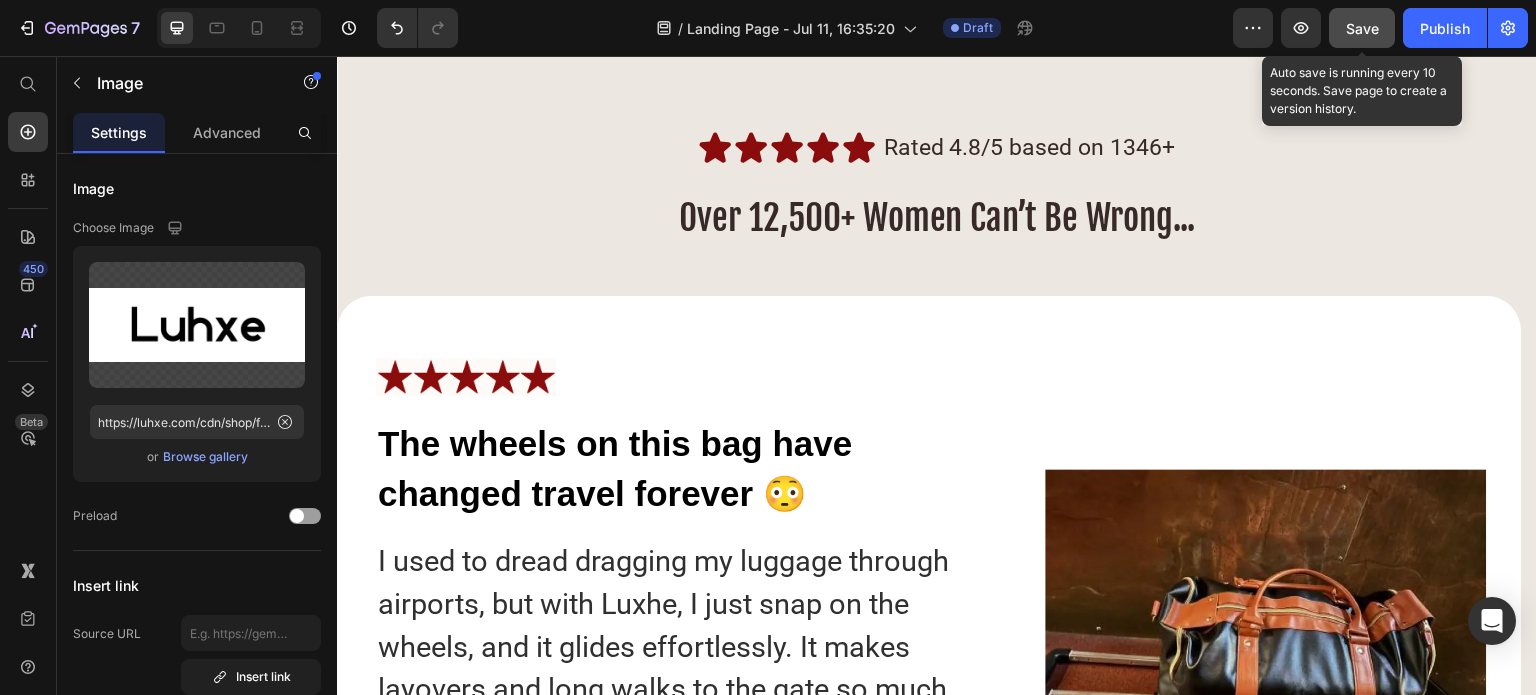 click on "Save" 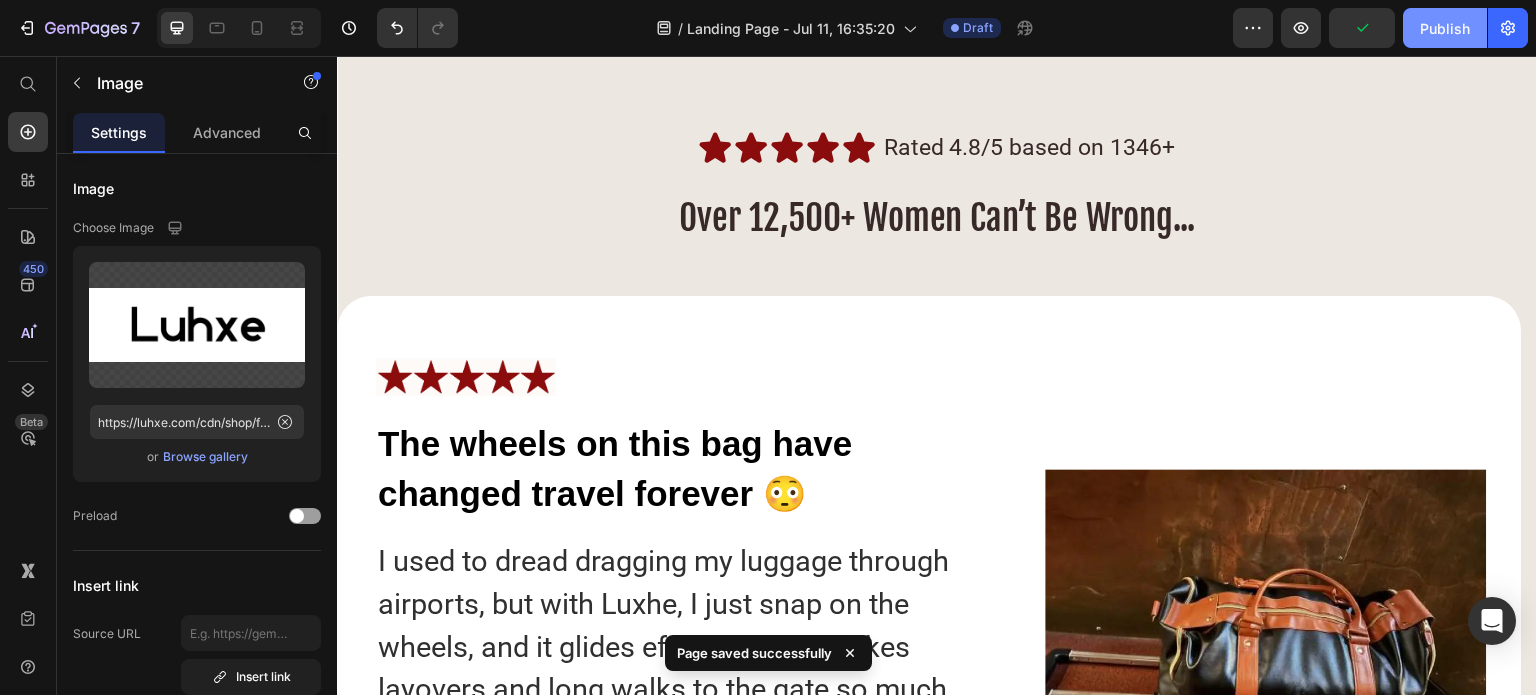 click on "Publish" at bounding box center [1445, 28] 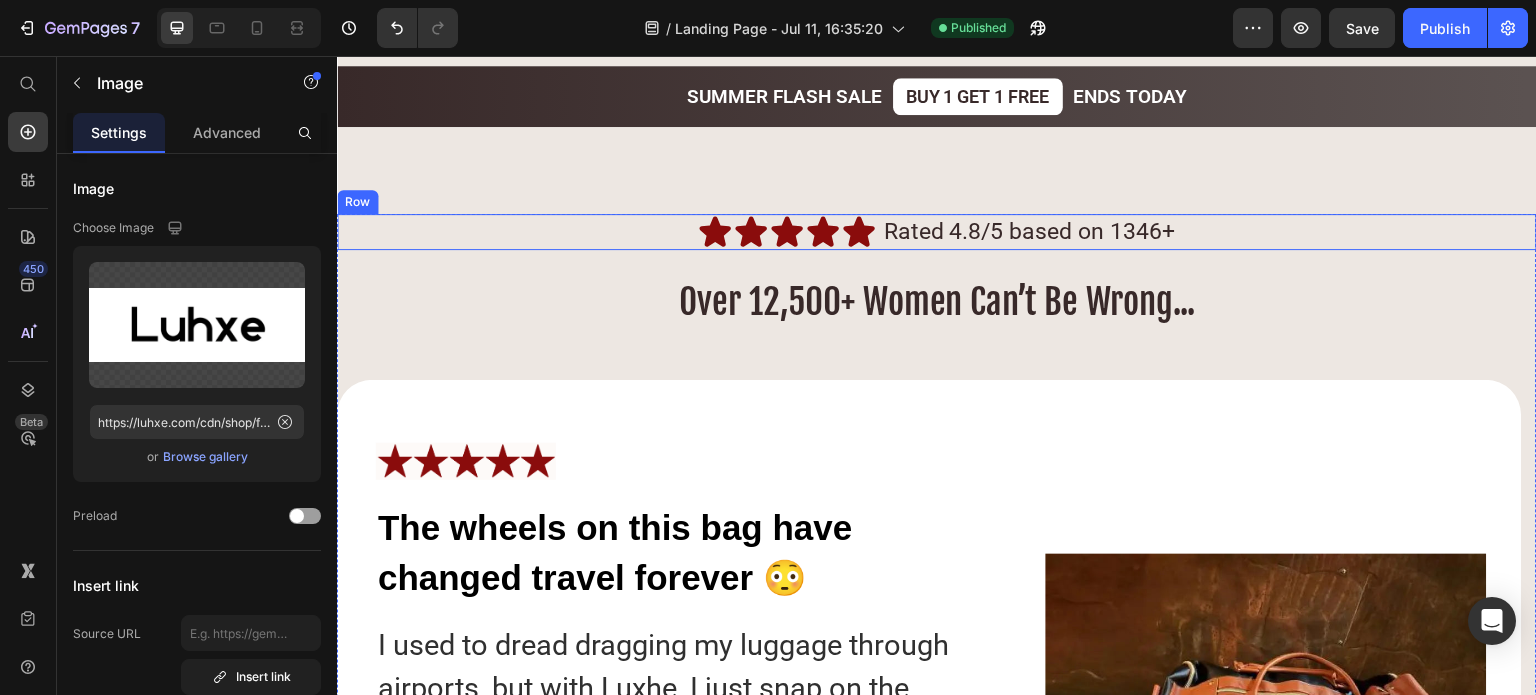scroll, scrollTop: 9500, scrollLeft: 0, axis: vertical 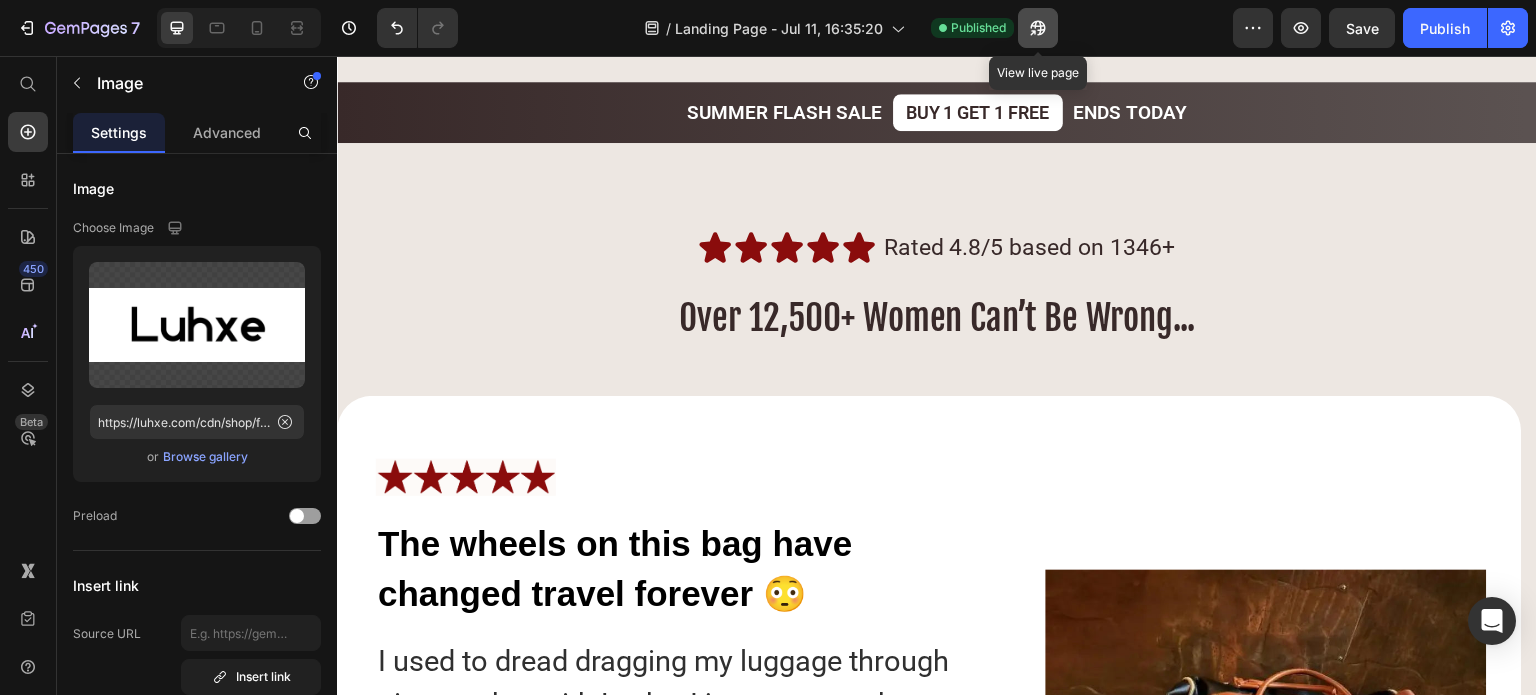 click 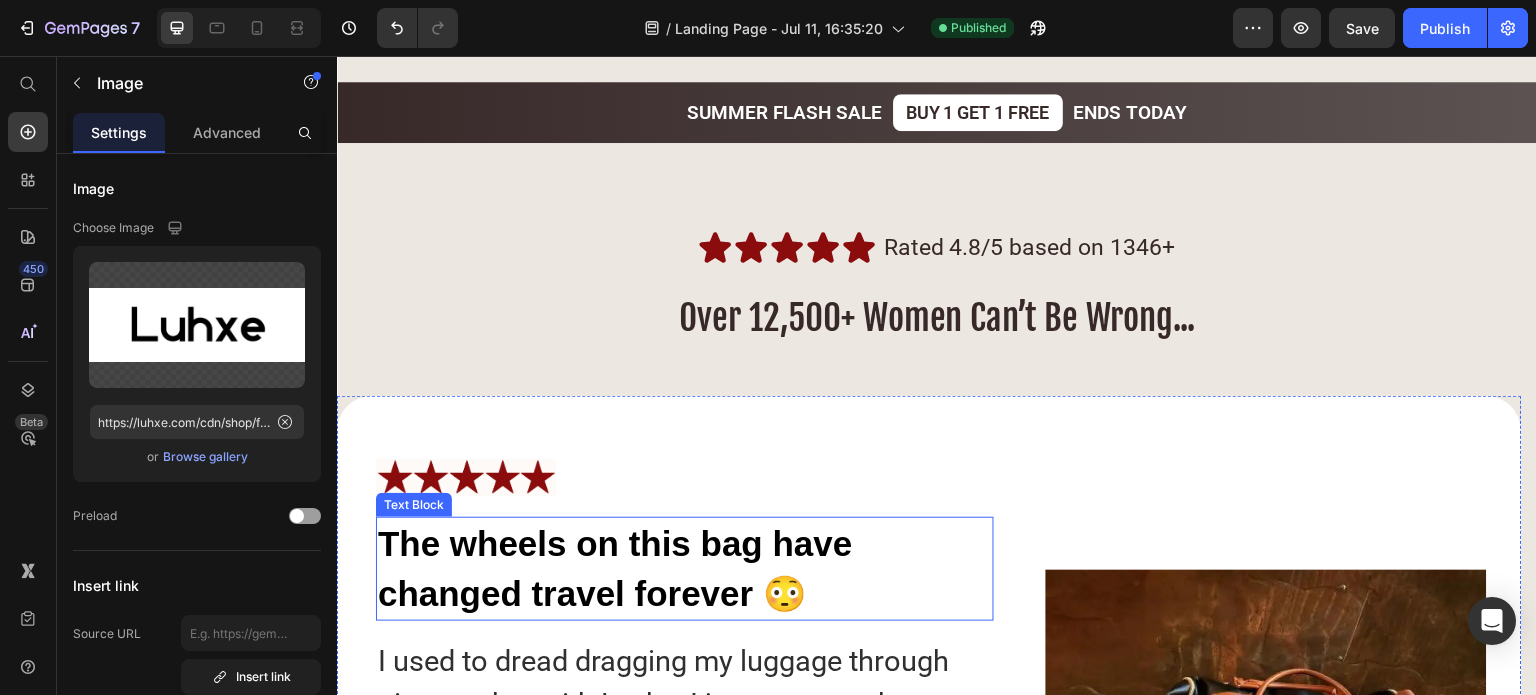 scroll, scrollTop: 10000, scrollLeft: 0, axis: vertical 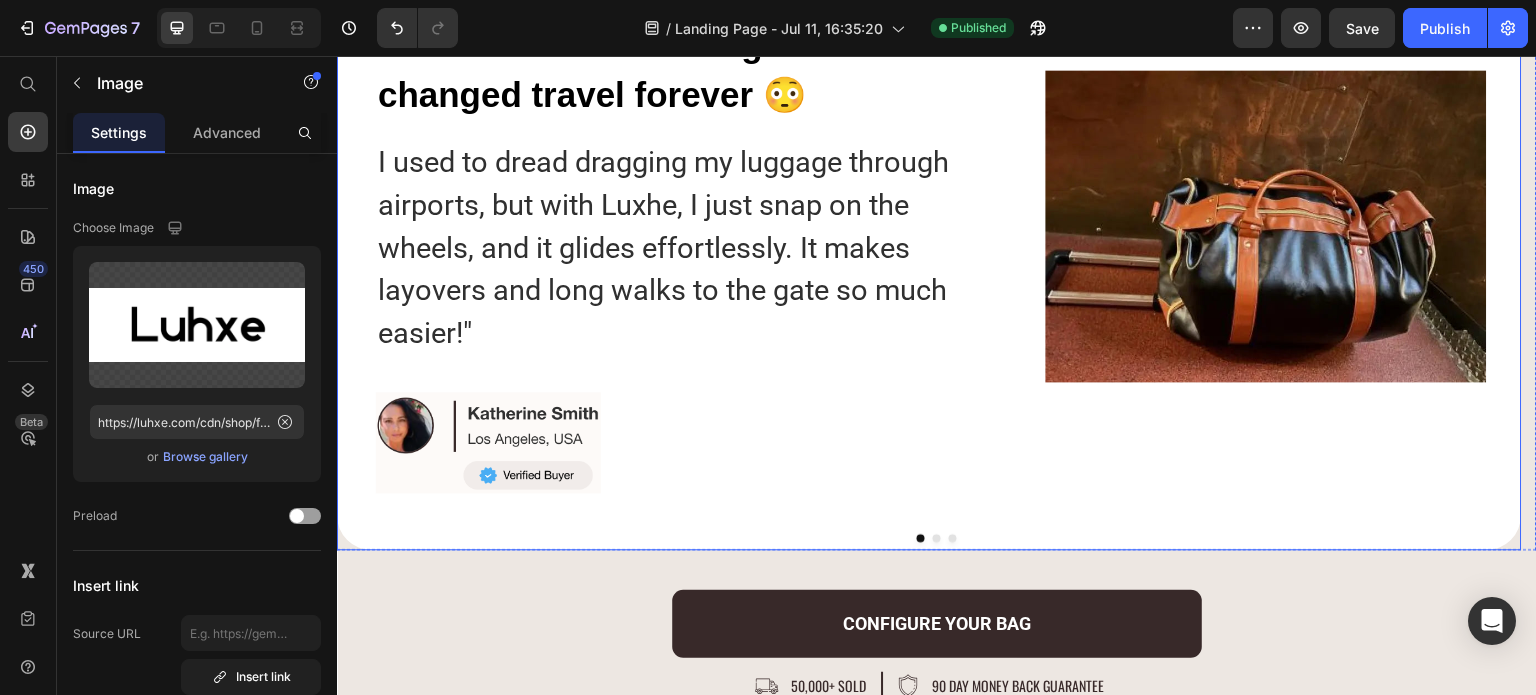 click on "Image The wheels on this bag have changed travel forever 😳 Text Block I used to dread dragging my luggage through airports, but with Luxhe, I just snap on the wheels, and it glides effortlessly. It makes layovers and long walks to the gate so much easier!" Text Block Image Image Row" at bounding box center (929, 223) 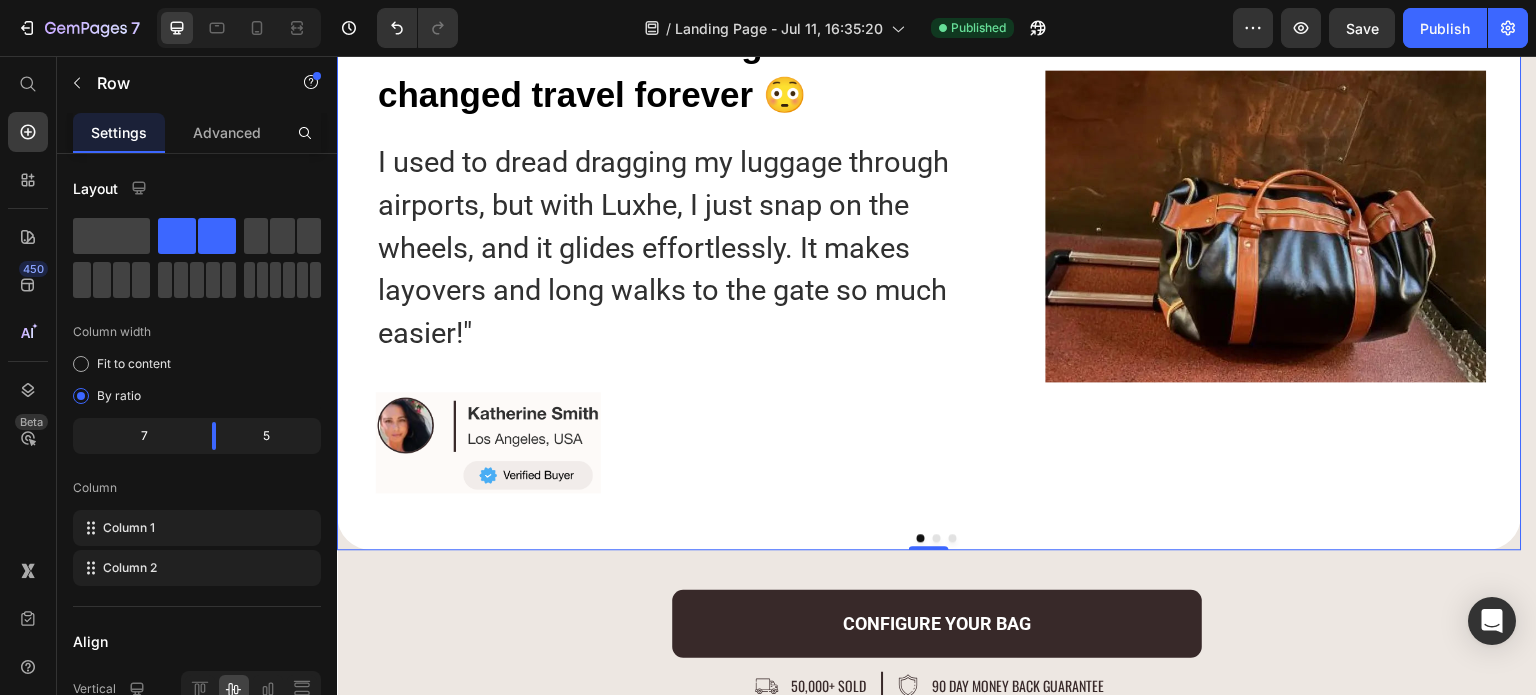 click on "Image The wheels on this bag have changed travel forever 😳 Text Block I used to dread dragging my luggage through airports, but with Luxhe, I just snap on the wheels, and it glides effortlessly. It makes layovers and long walks to the gate so much easier!" Text Block Image Image Row   0" at bounding box center (929, 223) 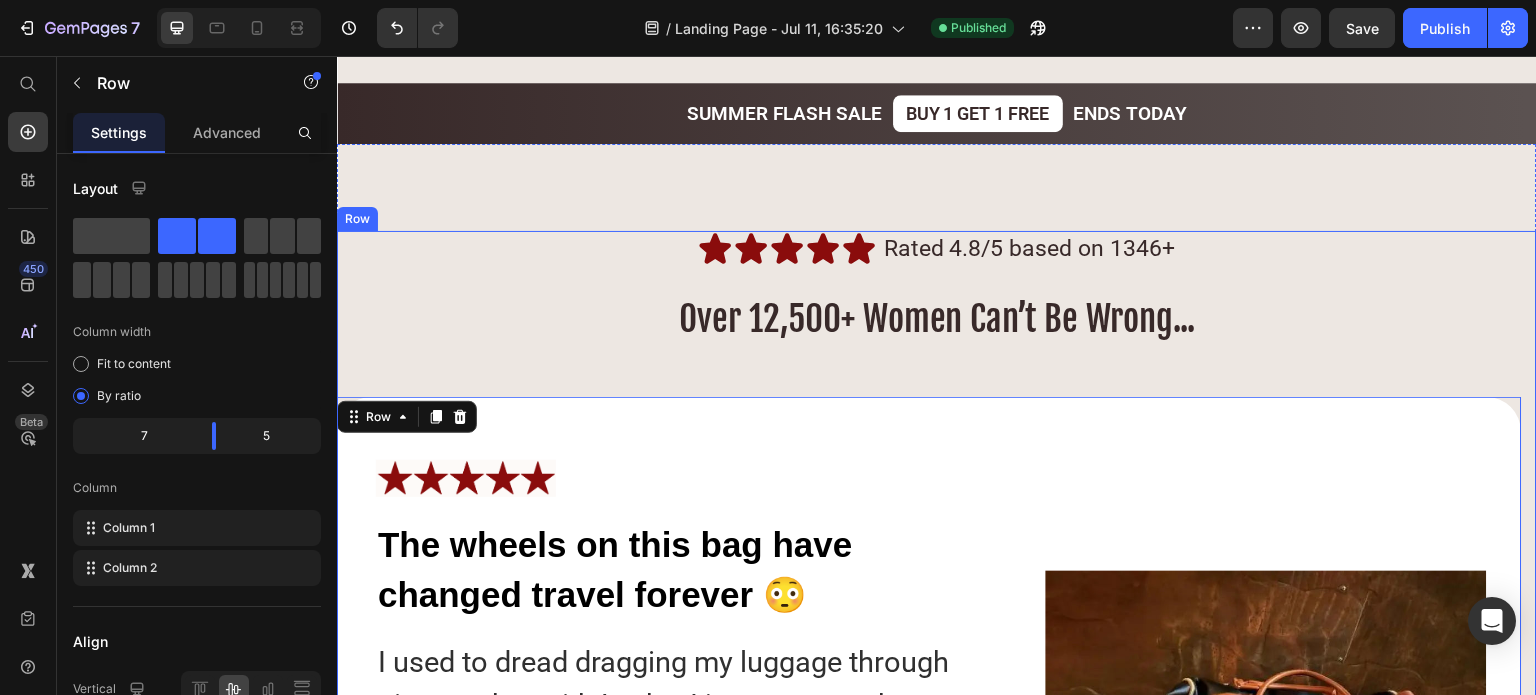 scroll, scrollTop: 9500, scrollLeft: 0, axis: vertical 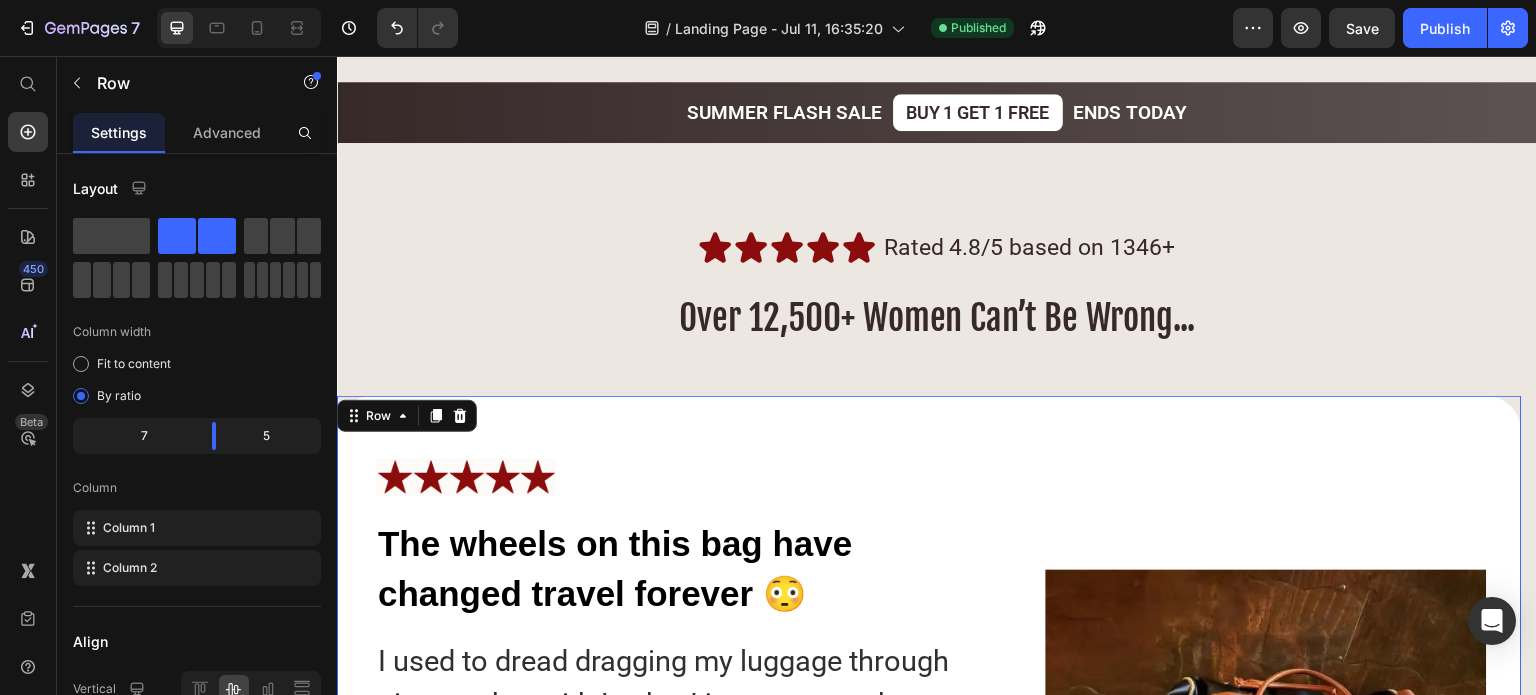 click on "Image The wheels on this bag have changed travel forever 😳 Text Block I used to dread dragging my luggage through airports, but with Luxhe, I just snap on the wheels, and it glides effortlessly. It makes layovers and long walks to the gate so much easier!" Text Block Image Image Row   0" at bounding box center [929, 723] 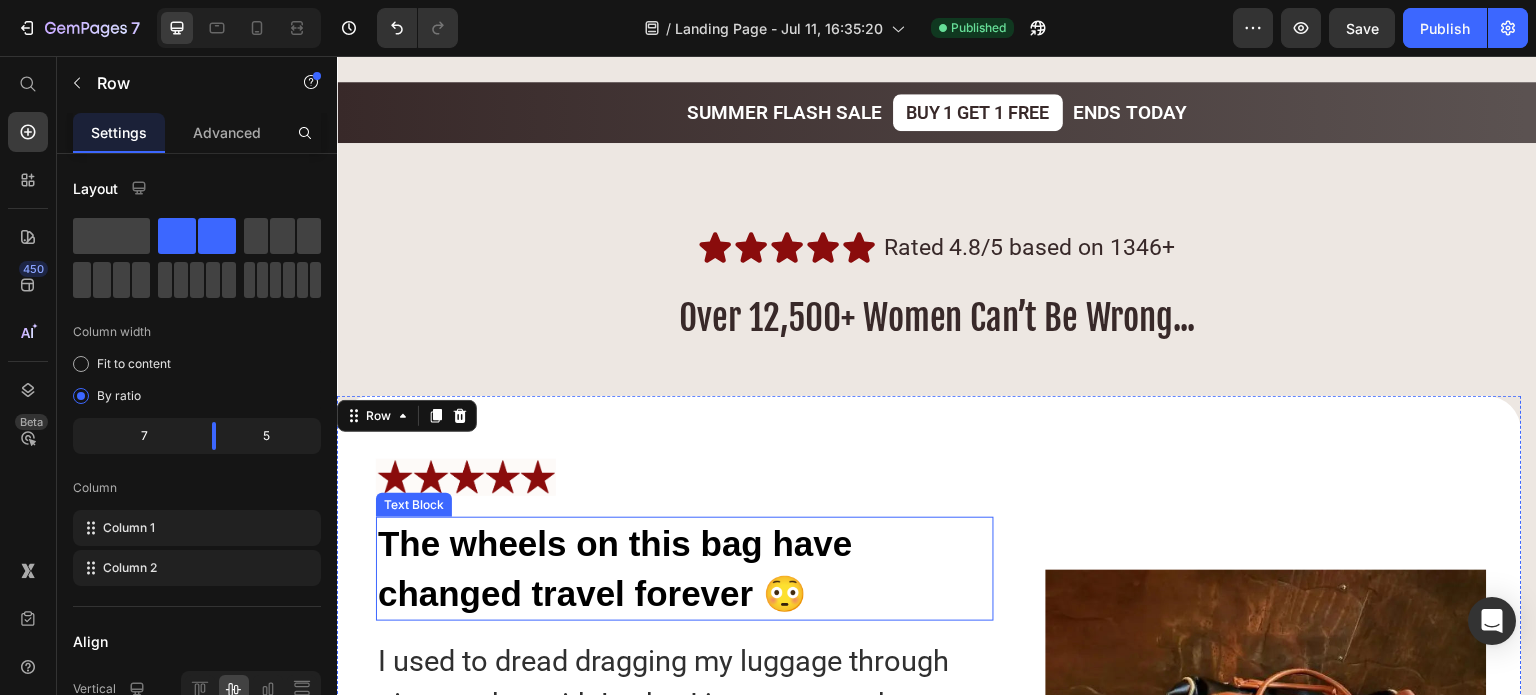 click on "The wheels on this bag have changed travel forever 😳" at bounding box center (685, 569) 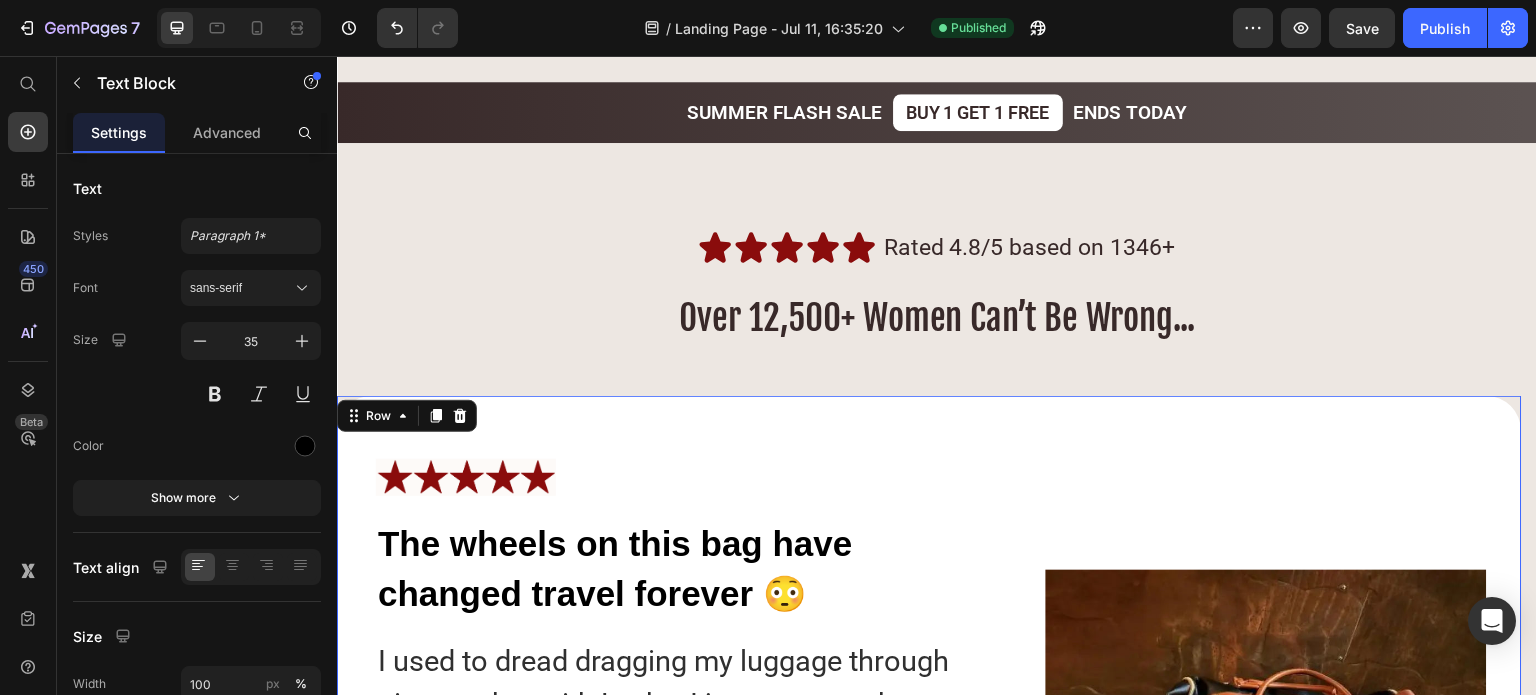 click on "Image The wheels on this bag have changed travel forever 😳 Text Block I used to dread dragging my luggage through airports, but with Luxhe, I just snap on the wheels, and it glides effortlessly. It makes layovers and long walks to the gate so much easier!" Text Block Image Image Row   0" at bounding box center [929, 723] 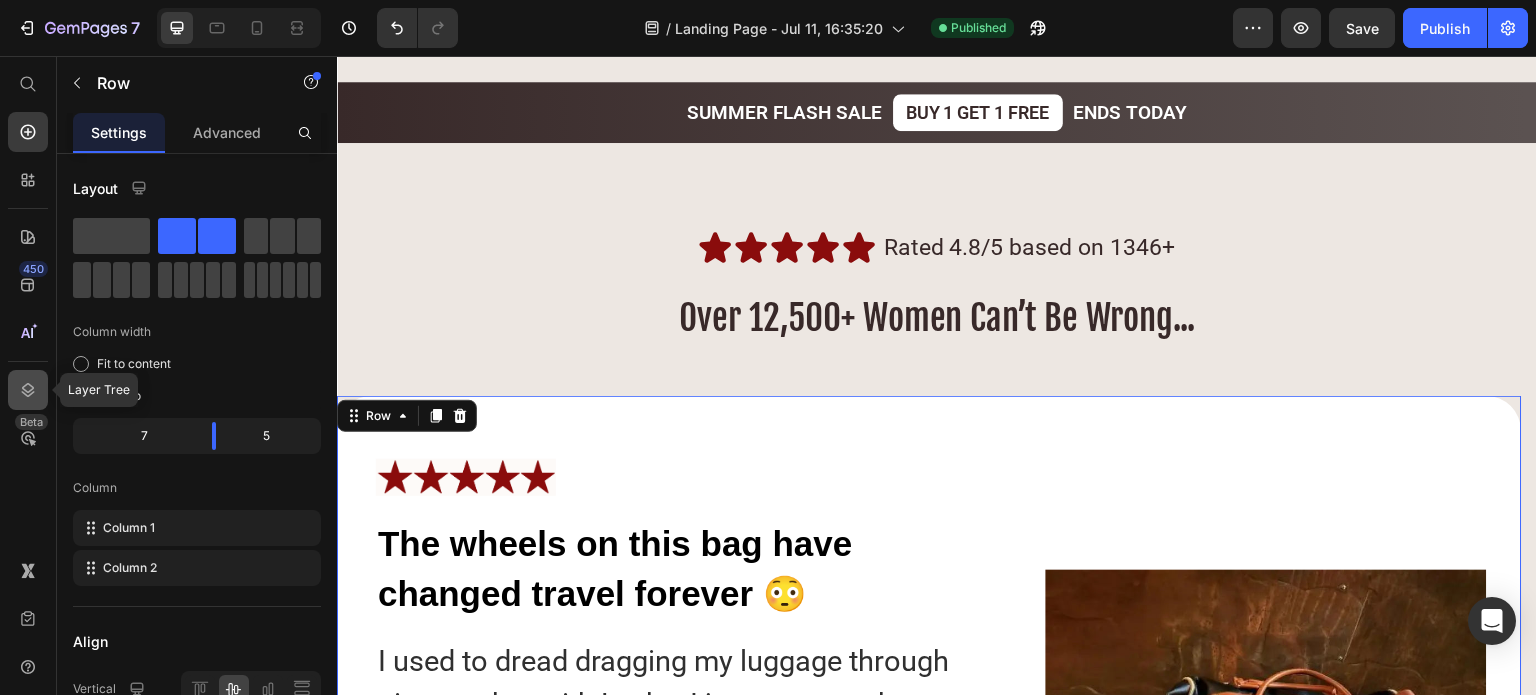 click 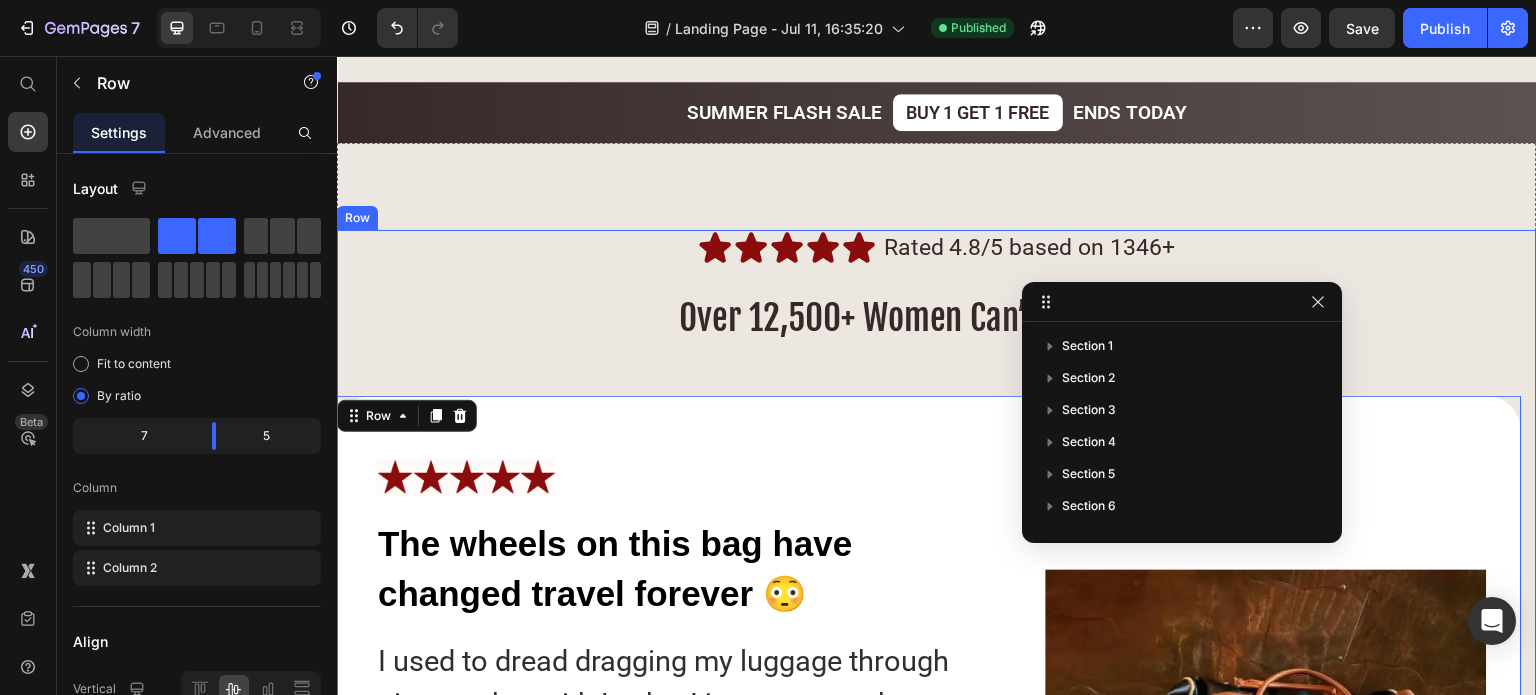 scroll, scrollTop: 552, scrollLeft: 0, axis: vertical 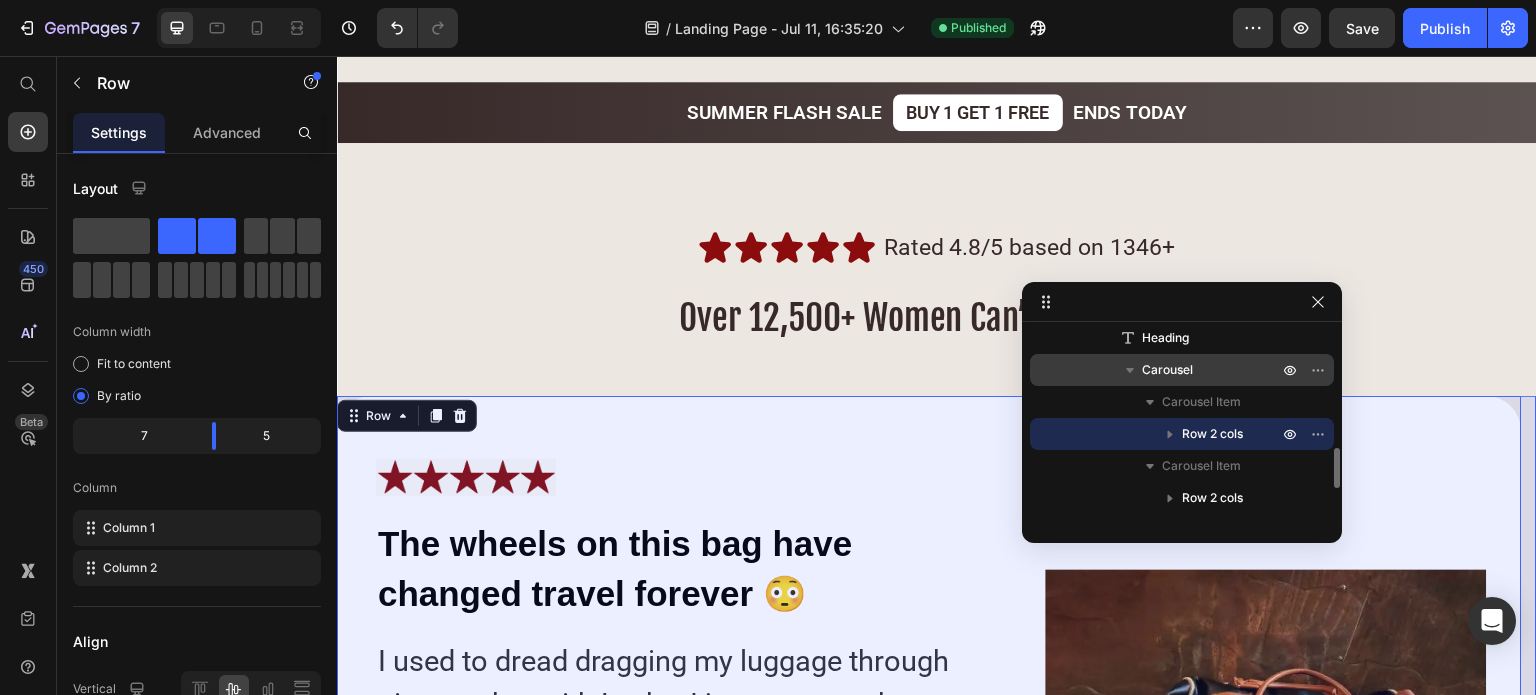 click on "Carousel" at bounding box center (1167, 370) 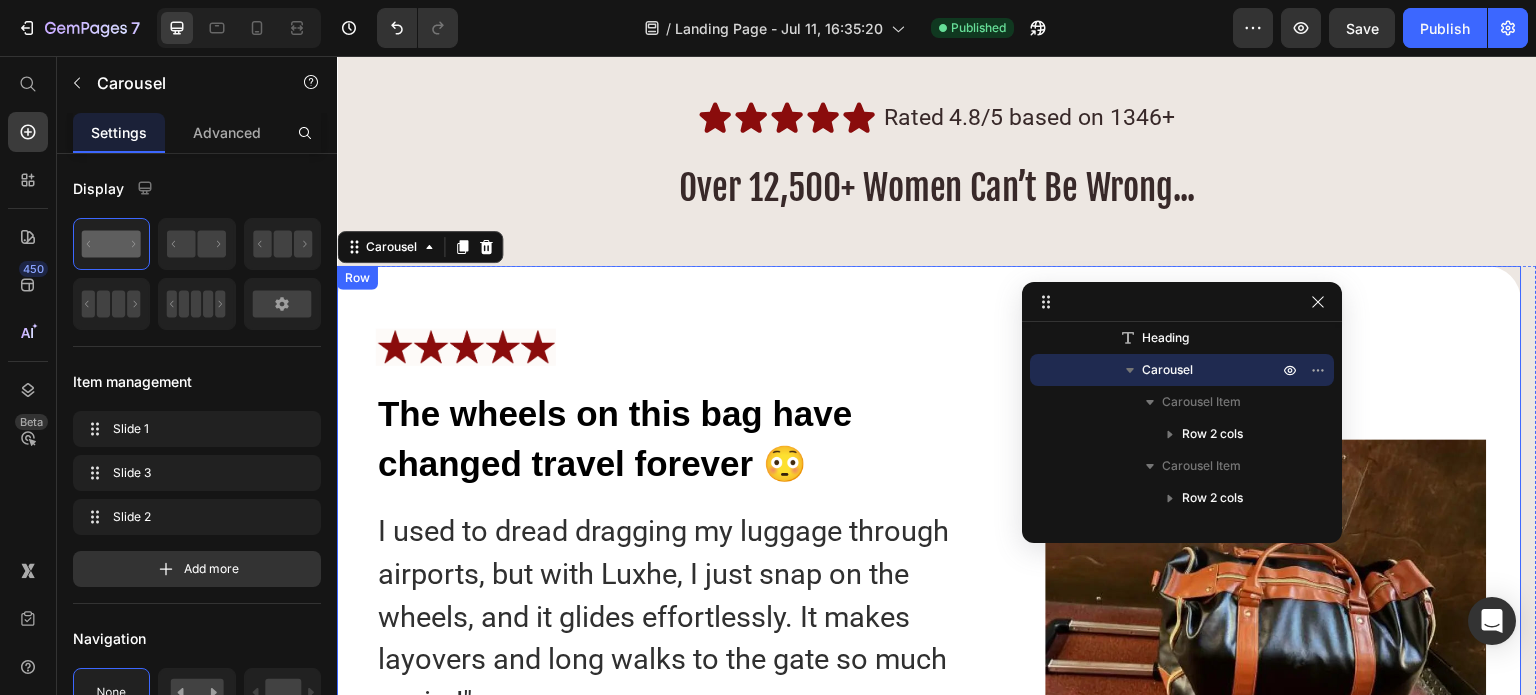 scroll, scrollTop: 9769, scrollLeft: 0, axis: vertical 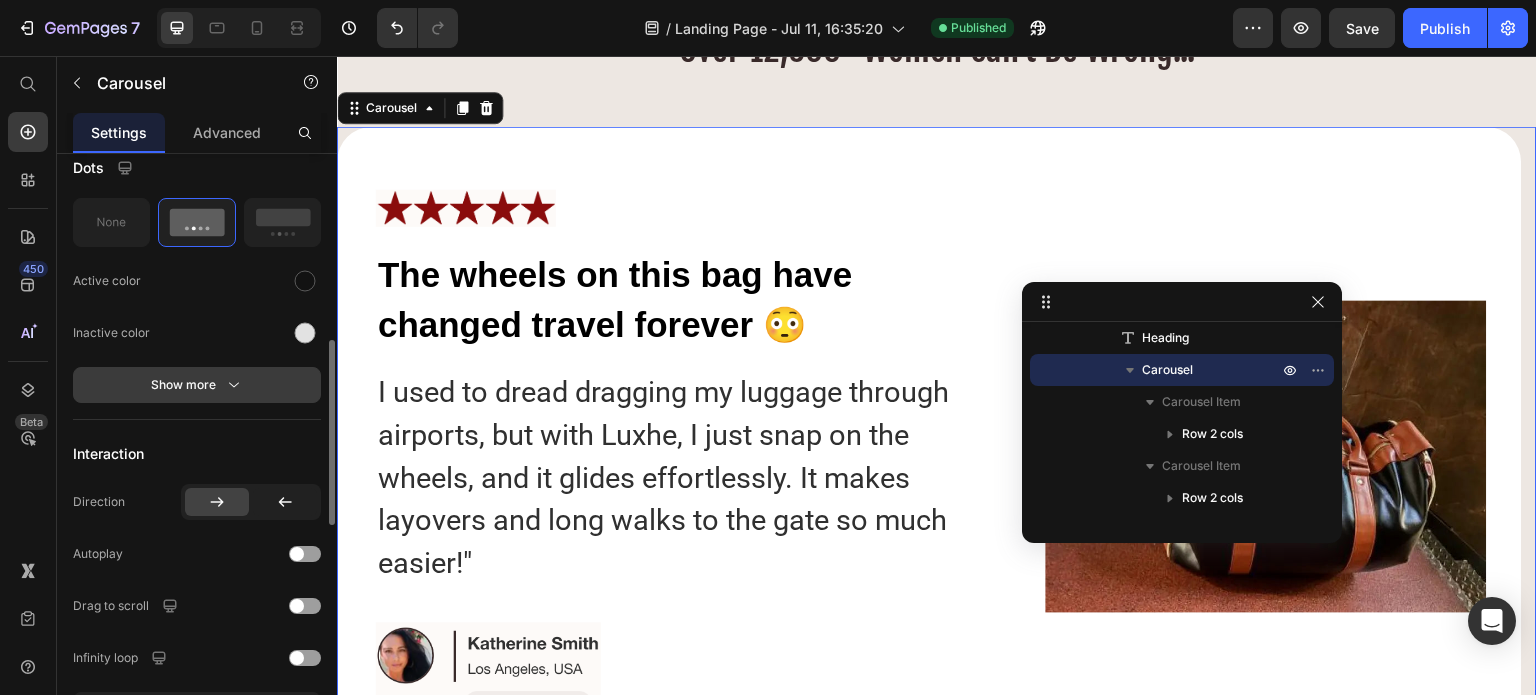 click on "Show more" at bounding box center (197, 385) 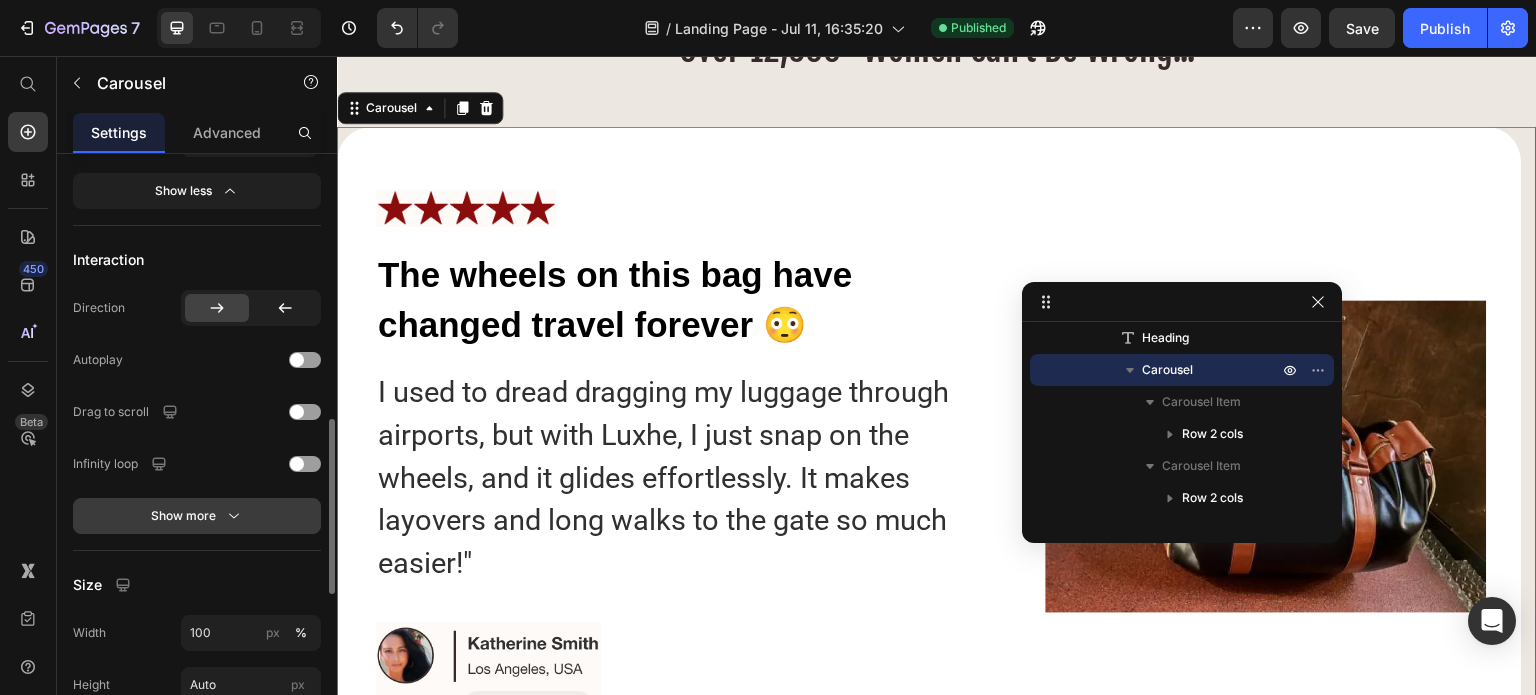 scroll, scrollTop: 1000, scrollLeft: 0, axis: vertical 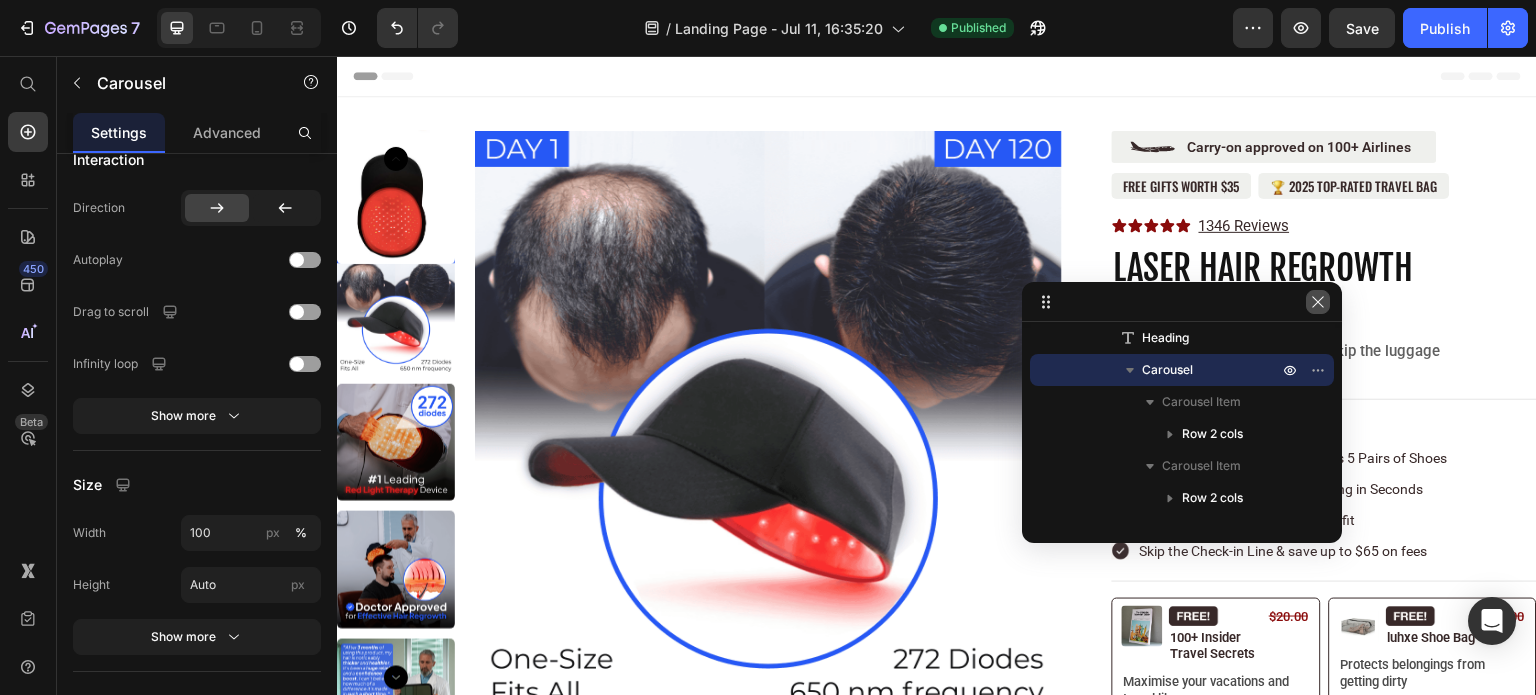 click 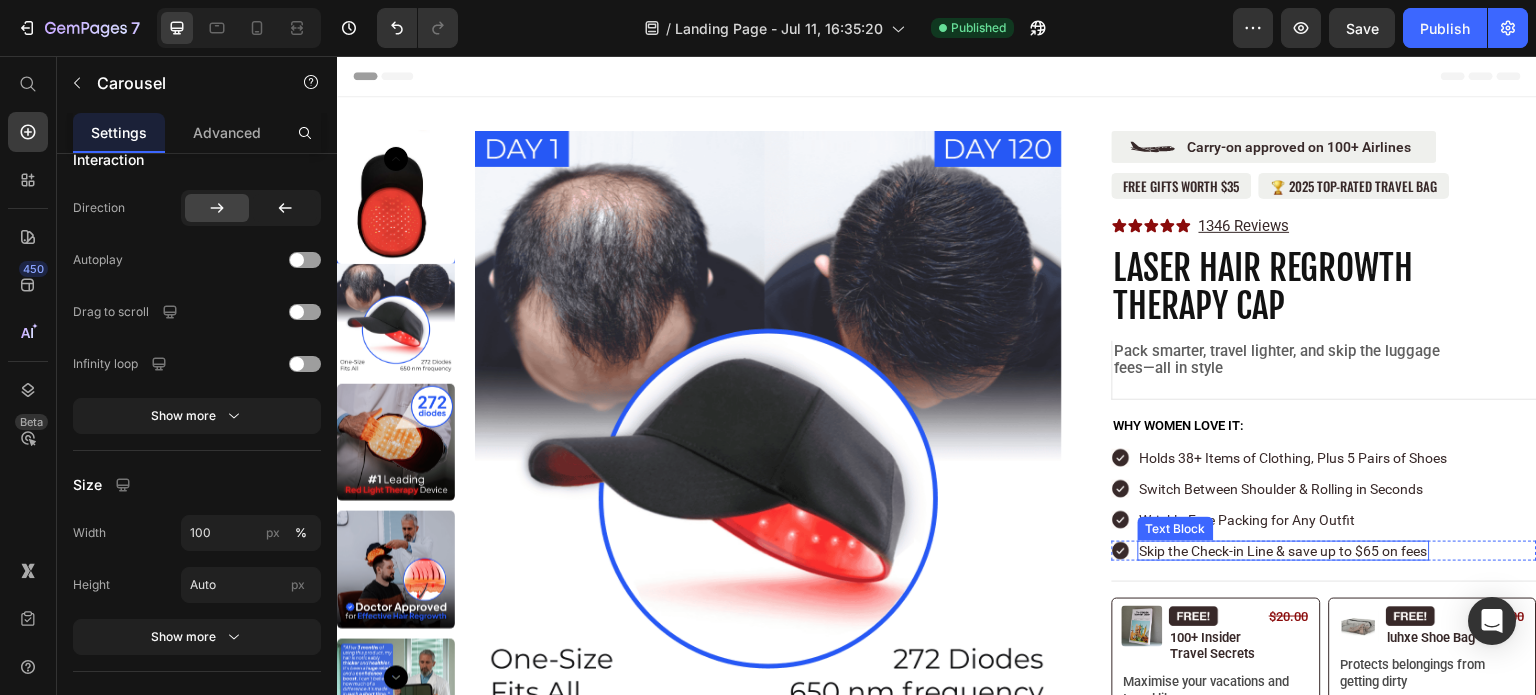 click on "Skip the Check-in Line & save up to $65 on fees" at bounding box center [1284, 551] 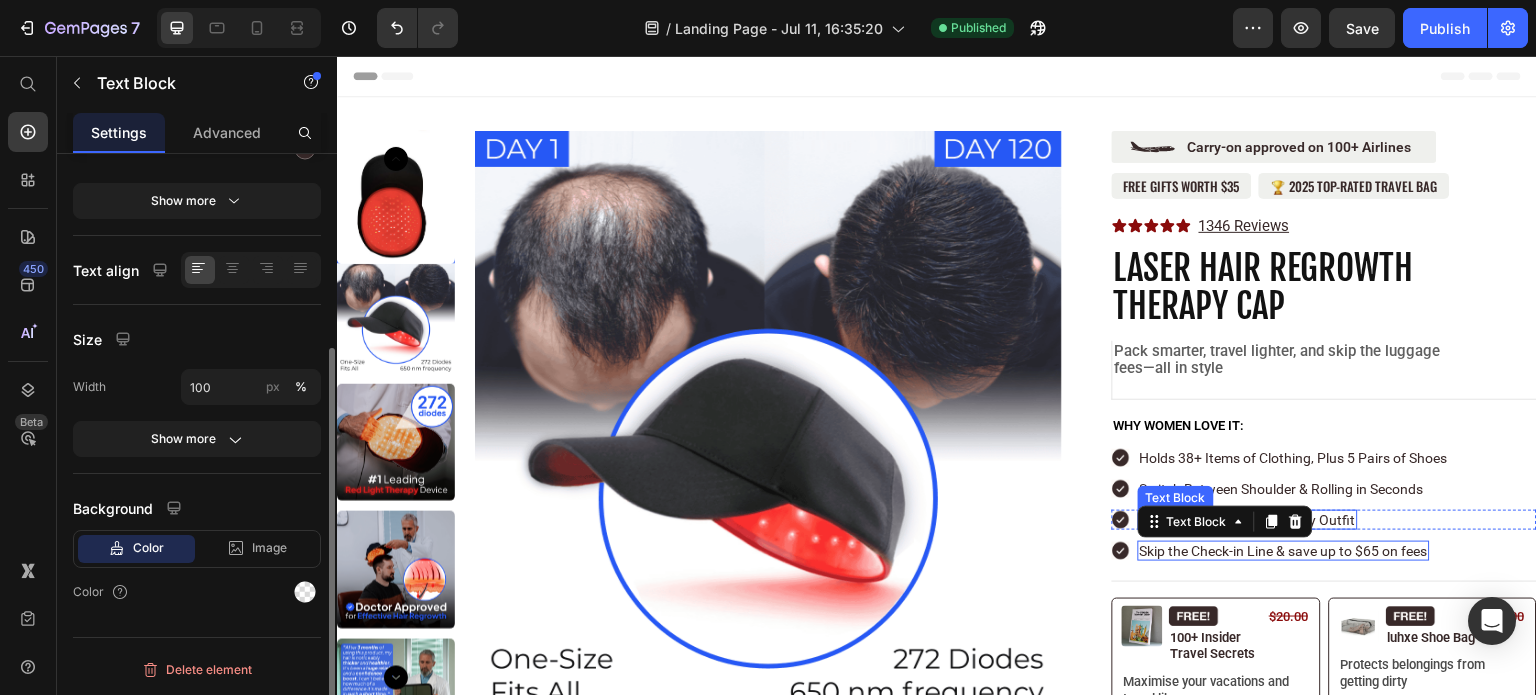 scroll, scrollTop: 0, scrollLeft: 0, axis: both 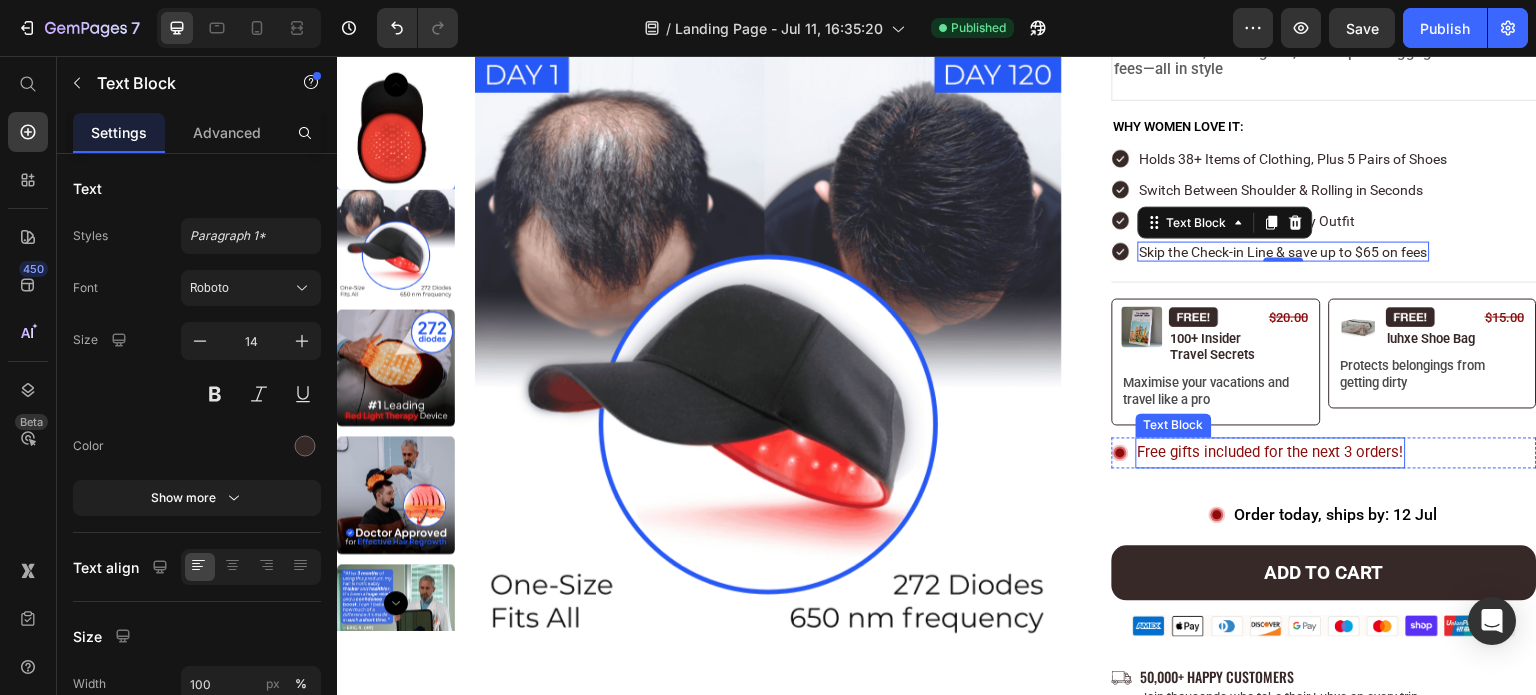 click on "Free gifts included for the next 3 orders!" at bounding box center [1271, 452] 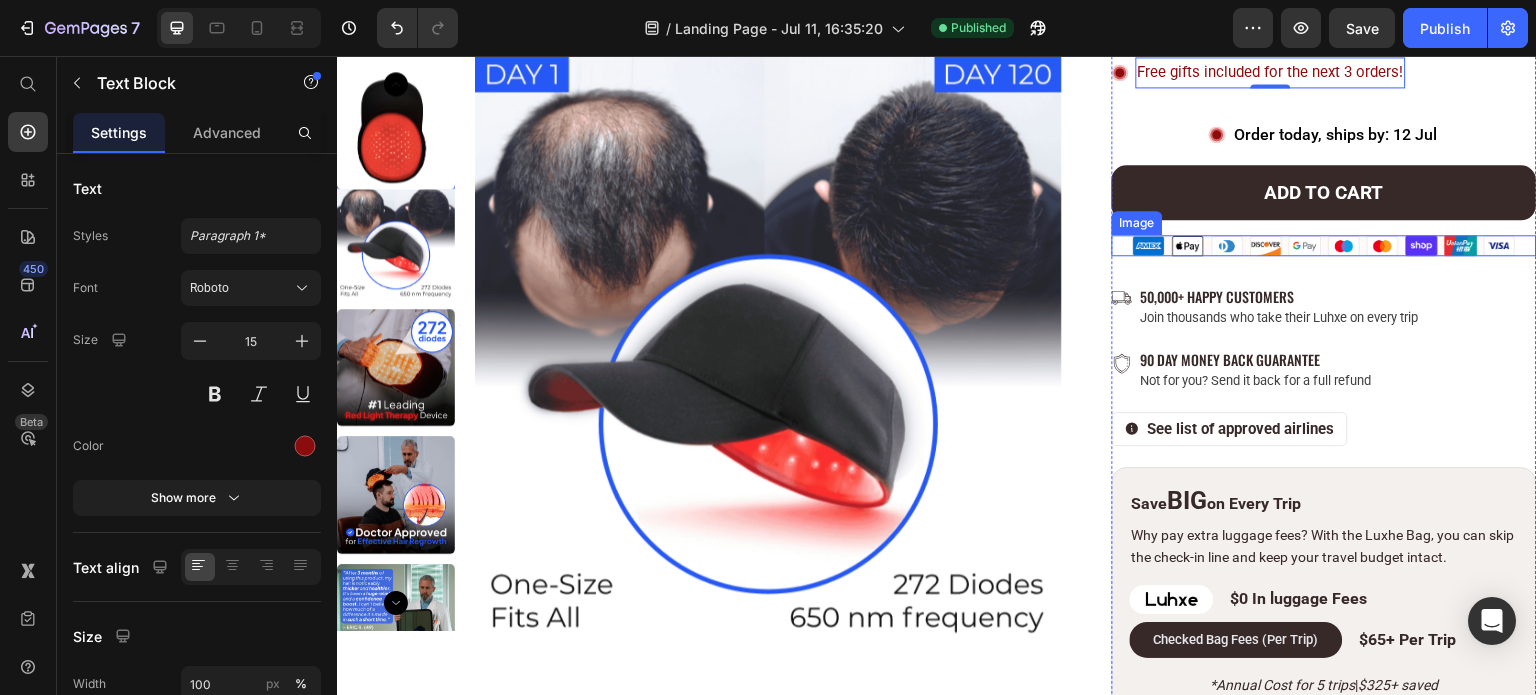 scroll, scrollTop: 700, scrollLeft: 0, axis: vertical 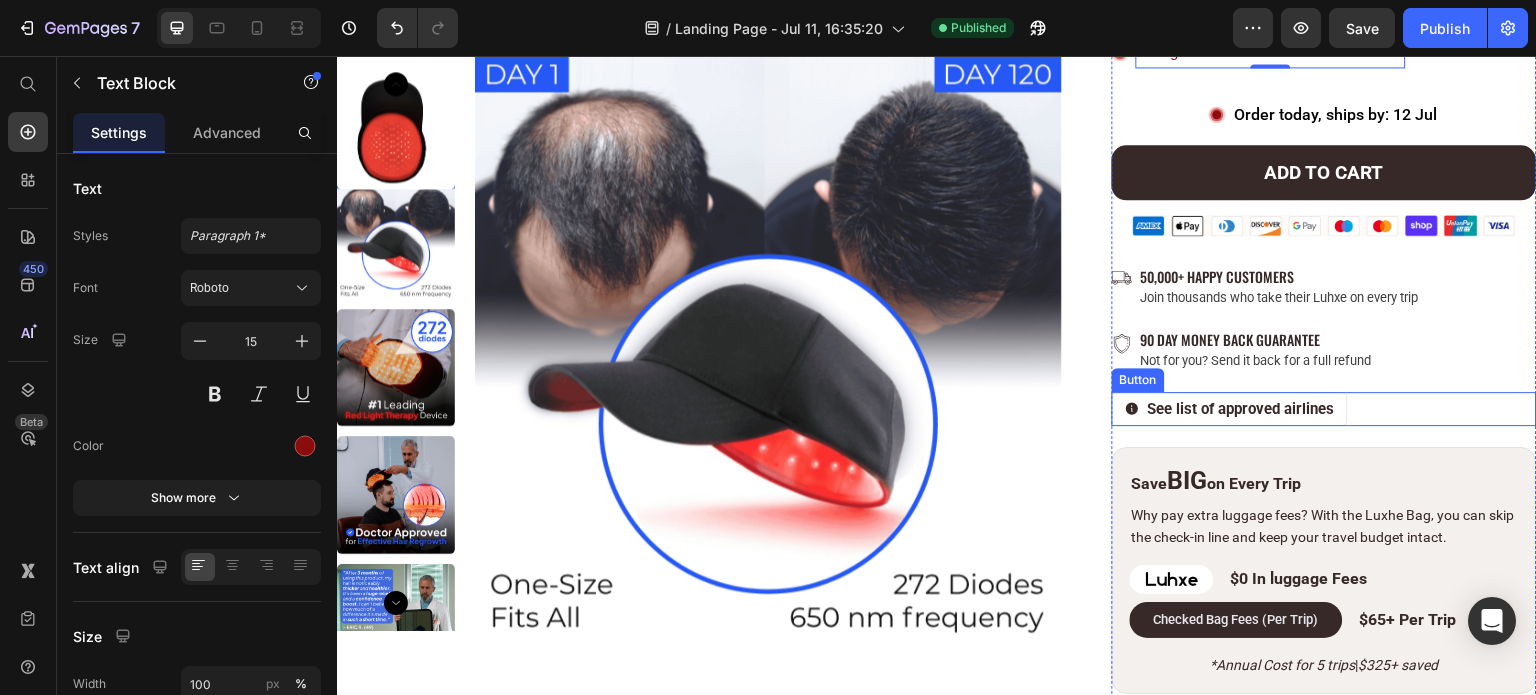 click on "See list of approved airlines" at bounding box center (1230, 409) 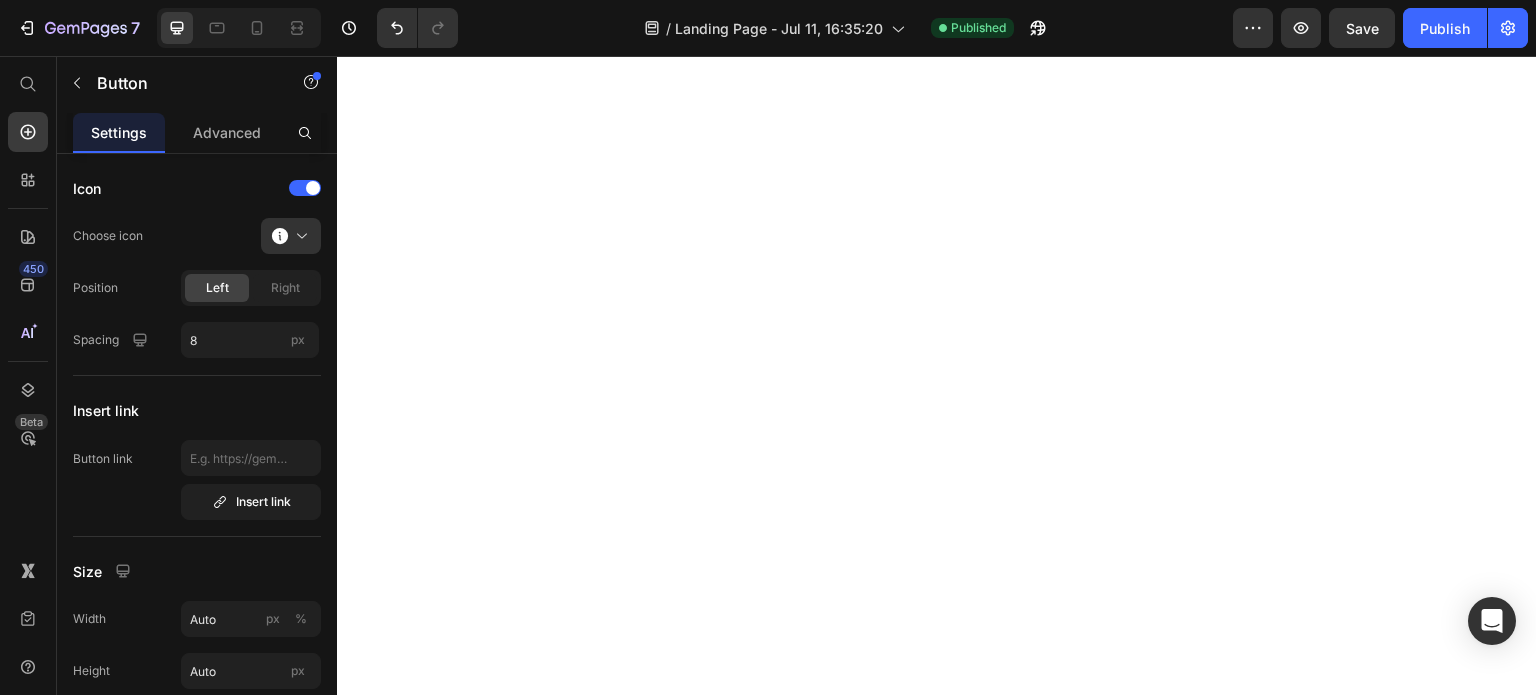 scroll, scrollTop: 0, scrollLeft: 0, axis: both 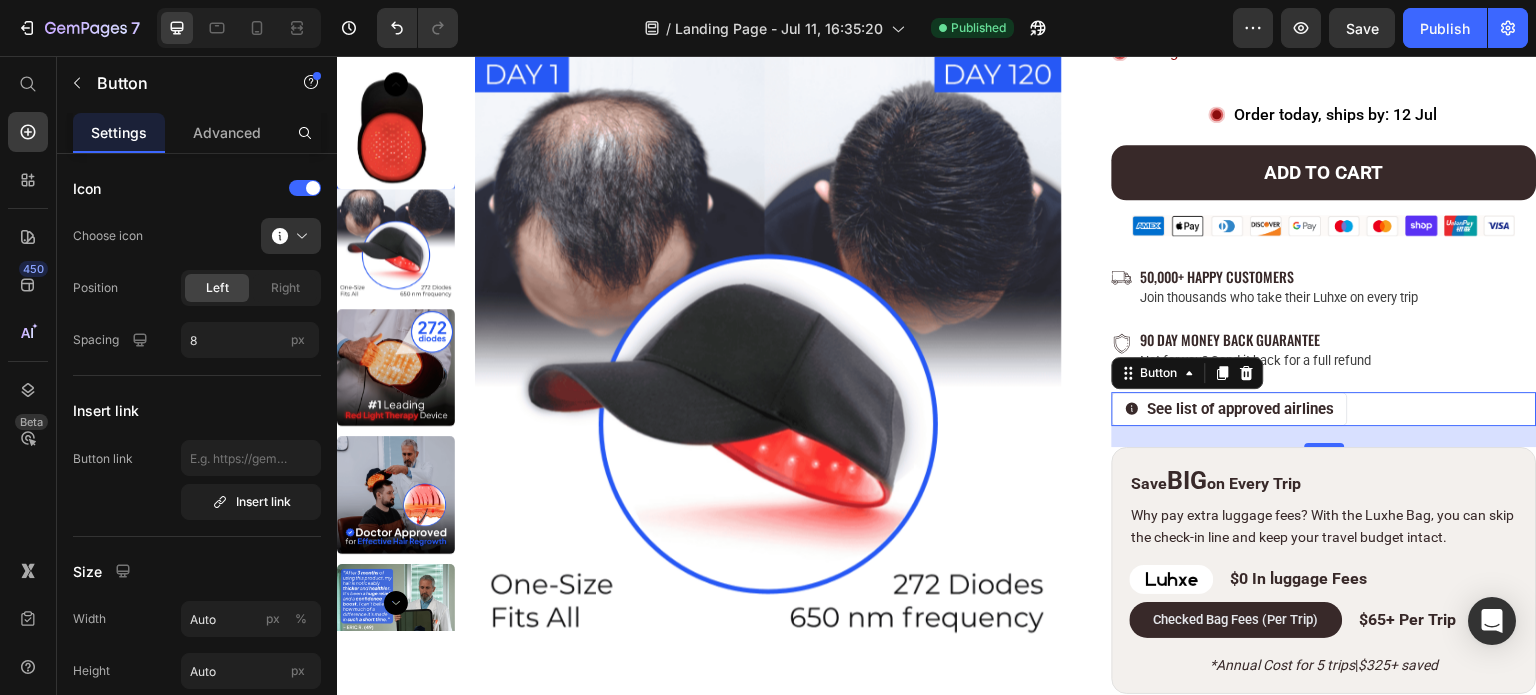click on "See list of approved airlines" at bounding box center [1230, 409] 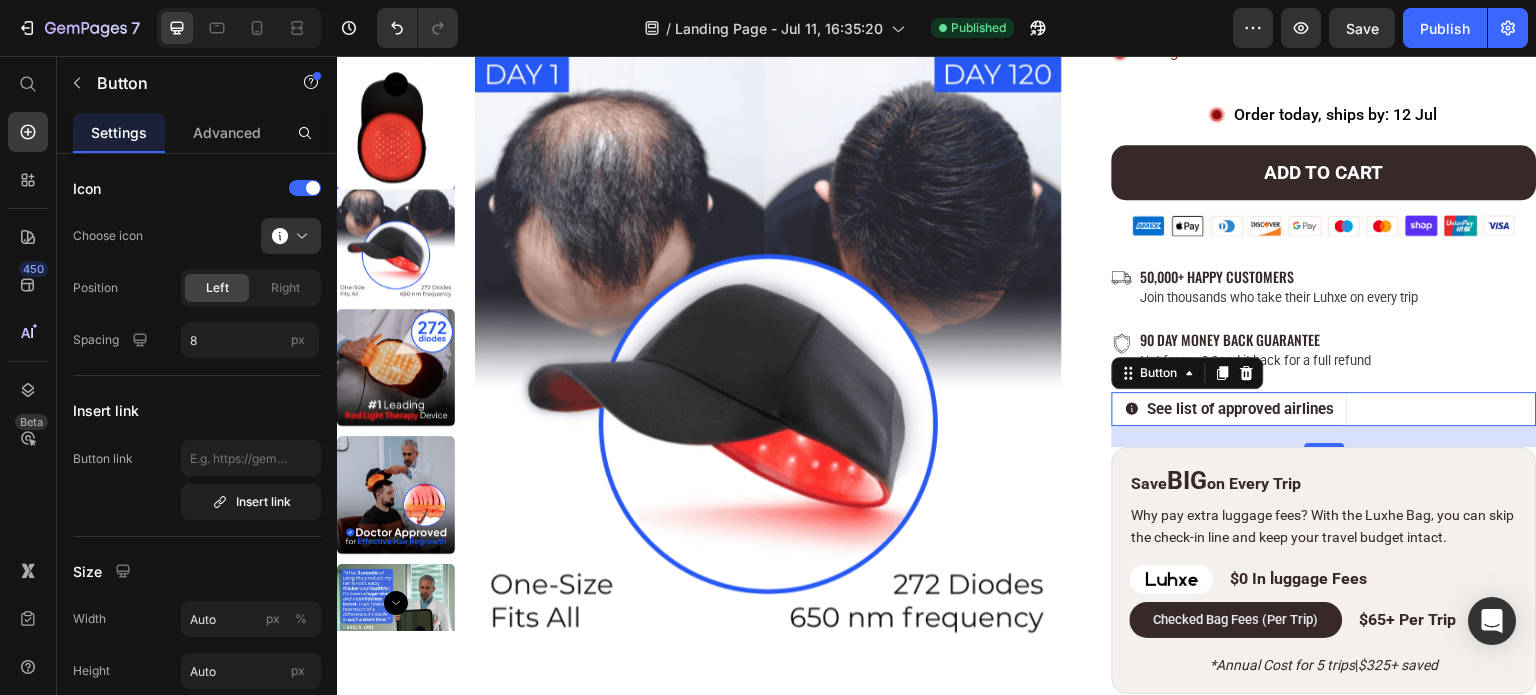 click on "See list of approved airlines Button   21" at bounding box center (1324, 409) 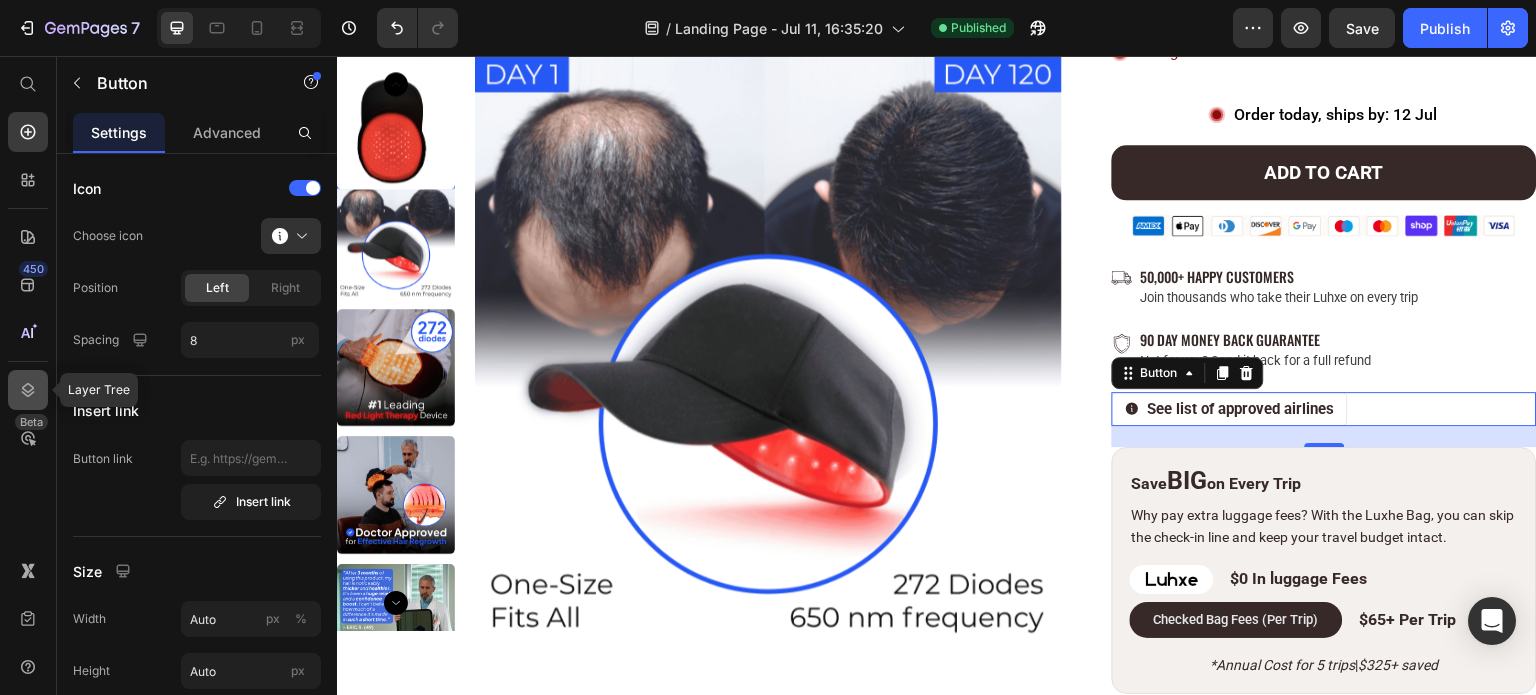 click 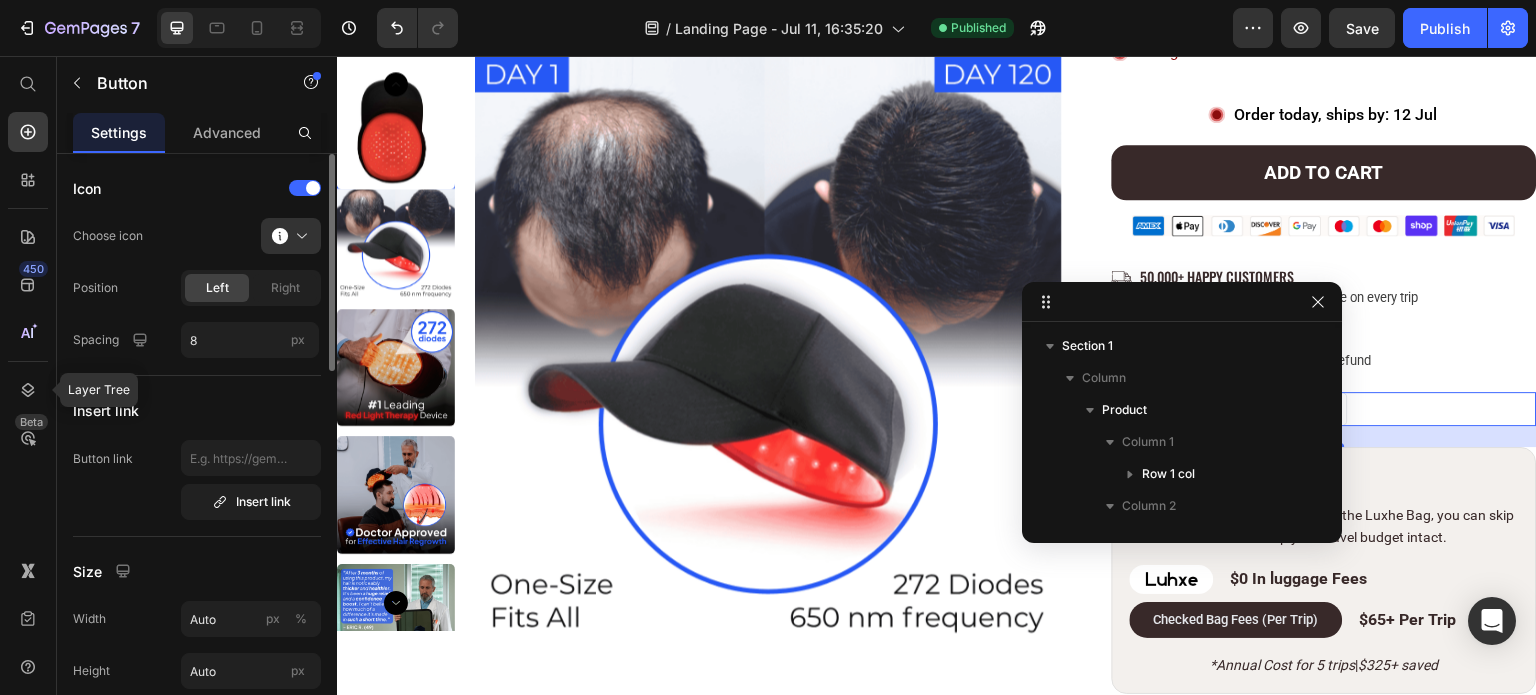 scroll, scrollTop: 616, scrollLeft: 0, axis: vertical 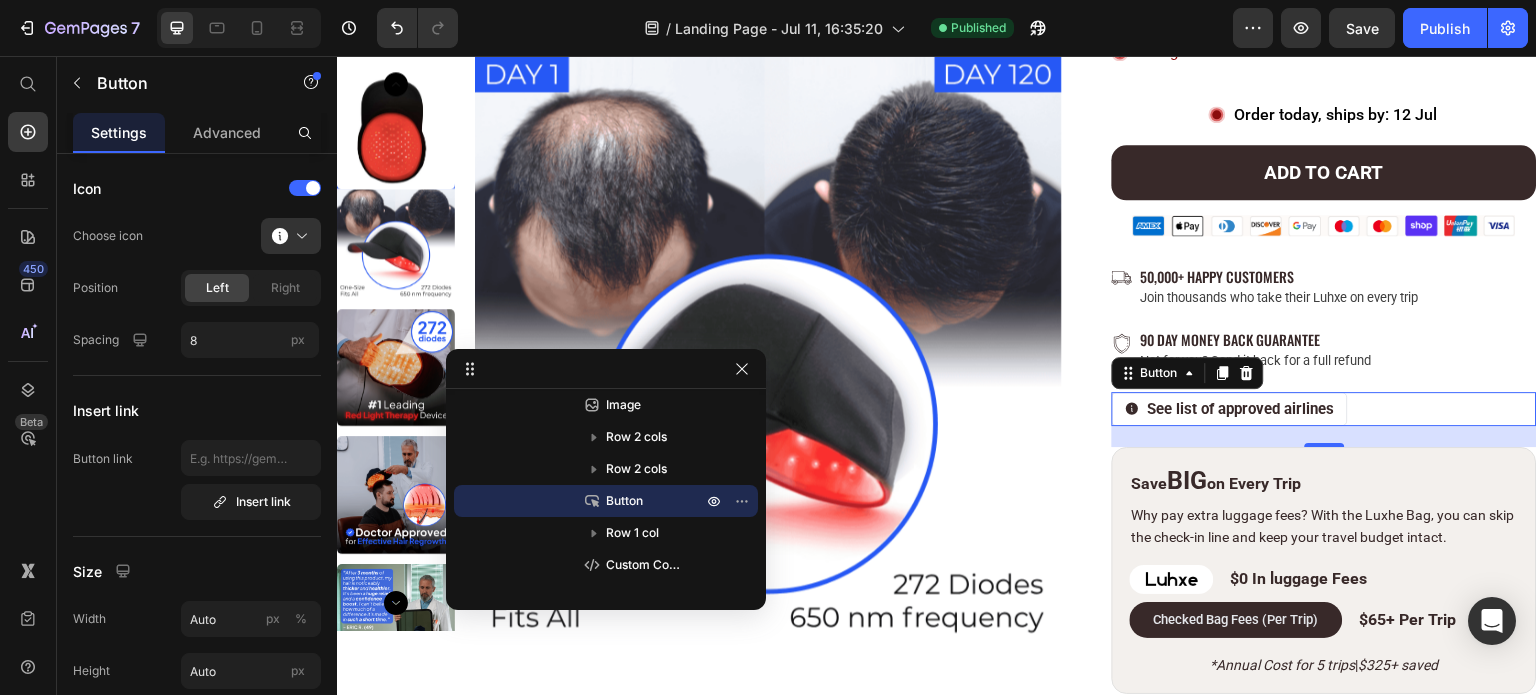 drag, startPoint x: 1144, startPoint y: 303, endPoint x: 567, endPoint y: 370, distance: 580.87695 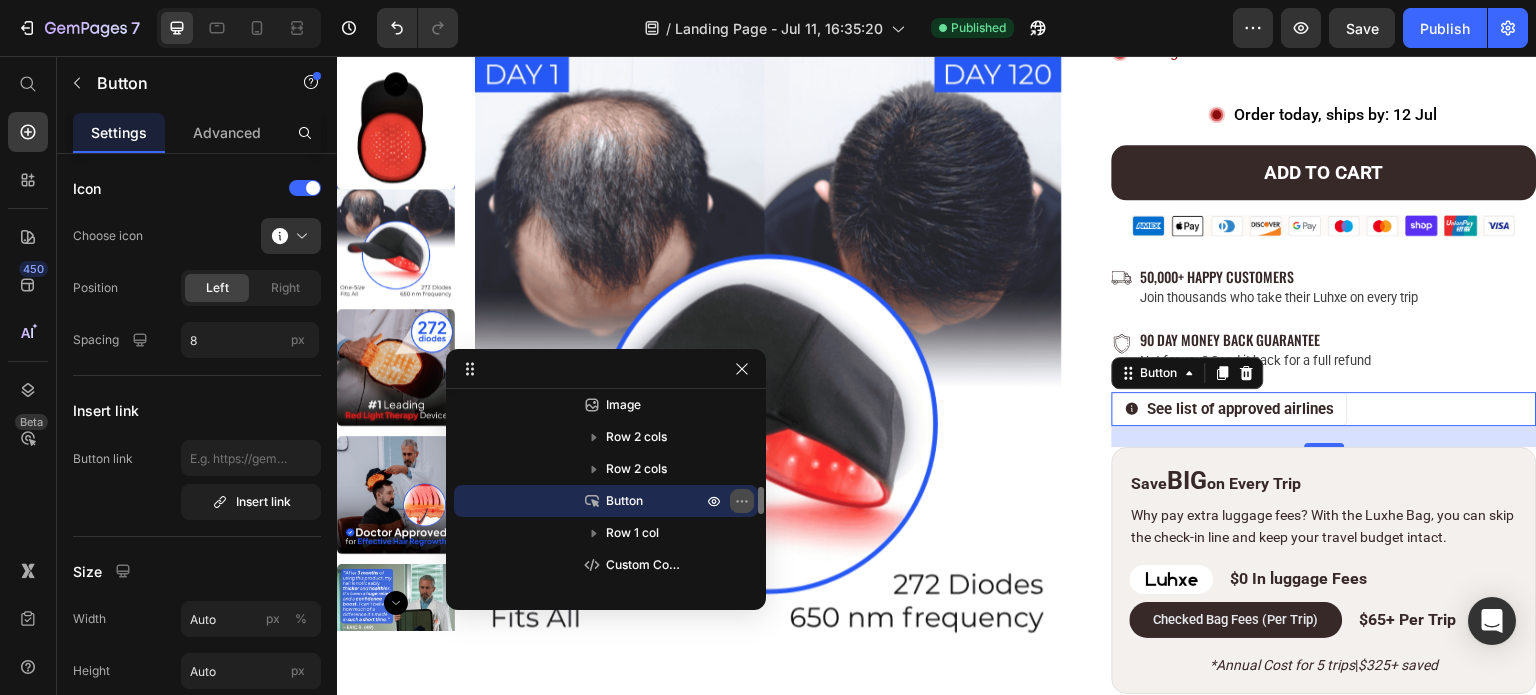 click 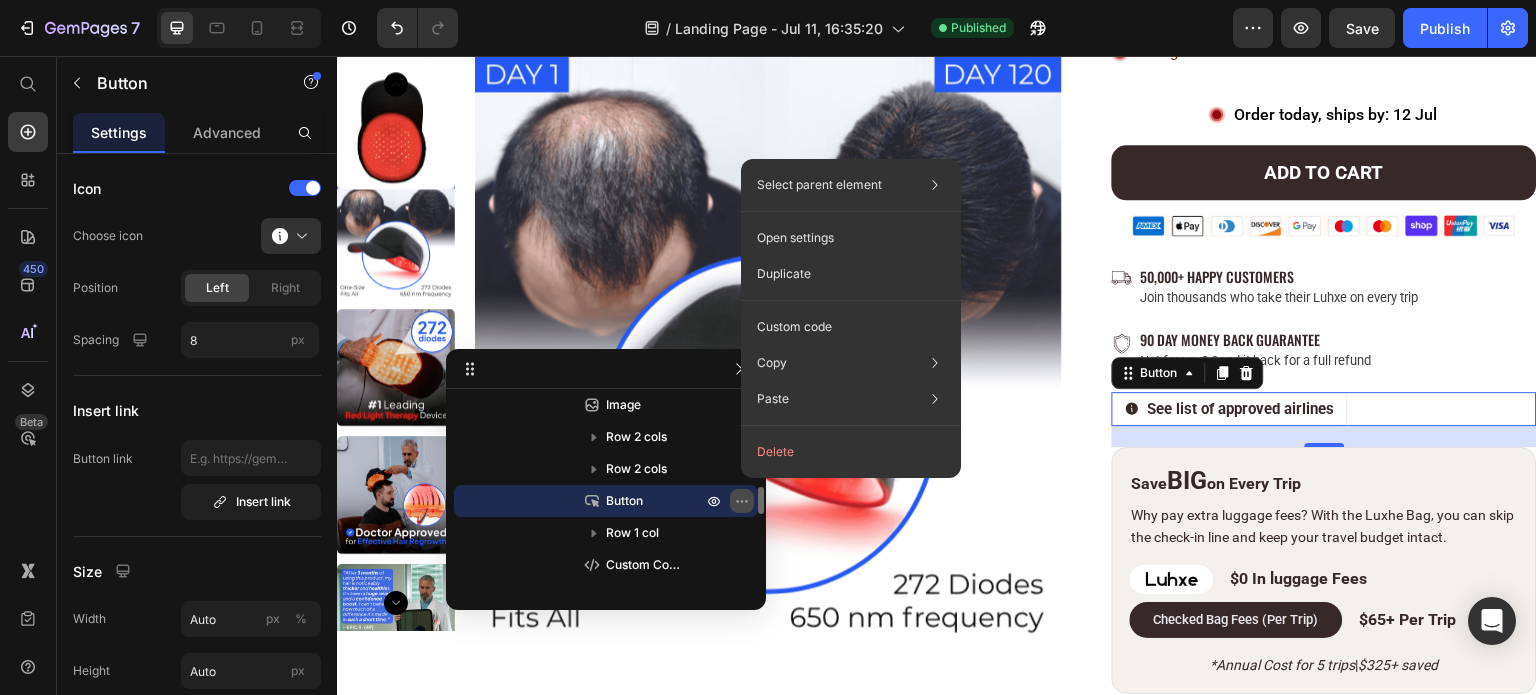 click 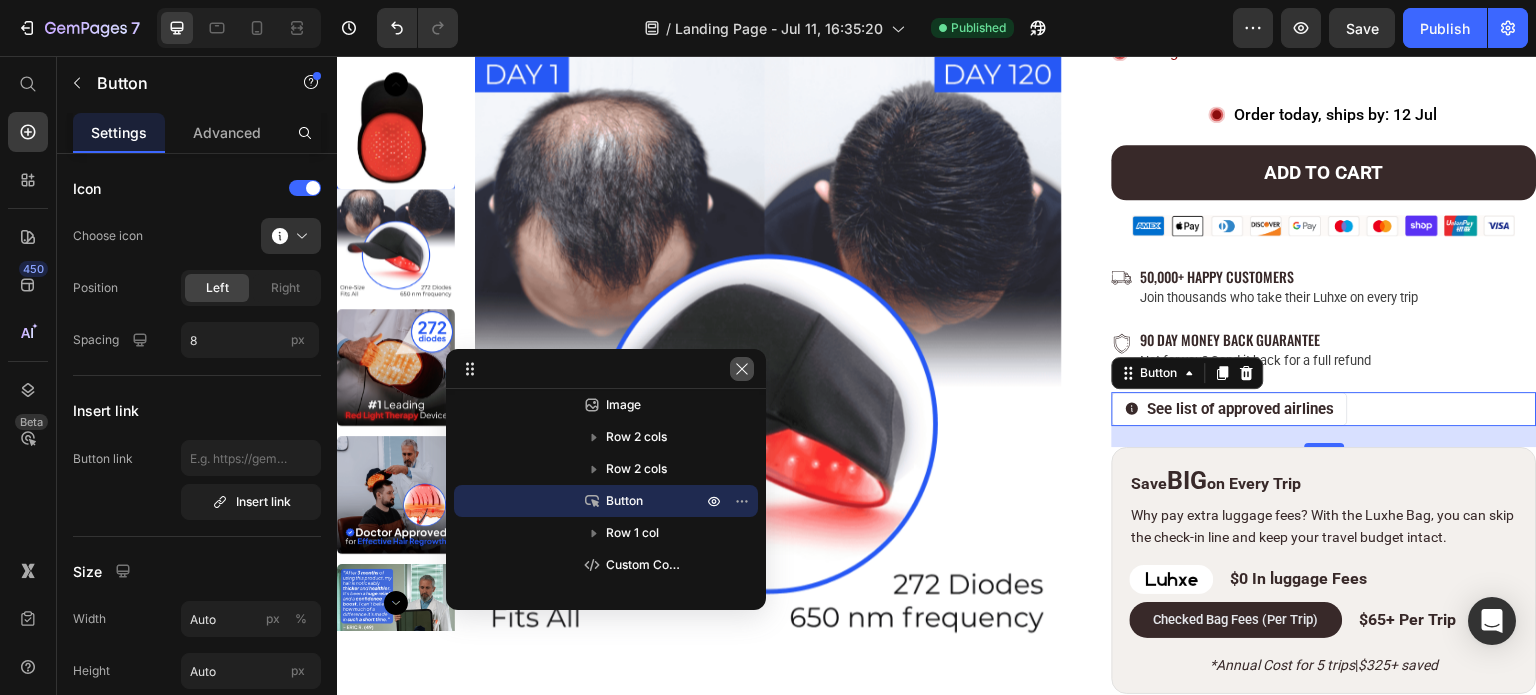 click 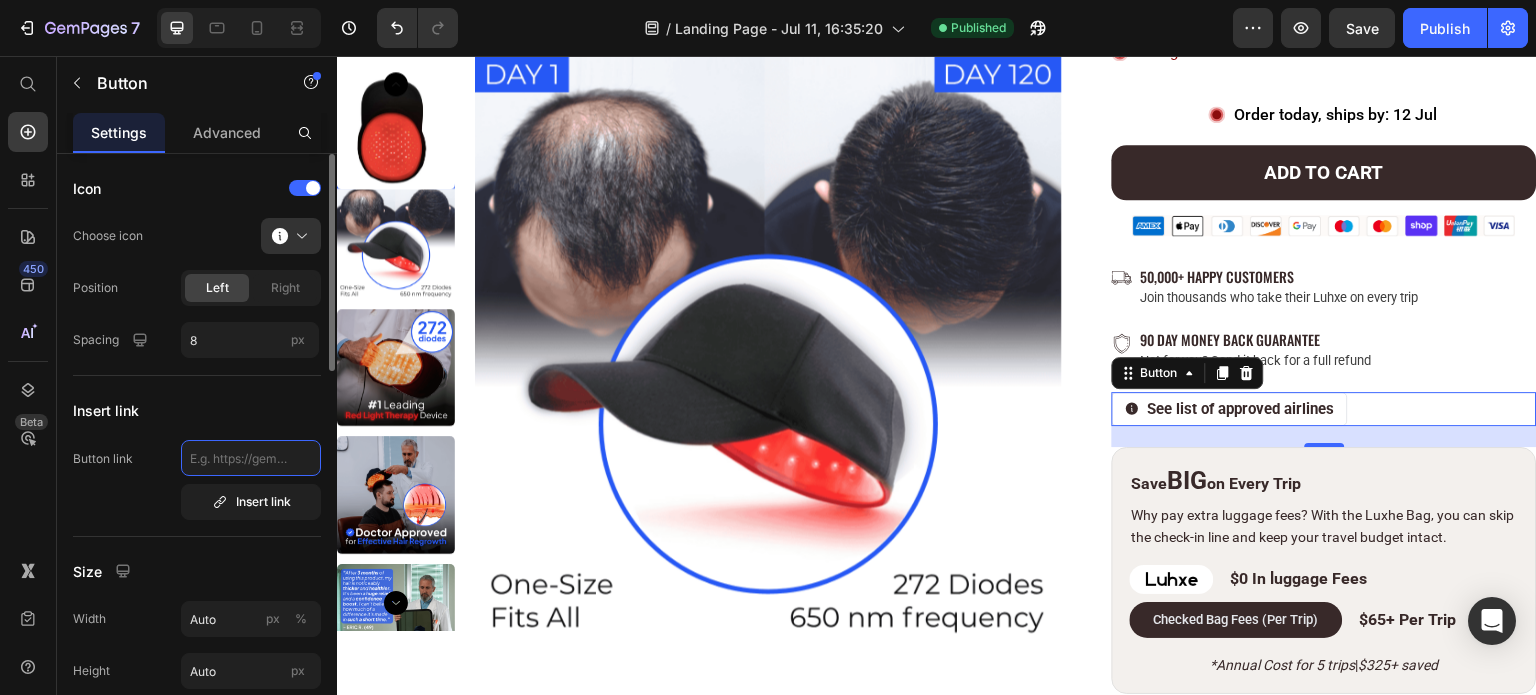 click 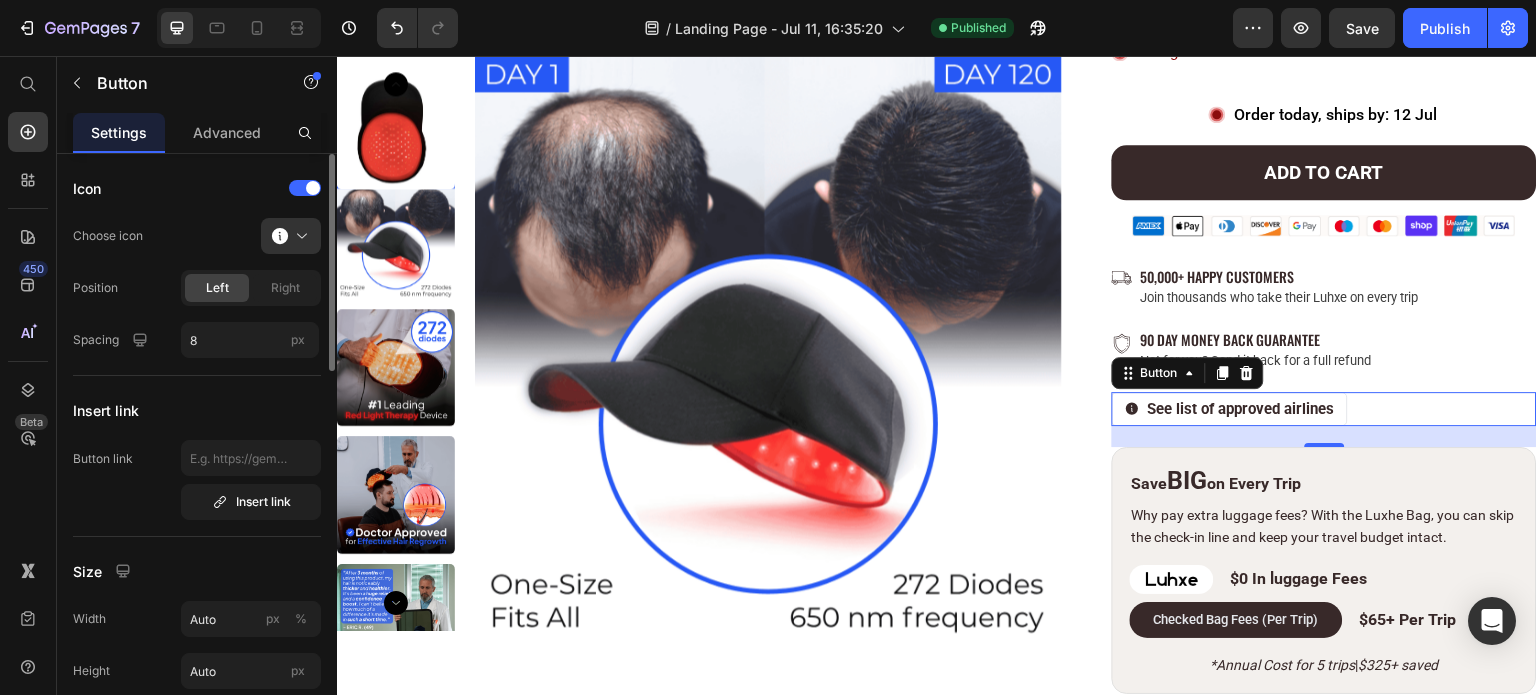 click on "Button link  Insert link" at bounding box center (197, 480) 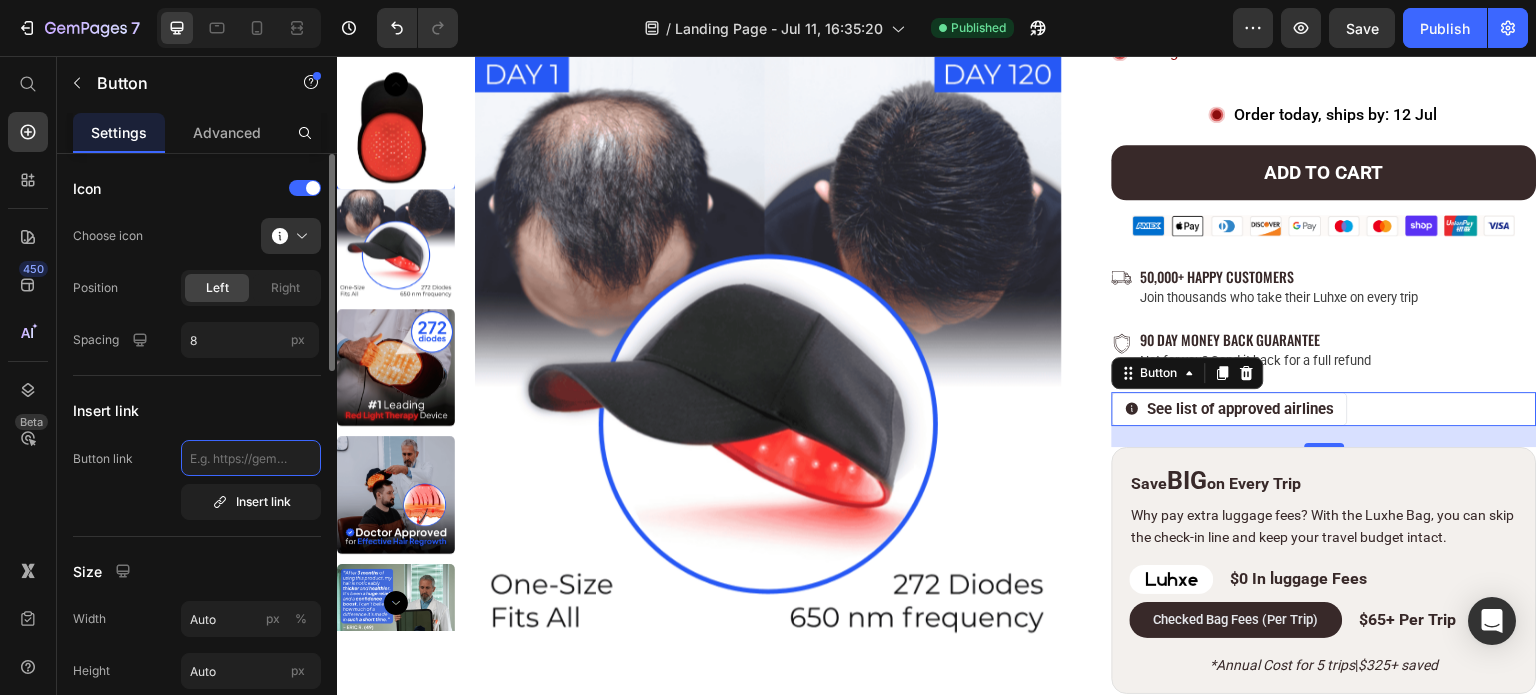 click 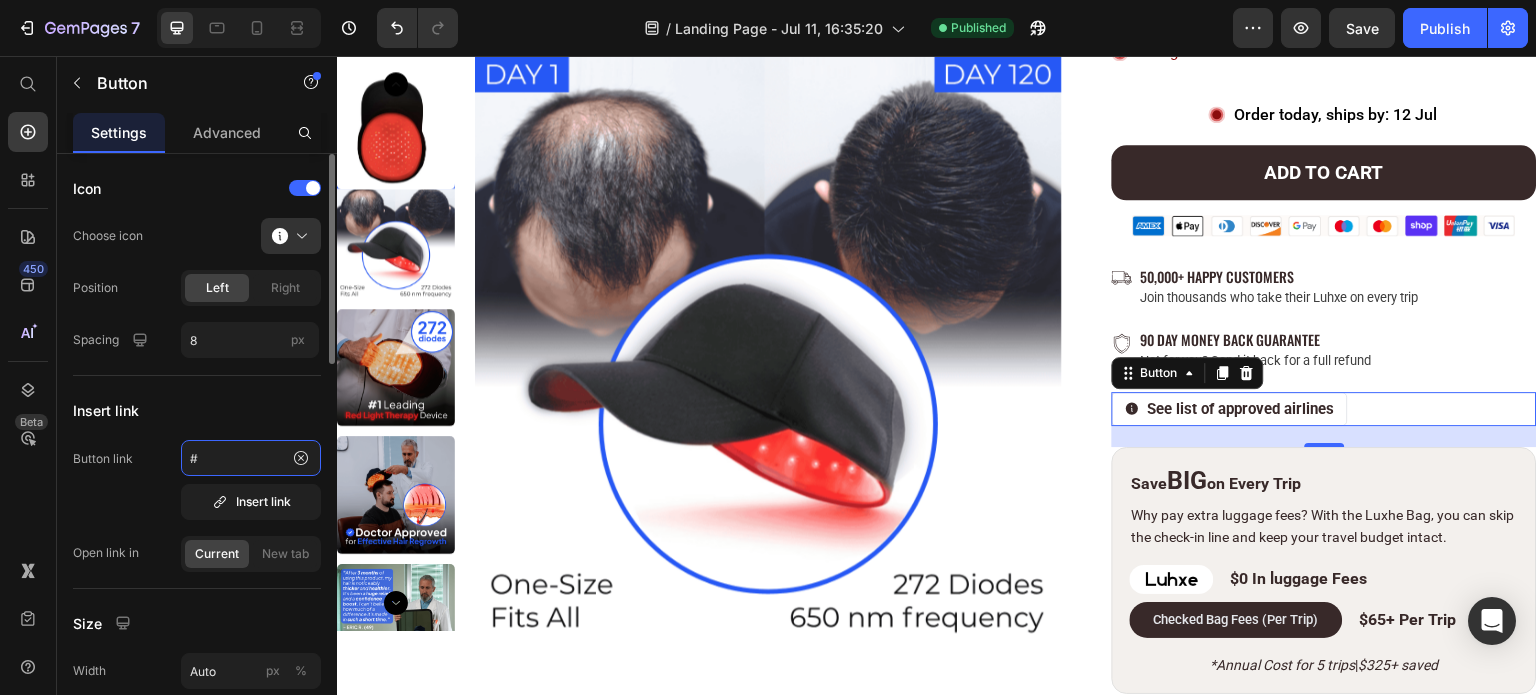 type on "#" 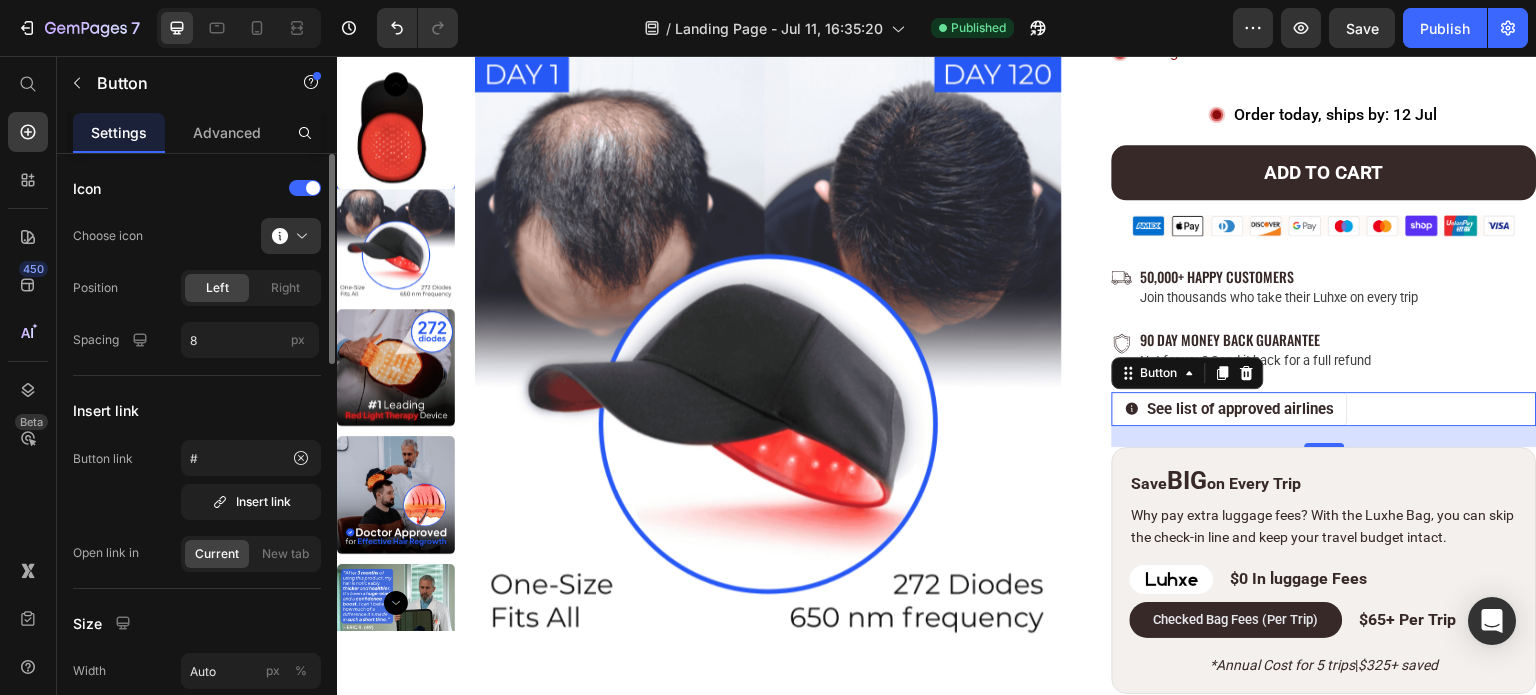 click on "Button link #  Insert link" at bounding box center [197, 480] 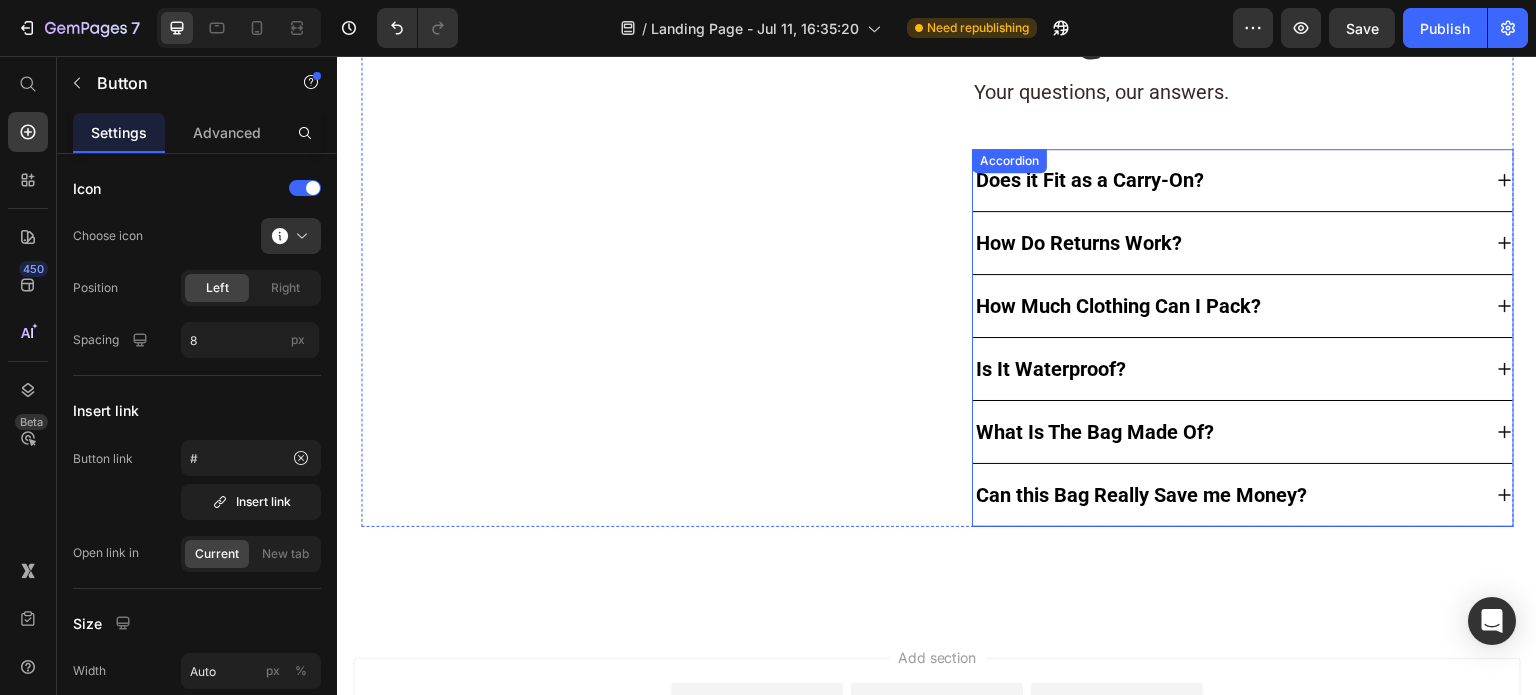 scroll, scrollTop: 10784, scrollLeft: 0, axis: vertical 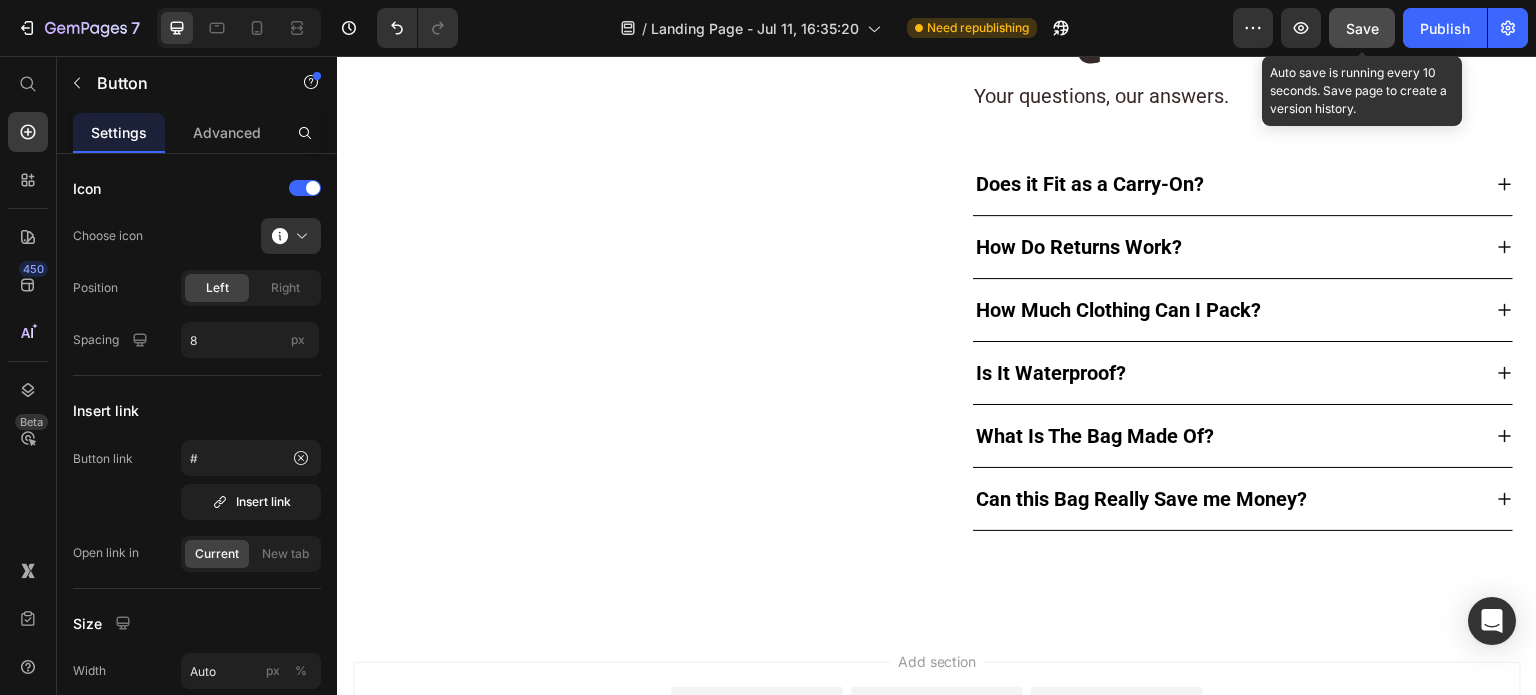 click on "Save" at bounding box center (1362, 28) 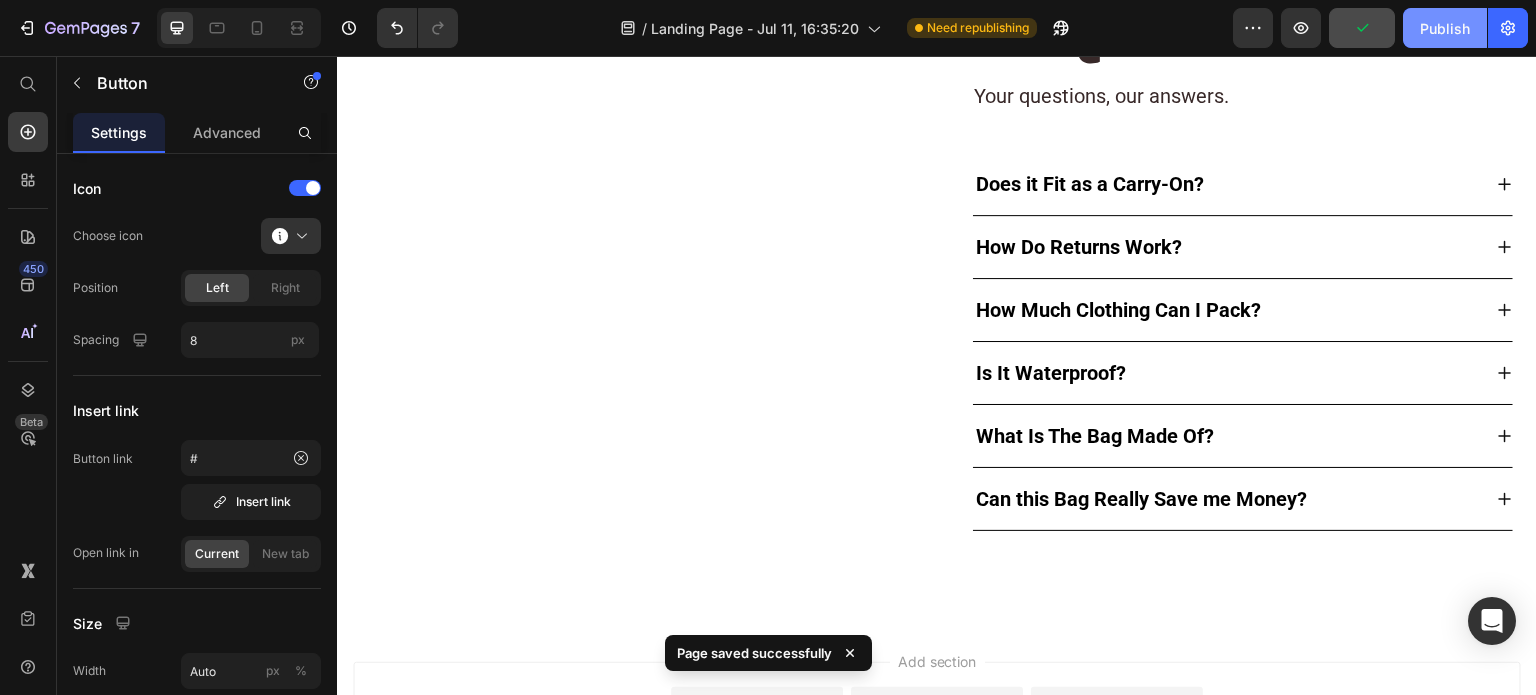 click on "Publish" at bounding box center (1445, 28) 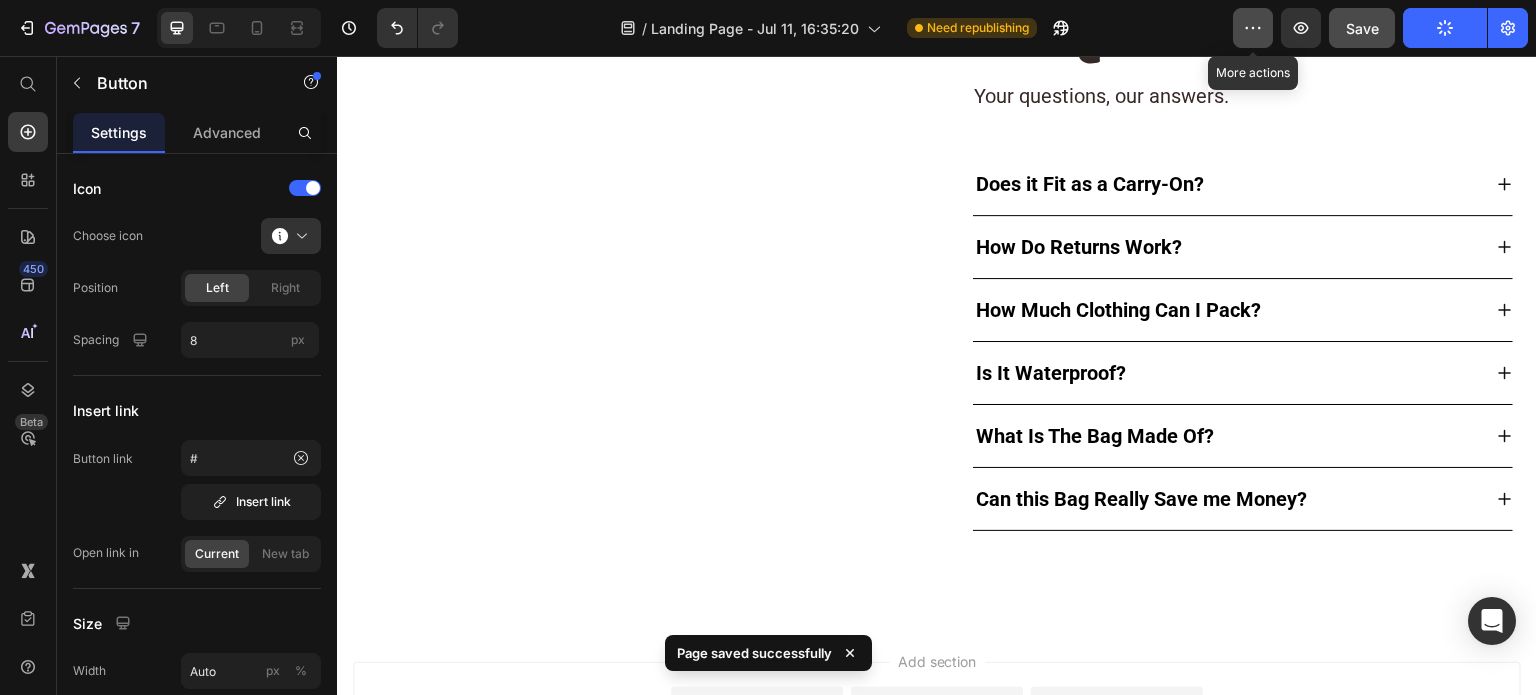 click 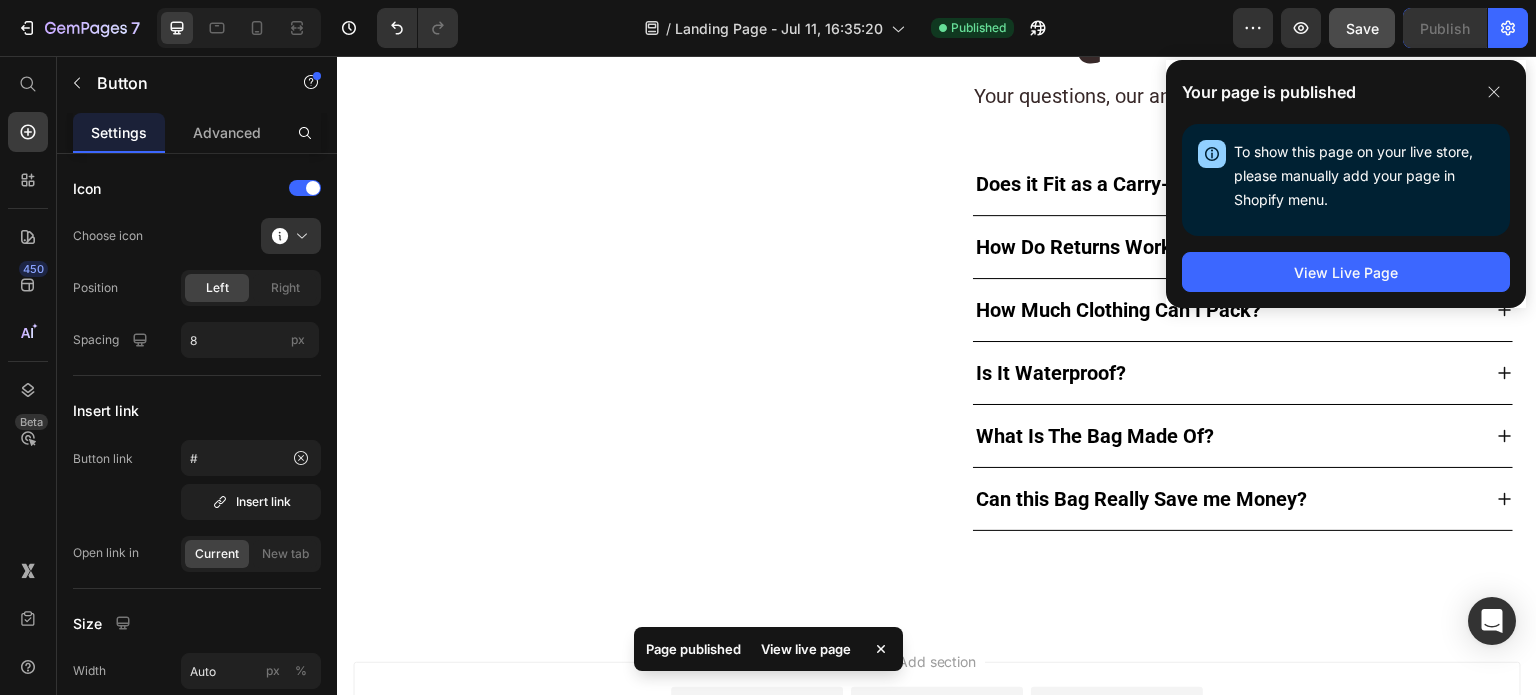 drag, startPoint x: 1492, startPoint y: 83, endPoint x: 1241, endPoint y: 85, distance: 251.00797 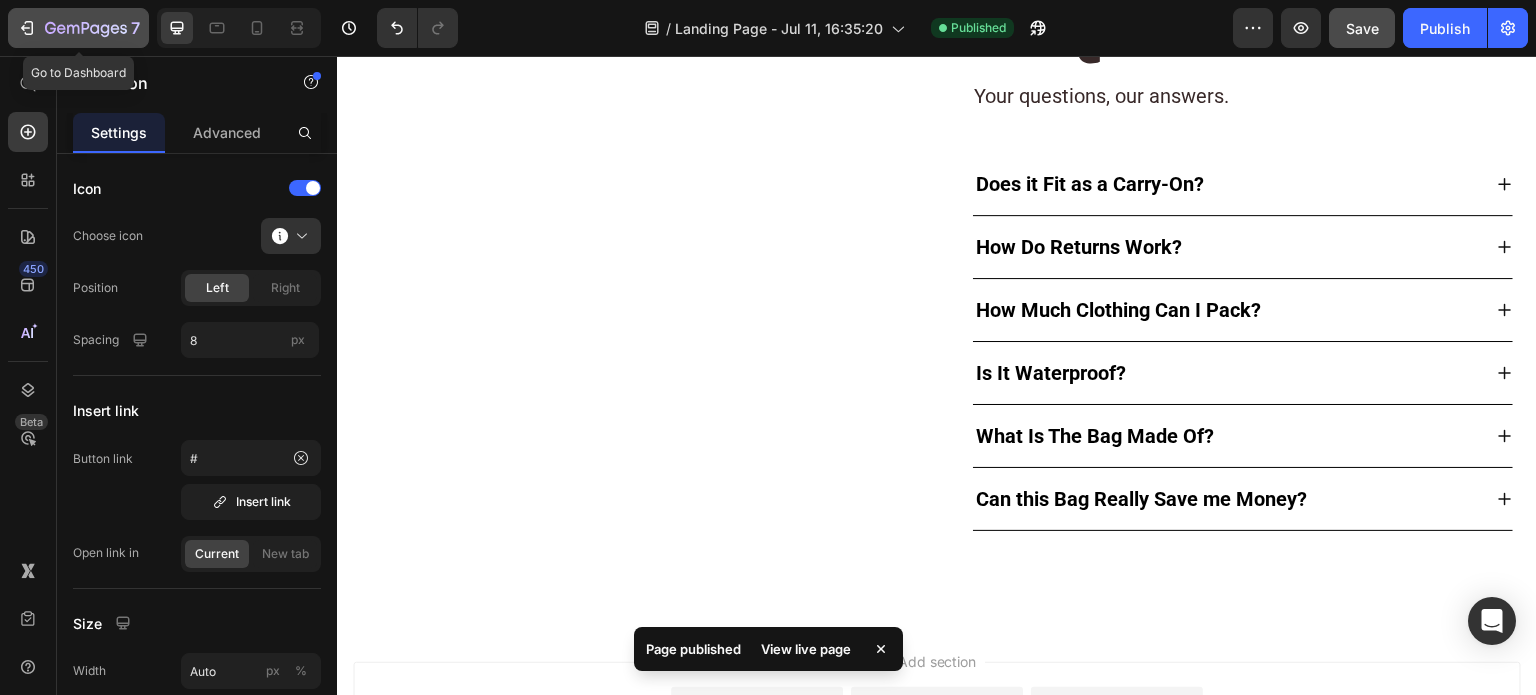 click 